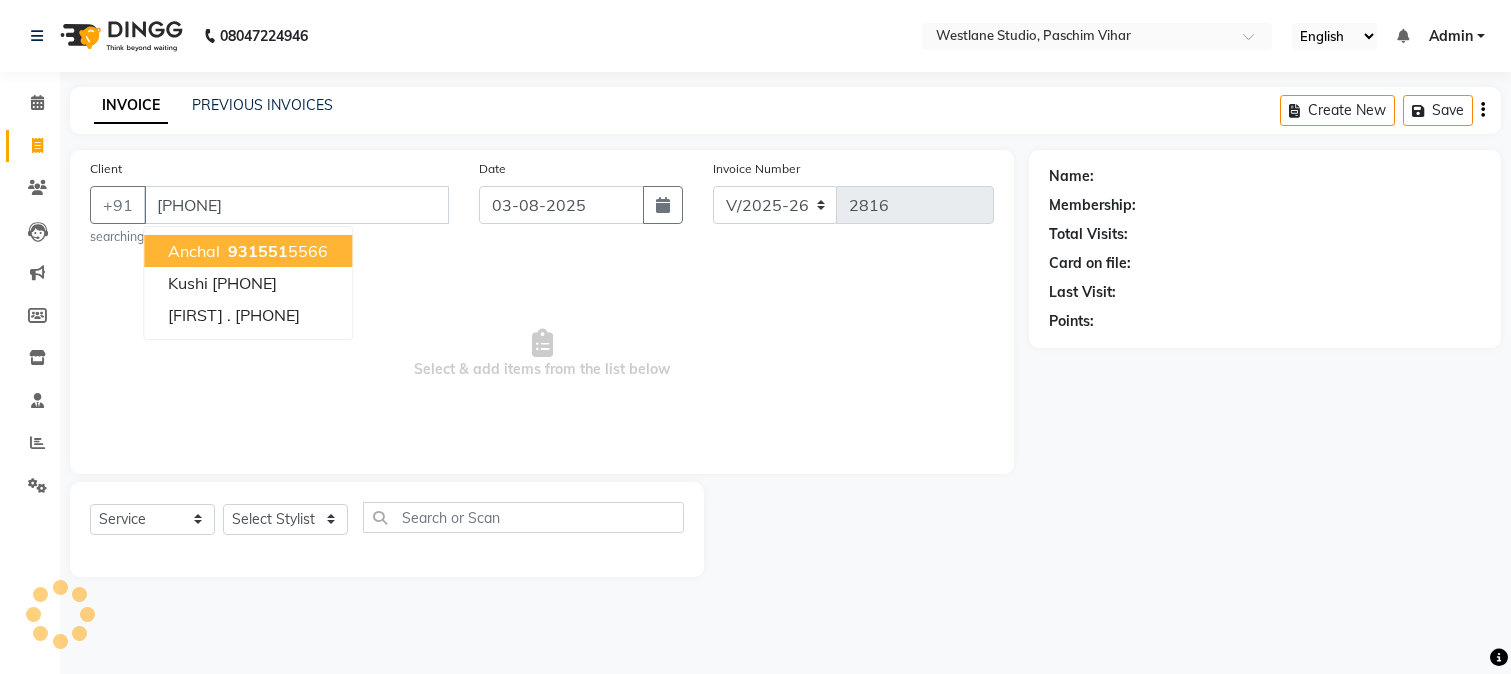 select on "223" 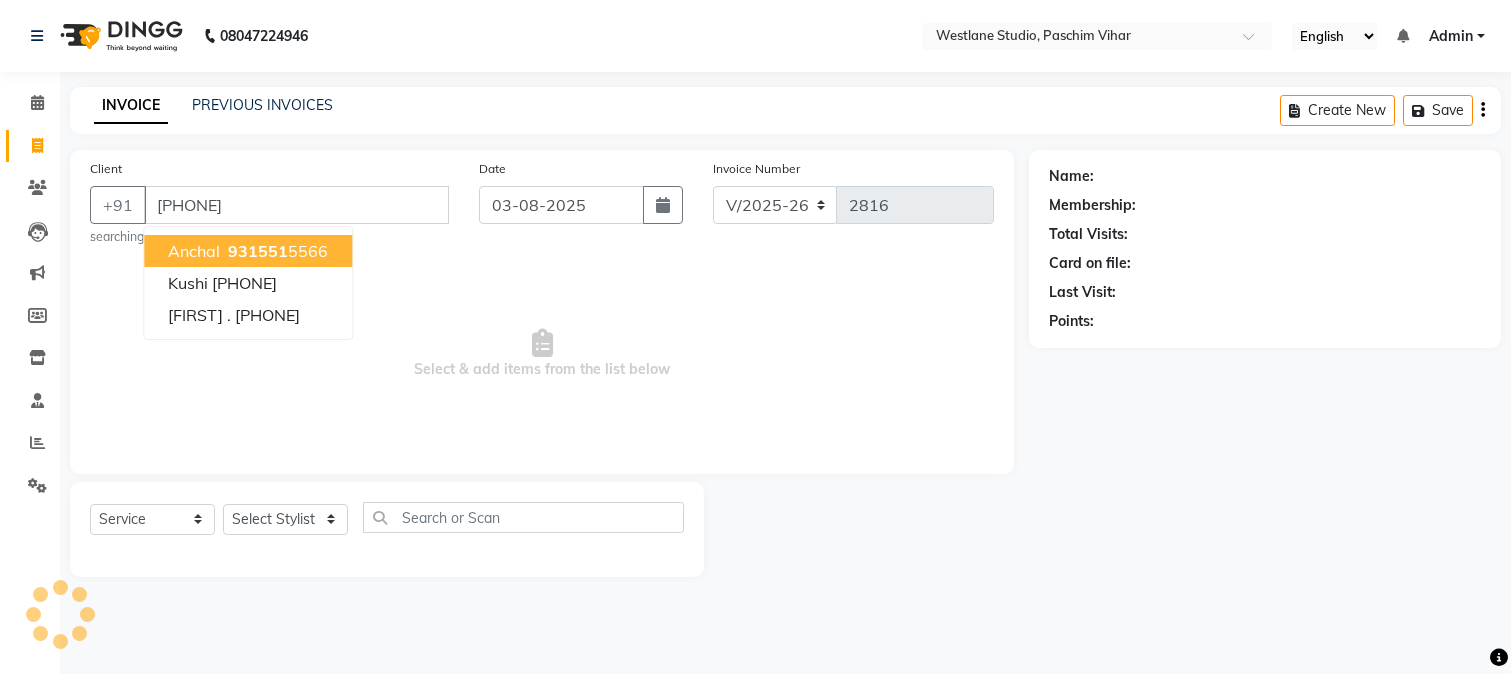 select on "service" 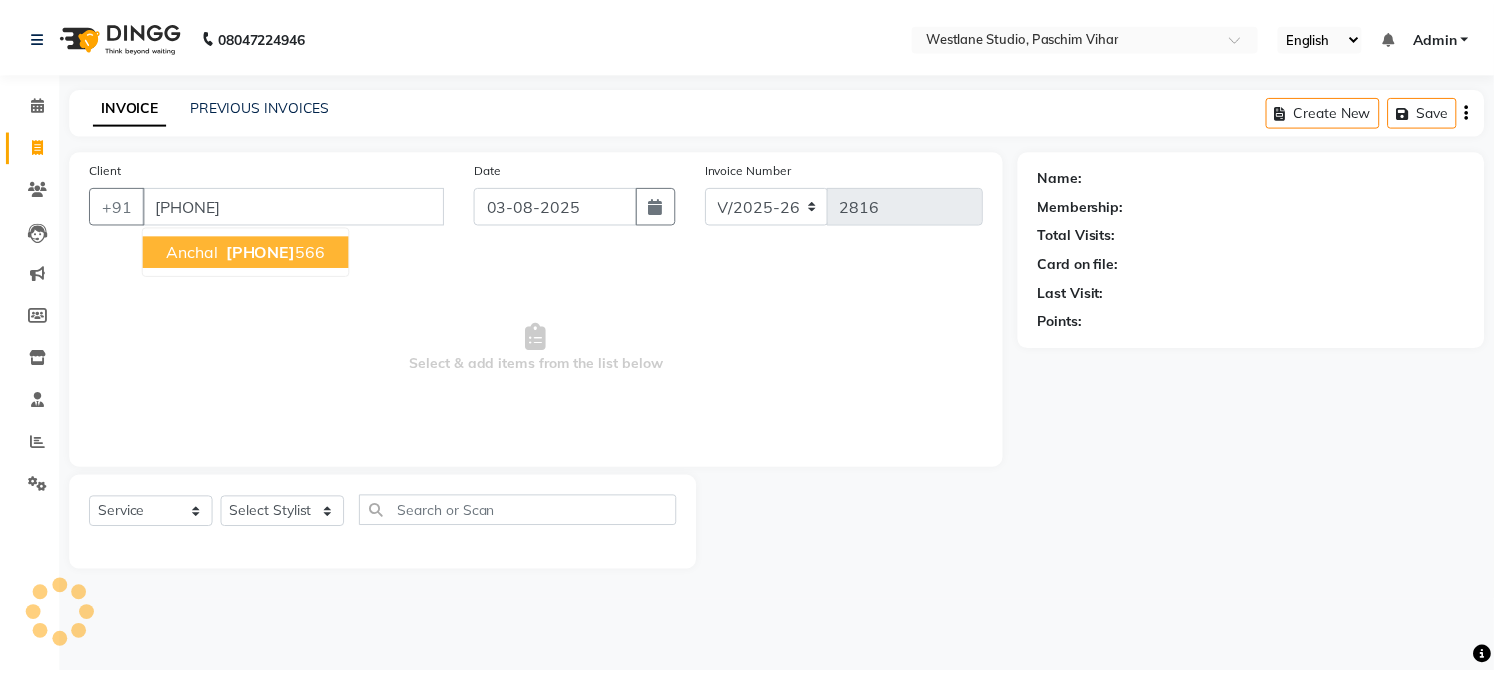 scroll, scrollTop: 0, scrollLeft: 0, axis: both 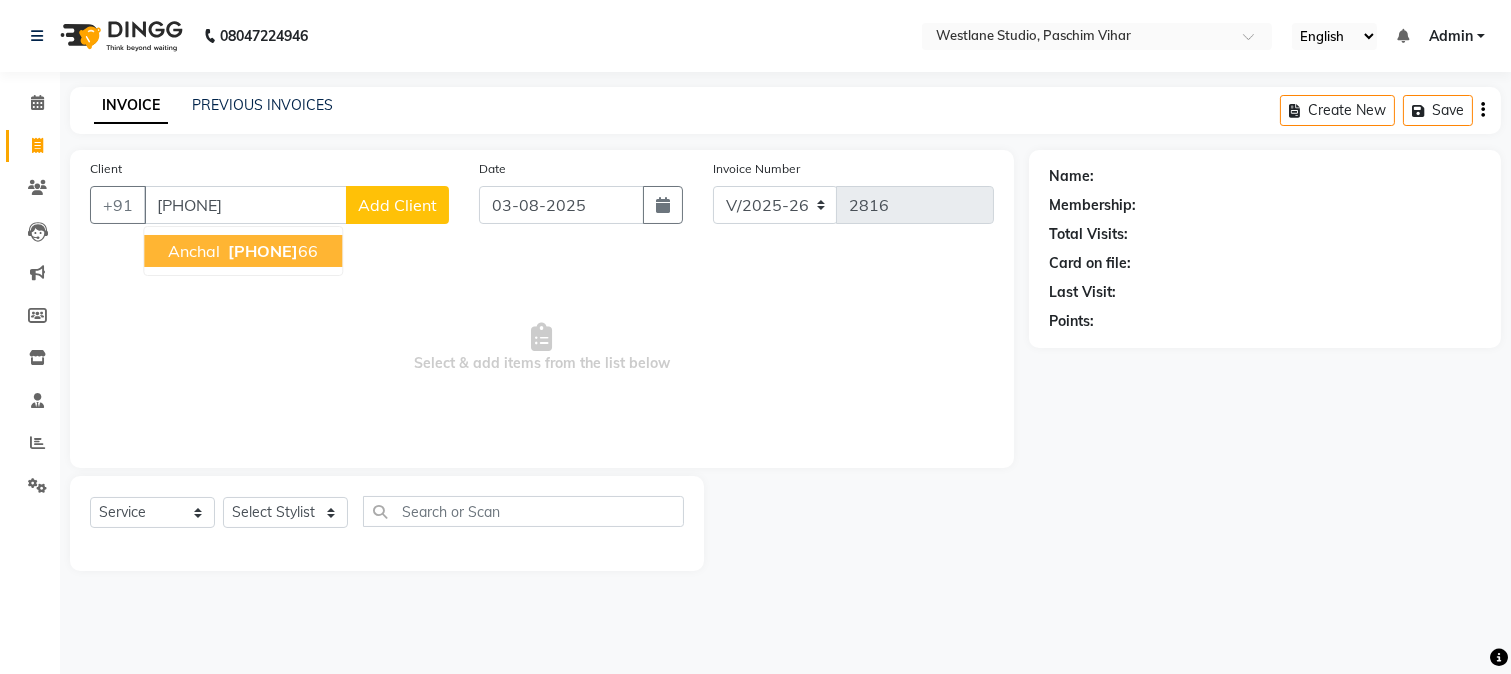 click on "[PHONE]" at bounding box center (263, 251) 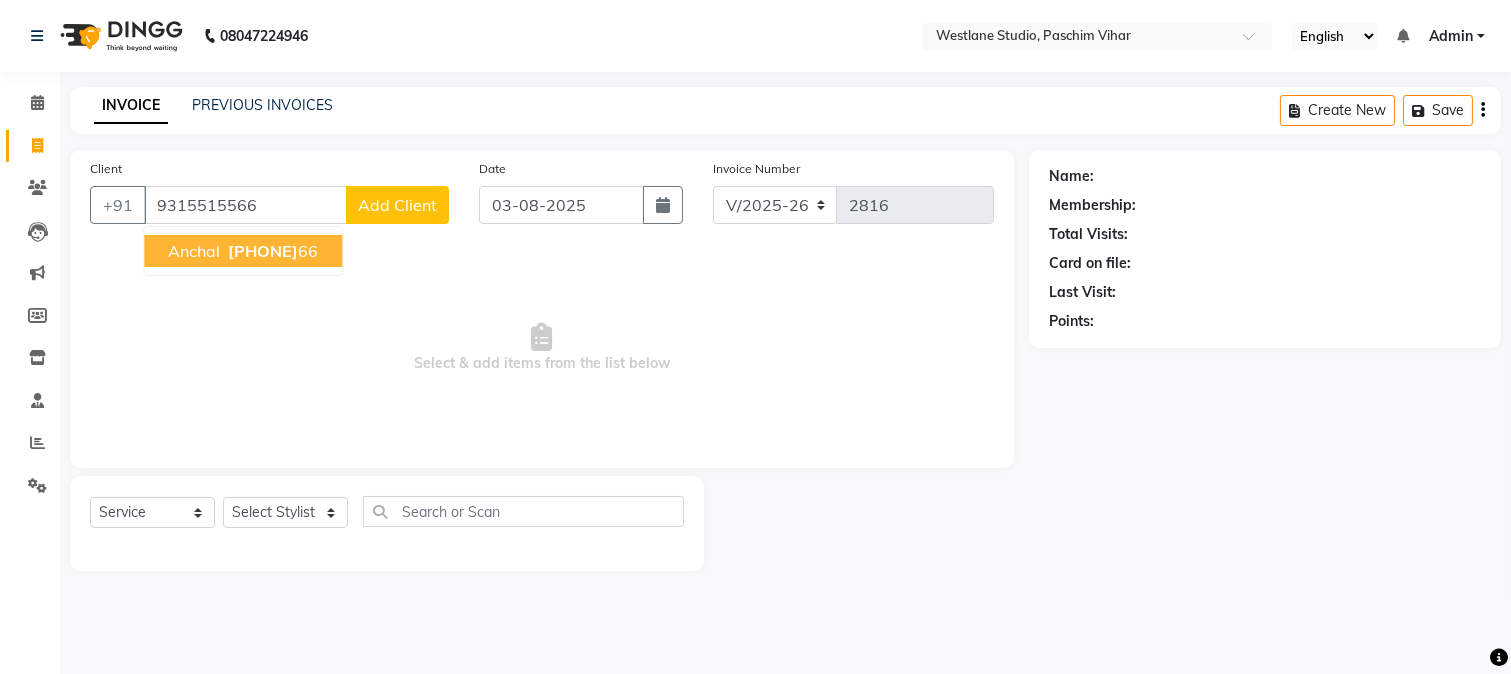 type on "9315515566" 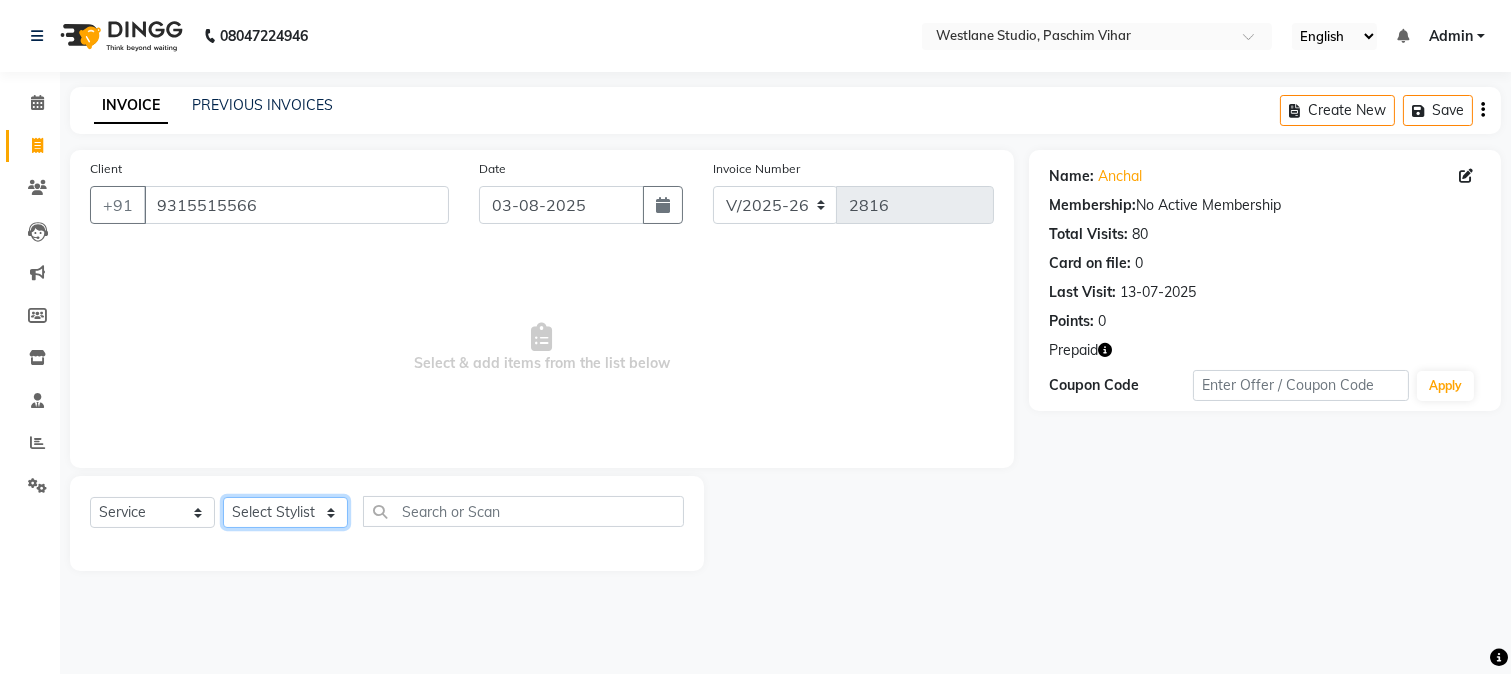 click on "Select Stylist Akash Anu Arun Gaurav  GULFAM jeeshan MANISH NADEEM ALI Nitin Sajwan Raja  Ranjeet RENU RIDHIMA BHATIA Rohit SAGAR Shakel SOHEIL Sonam SUNIL USHA" 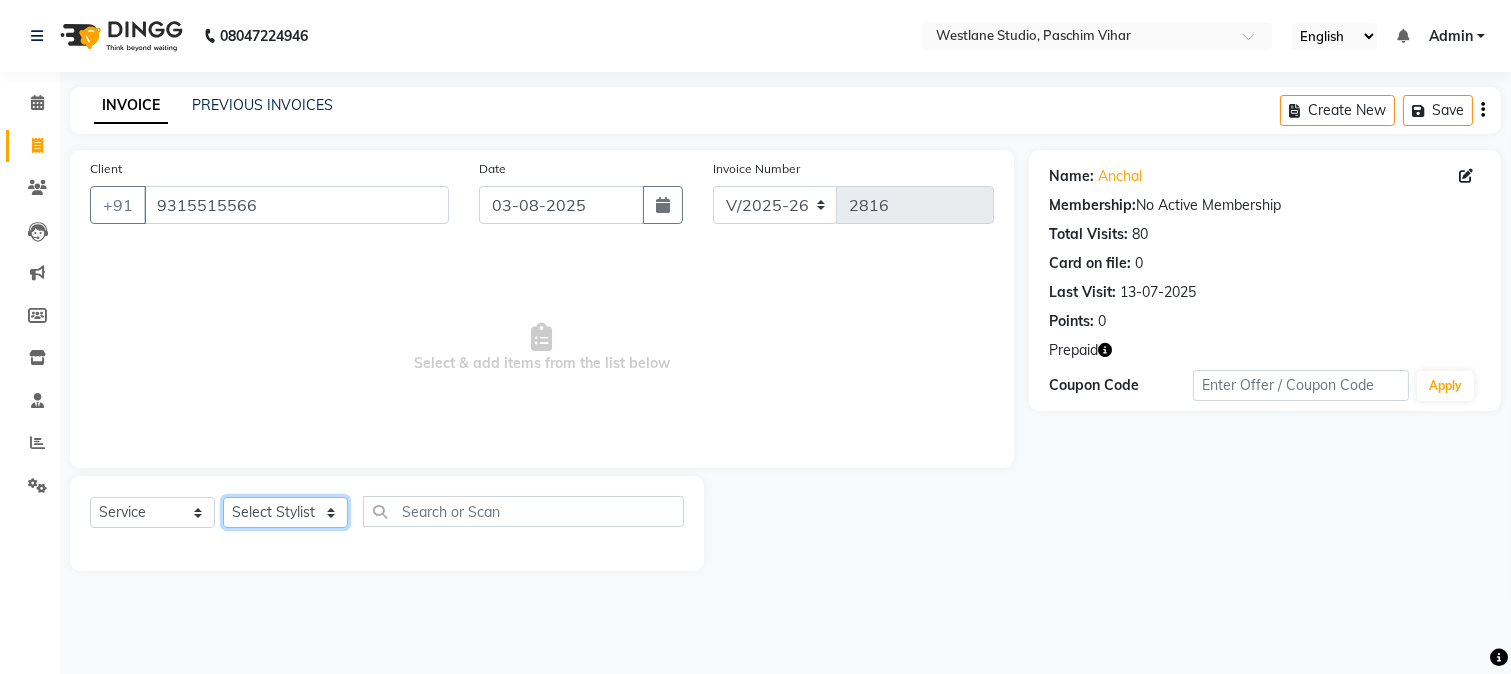 select on "14818" 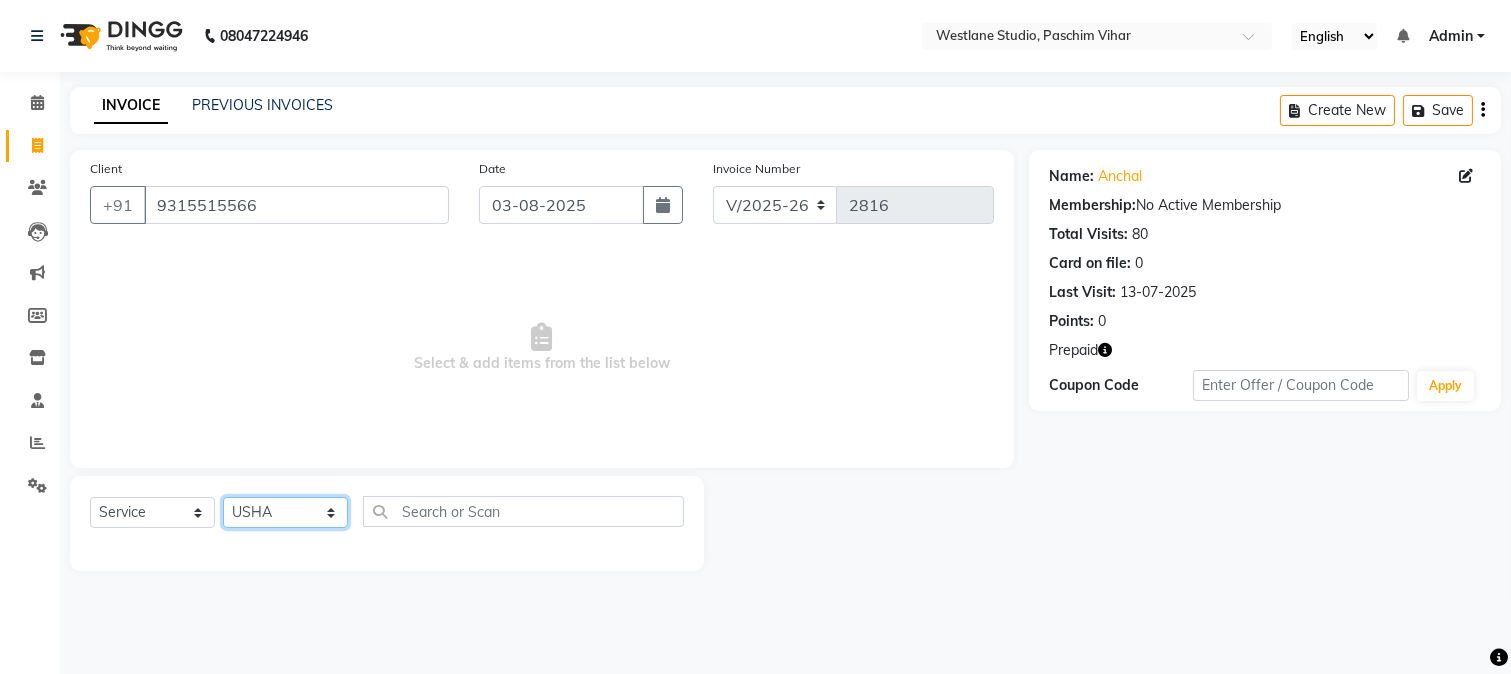 click on "Select Stylist Akash Anu Arun Gaurav  GULFAM jeeshan MANISH NADEEM ALI Nitin Sajwan Raja  Ranjeet RENU RIDHIMA BHATIA Rohit SAGAR Shakel SOHEIL Sonam SUNIL USHA" 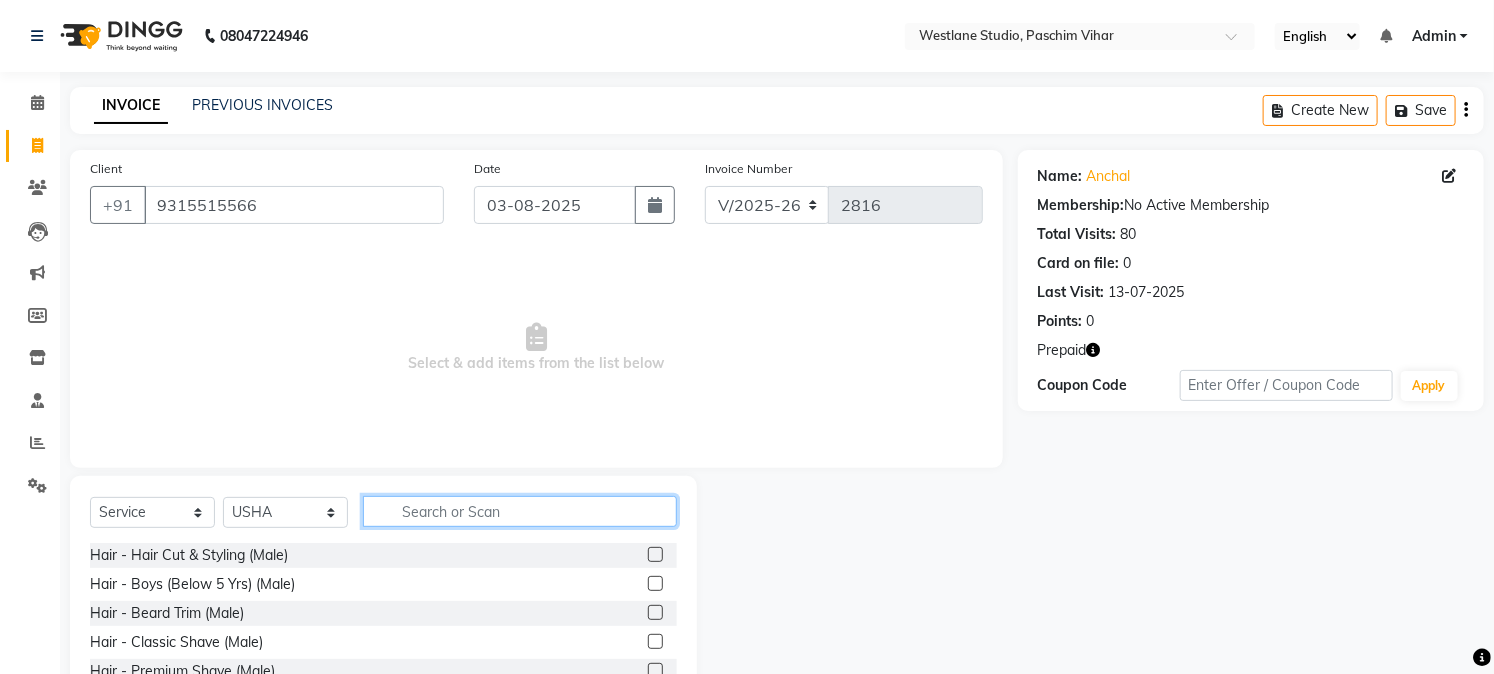 click 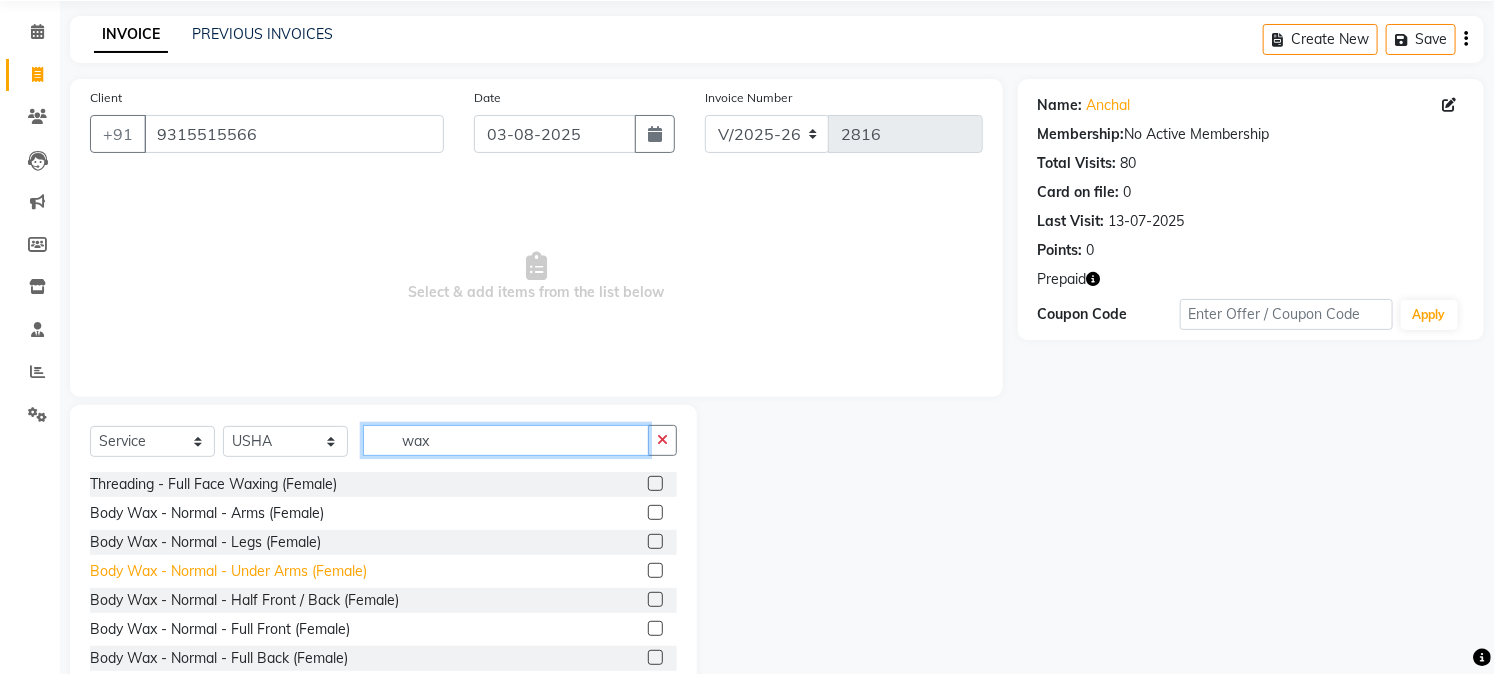 scroll, scrollTop: 111, scrollLeft: 0, axis: vertical 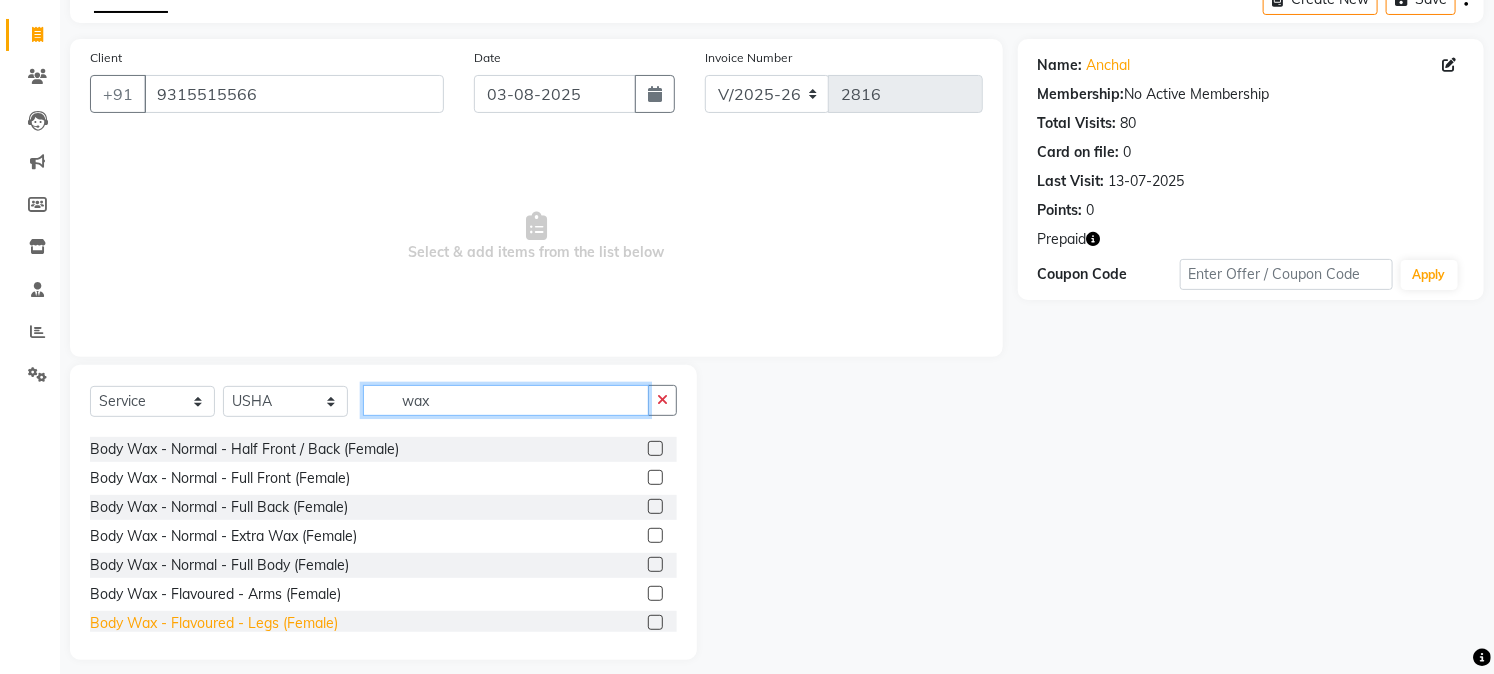 type on "wax" 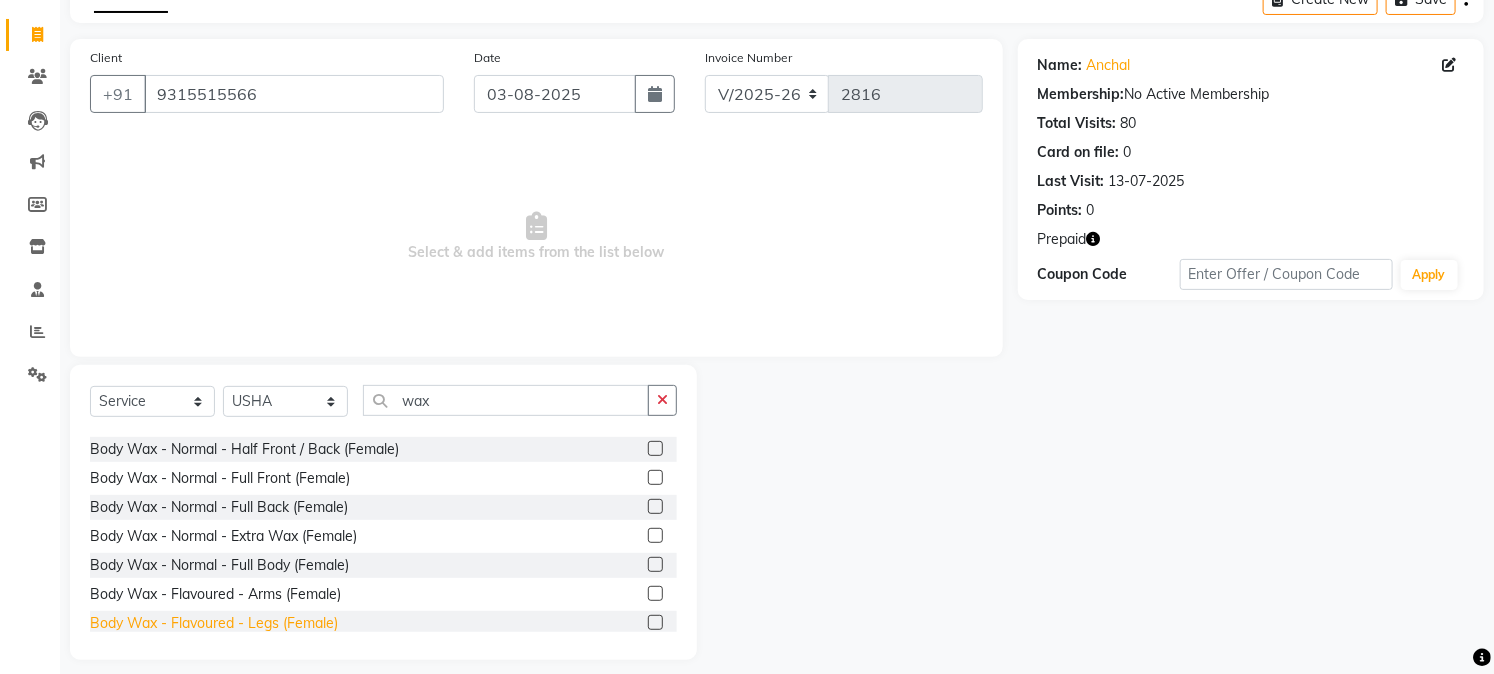click on "Body Wax - Flavoured - Legs (Female)" 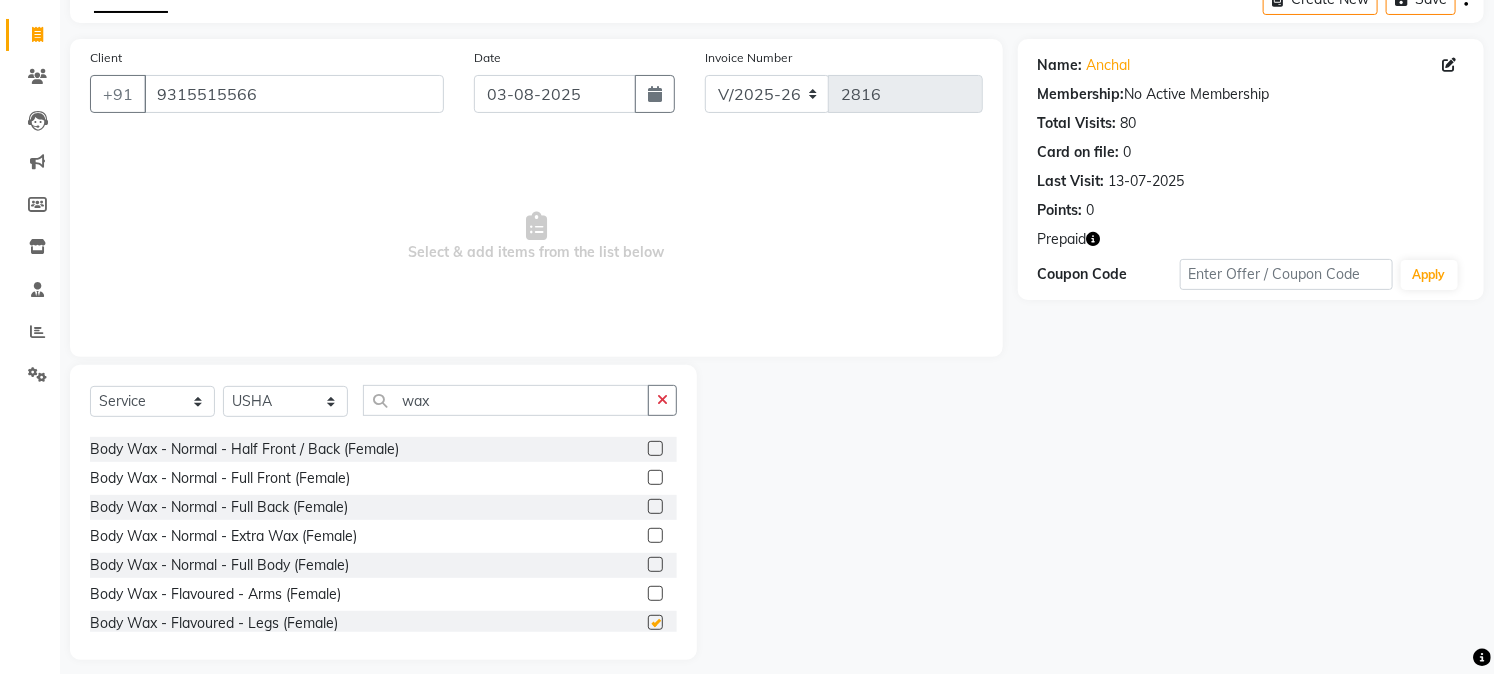 checkbox on "false" 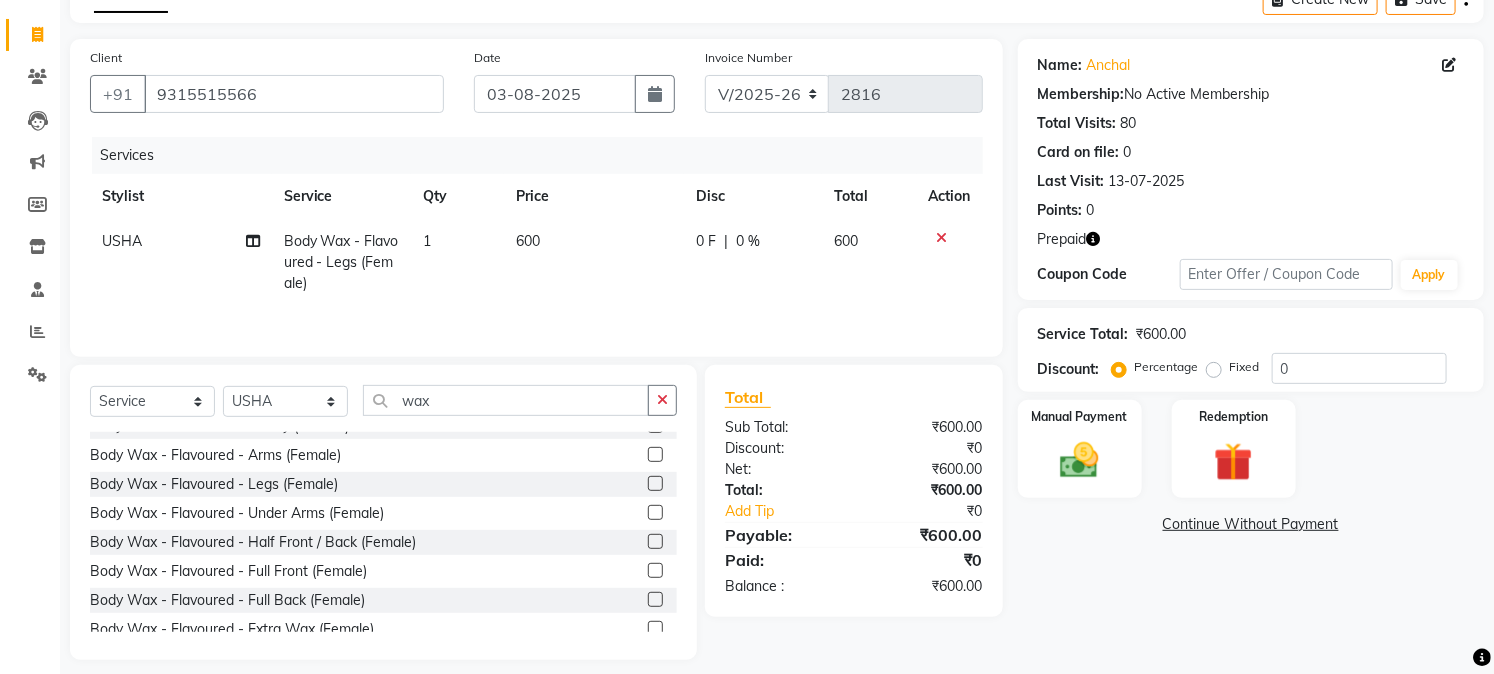 scroll, scrollTop: 0, scrollLeft: 0, axis: both 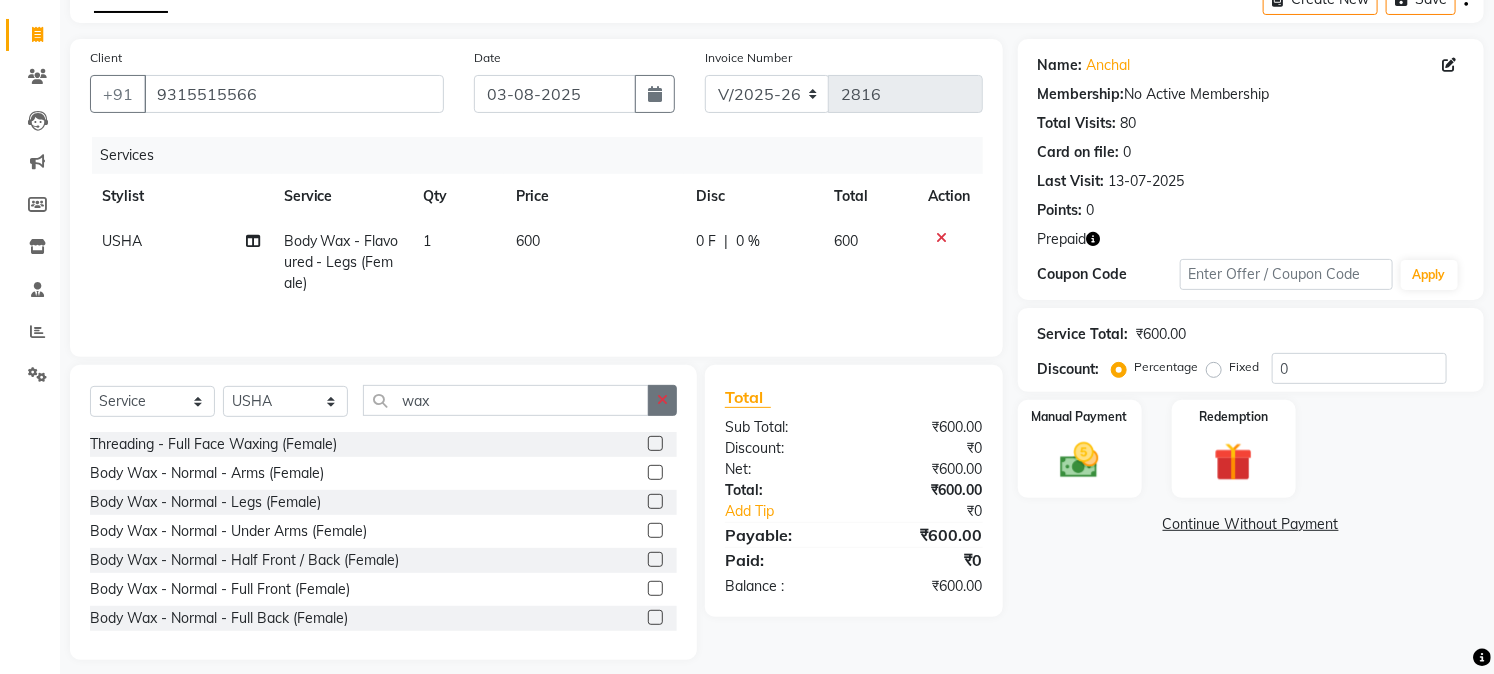 click 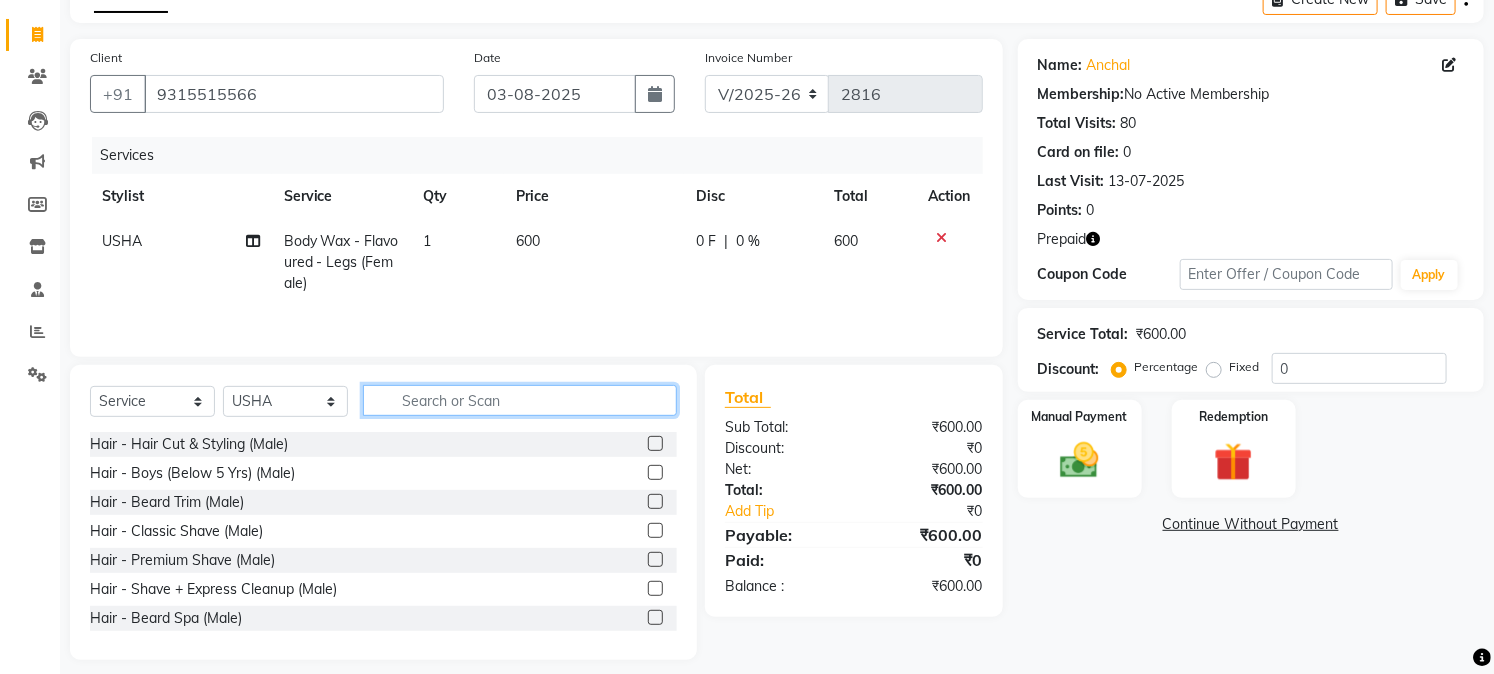 click 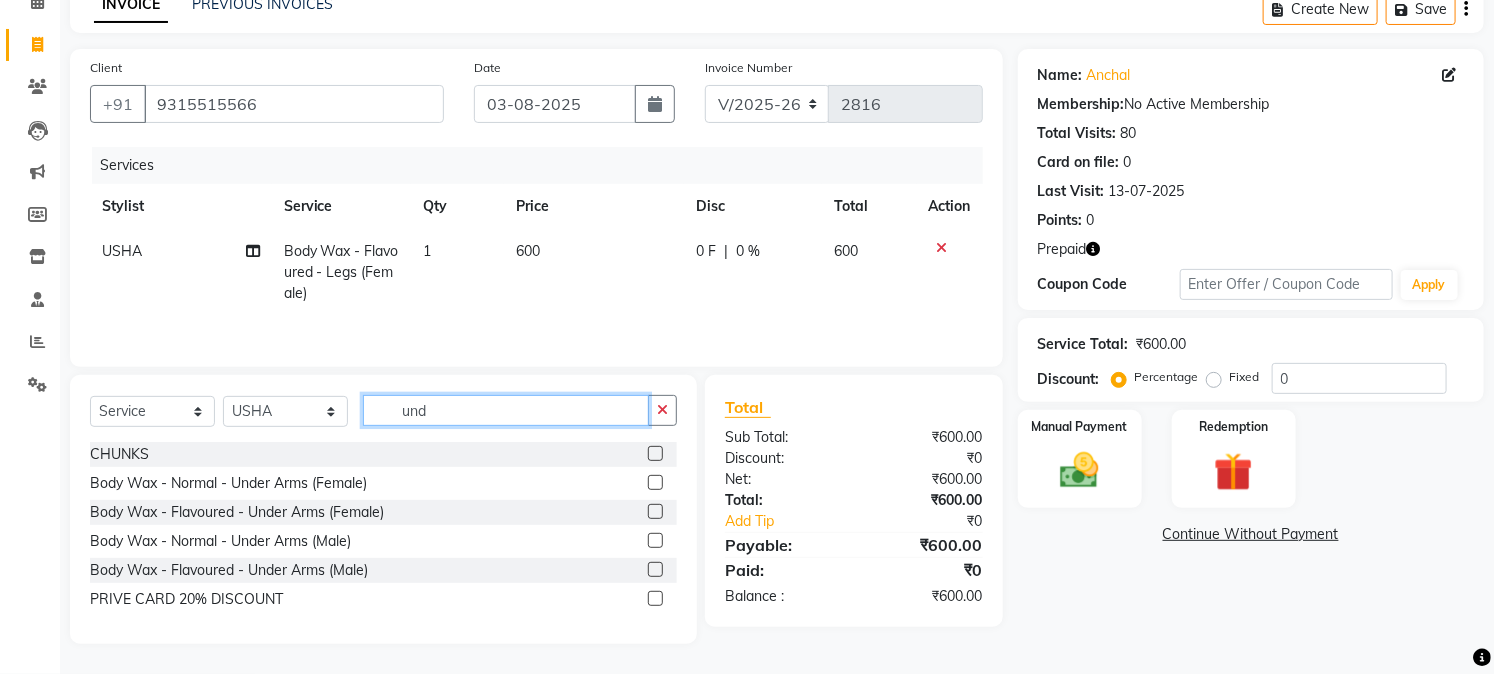scroll, scrollTop: 85, scrollLeft: 0, axis: vertical 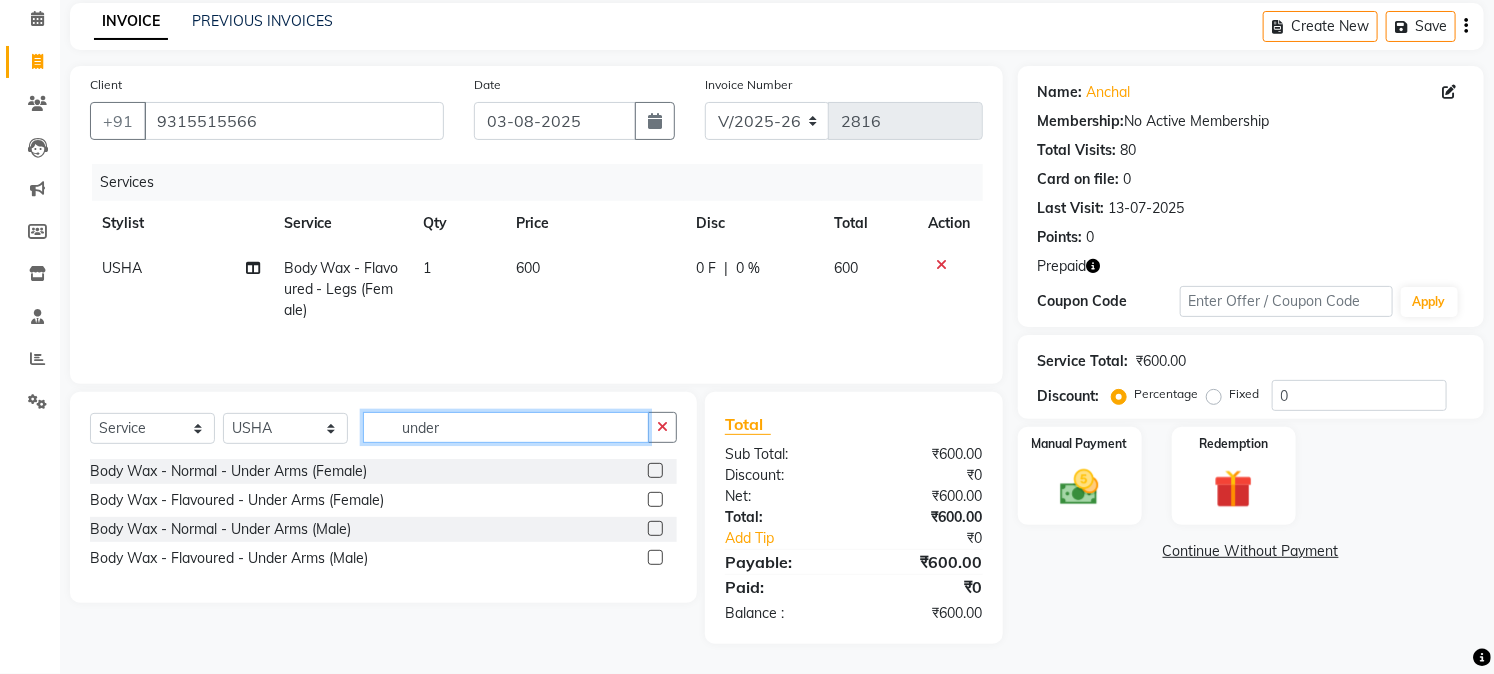 type on "under" 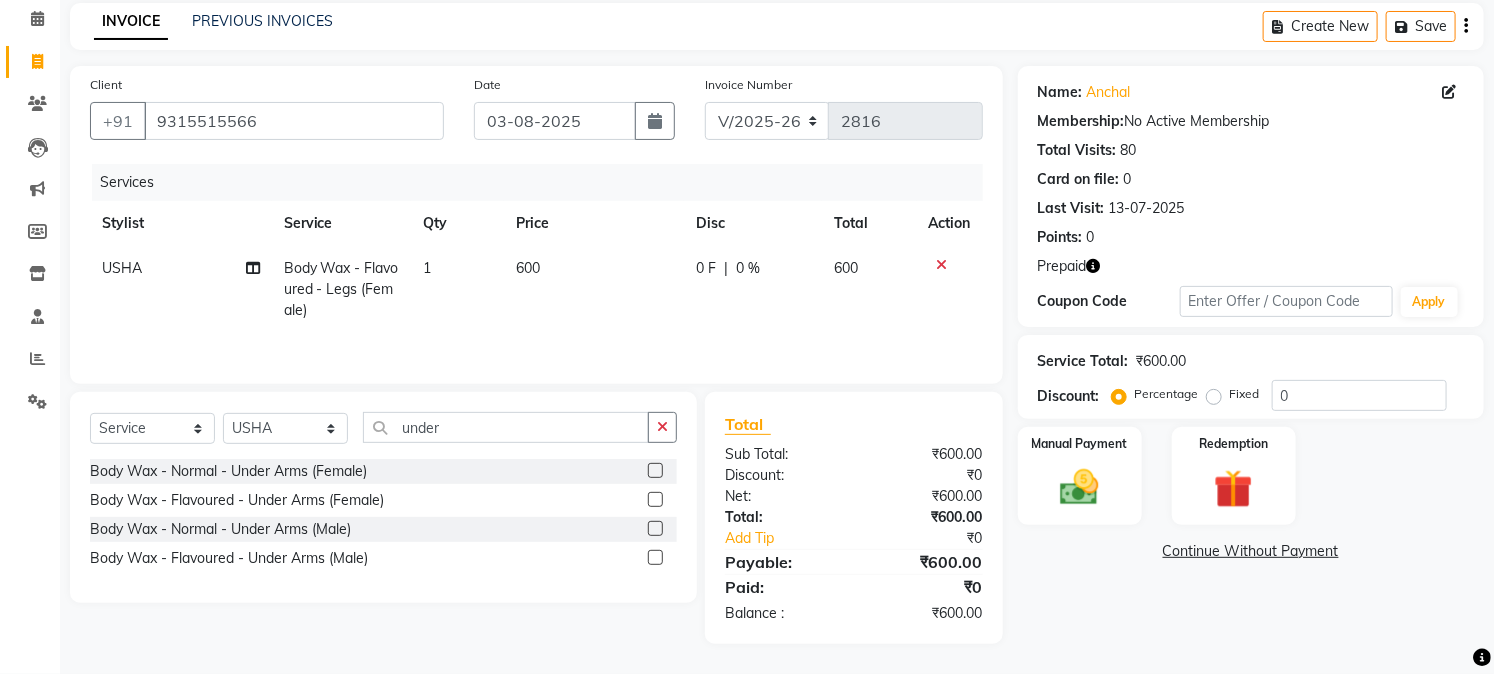 click 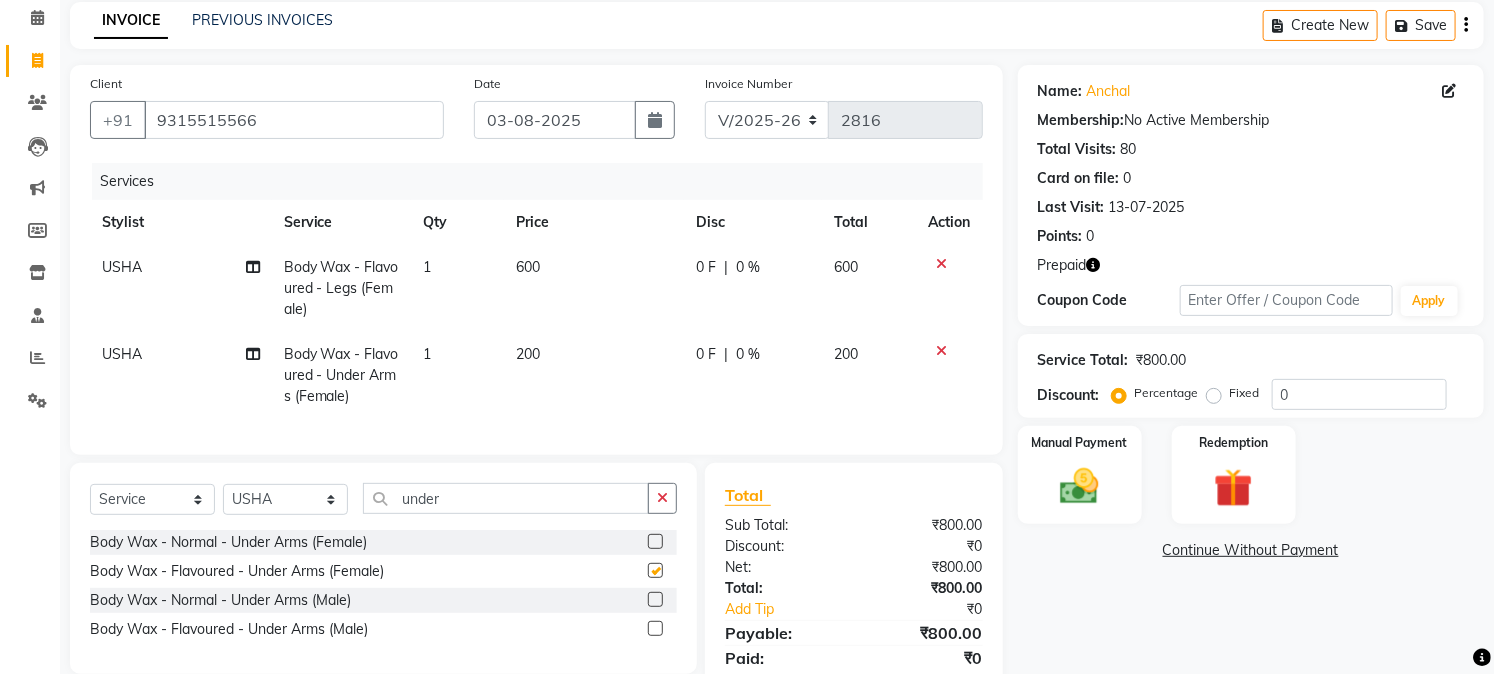 checkbox on "false" 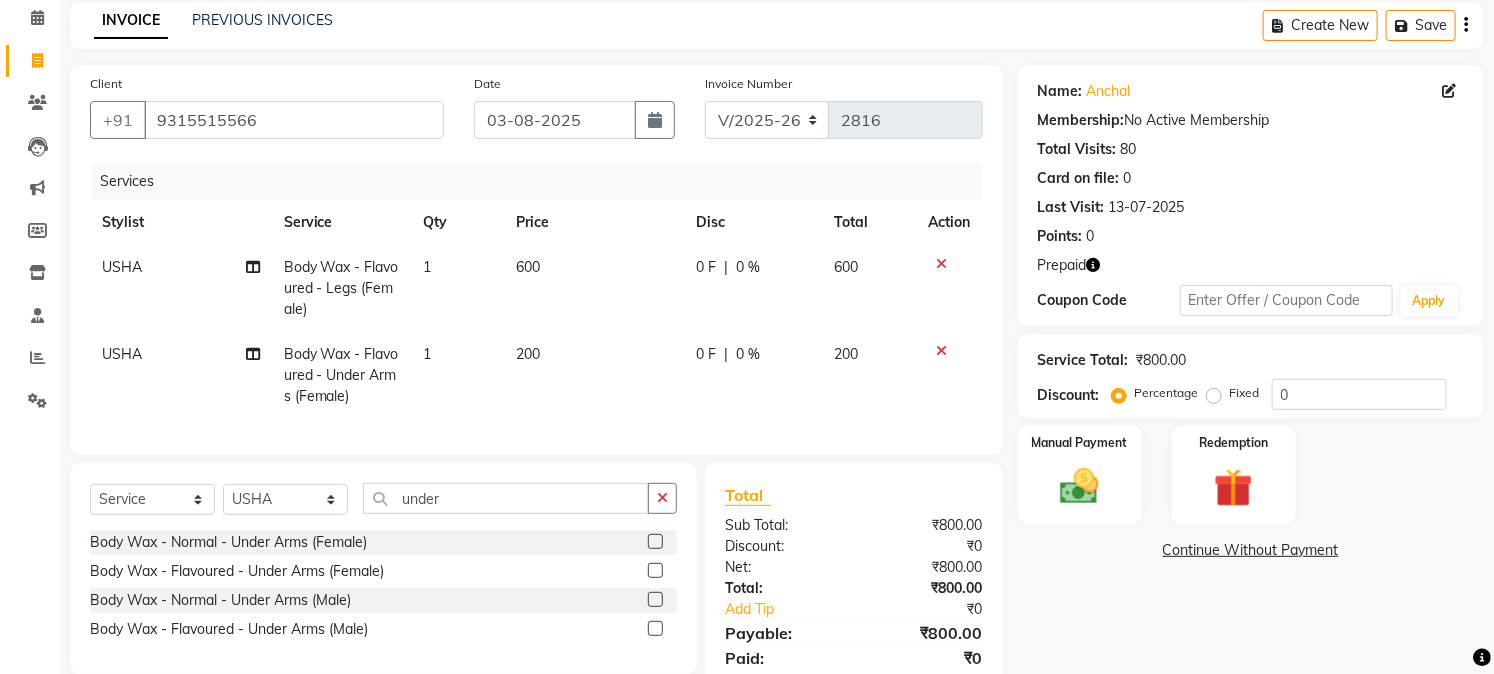 click on "600" 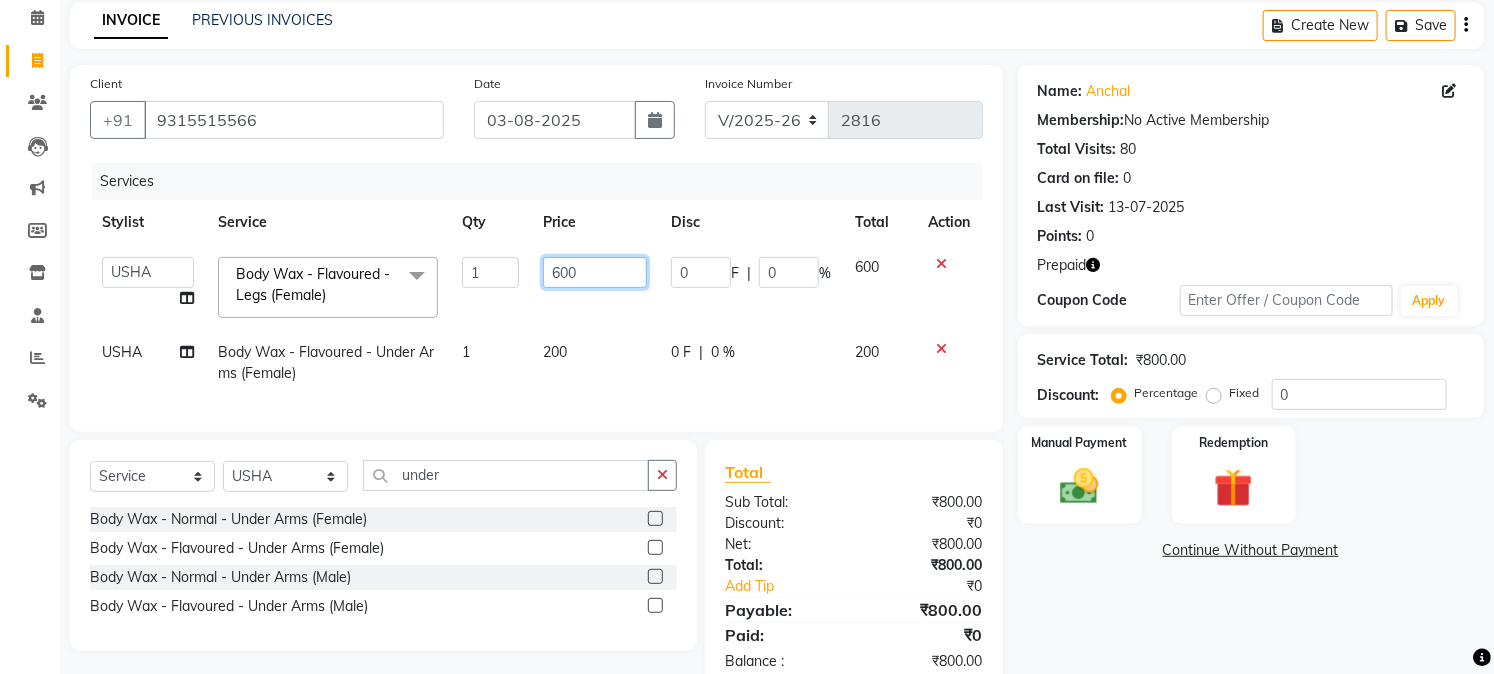 click on "600" 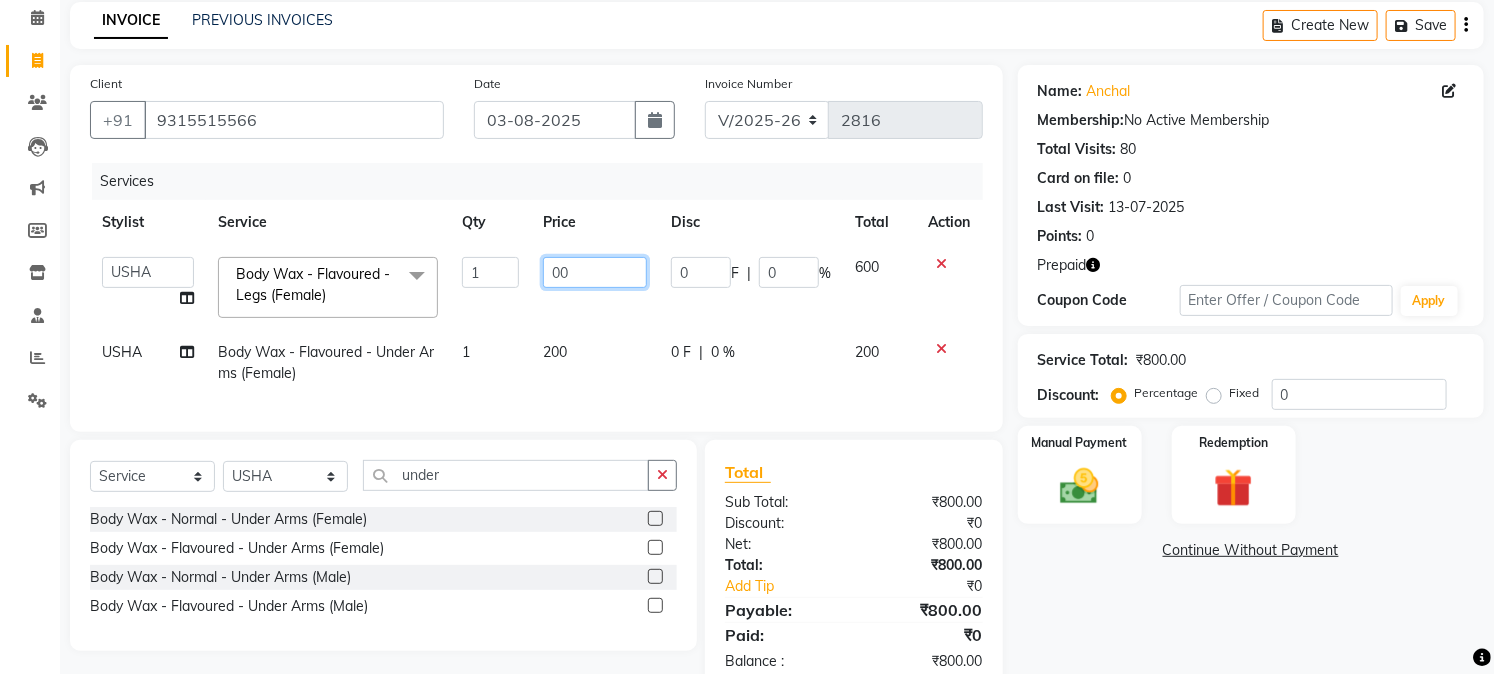 type on "400" 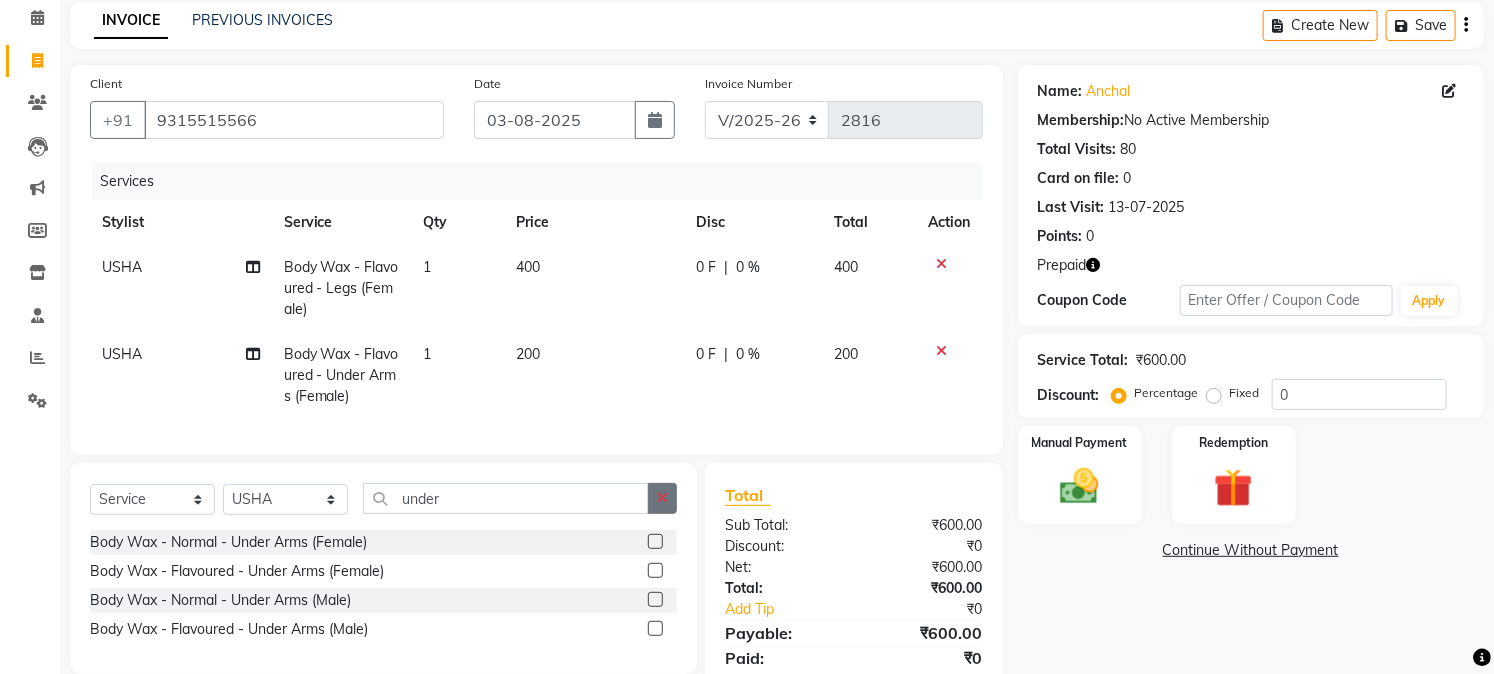 click on "Select  Service  Product  Membership  Package Voucher Prepaid Gift Card  Select Stylist [FIRST] [FIRST] [FIRST] [FIRST]  [FIRST] [FIRST] [FIRST] [FIRST] [FIRST] [FIRST] [FIRST] [FIRST] [FIRST] [FIRST] [FIRST] [FIRST] [FIRST] [FIRST] [FIRST] [FIRST] [FIRST] [FIRST] [FIRST]  under Body Wax - Normal - Under Arms (Female)  Body Wax - Flavoured - Under Arms (Female)  Body Wax - Normal - Under Arms (Male)  Body Wax - Flavoured - Under Arms (Male)" 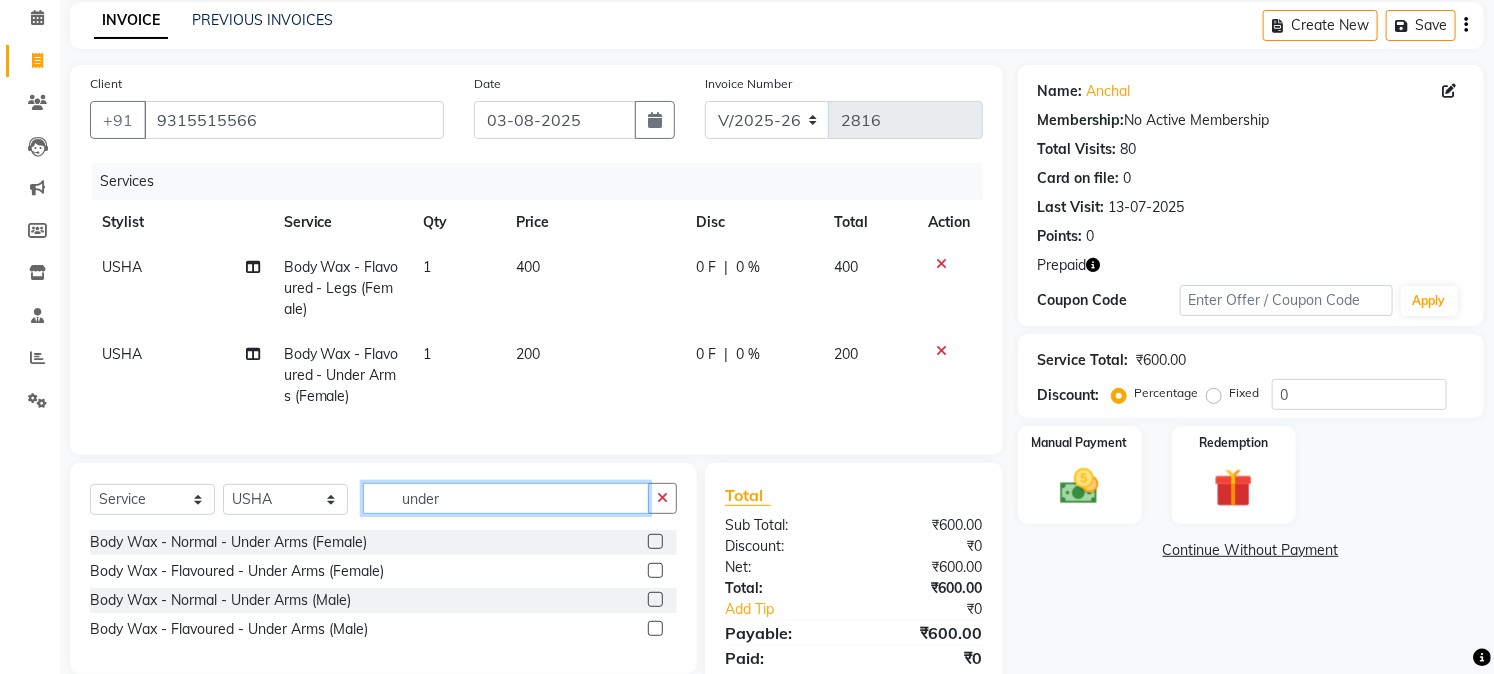 click on "under" 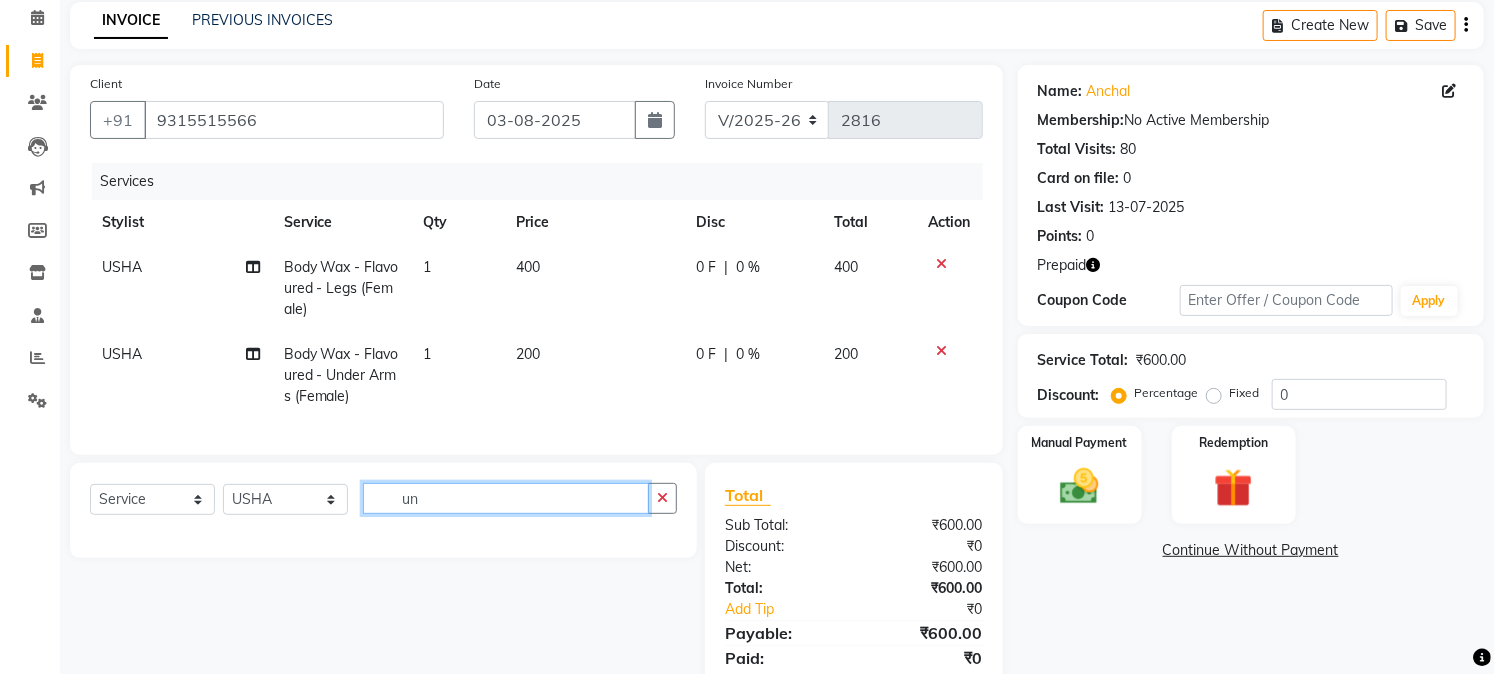 type on "u" 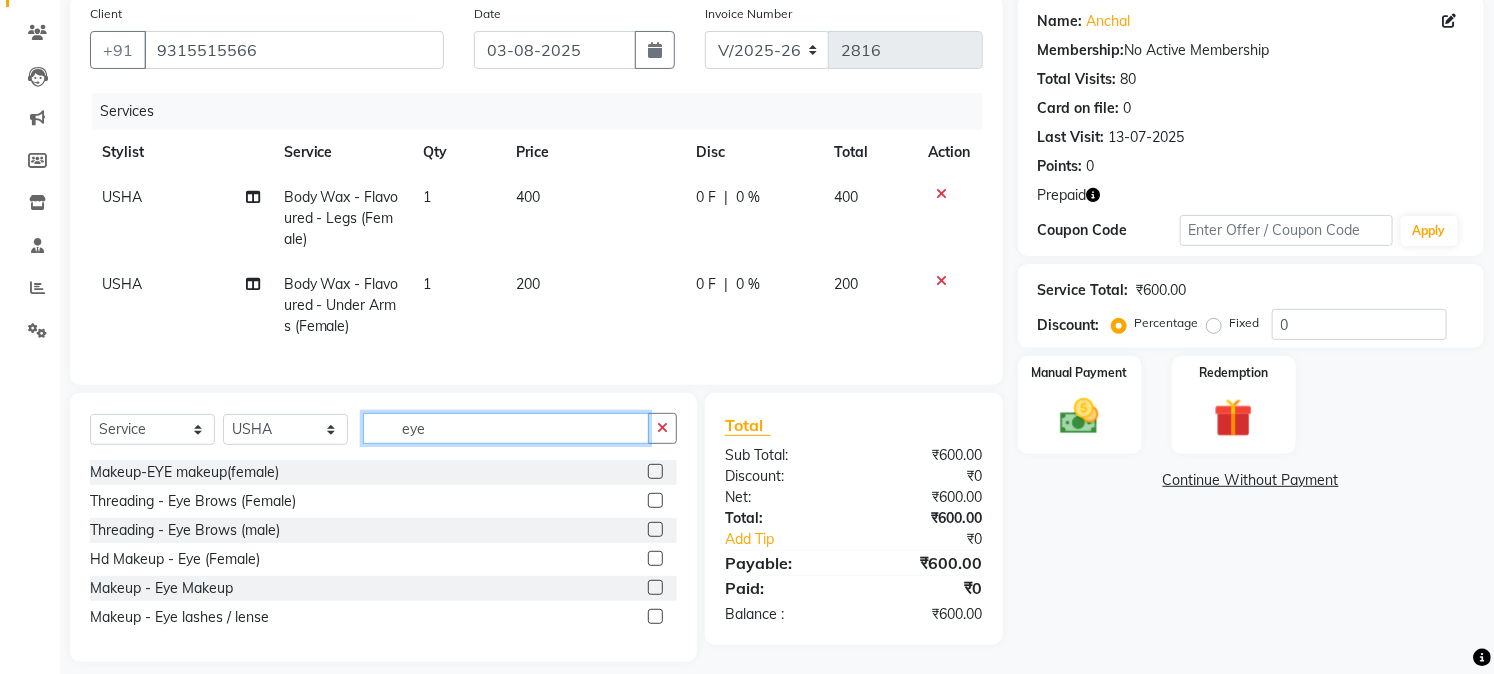 scroll, scrollTop: 188, scrollLeft: 0, axis: vertical 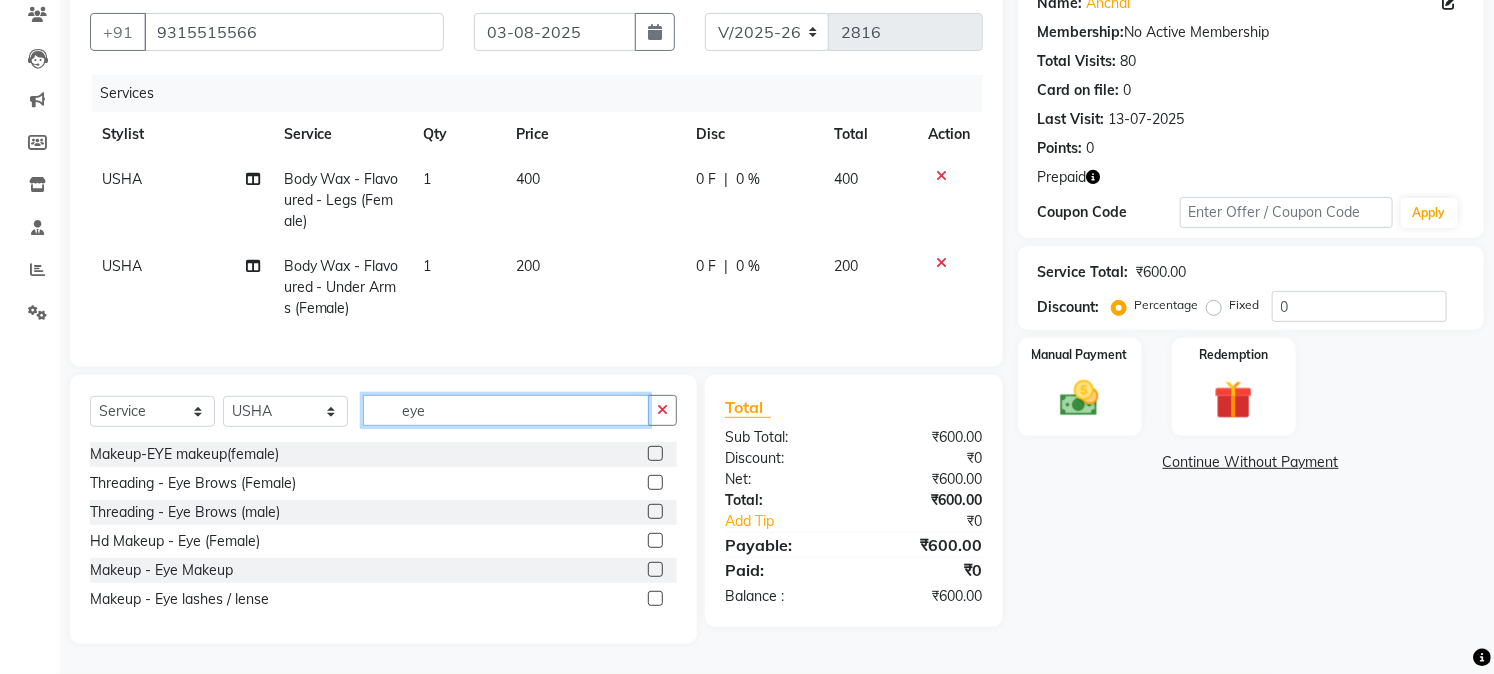 type on "eye" 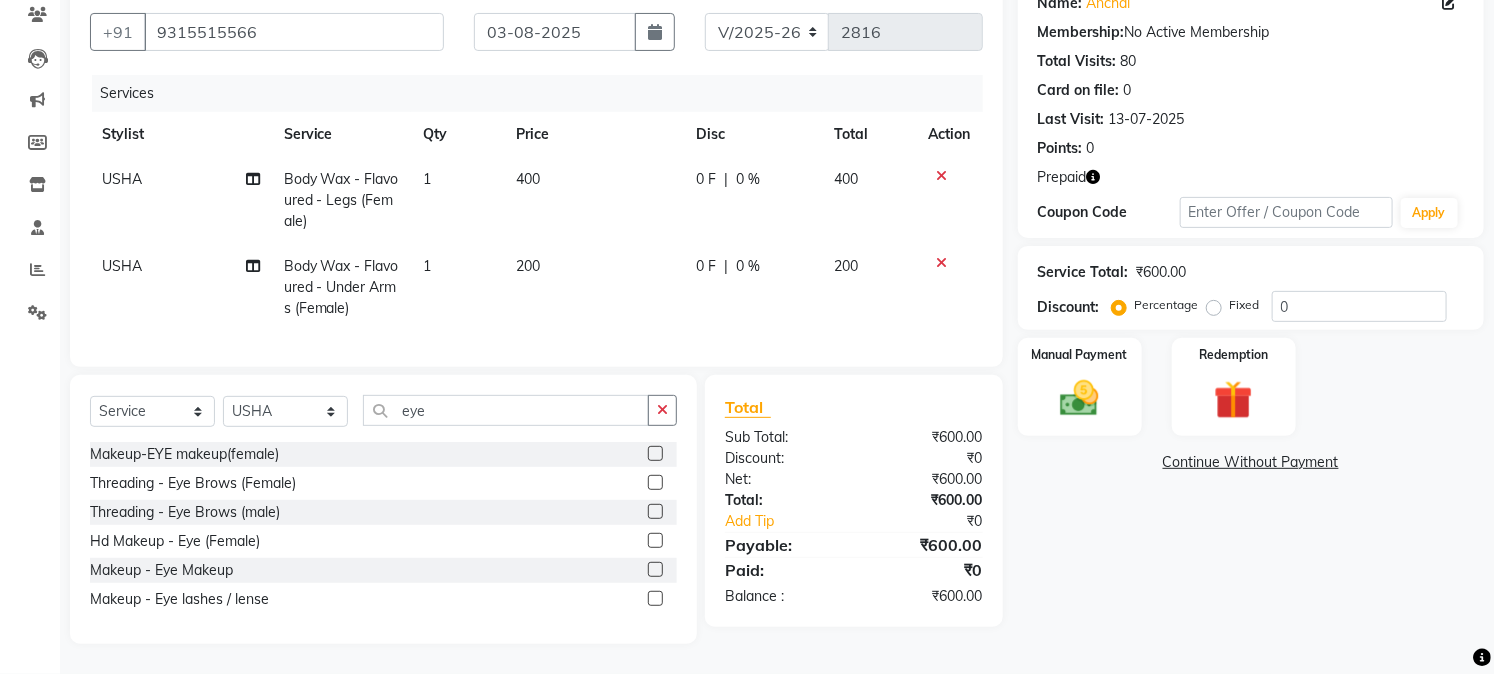 click 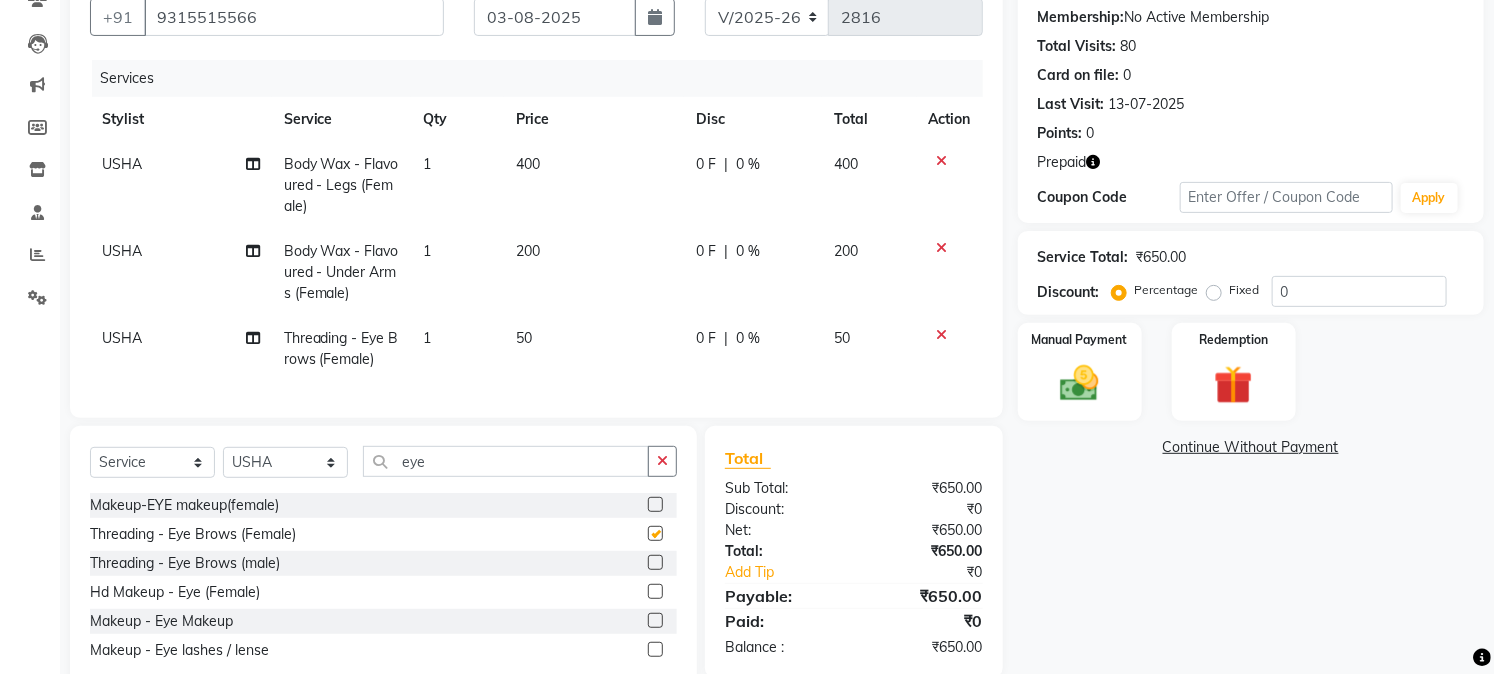 checkbox on "false" 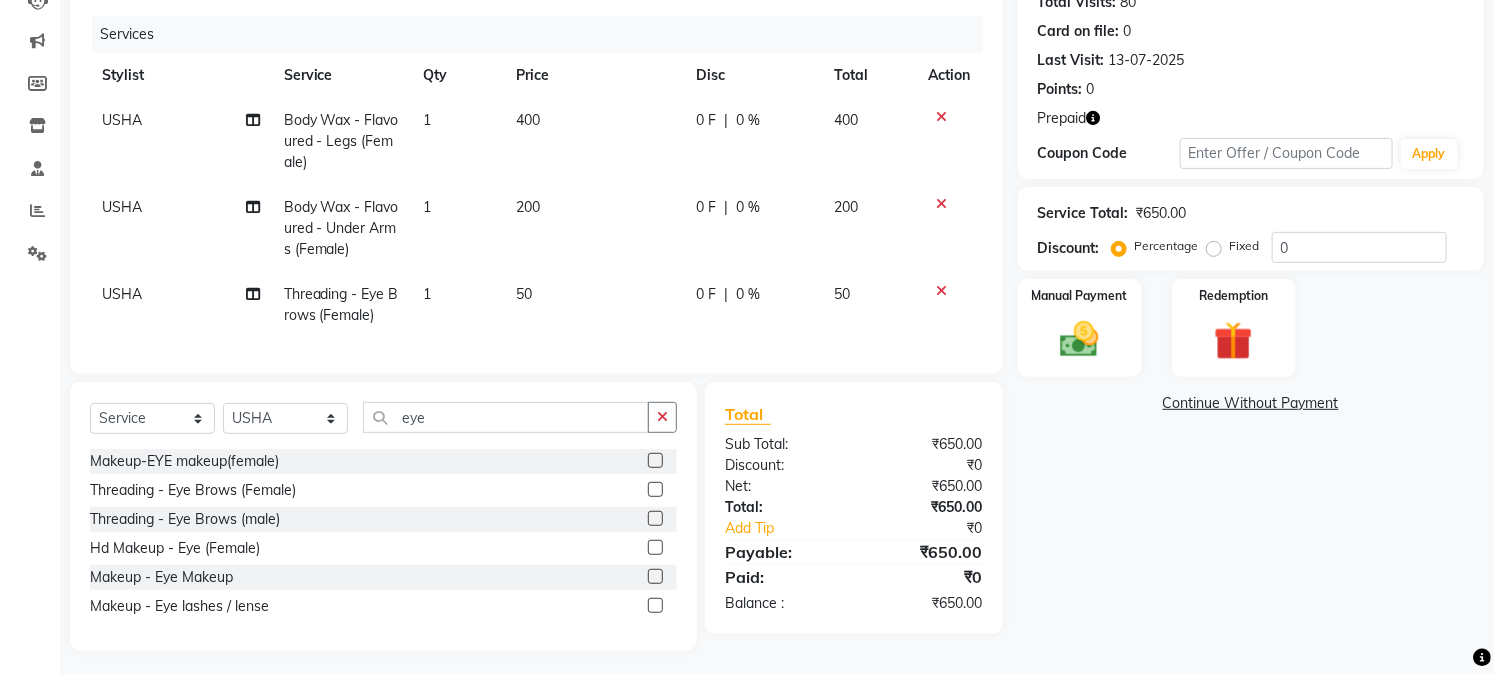 scroll, scrollTop: 255, scrollLeft: 0, axis: vertical 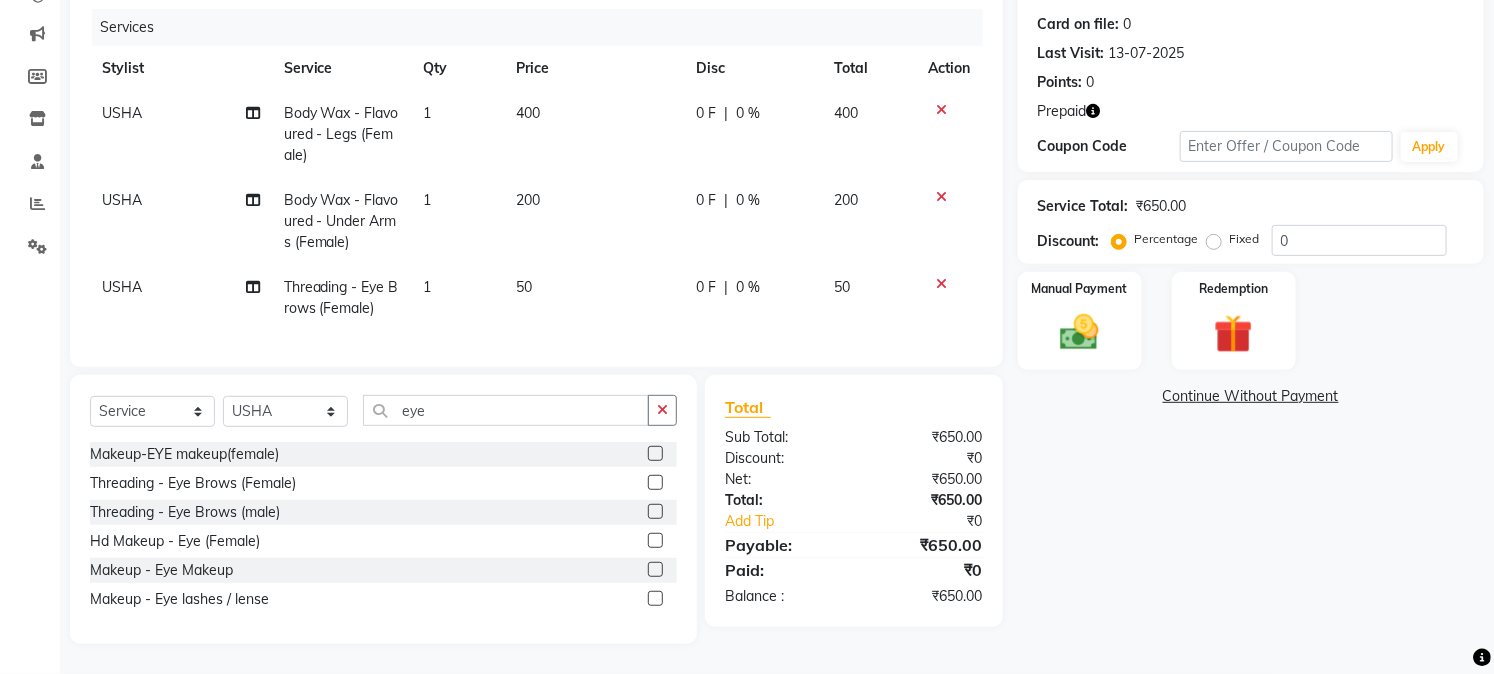 drag, startPoint x: 668, startPoint y: 408, endPoint x: 650, endPoint y: 414, distance: 18.973665 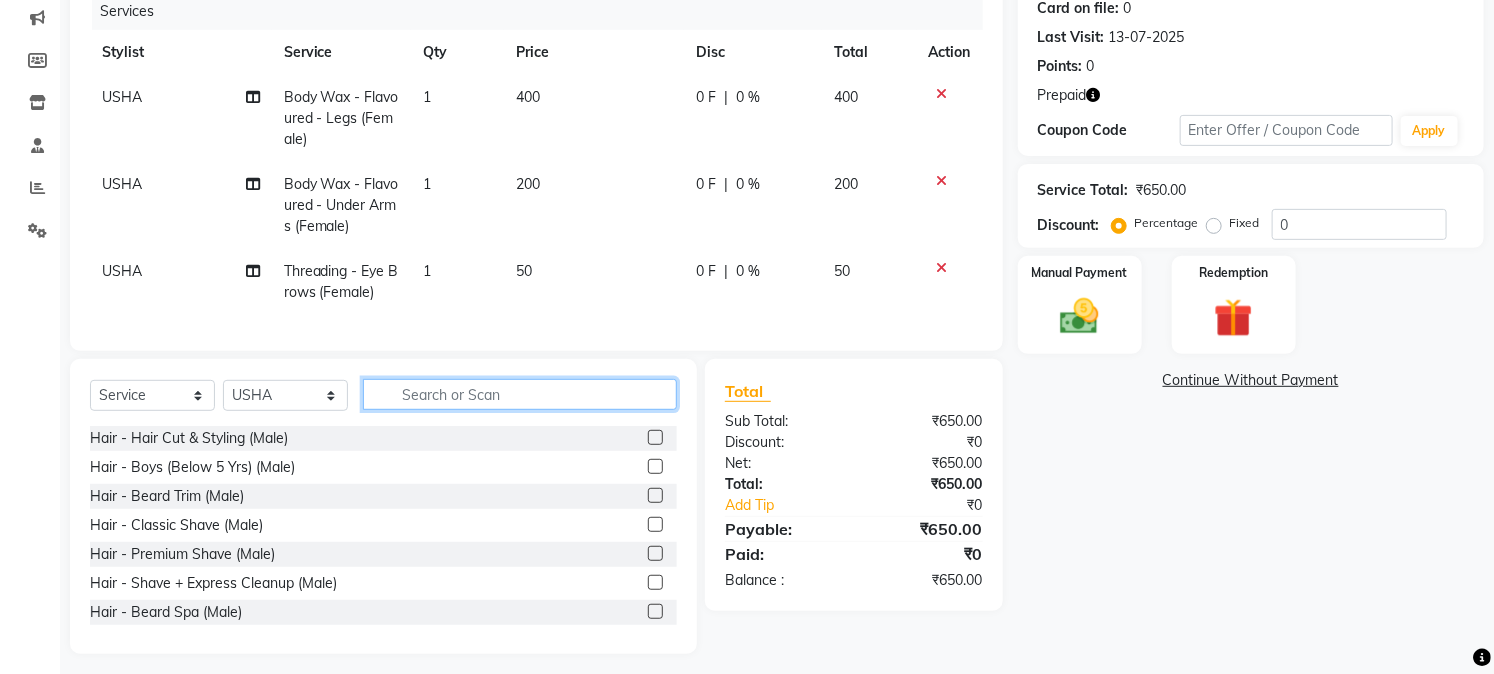 click 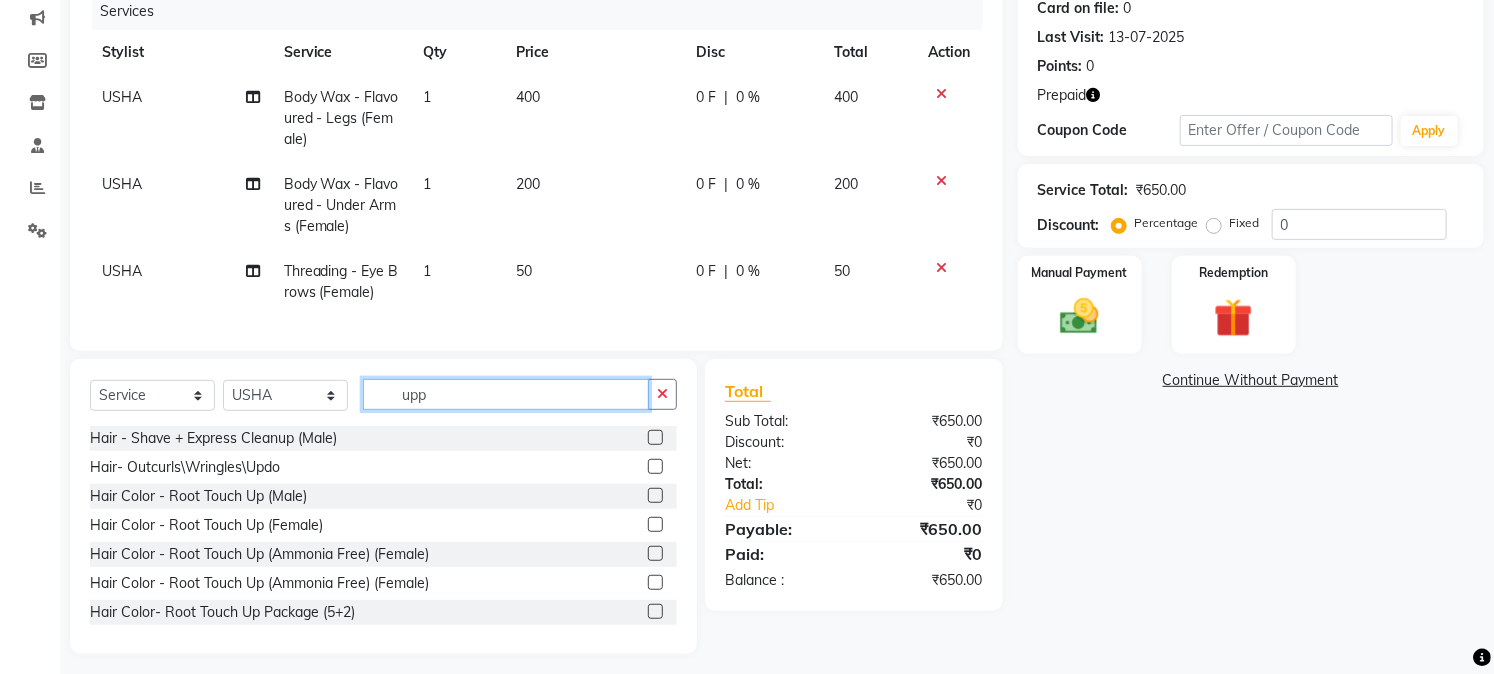 scroll, scrollTop: 238, scrollLeft: 0, axis: vertical 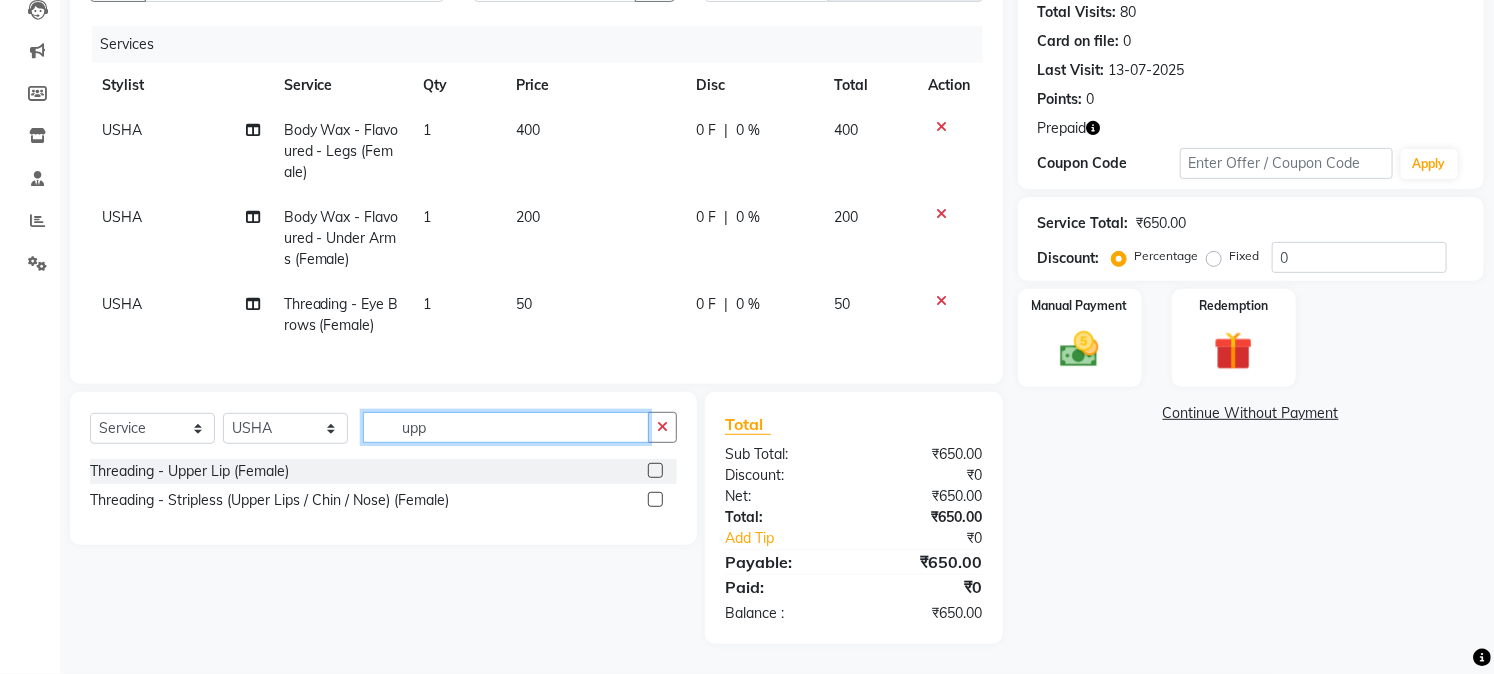 type on "upp" 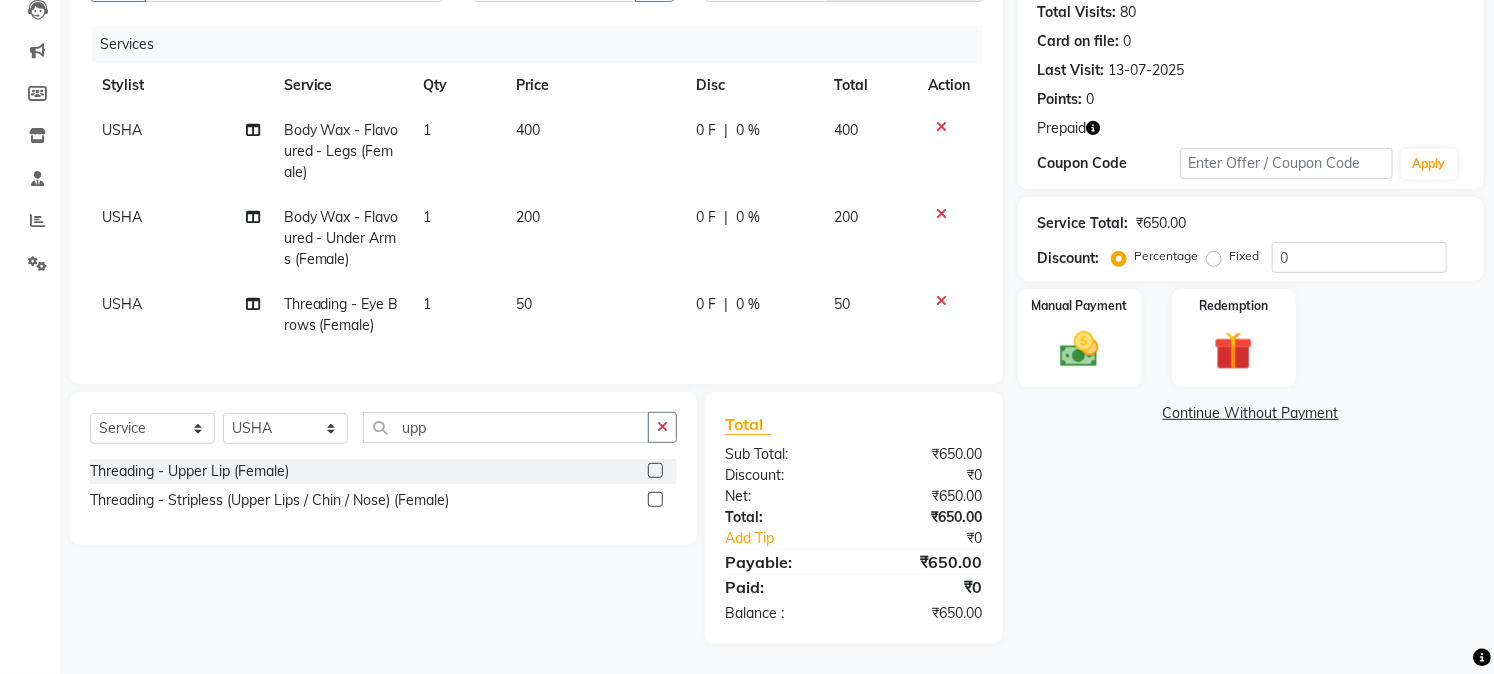 click 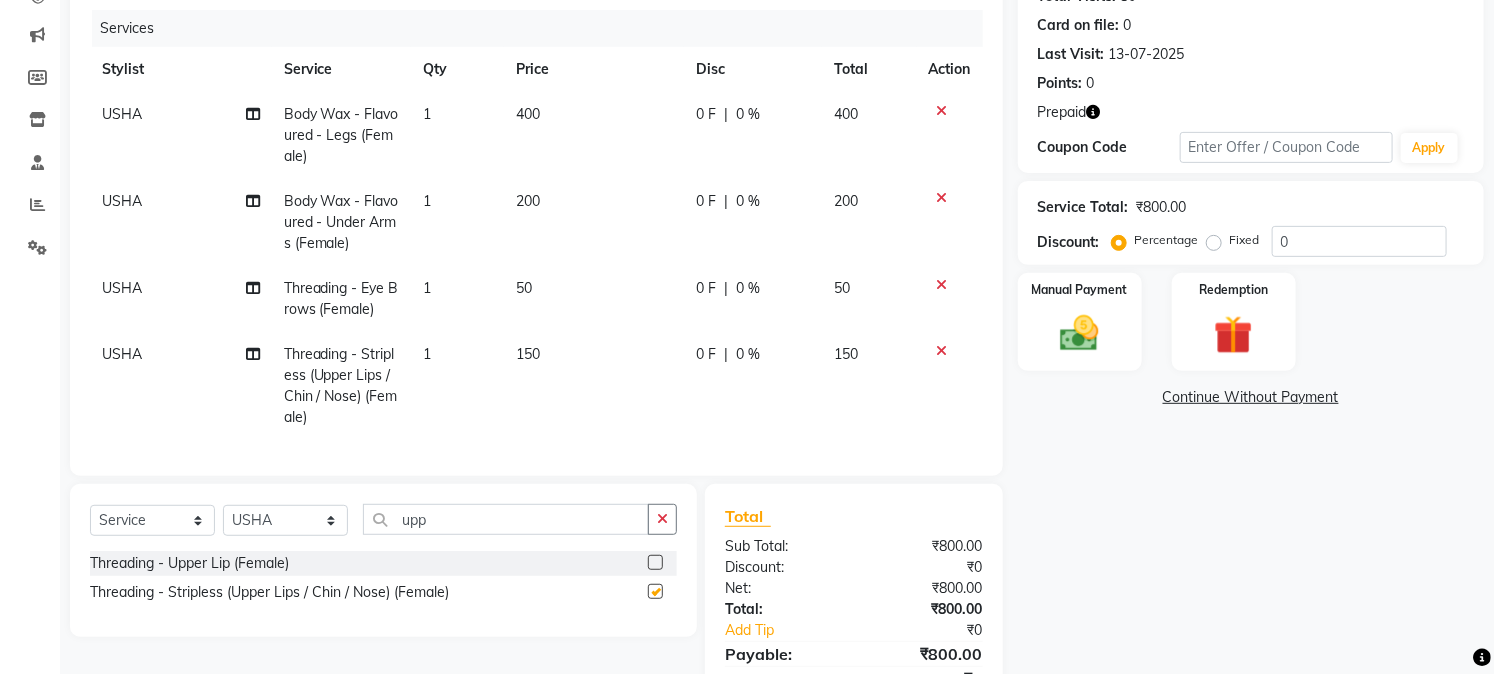 checkbox on "false" 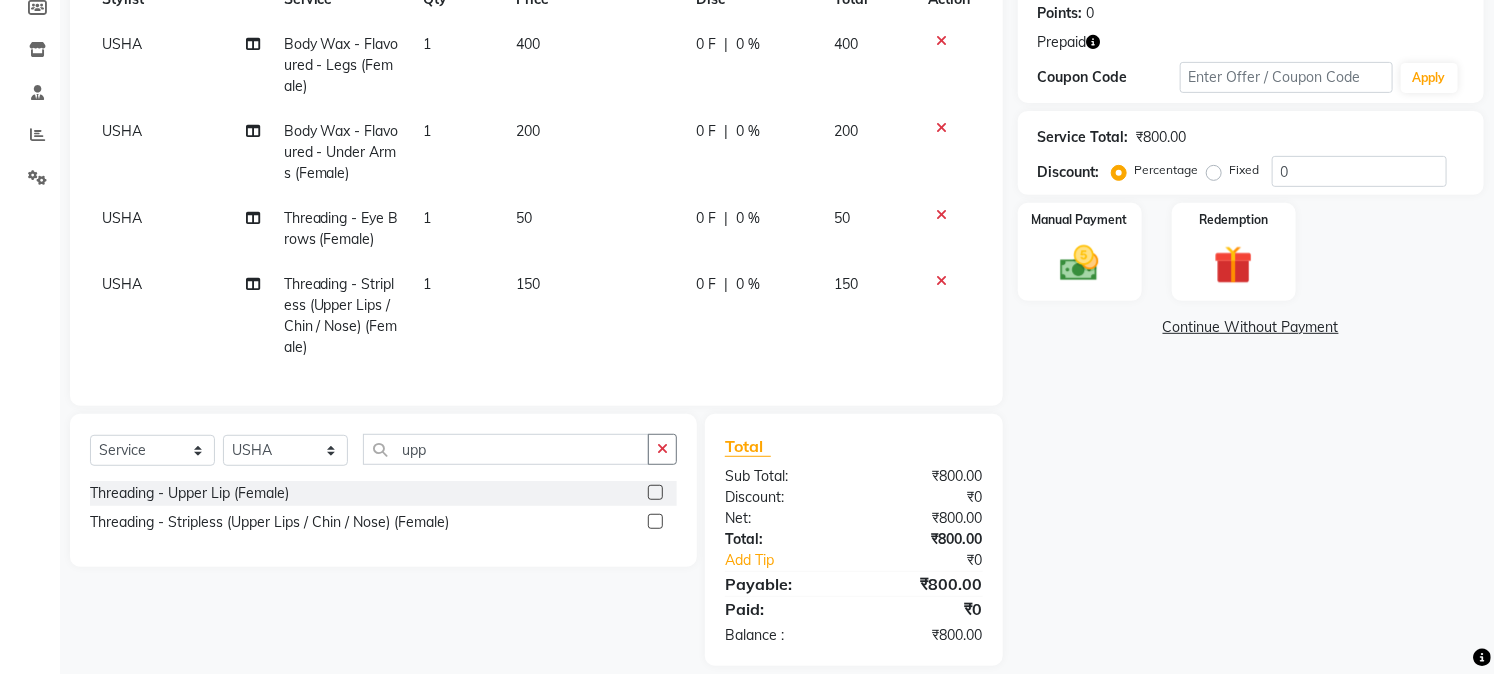 scroll, scrollTop: 346, scrollLeft: 0, axis: vertical 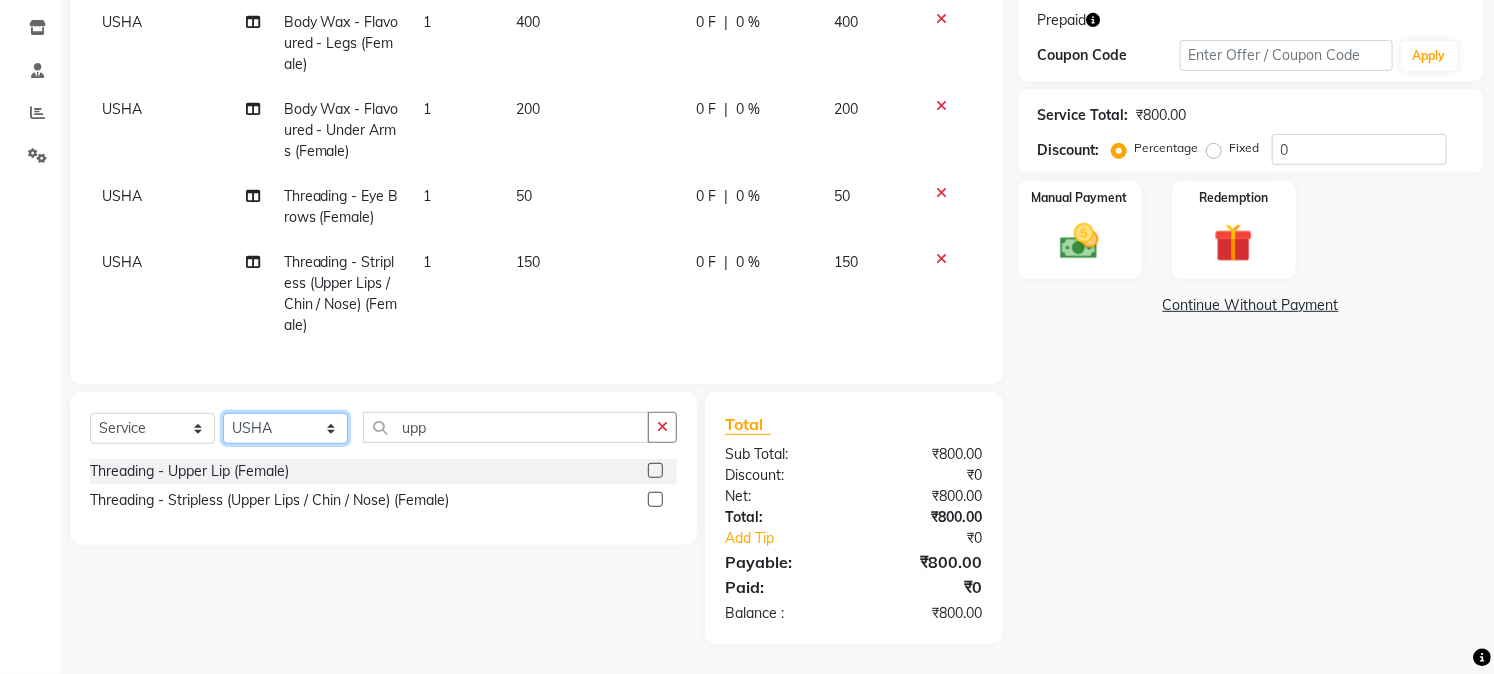 click on "Select Stylist Akash Anu Arun Gaurav  GULFAM jeeshan MANISH NADEEM ALI Nitin Sajwan Raja  Ranjeet RENU RIDHIMA BHATIA Rohit SAGAR Shakel SOHEIL Sonam SUNIL USHA" 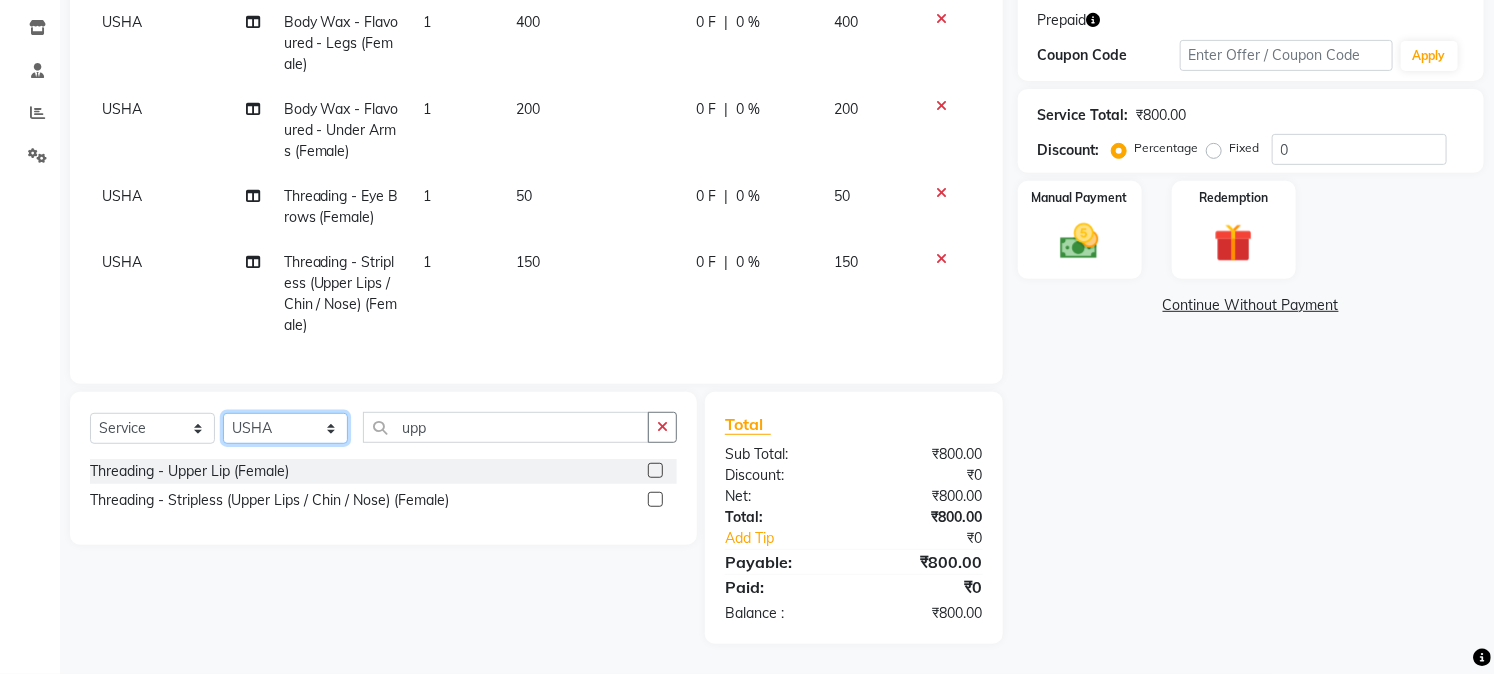 select on "13723" 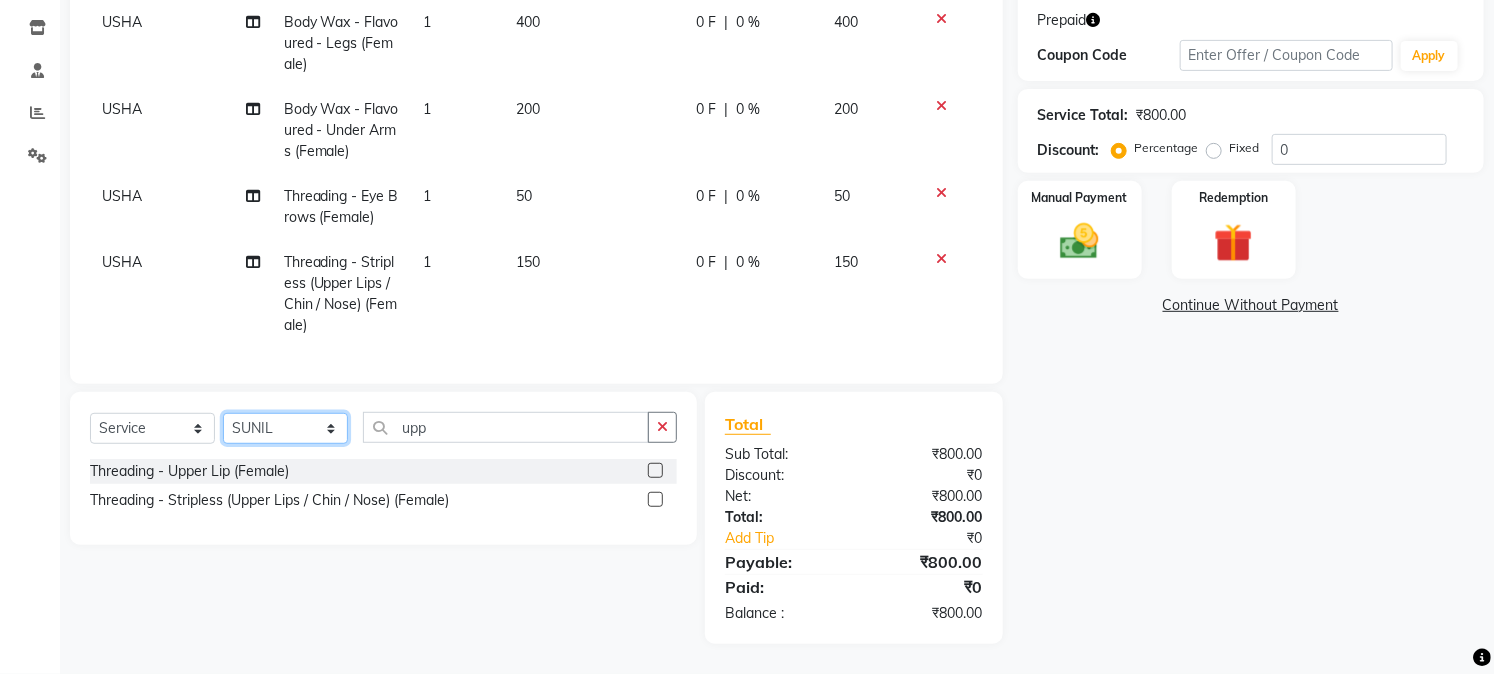 click on "Select Stylist Akash Anu Arun Gaurav  GULFAM jeeshan MANISH NADEEM ALI Nitin Sajwan Raja  Ranjeet RENU RIDHIMA BHATIA Rohit SAGAR Shakel SOHEIL Sonam SUNIL USHA" 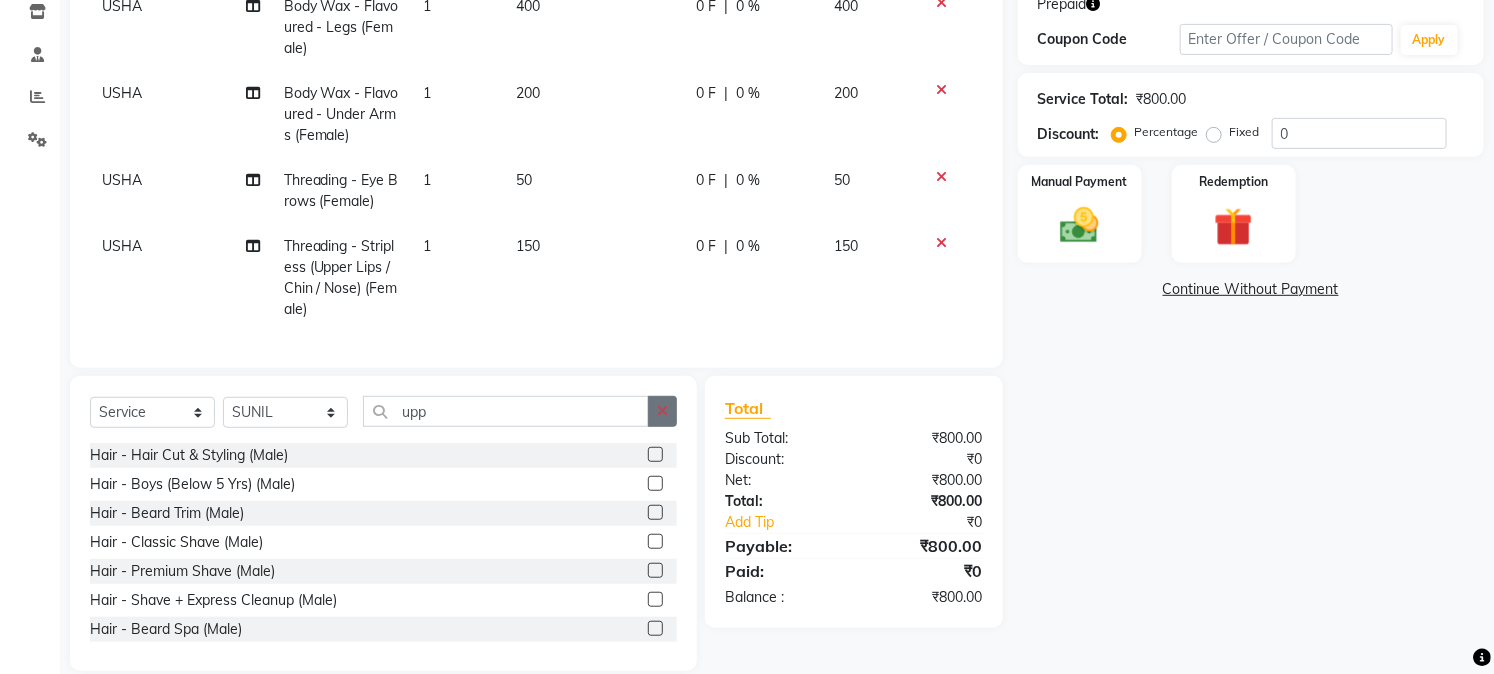 click 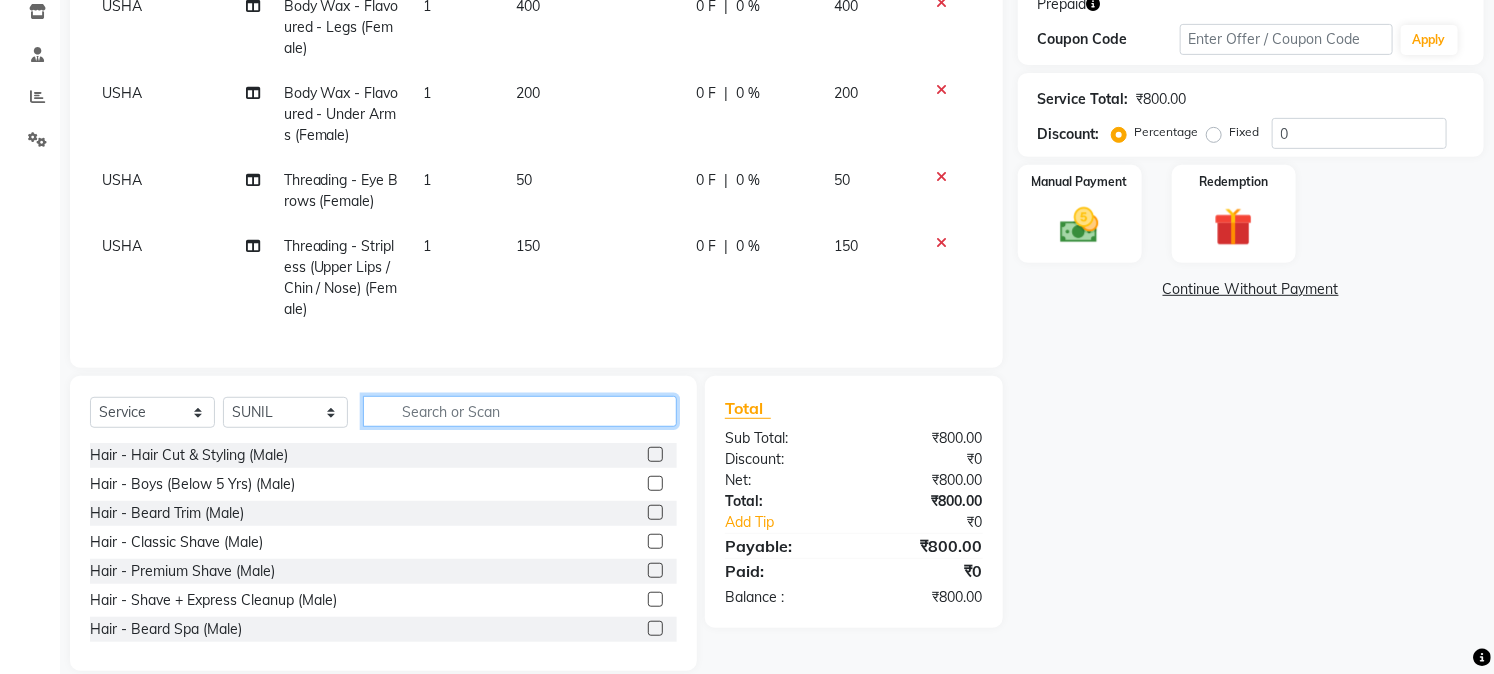 click 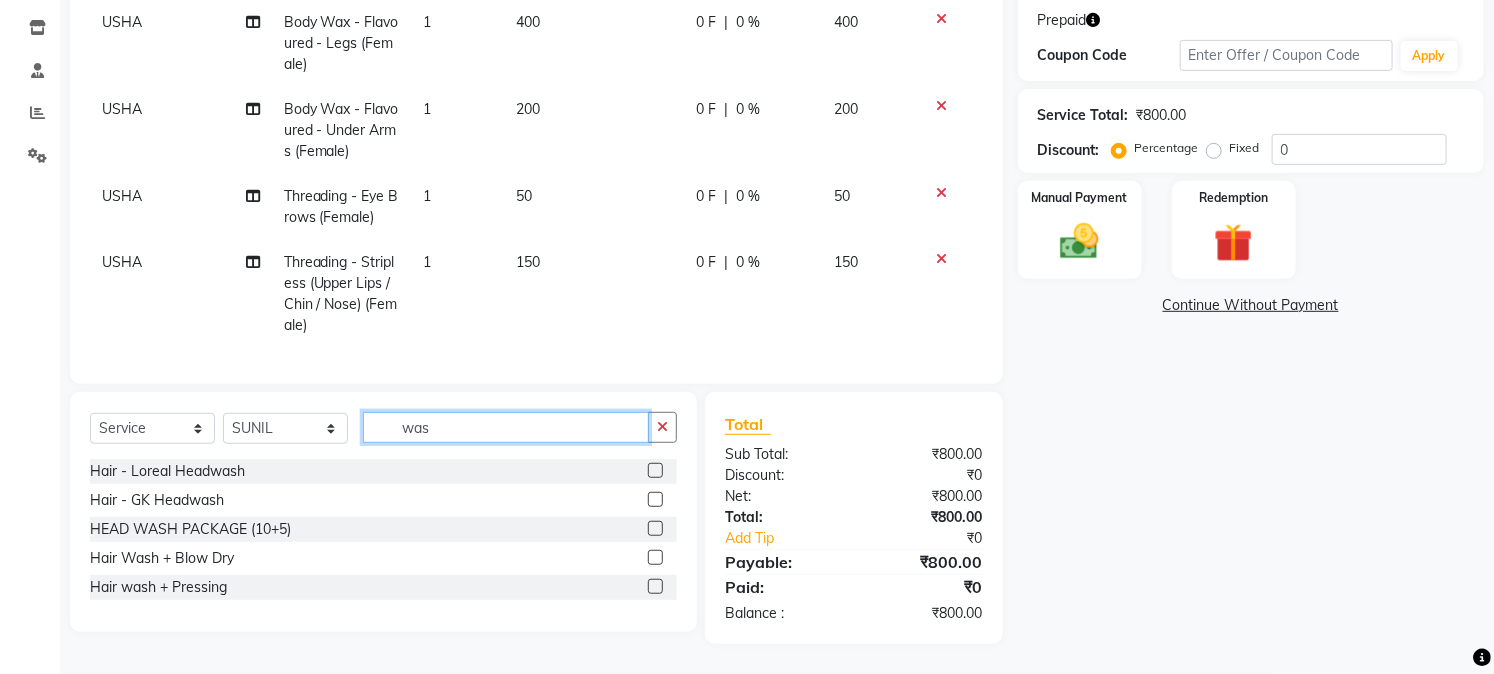 type on "was" 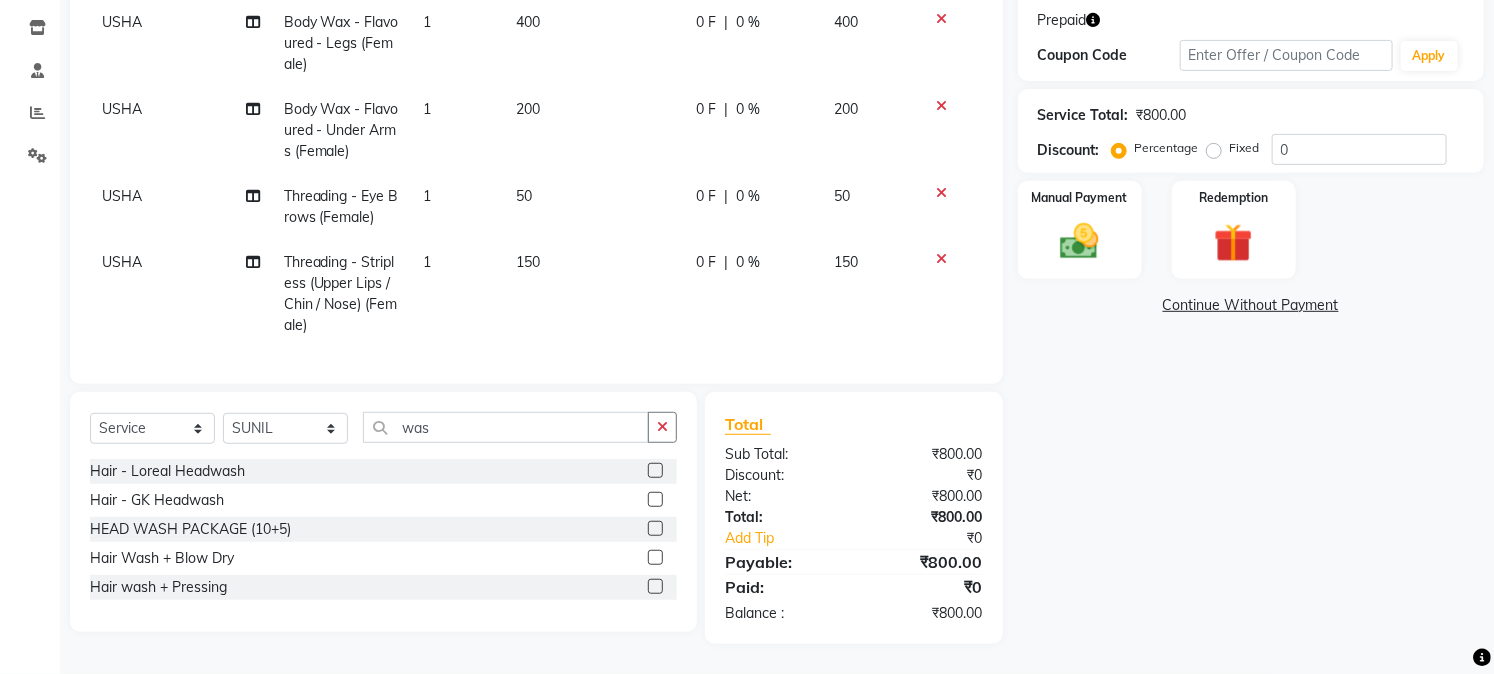 click 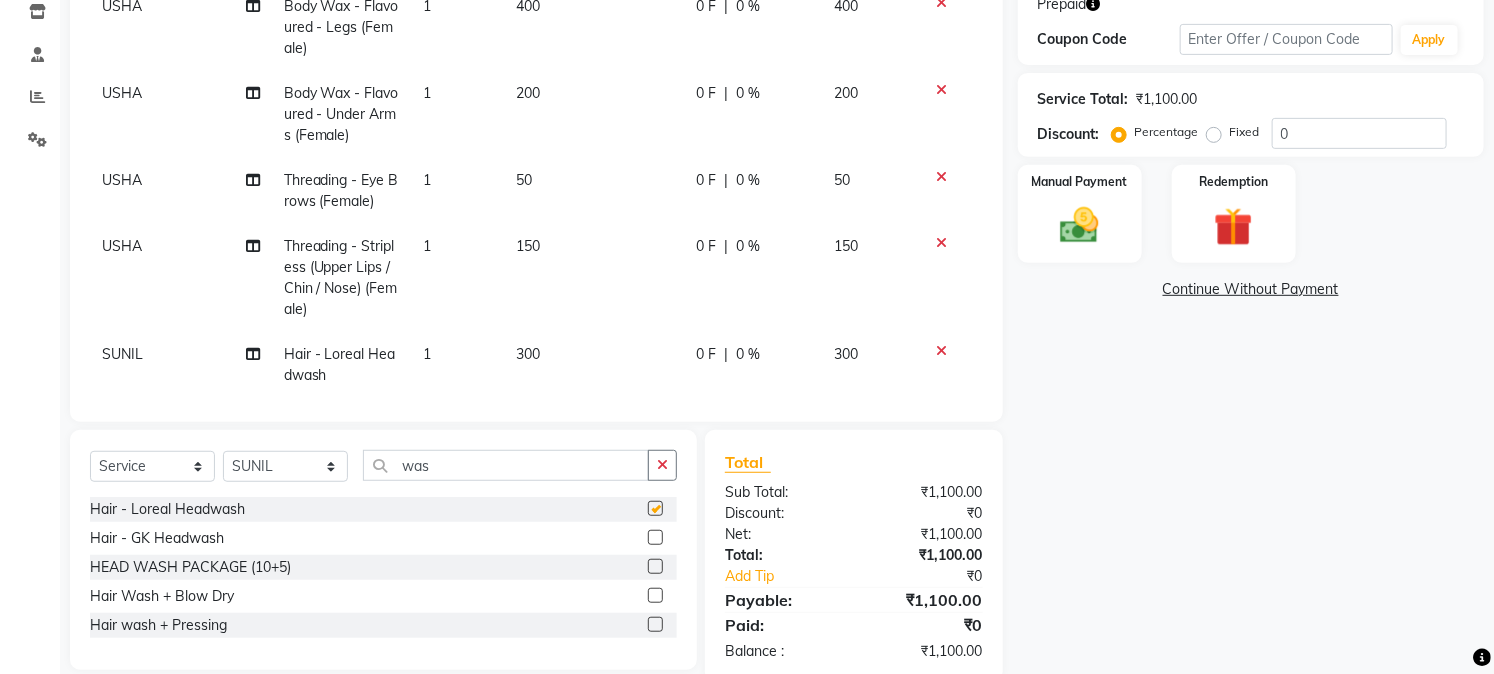 checkbox on "false" 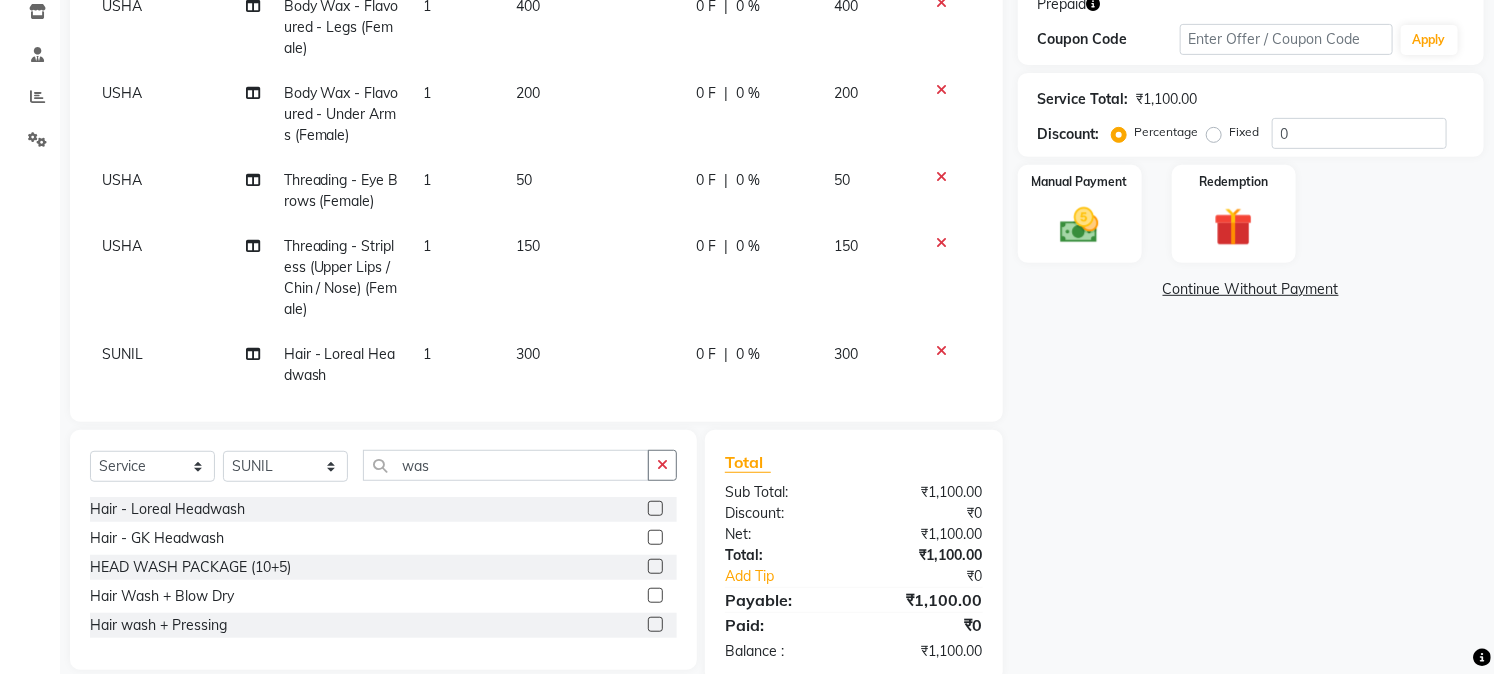 click on "300" 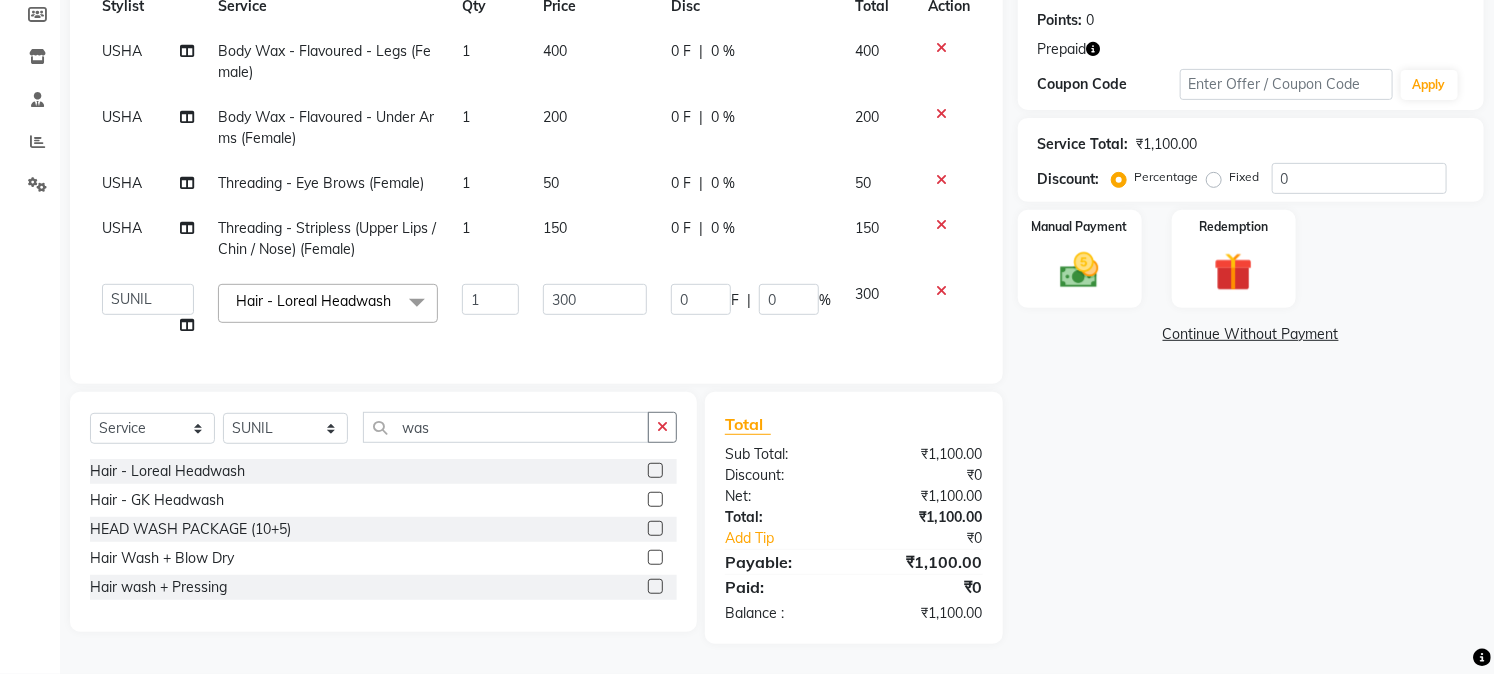 scroll, scrollTop: 326, scrollLeft: 0, axis: vertical 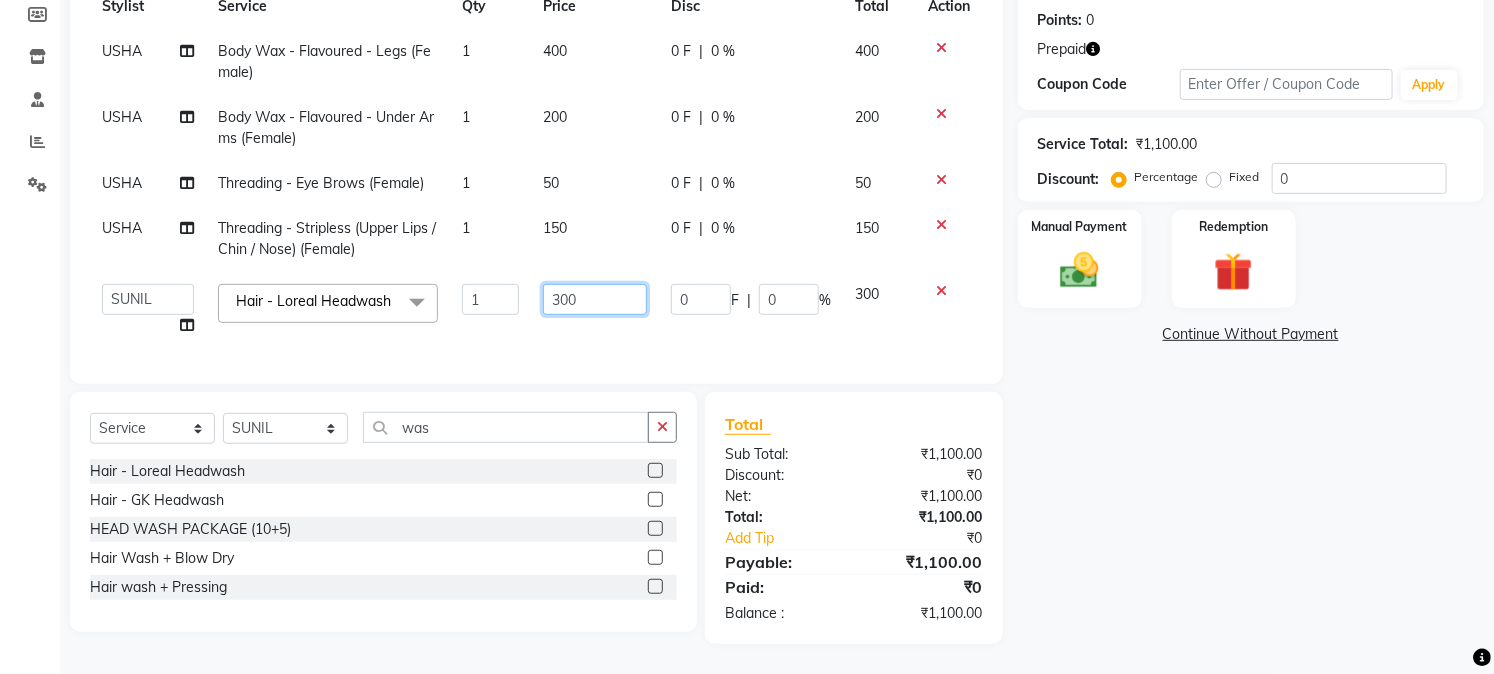 click on "300" 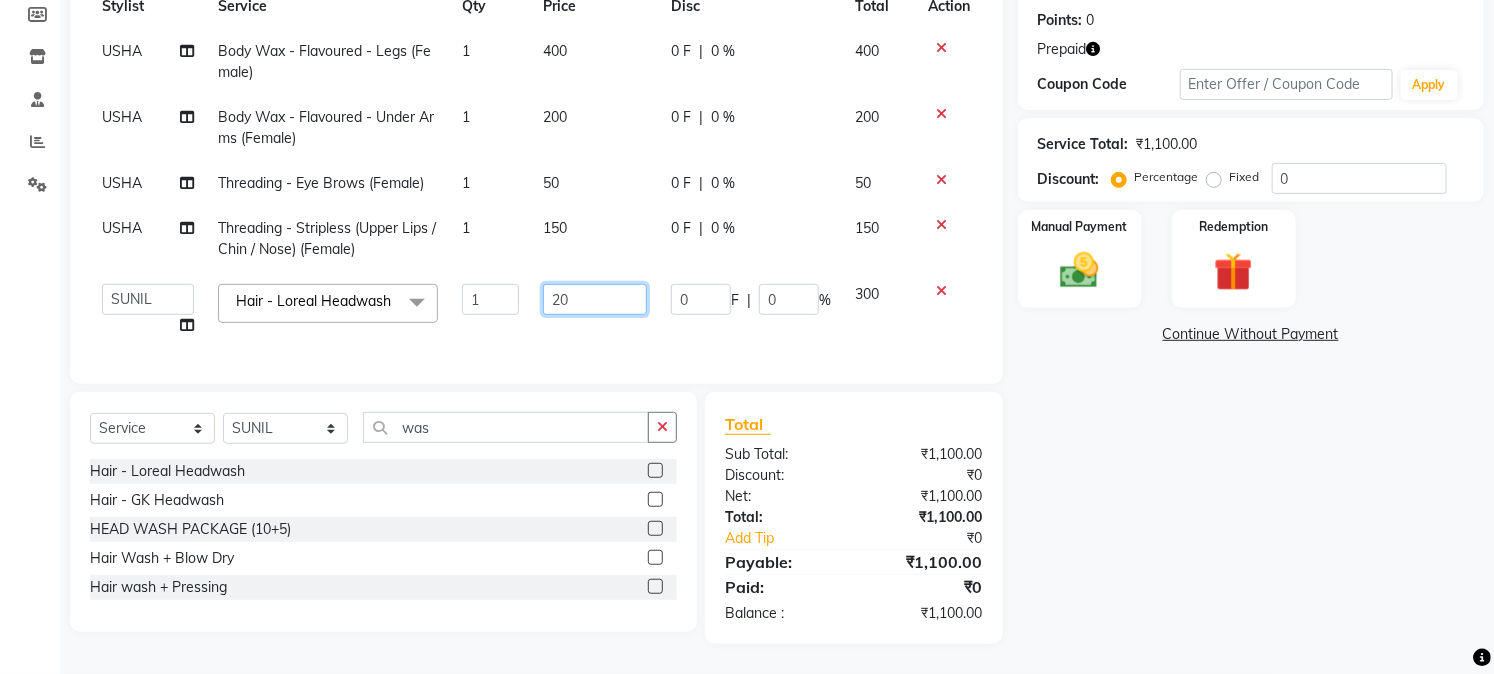 type on "250" 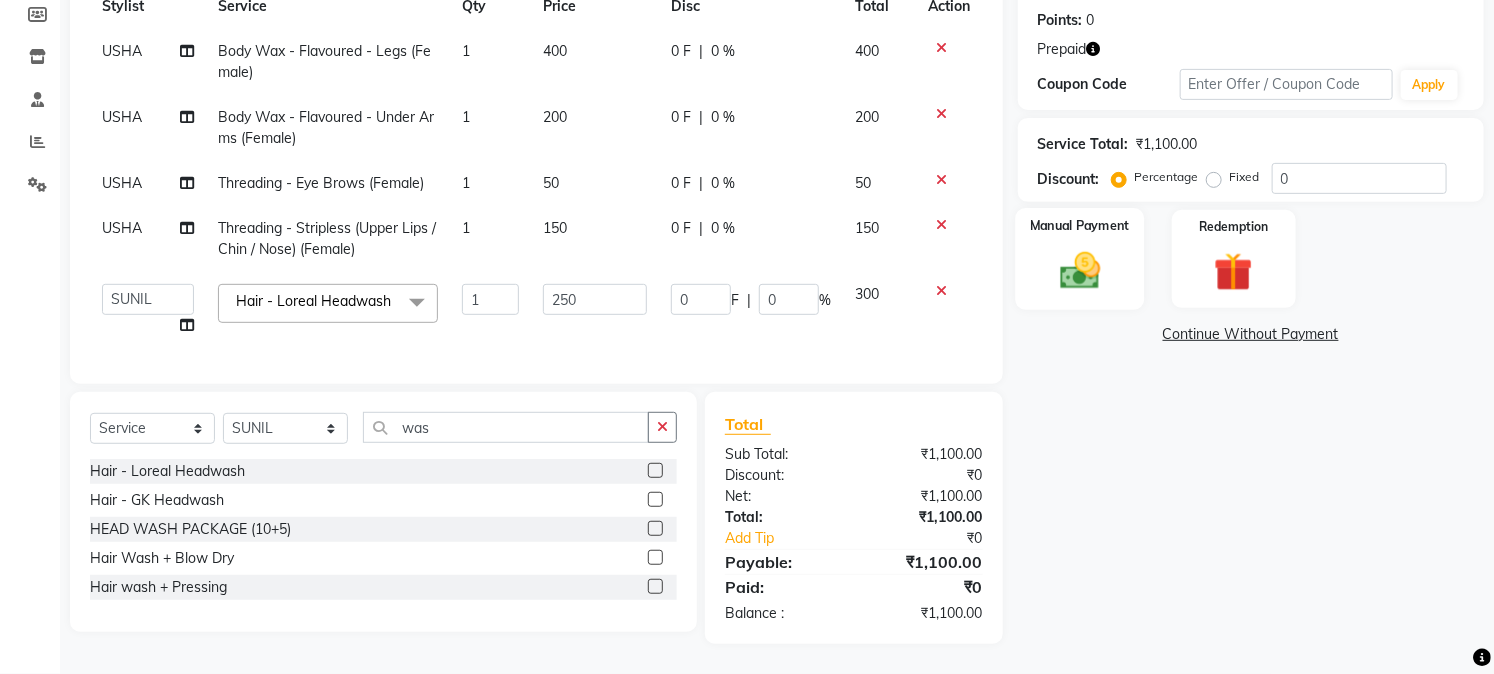 click 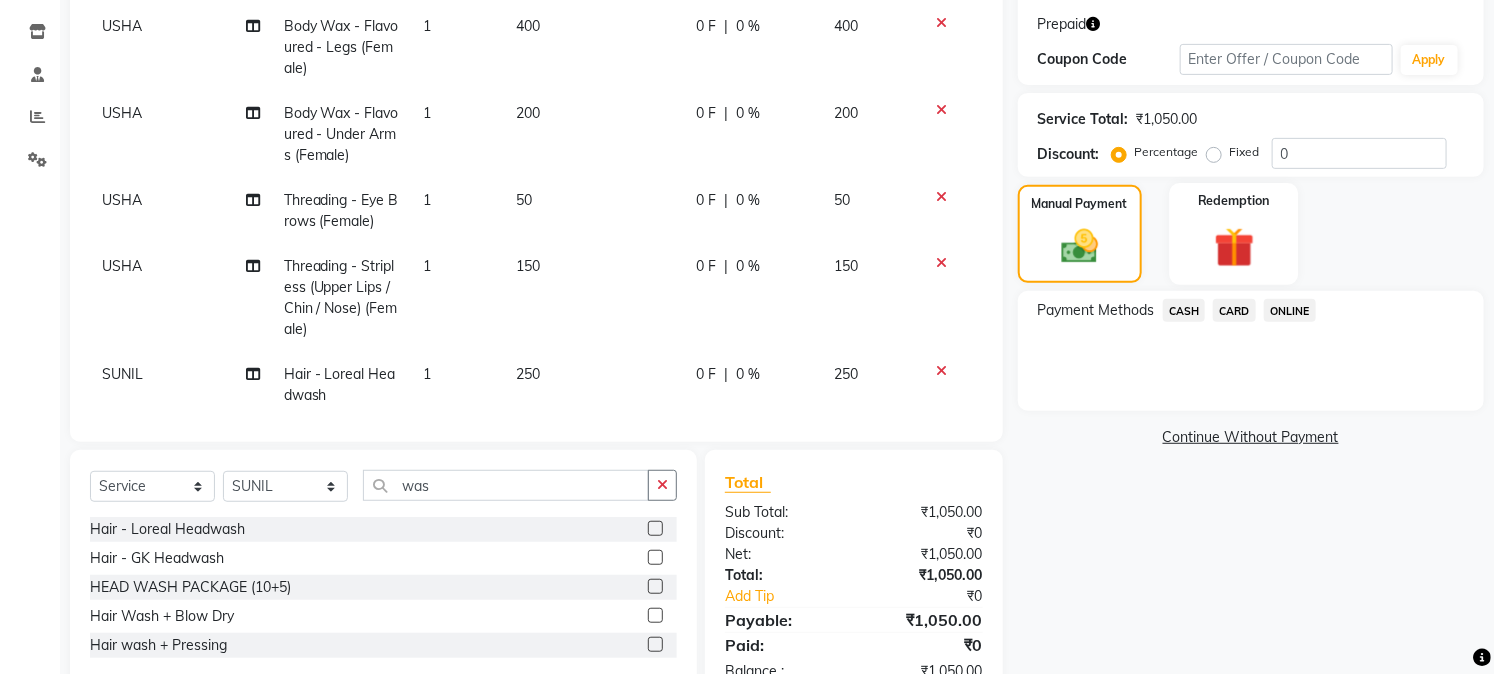 drag, startPoint x: 1231, startPoint y: 260, endPoint x: 1223, endPoint y: 284, distance: 25.298222 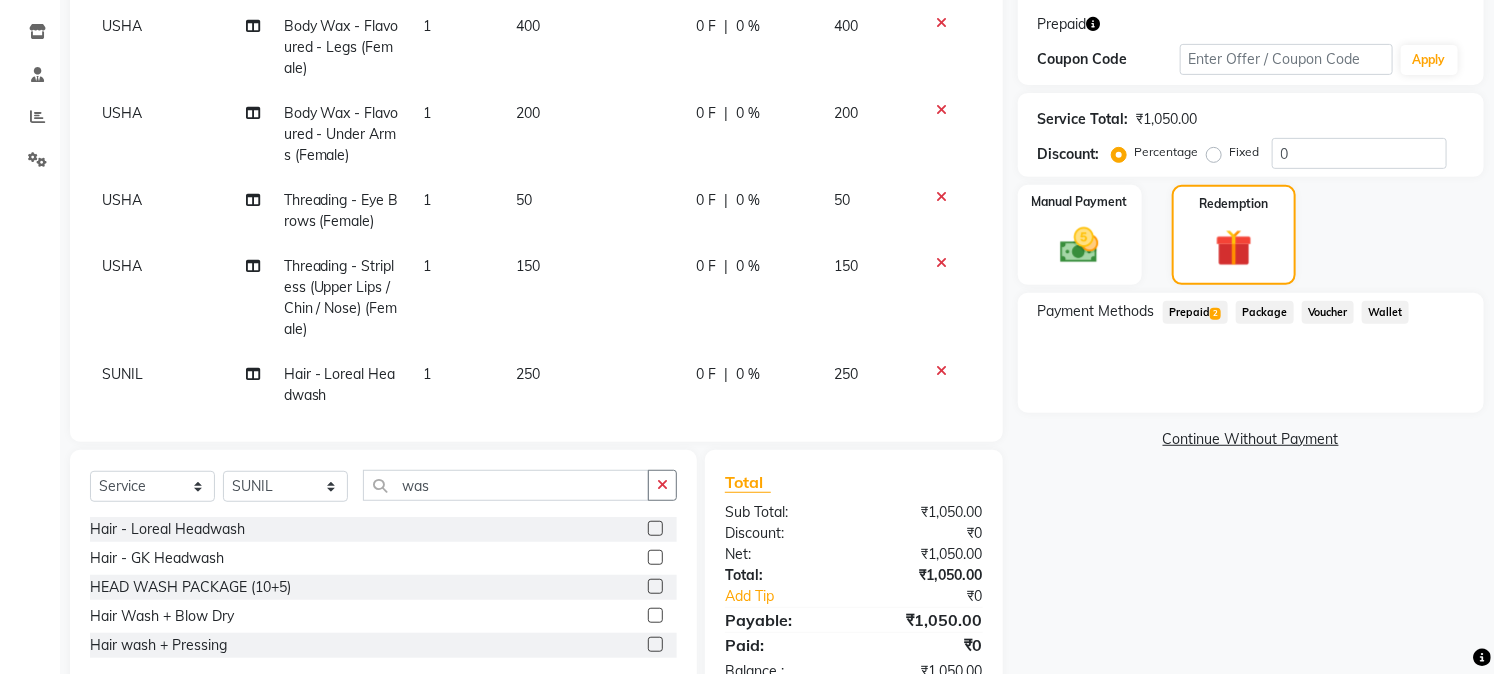 click on "Prepaid  2" 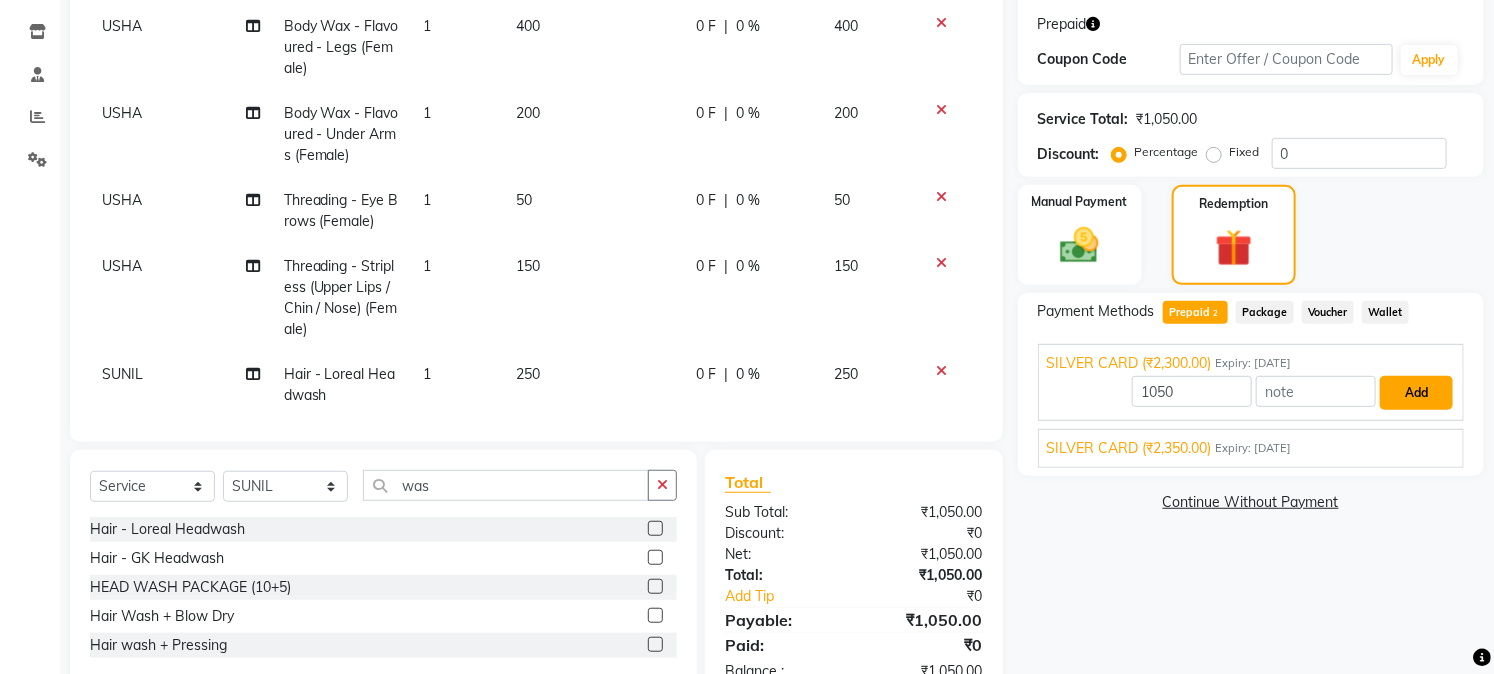 click on "Add" at bounding box center (1416, 393) 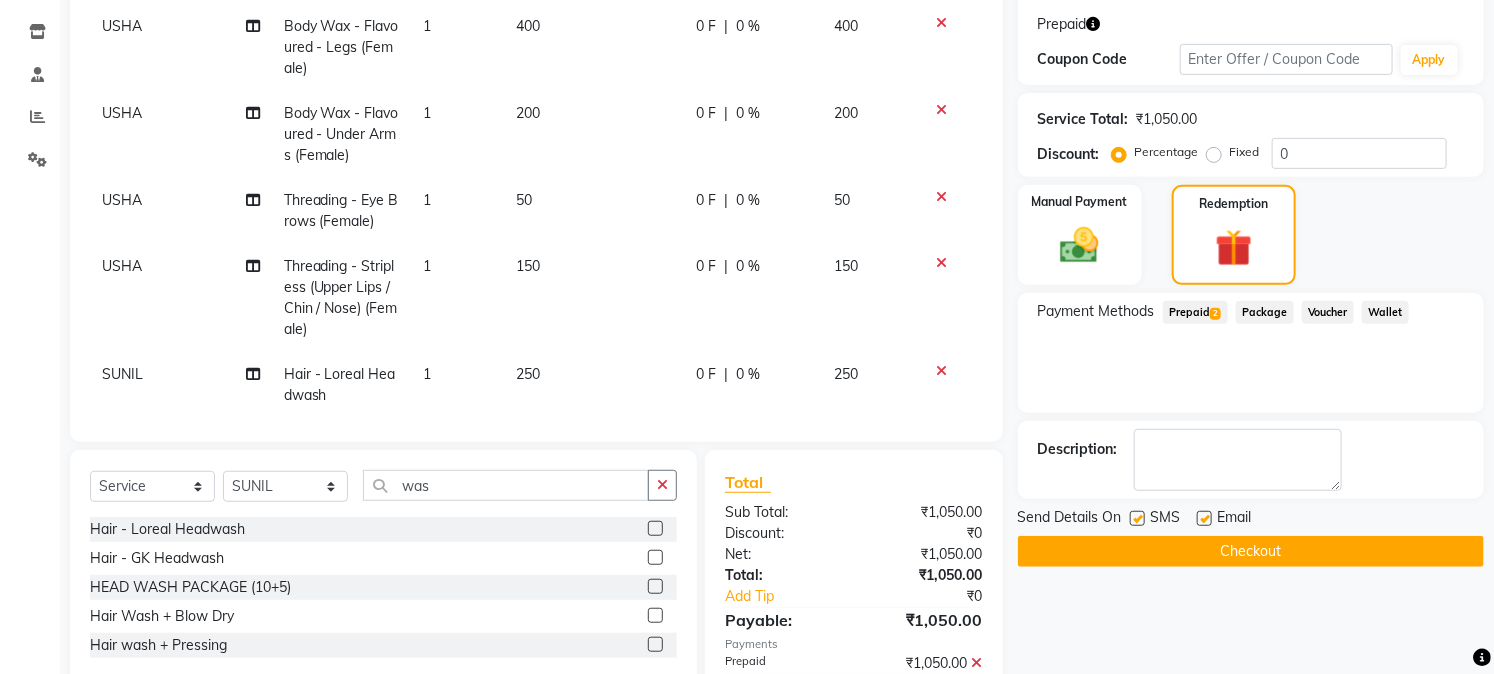 click on "Checkout" 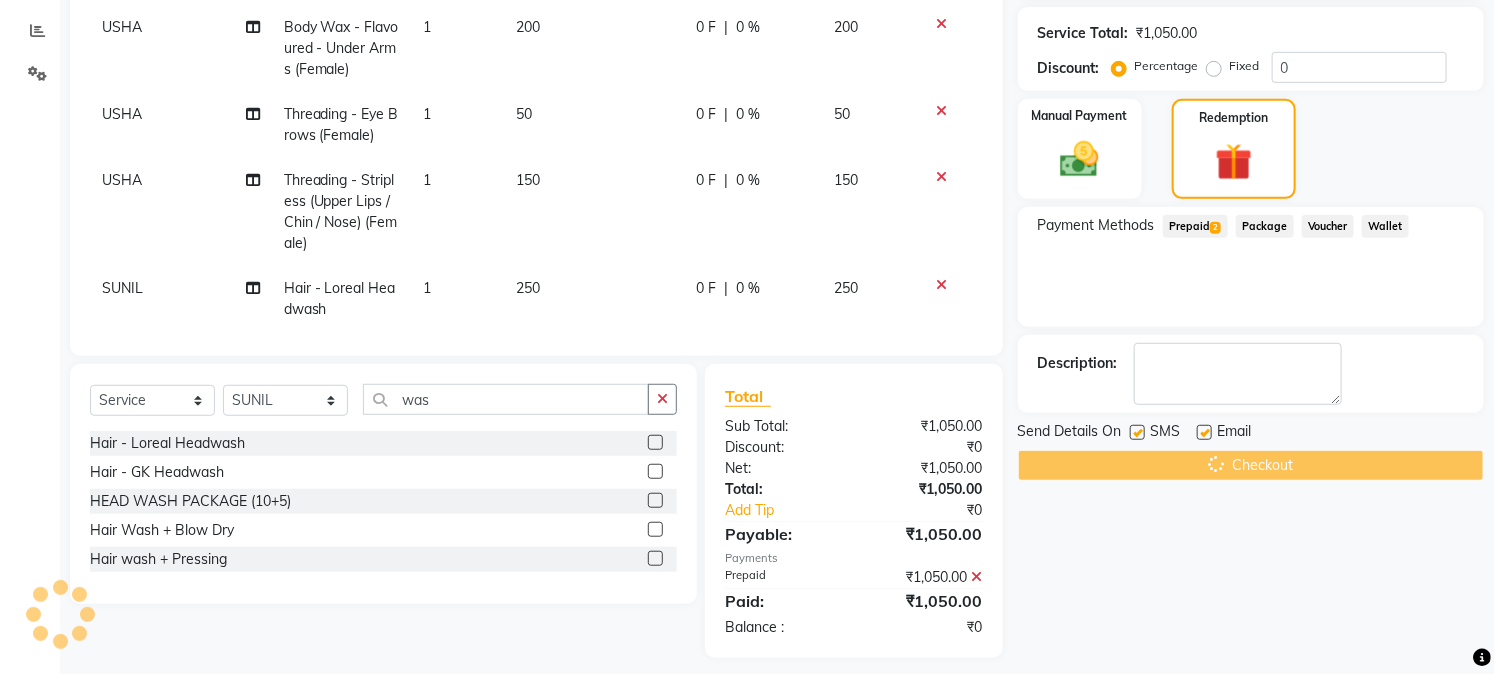 scroll, scrollTop: 425, scrollLeft: 0, axis: vertical 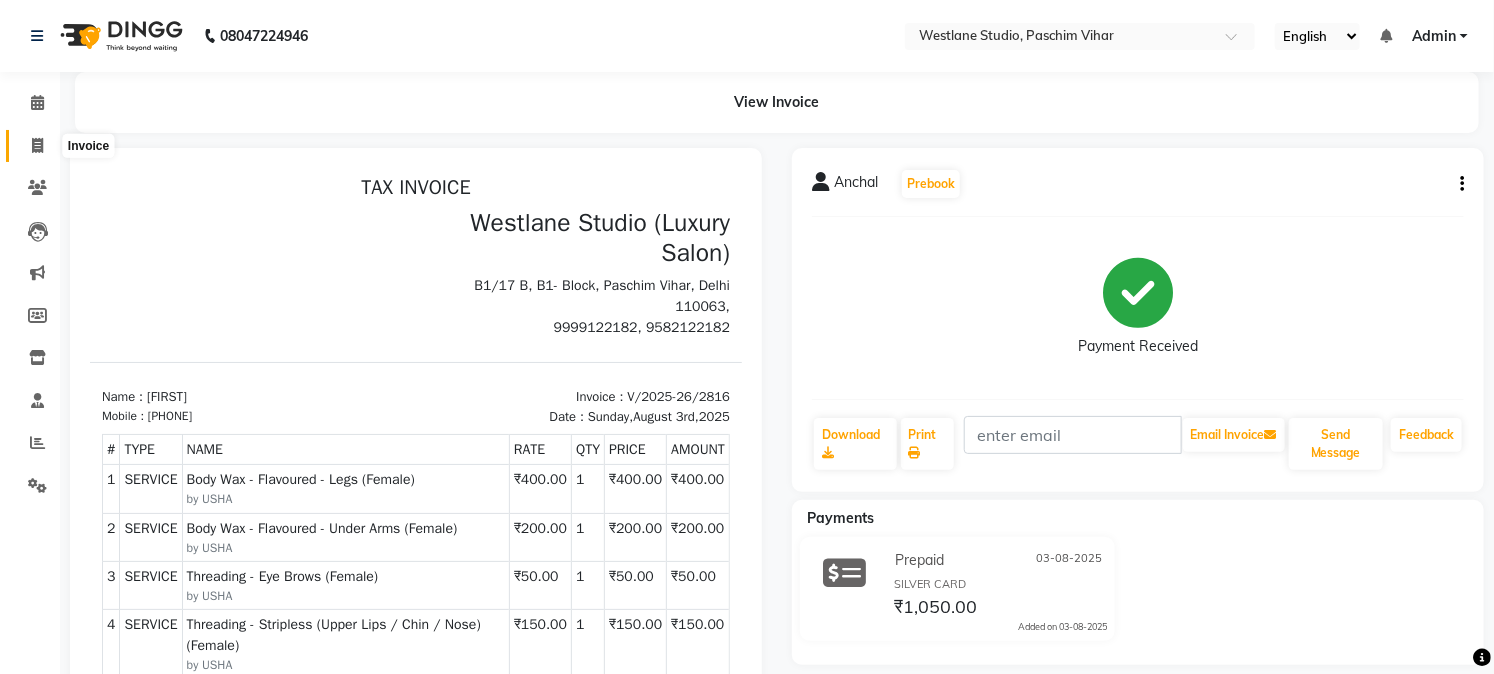 click 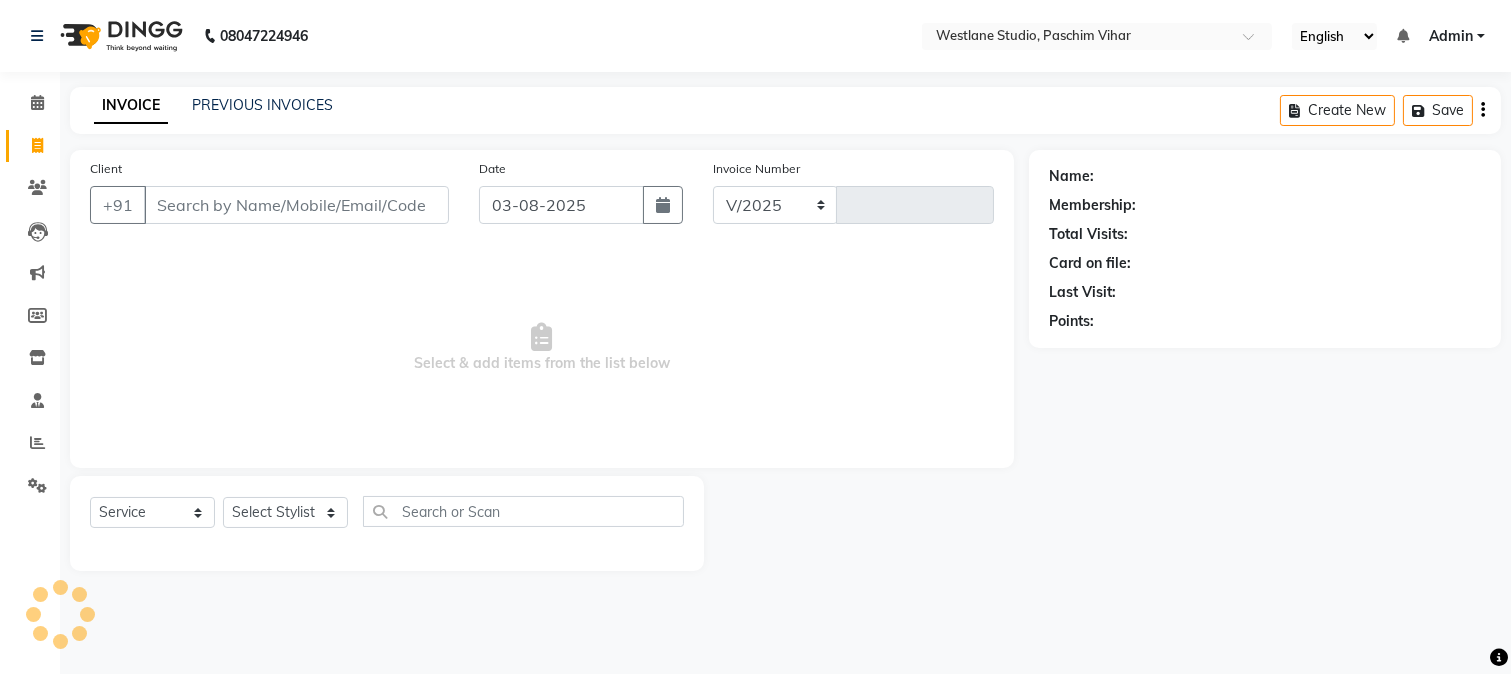 select on "223" 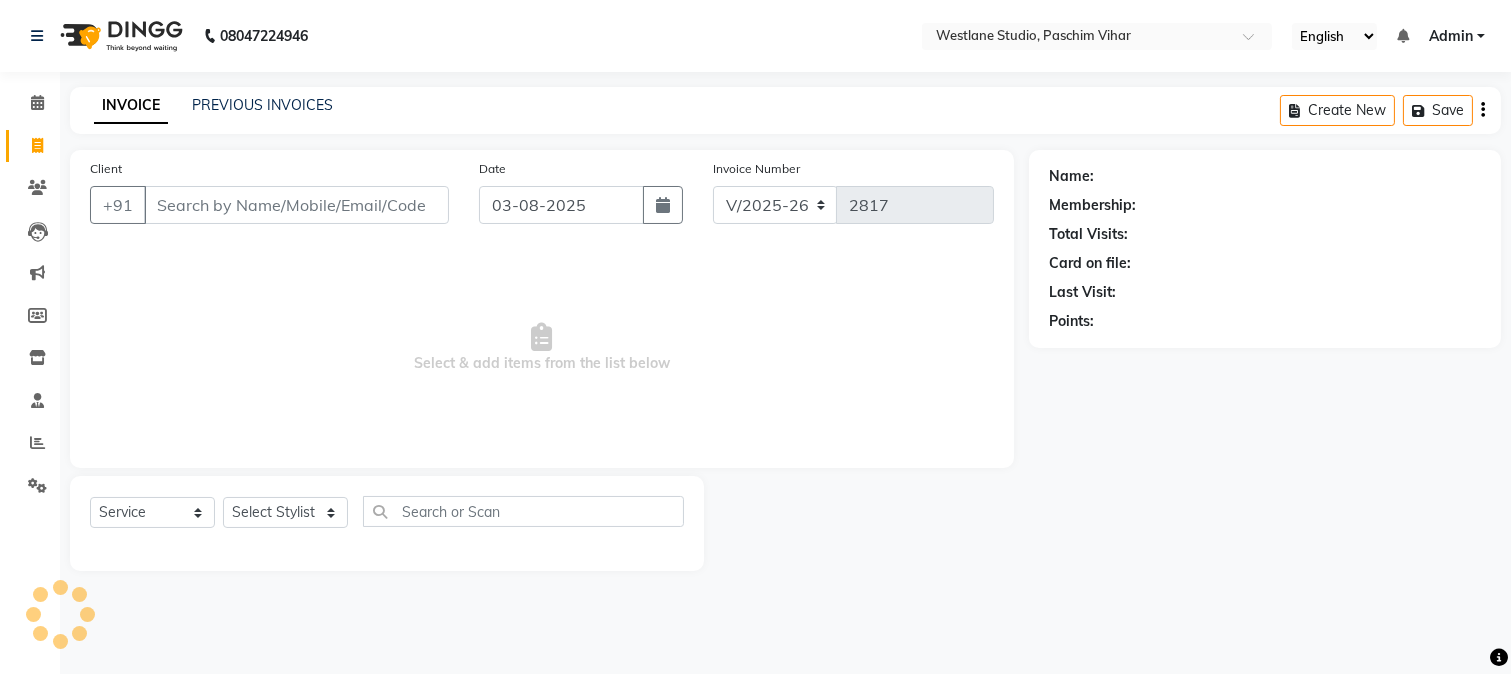 click 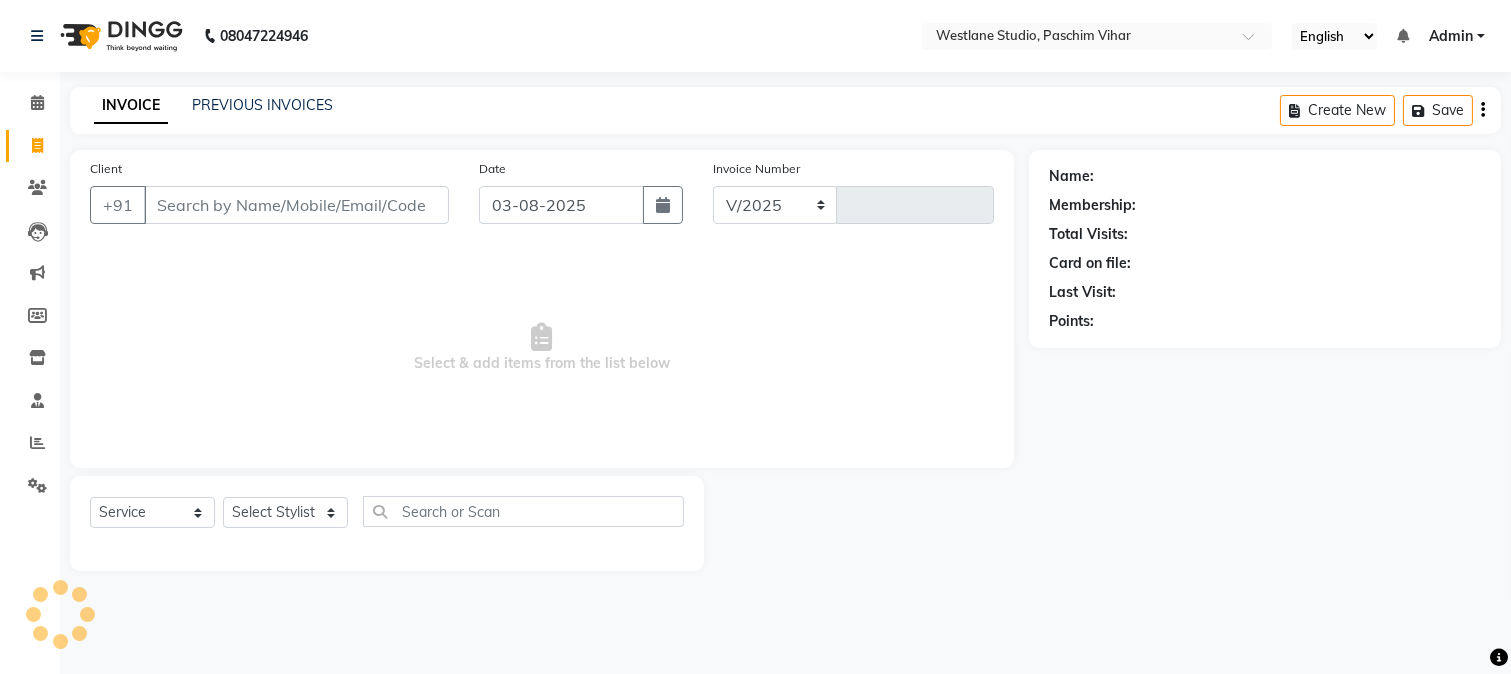 select on "223" 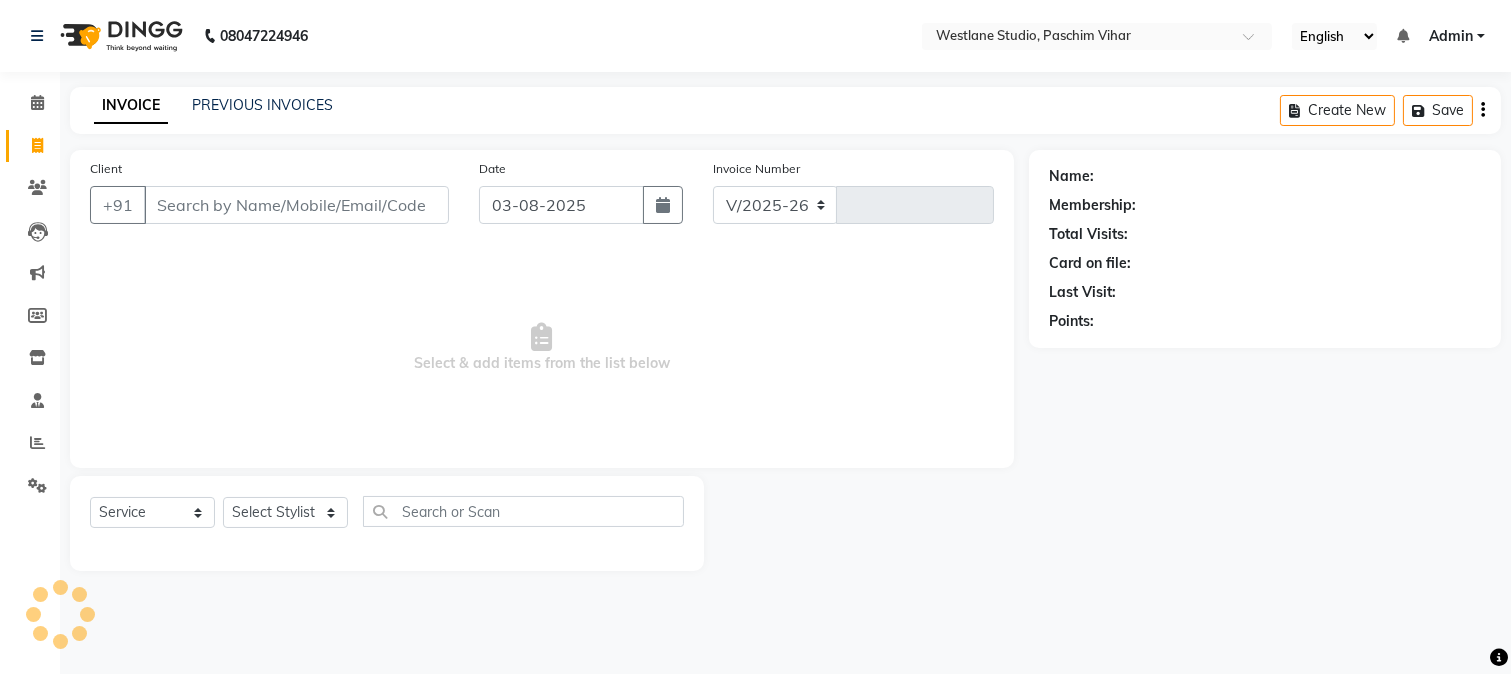 type on "2817" 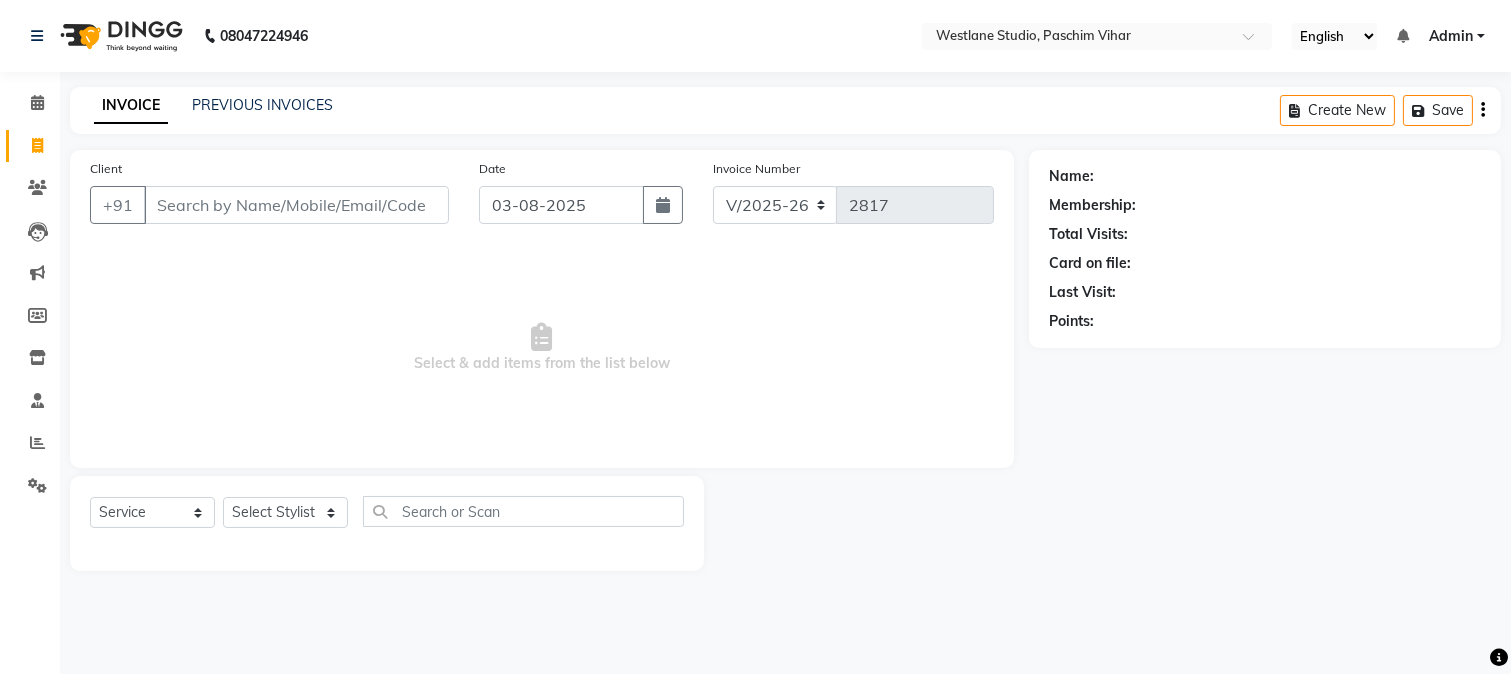 click on "Client" at bounding box center [296, 205] 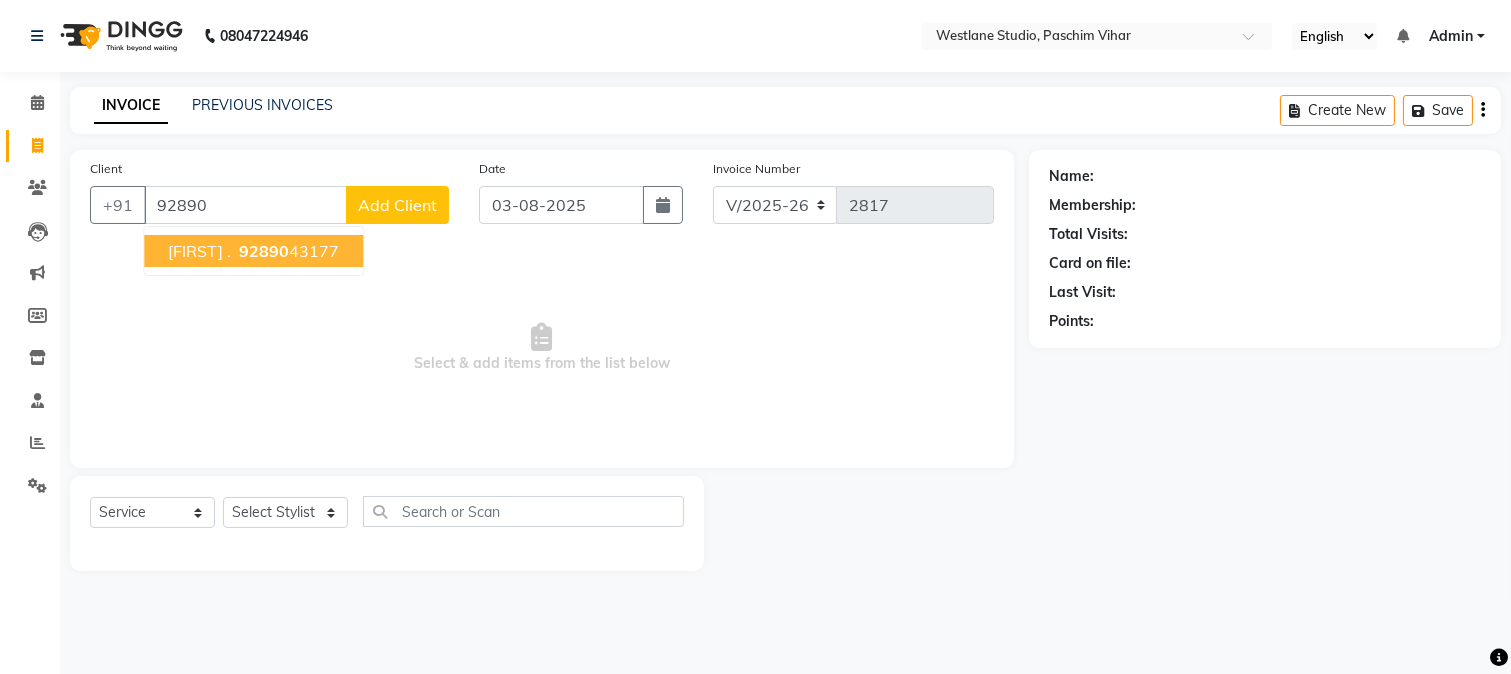 drag, startPoint x: 267, startPoint y: 247, endPoint x: 293, endPoint y: 283, distance: 44.407207 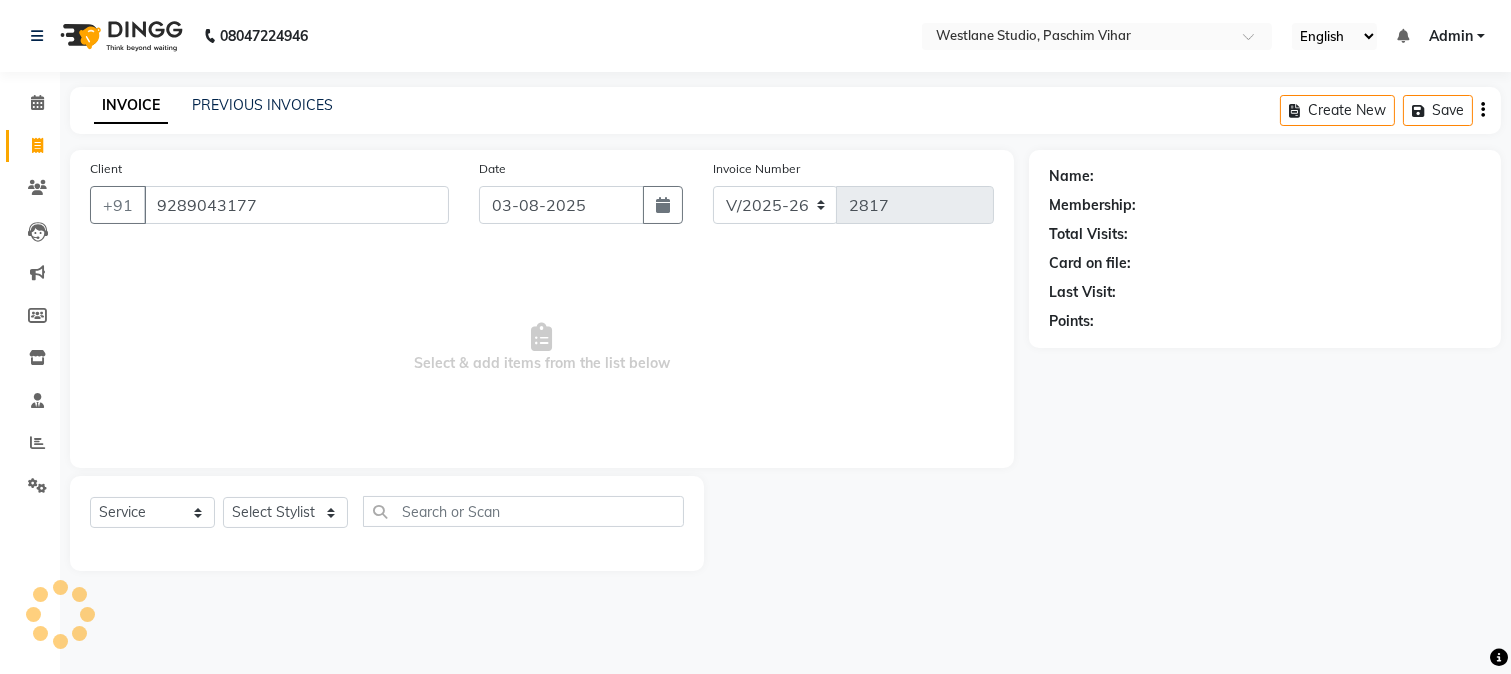 type on "9289043177" 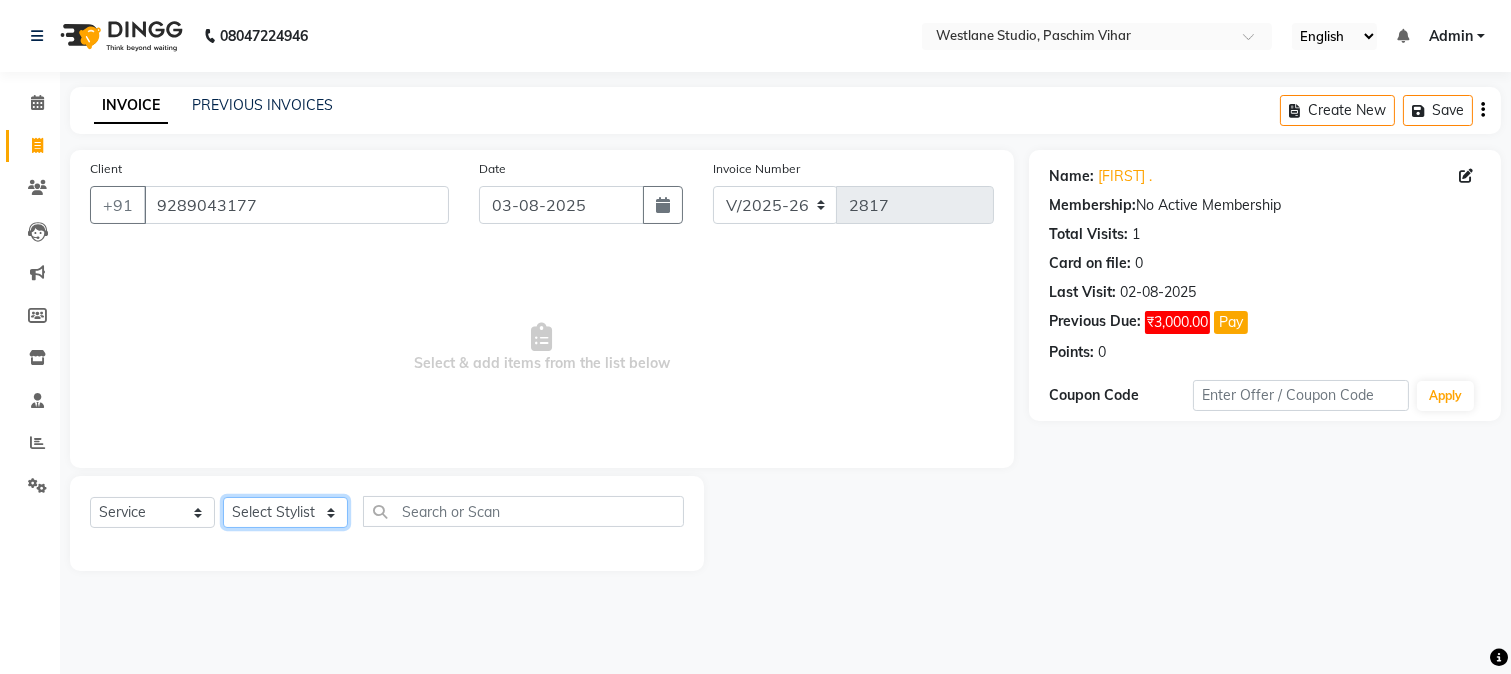 click on "Select Stylist Akash Anu Arun Gaurav  GULFAM jeeshan MANISH NADEEM ALI Nitin Sajwan Raja  Ranjeet RENU RIDHIMA BHATIA Rohit SAGAR Shakel SOHEIL Sonam SUNIL USHA" 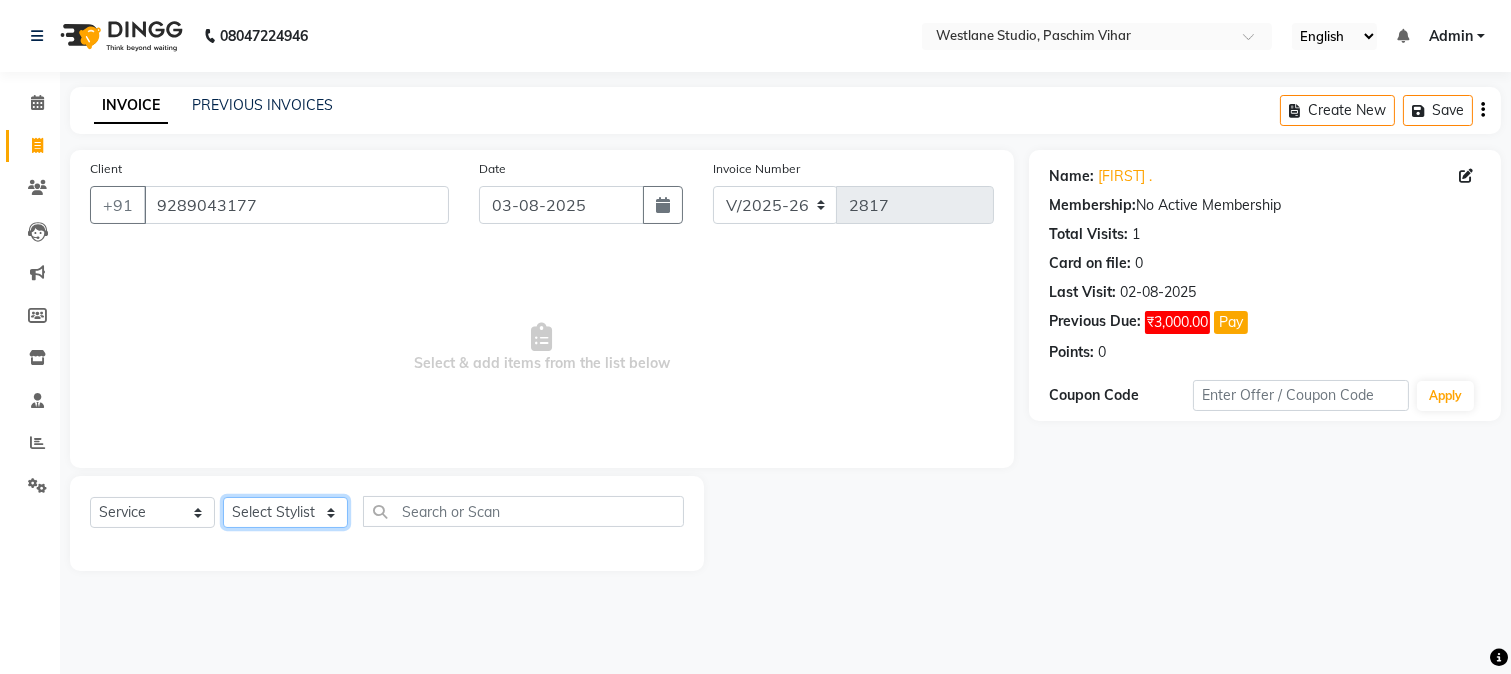 select on "6559" 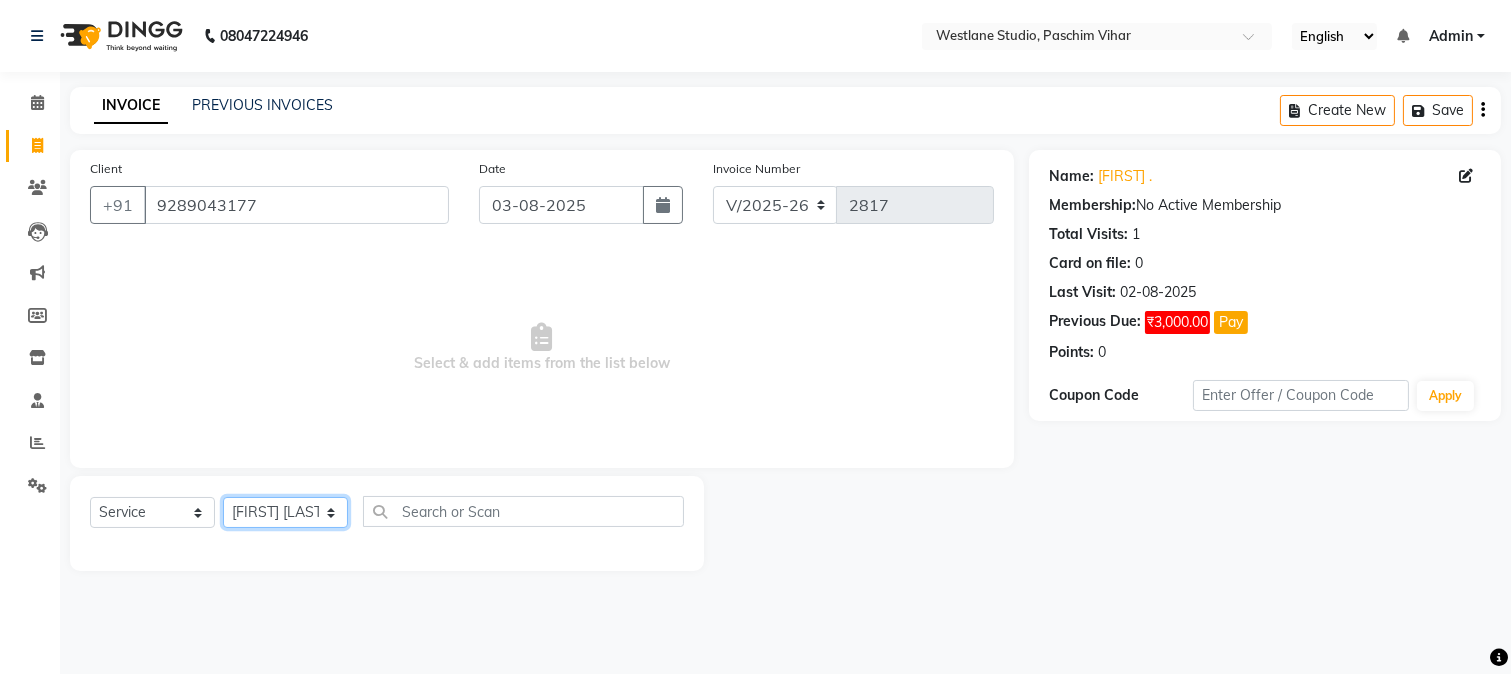 click on "Select Stylist Akash Anu Arun Gaurav  GULFAM jeeshan MANISH NADEEM ALI Nitin Sajwan Raja  Ranjeet RENU RIDHIMA BHATIA Rohit SAGAR Shakel SOHEIL Sonam SUNIL USHA" 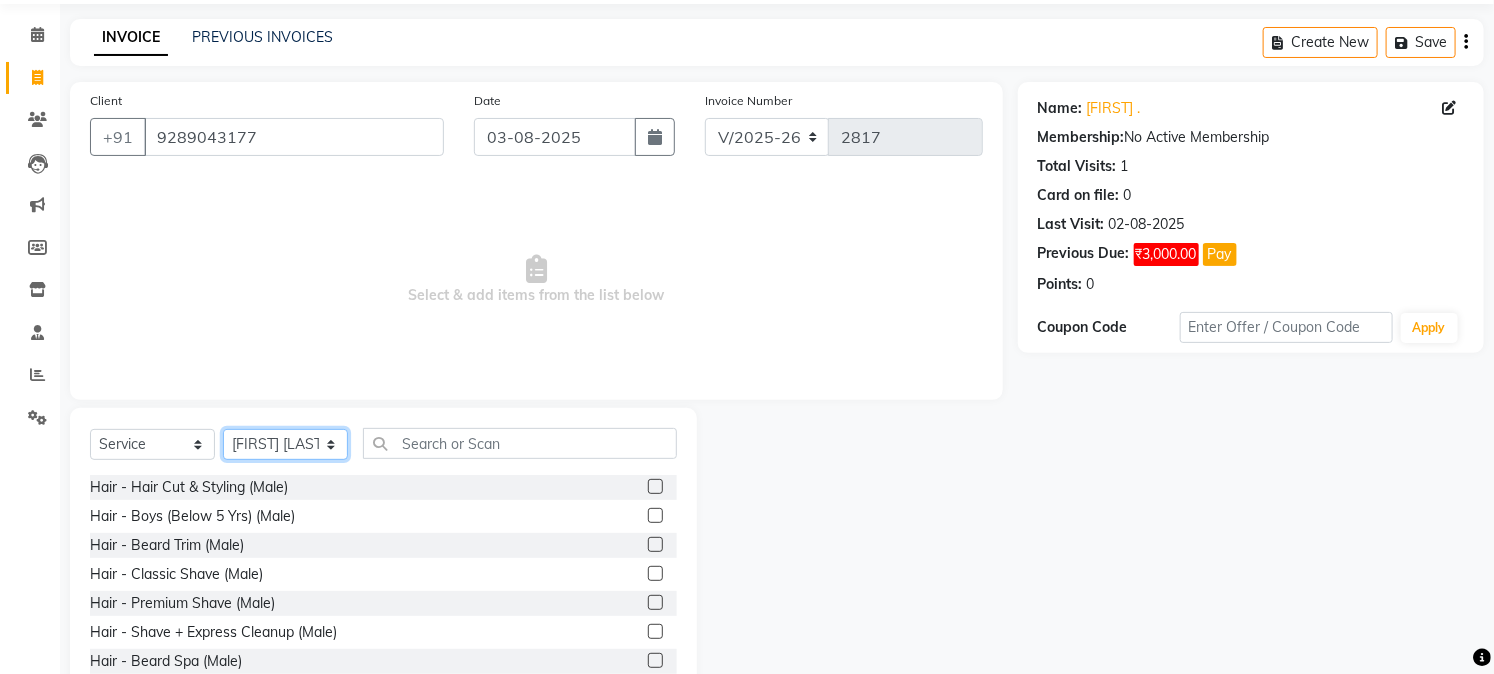 scroll, scrollTop: 126, scrollLeft: 0, axis: vertical 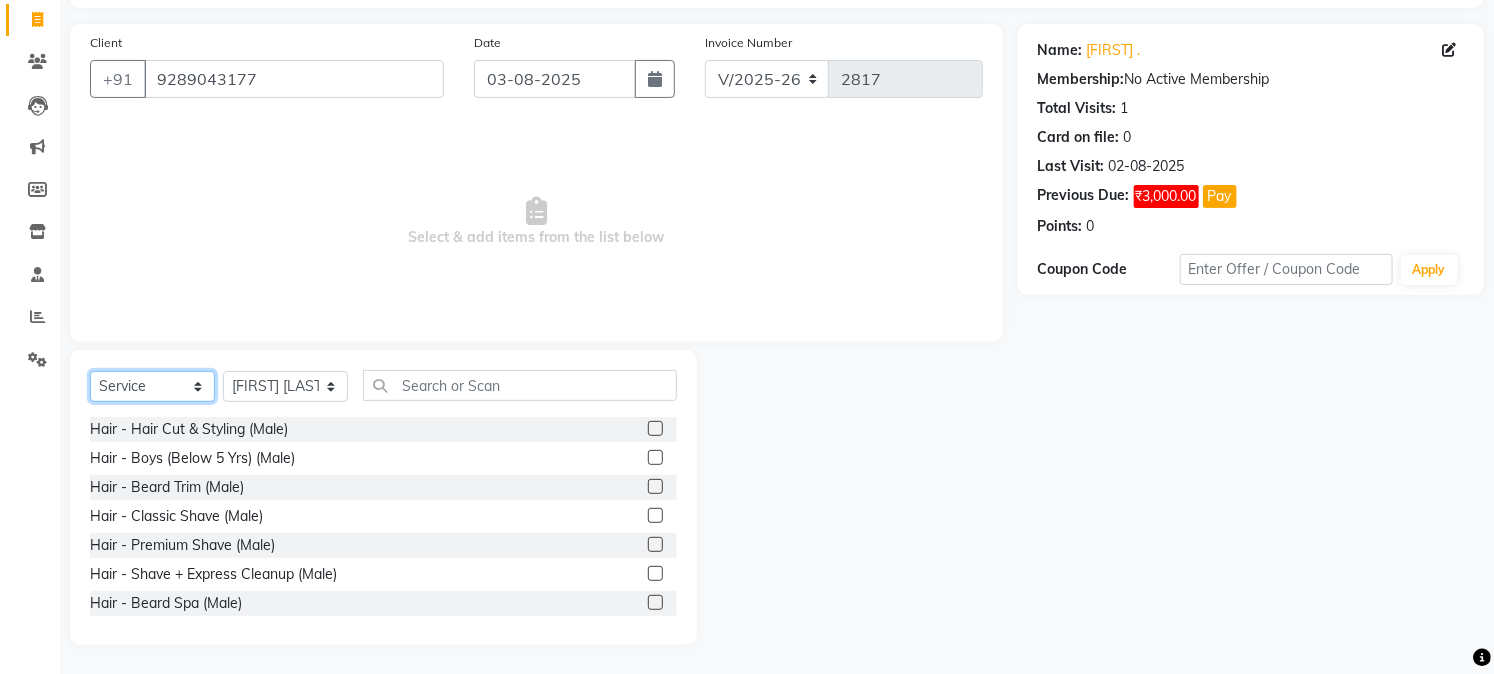 click on "Select  Service  Product  Membership  Package Voucher Prepaid Gift Card" 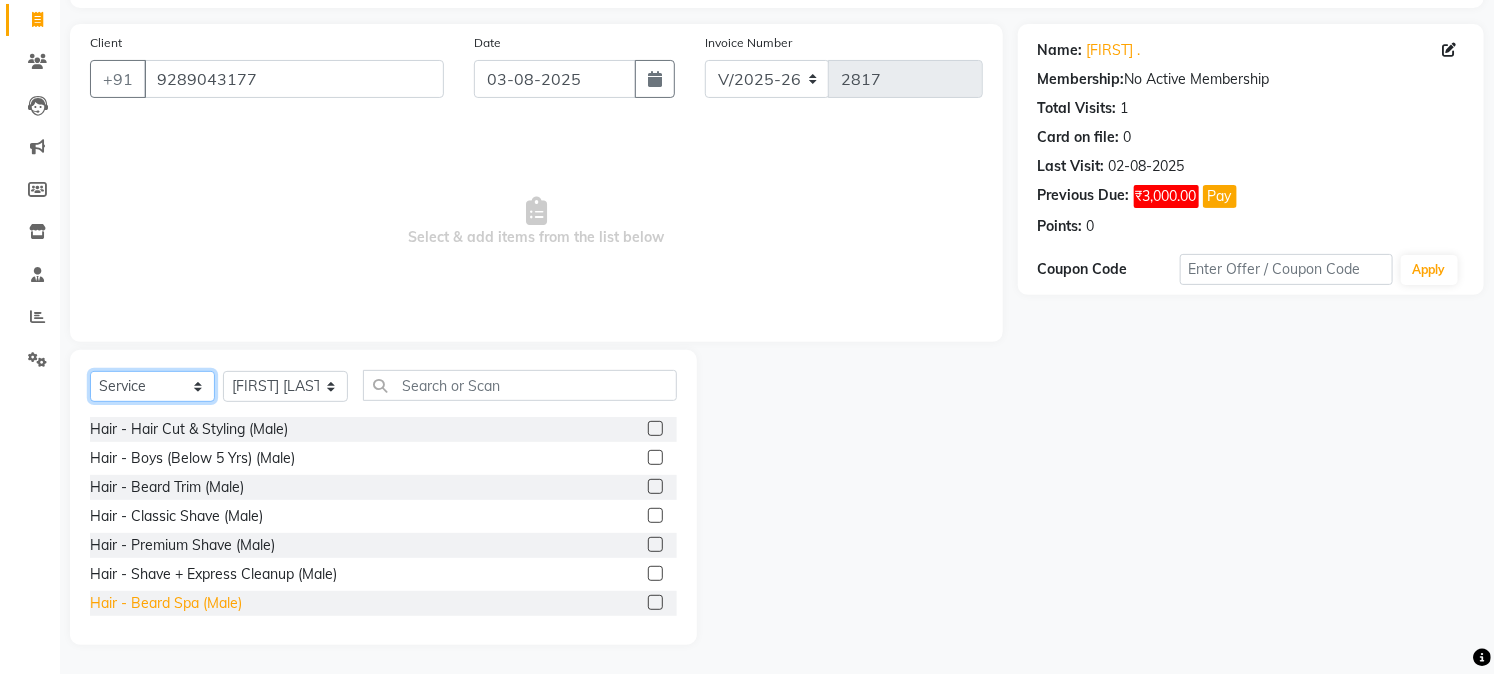 select on "product" 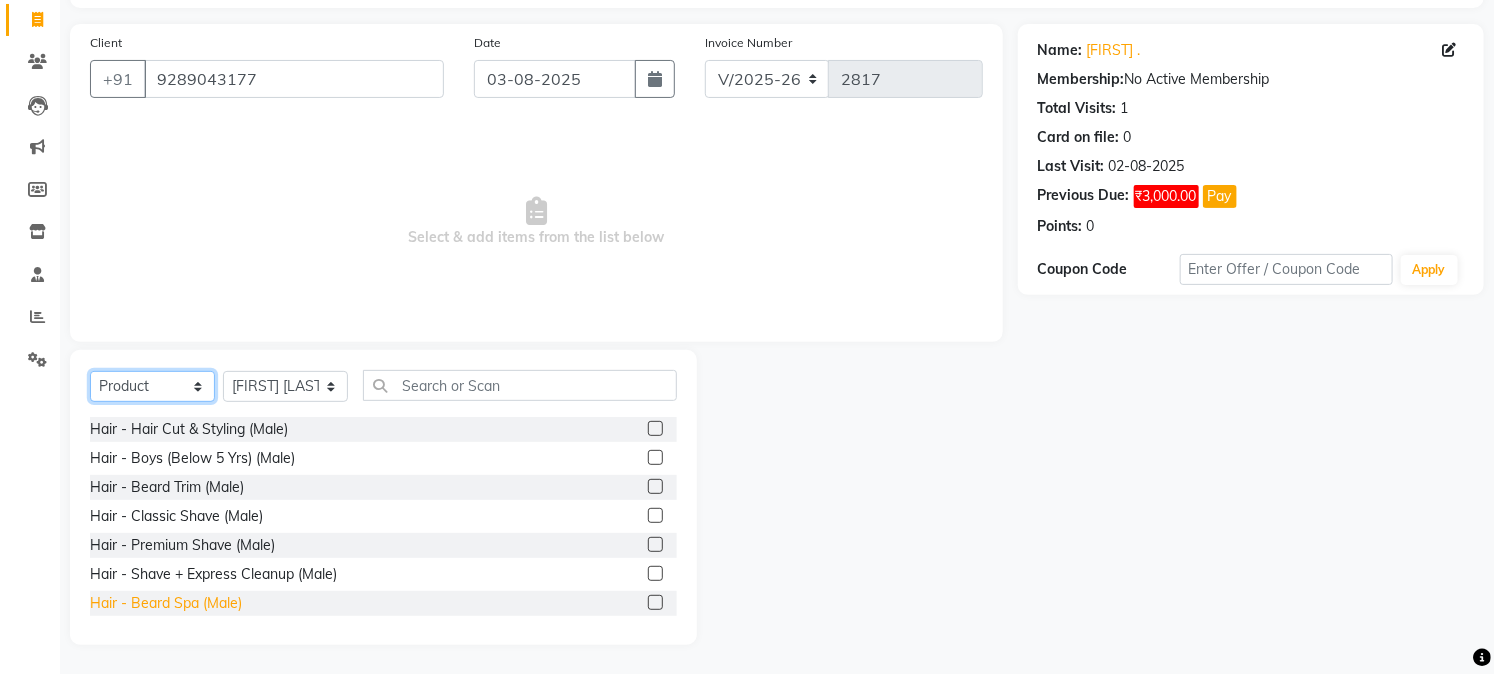 click on "Select  Service  Product  Membership  Package Voucher Prepaid Gift Card" 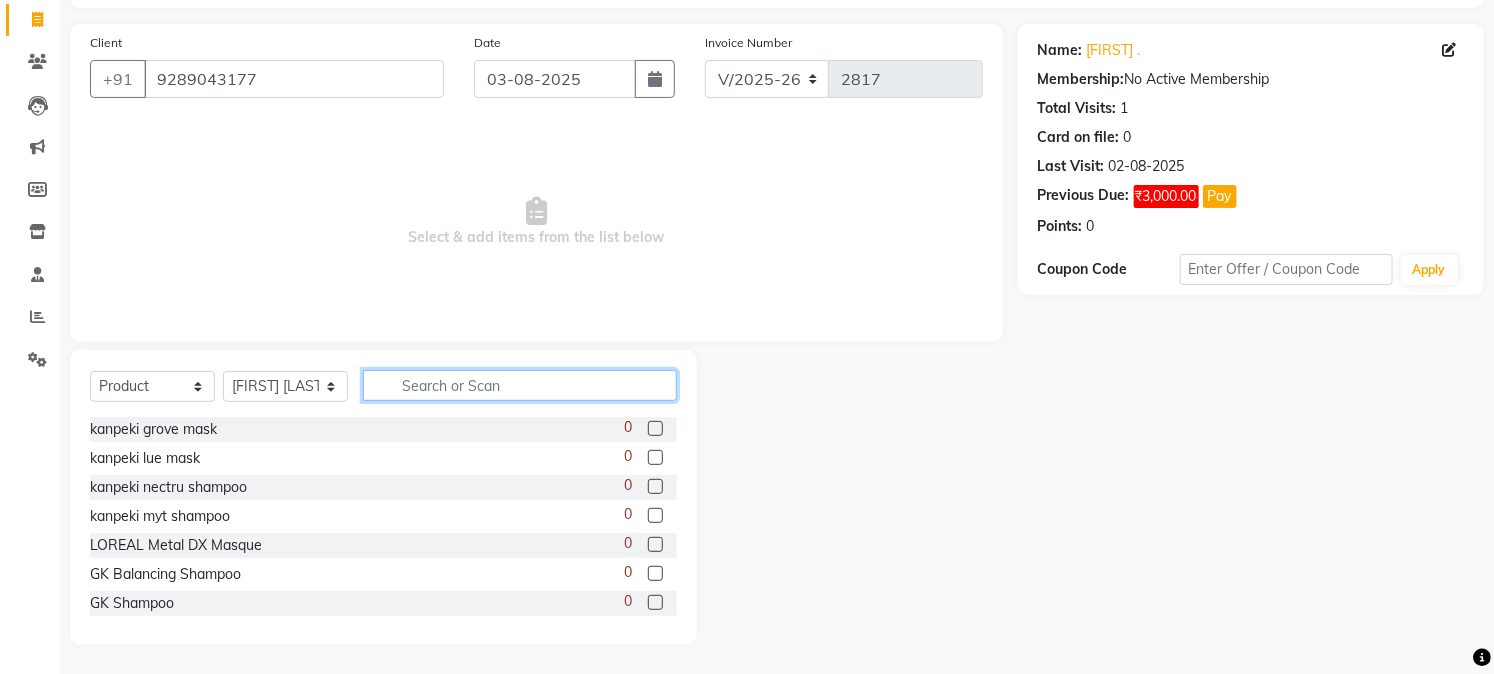 click 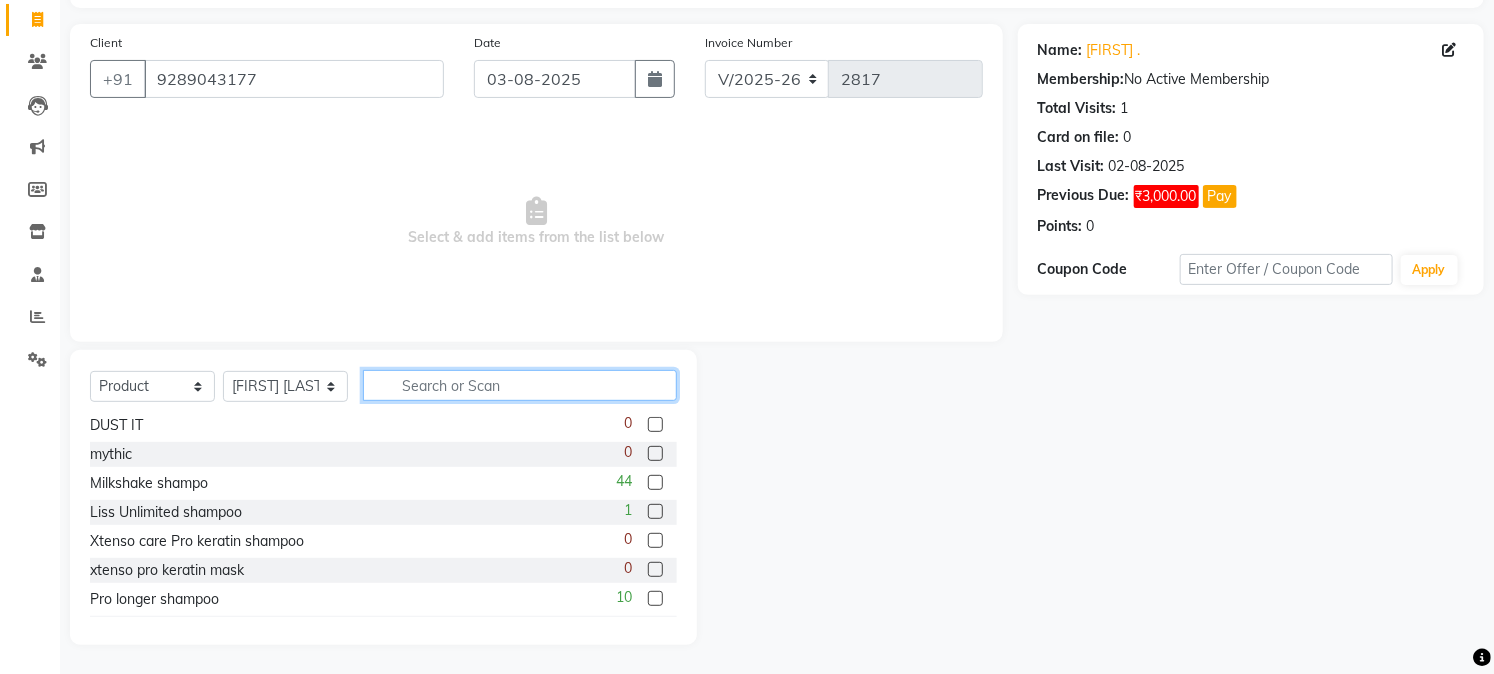 scroll, scrollTop: 444, scrollLeft: 0, axis: vertical 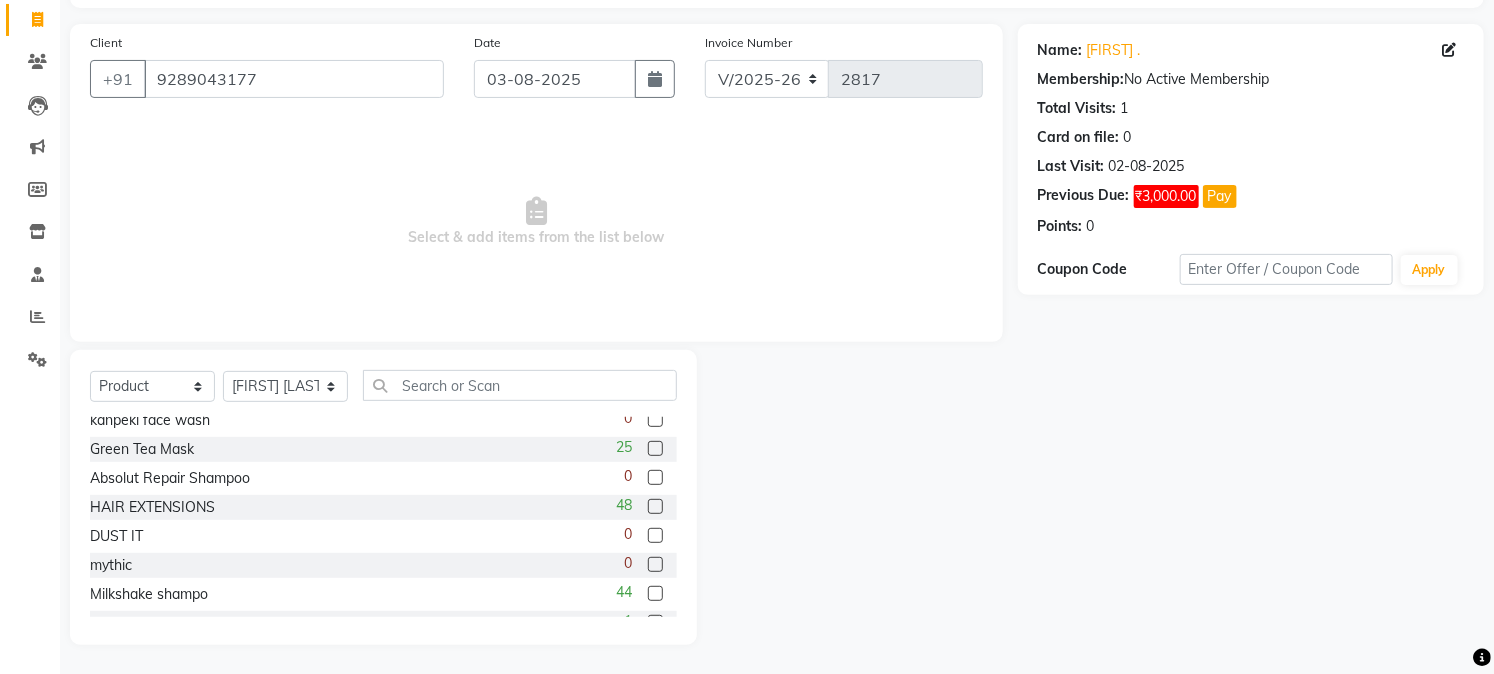 click 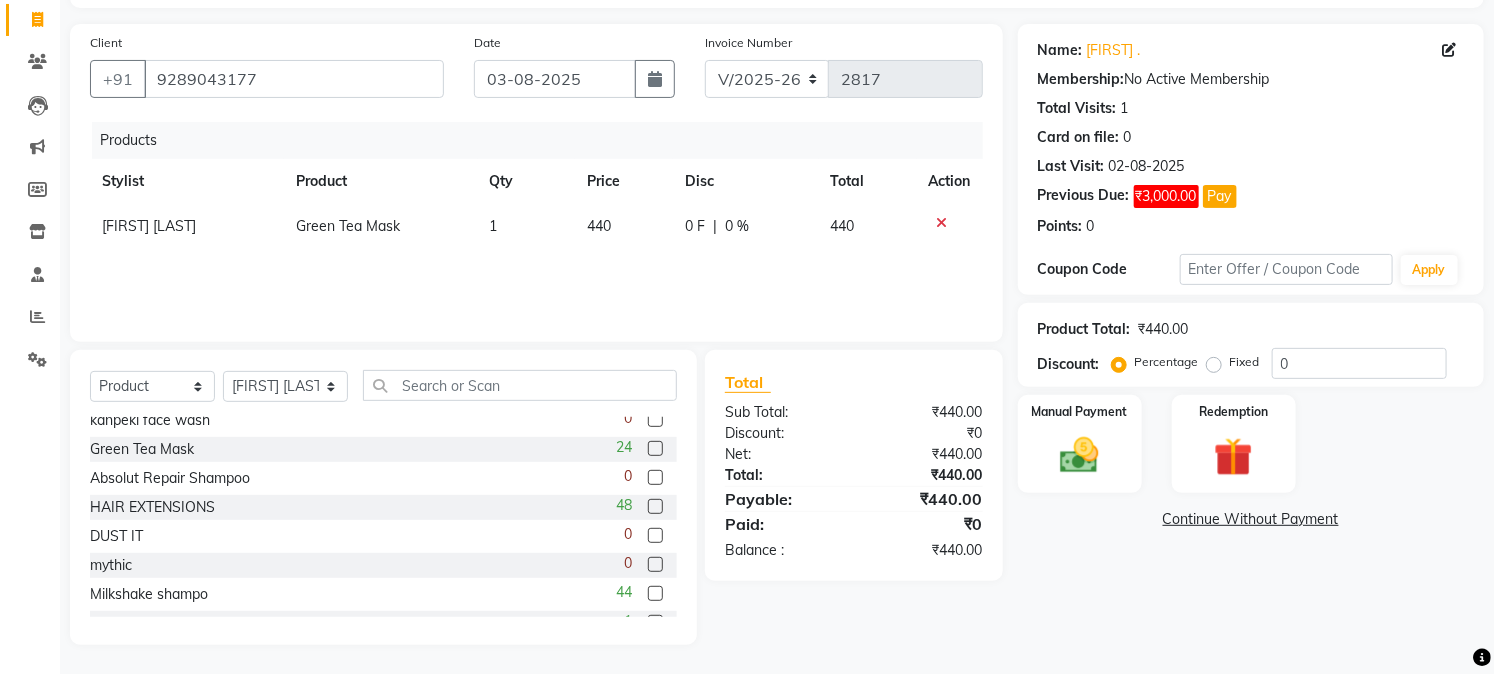 click 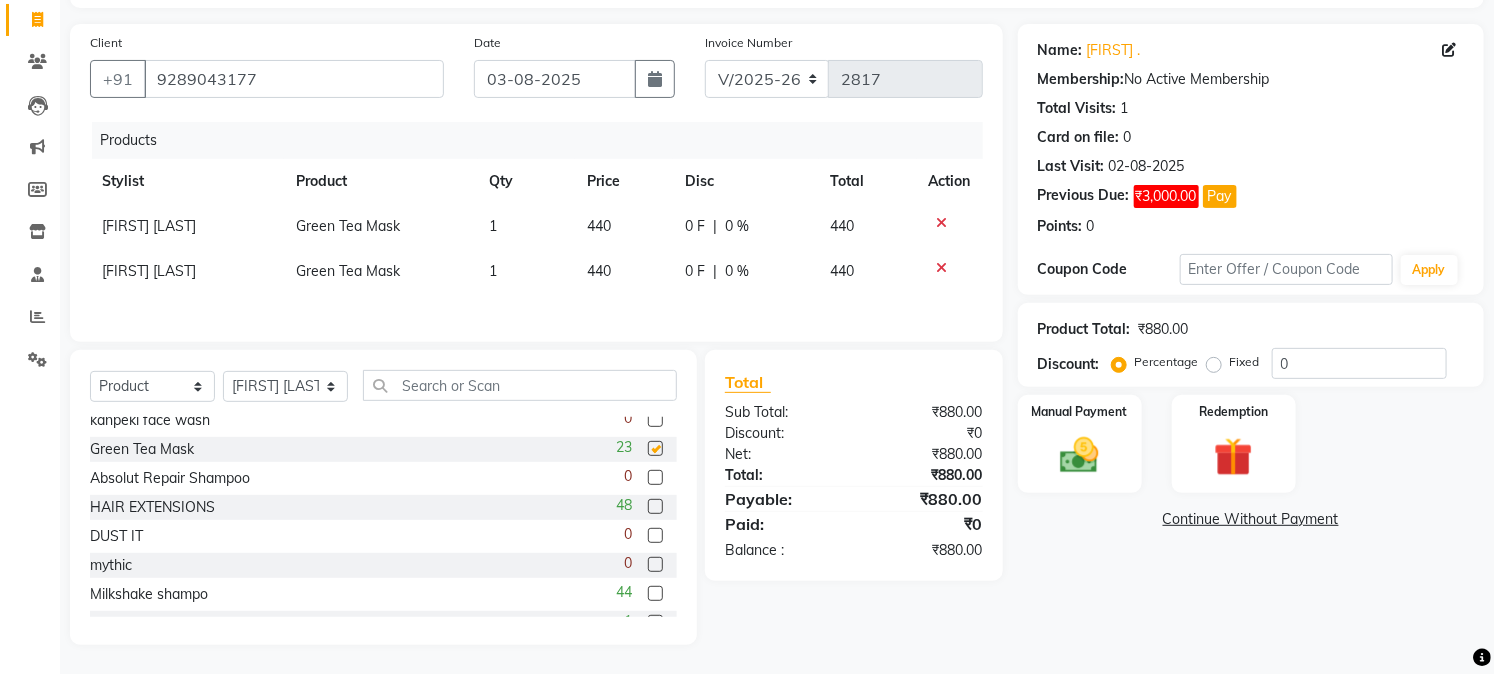 checkbox on "false" 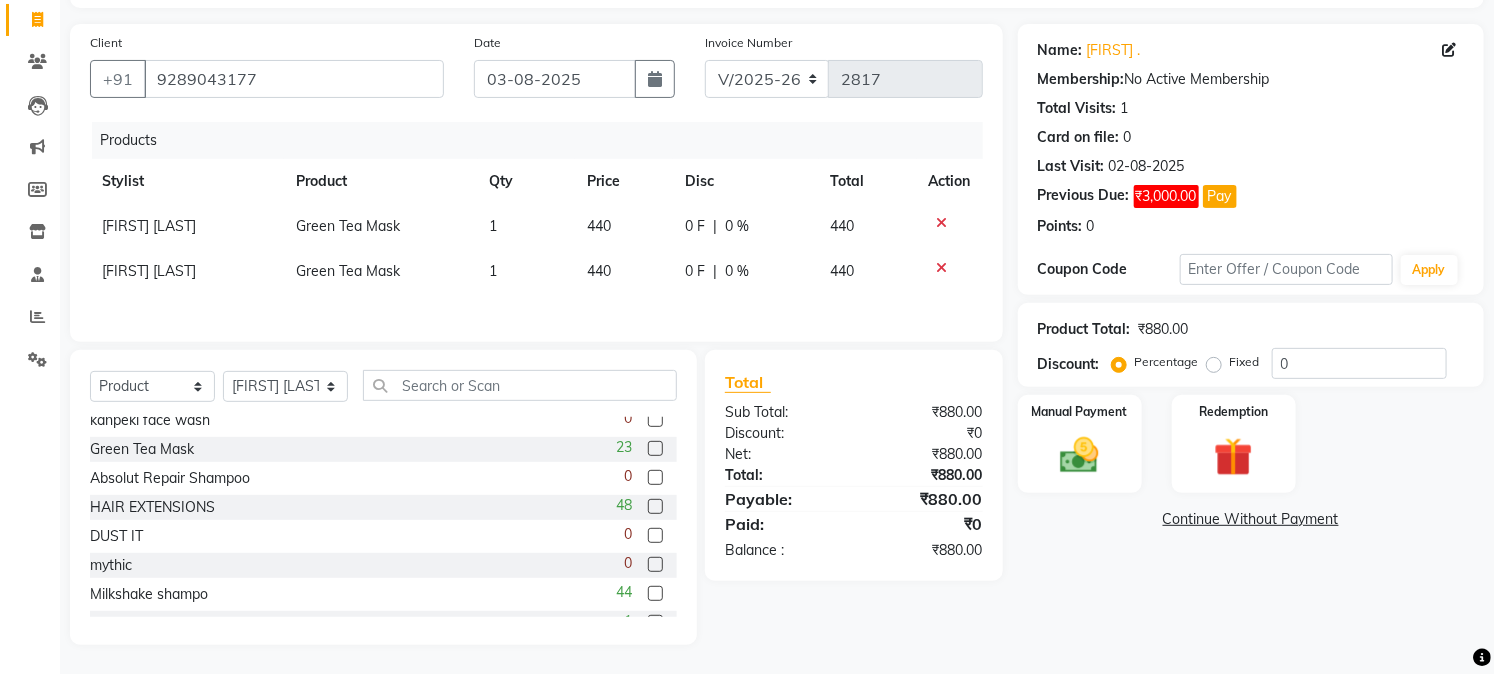 click on "440" 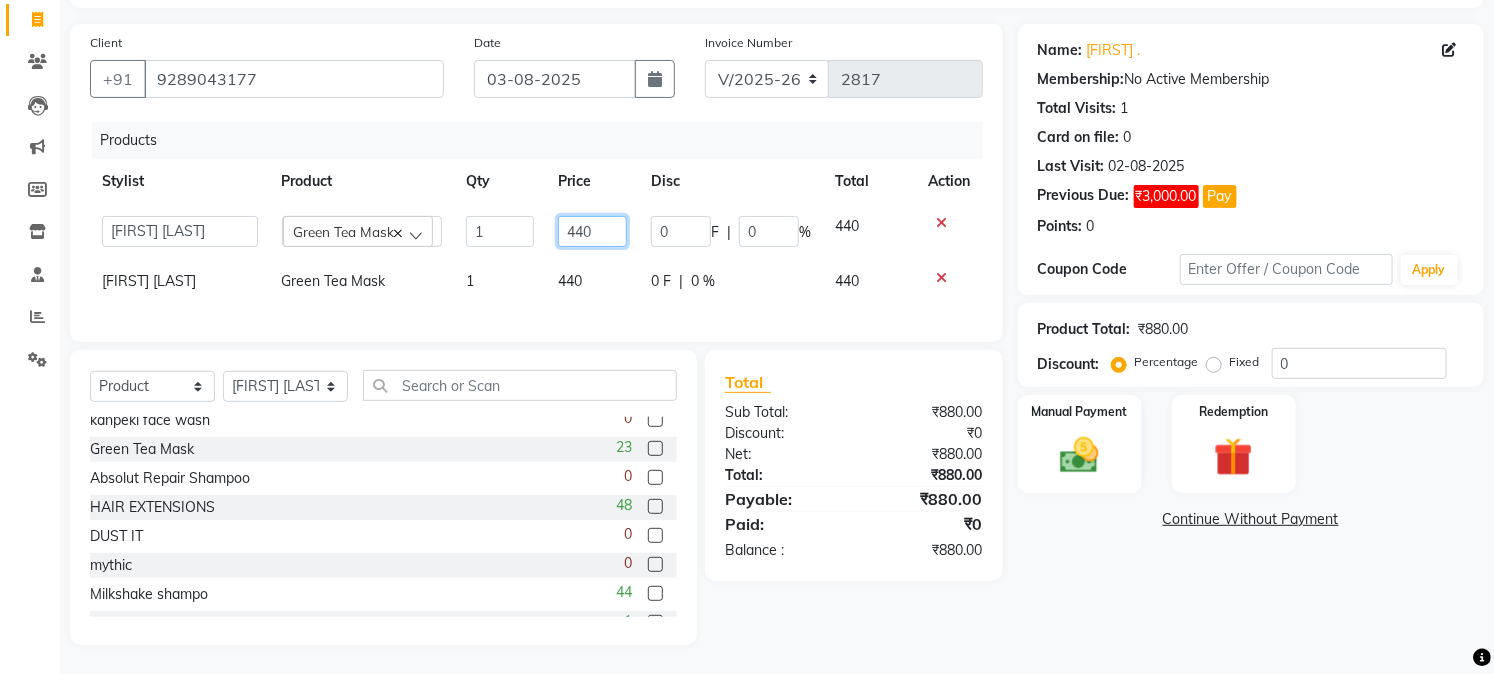 click on "440" 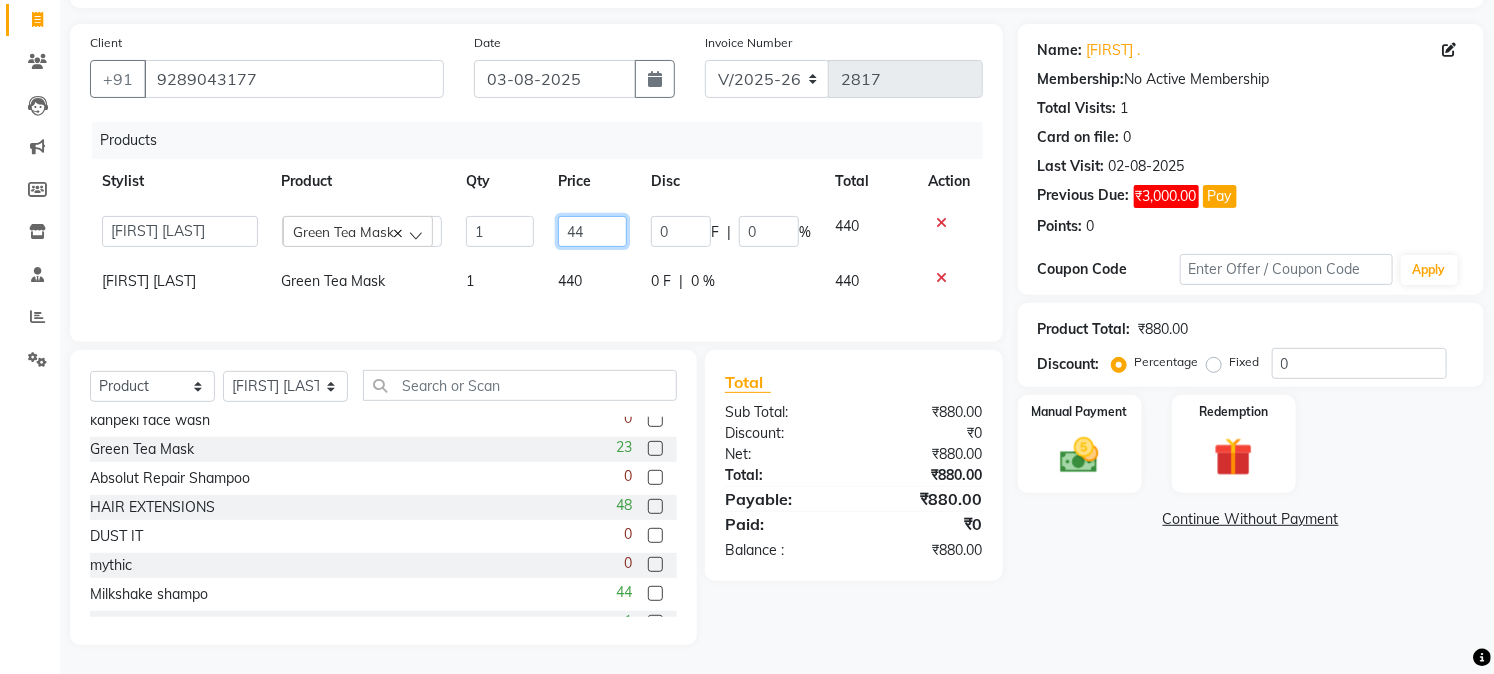 type on "4" 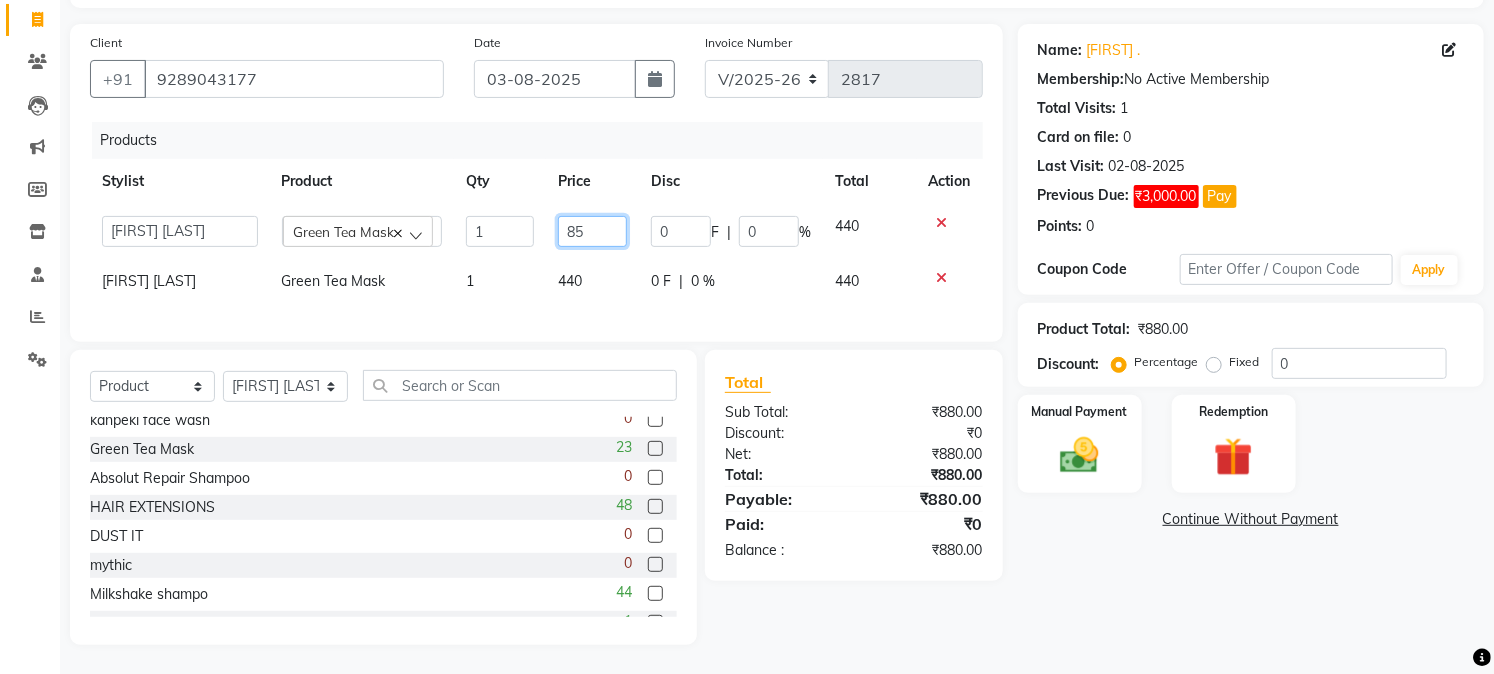 type on "850" 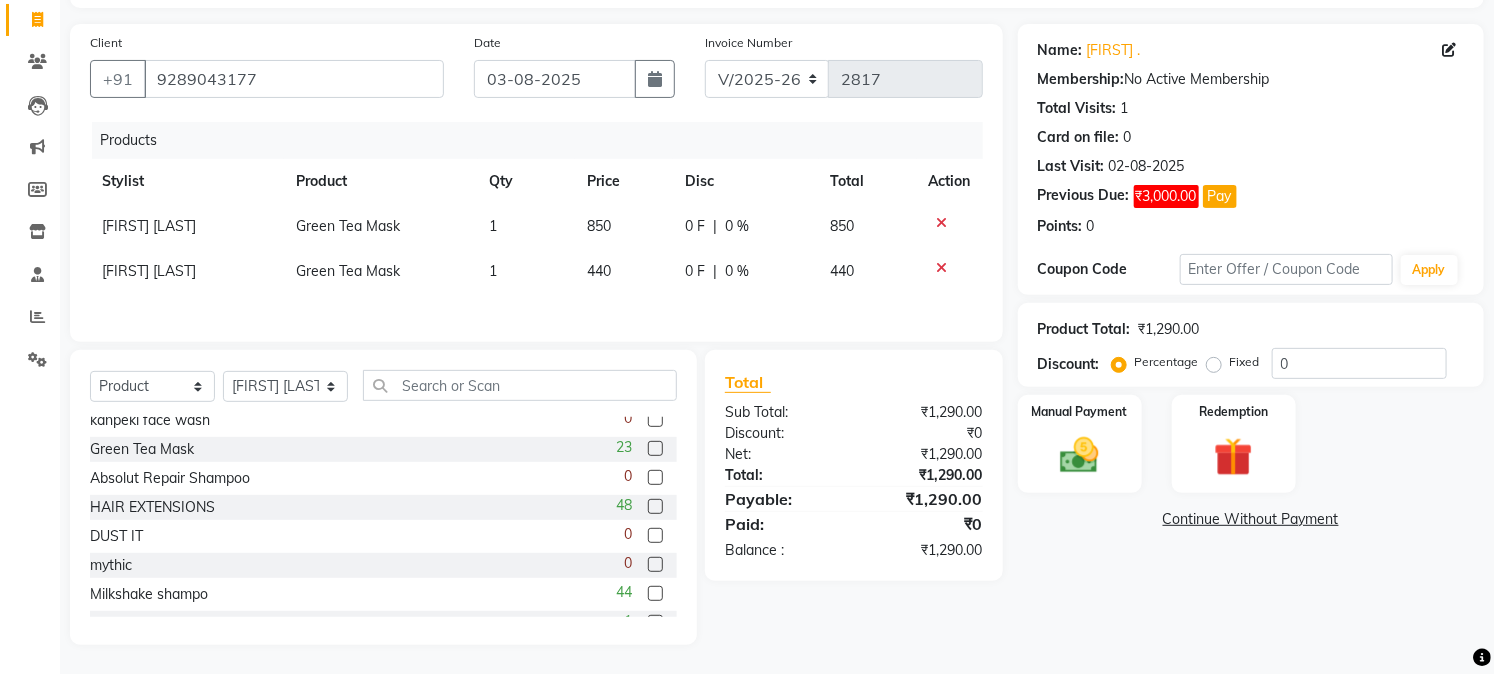 click on "1" 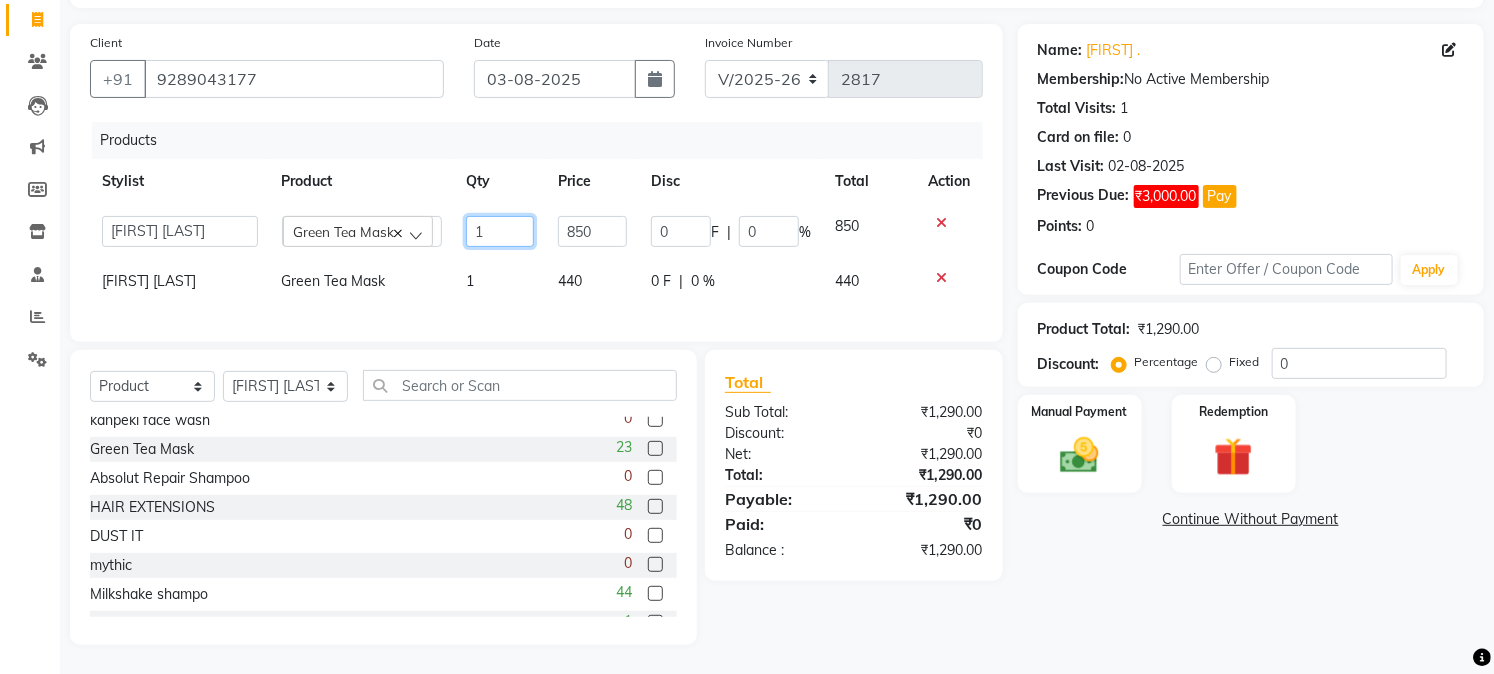 click on "1" 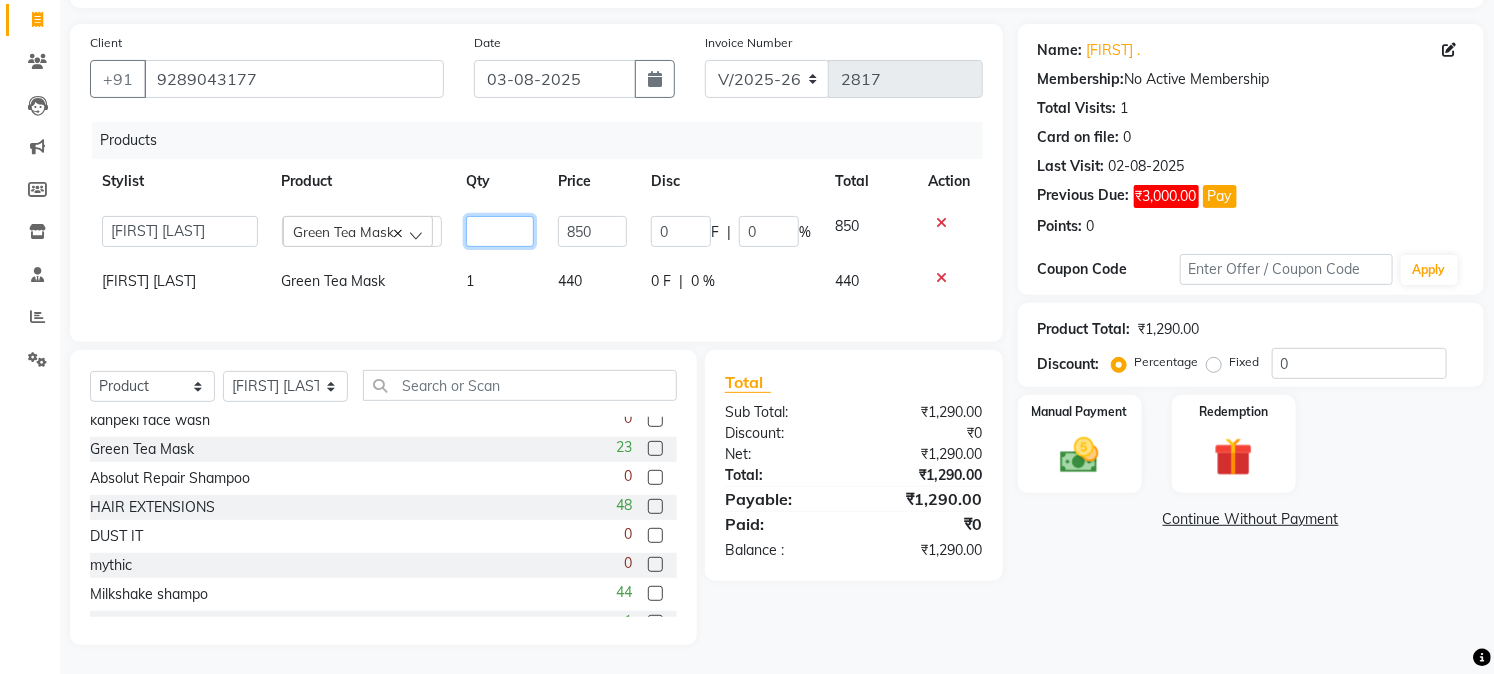 type on "2" 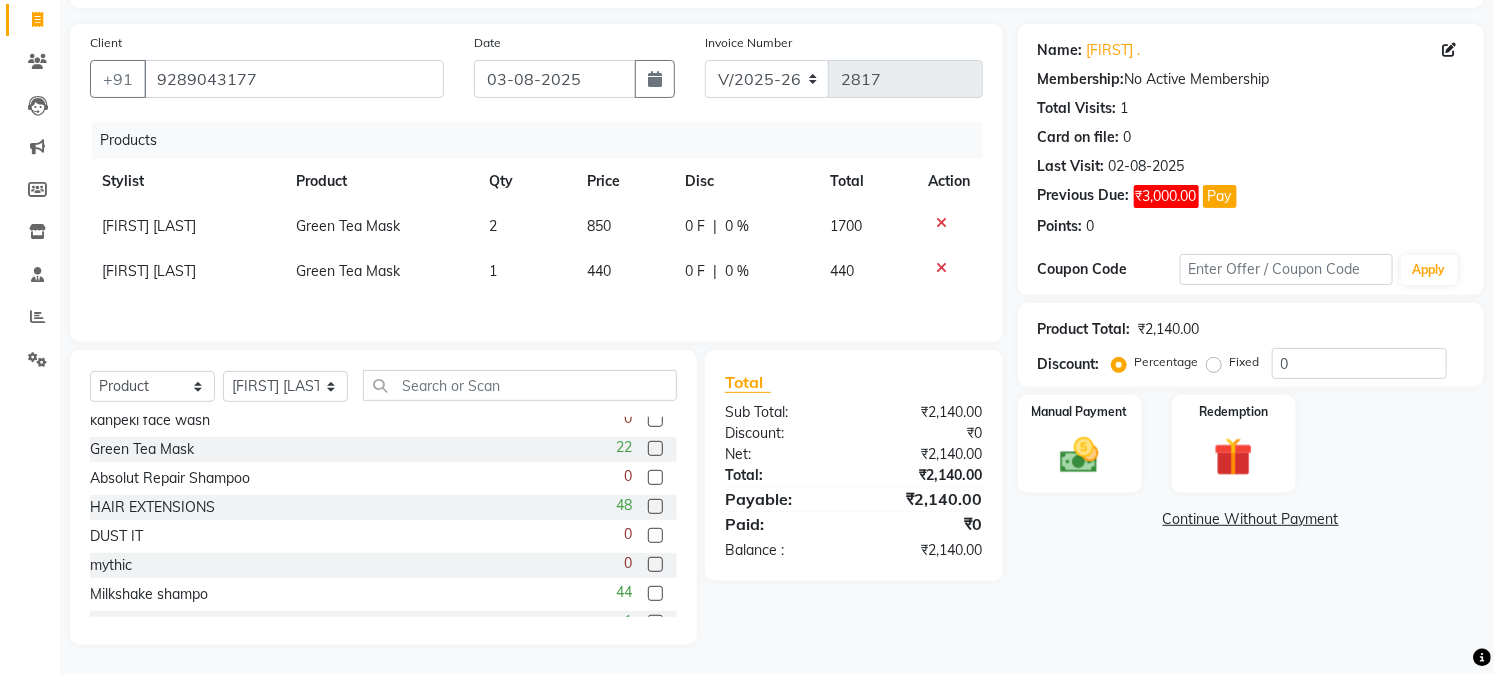 click 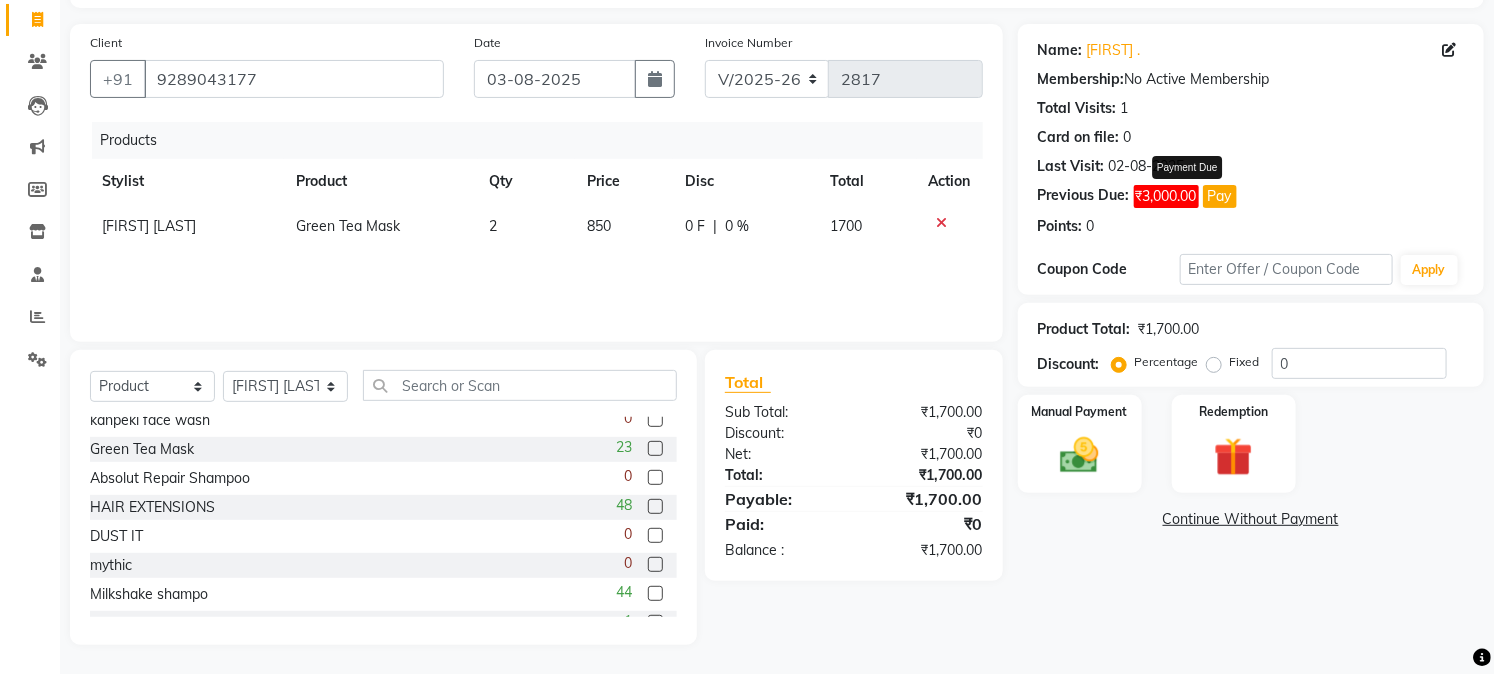 click on "Pay" 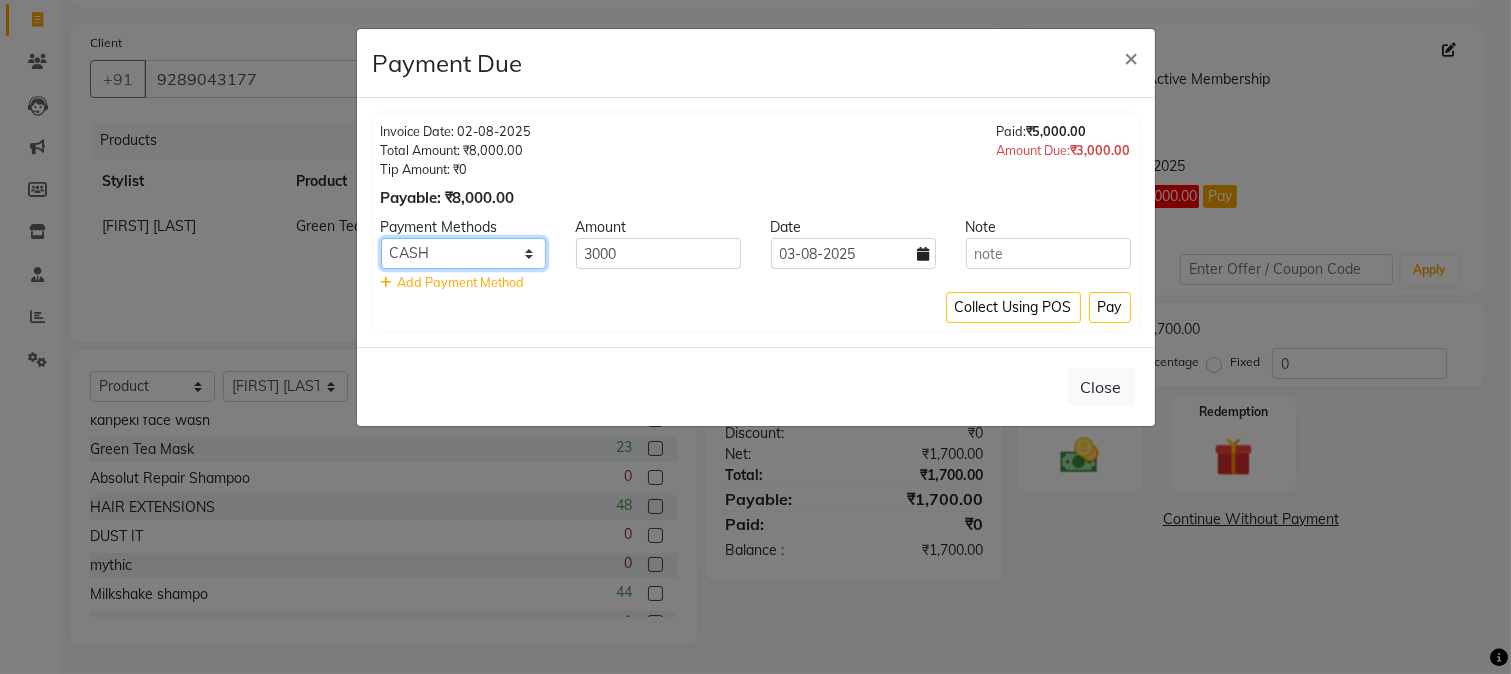 click on "CASH CARD ONLINE" 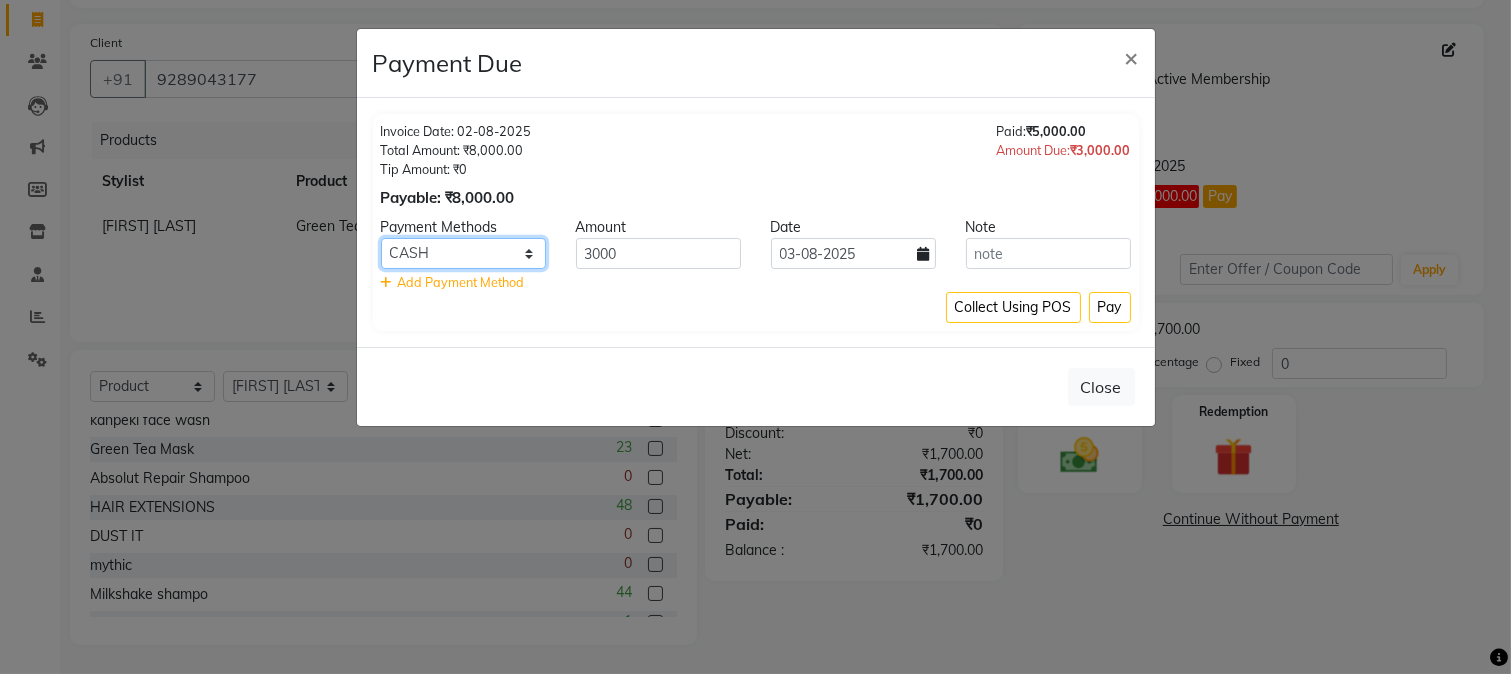 select on "3" 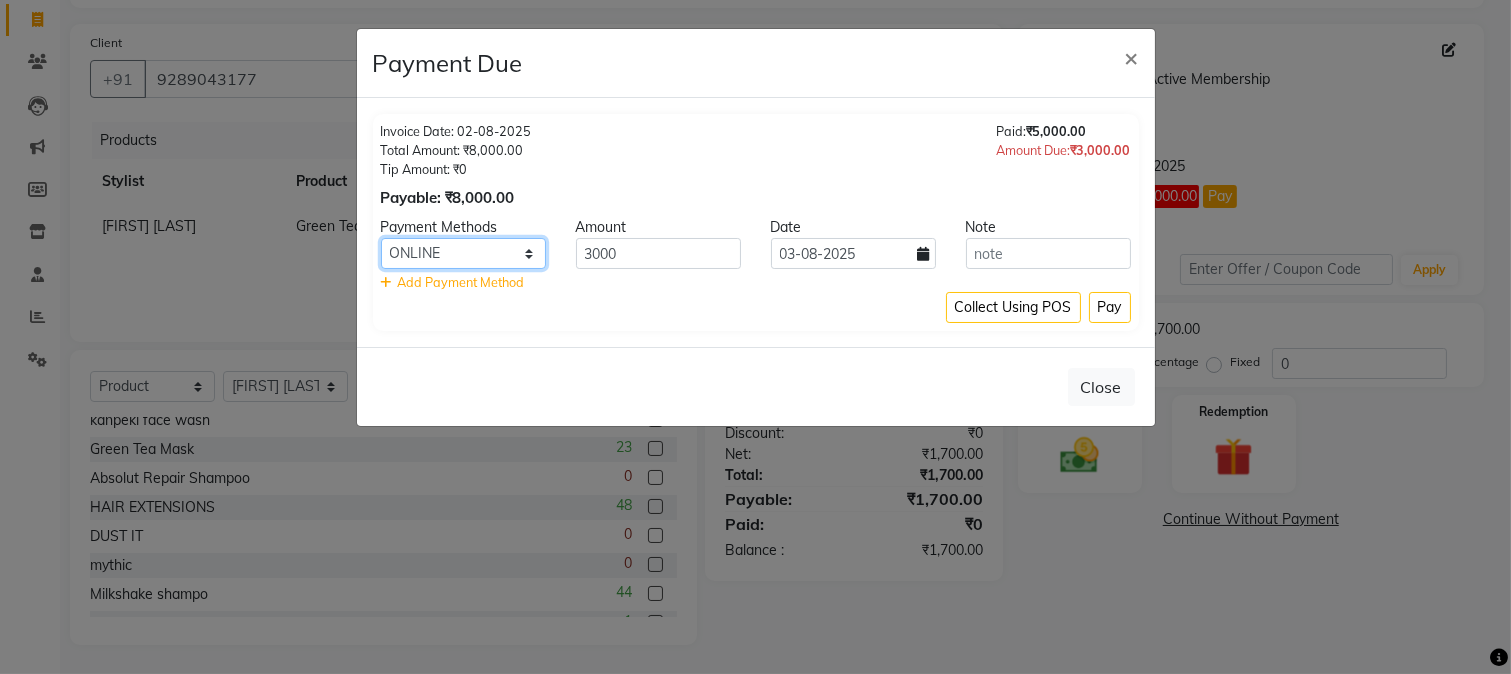 click on "CASH CARD ONLINE" 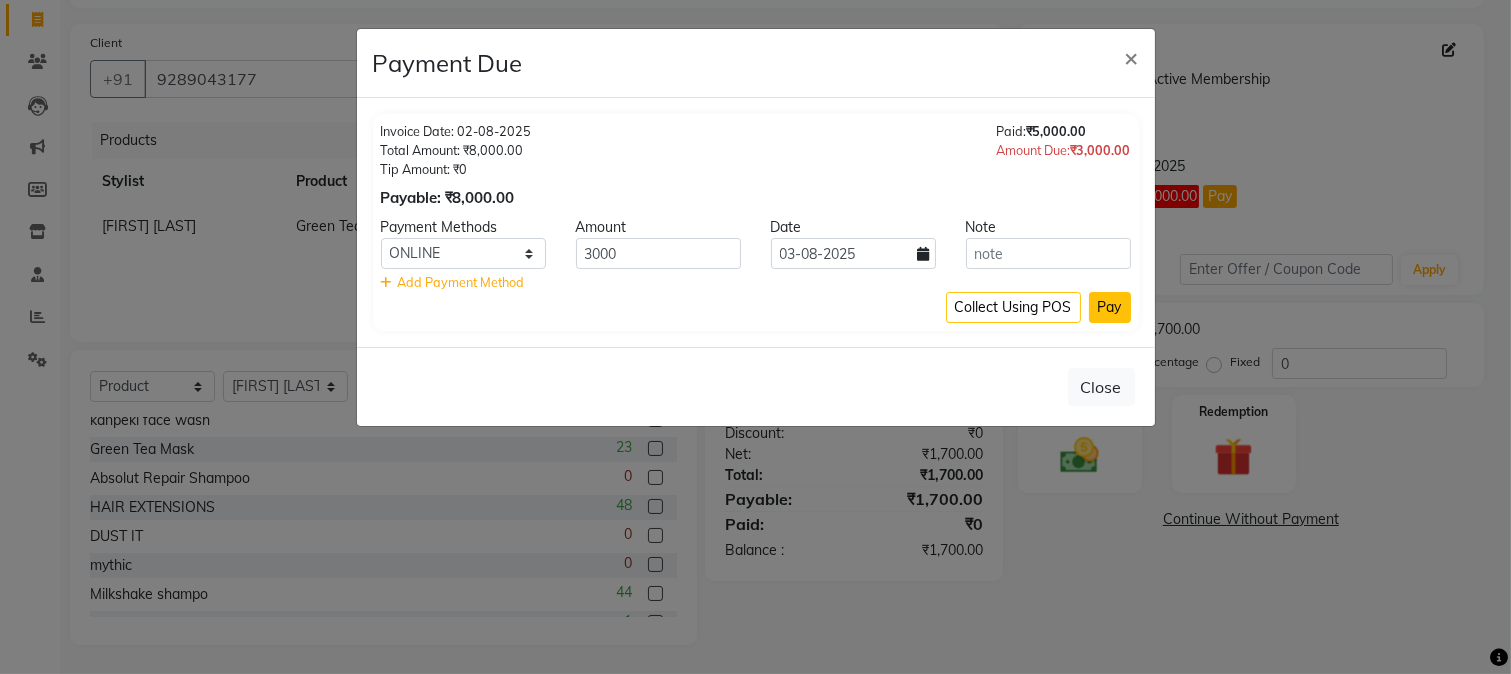 click on "Pay" 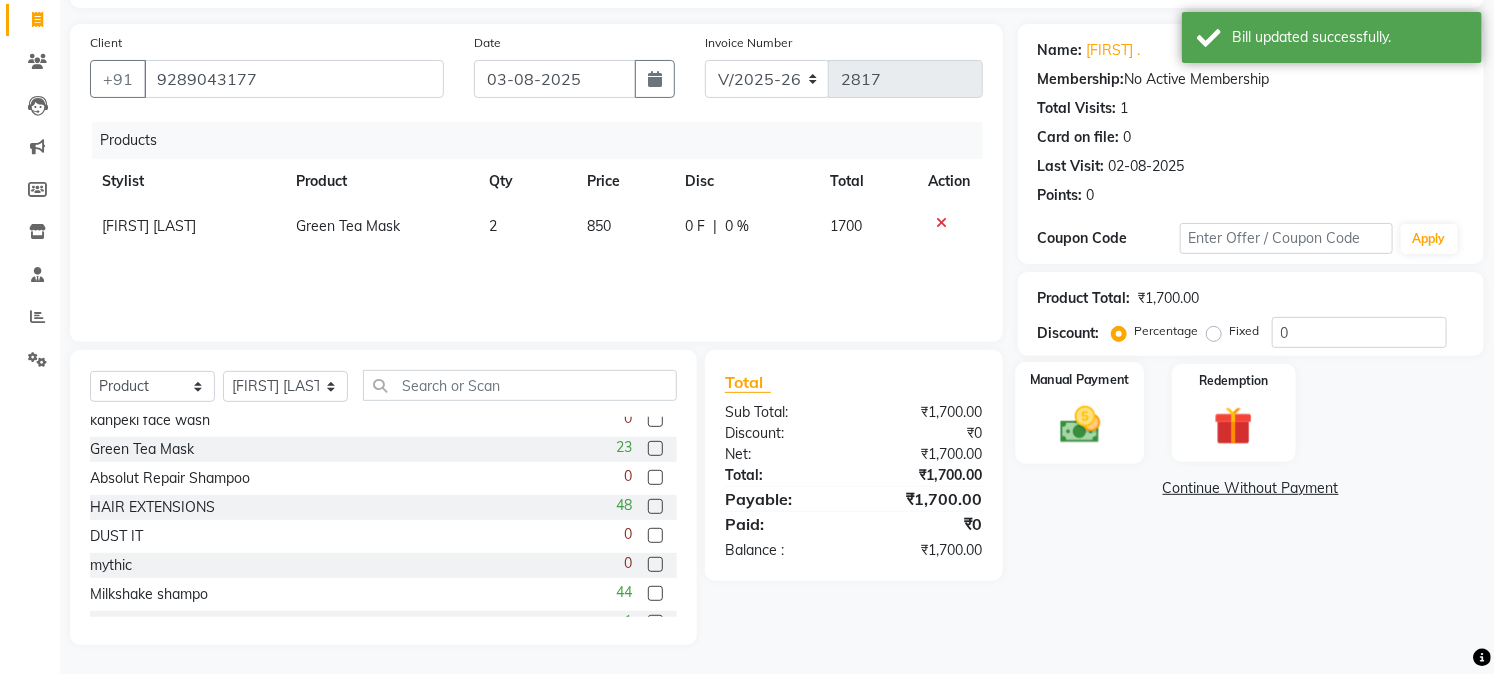click 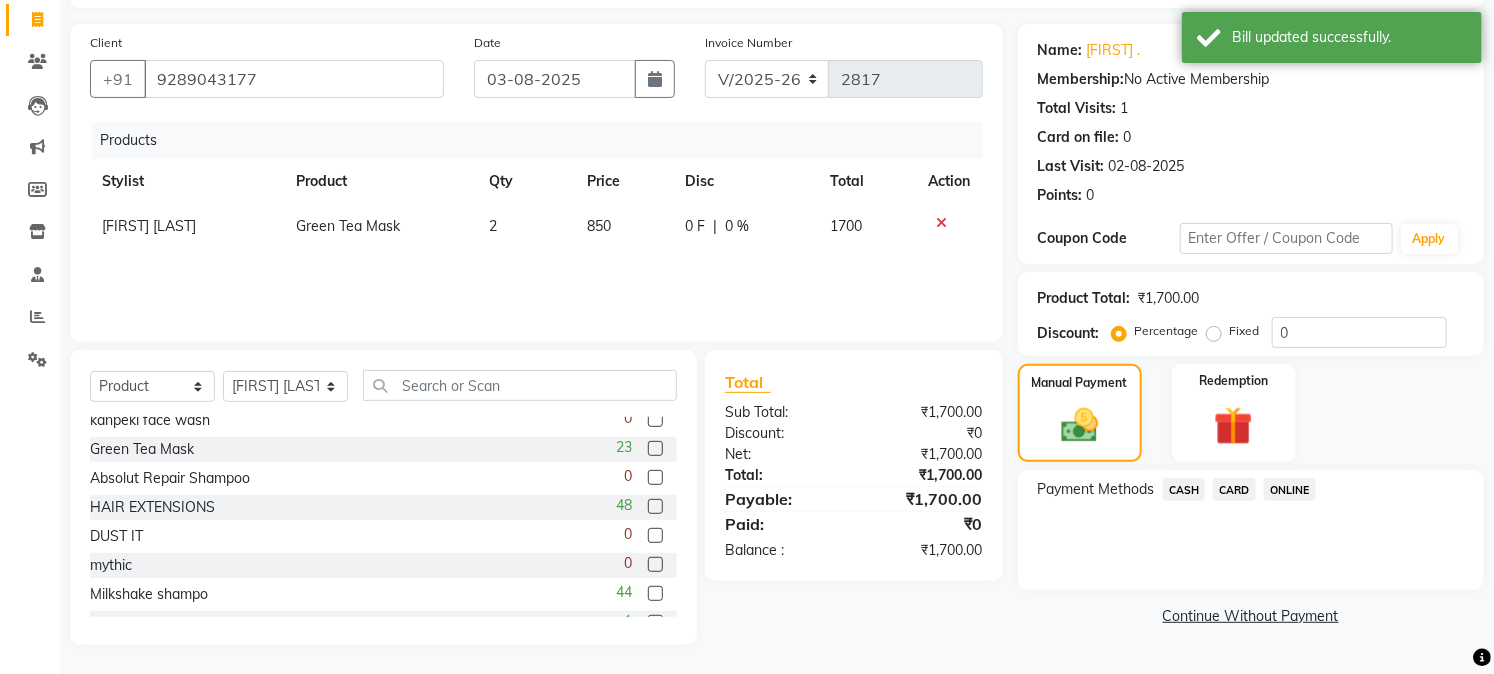 click on "ONLINE" 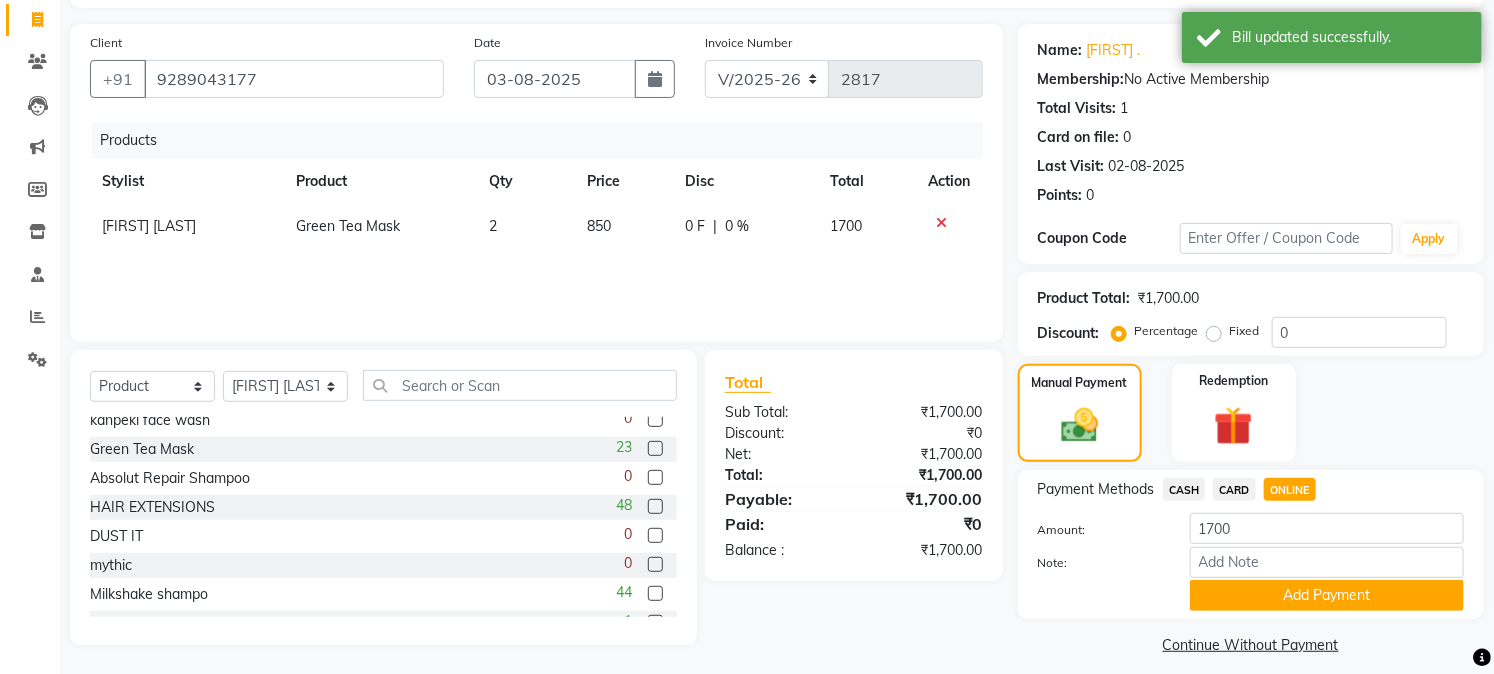 click on "Add Payment" 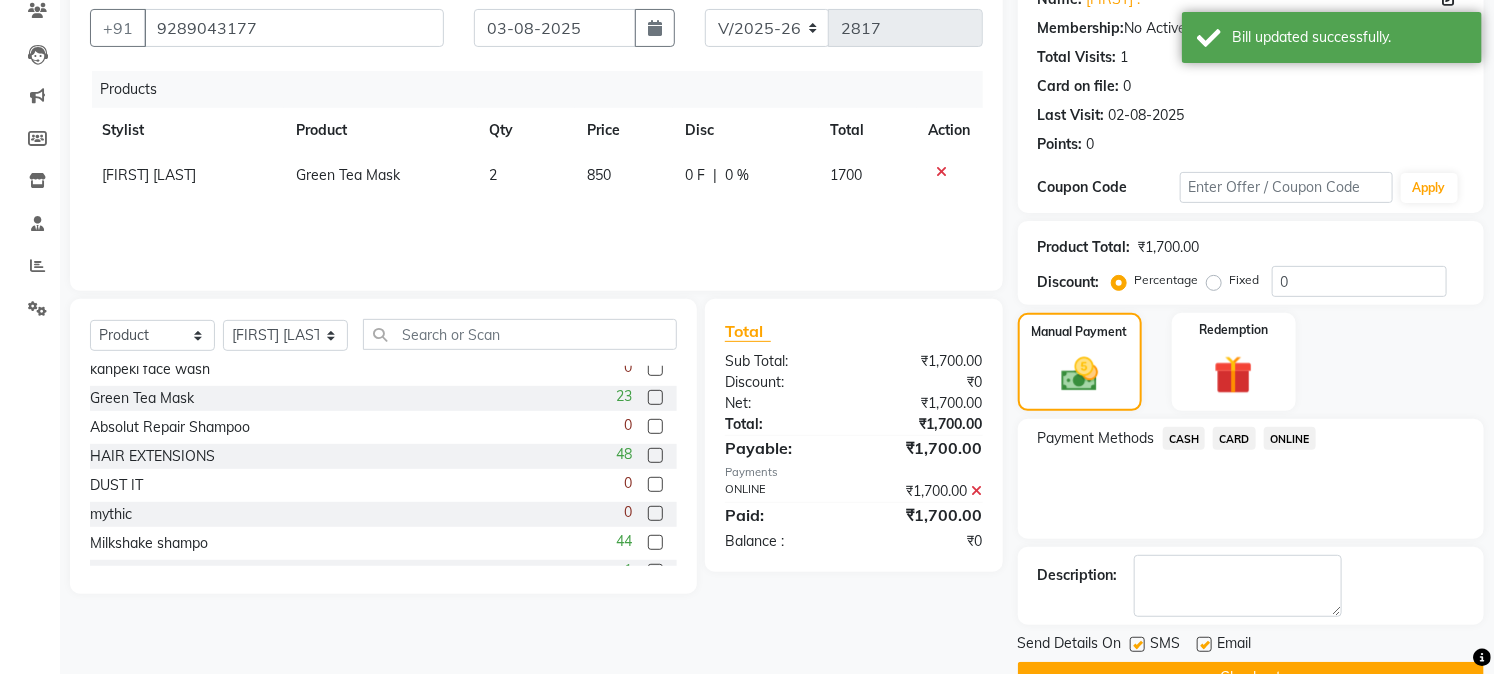 scroll, scrollTop: 225, scrollLeft: 0, axis: vertical 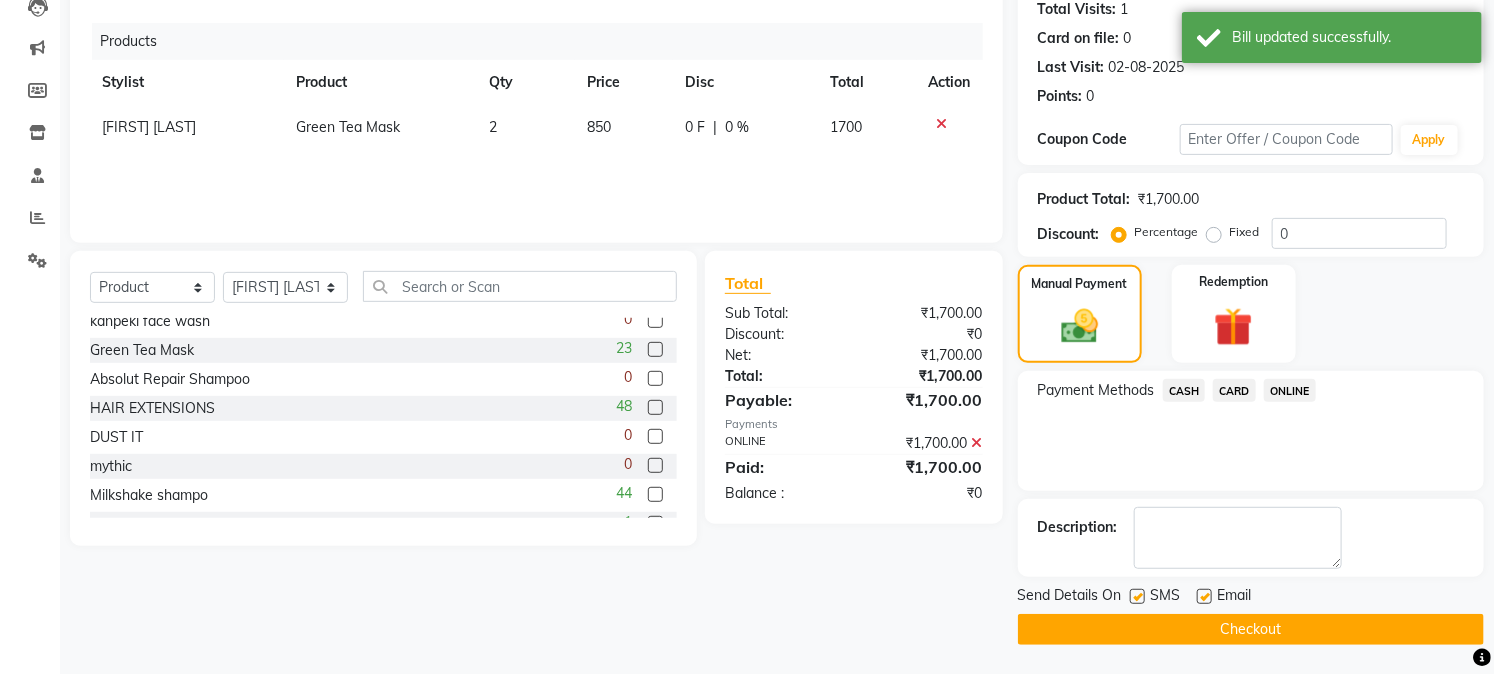 click on "Checkout" 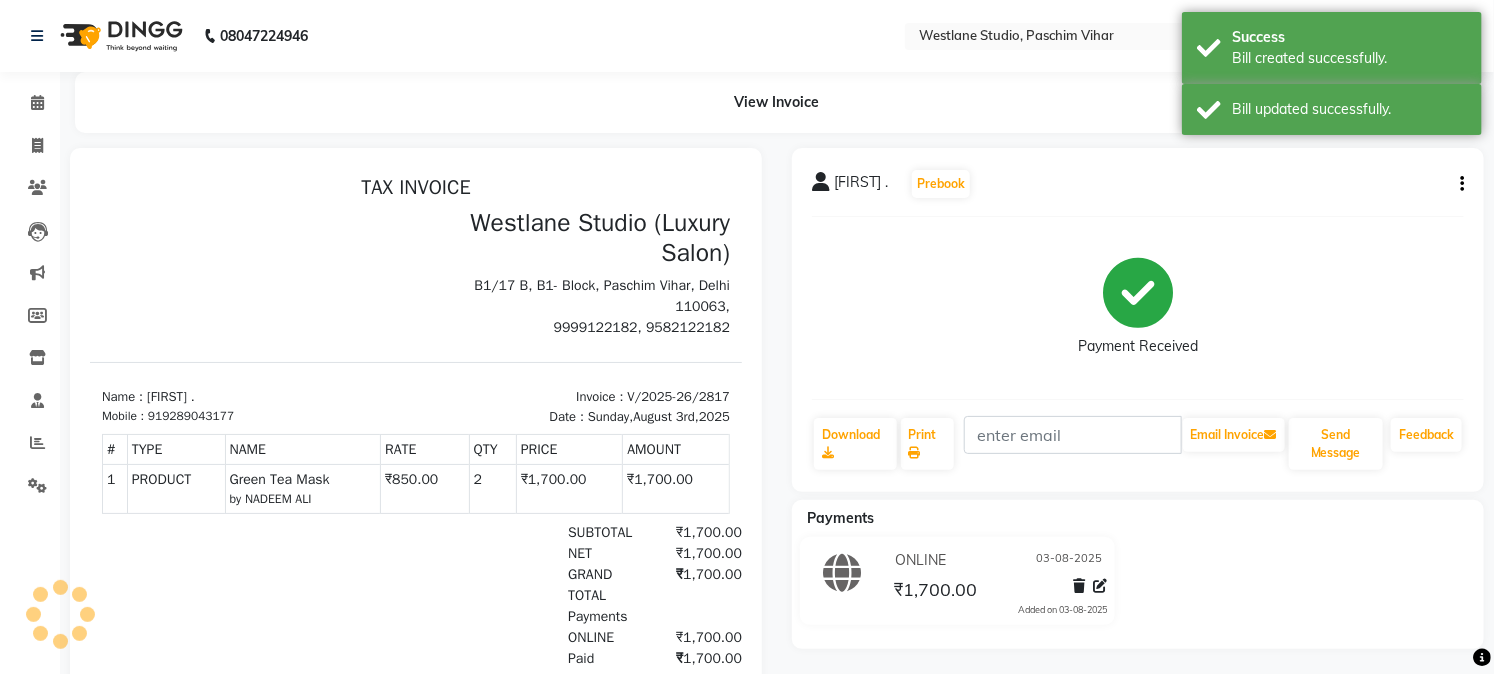 scroll, scrollTop: 0, scrollLeft: 0, axis: both 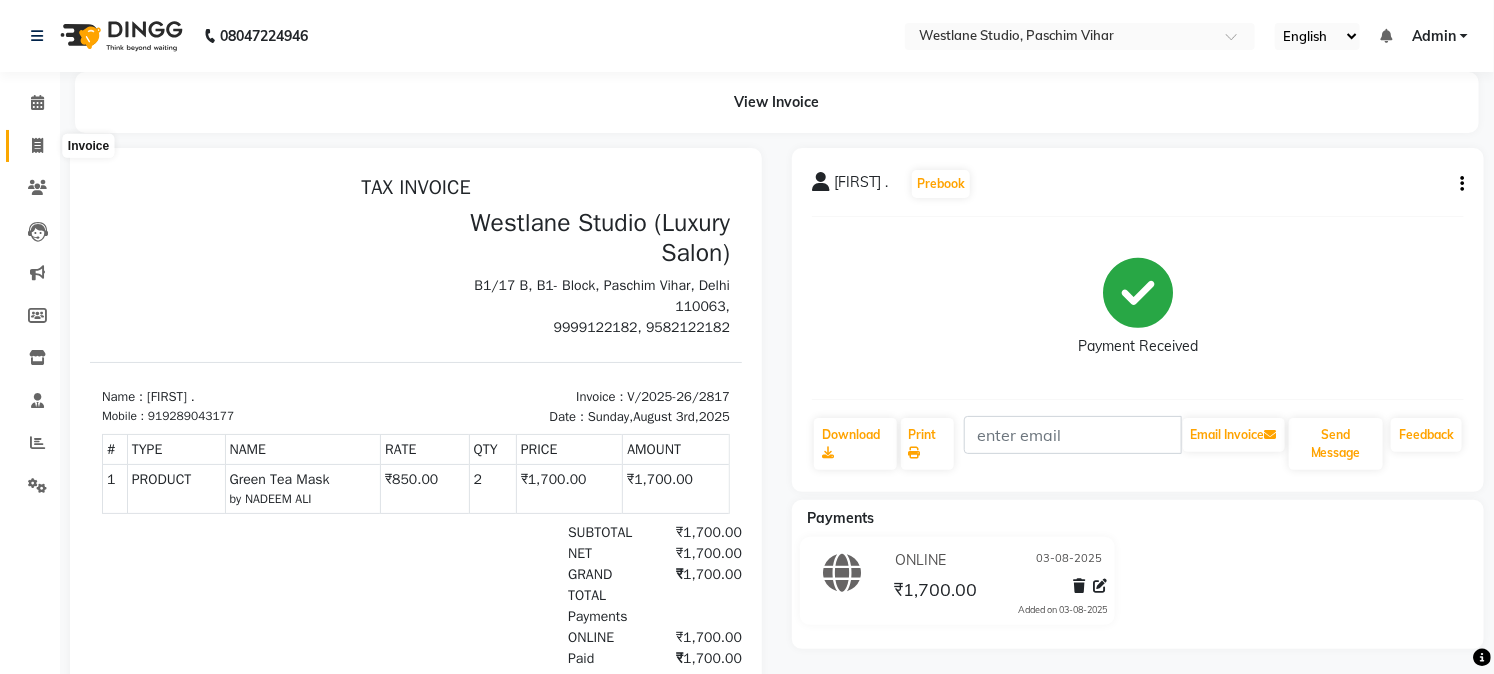 click 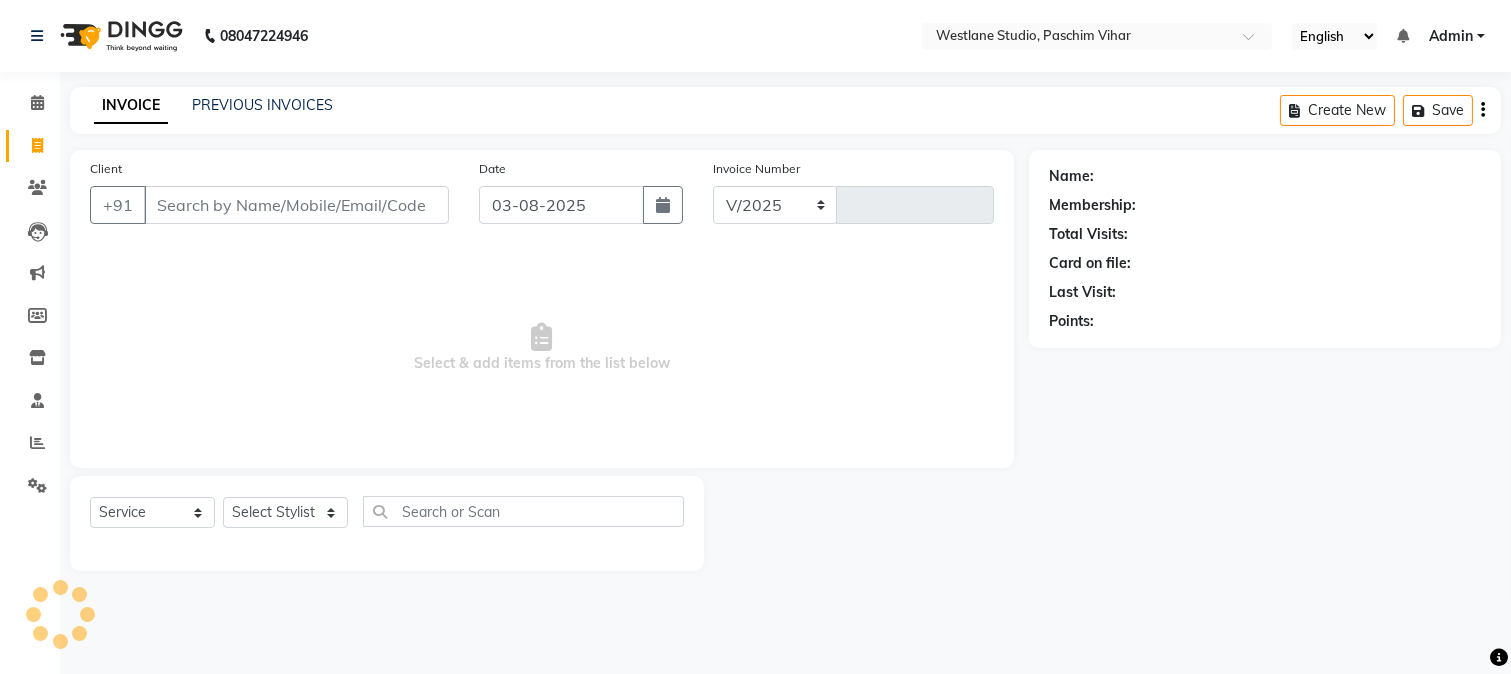 select on "223" 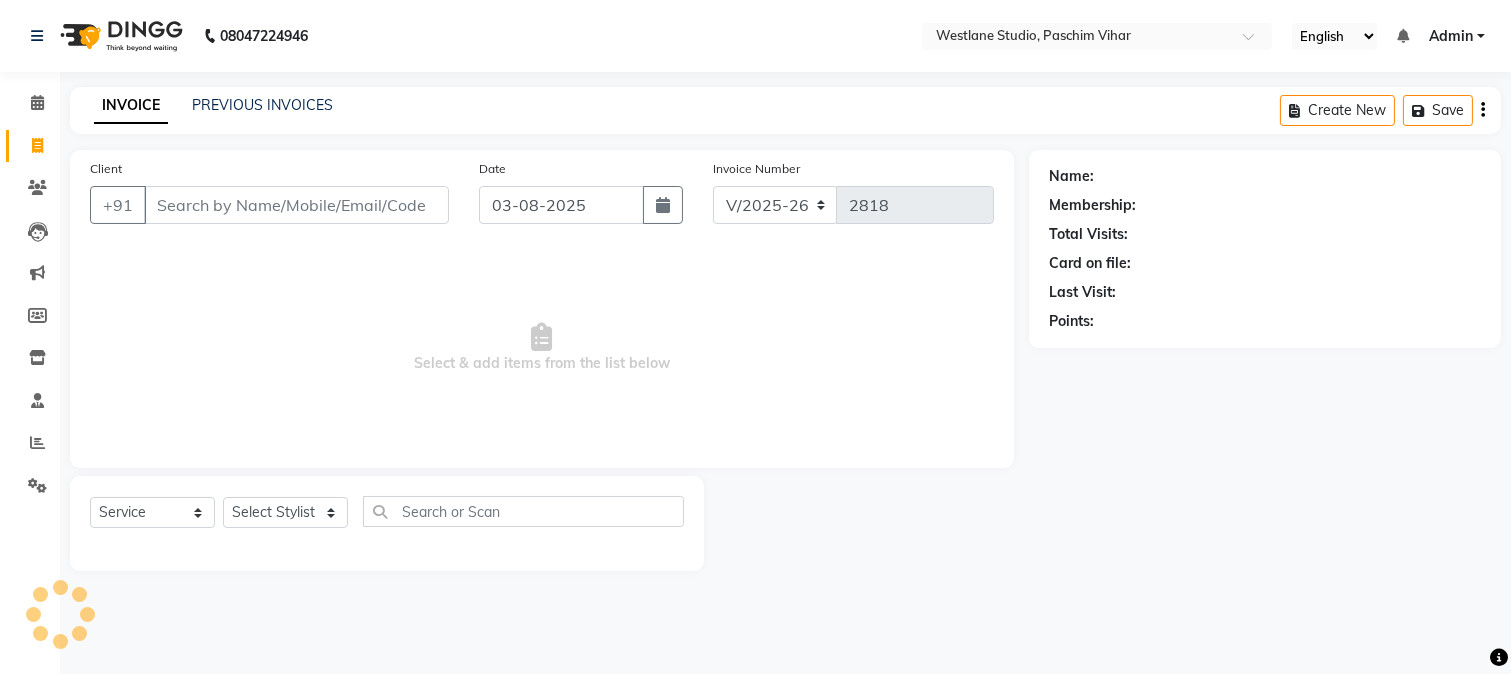 click on "Client" at bounding box center [296, 205] 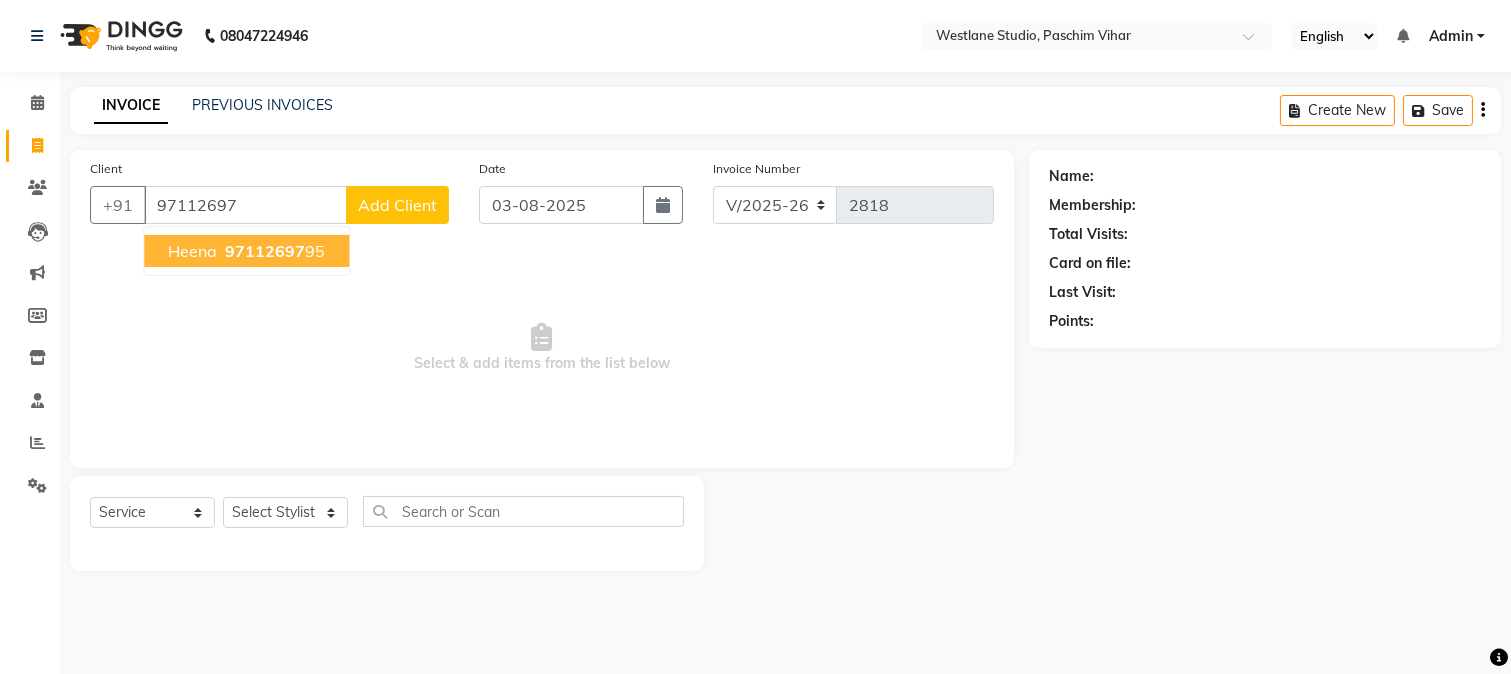 click on "97112697" at bounding box center (265, 251) 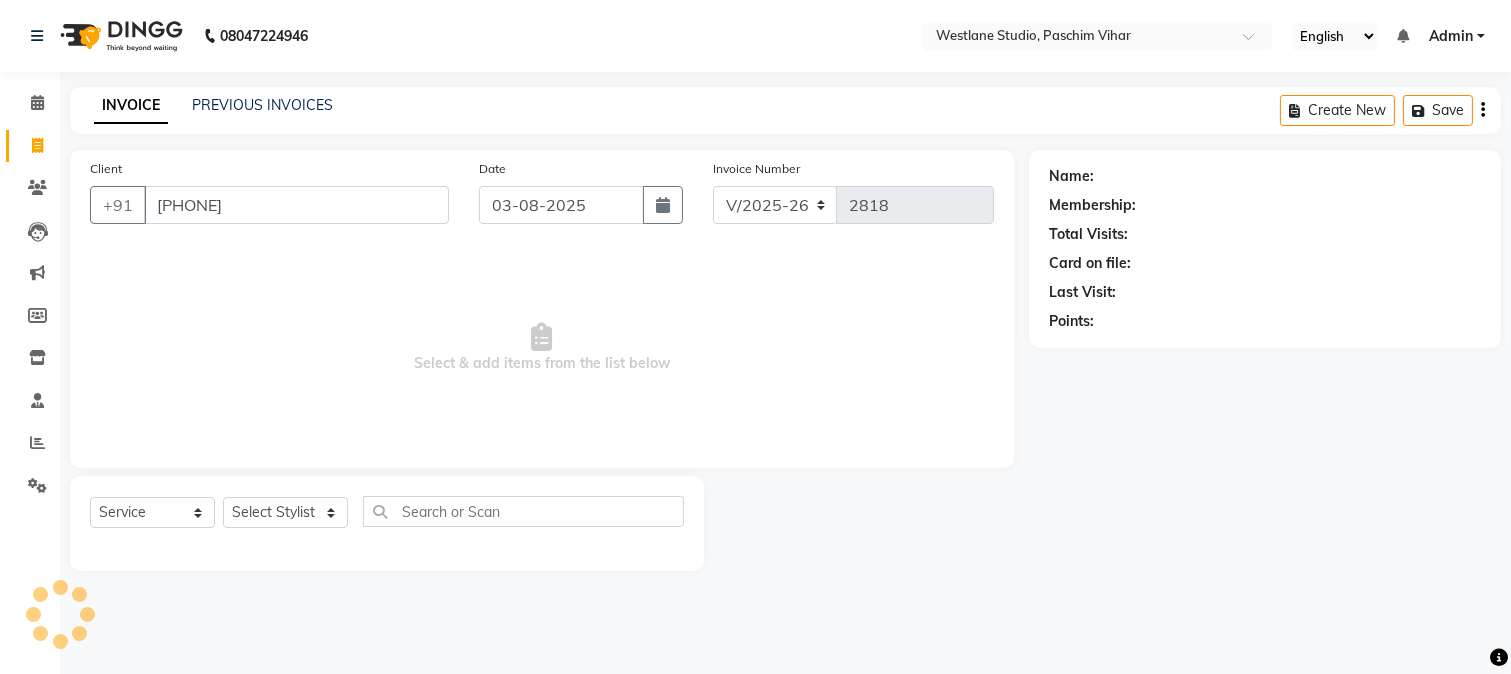 type on "[PHONE]" 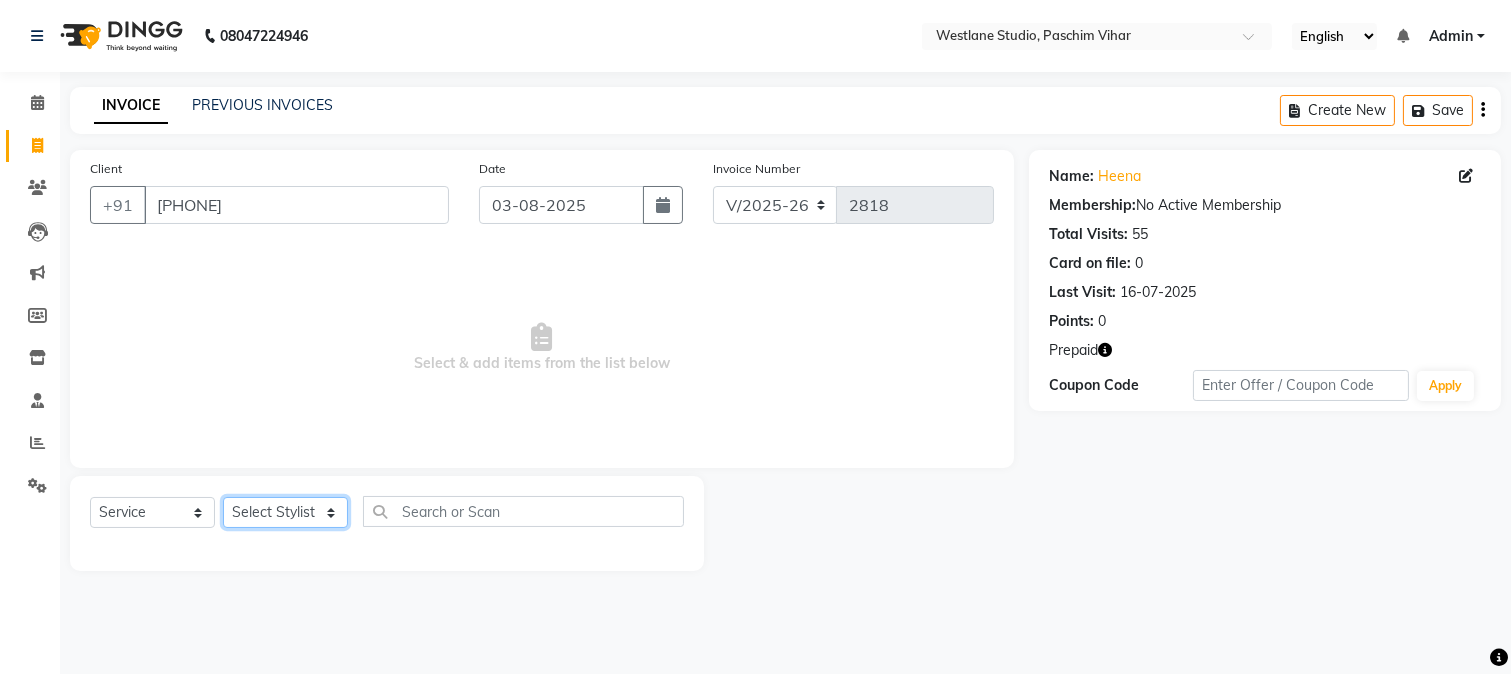 click on "Select Stylist Akash Anu Arun Gaurav  GULFAM jeeshan MANISH NADEEM ALI Nitin Sajwan Raja  Ranjeet RENU RIDHIMA BHATIA Rohit SAGAR Shakel SOHEIL Sonam SUNIL USHA" 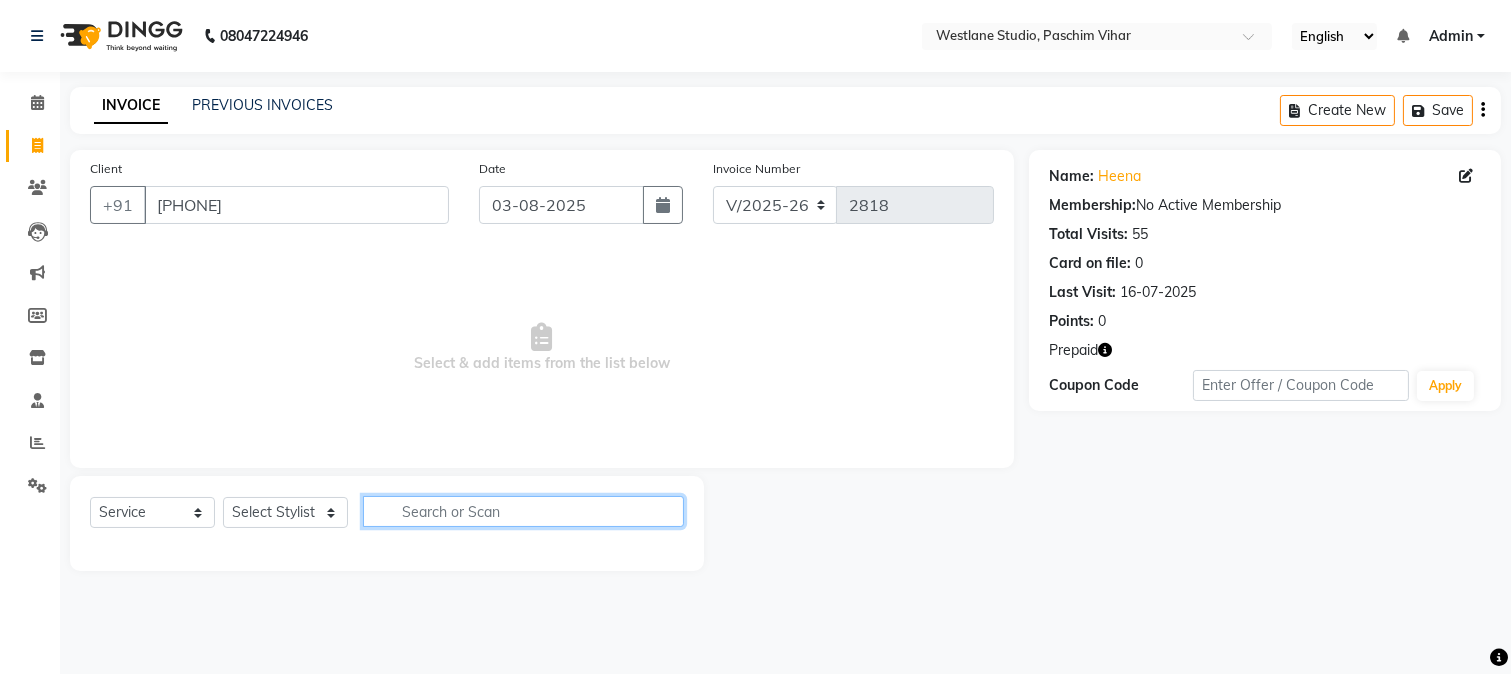 click 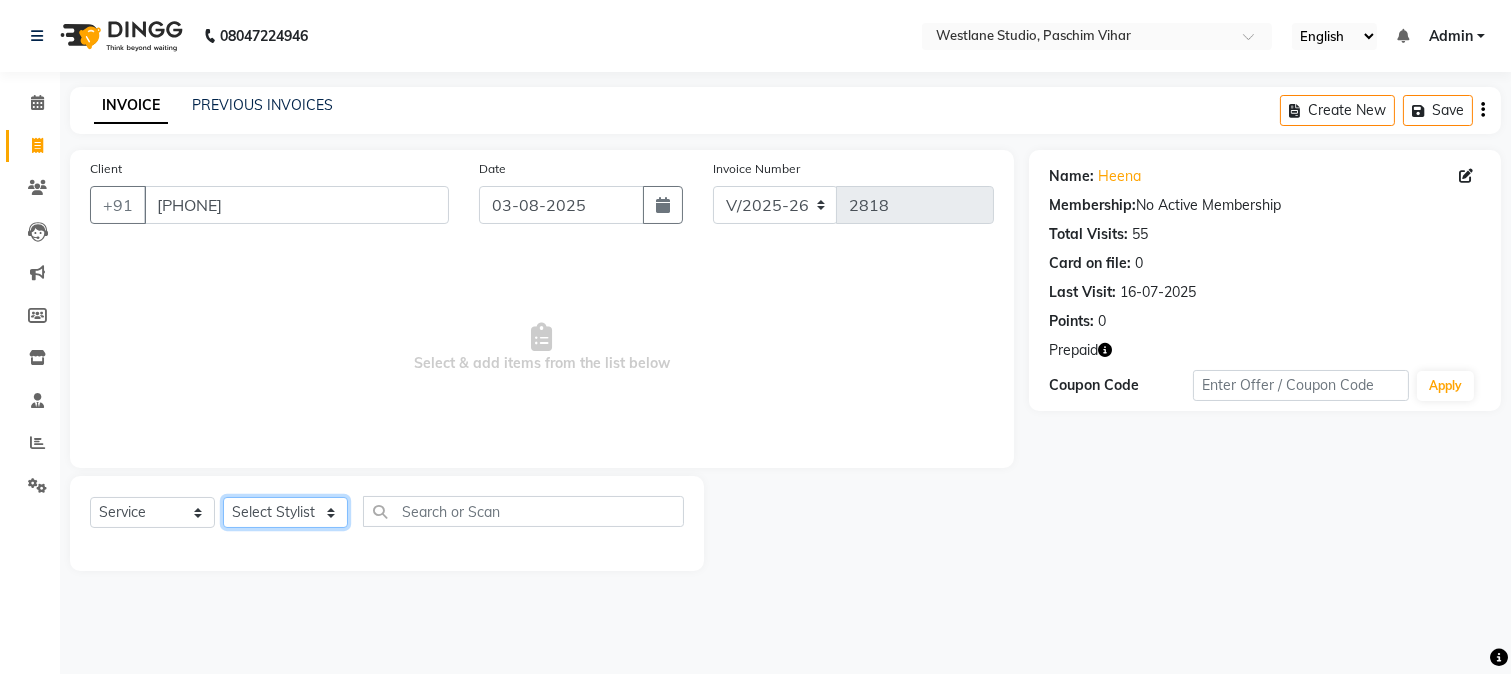 click on "Select Stylist Akash Anu Arun Gaurav  GULFAM jeeshan MANISH NADEEM ALI Nitin Sajwan Raja  Ranjeet RENU RIDHIMA BHATIA Rohit SAGAR Shakel SOHEIL Sonam SUNIL USHA" 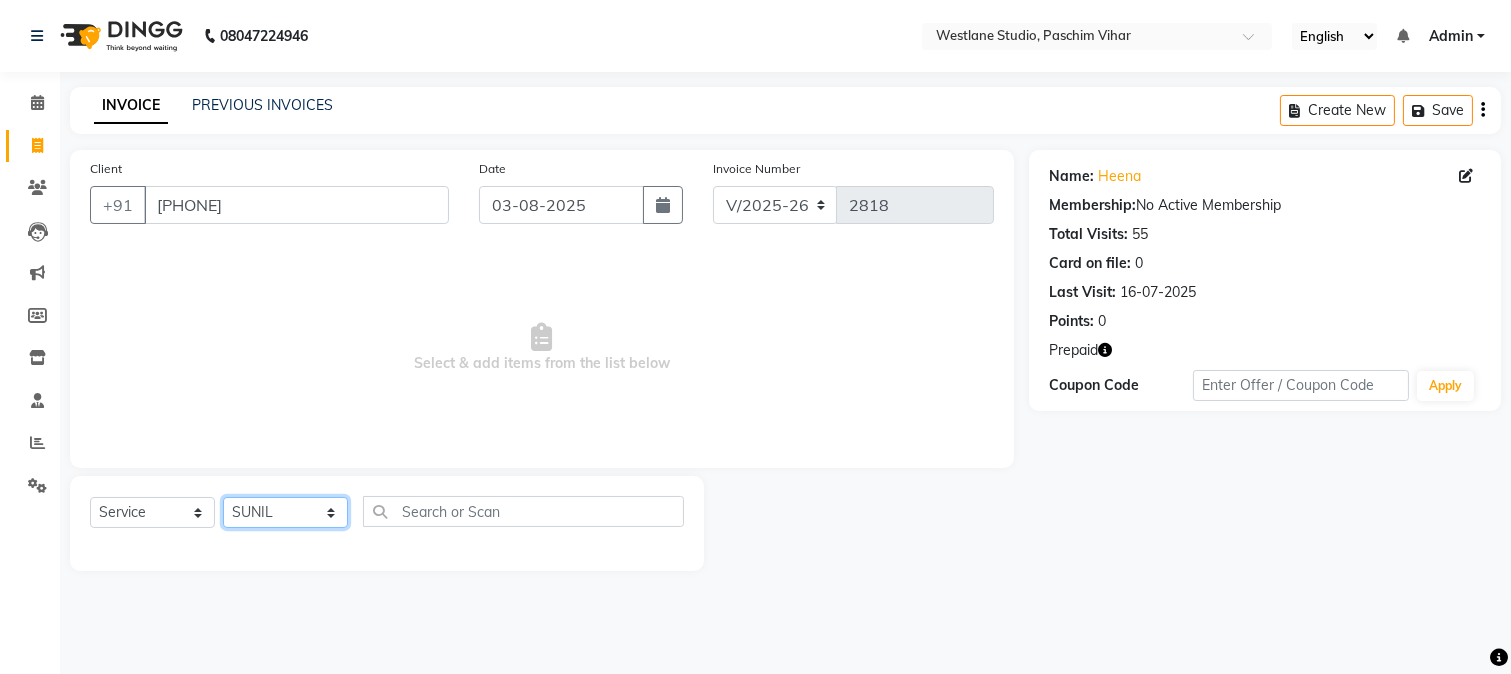 click on "Select Stylist Akash Anu Arun Gaurav  GULFAM jeeshan MANISH NADEEM ALI Nitin Sajwan Raja  Ranjeet RENU RIDHIMA BHATIA Rohit SAGAR Shakel SOHEIL Sonam SUNIL USHA" 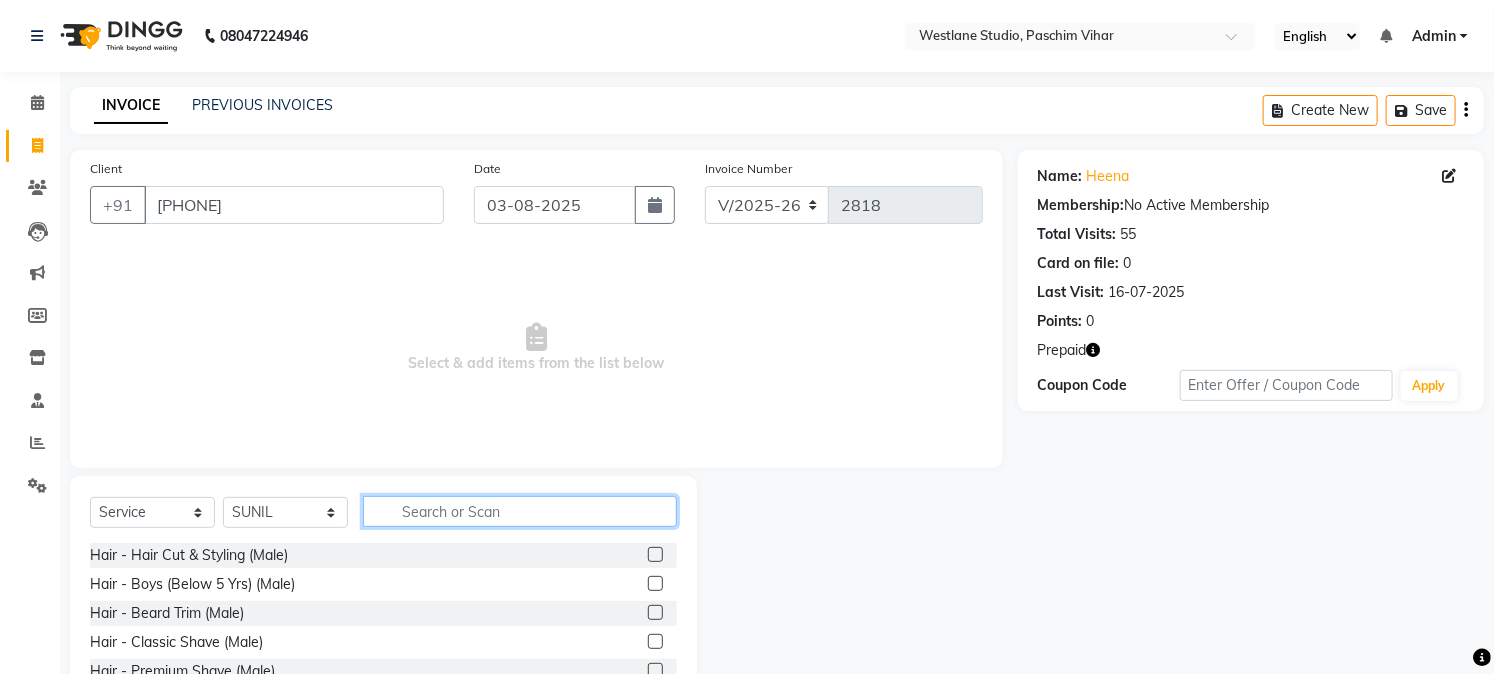 click 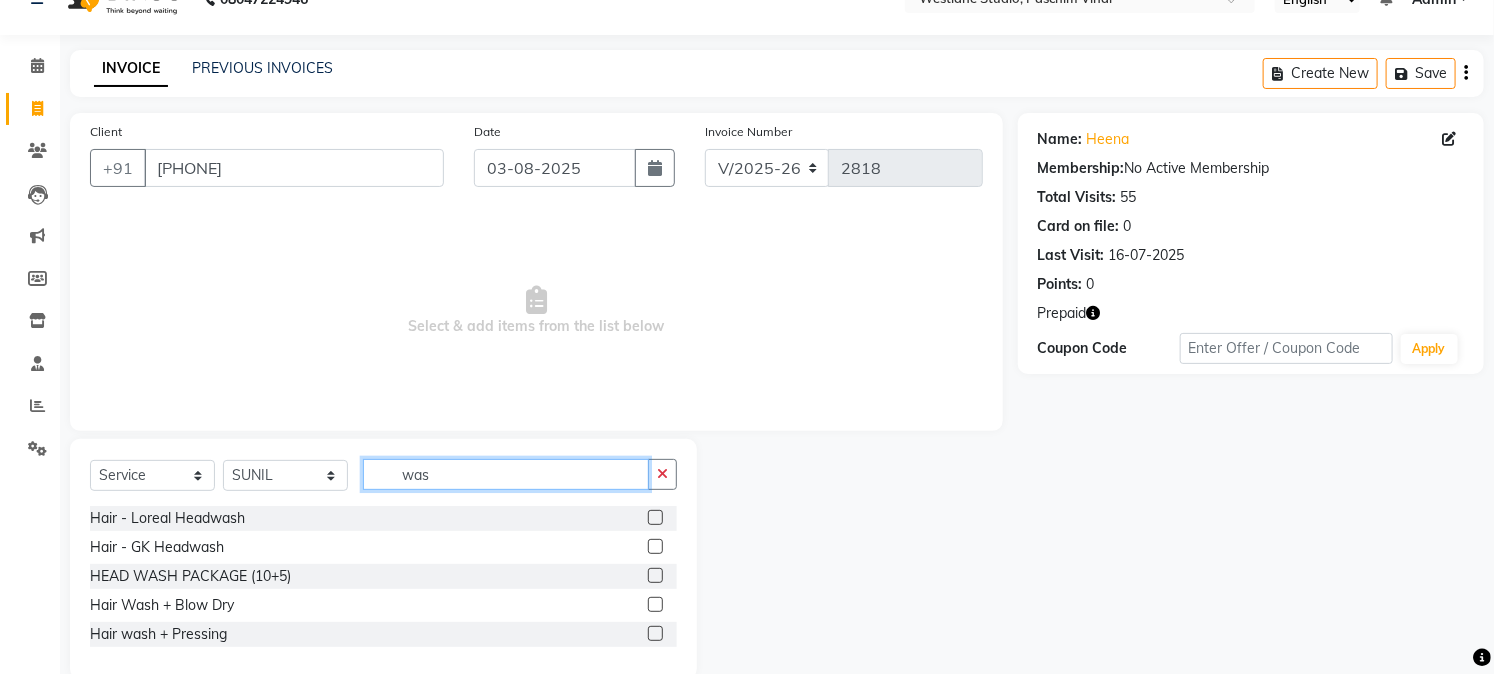 scroll, scrollTop: 72, scrollLeft: 0, axis: vertical 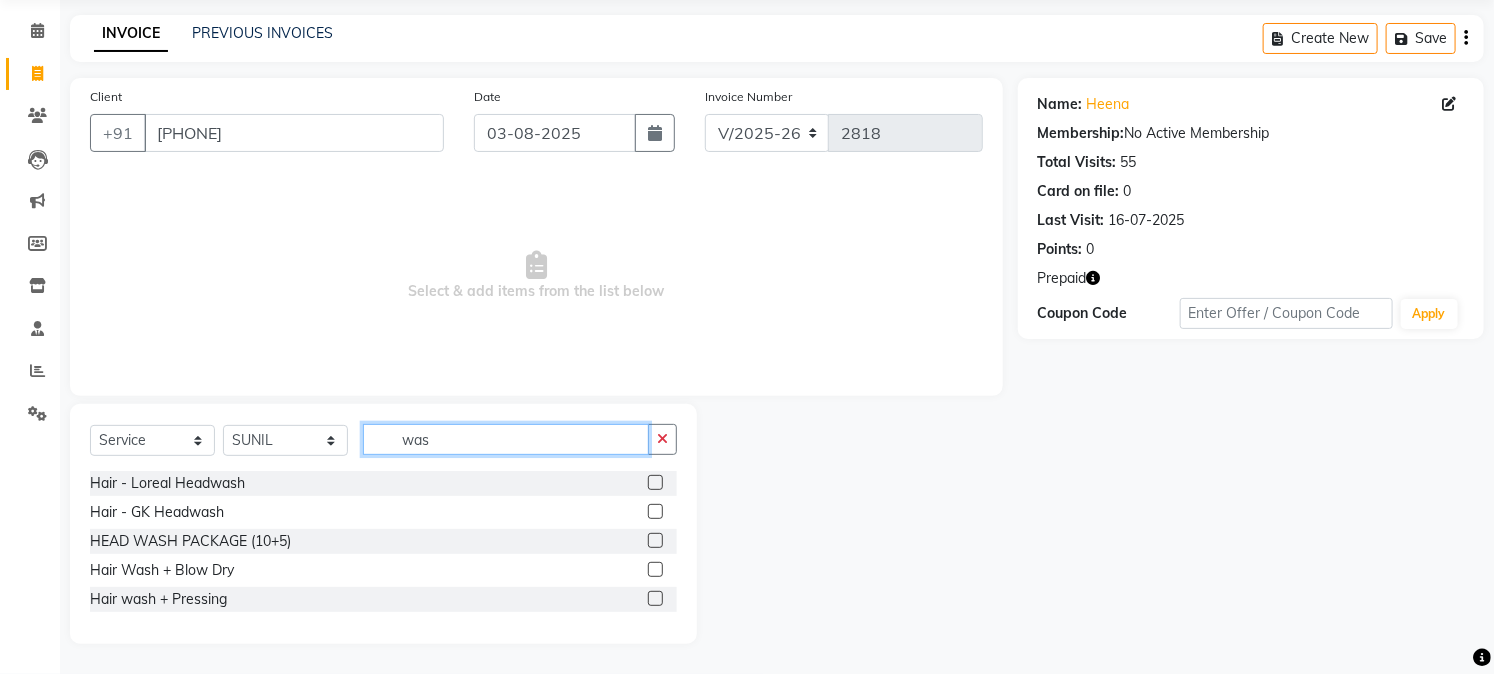 type on "was" 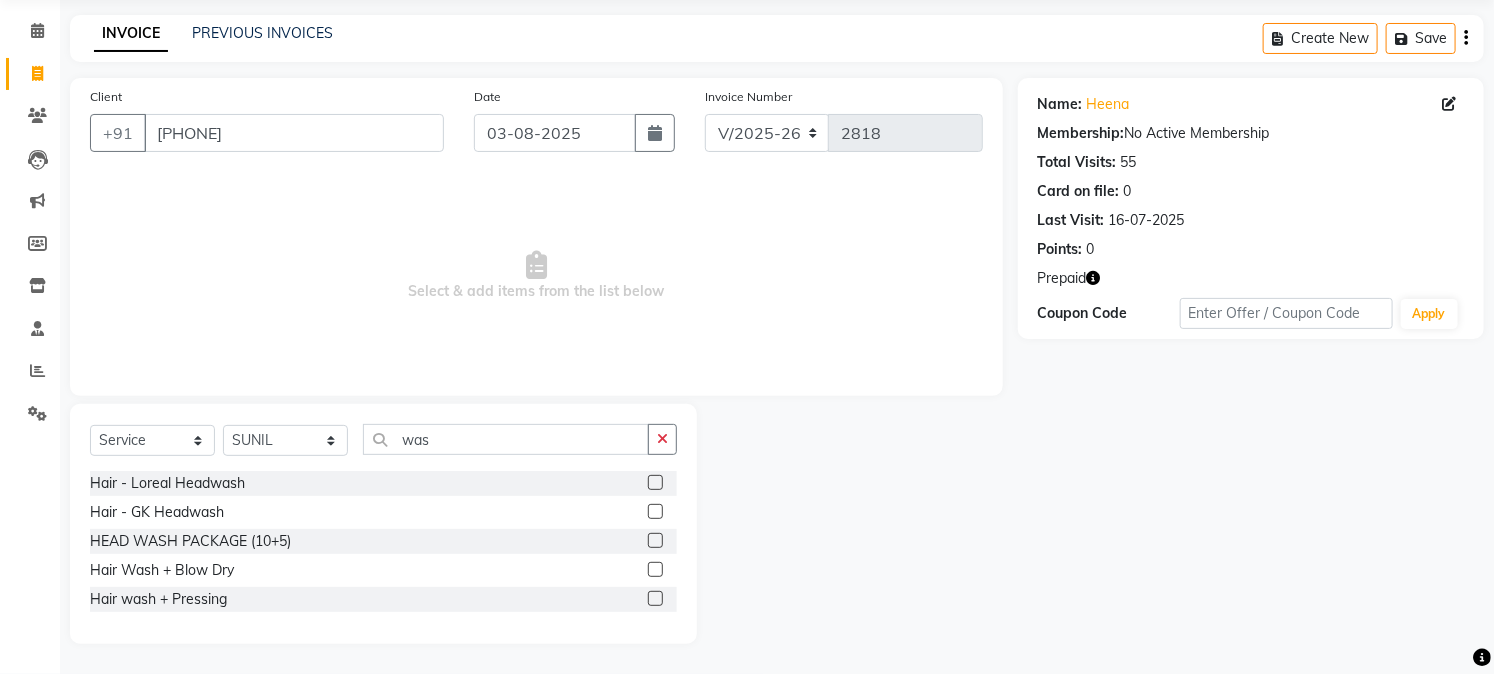 click on "Hair - GK Headwash" 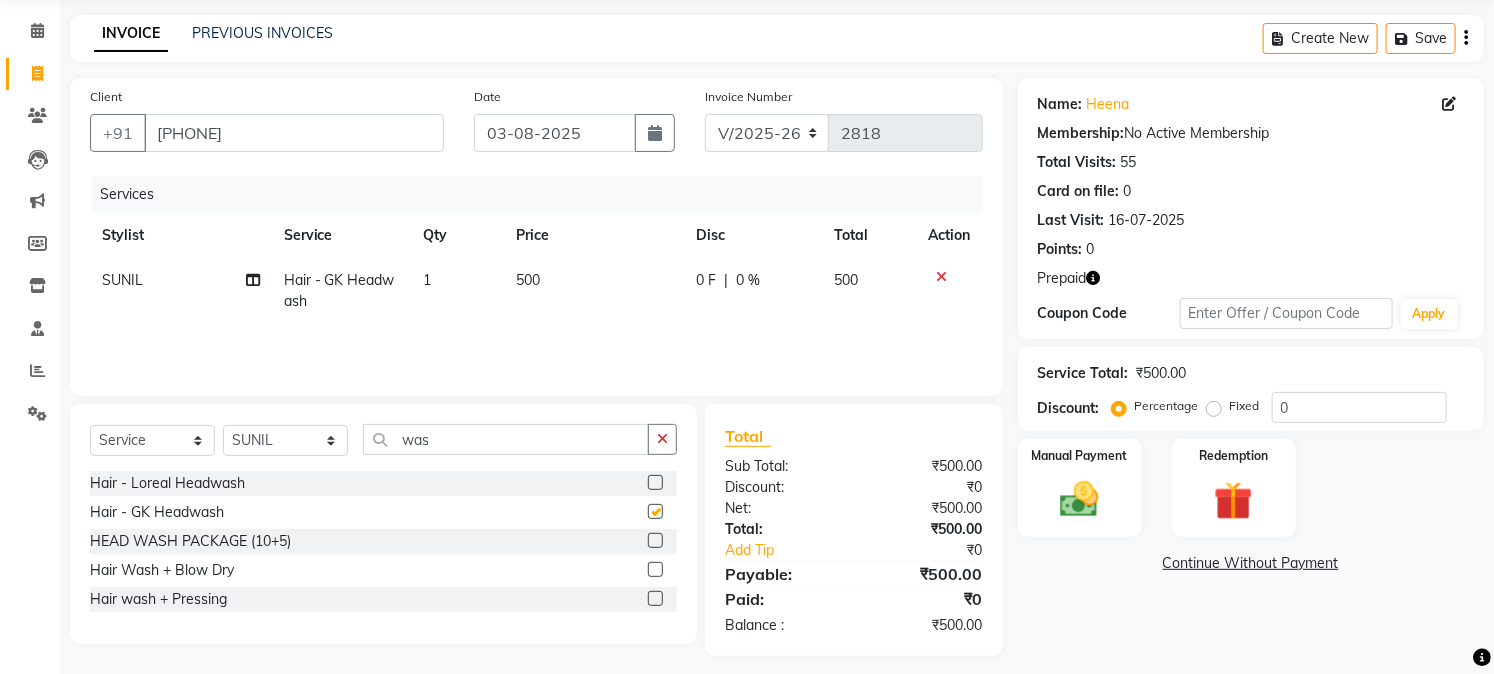 checkbox on "false" 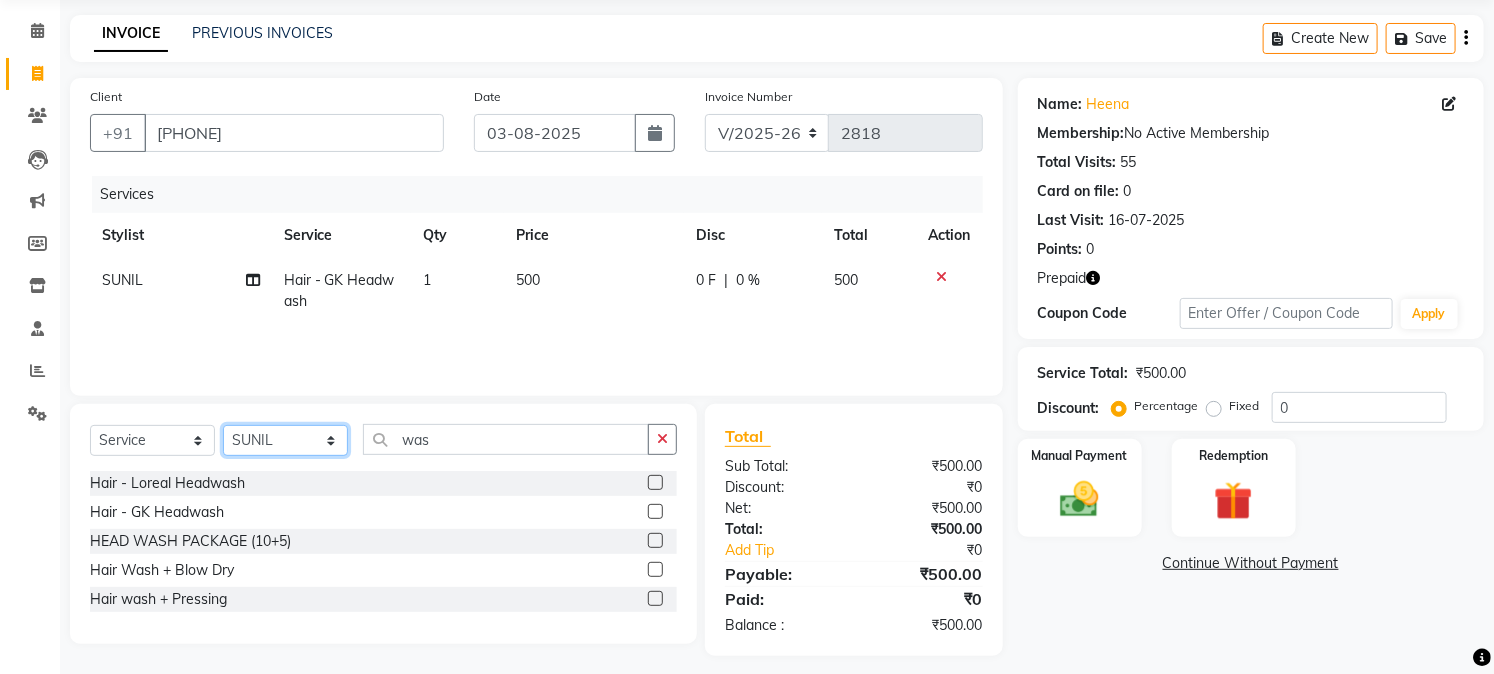 click on "Select Stylist Akash Anu Arun Gaurav  GULFAM jeeshan MANISH NADEEM ALI Nitin Sajwan Raja  Ranjeet RENU RIDHIMA BHATIA Rohit SAGAR Shakel SOHEIL Sonam SUNIL USHA" 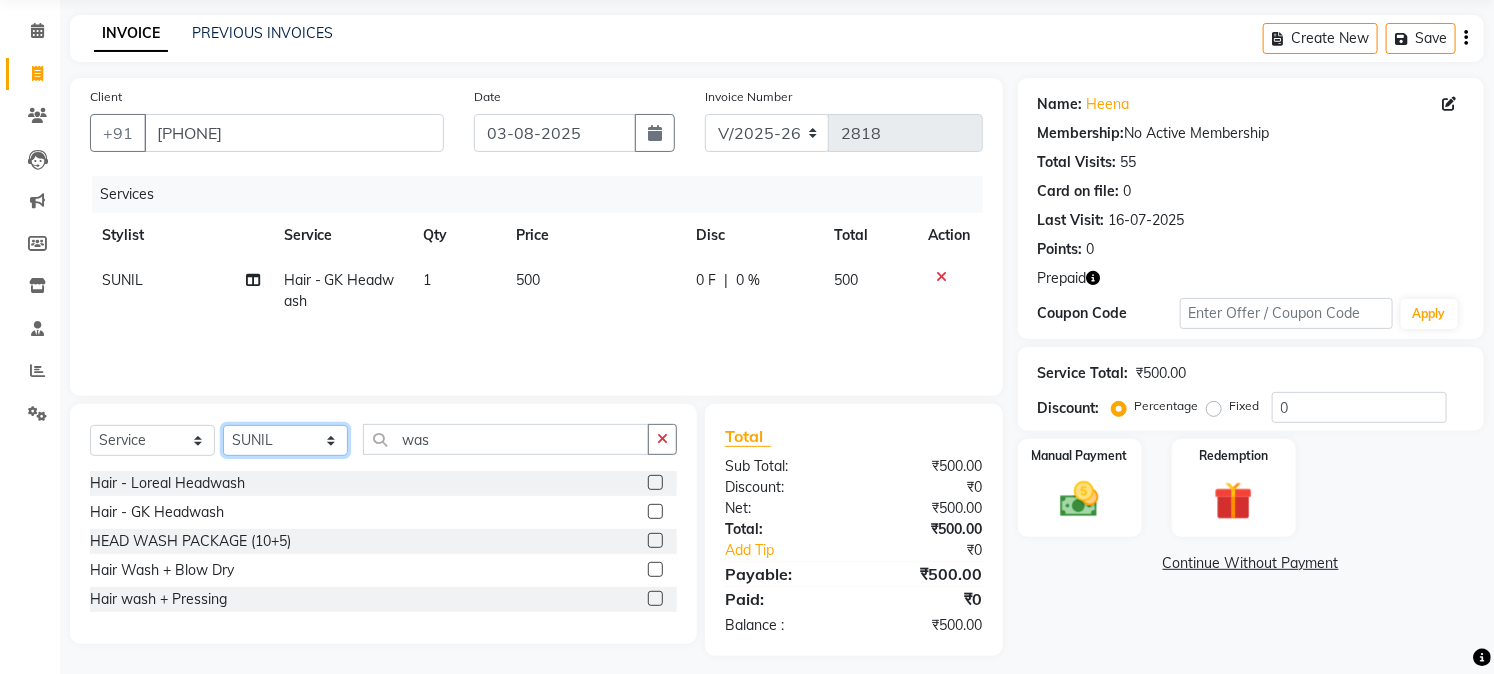 select on "15077" 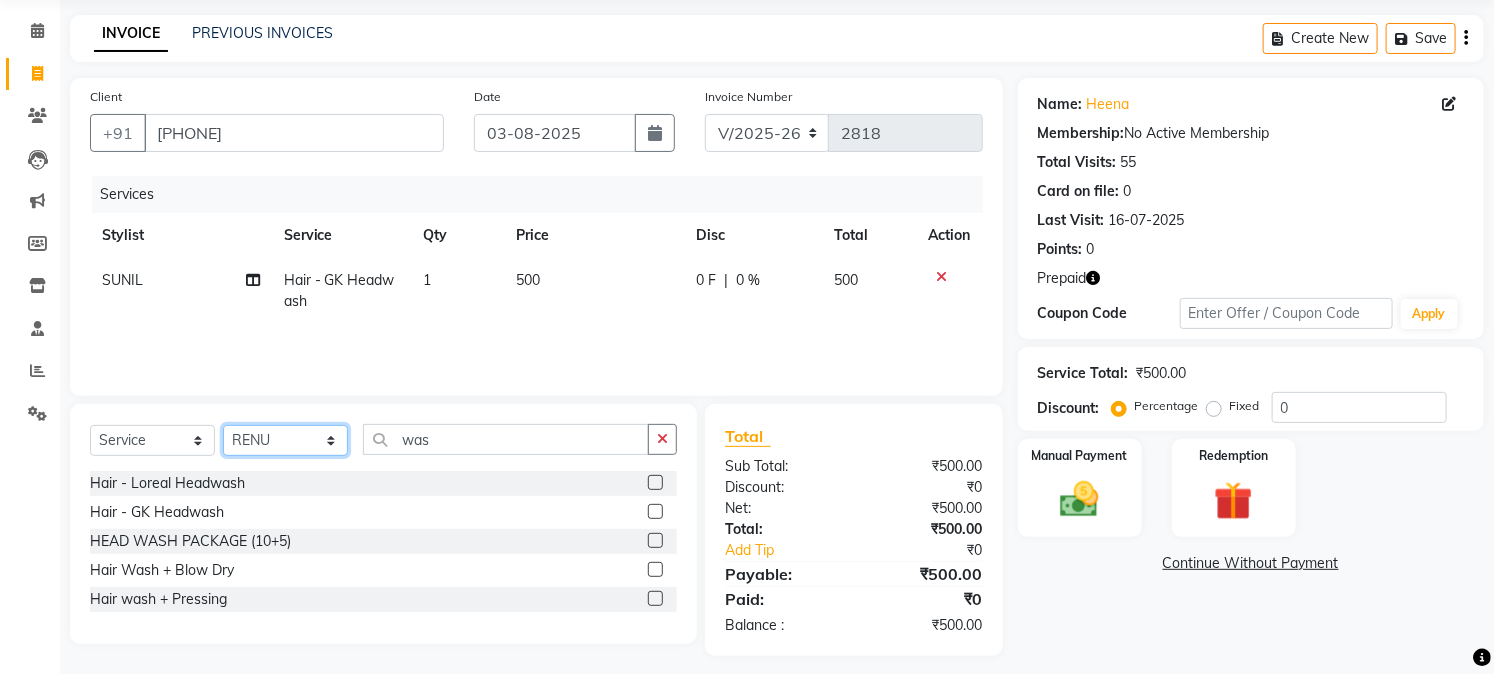 click on "Select Stylist Akash Anu Arun Gaurav  GULFAM jeeshan MANISH NADEEM ALI Nitin Sajwan Raja  Ranjeet RENU RIDHIMA BHATIA Rohit SAGAR Shakel SOHEIL Sonam SUNIL USHA" 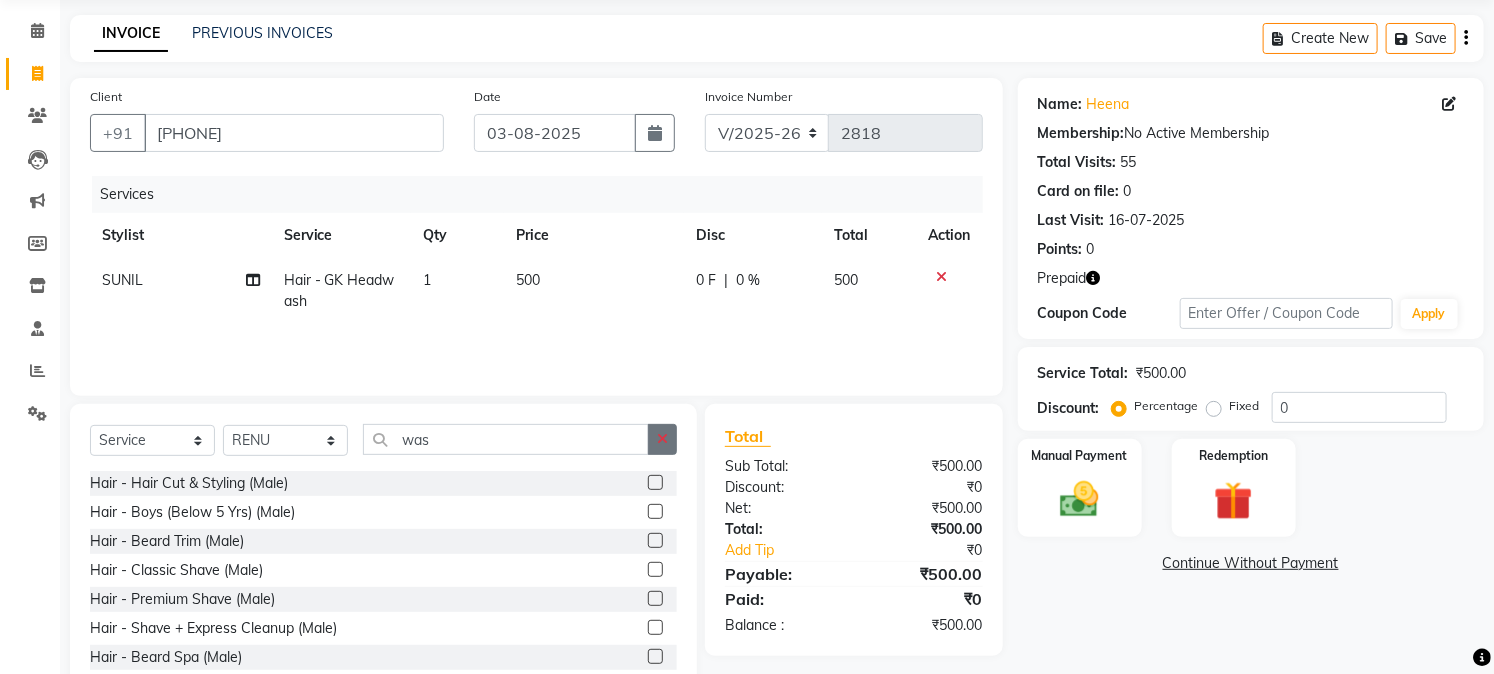 click 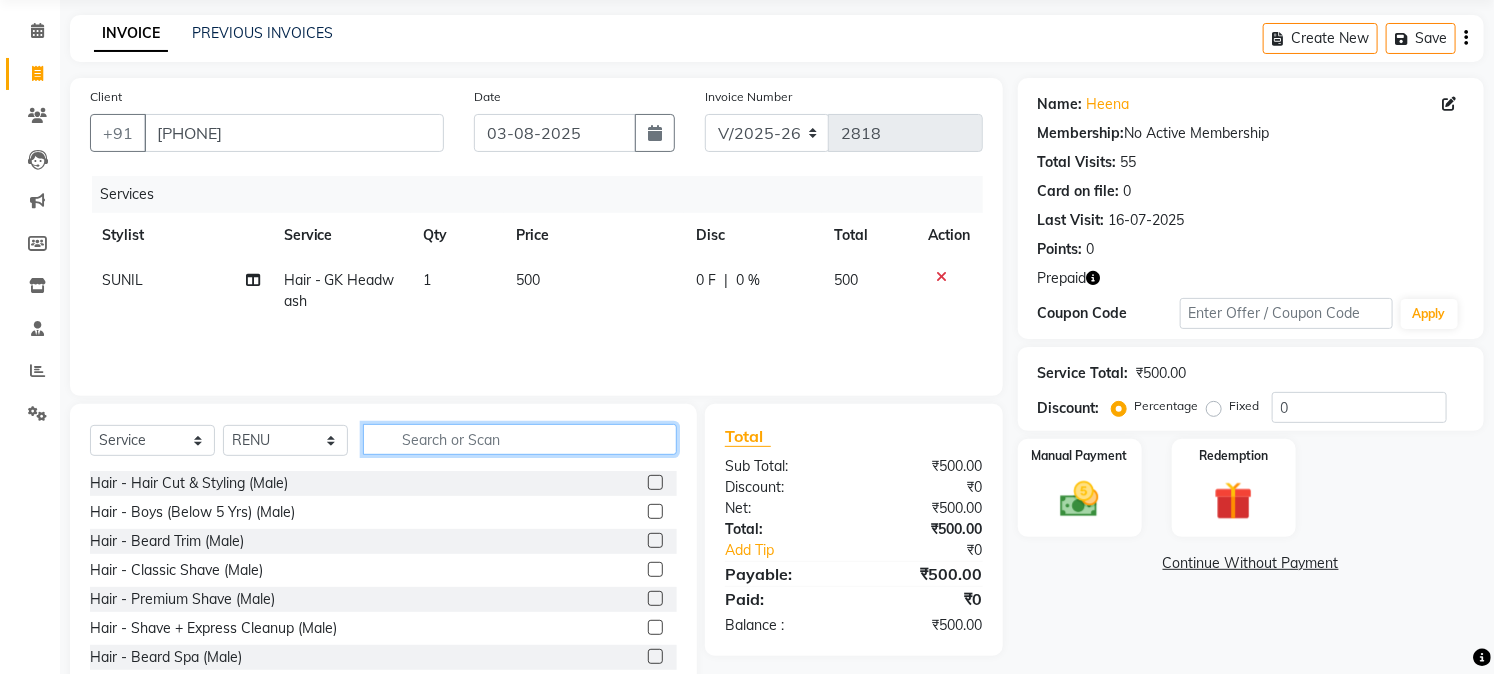 click 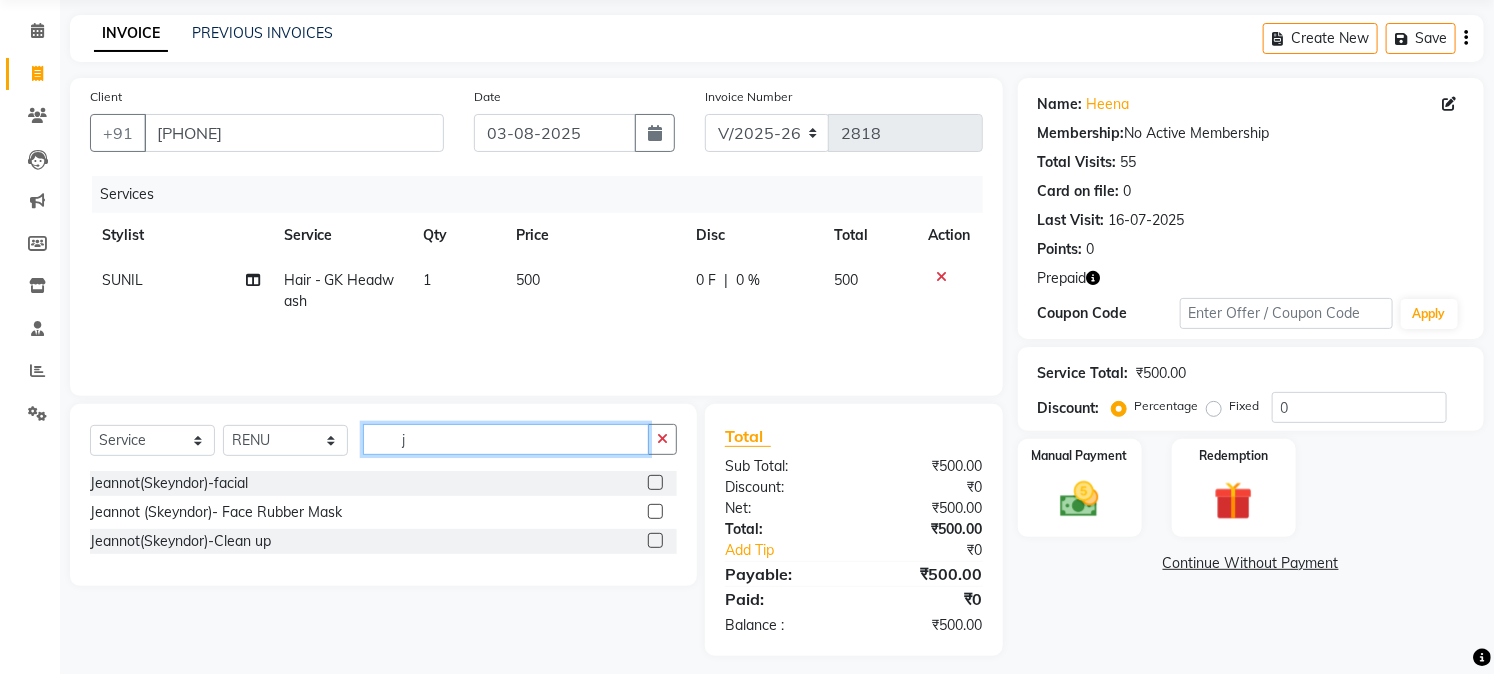 type on "j" 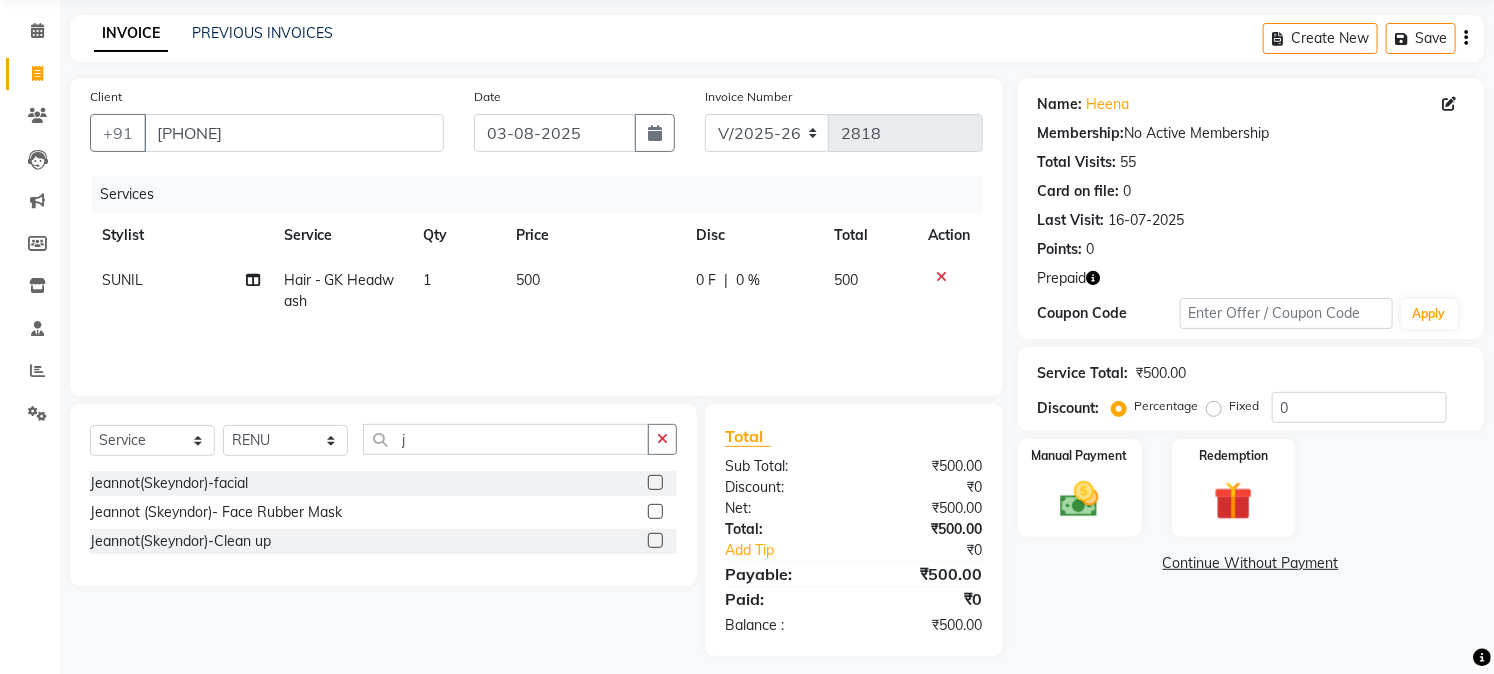 click 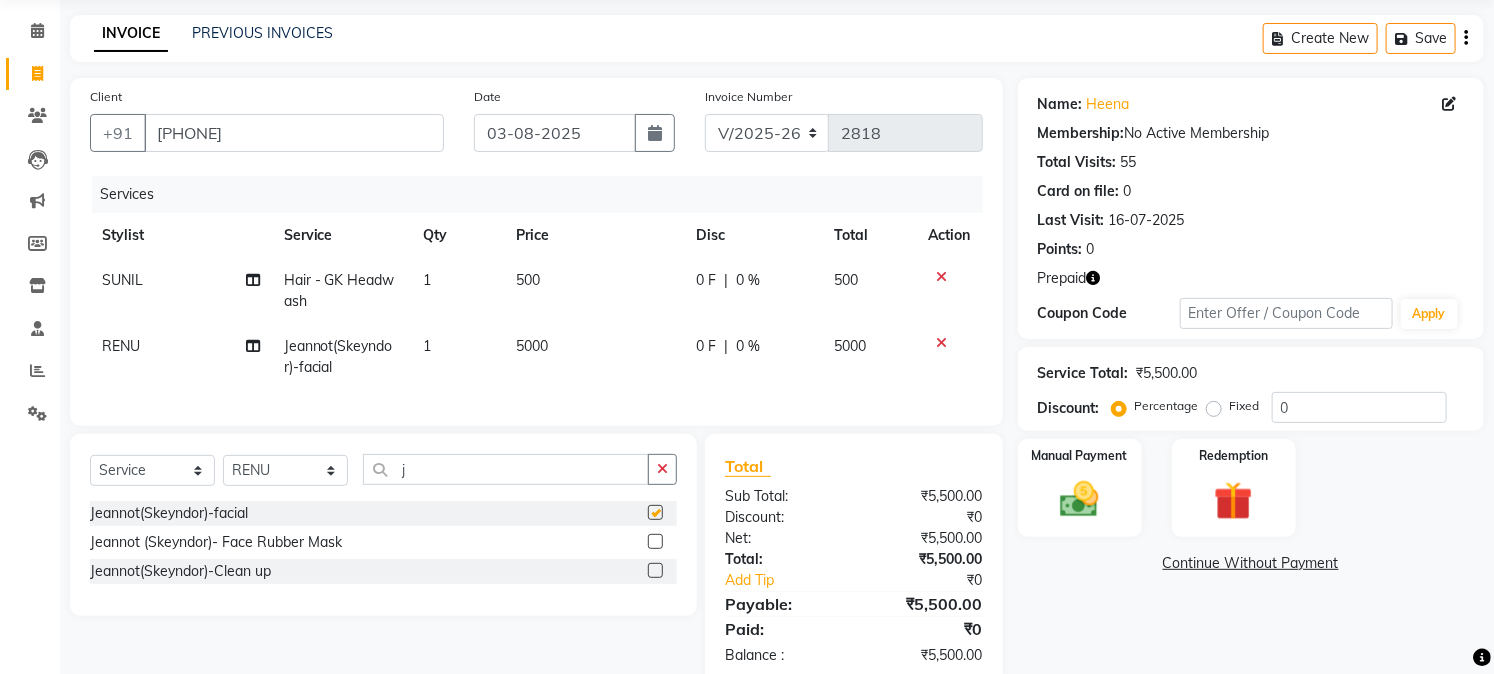 checkbox on "false" 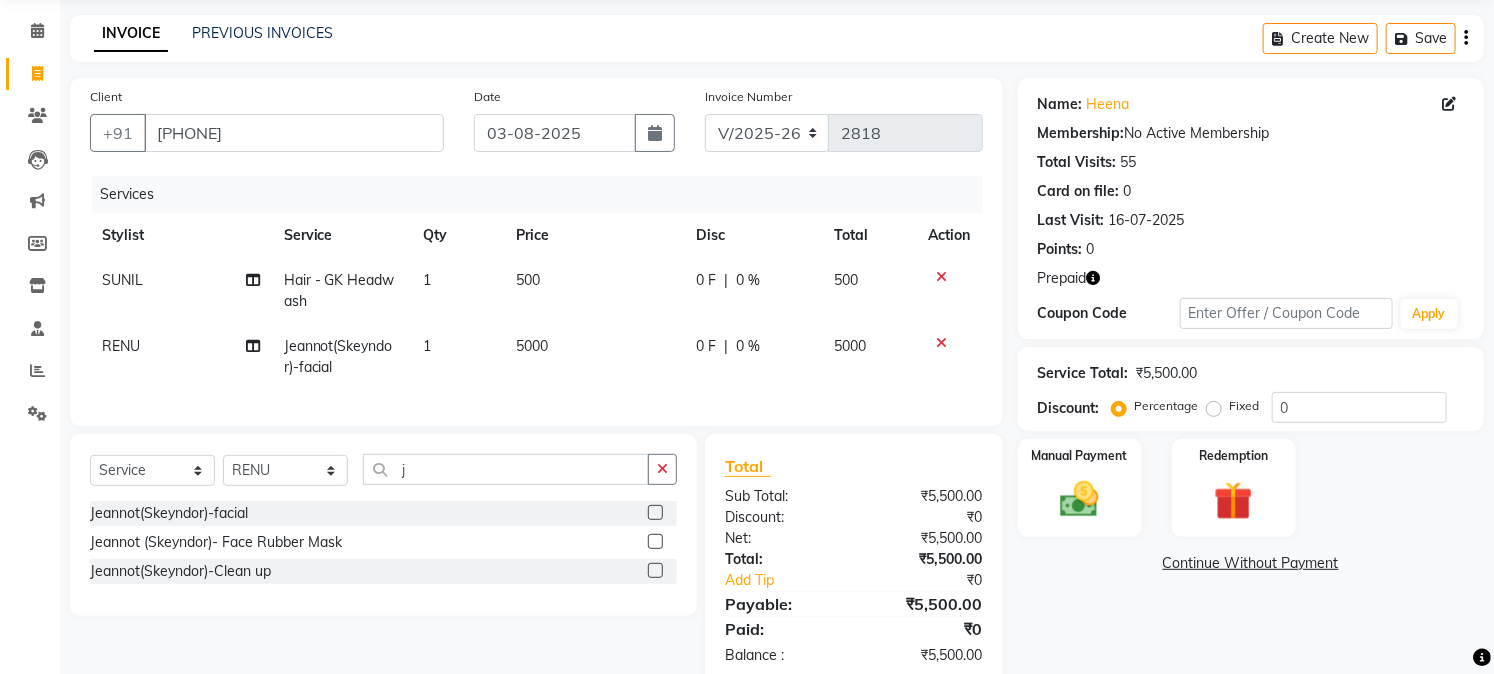 click on "5000" 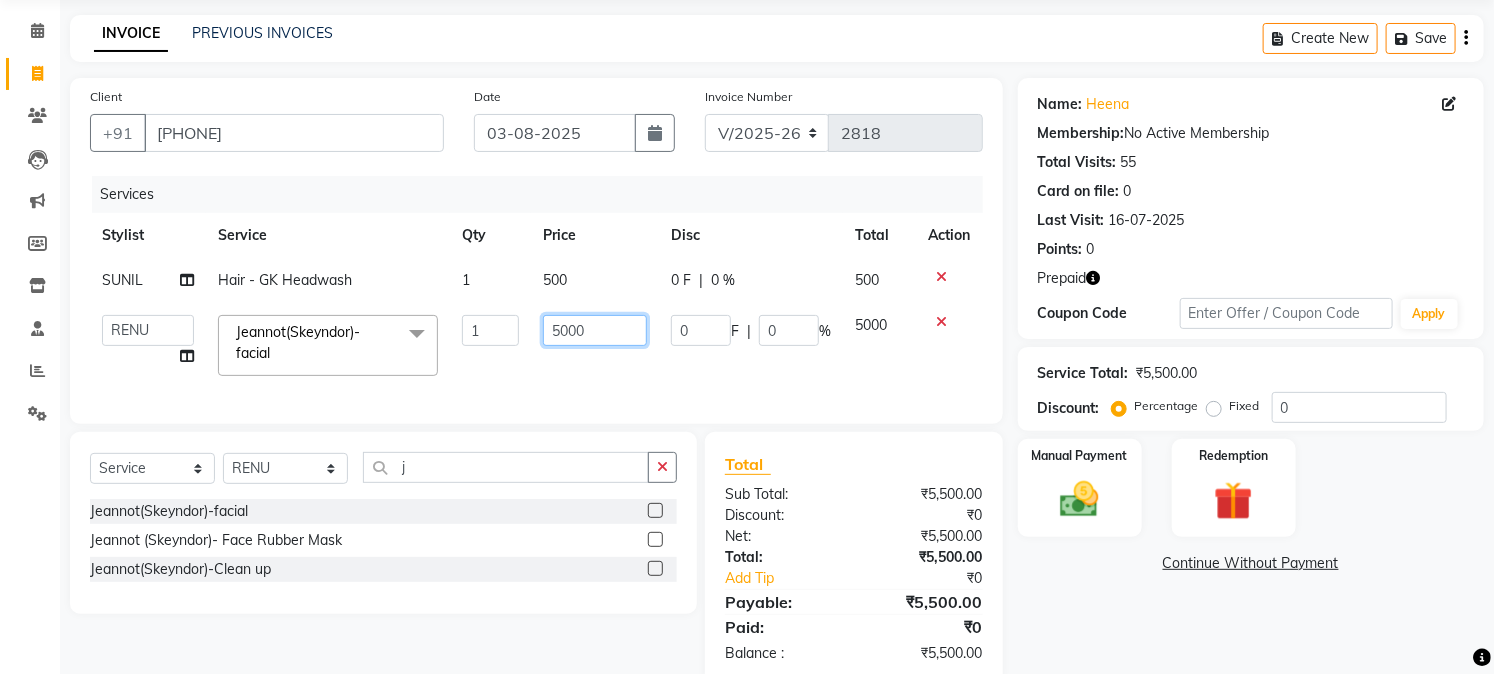 click on "5000" 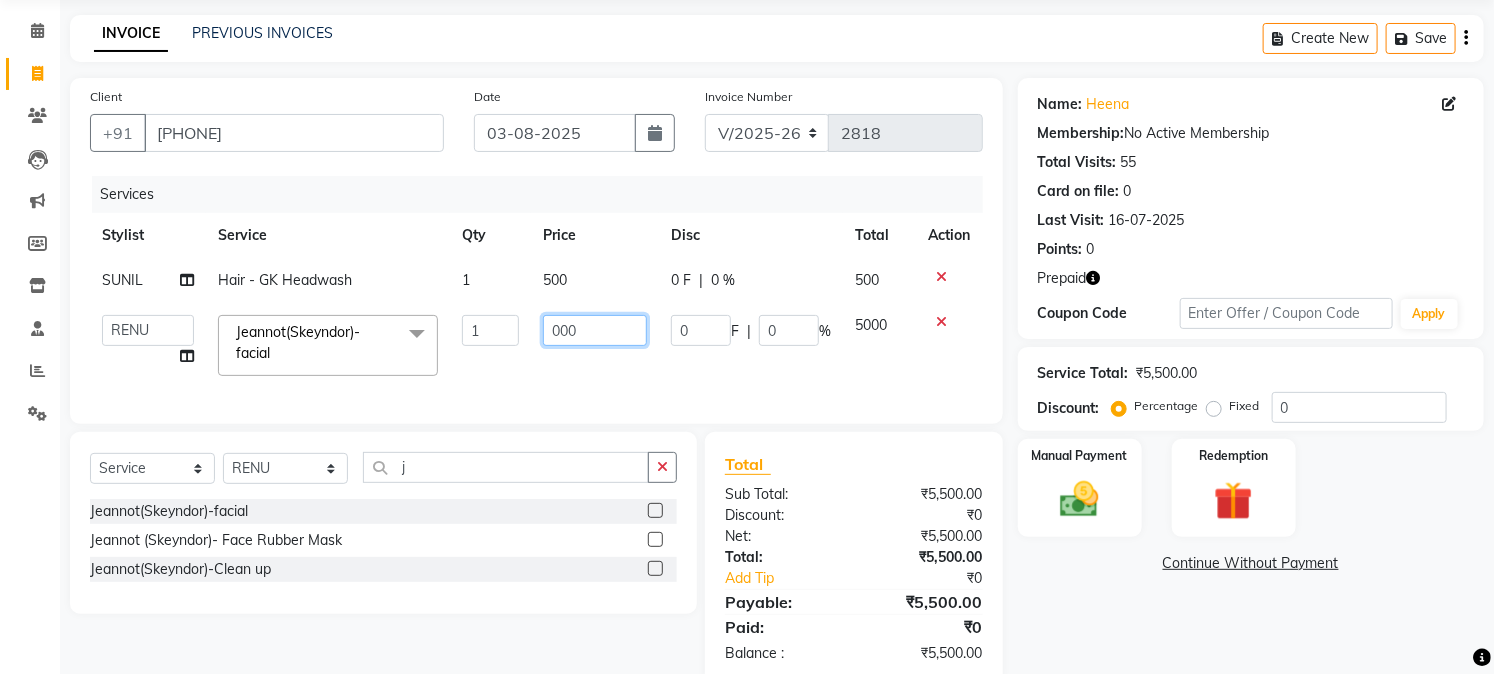 type on "4000" 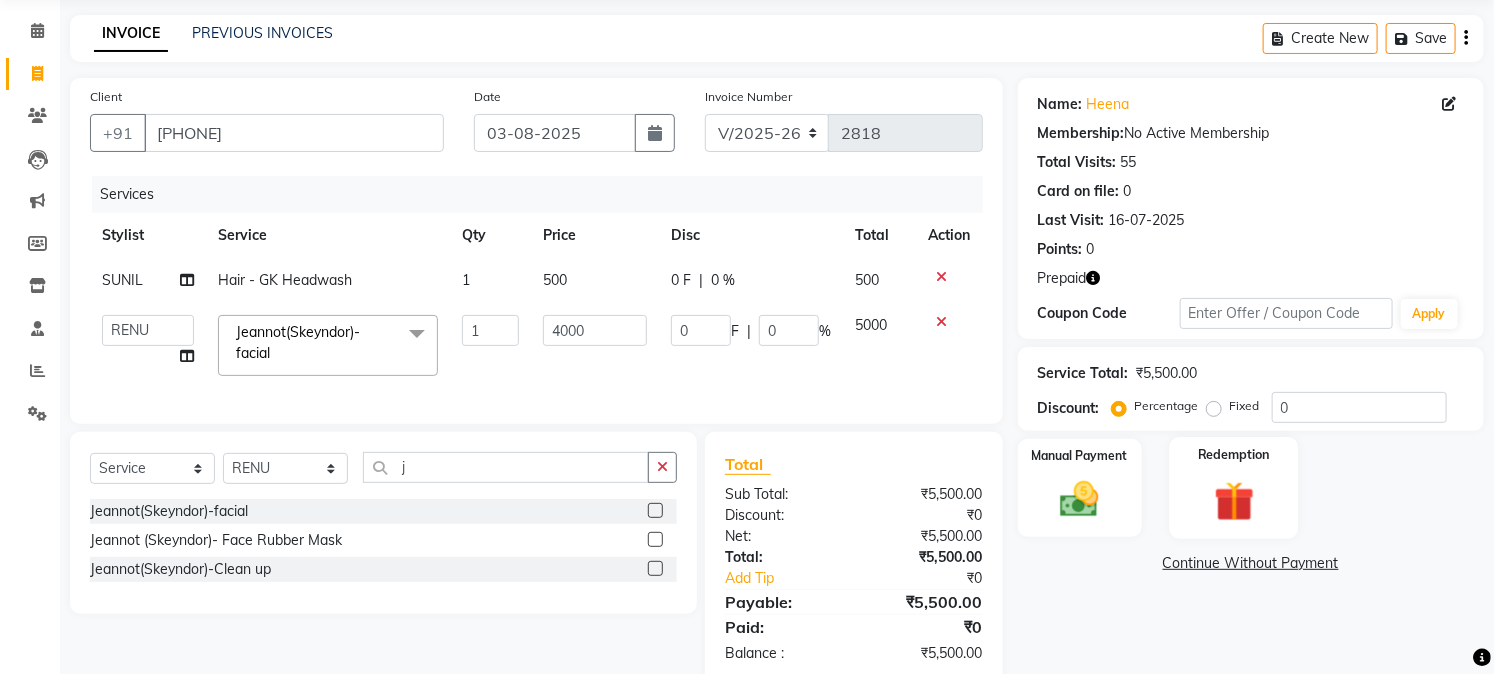 click 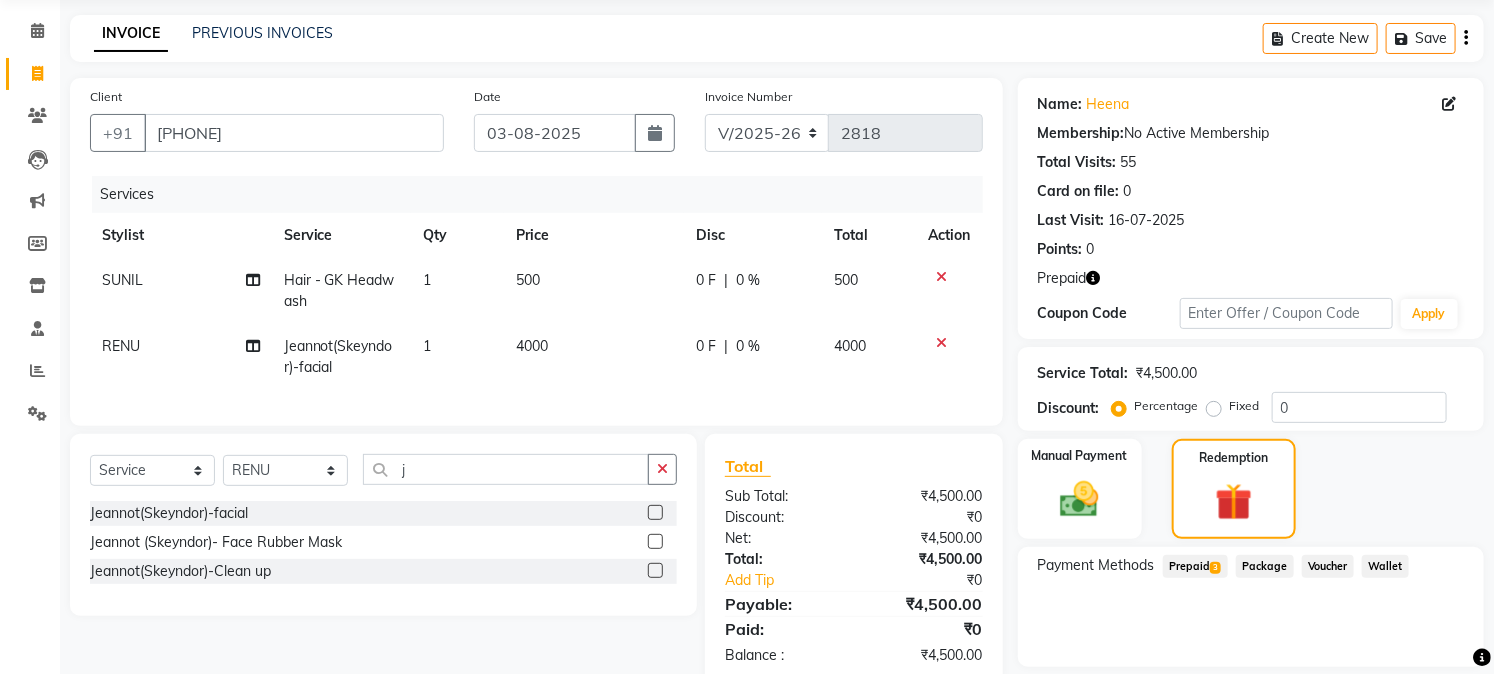click on "Prepaid  3" 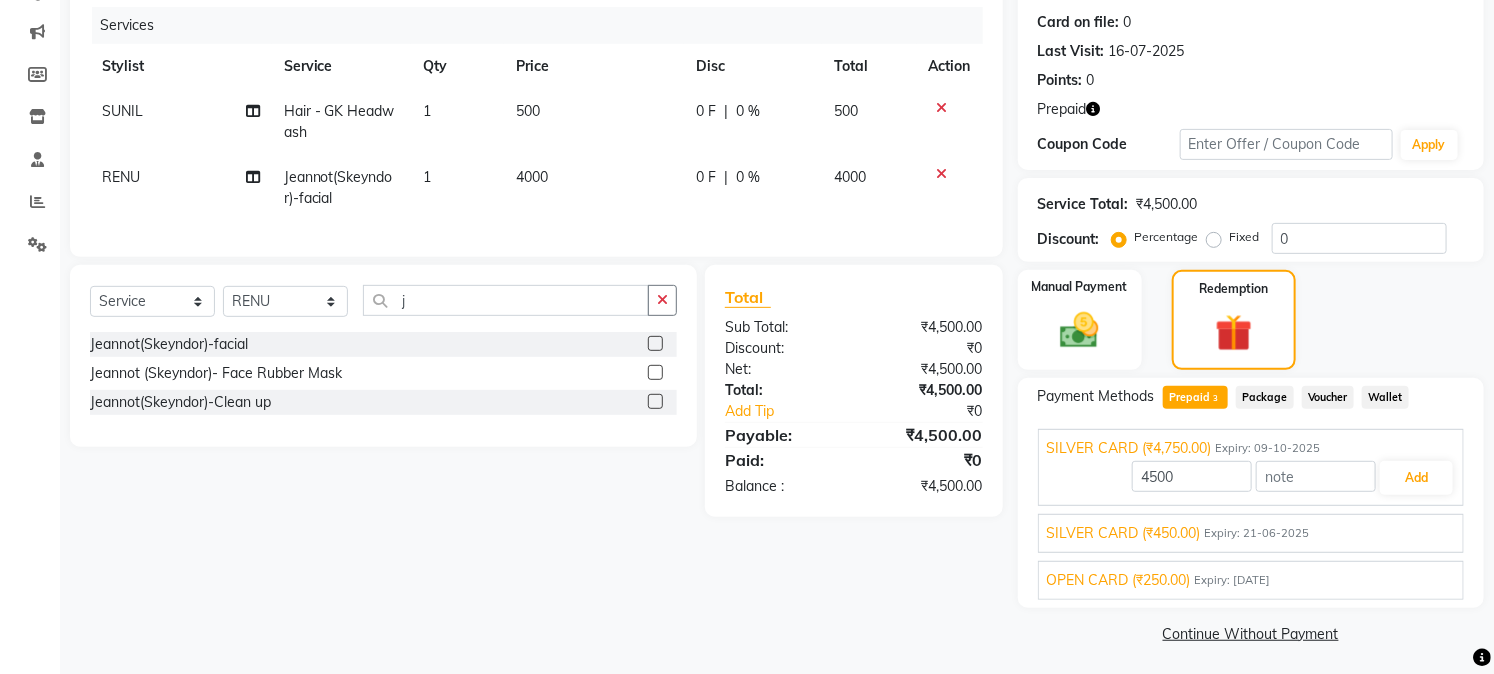 scroll, scrollTop: 245, scrollLeft: 0, axis: vertical 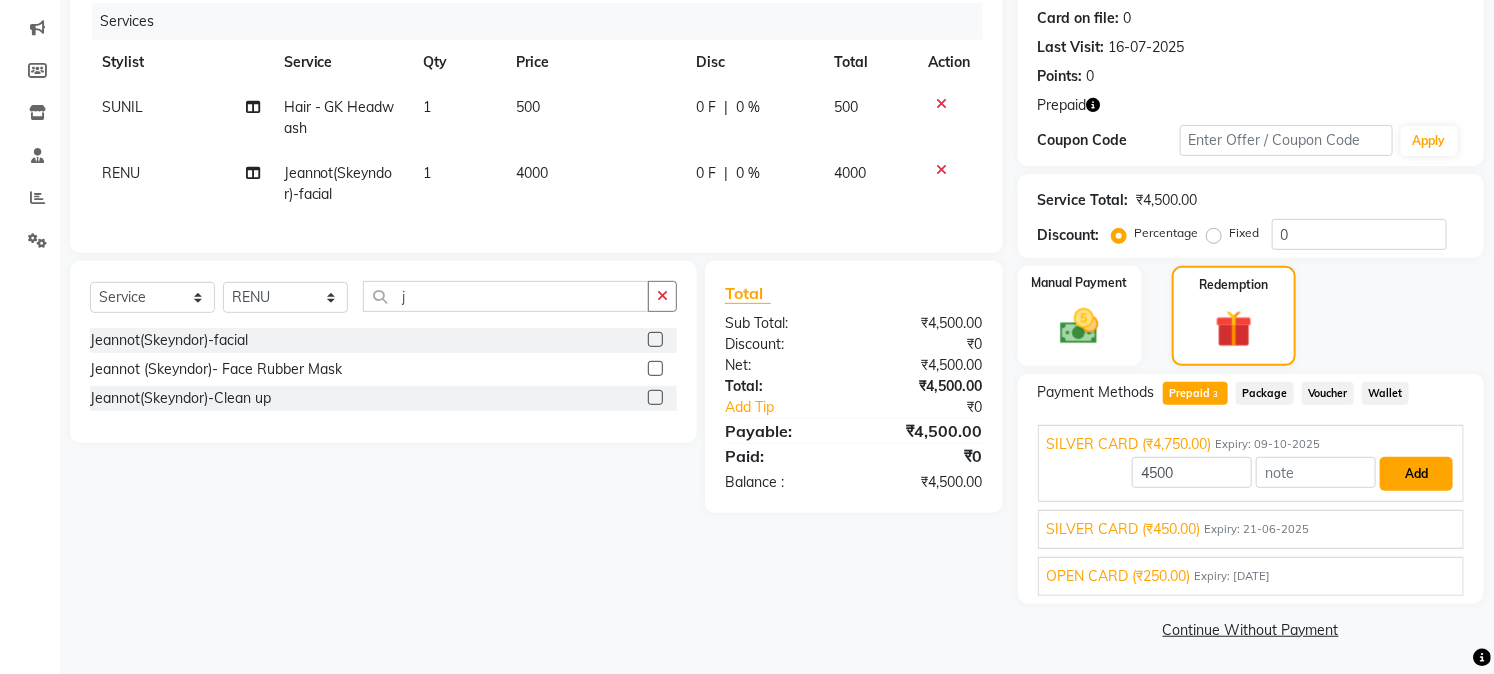 click on "Add" at bounding box center [1416, 474] 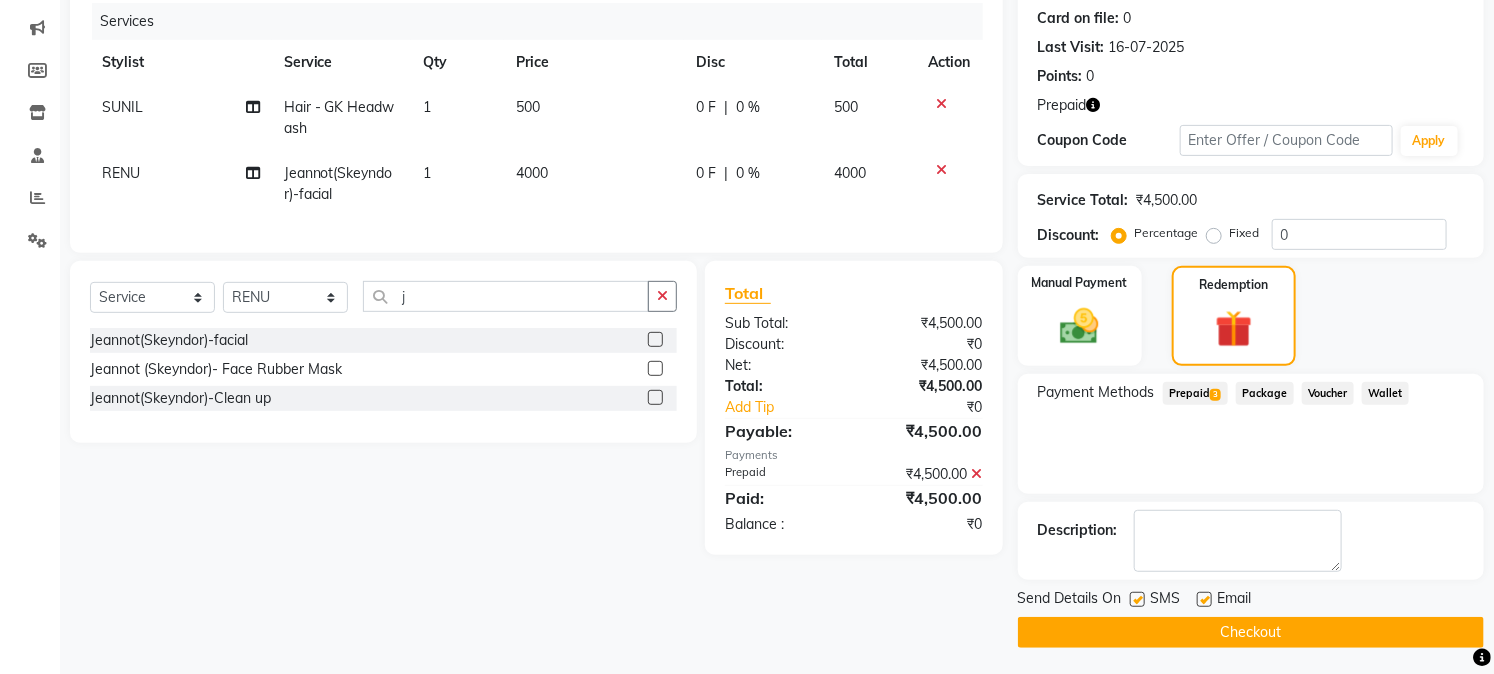 scroll, scrollTop: 247, scrollLeft: 0, axis: vertical 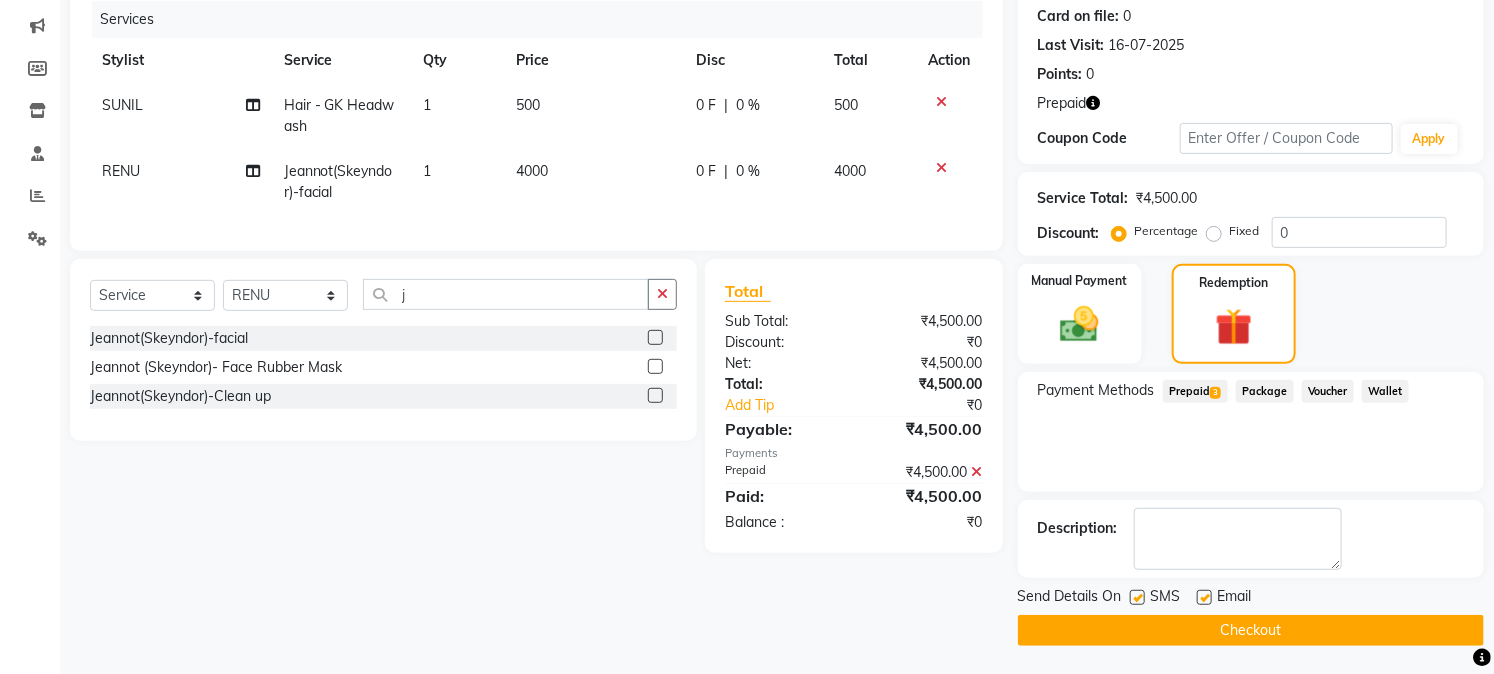 click on "Checkout" 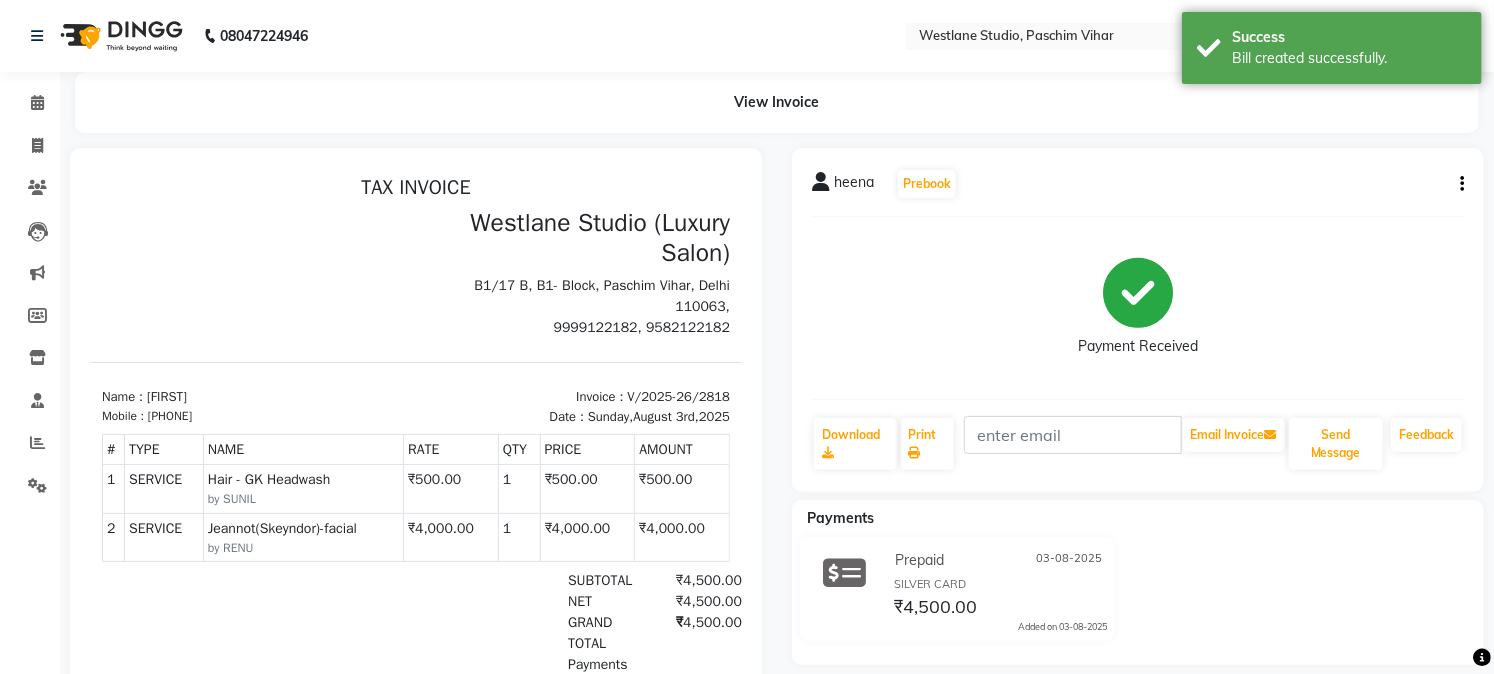 scroll, scrollTop: 0, scrollLeft: 0, axis: both 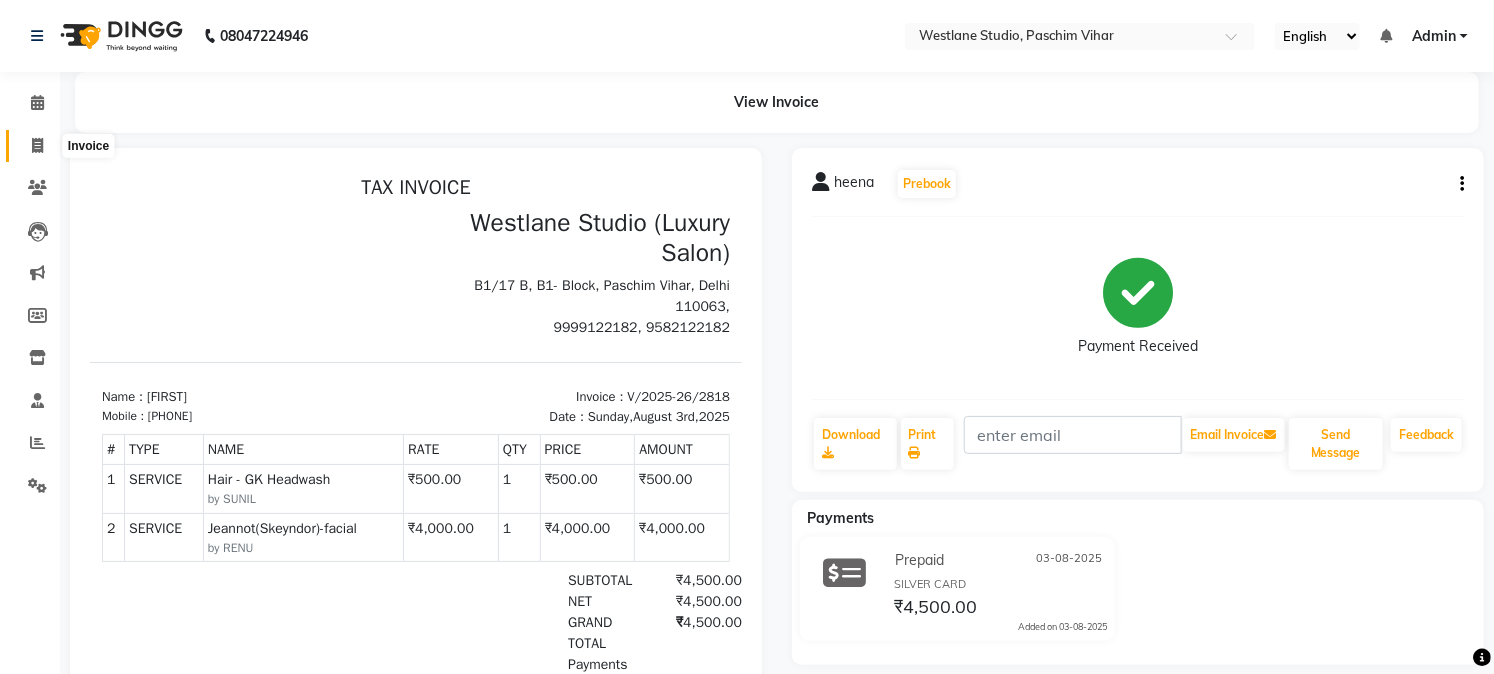 click 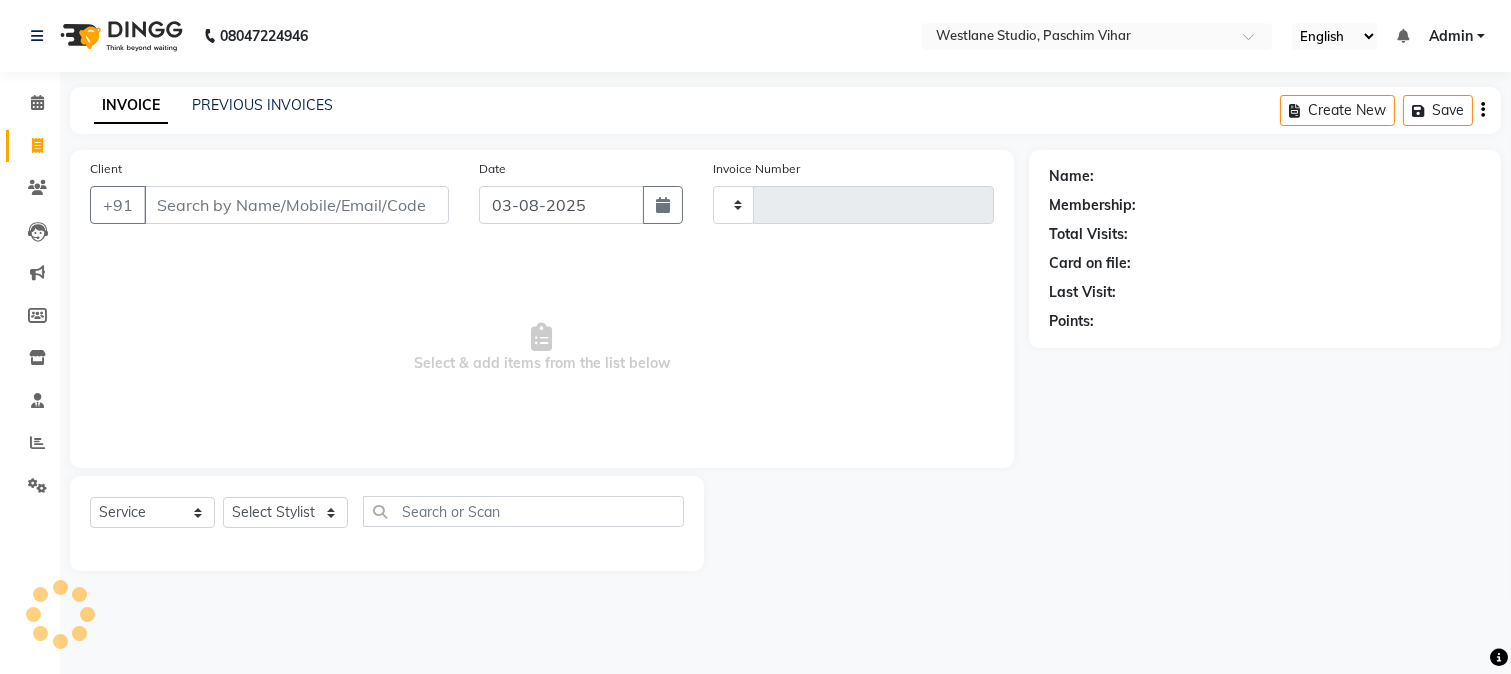 click 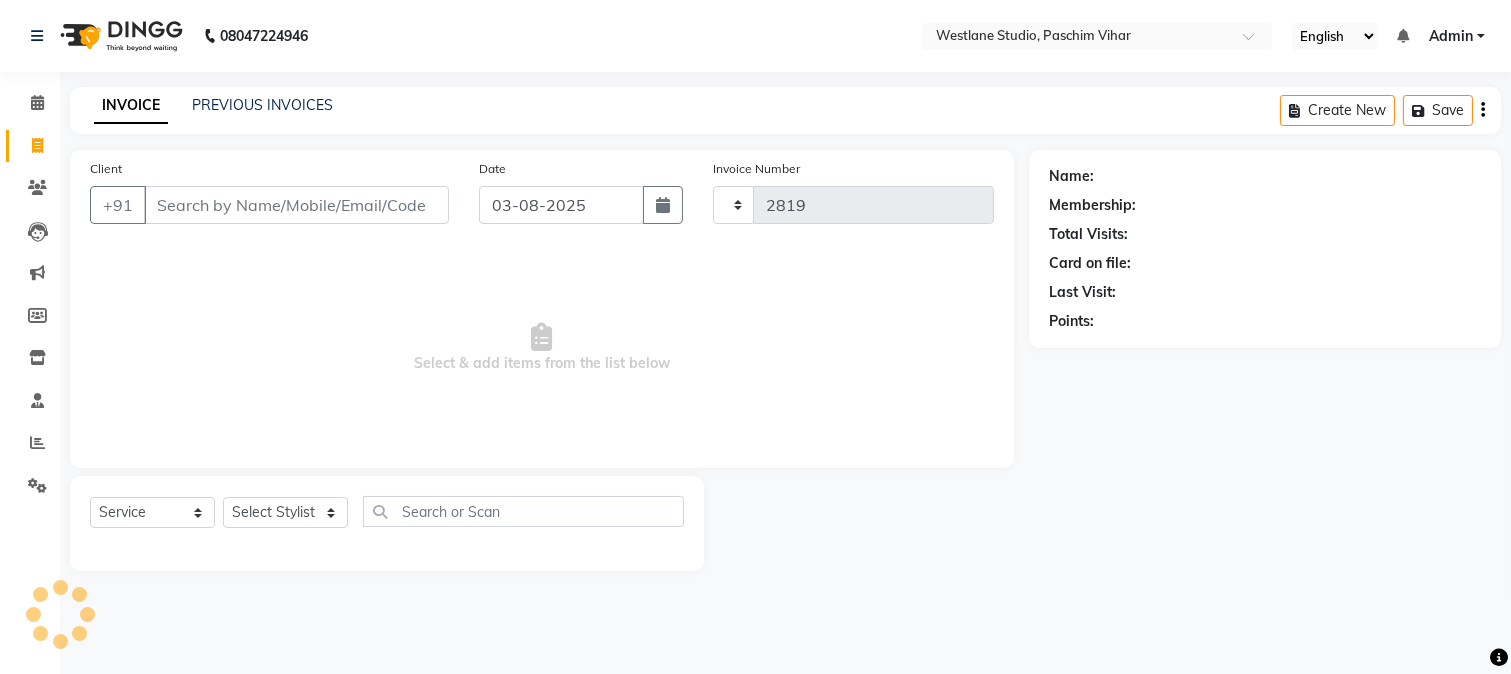 select on "223" 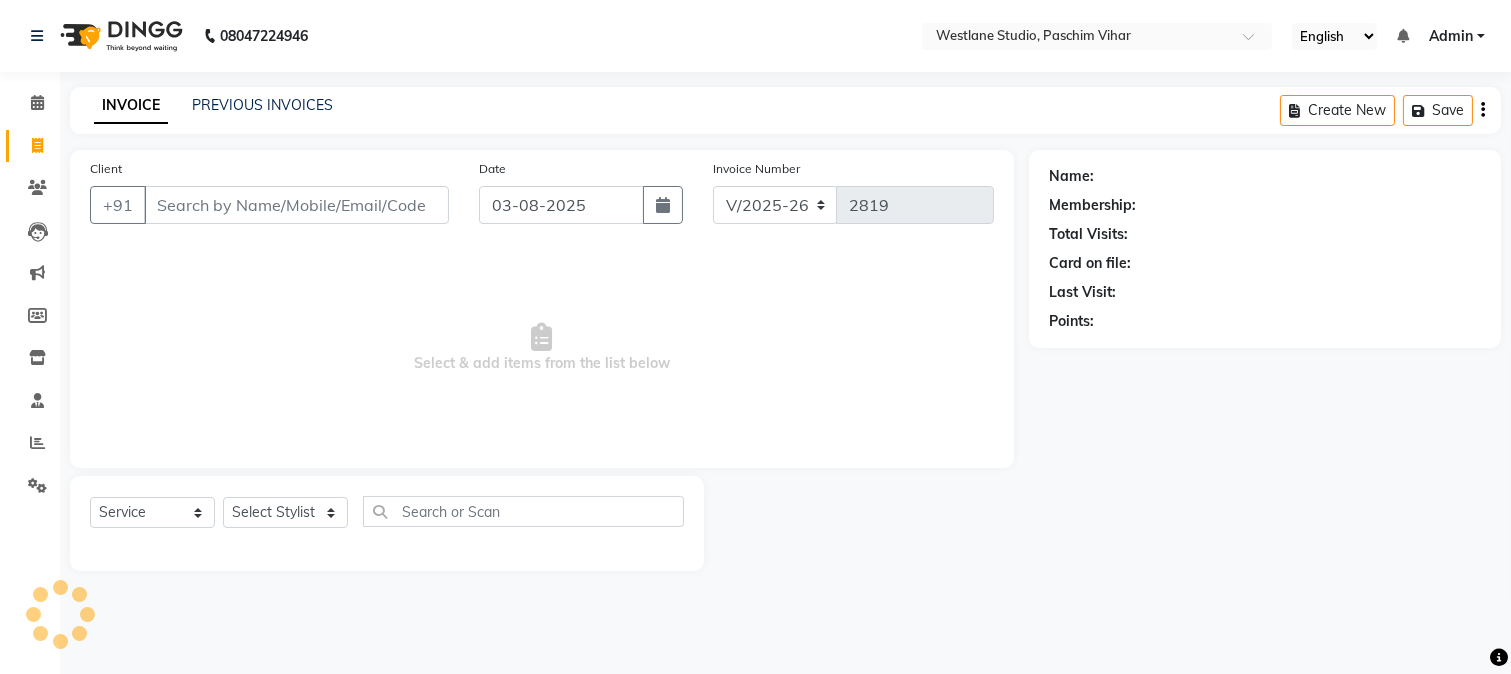 click on "Client" at bounding box center [296, 205] 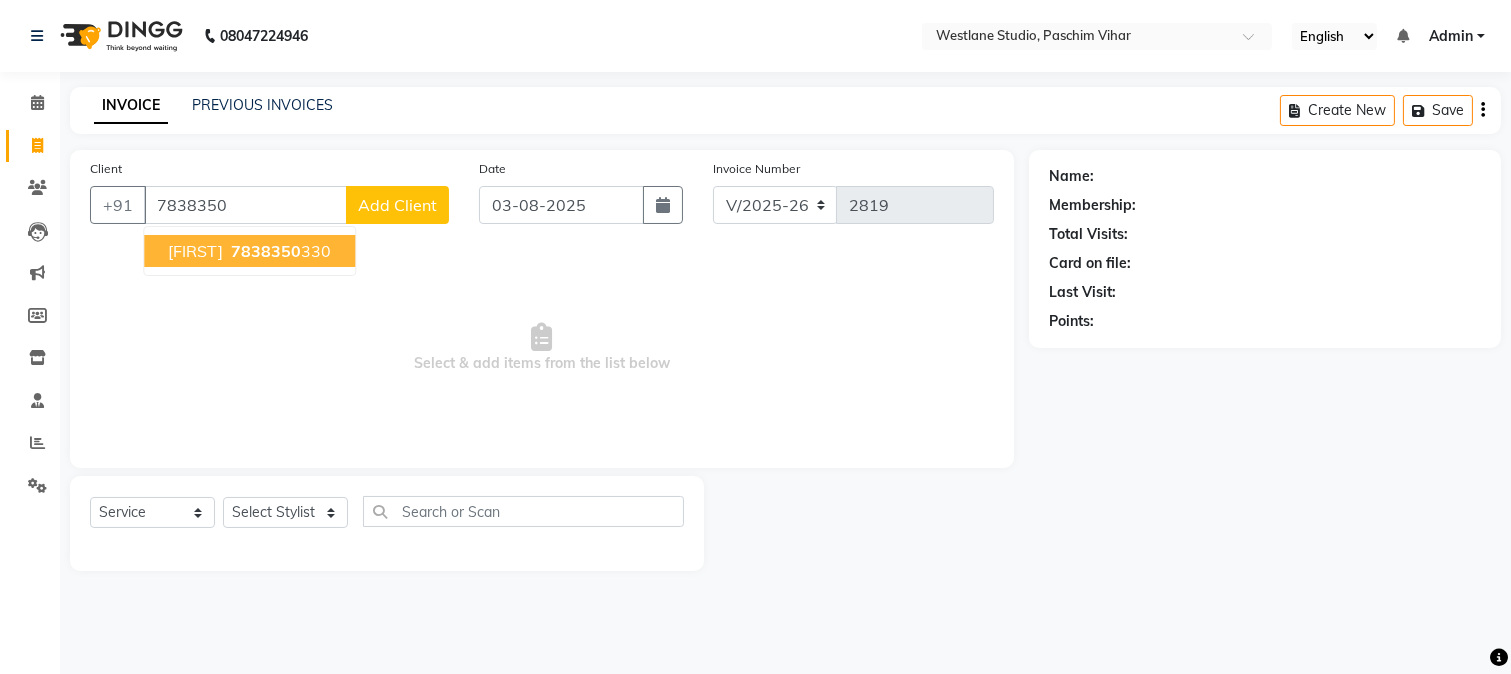 click on "[FIRST]   [PHONE]" at bounding box center (249, 251) 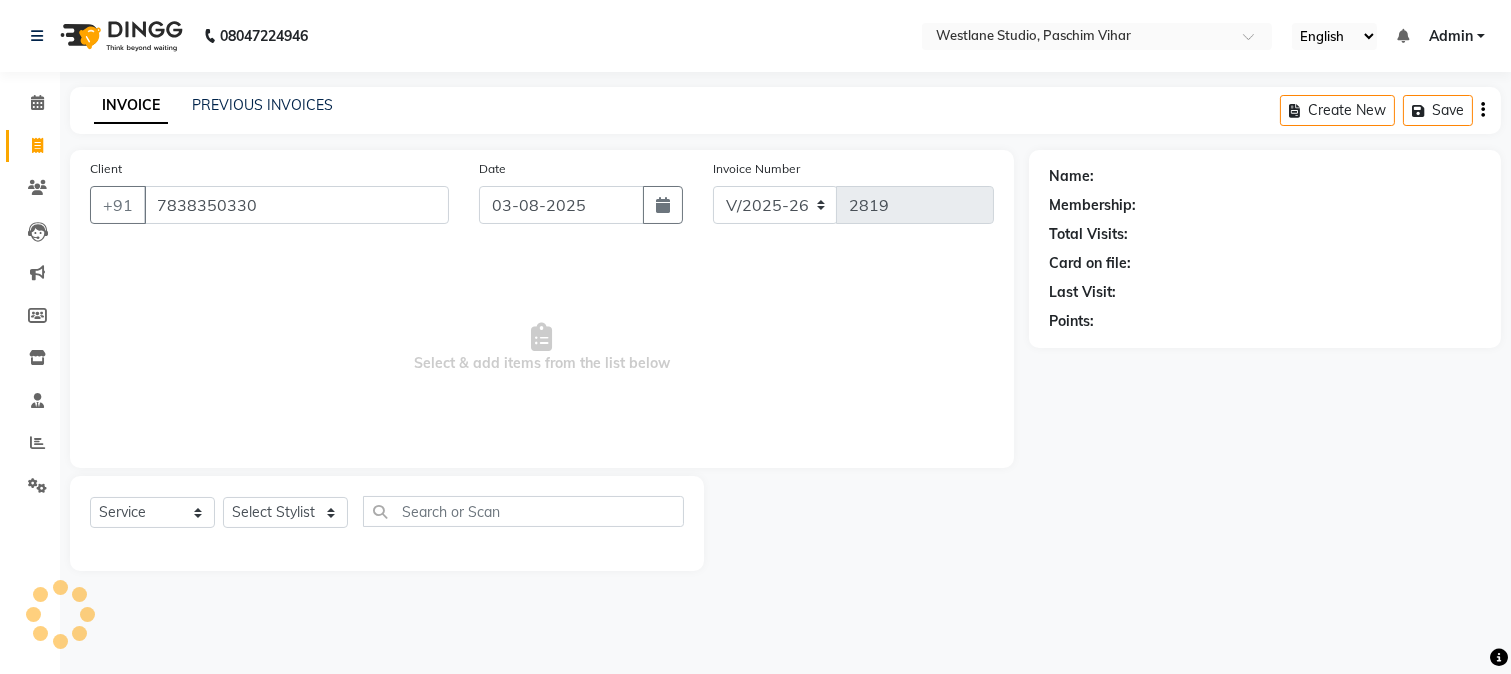 type on "7838350330" 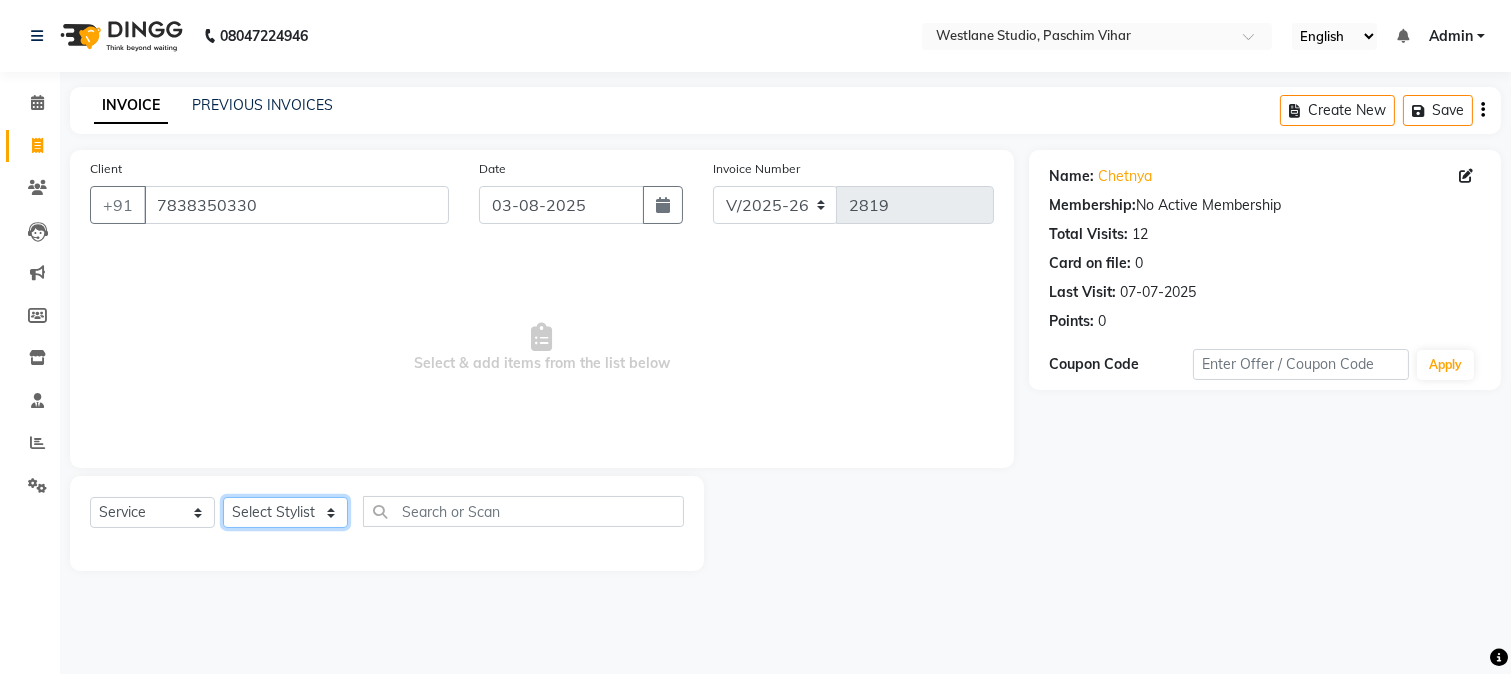 drag, startPoint x: 297, startPoint y: 512, endPoint x: 286, endPoint y: 497, distance: 18.601076 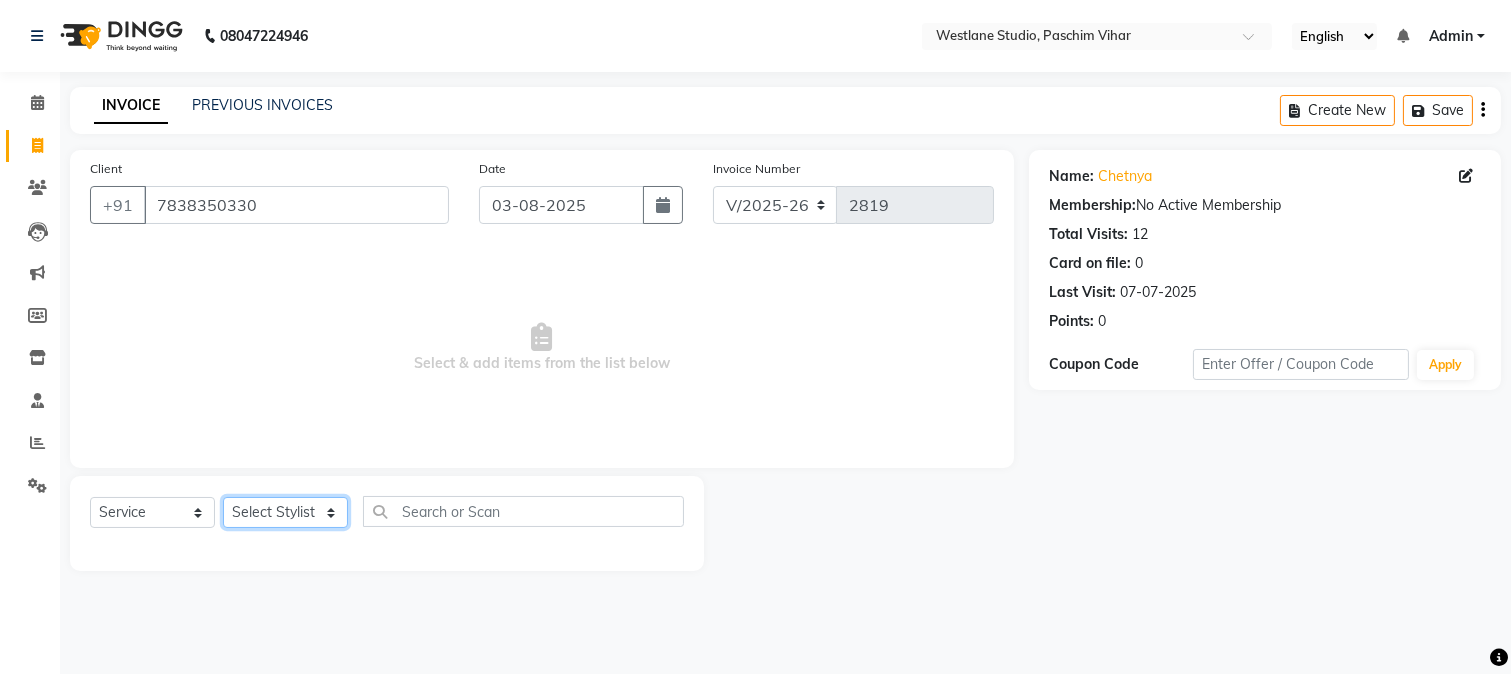 select on "8527" 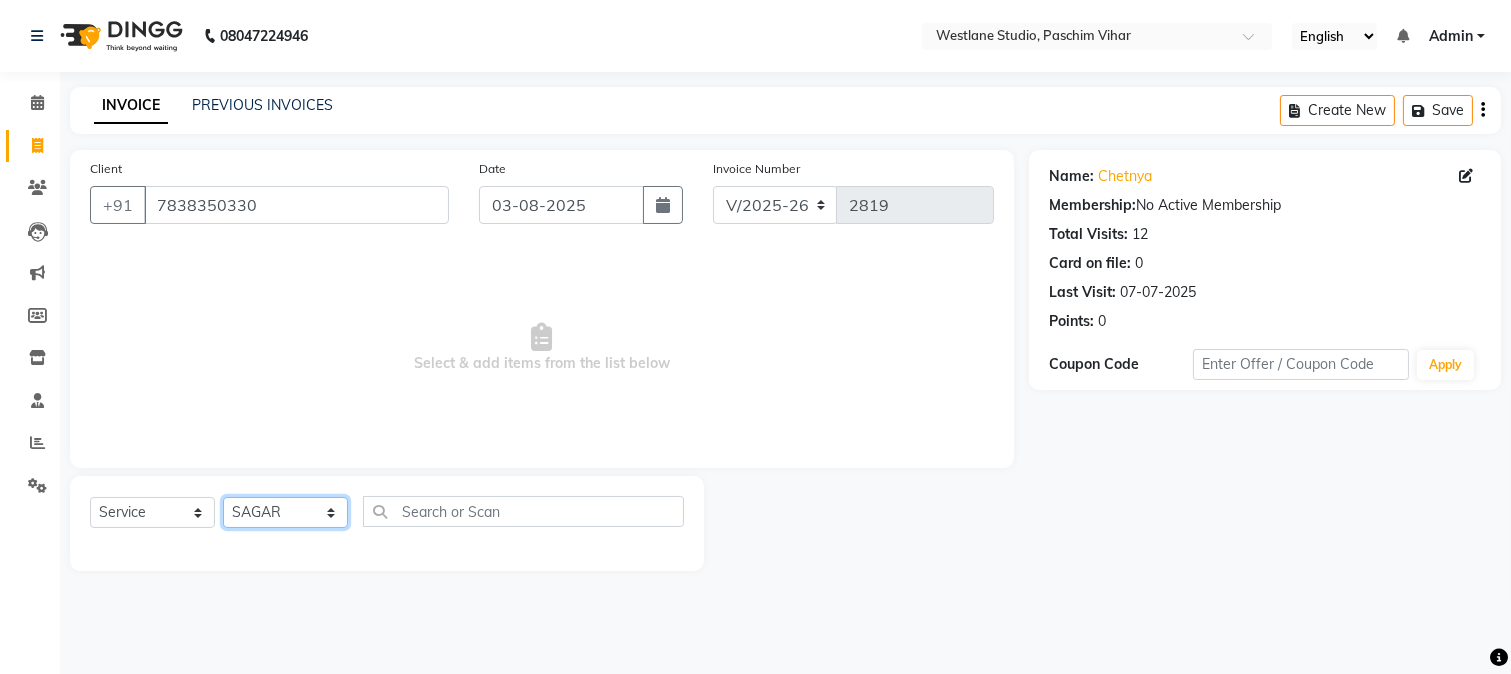 click on "Select Stylist Akash Anu Arun Gaurav  GULFAM jeeshan MANISH NADEEM ALI Nitin Sajwan Raja  Ranjeet RENU RIDHIMA BHATIA Rohit SAGAR Shakel SOHEIL Sonam SUNIL USHA" 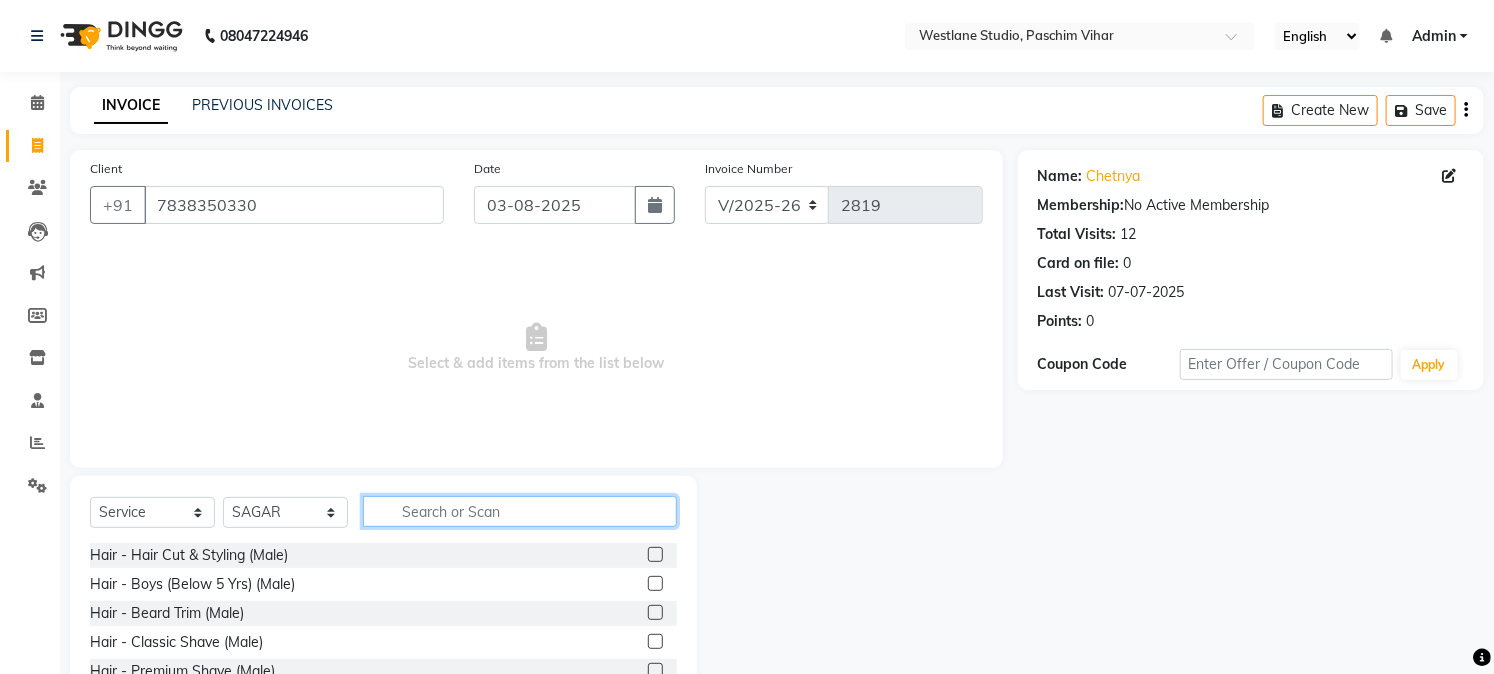 click 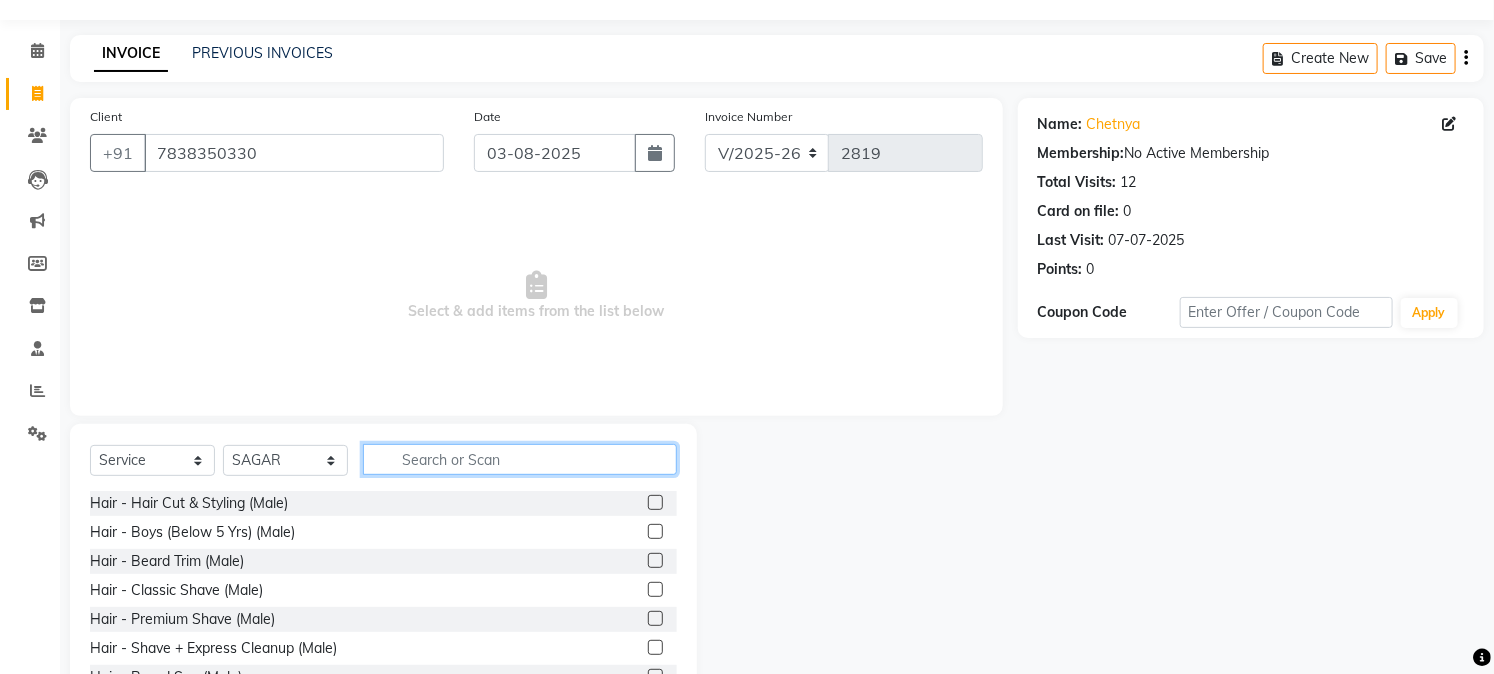 scroll, scrollTop: 126, scrollLeft: 0, axis: vertical 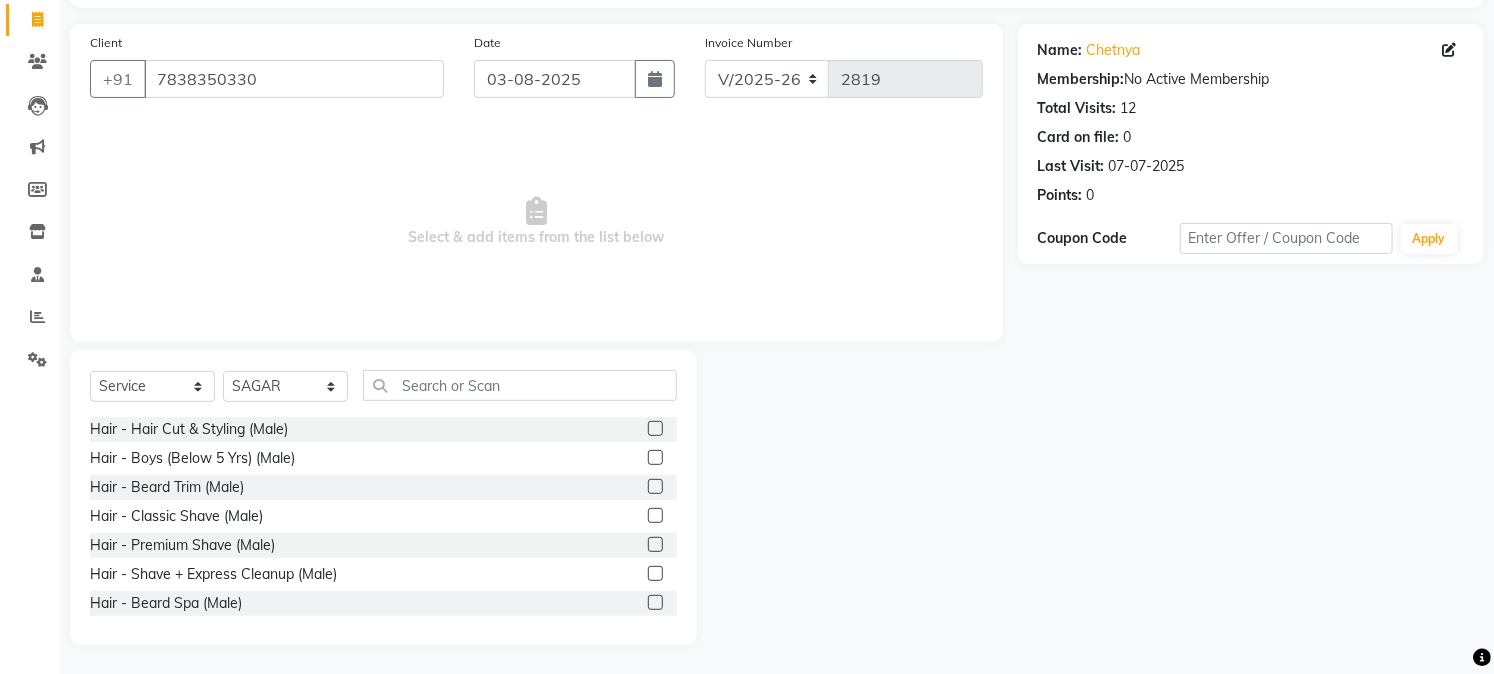 click 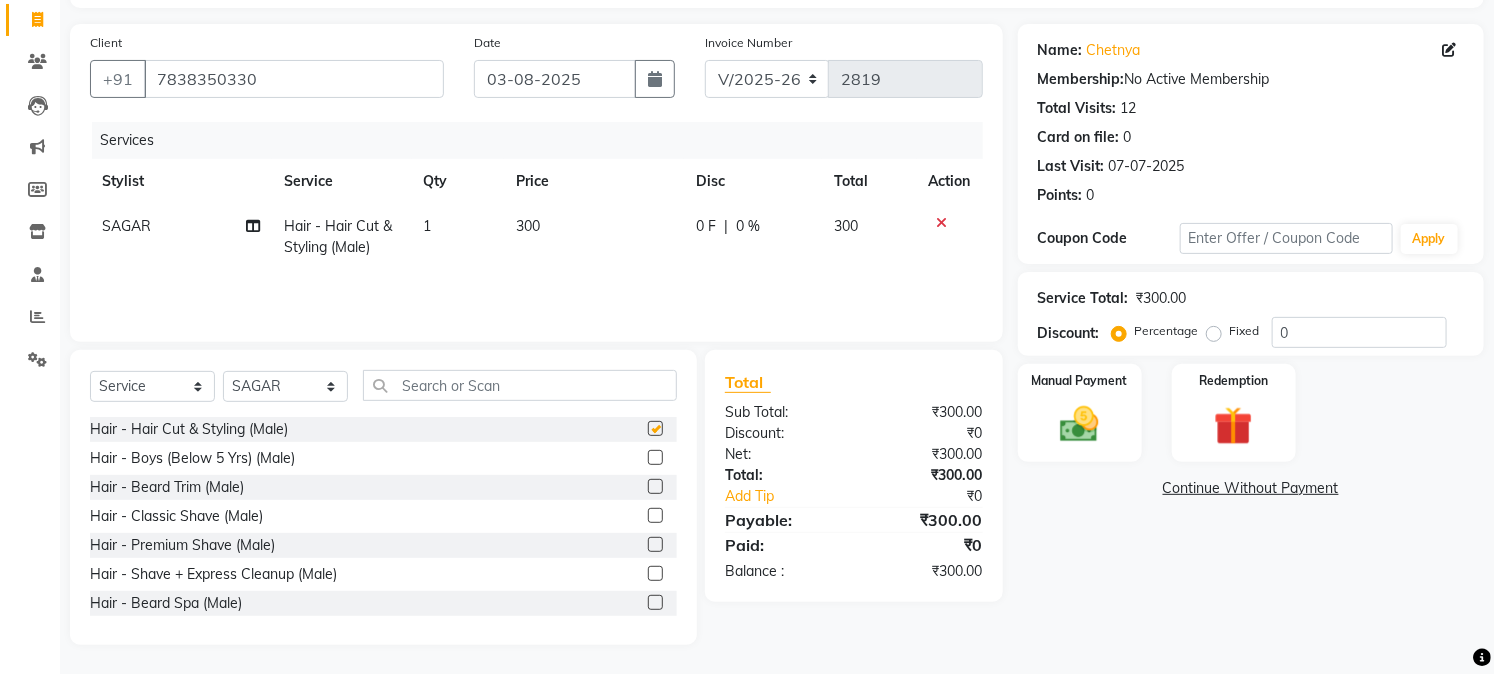checkbox on "false" 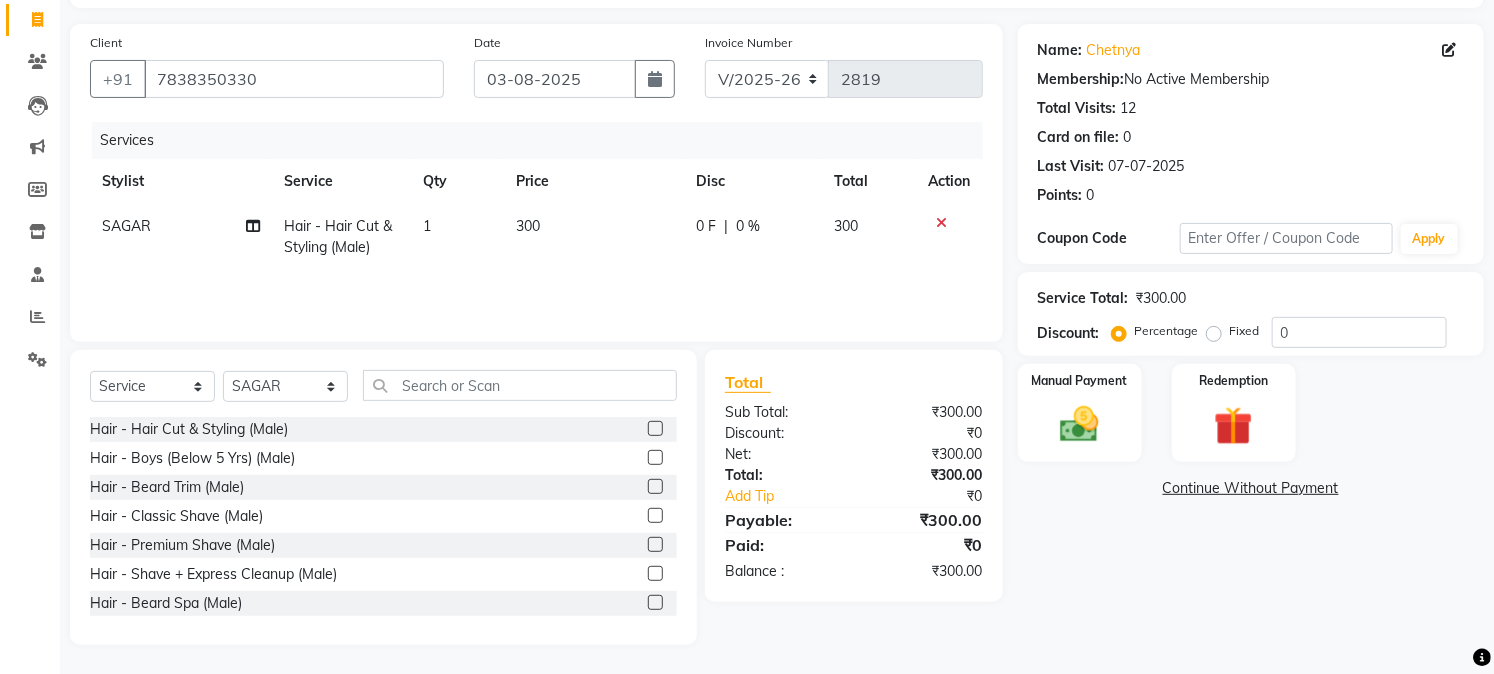 click 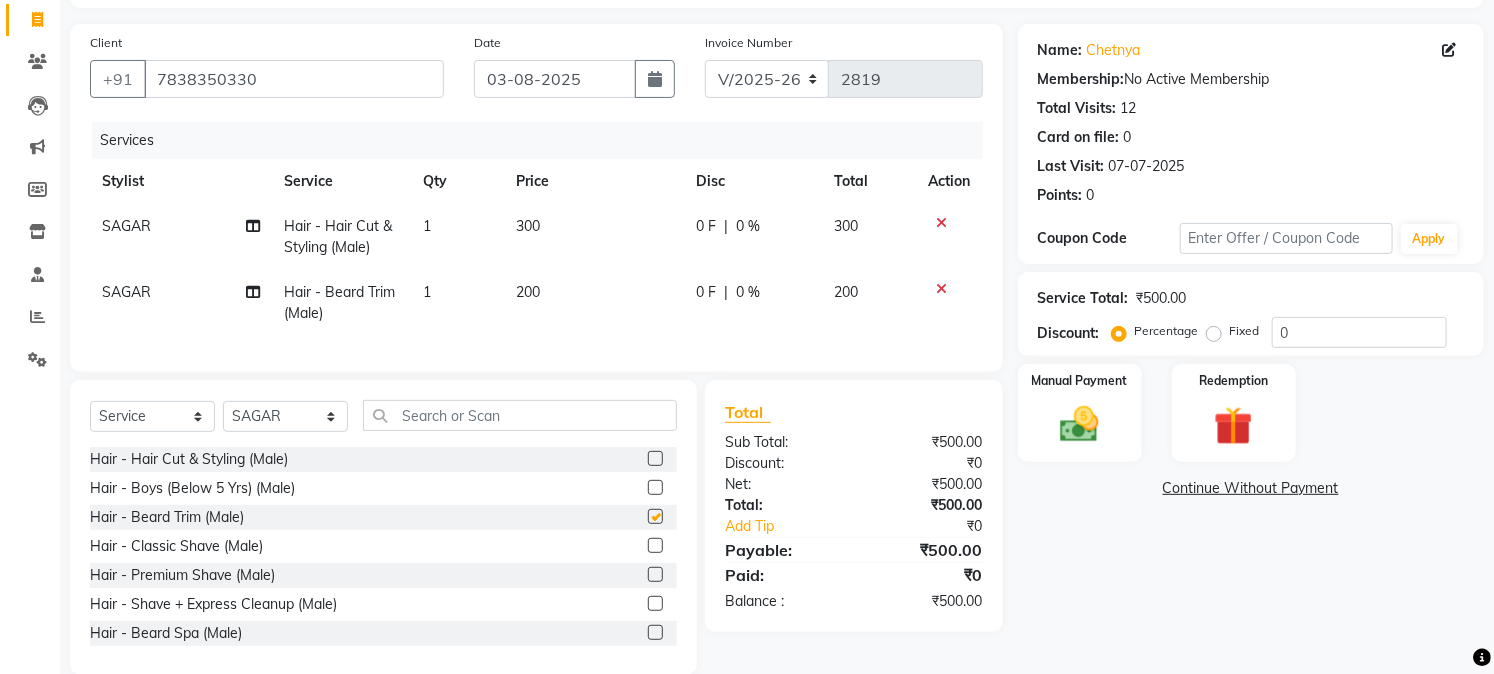 checkbox on "false" 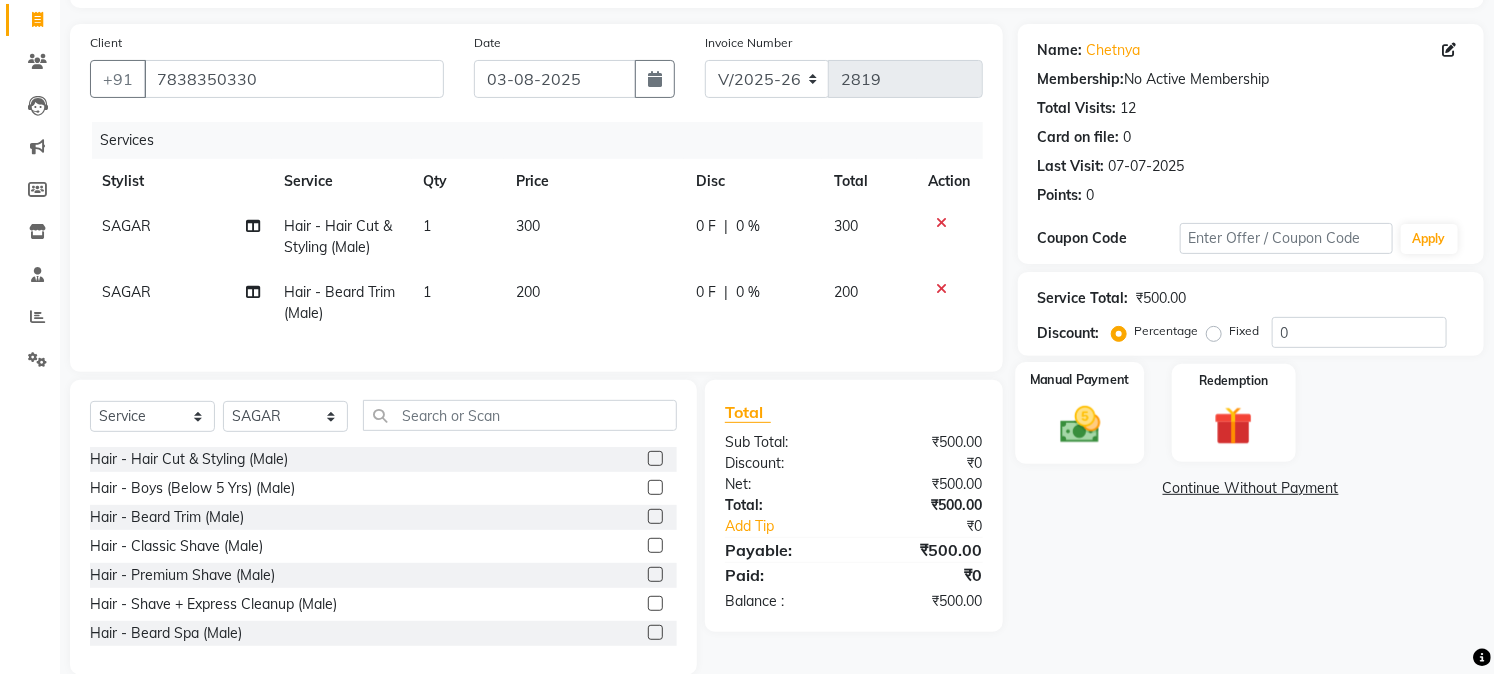 click 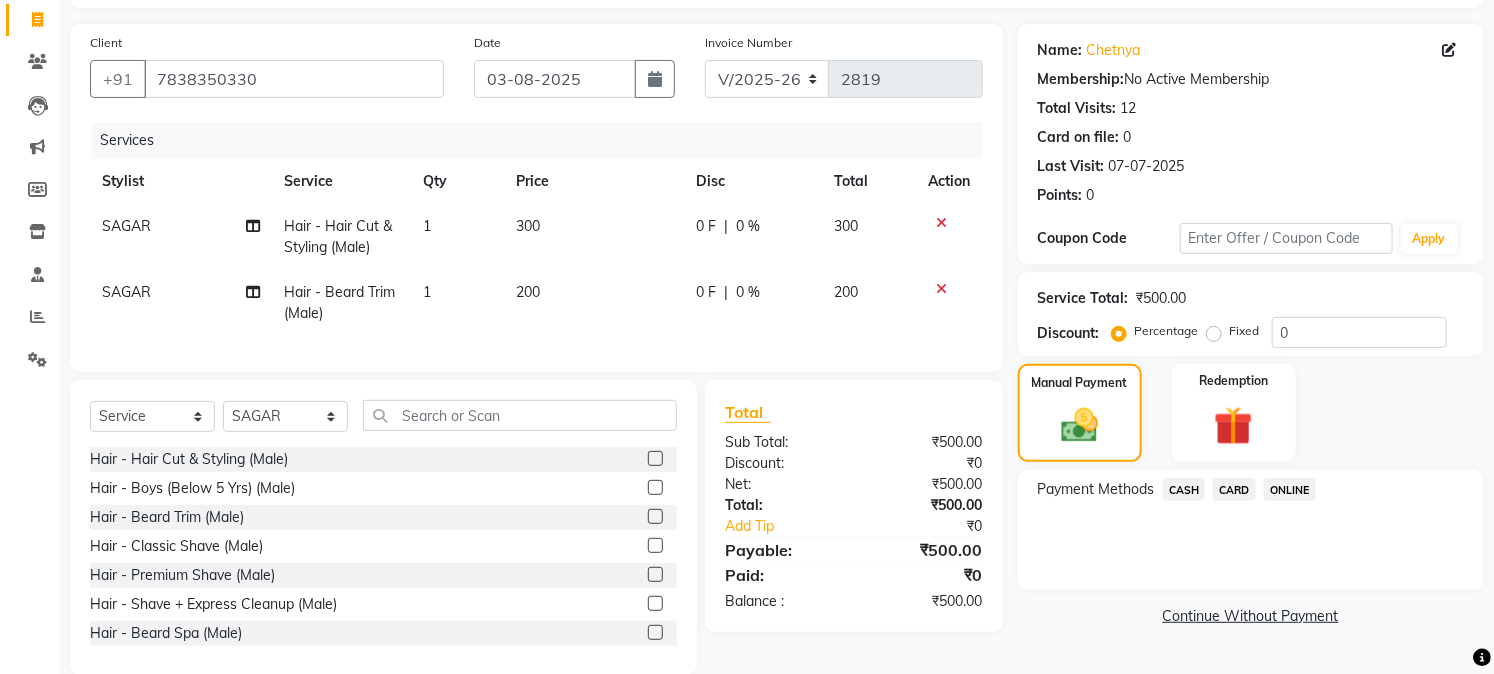 click on "ONLINE" 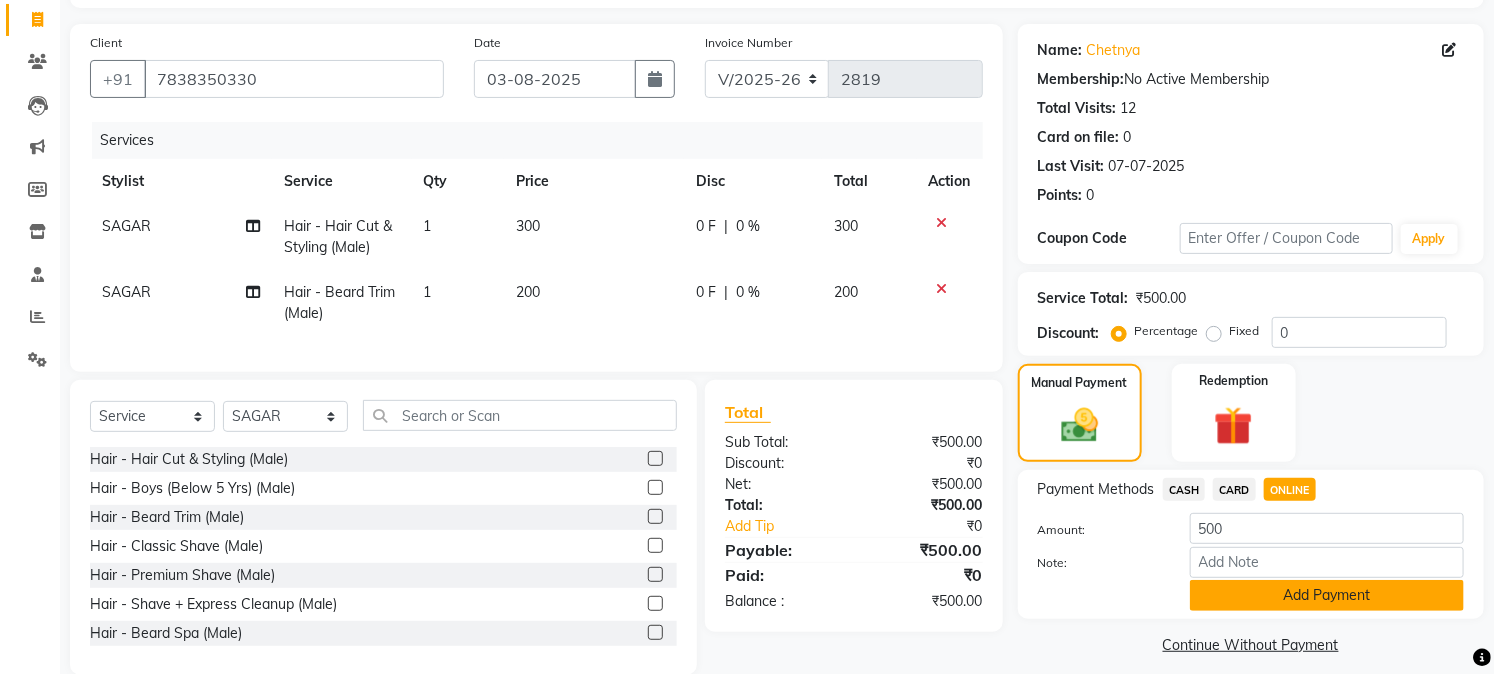 click on "Add Payment" 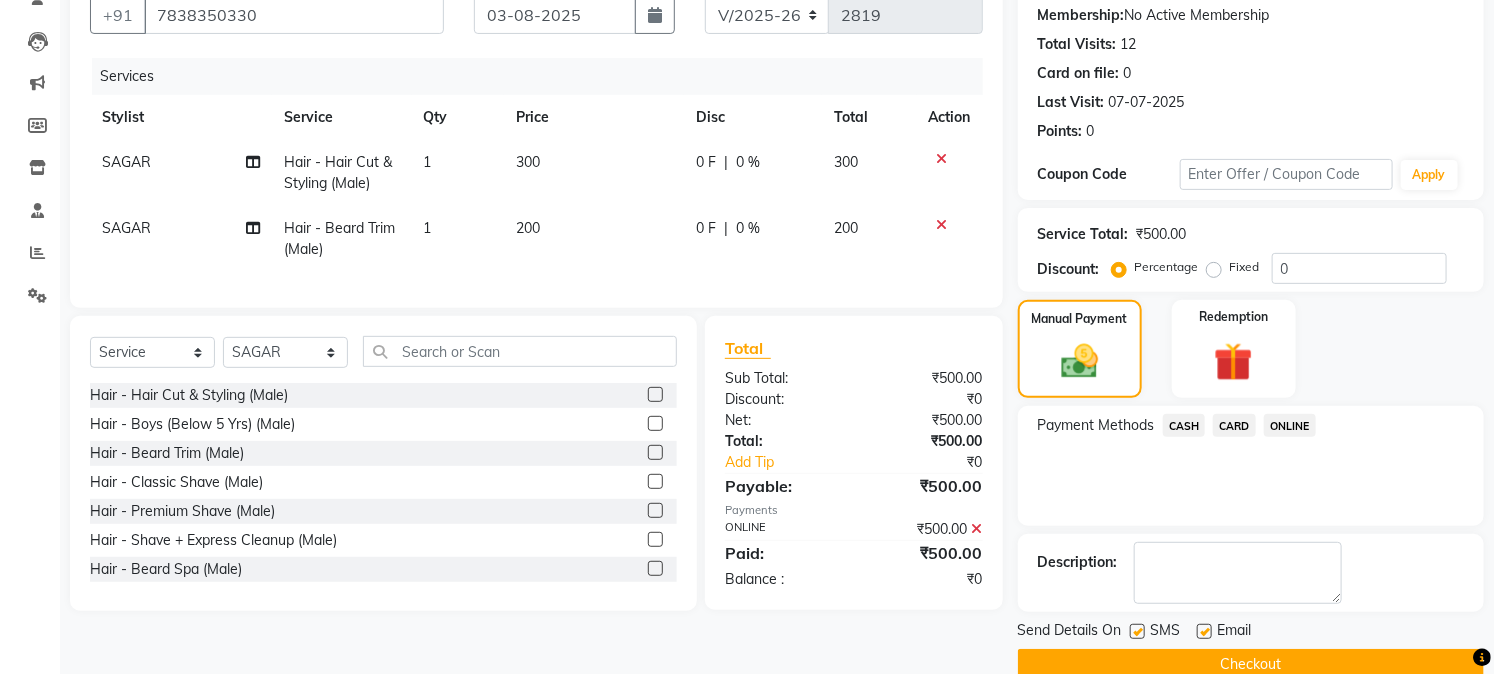 scroll, scrollTop: 225, scrollLeft: 0, axis: vertical 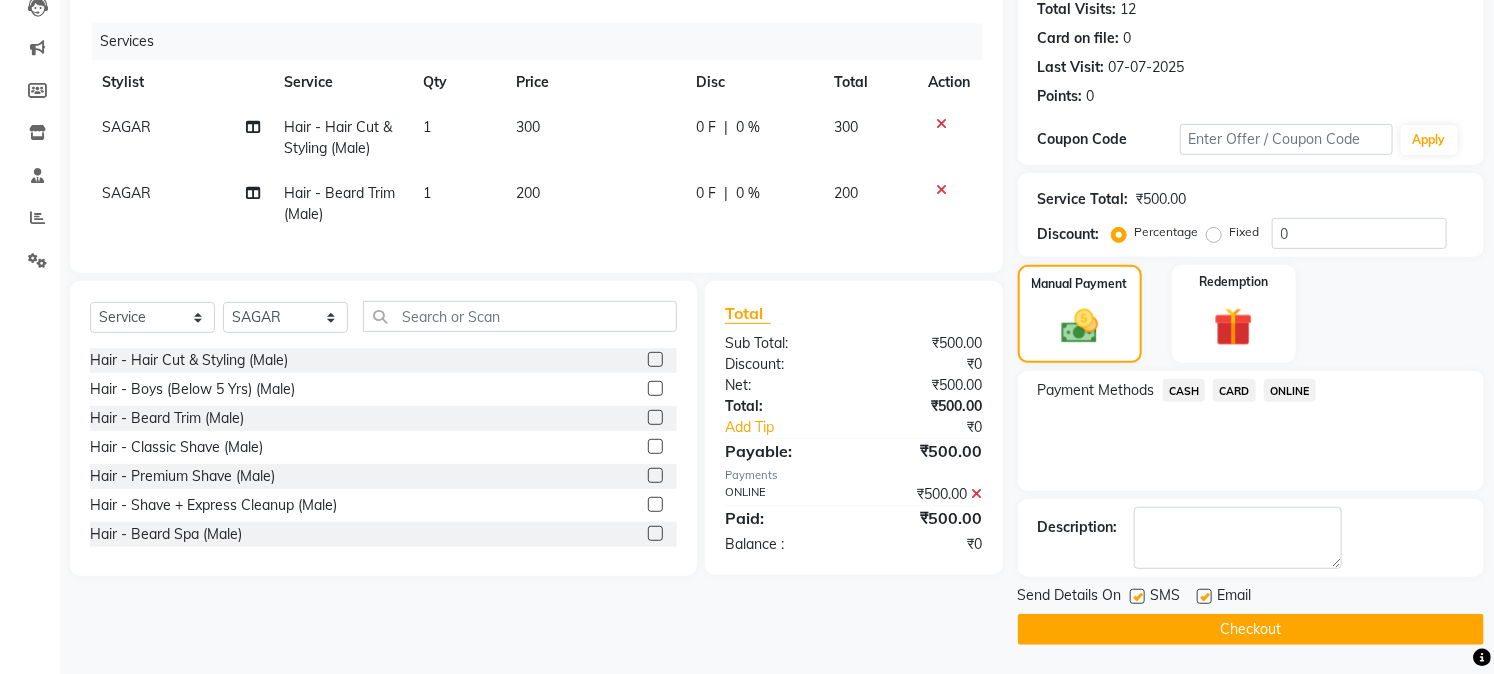 click on "Checkout" 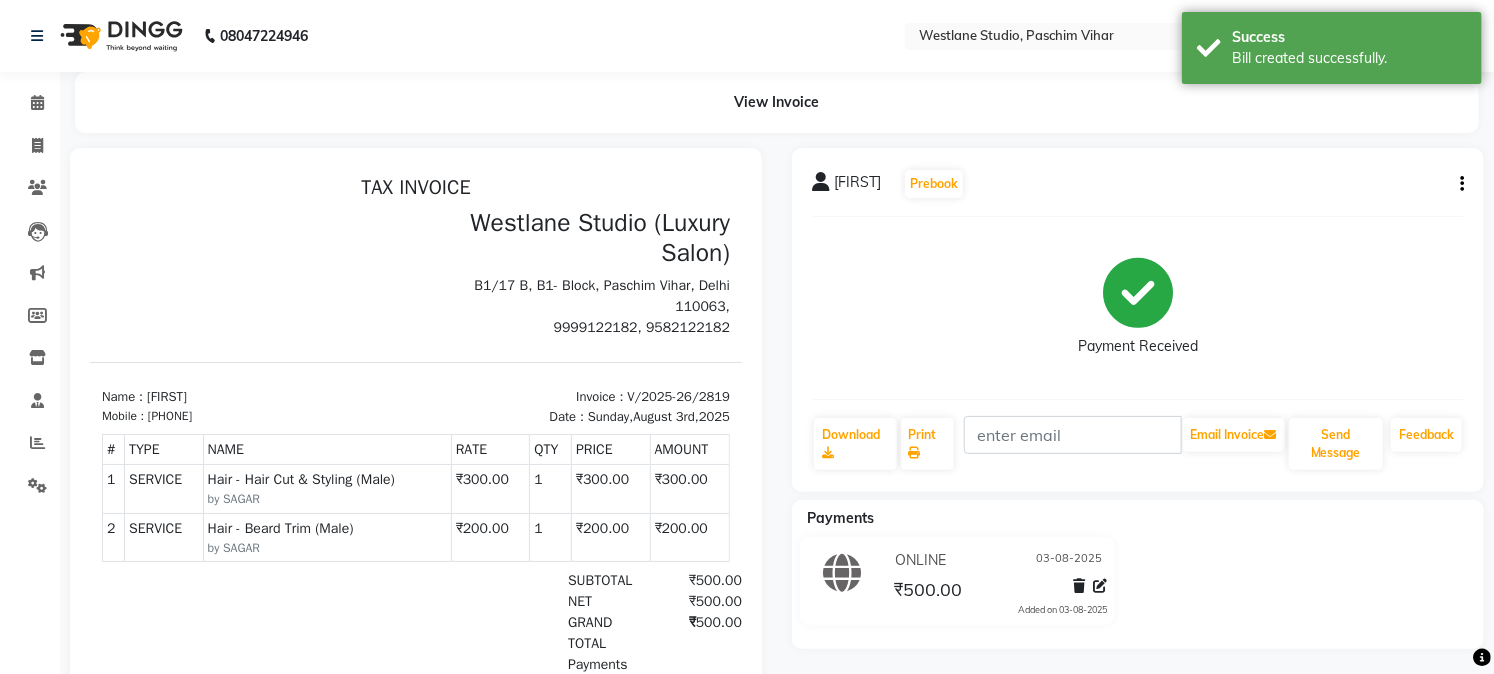 scroll, scrollTop: 0, scrollLeft: 0, axis: both 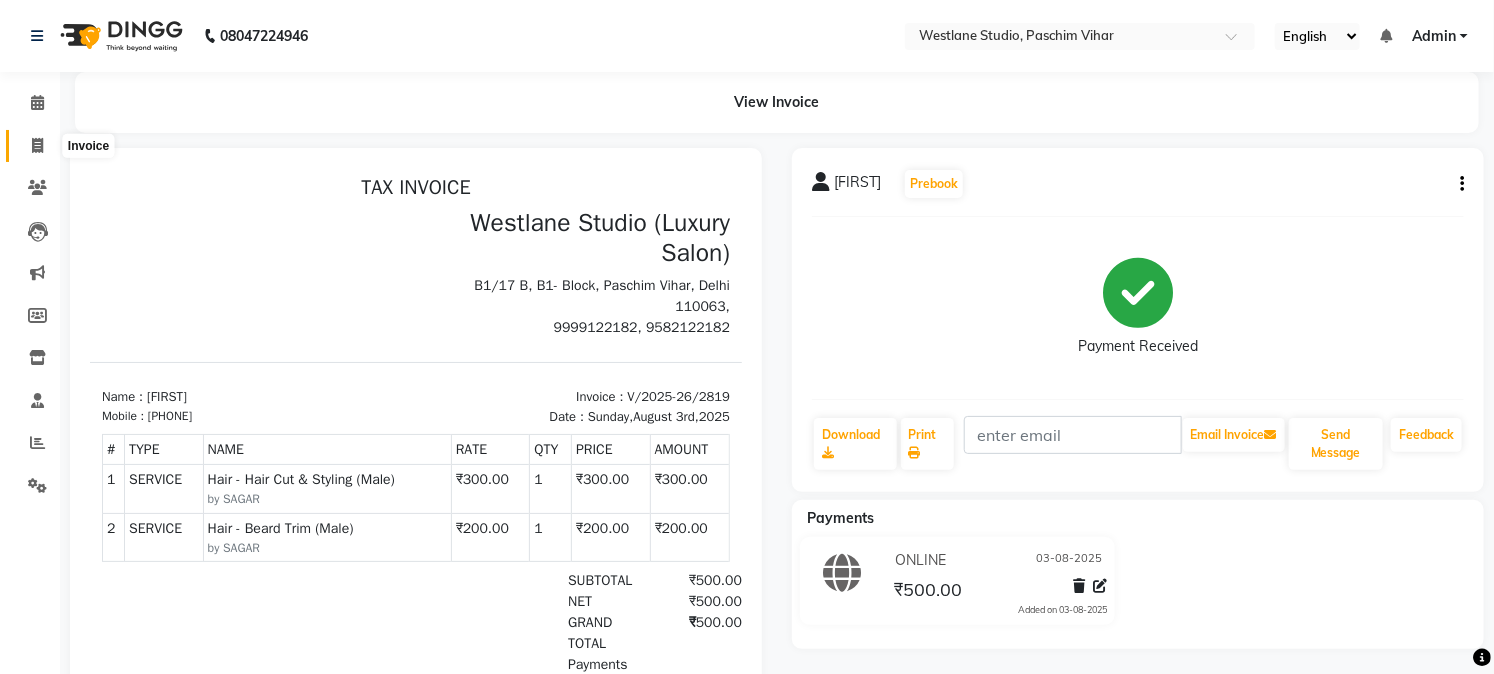 click 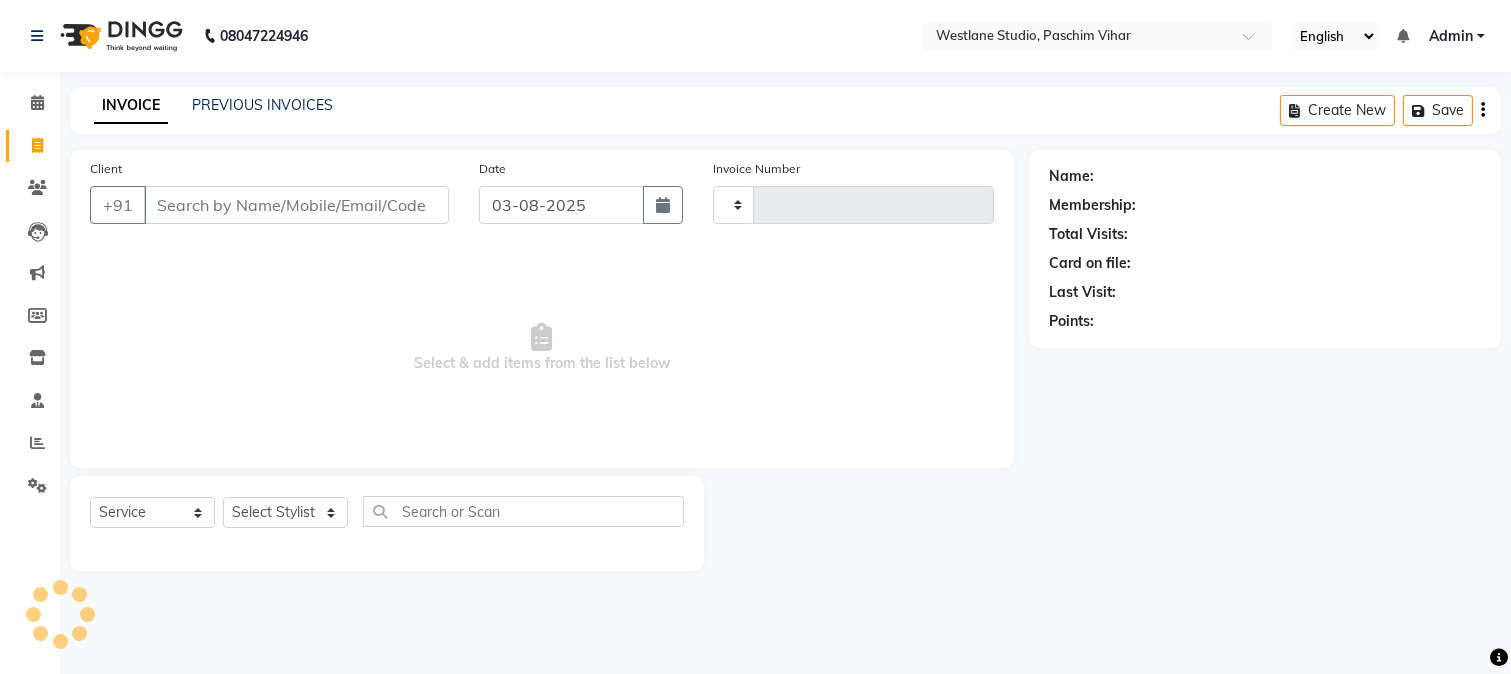 type on "2820" 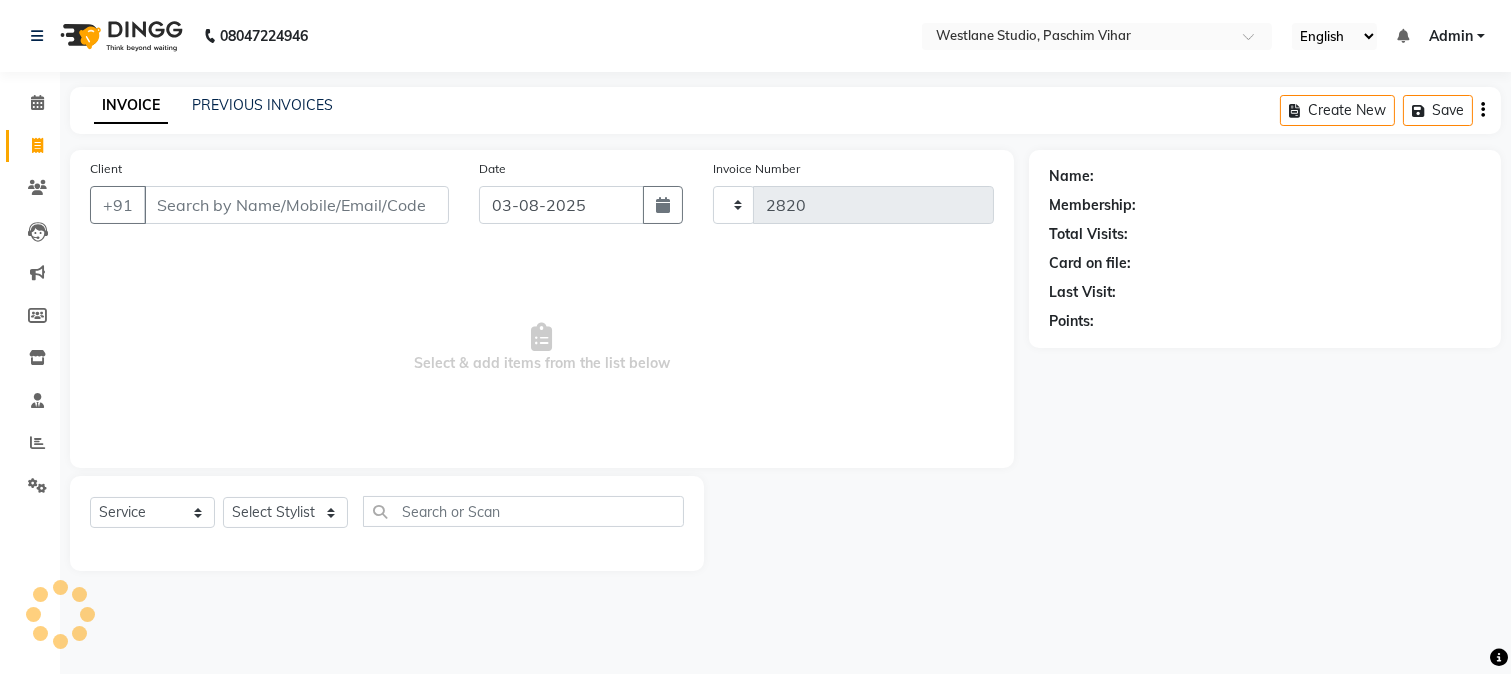 select on "223" 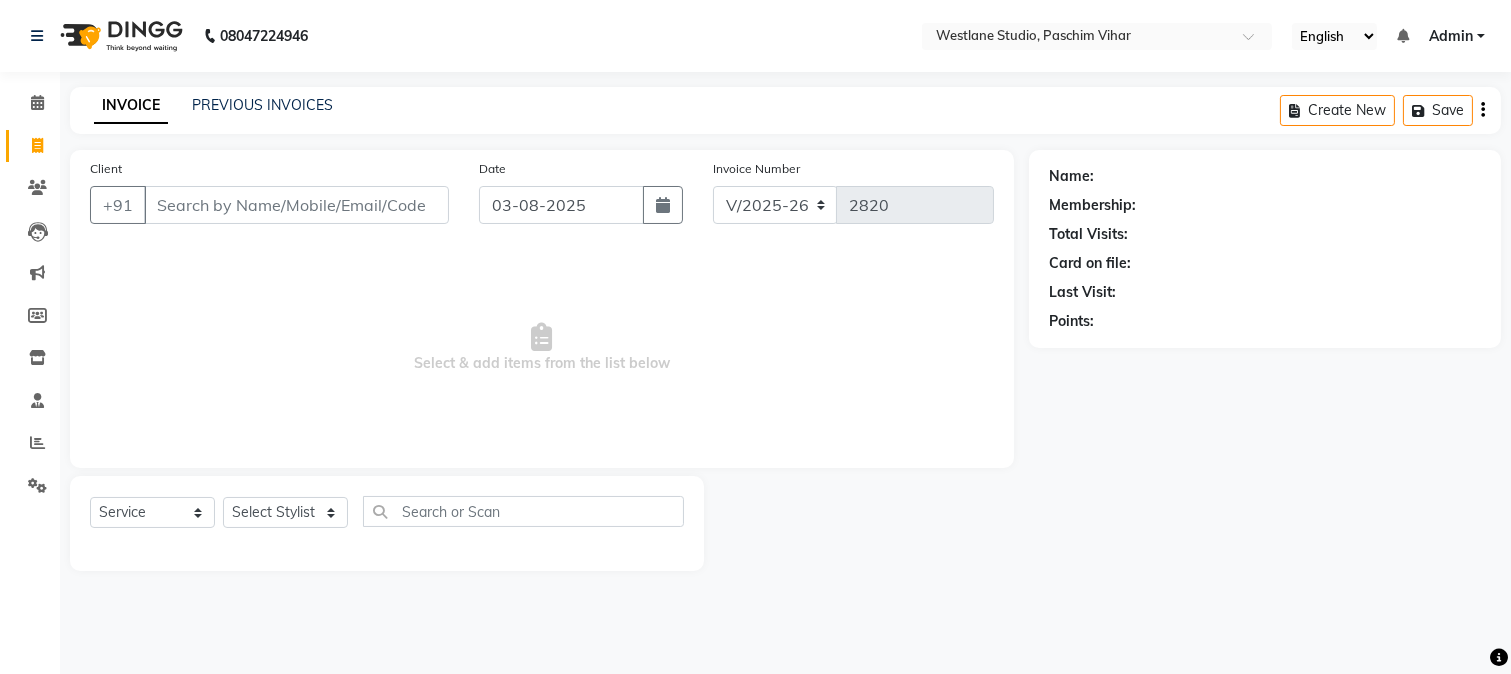 click on "Client" at bounding box center (296, 205) 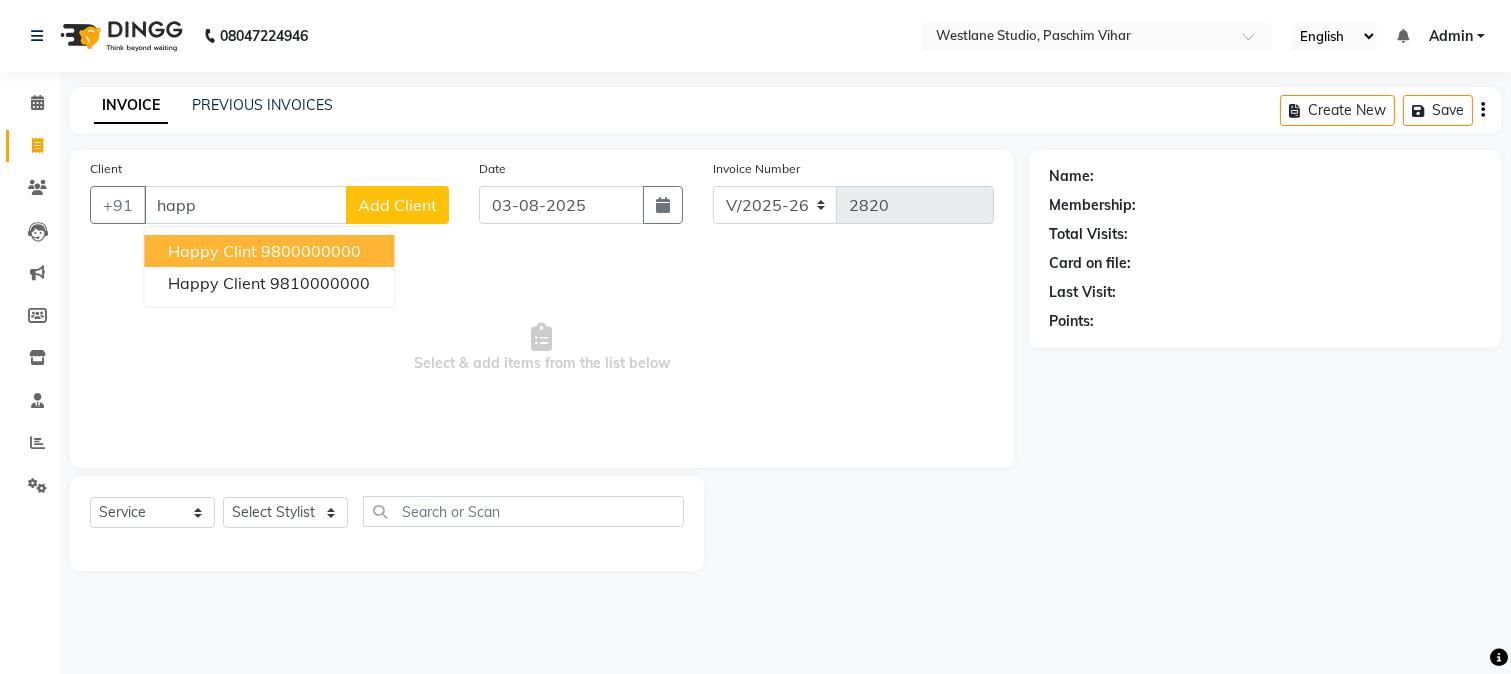 click on "[FIRST] [LAST]  [PHONE]" at bounding box center [269, 251] 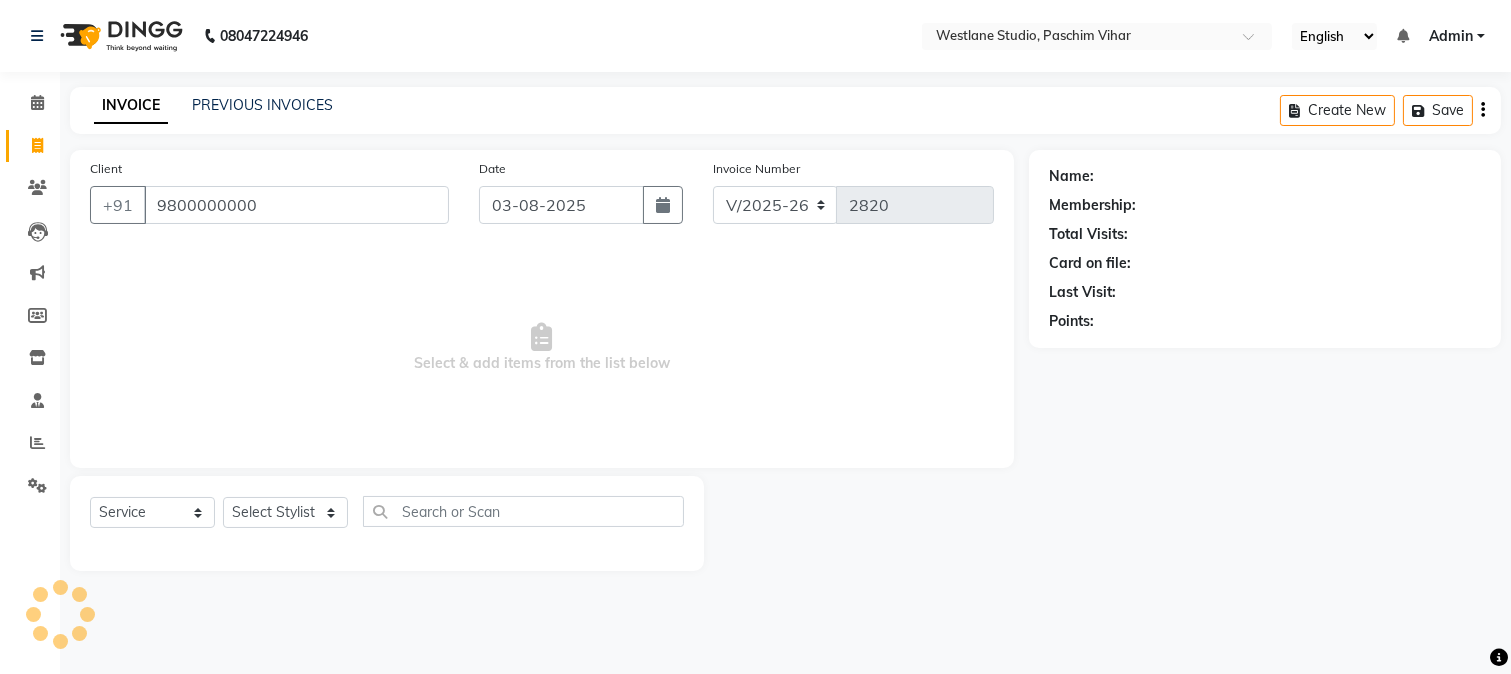 type on "9800000000" 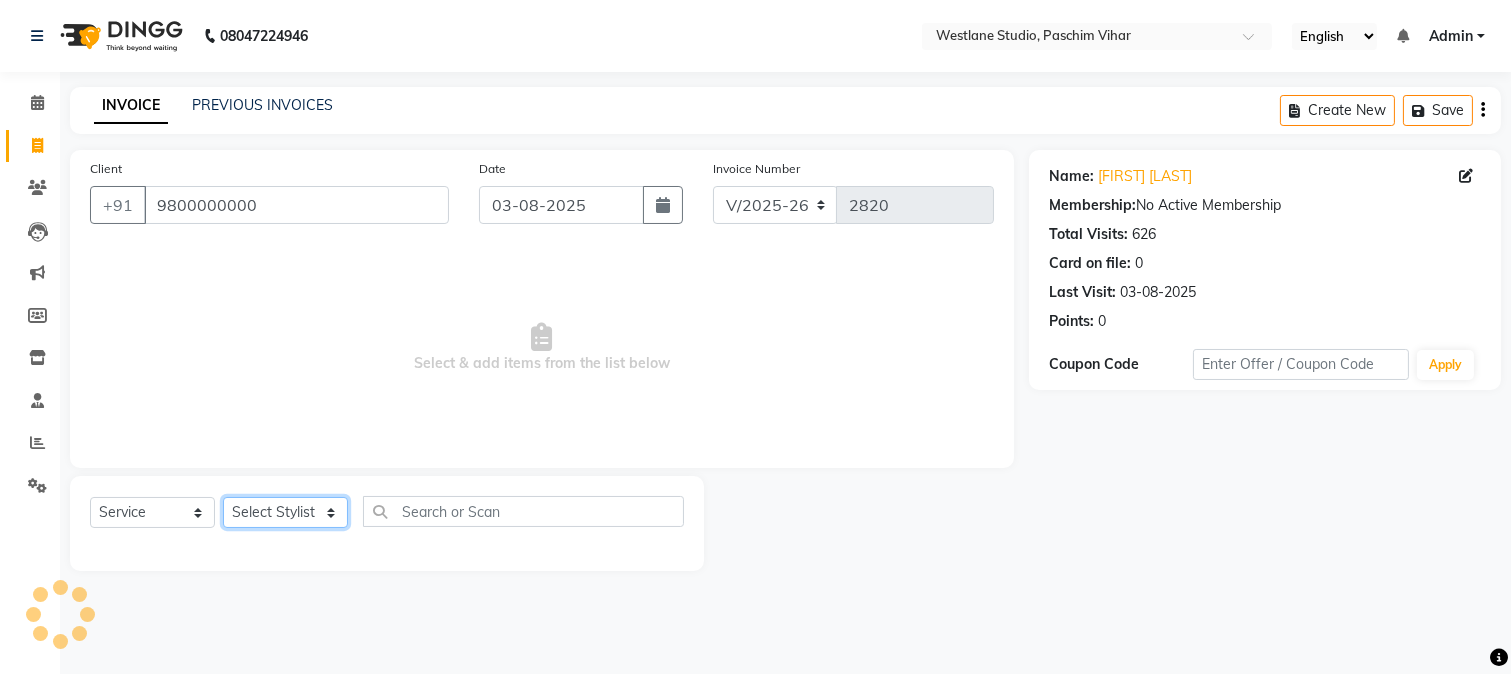 click on "Select Stylist Akash Anu Arun Gaurav  GULFAM jeeshan MANISH NADEEM ALI Nitin Sajwan Raja  Ranjeet RENU RIDHIMA BHATIA Rohit SAGAR Shakel SOHEIL Sonam SUNIL USHA" 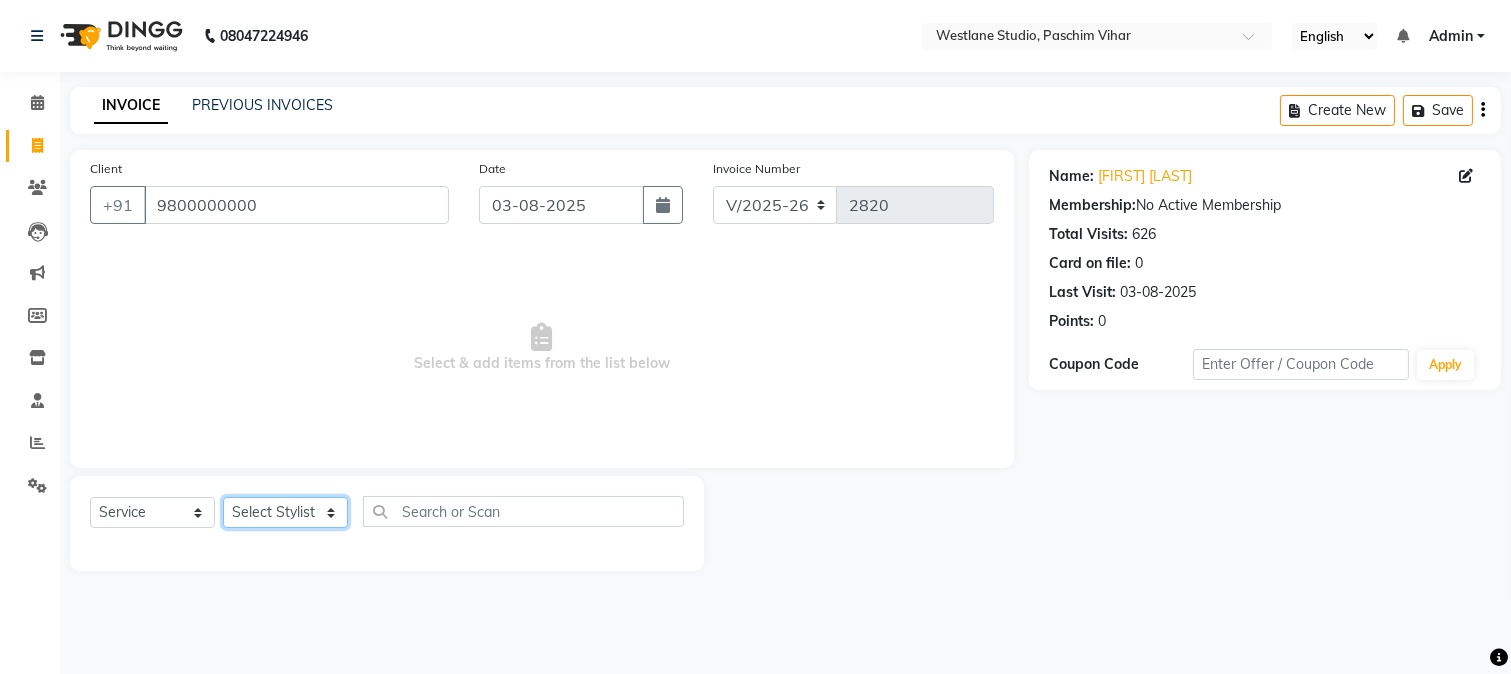 select on "59702" 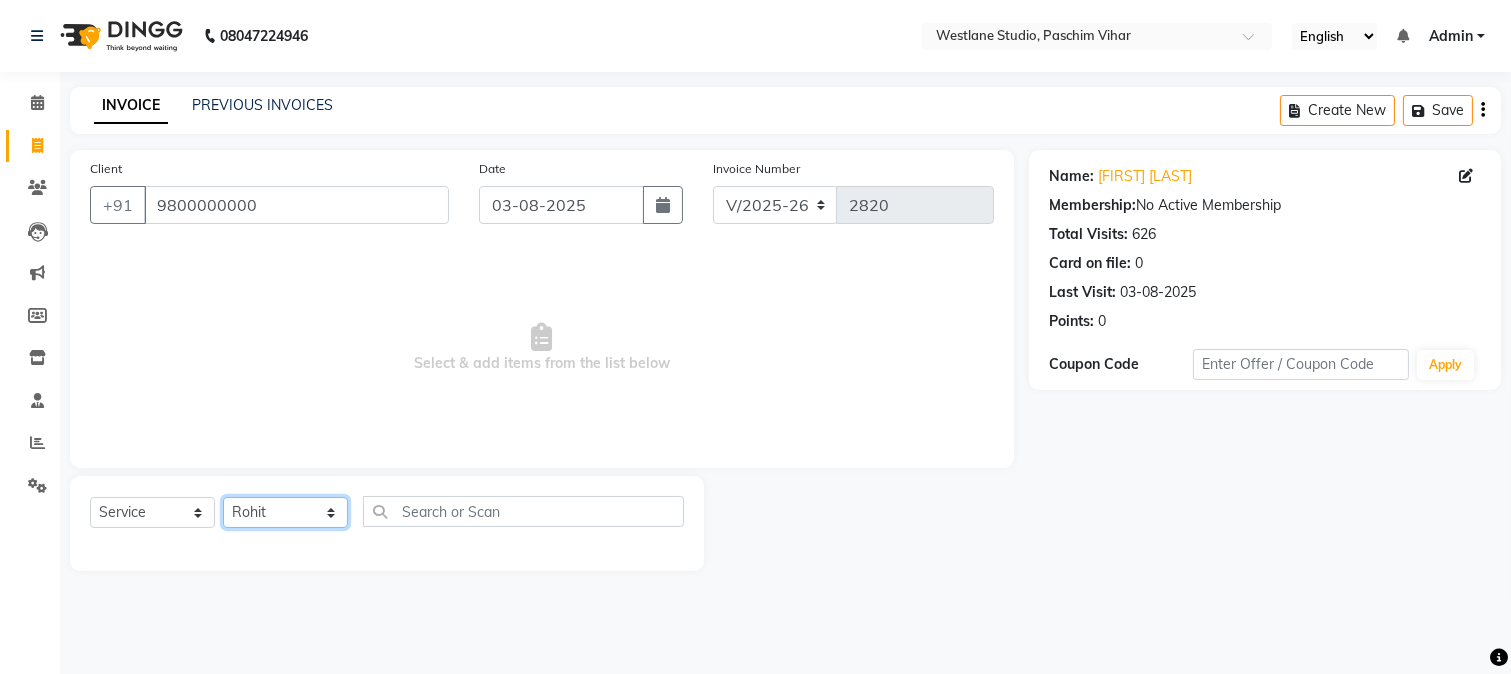 click on "Select Stylist Akash Anu Arun Gaurav  GULFAM jeeshan MANISH NADEEM ALI Nitin Sajwan Raja  Ranjeet RENU RIDHIMA BHATIA Rohit SAGAR Shakel SOHEIL Sonam SUNIL USHA" 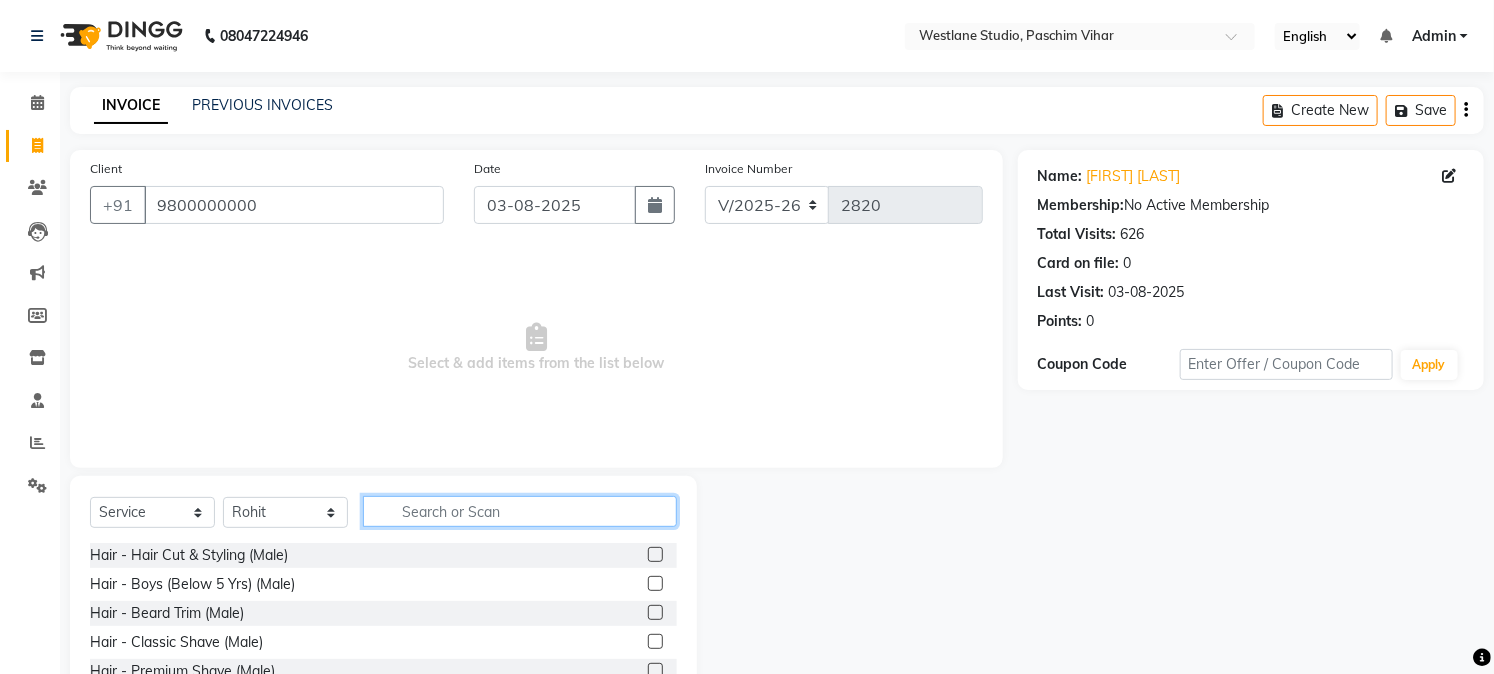 click 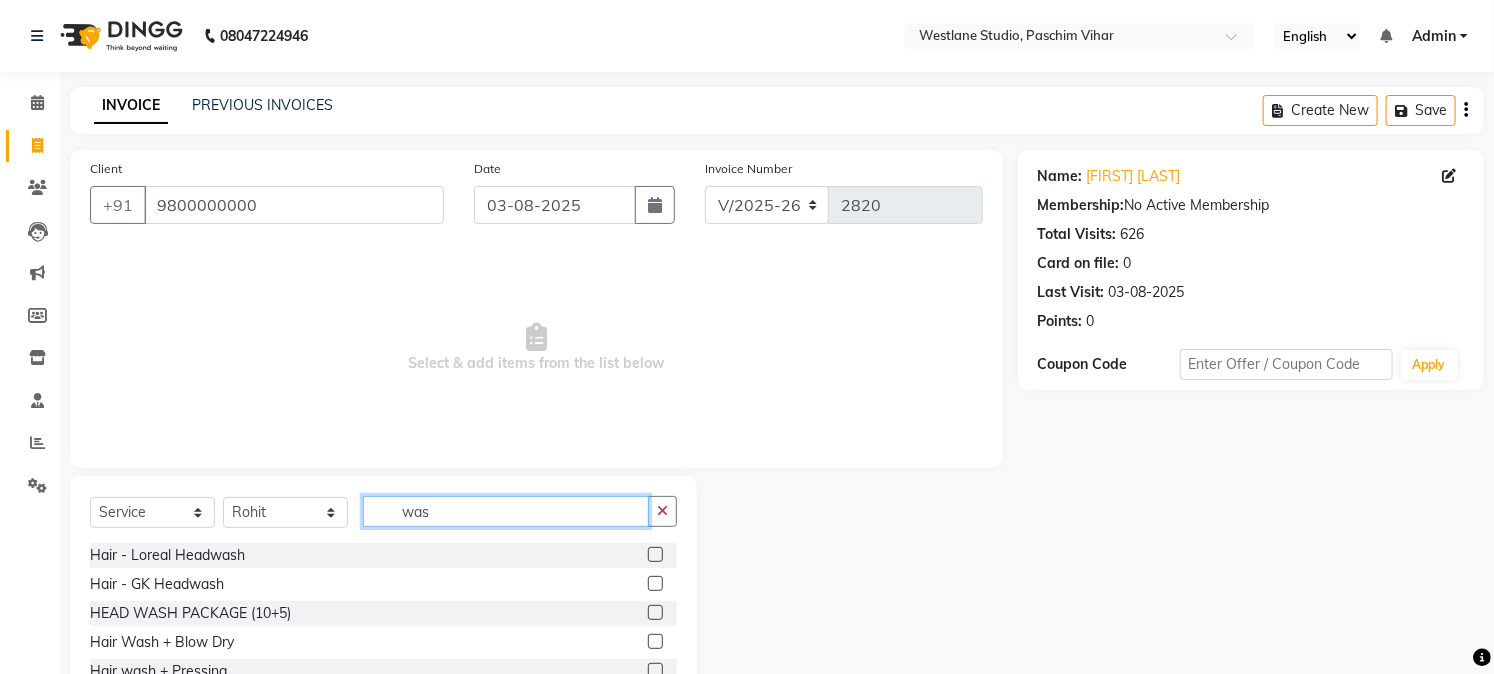 type on "was" 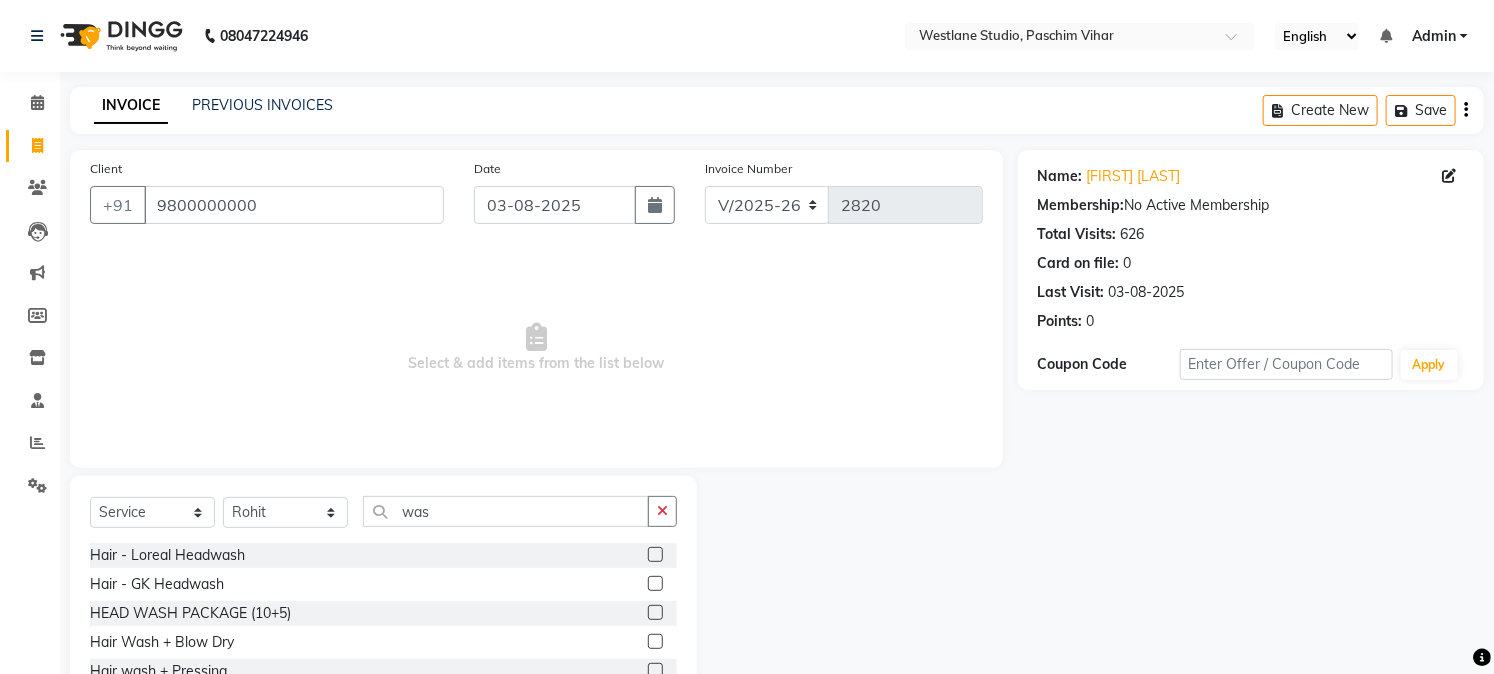 click 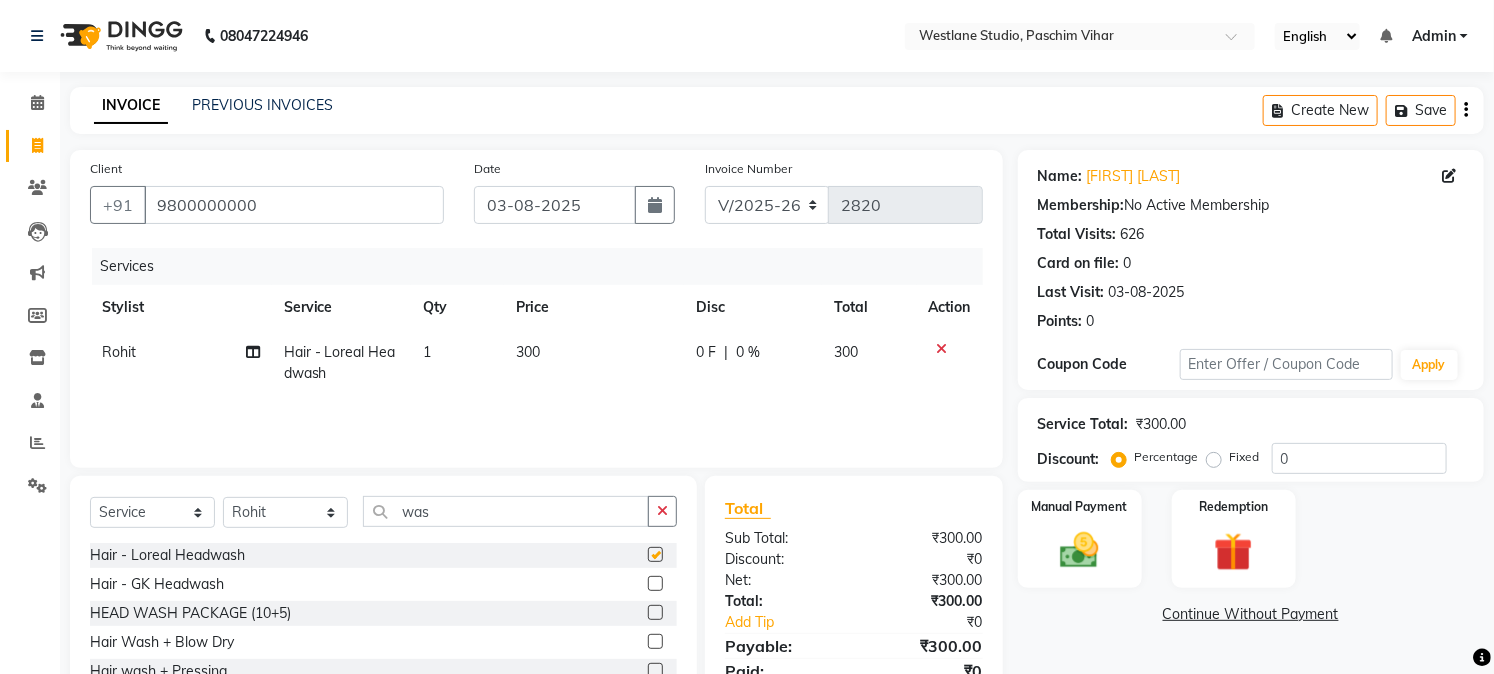 checkbox on "false" 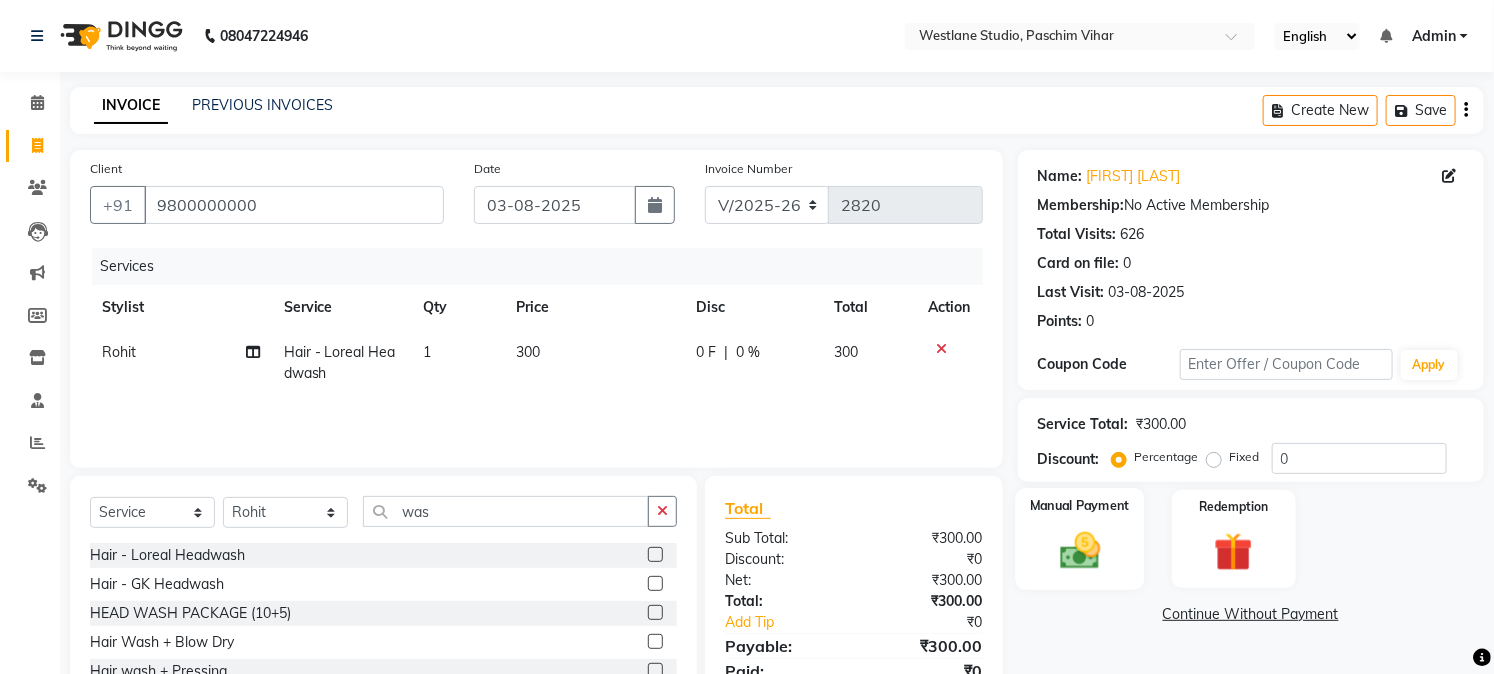 click 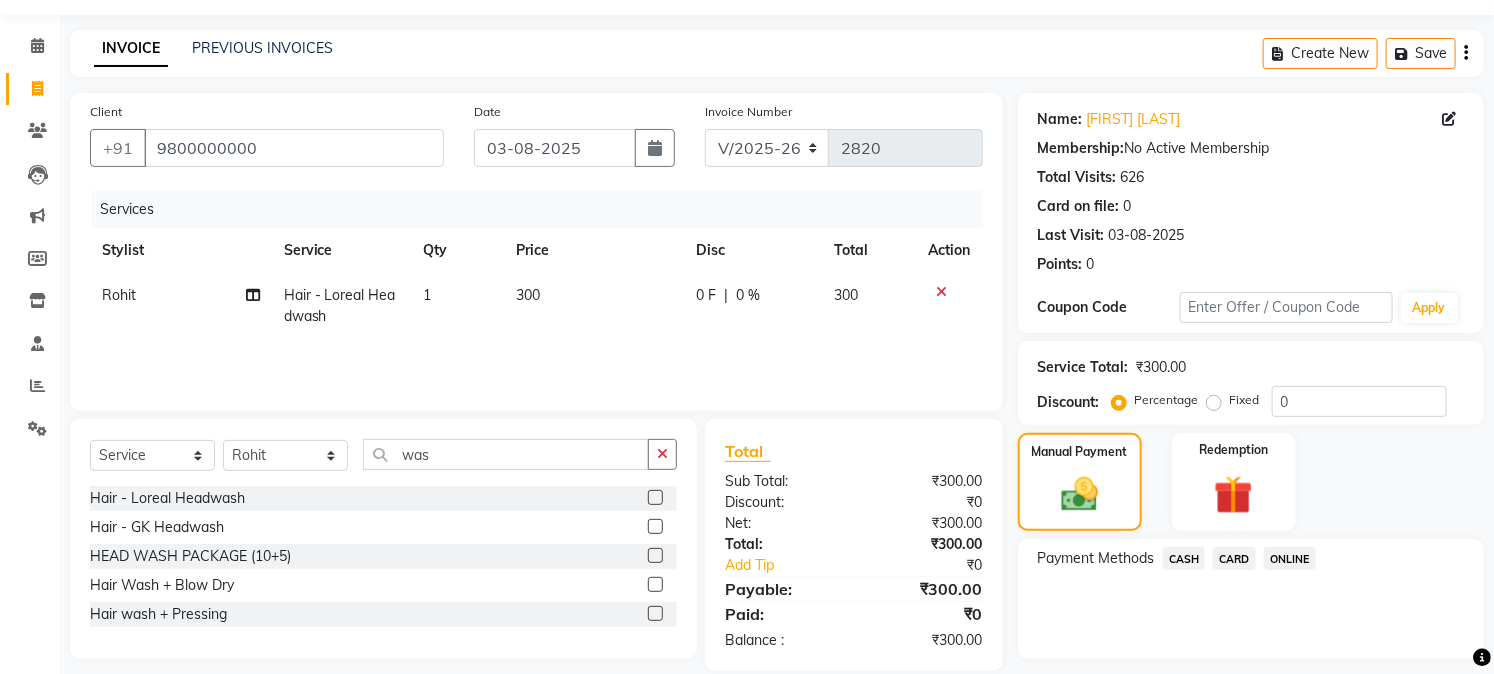 scroll, scrollTop: 112, scrollLeft: 0, axis: vertical 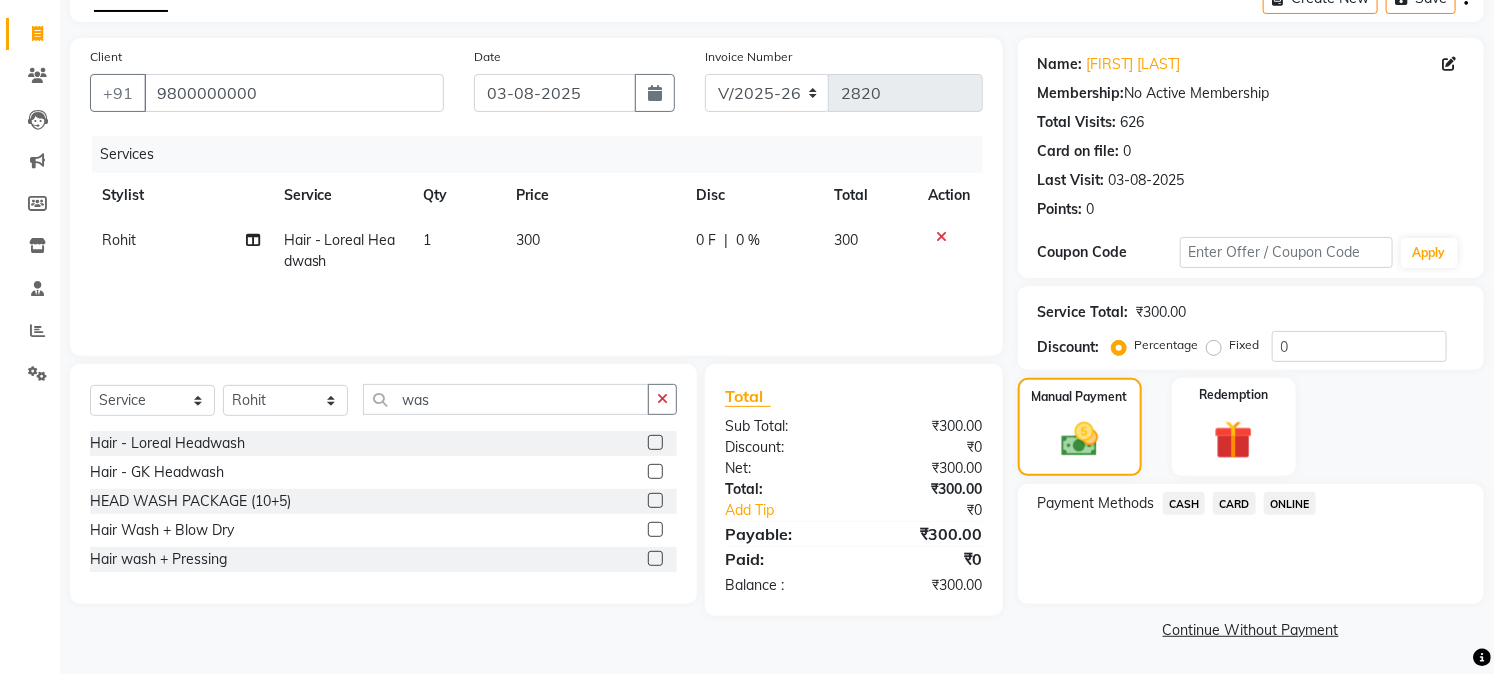 click on "CASH" 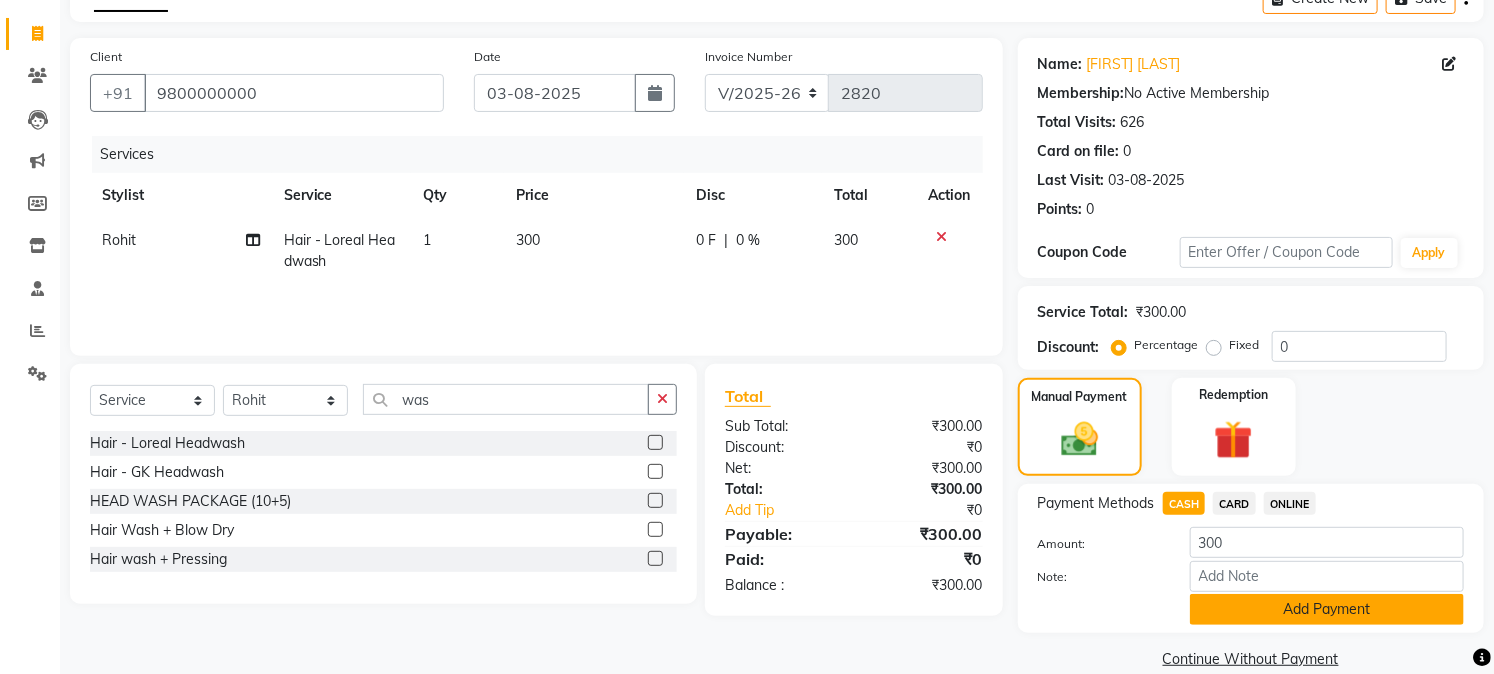 click on "Add Payment" 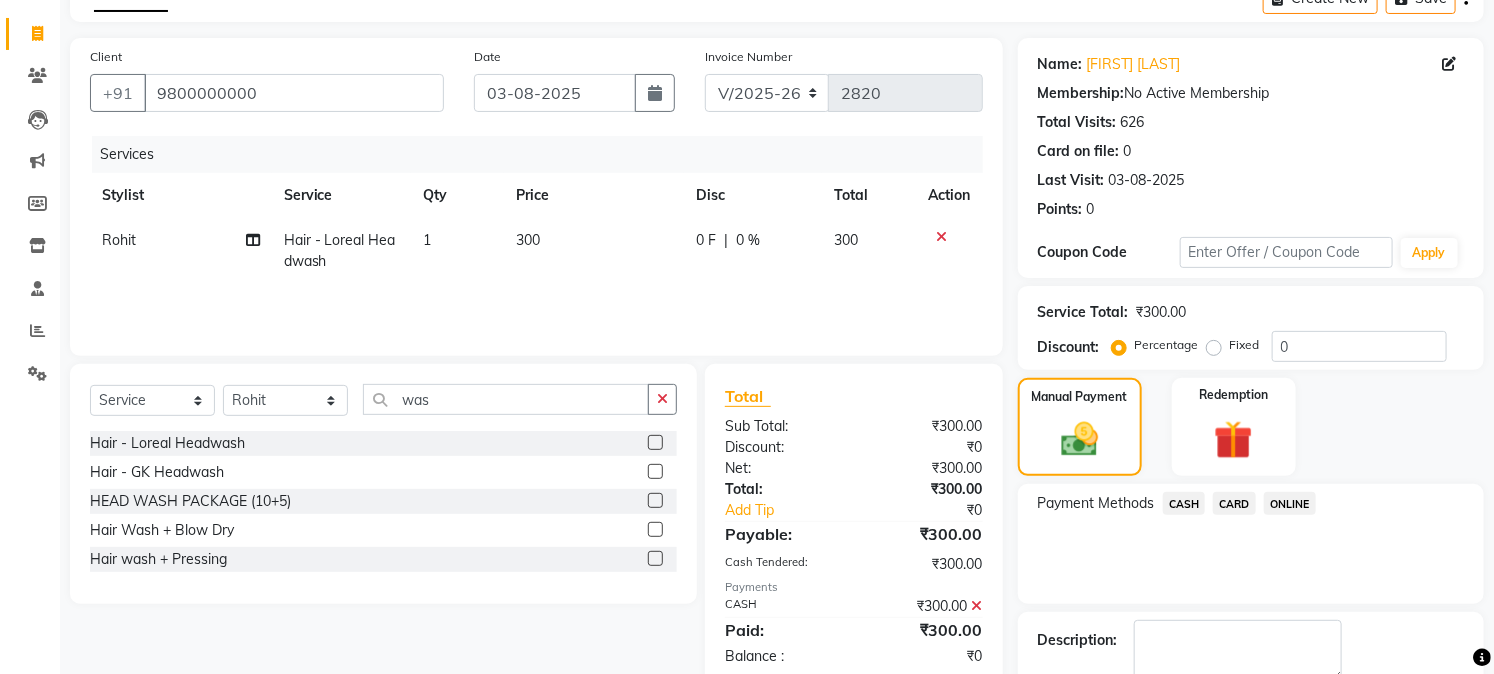 click on "CASH" 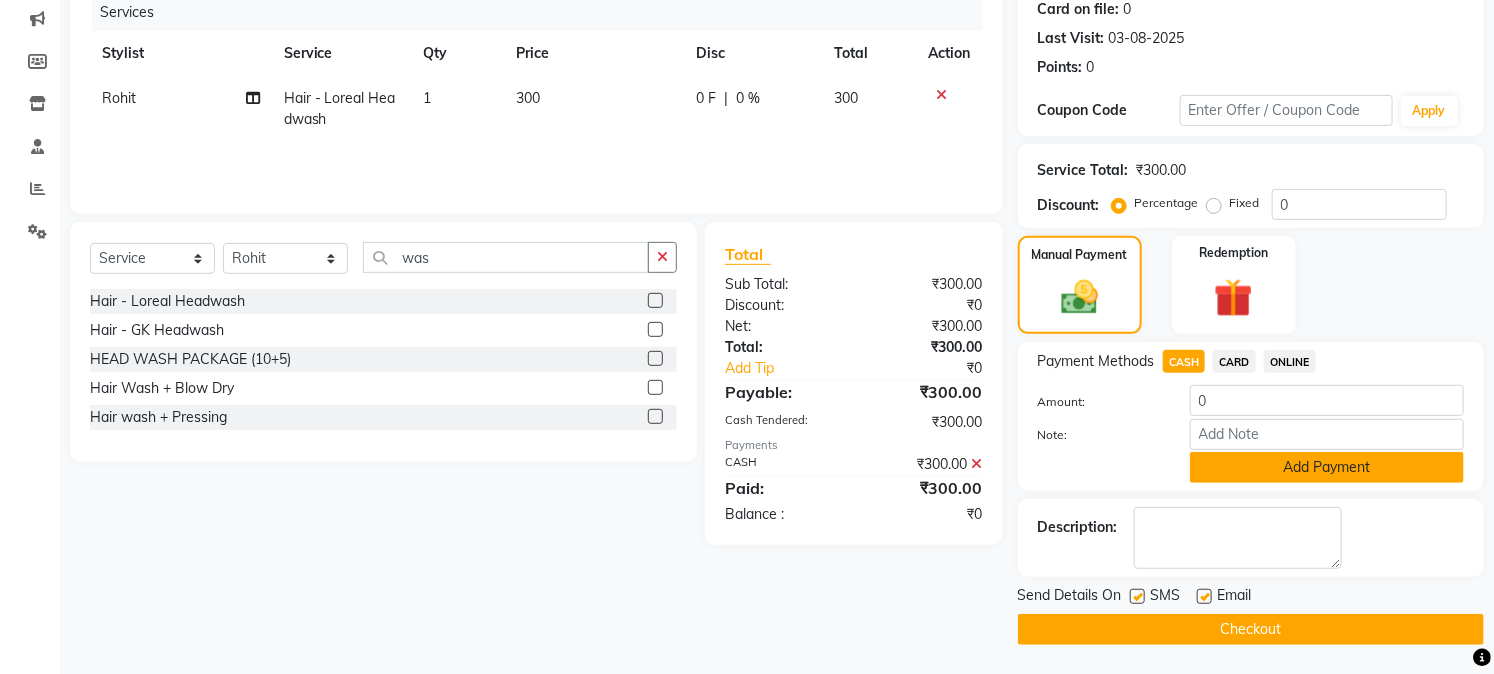 scroll, scrollTop: 255, scrollLeft: 0, axis: vertical 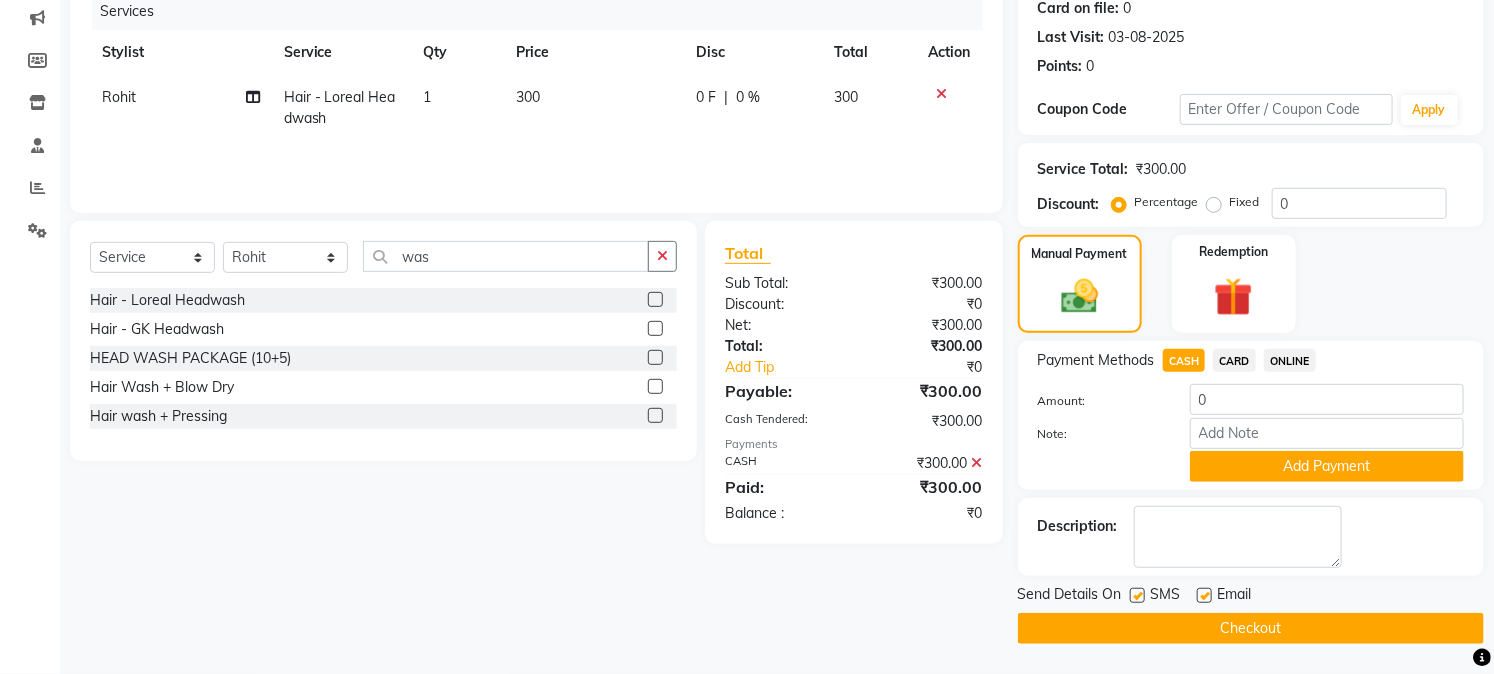 click on "Checkout" 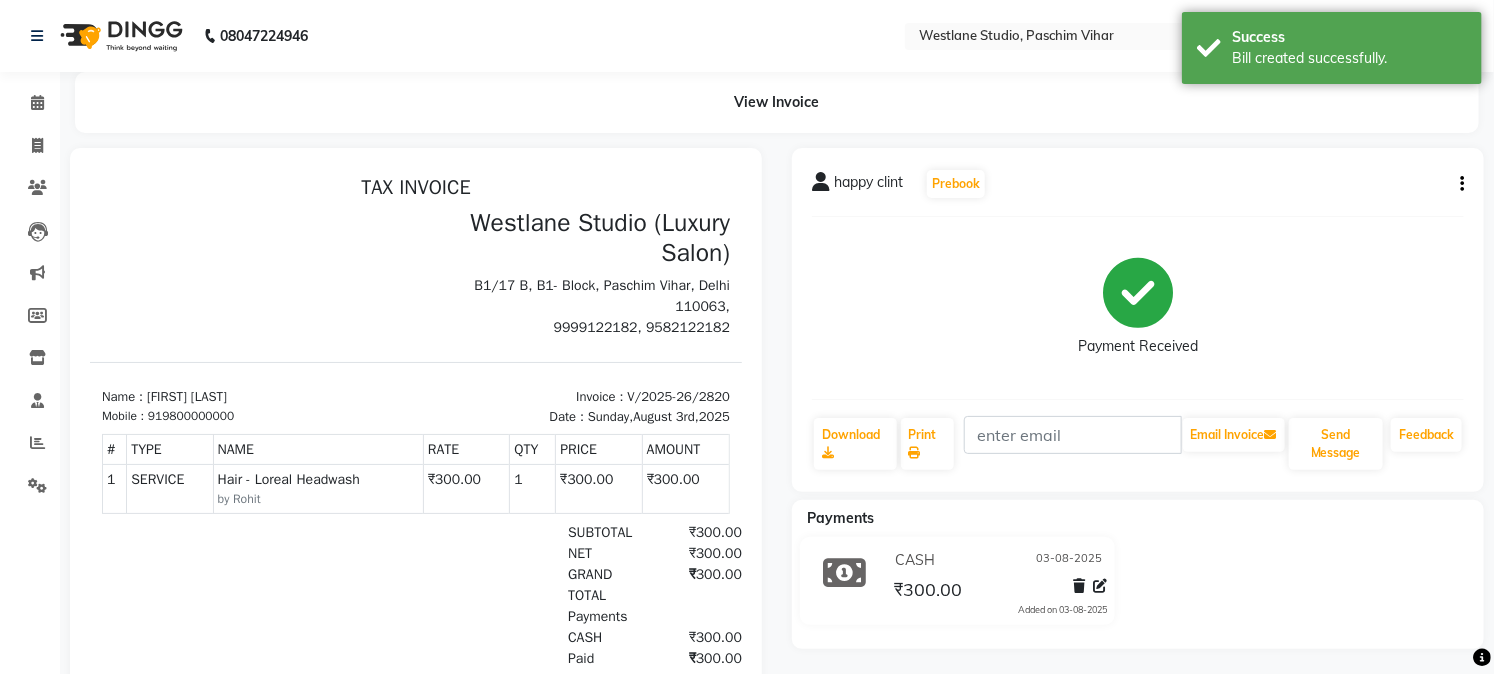 scroll, scrollTop: 0, scrollLeft: 0, axis: both 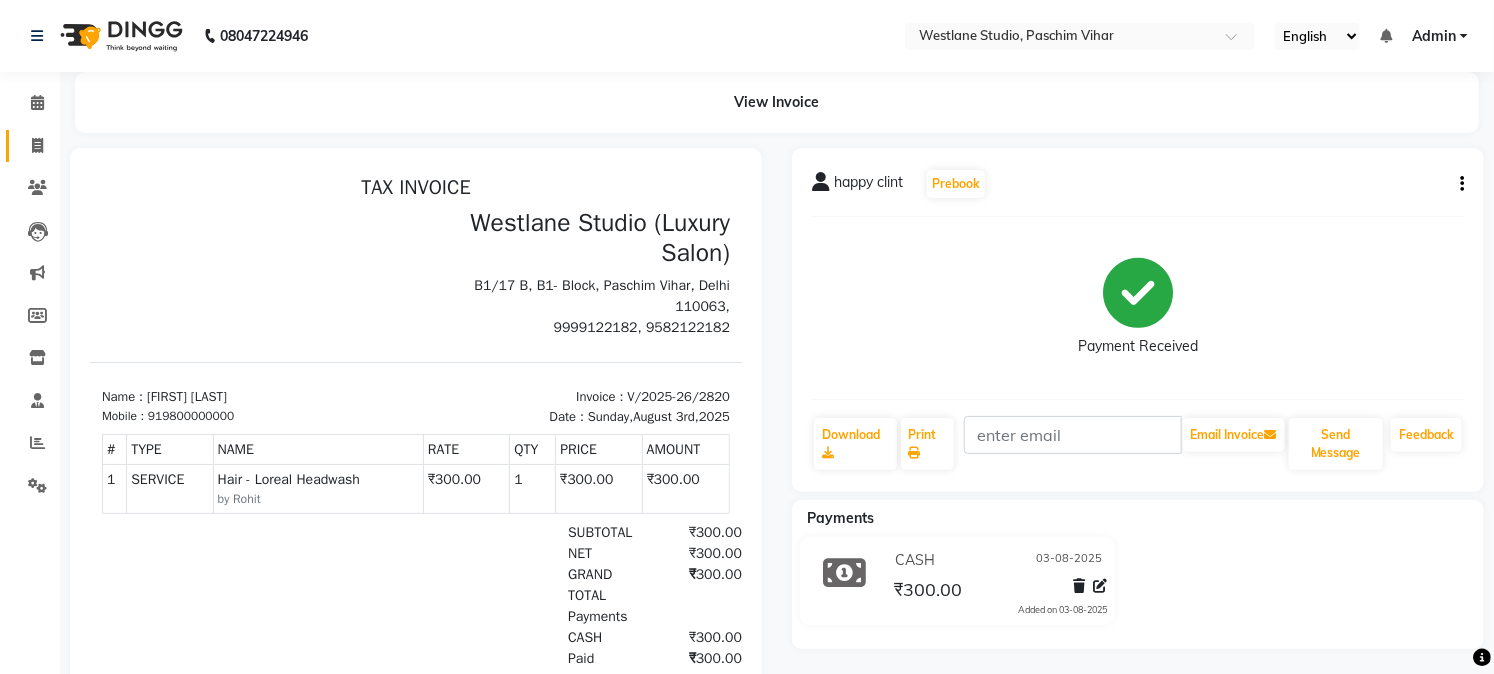 click 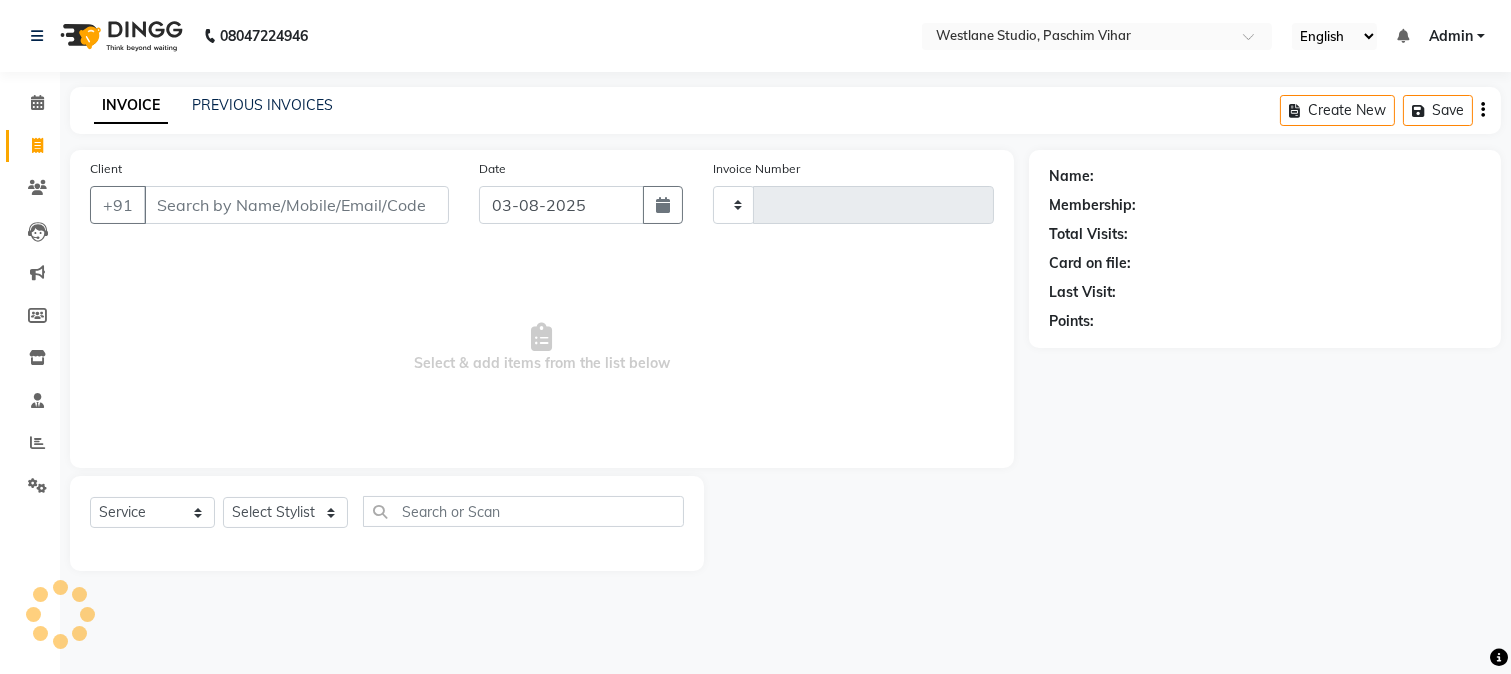 type on "2821" 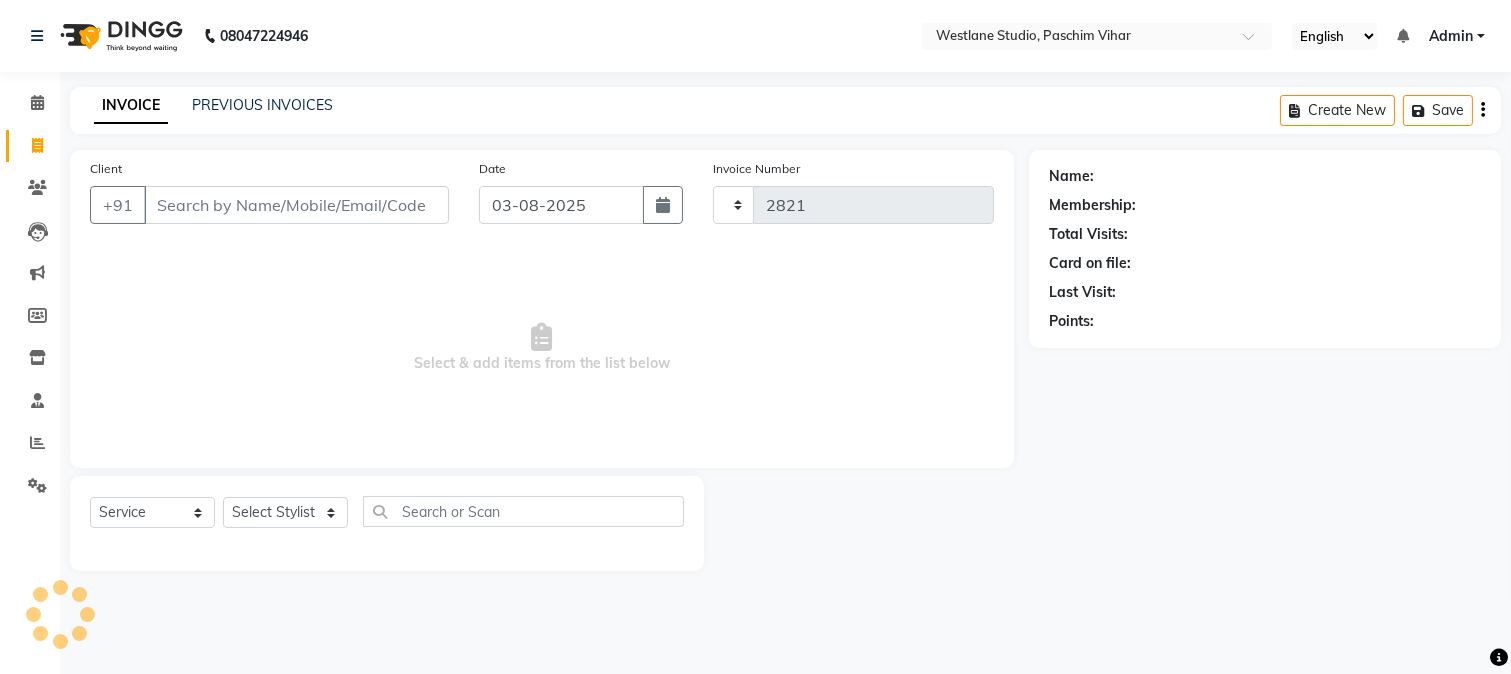 select on "223" 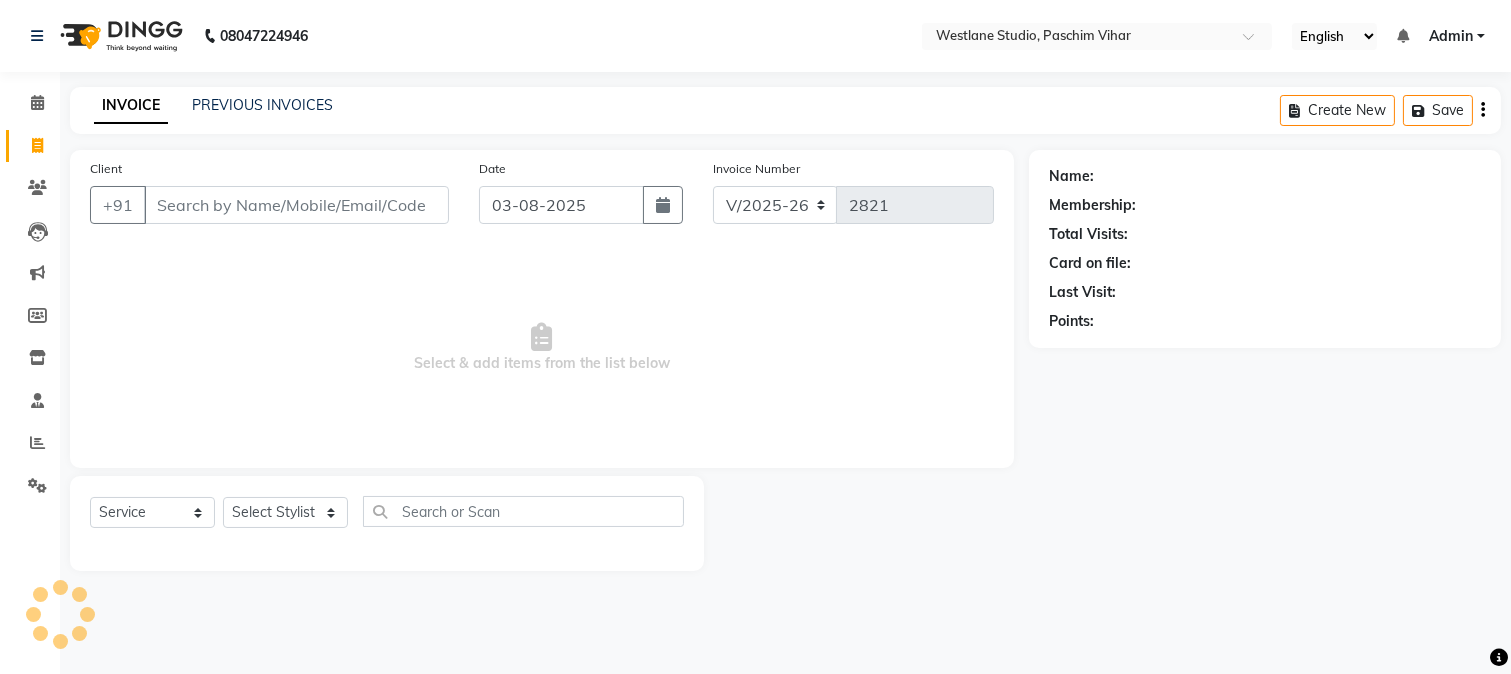 click on "Client" at bounding box center (296, 205) 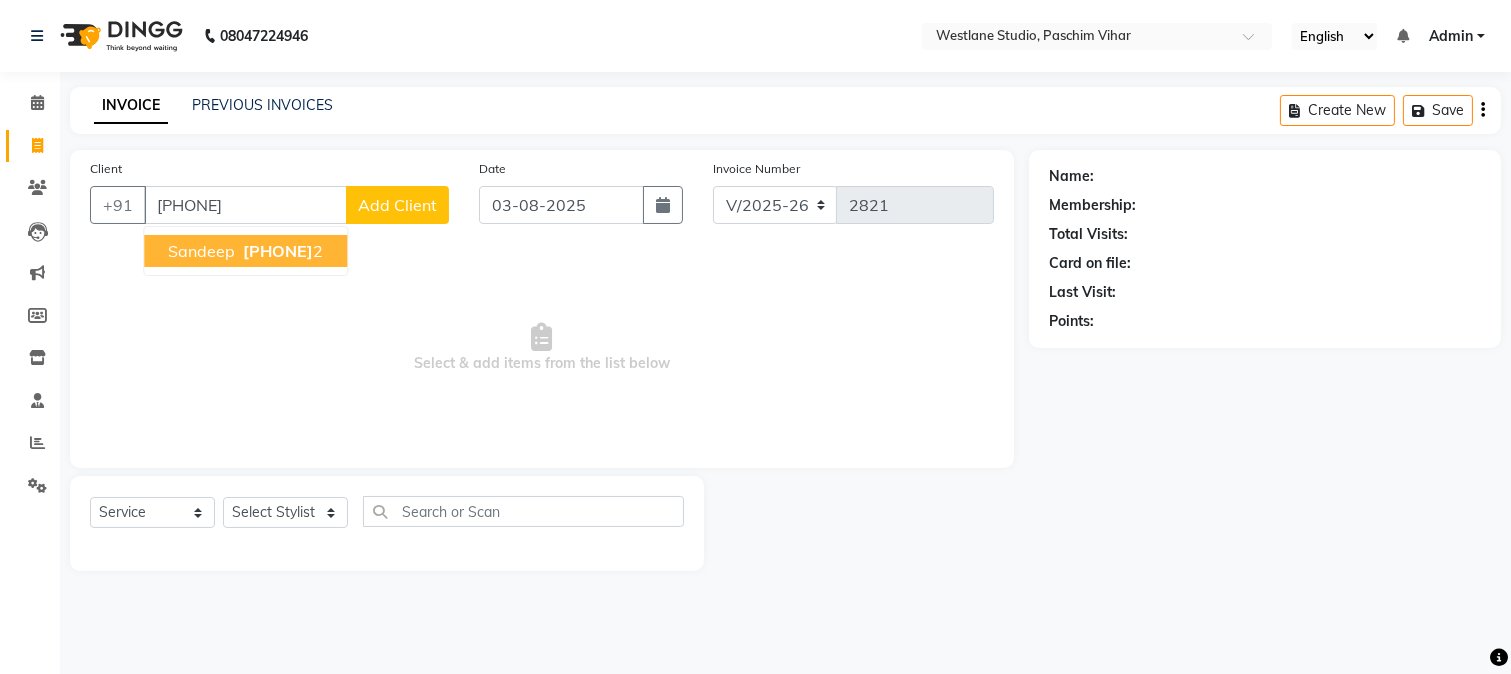 click on "[PHONE]" at bounding box center [278, 251] 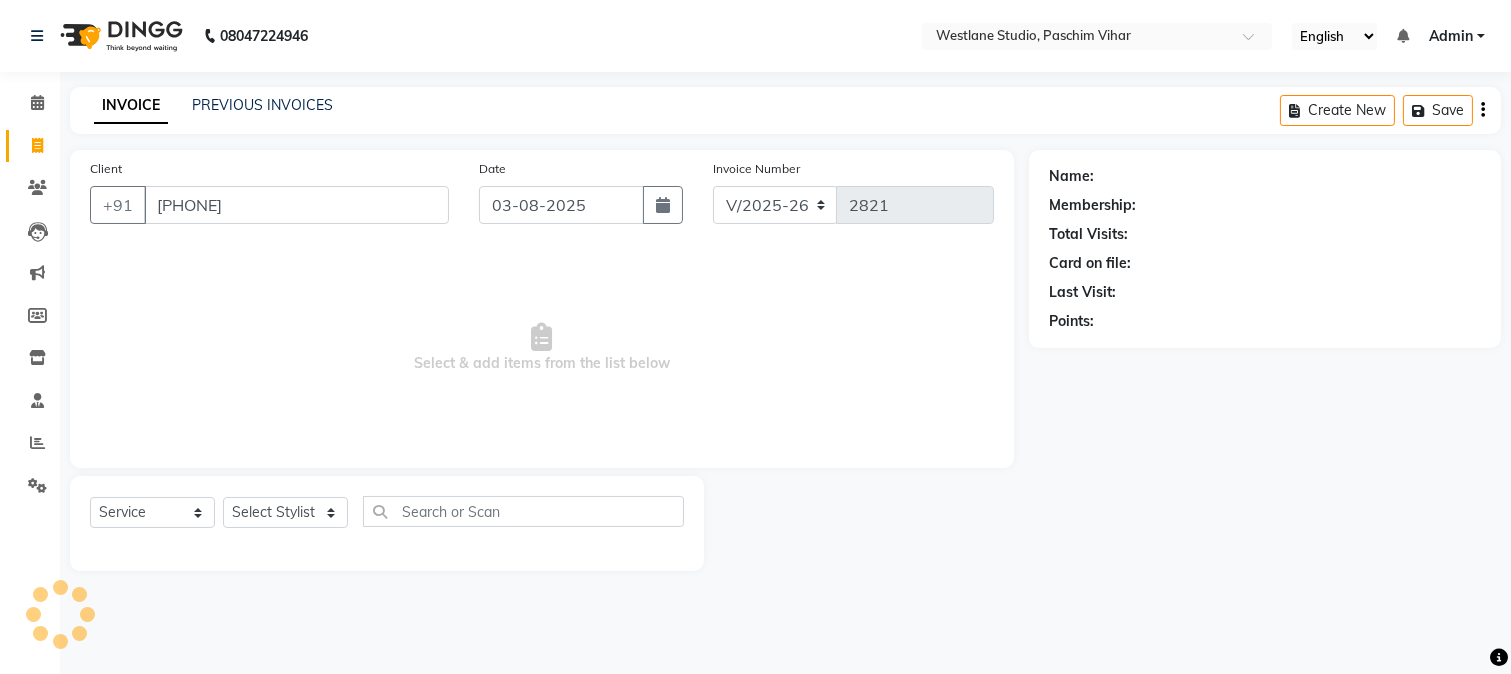 type on "[PHONE]" 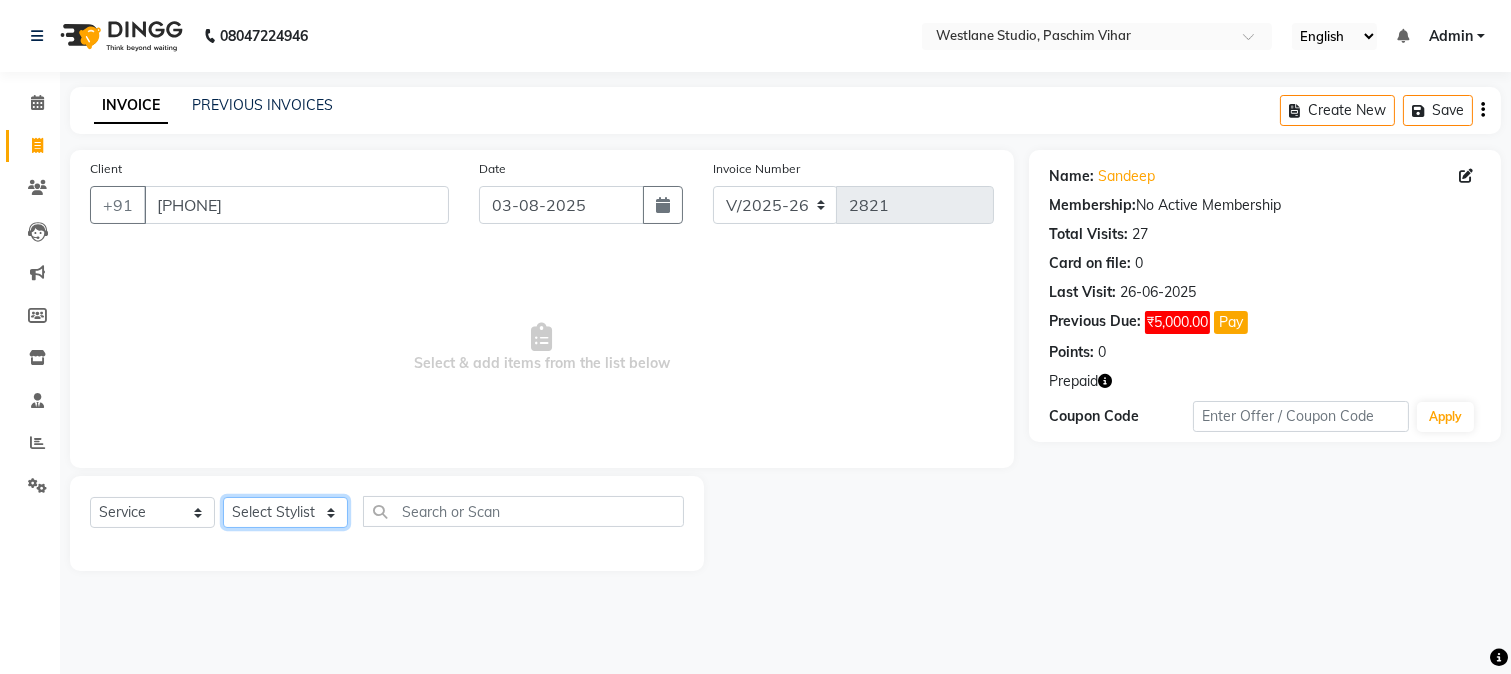 drag, startPoint x: 258, startPoint y: 516, endPoint x: 264, endPoint y: 497, distance: 19.924858 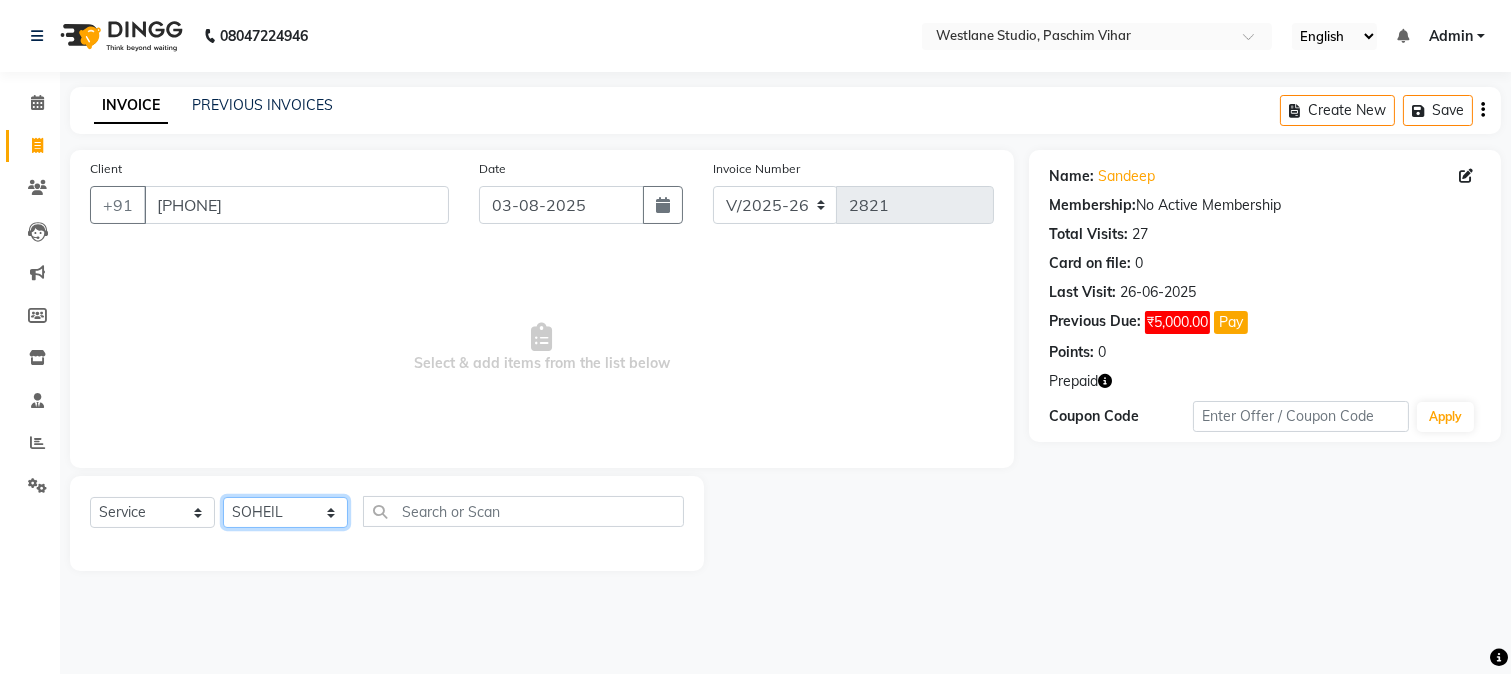 click on "Select Stylist Akash Anu Arun Gaurav  GULFAM jeeshan MANISH NADEEM ALI Nitin Sajwan Raja  Ranjeet RENU RIDHIMA BHATIA Rohit SAGAR Shakel SOHEIL Sonam SUNIL USHA" 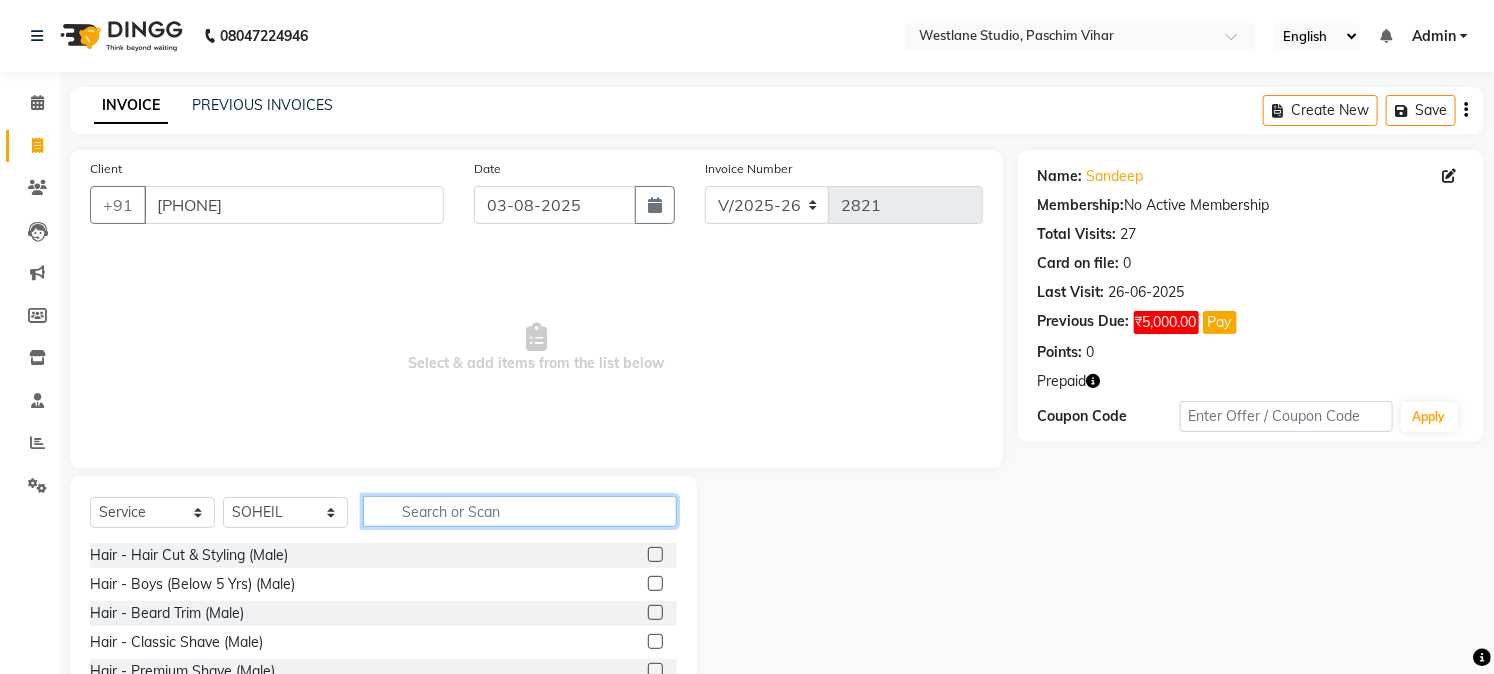 click 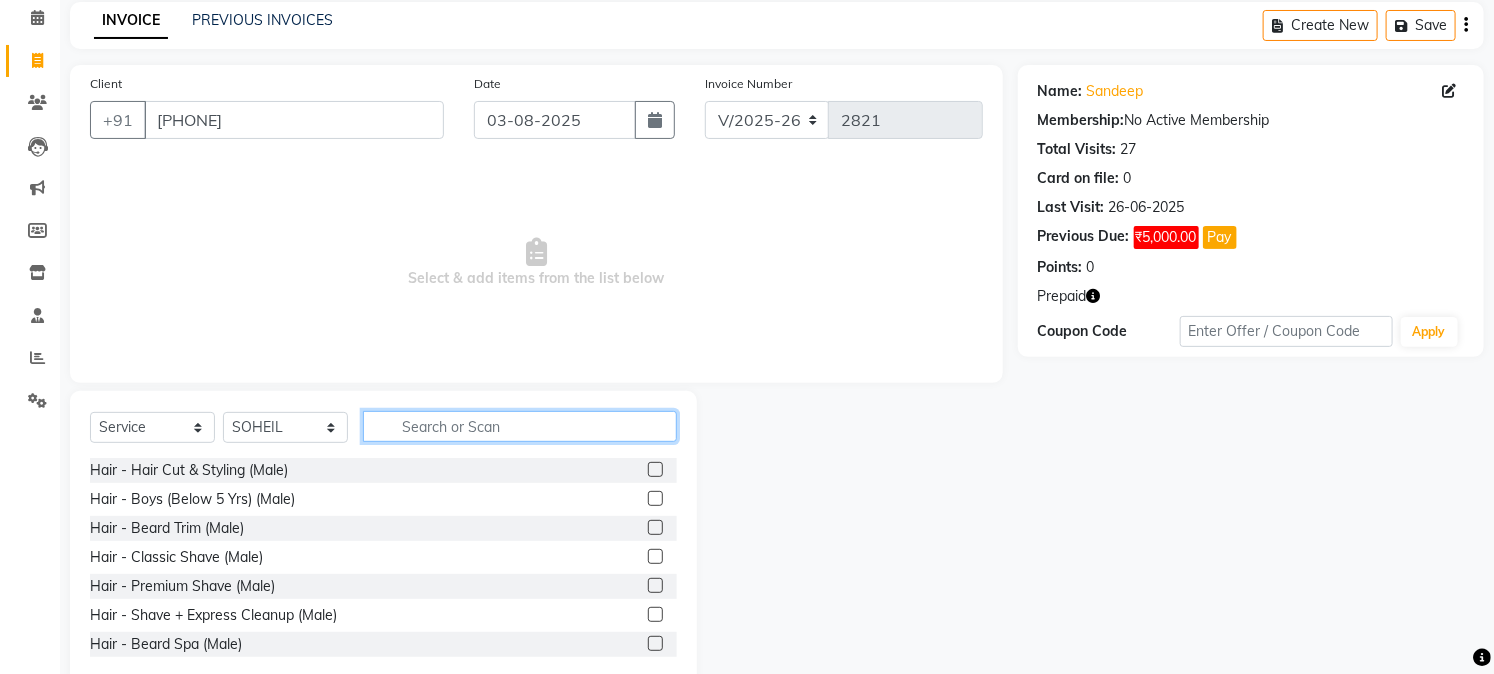 scroll, scrollTop: 126, scrollLeft: 0, axis: vertical 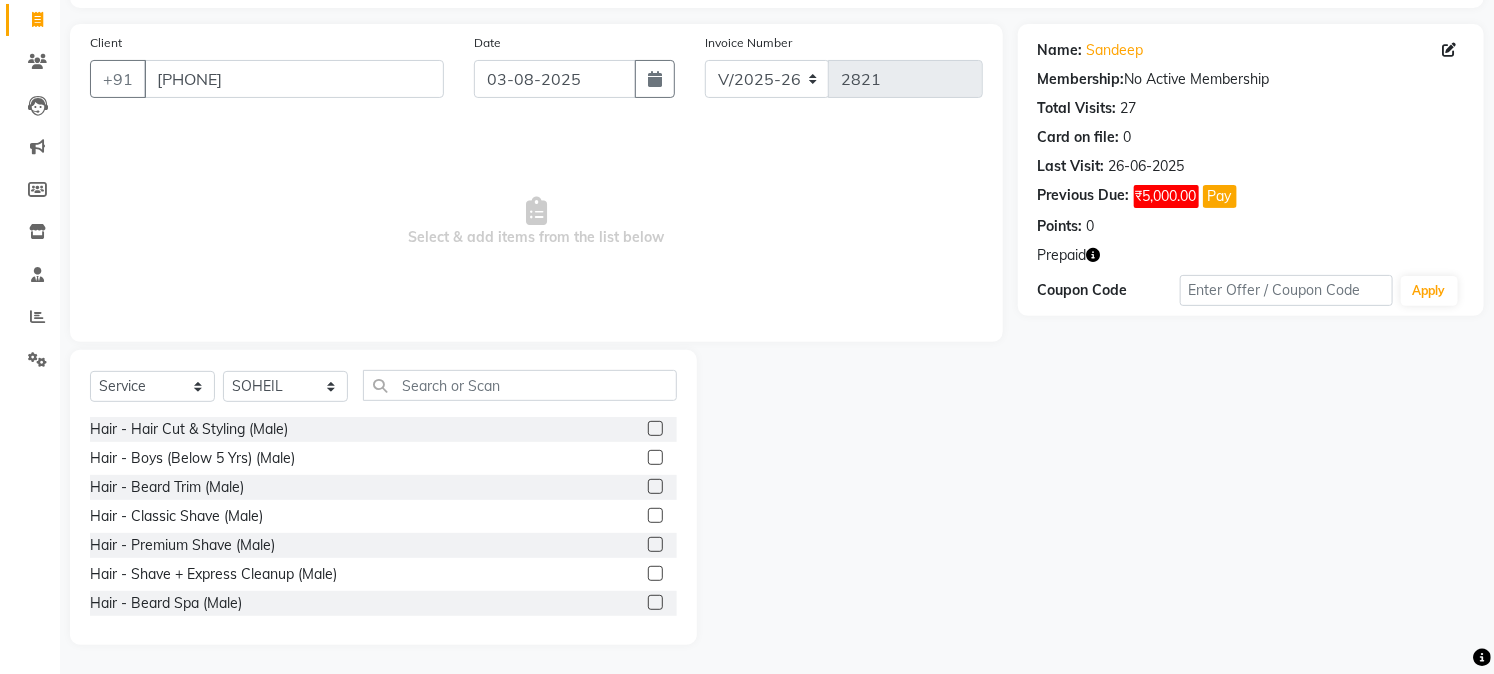 click 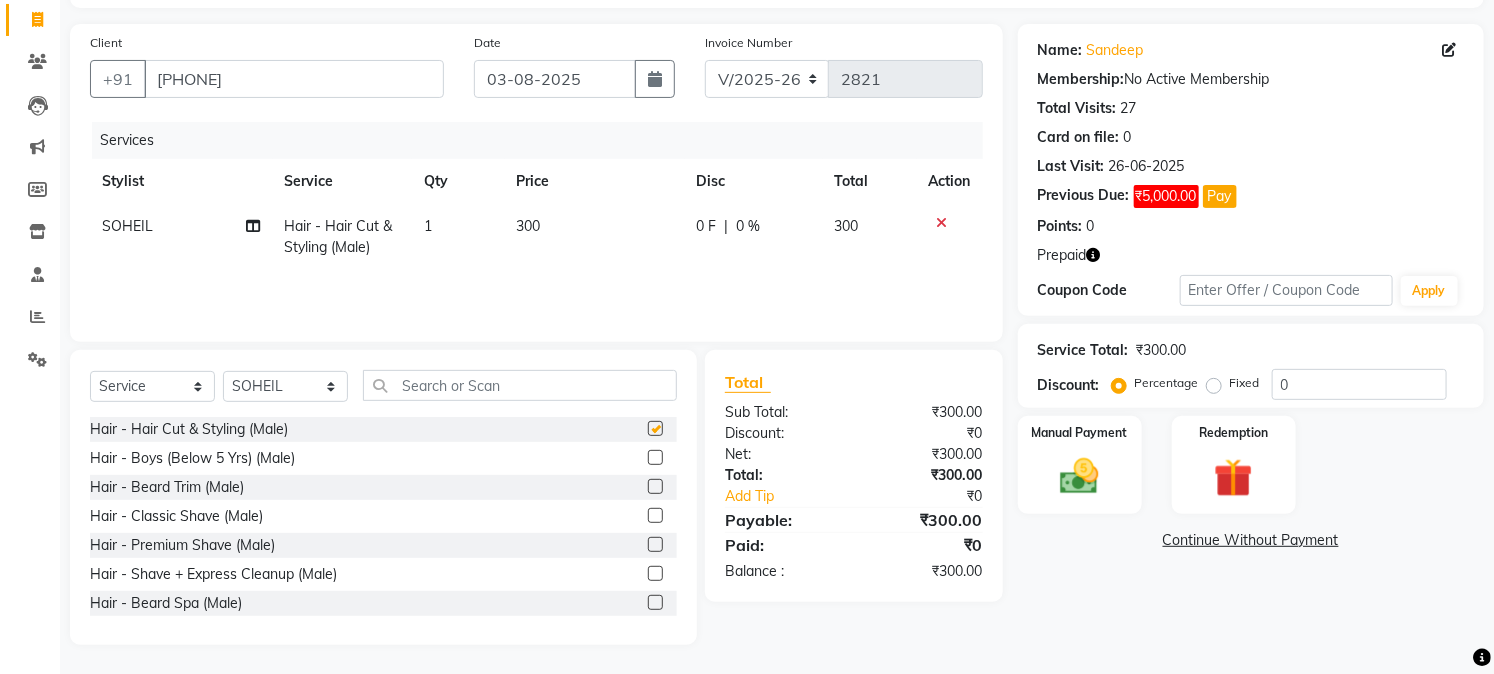 checkbox on "false" 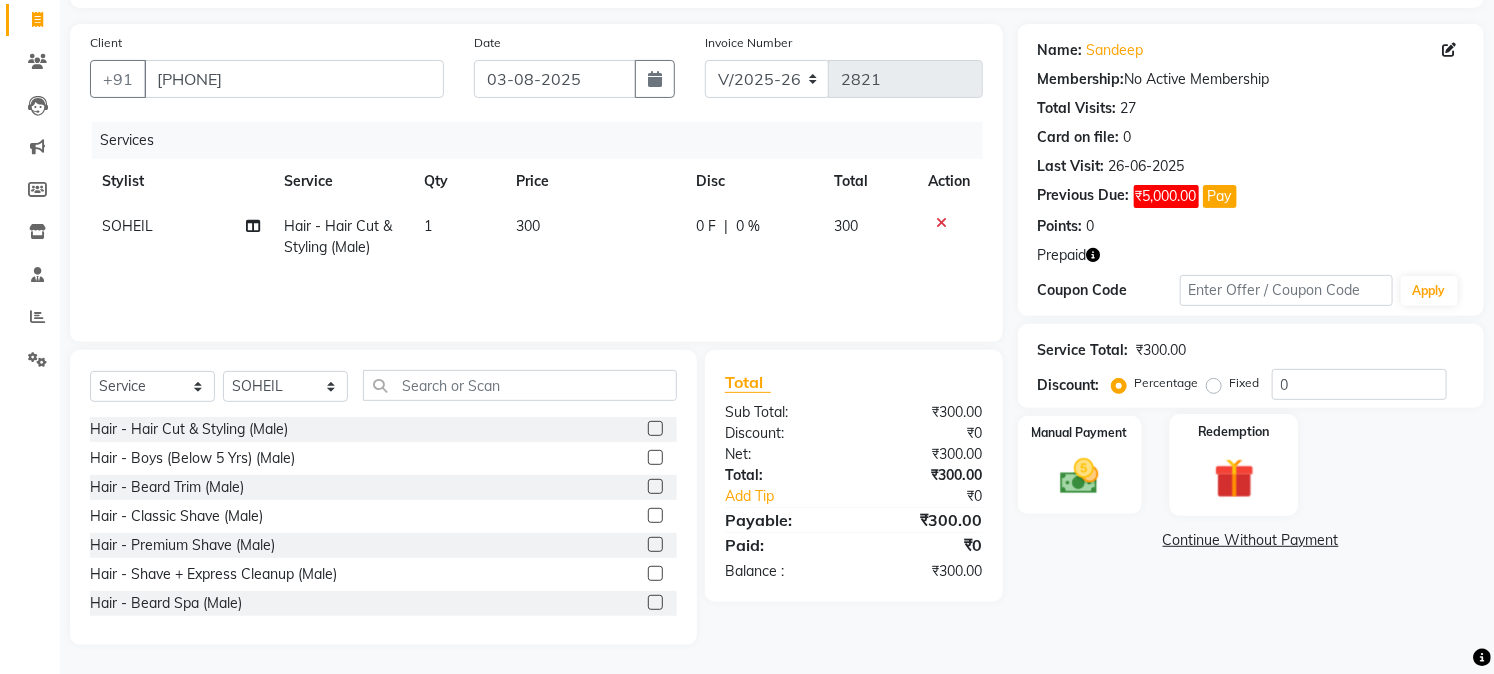 drag, startPoint x: 1228, startPoint y: 478, endPoint x: 1223, endPoint y: 490, distance: 13 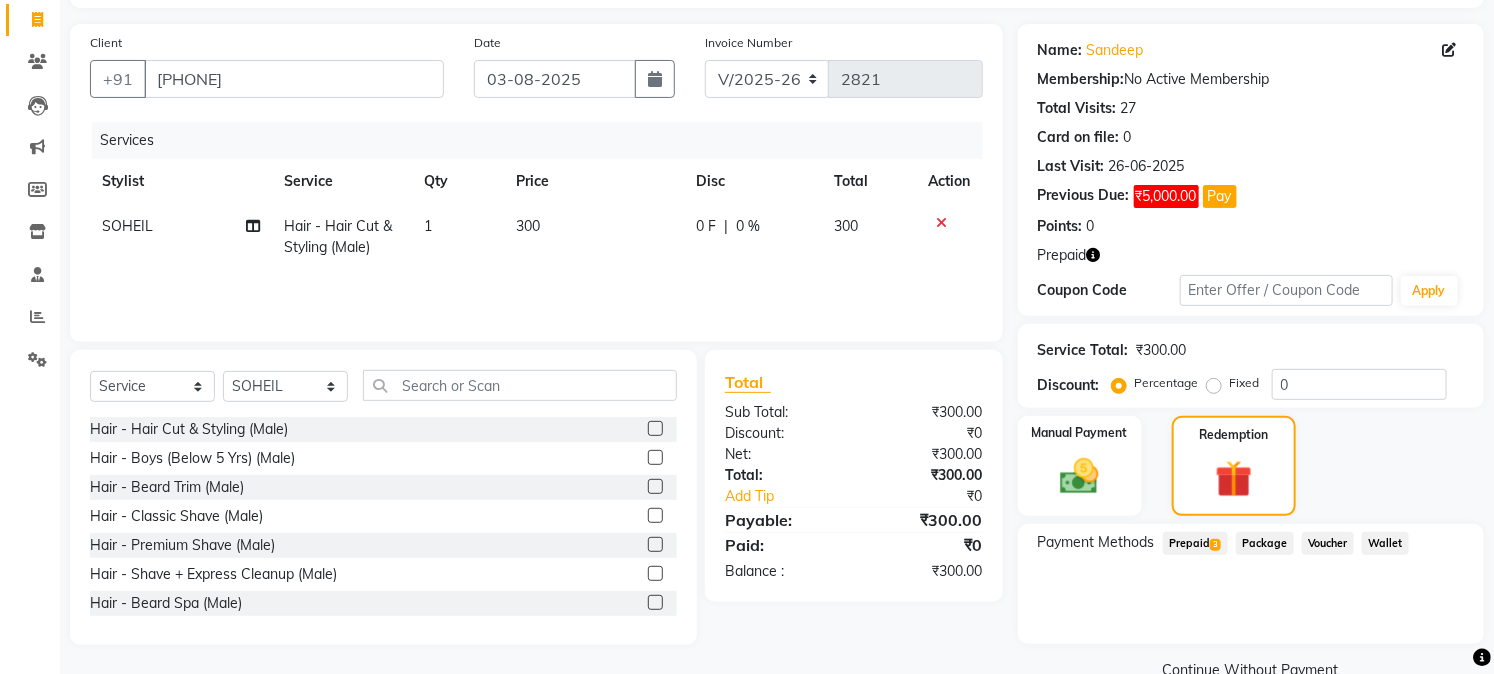 click on "Prepaid  3" 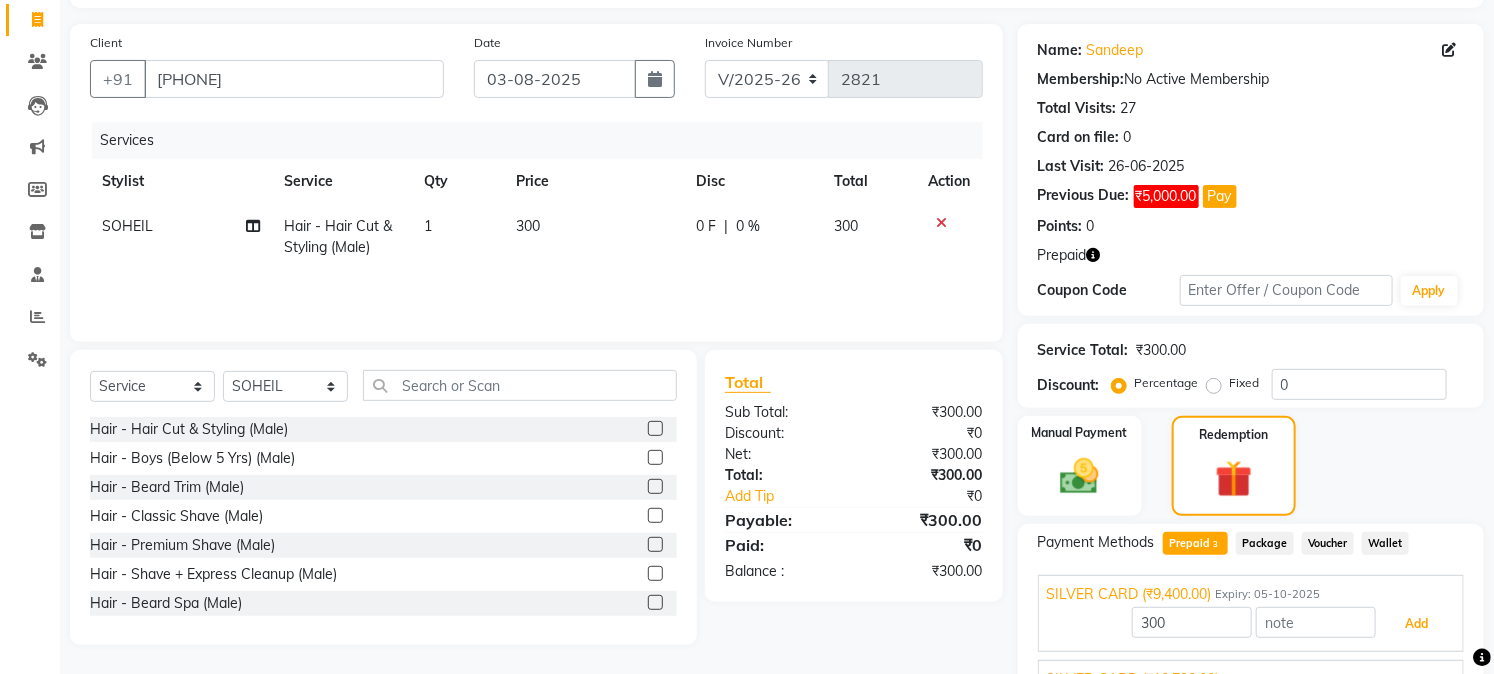 drag, startPoint x: 1427, startPoint y: 630, endPoint x: 1410, endPoint y: 602, distance: 32.75668 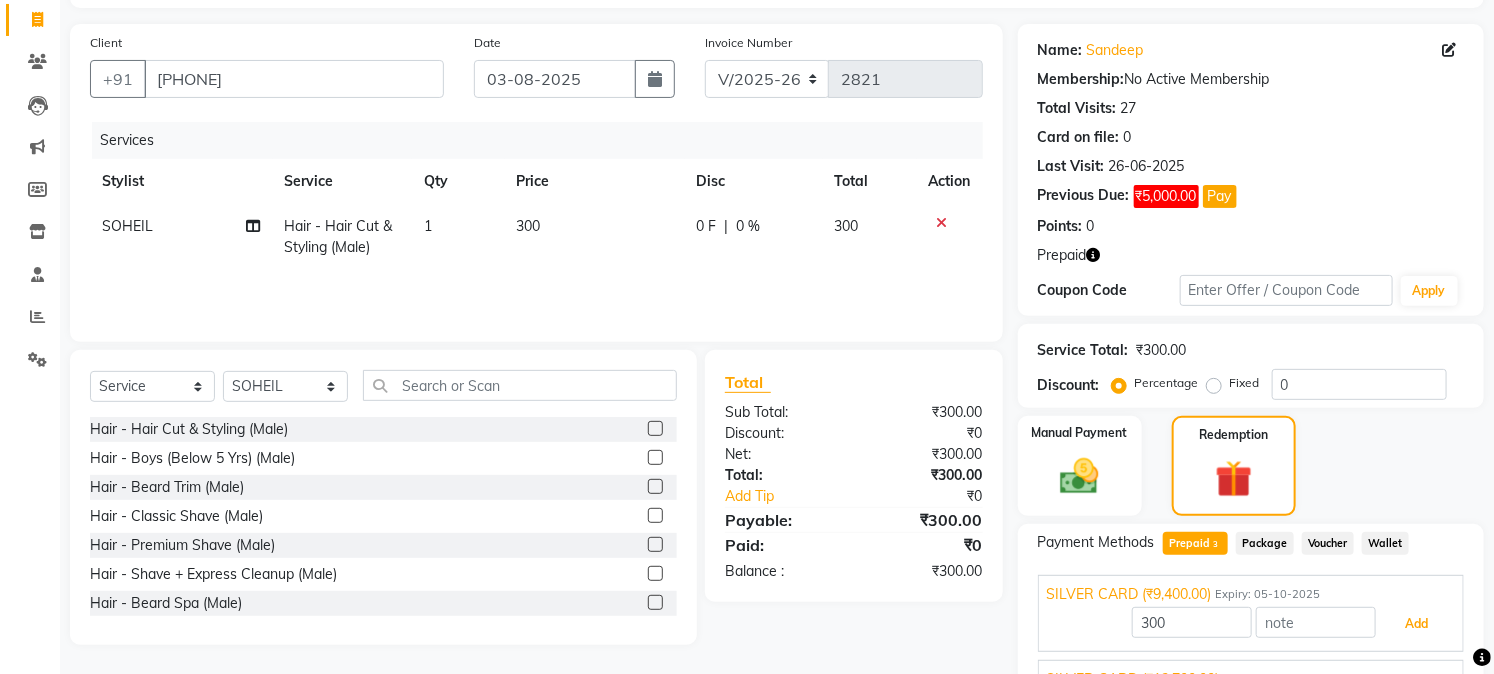 click on "Add" at bounding box center [1416, 624] 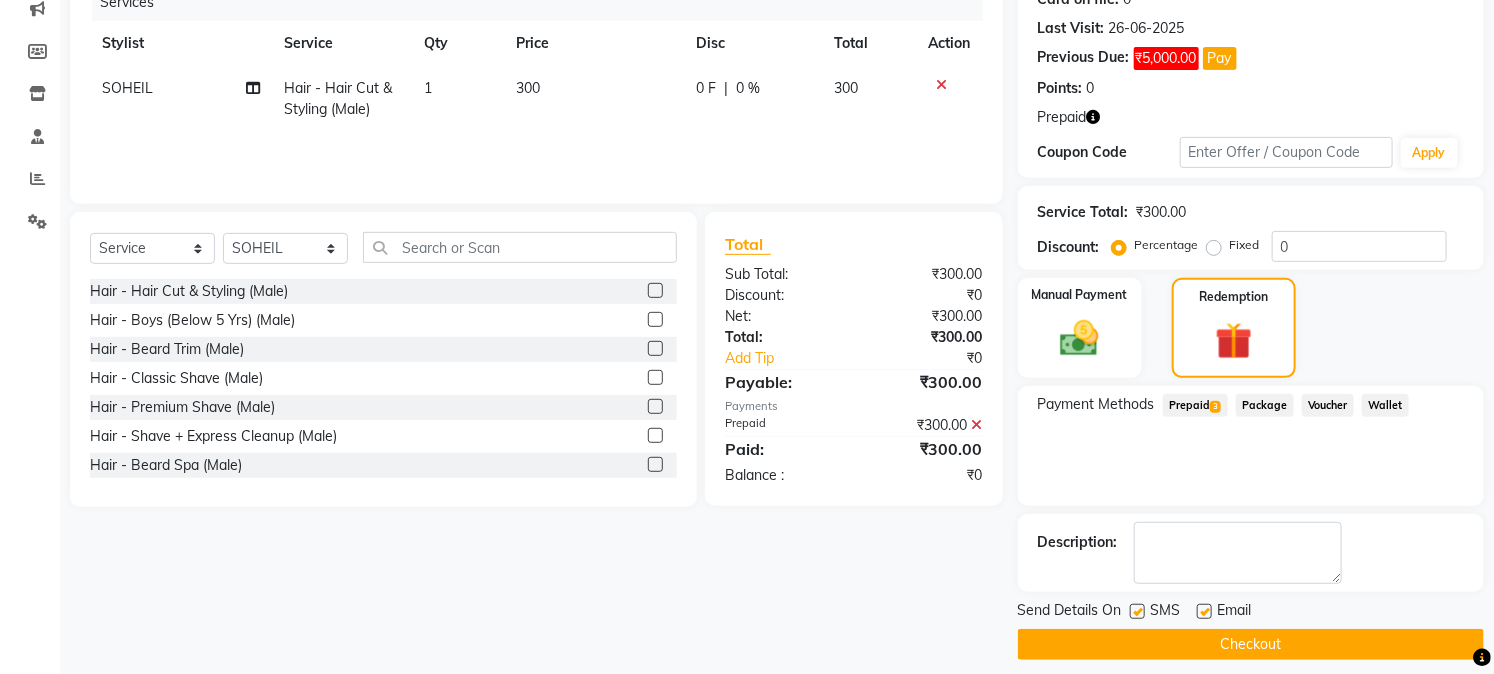 scroll, scrollTop: 278, scrollLeft: 0, axis: vertical 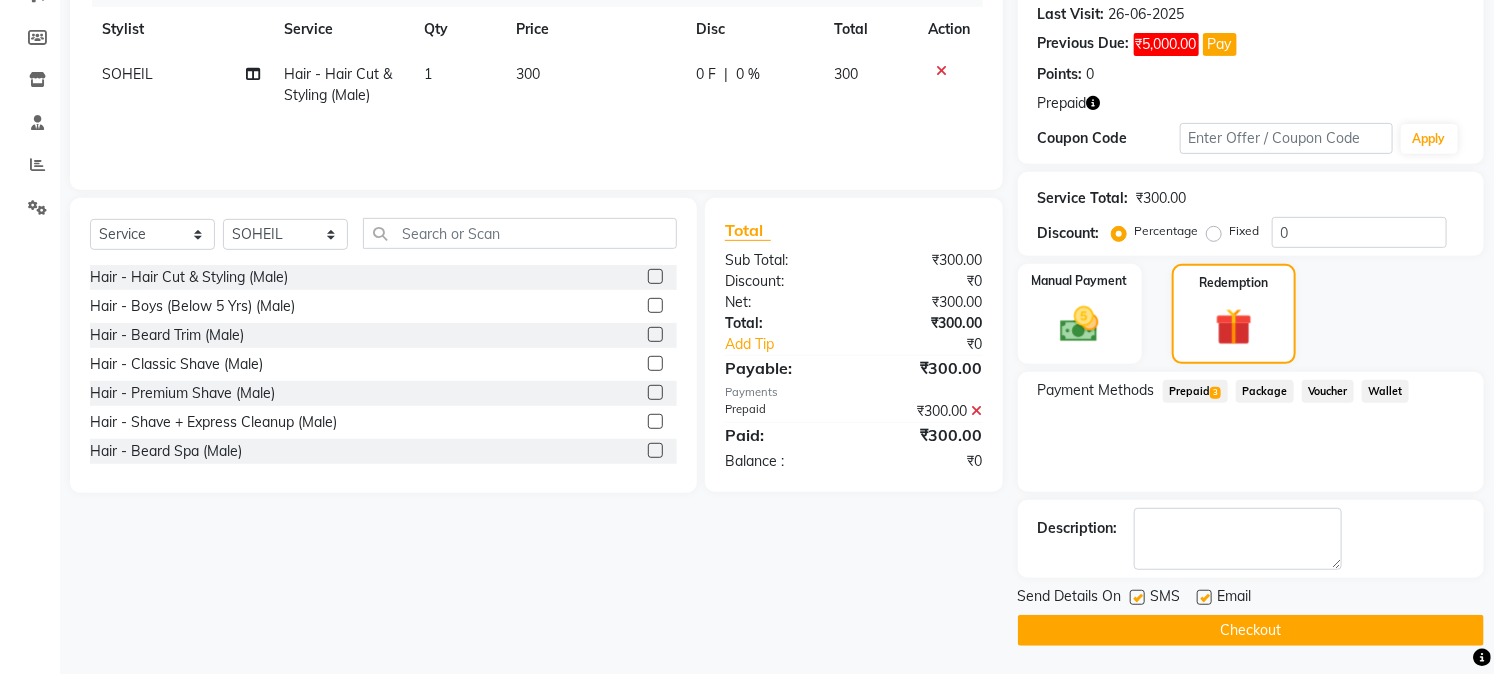click on "Checkout" 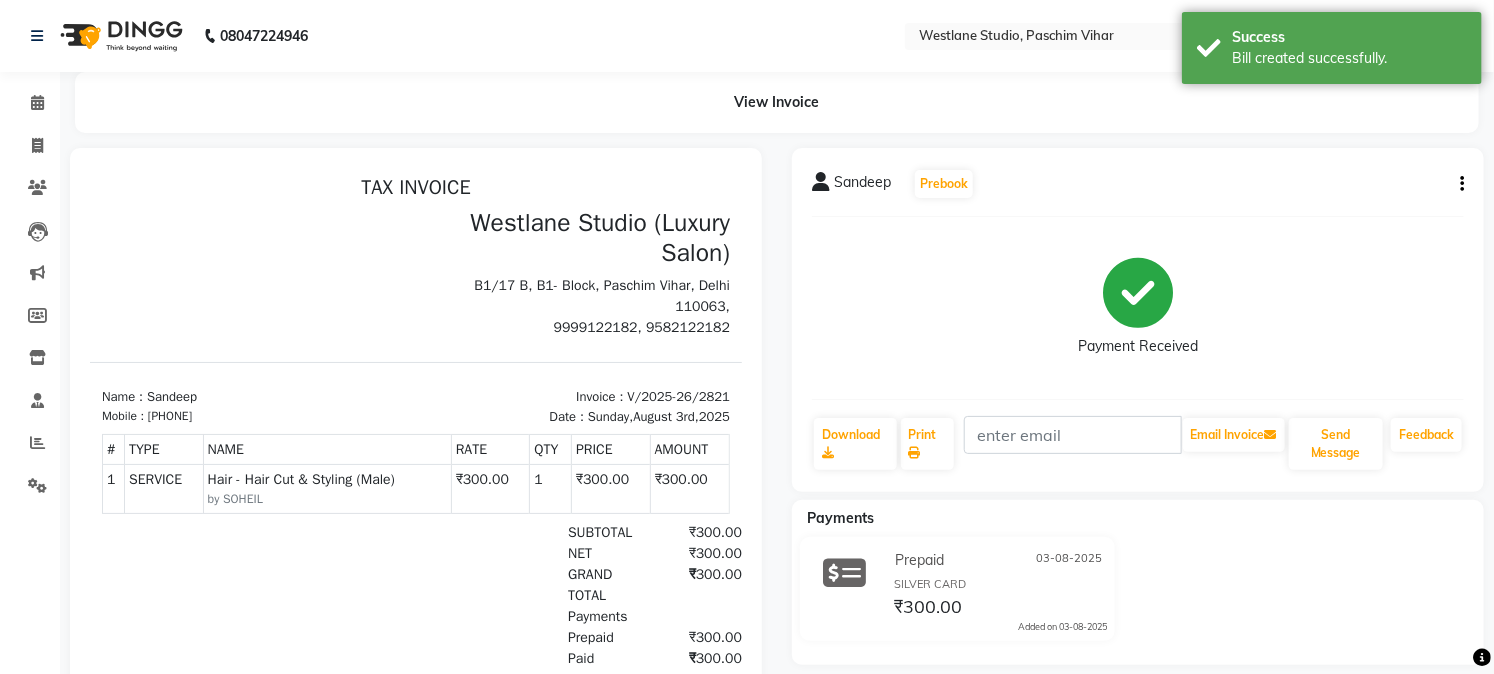 scroll, scrollTop: 0, scrollLeft: 0, axis: both 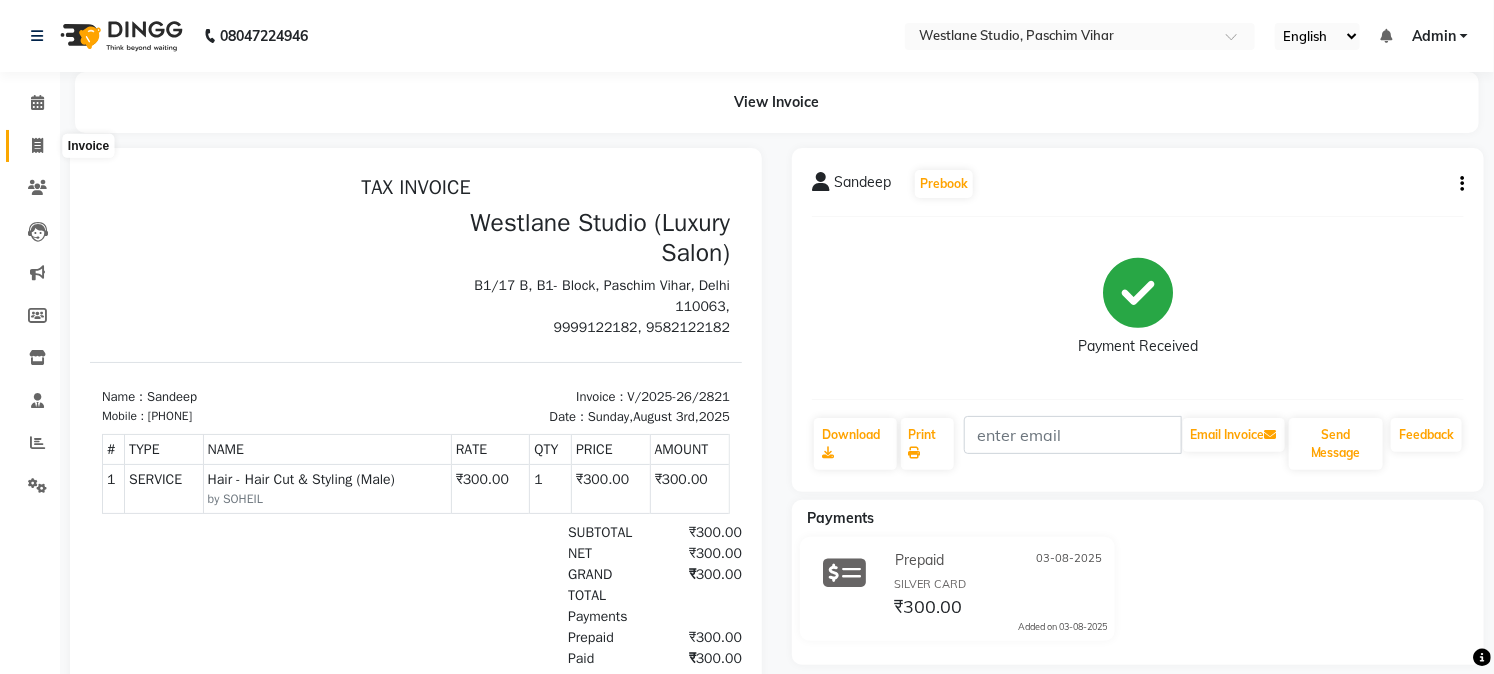 click 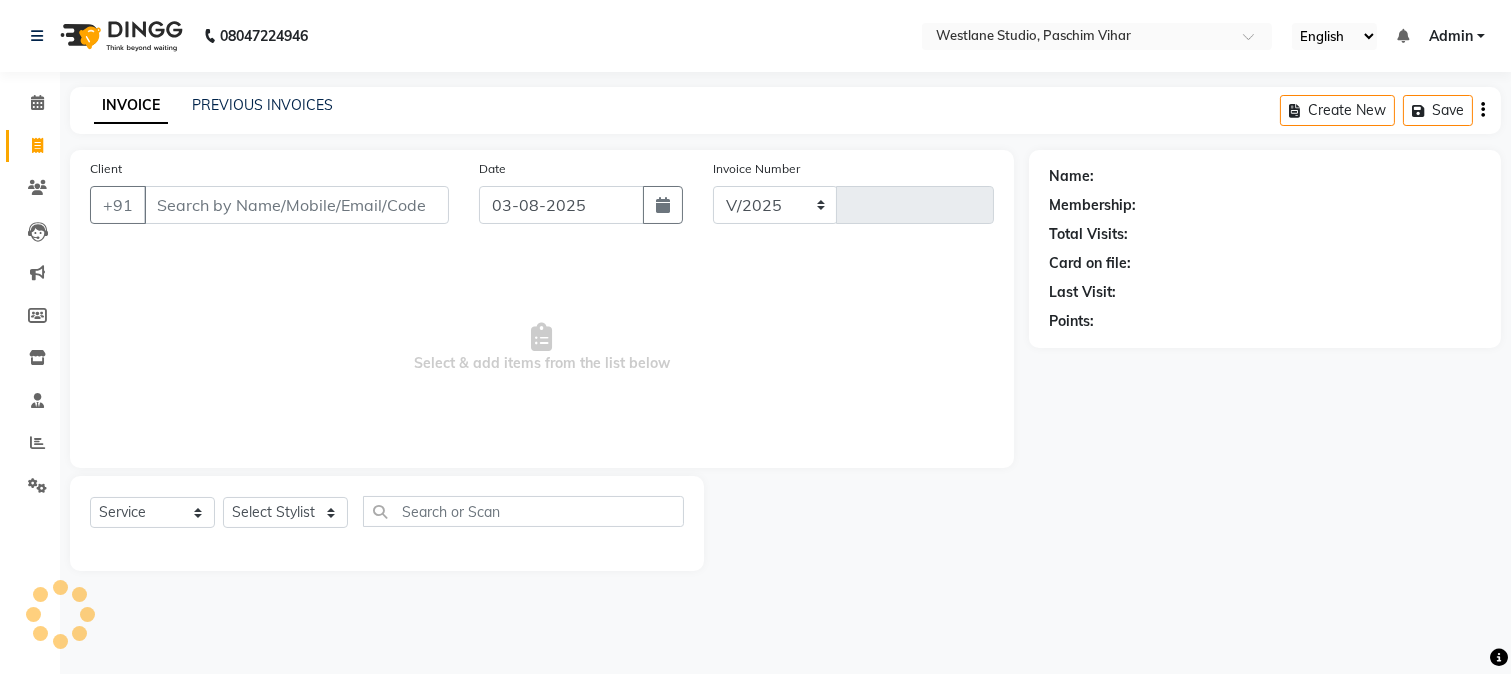 select on "223" 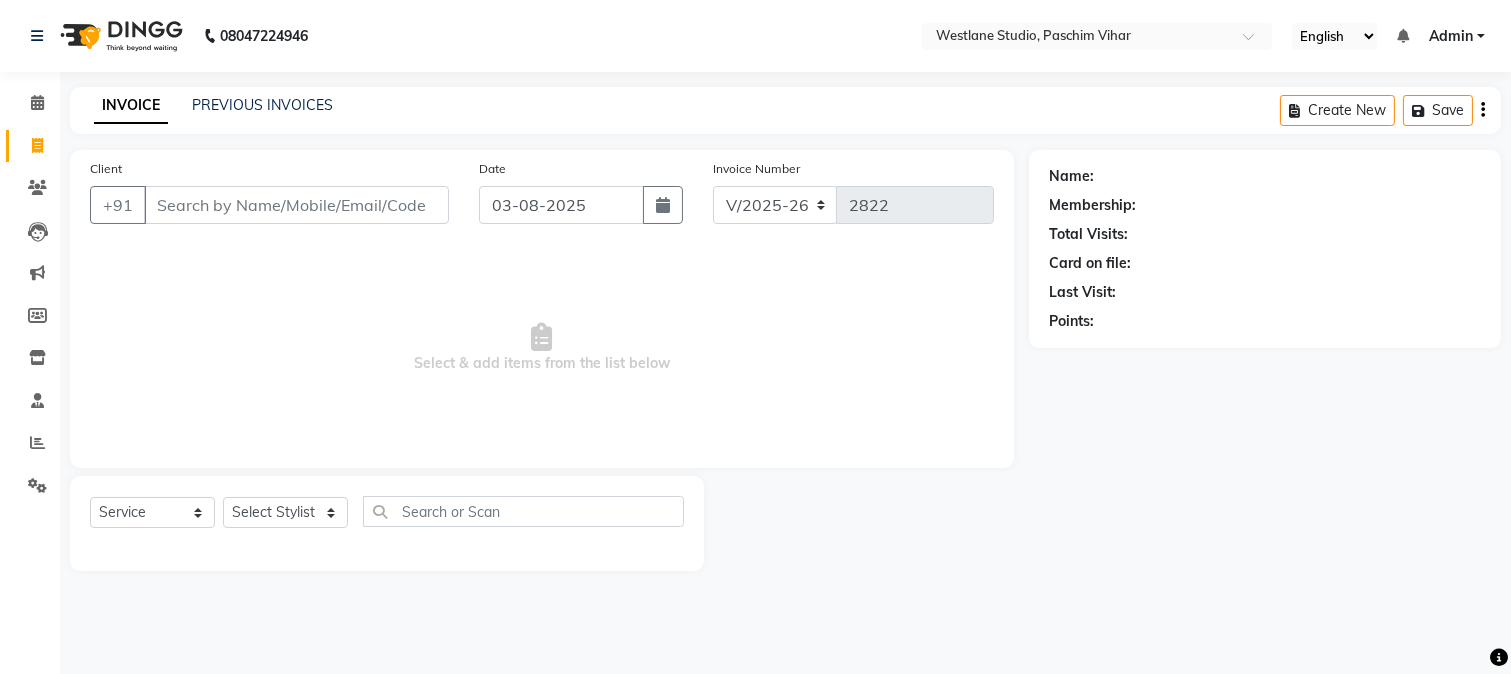 click on "Client" at bounding box center (296, 205) 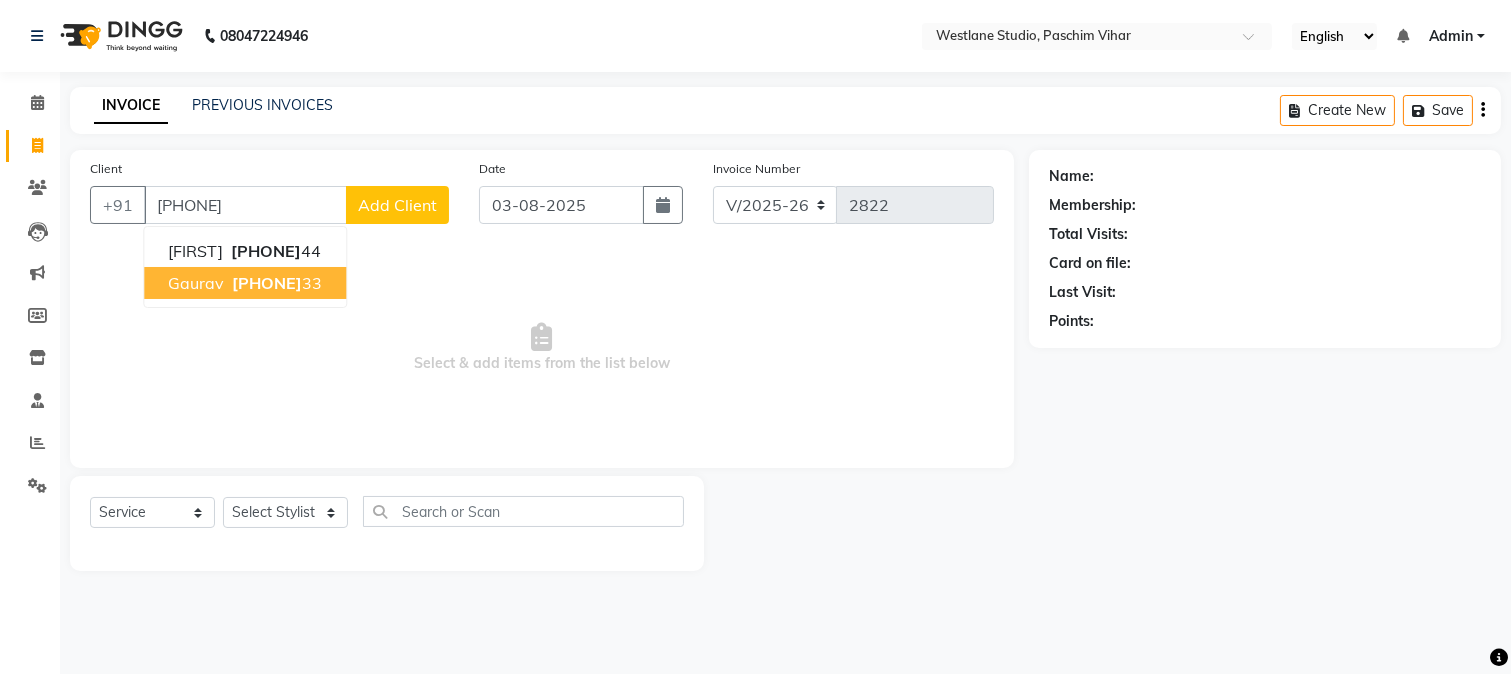 click on "[PHONE]" at bounding box center [267, 283] 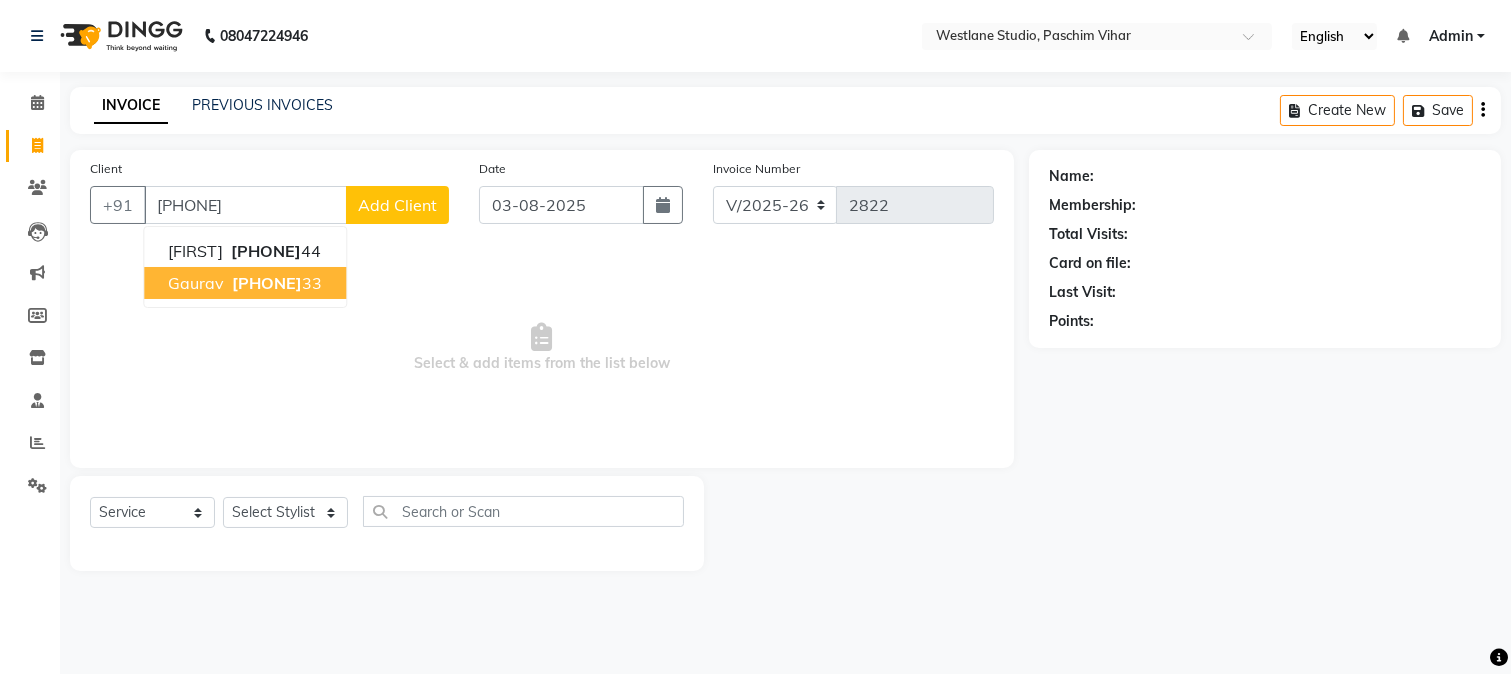 type on "[PHONE]" 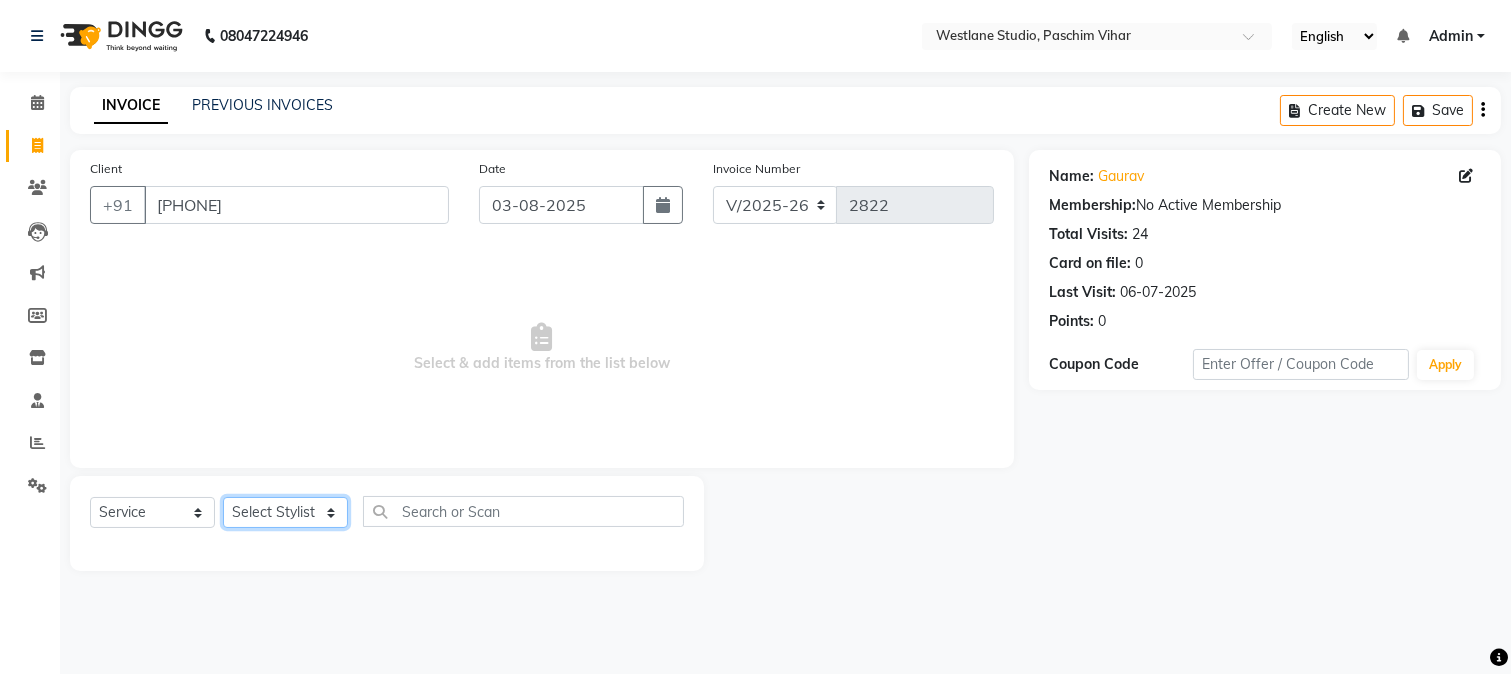 click on "Select Stylist Akash Anu Arun Gaurav  GULFAM jeeshan MANISH NADEEM ALI Nitin Sajwan Raja  Ranjeet RENU RIDHIMA BHATIA Rohit SAGAR Shakel SOHEIL Sonam SUNIL USHA" 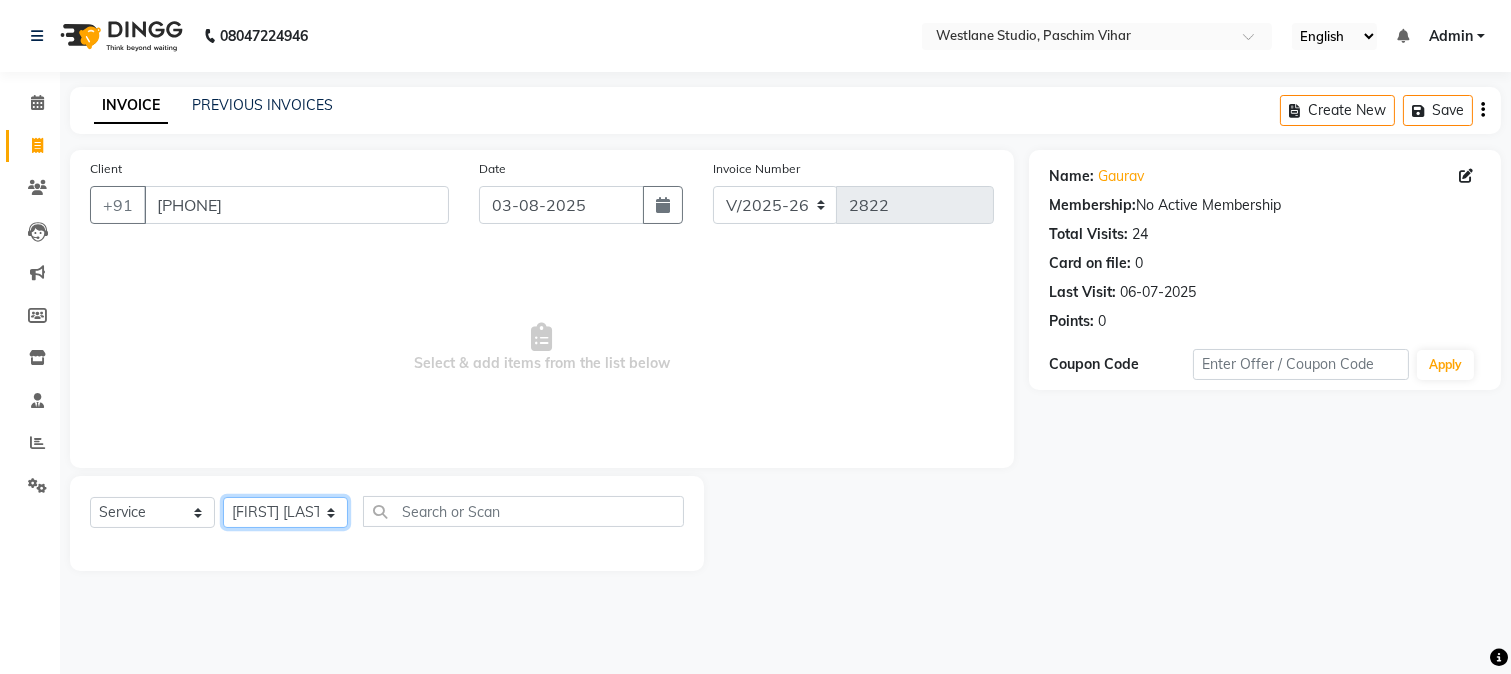 click on "Select Stylist Akash Anu Arun Gaurav  GULFAM jeeshan MANISH NADEEM ALI Nitin Sajwan Raja  Ranjeet RENU RIDHIMA BHATIA Rohit SAGAR Shakel SOHEIL Sonam SUNIL USHA" 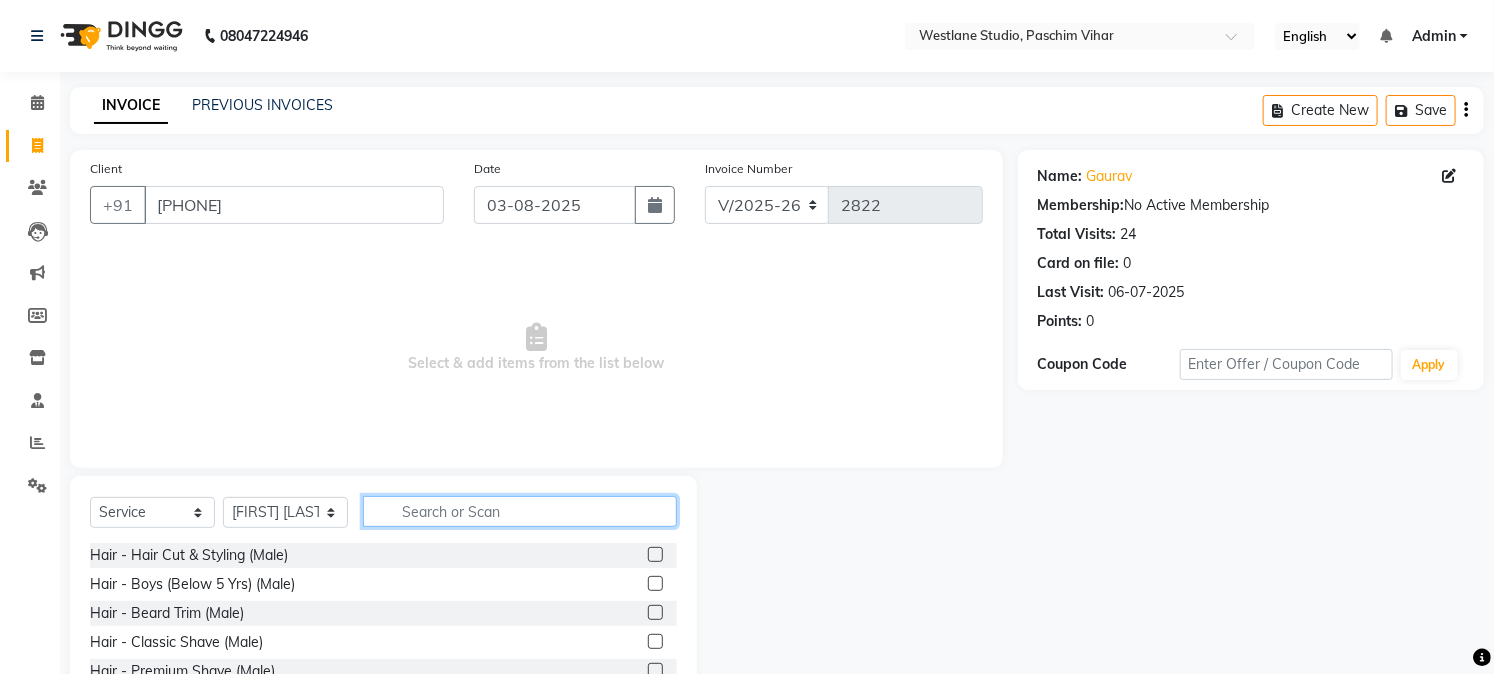 click 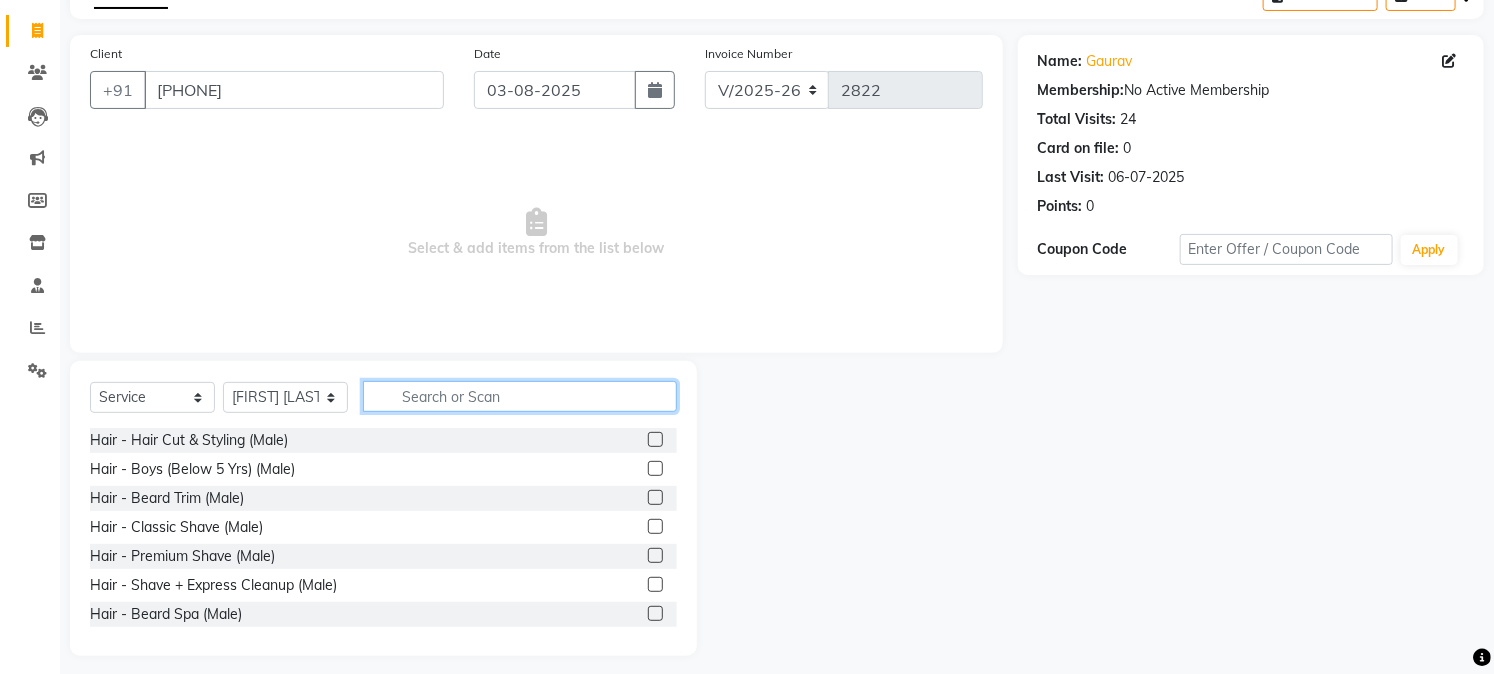 scroll, scrollTop: 126, scrollLeft: 0, axis: vertical 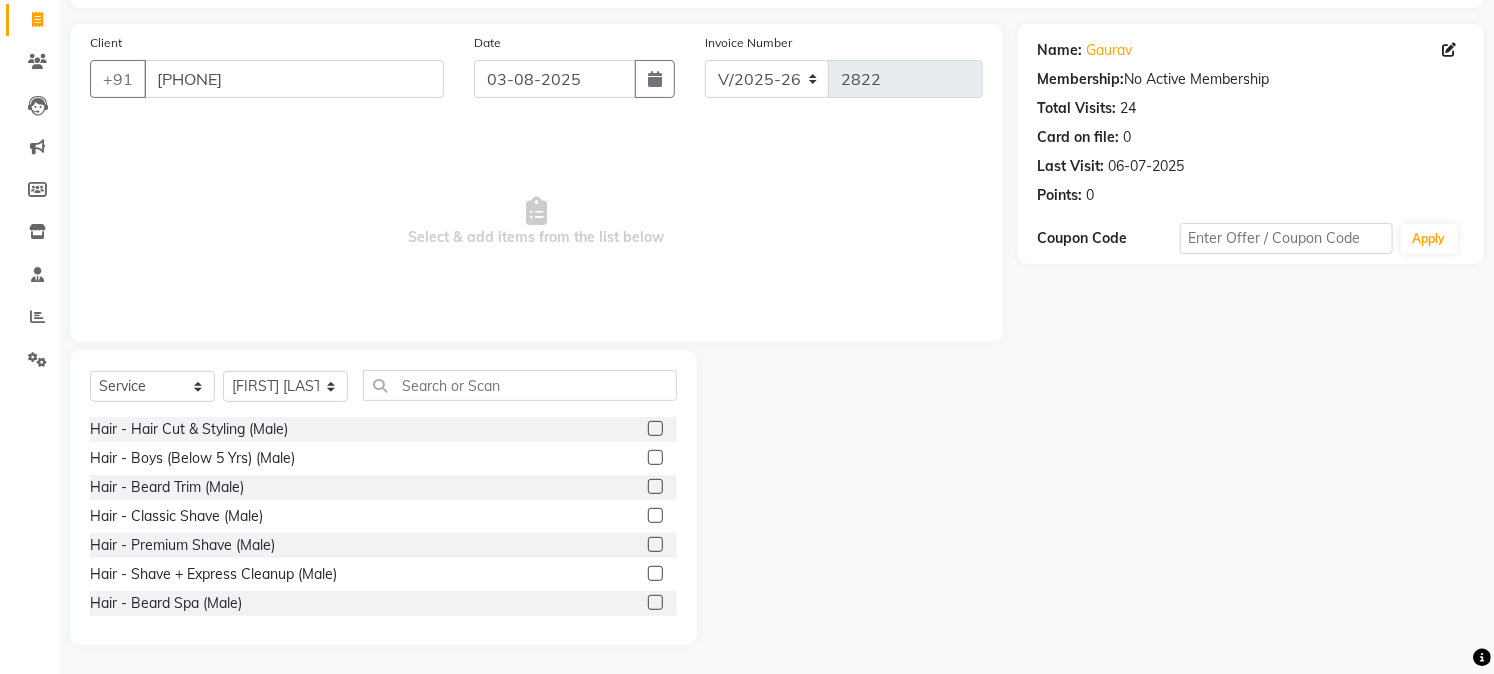 drag, startPoint x: 635, startPoint y: 424, endPoint x: 651, endPoint y: 428, distance: 16.492422 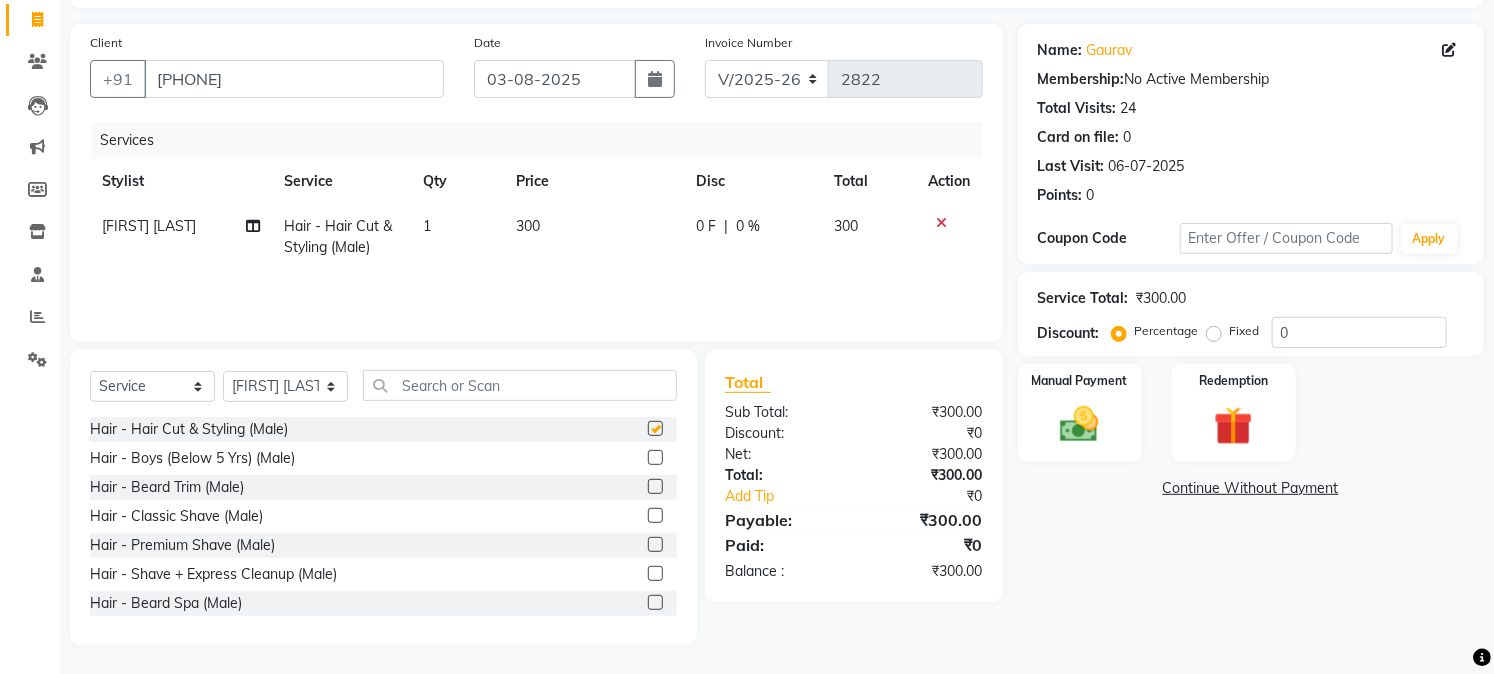 checkbox on "false" 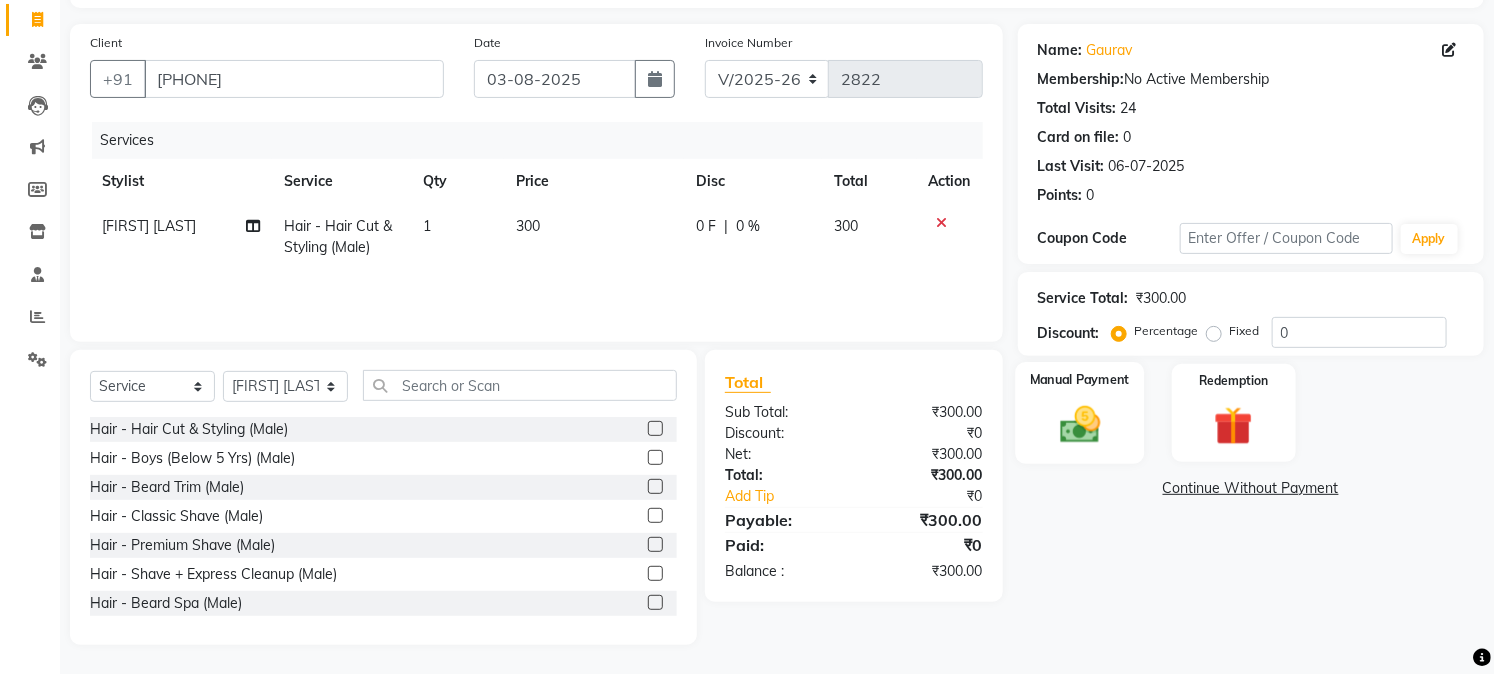 click 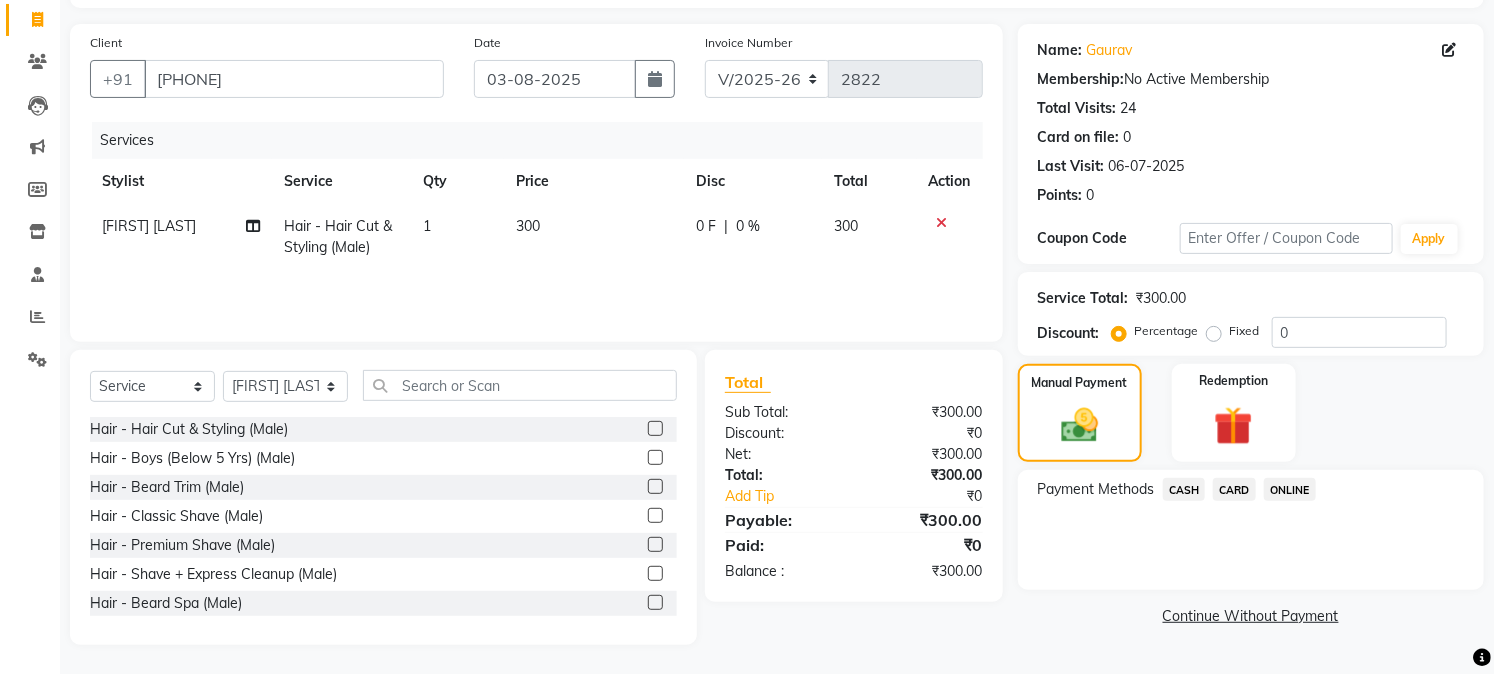 click on "CASH" 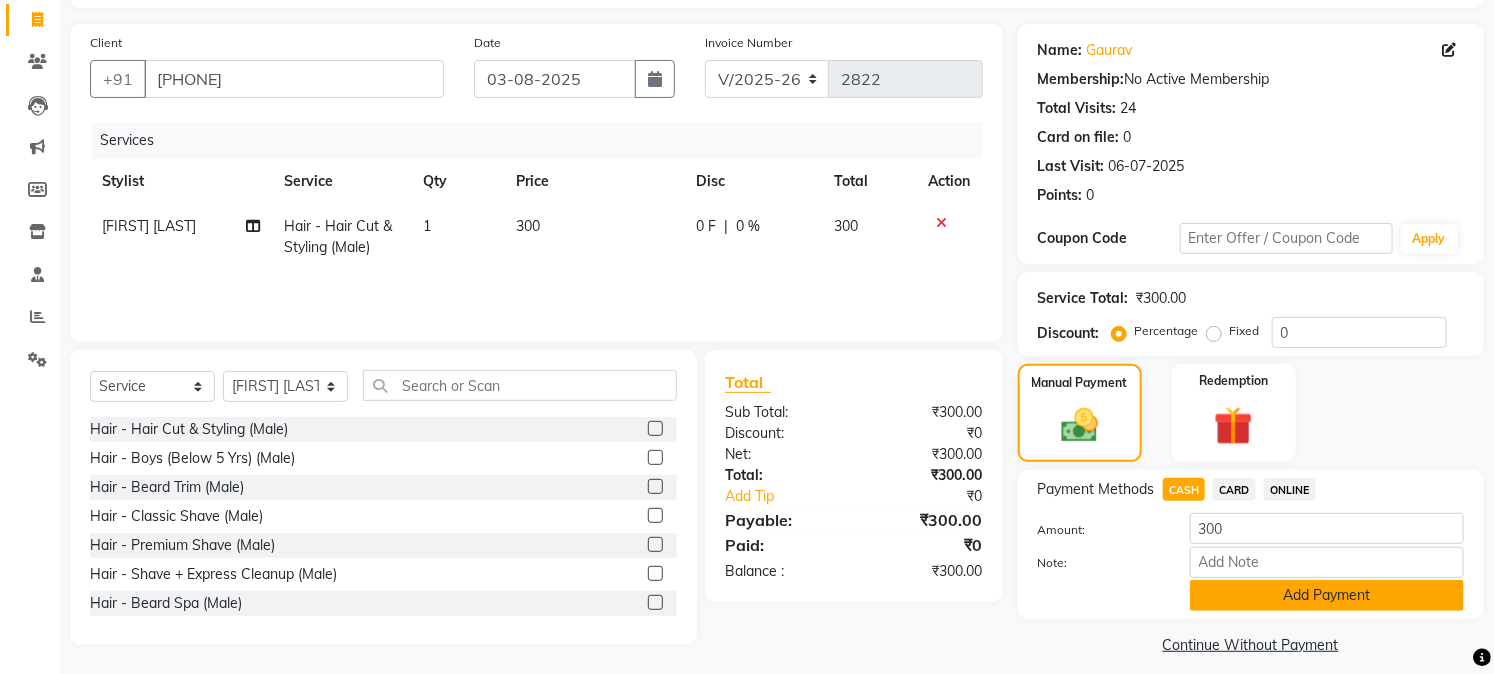 click on "Add Payment" 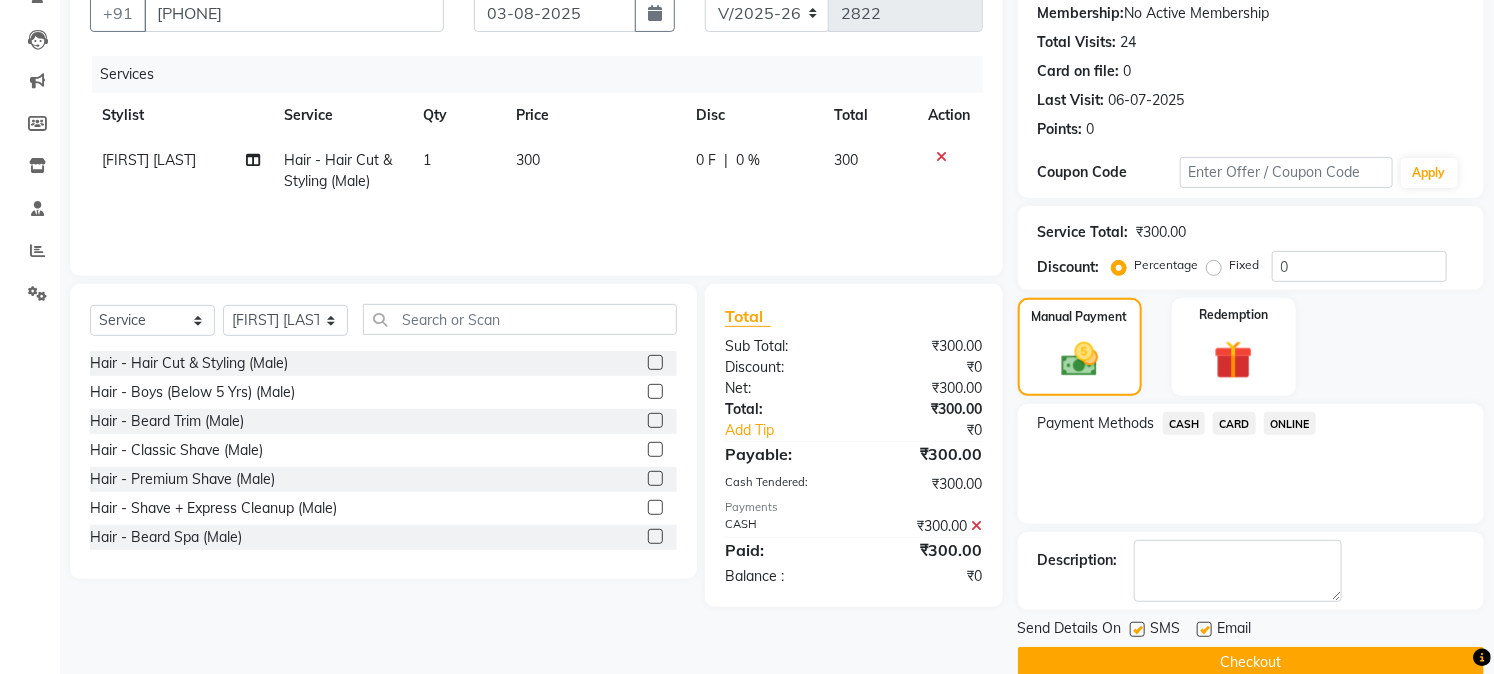 scroll, scrollTop: 225, scrollLeft: 0, axis: vertical 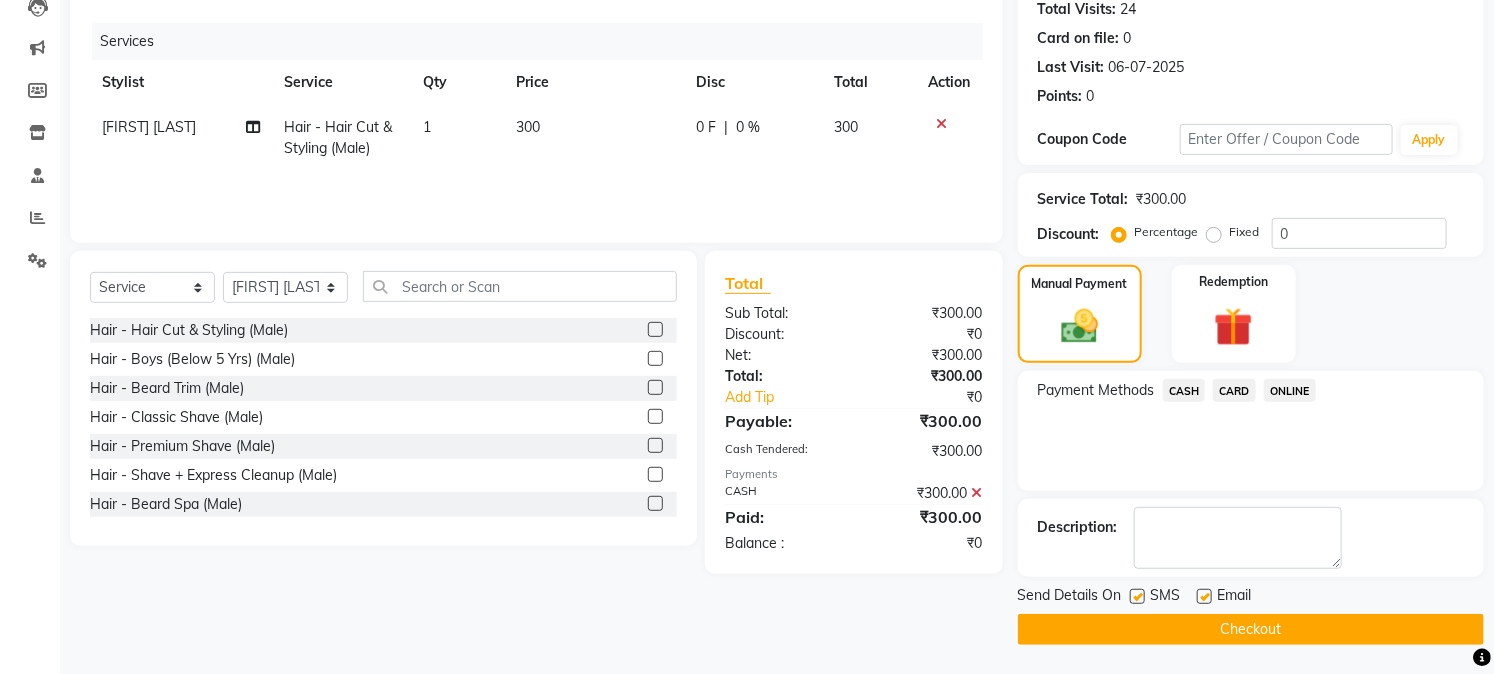 click on "Checkout" 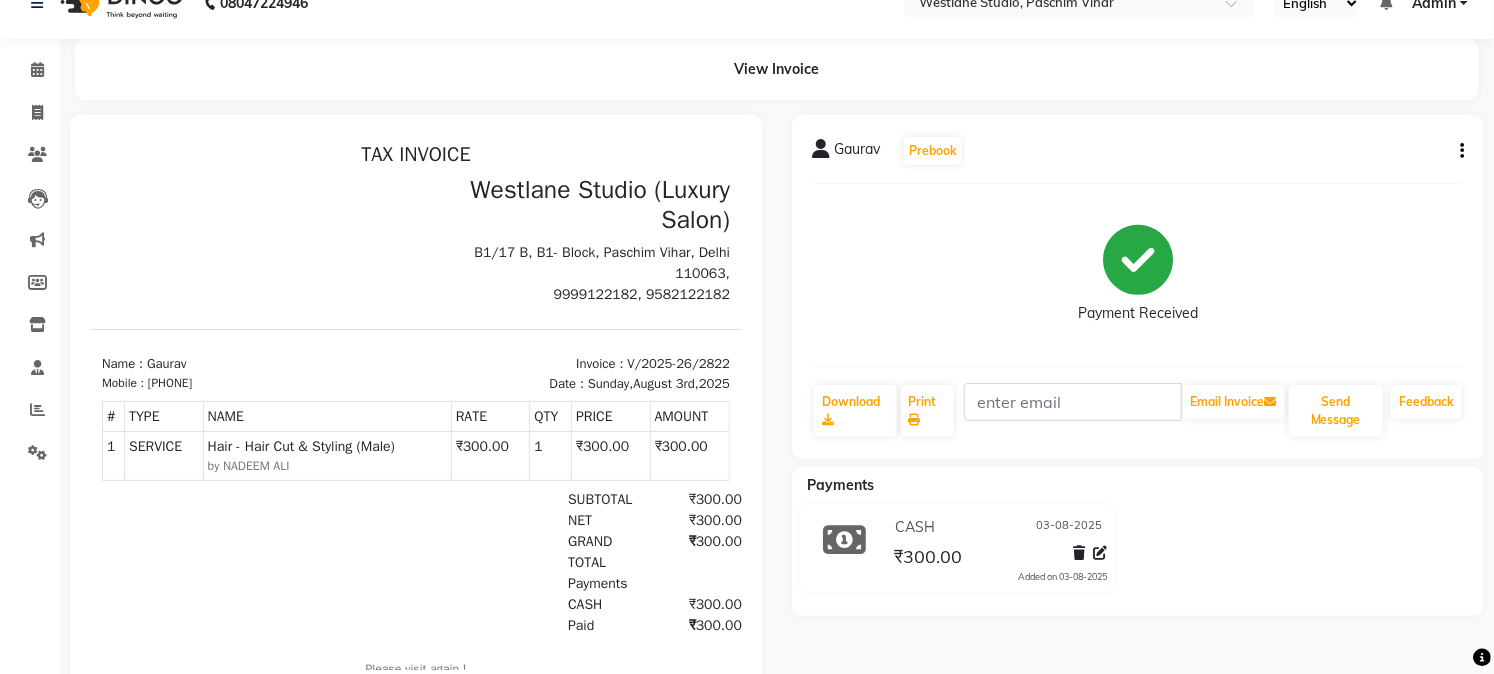 scroll, scrollTop: 0, scrollLeft: 0, axis: both 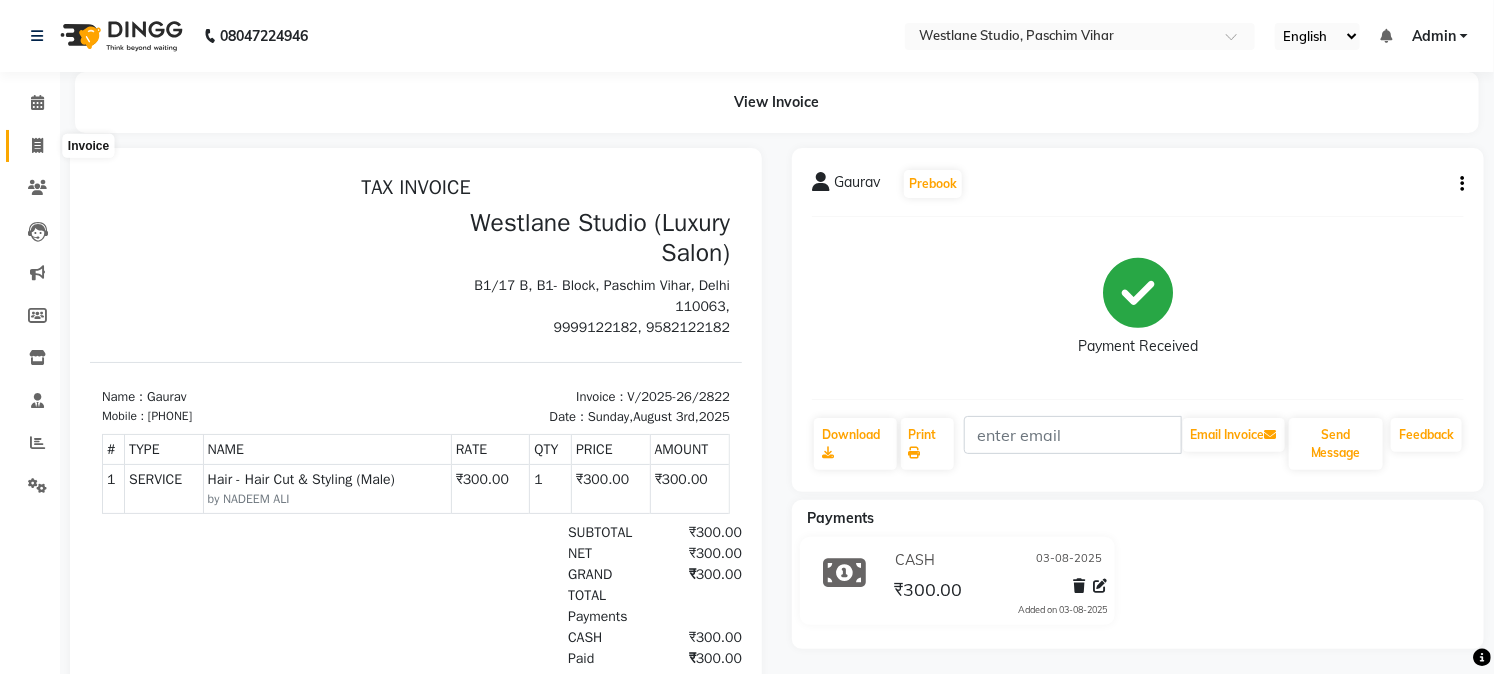 click 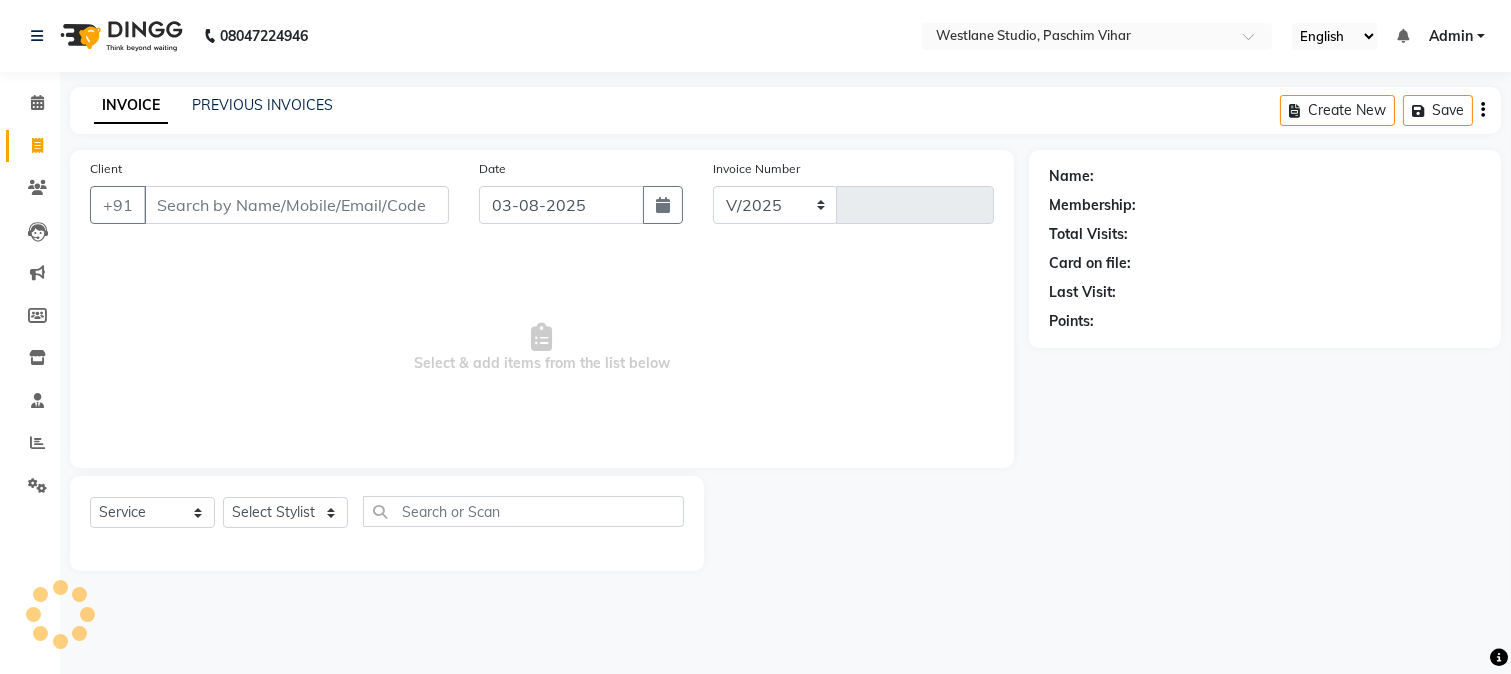 select on "223" 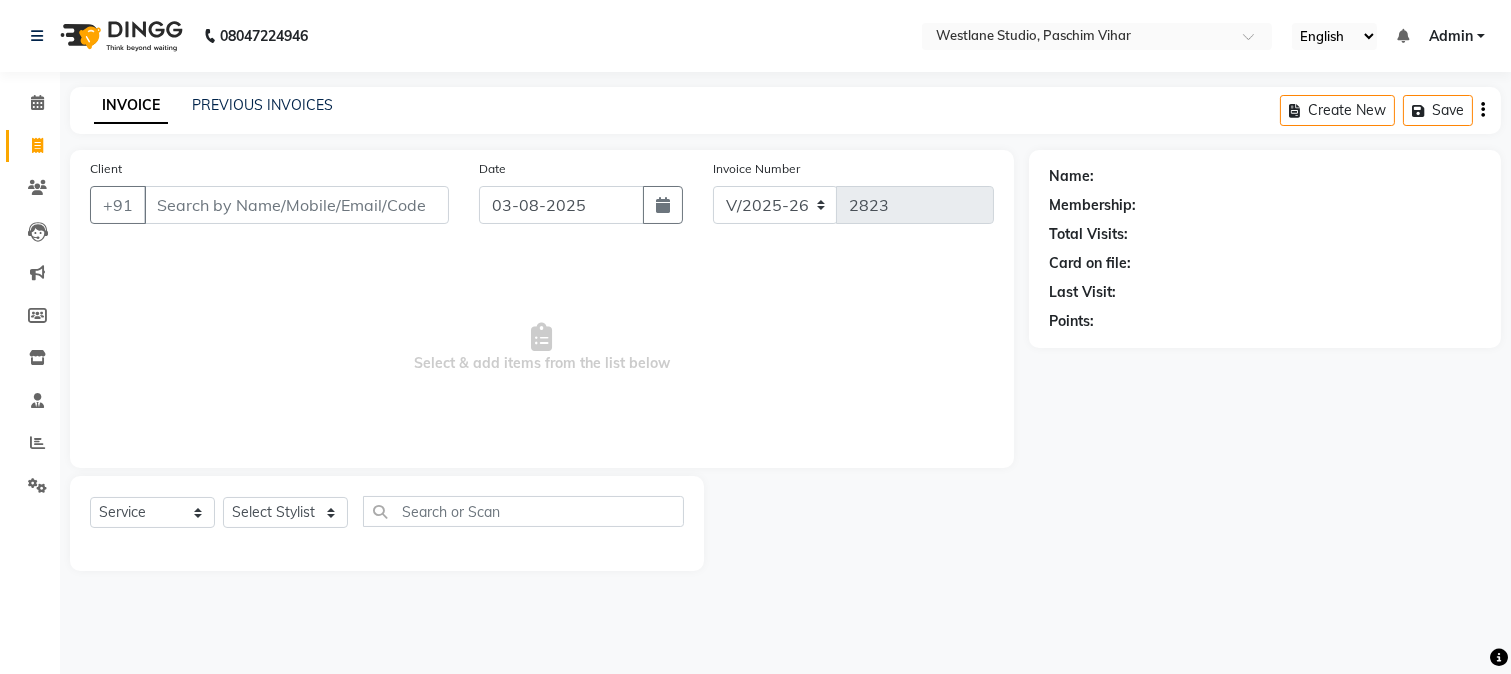 click on "Client" at bounding box center [296, 205] 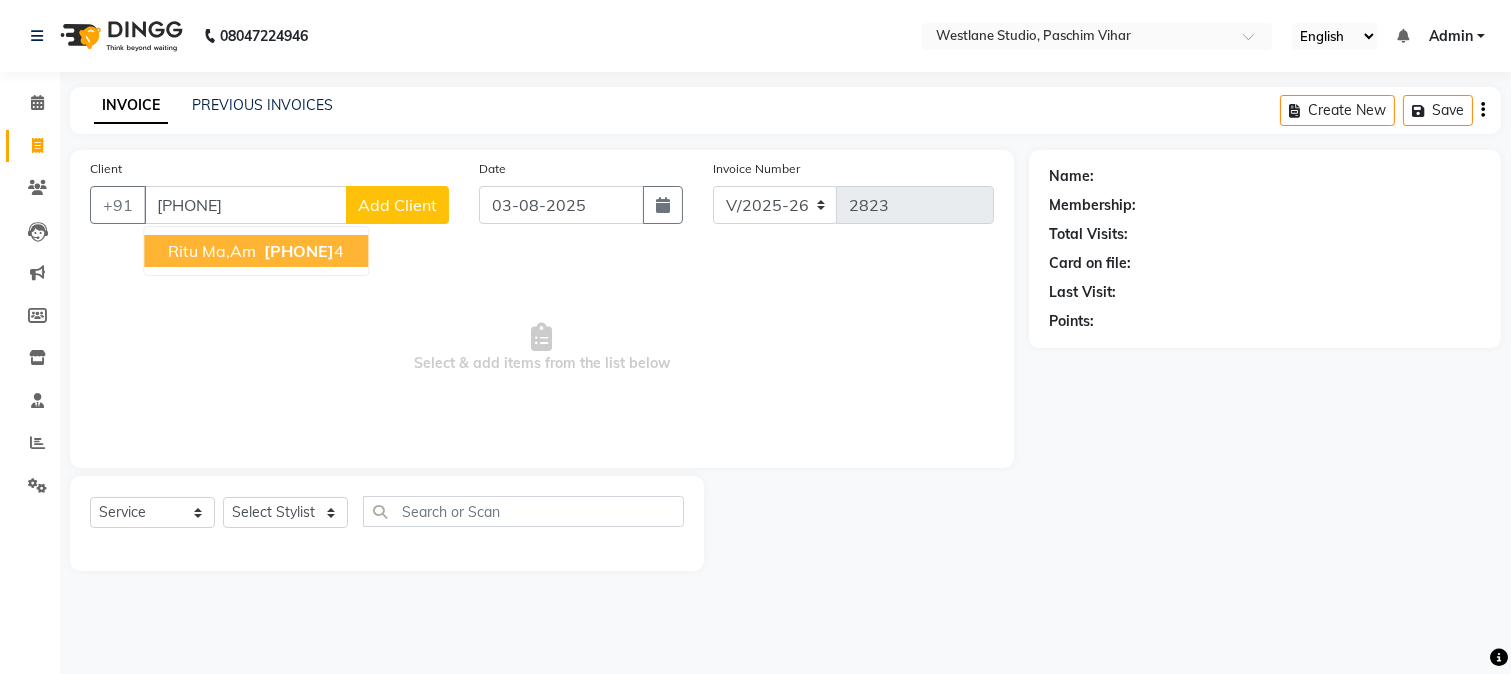 click on "[FIRST] [LAST]   [PHONE] [NUMBER]" at bounding box center (256, 251) 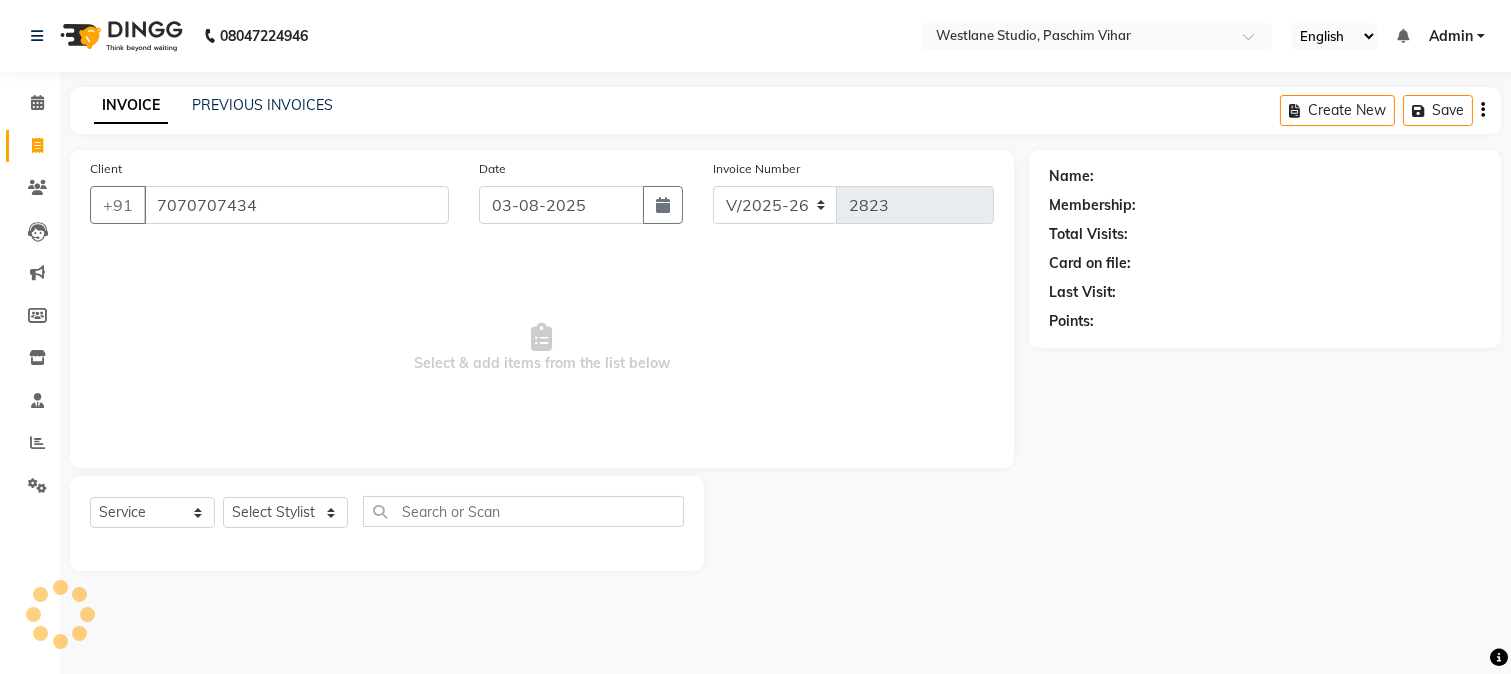 type on "7070707434" 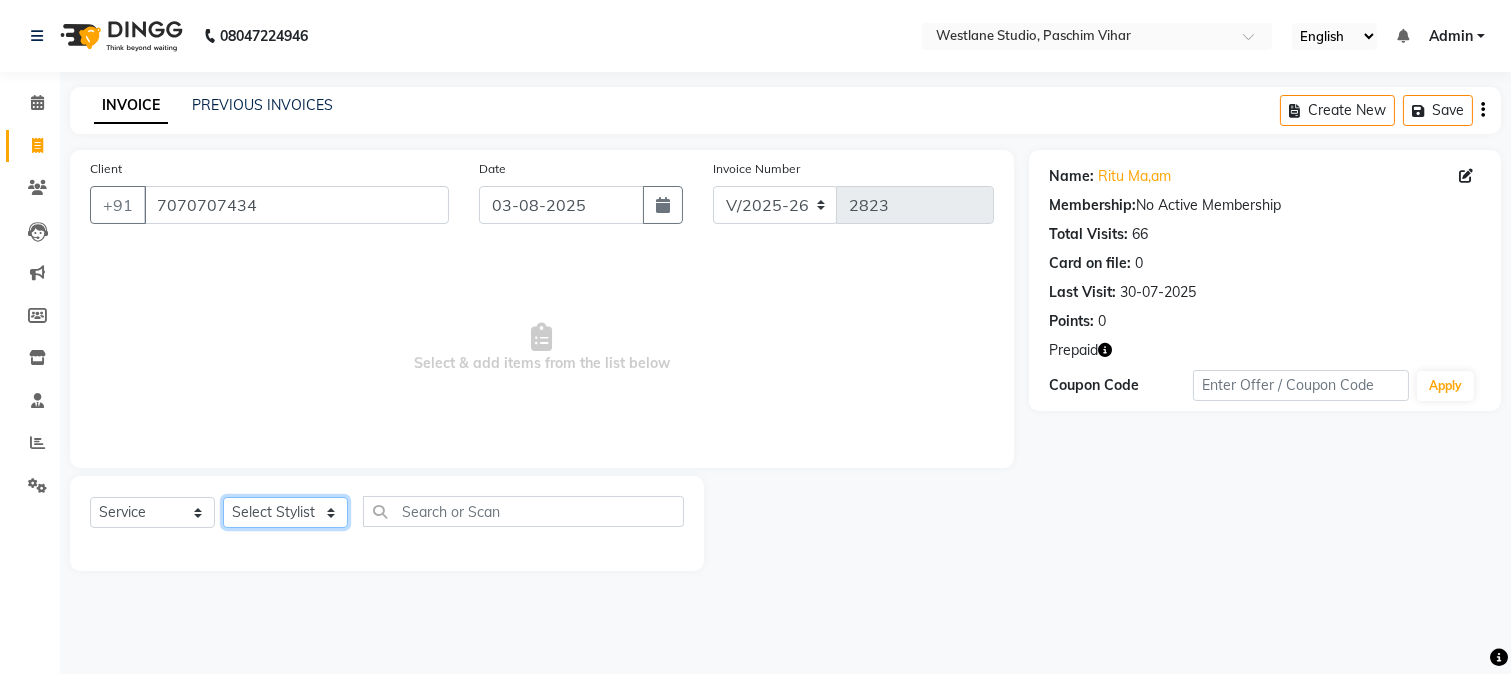 click on "Select Stylist Akash Anu Arun Gaurav  GULFAM jeeshan MANISH NADEEM ALI Nitin Sajwan Raja  Ranjeet RENU RIDHIMA BHATIA Rohit SAGAR Shakel SOHEIL Sonam SUNIL USHA" 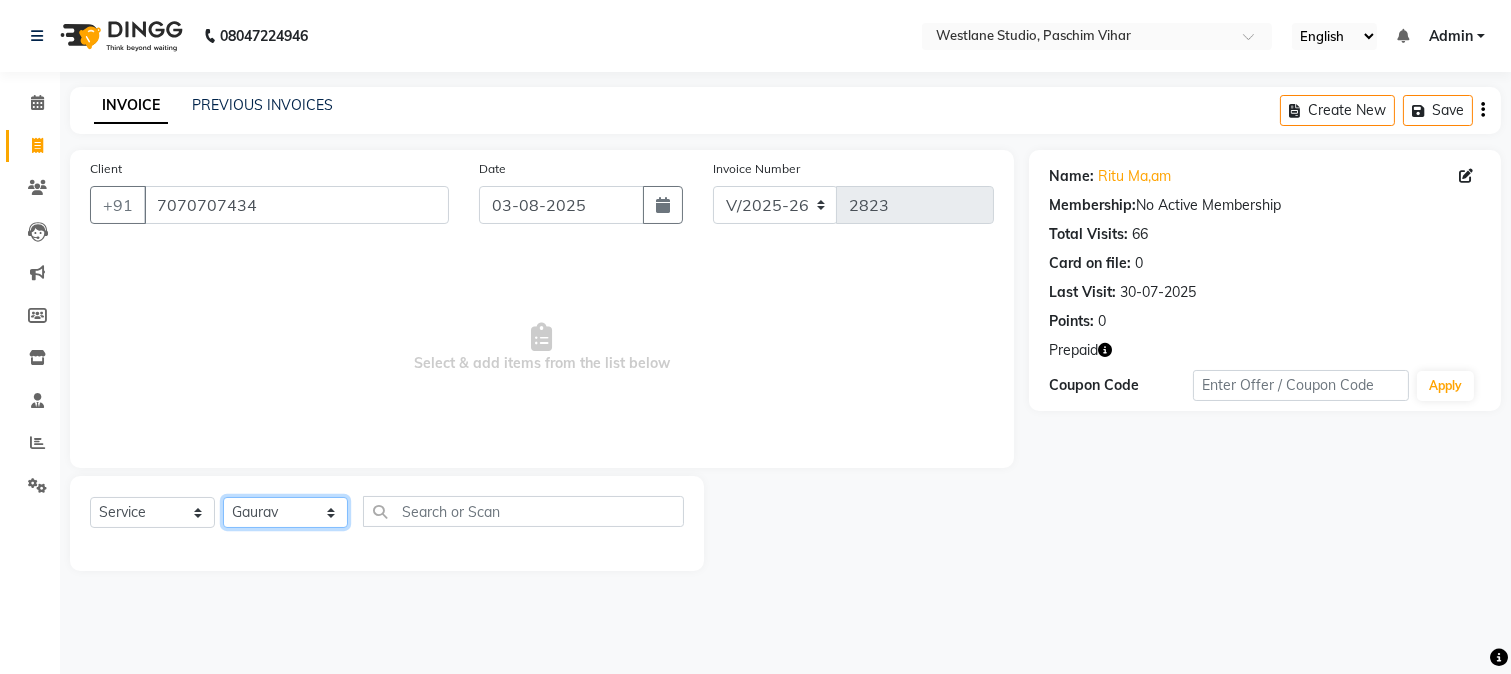 click on "Select Stylist Akash Anu Arun Gaurav  GULFAM jeeshan MANISH NADEEM ALI Nitin Sajwan Raja  Ranjeet RENU RIDHIMA BHATIA Rohit SAGAR Shakel SOHEIL Sonam SUNIL USHA" 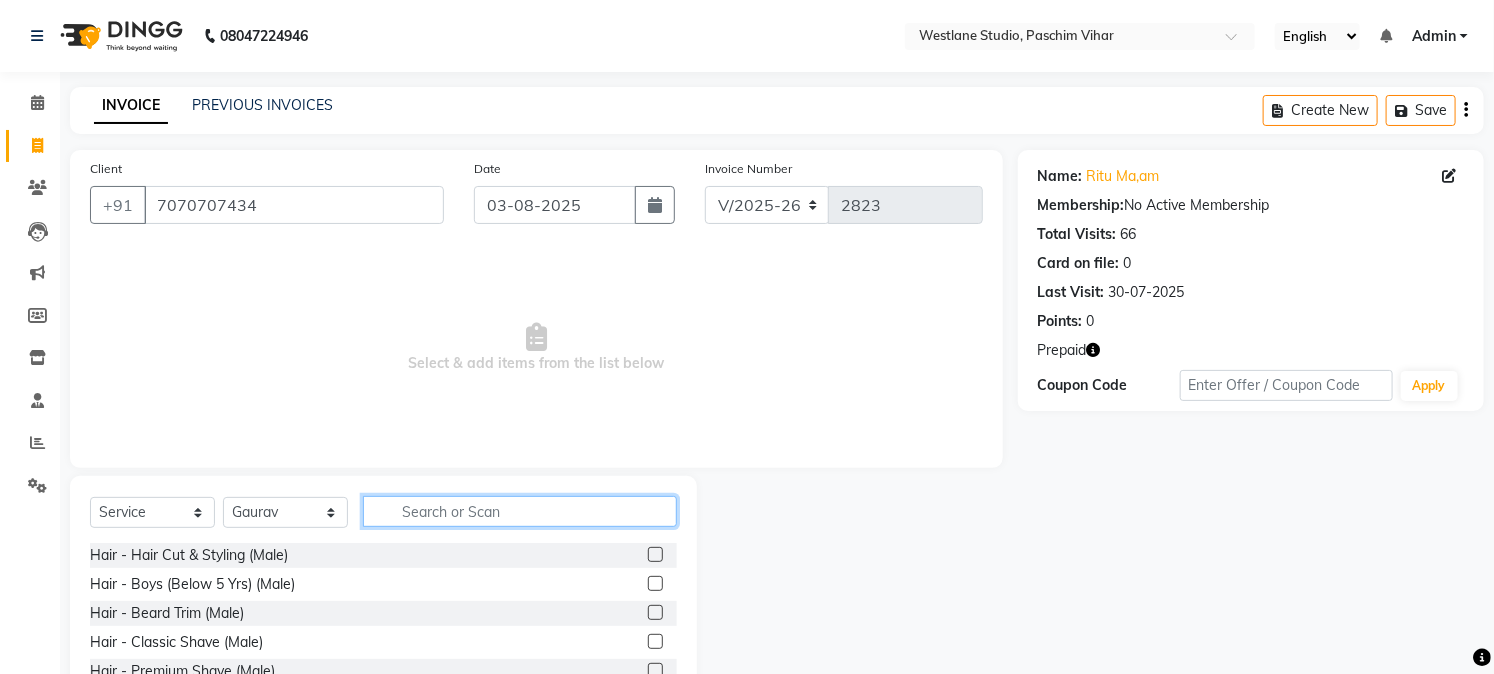 click 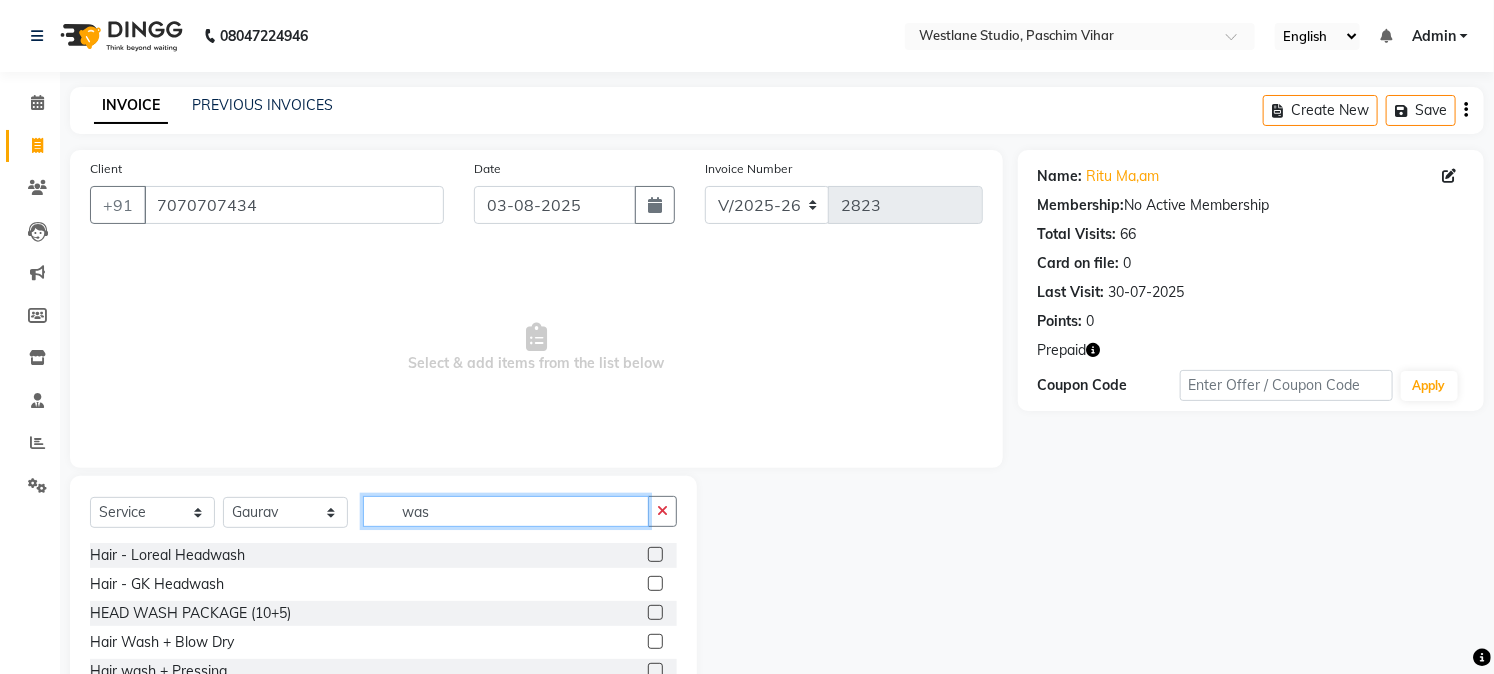 type on "was" 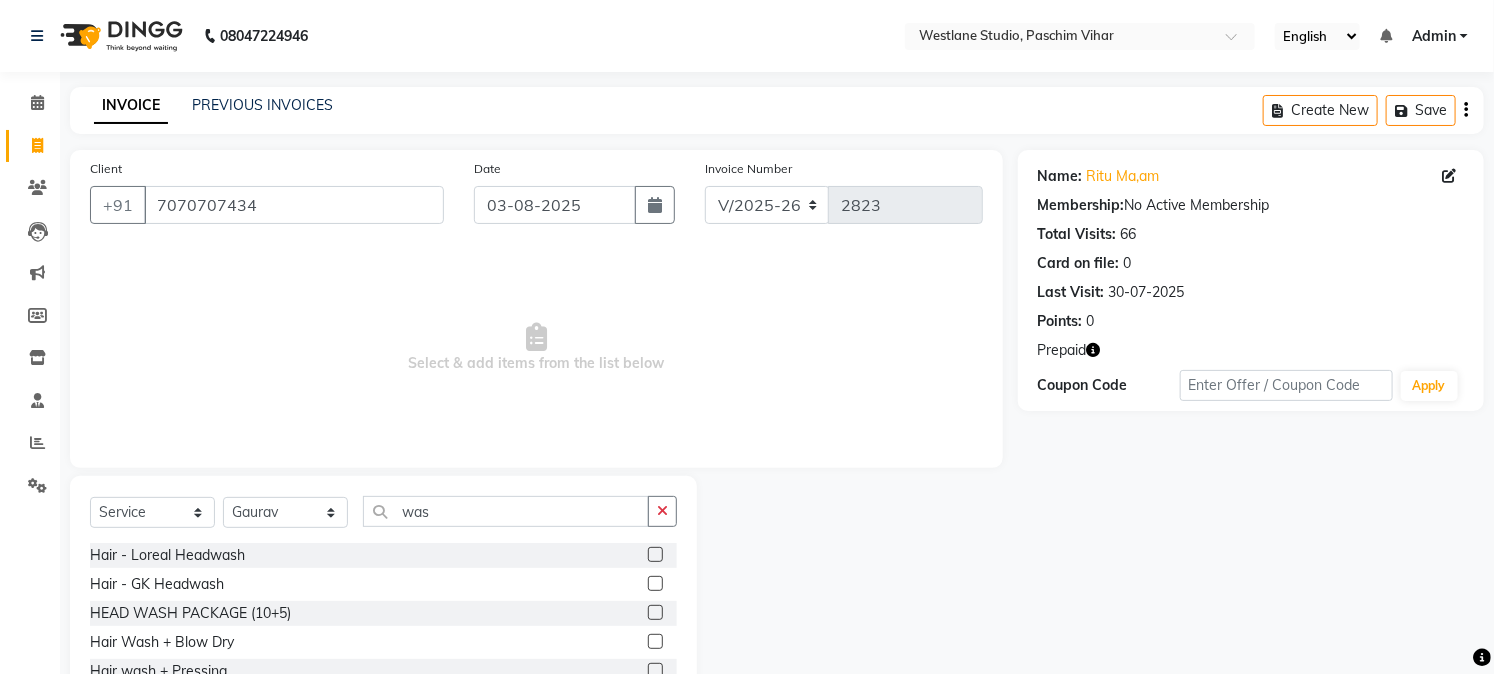 click 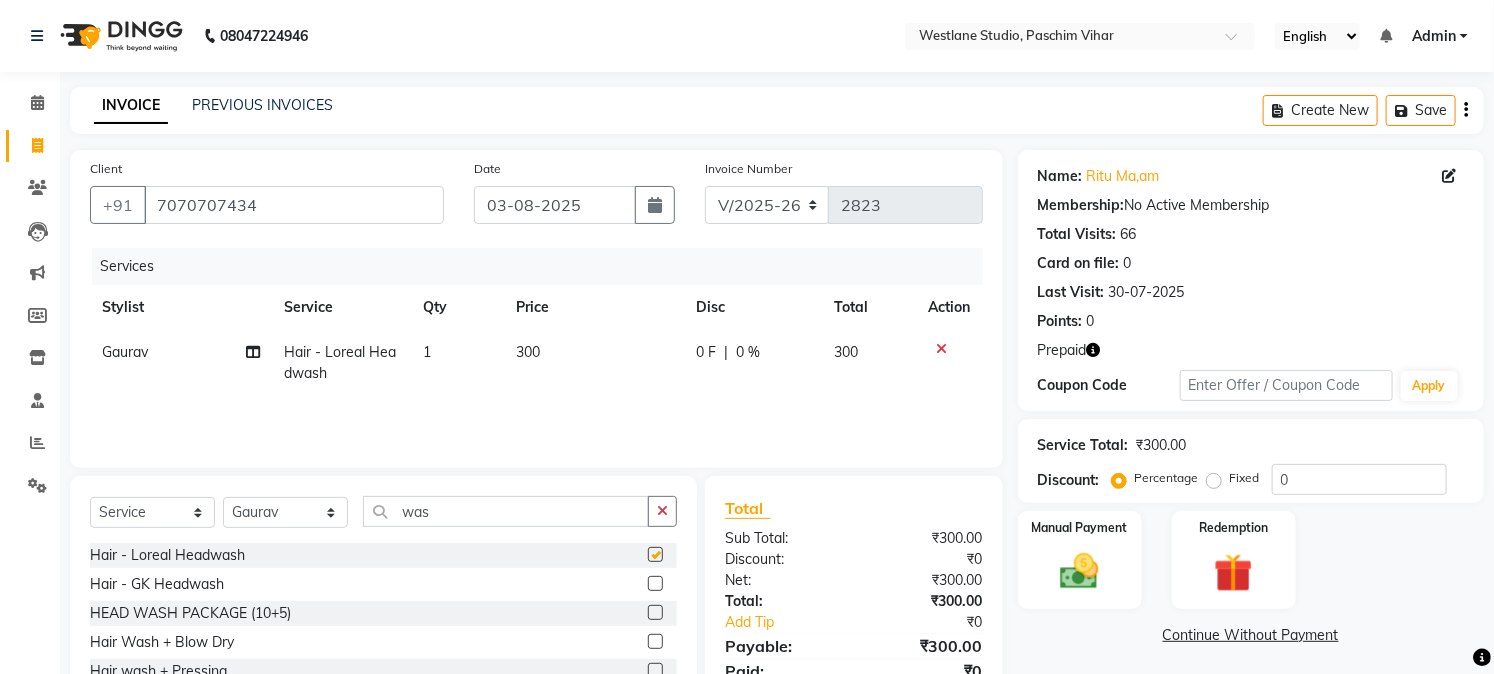 checkbox on "false" 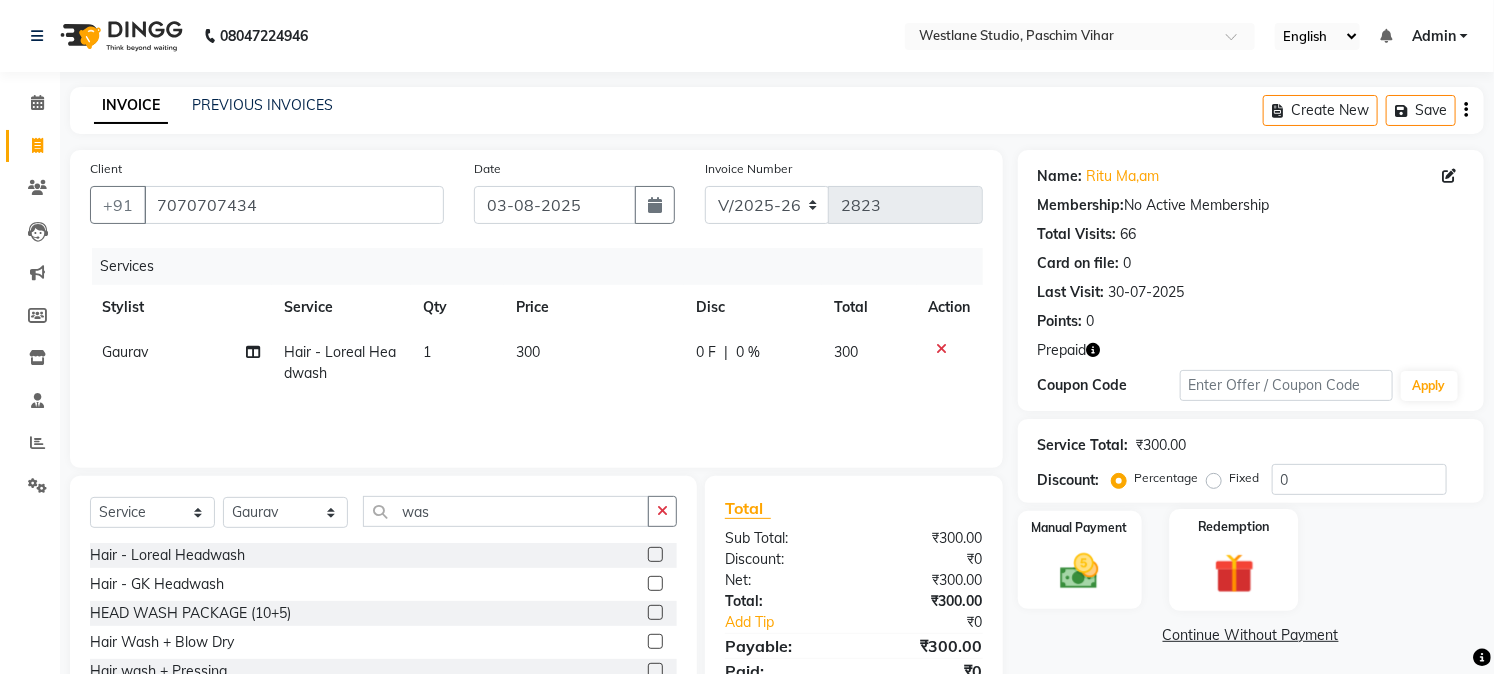 click 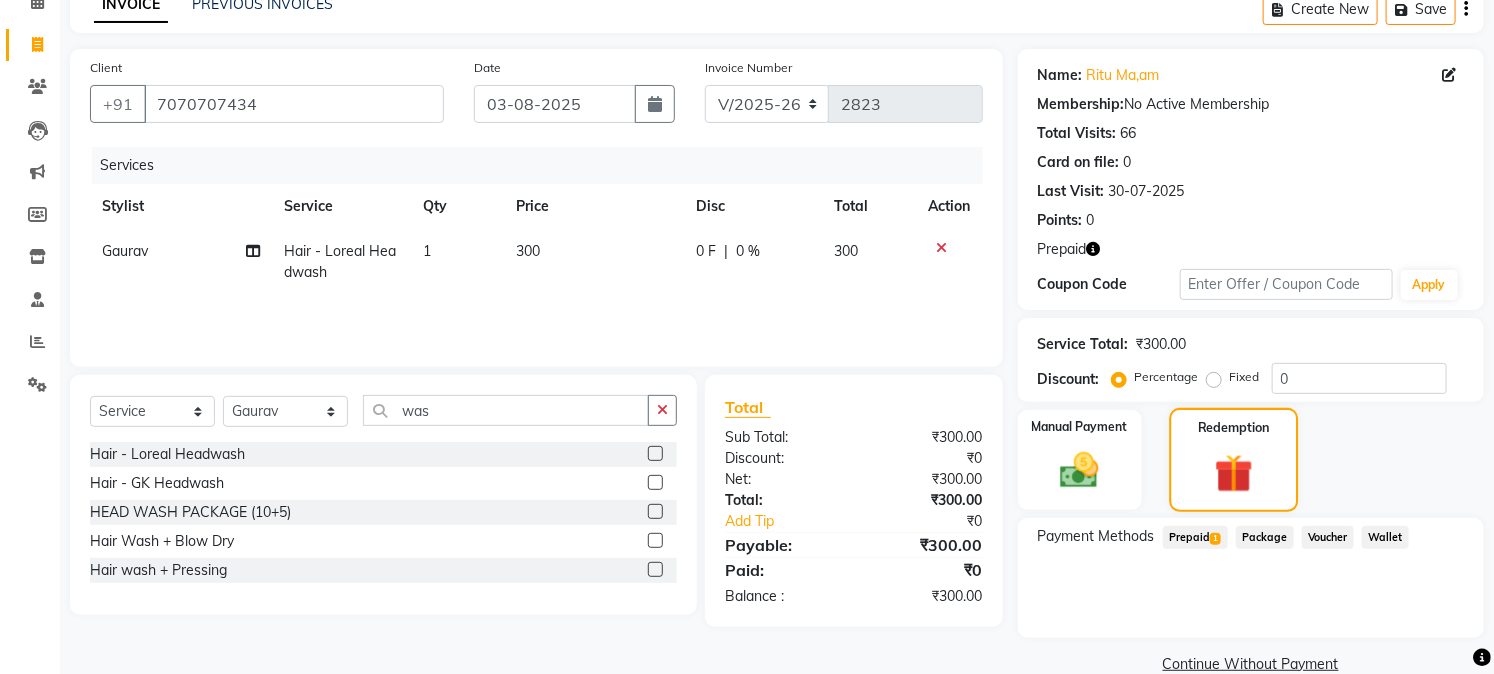 scroll, scrollTop: 134, scrollLeft: 0, axis: vertical 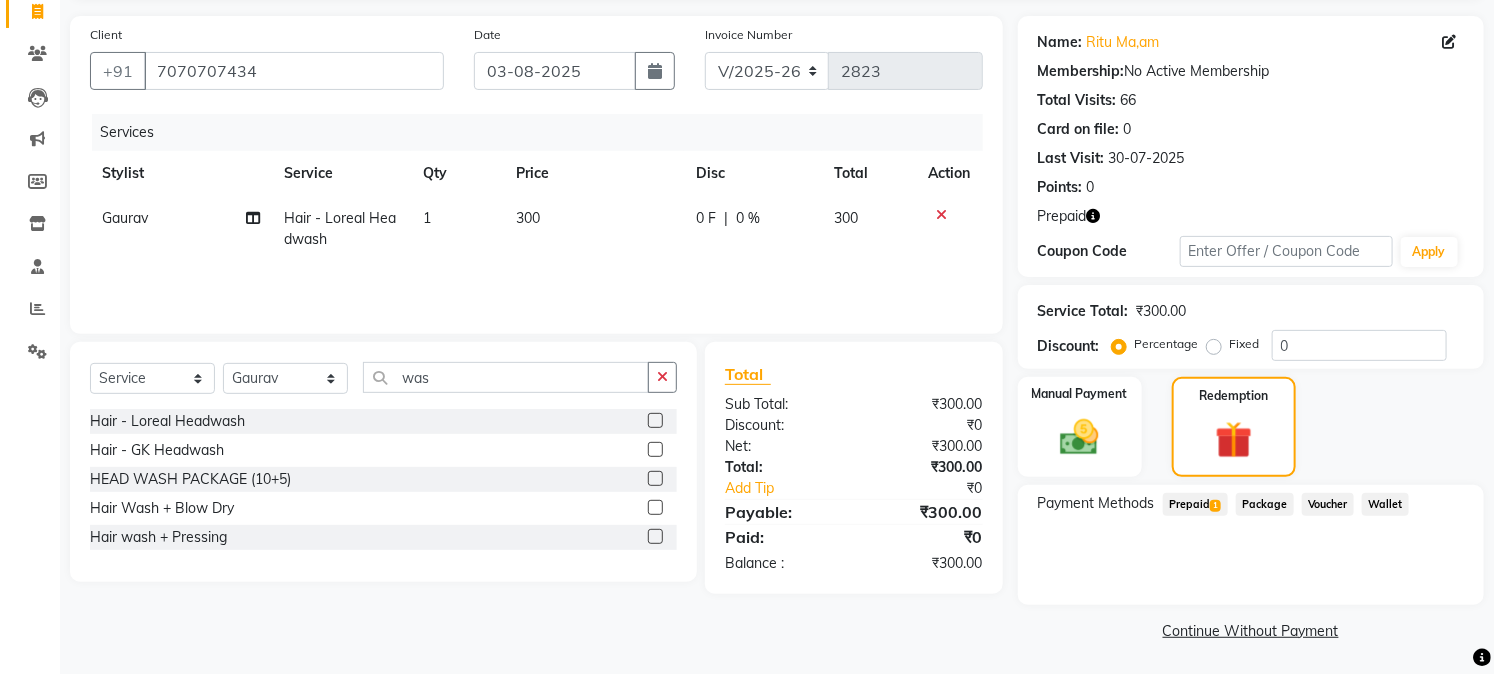 click on "Prepaid  1" 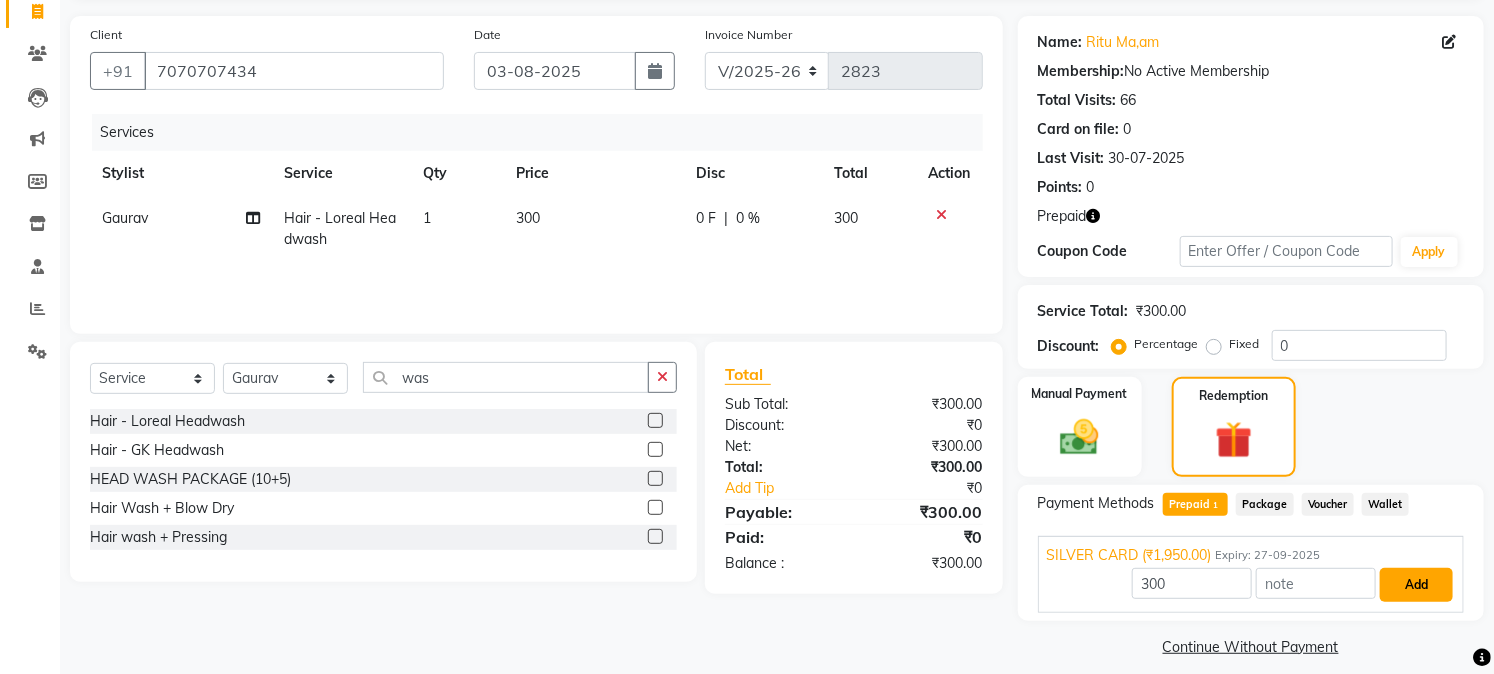 click on "Add" at bounding box center [1416, 585] 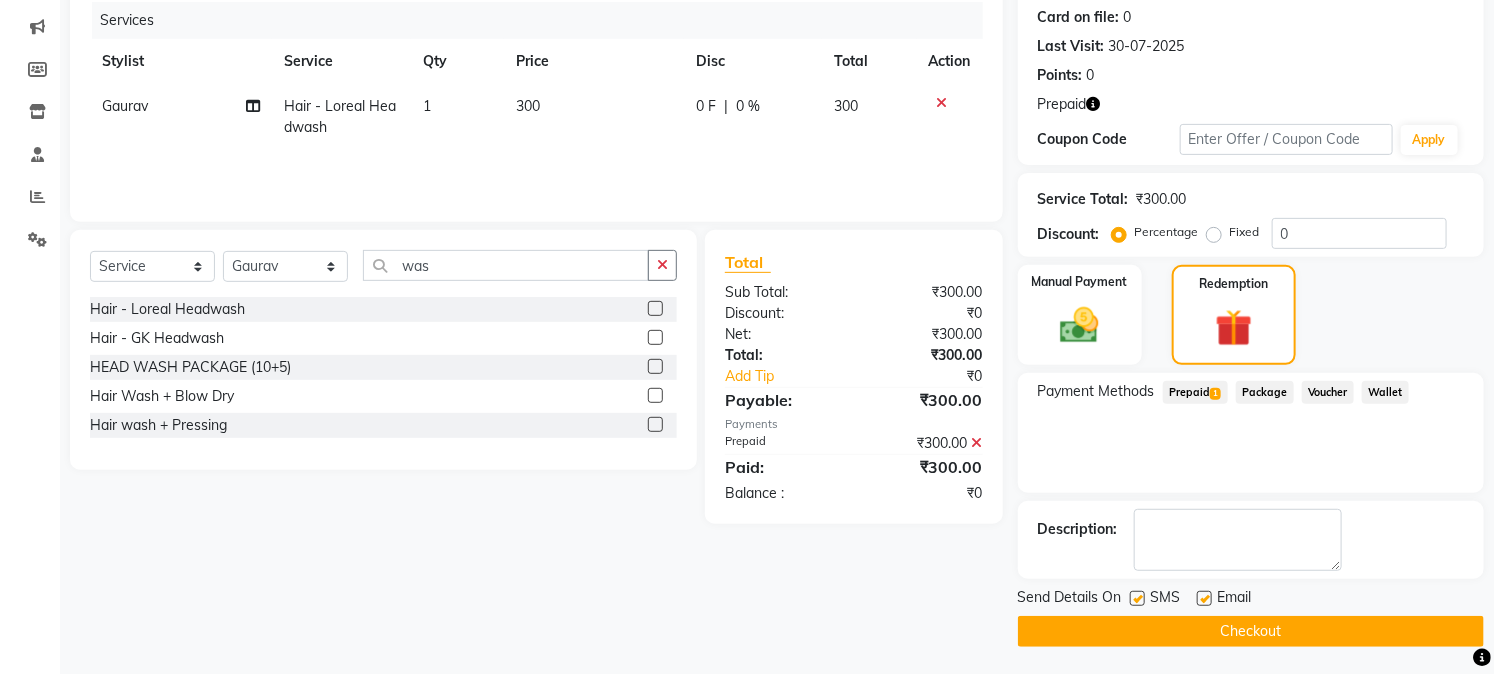 scroll, scrollTop: 247, scrollLeft: 0, axis: vertical 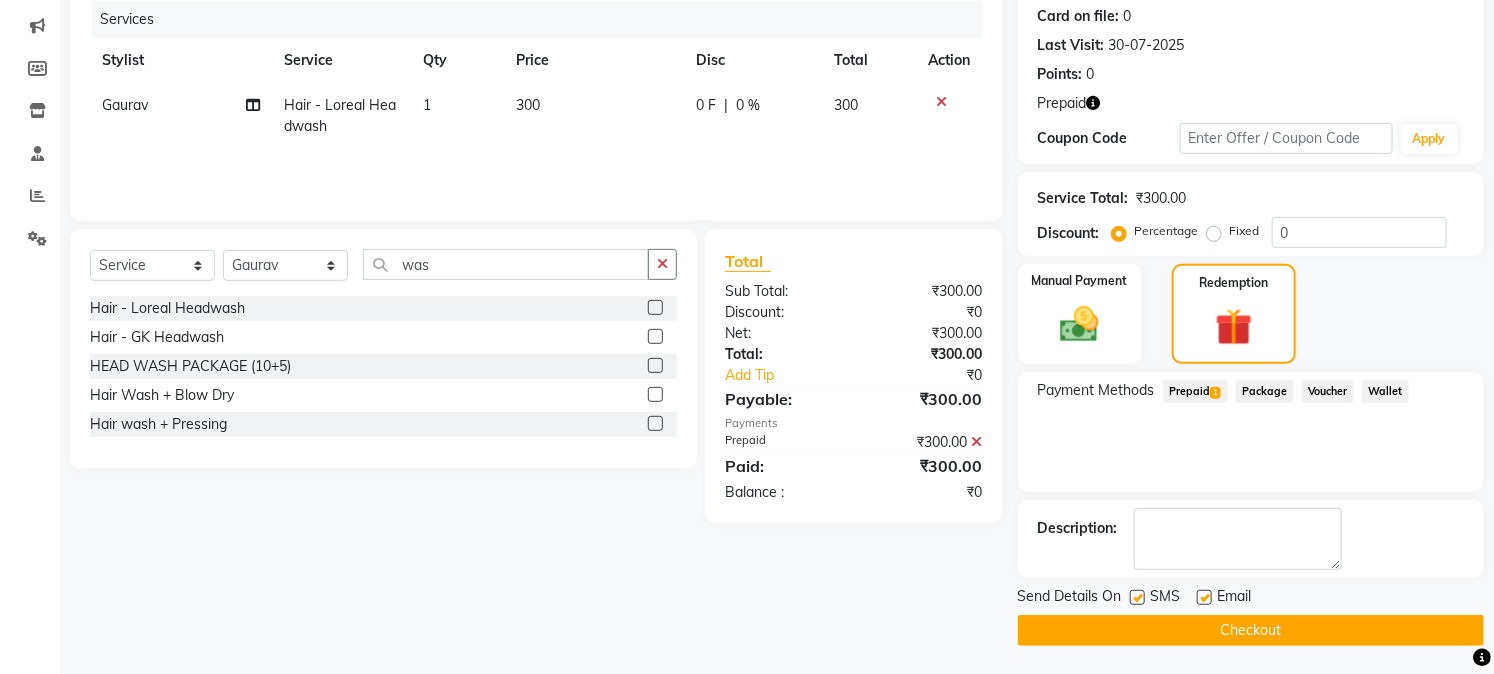 click on "Checkout" 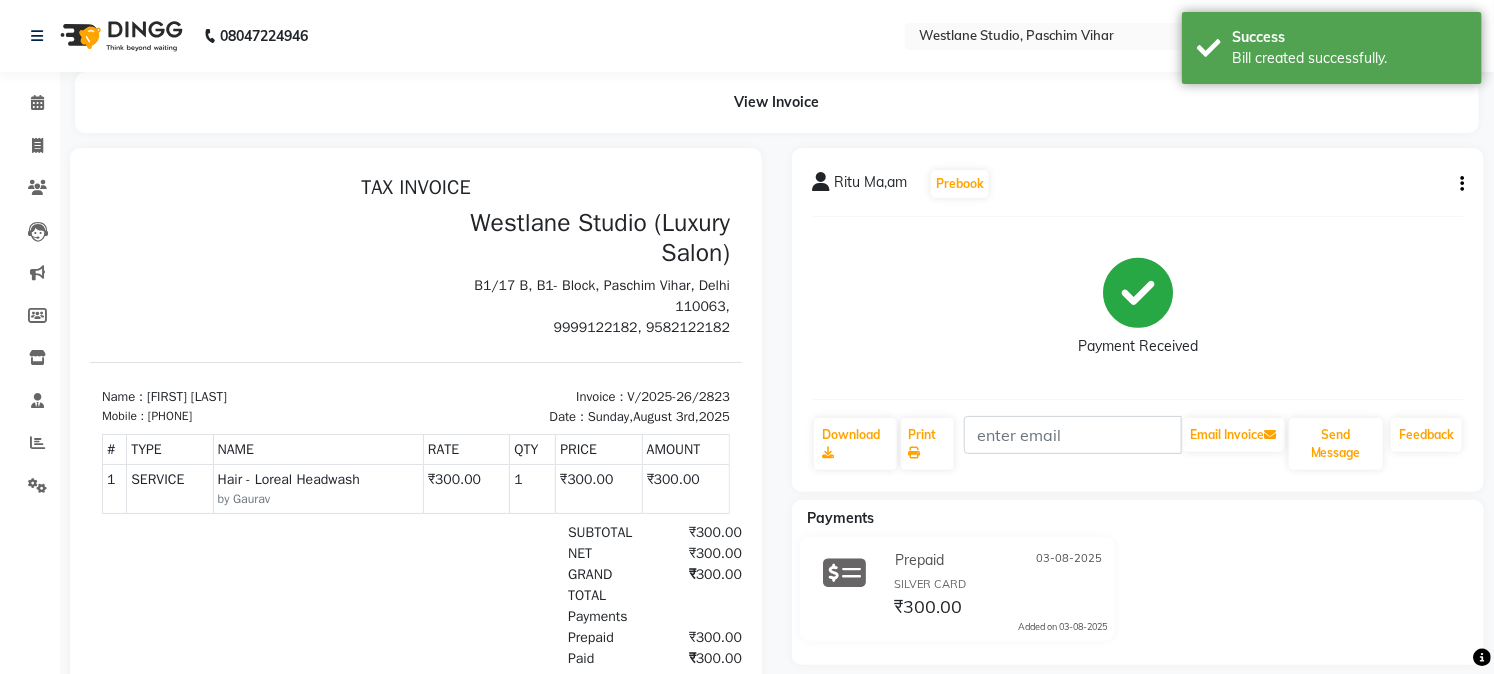 scroll, scrollTop: 0, scrollLeft: 0, axis: both 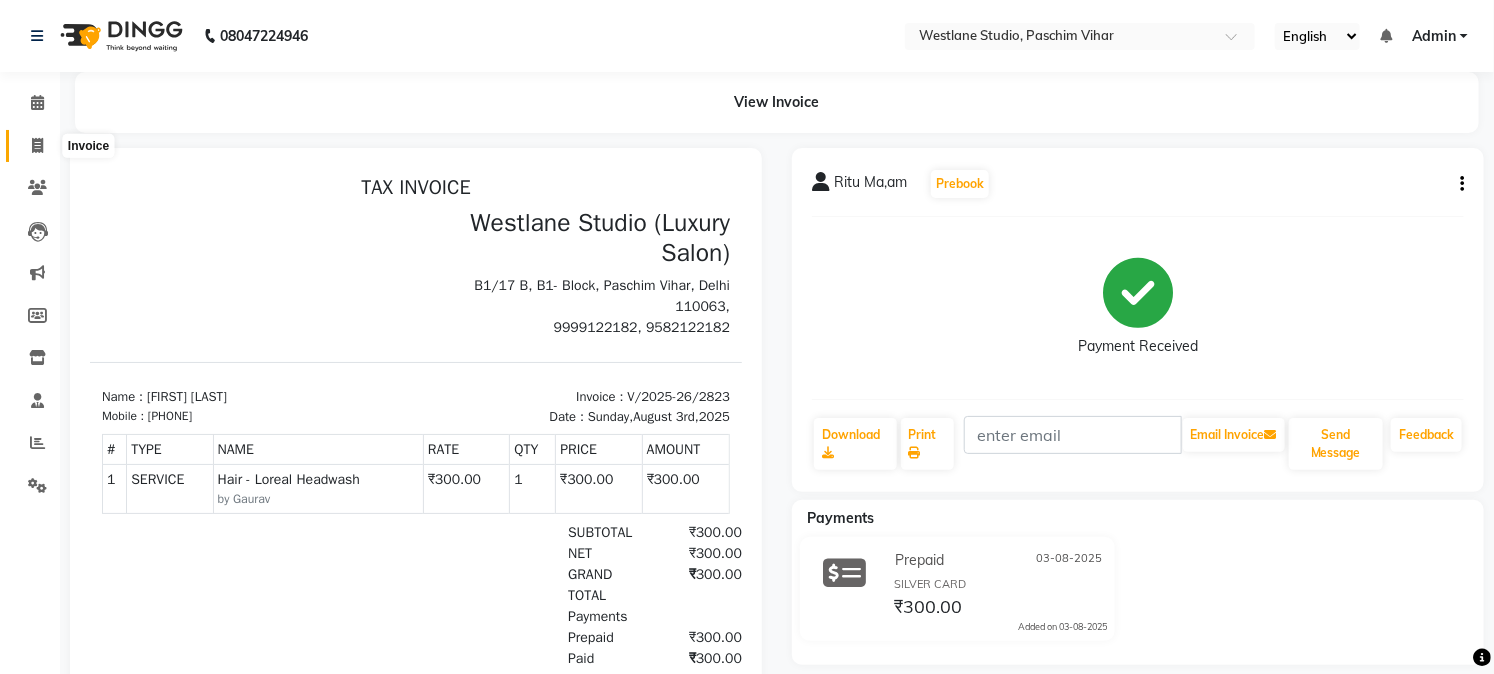 click 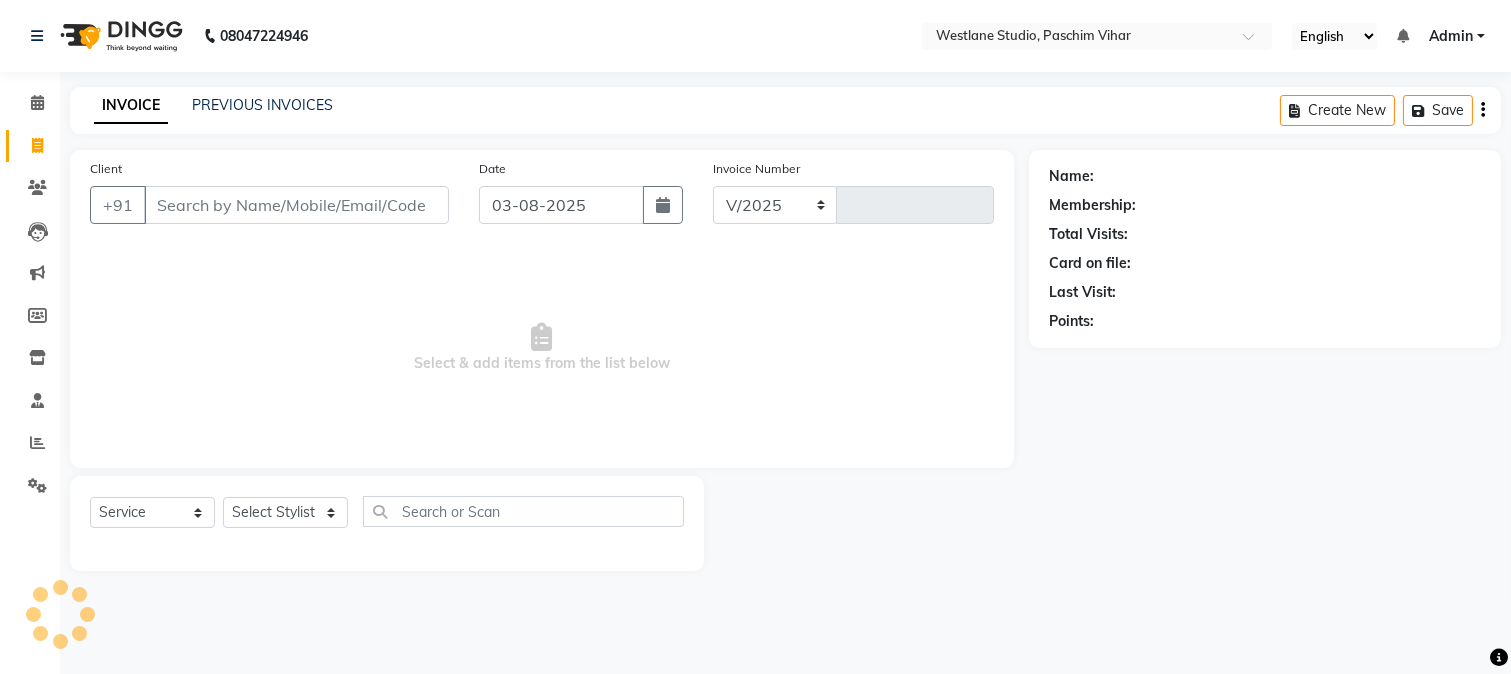 select on "223" 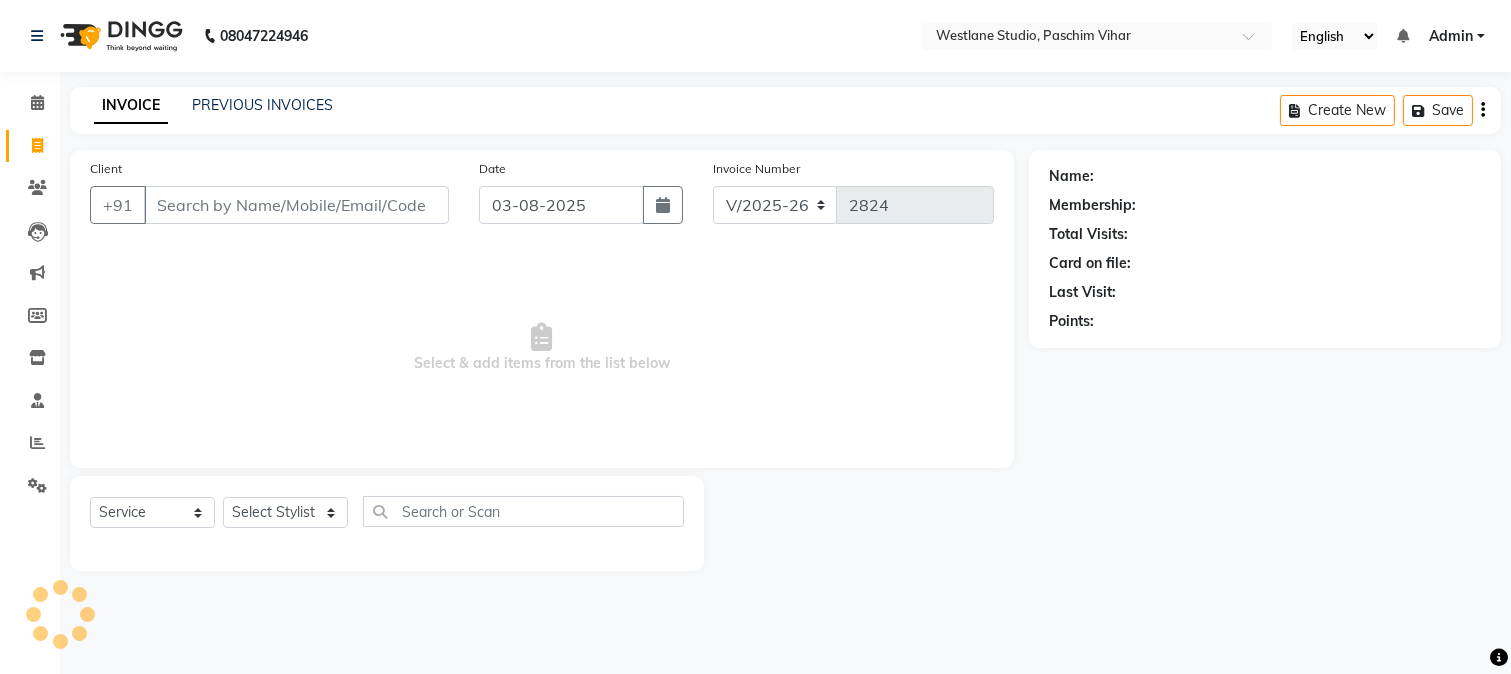 click on "Client" at bounding box center [296, 205] 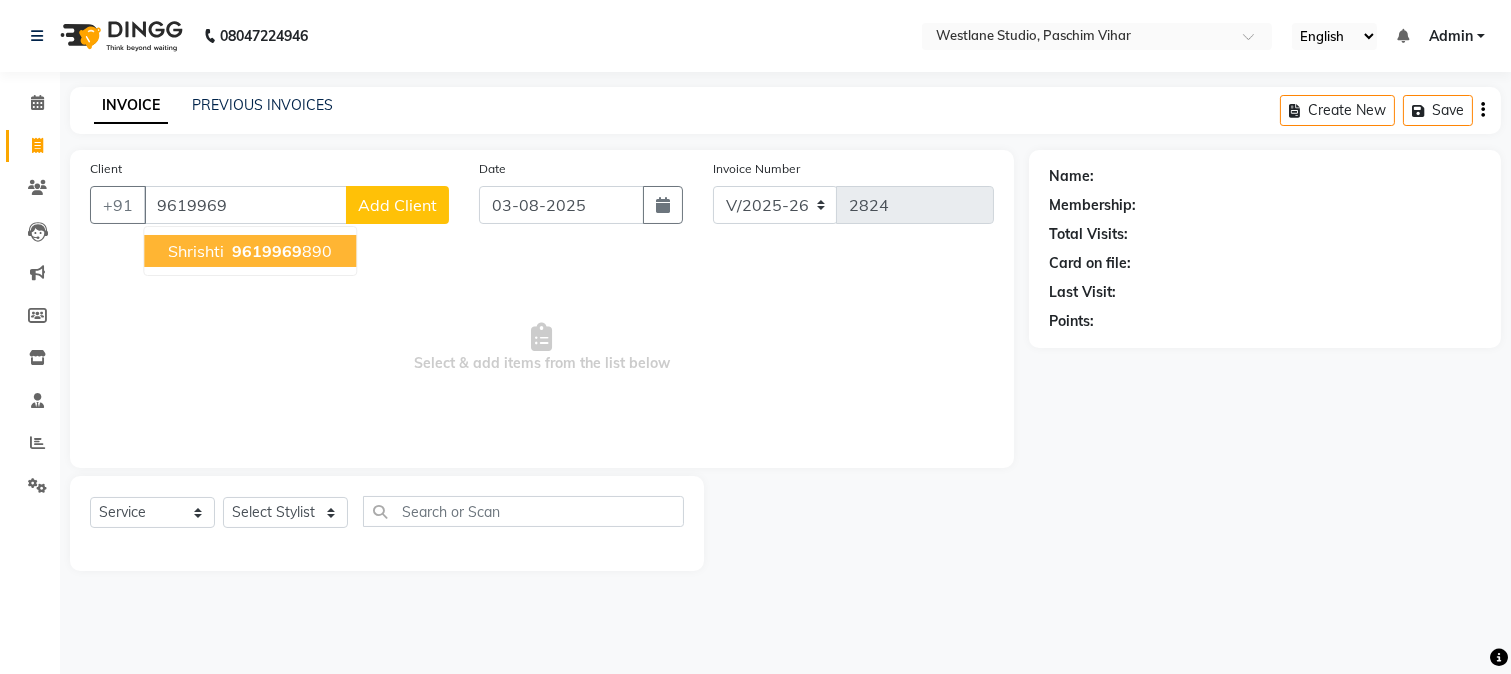 click on "9619969" at bounding box center [267, 251] 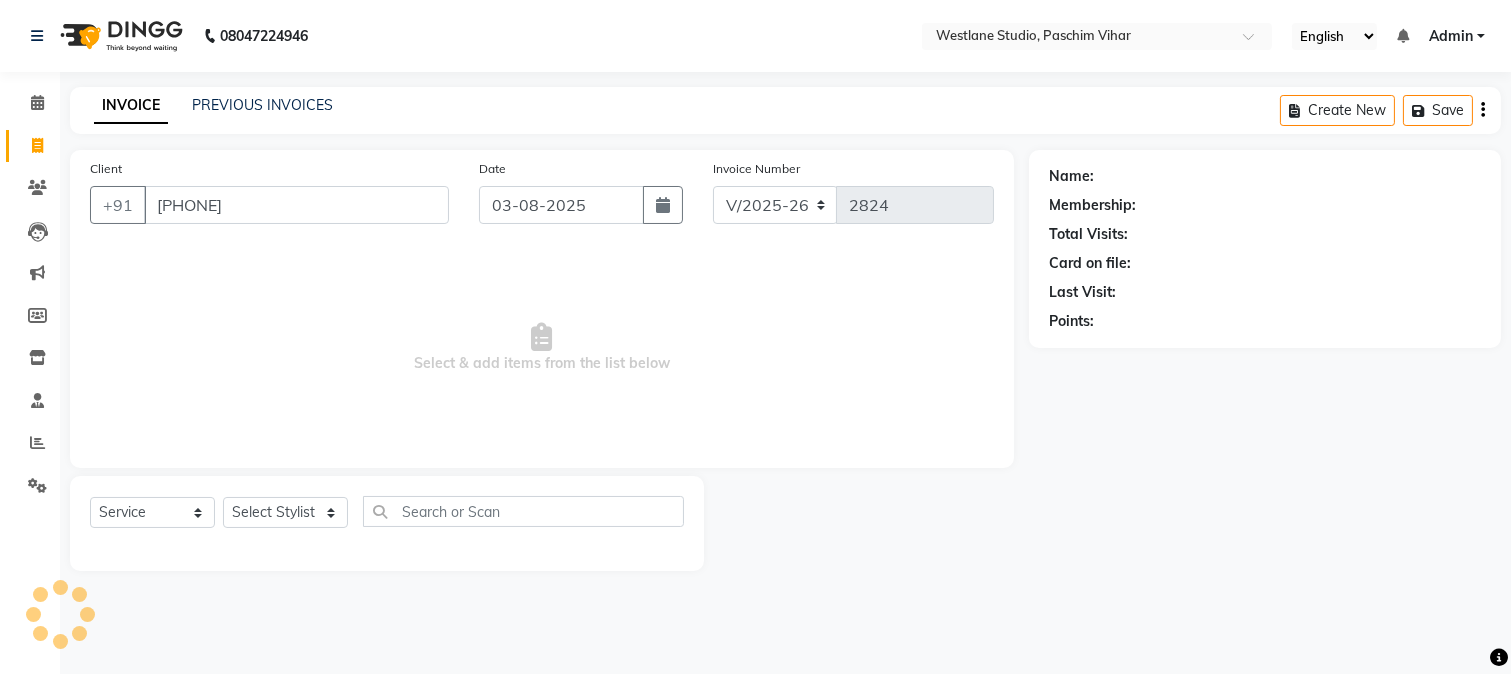 type on "[PHONE]" 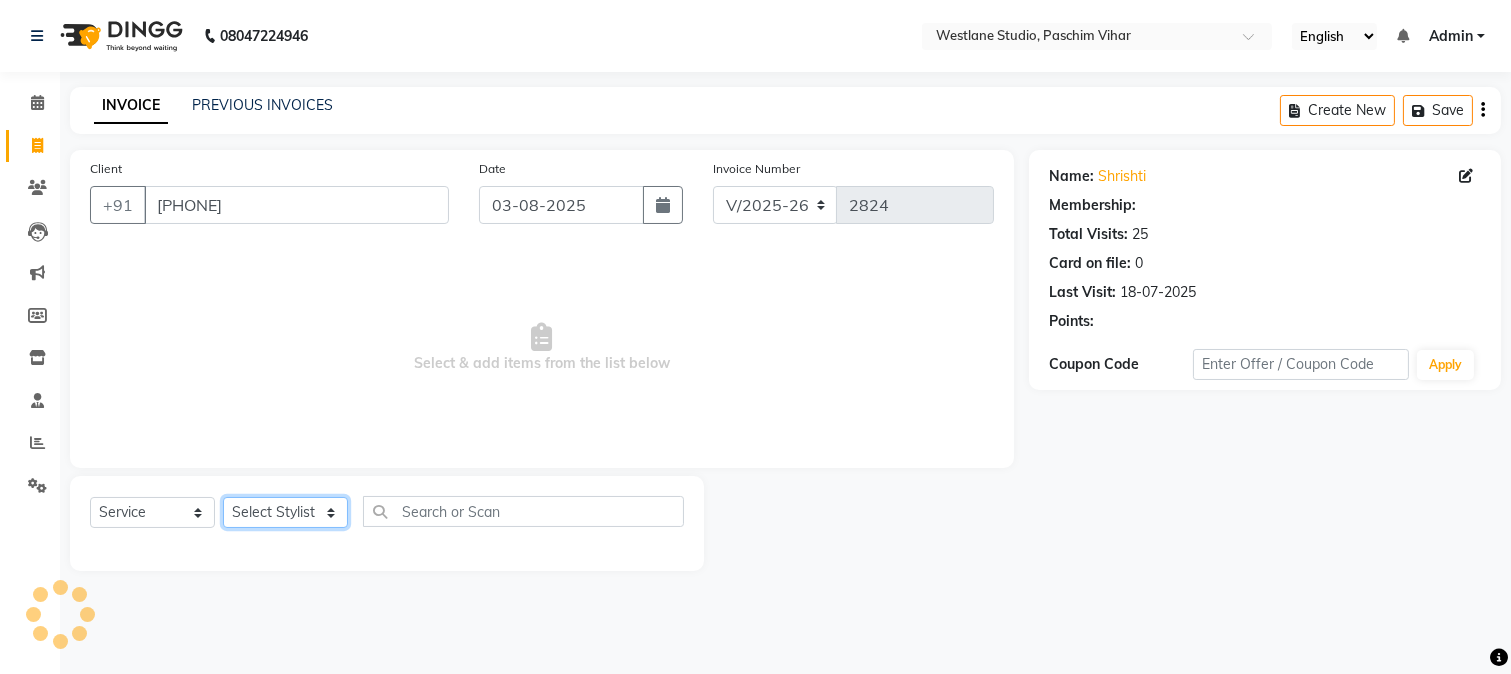 click on "Select Stylist Akash Anu Arun Gaurav  GULFAM jeeshan MANISH NADEEM ALI Nitin Sajwan Raja  Ranjeet RENU RIDHIMA BHATIA Rohit SAGAR Shakel SOHEIL Sonam SUNIL USHA" 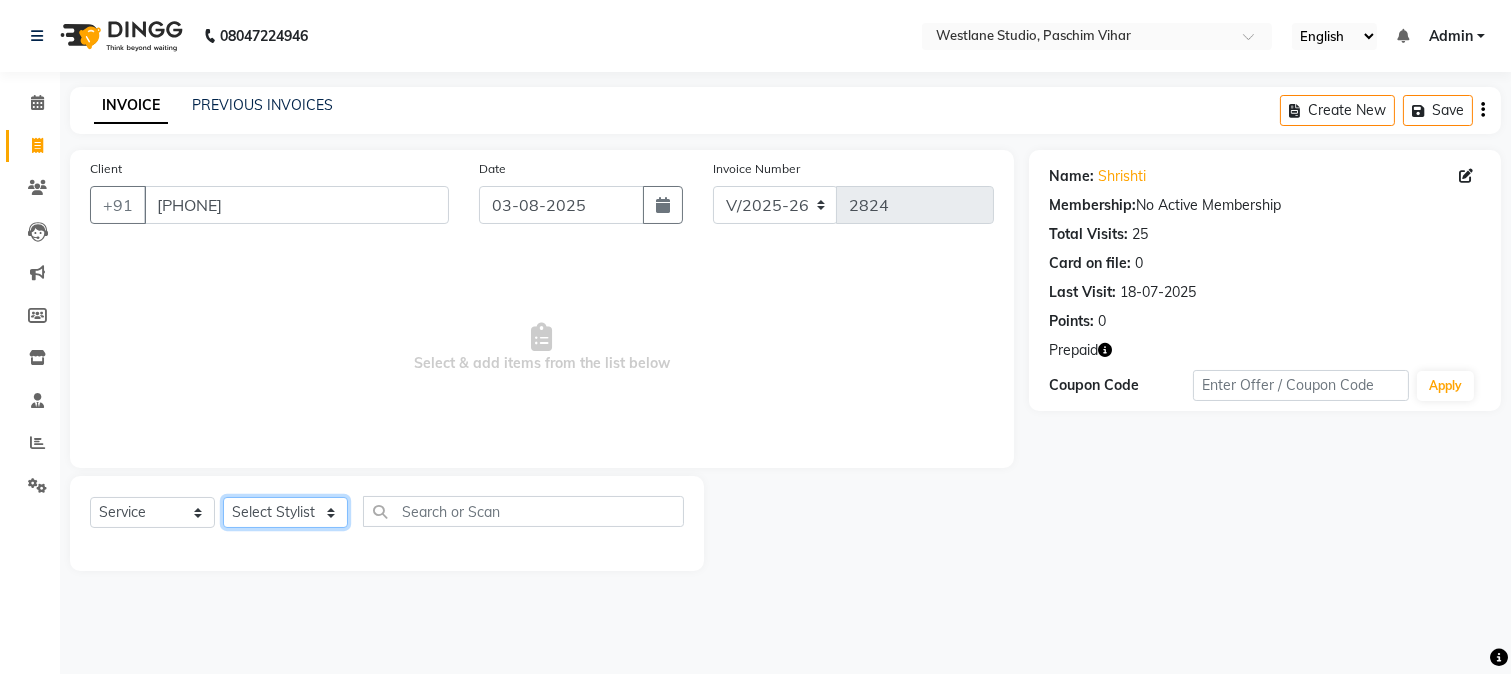 select on "15077" 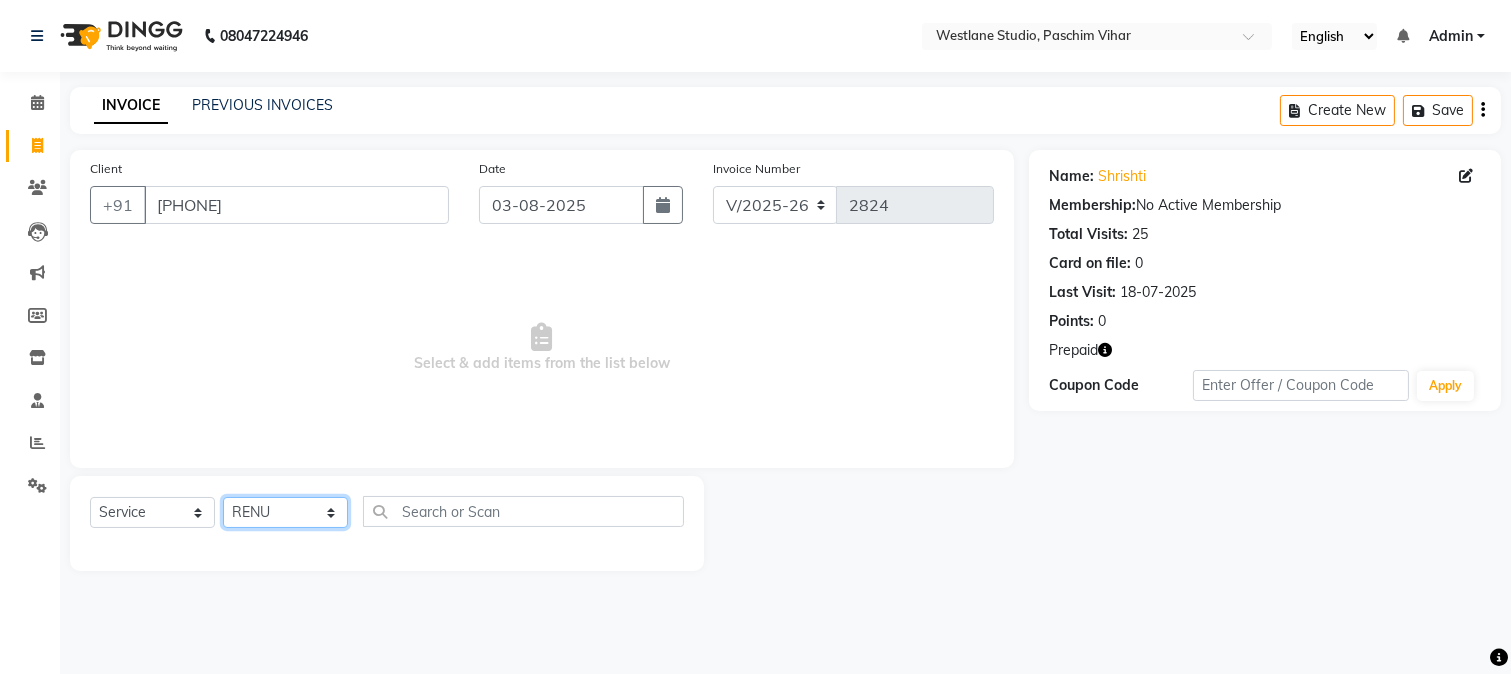 click on "Select Stylist Akash Anu Arun Gaurav  GULFAM jeeshan MANISH NADEEM ALI Nitin Sajwan Raja  Ranjeet RENU RIDHIMA BHATIA Rohit SAGAR Shakel SOHEIL Sonam SUNIL USHA" 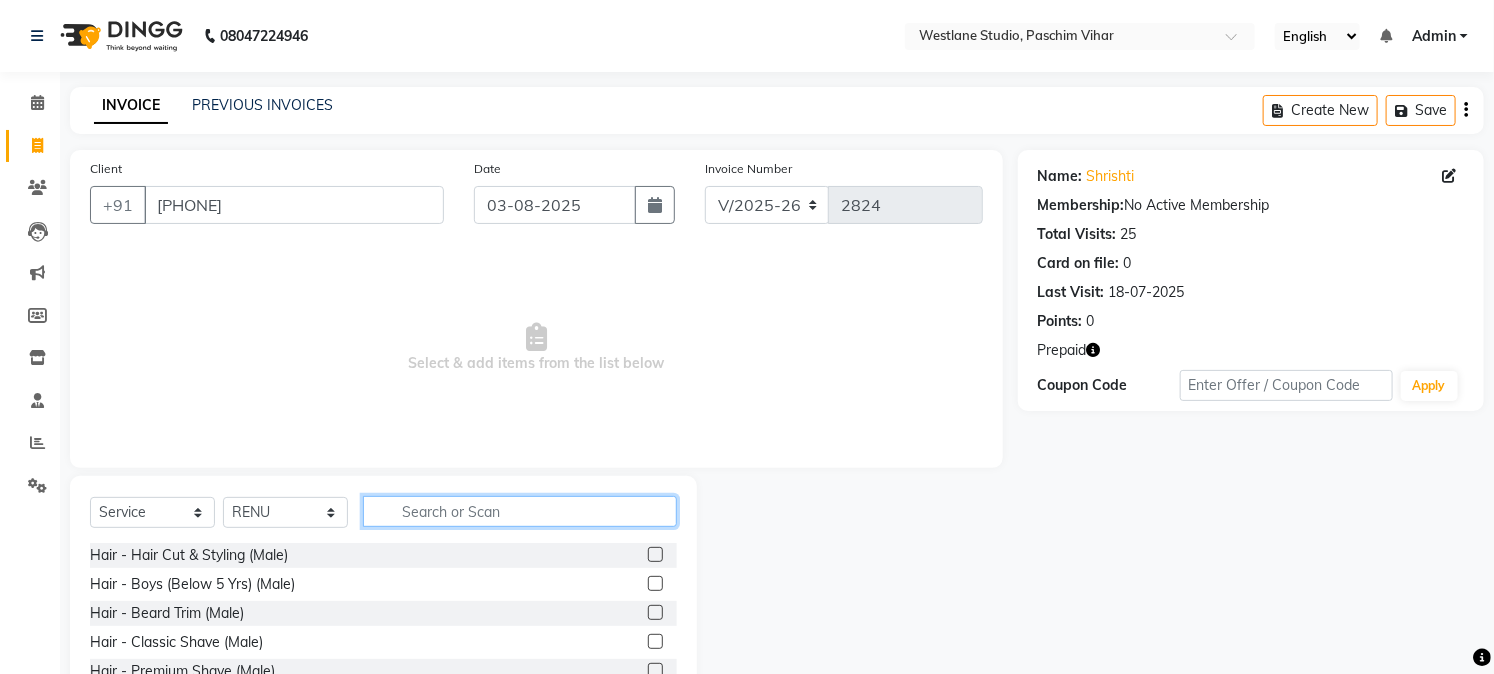 click 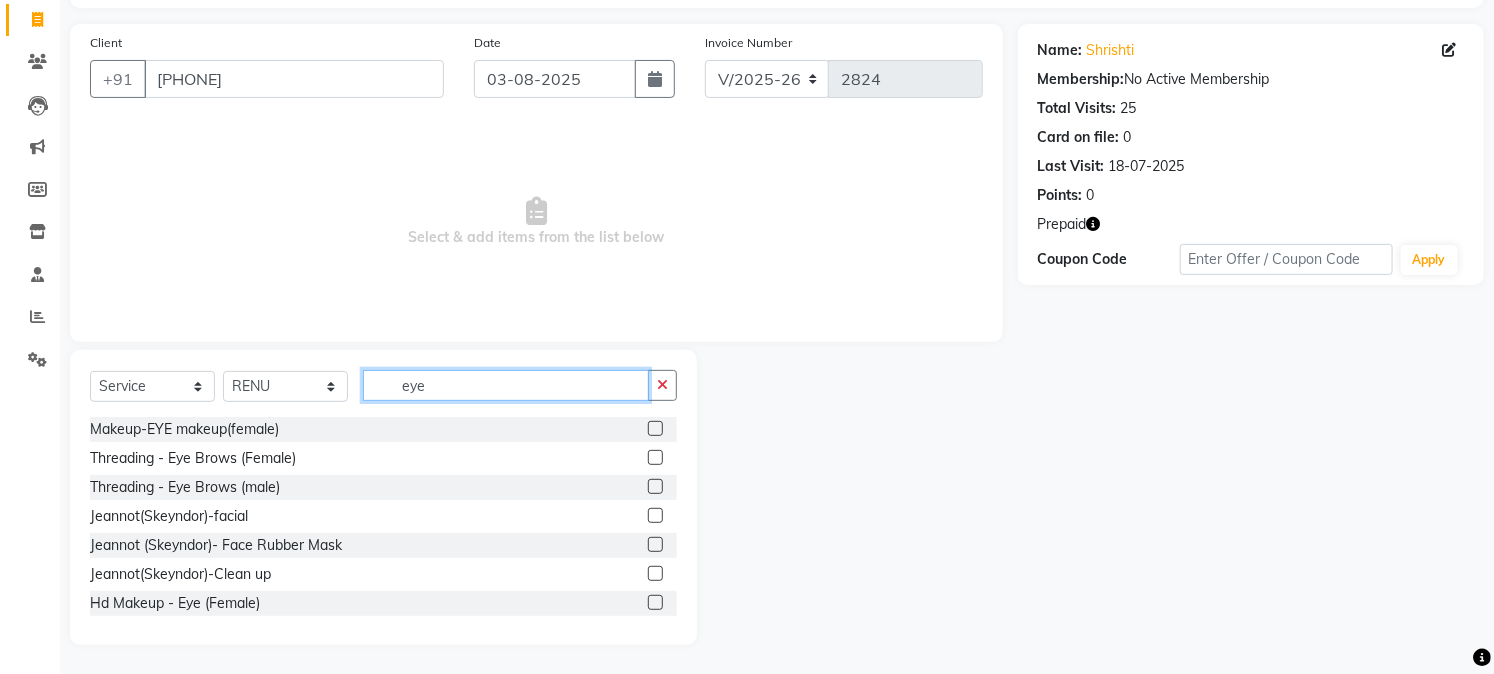 scroll, scrollTop: 101, scrollLeft: 0, axis: vertical 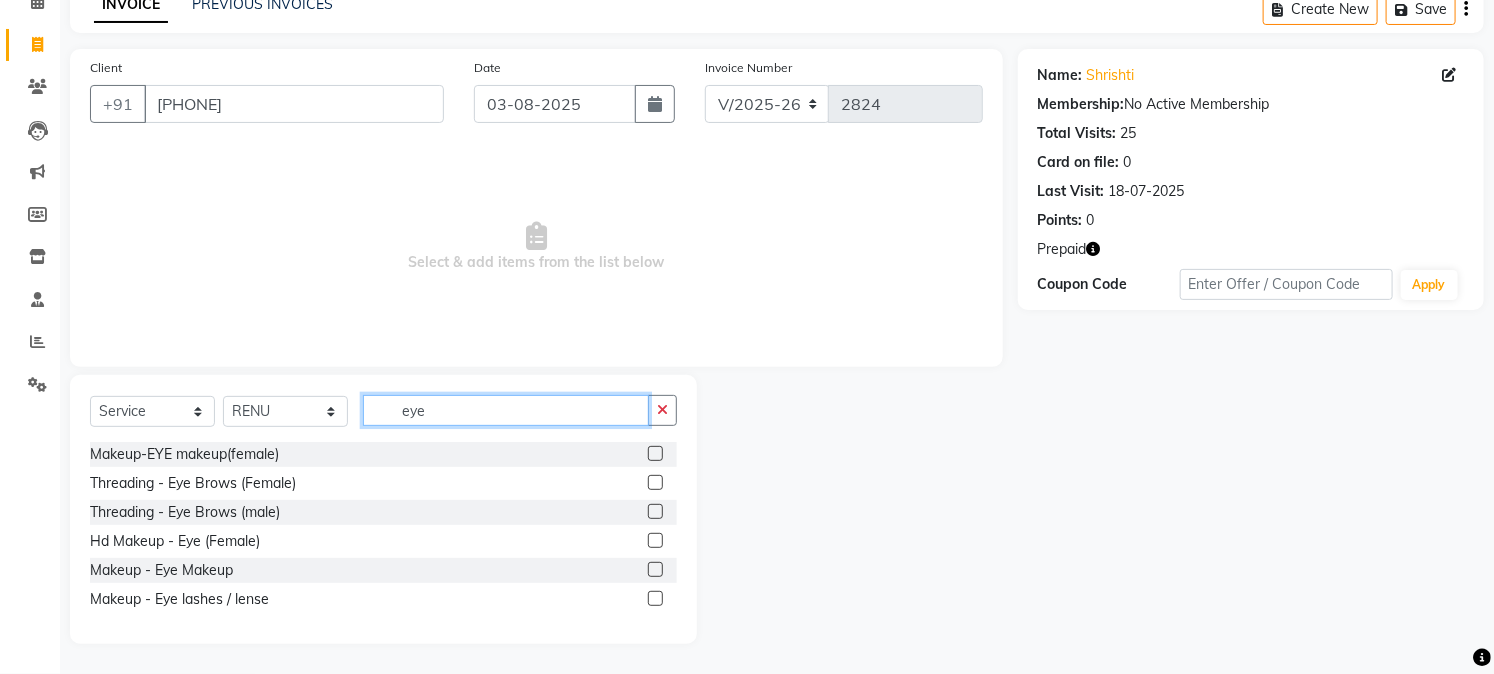 type on "eye" 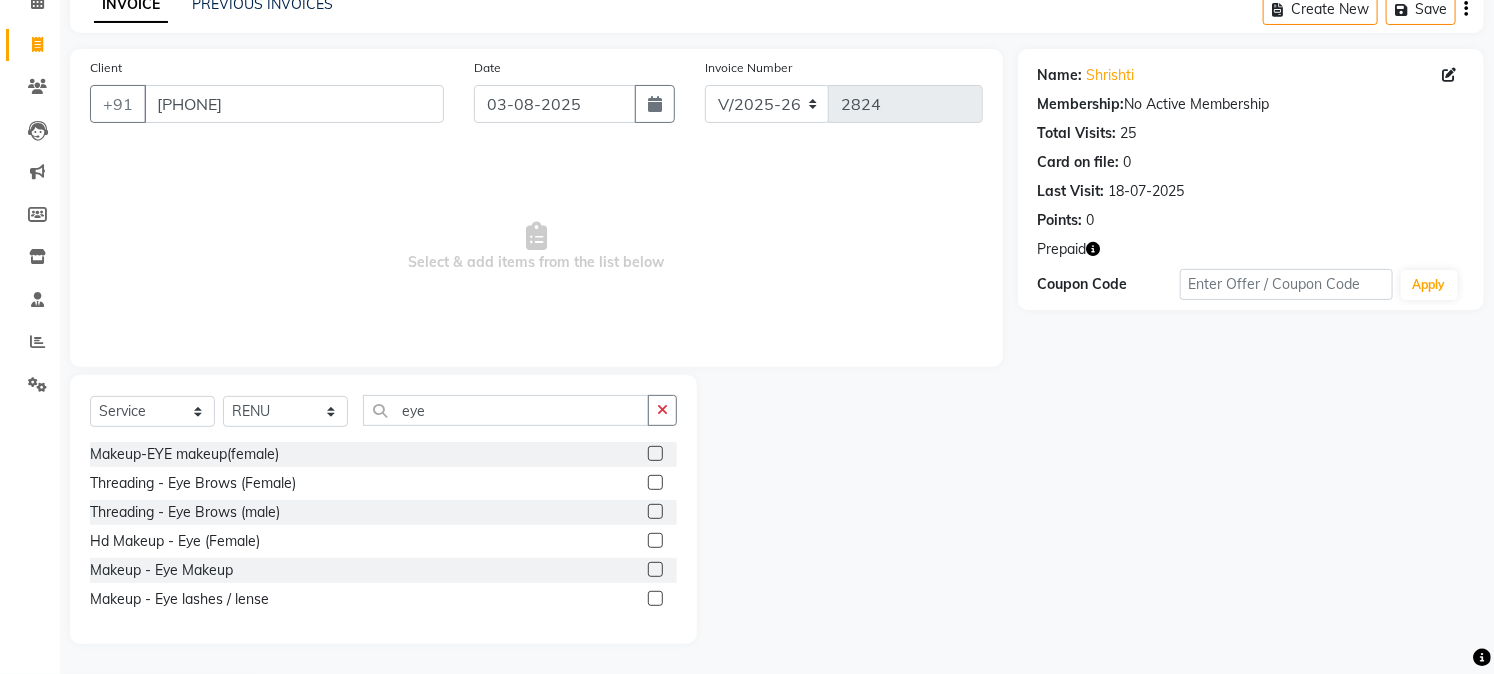 click 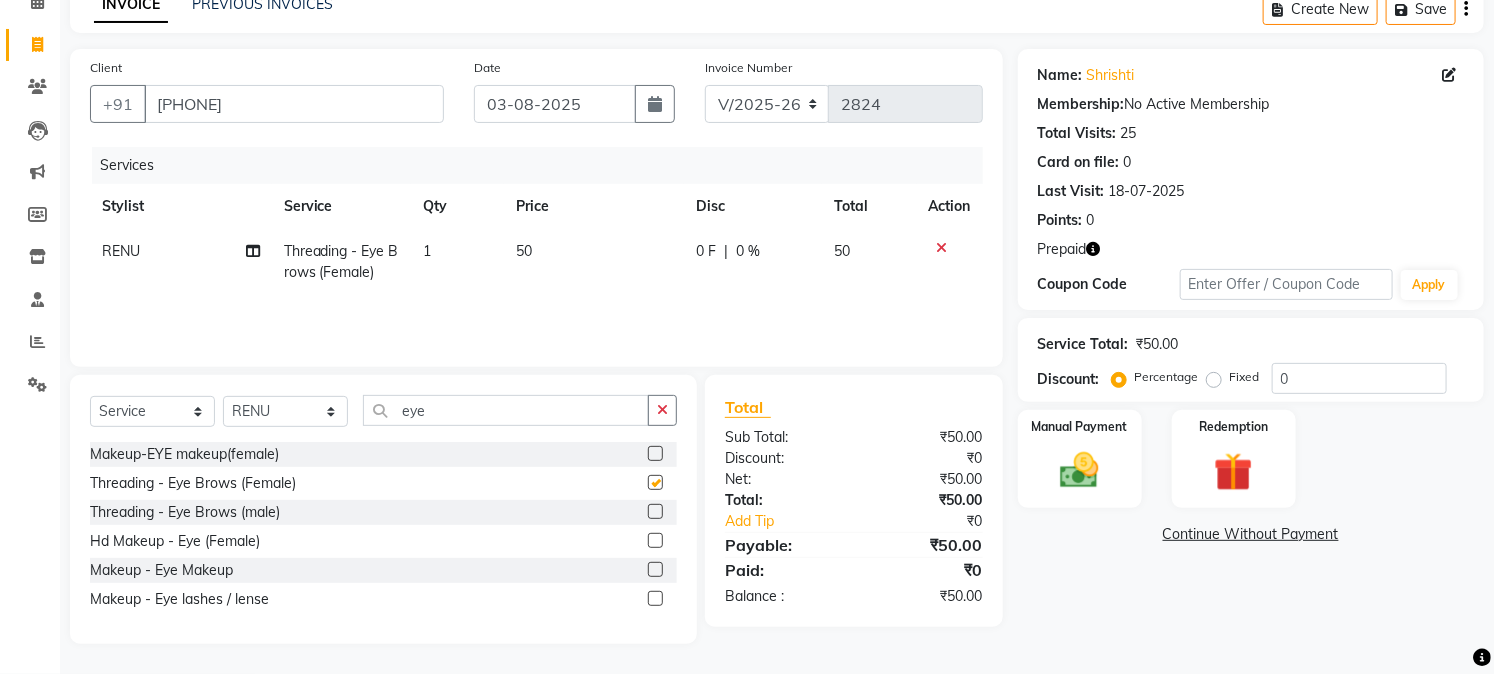 checkbox on "false" 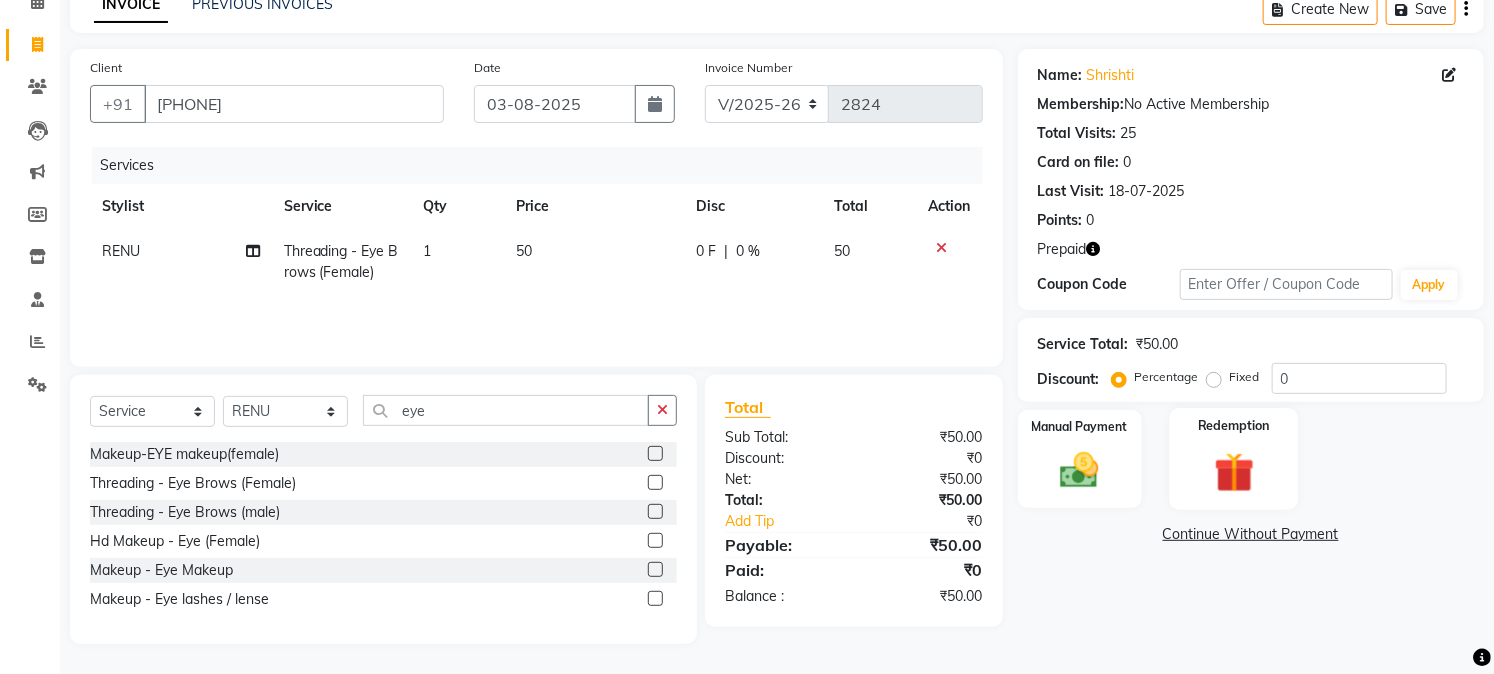 click 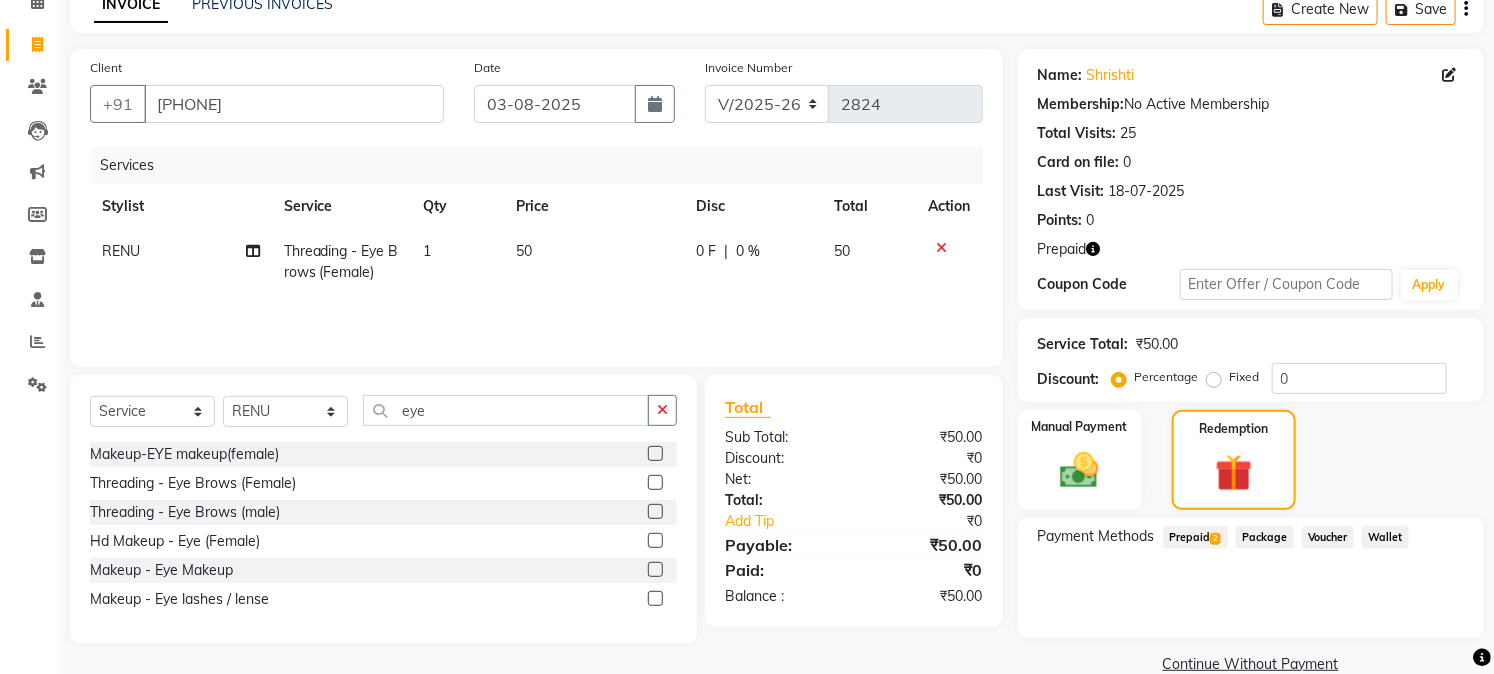 click on "Prepaid  2" 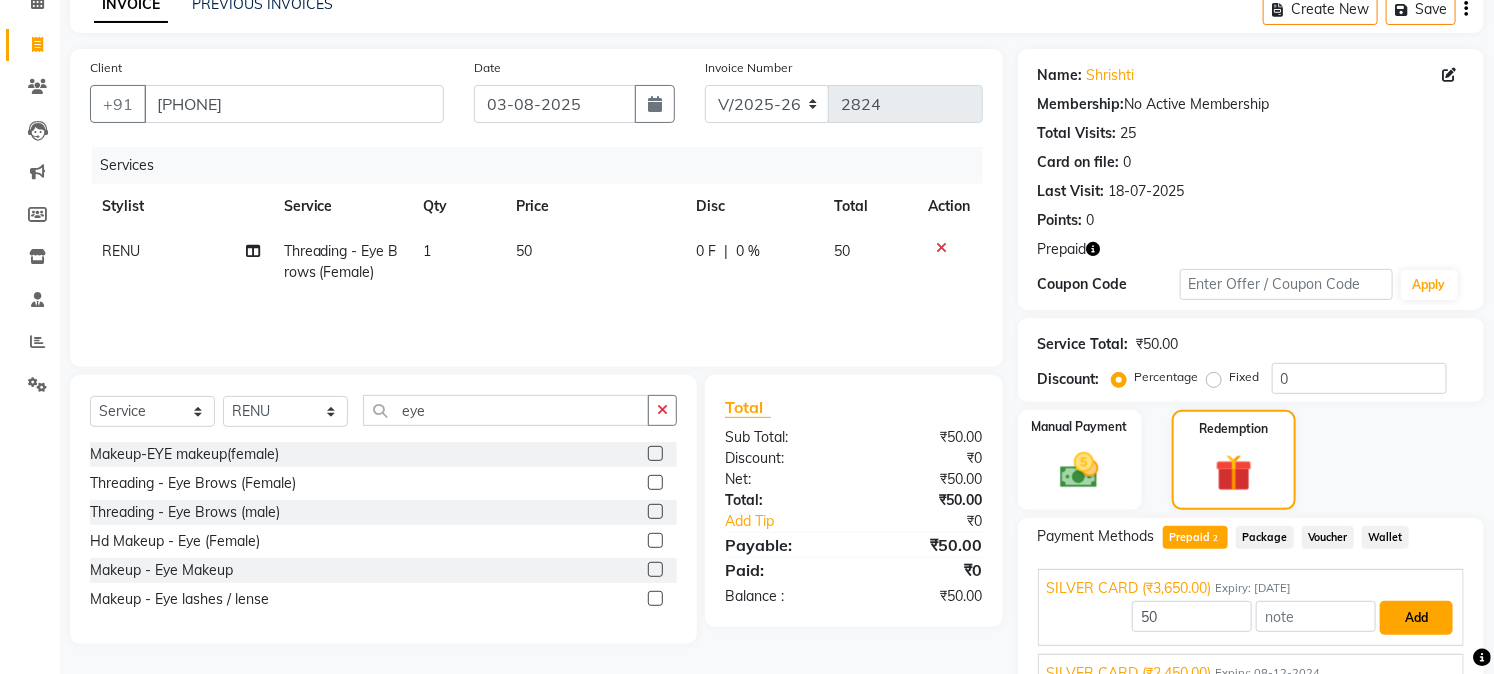 click on "Add" at bounding box center [1416, 618] 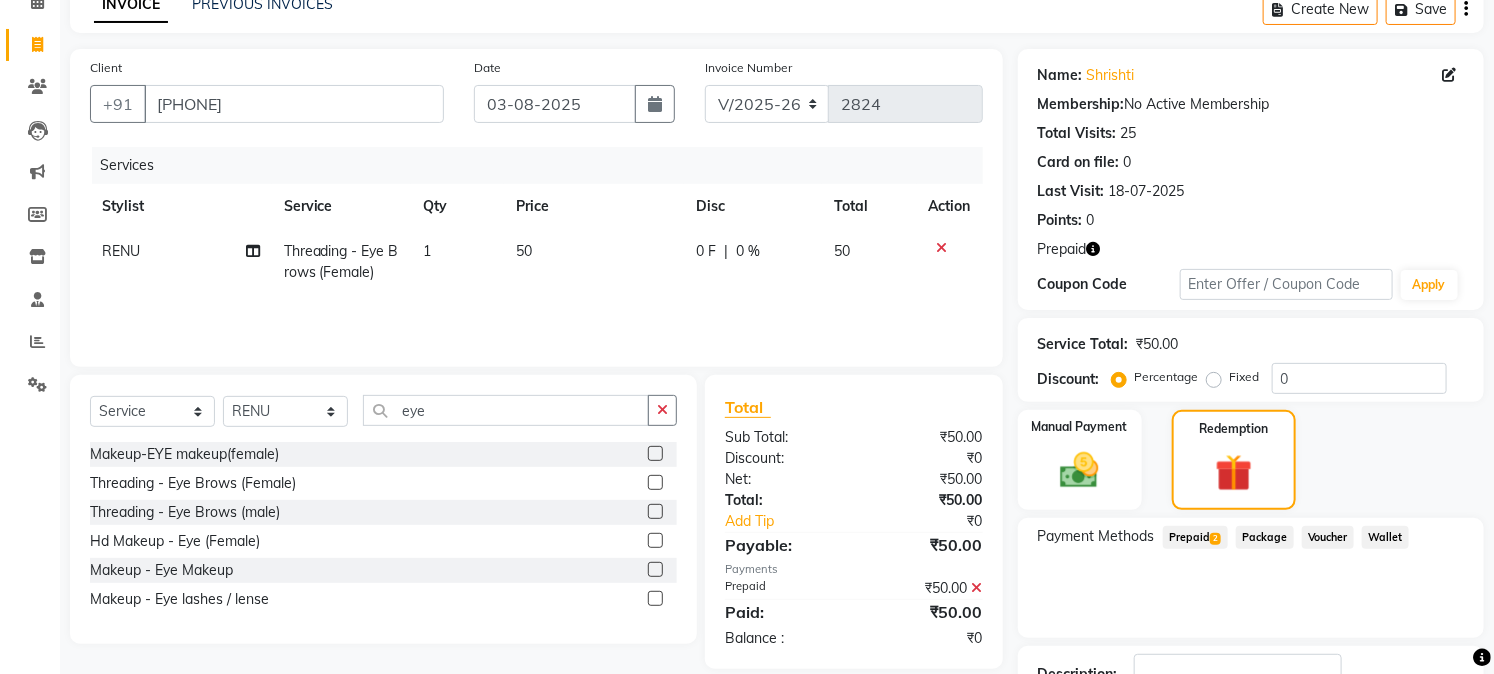 scroll, scrollTop: 247, scrollLeft: 0, axis: vertical 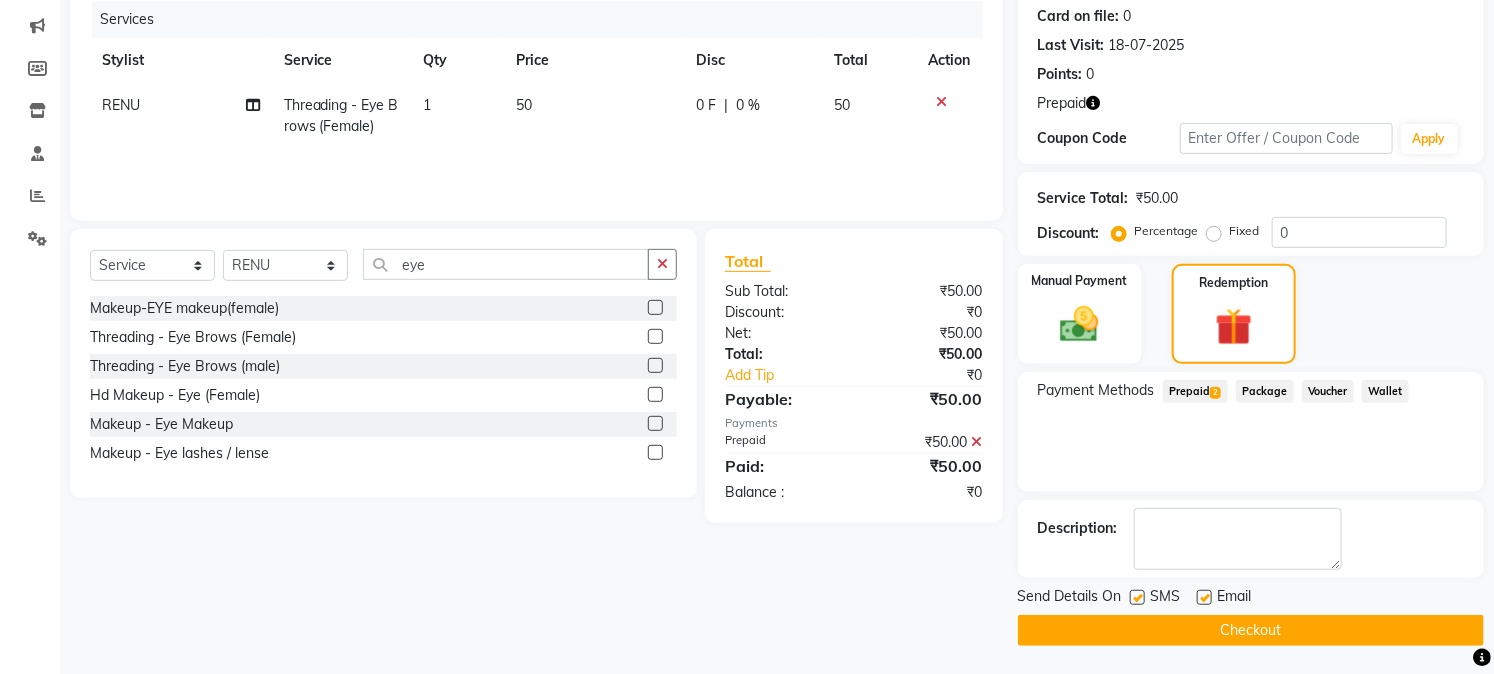 click on "Checkout" 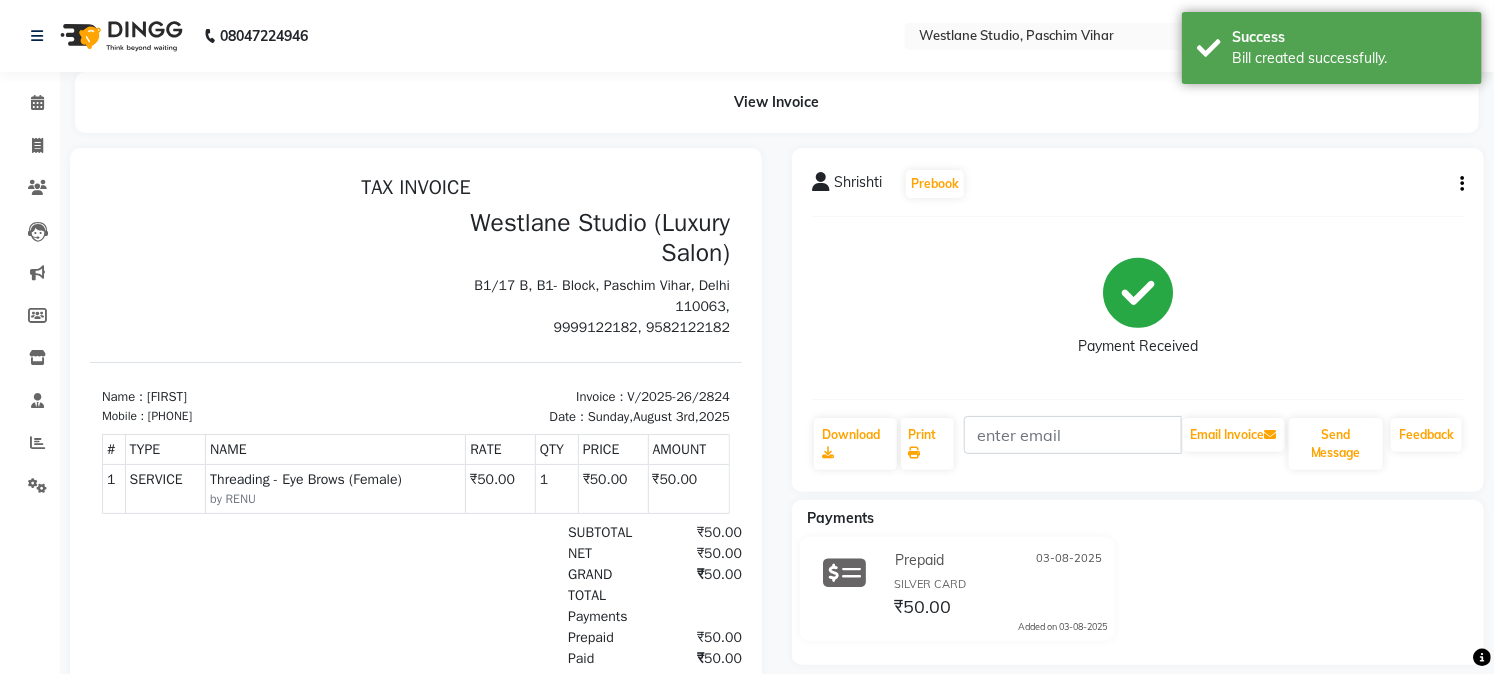 scroll, scrollTop: 0, scrollLeft: 0, axis: both 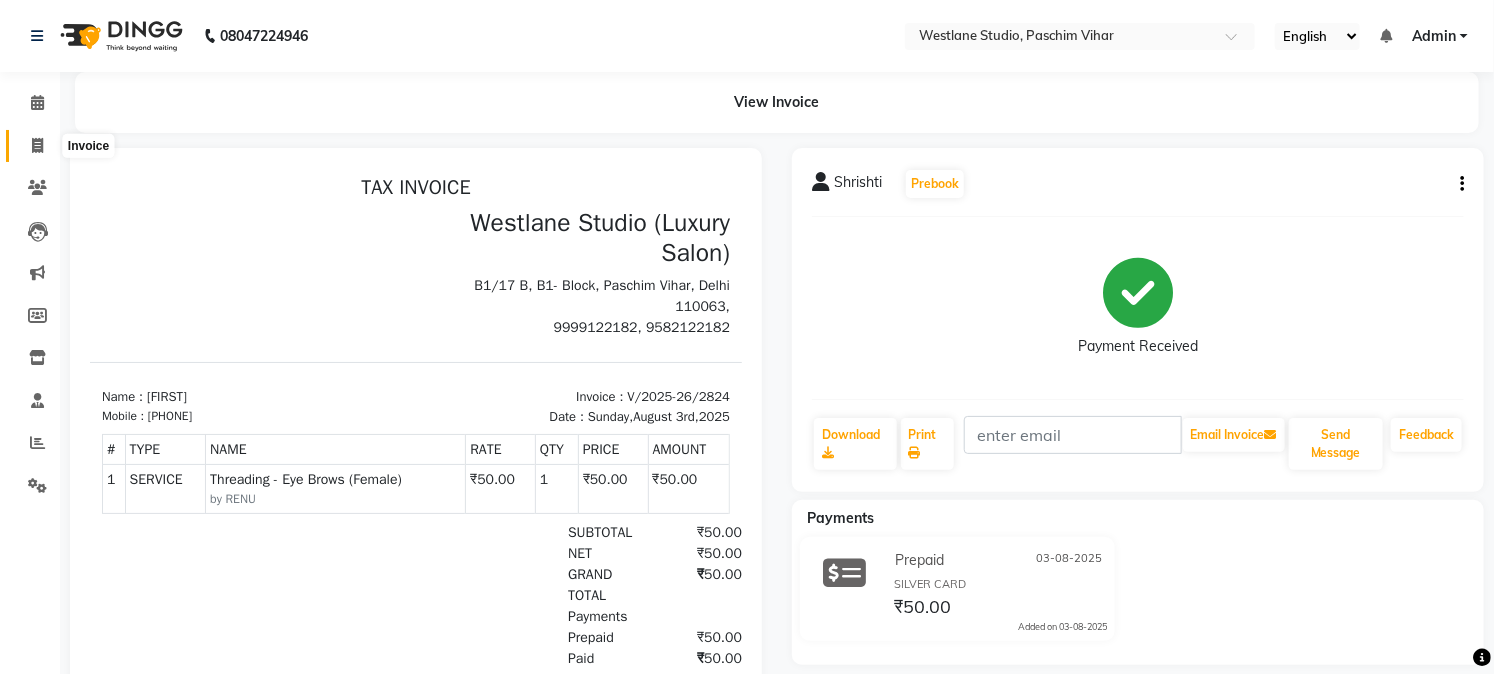 click 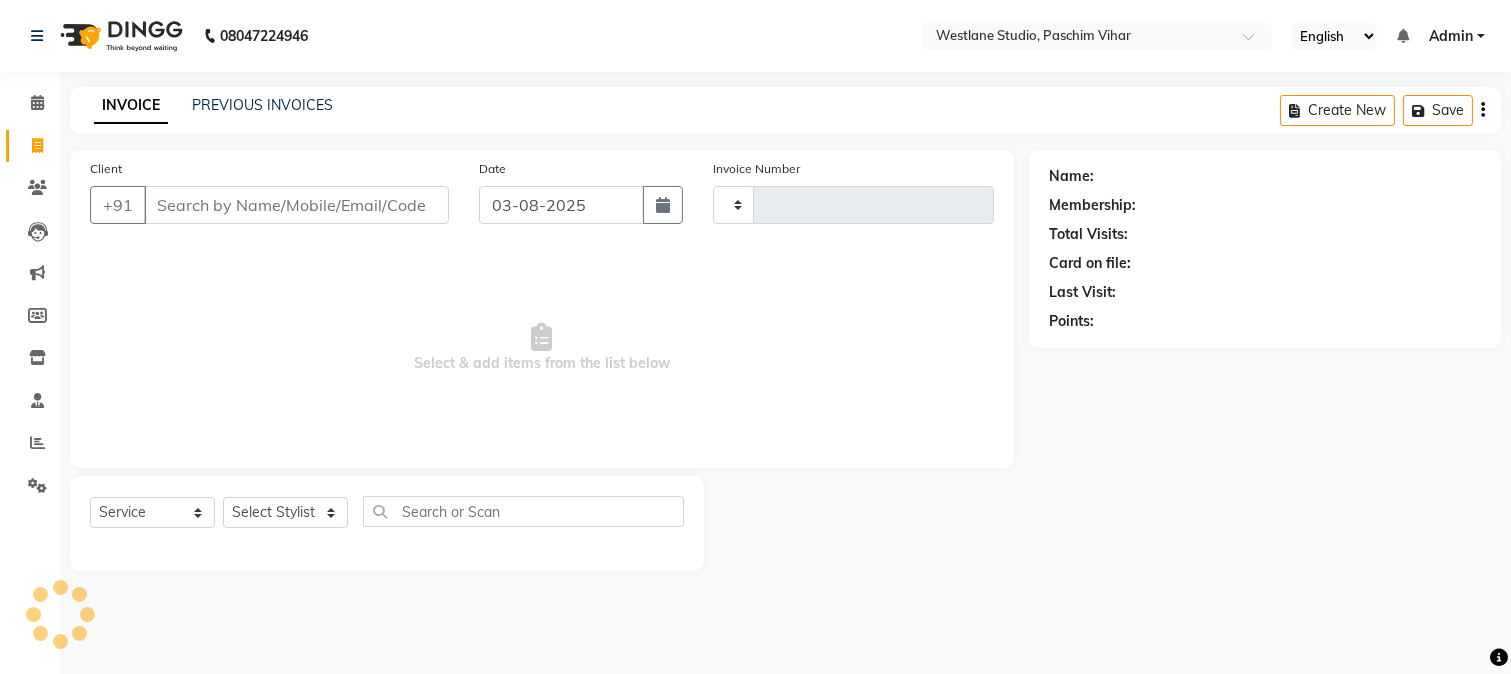 type on "2825" 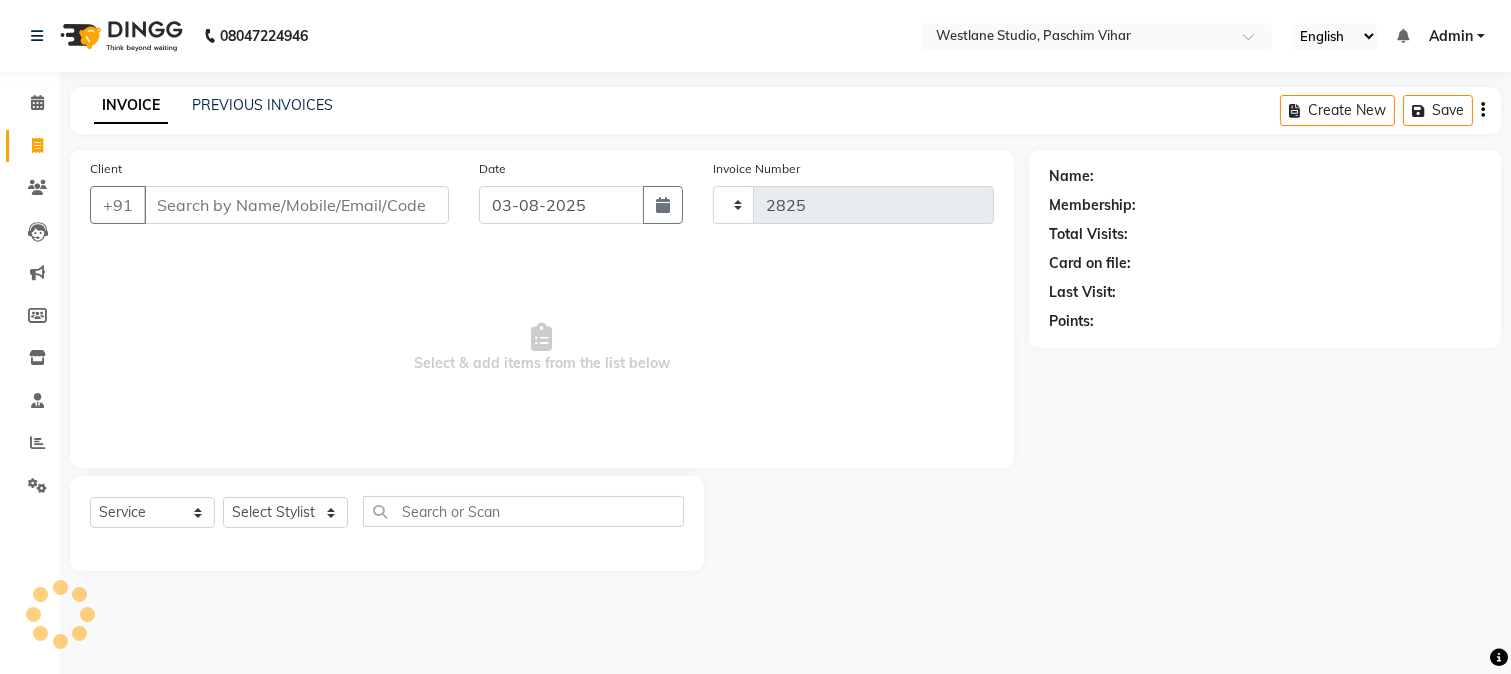 select on "223" 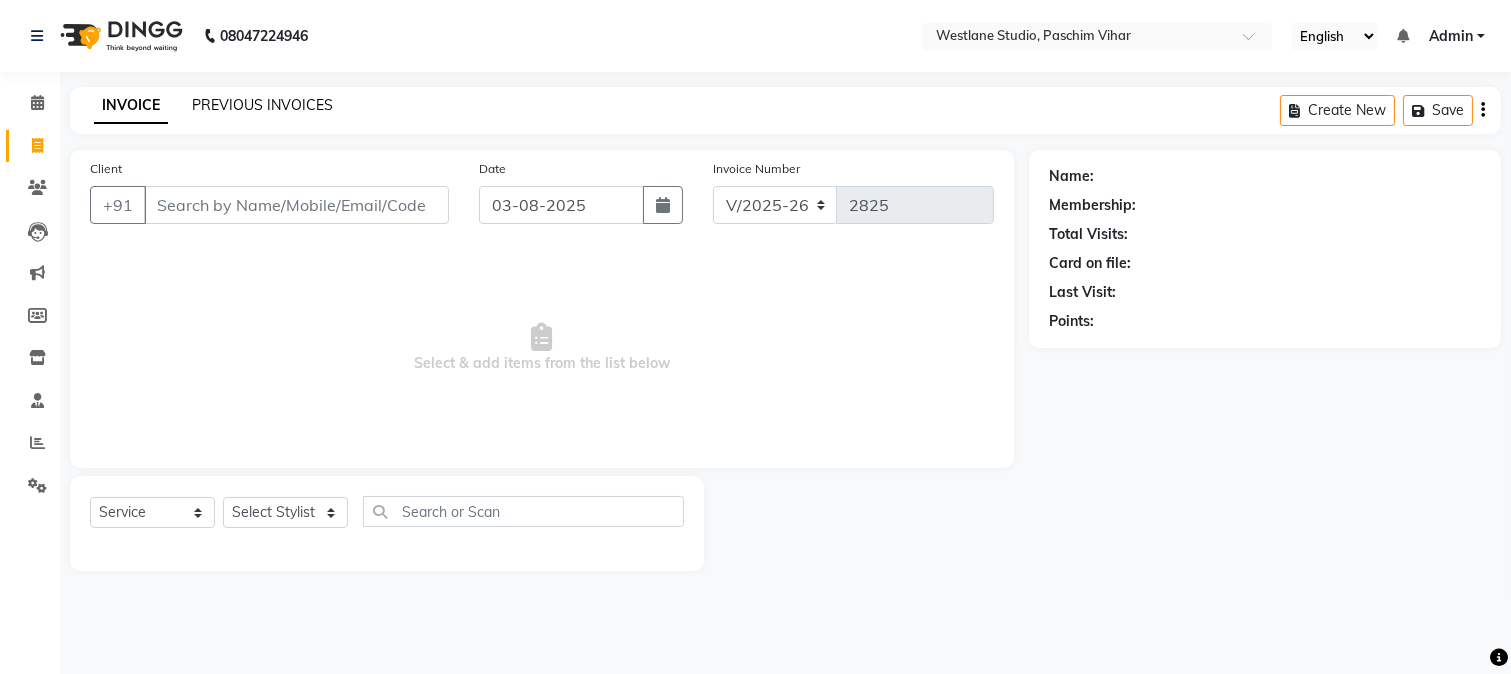 click on "PREVIOUS INVOICES" 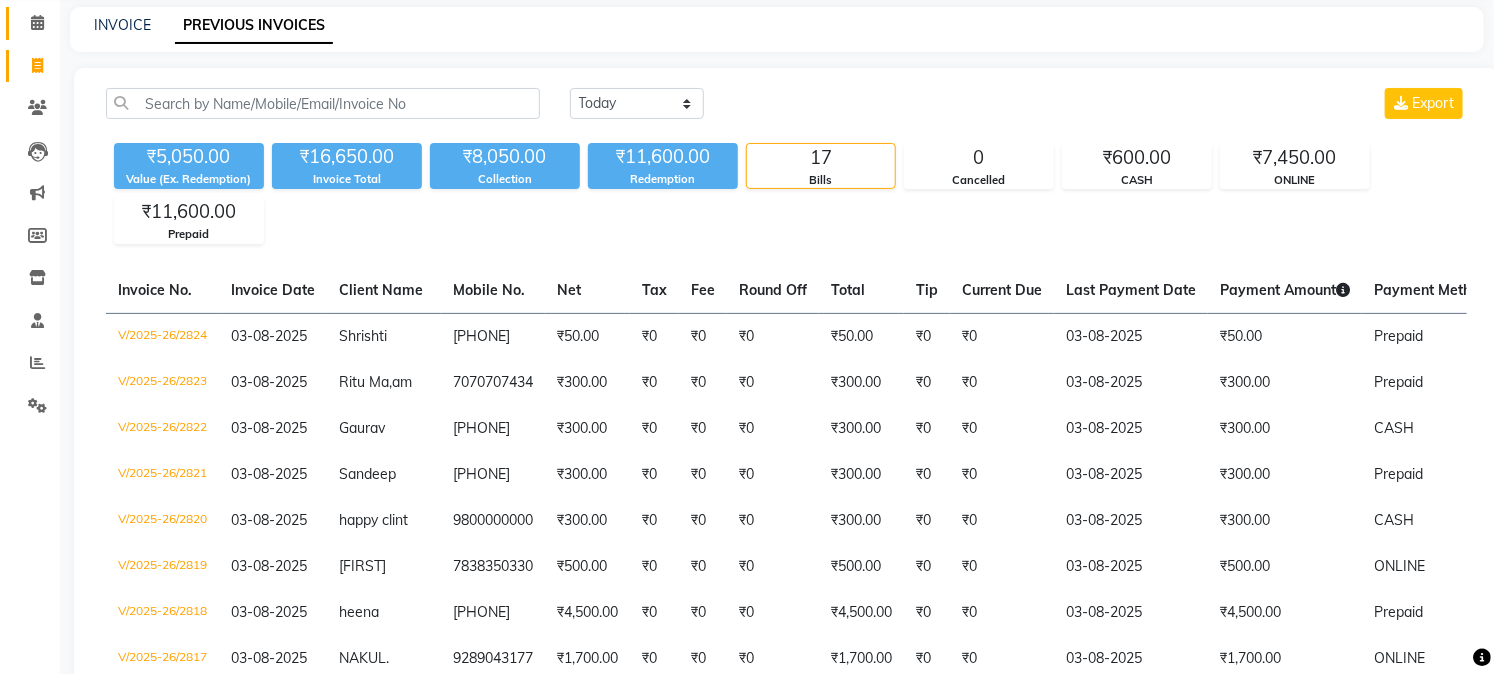 scroll, scrollTop: 0, scrollLeft: 0, axis: both 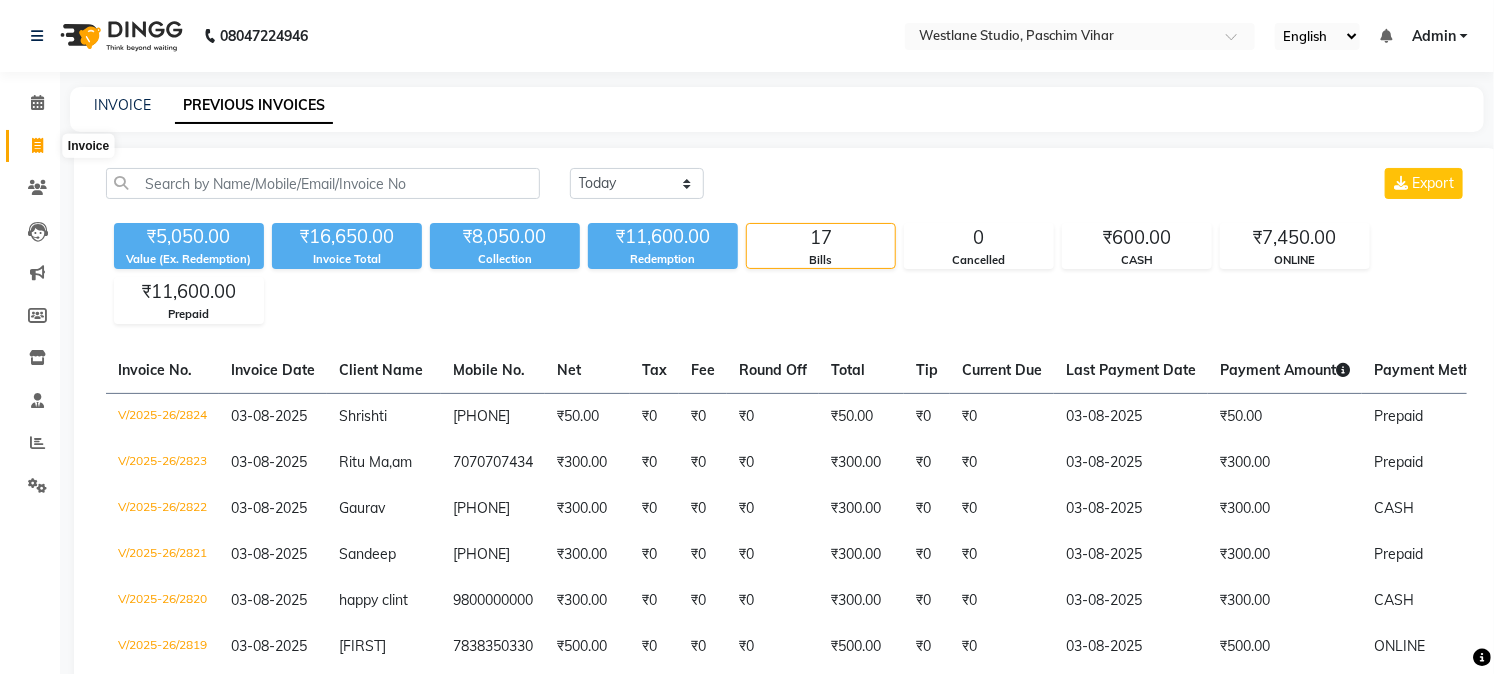 drag, startPoint x: 32, startPoint y: 140, endPoint x: 394, endPoint y: 11, distance: 384.29807 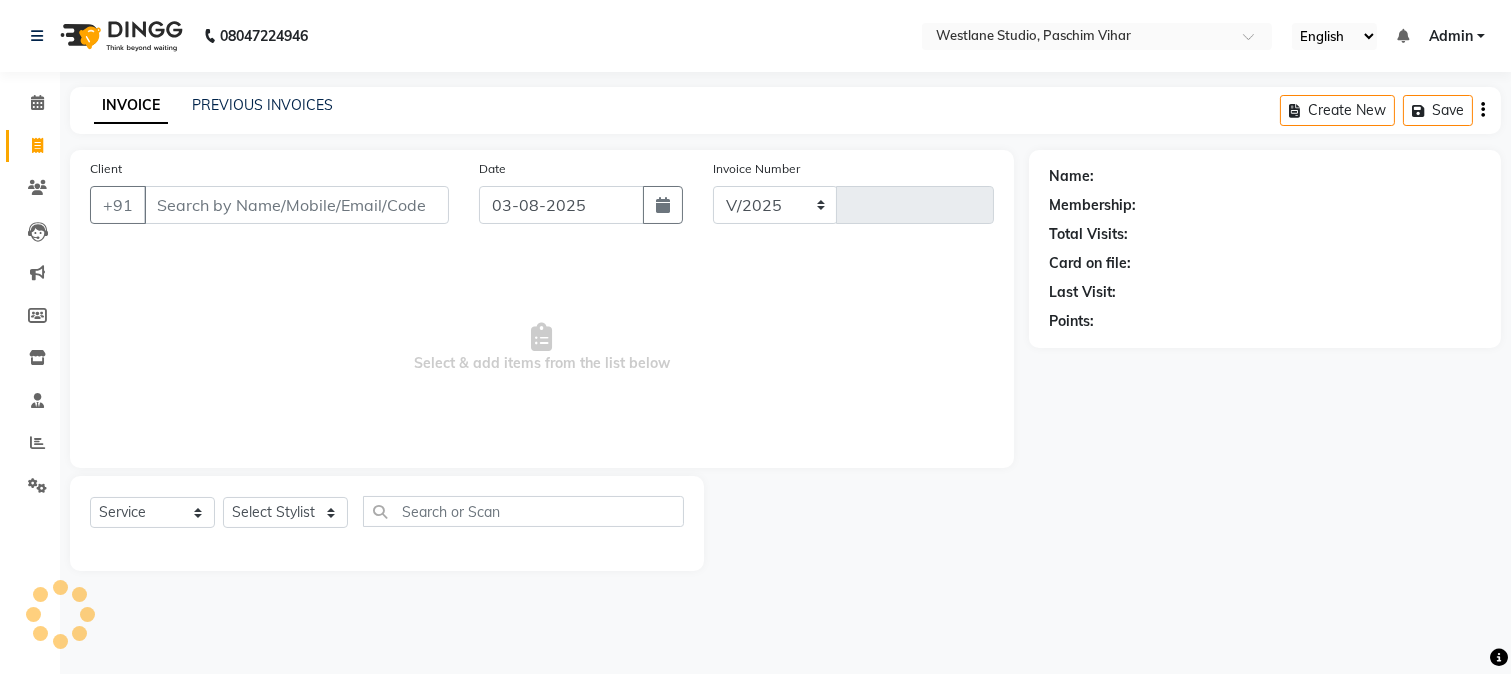 select on "223" 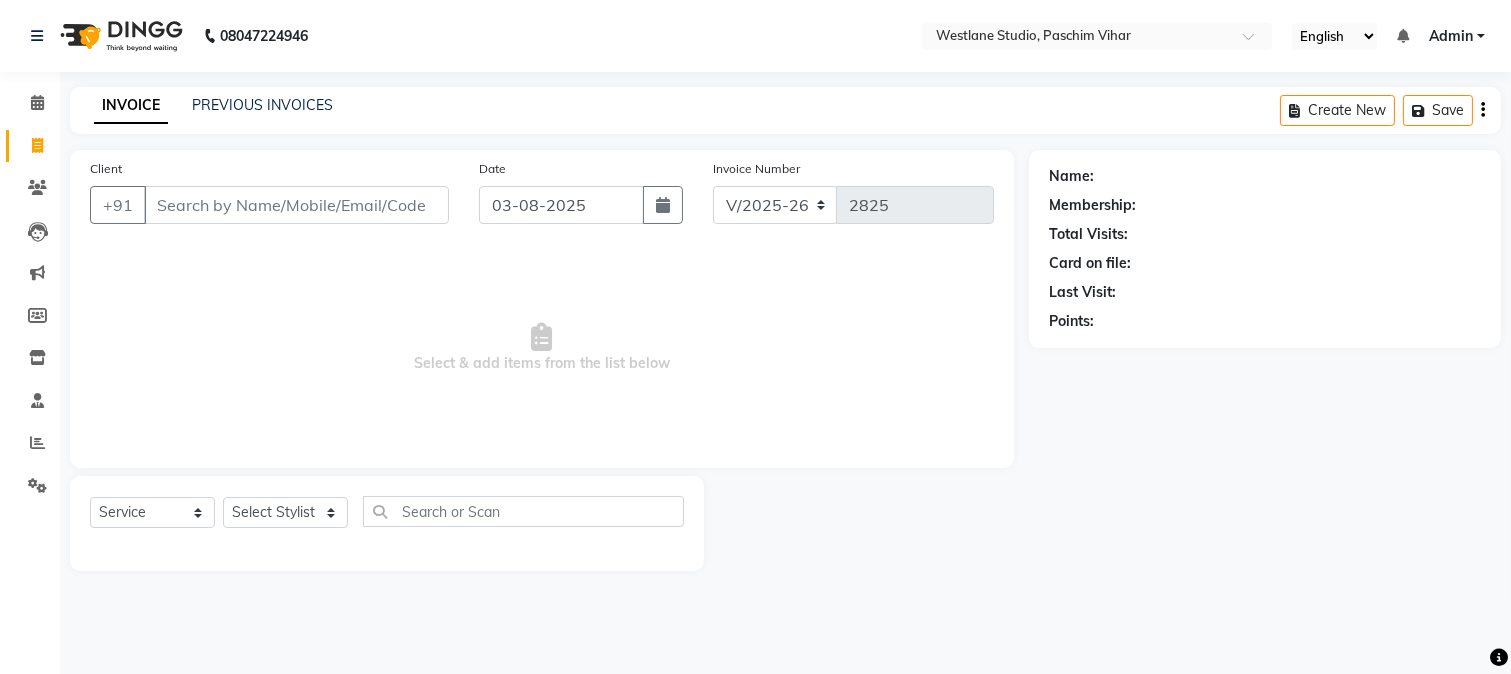 click on "Client" at bounding box center (296, 205) 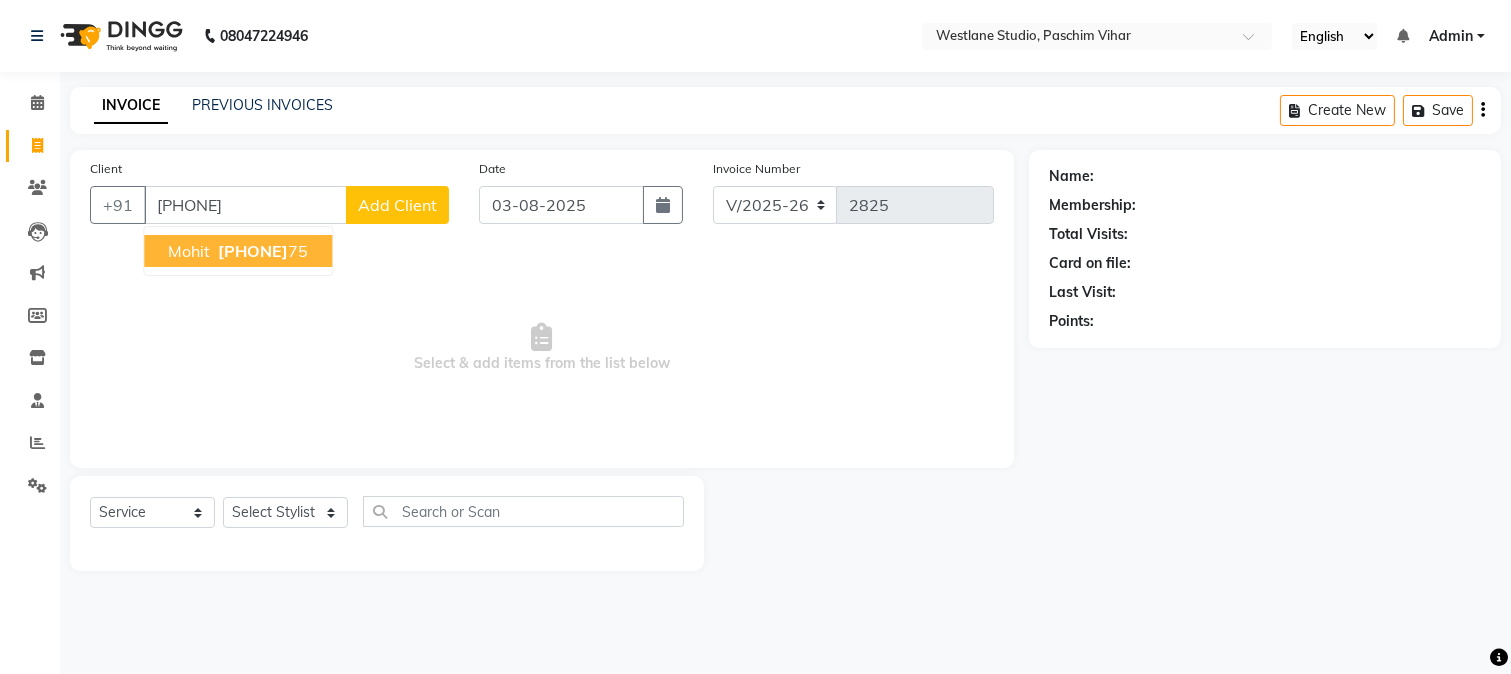 click on "[PHONE]" at bounding box center [253, 251] 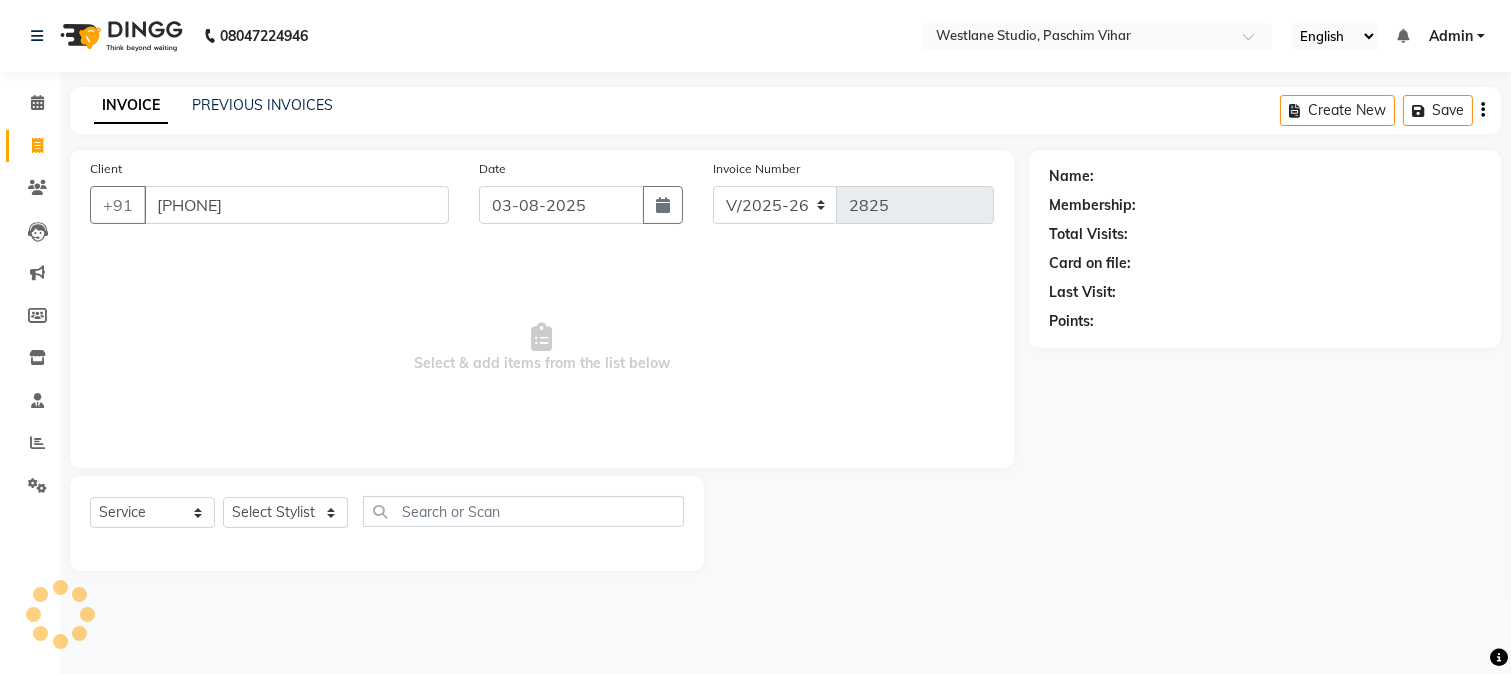 type on "[PHONE]" 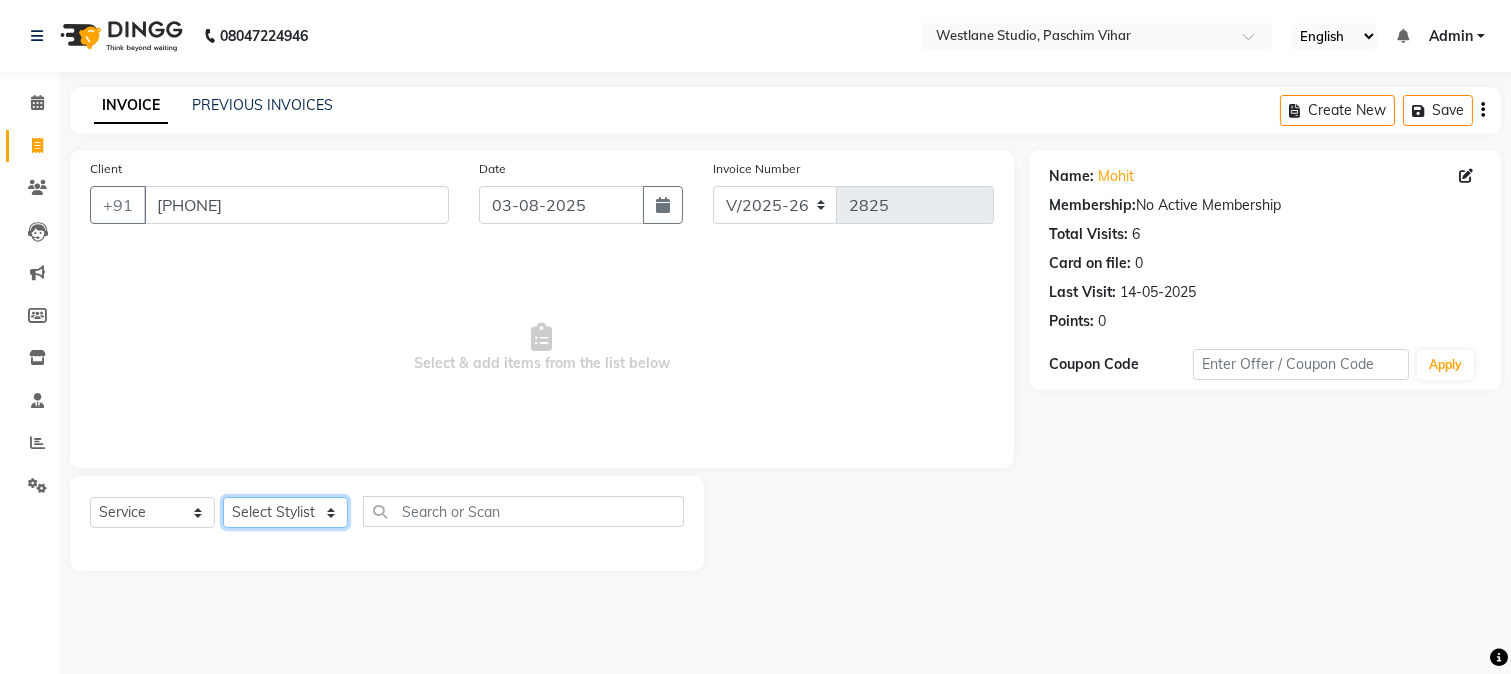 drag, startPoint x: 295, startPoint y: 520, endPoint x: 298, endPoint y: 498, distance: 22.203604 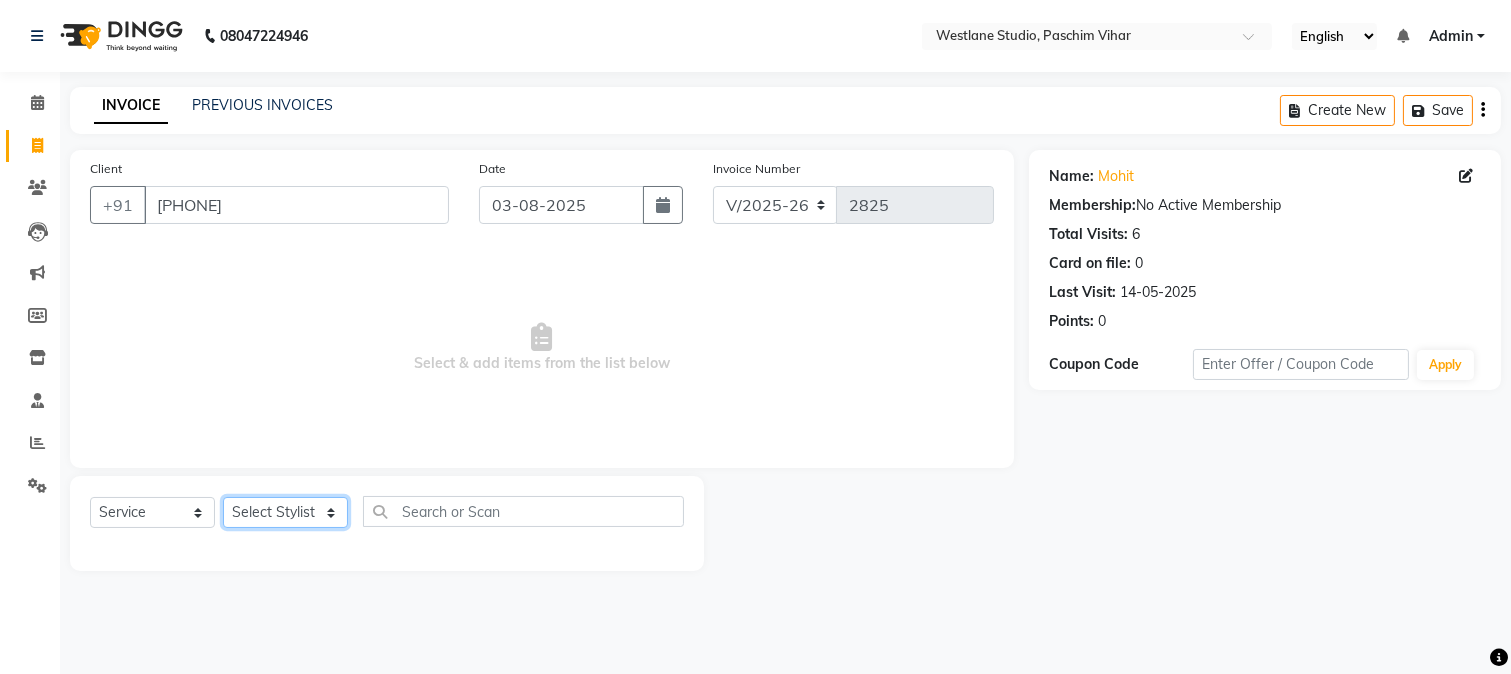 select on "6559" 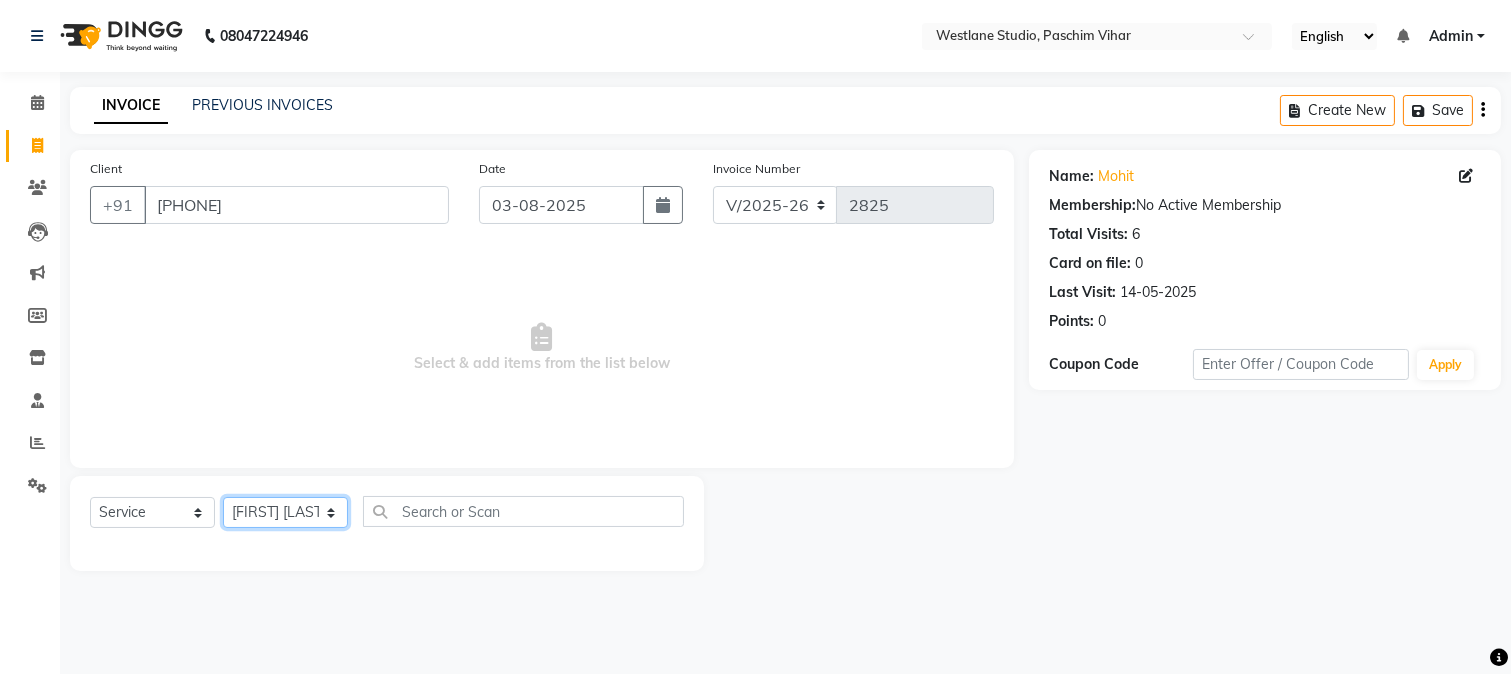 click on "Select Stylist Akash Anu Arun Gaurav  GULFAM jeeshan MANISH NADEEM ALI Nitin Sajwan Raja  Ranjeet RENU RIDHIMA BHATIA Rohit SAGAR Shakel SOHEIL Sonam SUNIL USHA" 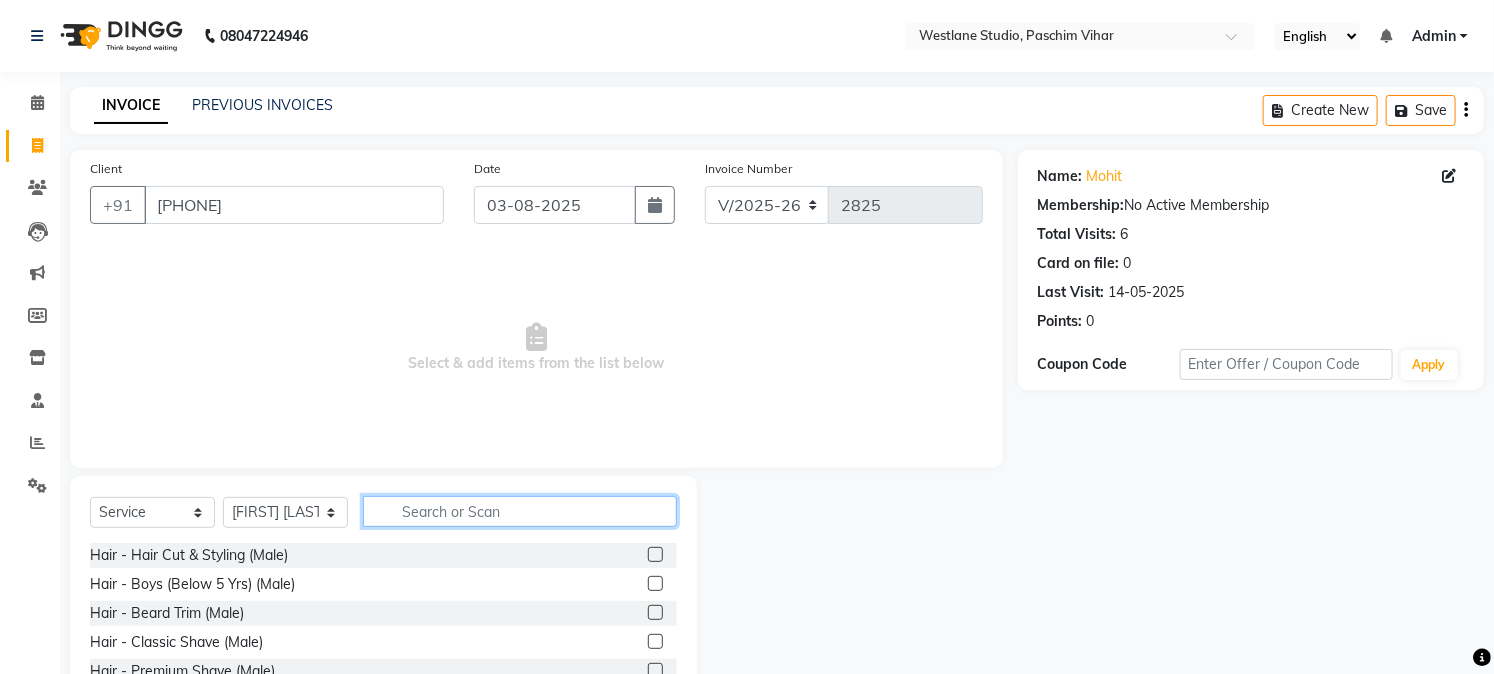 click 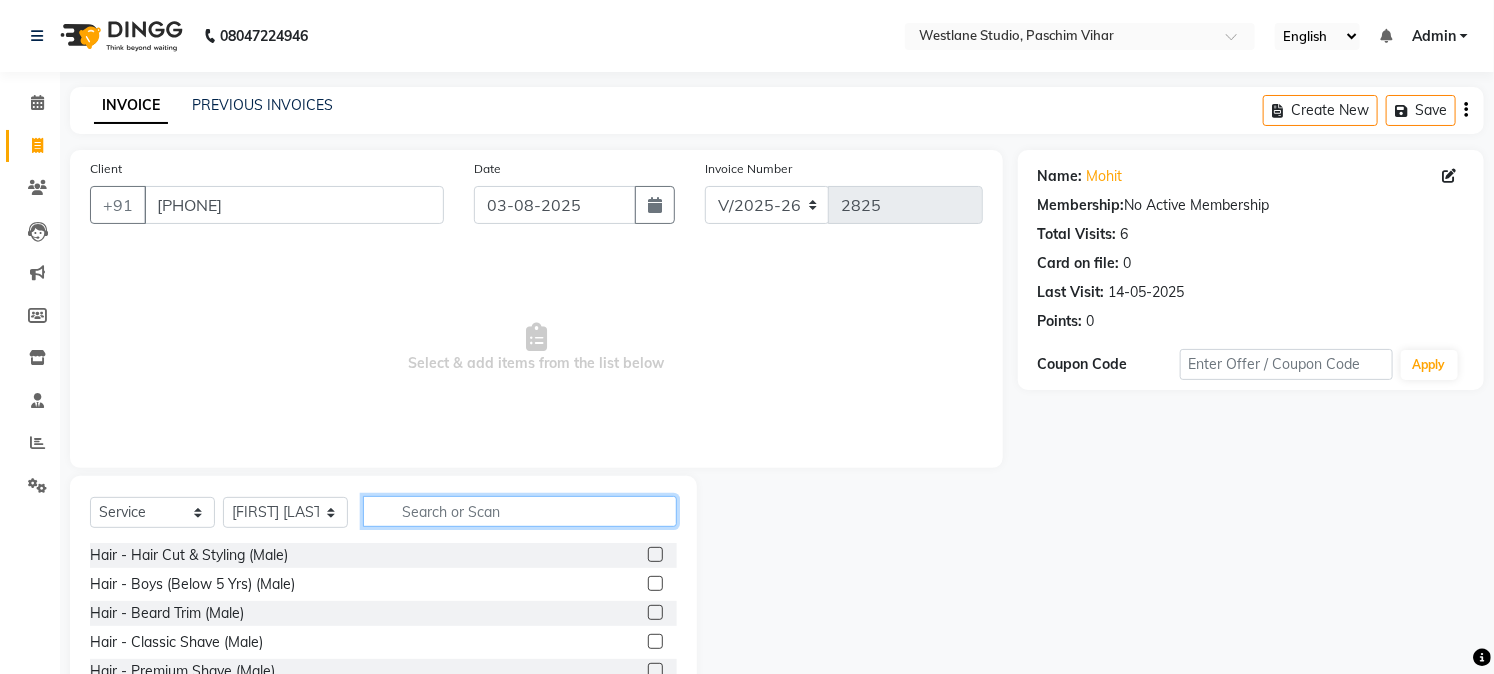 click 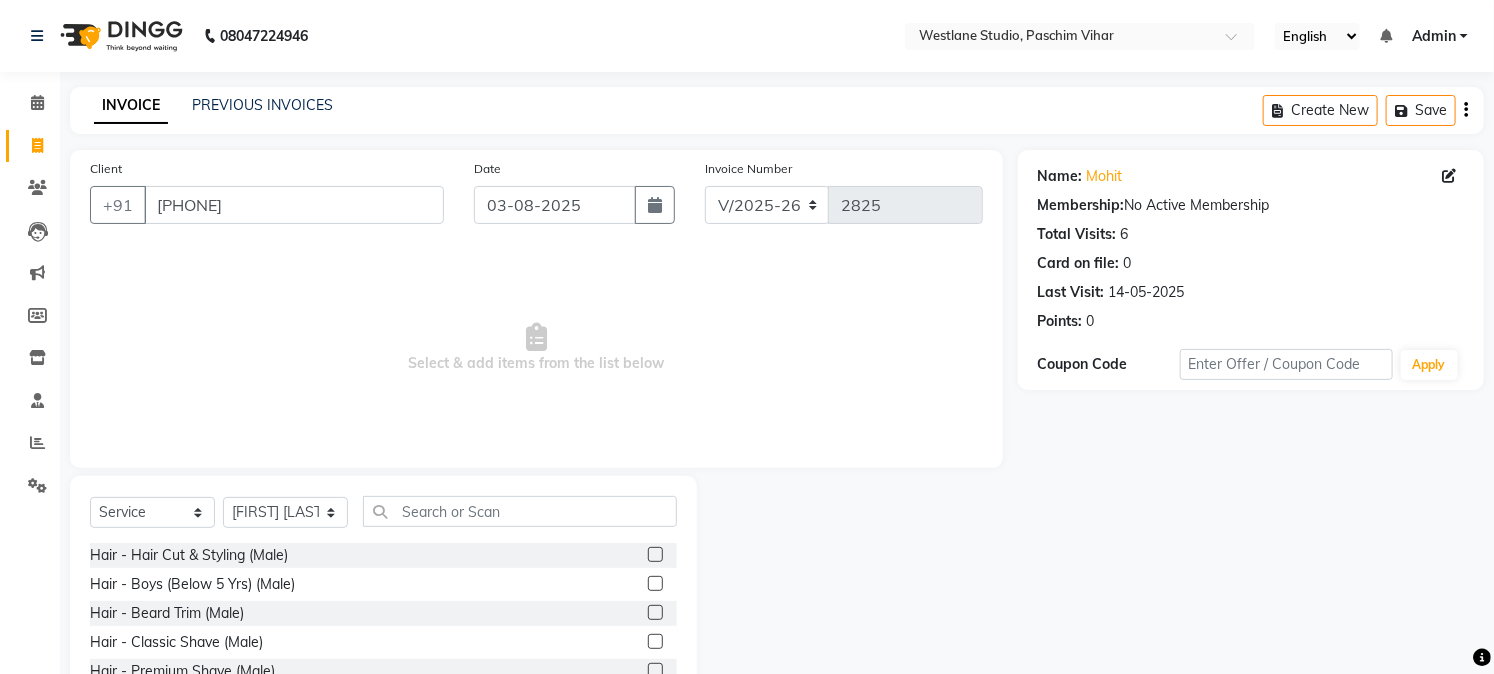 click 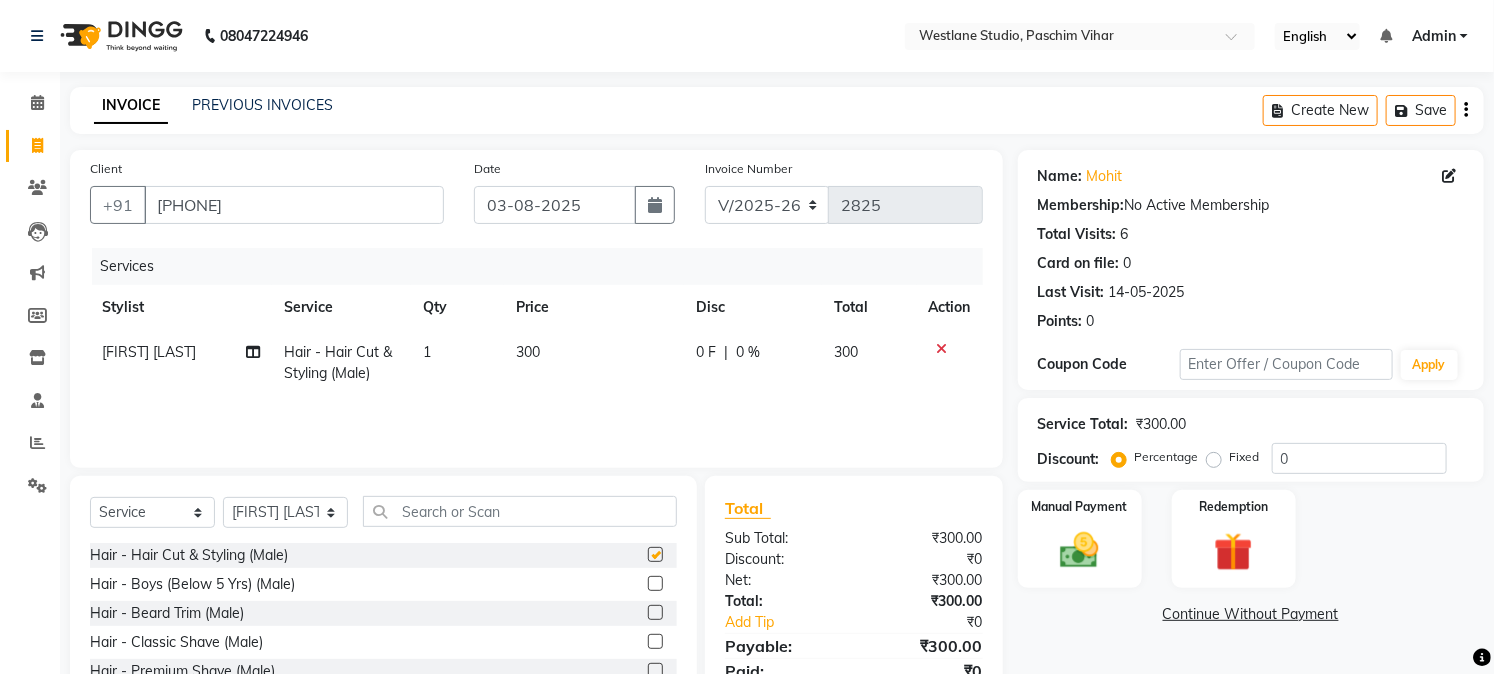 checkbox on "false" 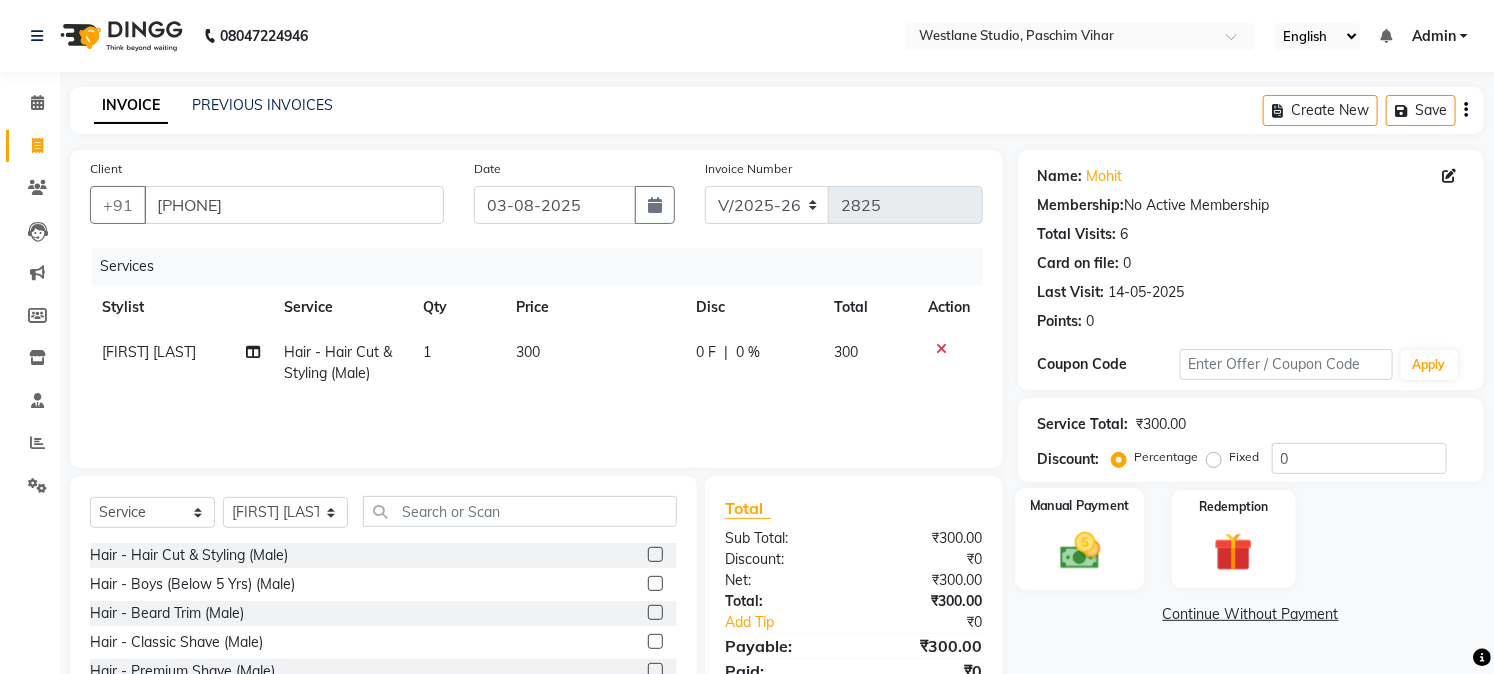 click on "Manual Payment" 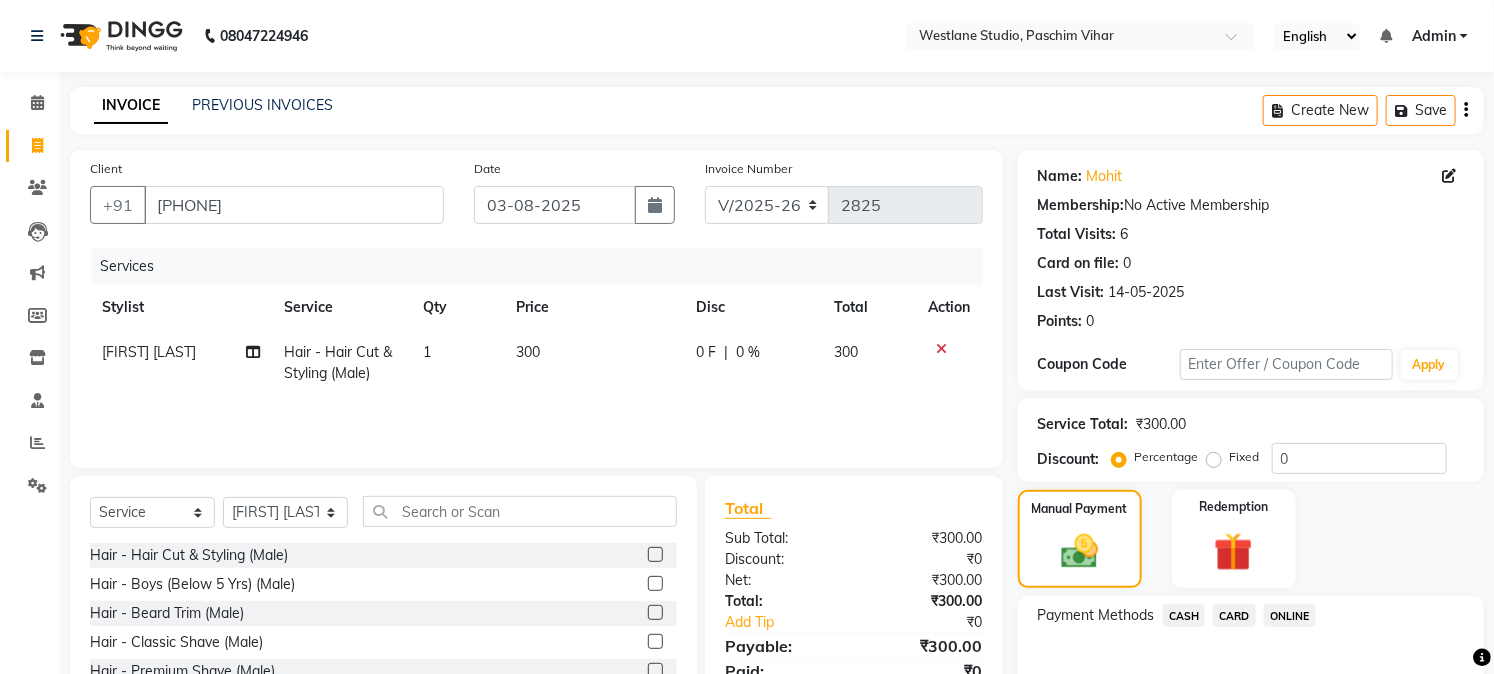 click on "CASH" 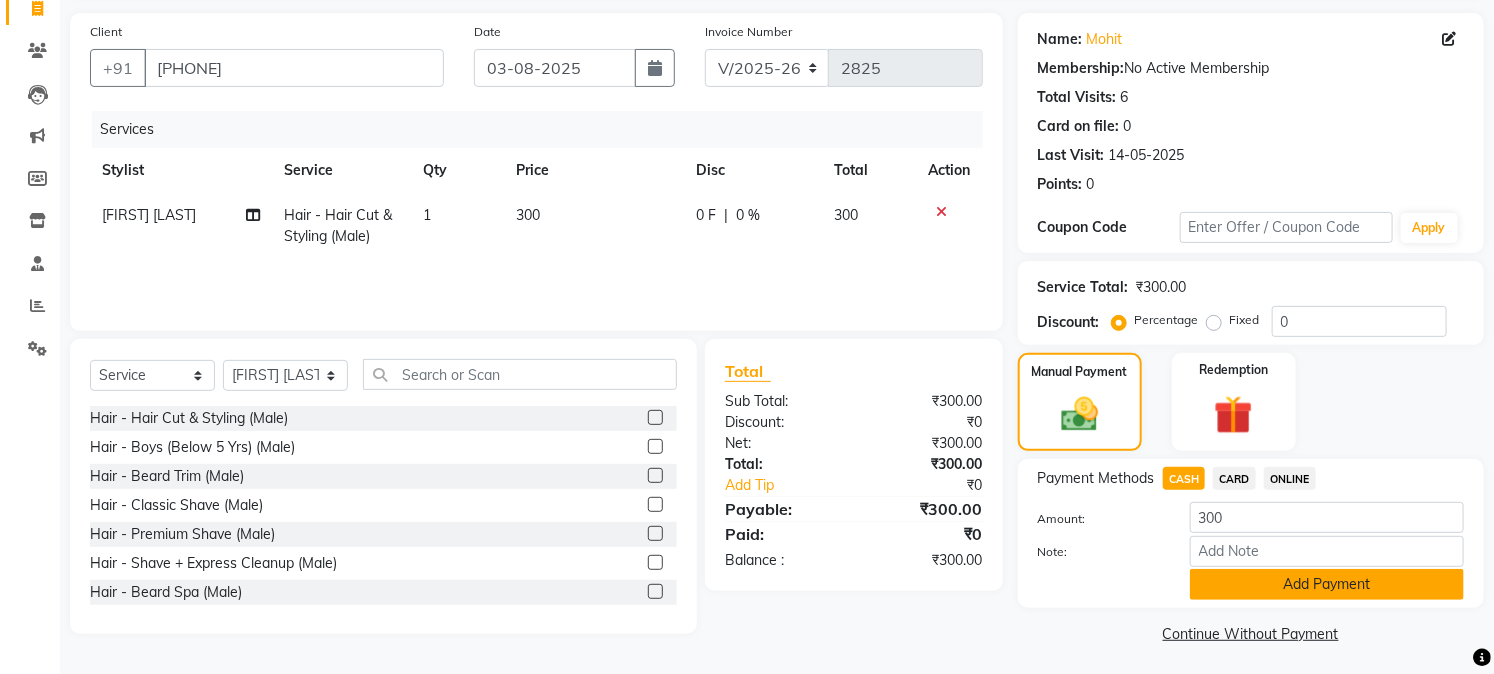 scroll, scrollTop: 142, scrollLeft: 0, axis: vertical 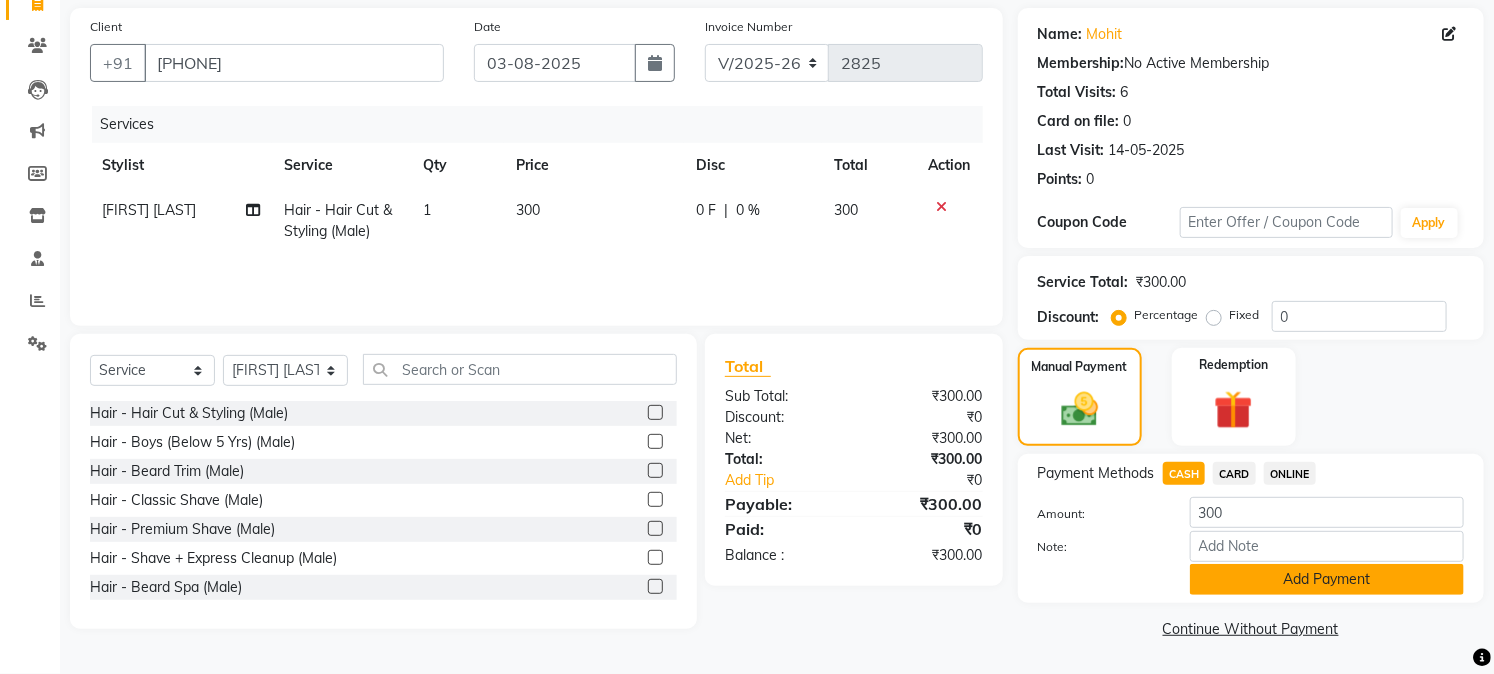 click on "Add Payment" 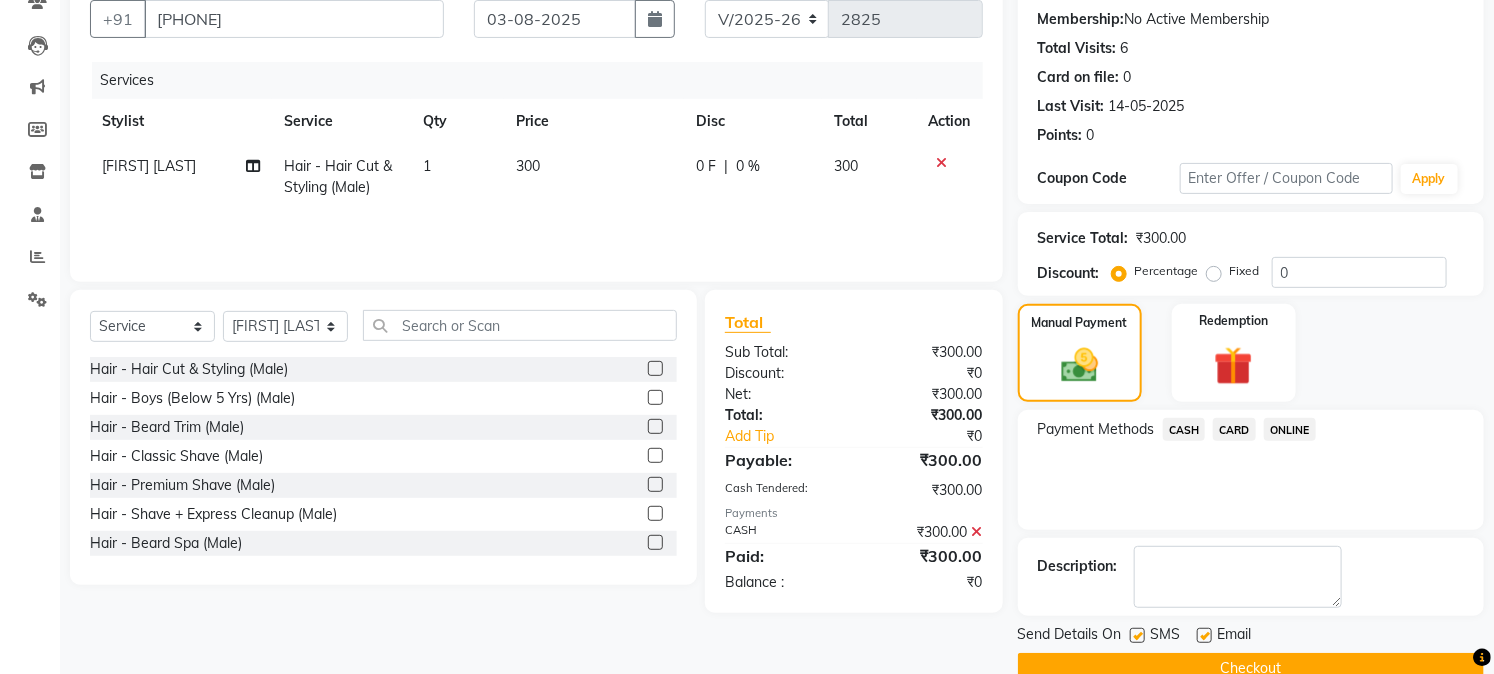 scroll, scrollTop: 225, scrollLeft: 0, axis: vertical 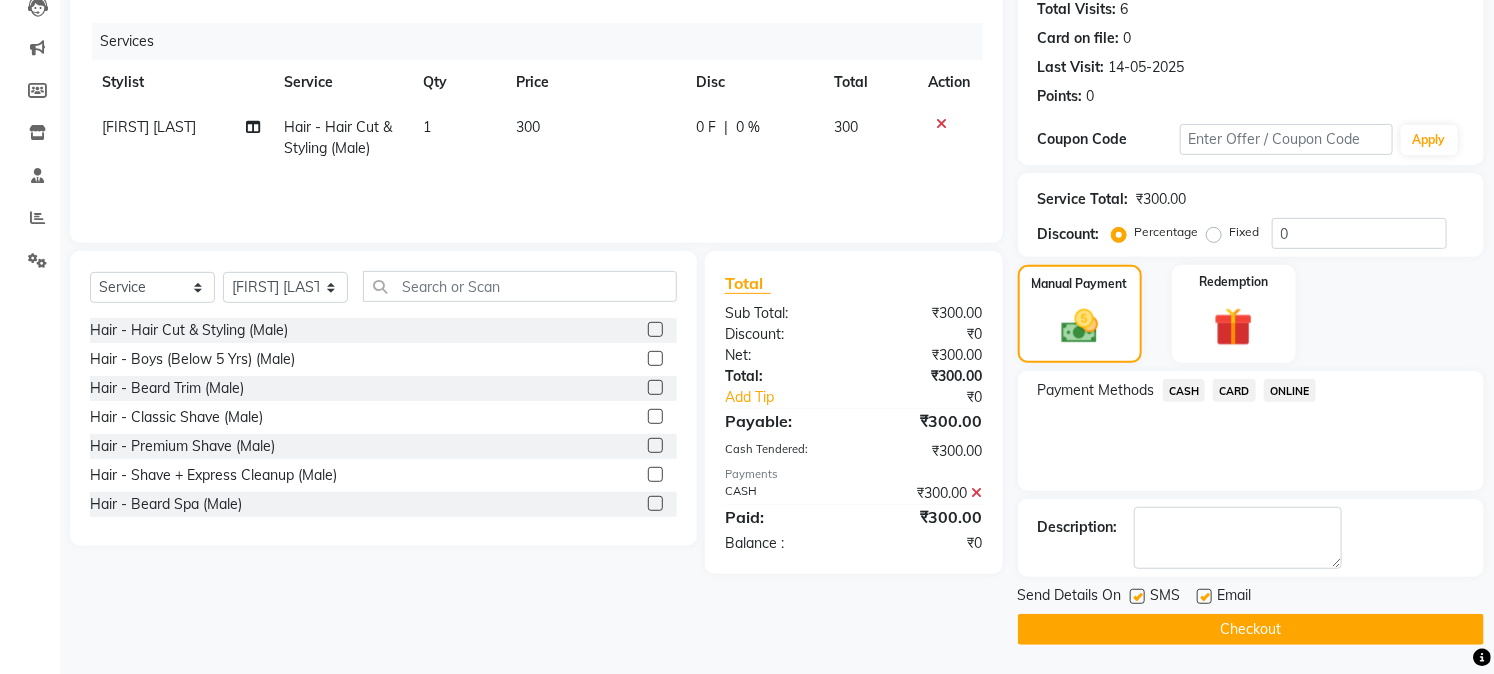 click on "Checkout" 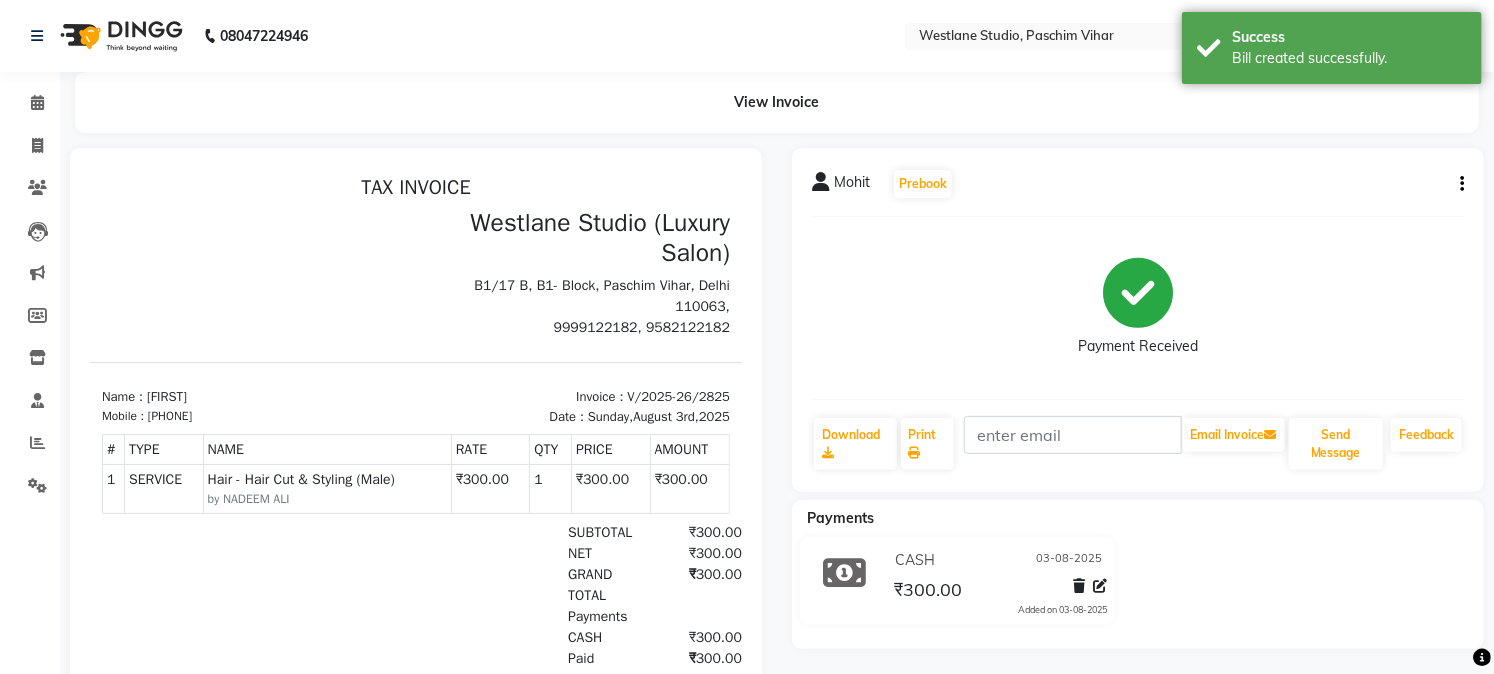 scroll, scrollTop: 0, scrollLeft: 0, axis: both 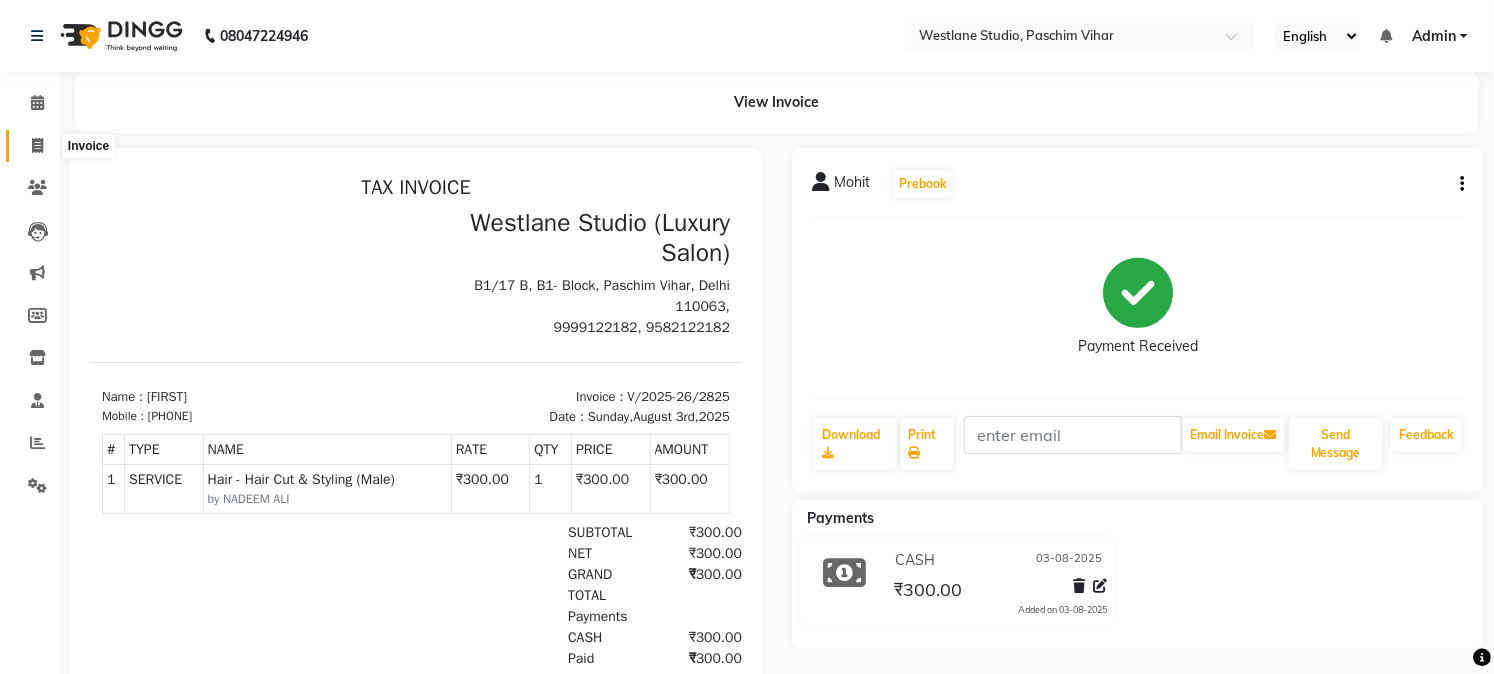 click 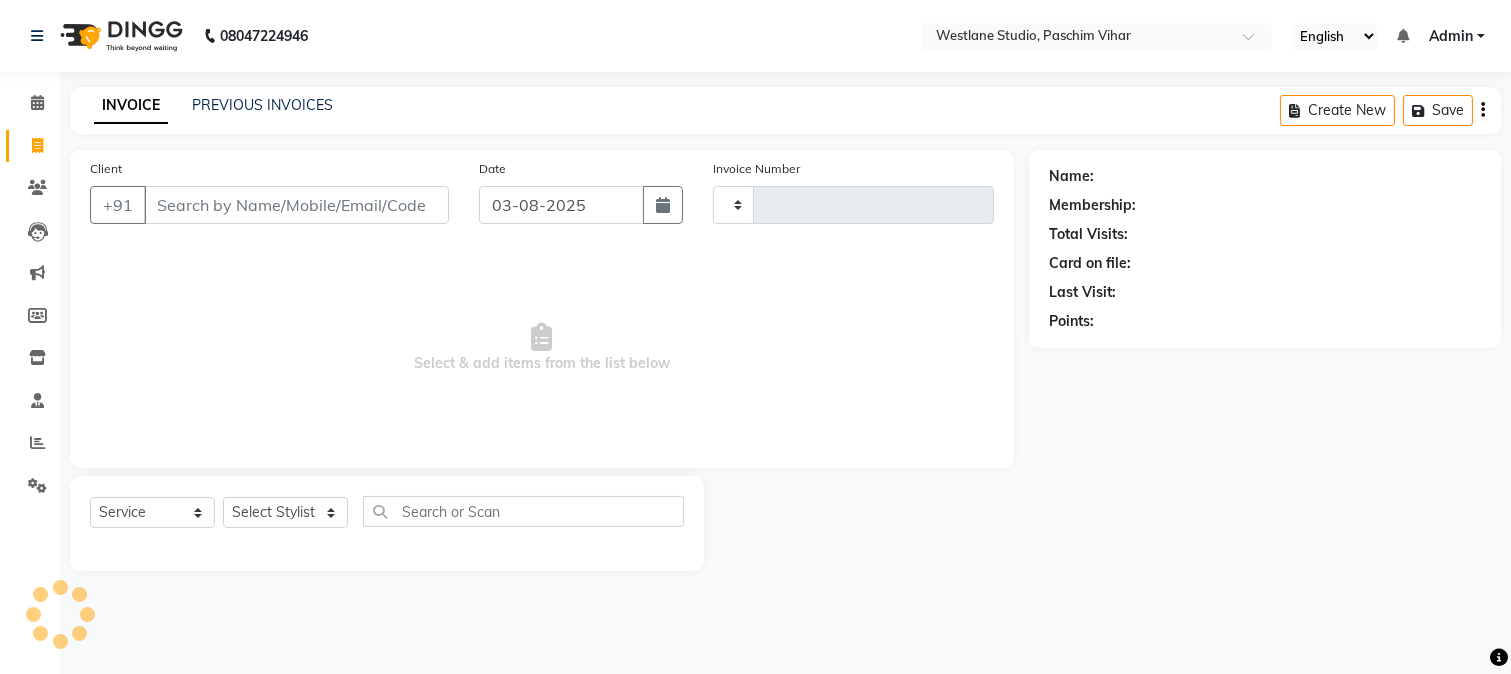 type on "2826" 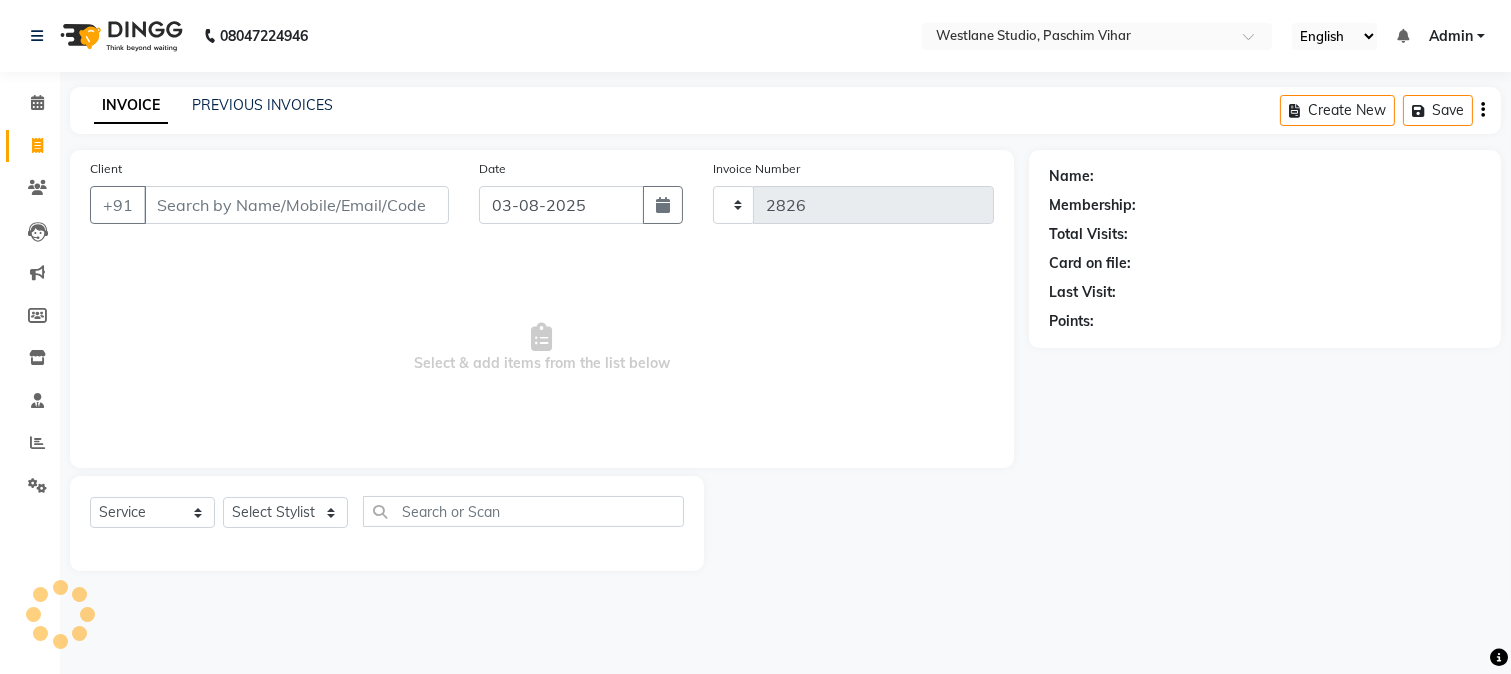 select on "223" 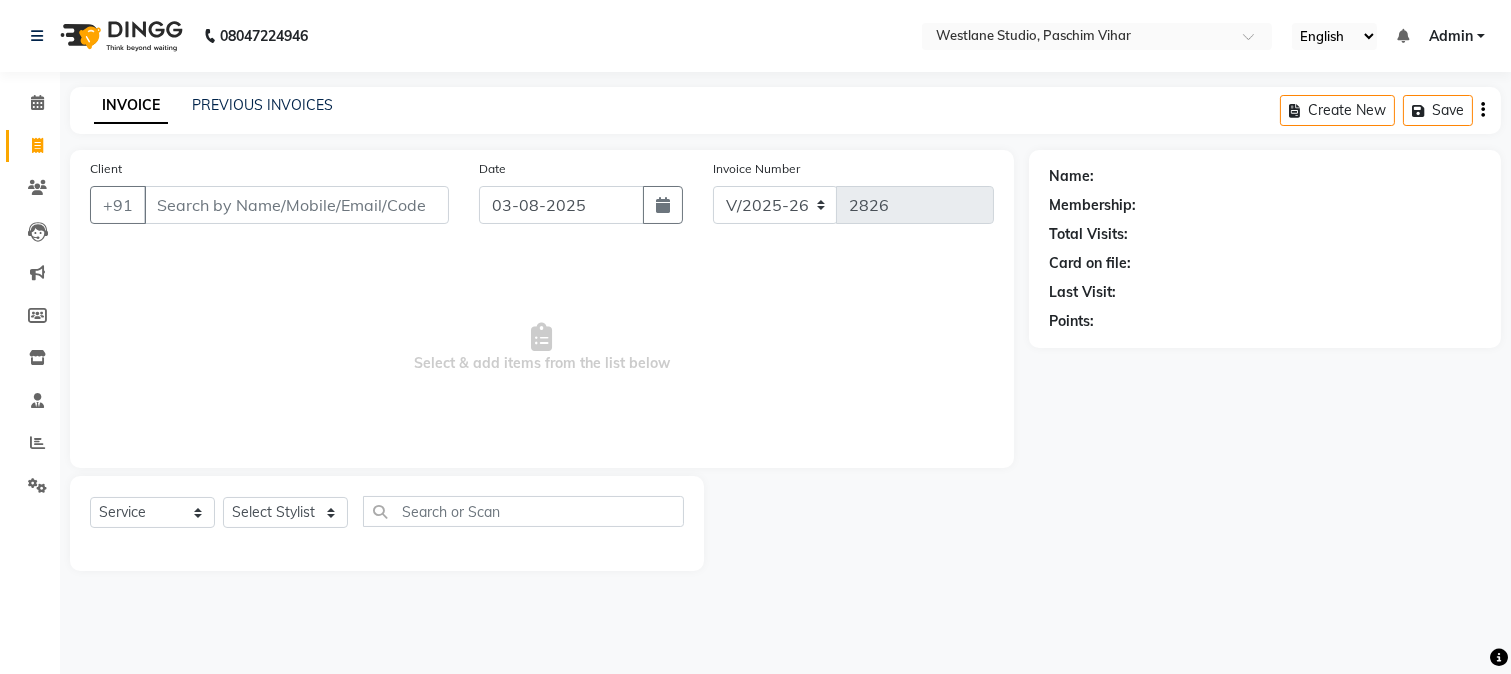 click on "Client" at bounding box center (296, 205) 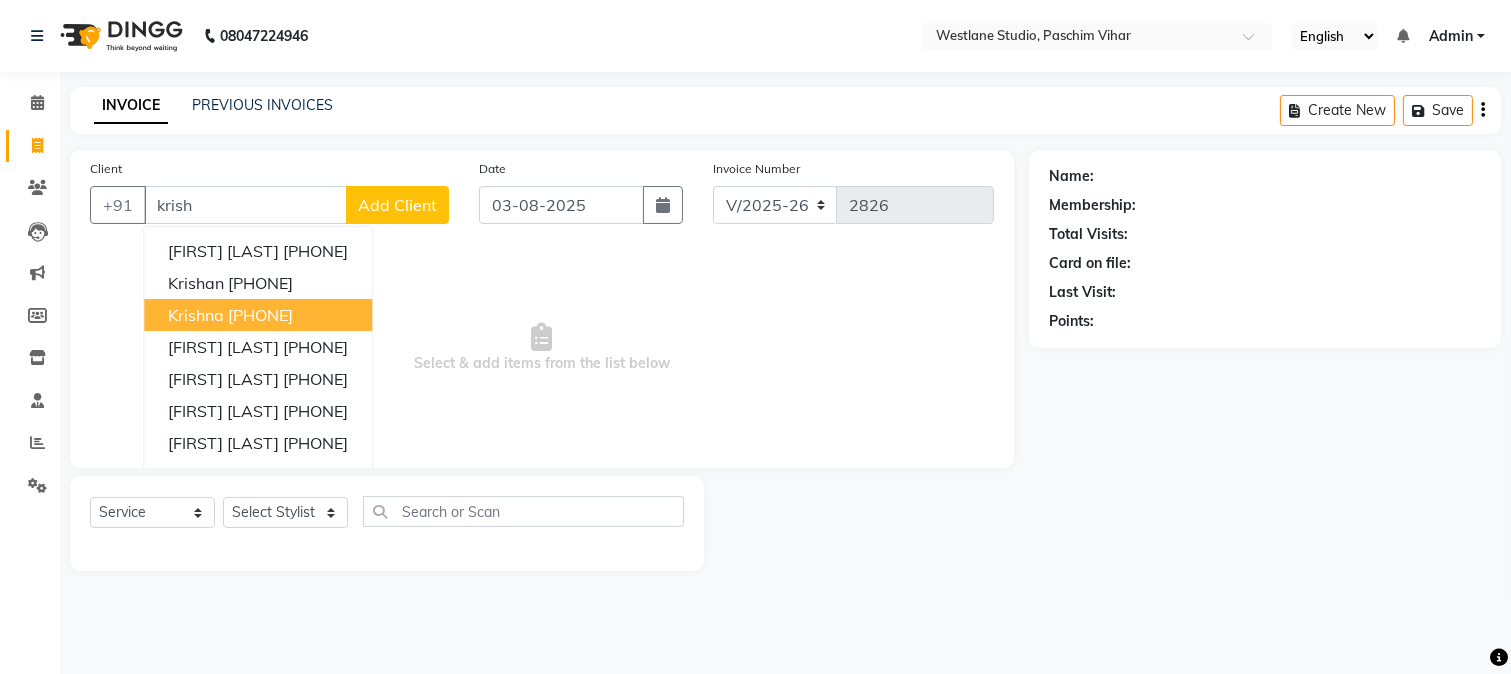 click on "[PHONE]" at bounding box center (260, 315) 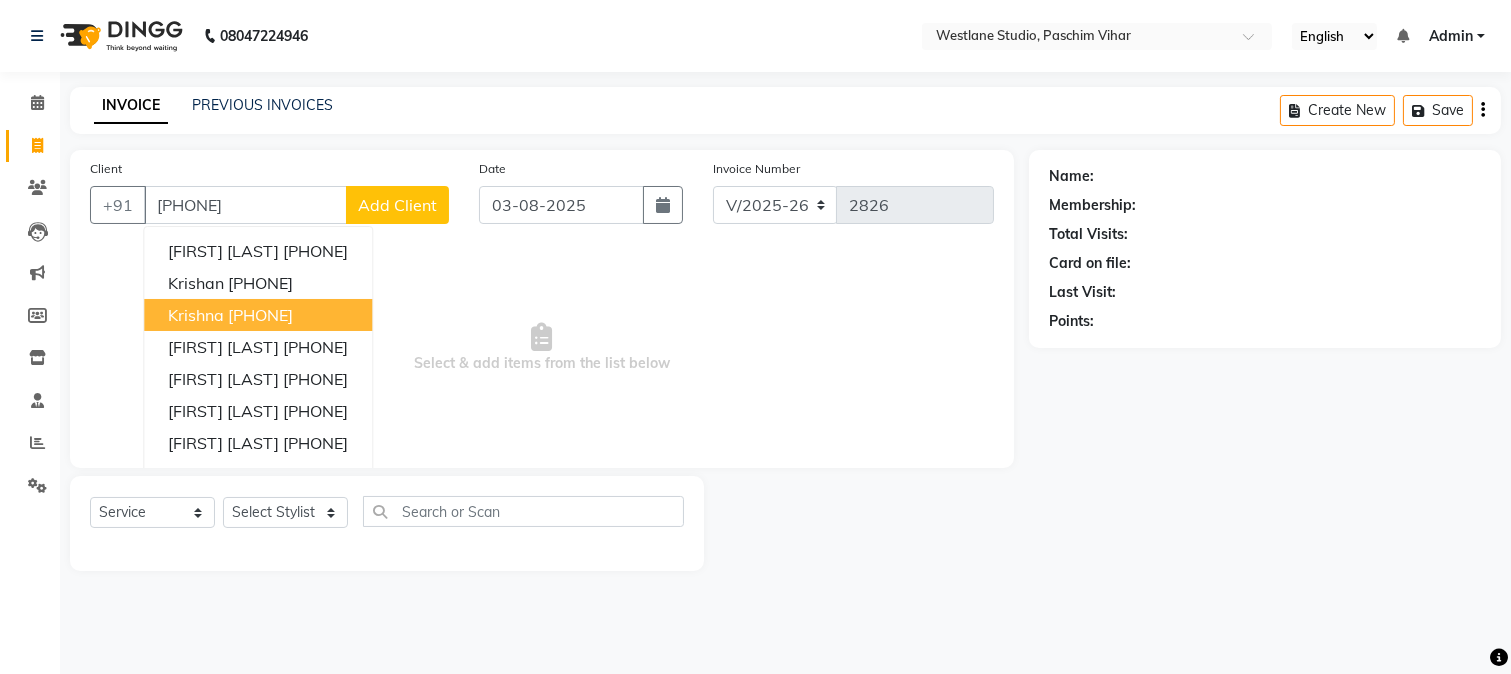 type on "[PHONE]" 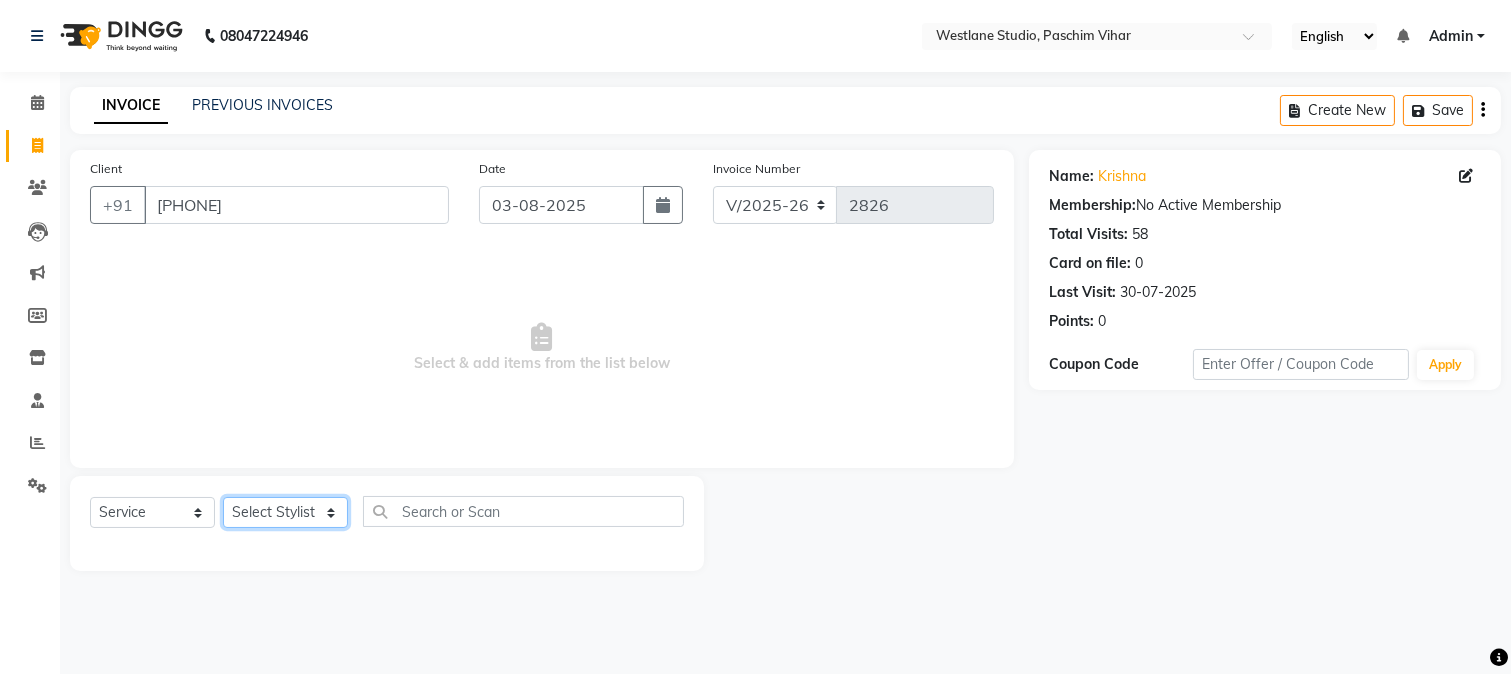 click on "Select Stylist Akash Anu Arun Gaurav  GULFAM jeeshan MANISH NADEEM ALI Nitin Sajwan Raja  Ranjeet RENU RIDHIMA BHATIA Rohit SAGAR Shakel SOHEIL Sonam SUNIL USHA" 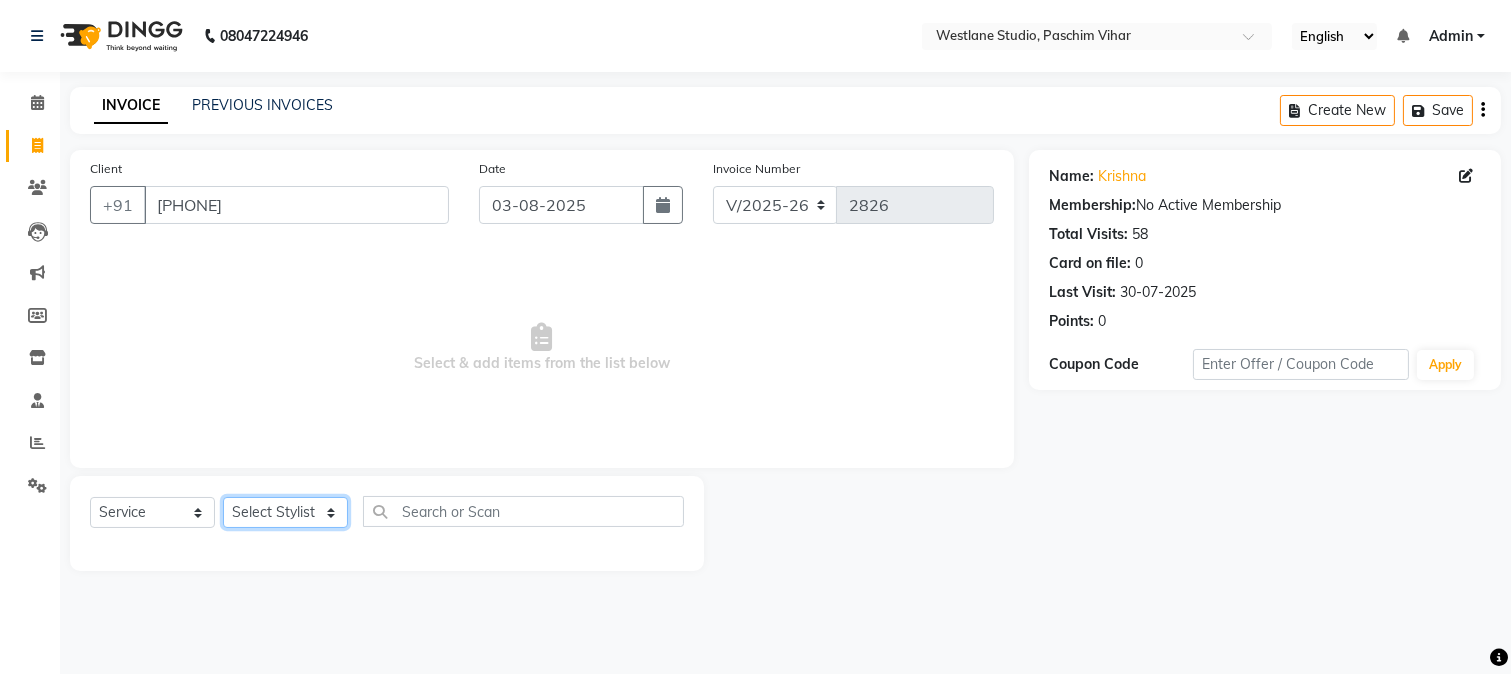 select on "45089" 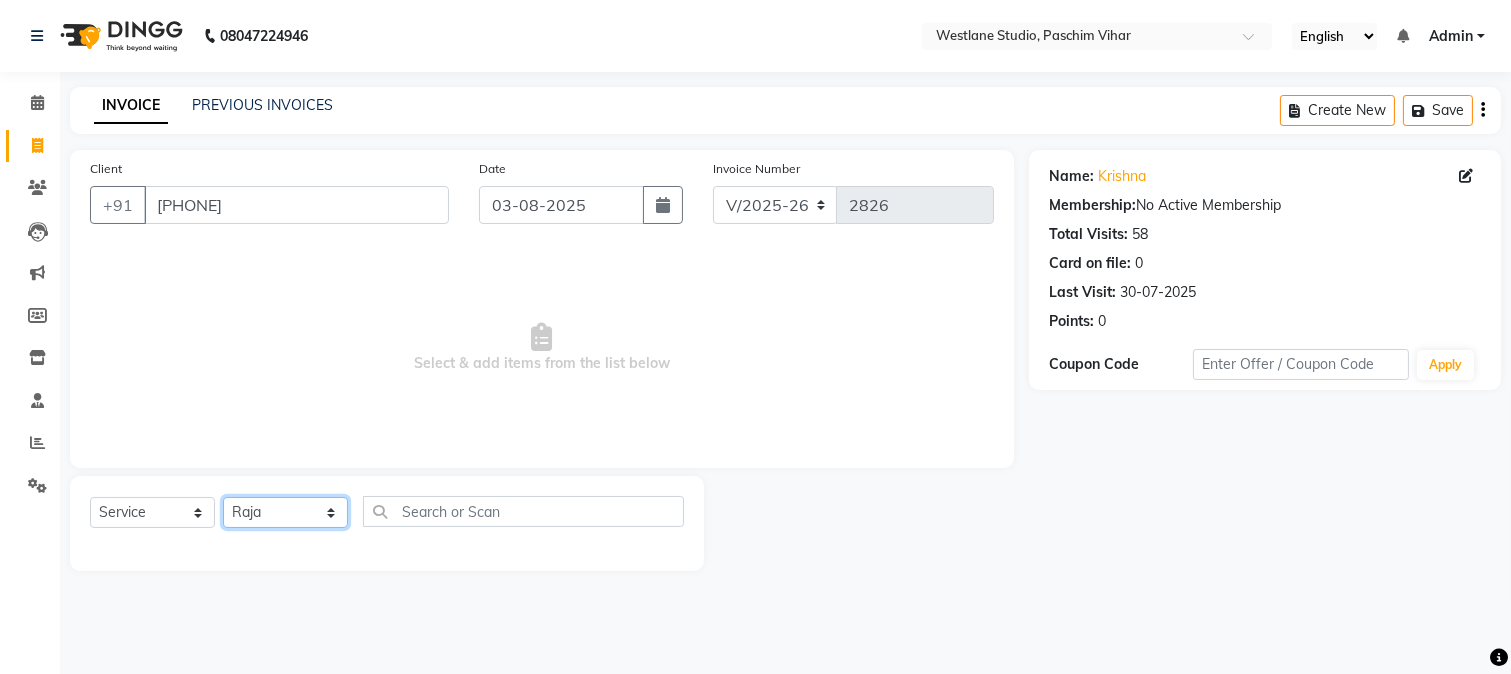 click on "Select Stylist Akash Anu Arun Gaurav  GULFAM jeeshan MANISH NADEEM ALI Nitin Sajwan Raja  Ranjeet RENU RIDHIMA BHATIA Rohit SAGAR Shakel SOHEIL Sonam SUNIL USHA" 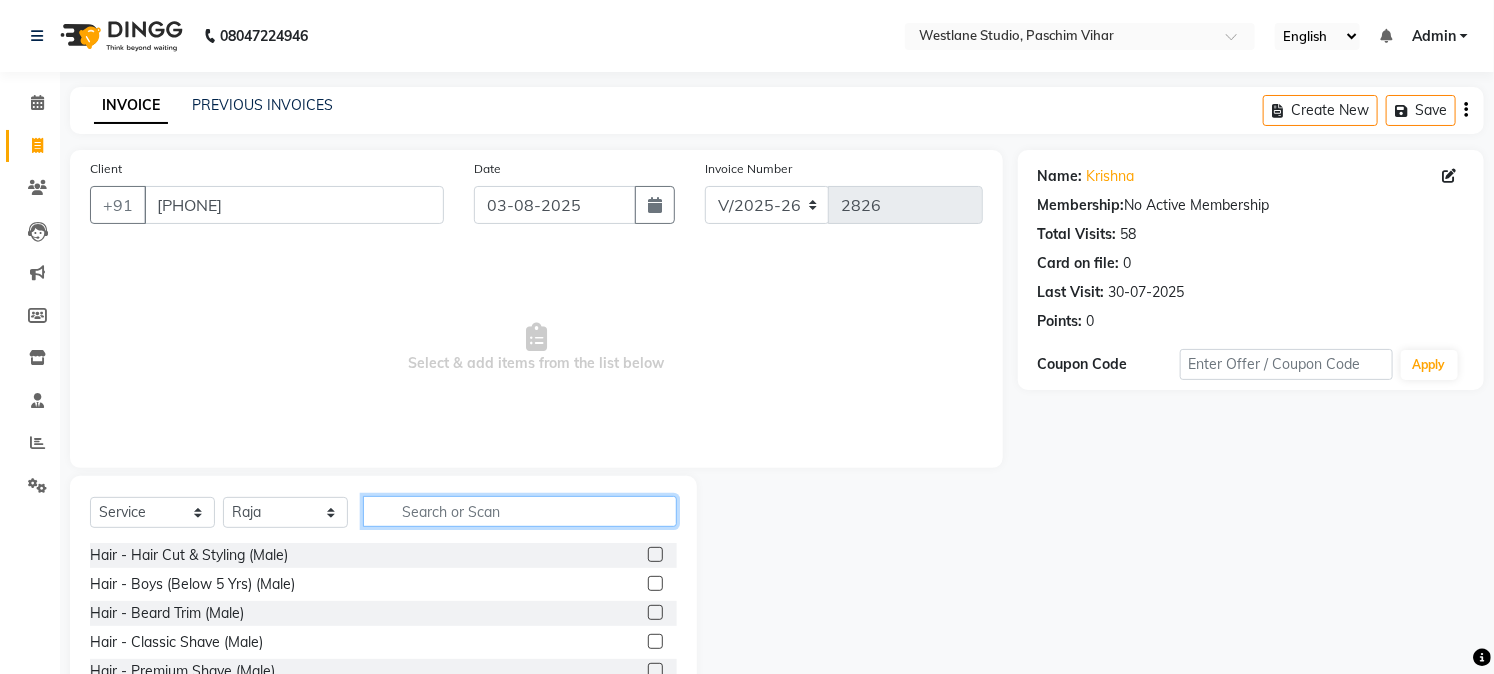 click 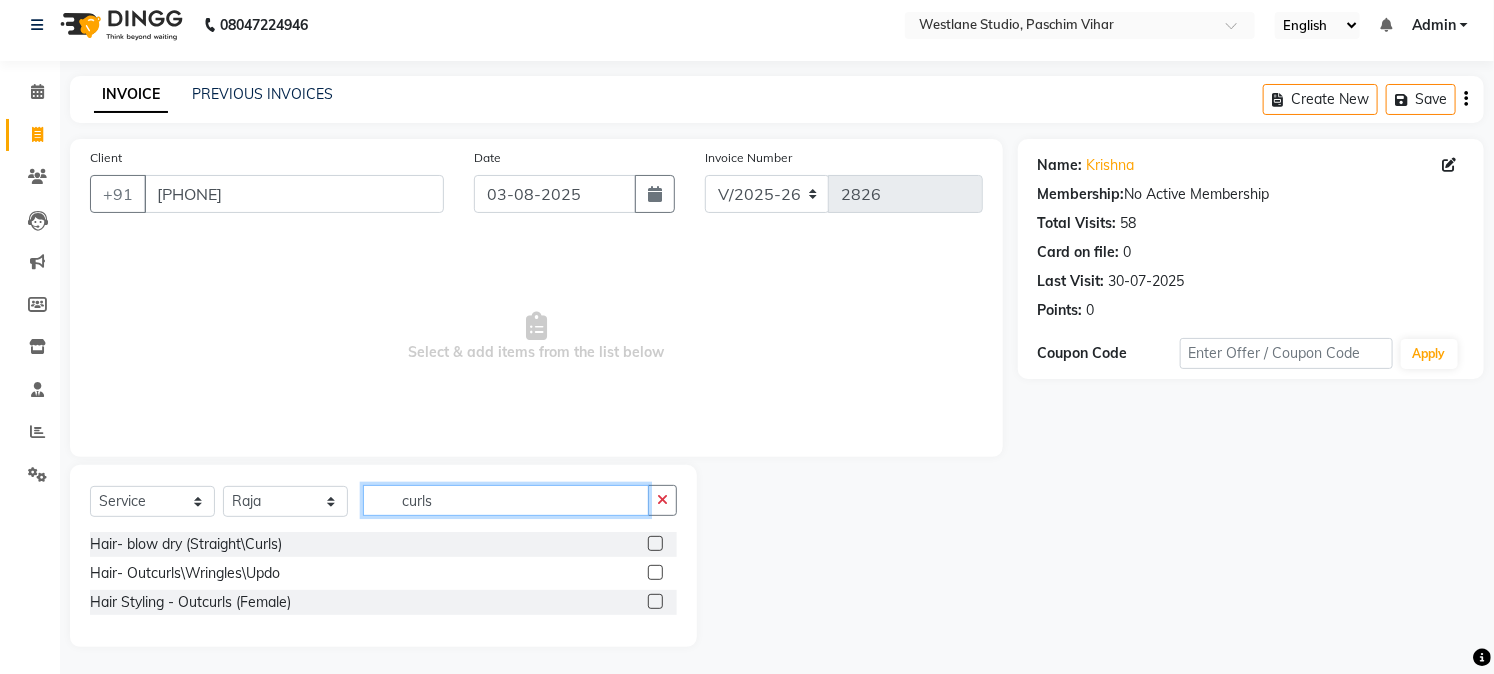 scroll, scrollTop: 14, scrollLeft: 0, axis: vertical 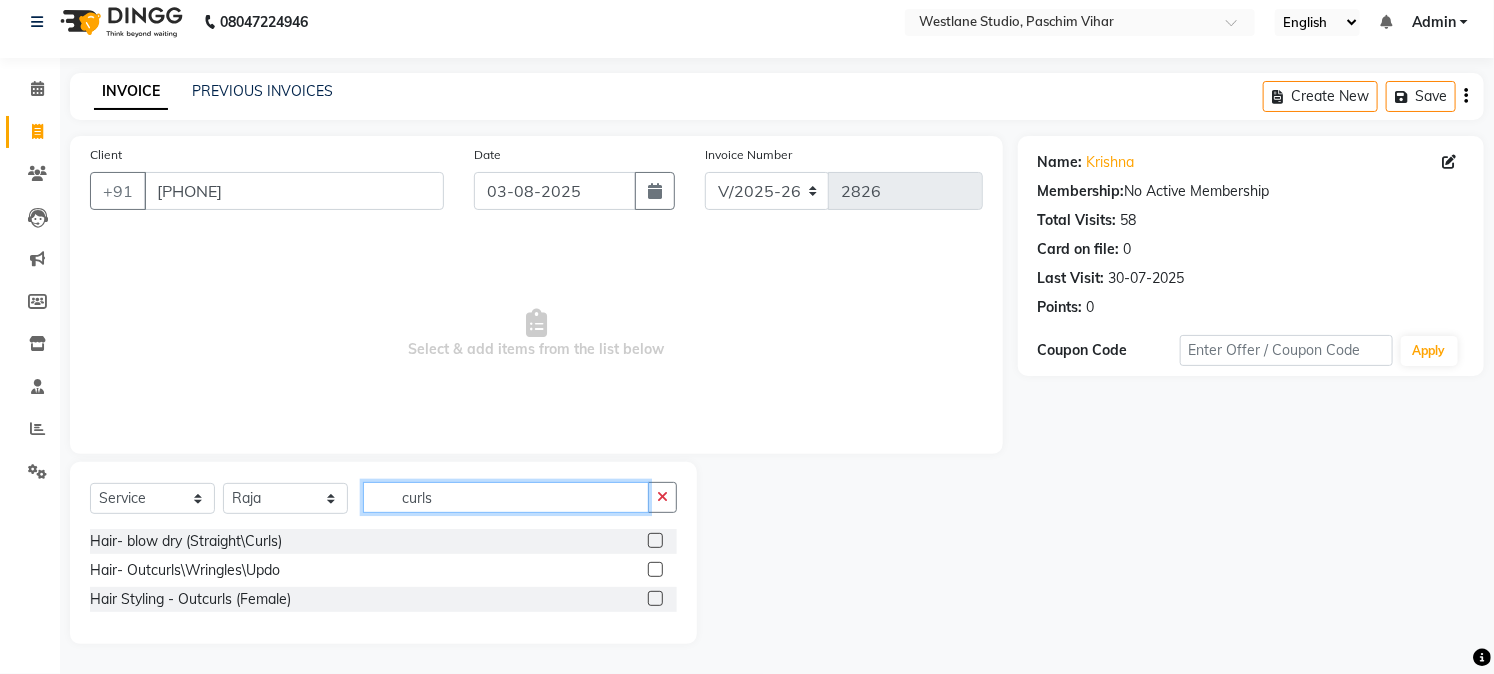 type on "curls" 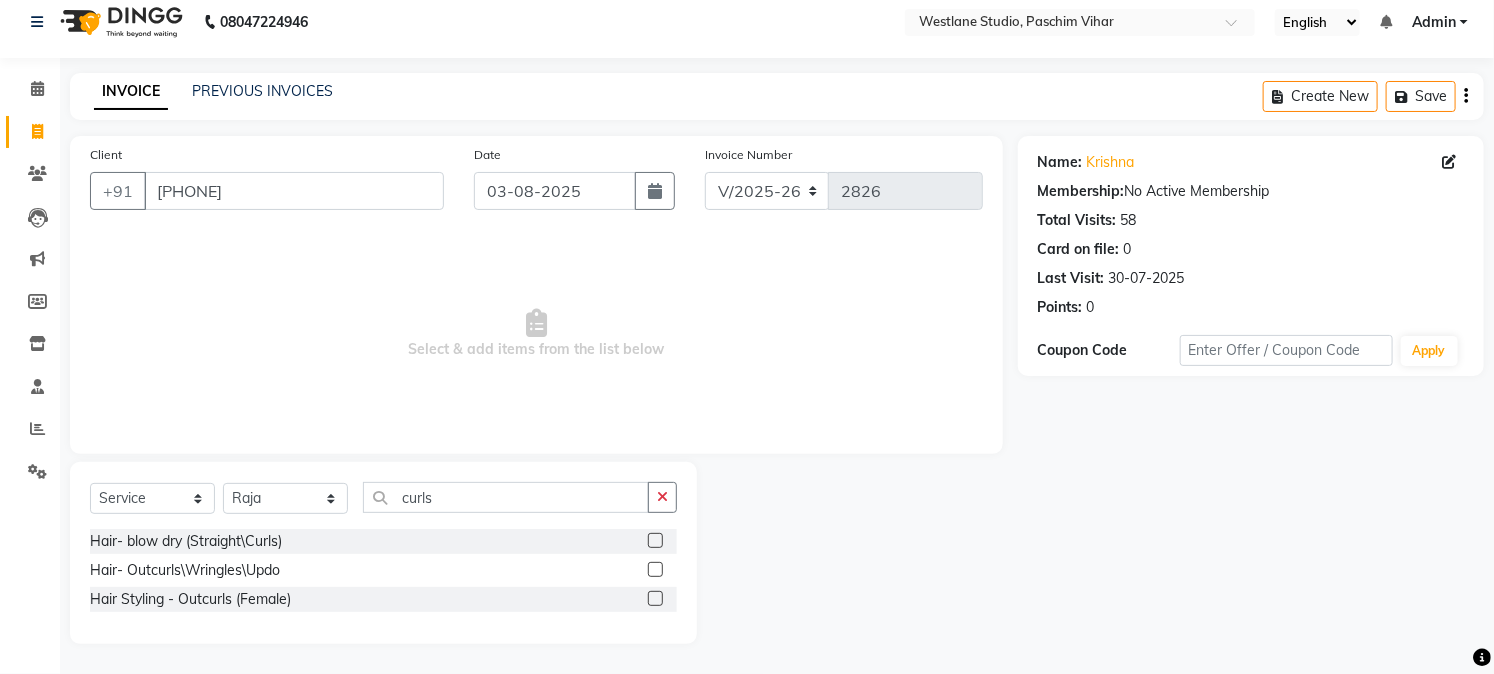 click 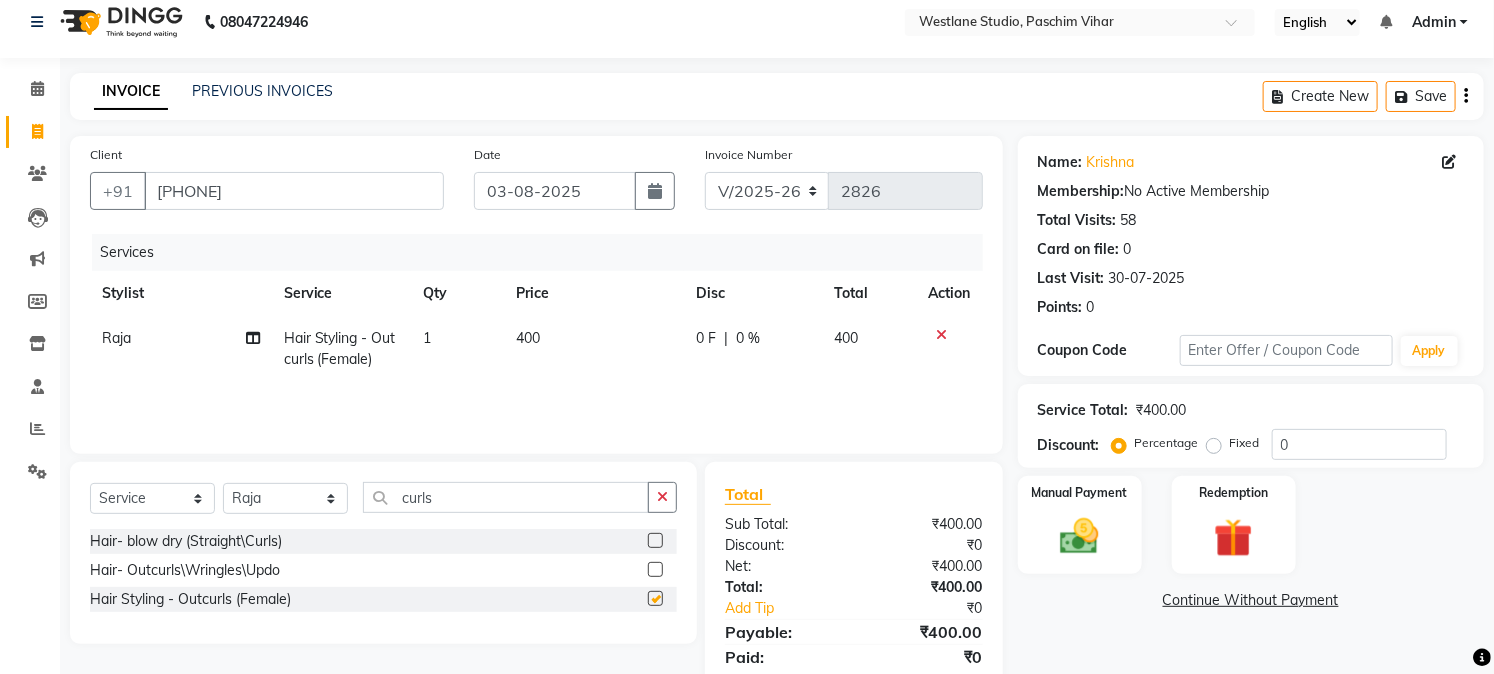 checkbox on "false" 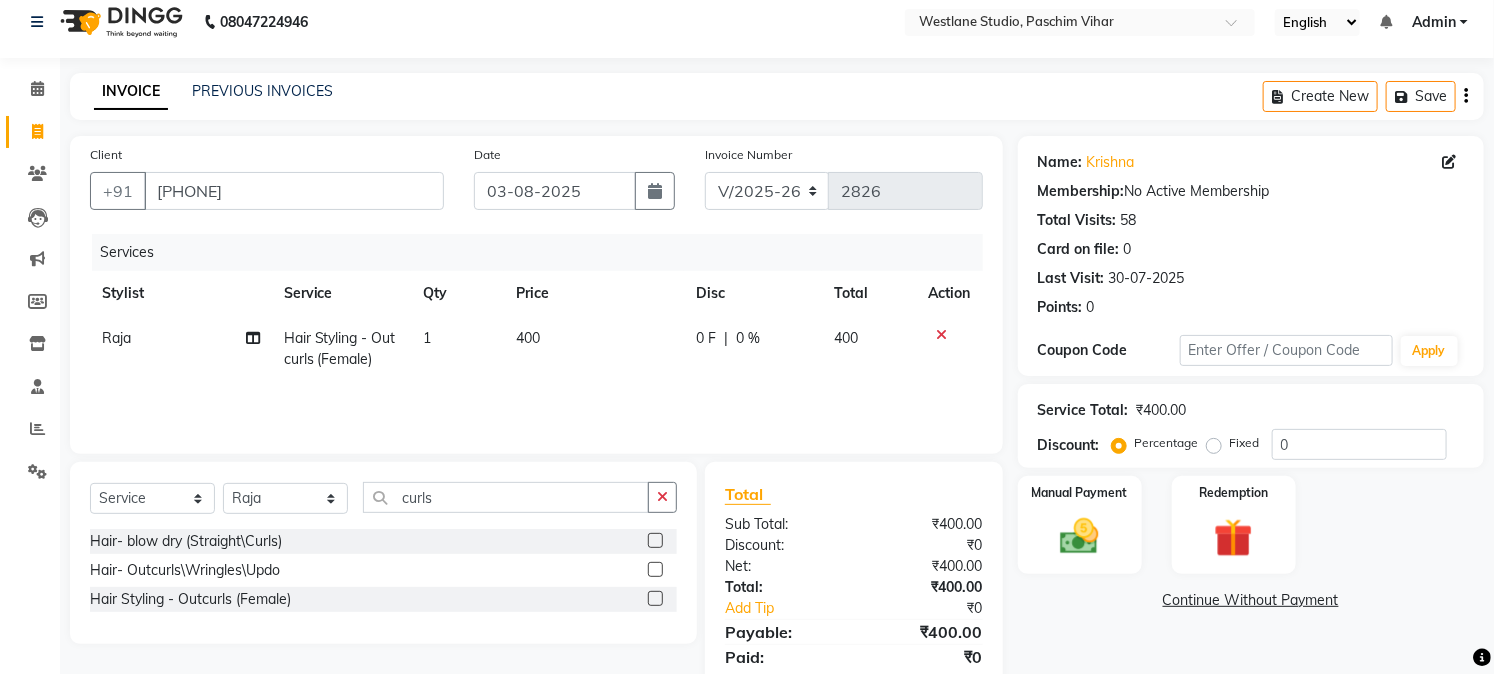 click on "400" 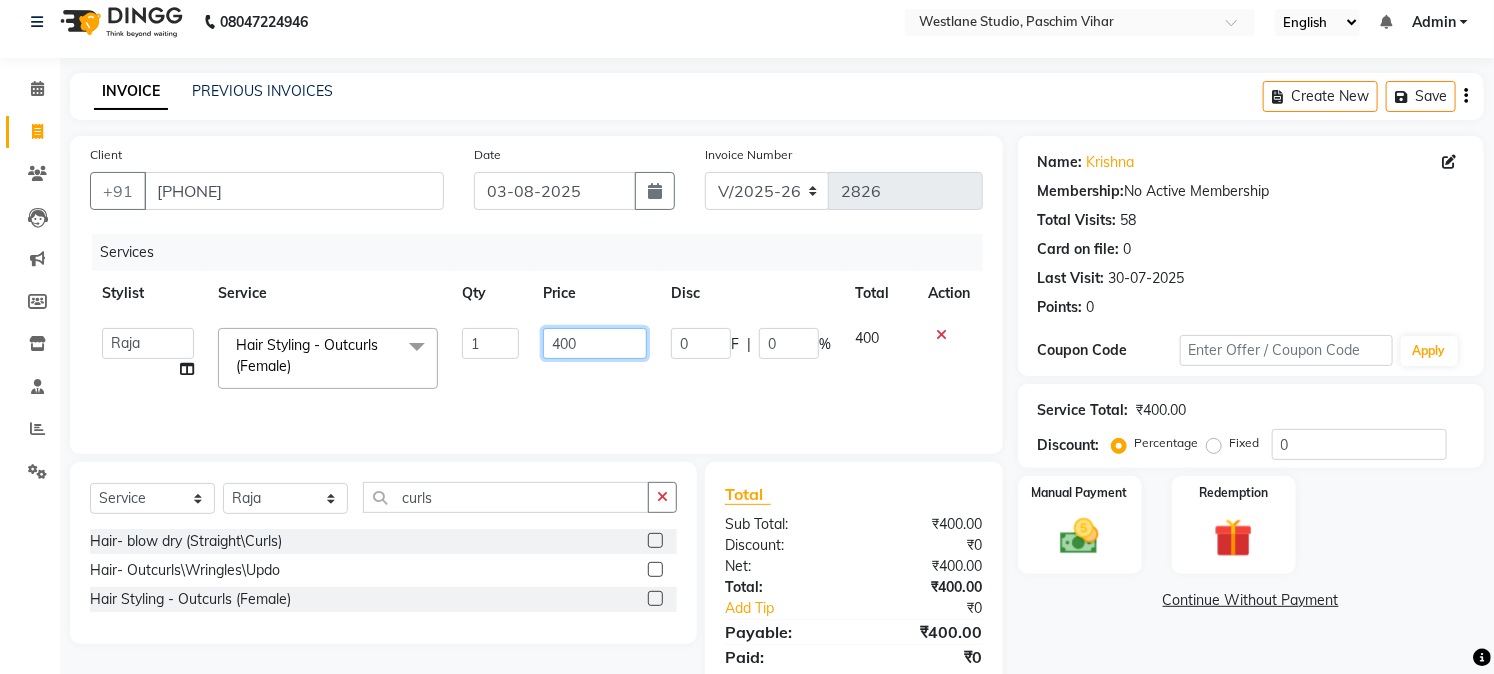 click on "400" 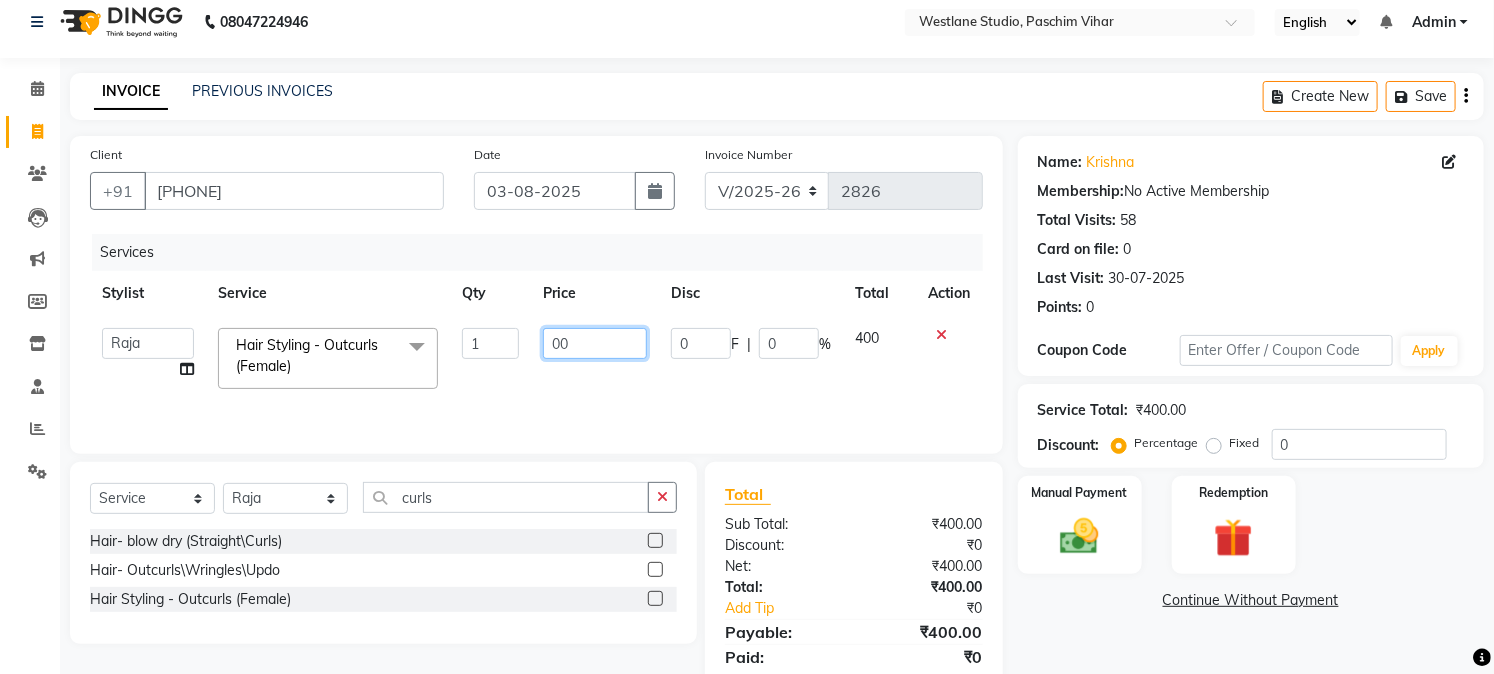 type on "600" 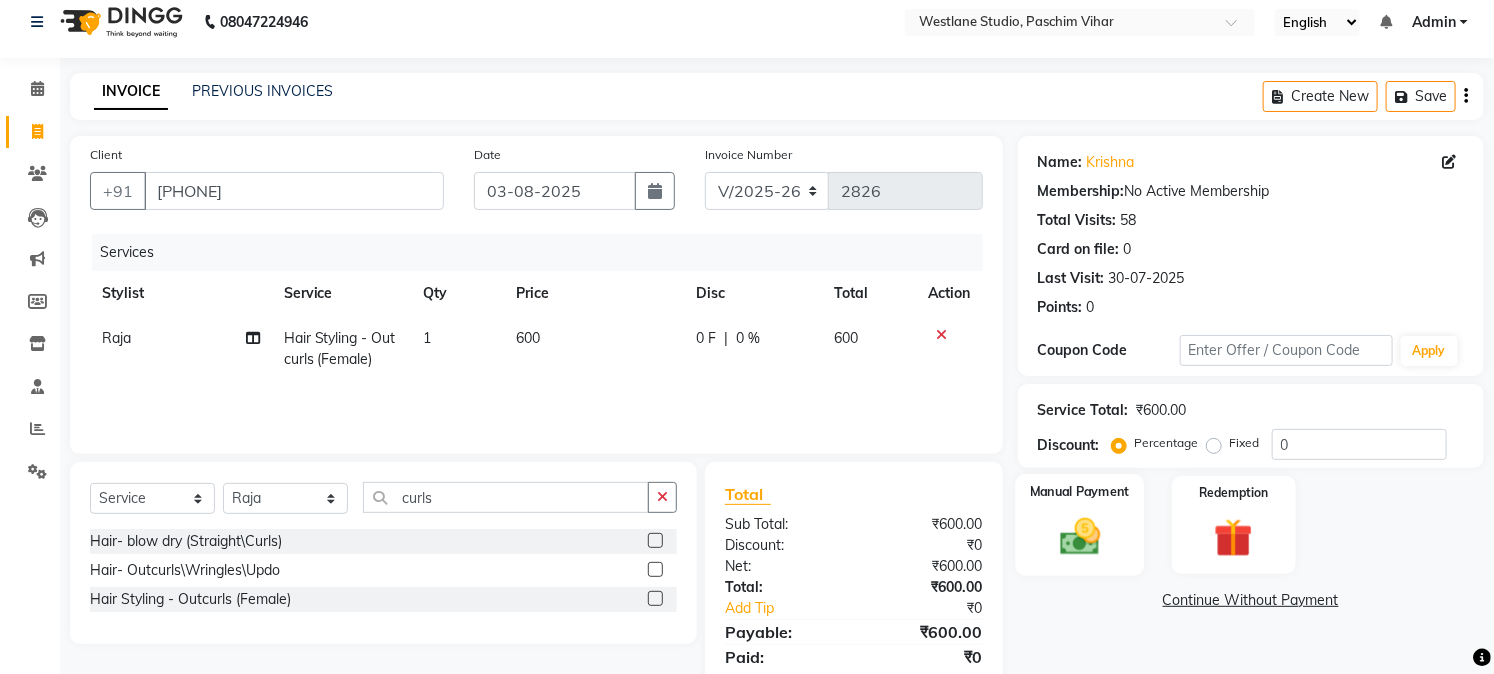 click 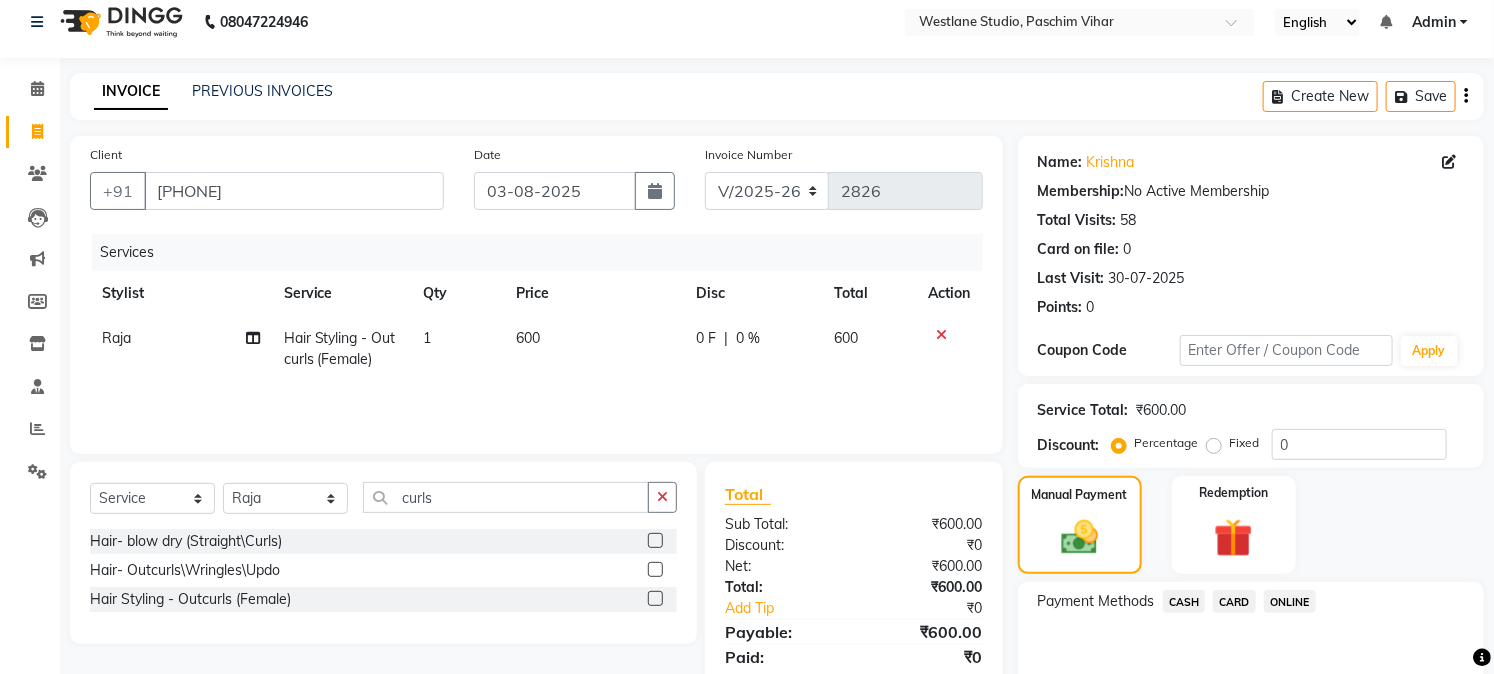 click on "CASH" 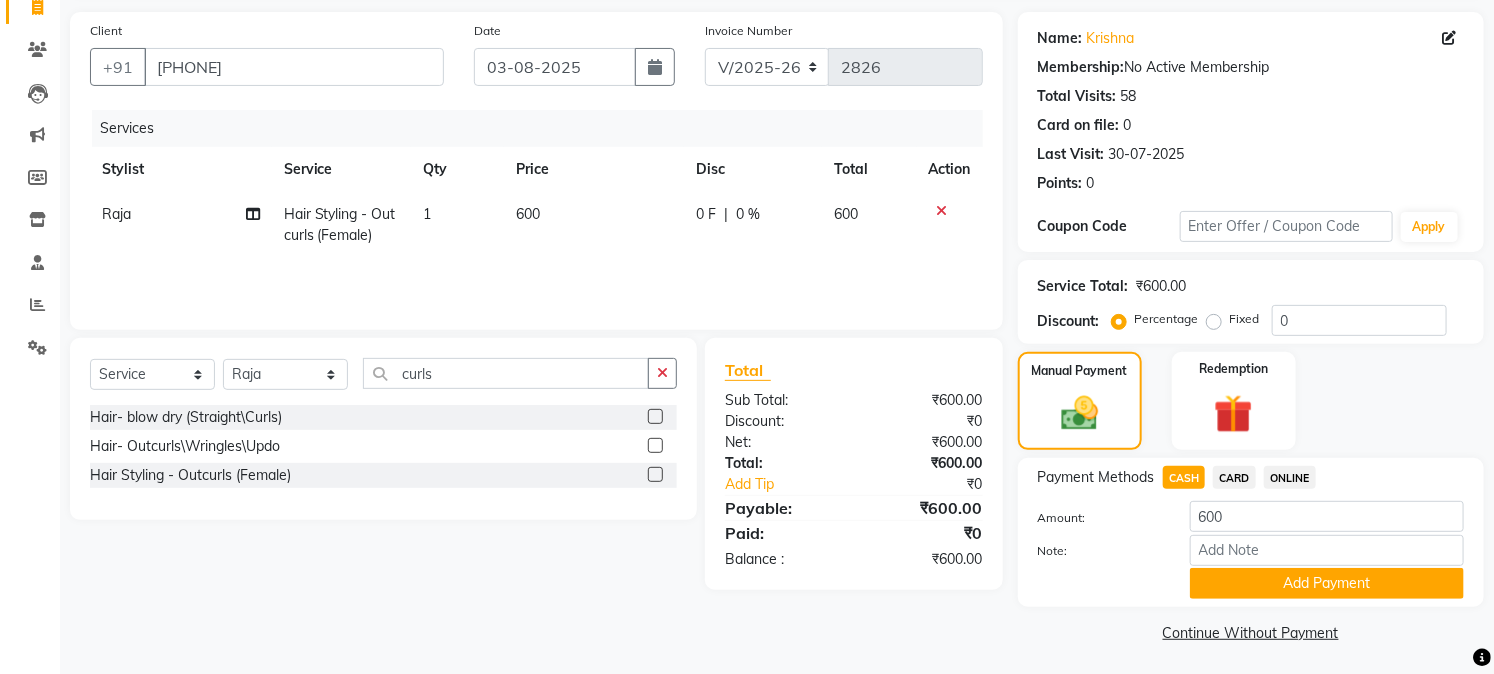 scroll, scrollTop: 142, scrollLeft: 0, axis: vertical 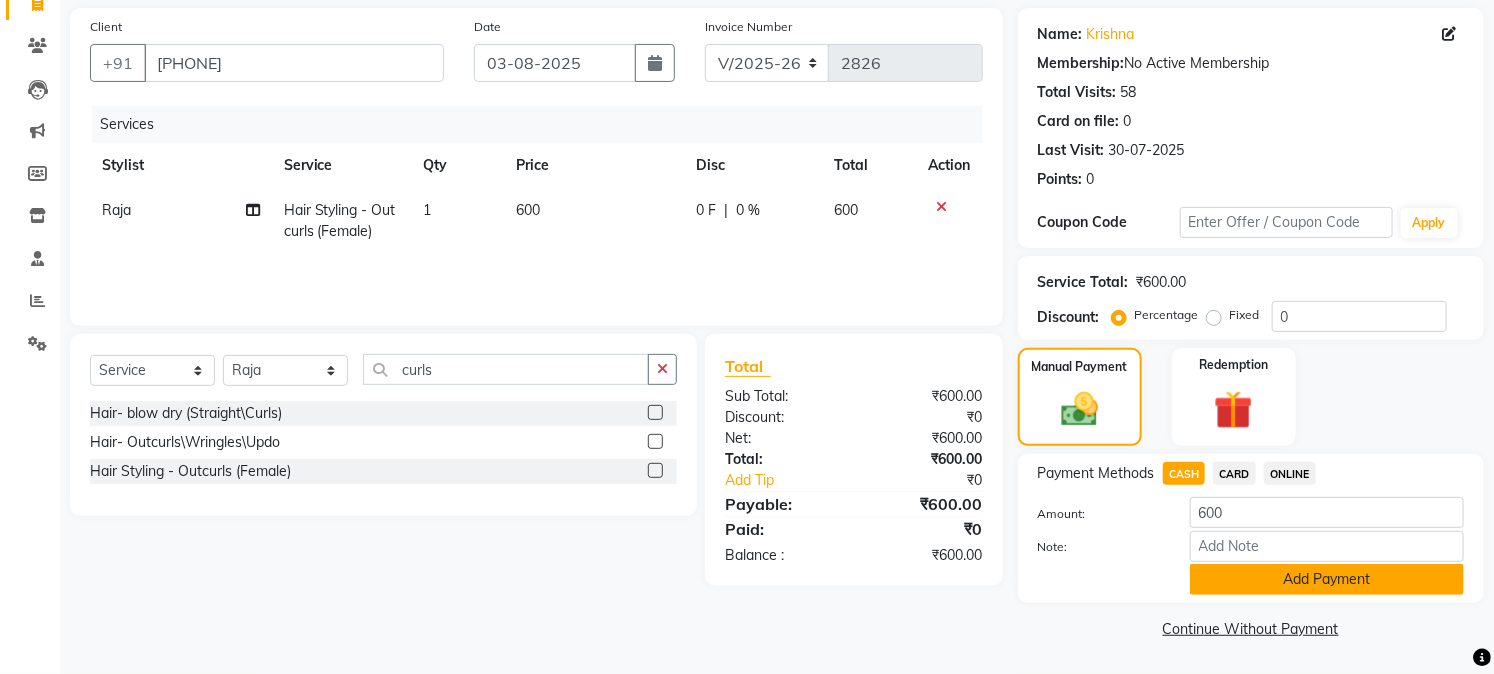 click on "Add Payment" 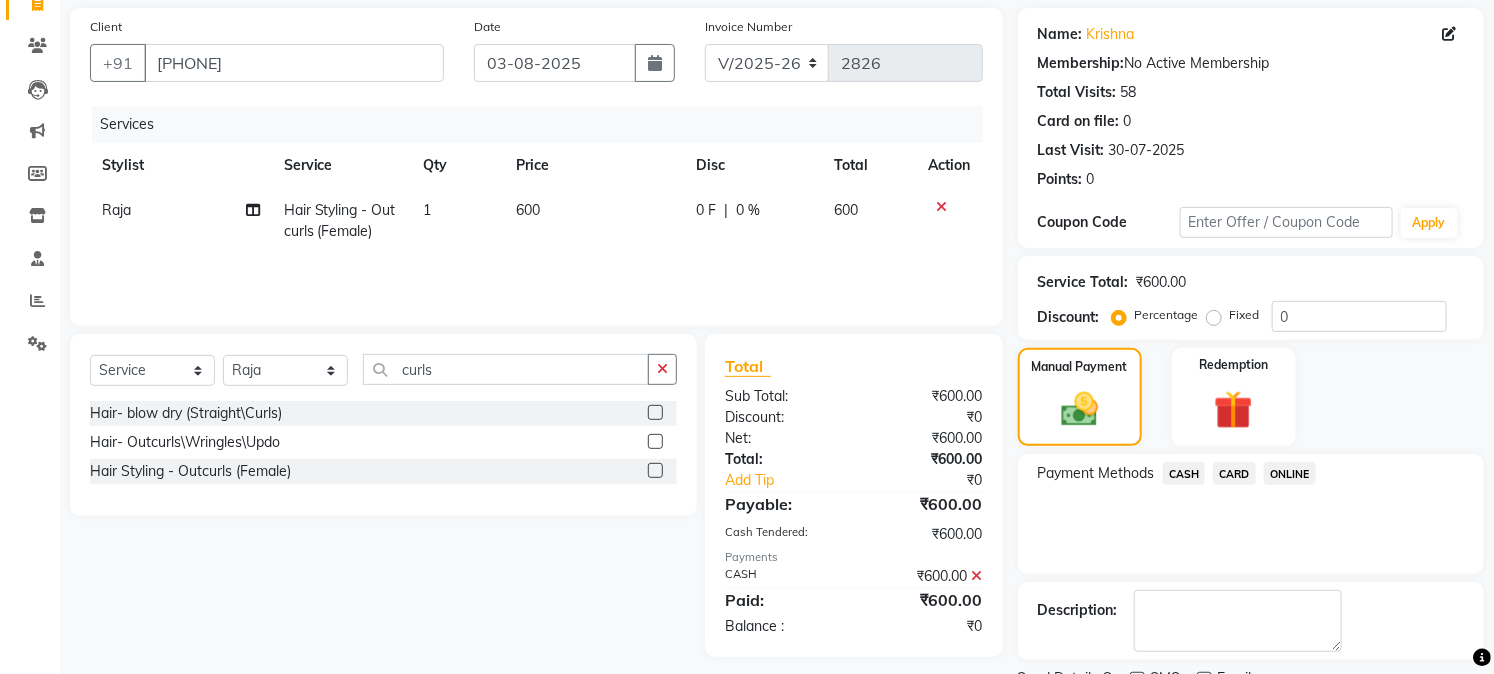 scroll, scrollTop: 225, scrollLeft: 0, axis: vertical 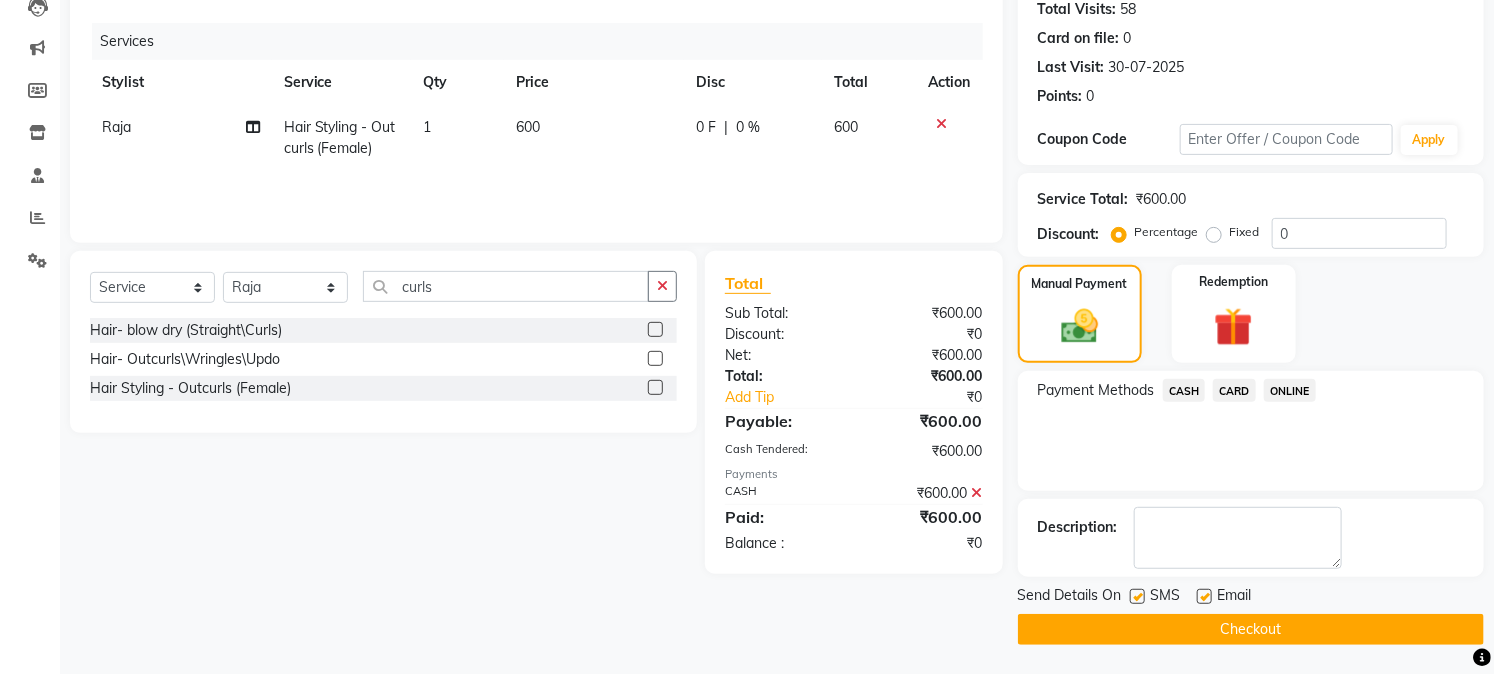 click on "Checkout" 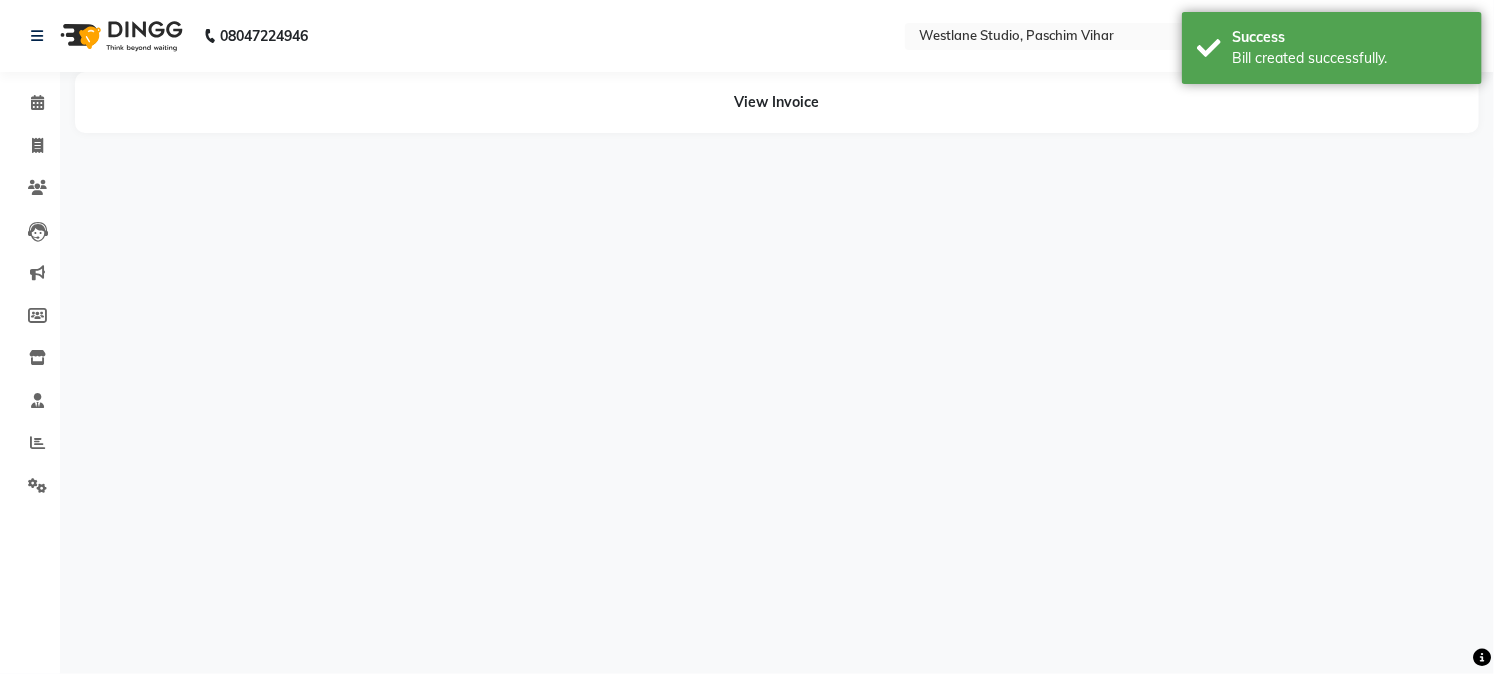 scroll, scrollTop: 0, scrollLeft: 0, axis: both 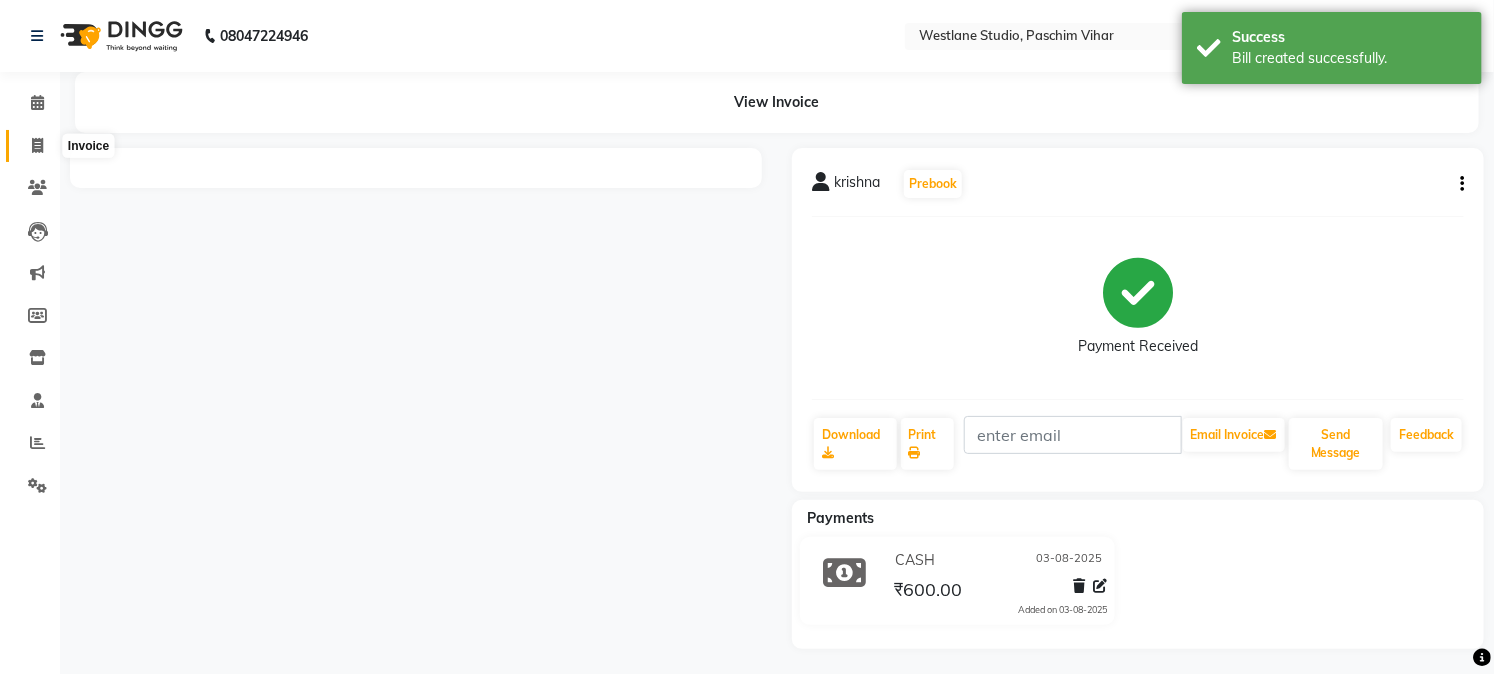 drag, startPoint x: 33, startPoint y: 142, endPoint x: 40, endPoint y: 157, distance: 16.552946 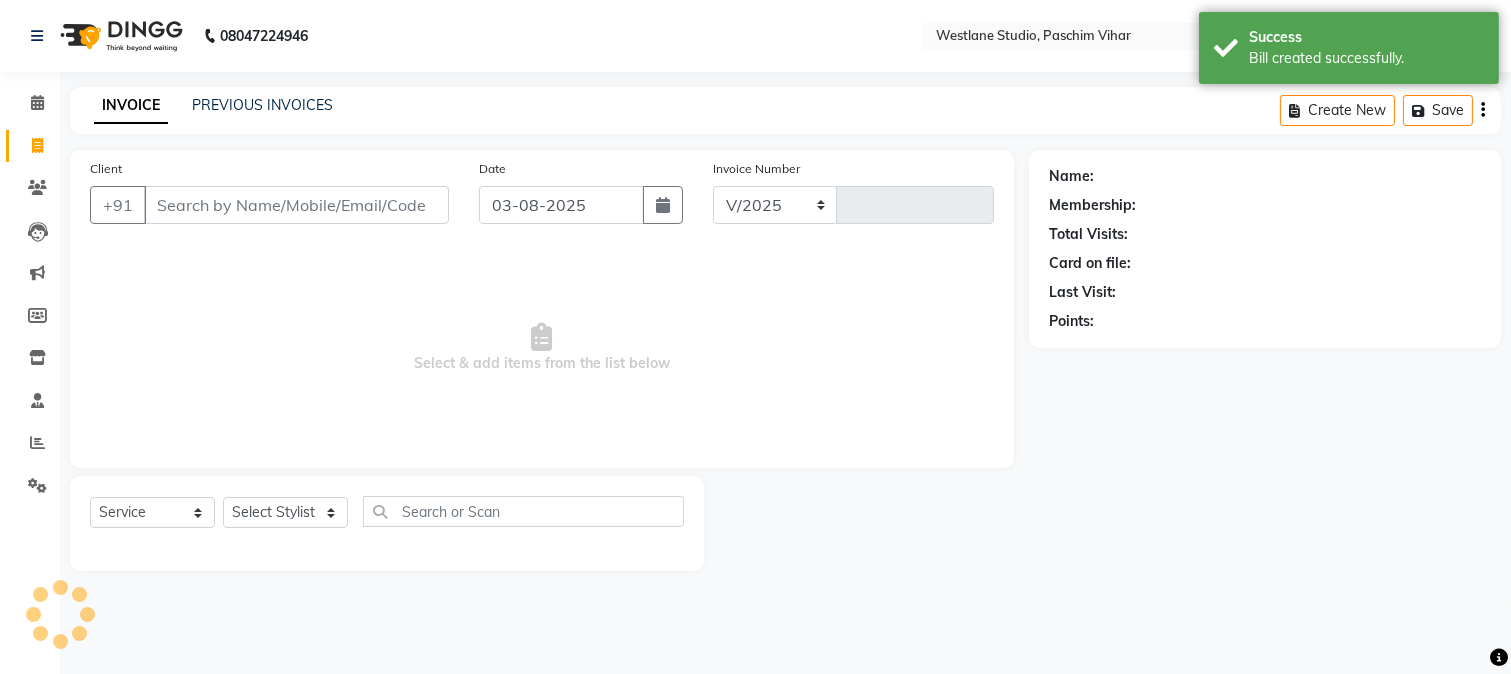 select on "223" 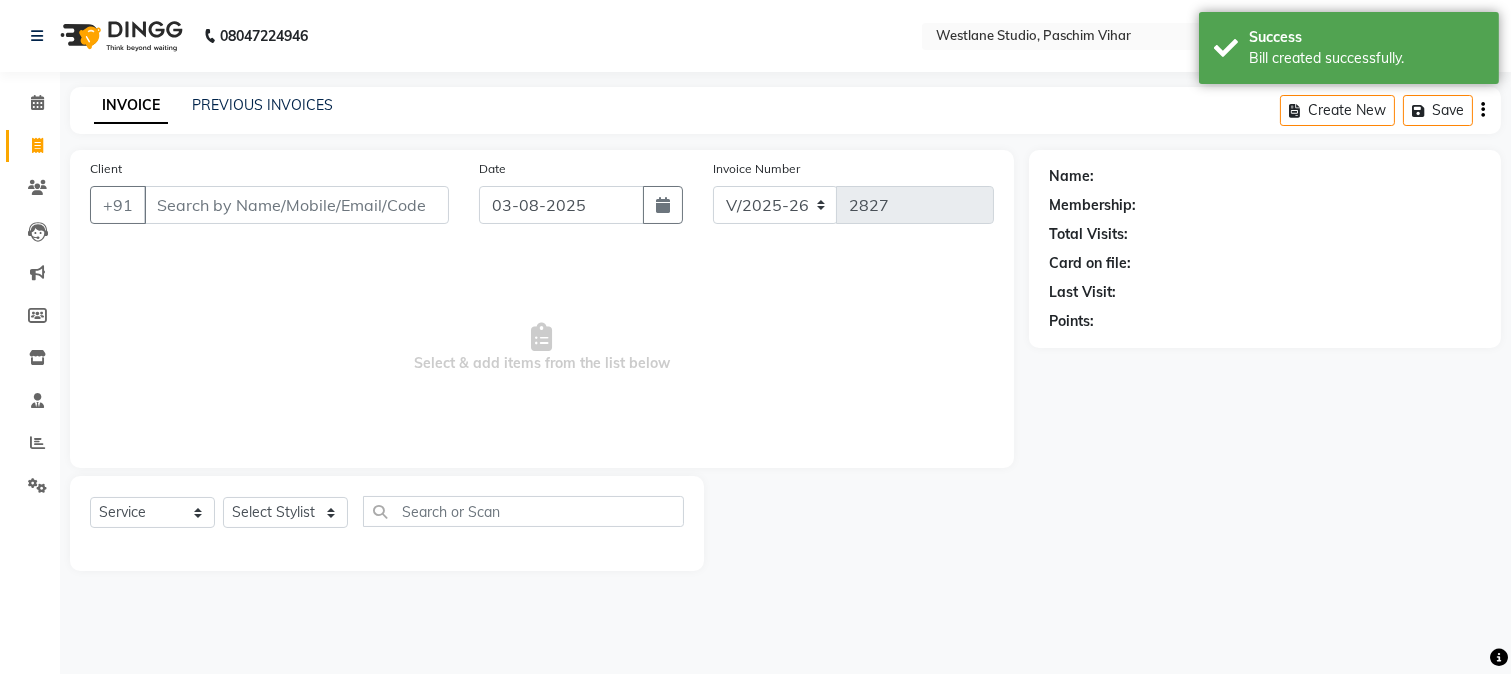 click on "INVOICE PREVIOUS INVOICES Create New   Save" 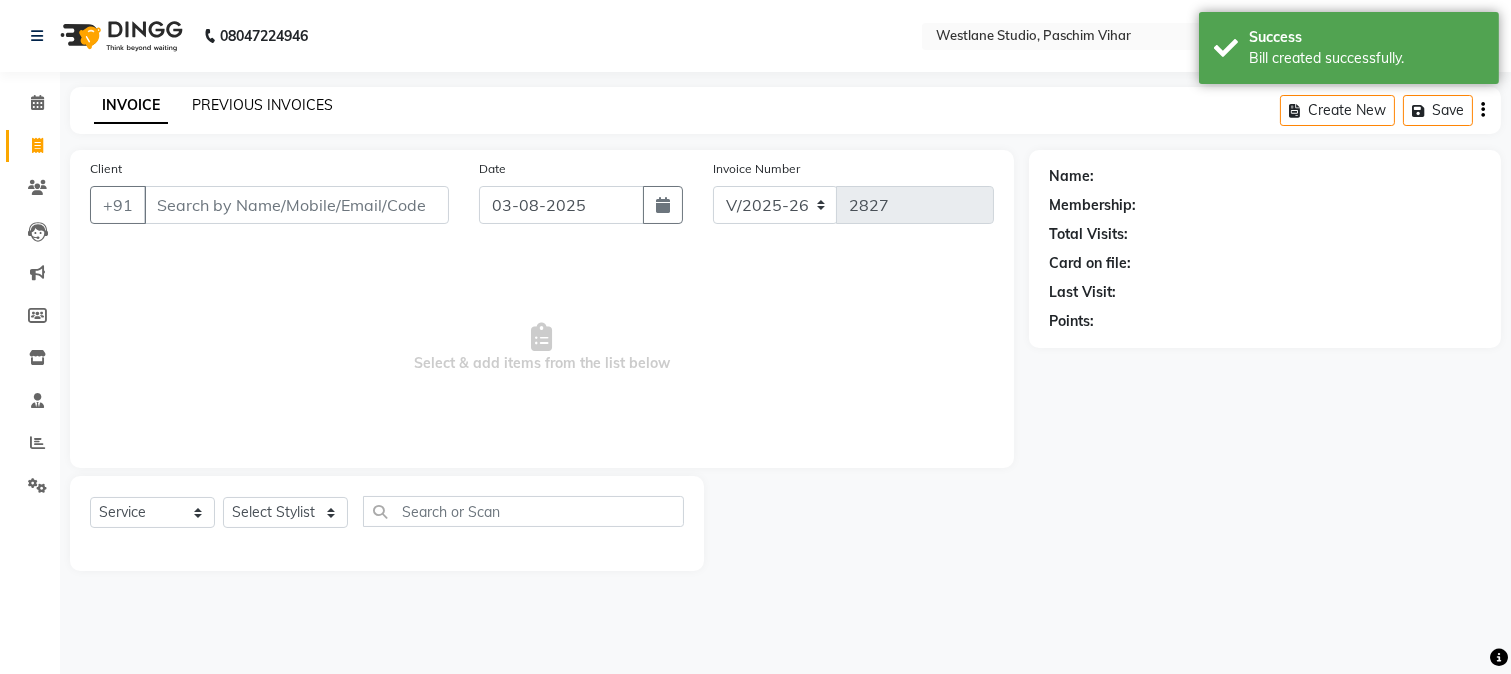 click on "PREVIOUS INVOICES" 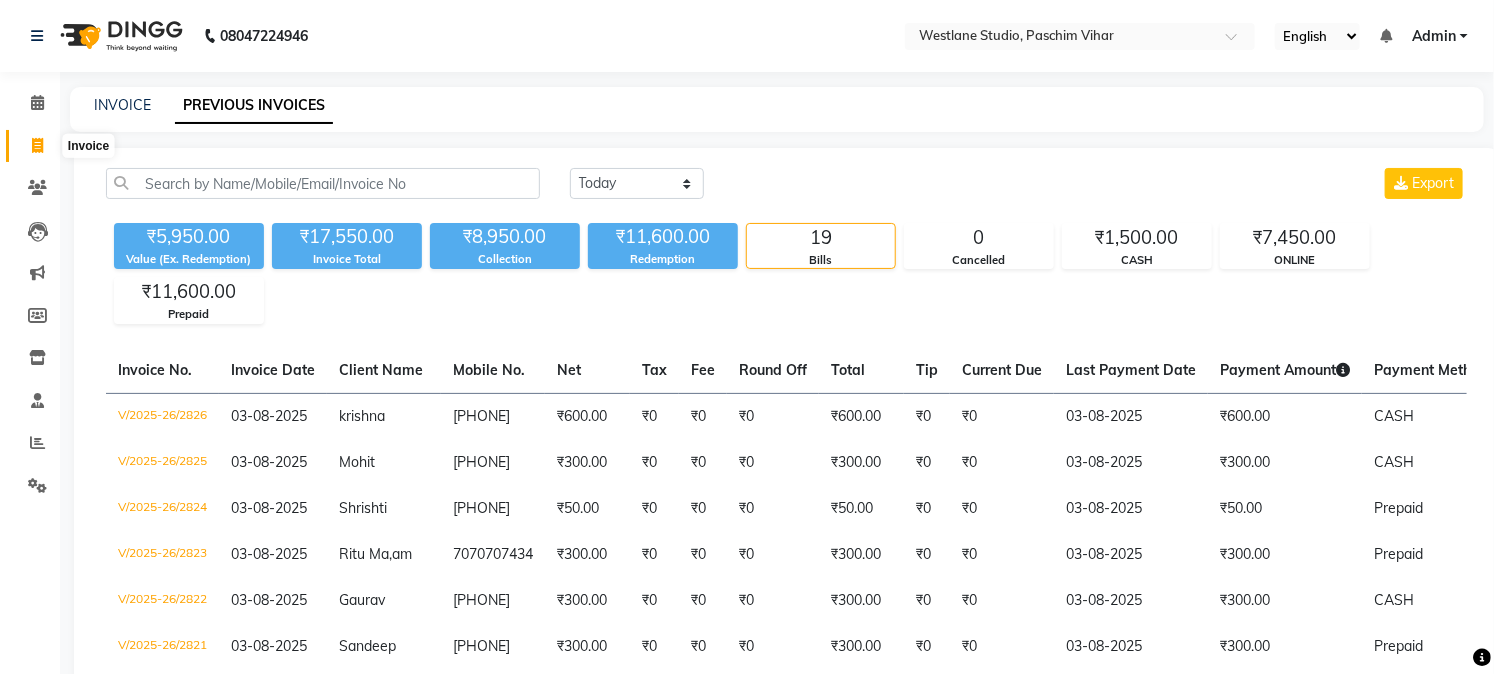 click 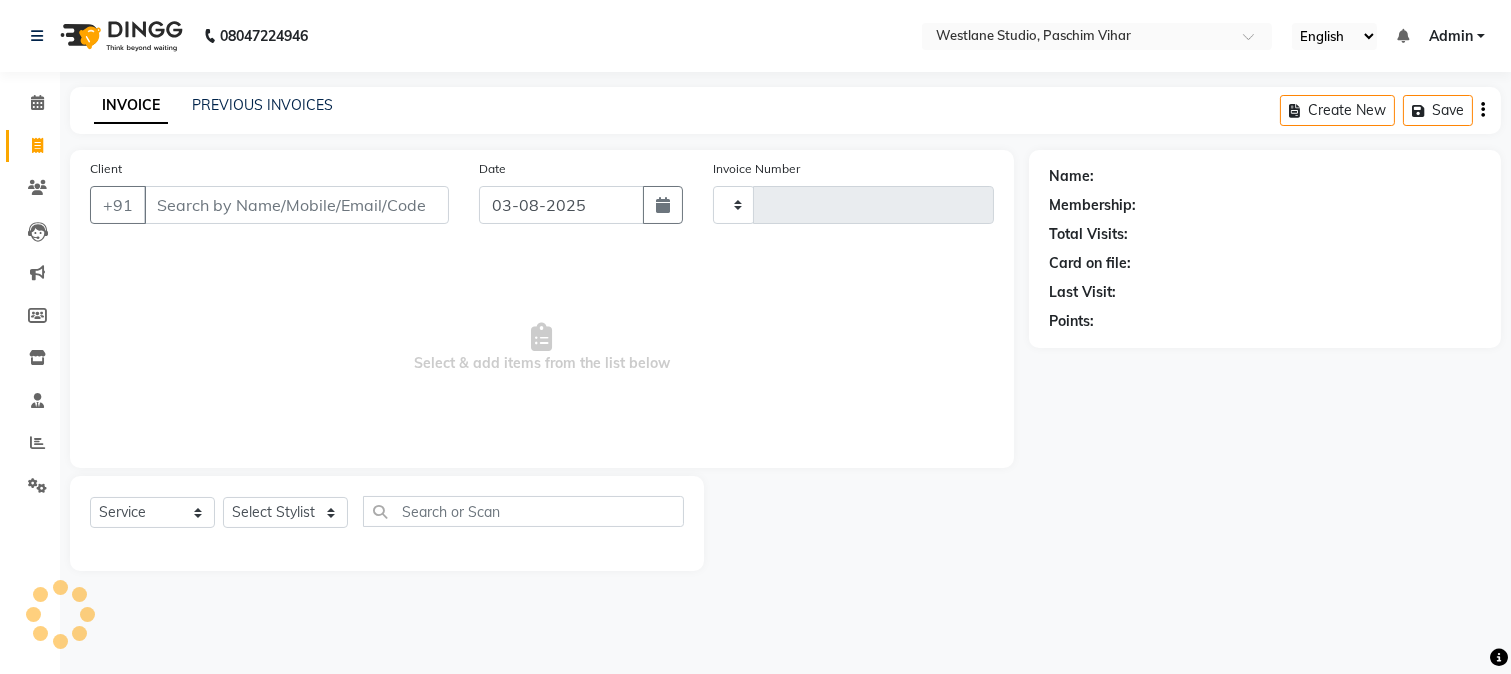 type on "2827" 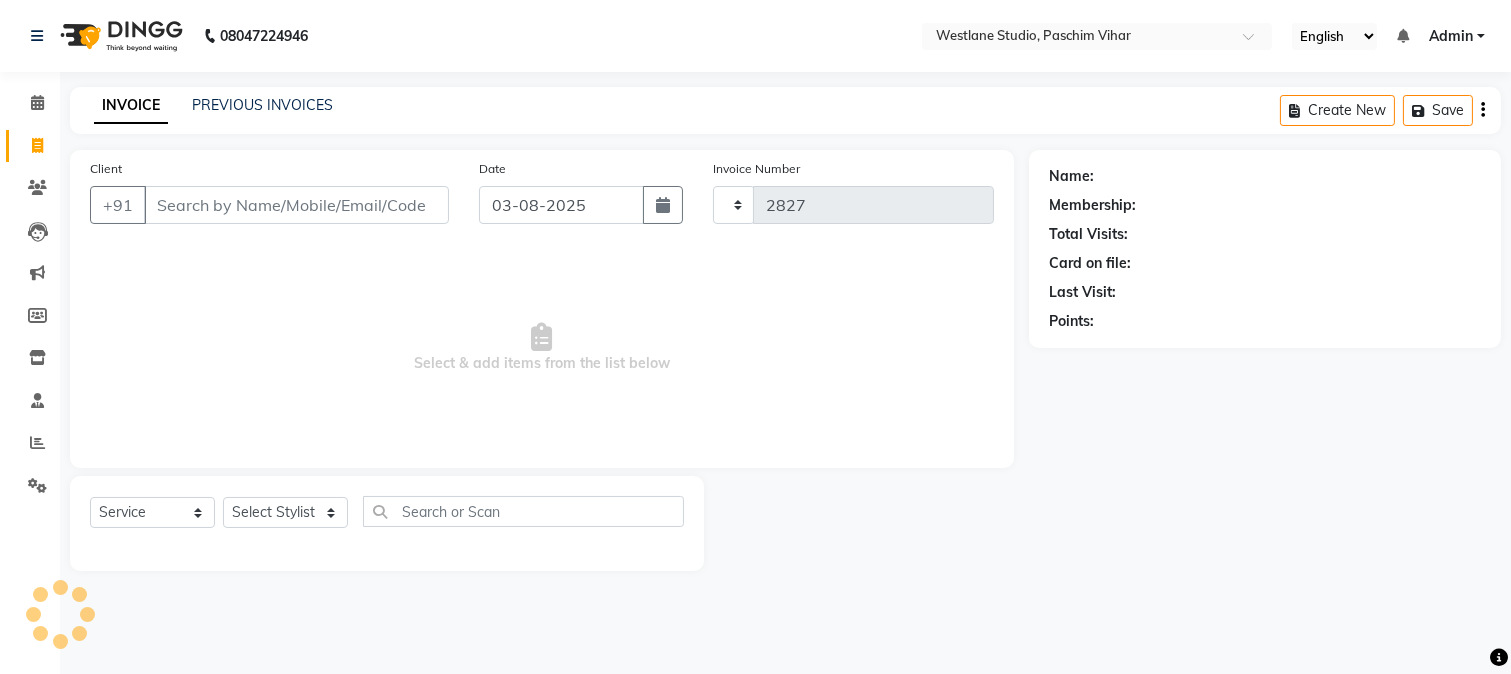 select on "223" 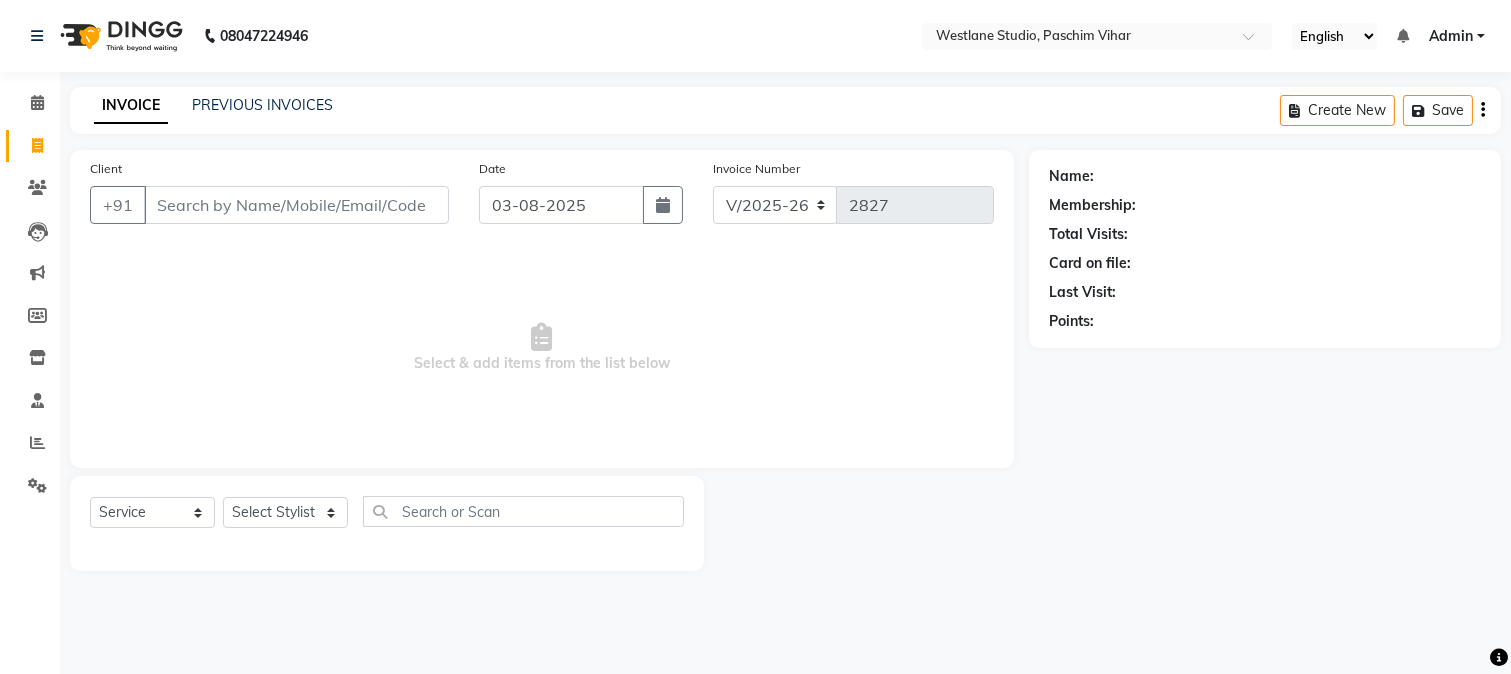 click on "Client" at bounding box center (296, 205) 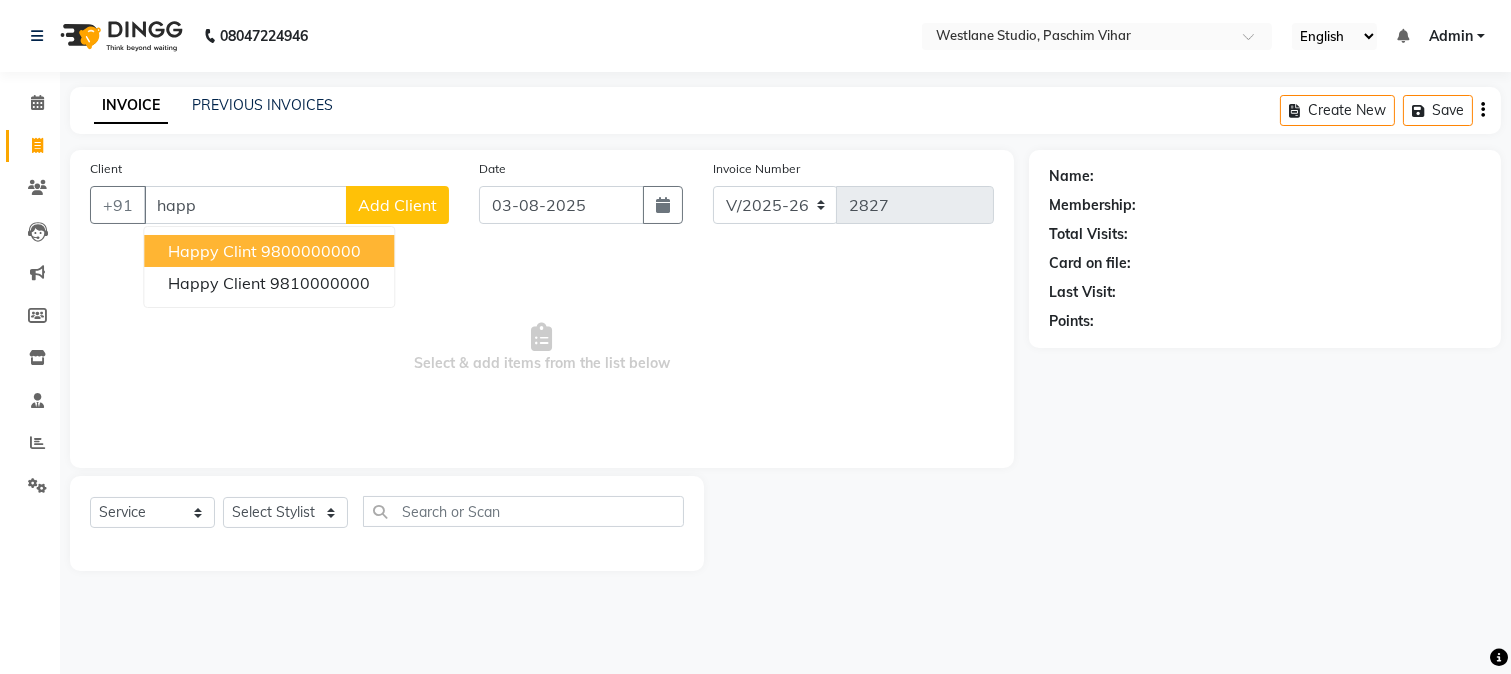 click on "9800000000" at bounding box center (311, 251) 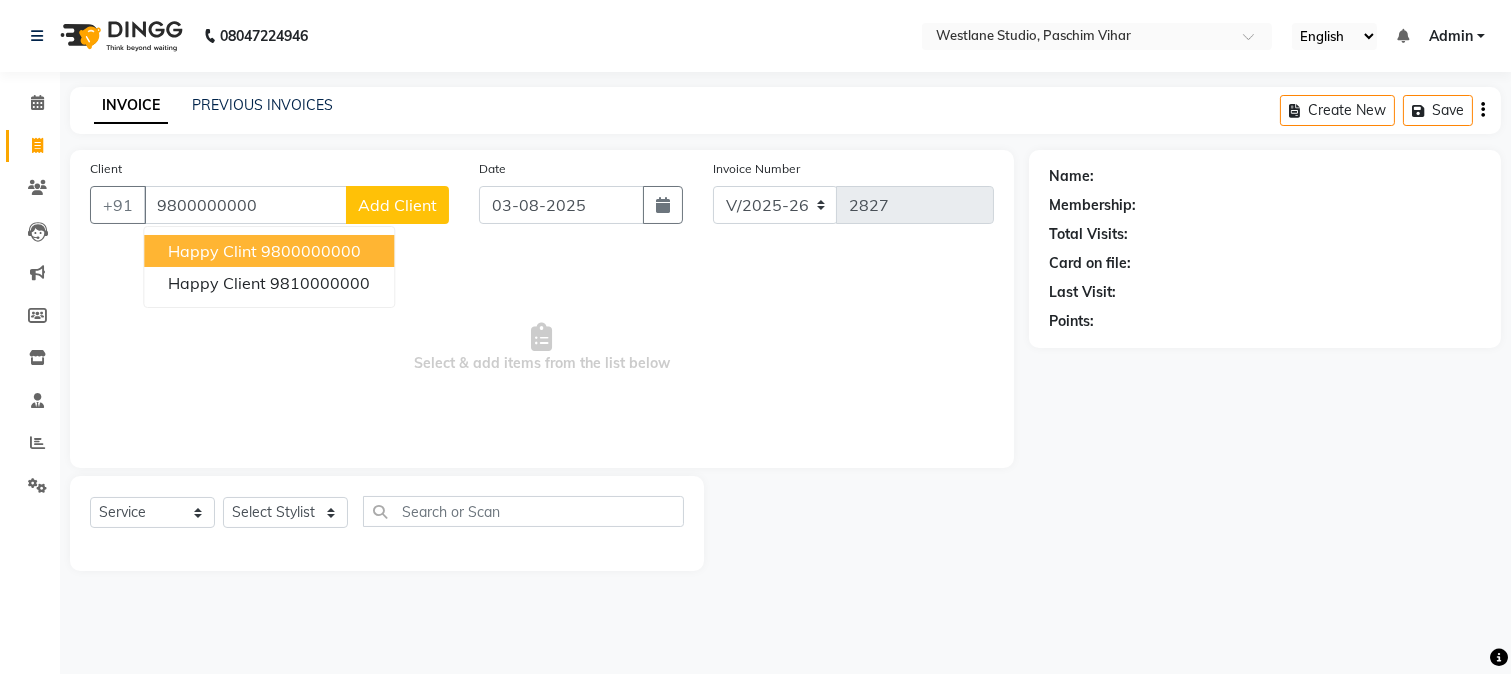 type on "9800000000" 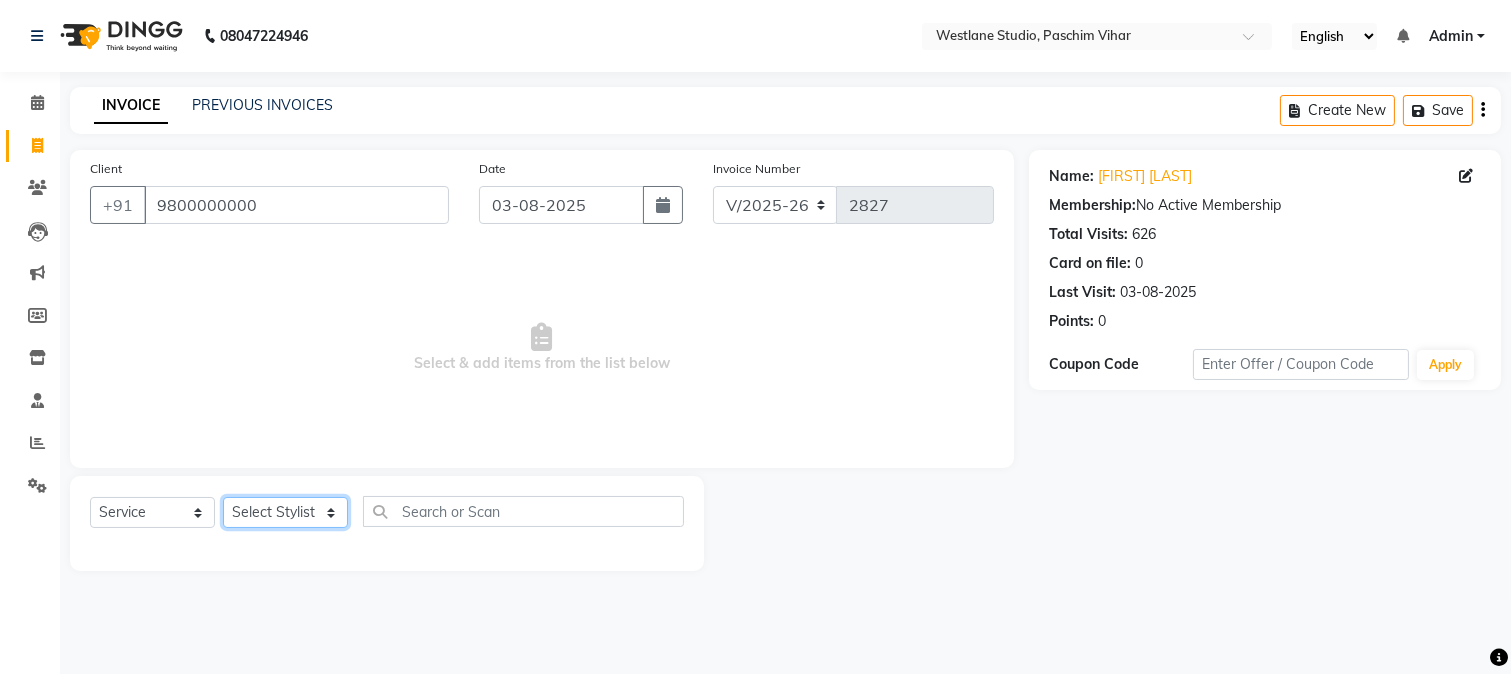 click on "Select Stylist Akash Anu Arun Gaurav  GULFAM jeeshan MANISH NADEEM ALI Nitin Sajwan Raja  Ranjeet RENU RIDHIMA BHATIA Rohit SAGAR Shakel SOHEIL Sonam SUNIL USHA" 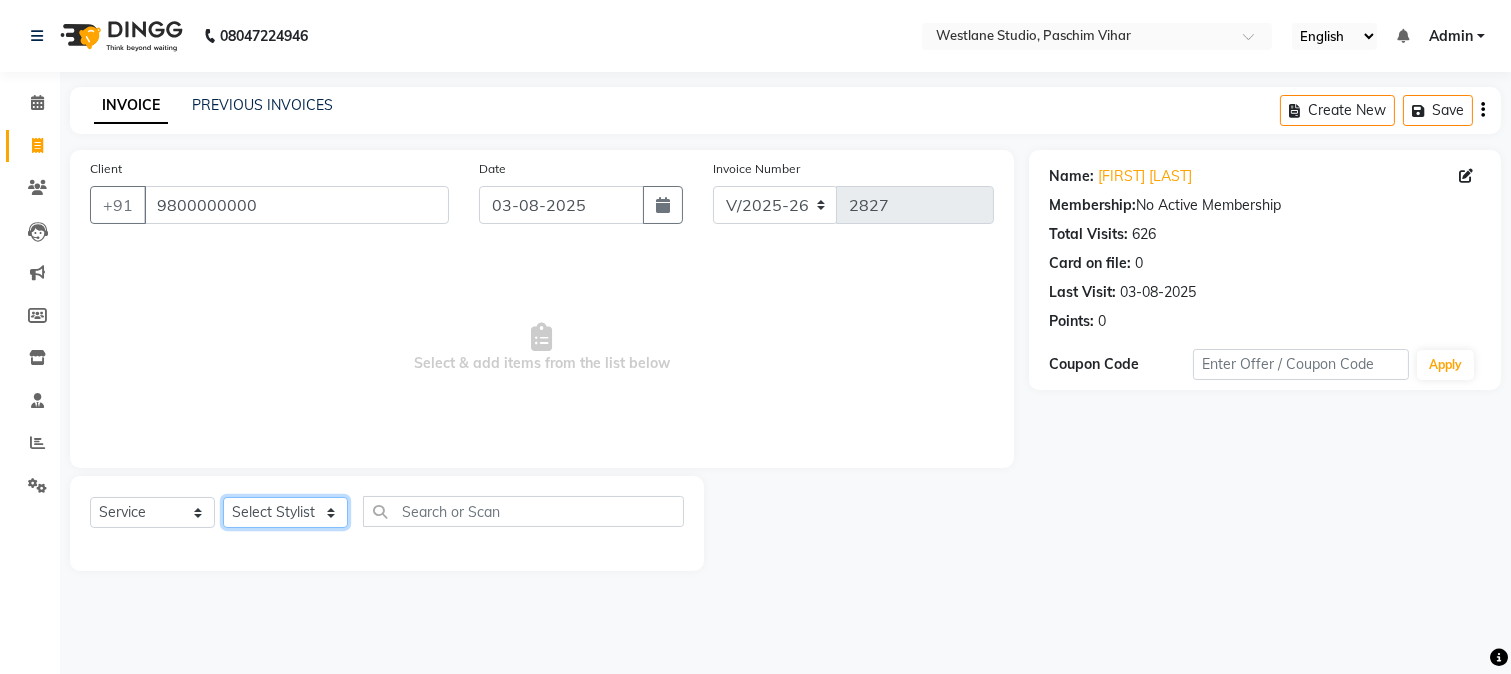 select on "82365" 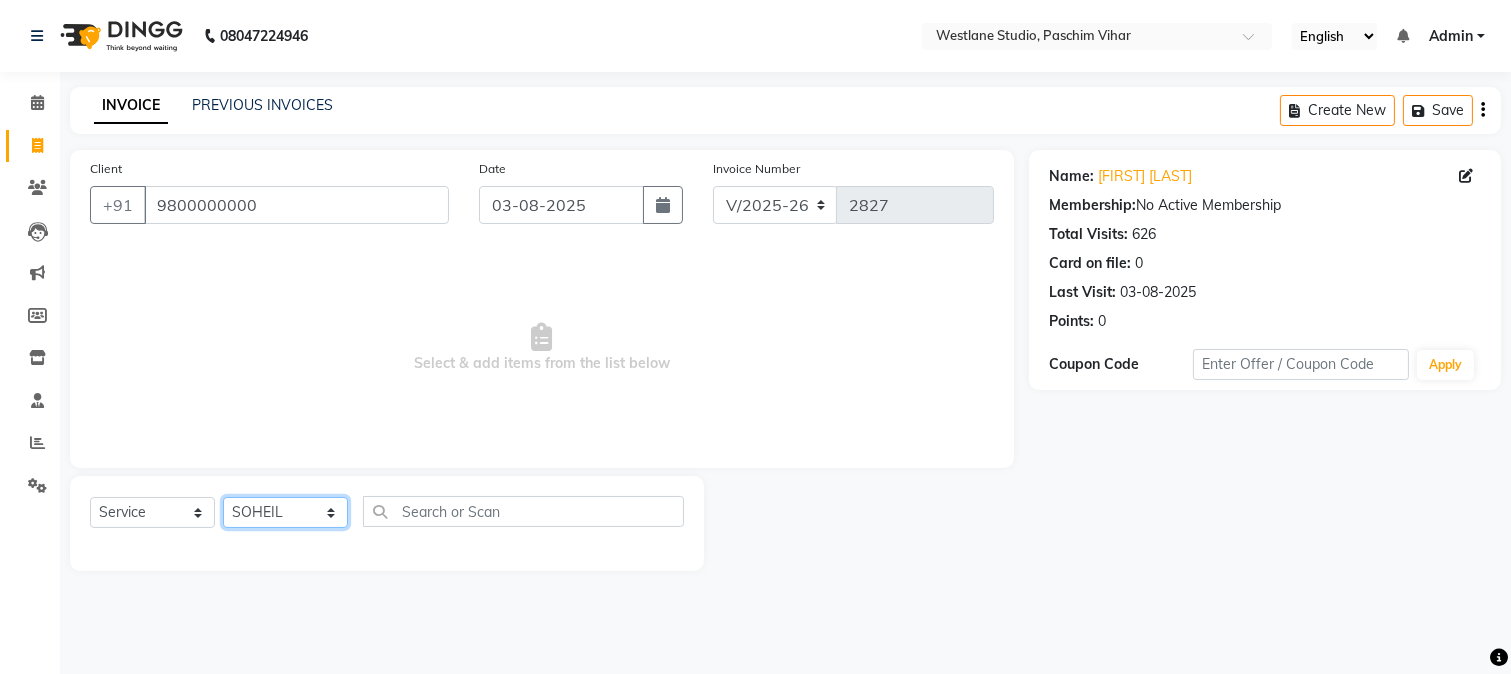 click on "Select Stylist Akash Anu Arun Gaurav  GULFAM jeeshan MANISH NADEEM ALI Nitin Sajwan Raja  Ranjeet RENU RIDHIMA BHATIA Rohit SAGAR Shakel SOHEIL Sonam SUNIL USHA" 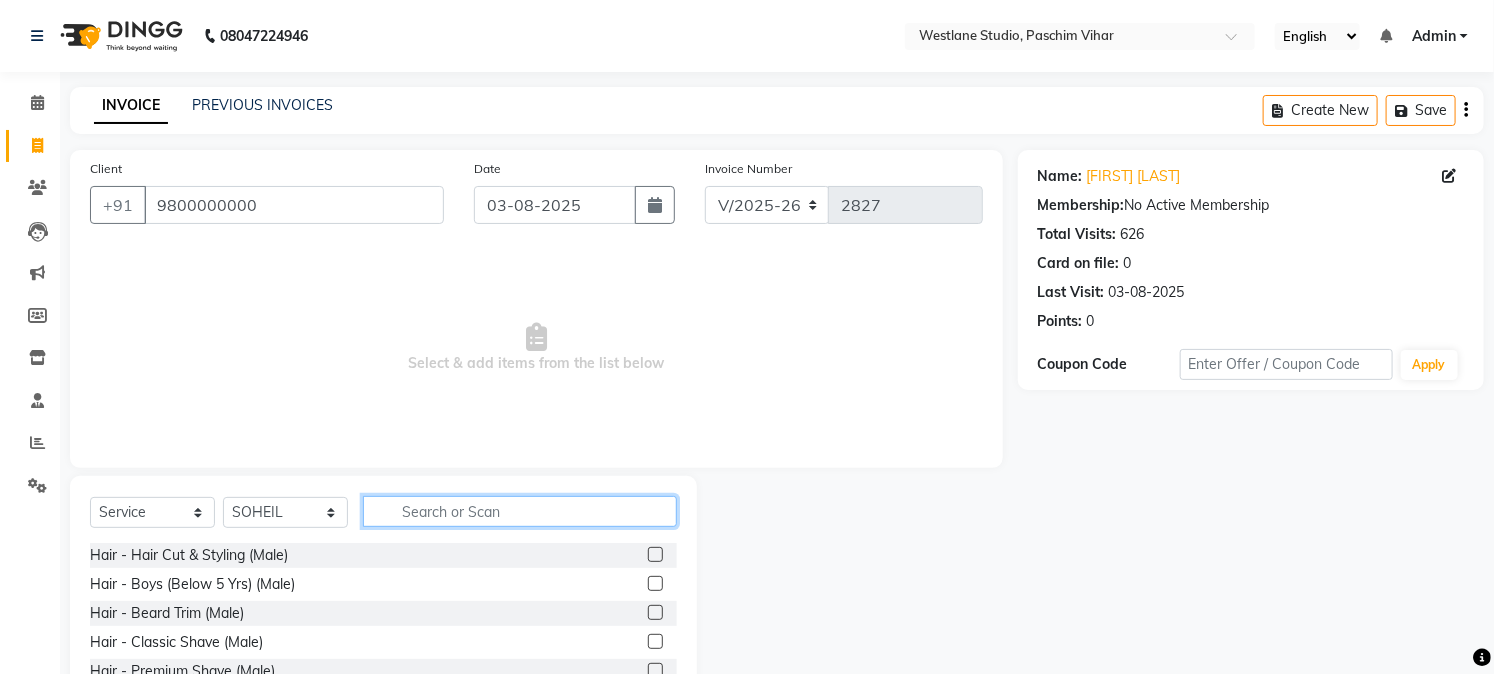 click 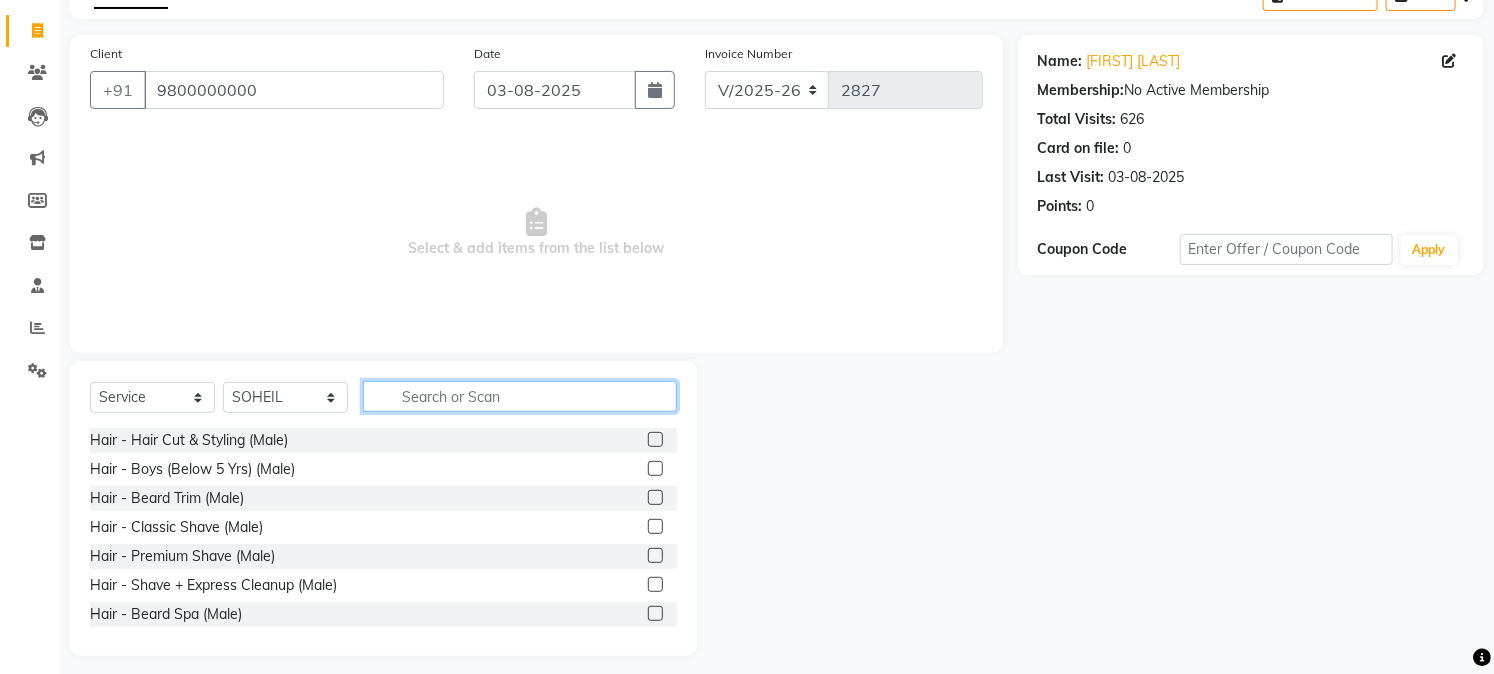 scroll, scrollTop: 126, scrollLeft: 0, axis: vertical 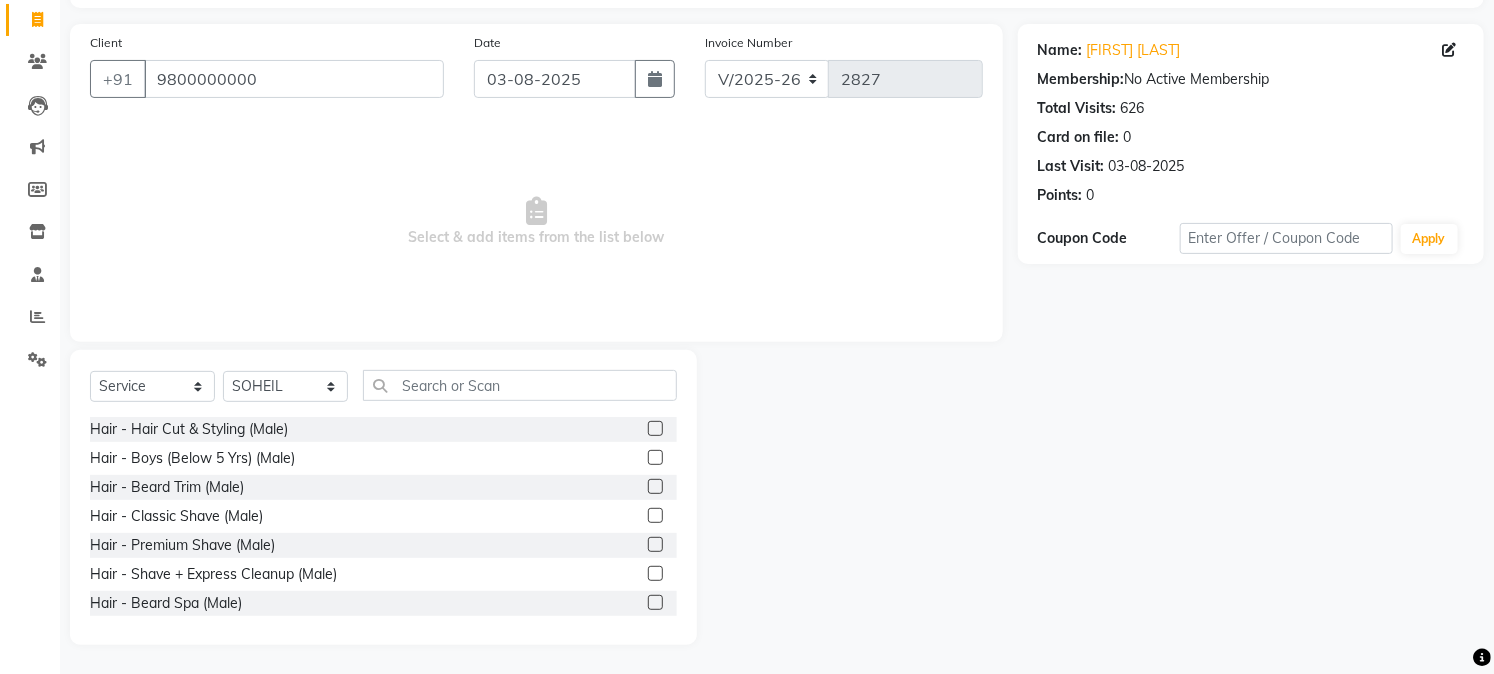 click 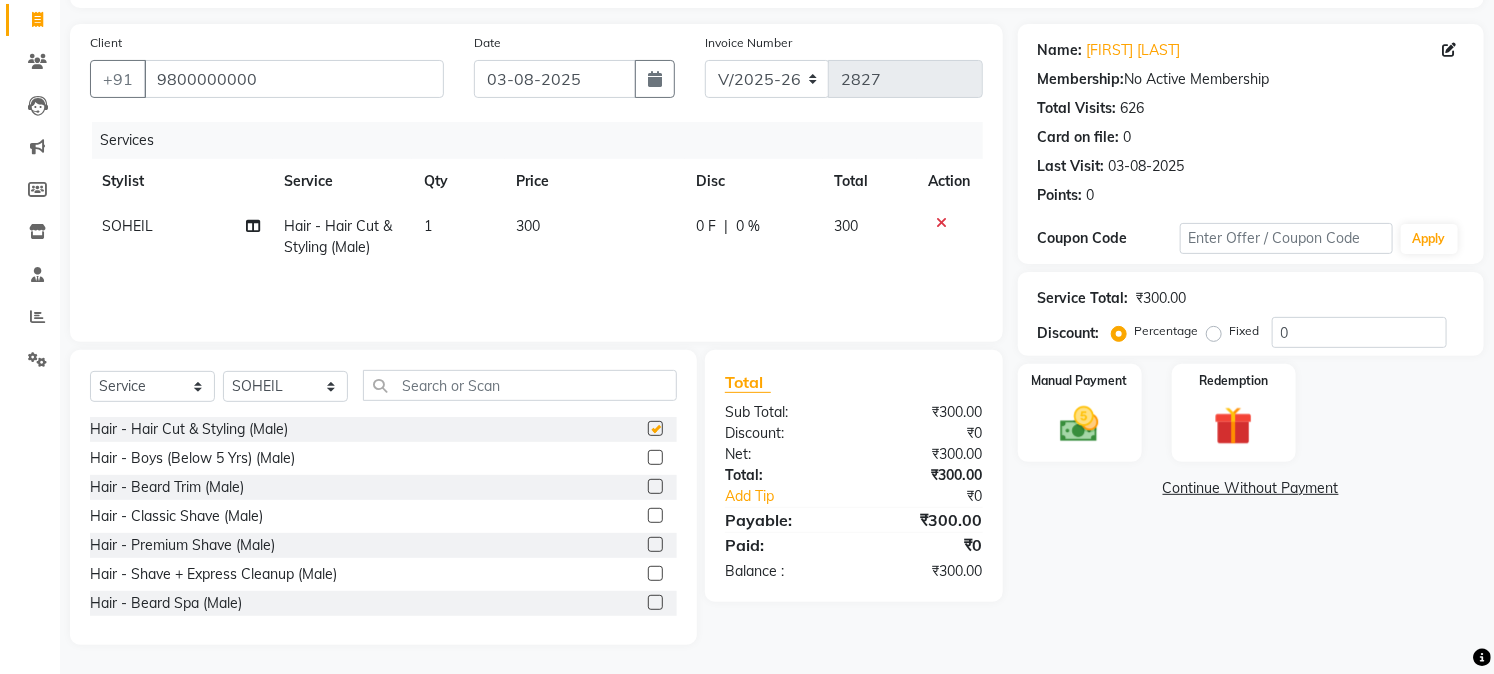 checkbox on "false" 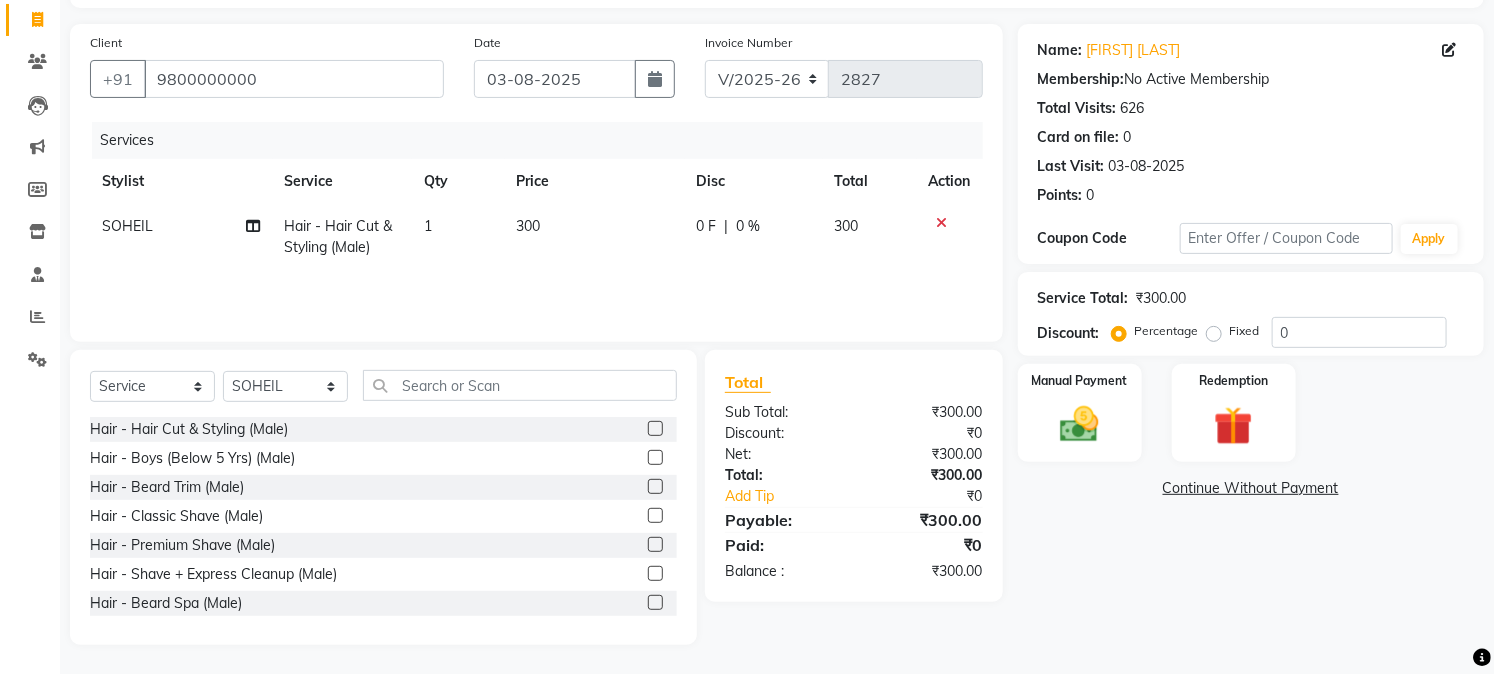 click 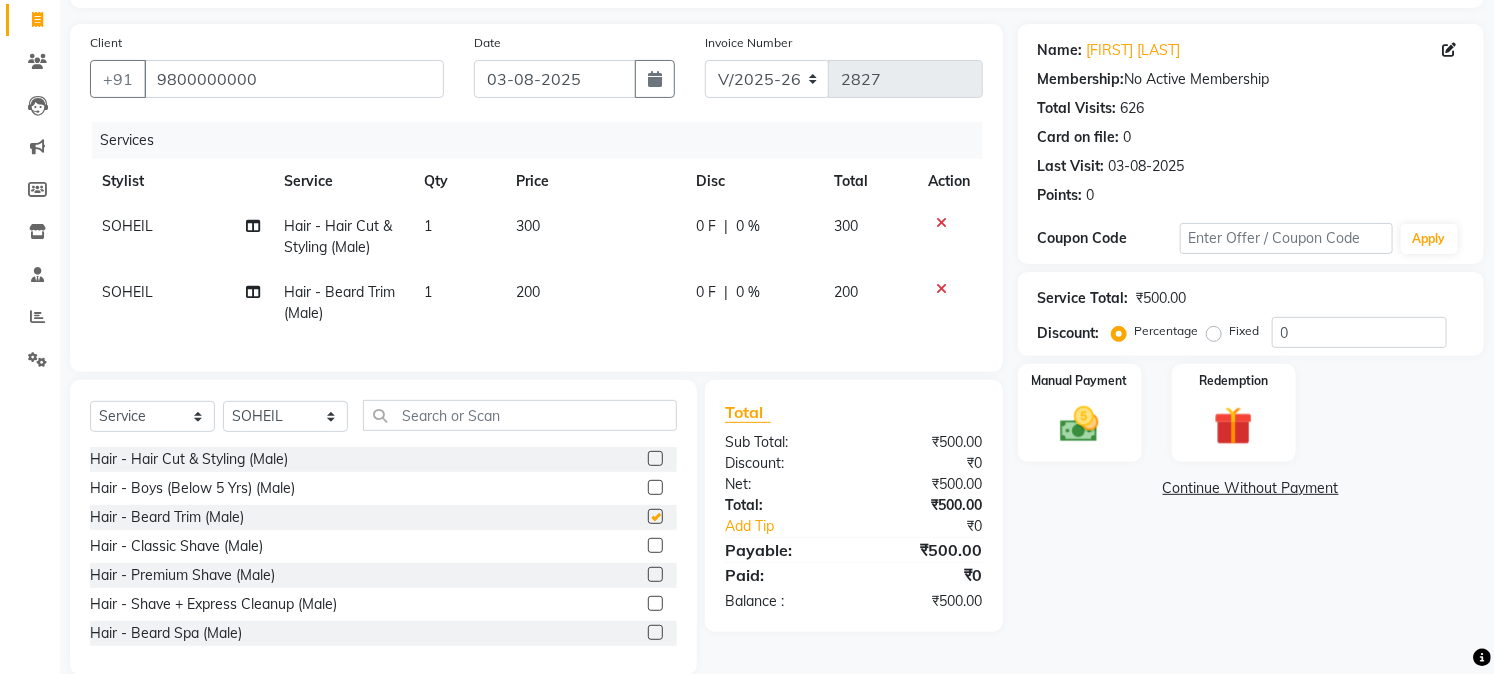 checkbox on "false" 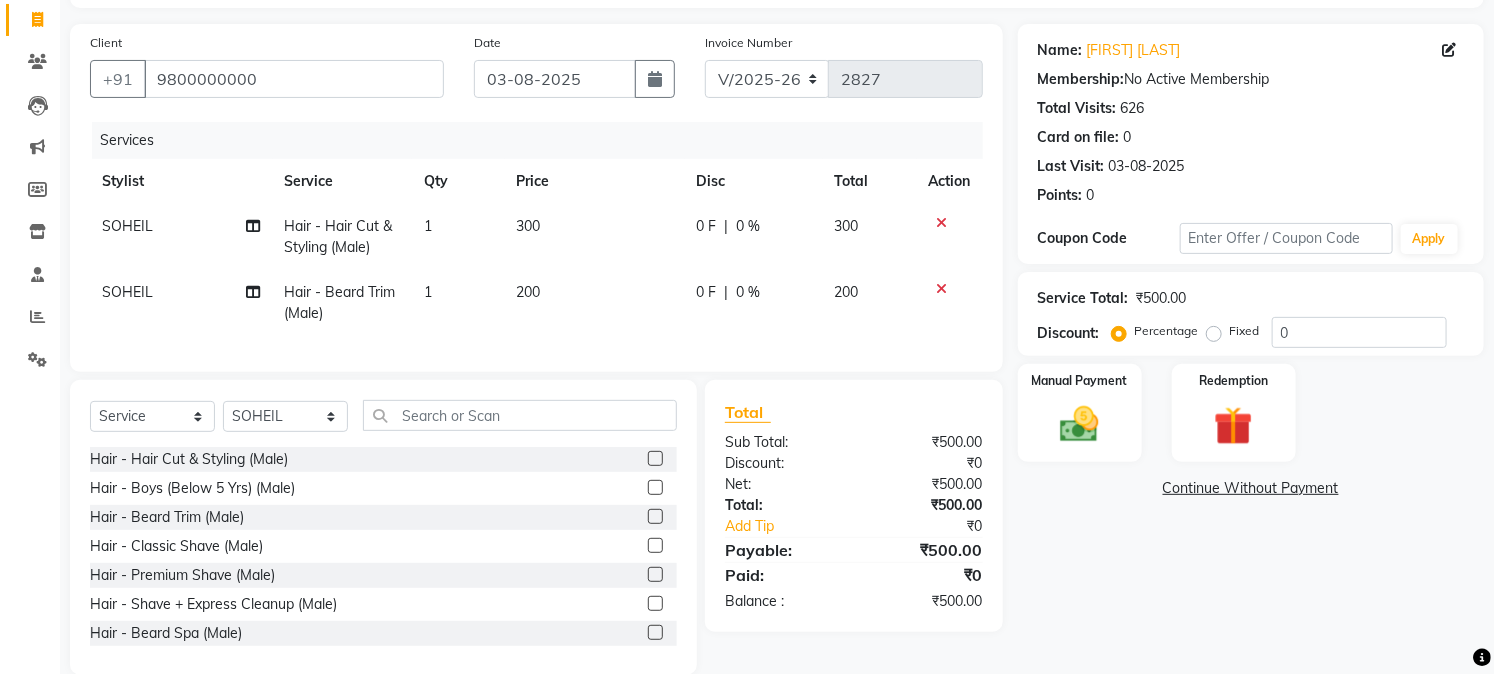 click on "300" 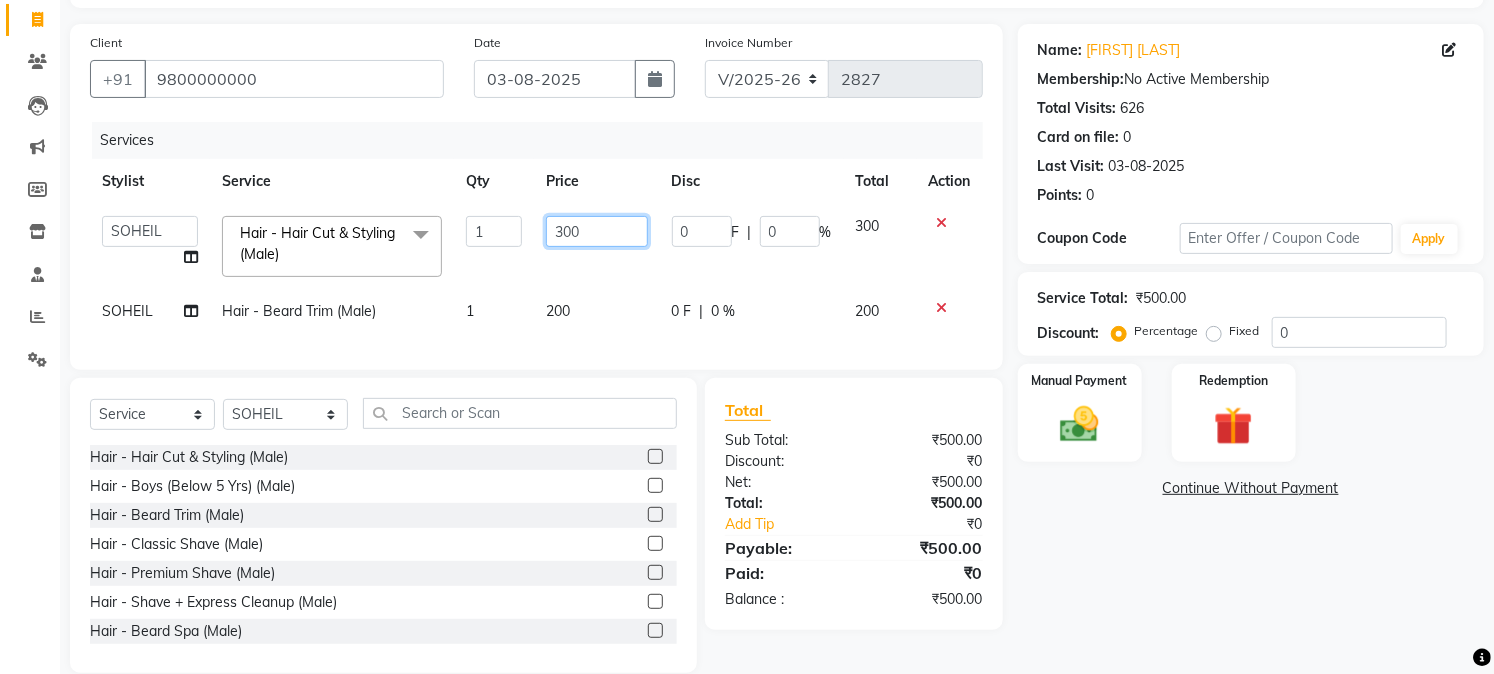 click on "300" 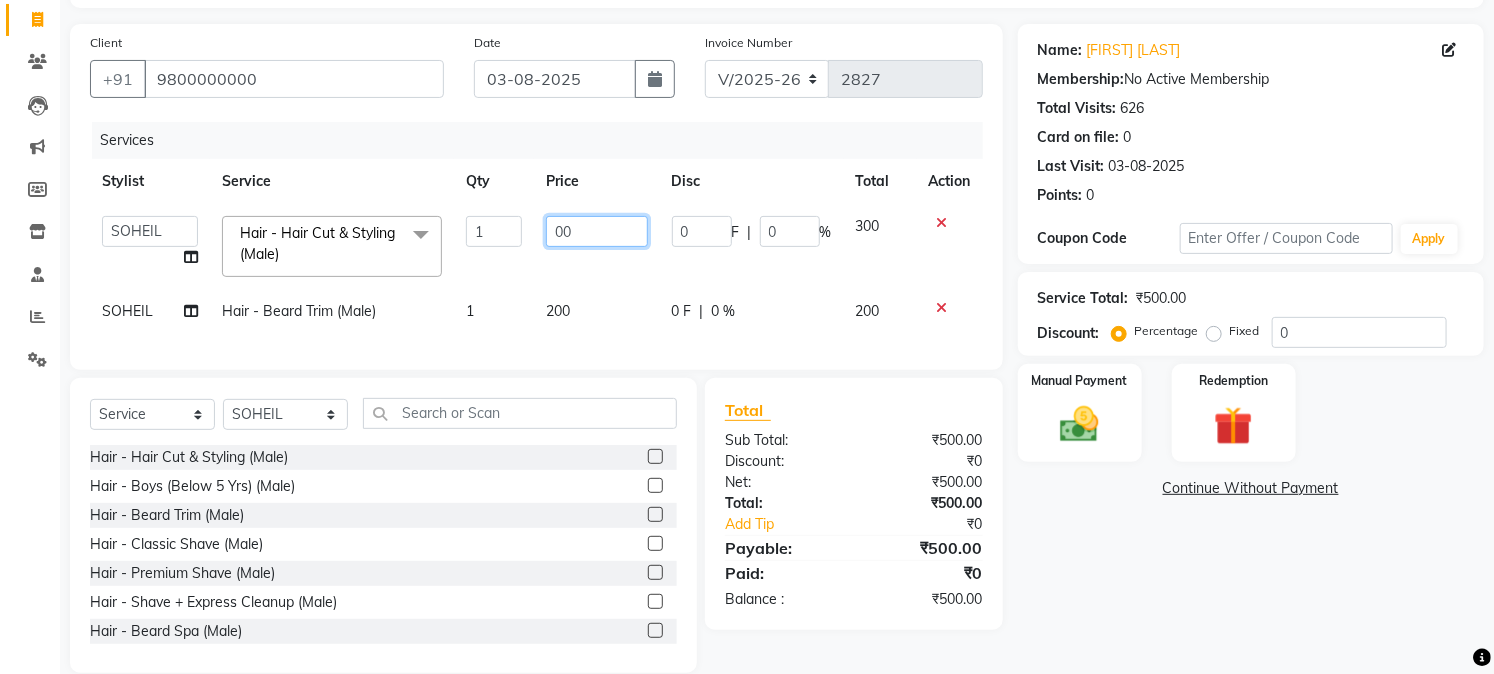 type on "500" 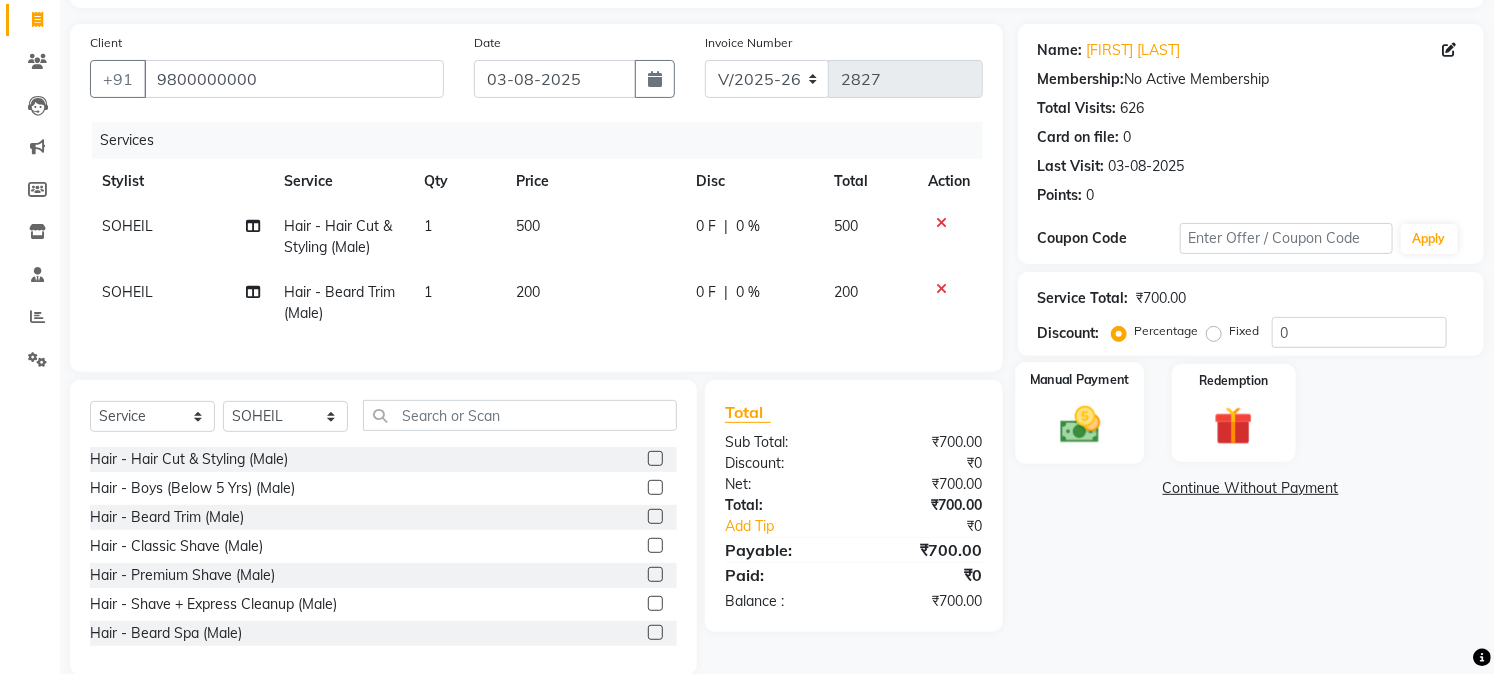 click 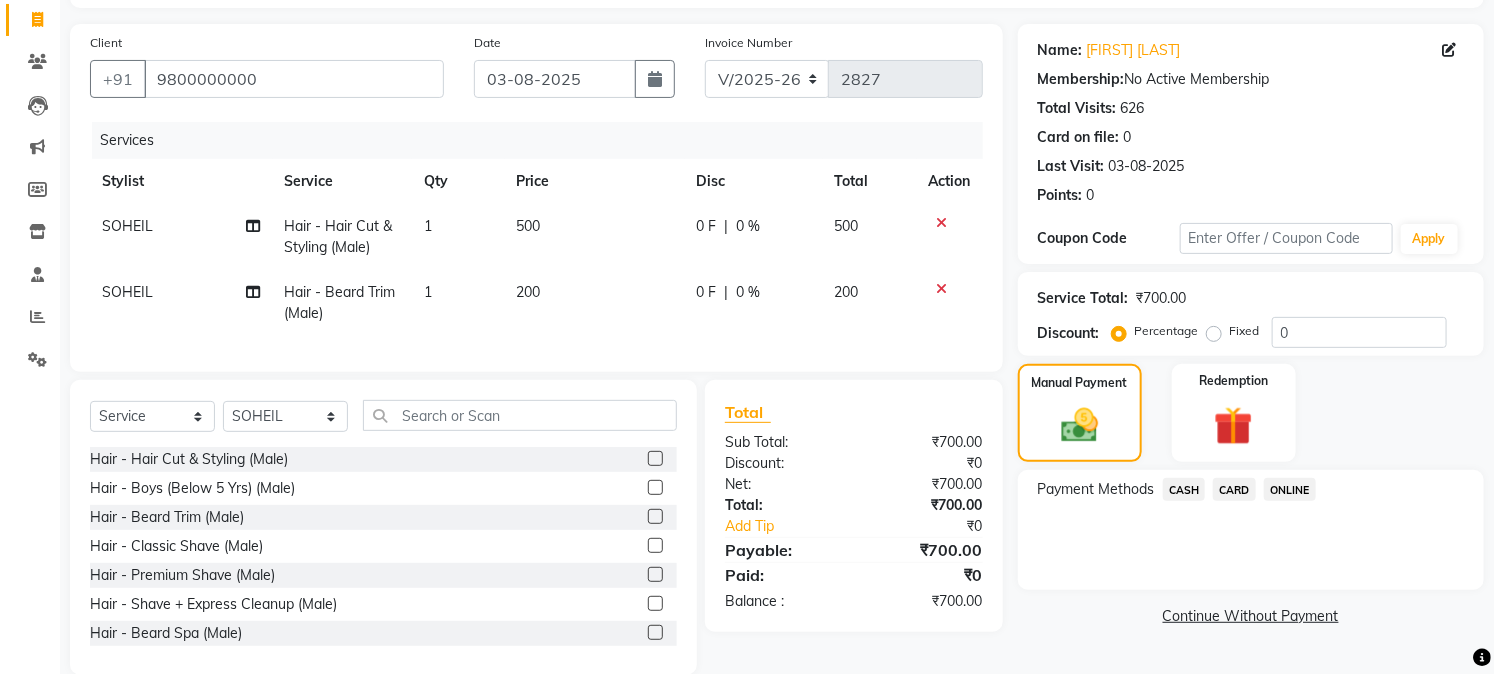 click on "ONLINE" 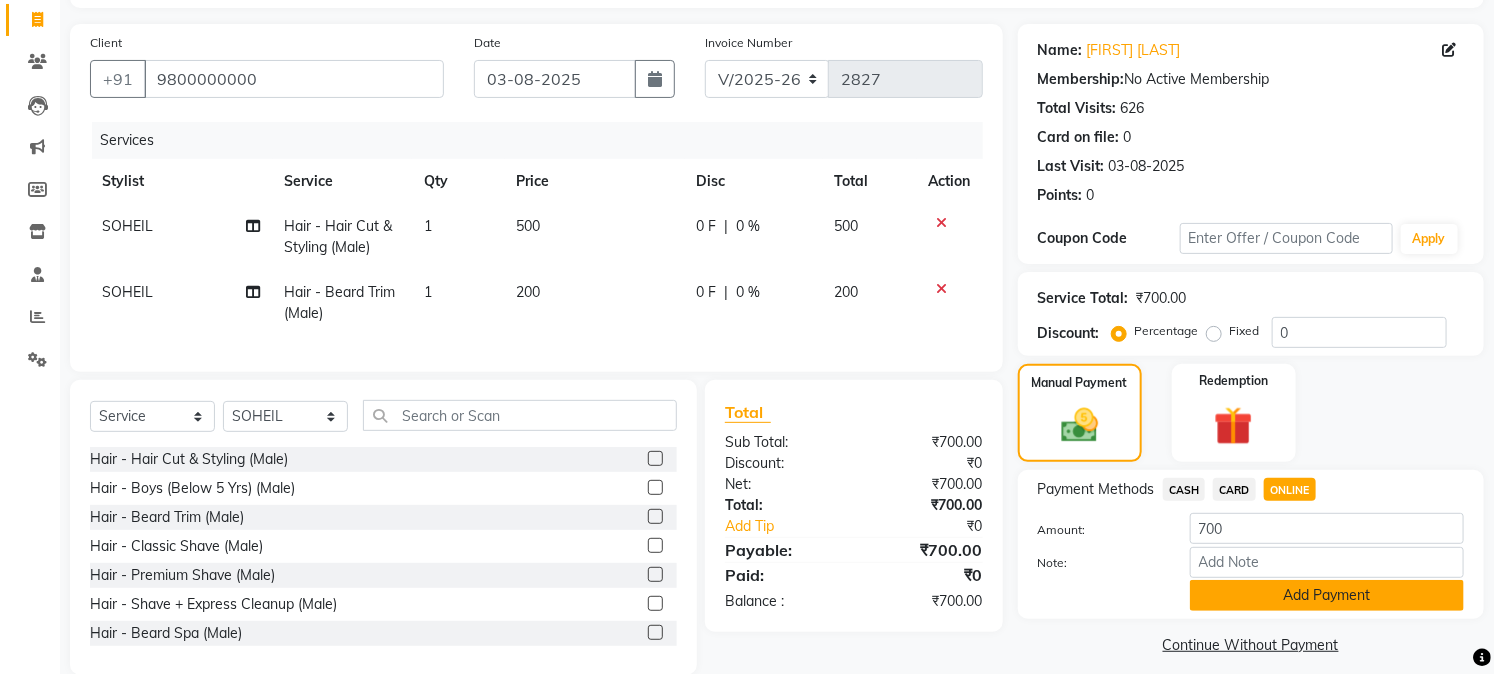 click on "Add Payment" 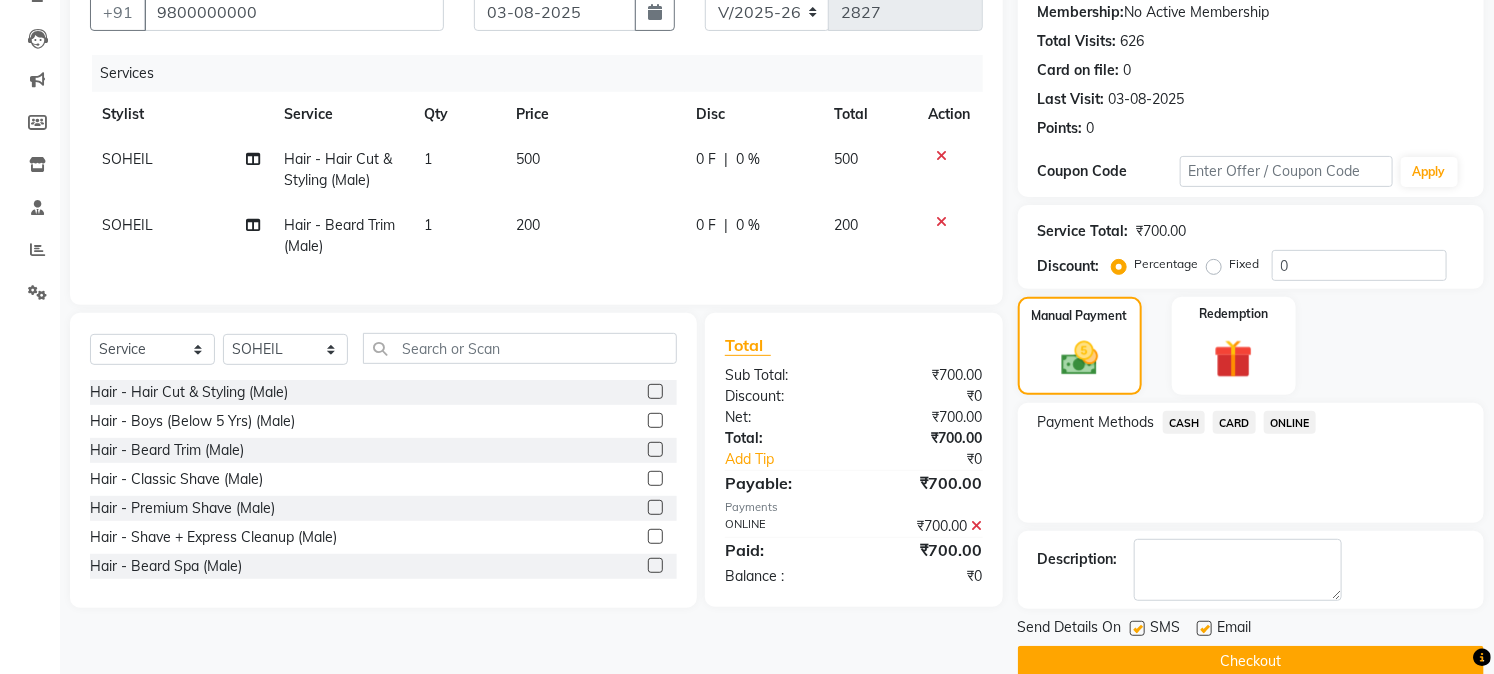 scroll, scrollTop: 225, scrollLeft: 0, axis: vertical 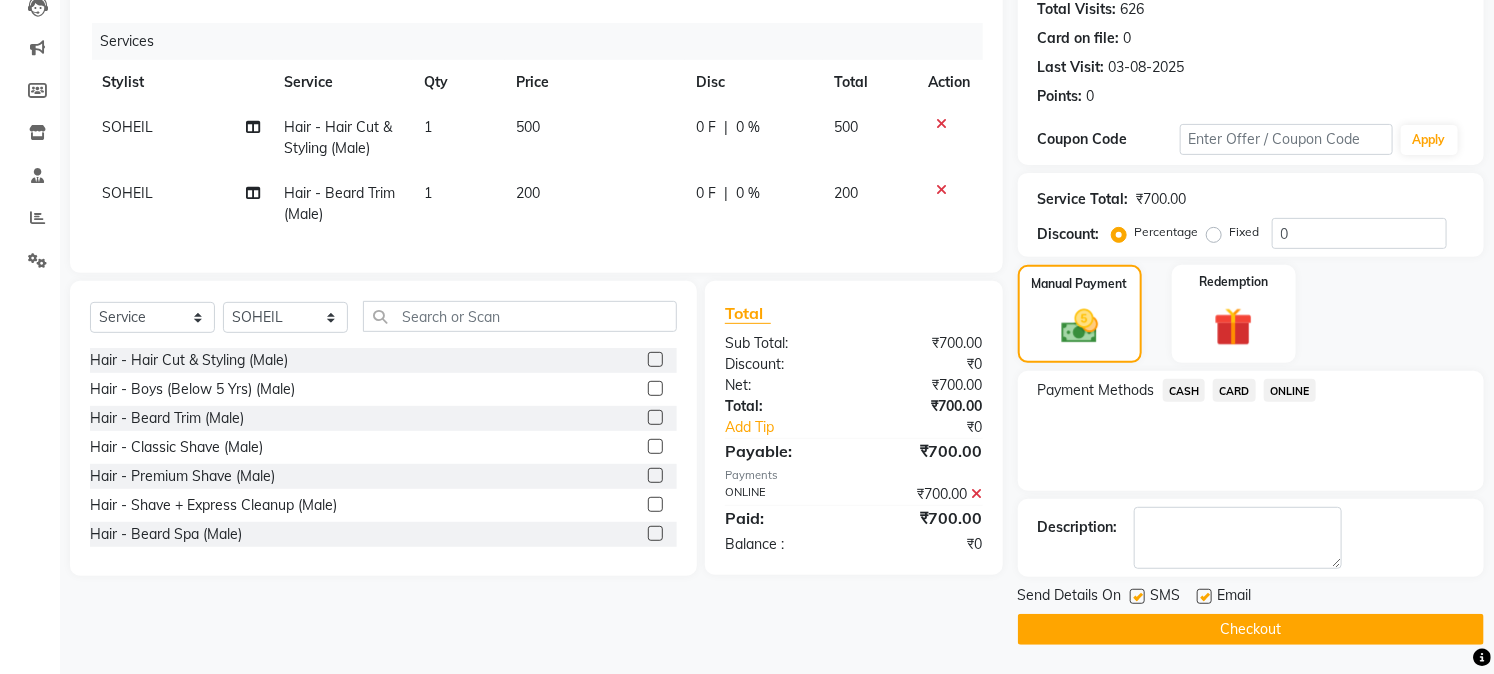 click on "Checkout" 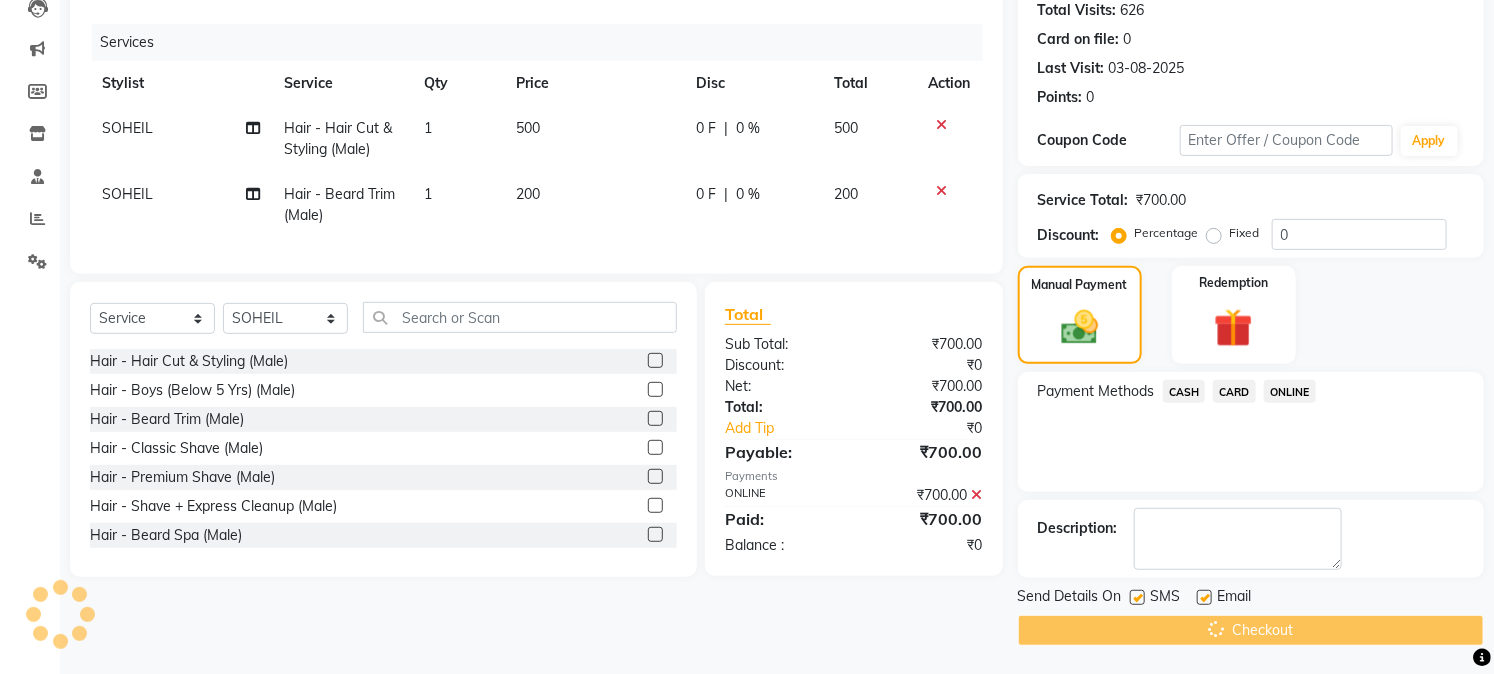 scroll, scrollTop: 225, scrollLeft: 0, axis: vertical 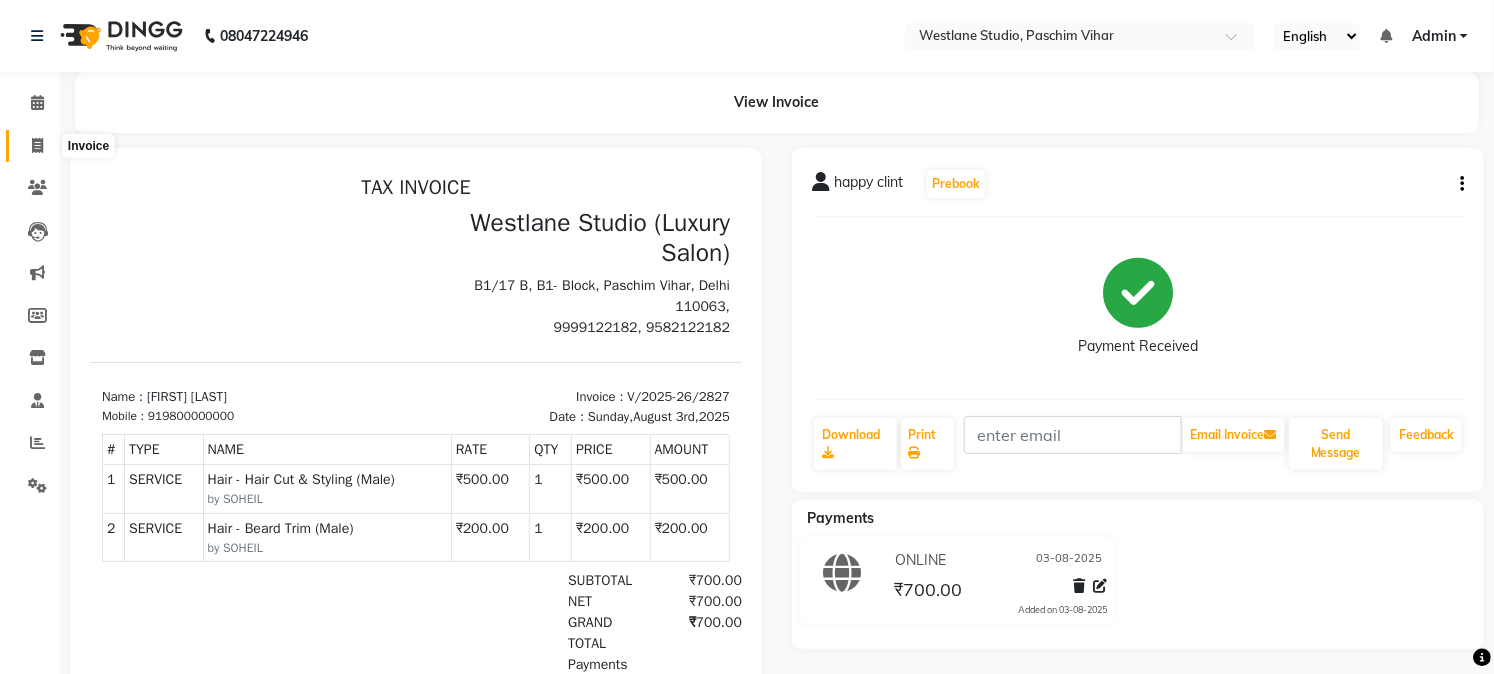 click 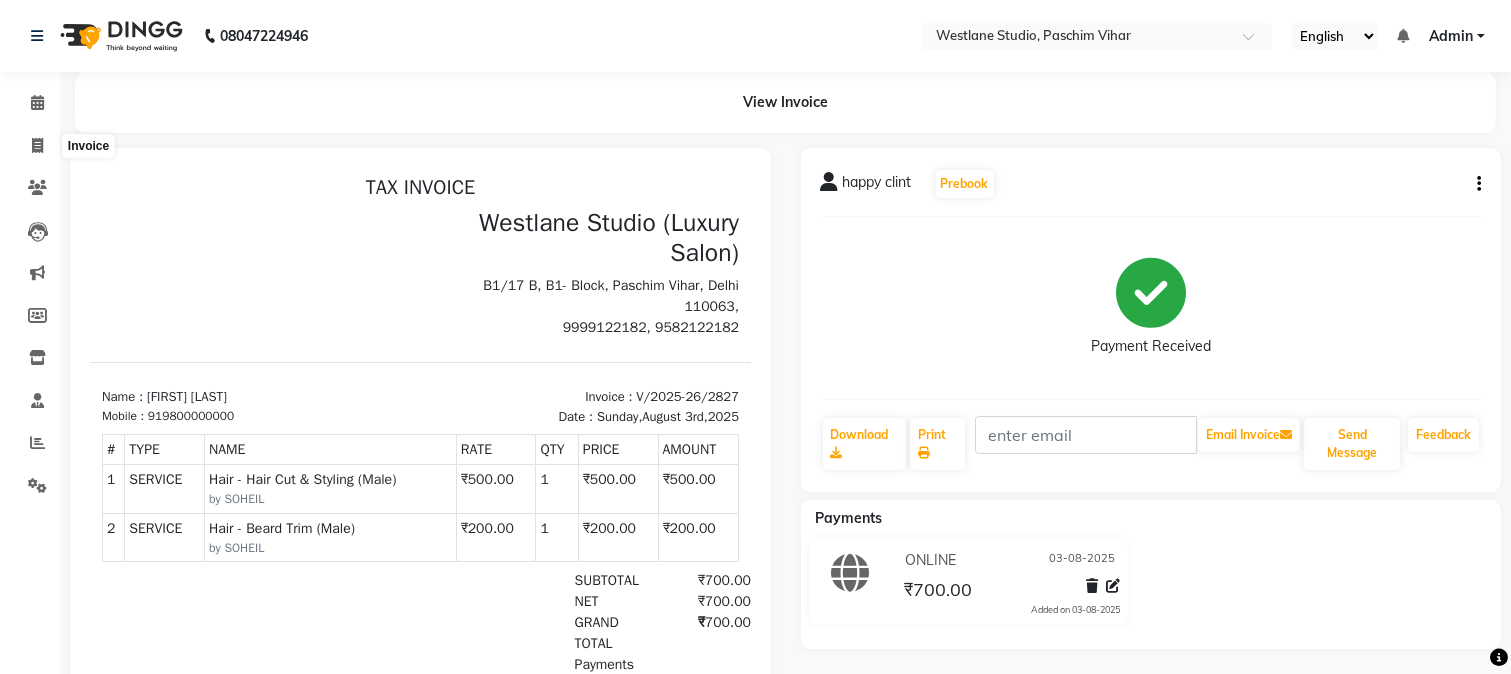 select on "service" 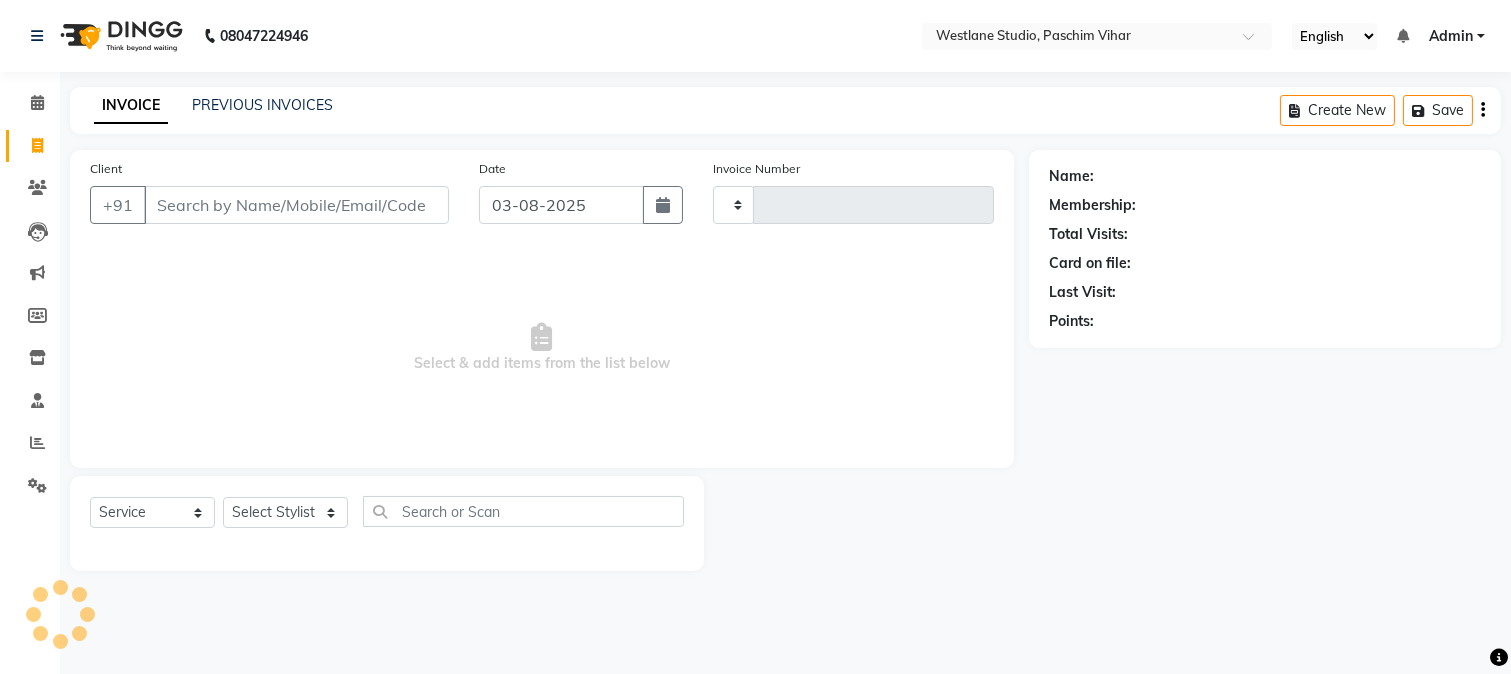 type on "2828" 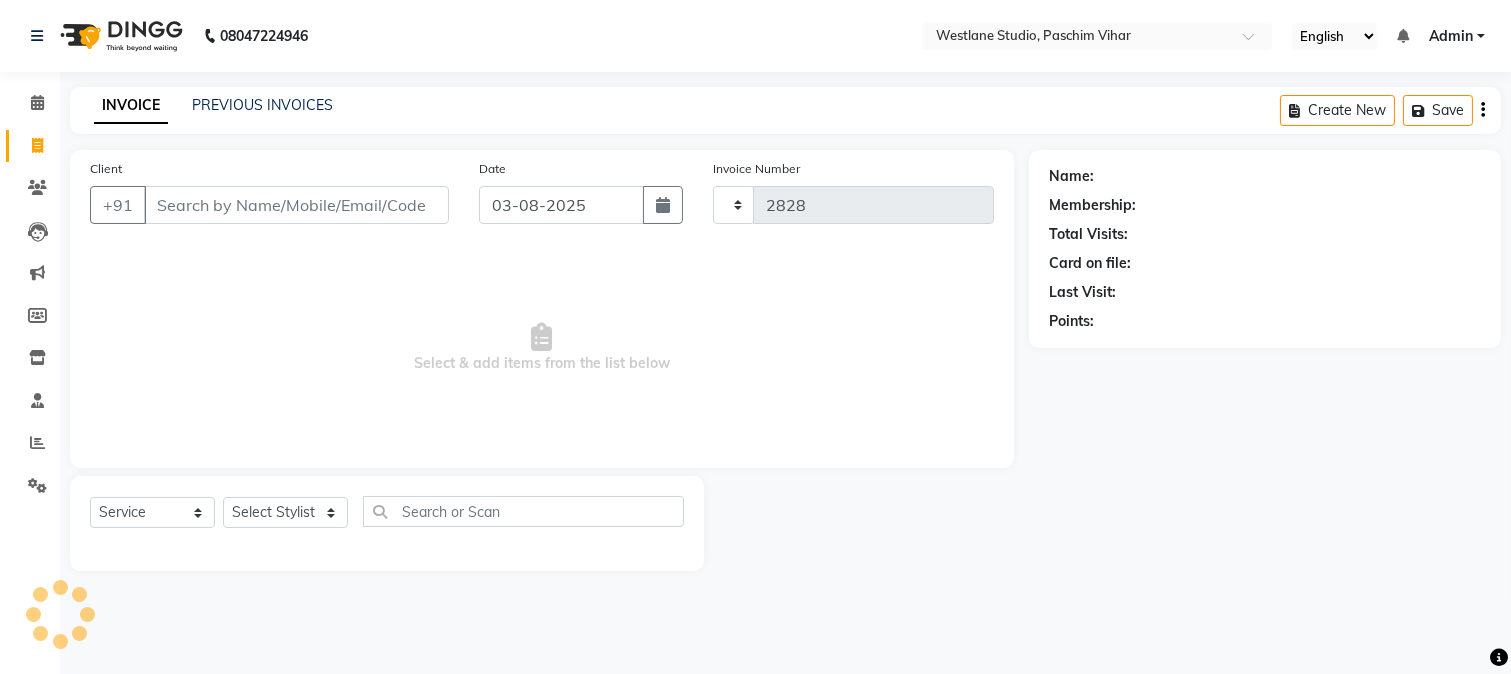 select on "223" 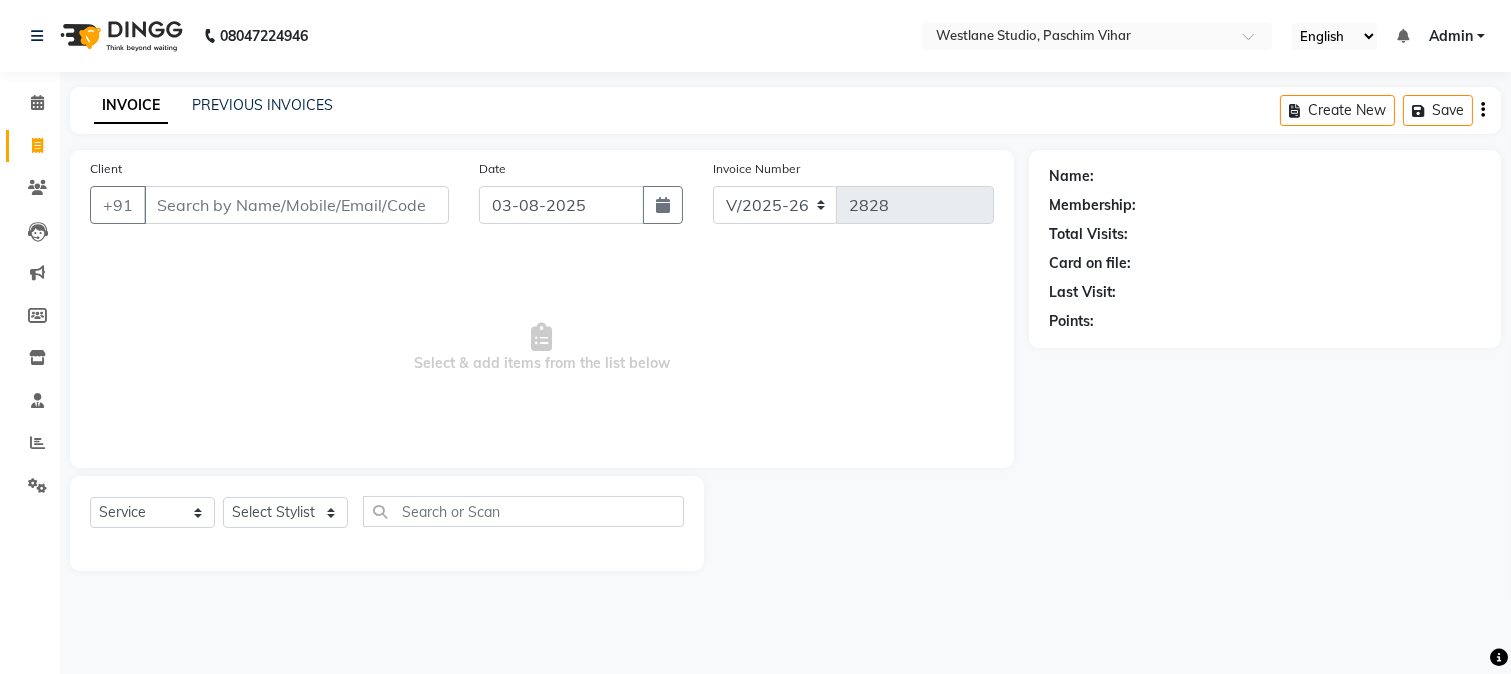 click on "Client" at bounding box center (296, 205) 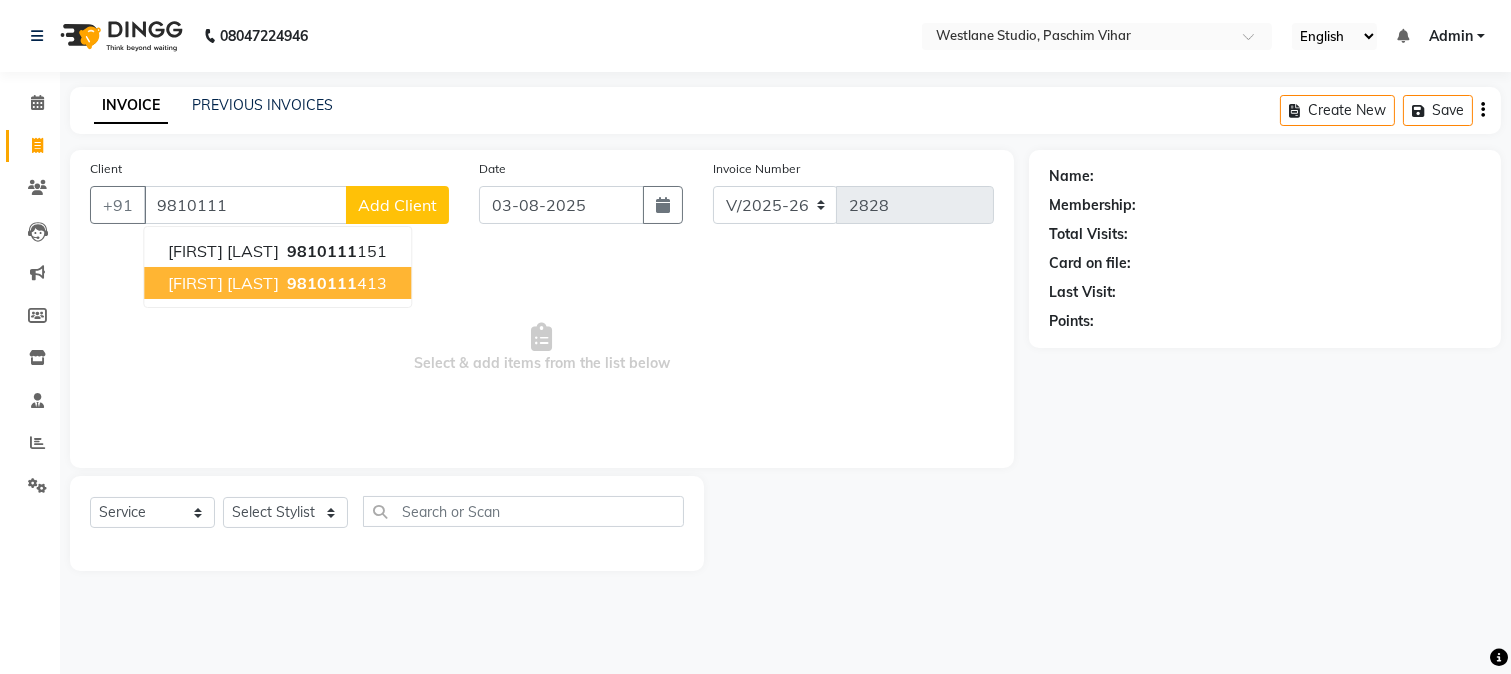 click on "9810111" at bounding box center (322, 283) 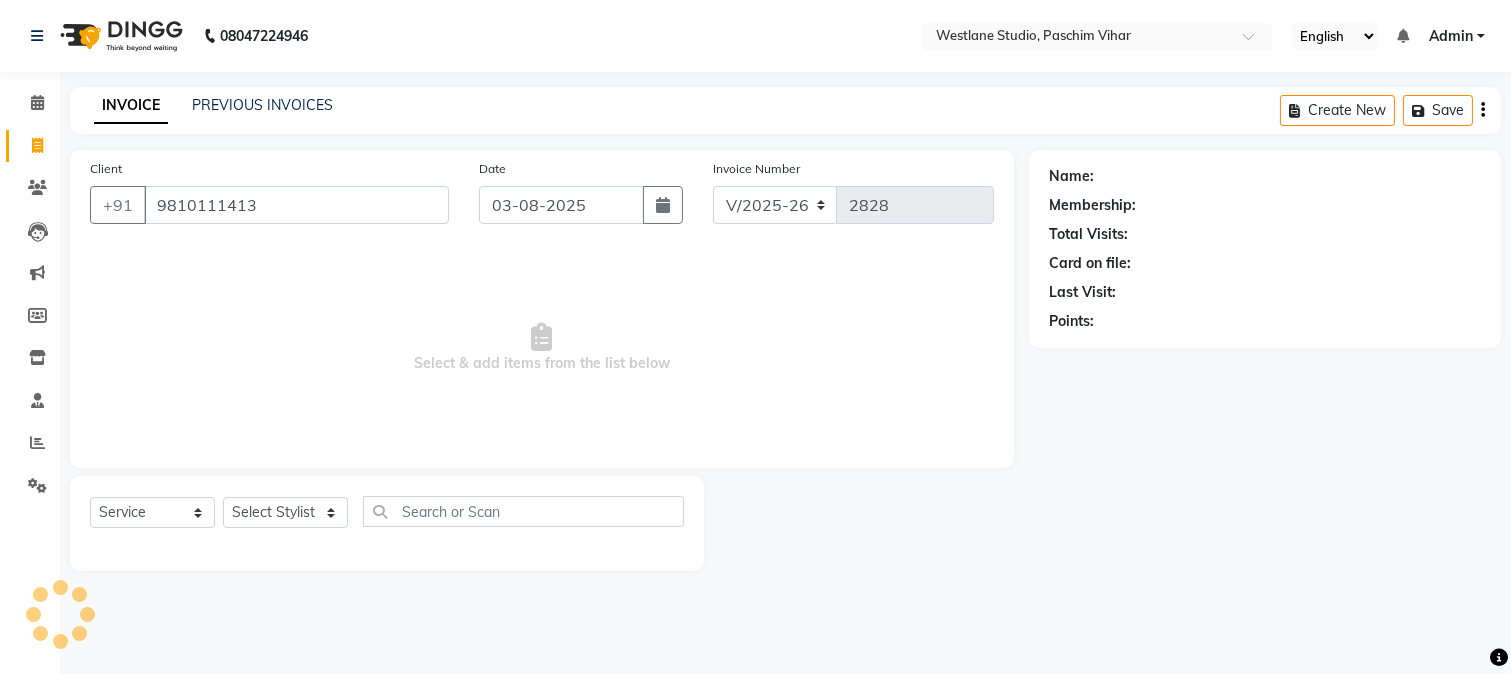 type on "9810111413" 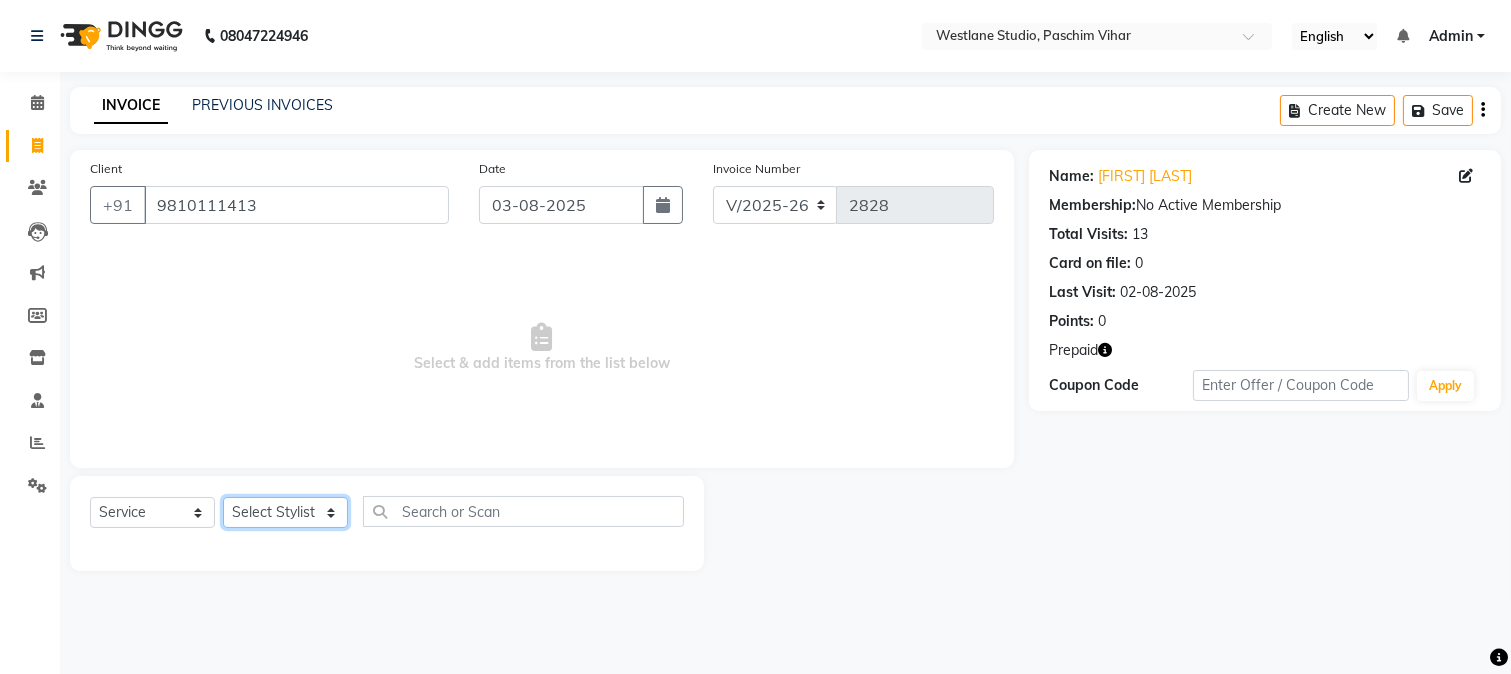 click on "Select Stylist Akash Anu Arun Gaurav  GULFAM jeeshan MANISH NADEEM ALI Nitin Sajwan Raja  Ranjeet RENU RIDHIMA BHATIA Rohit SAGAR Shakel SOHEIL Sonam SUNIL USHA" 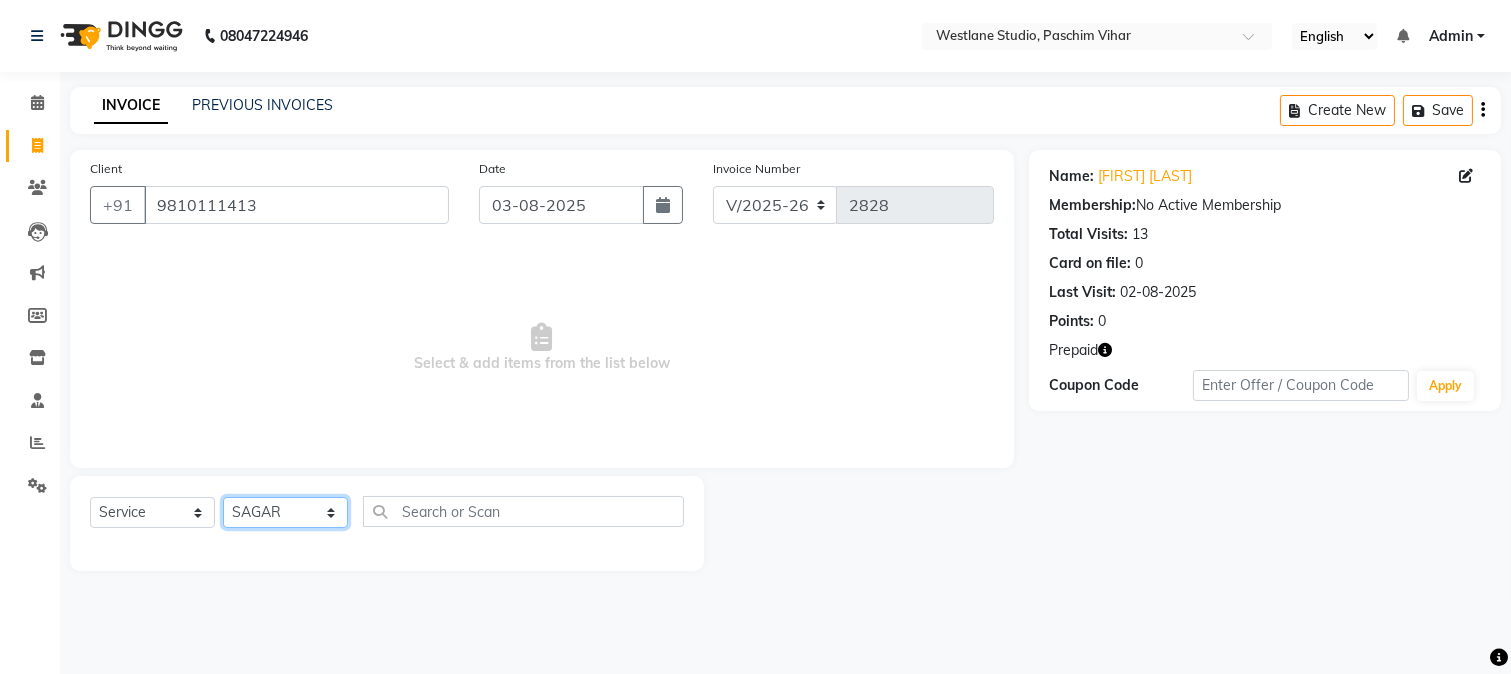 click on "Select Stylist Akash Anu Arun Gaurav  GULFAM jeeshan MANISH NADEEM ALI Nitin Sajwan Raja  Ranjeet RENU RIDHIMA BHATIA Rohit SAGAR Shakel SOHEIL Sonam SUNIL USHA" 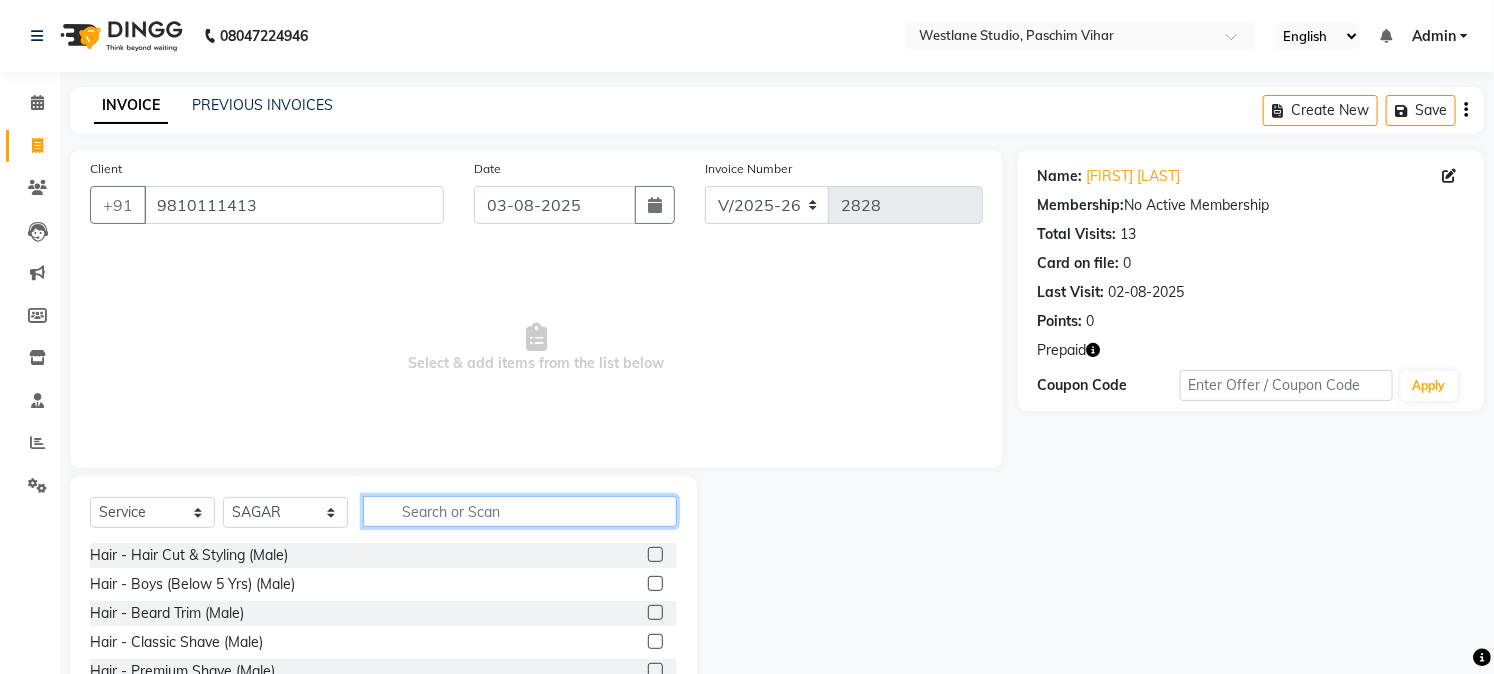 click 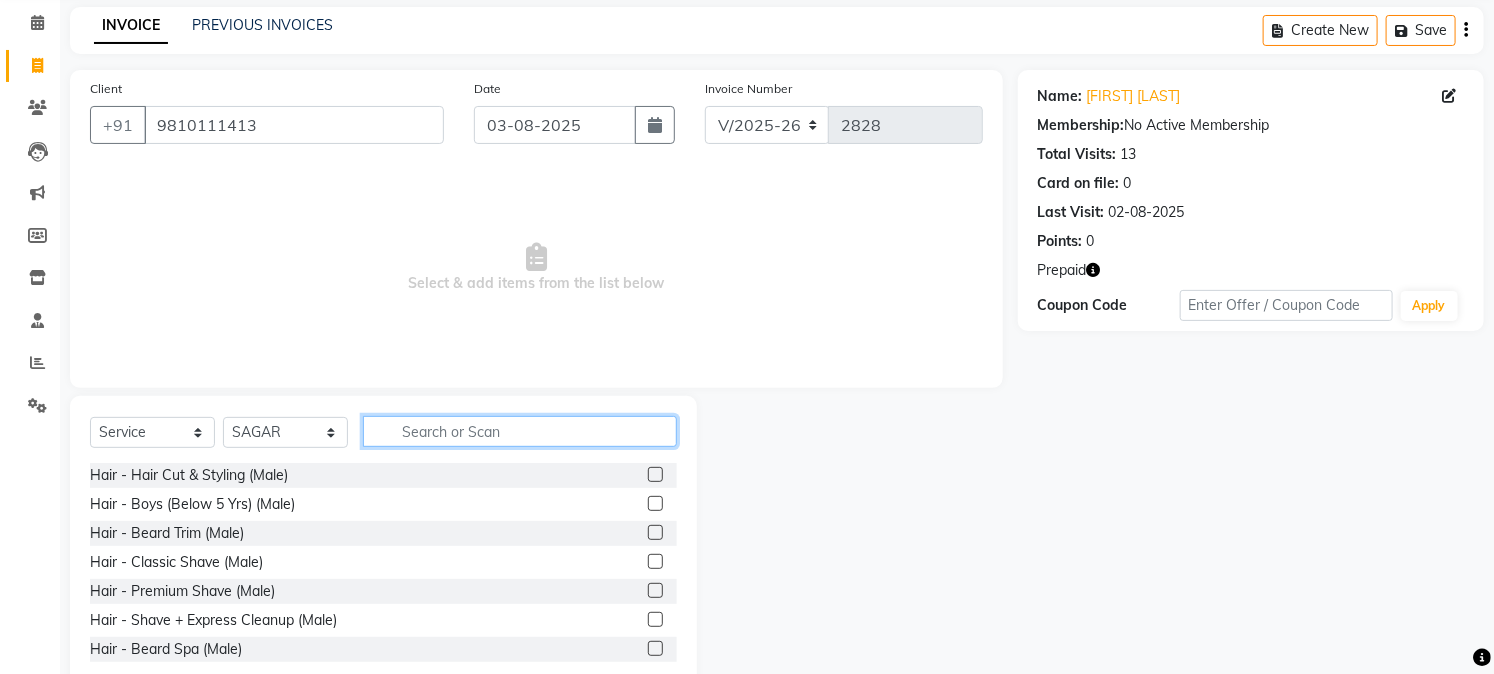 scroll, scrollTop: 126, scrollLeft: 0, axis: vertical 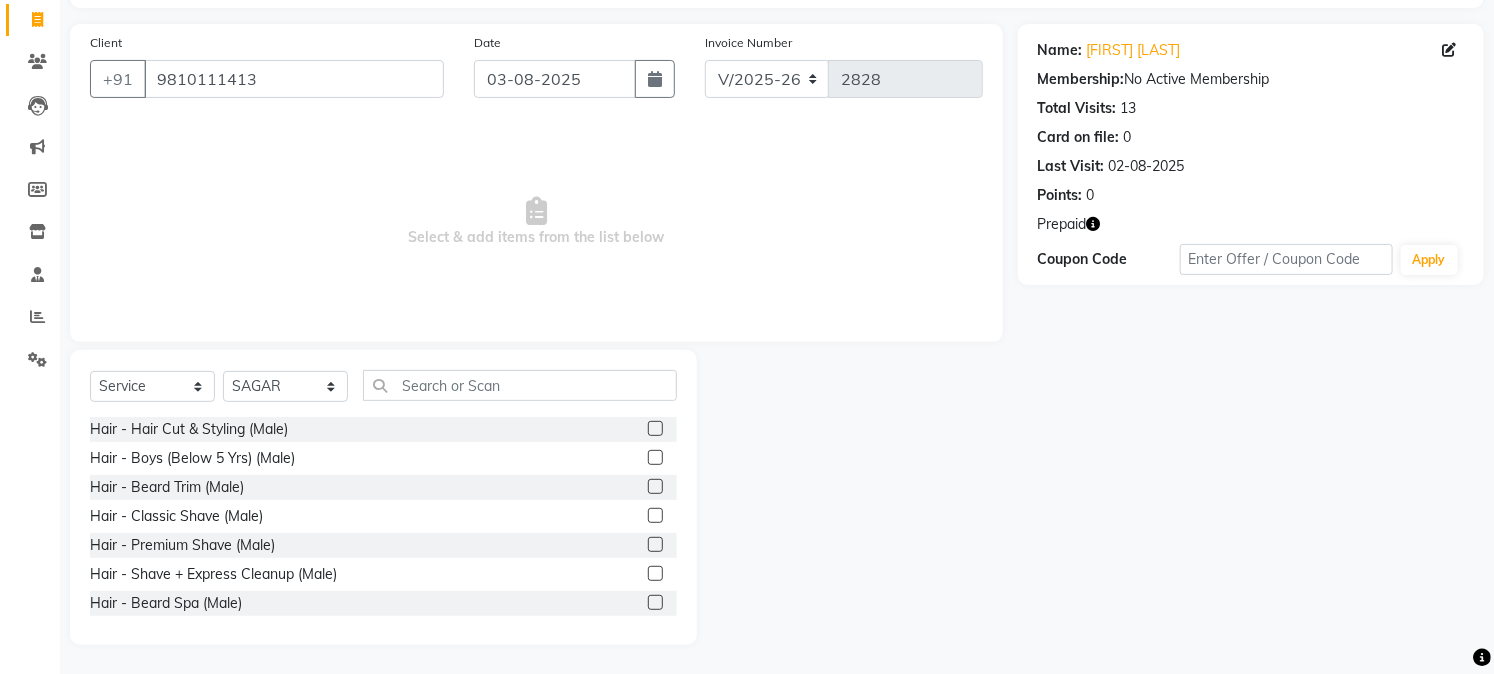 click 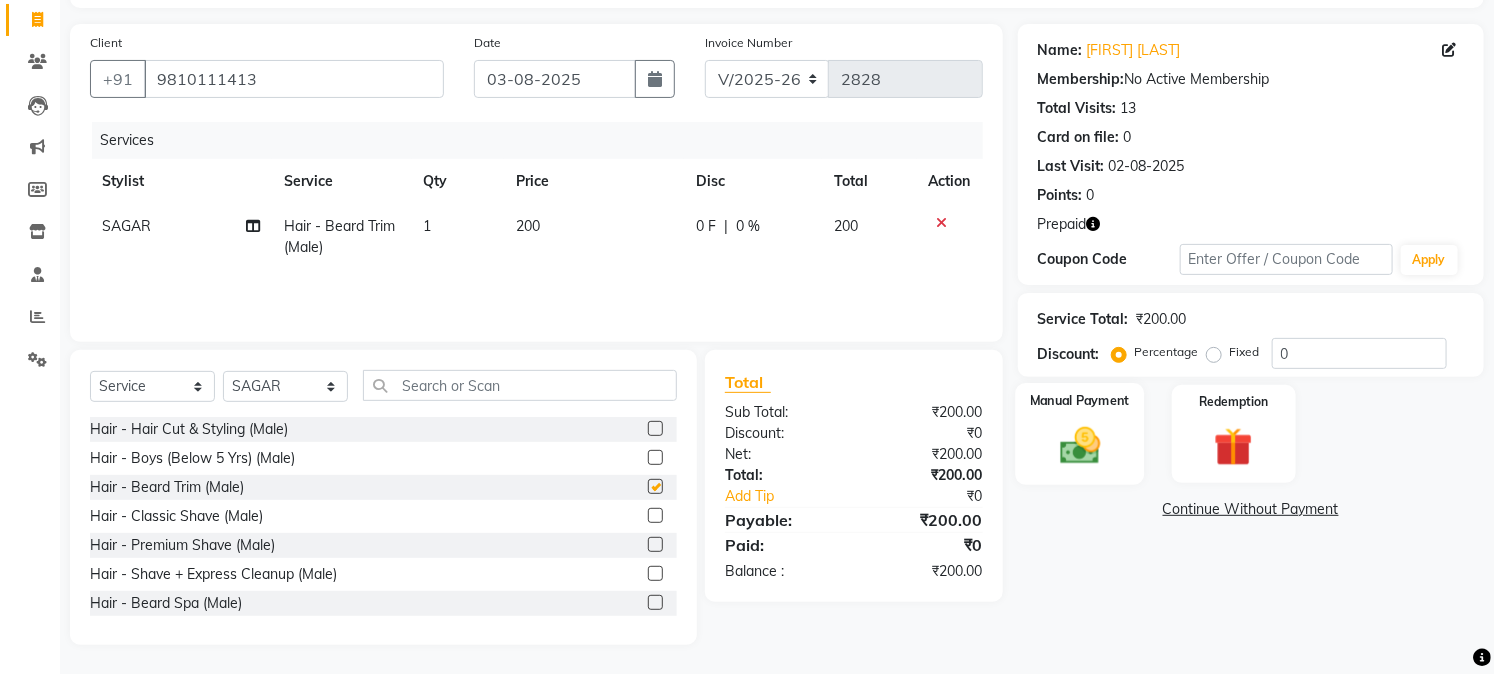 checkbox on "false" 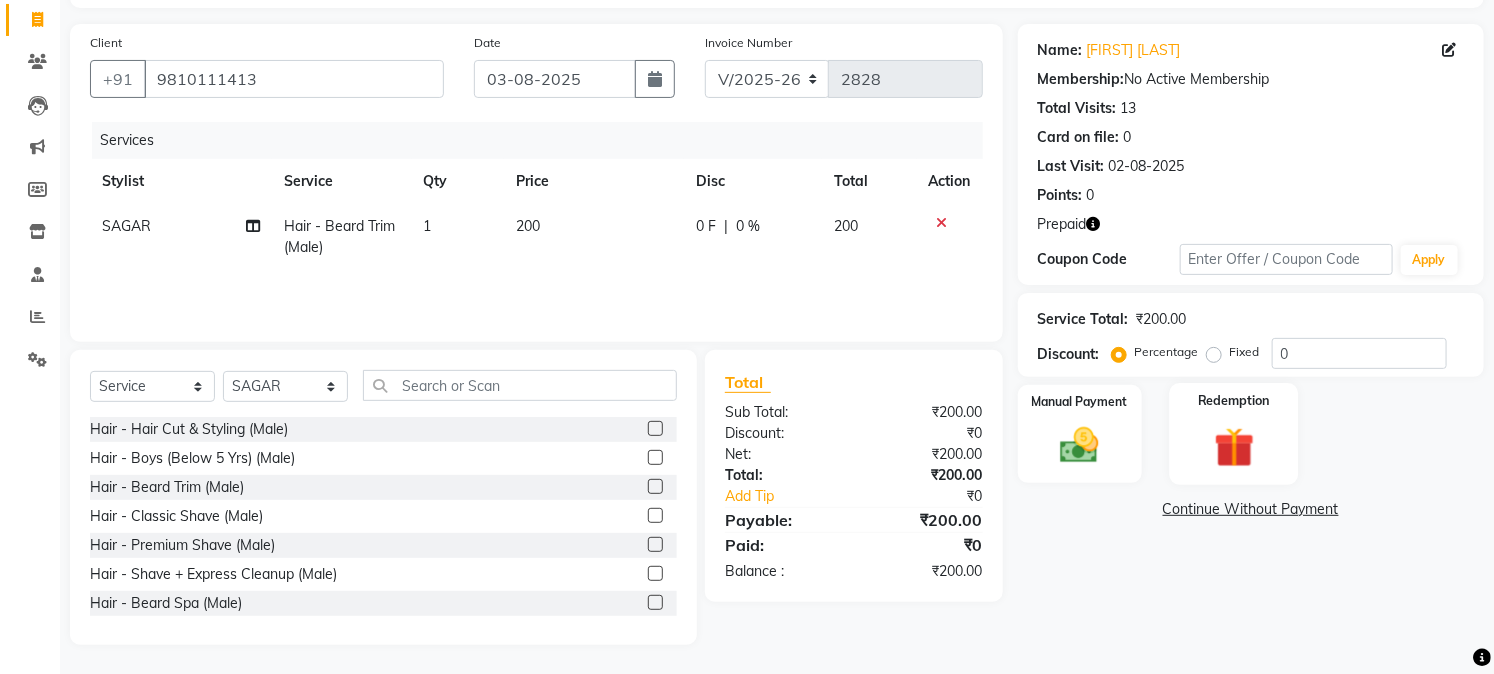 click 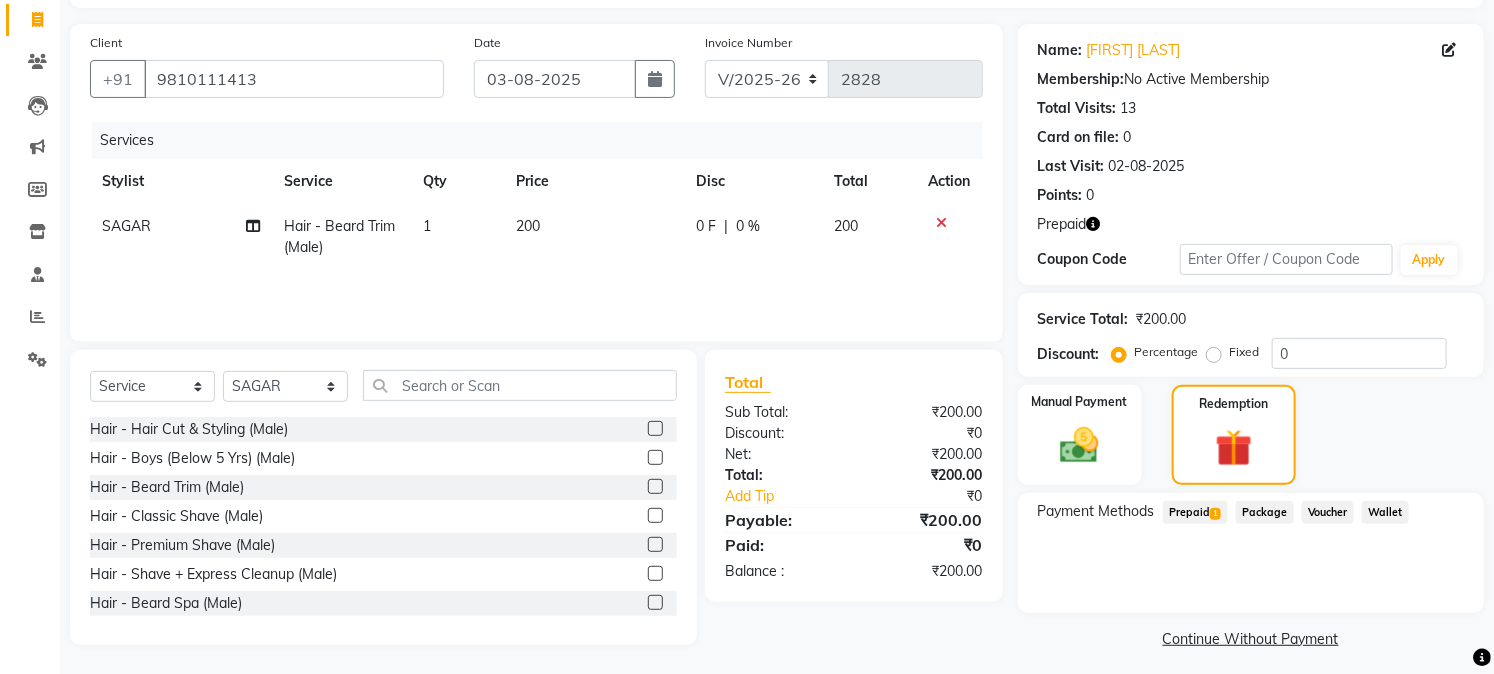 click on "Prepaid  1" 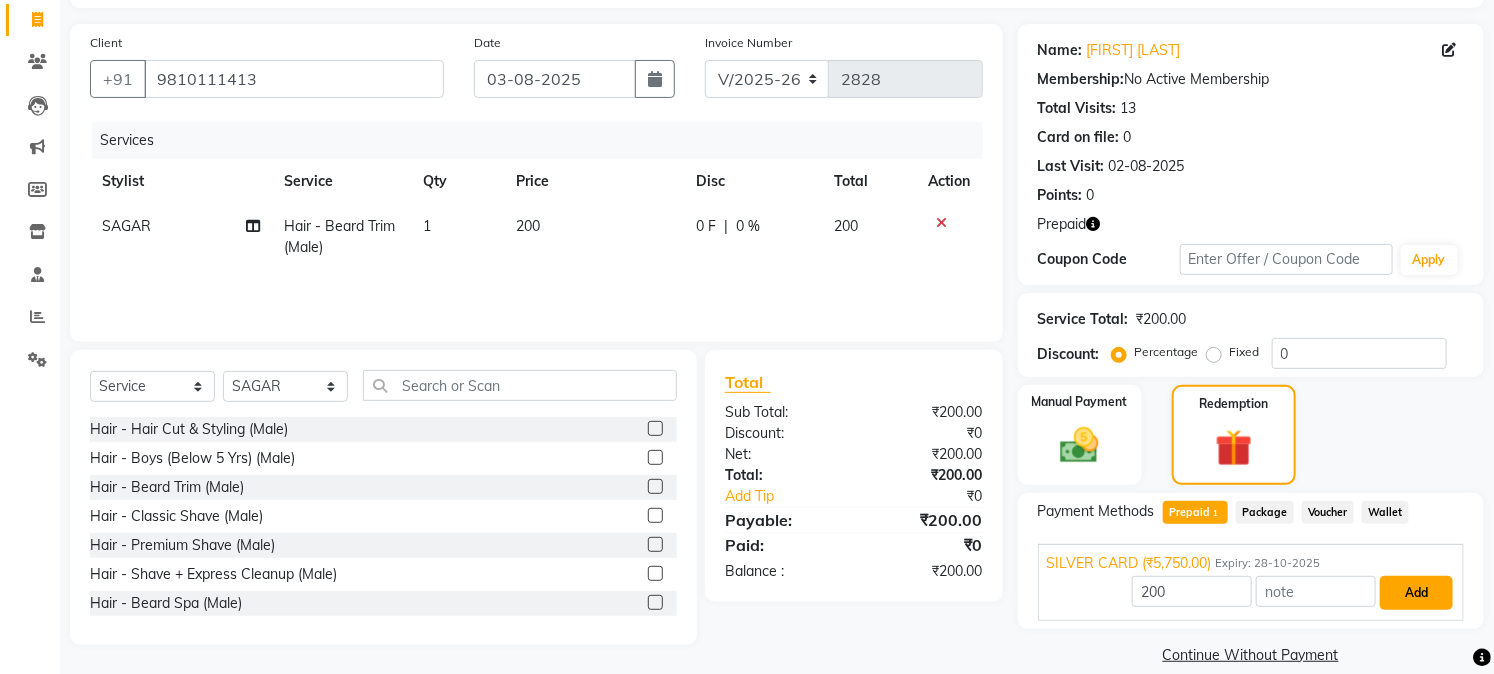 click on "Add" at bounding box center (1416, 593) 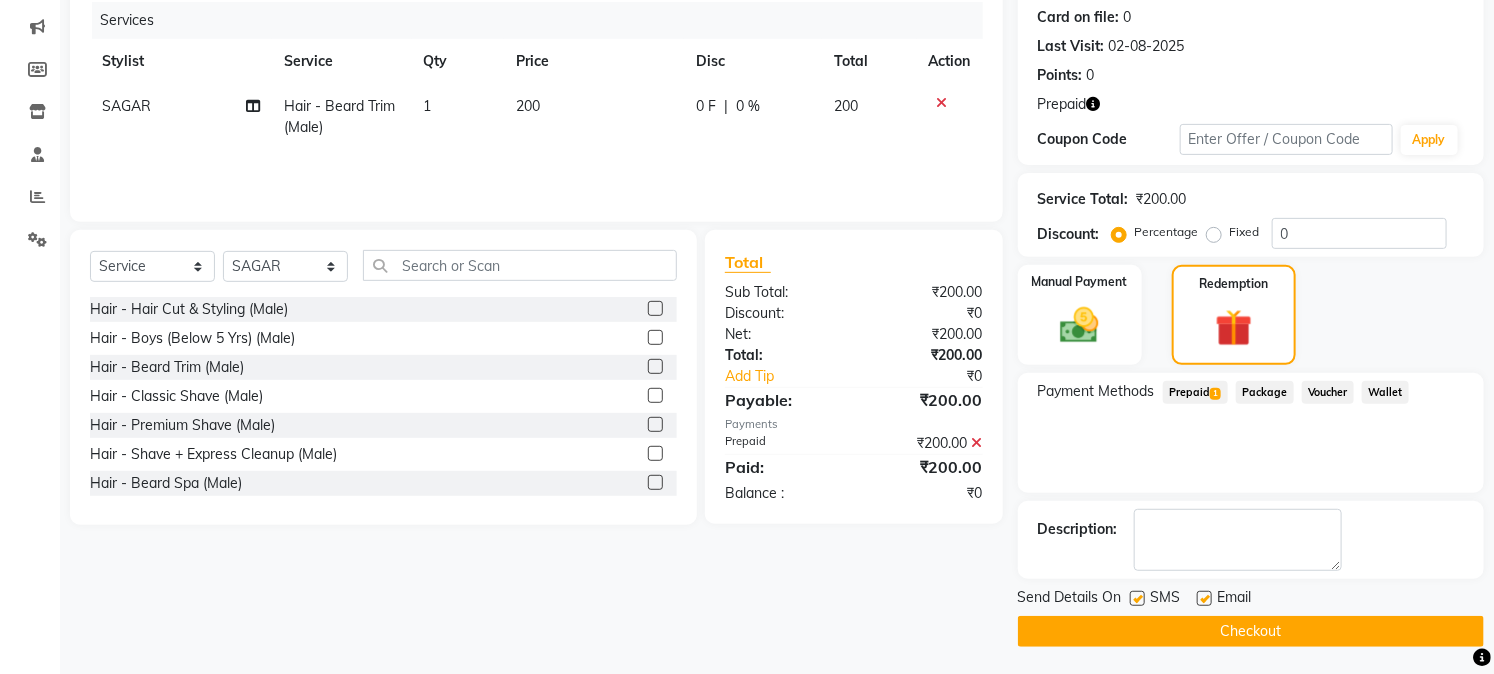 scroll, scrollTop: 247, scrollLeft: 0, axis: vertical 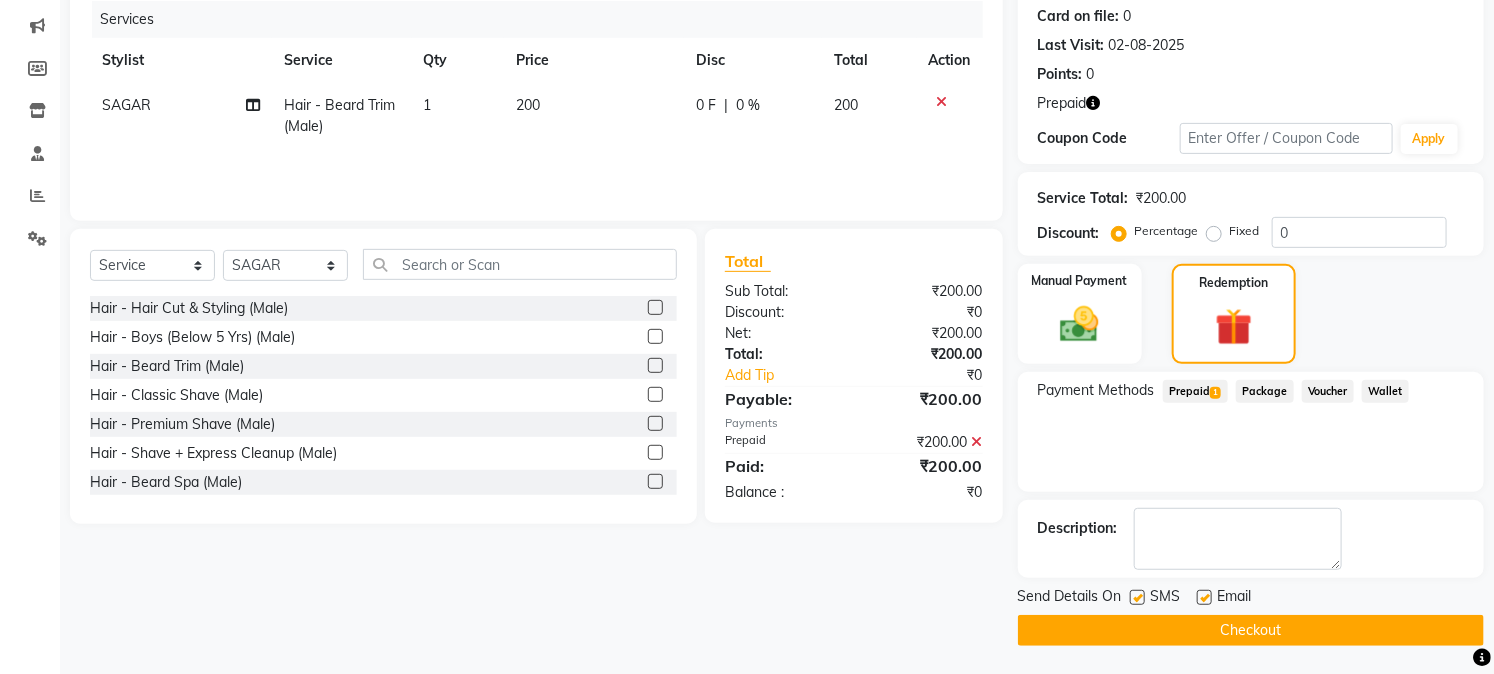click on "Checkout" 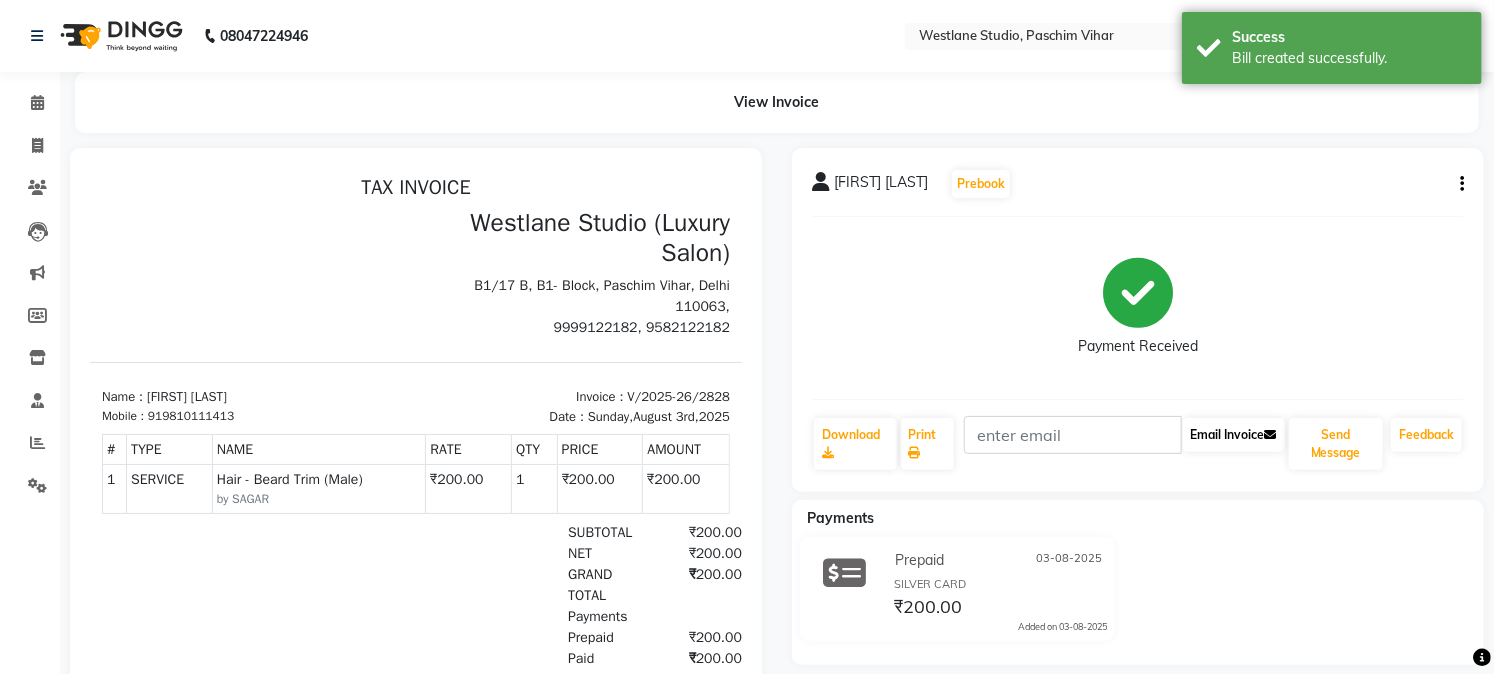 scroll, scrollTop: 0, scrollLeft: 0, axis: both 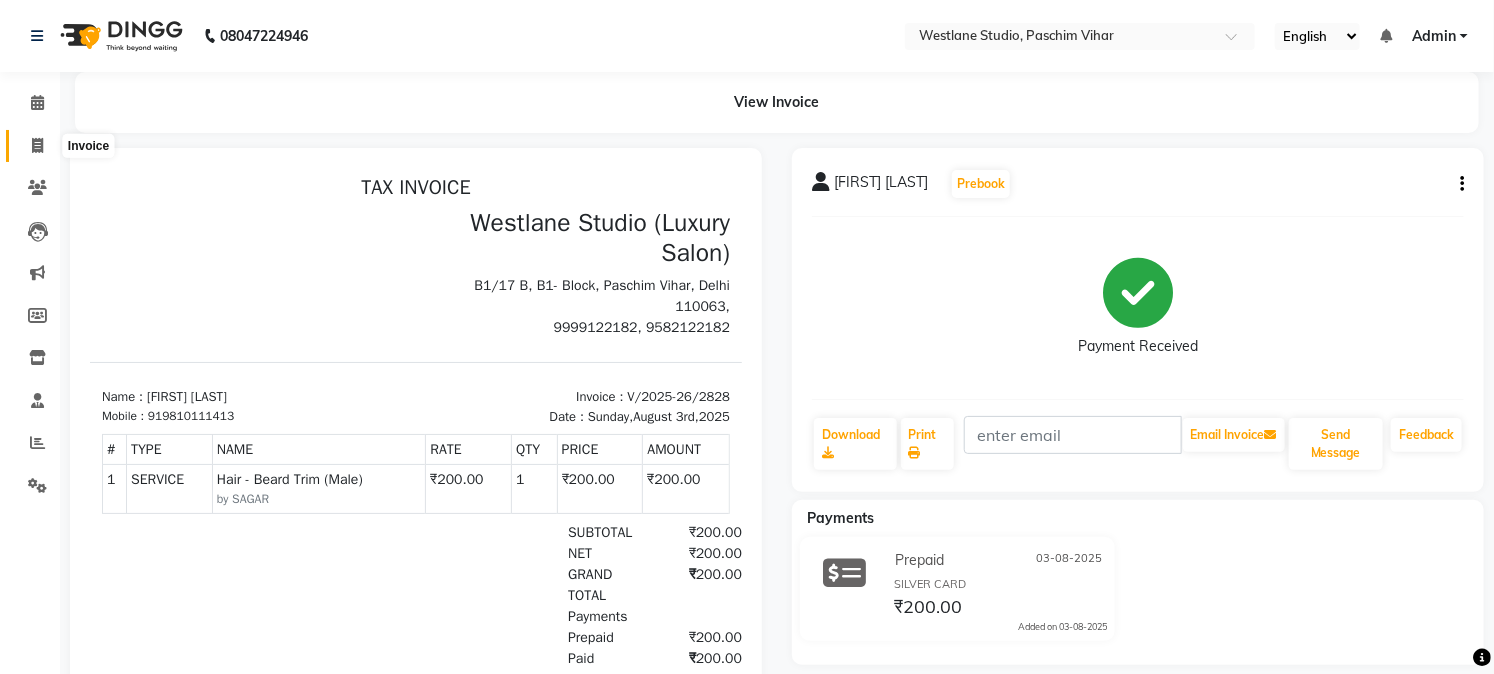 click 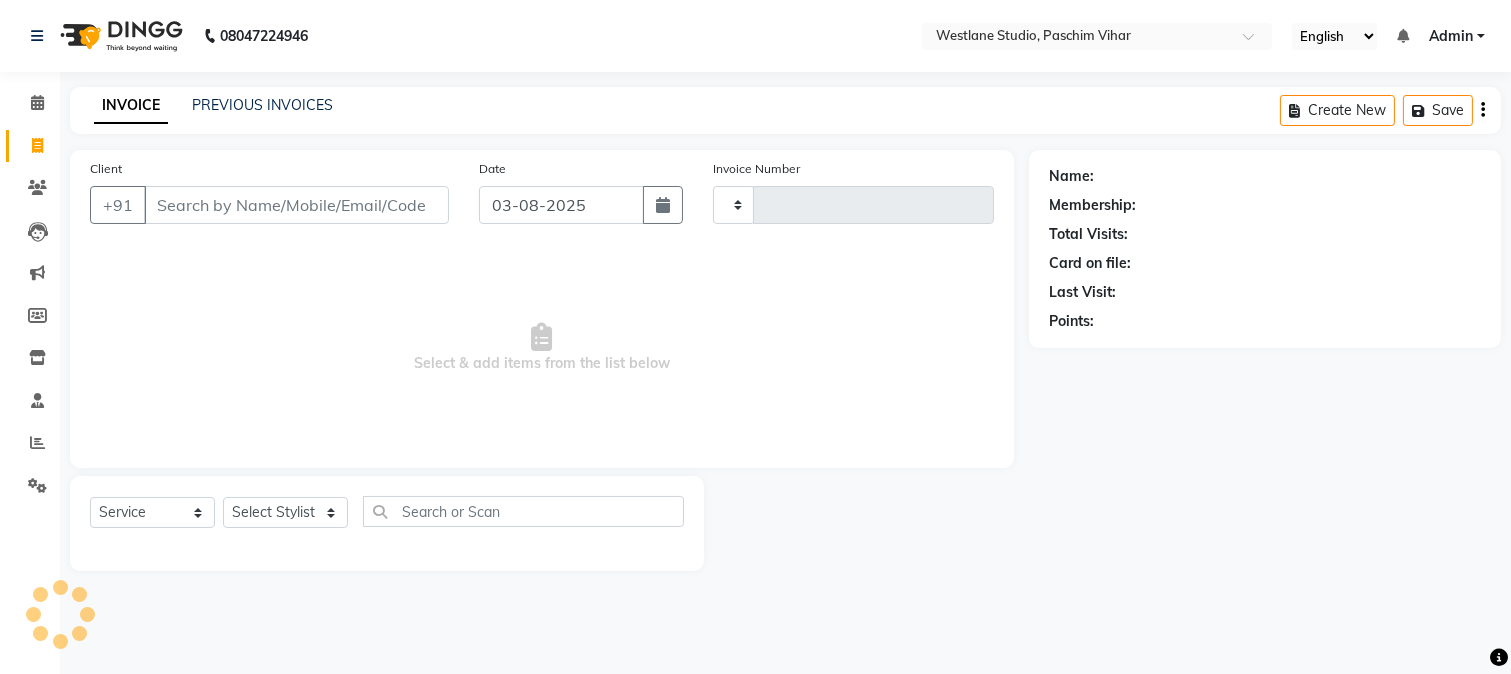 type on "2829" 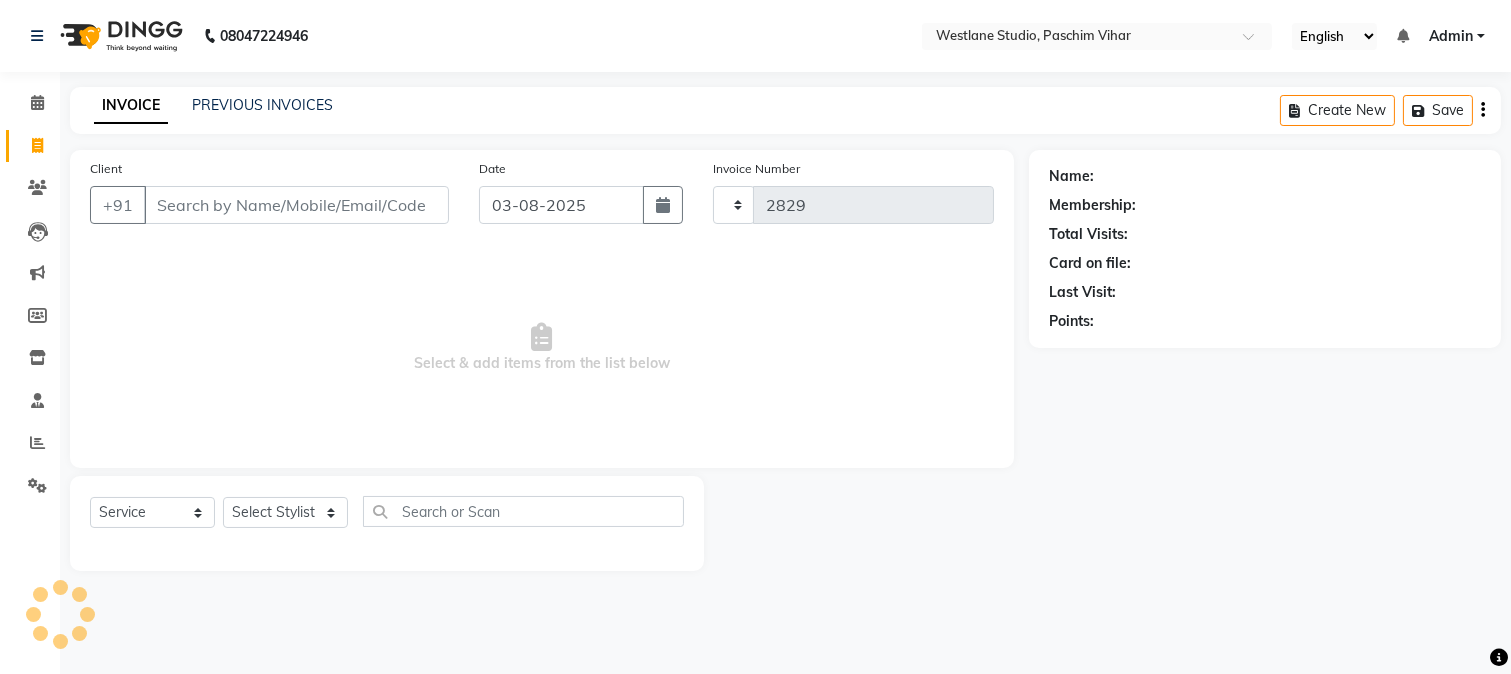select on "223" 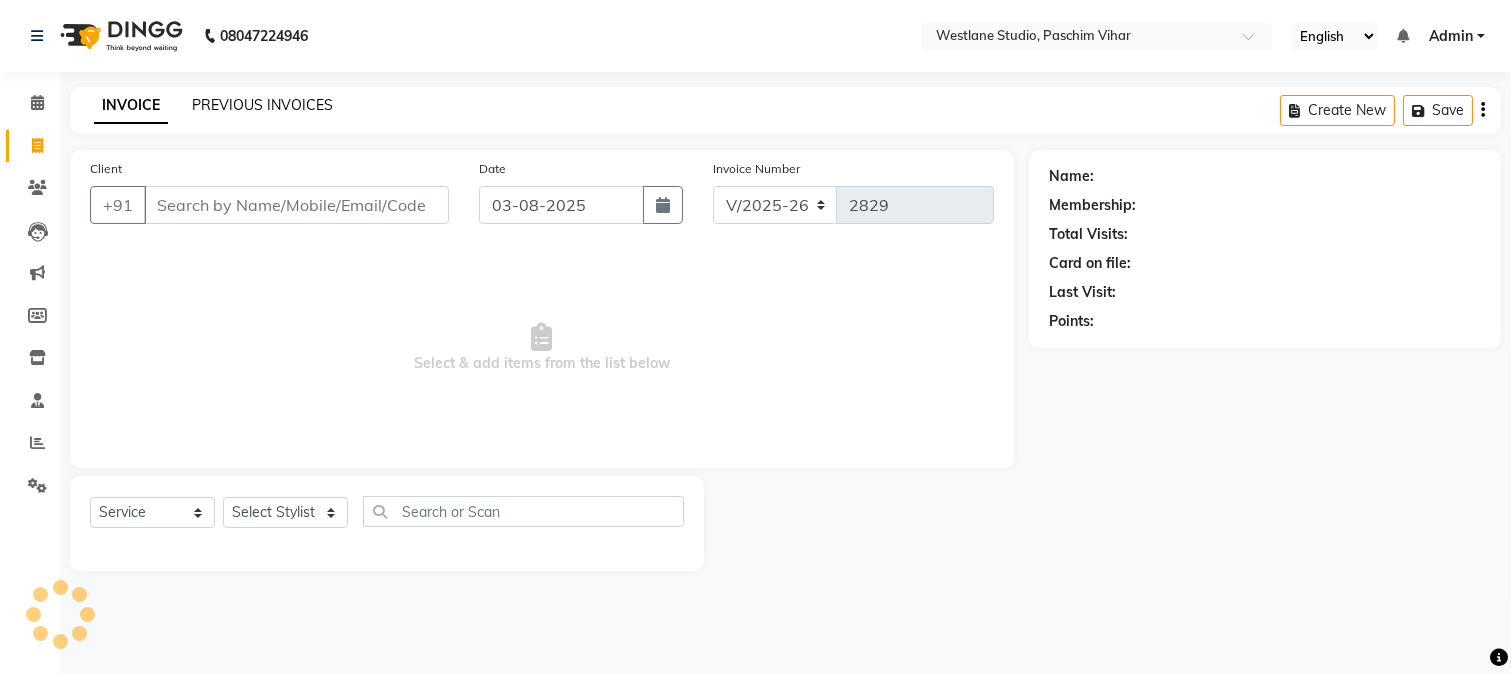 click on "PREVIOUS INVOICES" 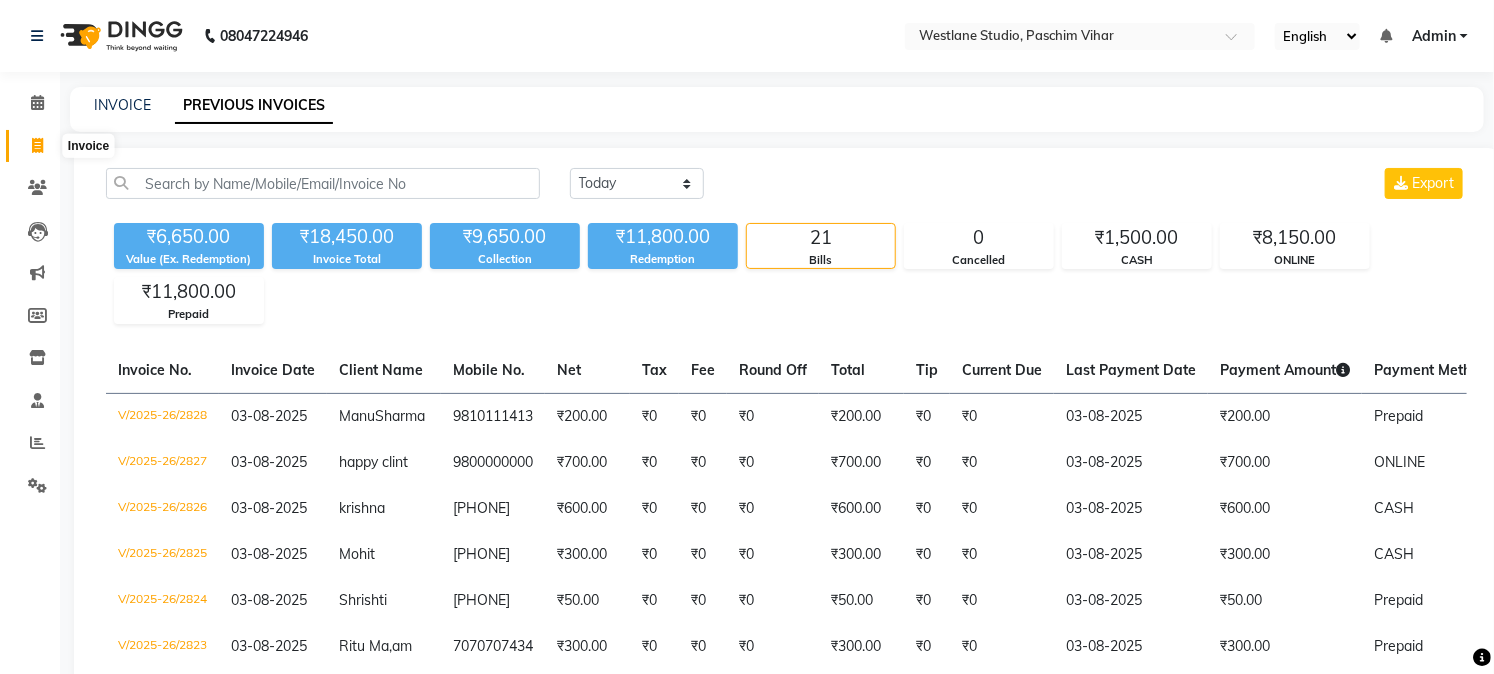 click 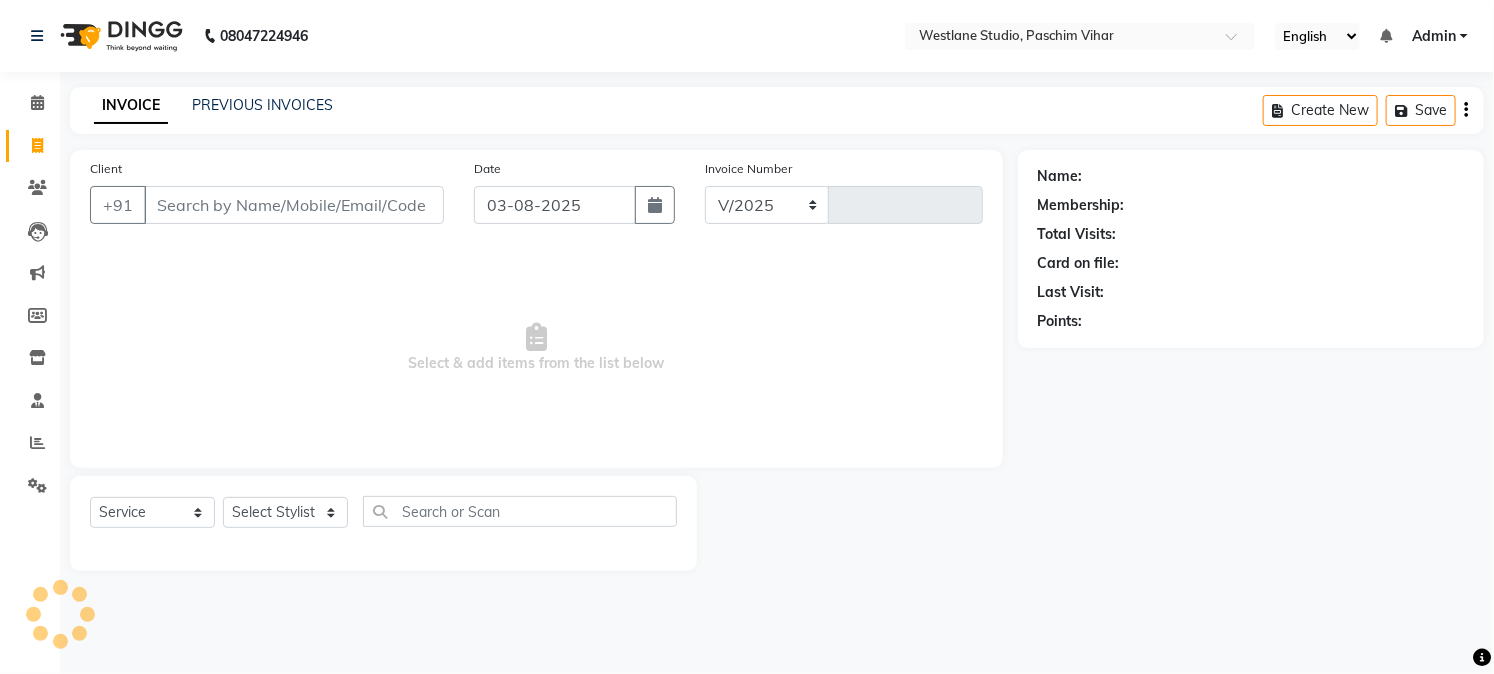 select on "223" 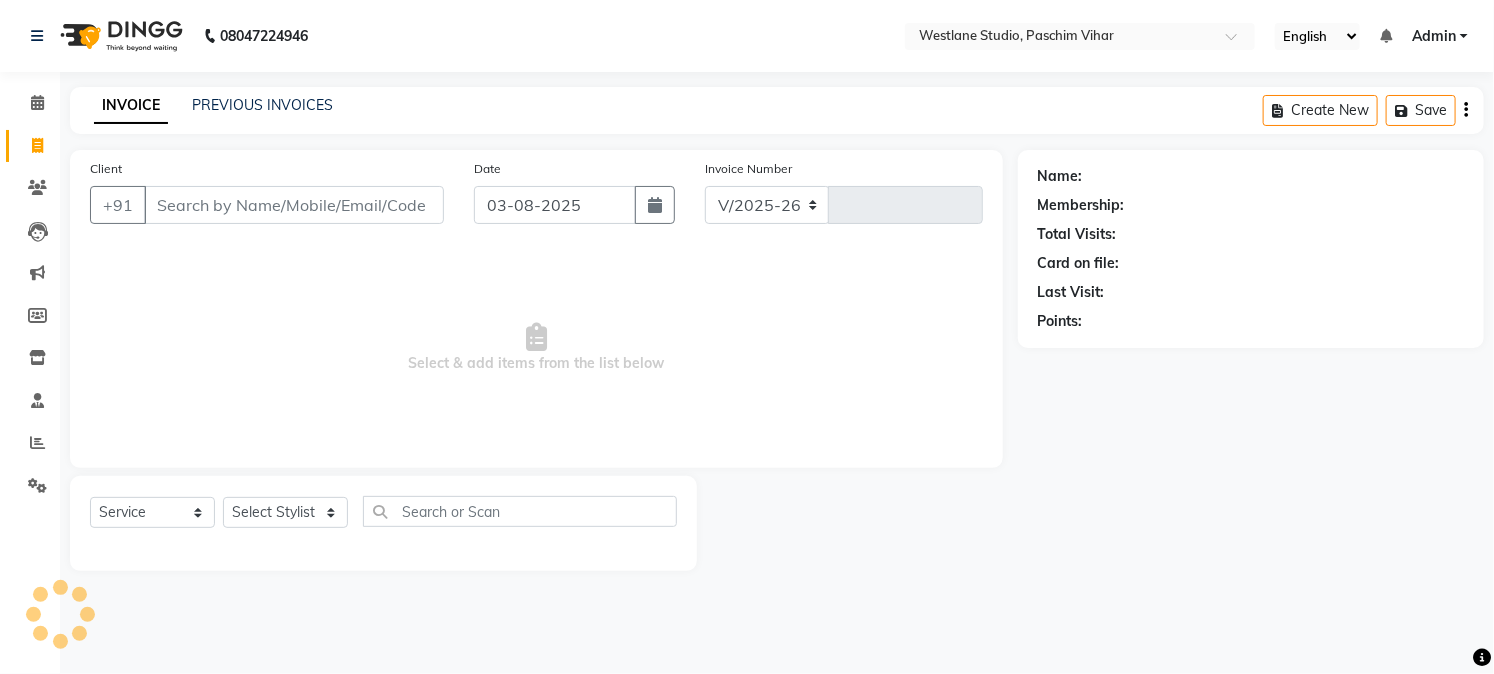 type on "2829" 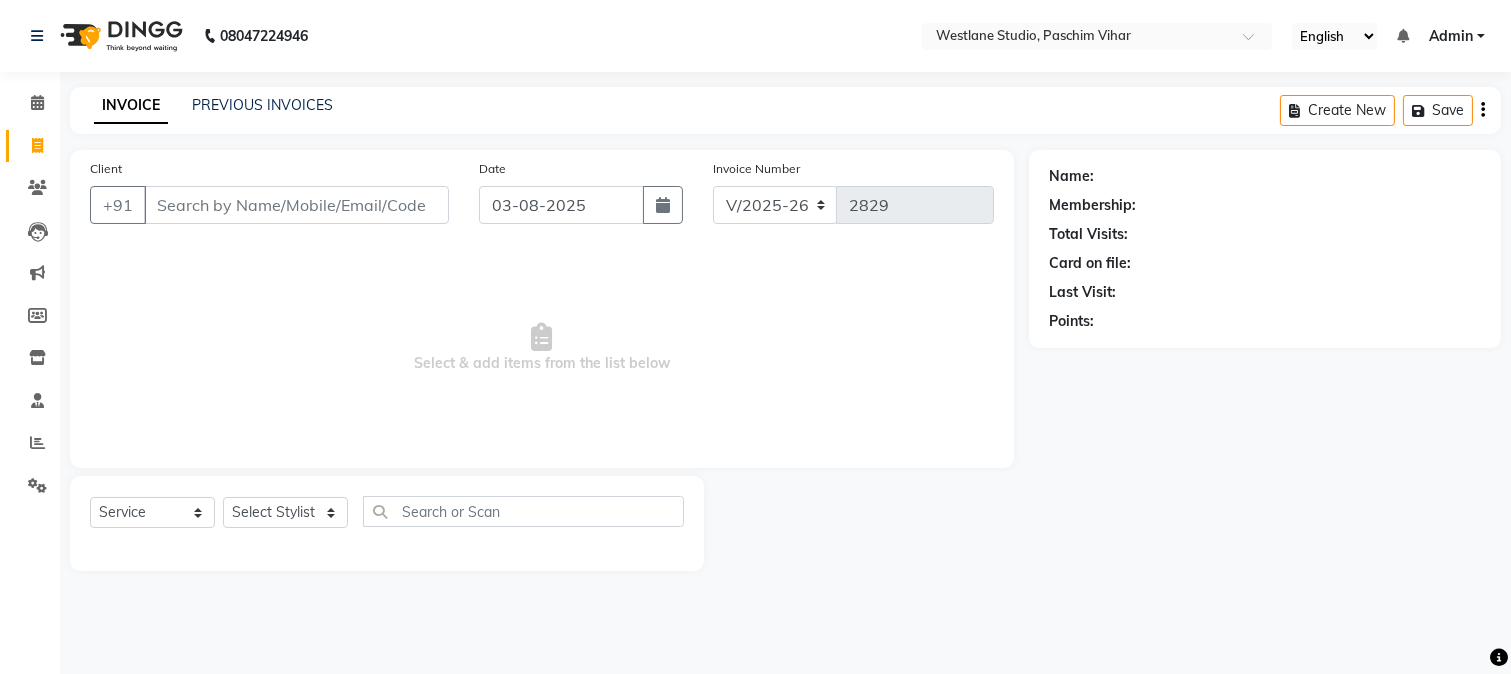 click on "Client" at bounding box center (296, 205) 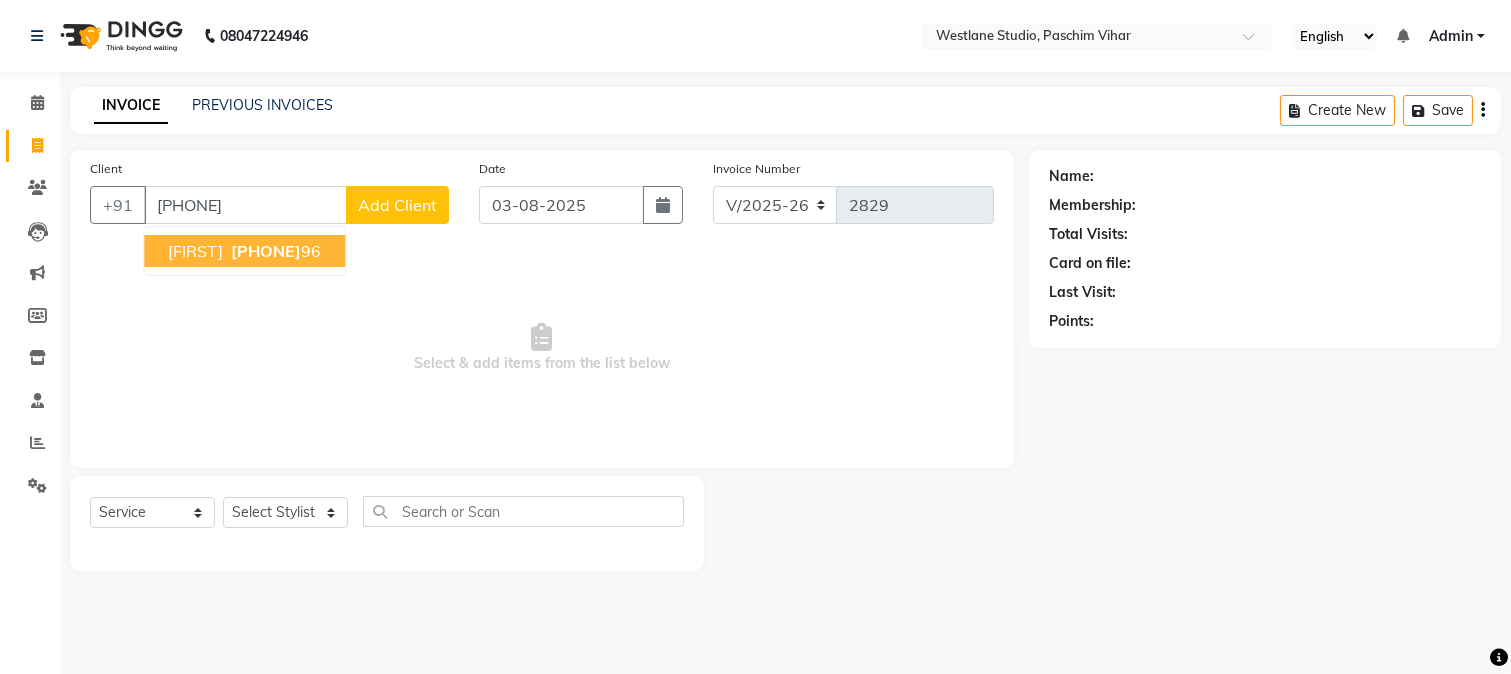 click on "[PHONE]" at bounding box center (266, 251) 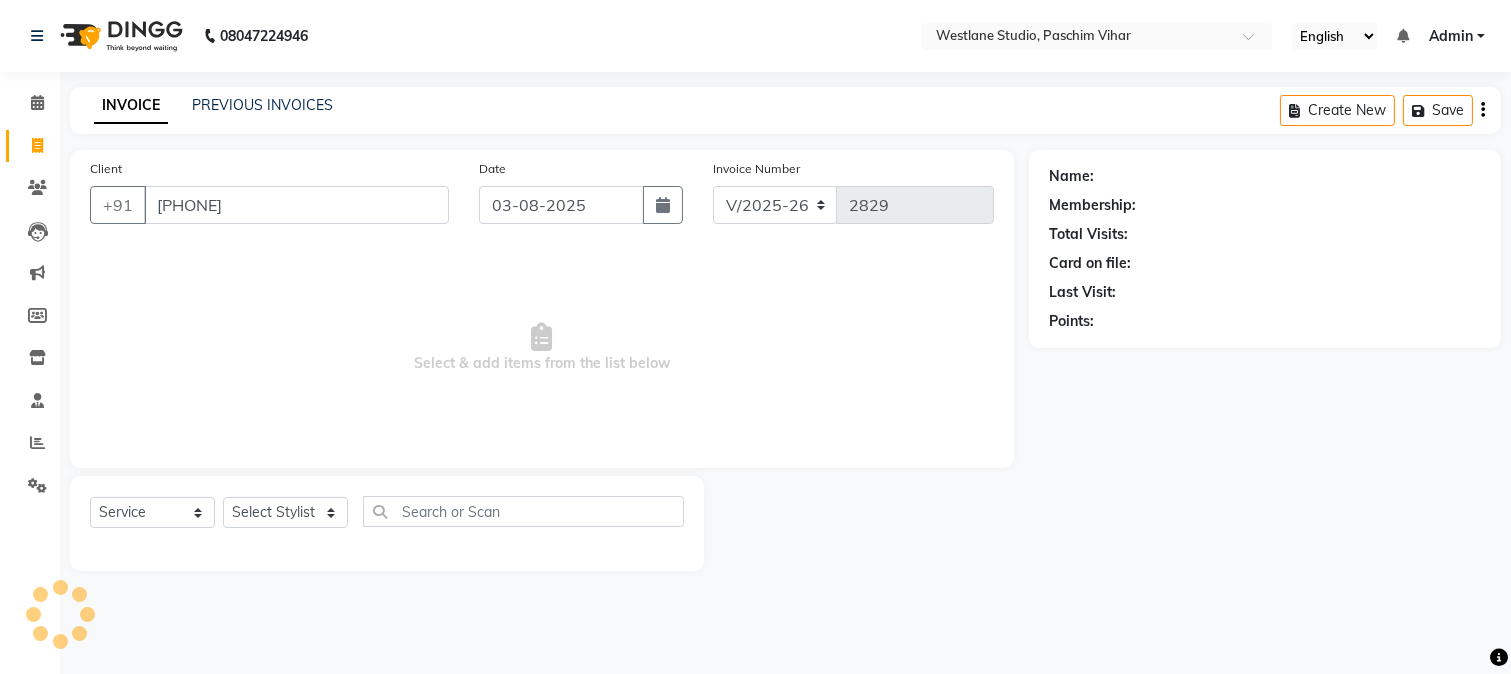 type on "[PHONE]" 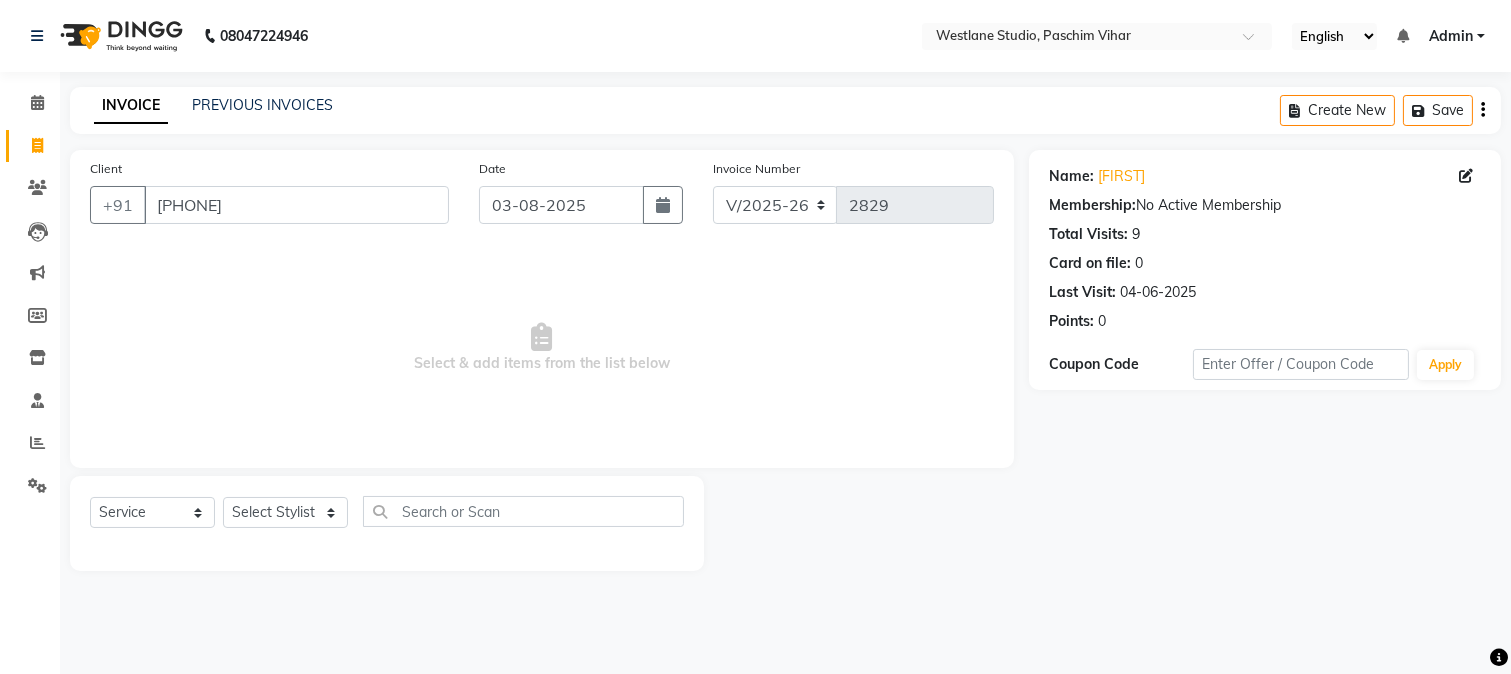 click on "Select  Service  Product  Membership  Package Voucher Prepaid Gift Card  Select Stylist [FIRST] [FIRST] [FIRST] [FIRST]  [FIRST] [FIRST] [FIRST] [FIRST] [FIRST] [FIRST] [FIRST] [FIRST] [FIRST] [FIRST] [FIRST] [FIRST] [FIRST] [FIRST] [FIRST] [FIRST] [FIRST] [FIRST] [FIRST]" 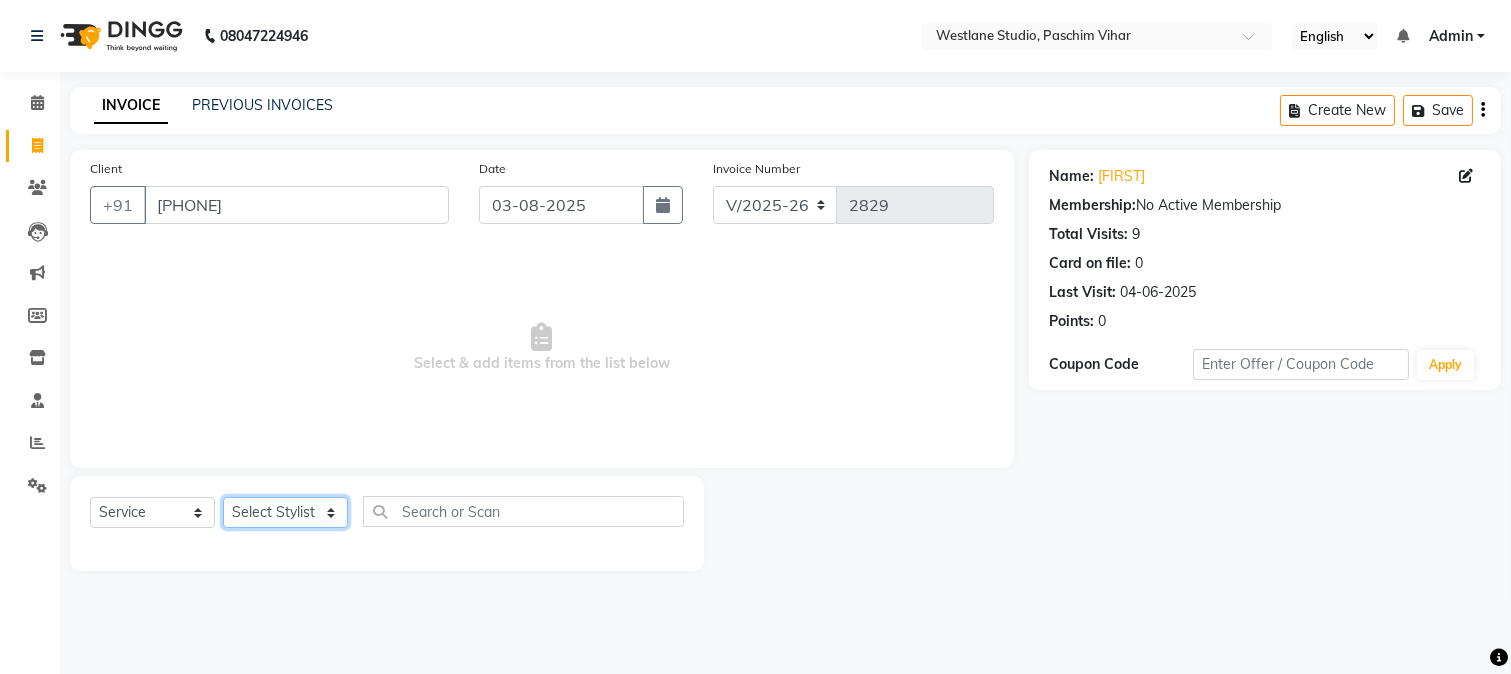 click on "Select Stylist Akash Anu Arun Gaurav  GULFAM jeeshan MANISH NADEEM ALI Nitin Sajwan Raja  Ranjeet RENU RIDHIMA BHATIA Rohit SAGAR Shakel SOHEIL Sonam SUNIL USHA" 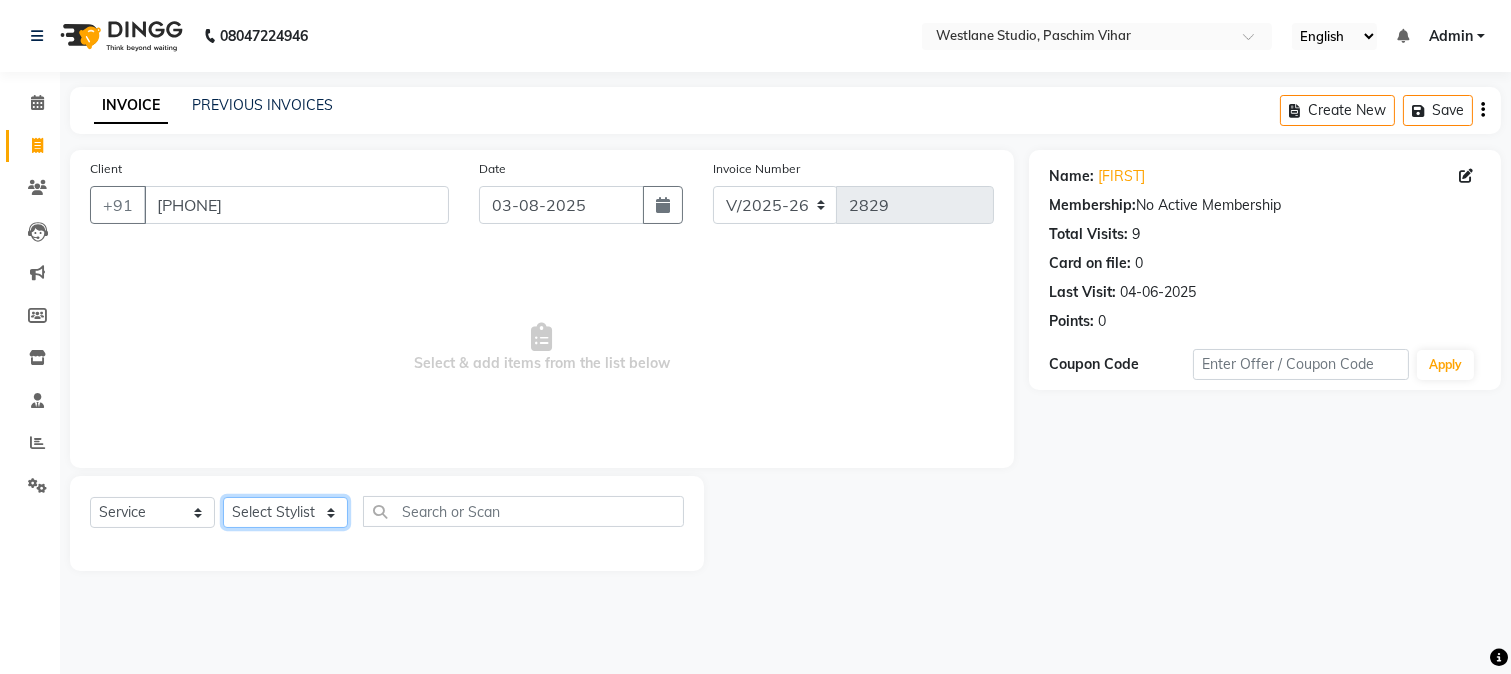select on "6559" 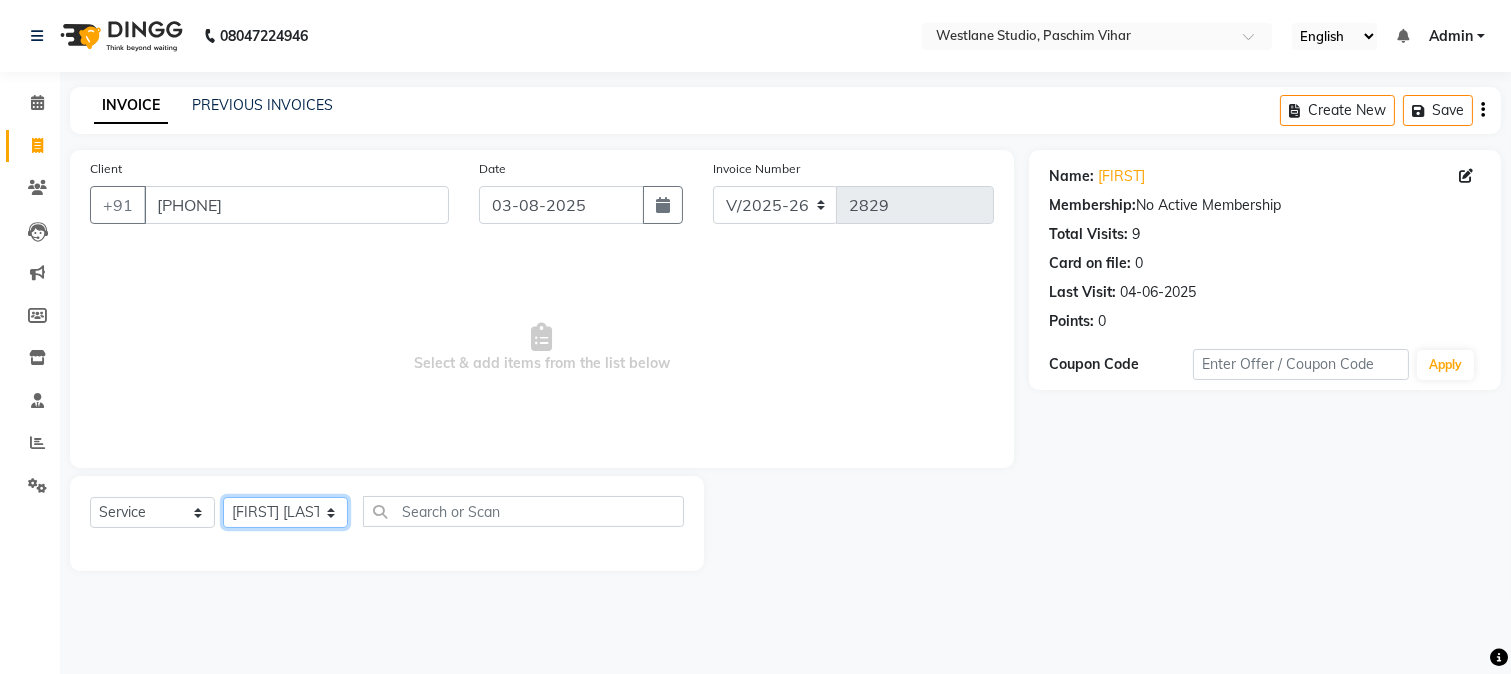 click on "Select Stylist Akash Anu Arun Gaurav  GULFAM jeeshan MANISH NADEEM ALI Nitin Sajwan Raja  Ranjeet RENU RIDHIMA BHATIA Rohit SAGAR Shakel SOHEIL Sonam SUNIL USHA" 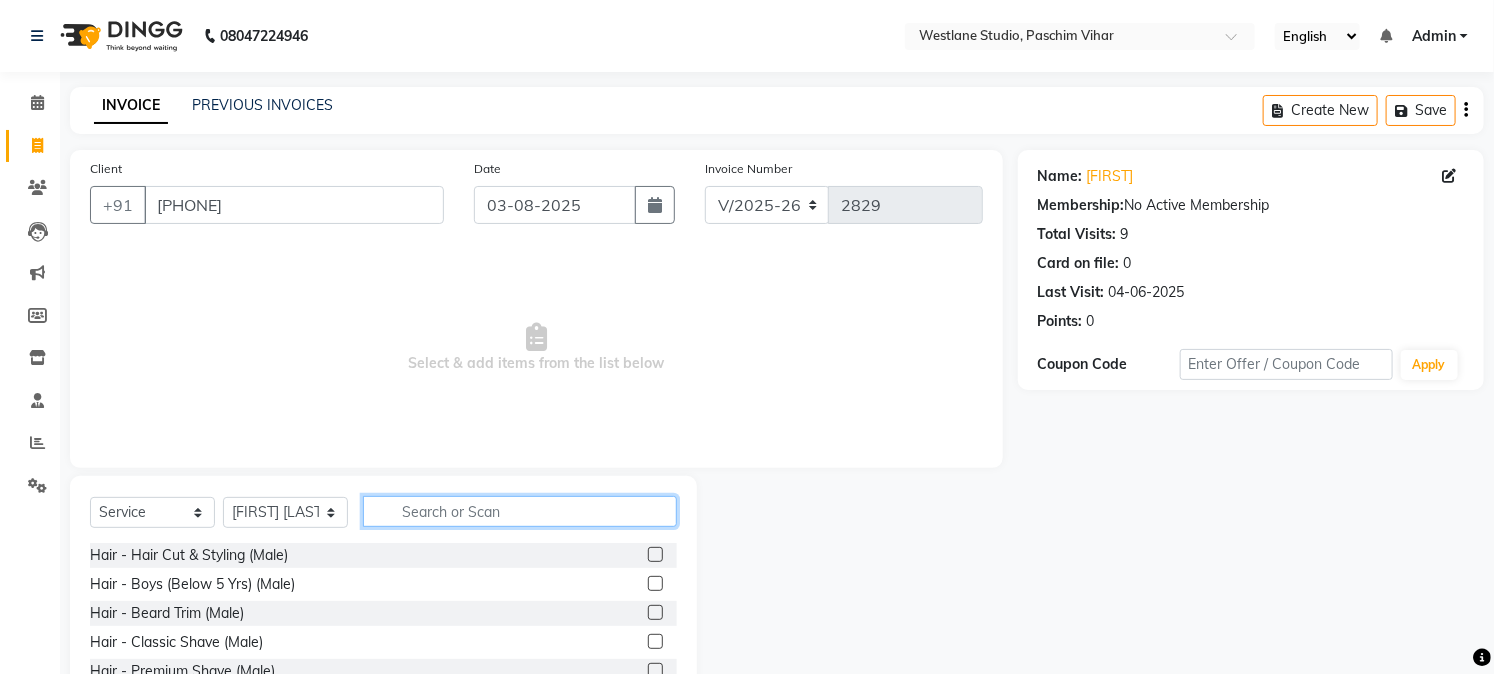 click 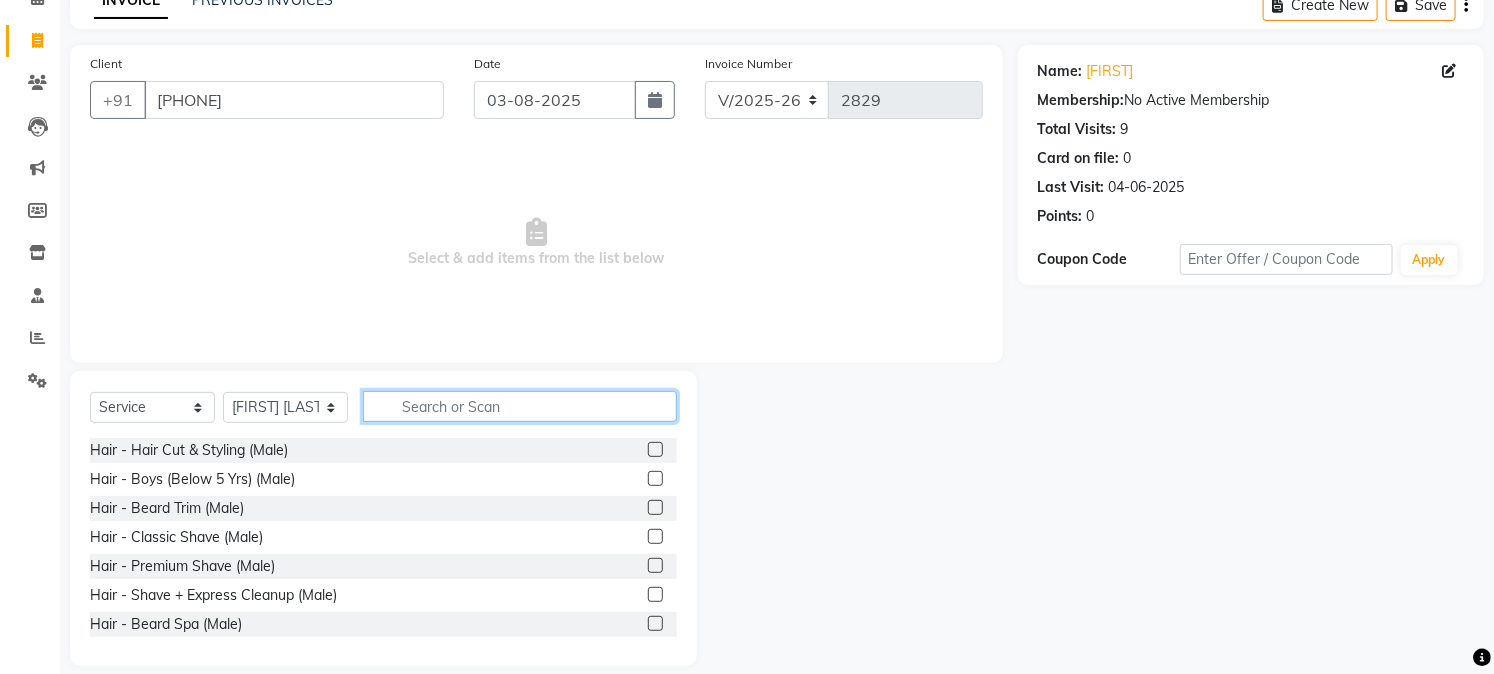 scroll, scrollTop: 126, scrollLeft: 0, axis: vertical 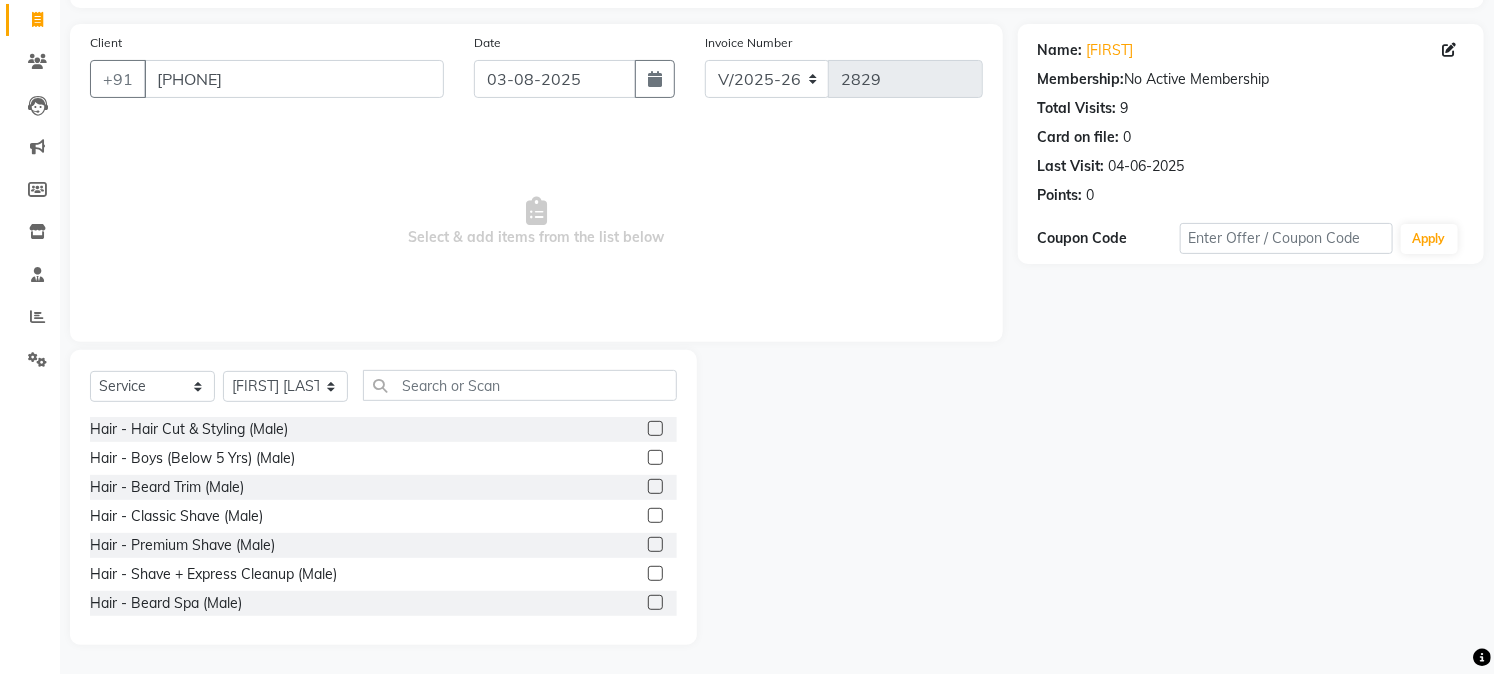 click 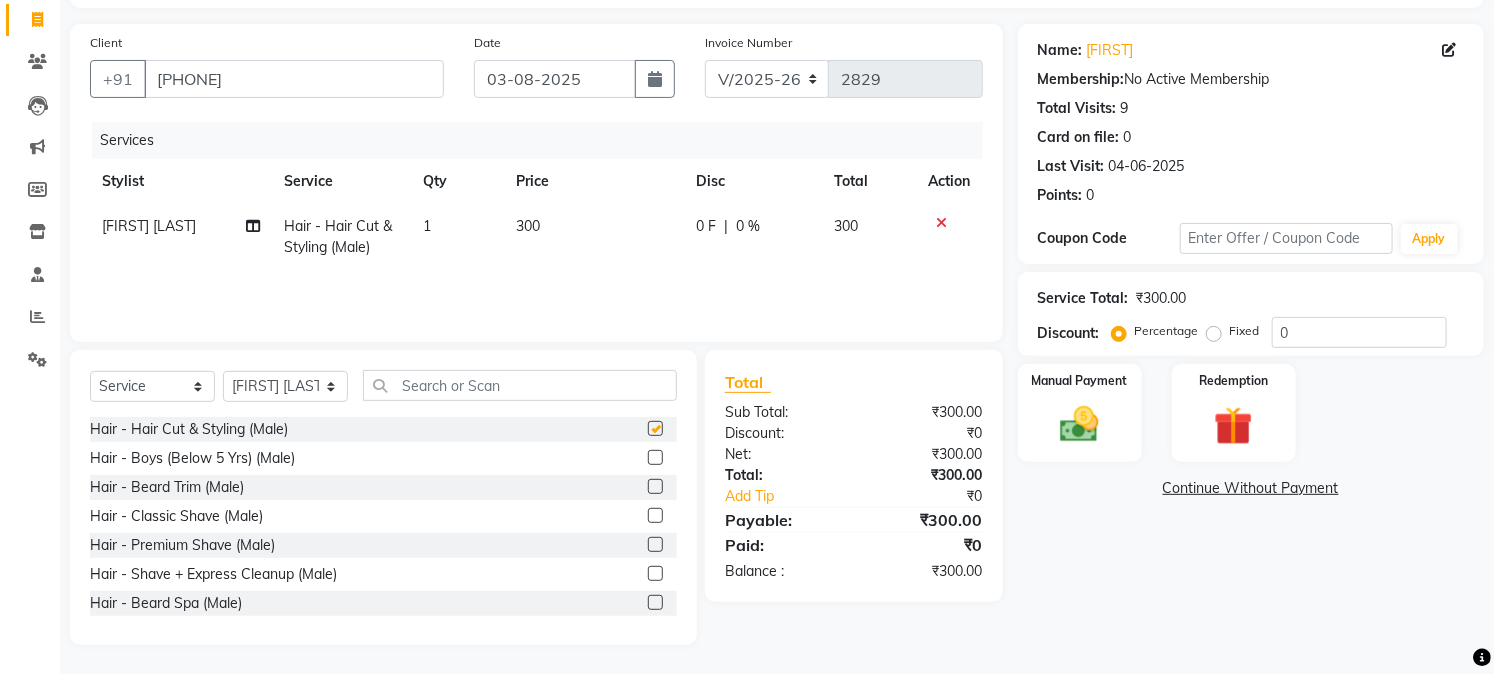 checkbox on "false" 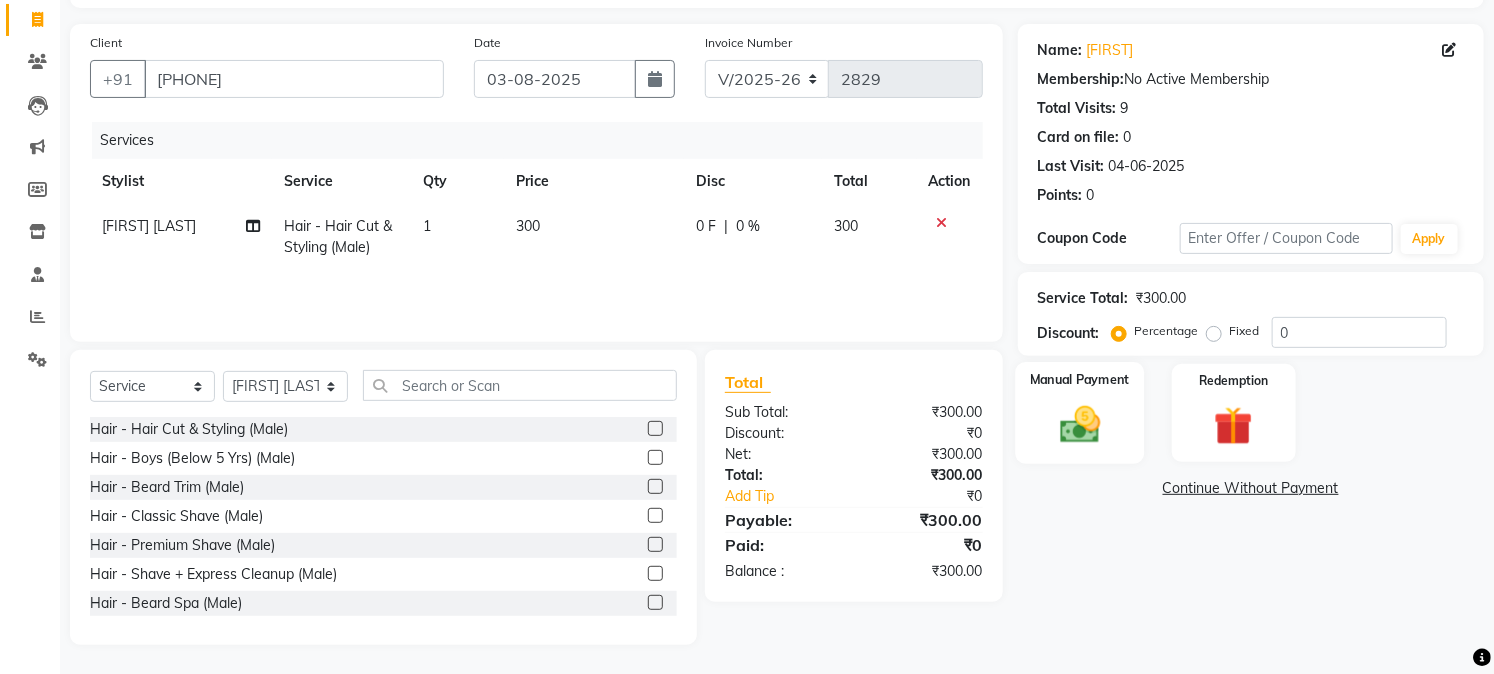 click 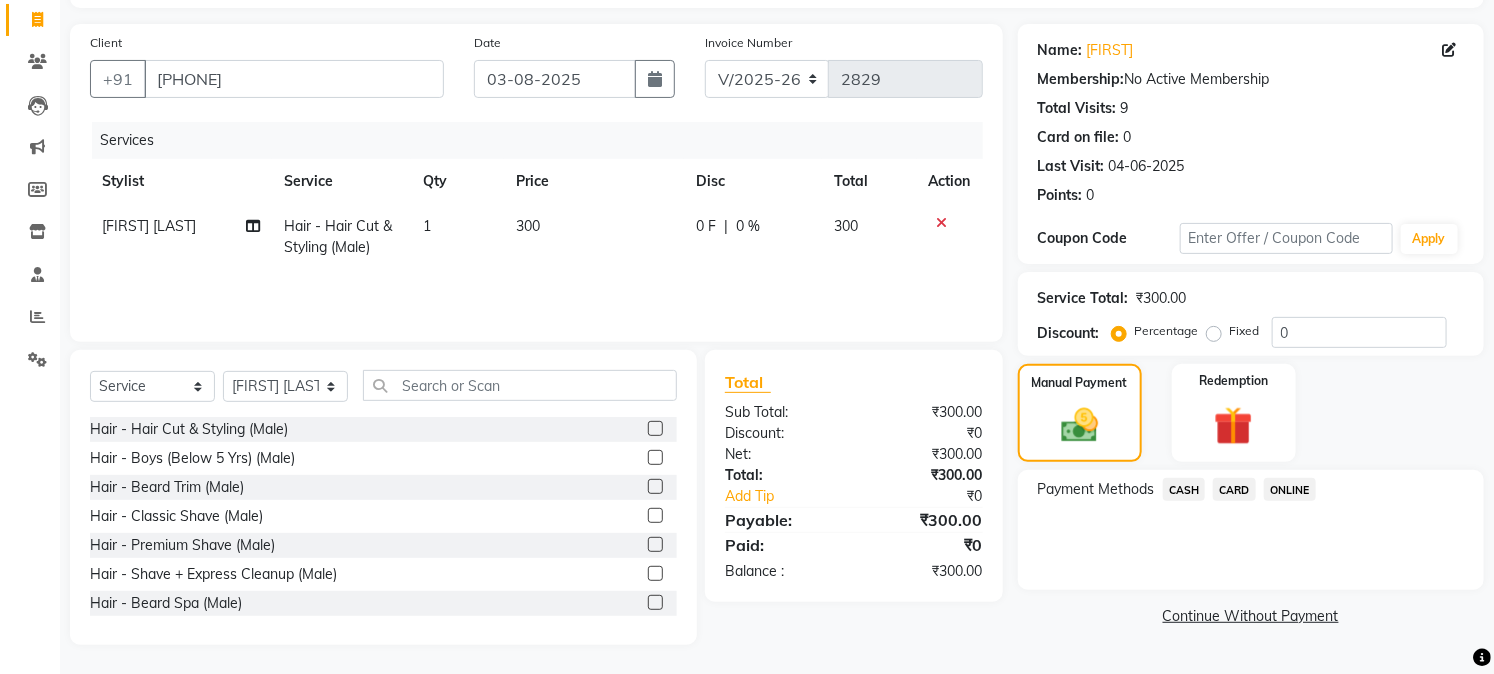 click on "CASH" 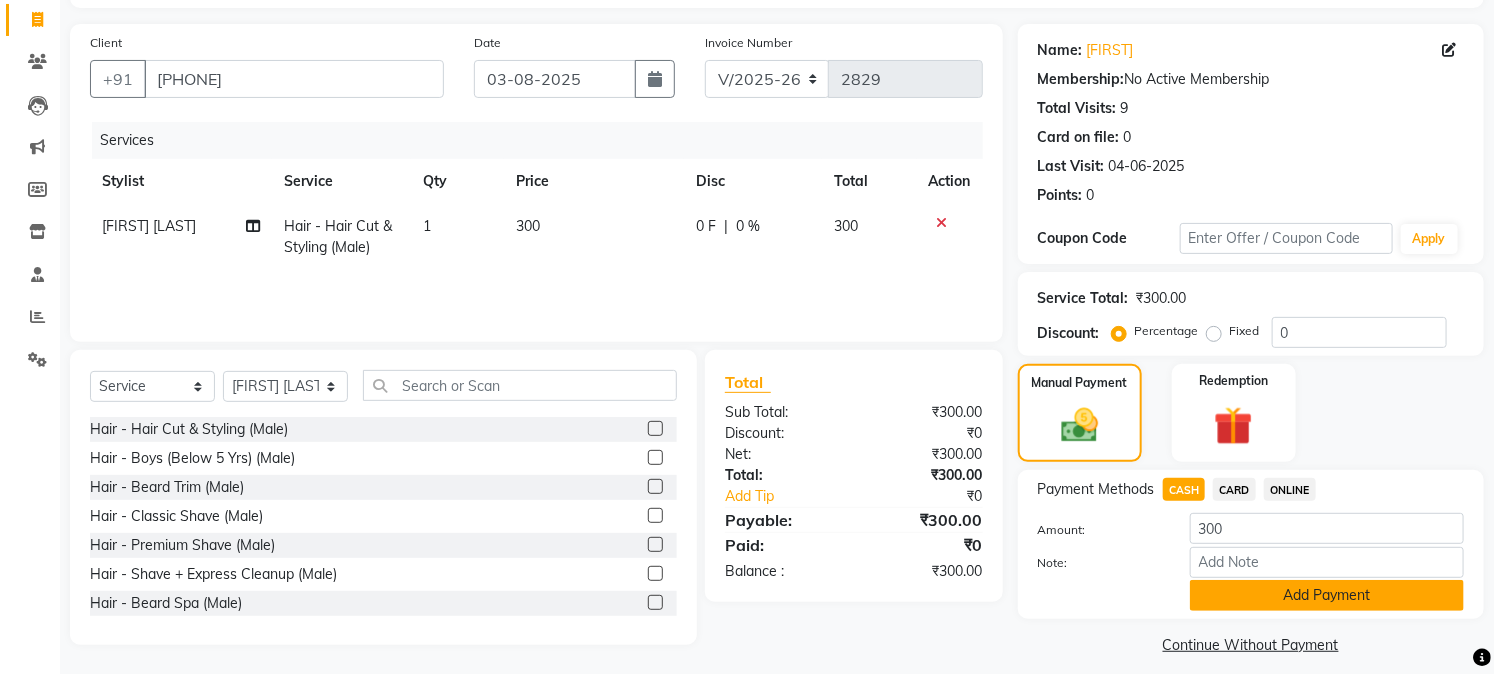 click on "Add Payment" 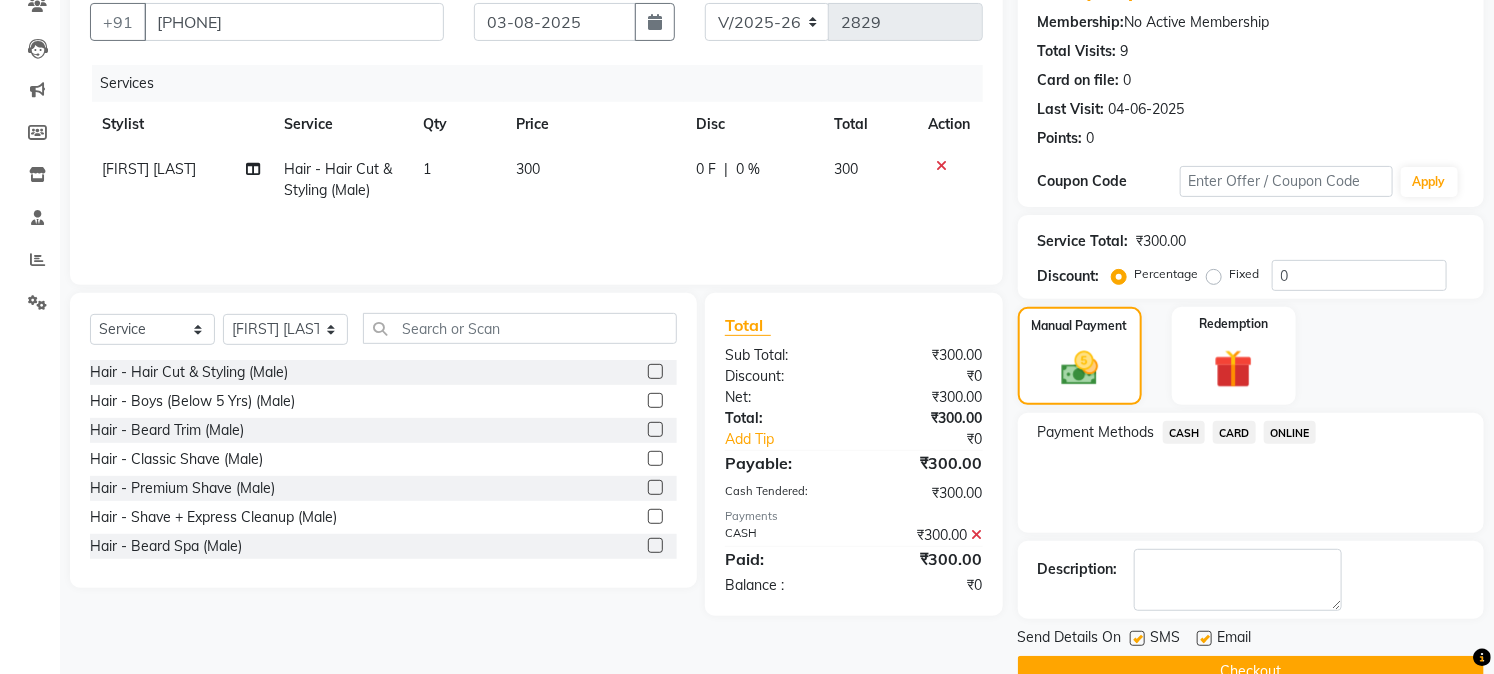scroll, scrollTop: 225, scrollLeft: 0, axis: vertical 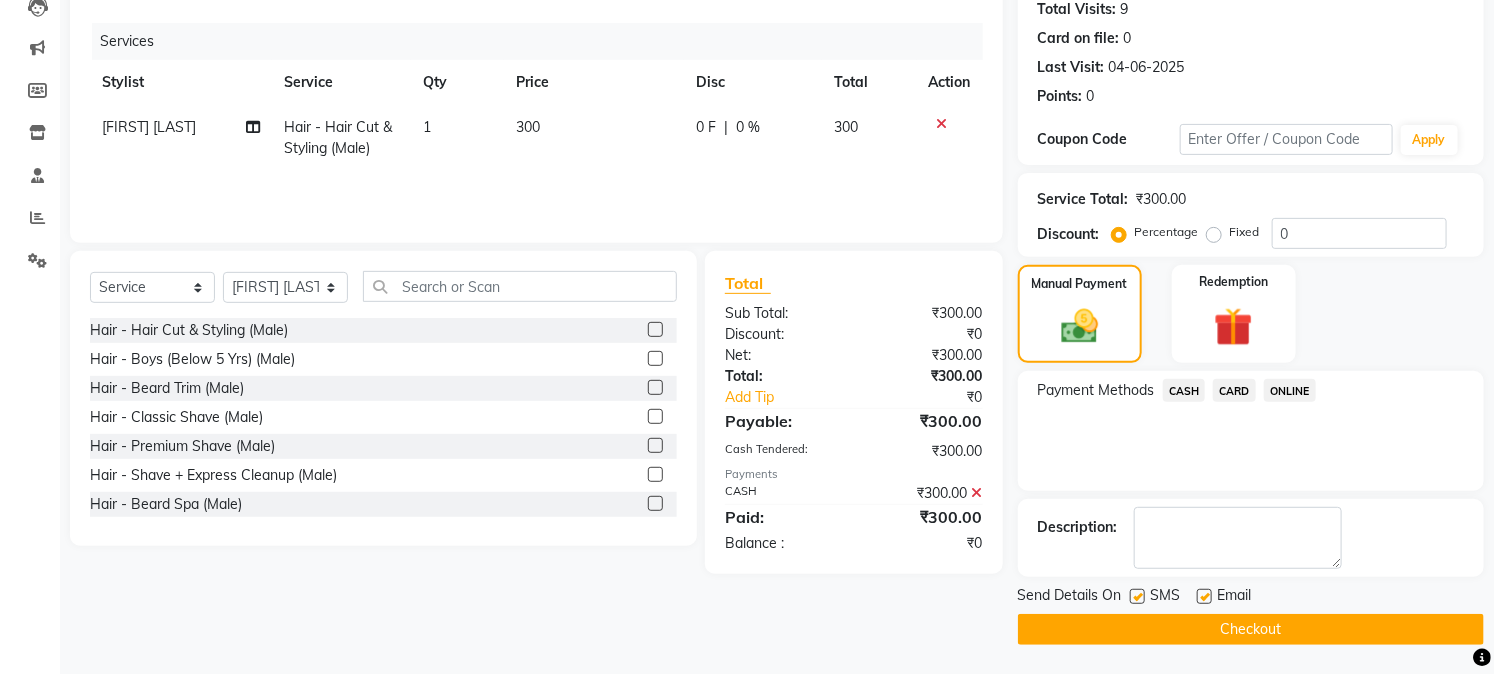 click on "Checkout" 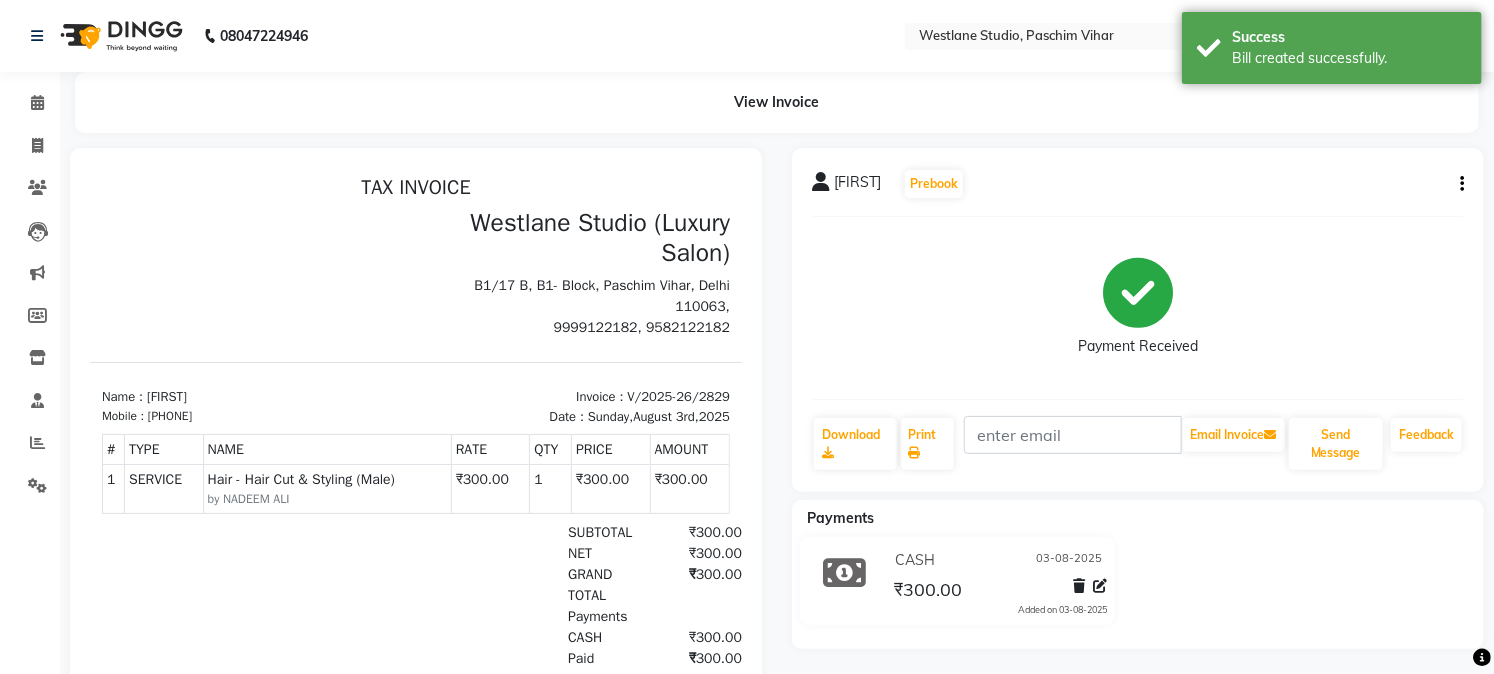 scroll, scrollTop: 0, scrollLeft: 0, axis: both 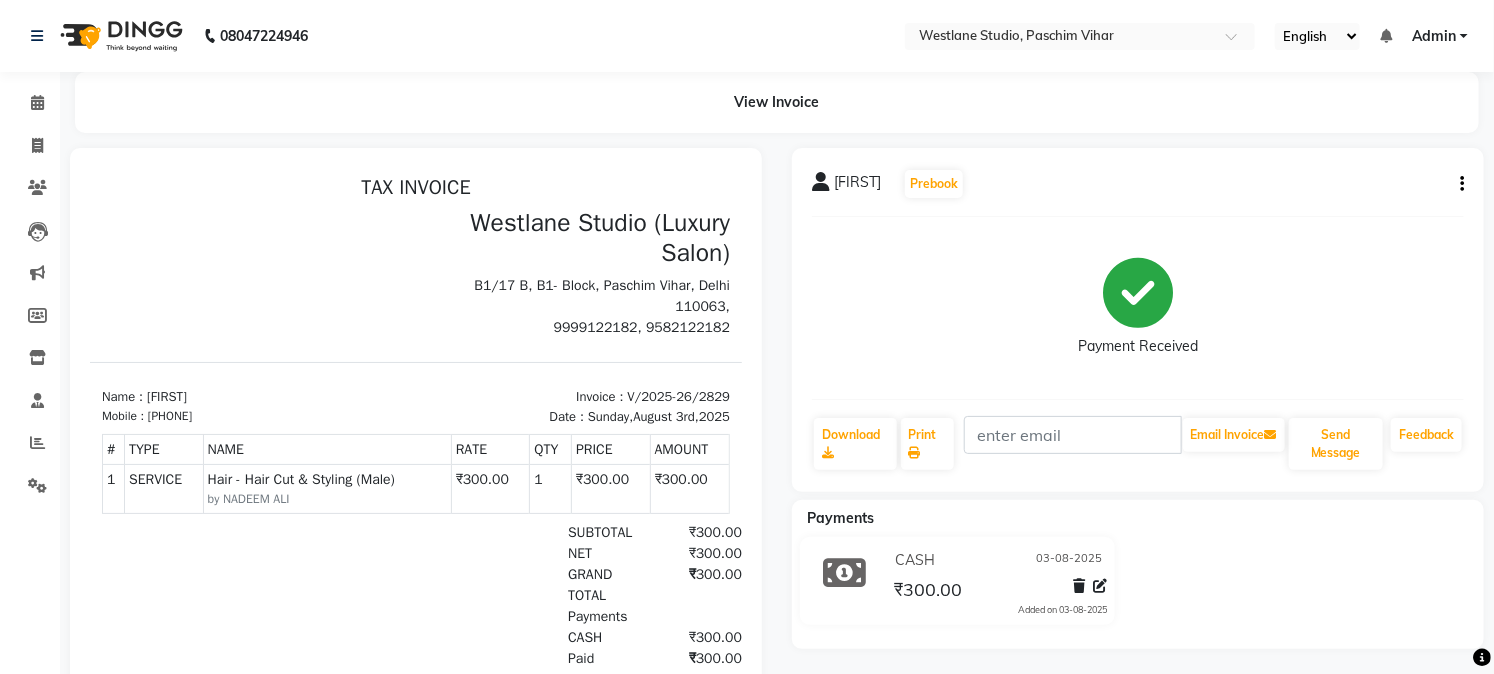drag, startPoint x: 1242, startPoint y: 551, endPoint x: 515, endPoint y: 98, distance: 856.5851 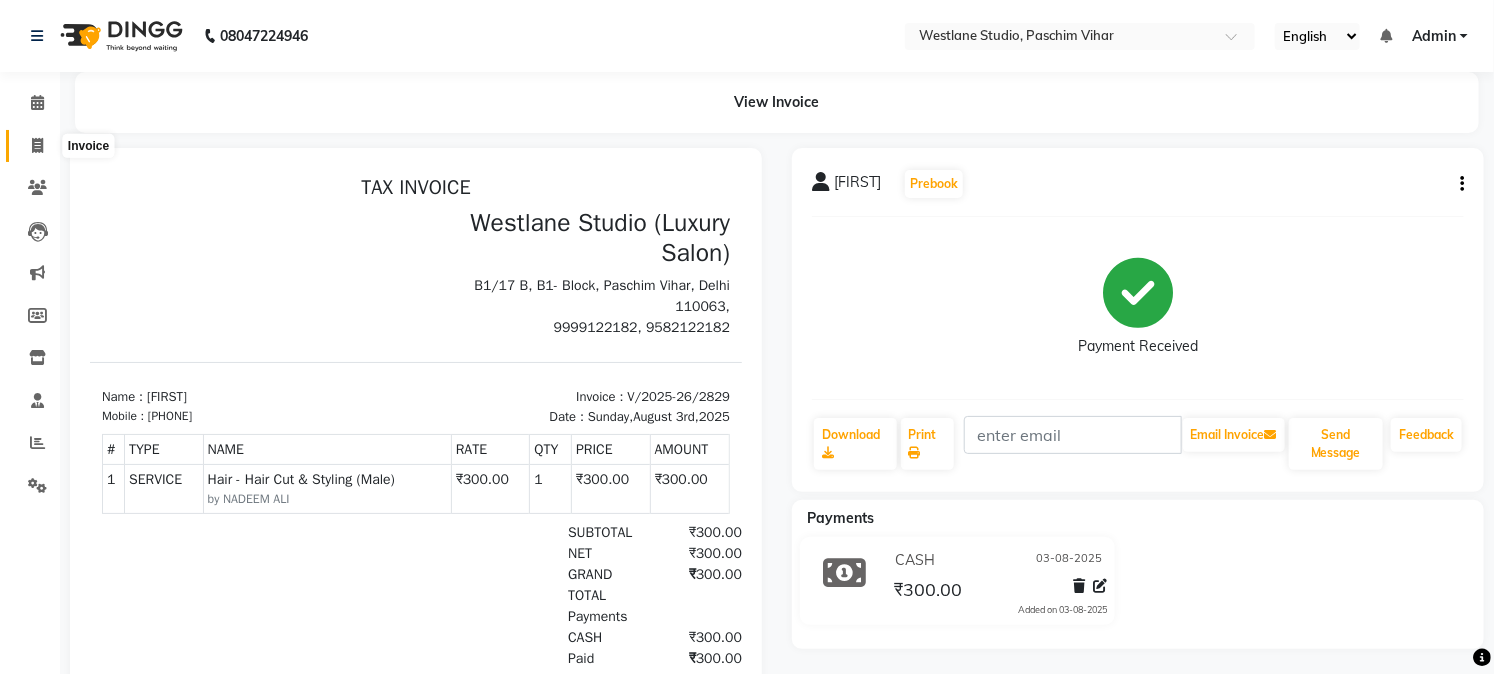click 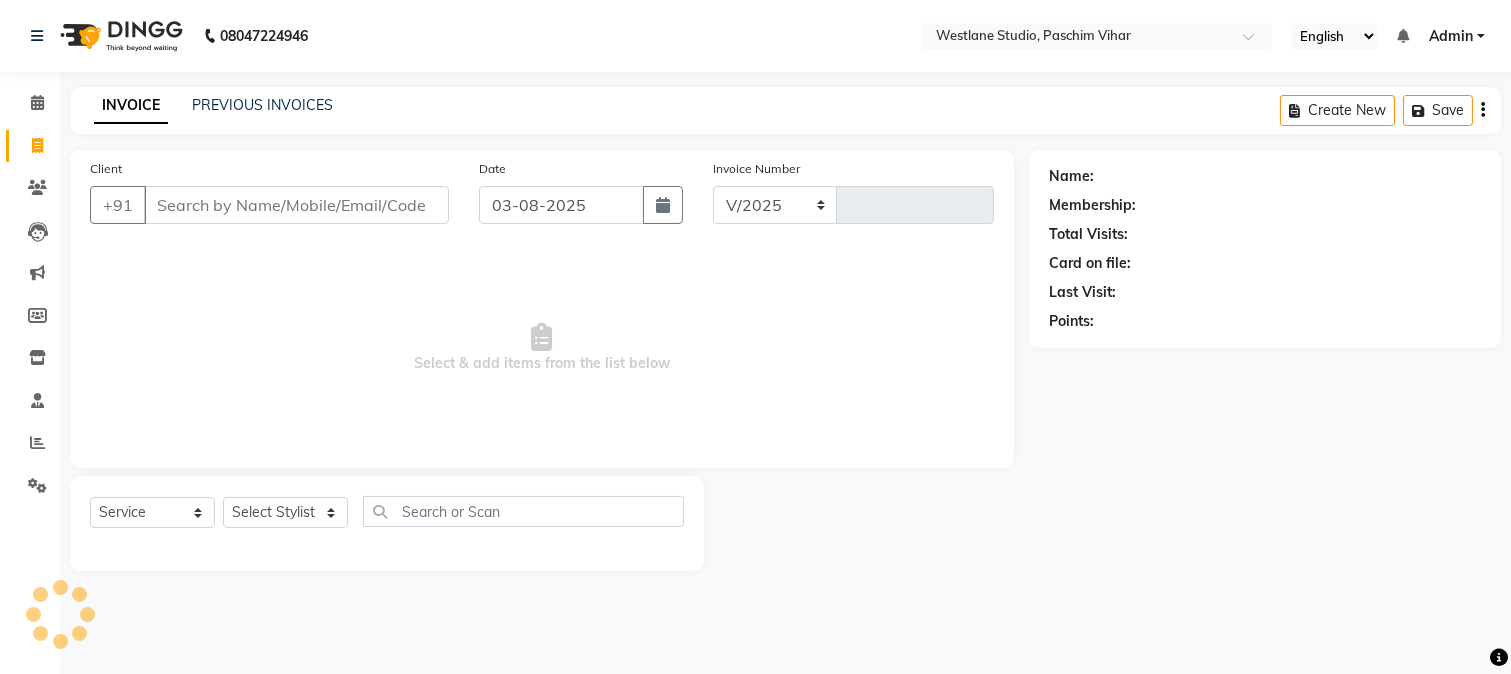 select on "223" 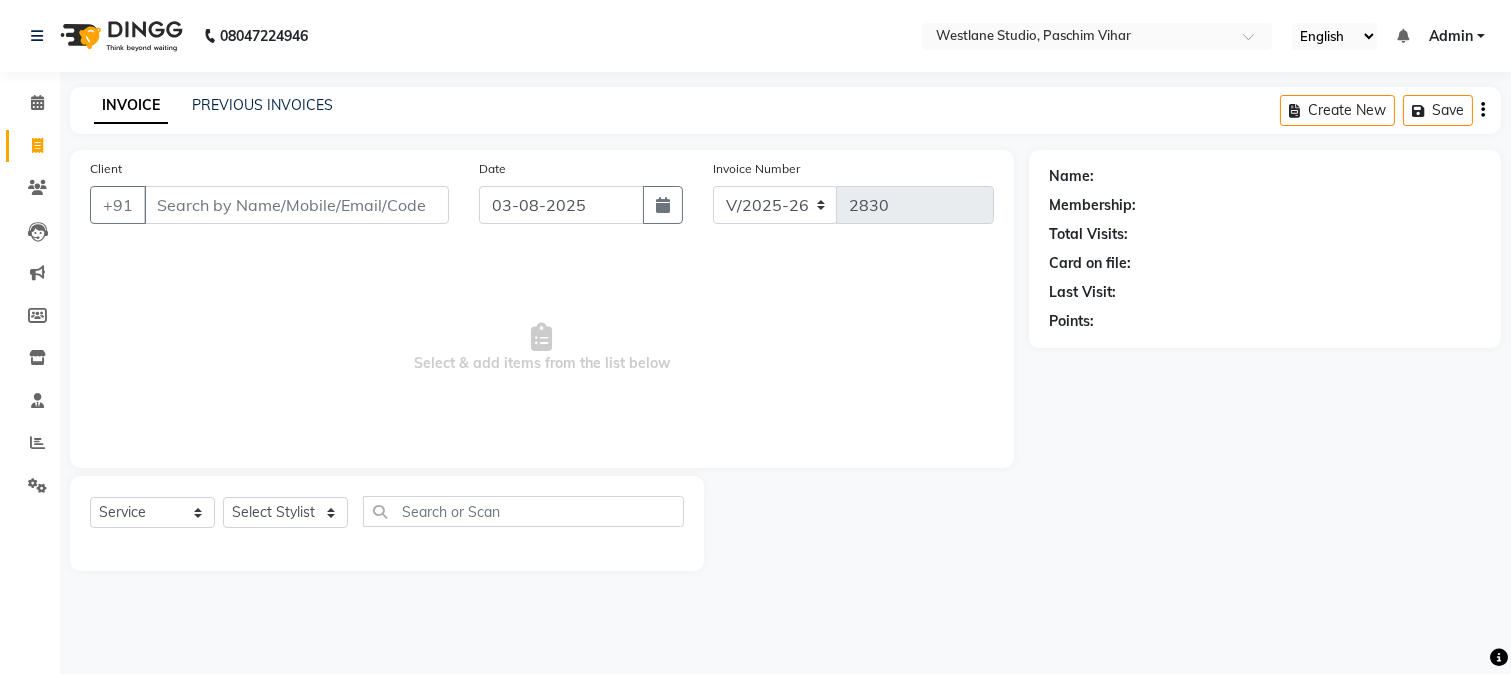click on "Client" at bounding box center [296, 205] 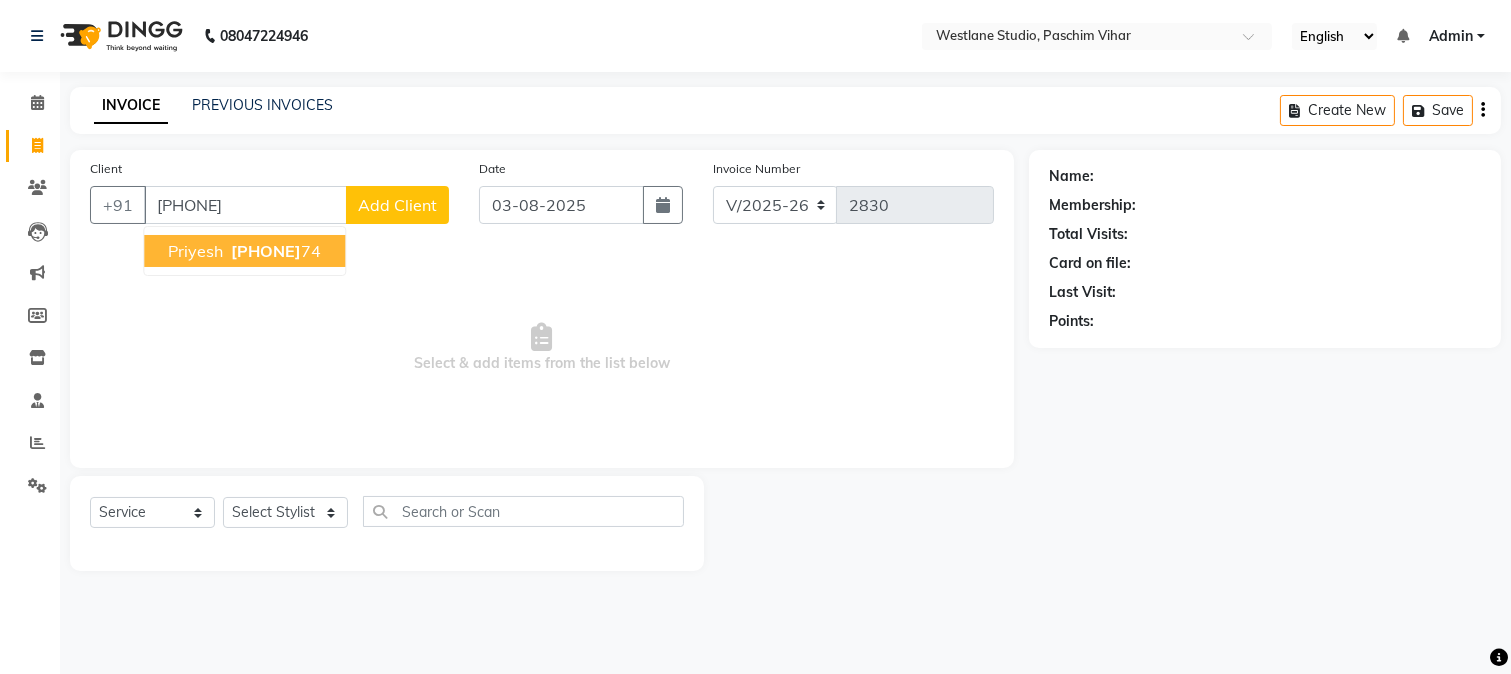 click on "[PHONE]" at bounding box center [266, 251] 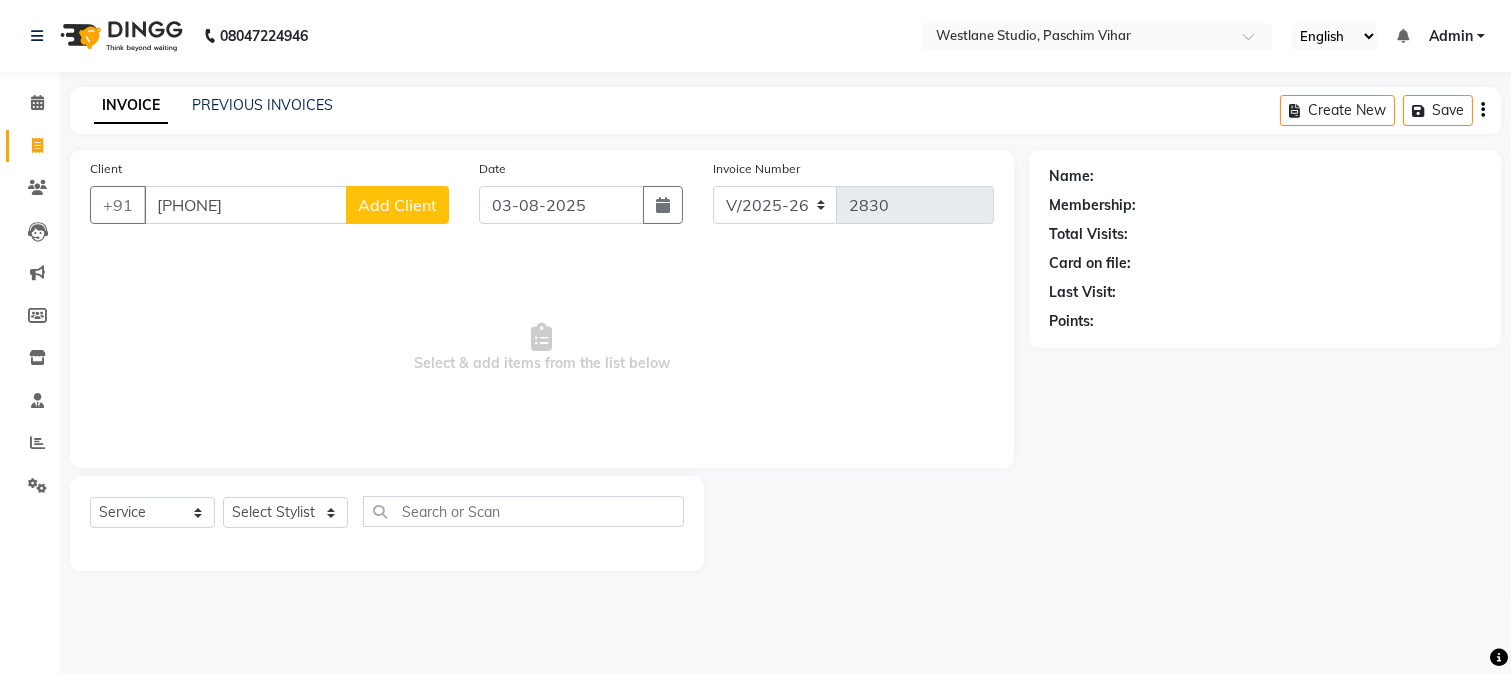 type on "[PHONE]" 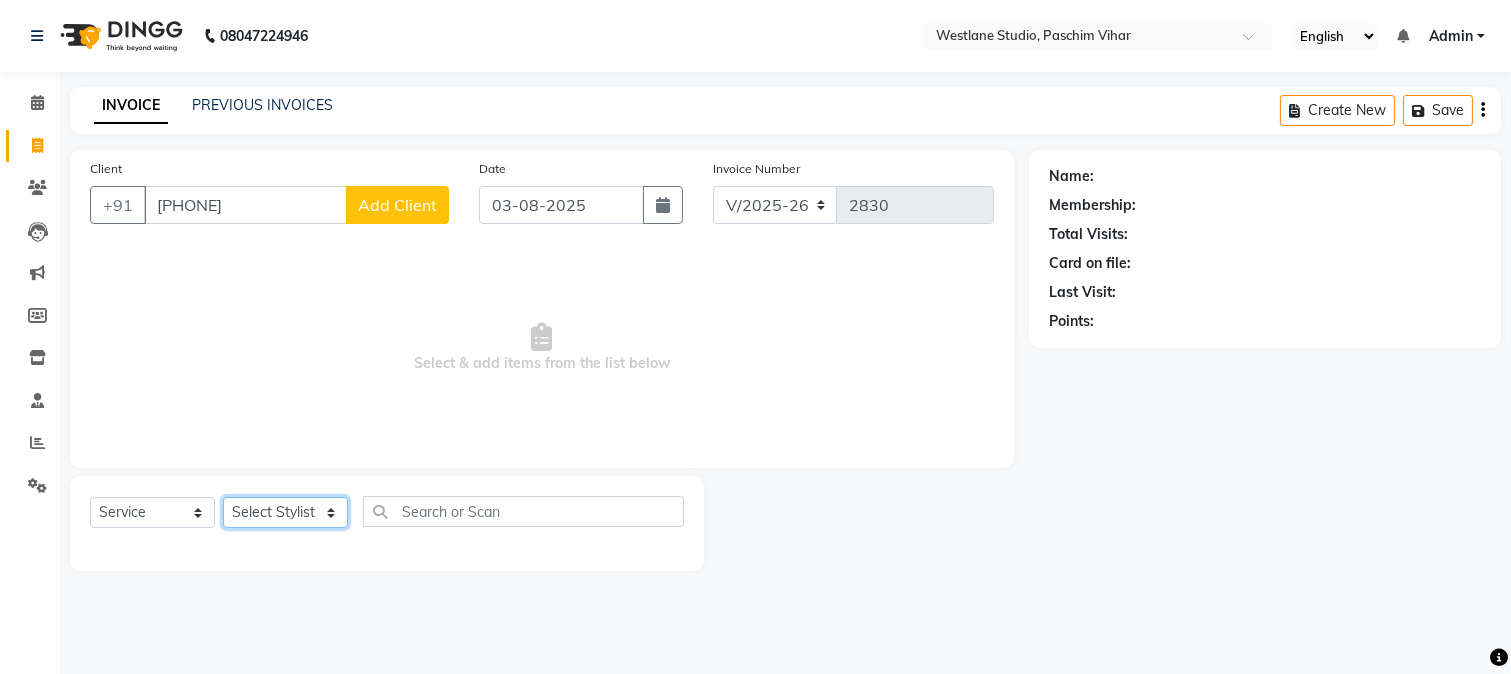 click on "Select Stylist Akash Anu Arun Gaurav  GULFAM jeeshan MANISH NADEEM ALI Nitin Sajwan Raja  Ranjeet RENU RIDHIMA BHATIA Rohit SAGAR Shakel SOHEIL Sonam SUNIL USHA" 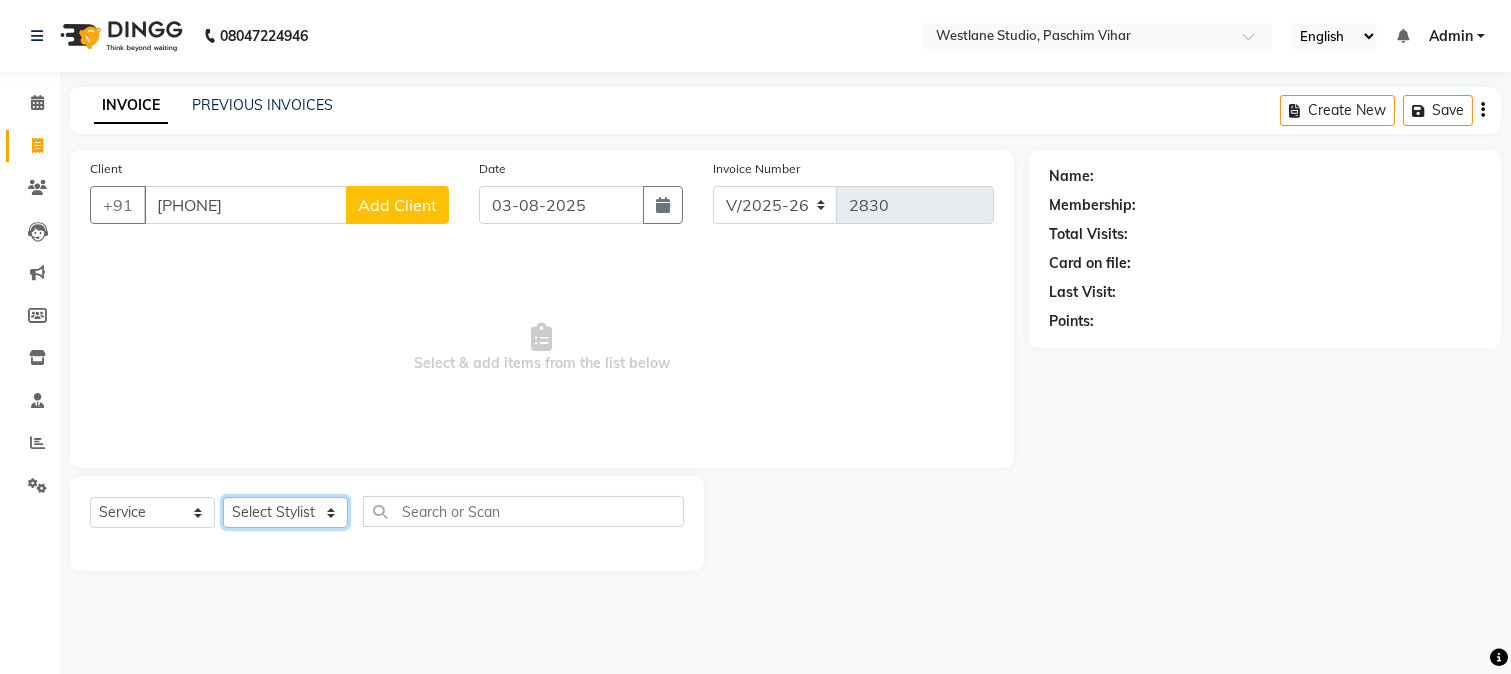 select on "59104" 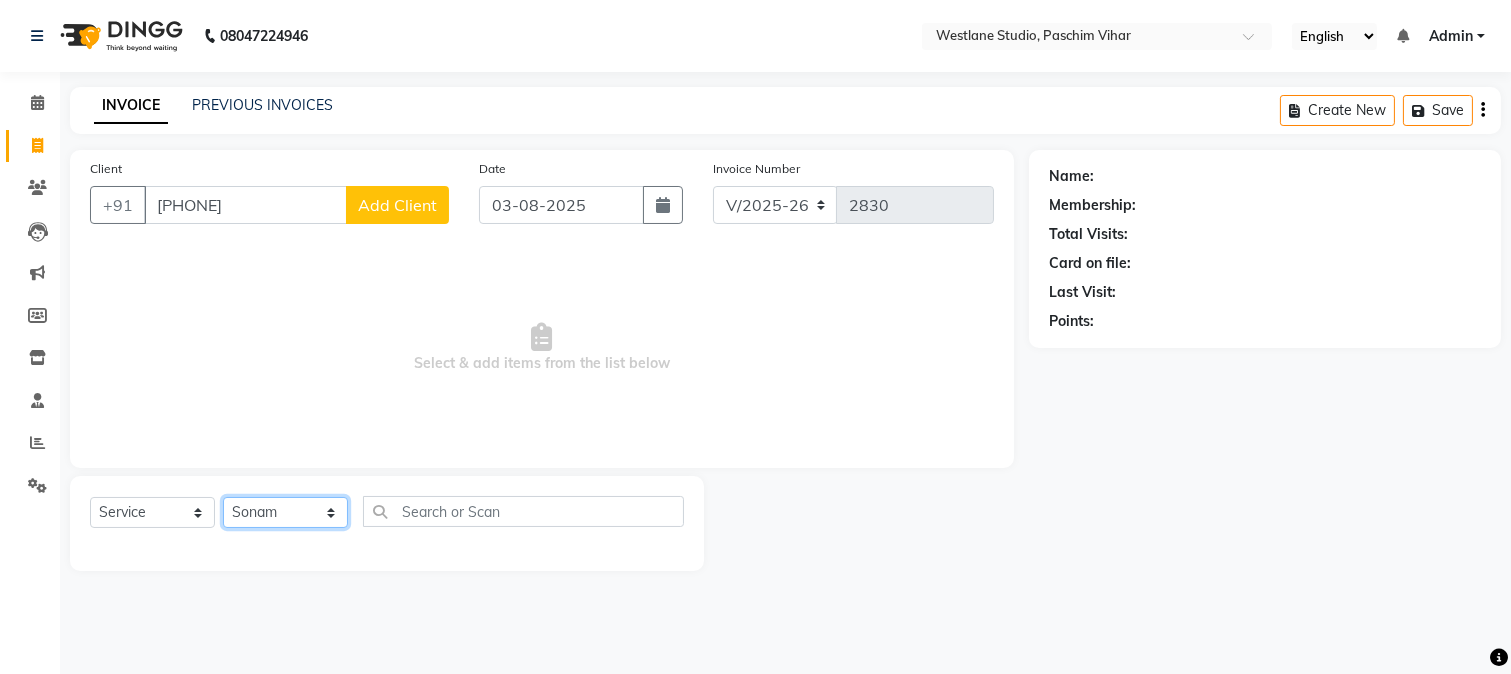 click on "Select Stylist Akash Anu Arun Gaurav  GULFAM jeeshan MANISH NADEEM ALI Nitin Sajwan Raja  Ranjeet RENU RIDHIMA BHATIA Rohit SAGAR Shakel SOHEIL Sonam SUNIL USHA" 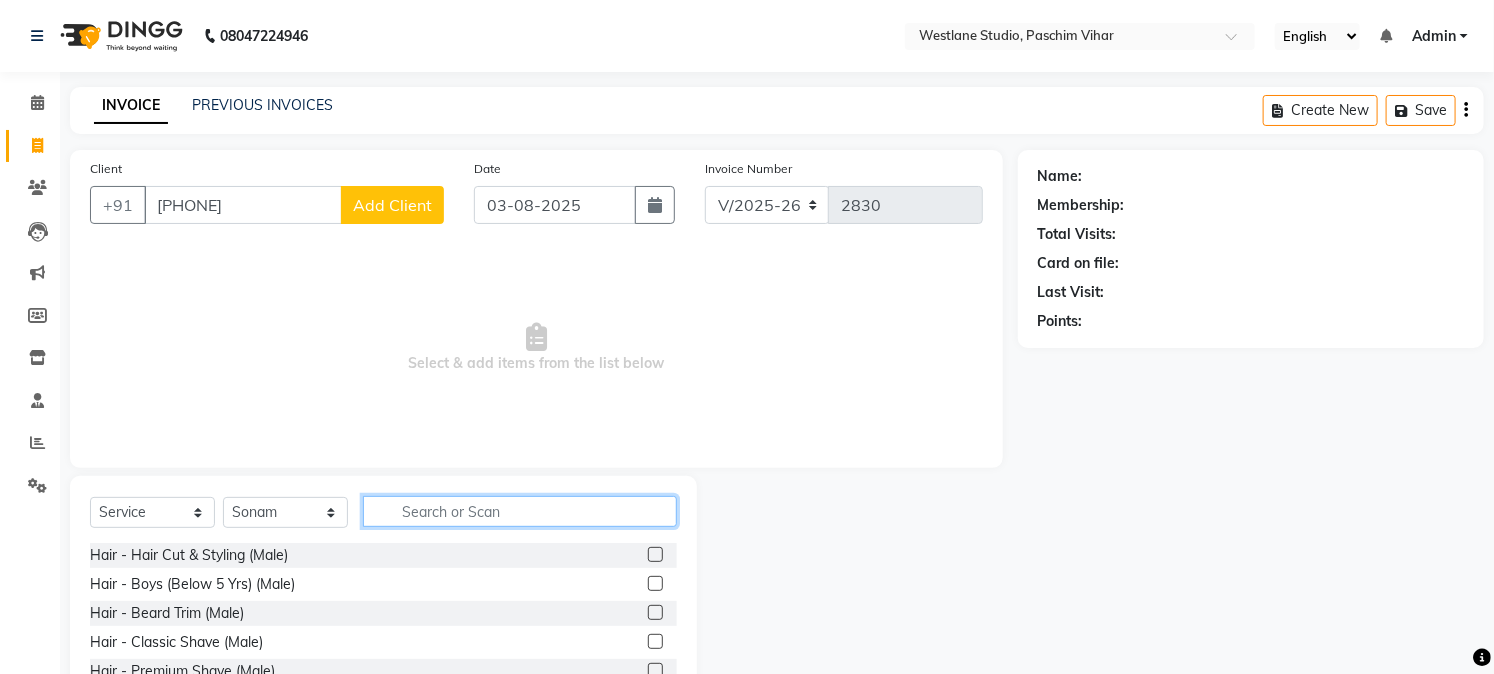 click 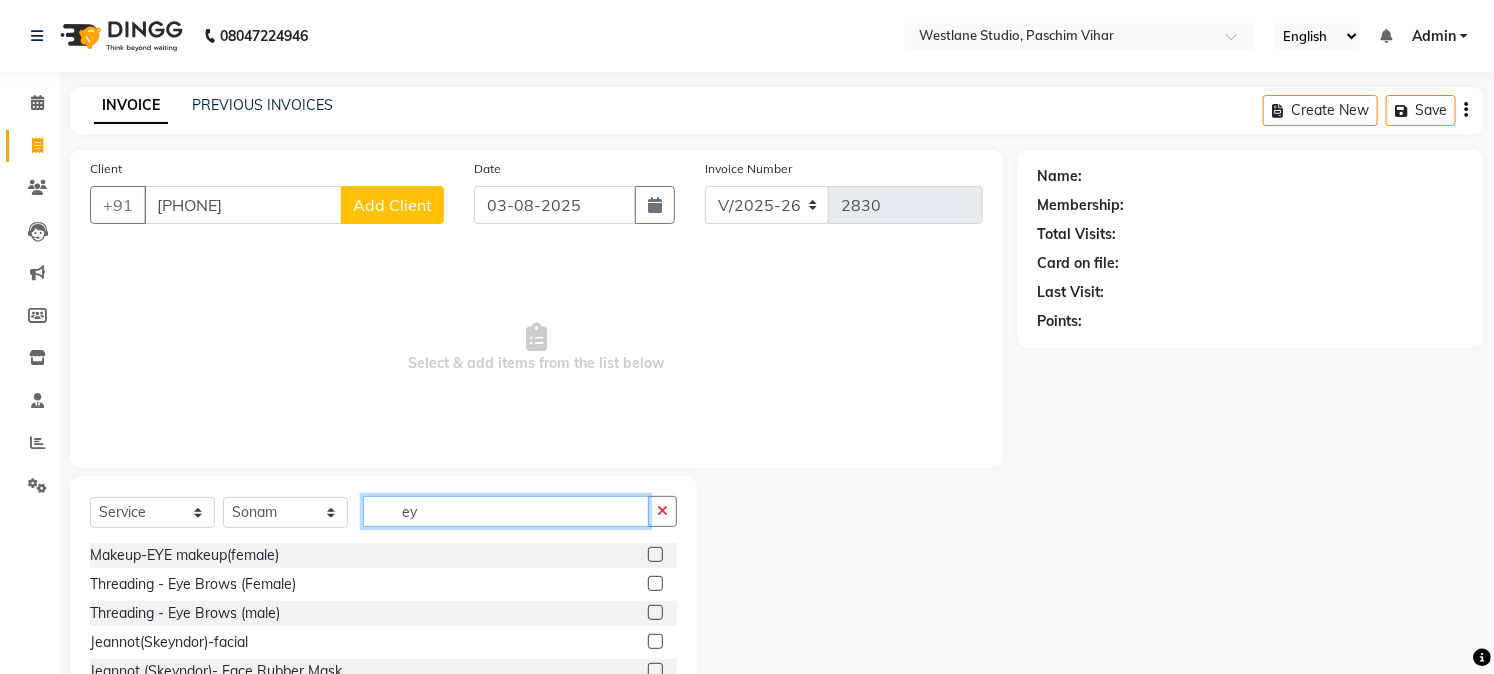 type on "ey" 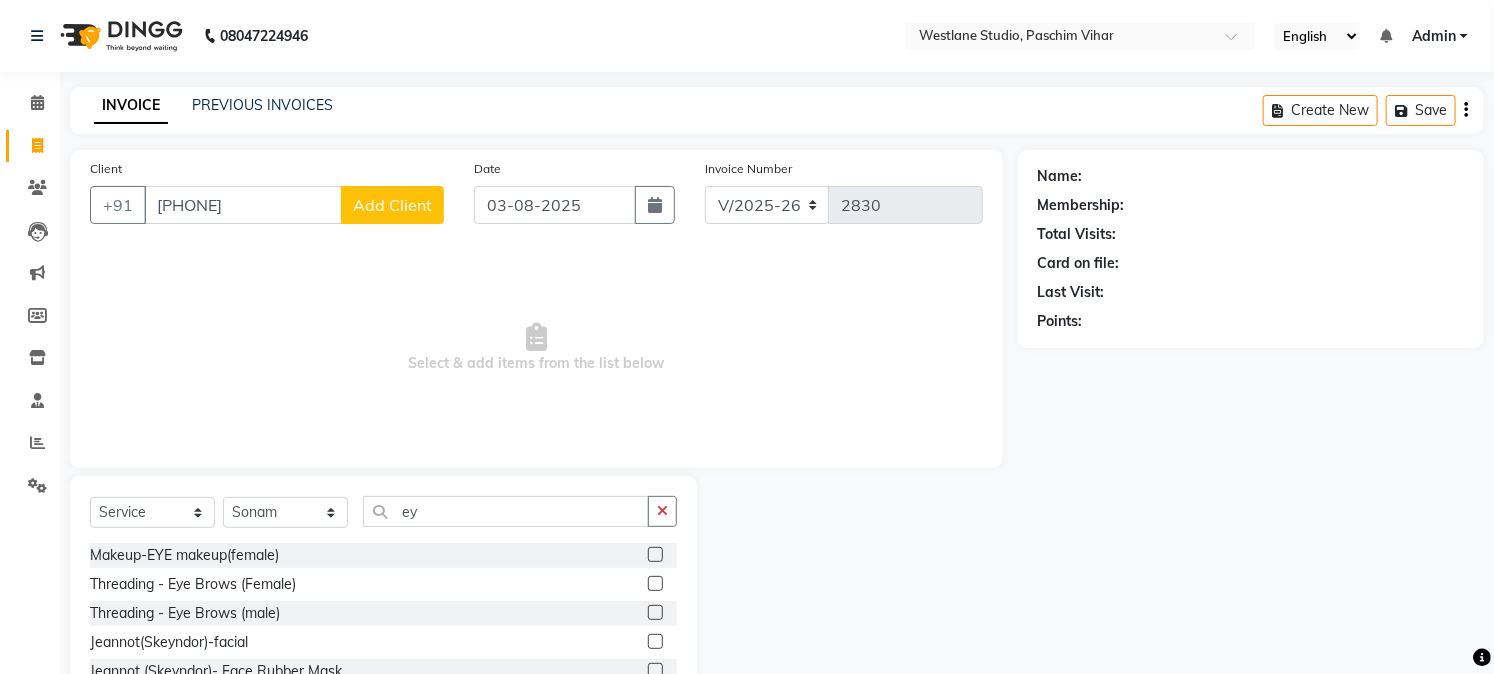click 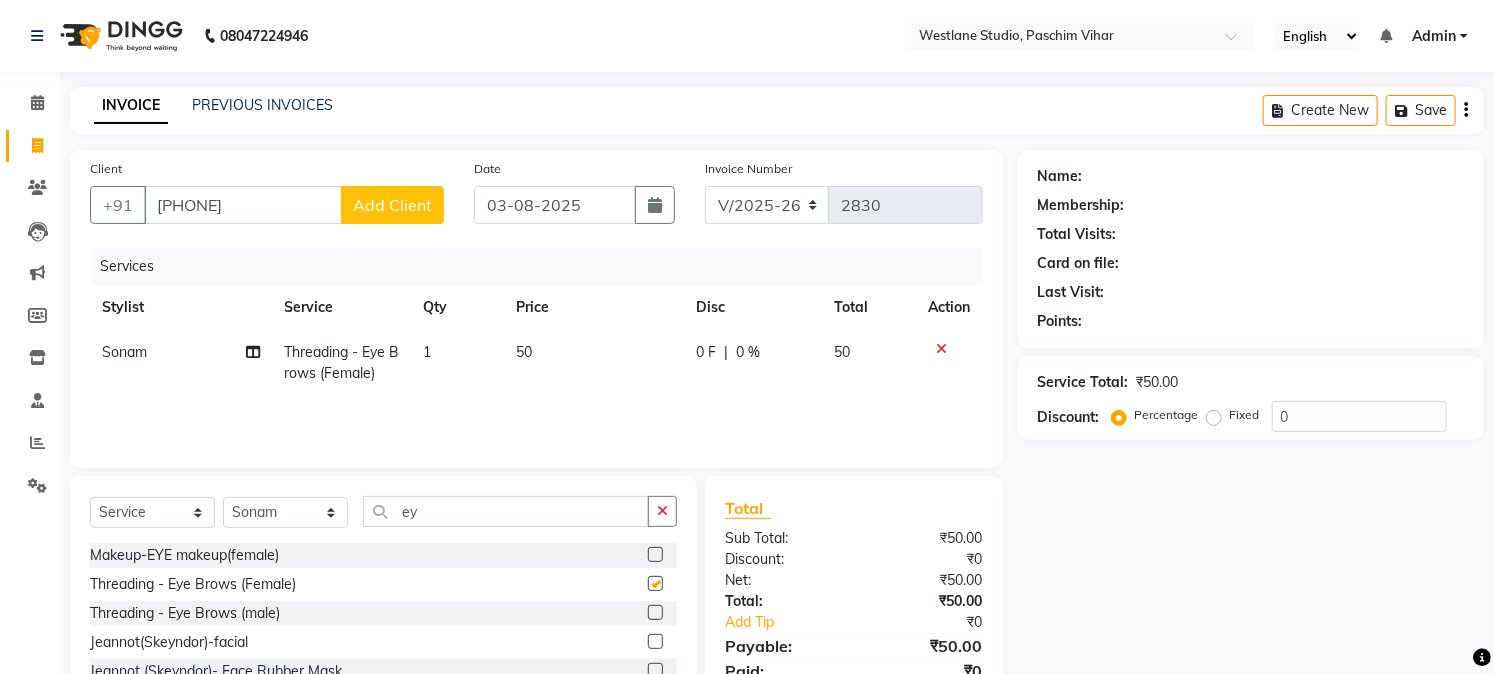 checkbox on "false" 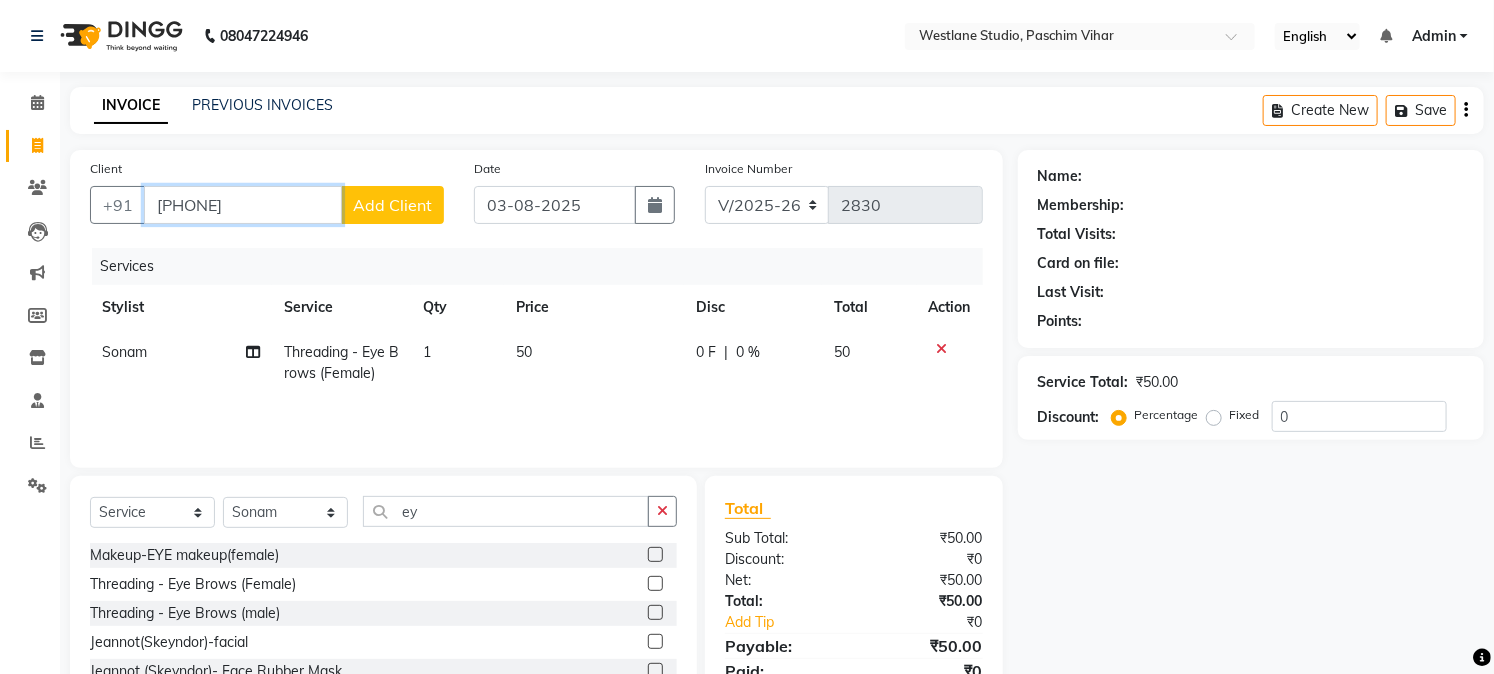 click on "[PHONE]" at bounding box center [243, 205] 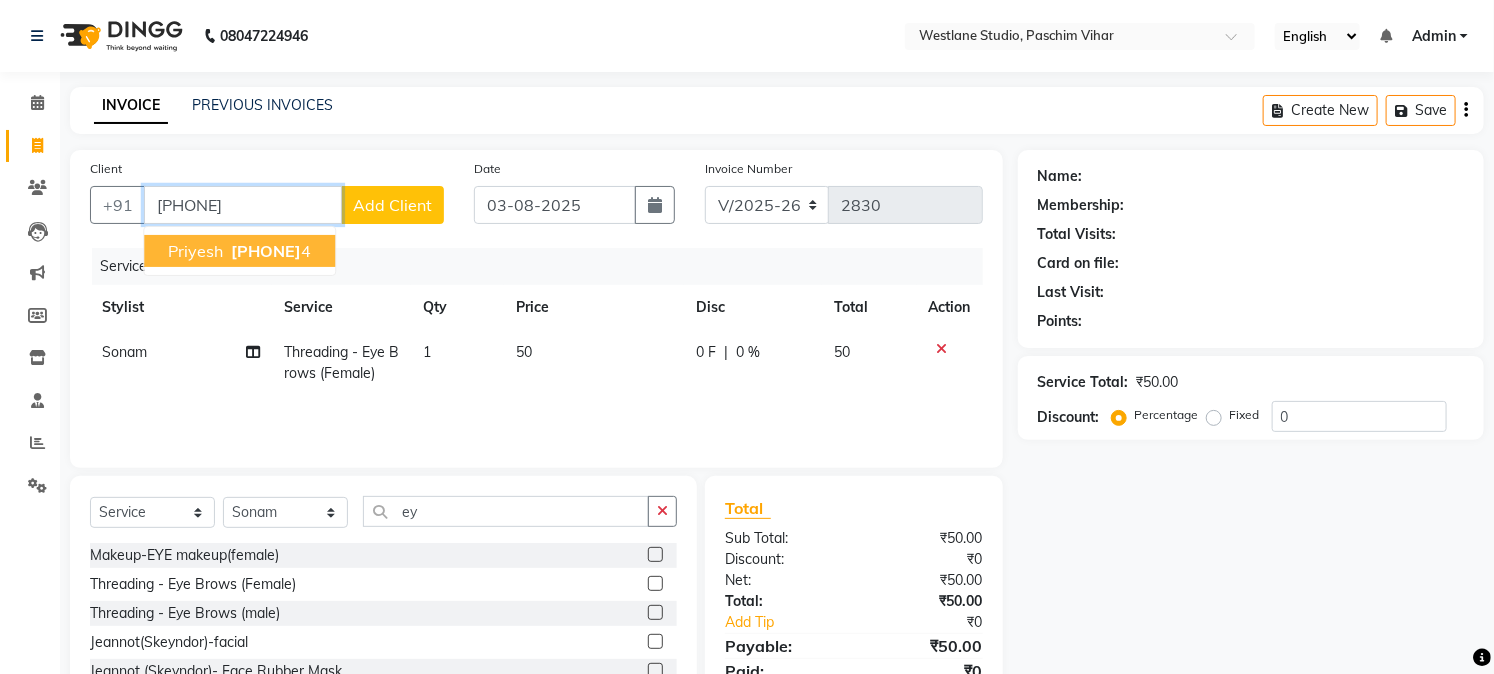 click on "[PHONE]" at bounding box center [266, 251] 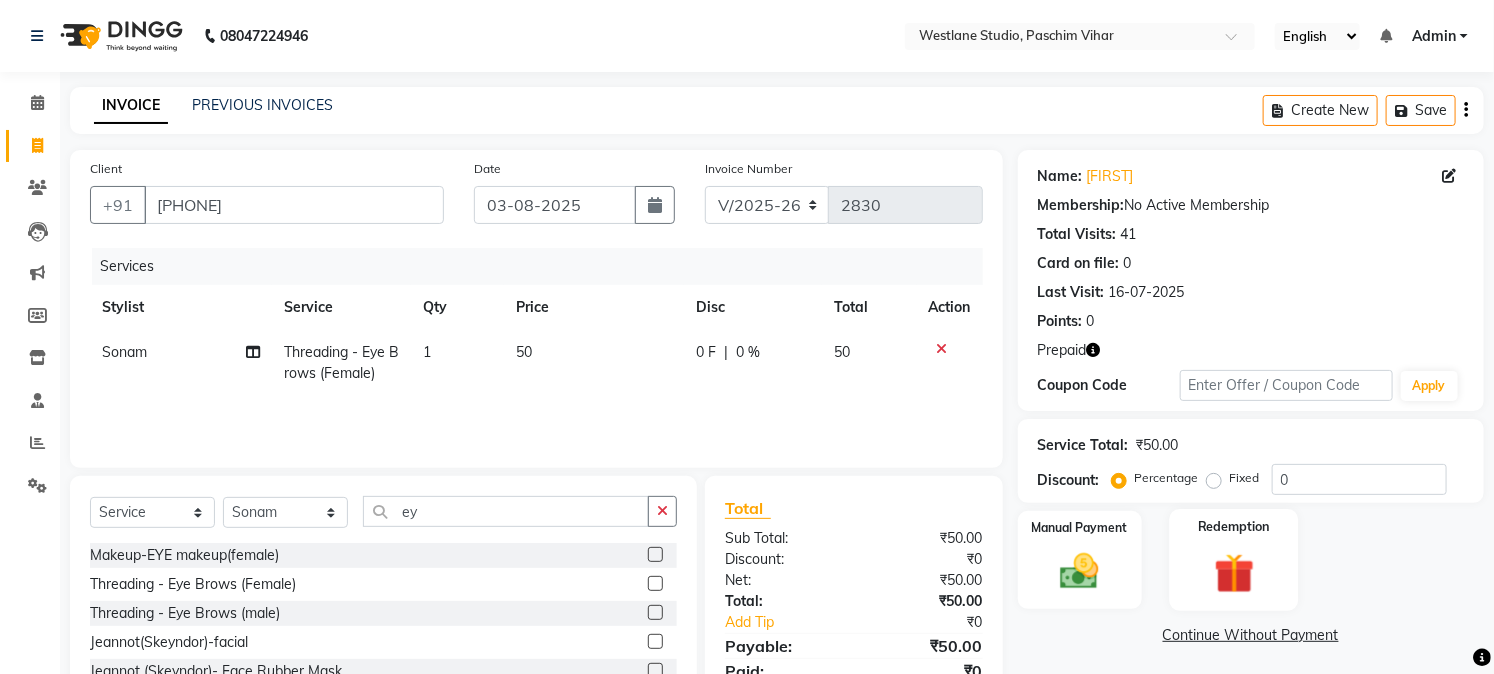click 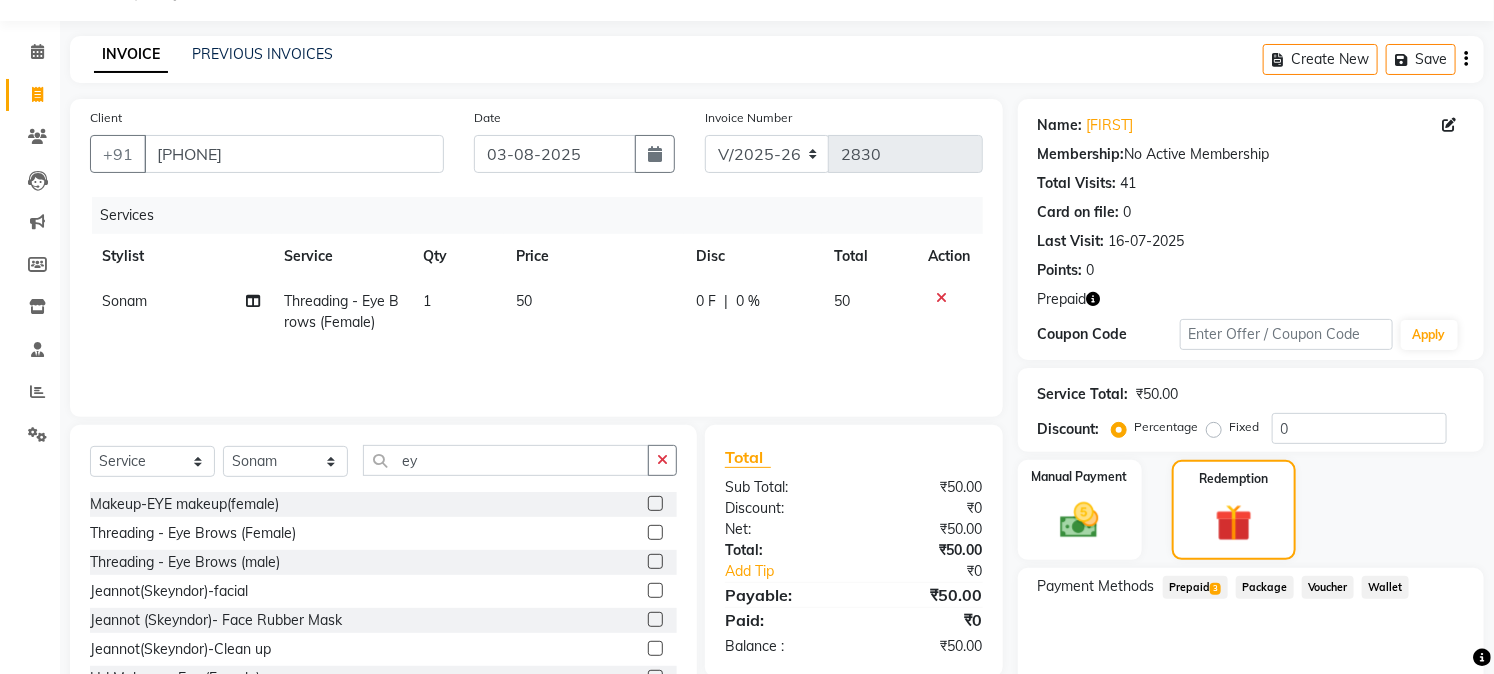 scroll, scrollTop: 134, scrollLeft: 0, axis: vertical 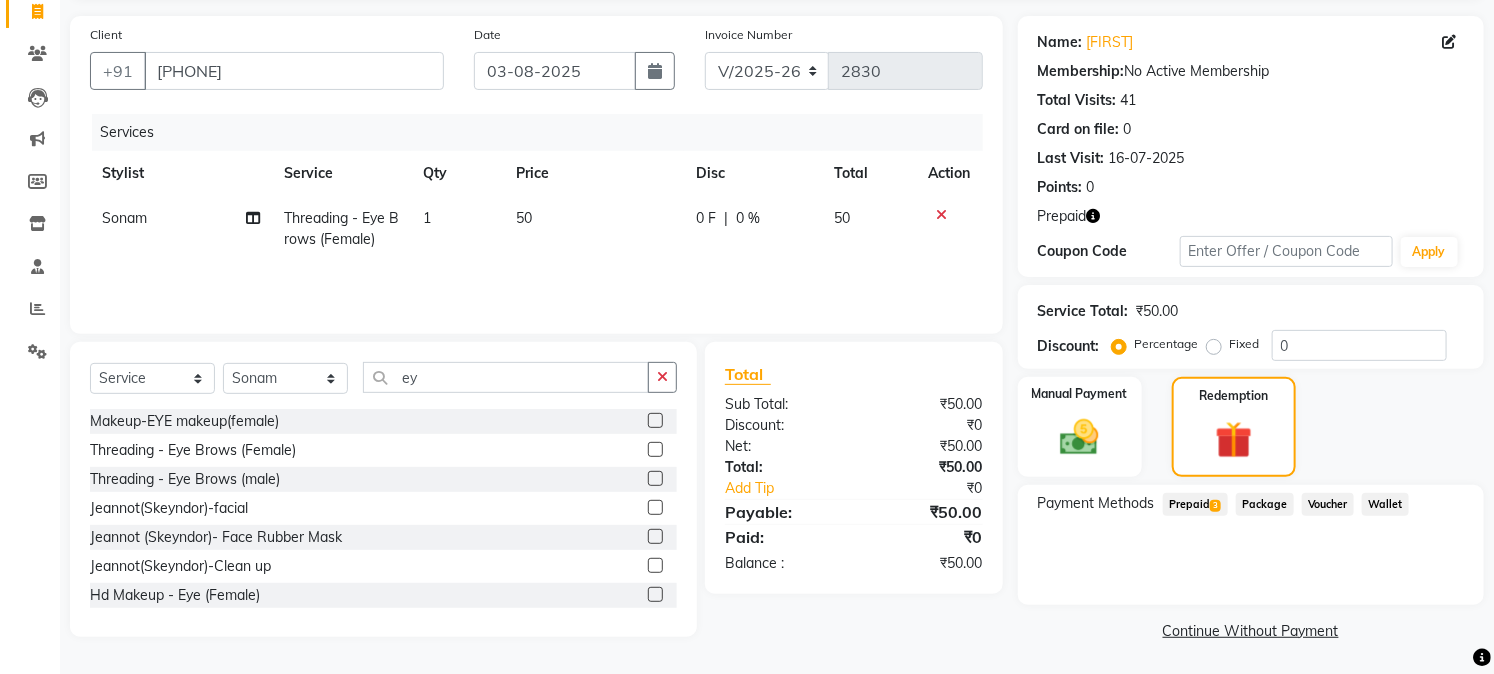 click on "Prepaid  3" 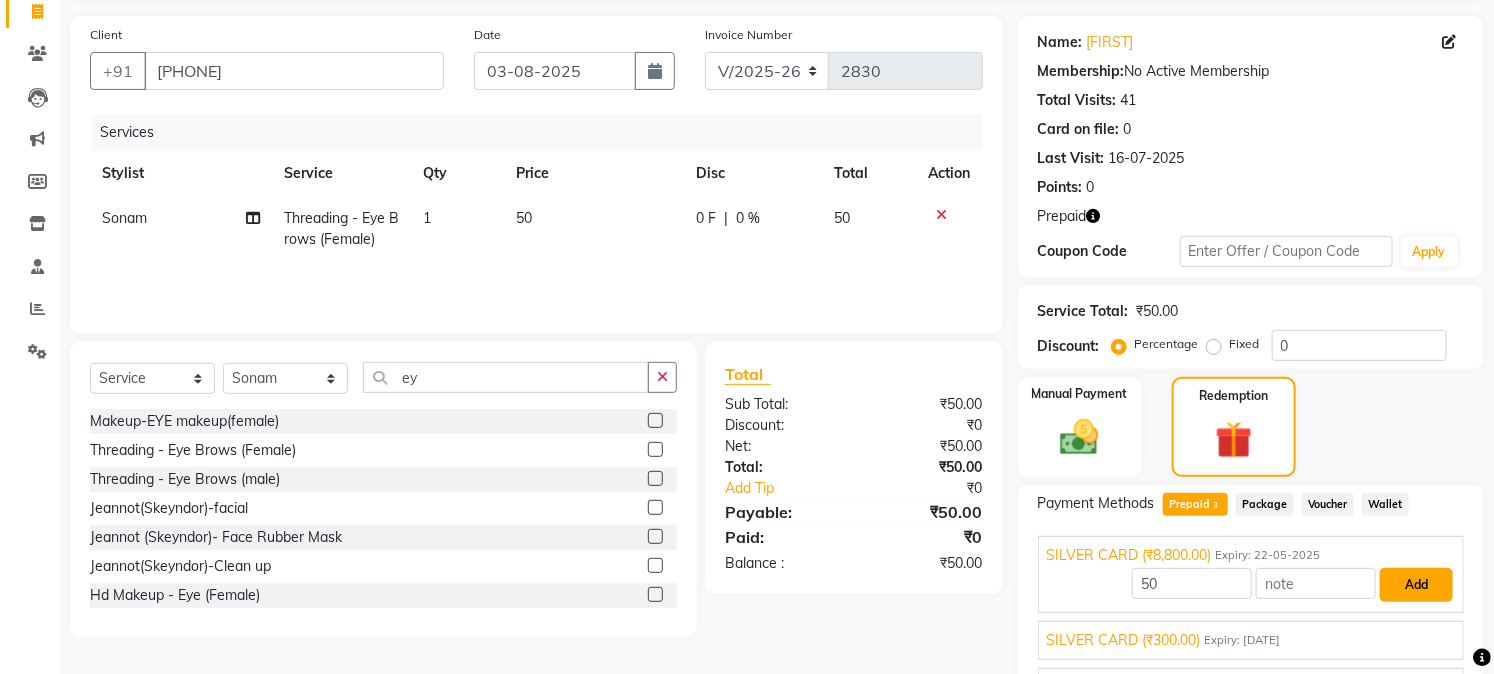 click on "Add" at bounding box center [1416, 585] 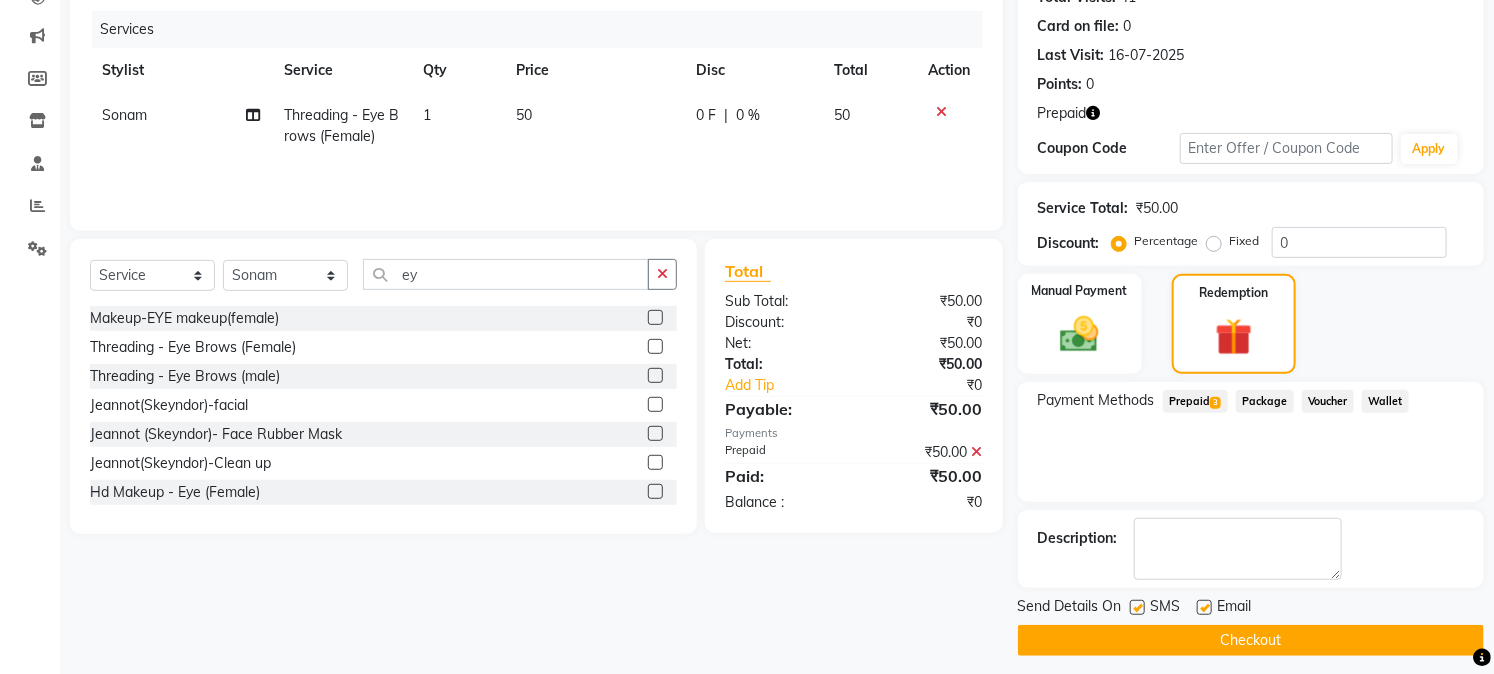 scroll, scrollTop: 247, scrollLeft: 0, axis: vertical 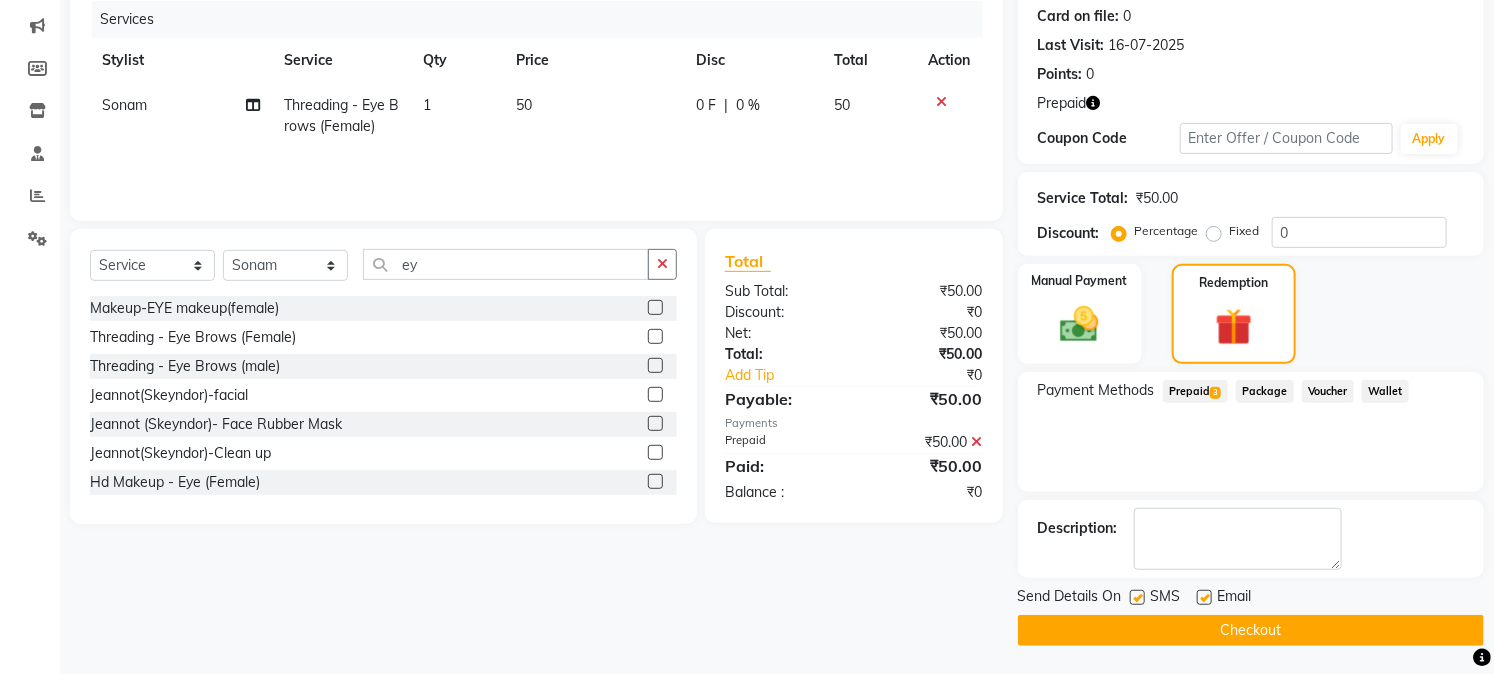 click on "Checkout" 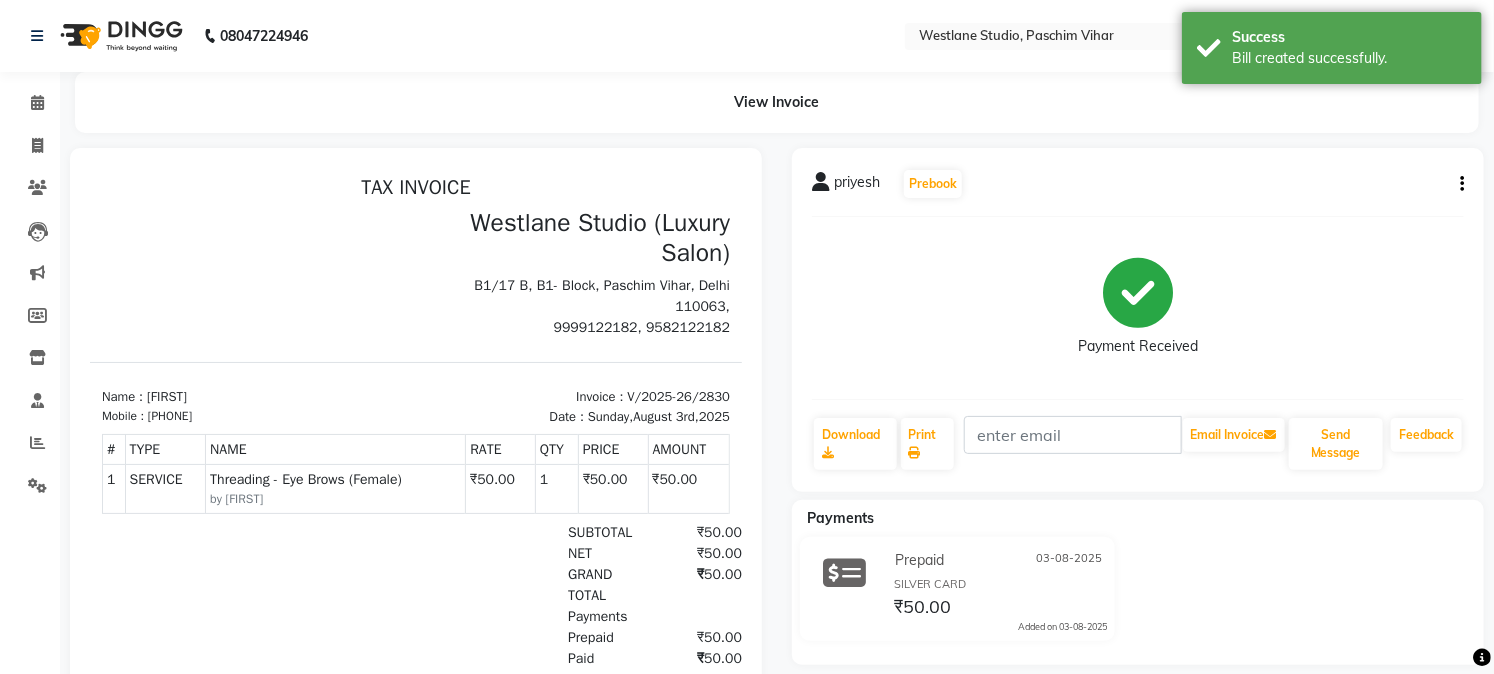 scroll, scrollTop: 0, scrollLeft: 0, axis: both 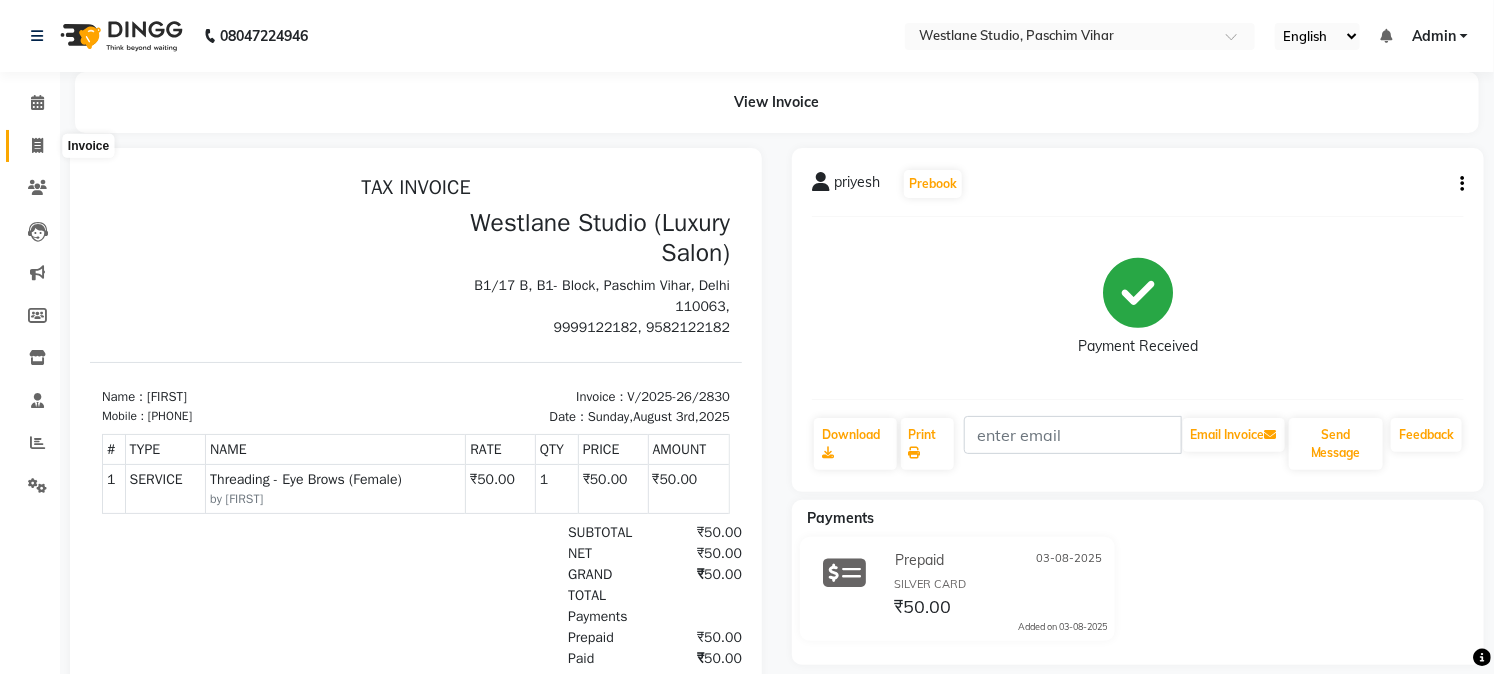 click 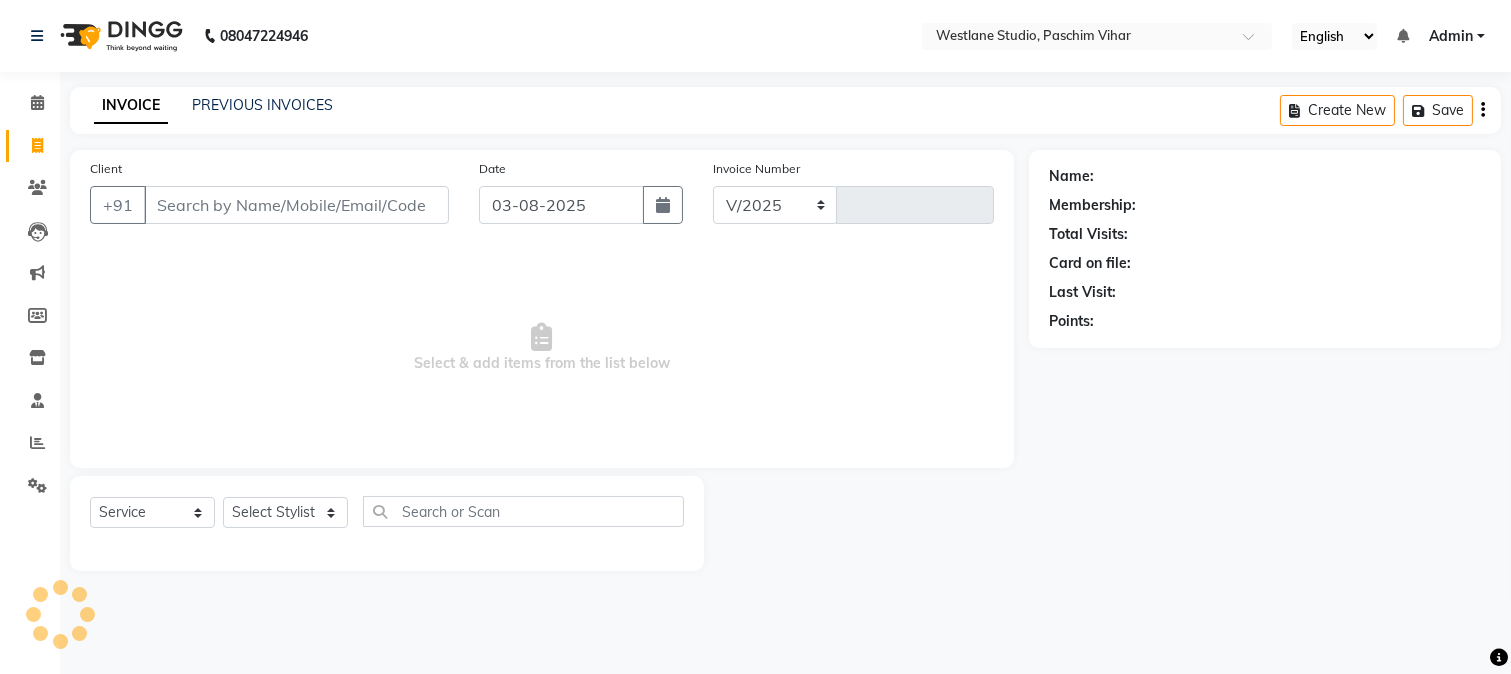 select on "223" 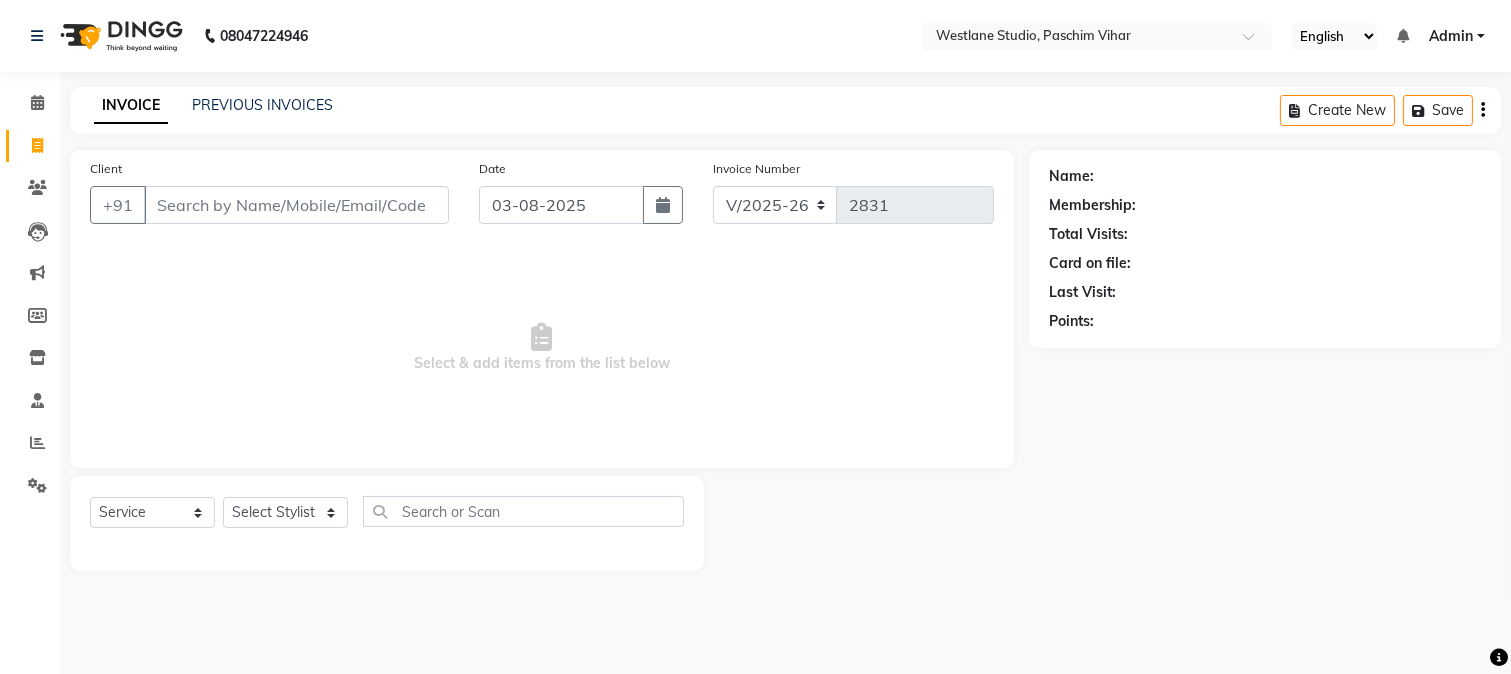 click on "Client" at bounding box center [296, 205] 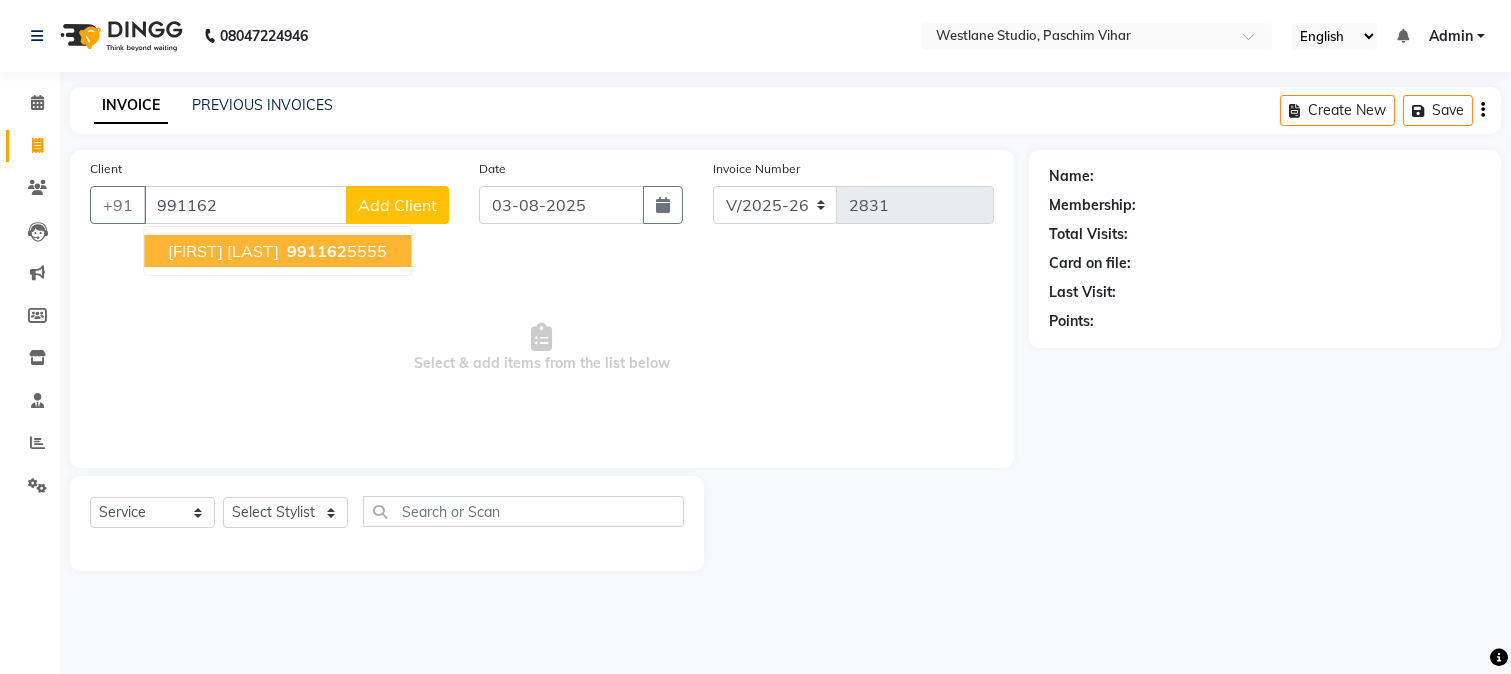 click on "[FIRST] [LAST]   [PHONE]" at bounding box center [277, 251] 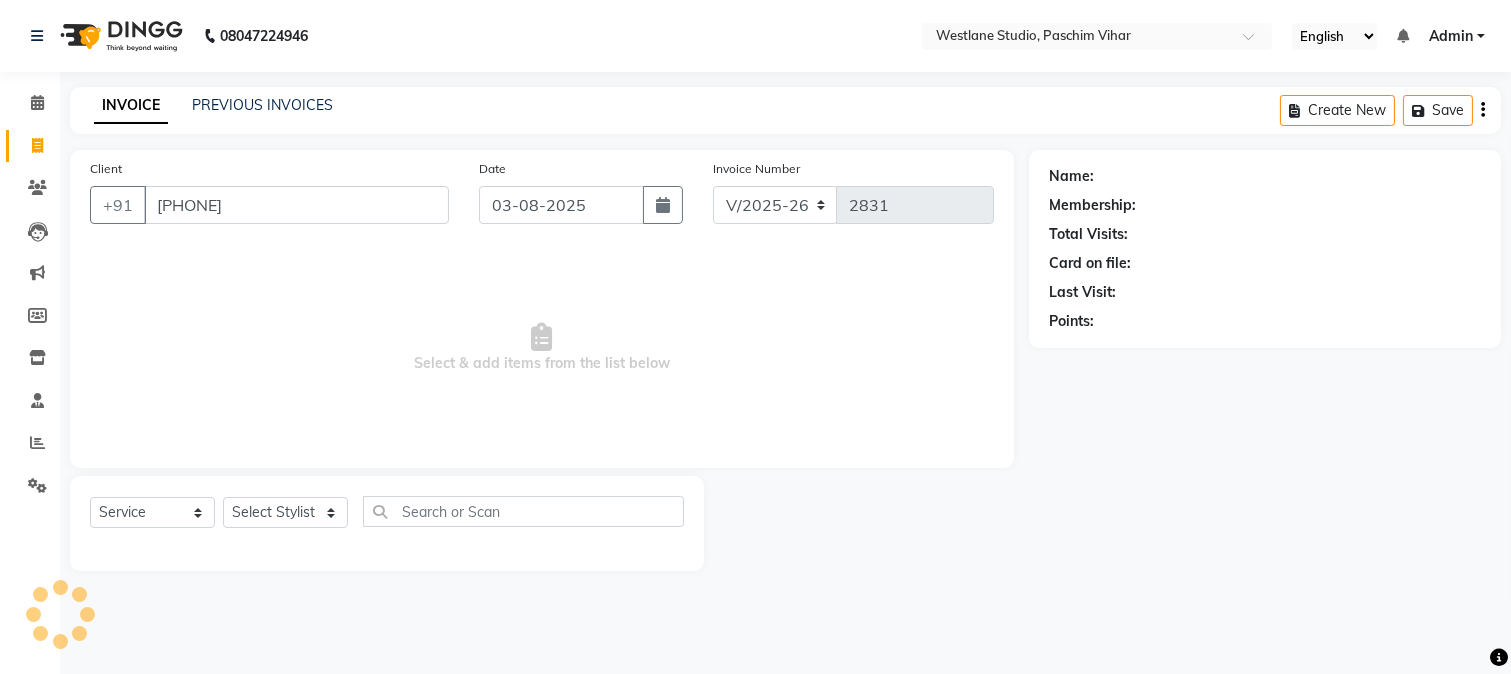 type on "[PHONE]" 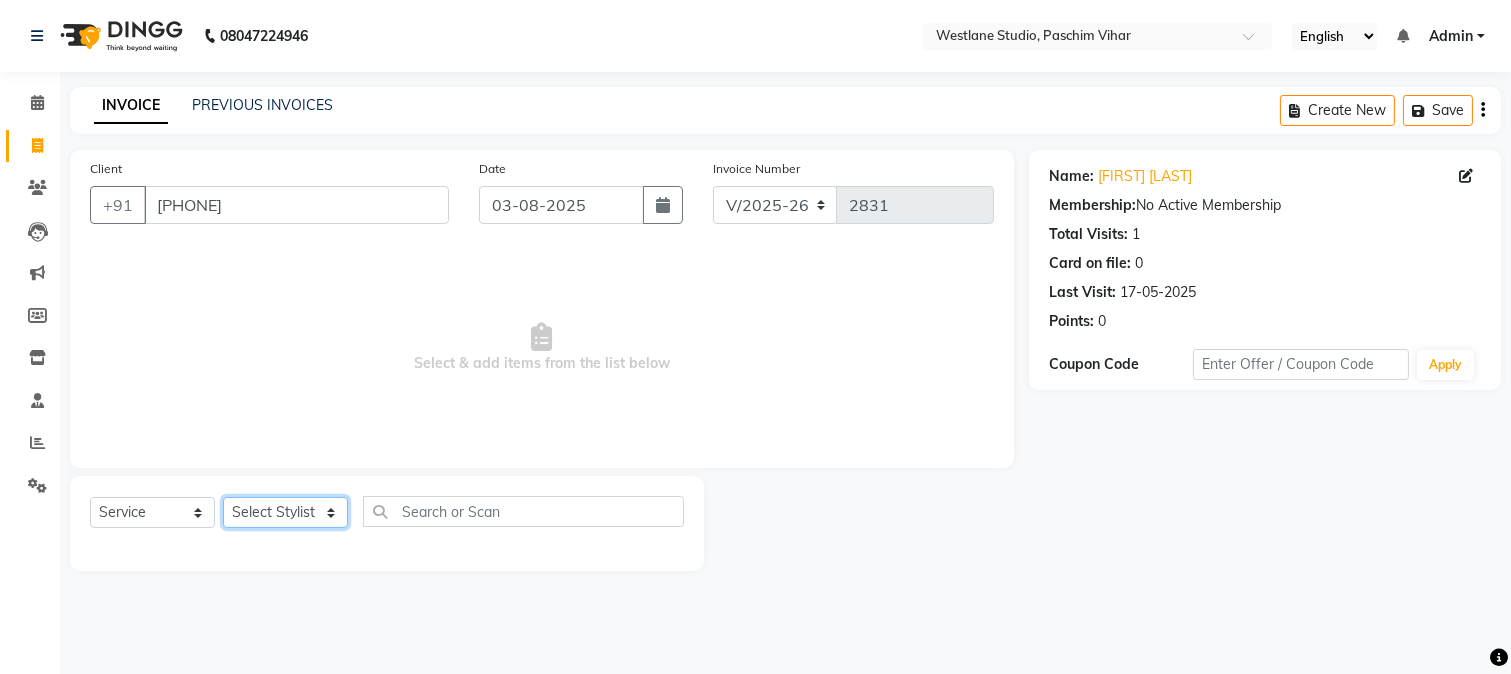 click on "Select Stylist Akash Anu Arun Gaurav  GULFAM jeeshan MANISH NADEEM ALI Nitin Sajwan Raja  Ranjeet RENU RIDHIMA BHATIA Rohit SAGAR Shakel SOHEIL Sonam SUNIL USHA" 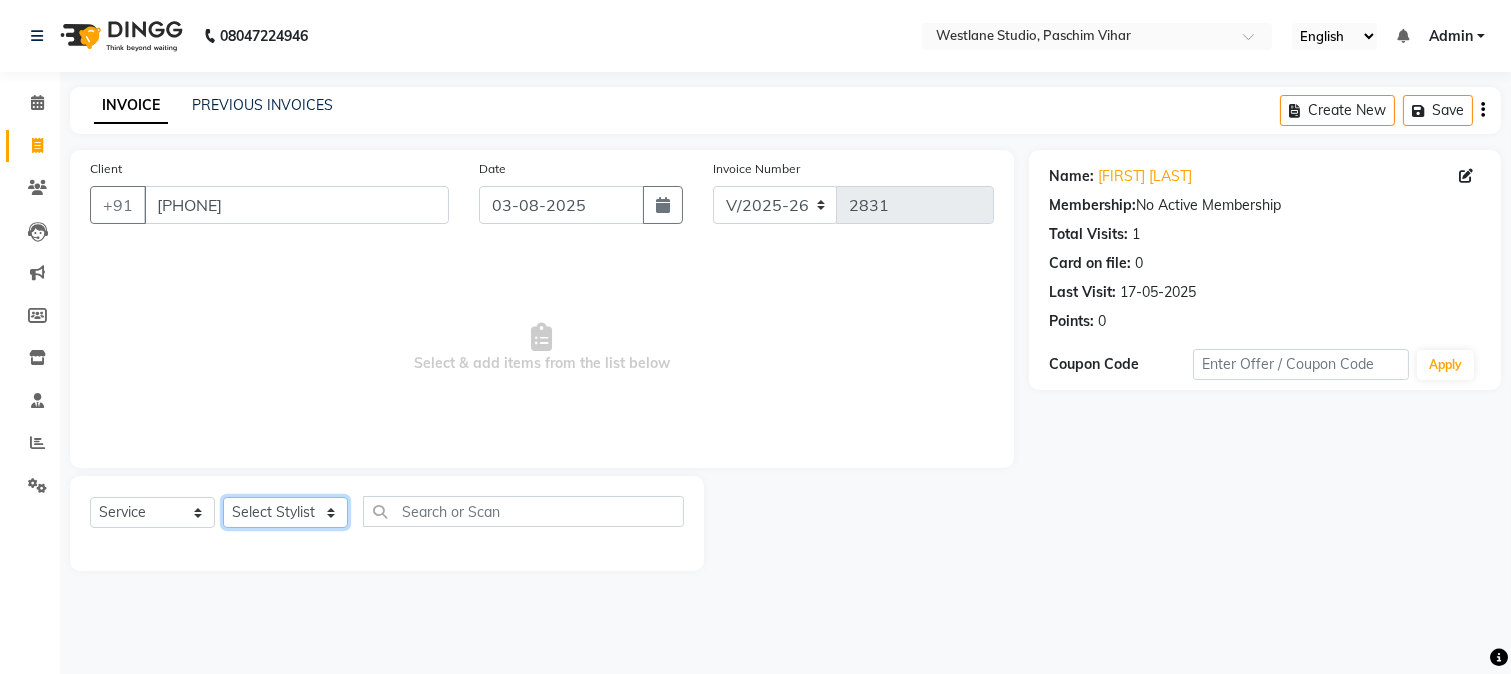 select on "82365" 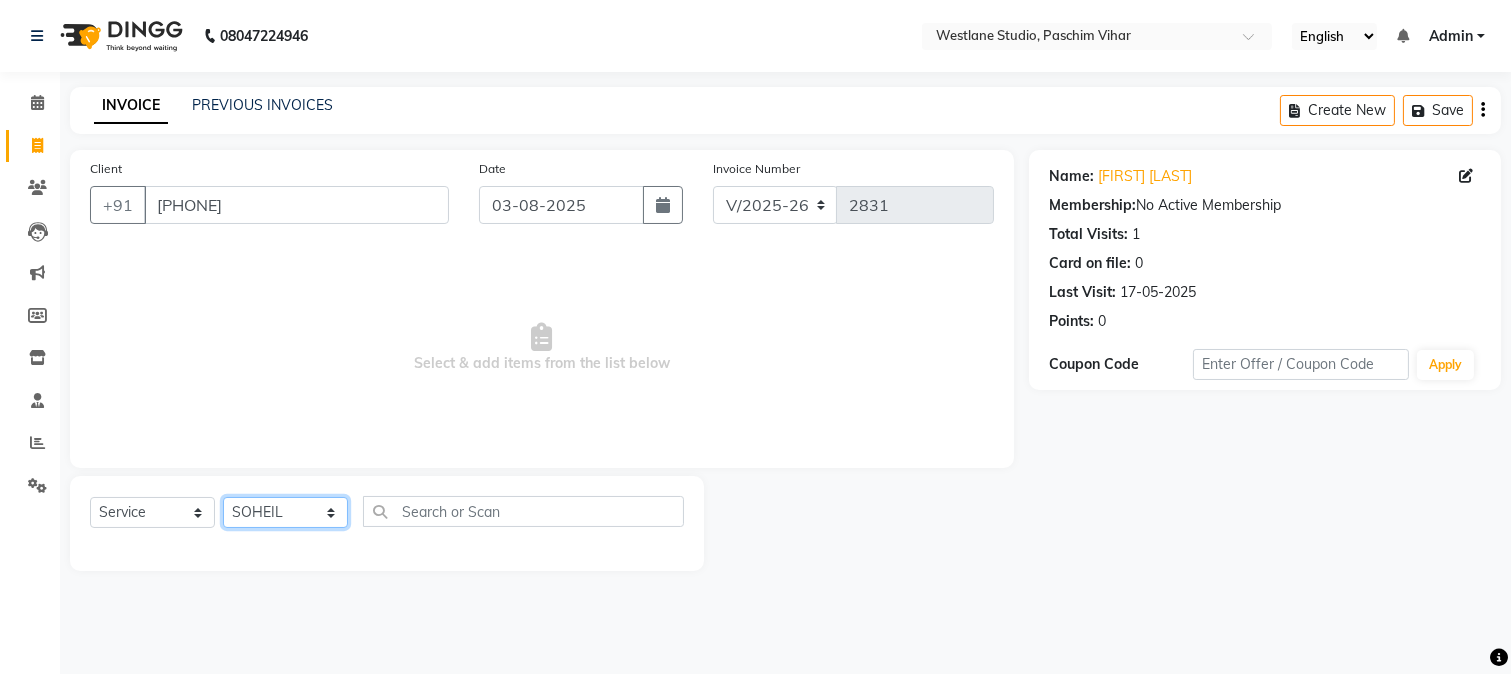 click on "Select Stylist Akash Anu Arun Gaurav  GULFAM jeeshan MANISH NADEEM ALI Nitin Sajwan Raja  Ranjeet RENU RIDHIMA BHATIA Rohit SAGAR Shakel SOHEIL Sonam SUNIL USHA" 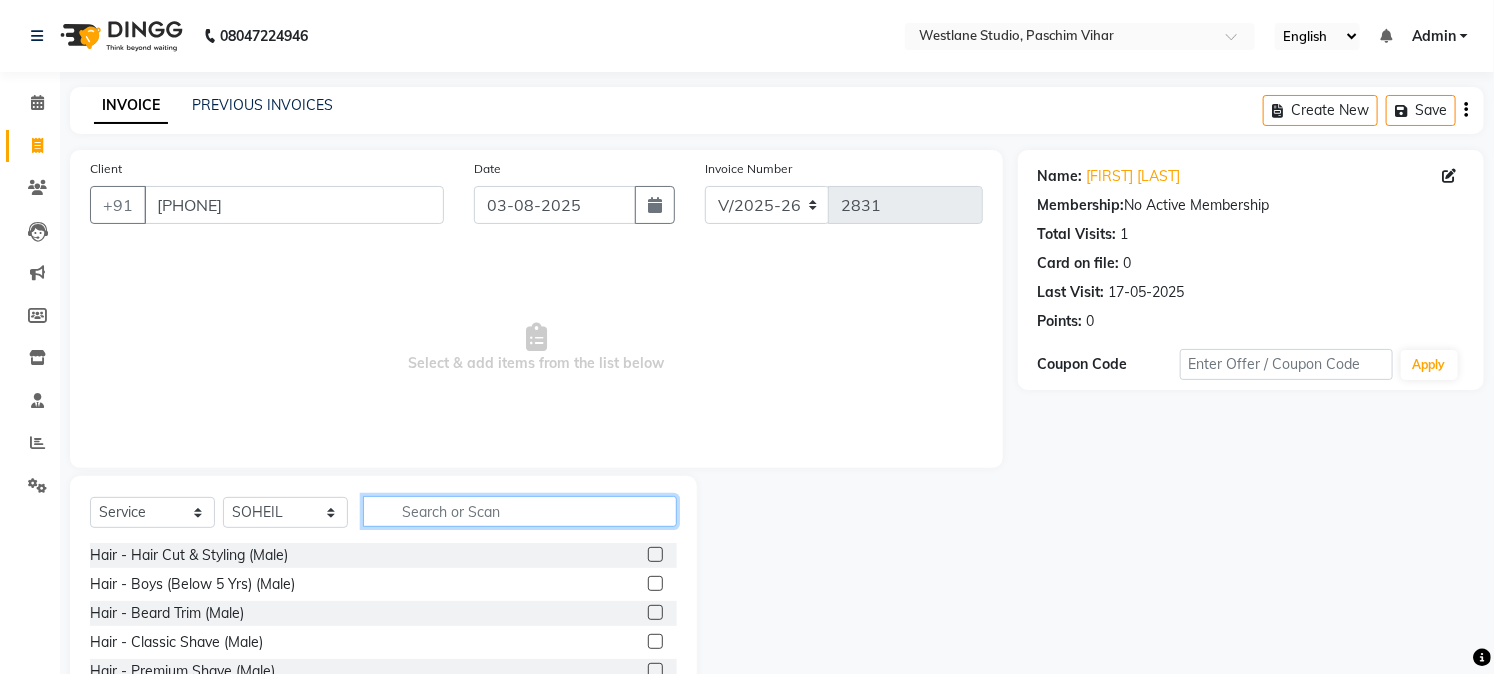 click 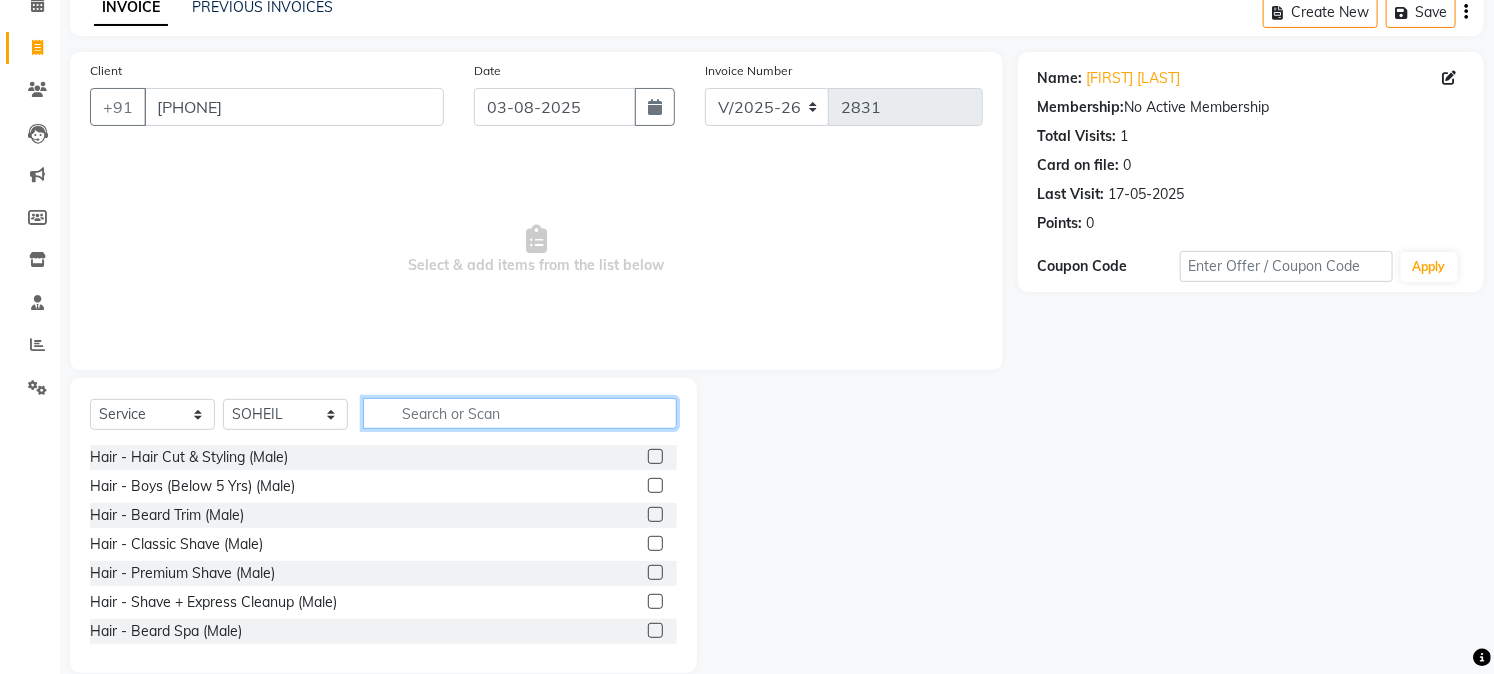 scroll, scrollTop: 126, scrollLeft: 0, axis: vertical 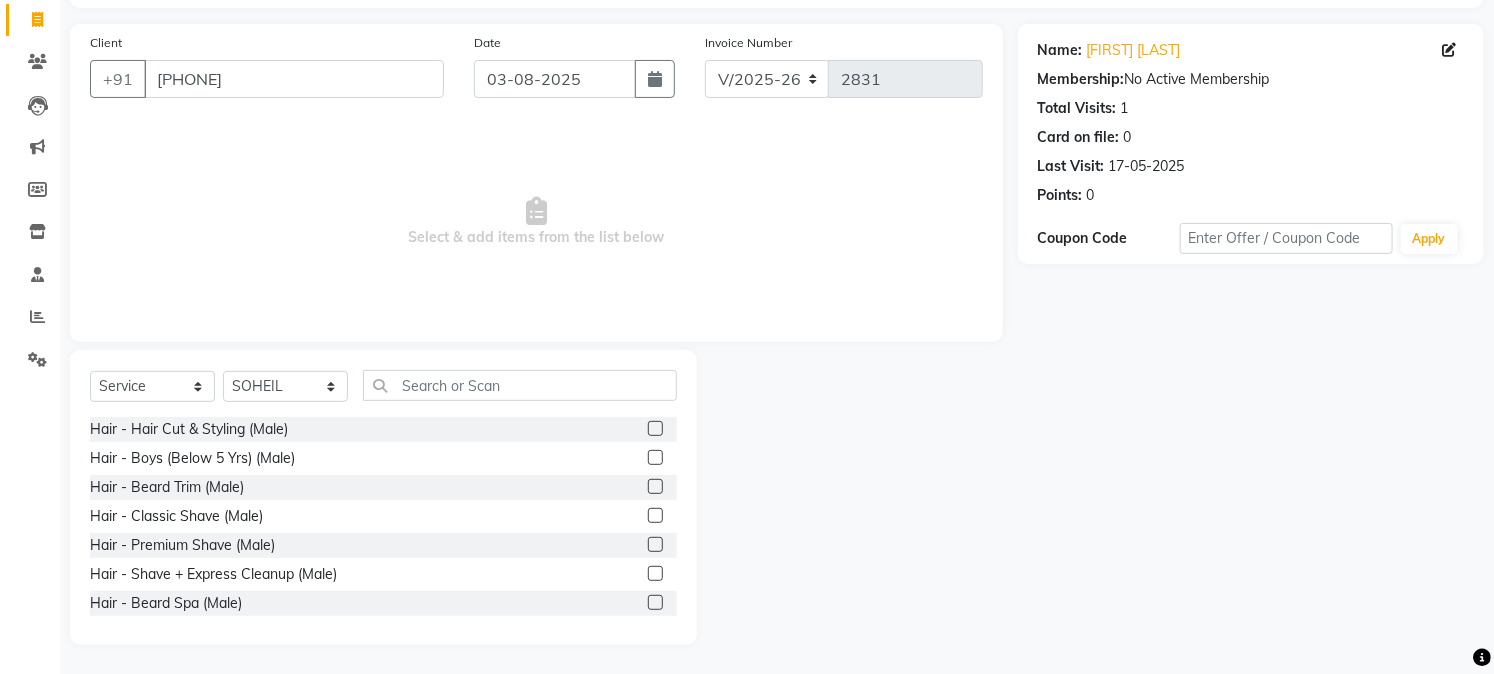 click 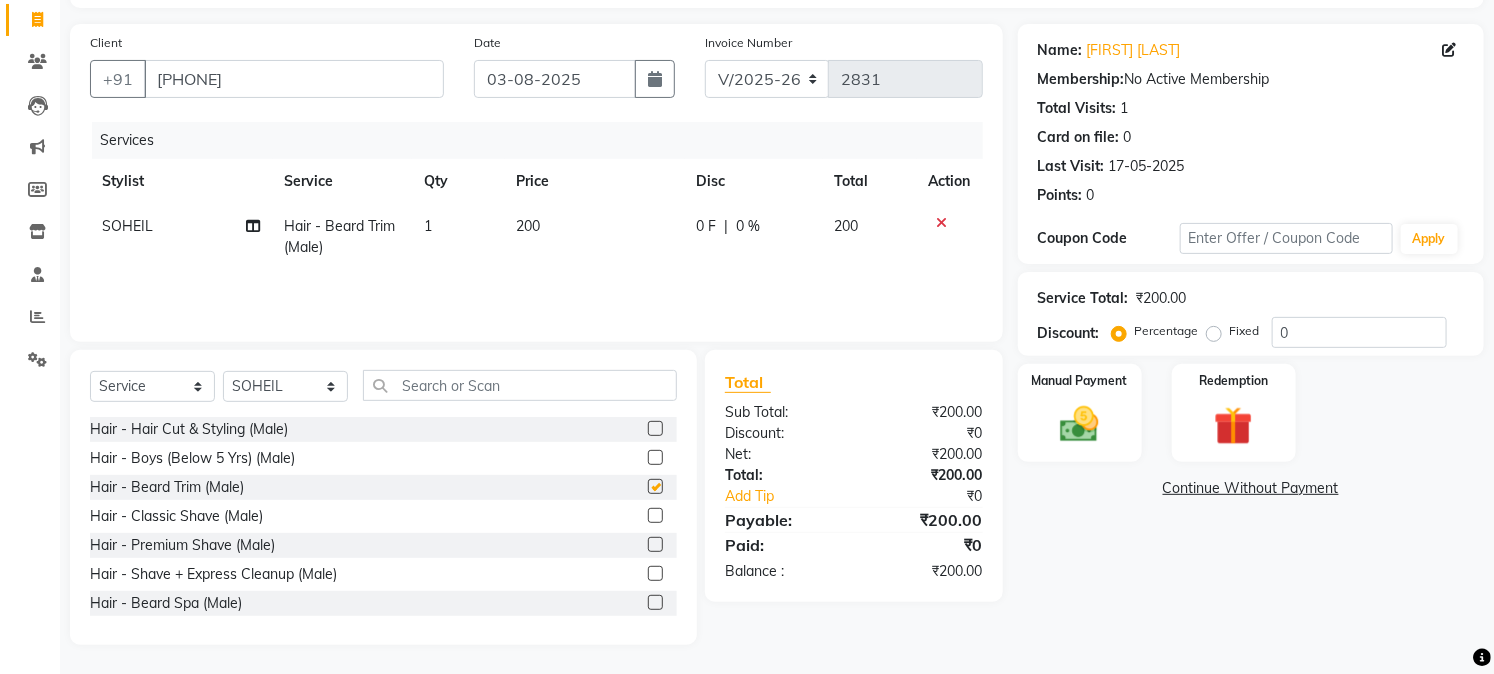 checkbox on "false" 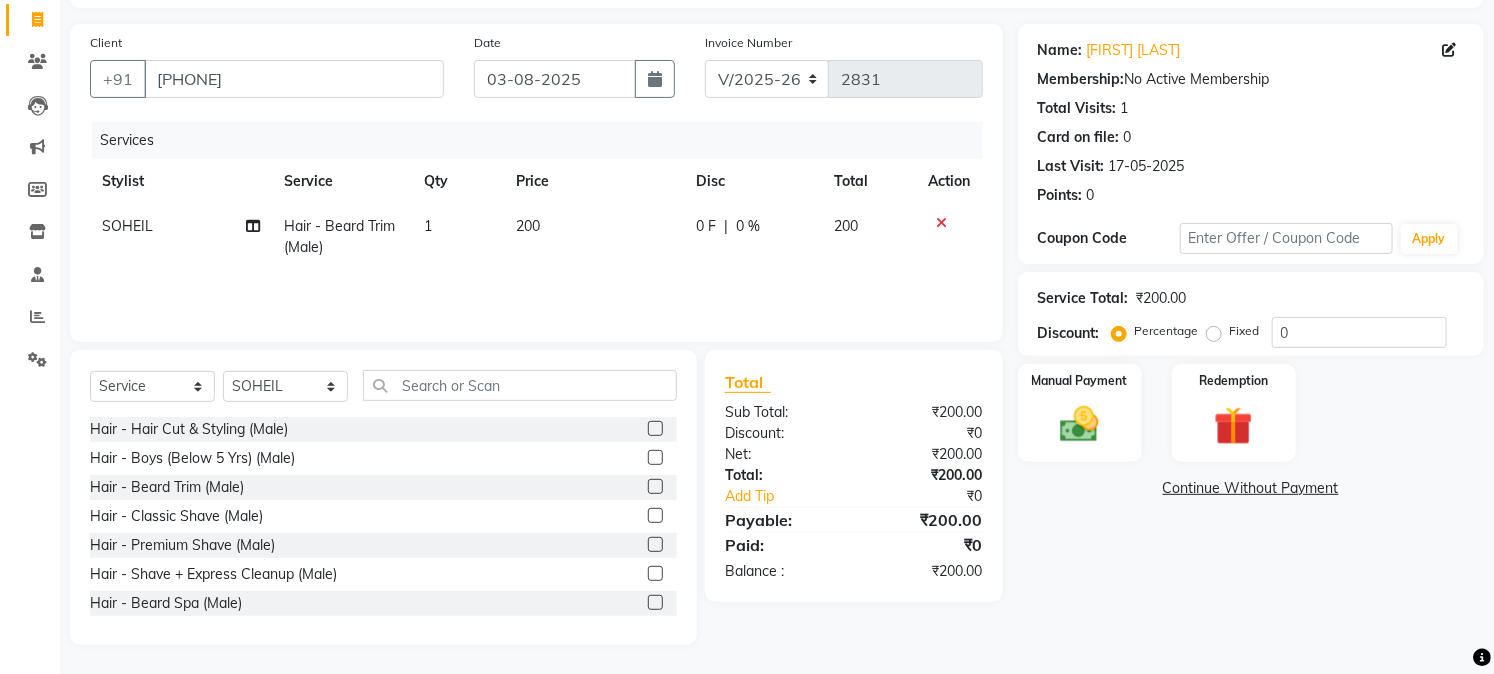 click 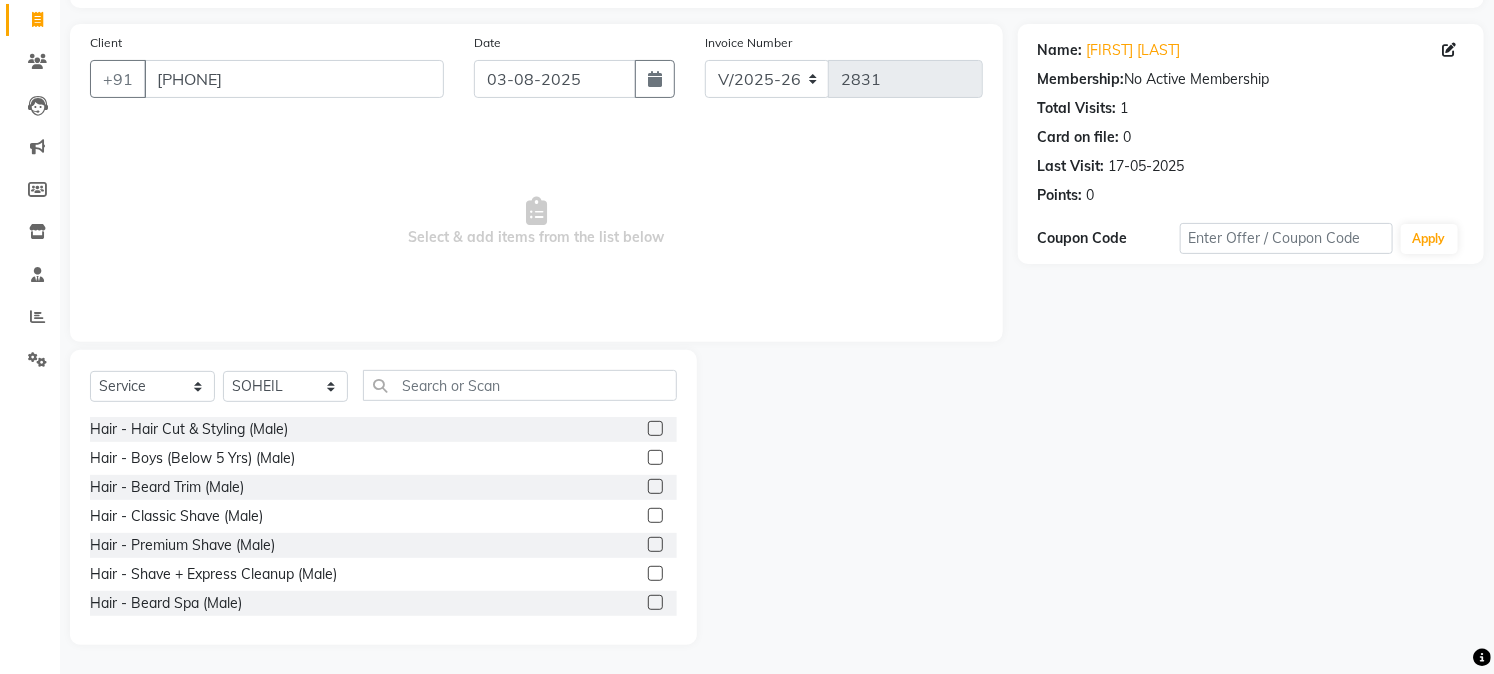 click 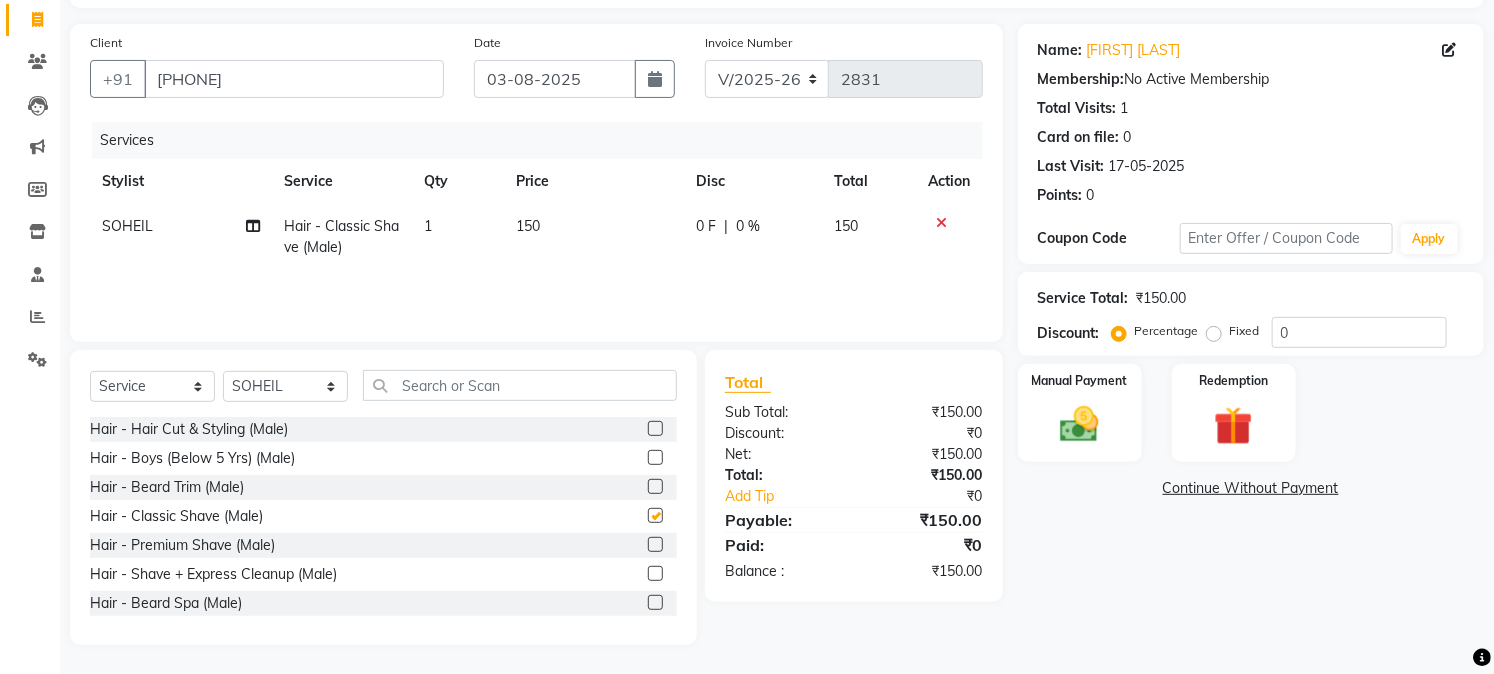 checkbox on "false" 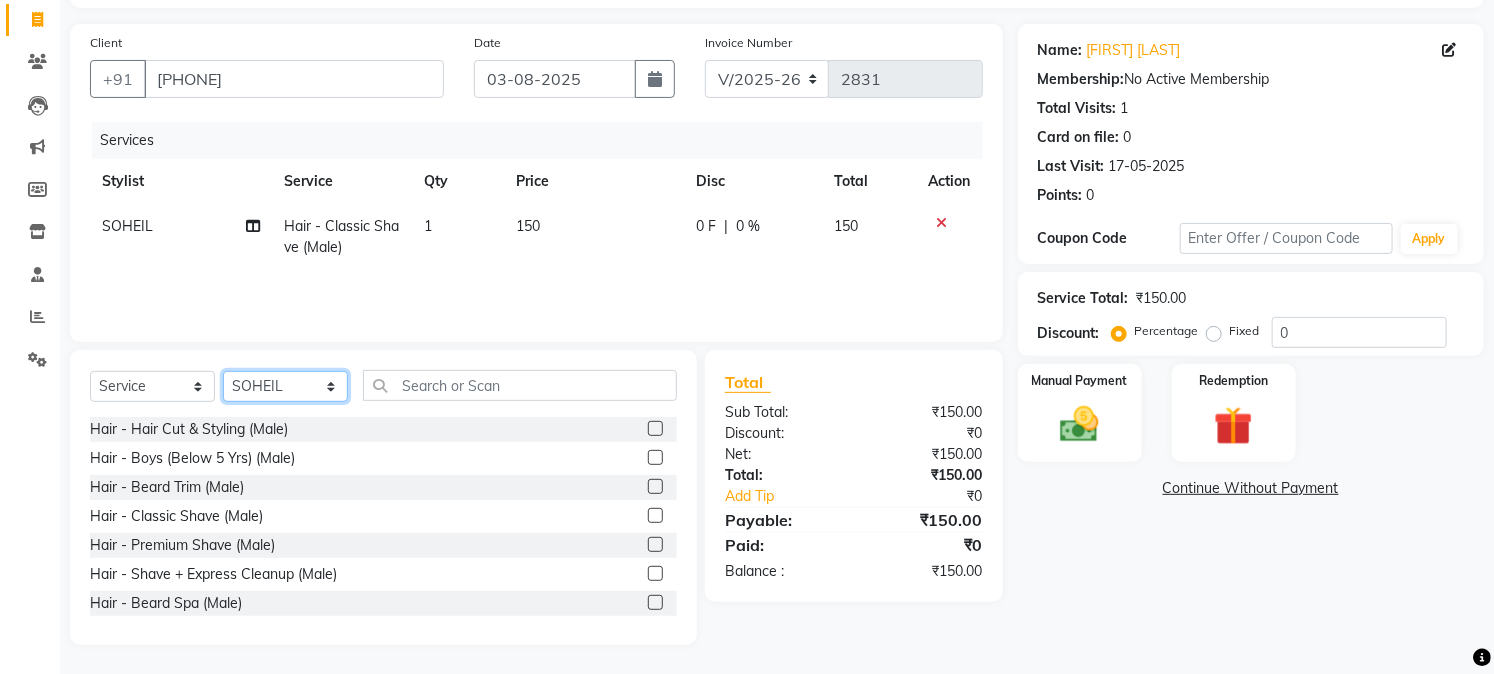 drag, startPoint x: 291, startPoint y: 377, endPoint x: 300, endPoint y: 371, distance: 10.816654 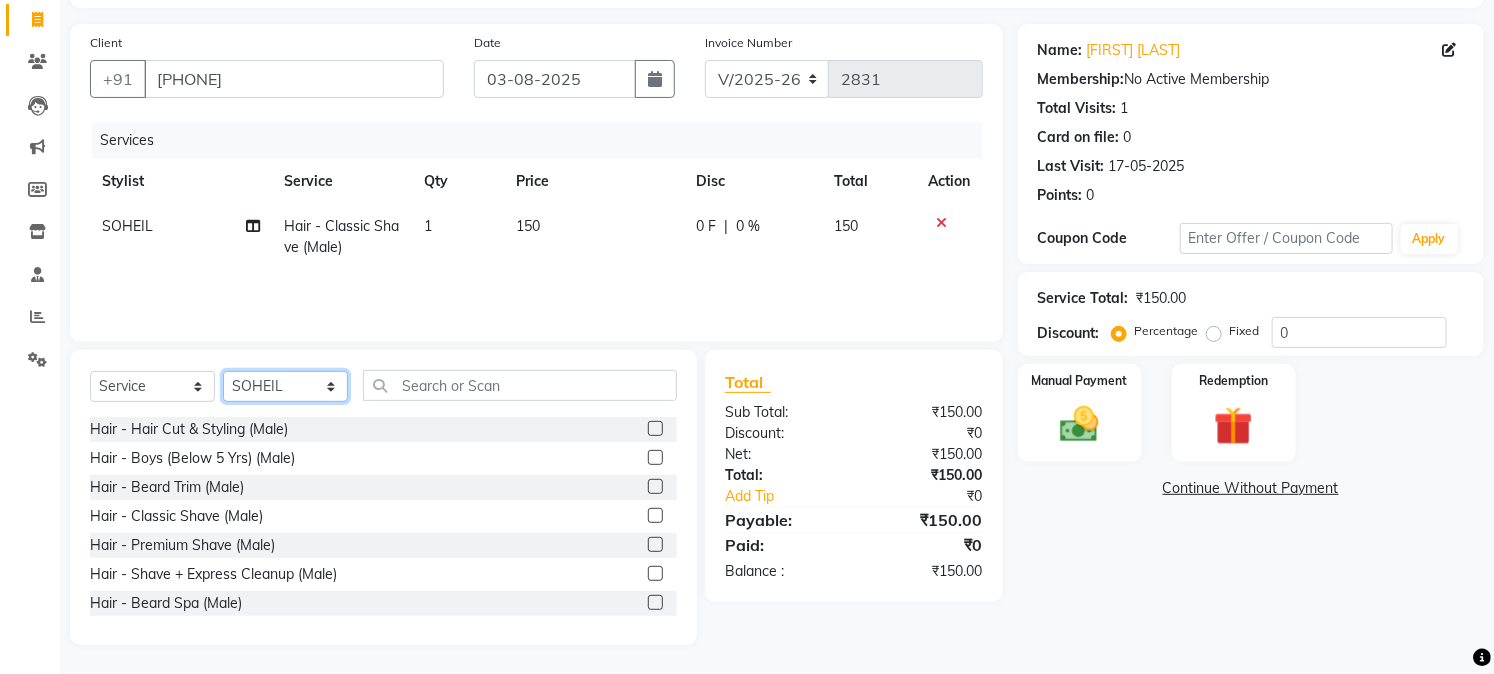 select on "14818" 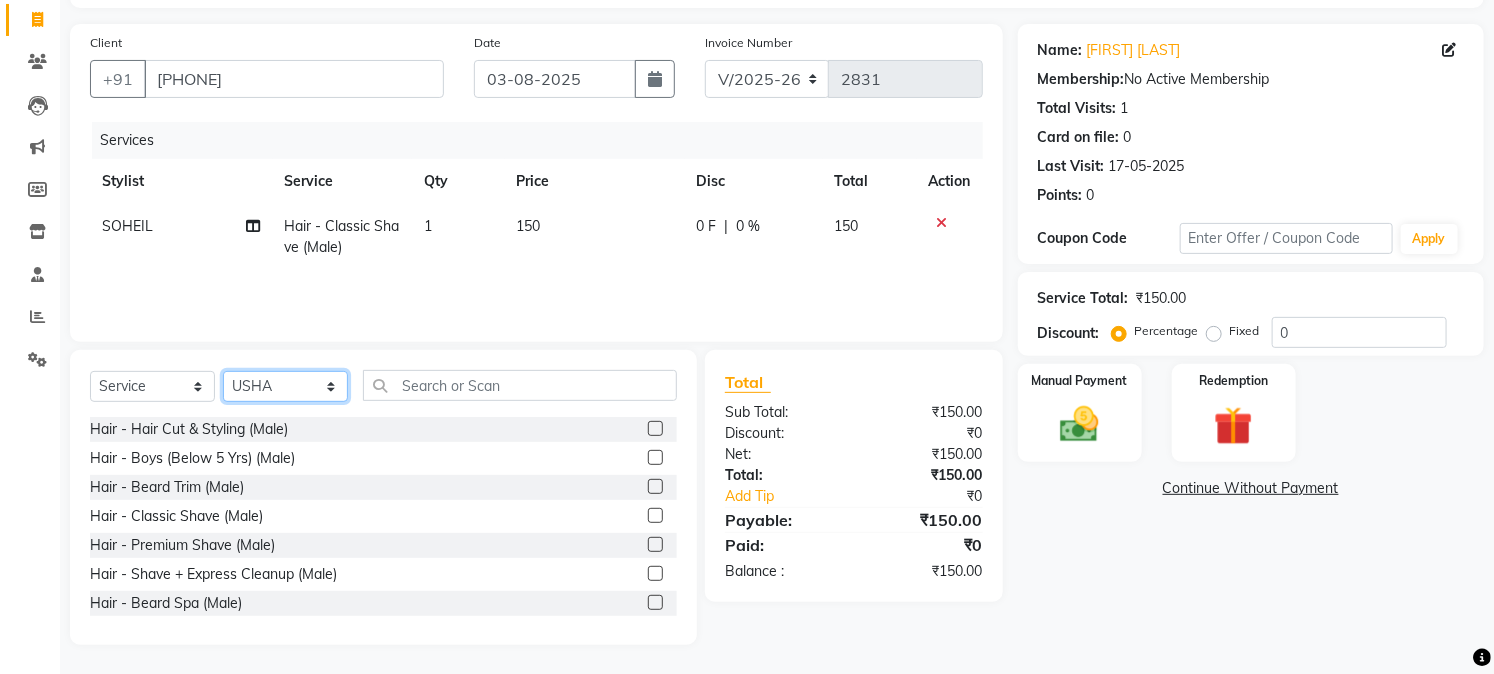 click on "Select Stylist Akash Anu Arun Gaurav  GULFAM jeeshan MANISH NADEEM ALI Nitin Sajwan Raja  Ranjeet RENU RIDHIMA BHATIA Rohit SAGAR Shakel SOHEIL Sonam SUNIL USHA" 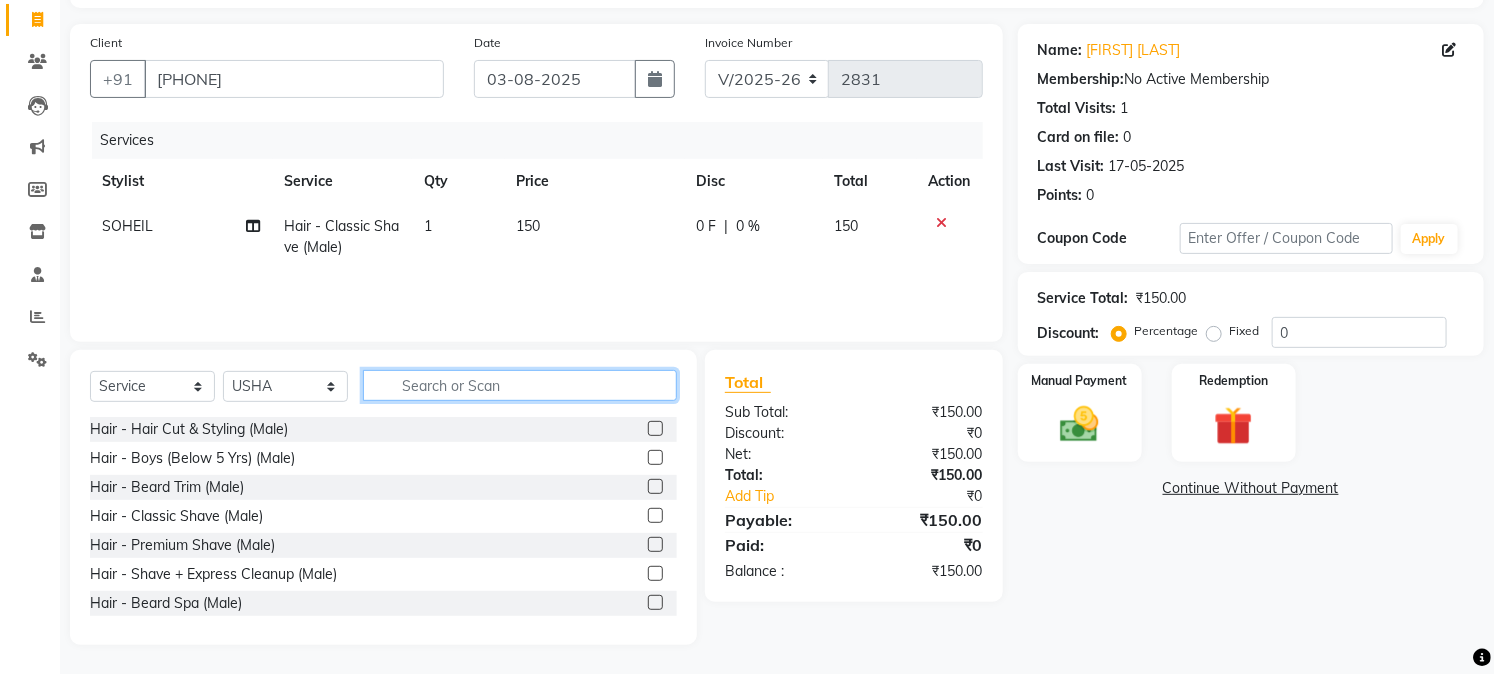 click 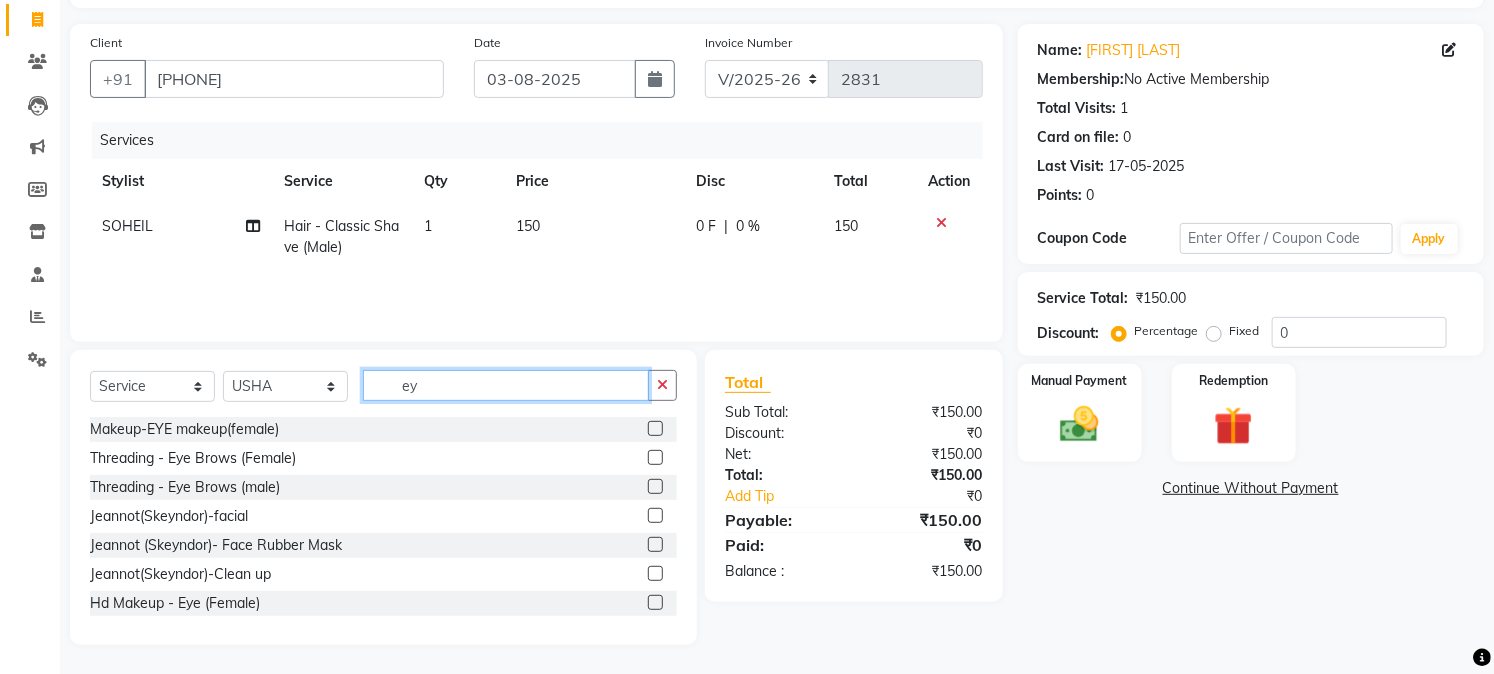 type on "ey" 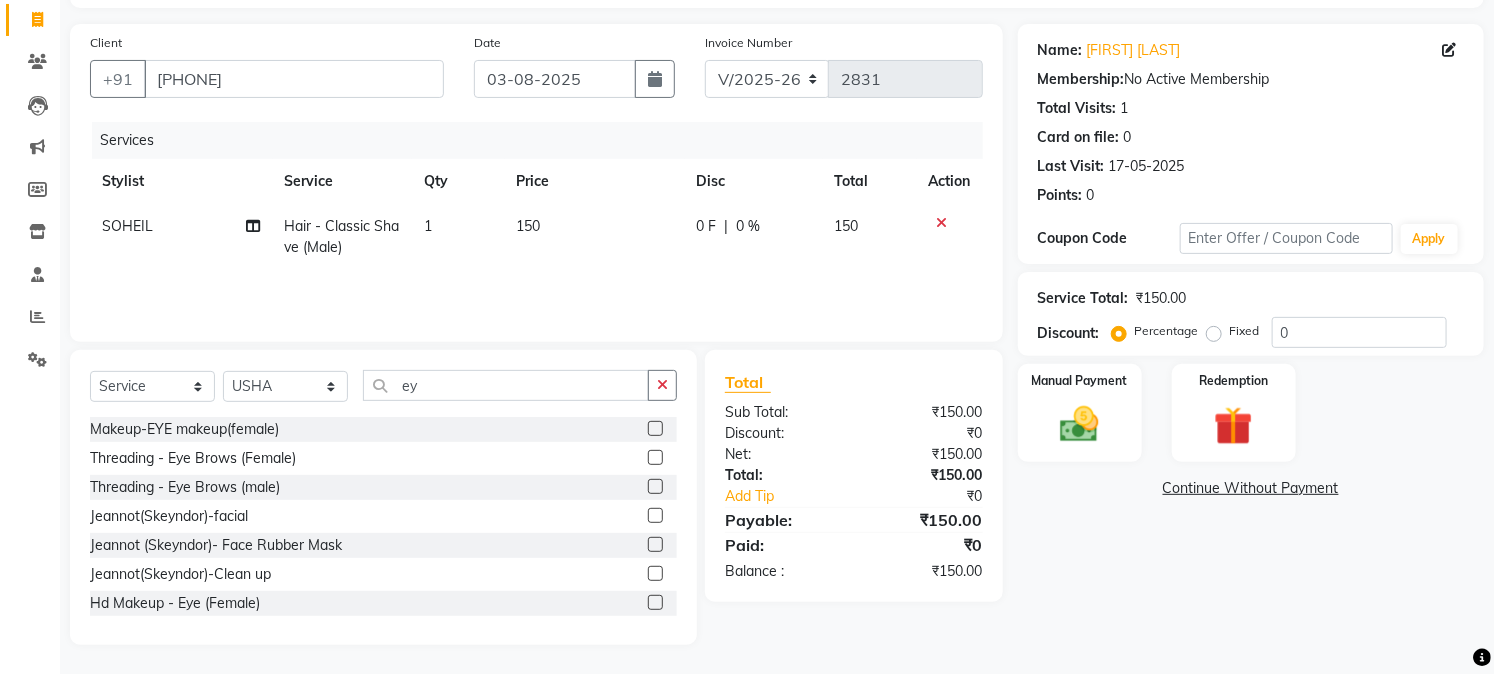 click 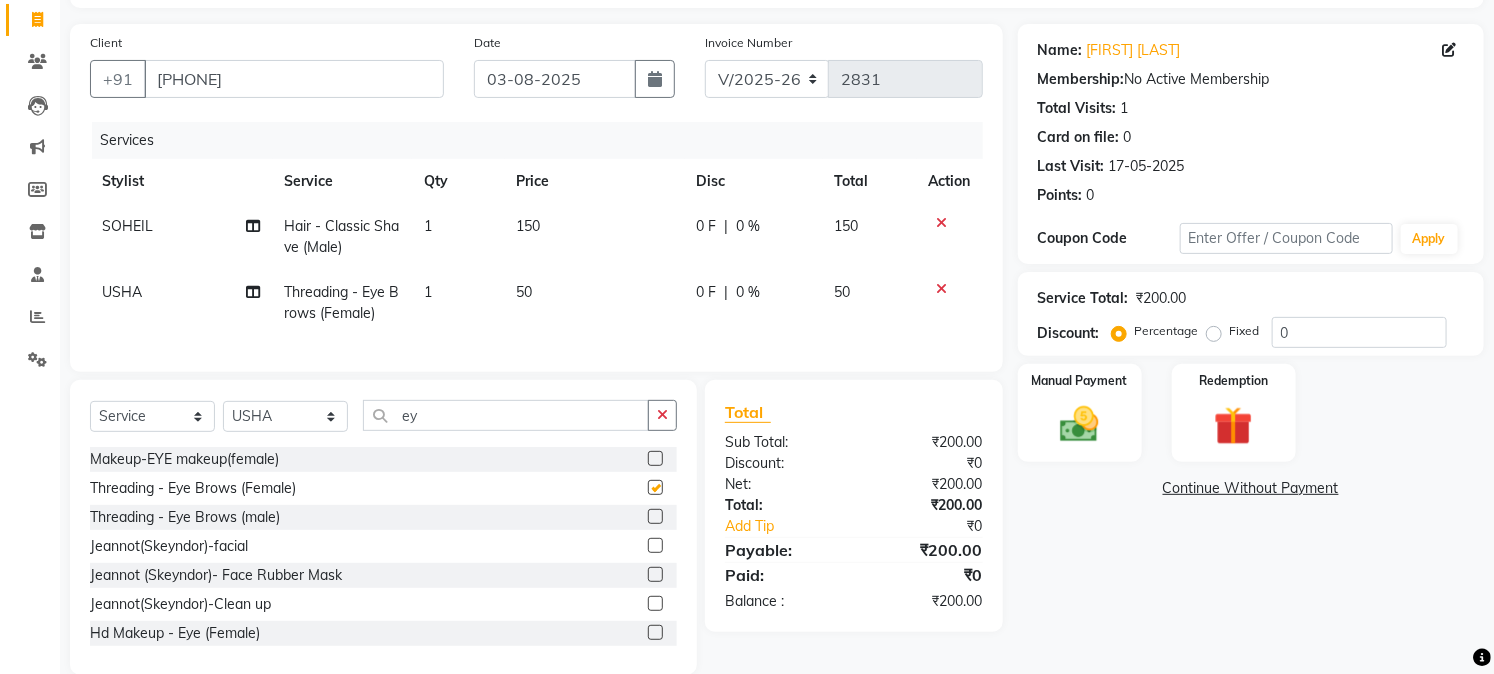 checkbox on "false" 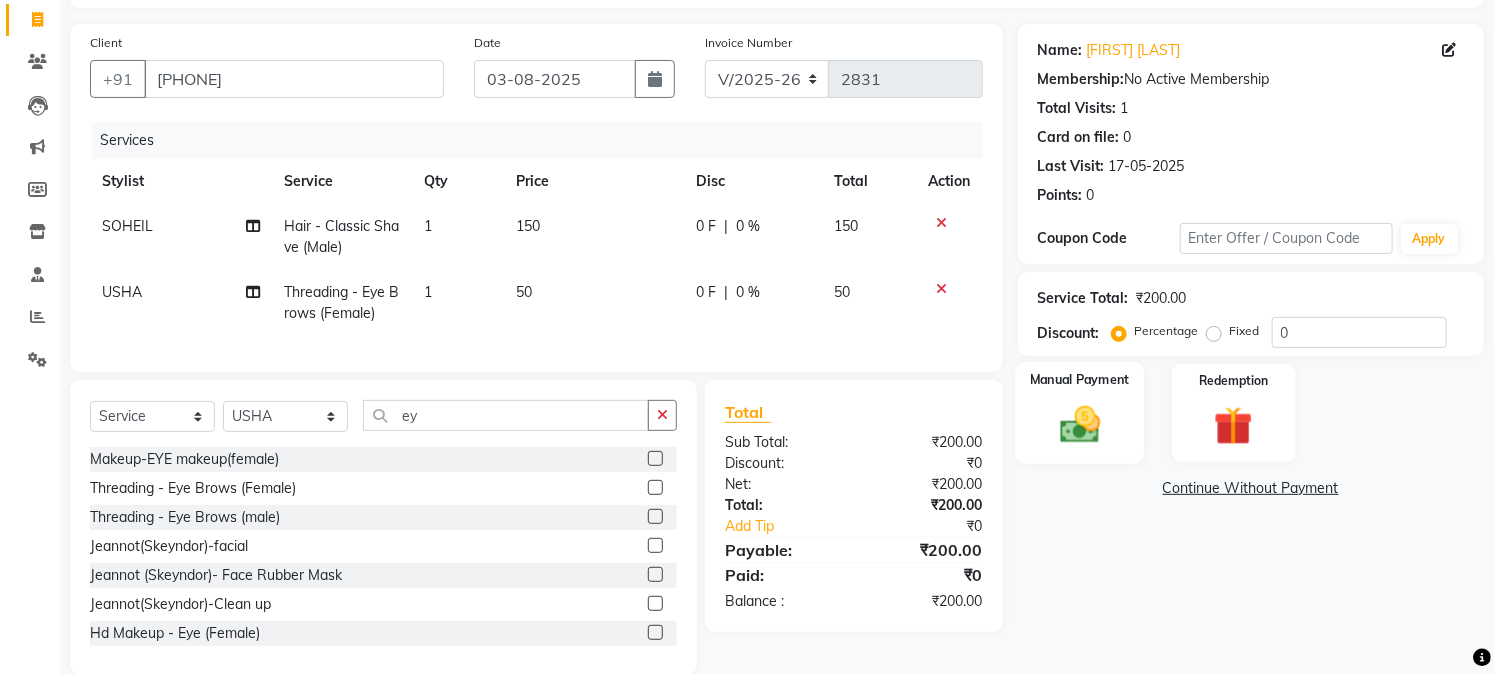 click 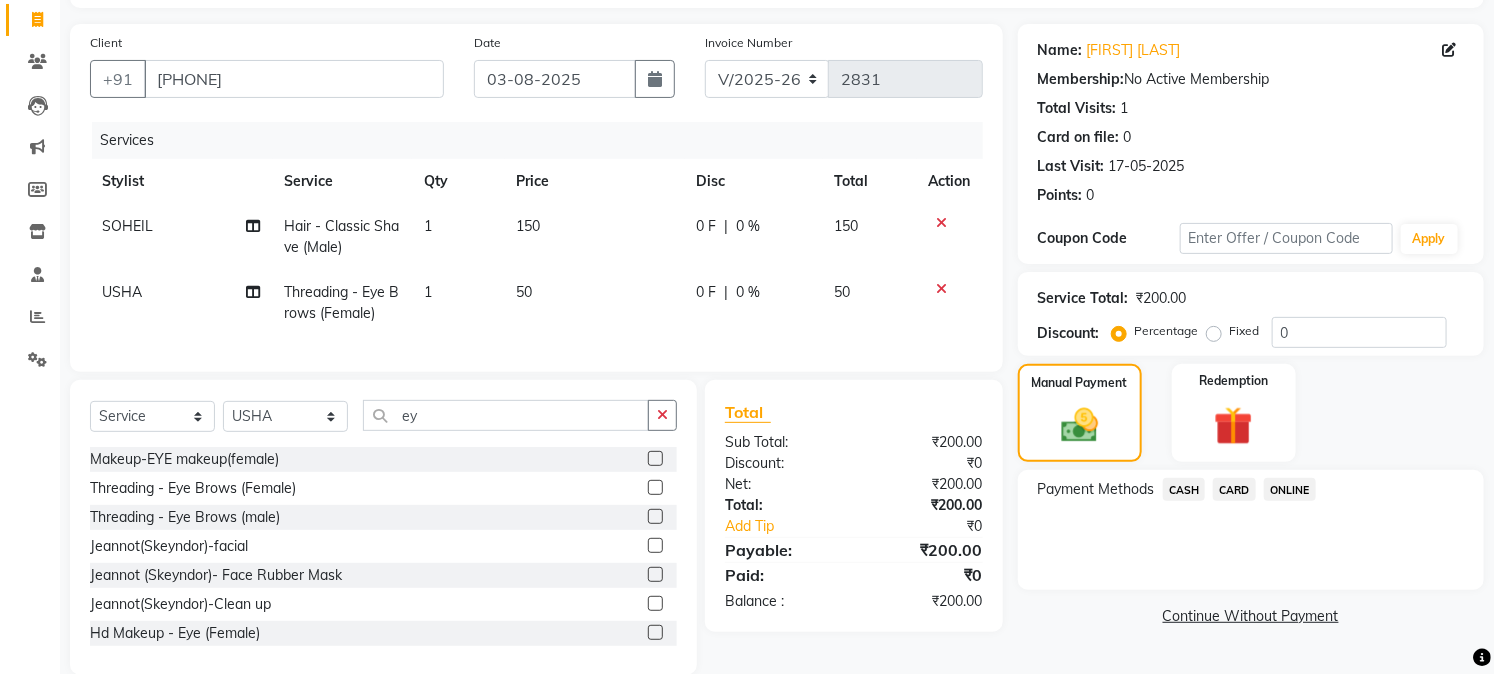click on "ONLINE" 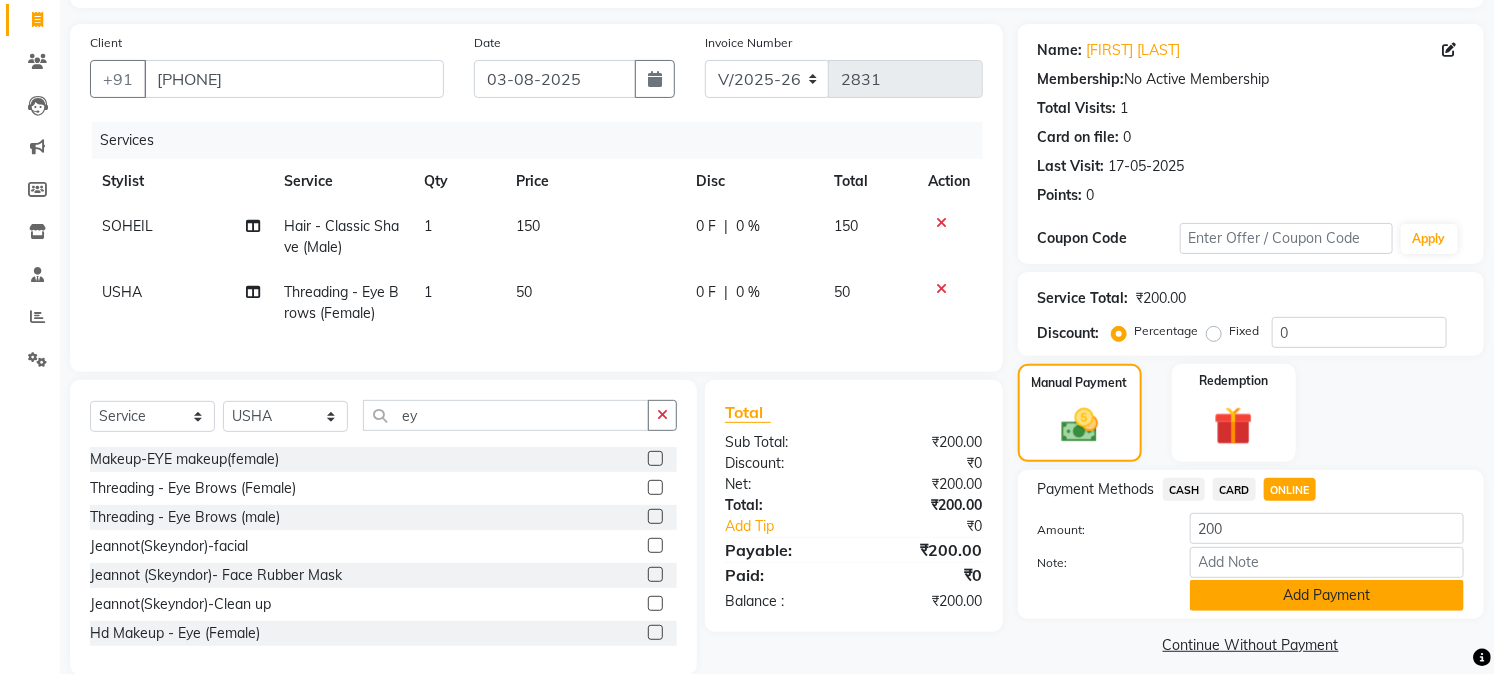 click on "Add Payment" 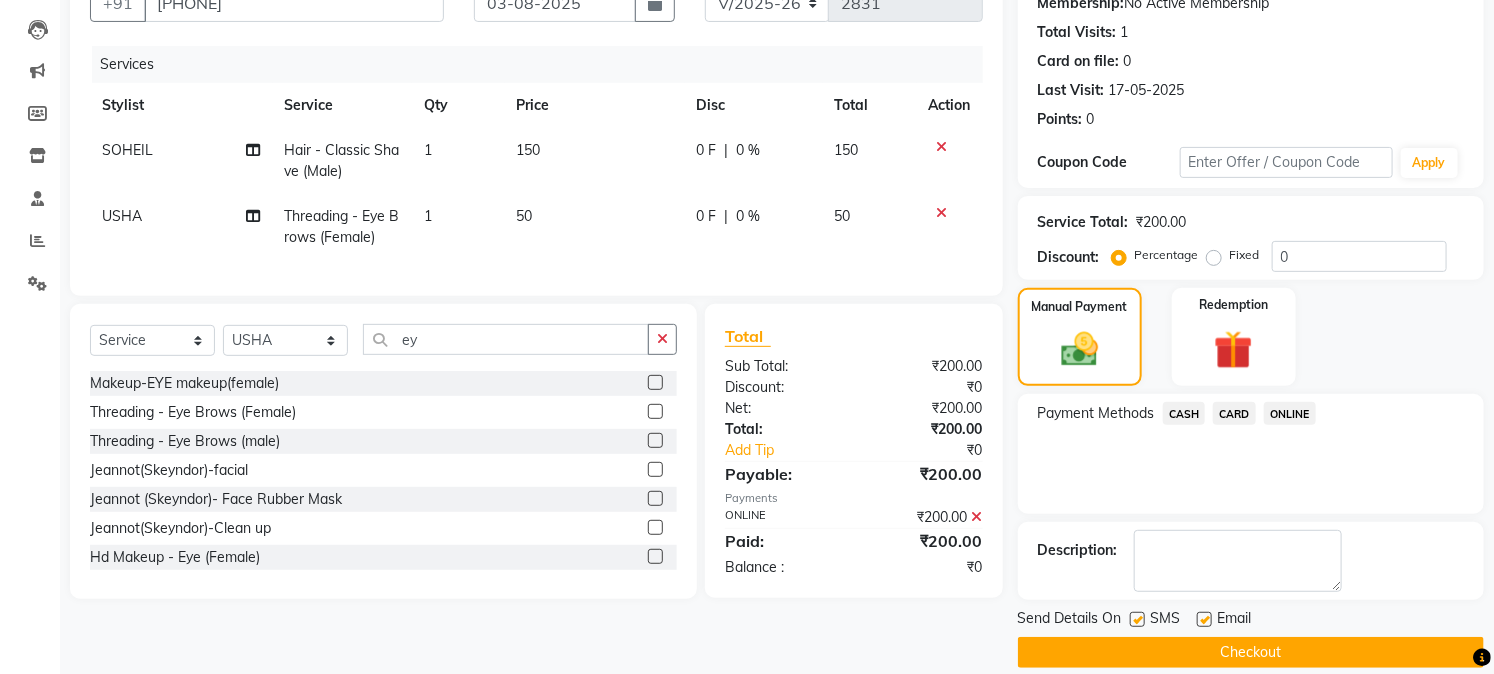 scroll, scrollTop: 225, scrollLeft: 0, axis: vertical 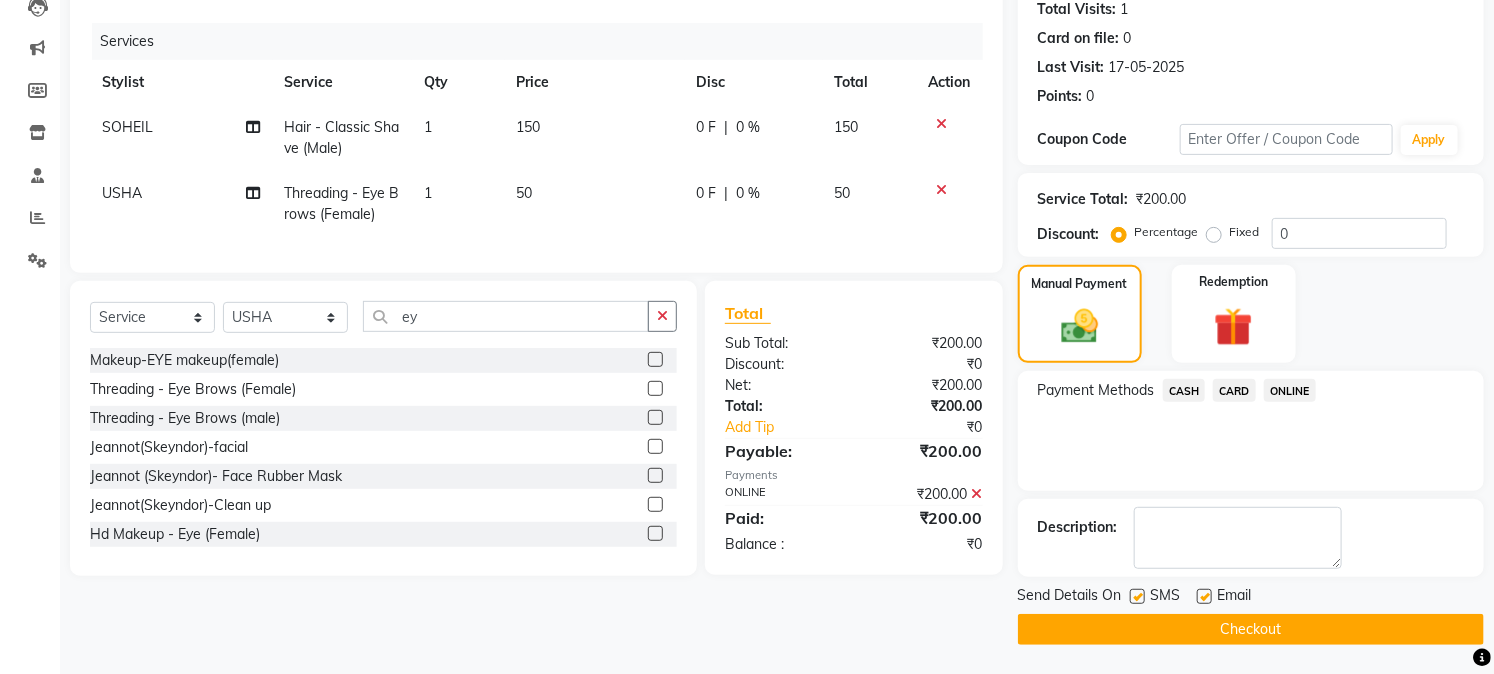 click on "Checkout" 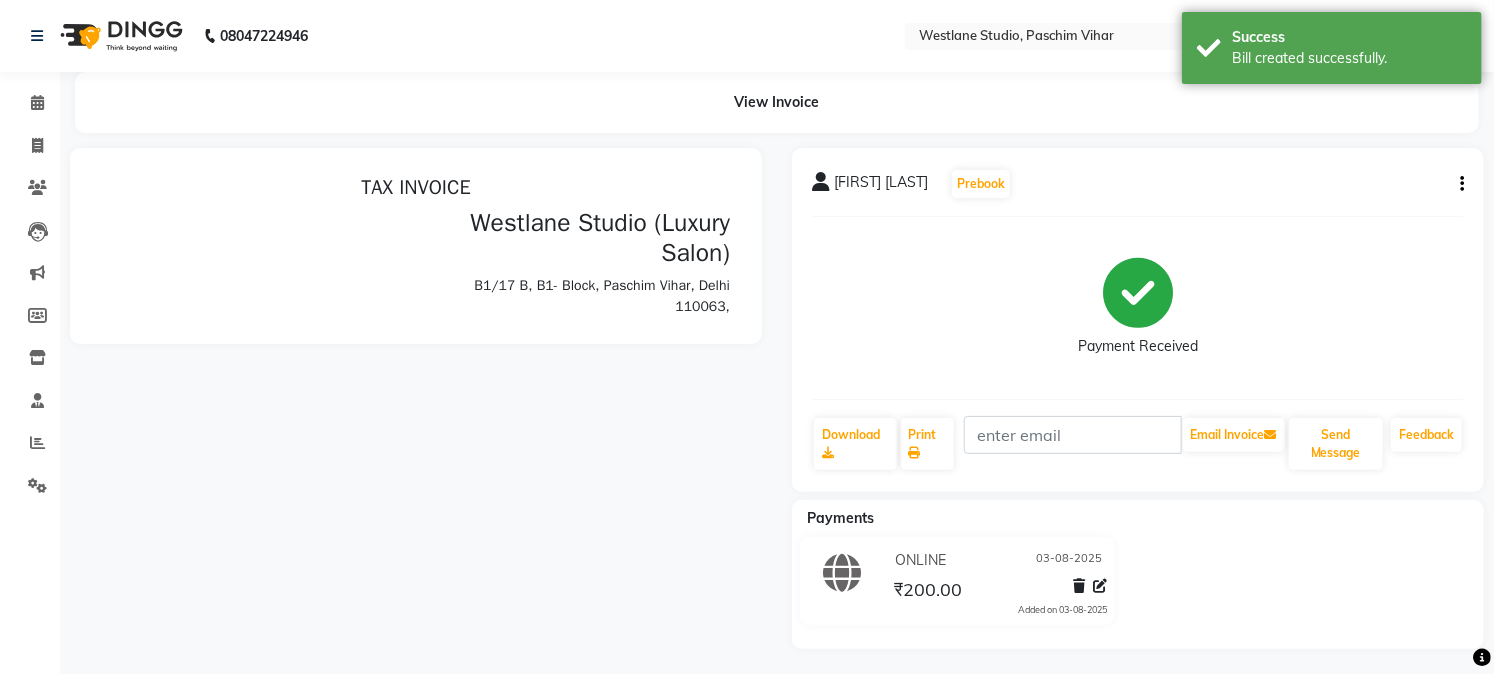 scroll, scrollTop: 0, scrollLeft: 0, axis: both 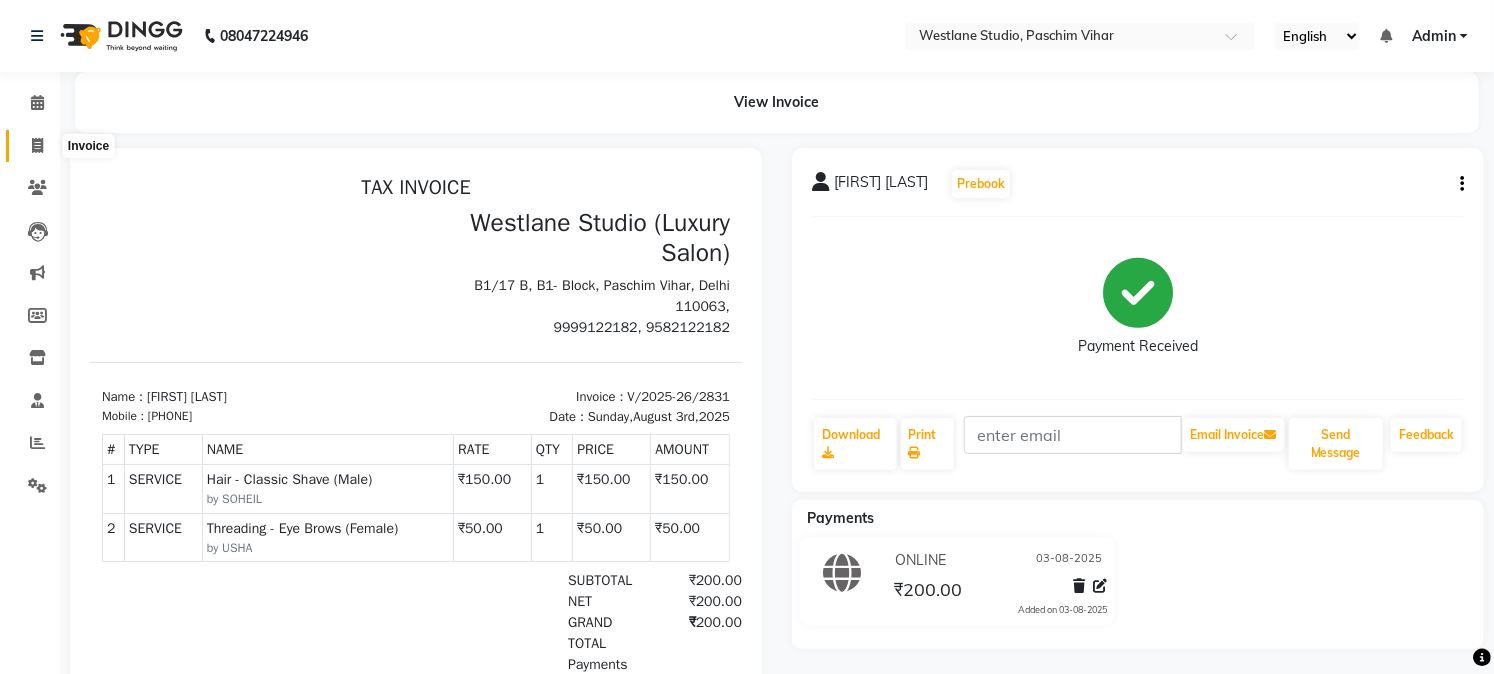 click 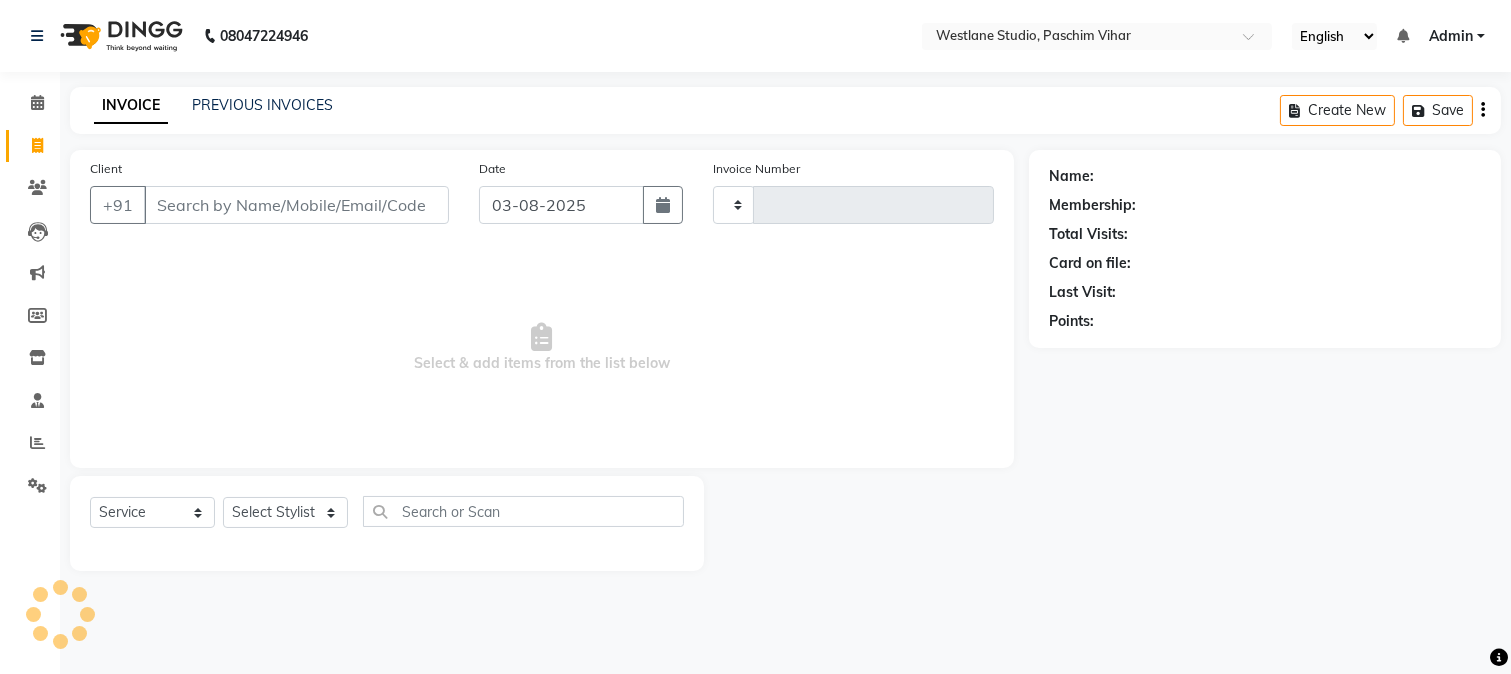 type on "2832" 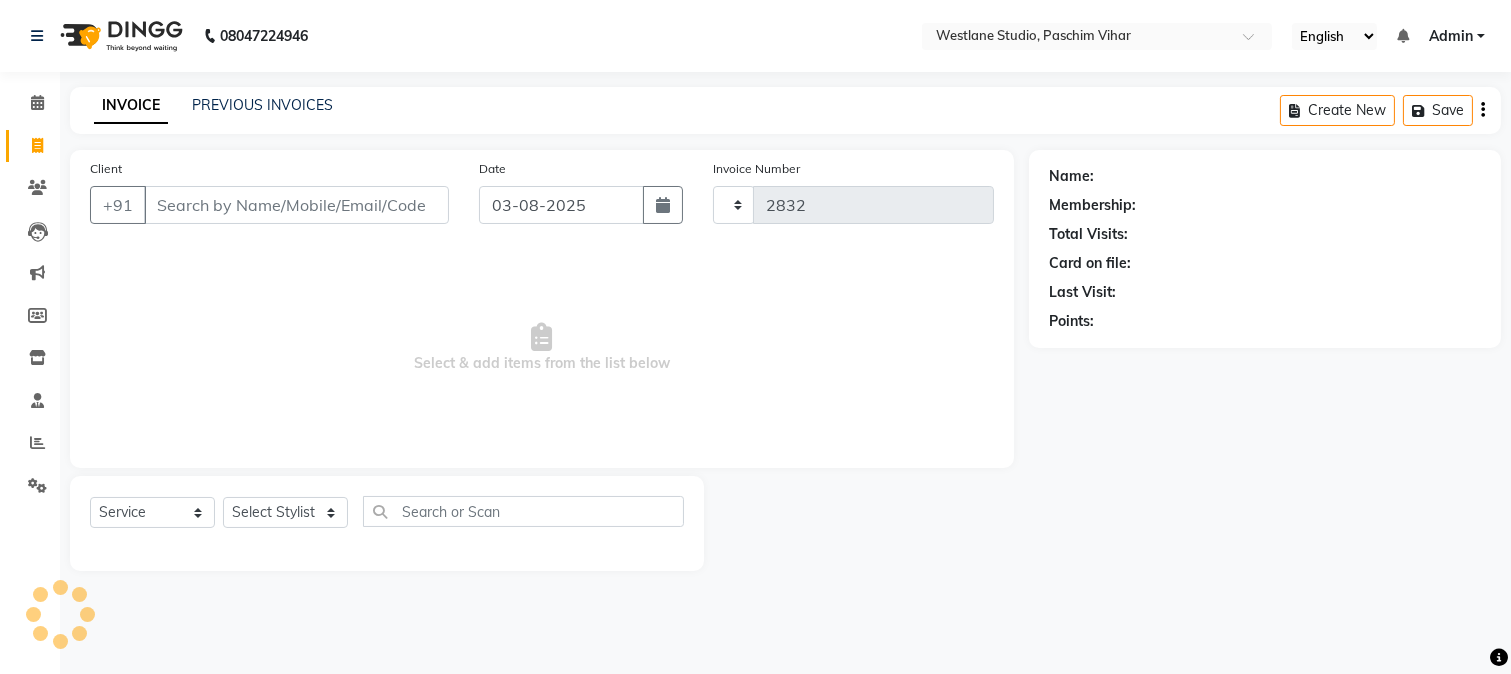 select on "223" 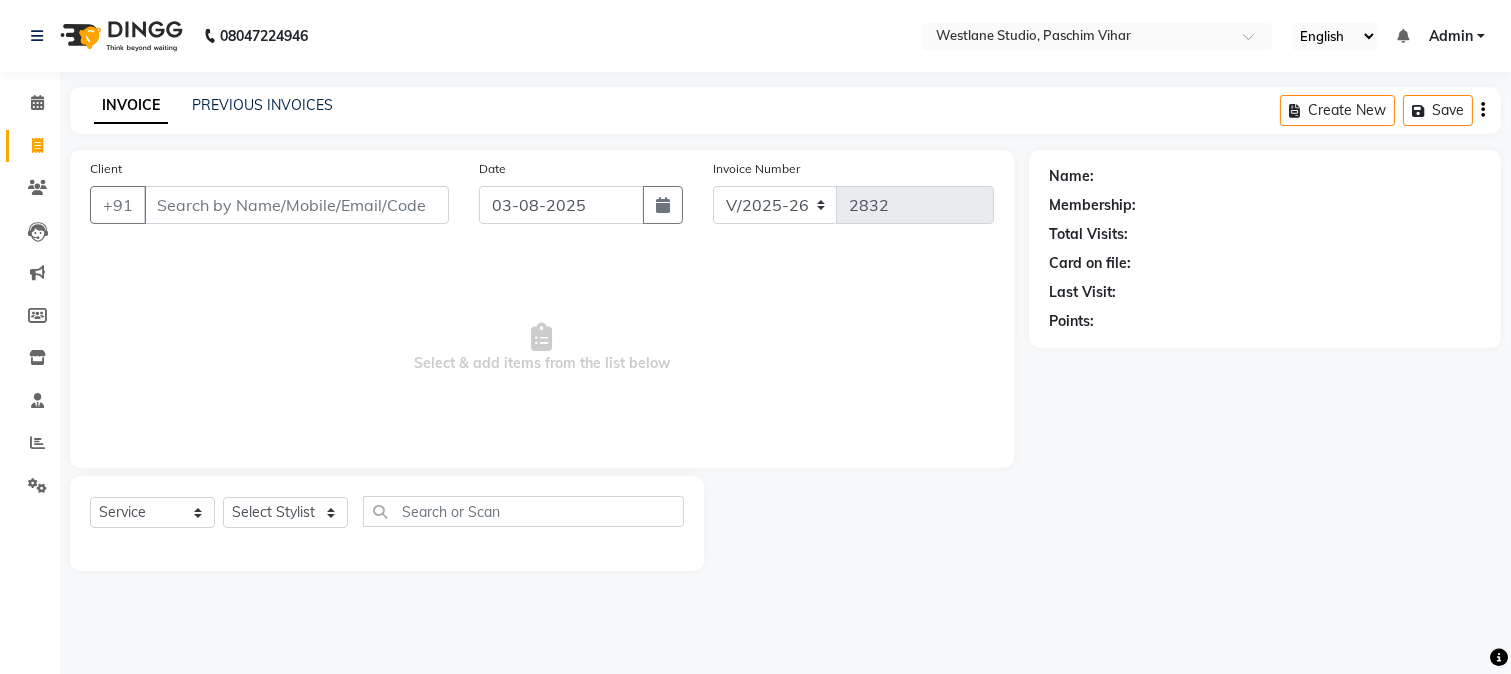 click on "INVOICE PREVIOUS INVOICES" 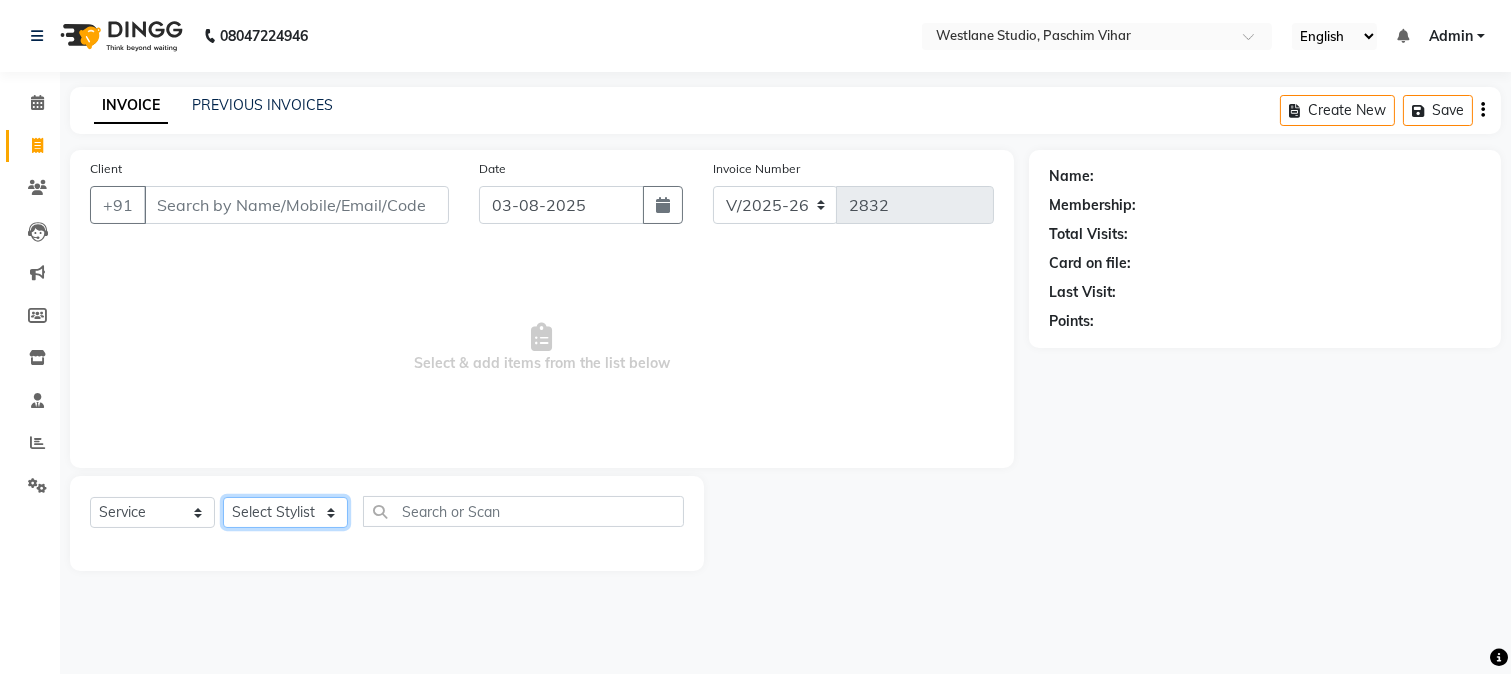 click on "Select Stylist Akash Anu Arun Gaurav  GULFAM jeeshan MANISH NADEEM ALI Nitin Sajwan Raja  Ranjeet RENU RIDHIMA BHATIA Rohit SAGAR Shakel SOHEIL Sonam SUNIL USHA" 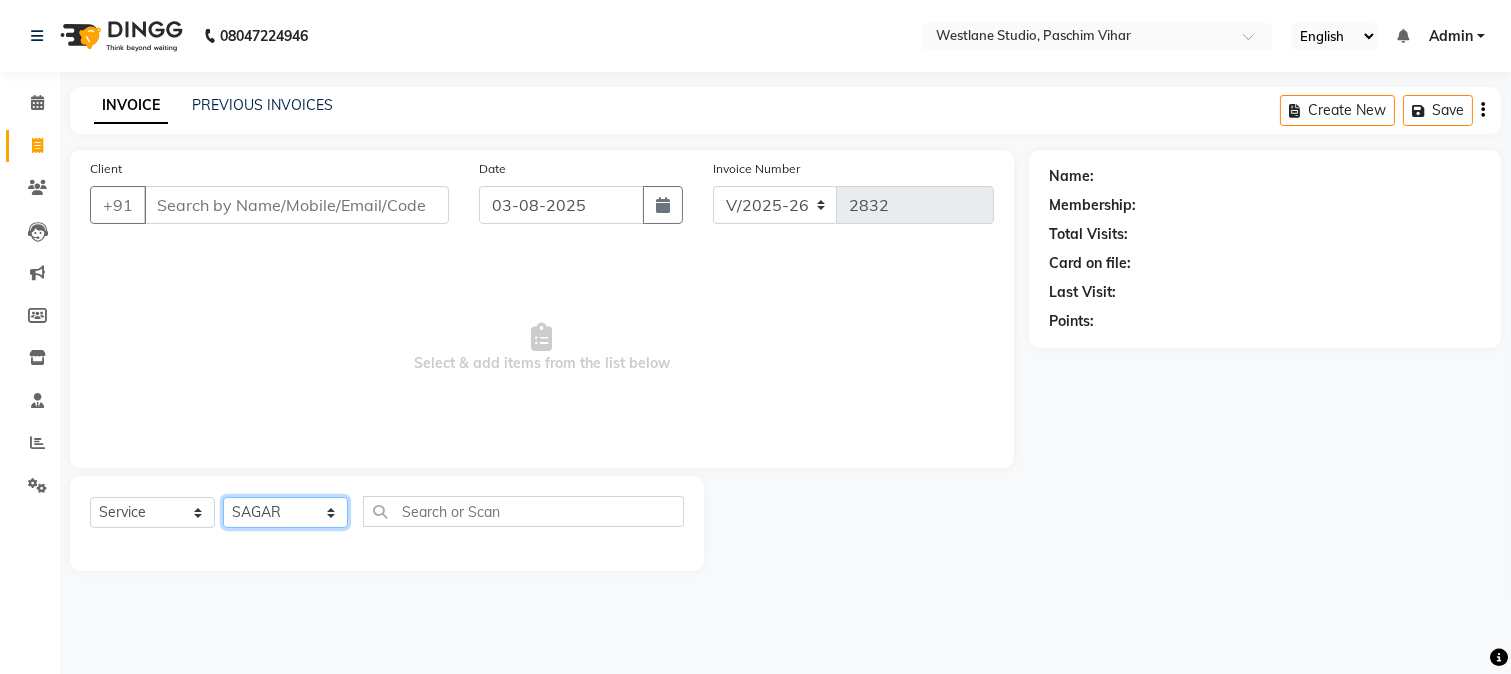 click on "Select Stylist Akash Anu Arun Gaurav  GULFAM jeeshan MANISH NADEEM ALI Nitin Sajwan Raja  Ranjeet RENU RIDHIMA BHATIA Rohit SAGAR Shakel SOHEIL Sonam SUNIL USHA" 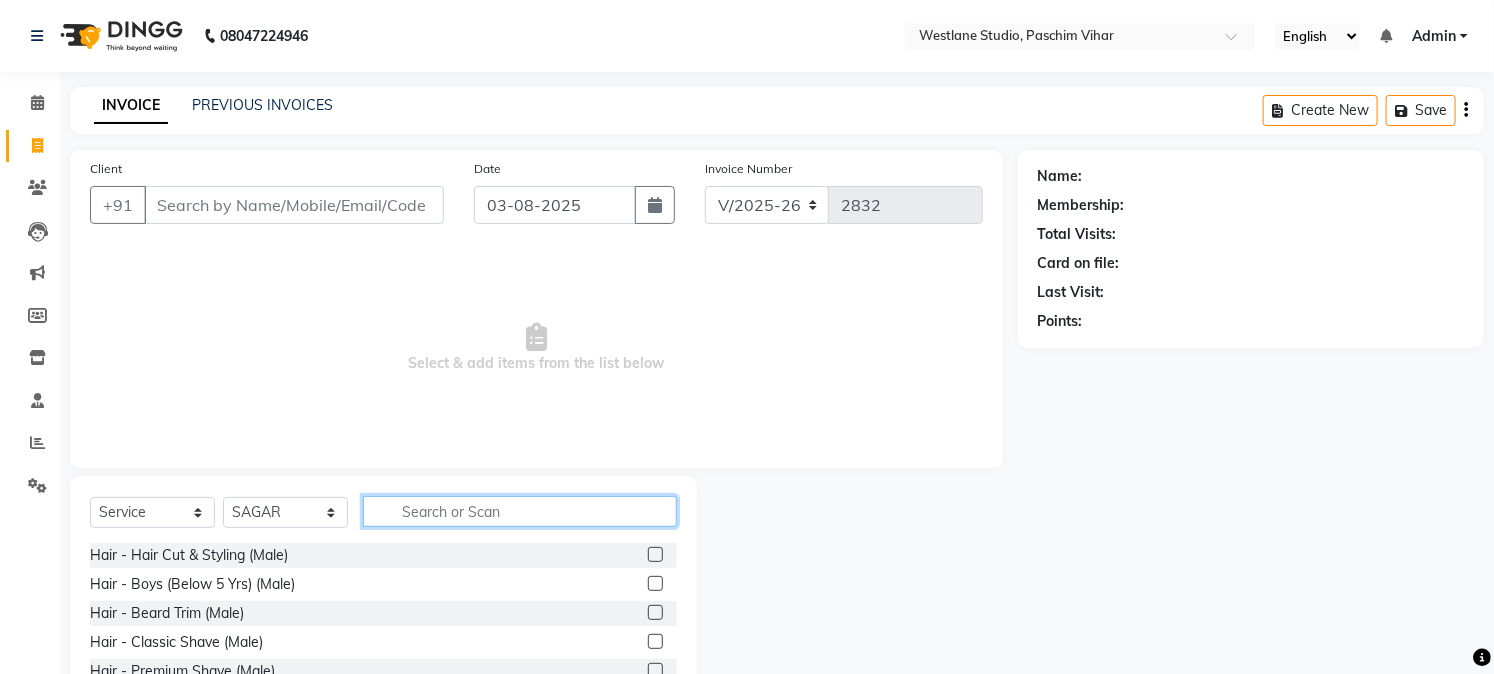 click 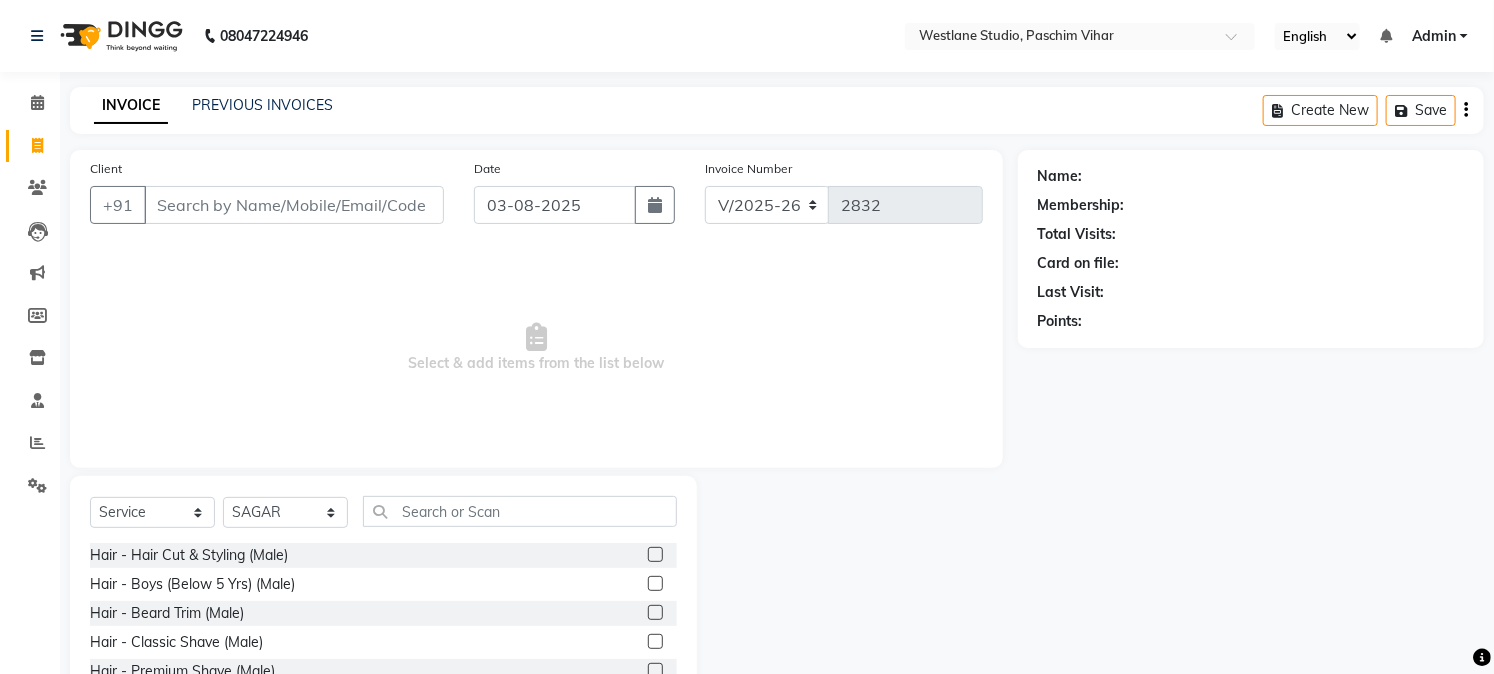 click 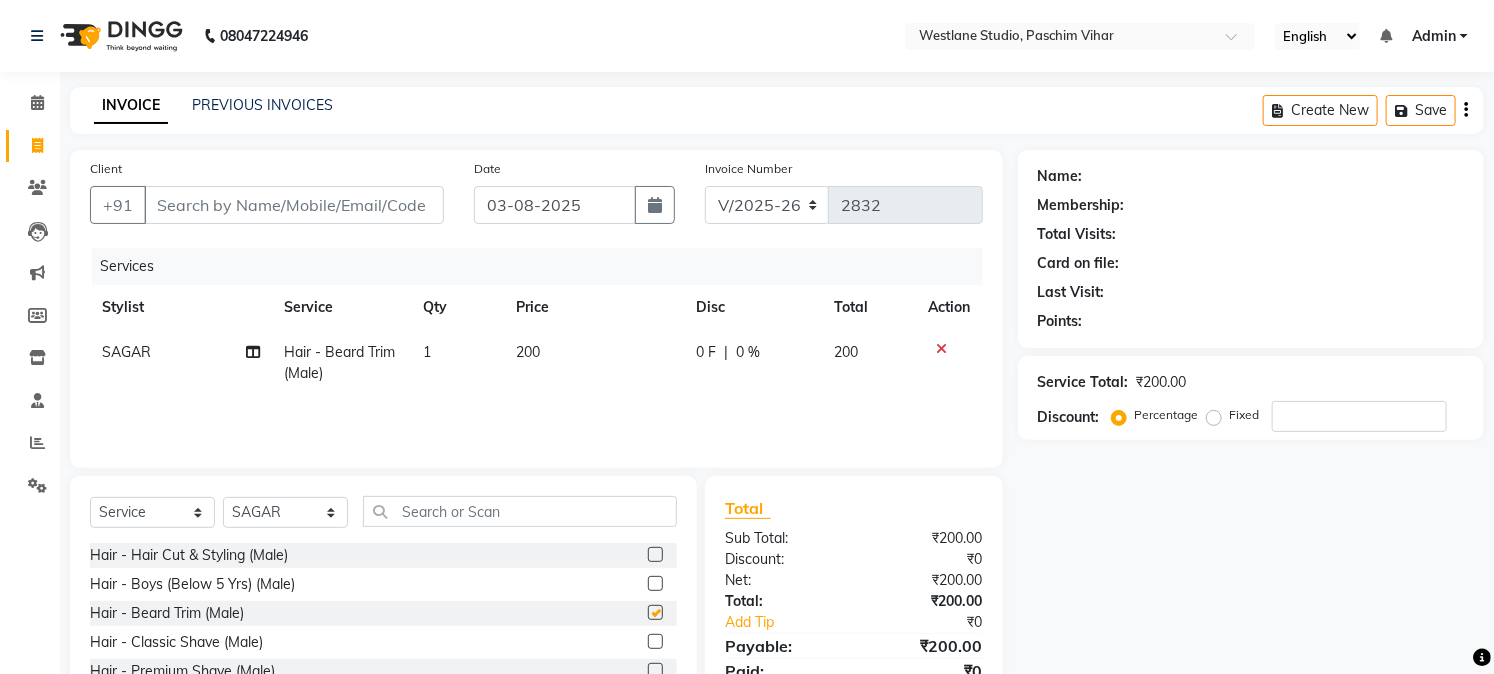 checkbox on "false" 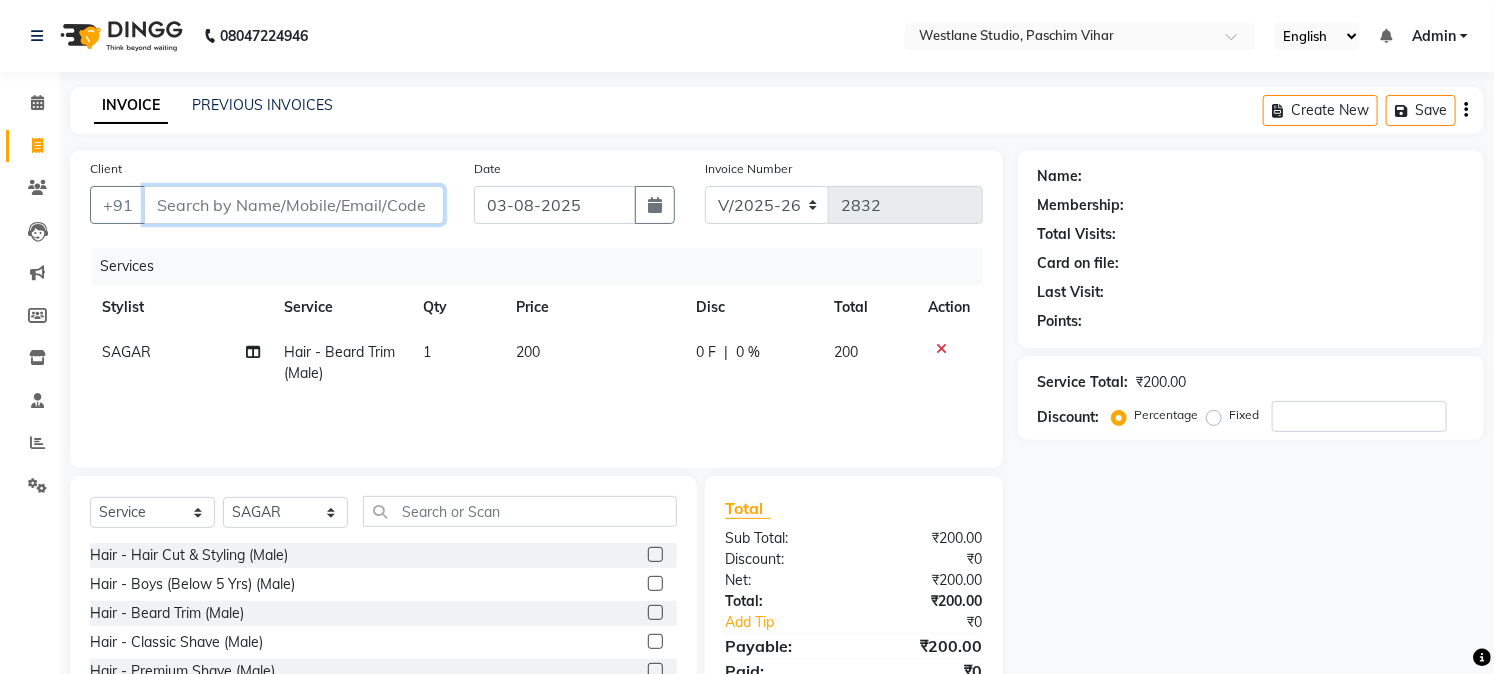 click on "Client" at bounding box center (294, 205) 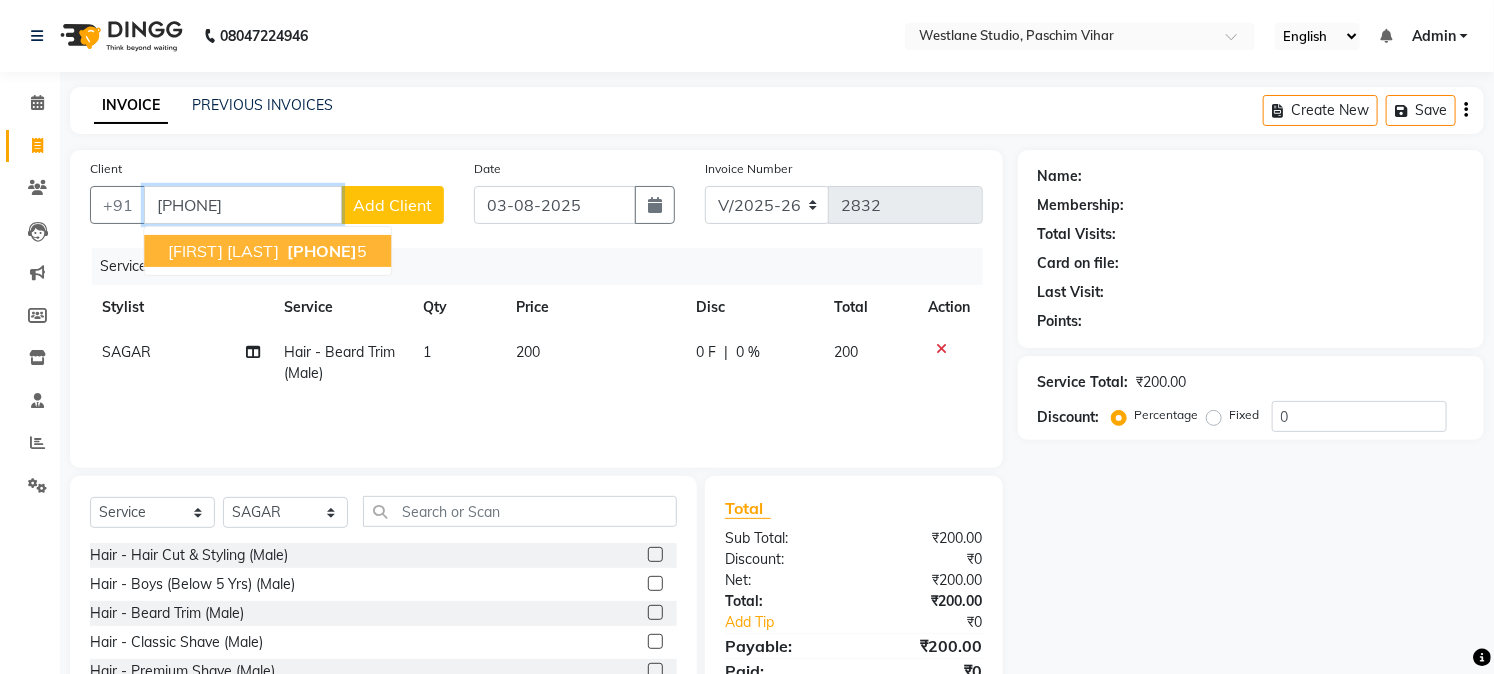 click on "[PHONE]" at bounding box center (322, 251) 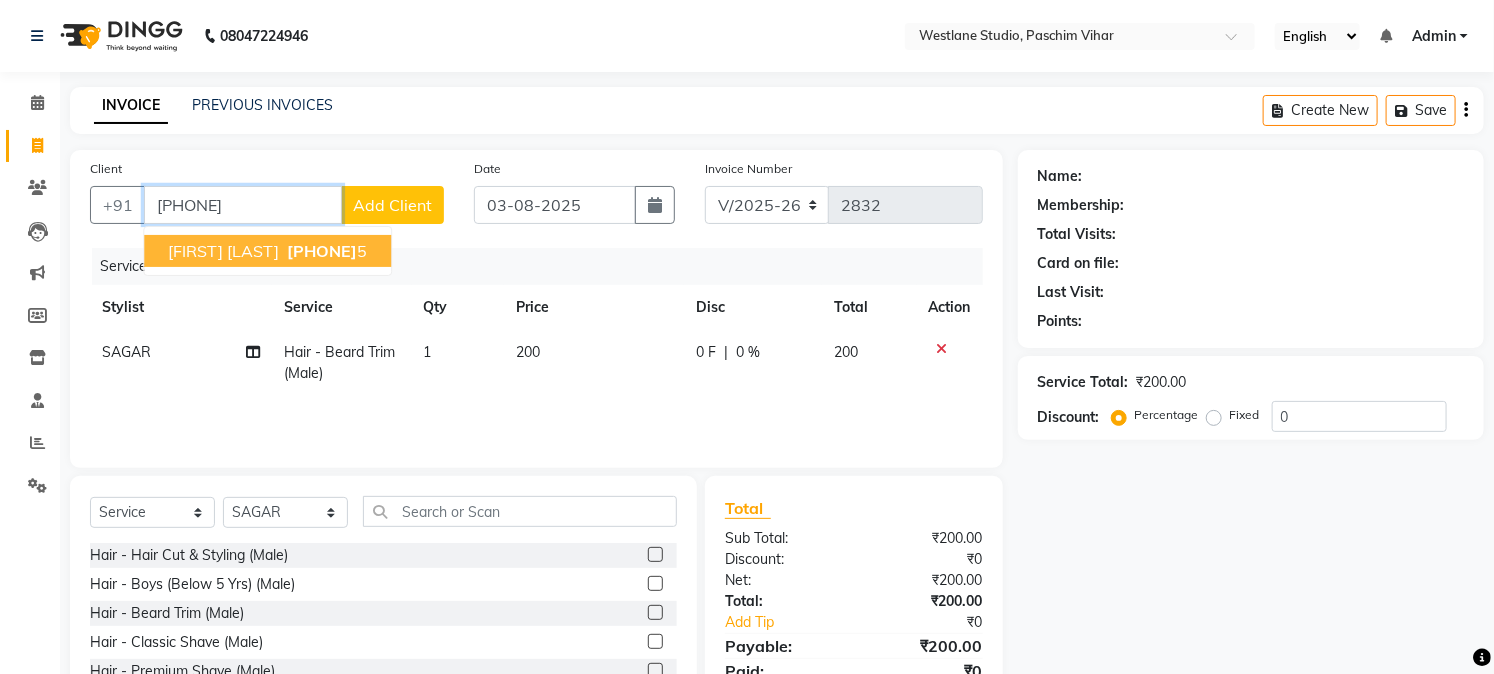 type on "[PHONE]" 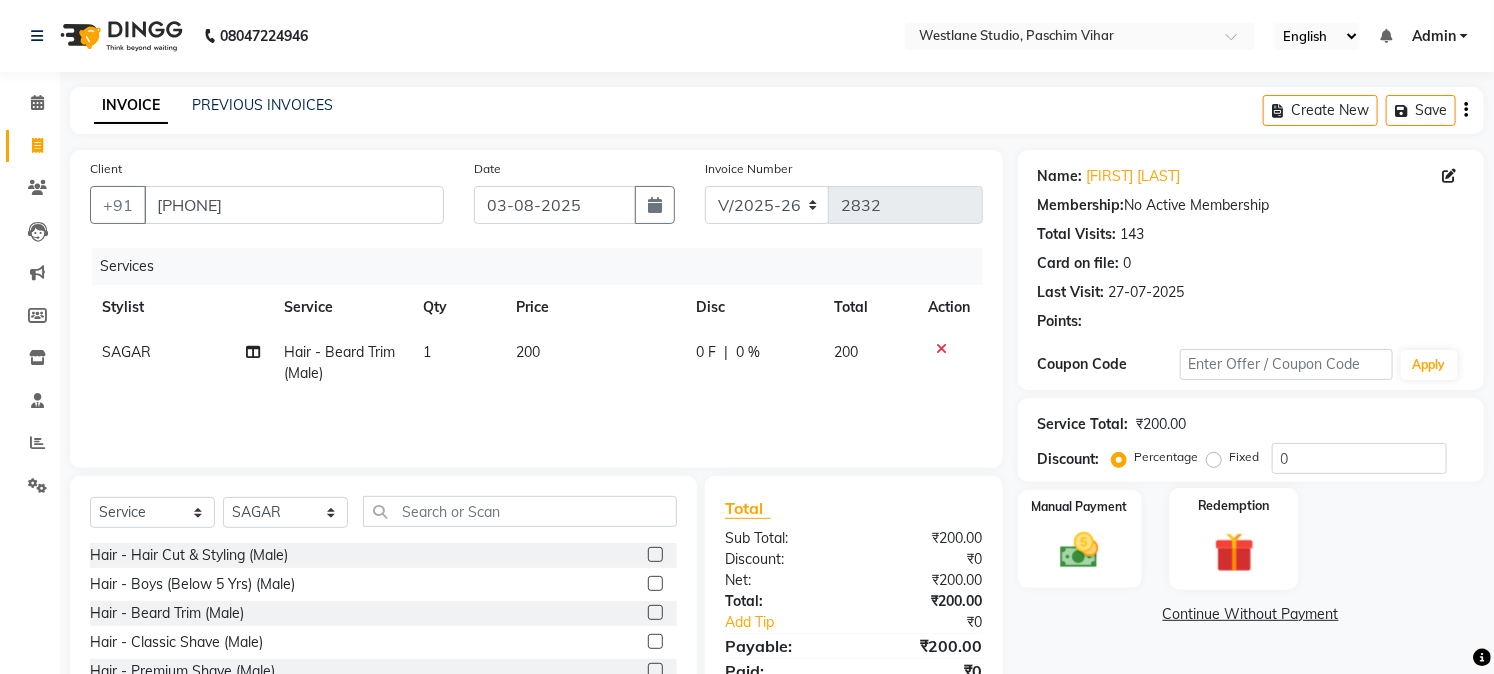 click 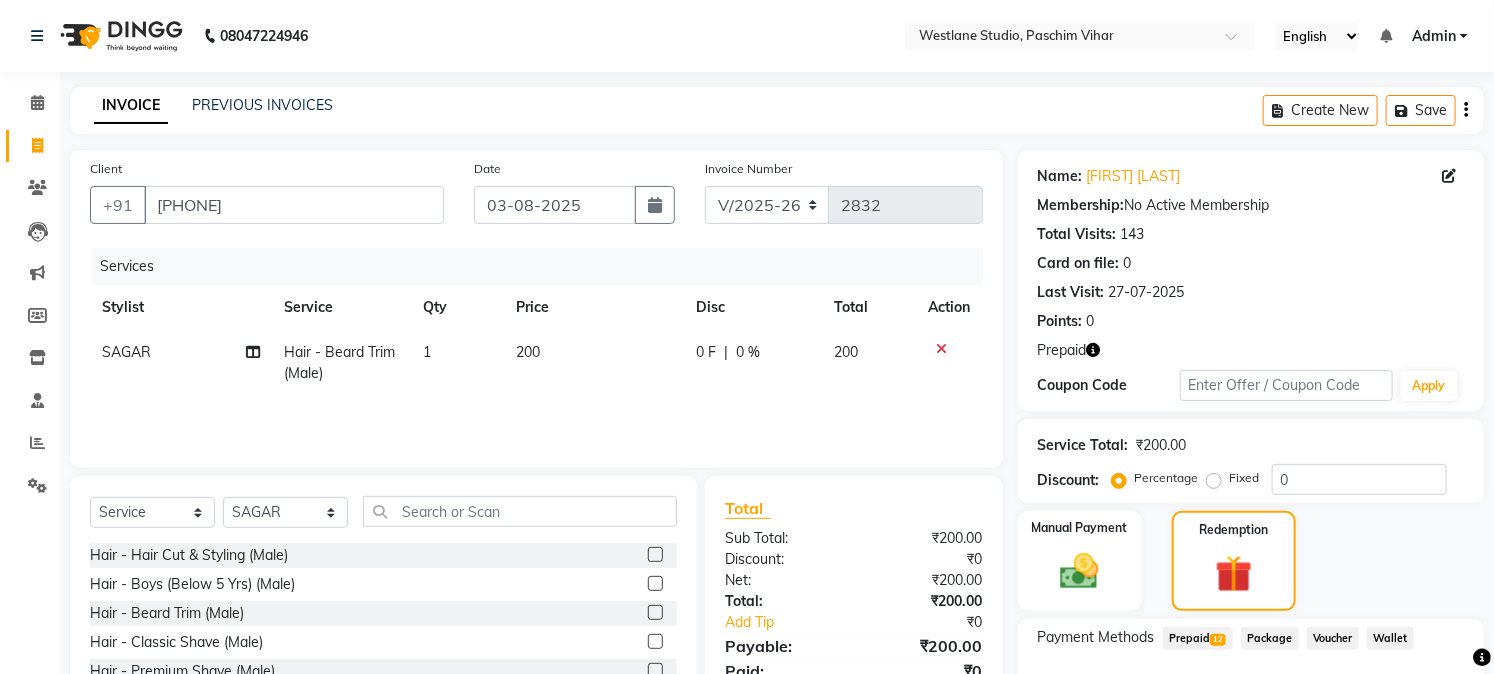 click on "Prepaid  12" 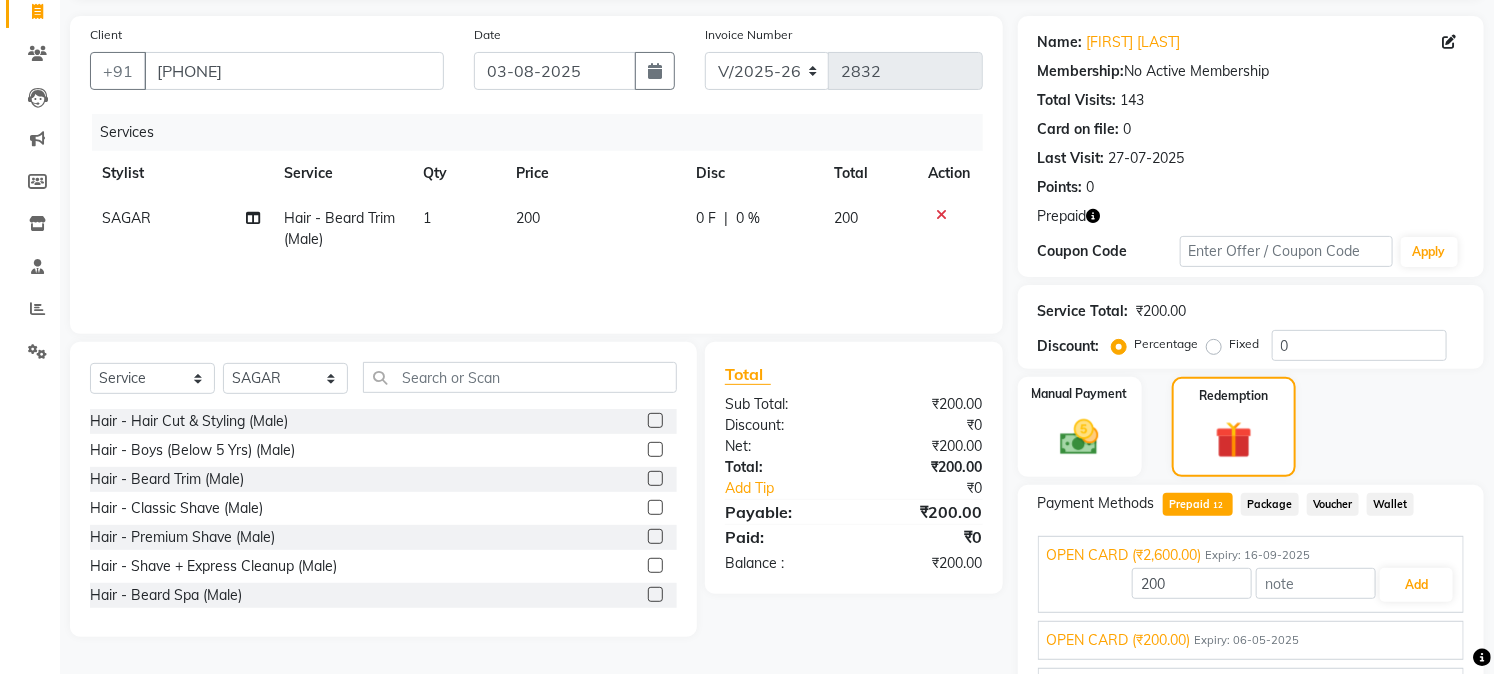 scroll, scrollTop: 295, scrollLeft: 0, axis: vertical 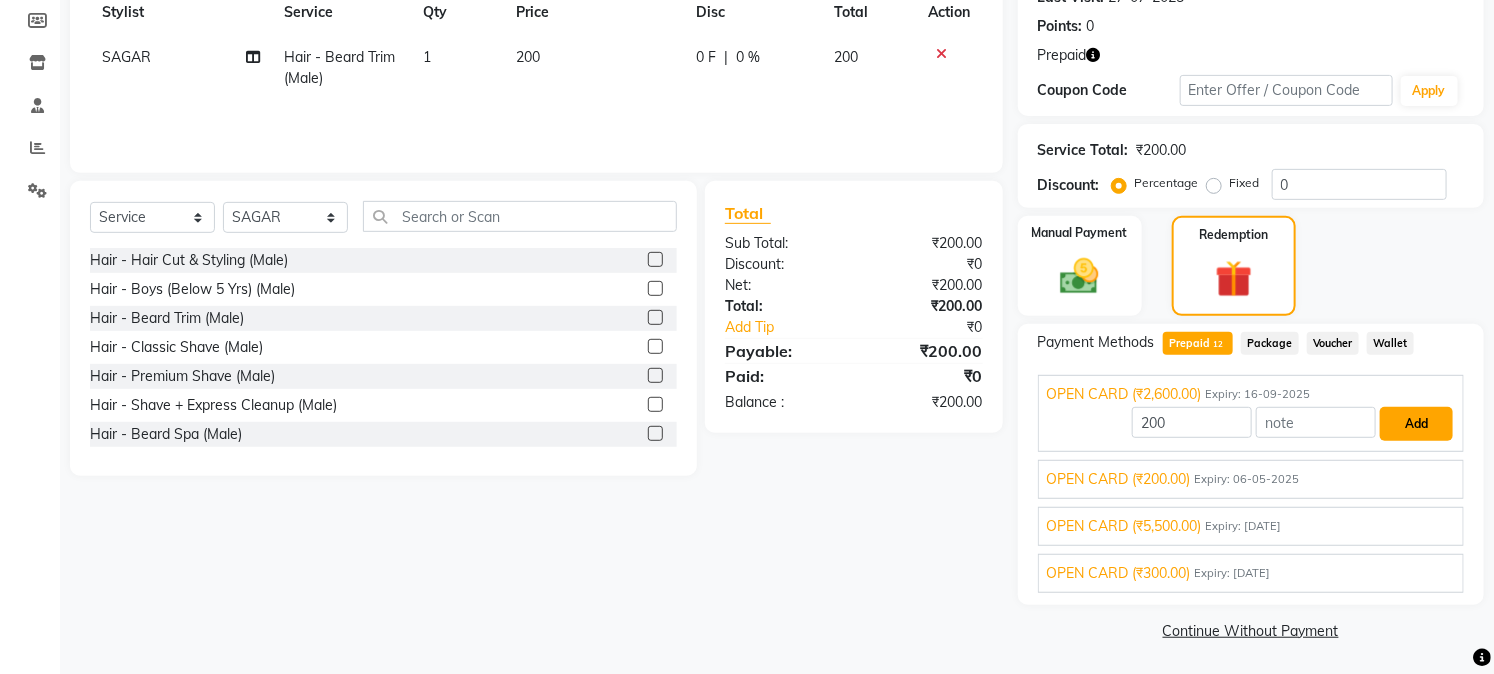 click on "Add" at bounding box center (1416, 424) 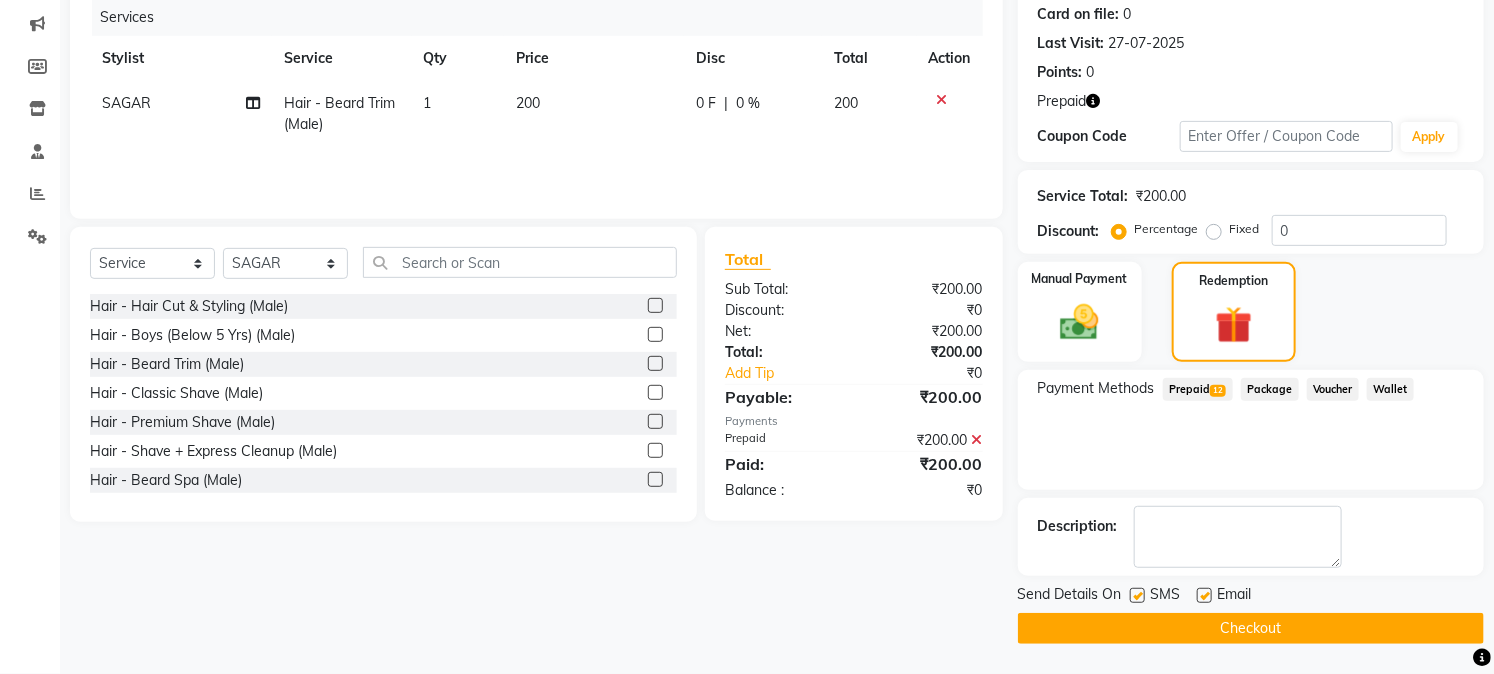 scroll, scrollTop: 247, scrollLeft: 0, axis: vertical 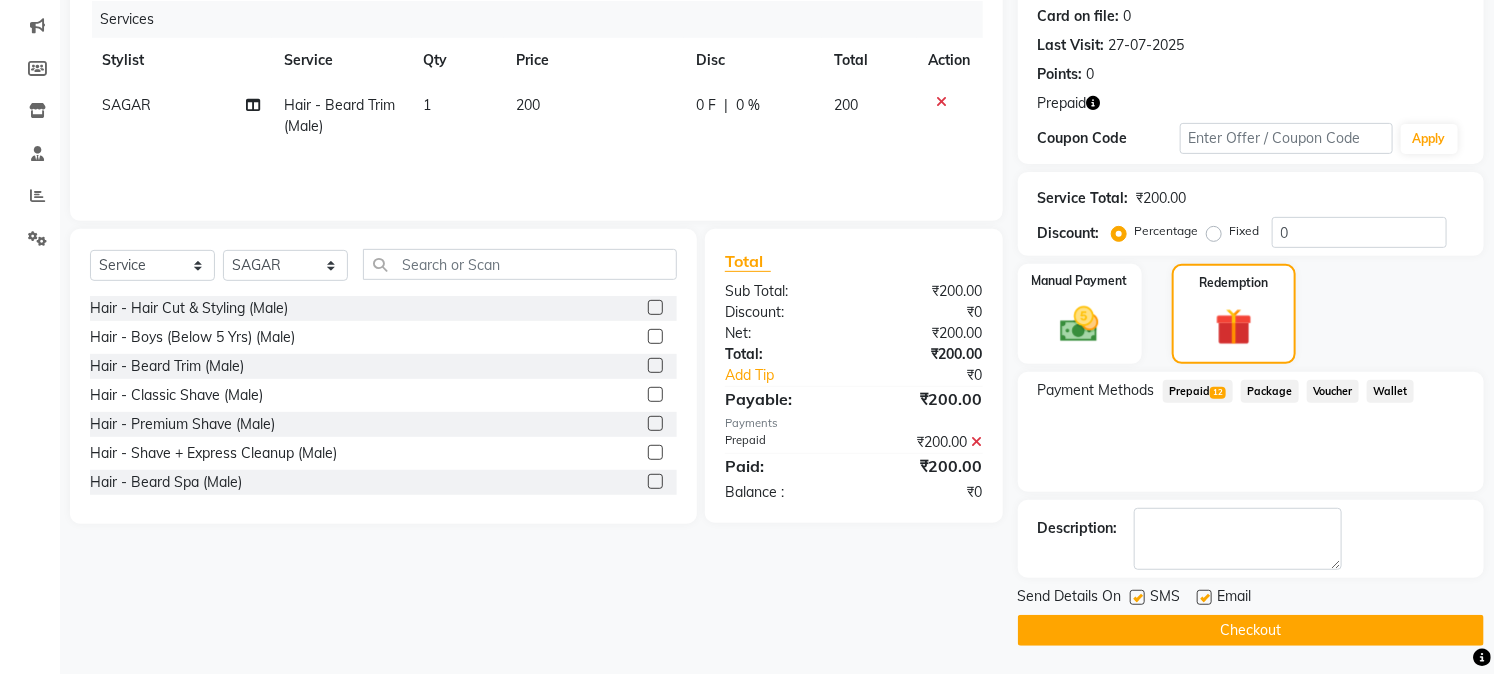 click on "Checkout" 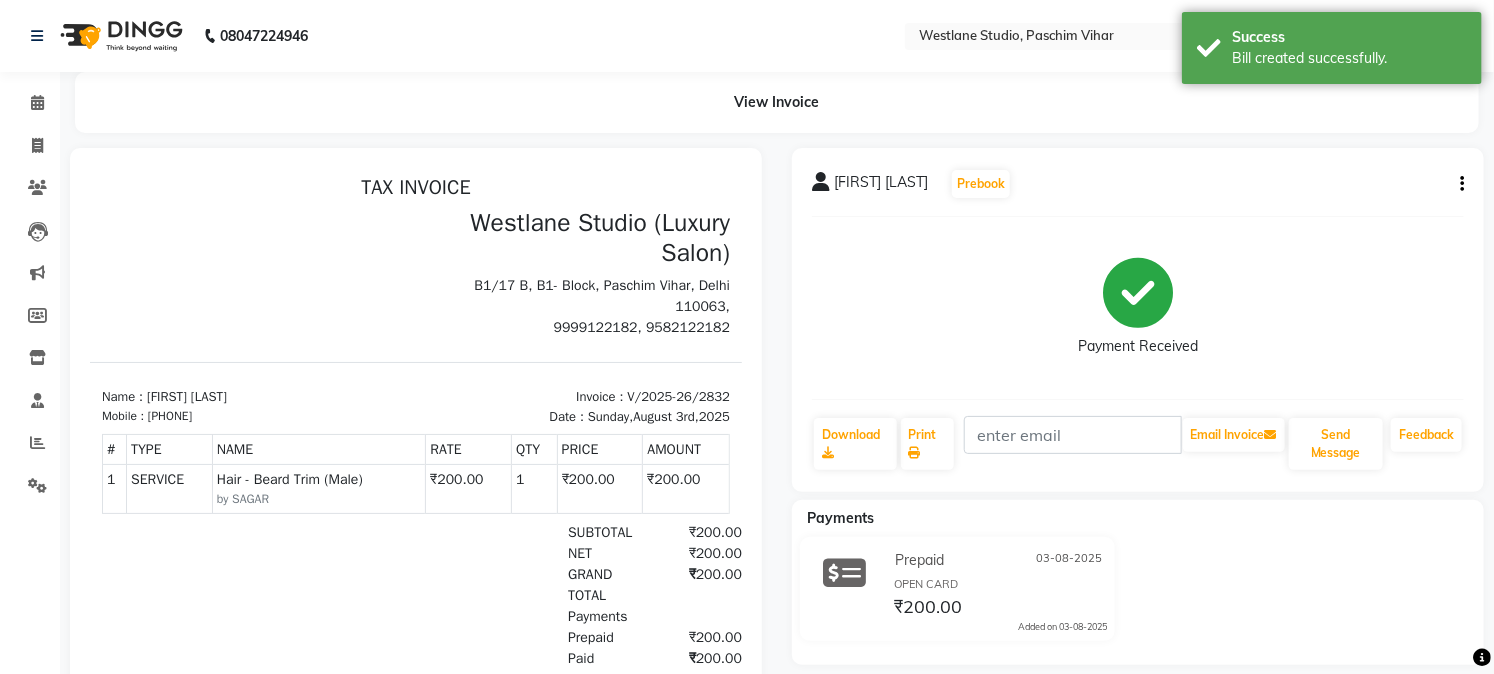 scroll, scrollTop: 0, scrollLeft: 0, axis: both 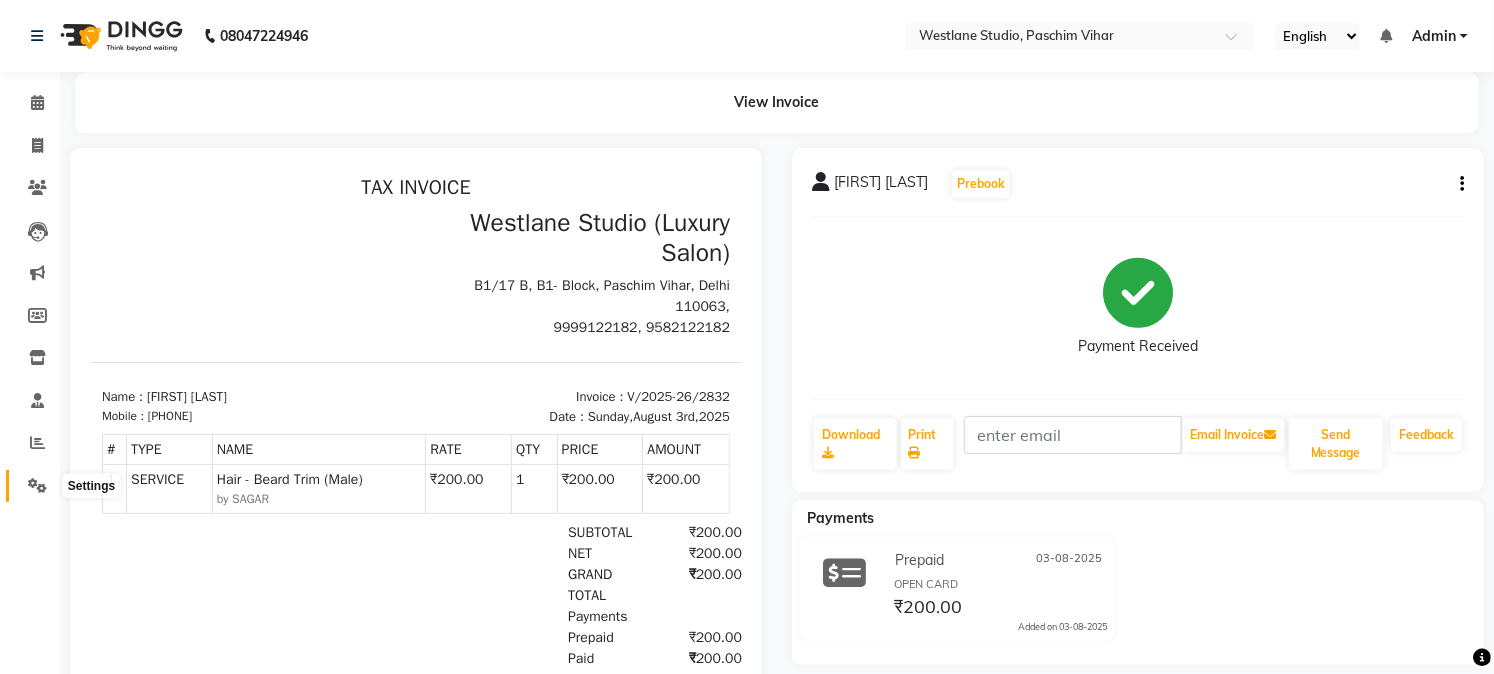 drag, startPoint x: 37, startPoint y: 483, endPoint x: 115, endPoint y: 477, distance: 78.23043 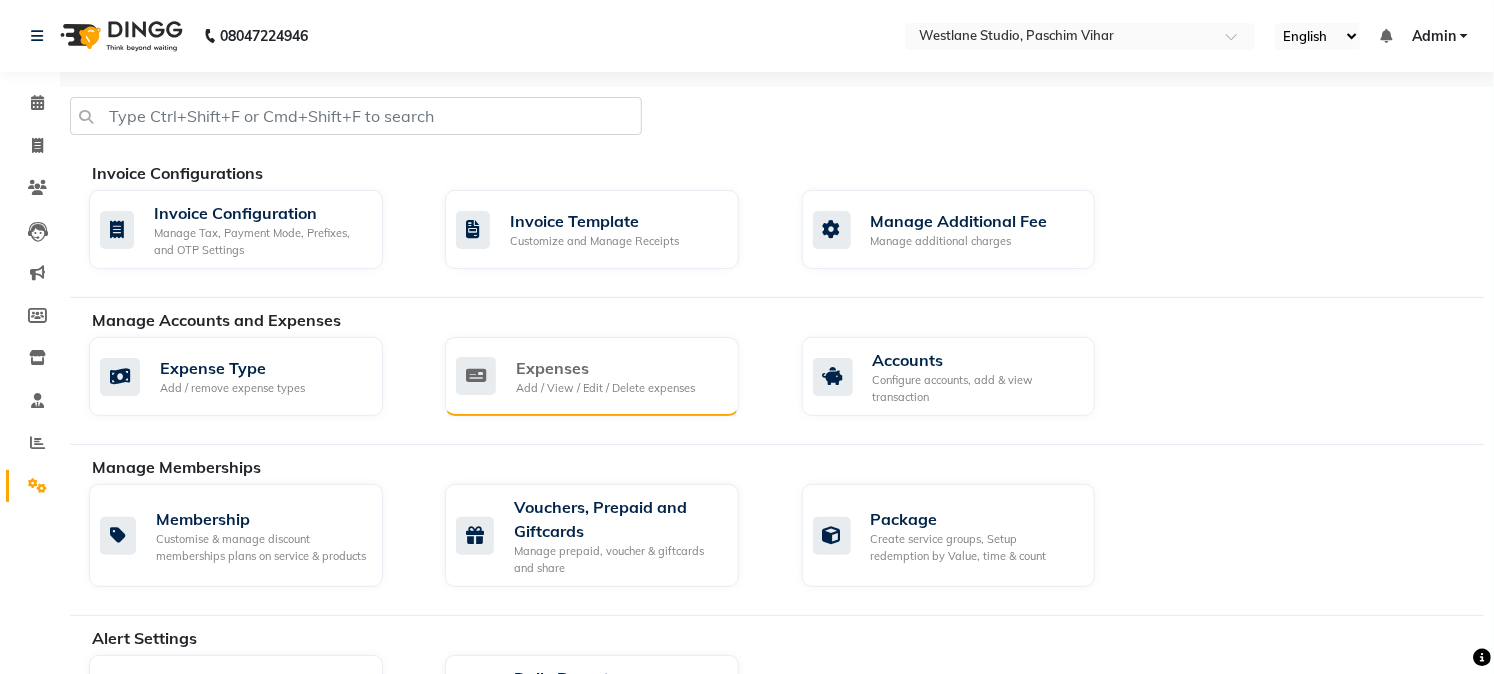 click on "Expenses" 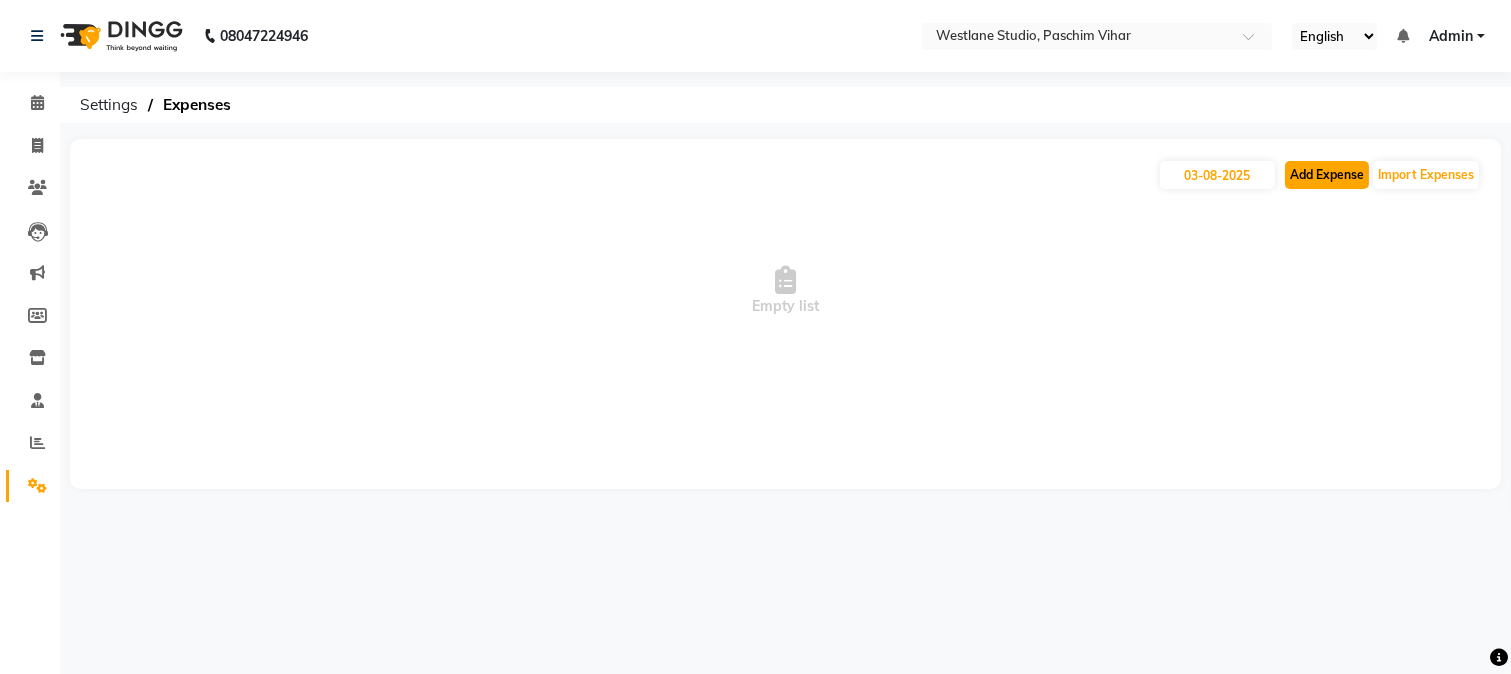 click on "Add Expense" 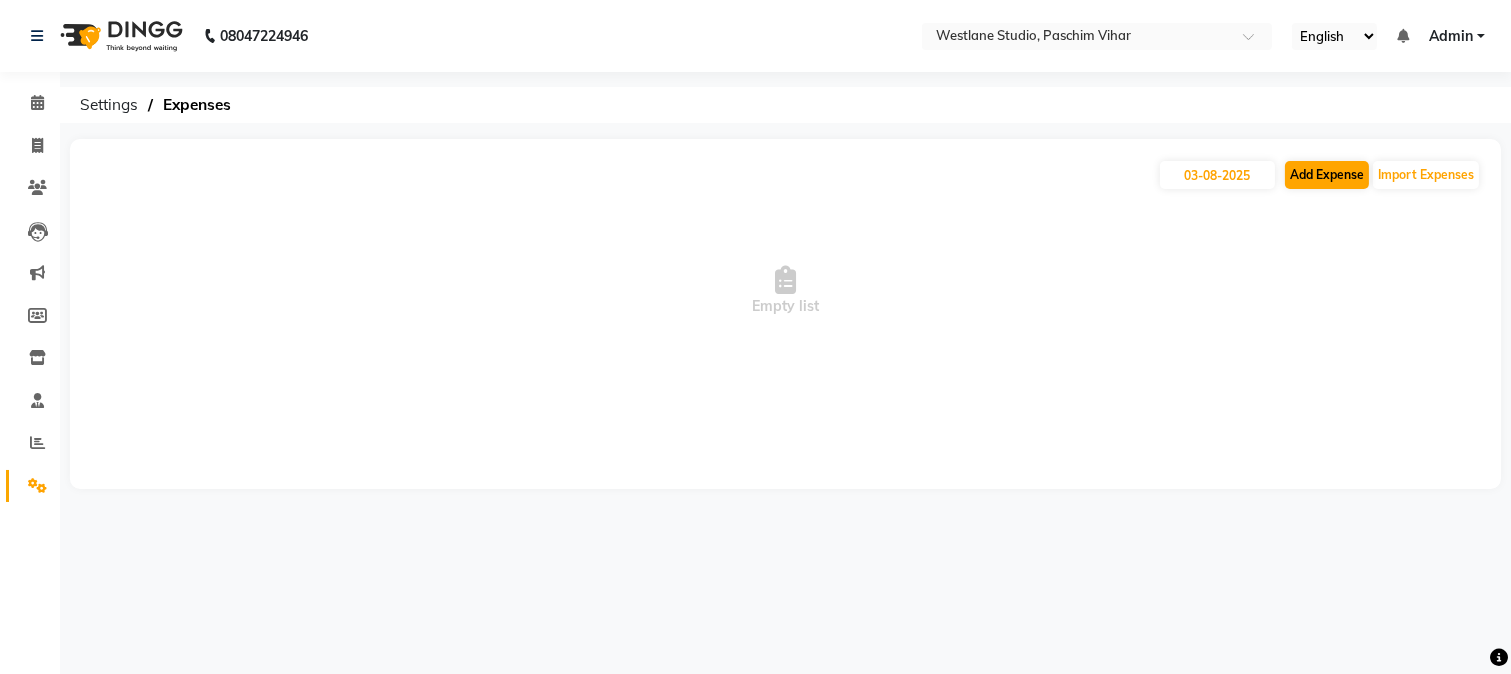 select on "1" 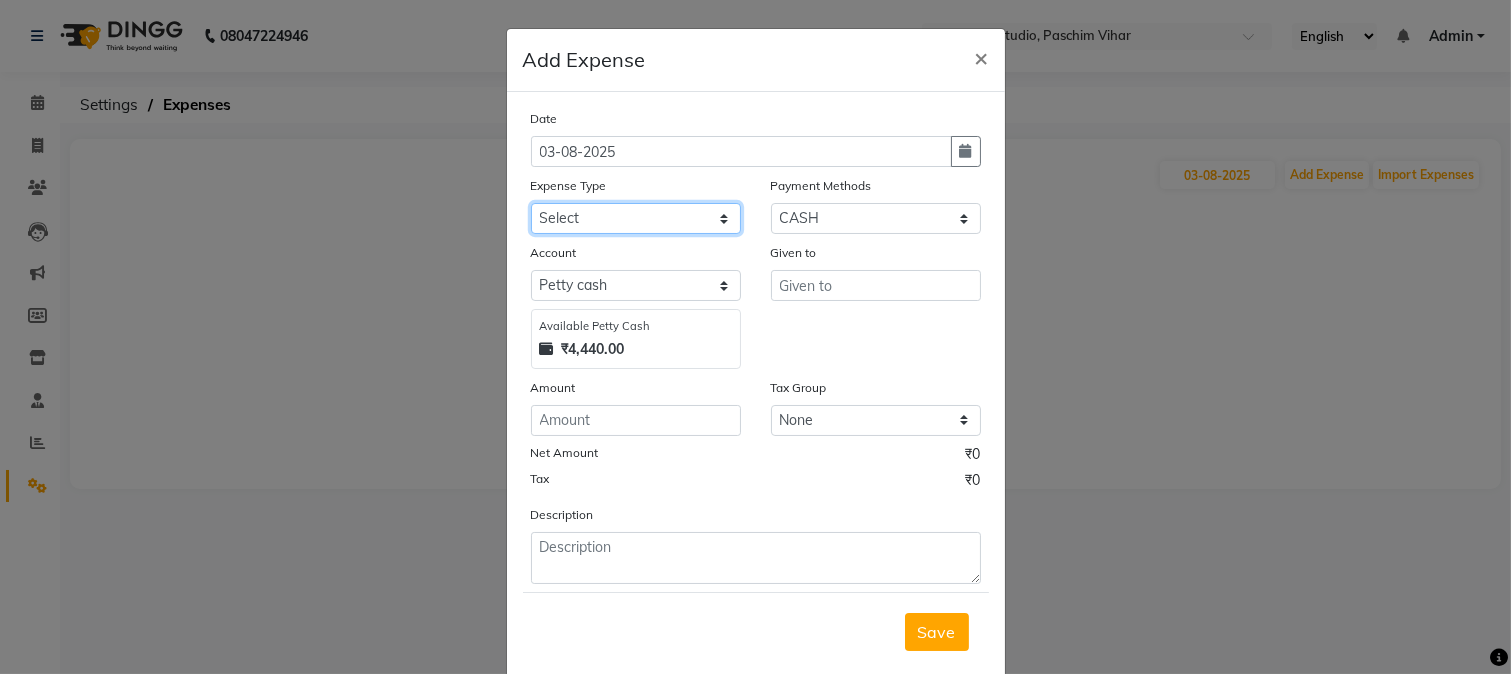 click on "Select Advance Salary Bank charges Cash transfer to bank Cash transfer to hub Client Snacks Conveyance Custoomer TIP electricity Equipment Festival Expense Incentive Insurance LOREAL PRODUCTS Maintenance Marketing Miscellaneous Other Pantry Product Rent Salary Staff Snacks Tea & Refreshment TIP Utilities water" 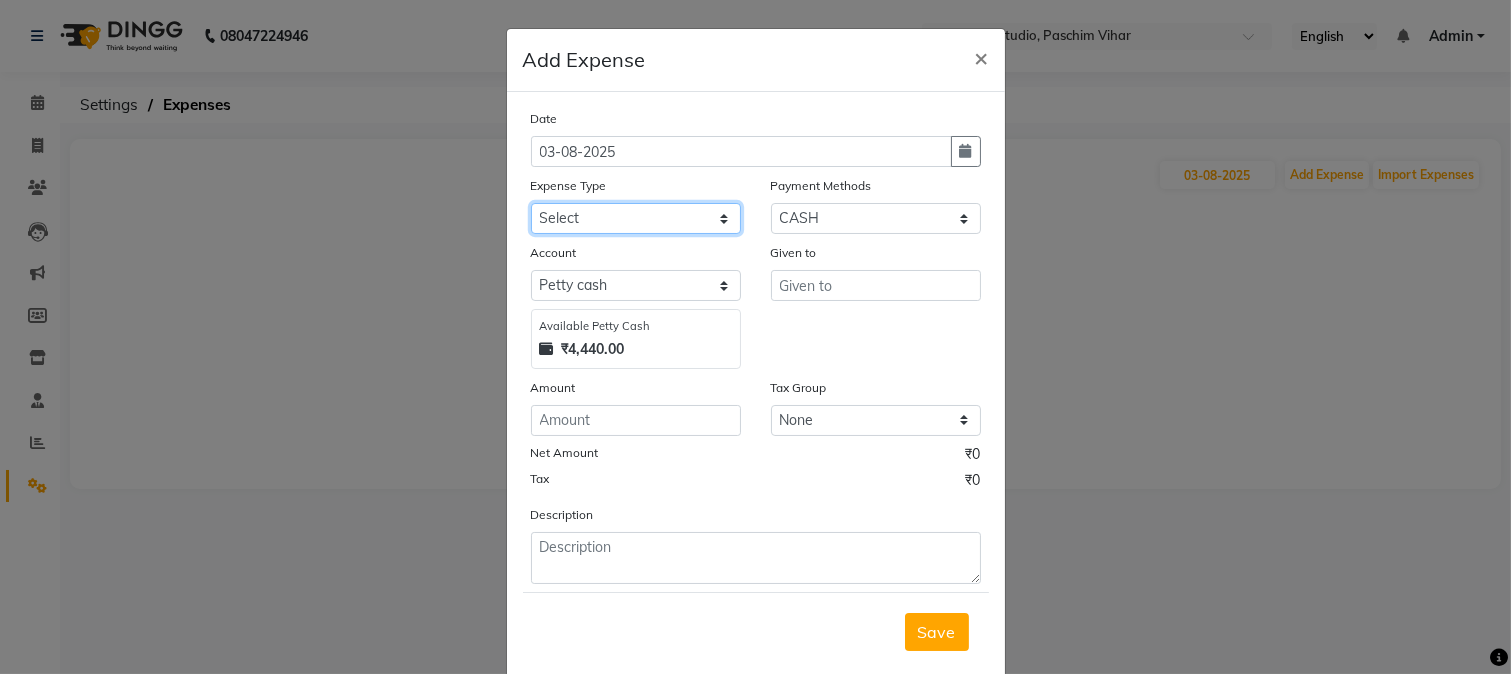 select on "100" 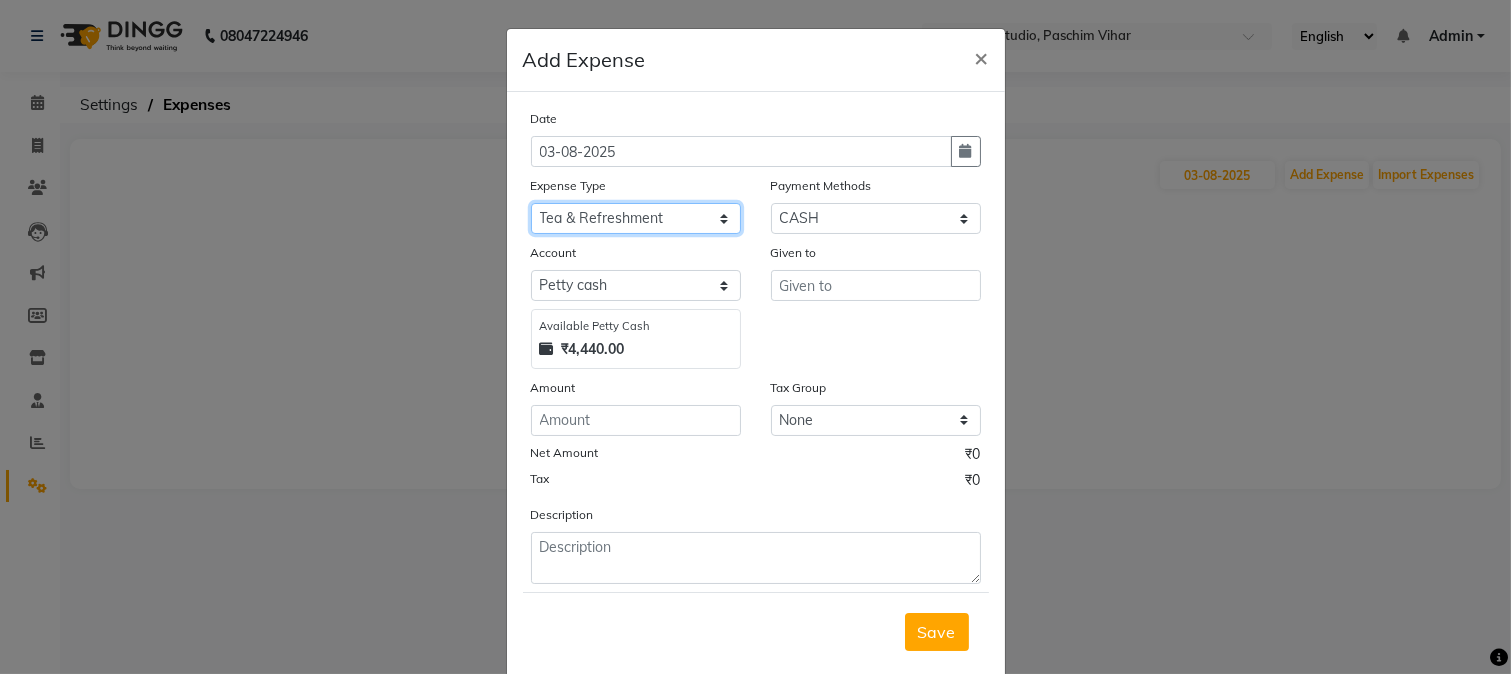 click on "Select Advance Salary Bank charges Cash transfer to bank Cash transfer to hub Client Snacks Conveyance Custoomer TIP electricity Equipment Festival Expense Incentive Insurance LOREAL PRODUCTS Maintenance Marketing Miscellaneous Other Pantry Product Rent Salary Staff Snacks Tea & Refreshment TIP Utilities water" 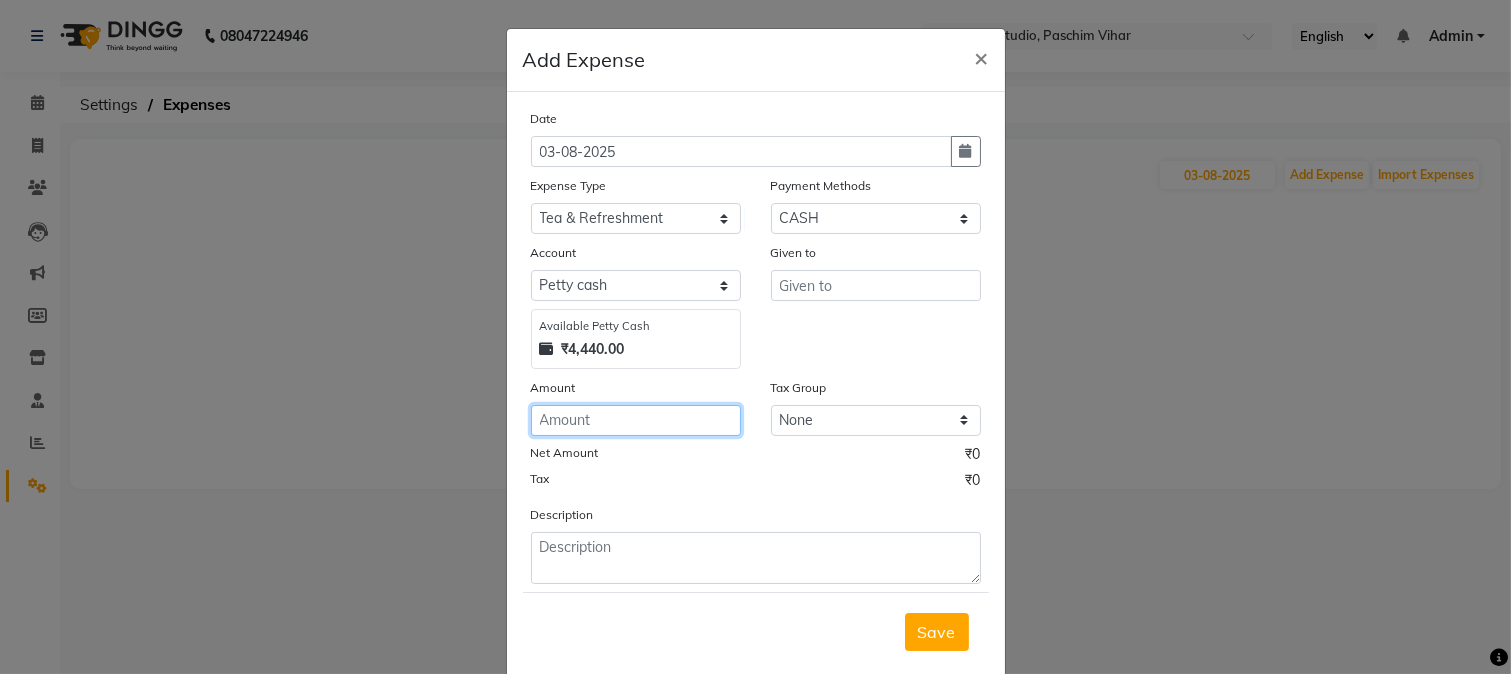 click 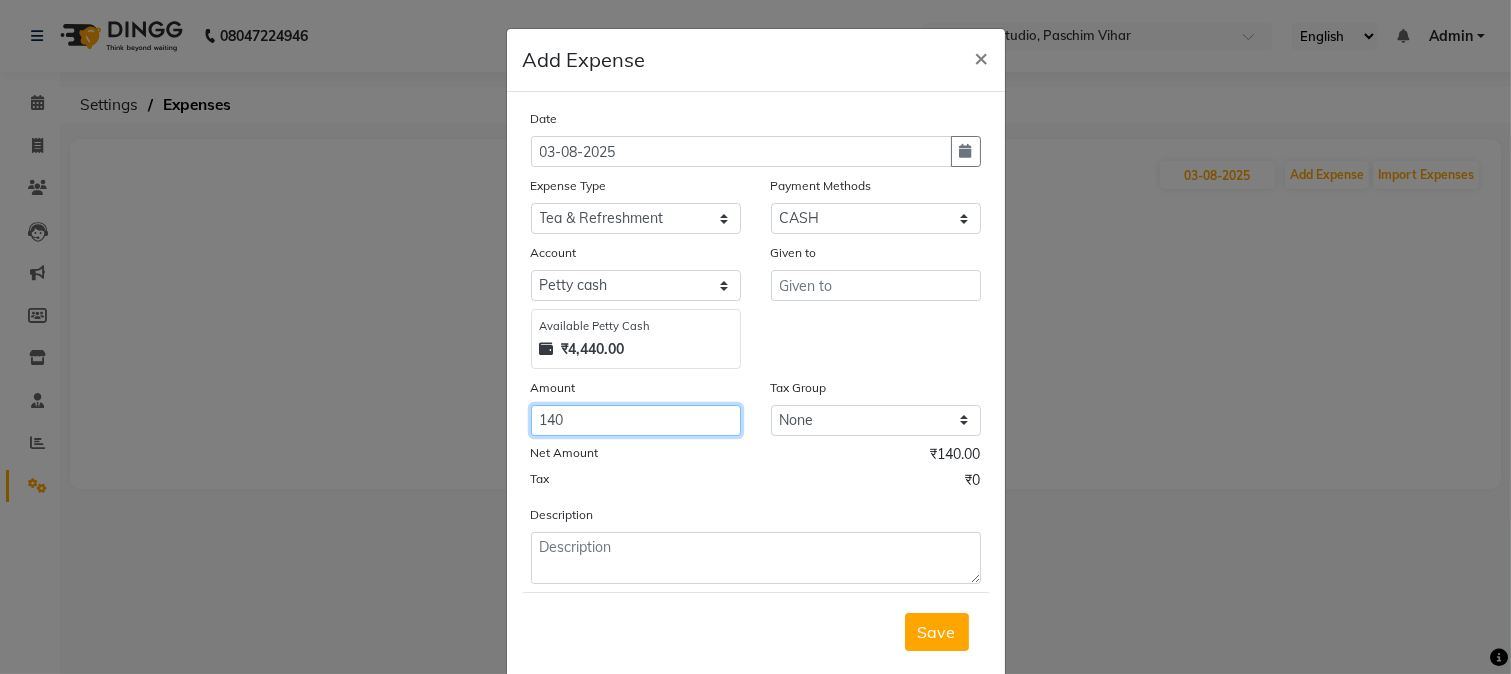 type on "140" 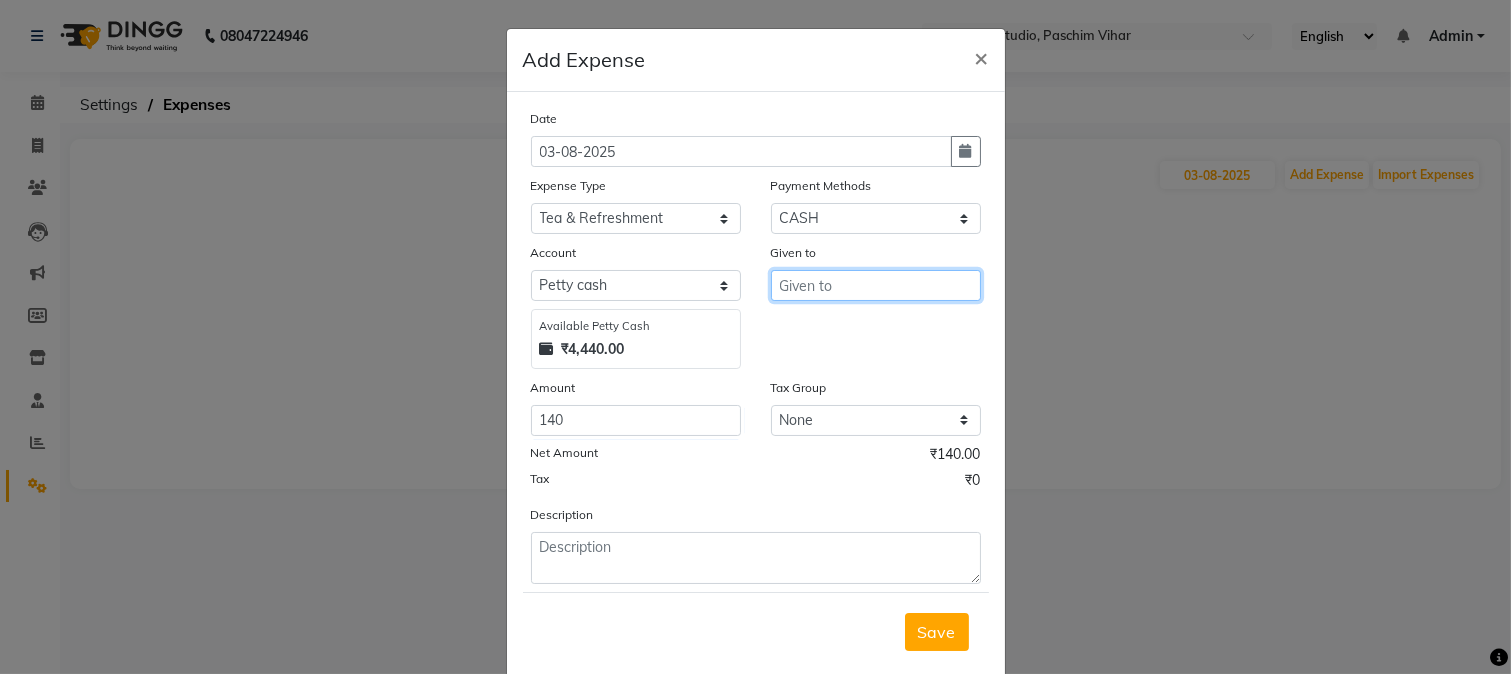 click at bounding box center (876, 285) 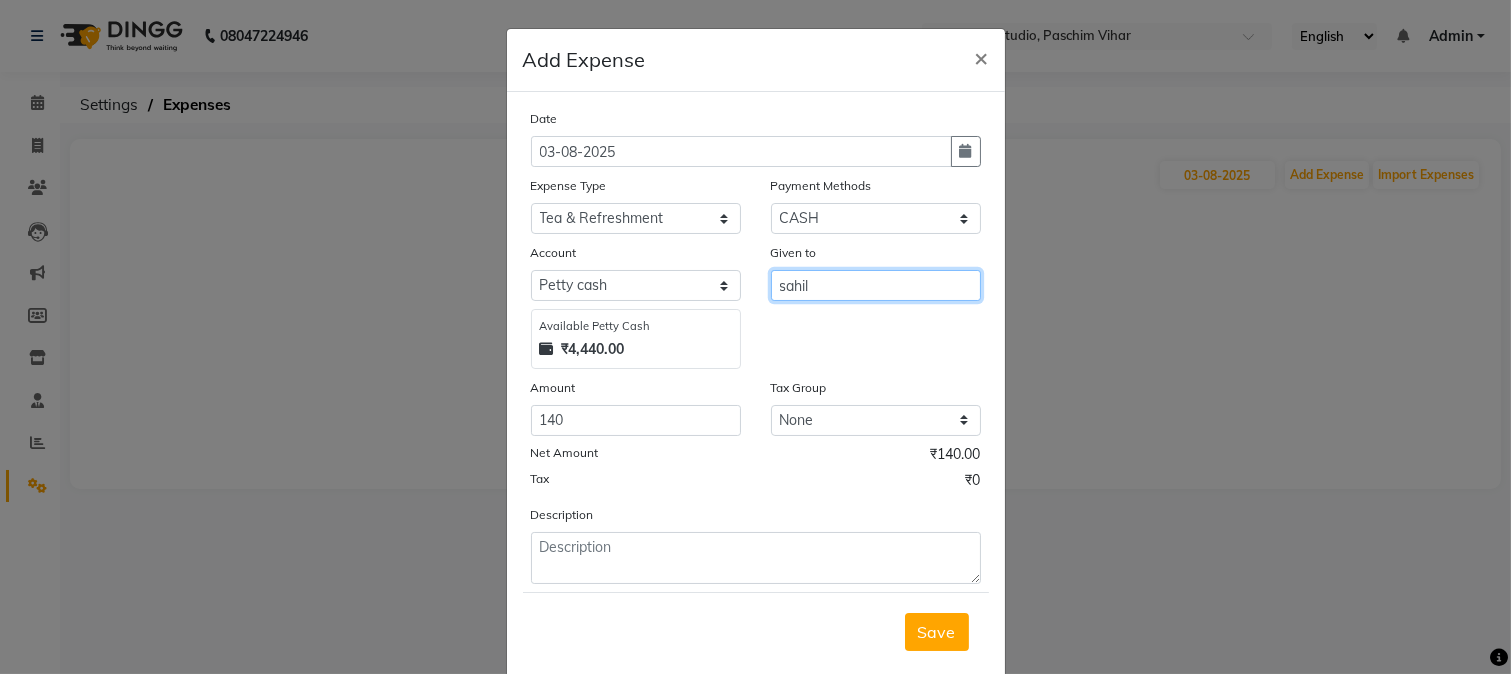 type on "sahil" 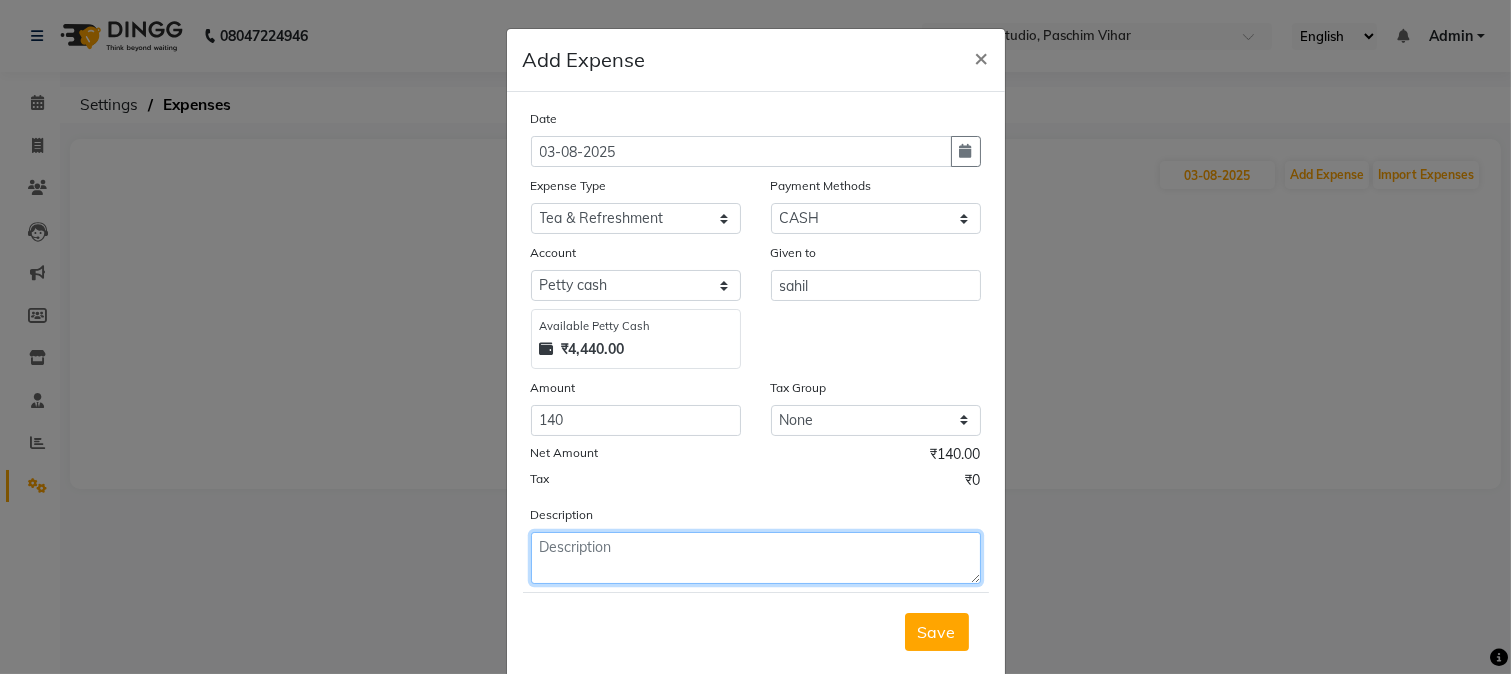 click 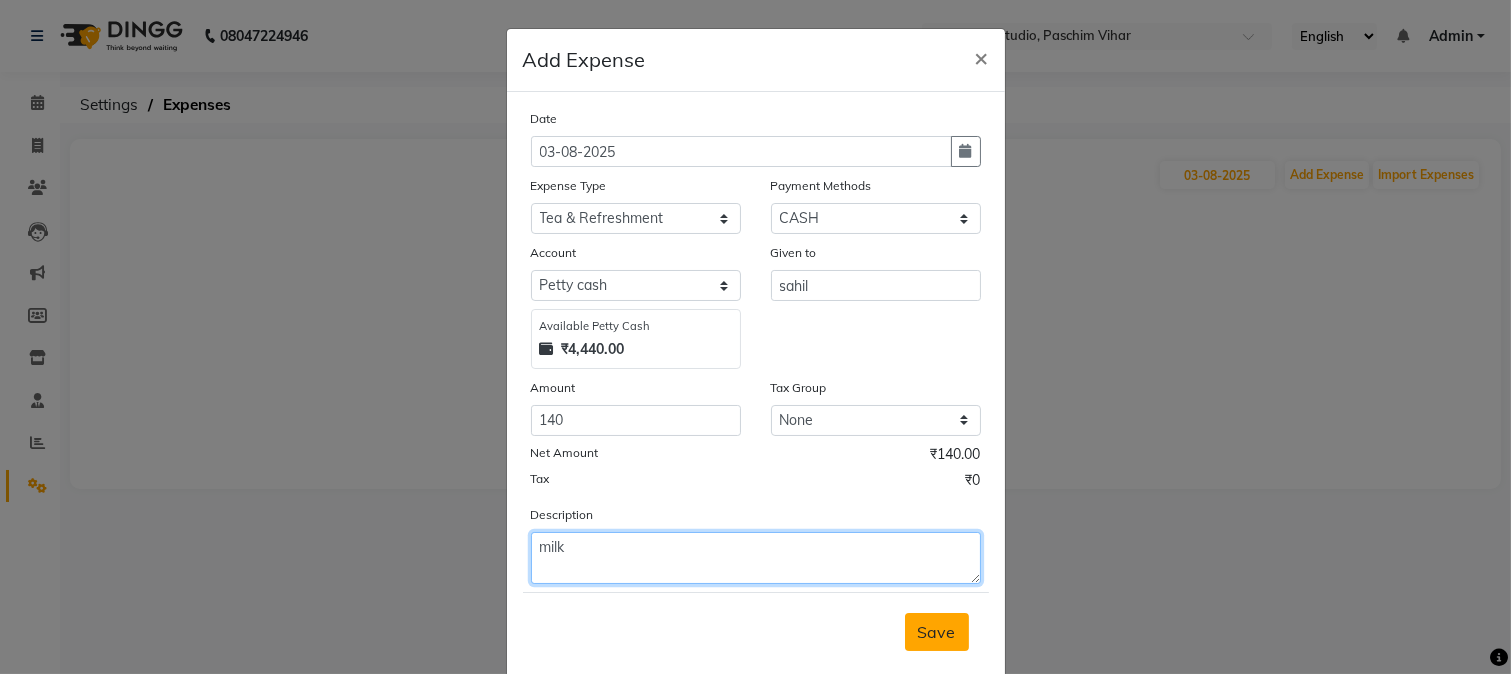 type on "milk" 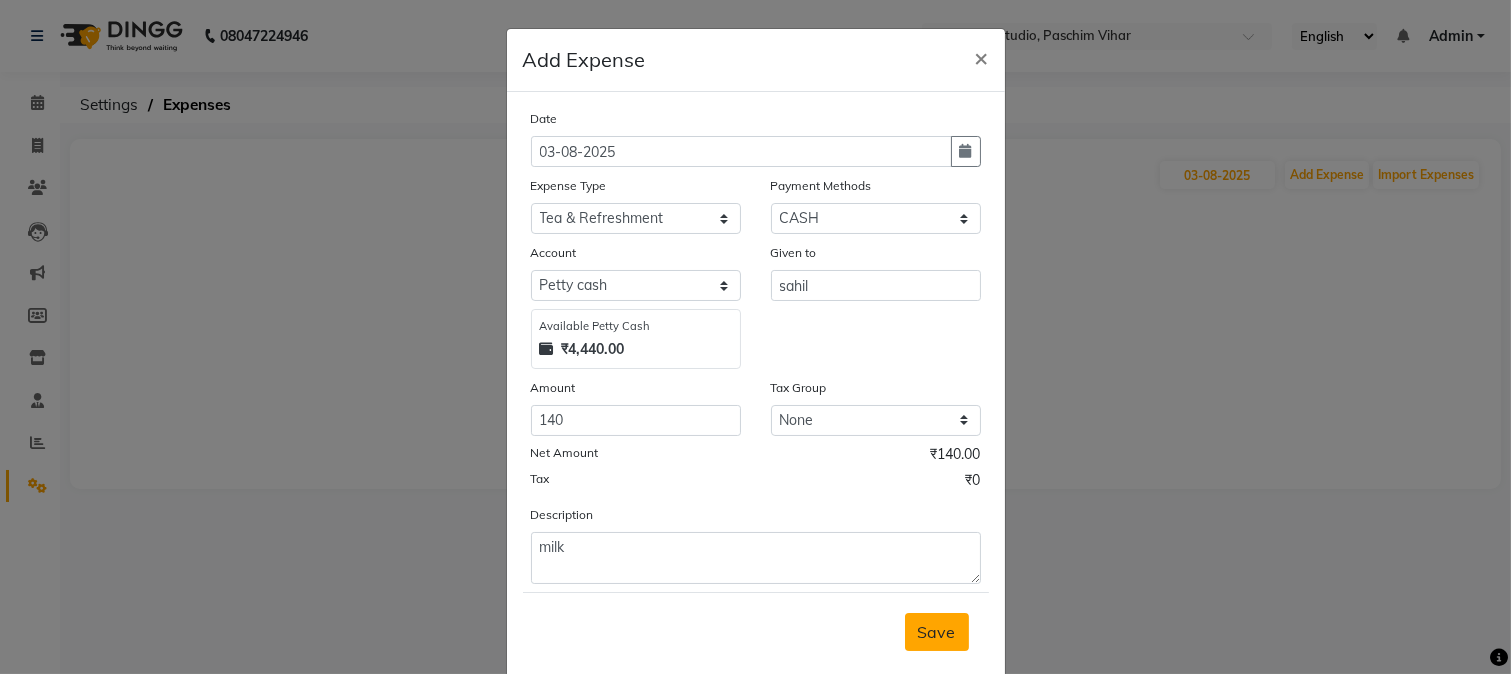 click on "Save" at bounding box center [937, 632] 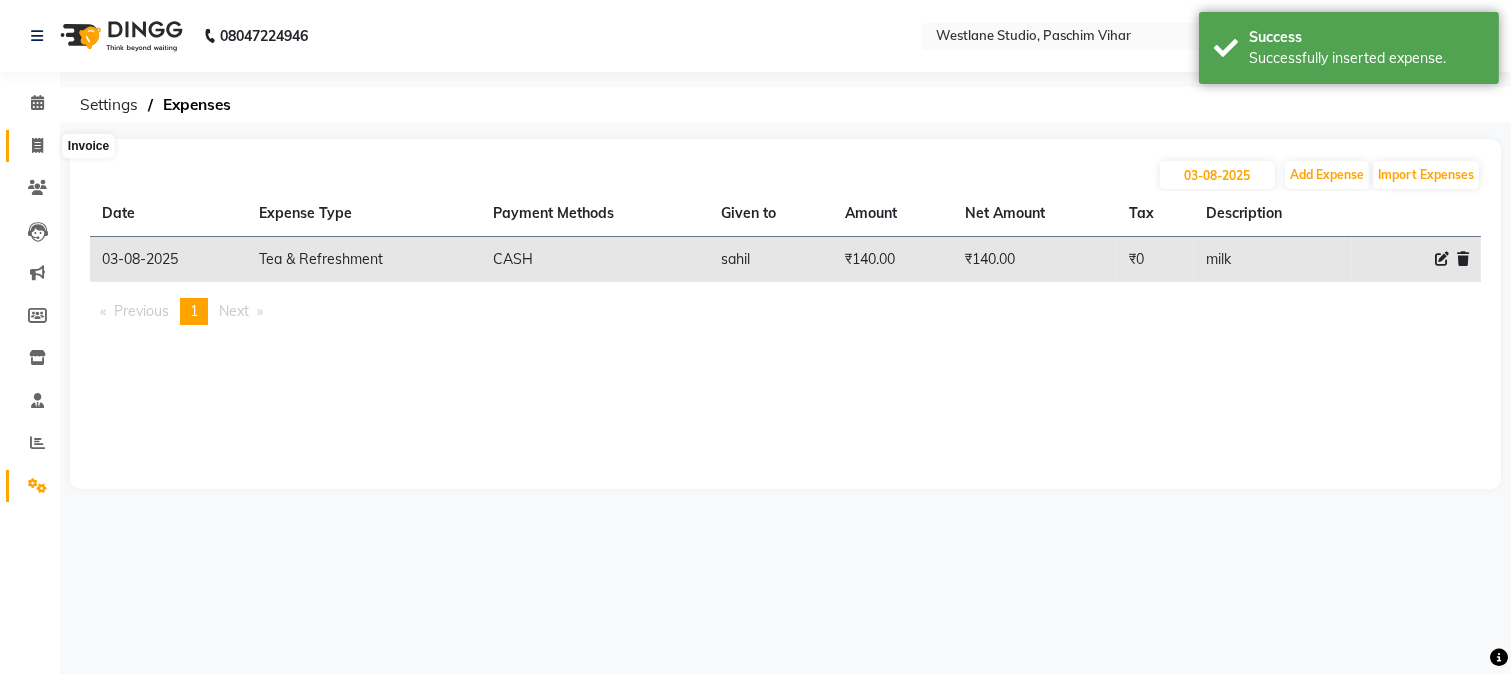 click 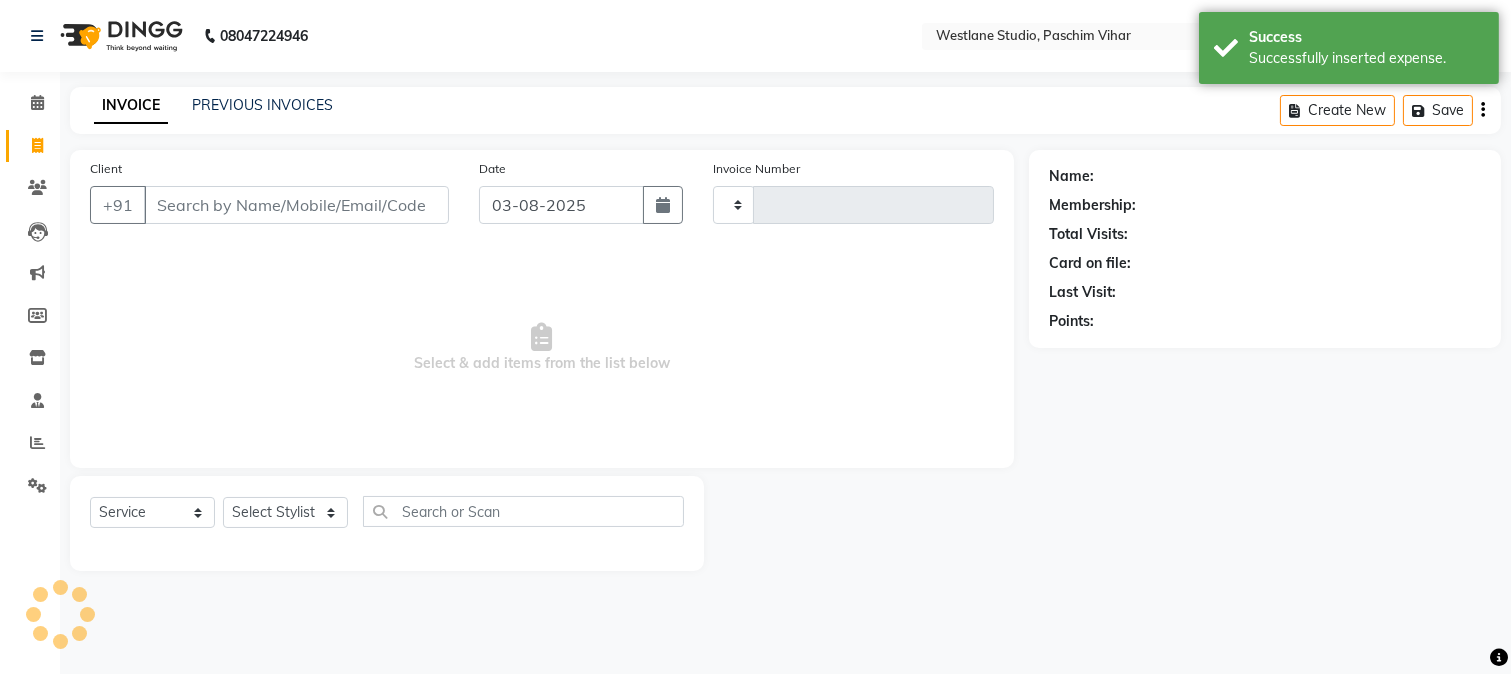 type on "2833" 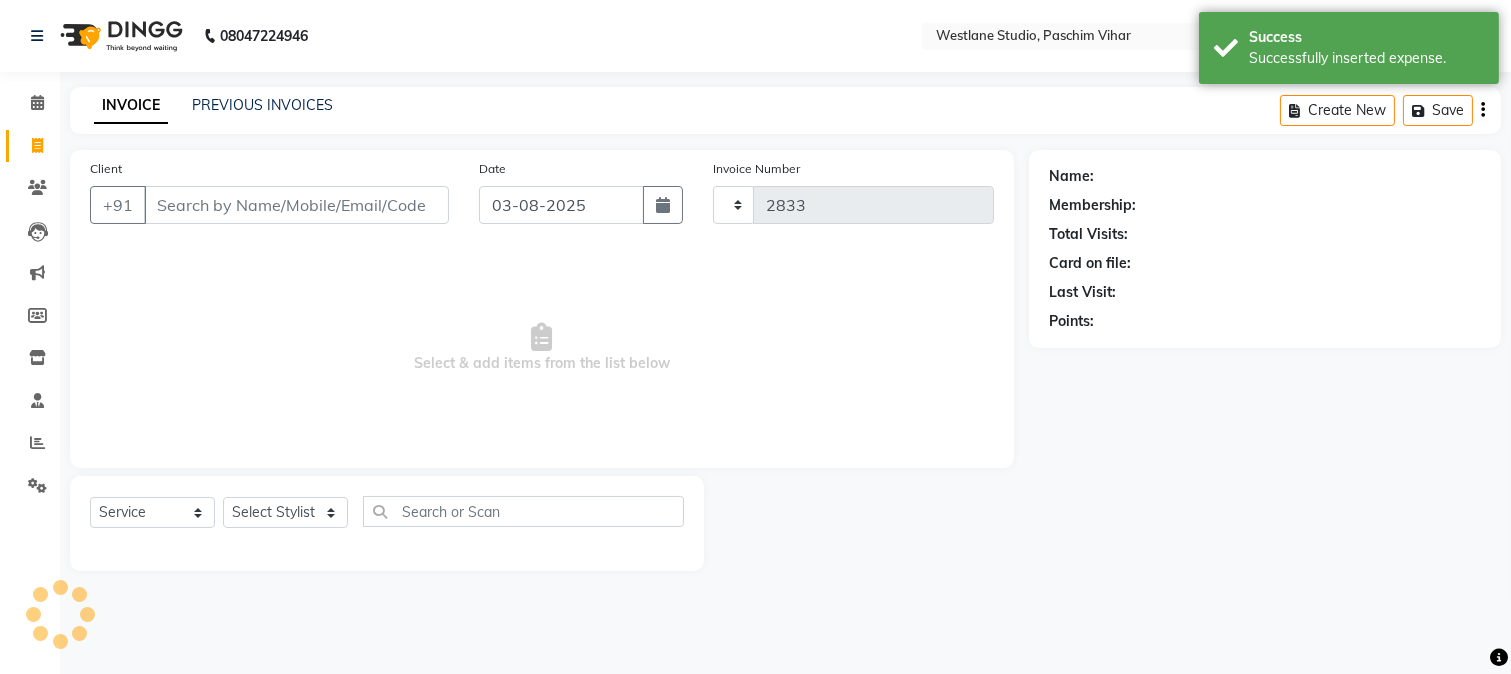 select on "223" 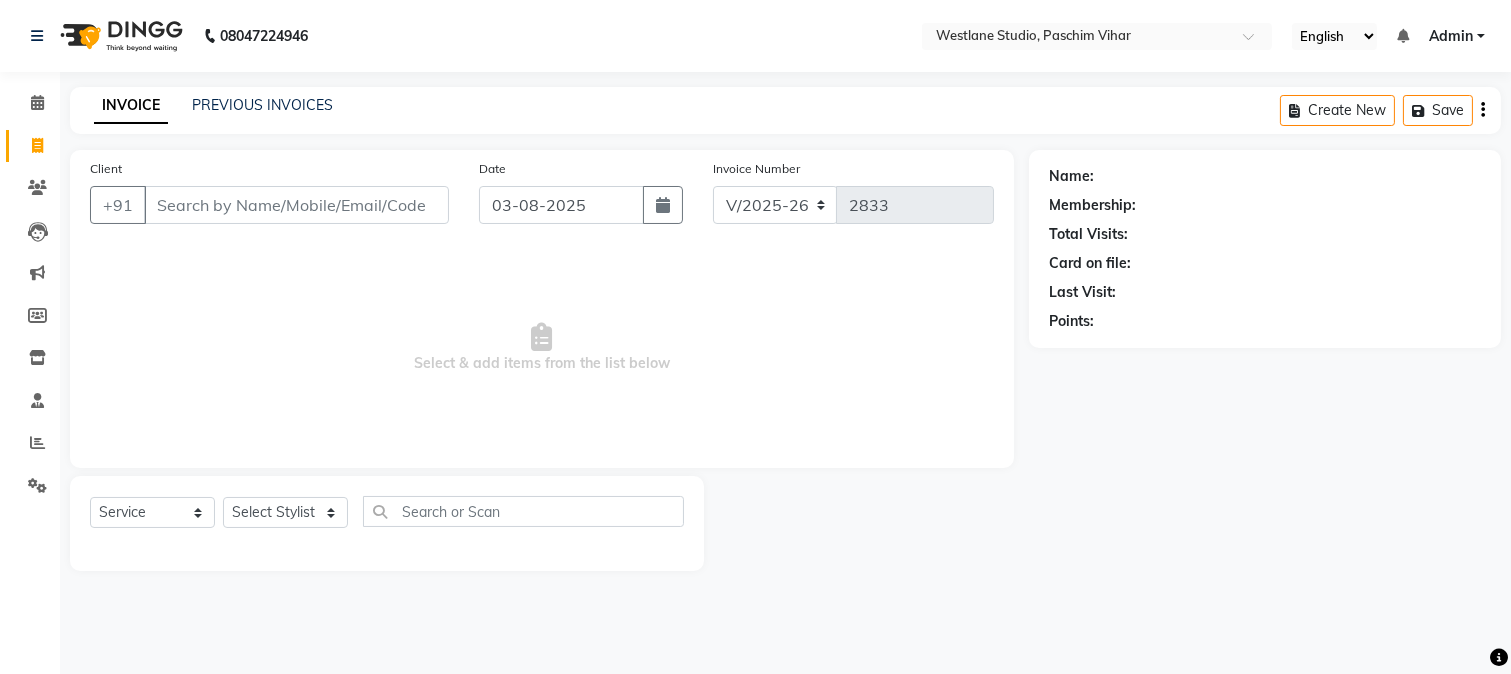 click on "Client" at bounding box center [296, 205] 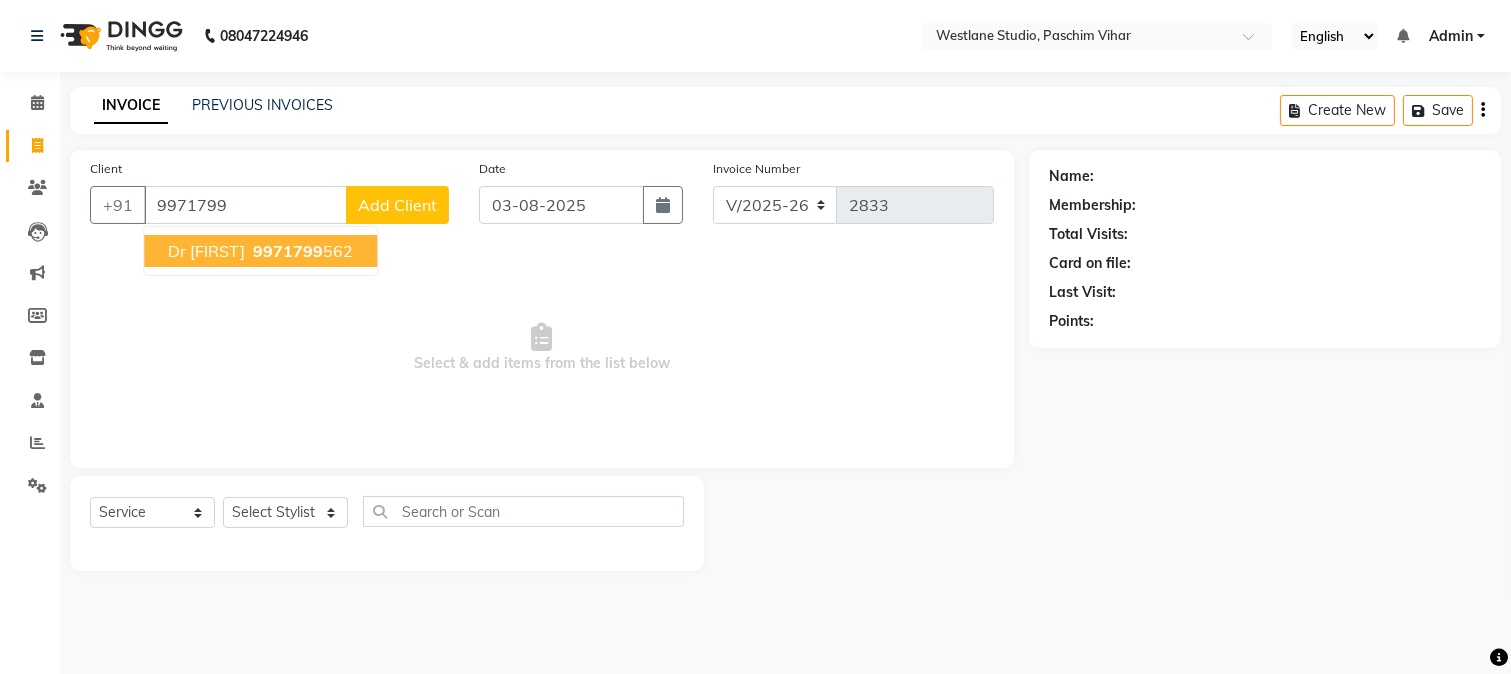 click on "9971799" at bounding box center [288, 251] 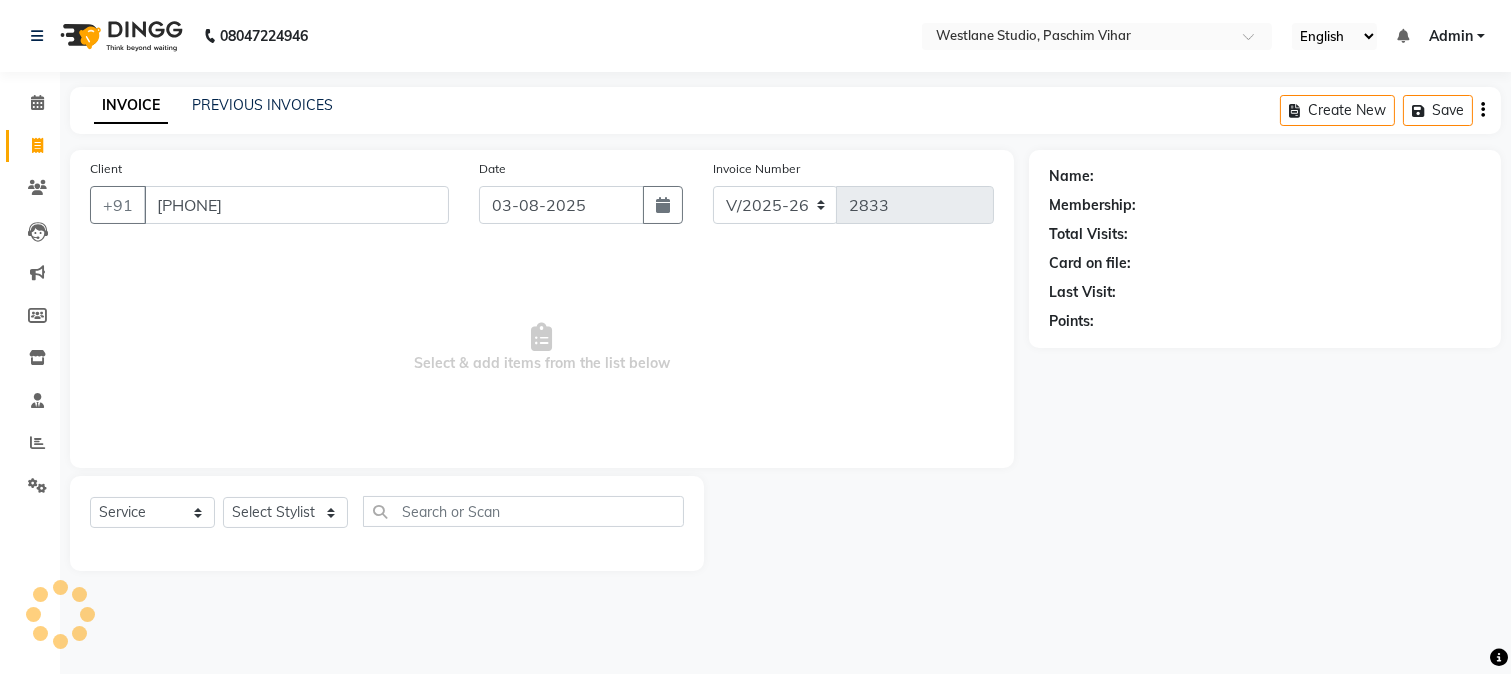 type on "[PHONE]" 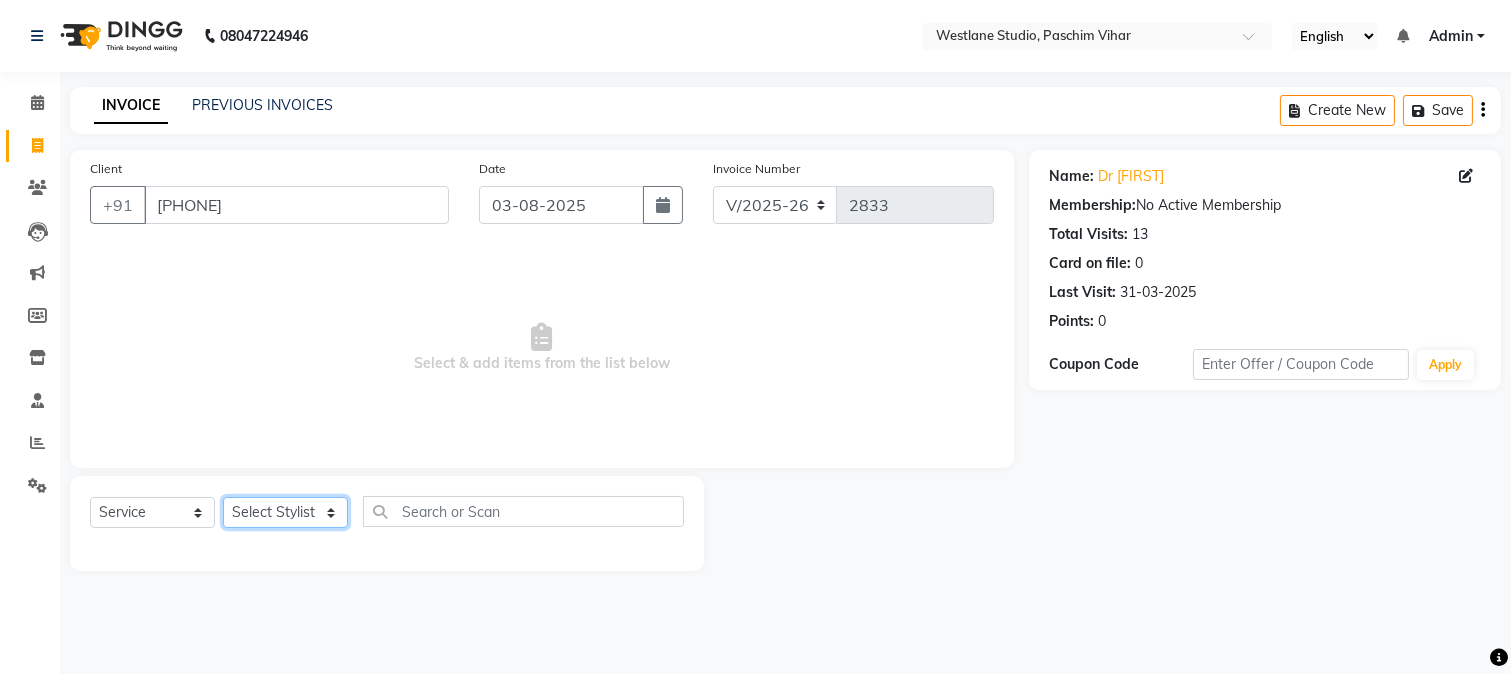click on "Select Stylist Akash Anu Arun Gaurav  GULFAM jeeshan MANISH NADEEM ALI Nitin Sajwan Raja  Ranjeet RENU RIDHIMA BHATIA Rohit SAGAR Shakel SOHEIL Sonam SUNIL USHA" 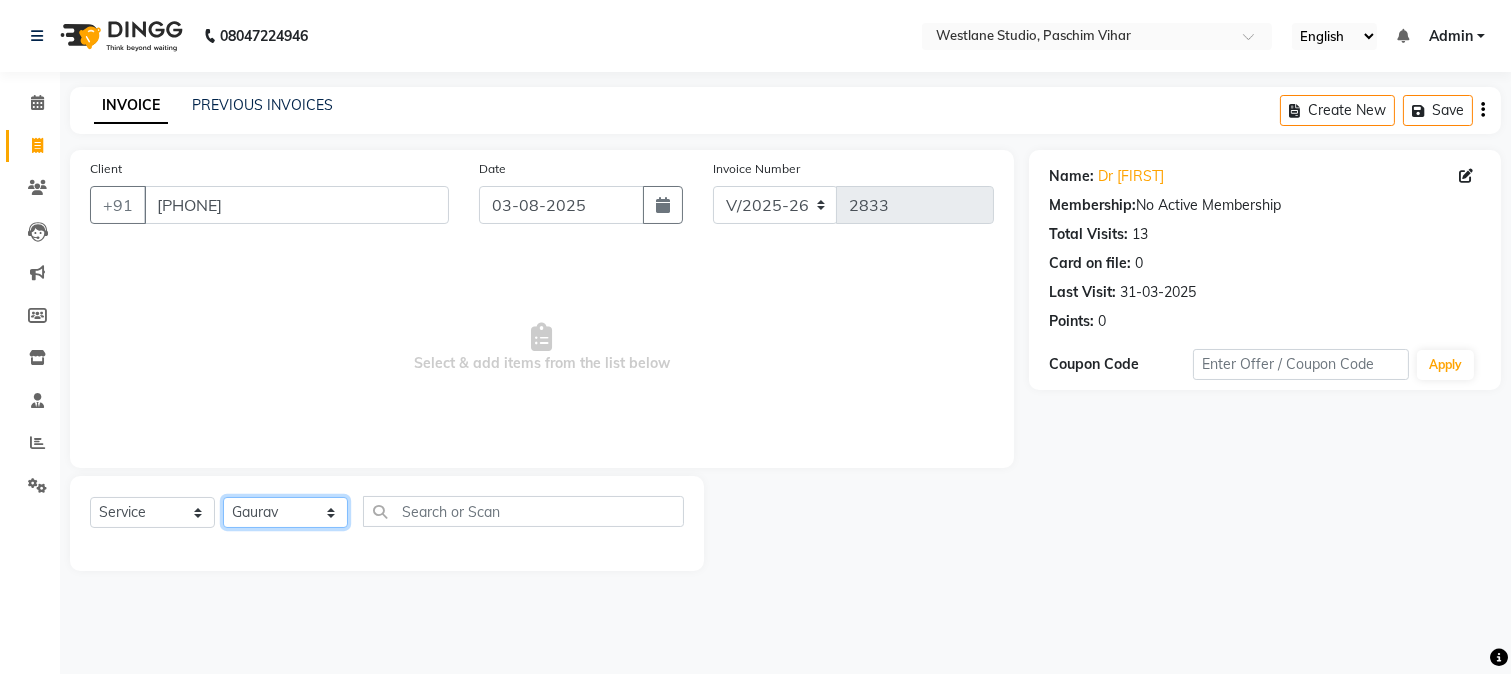 click on "Select Stylist Akash Anu Arun Gaurav  GULFAM jeeshan MANISH NADEEM ALI Nitin Sajwan Raja  Ranjeet RENU RIDHIMA BHATIA Rohit SAGAR Shakel SOHEIL Sonam SUNIL USHA" 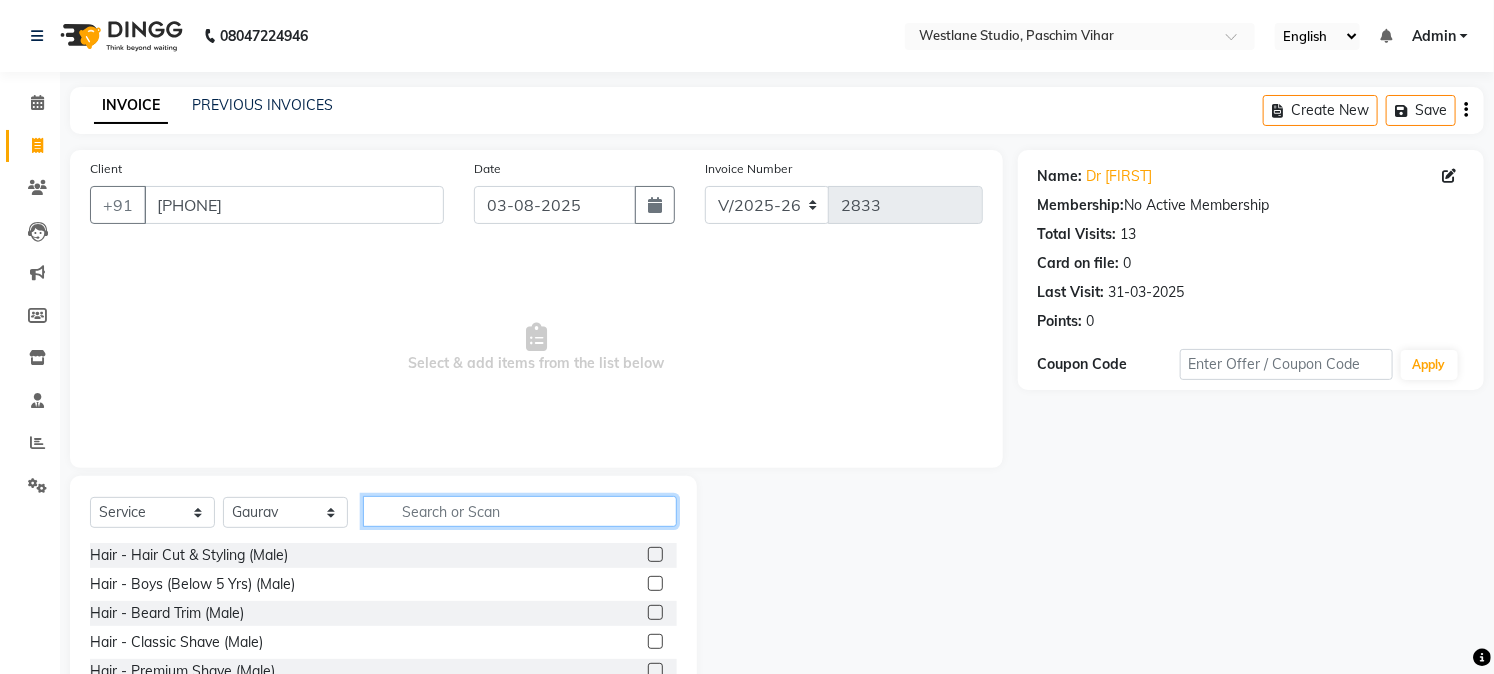 click 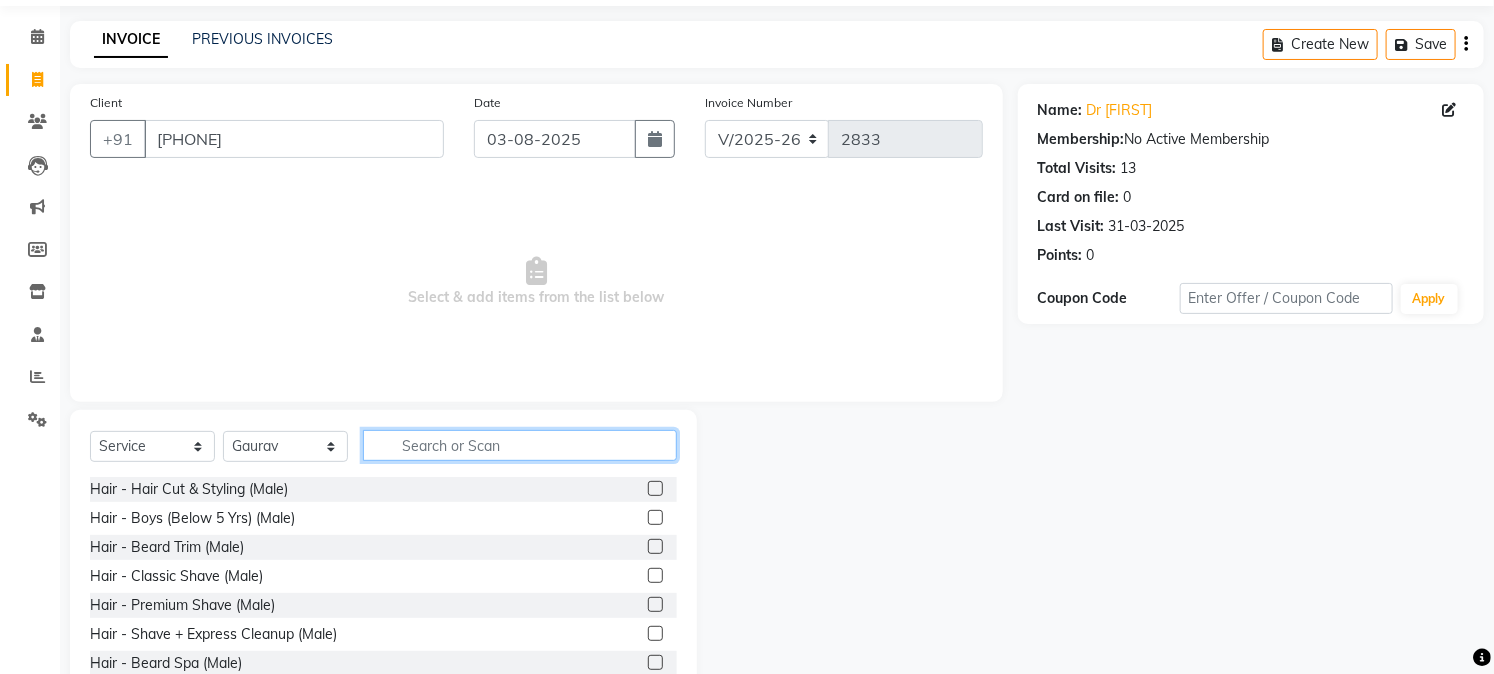 scroll, scrollTop: 126, scrollLeft: 0, axis: vertical 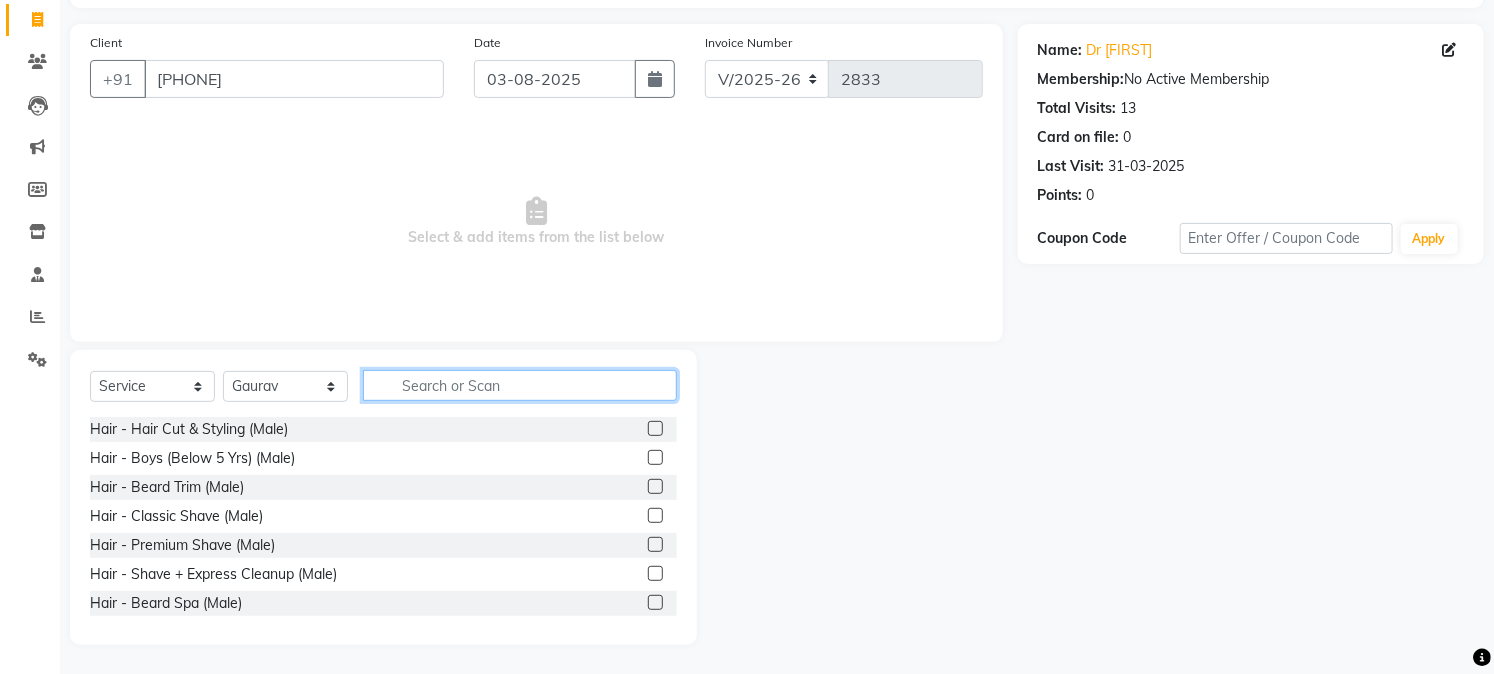 click 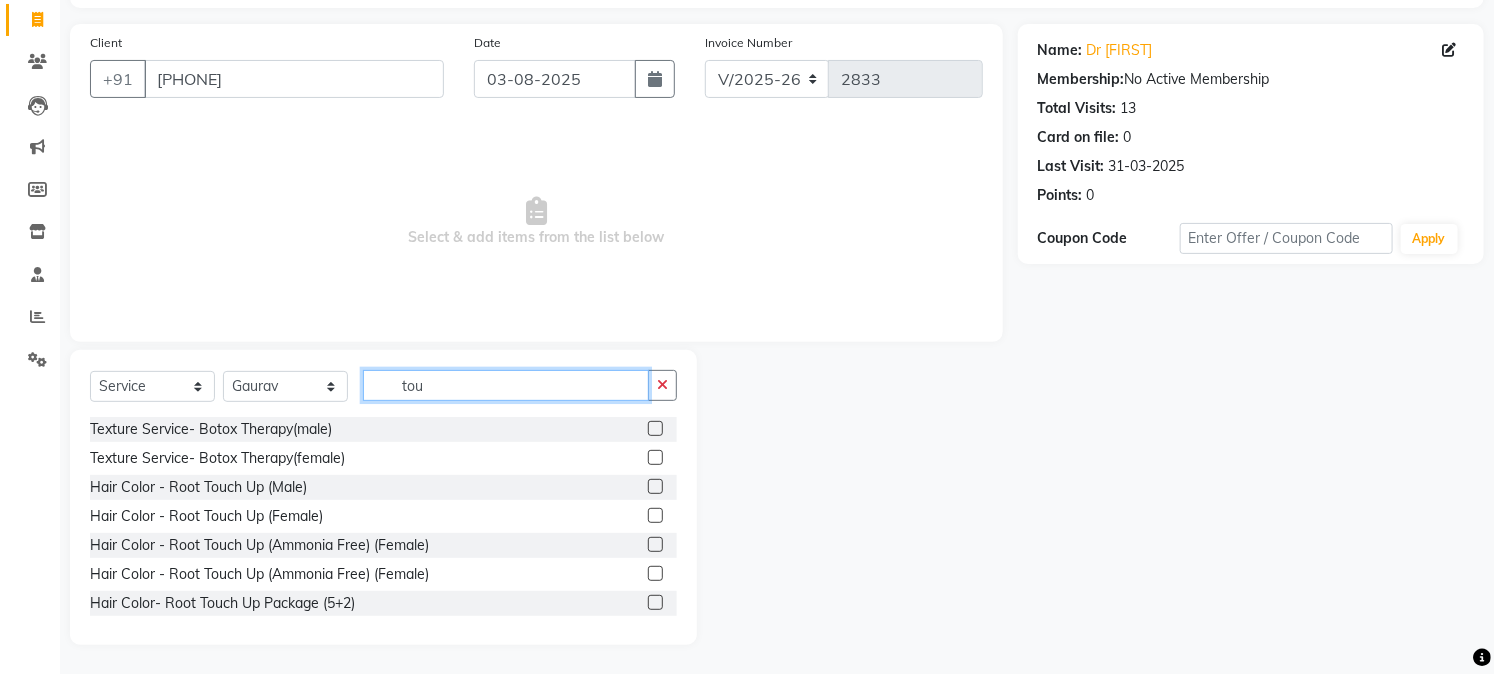 scroll, scrollTop: 72, scrollLeft: 0, axis: vertical 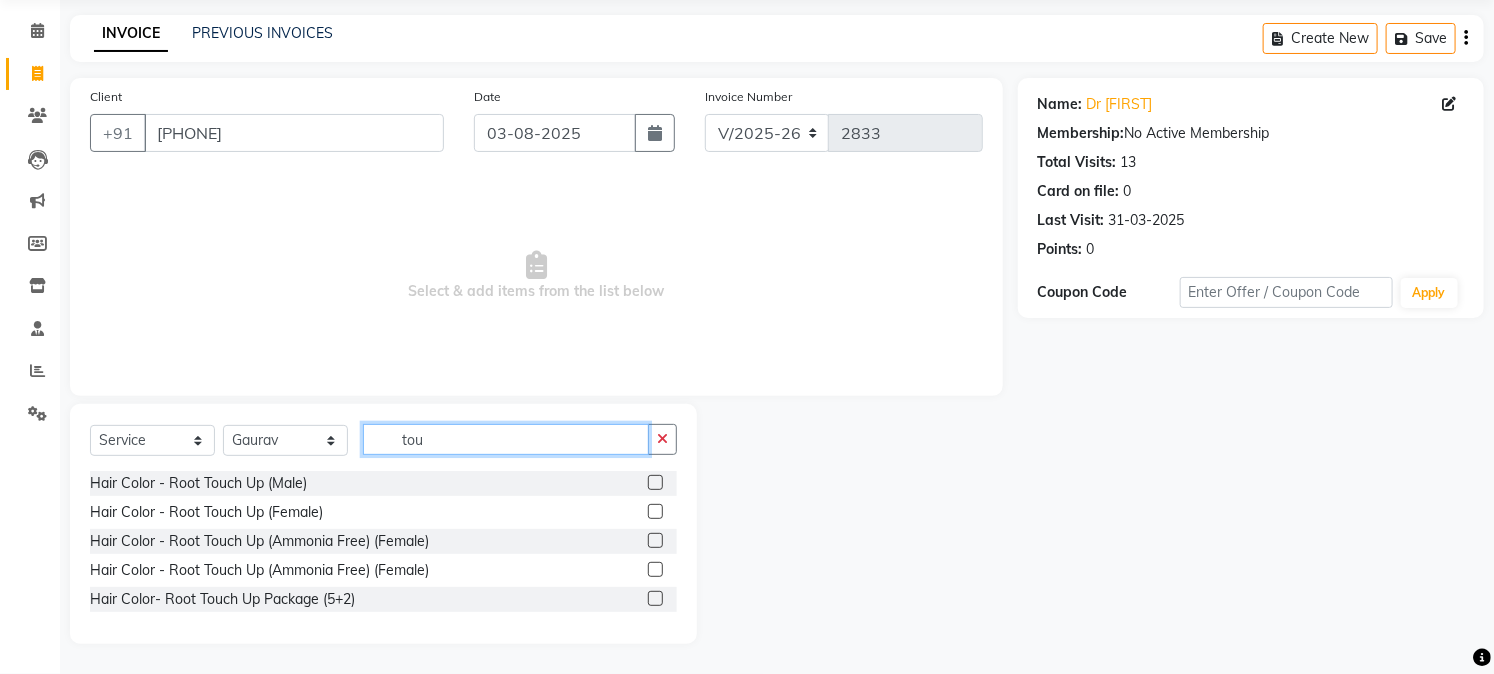 type on "tou" 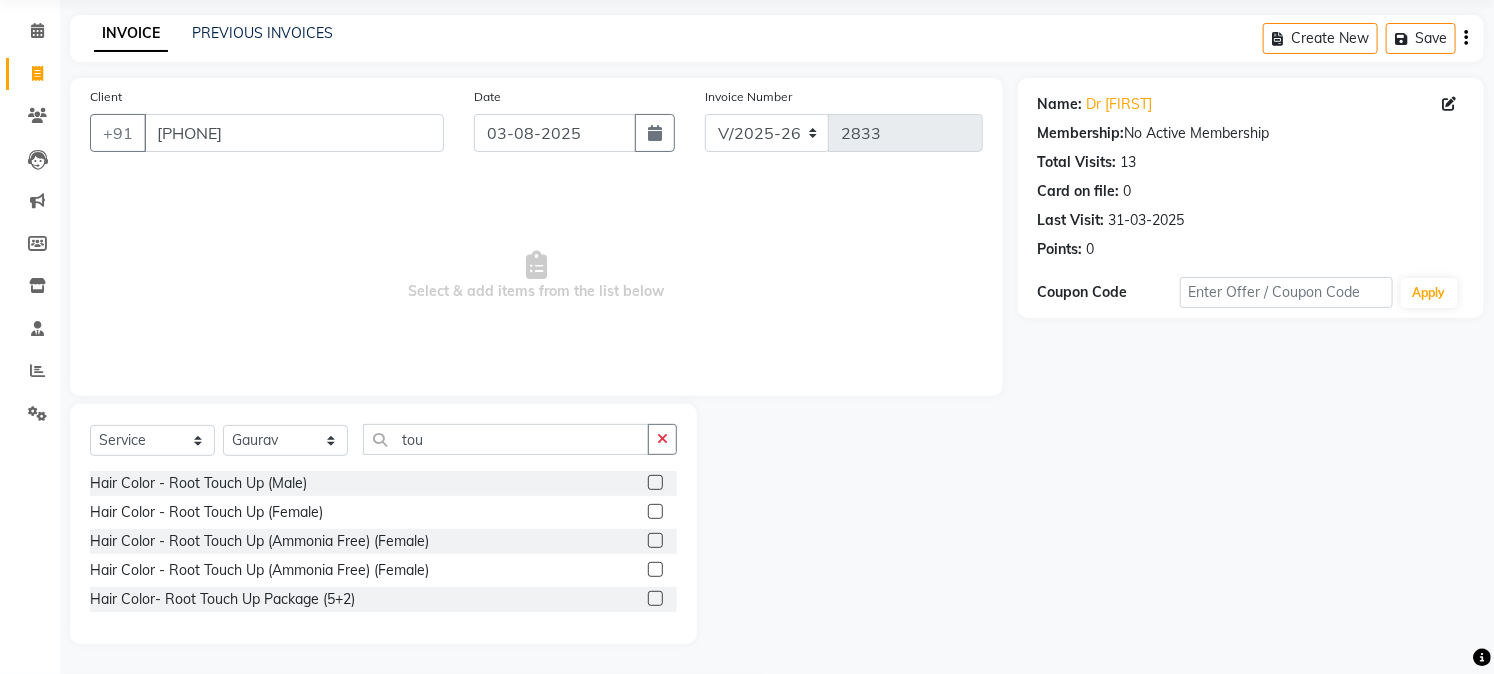 click 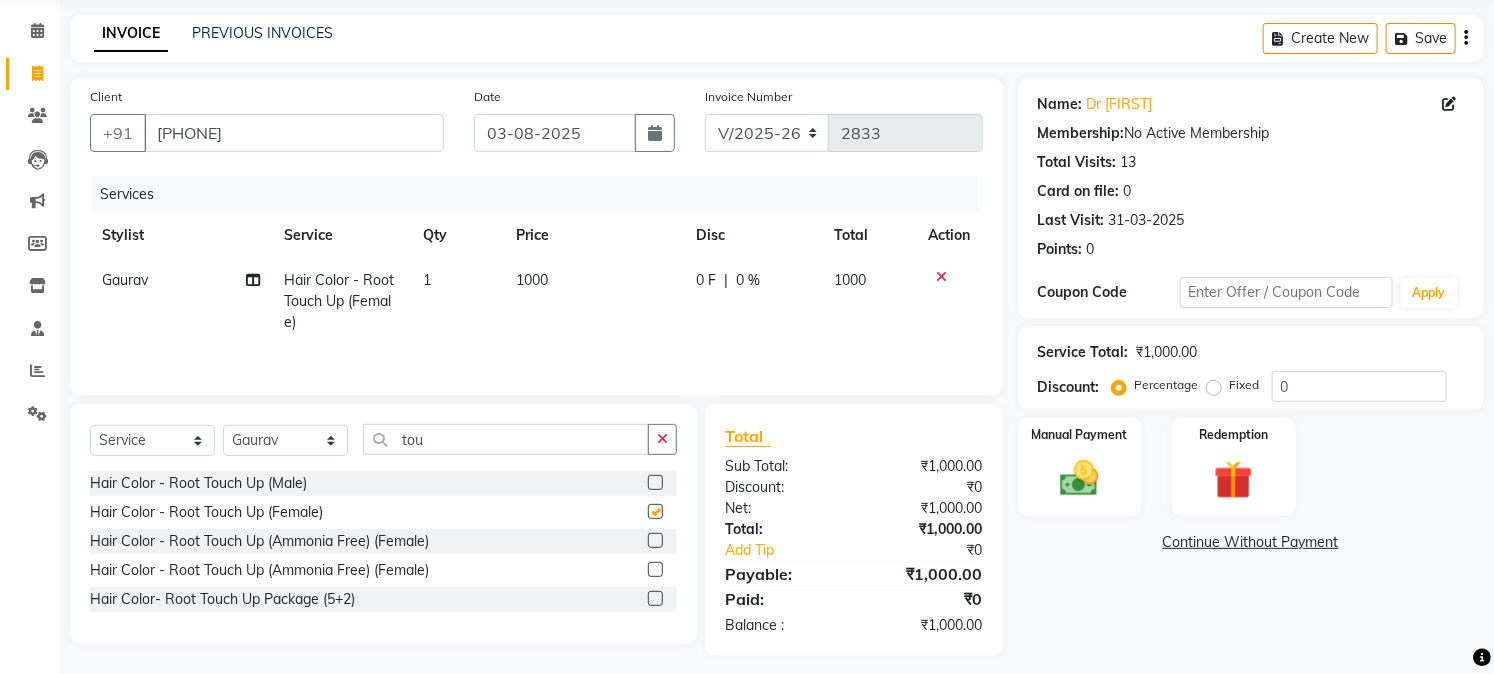 checkbox on "false" 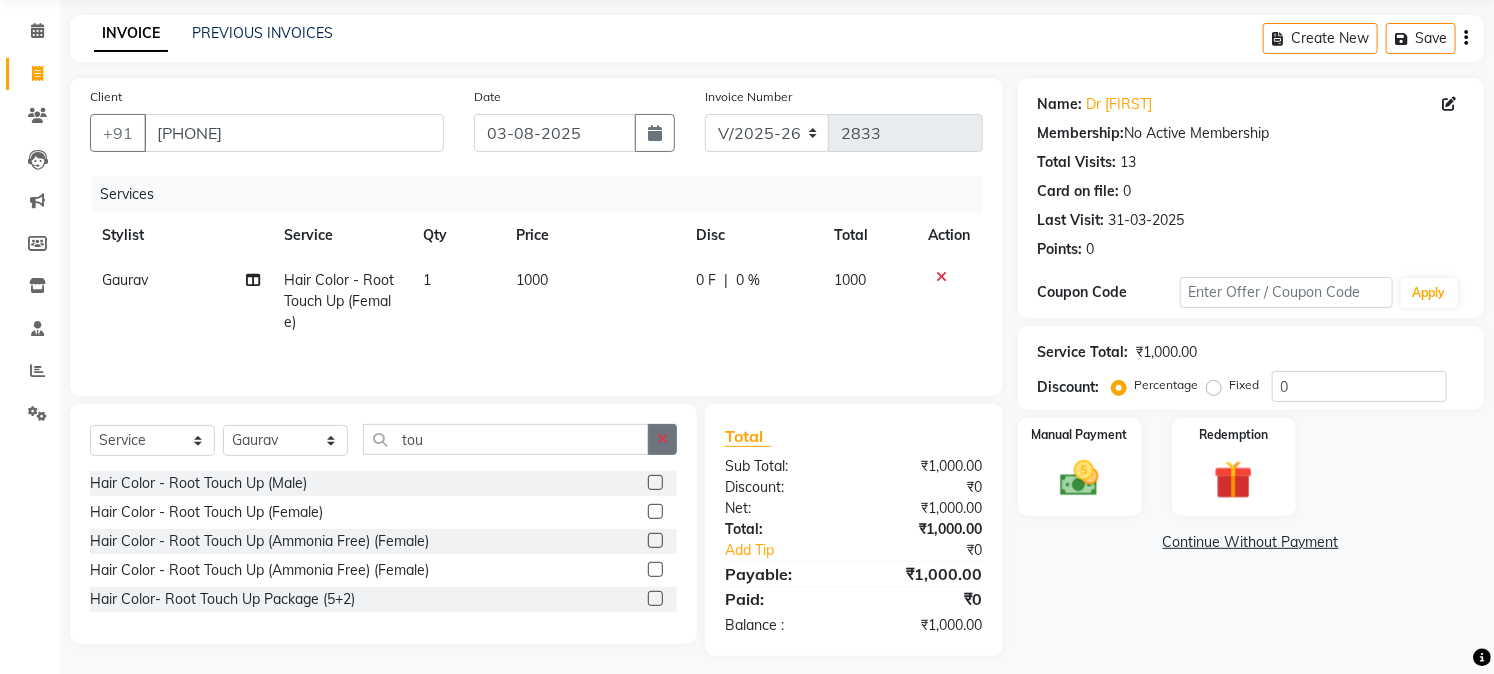 click 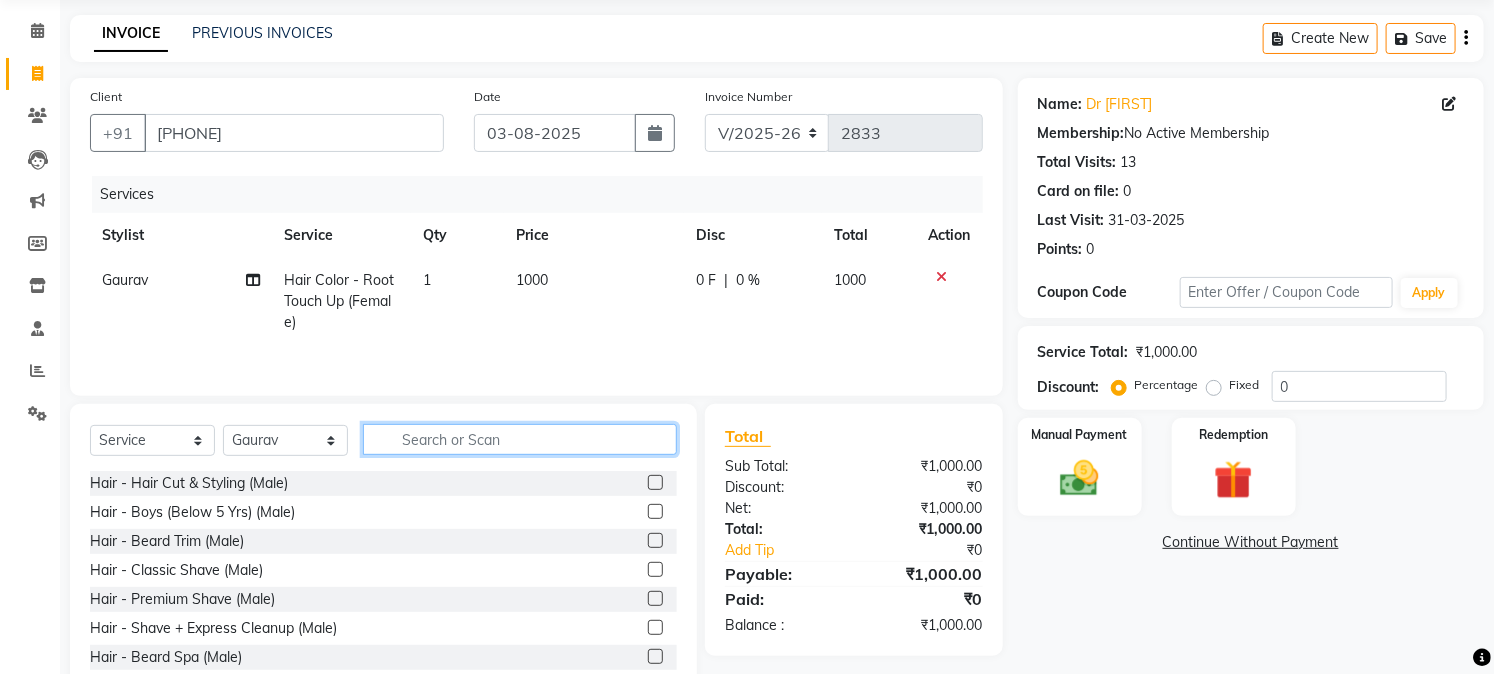 click 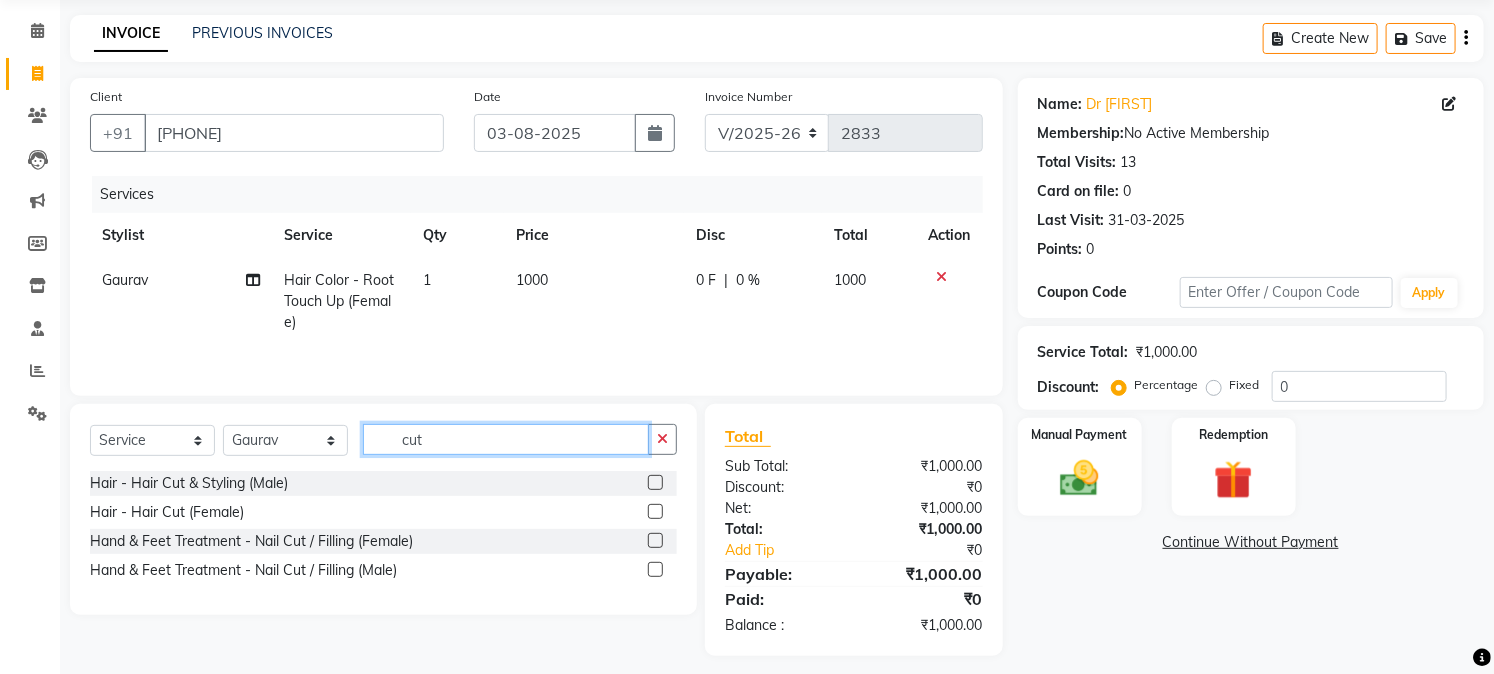type on "cut" 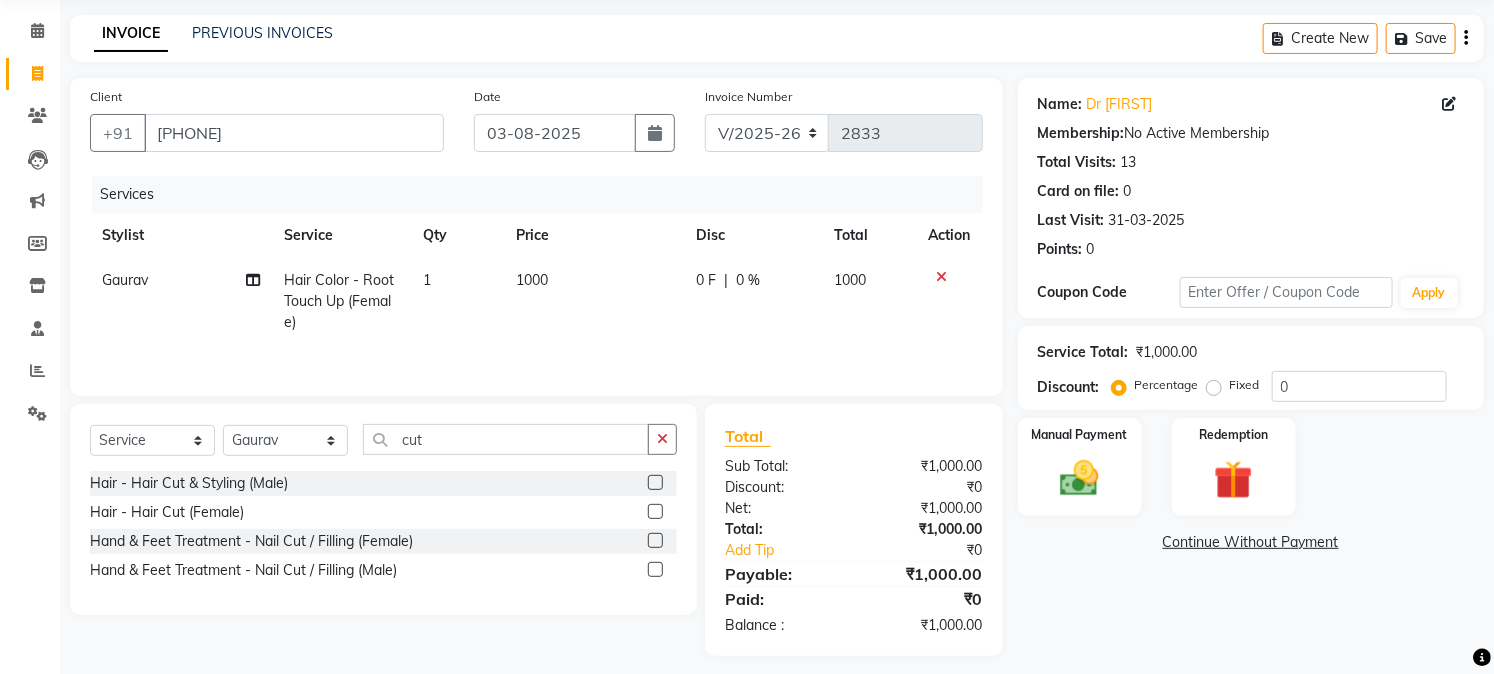 click 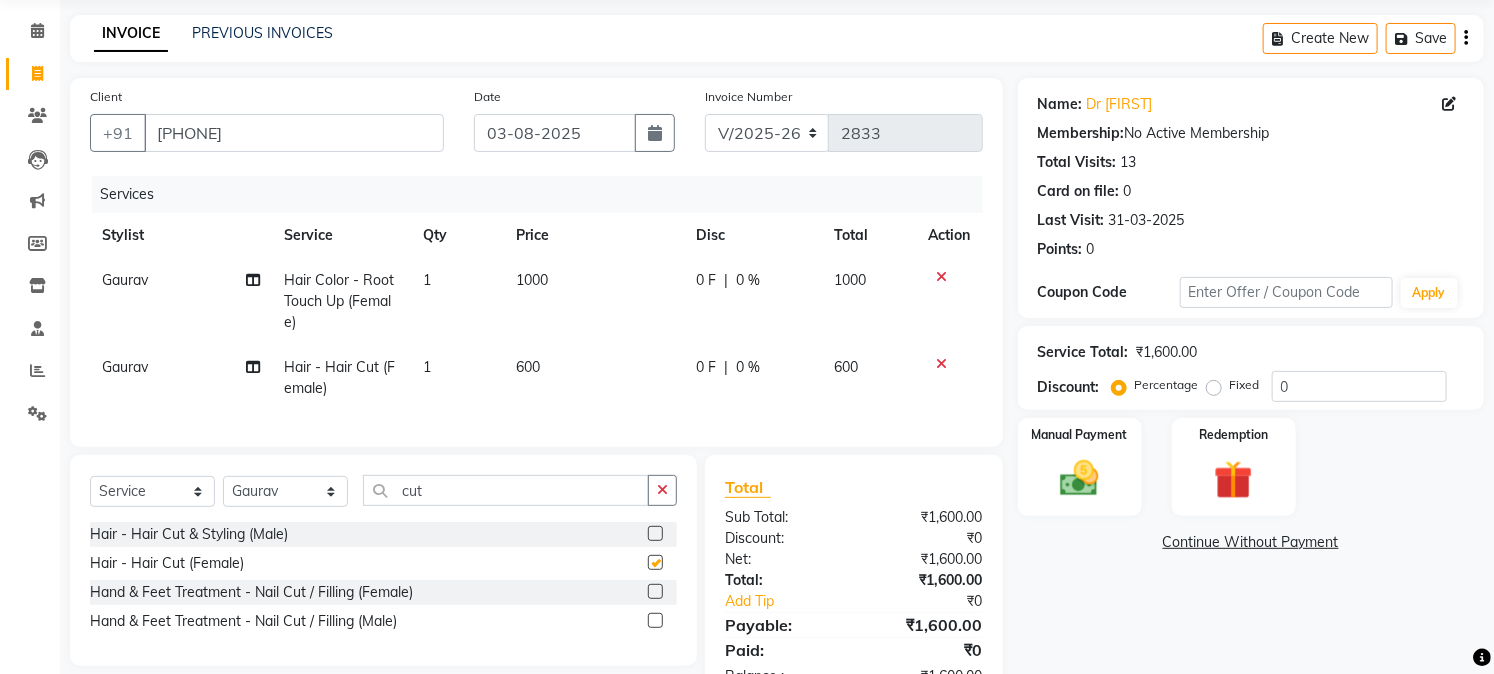 checkbox on "false" 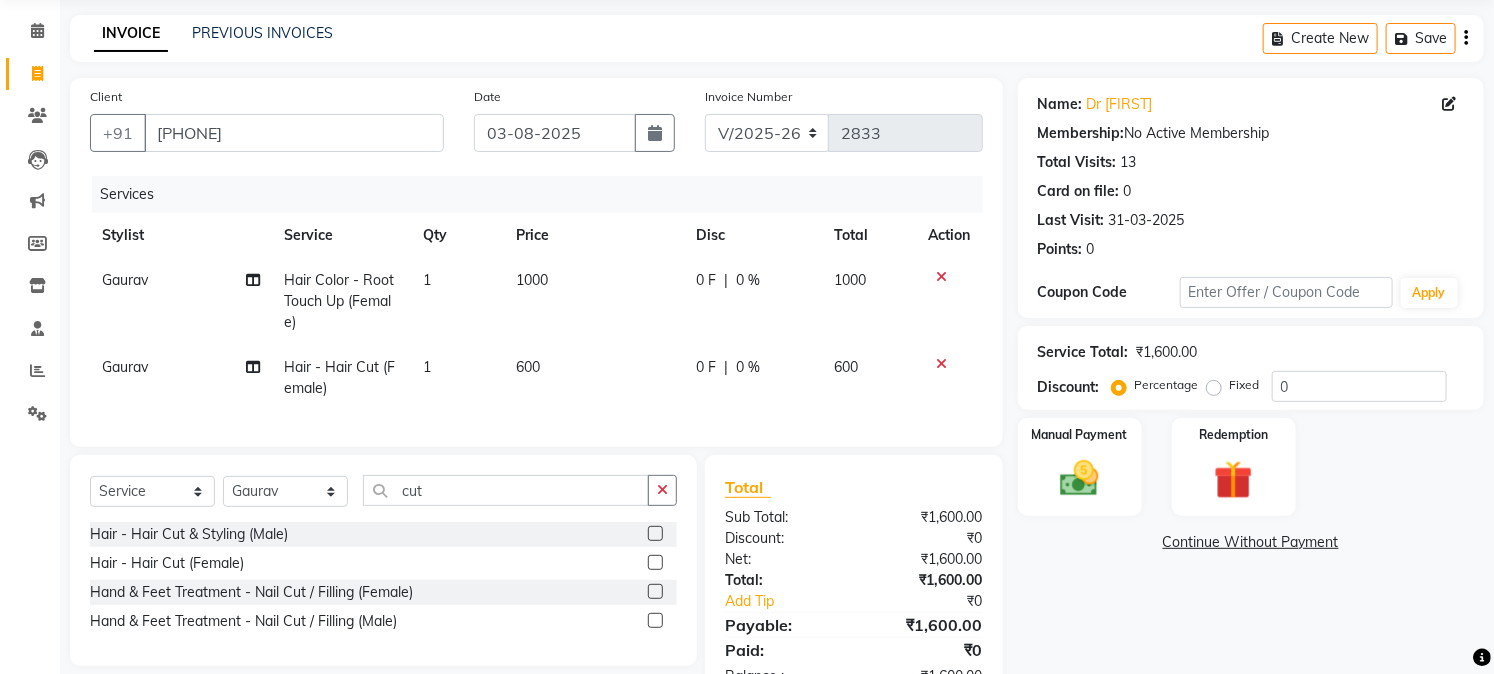 click on "600" 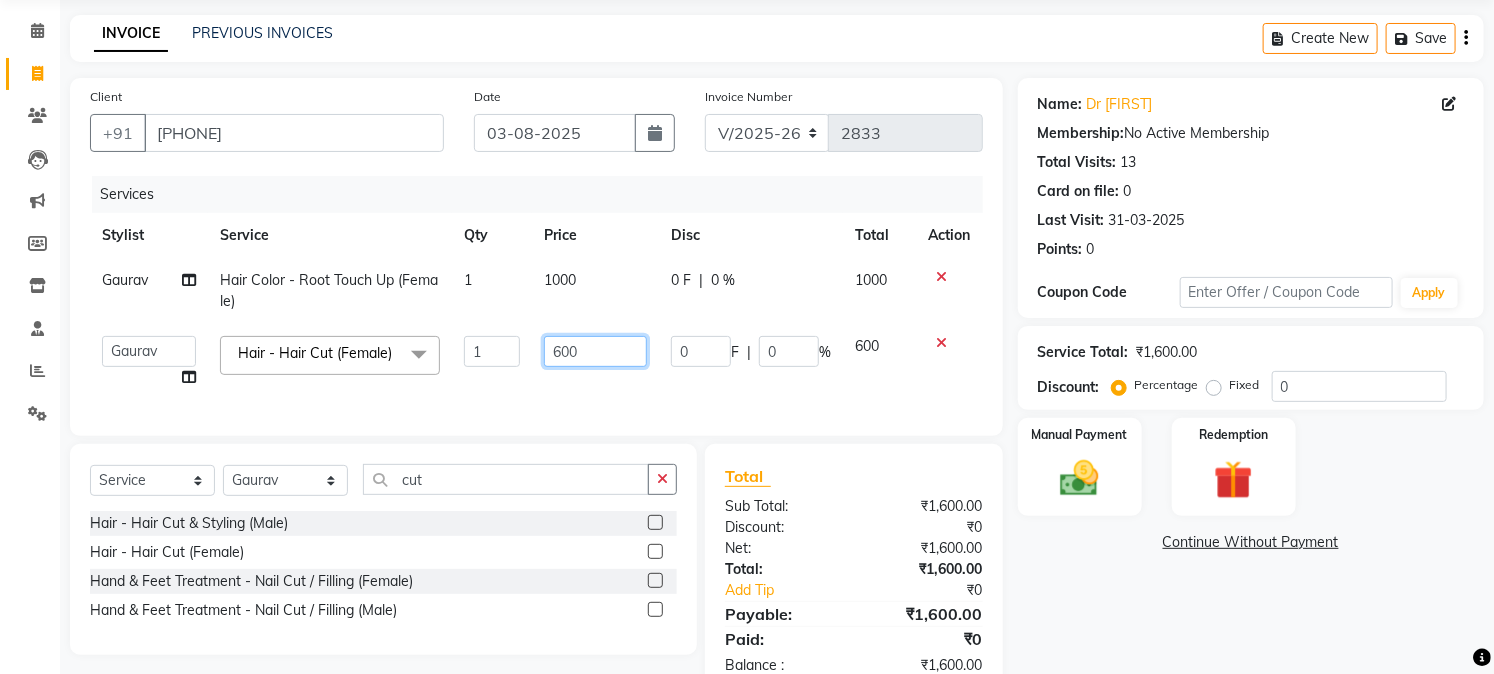 click on "600" 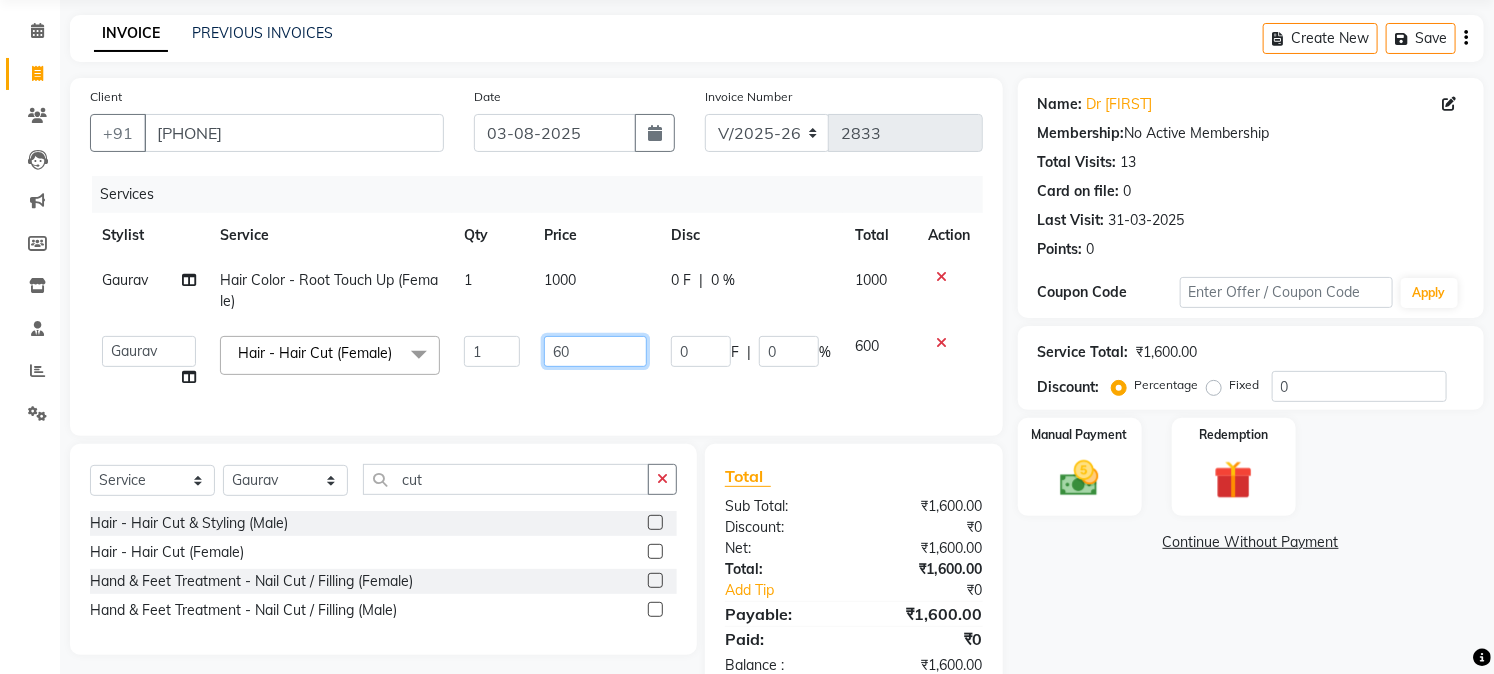 type on "6" 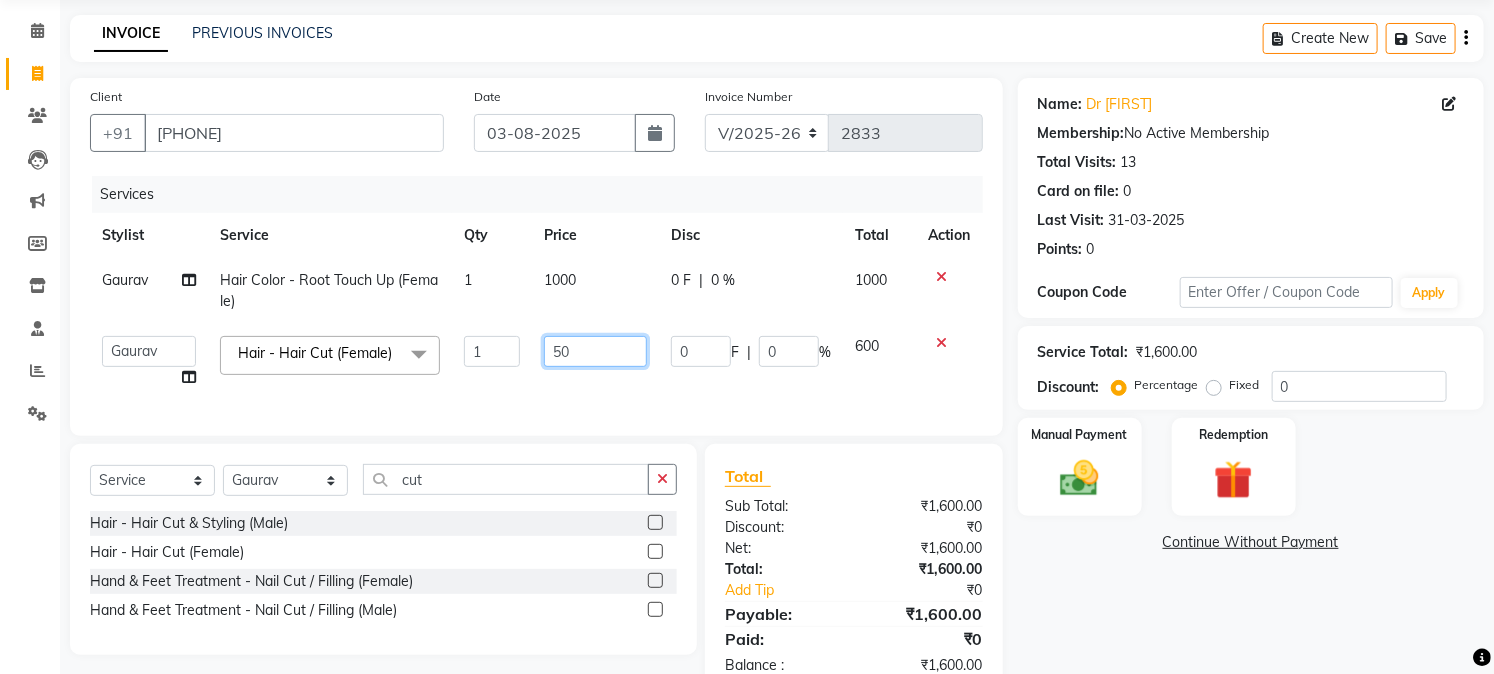 type on "500" 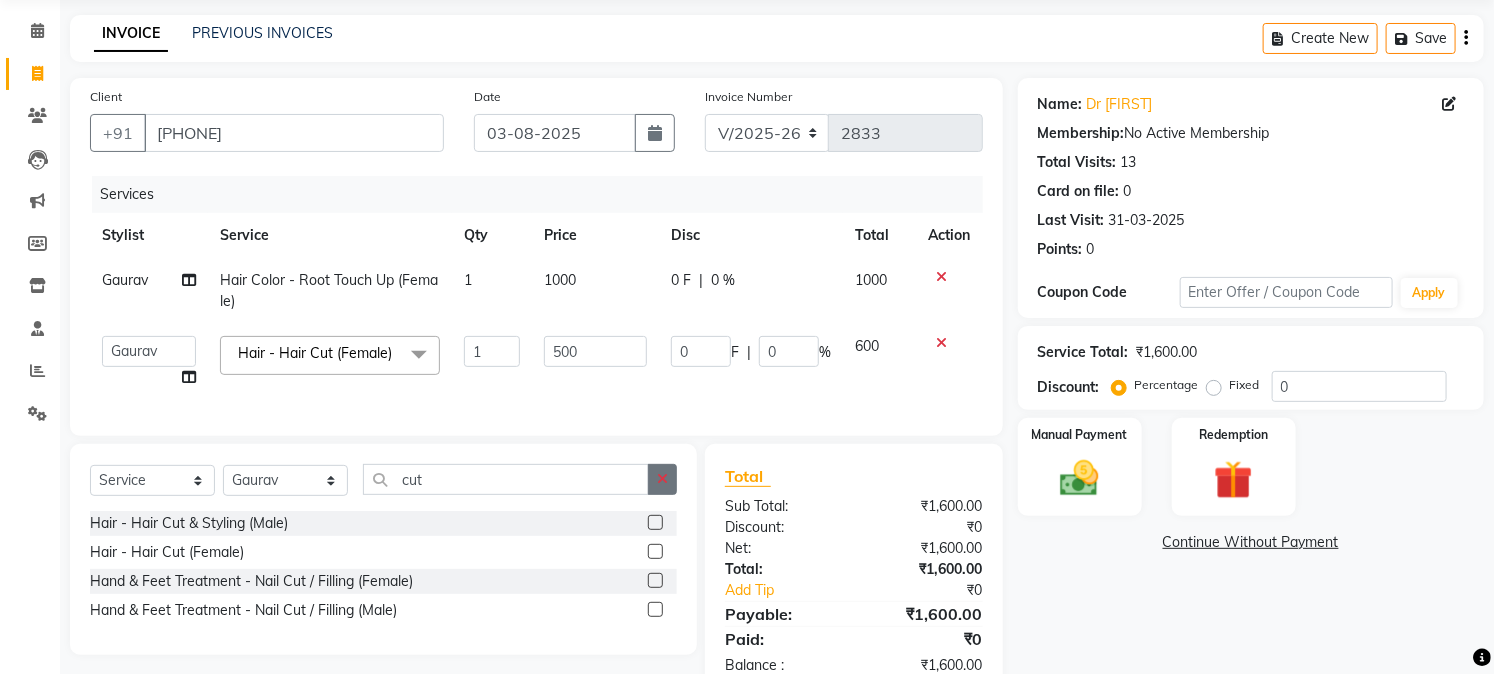 click 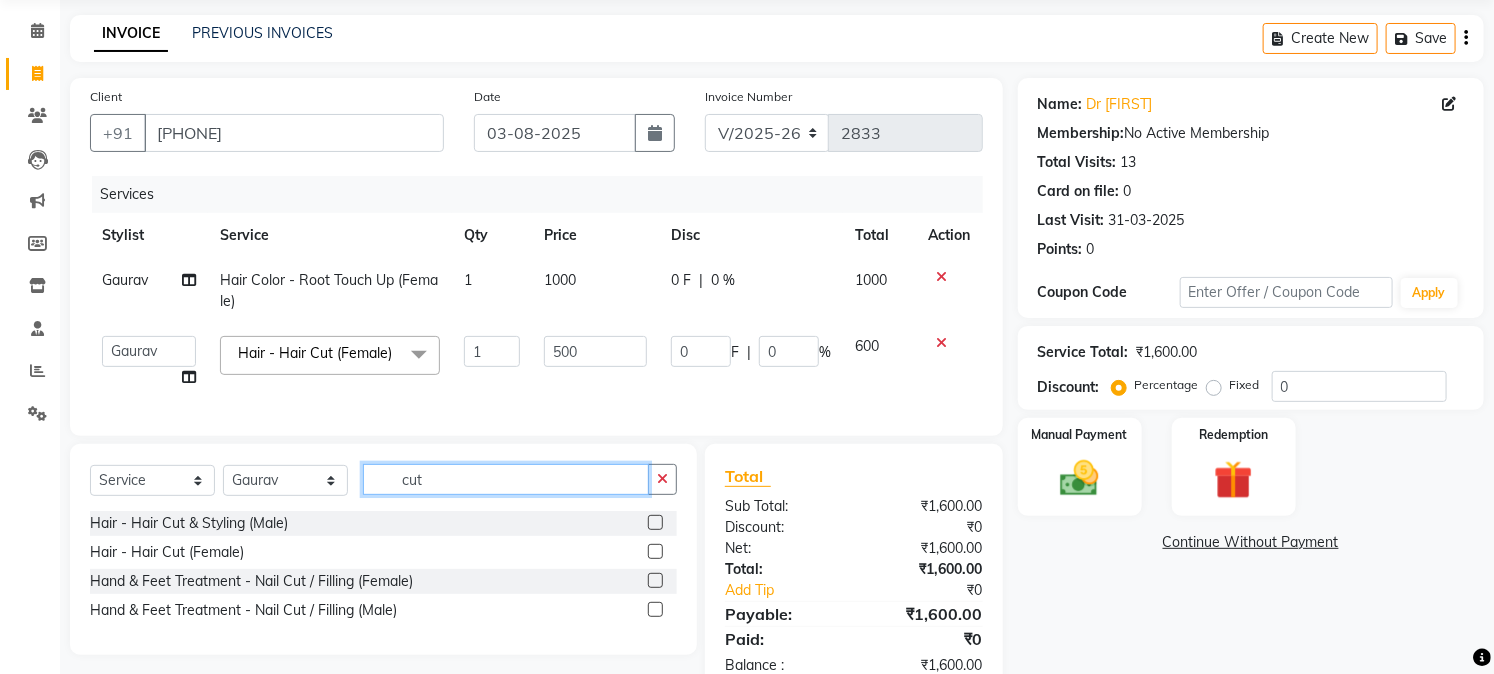 type 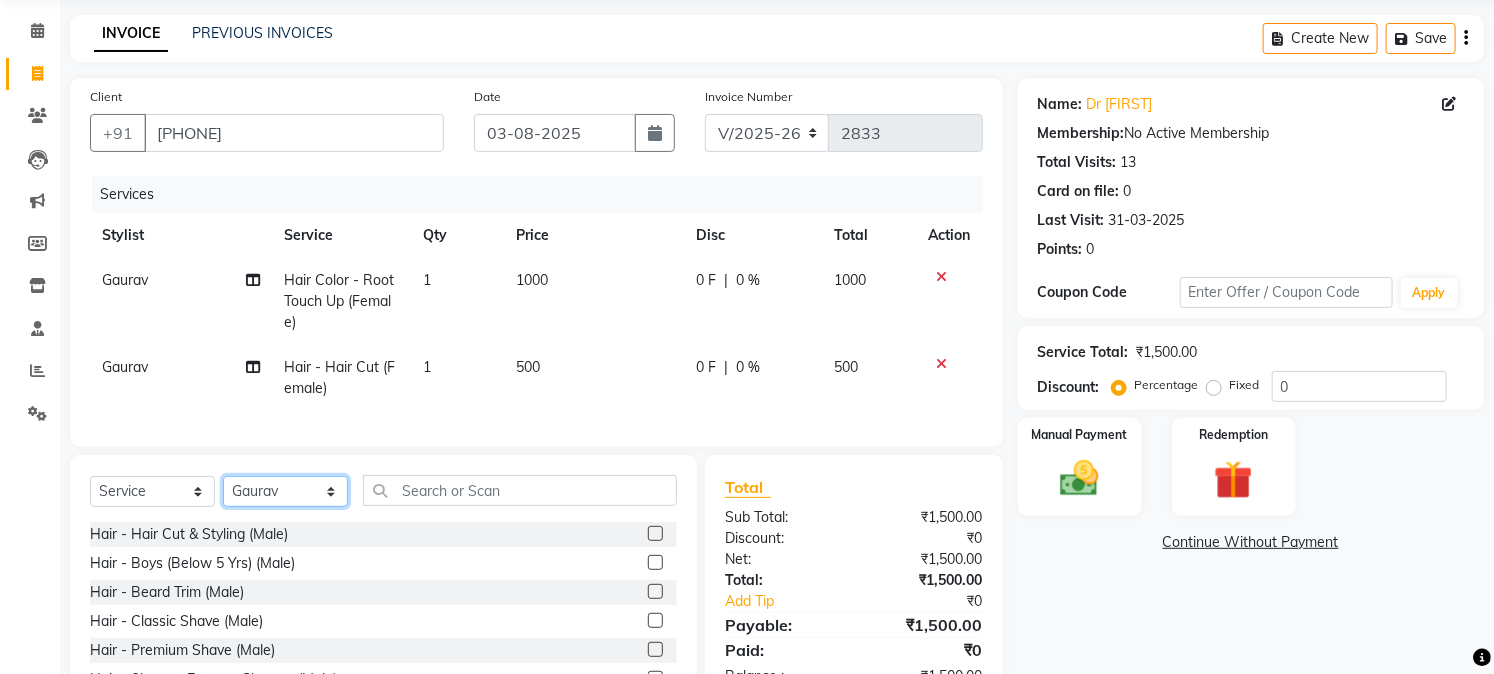 click on "Select Stylist Akash Anu Arun Gaurav  GULFAM jeeshan MANISH NADEEM ALI Nitin Sajwan Raja  Ranjeet RENU RIDHIMA BHATIA Rohit SAGAR Shakel SOHEIL Sonam SUNIL USHA" 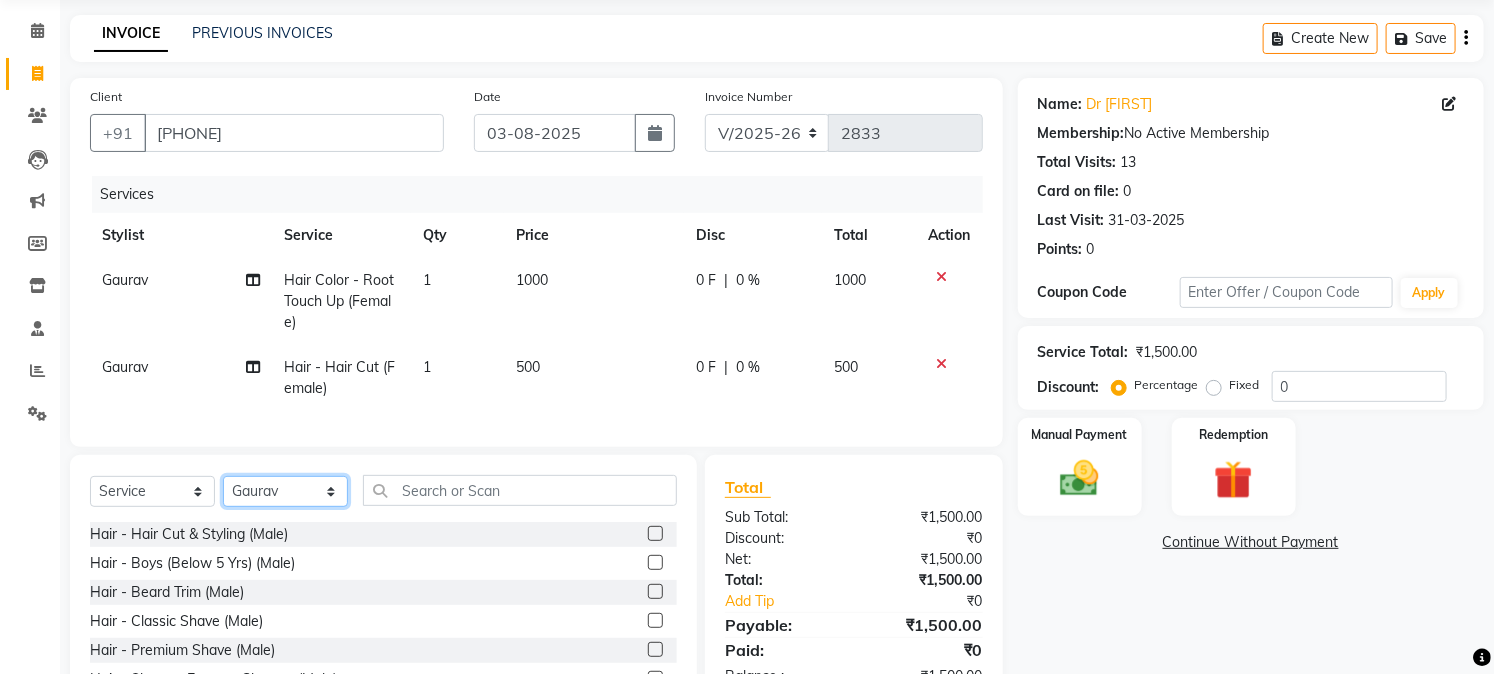 select on "59104" 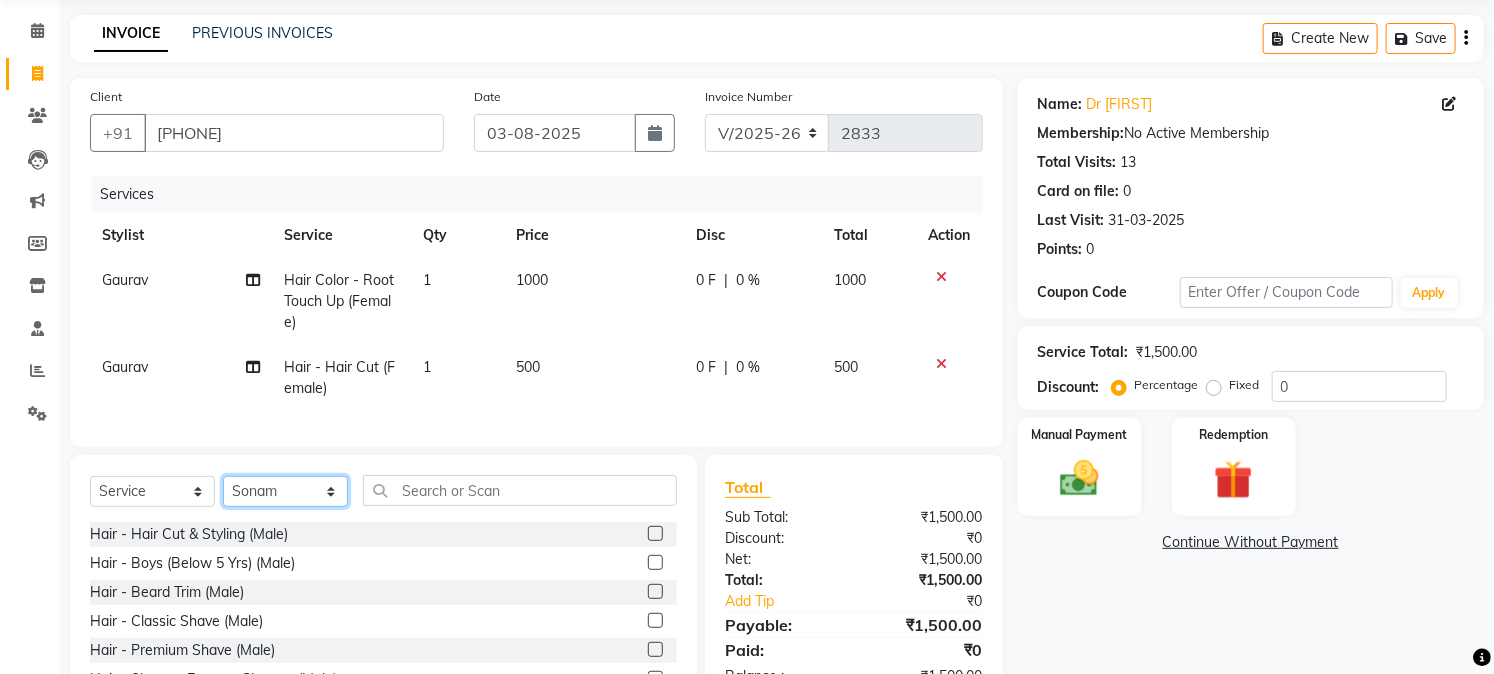 click on "Select Stylist Akash Anu Arun Gaurav  GULFAM jeeshan MANISH NADEEM ALI Nitin Sajwan Raja  Ranjeet RENU RIDHIMA BHATIA Rohit SAGAR Shakel SOHEIL Sonam SUNIL USHA" 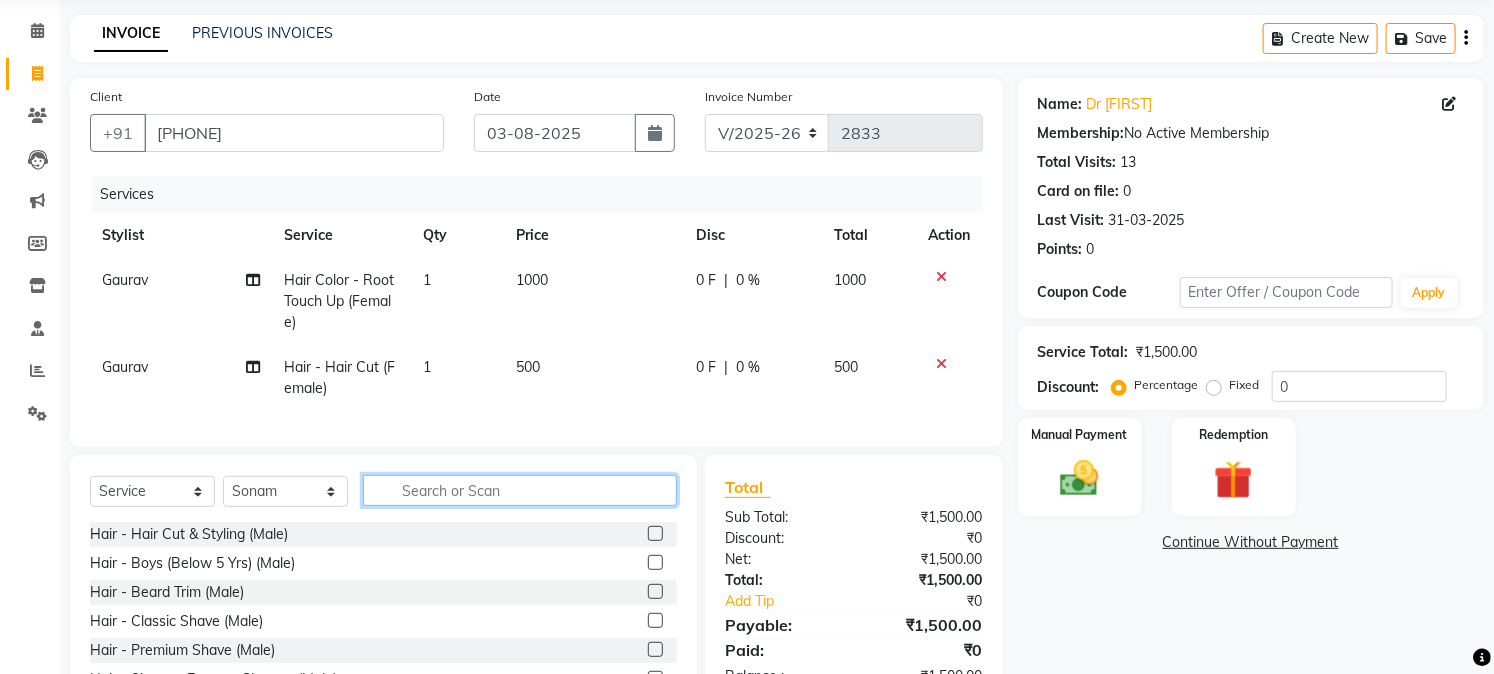 click 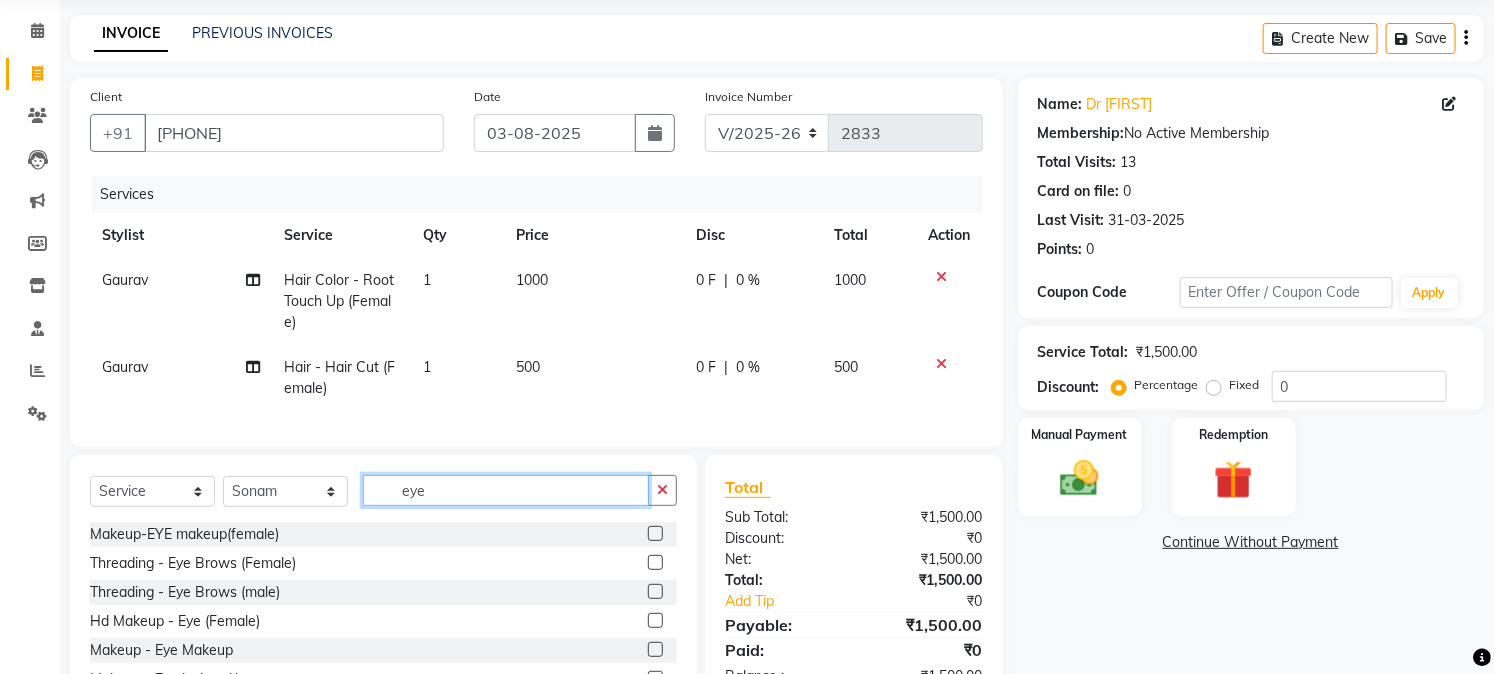 type on "eye" 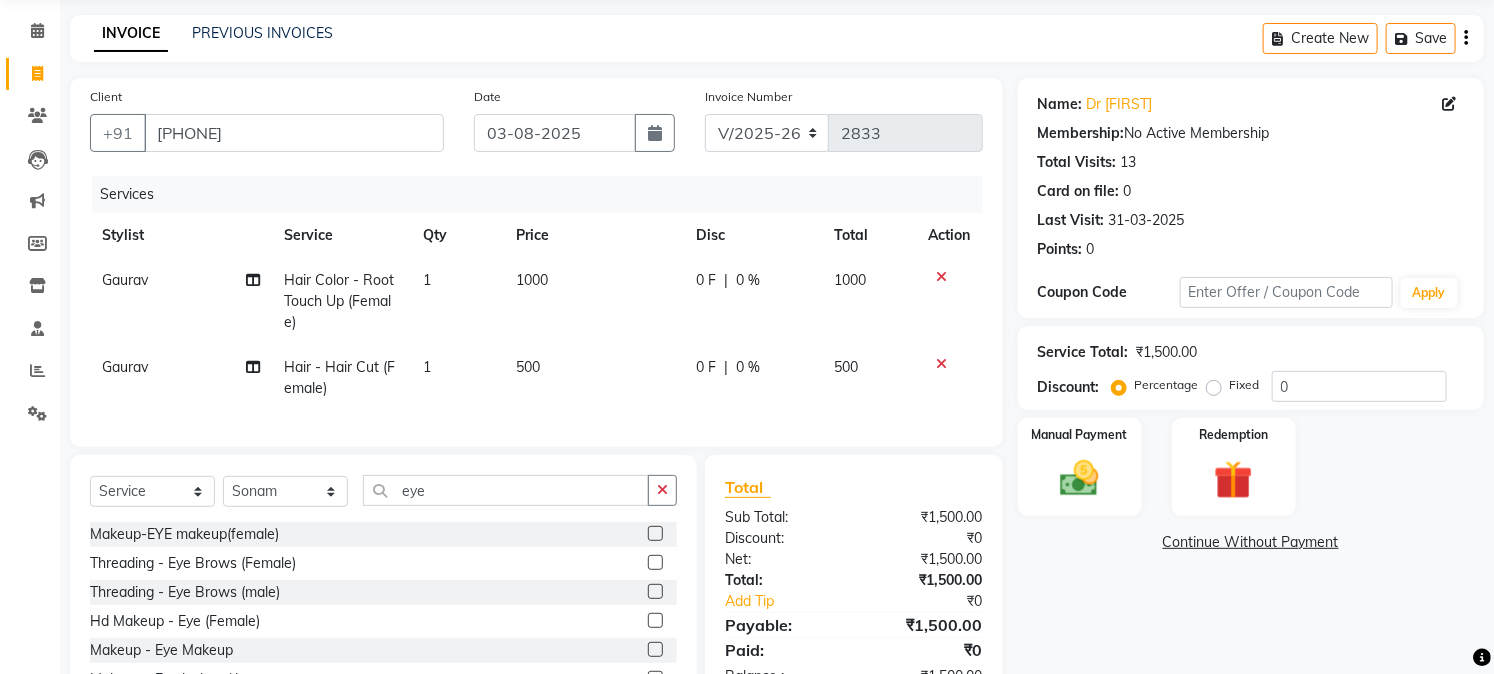 click 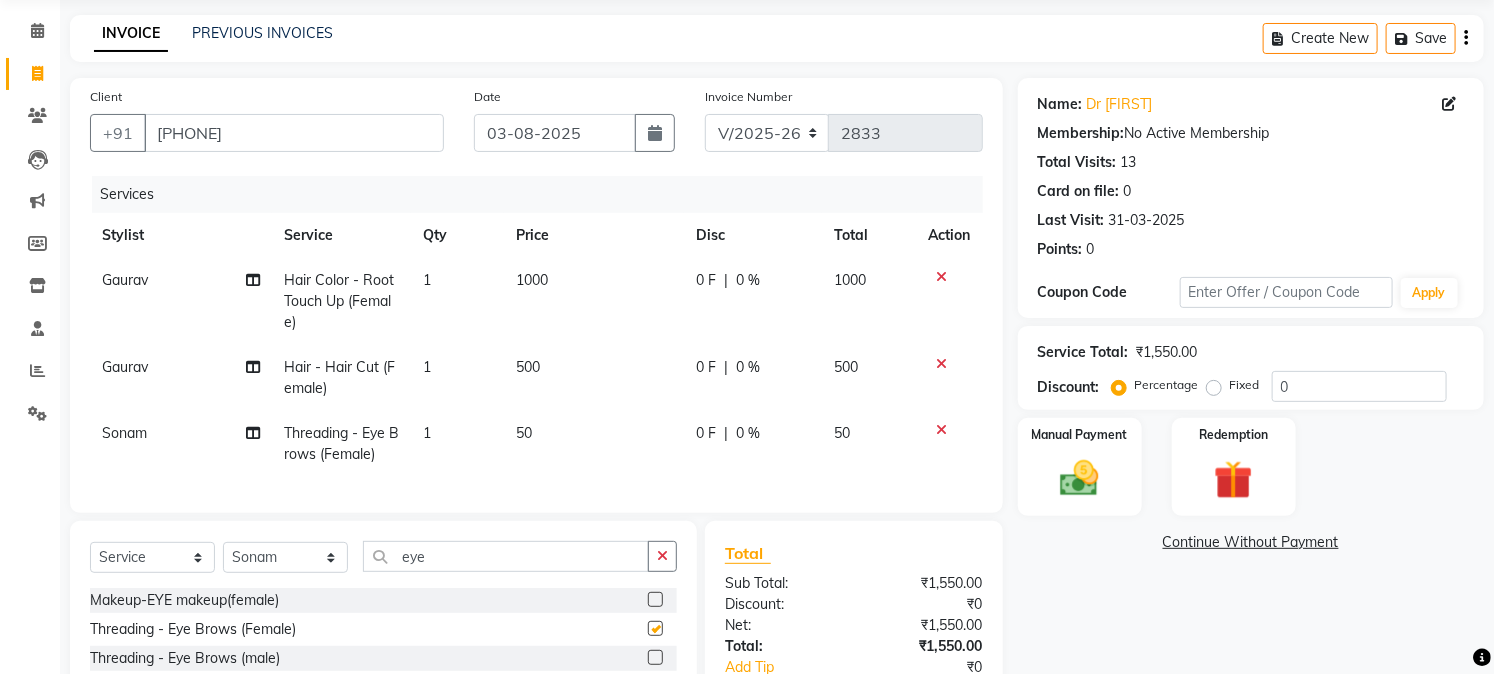 checkbox on "false" 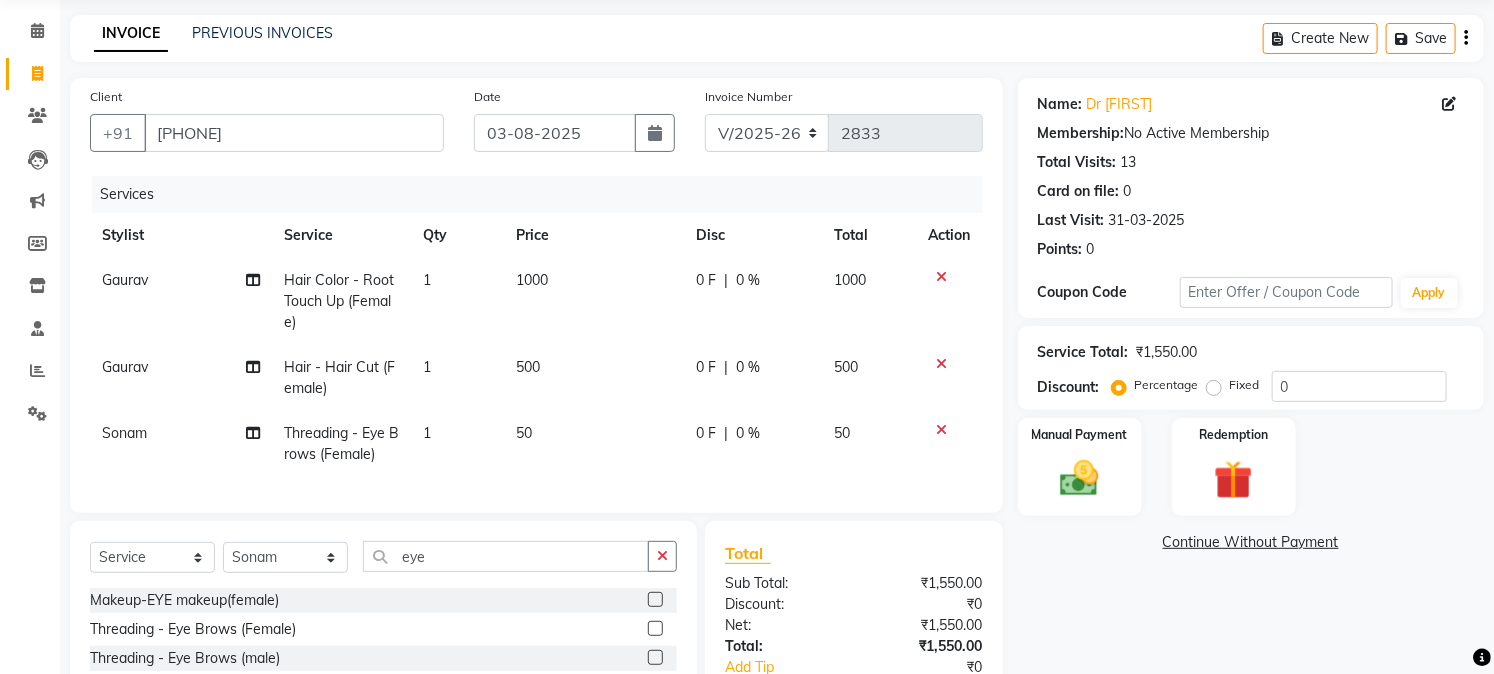 click on "50" 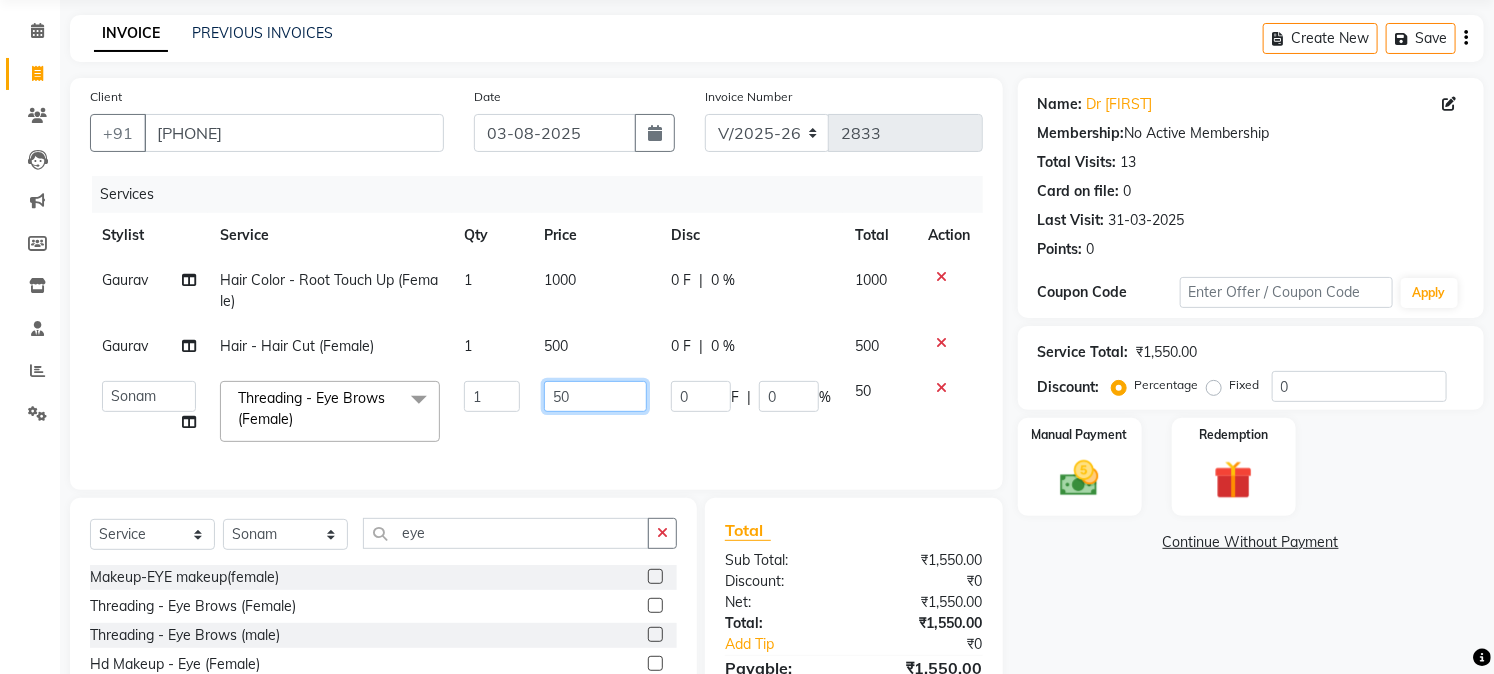 click on "50" 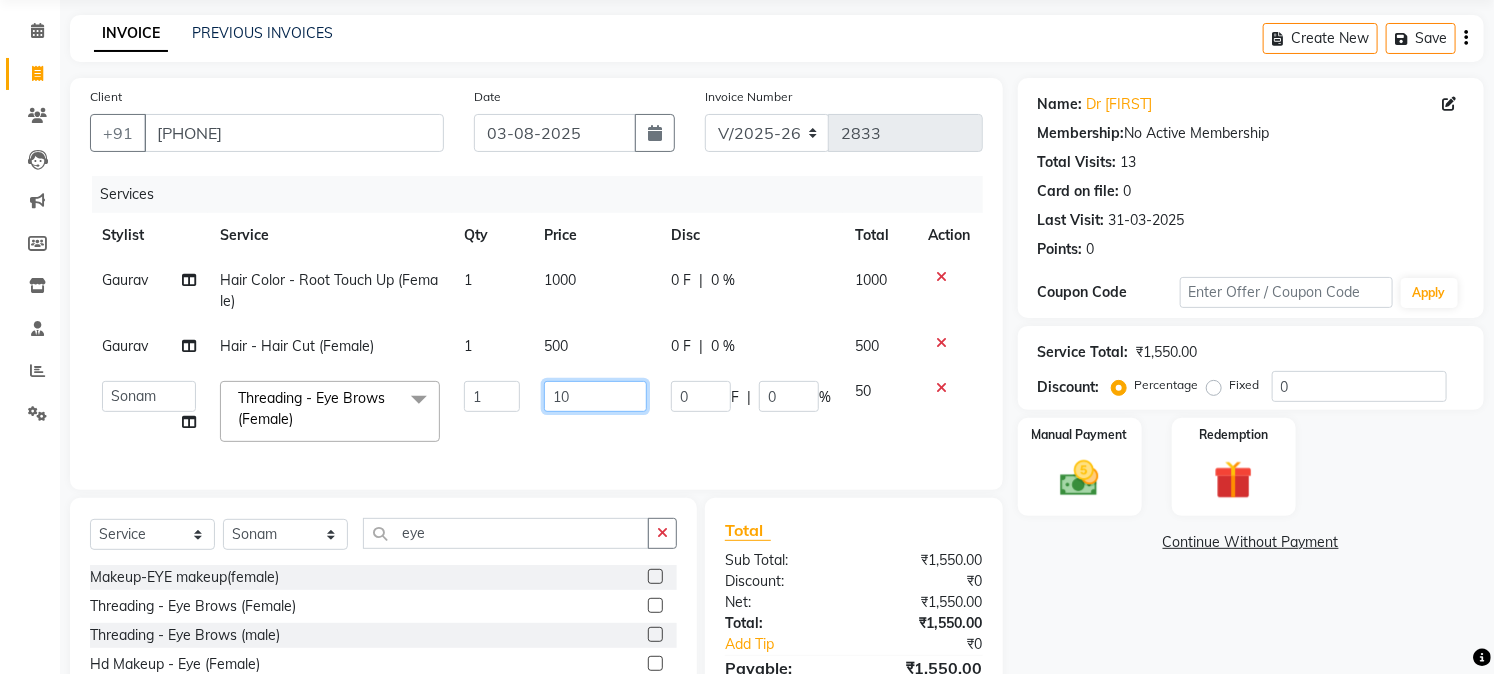 type on "100" 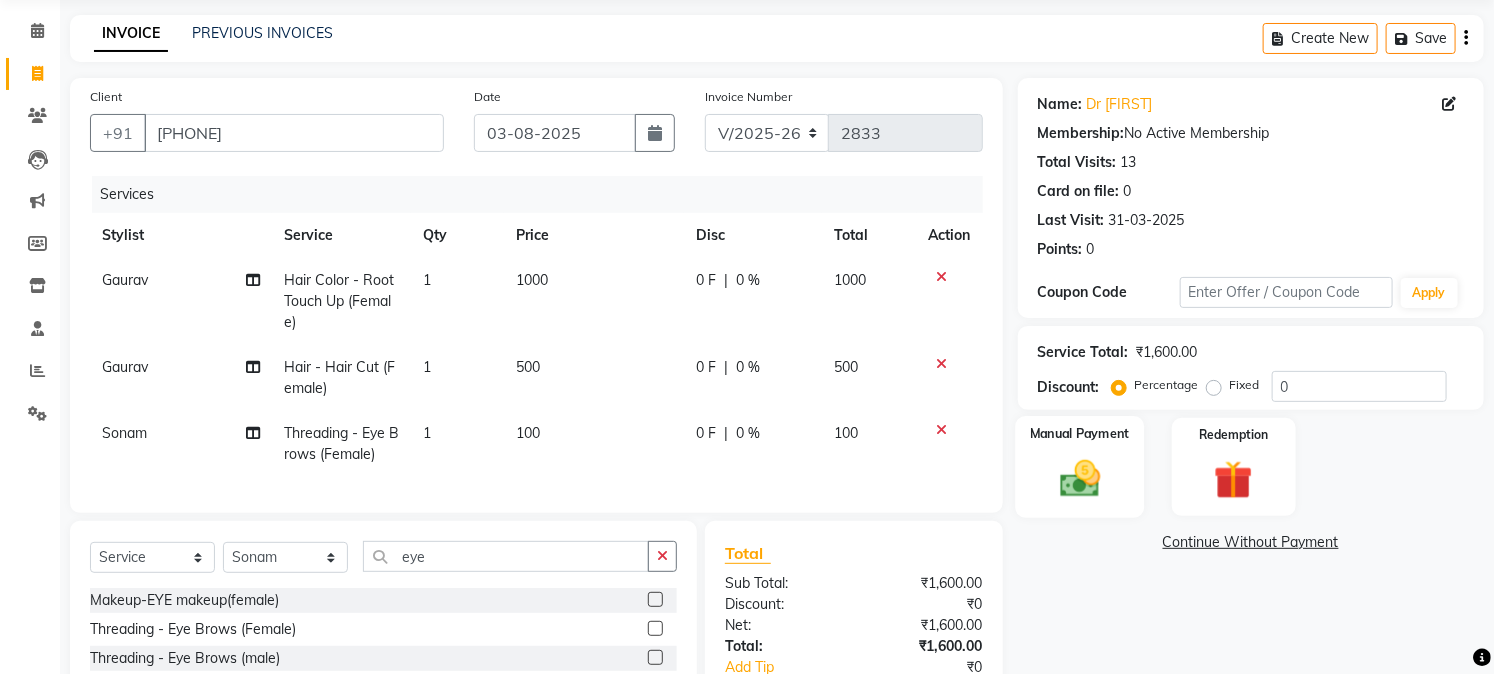 click 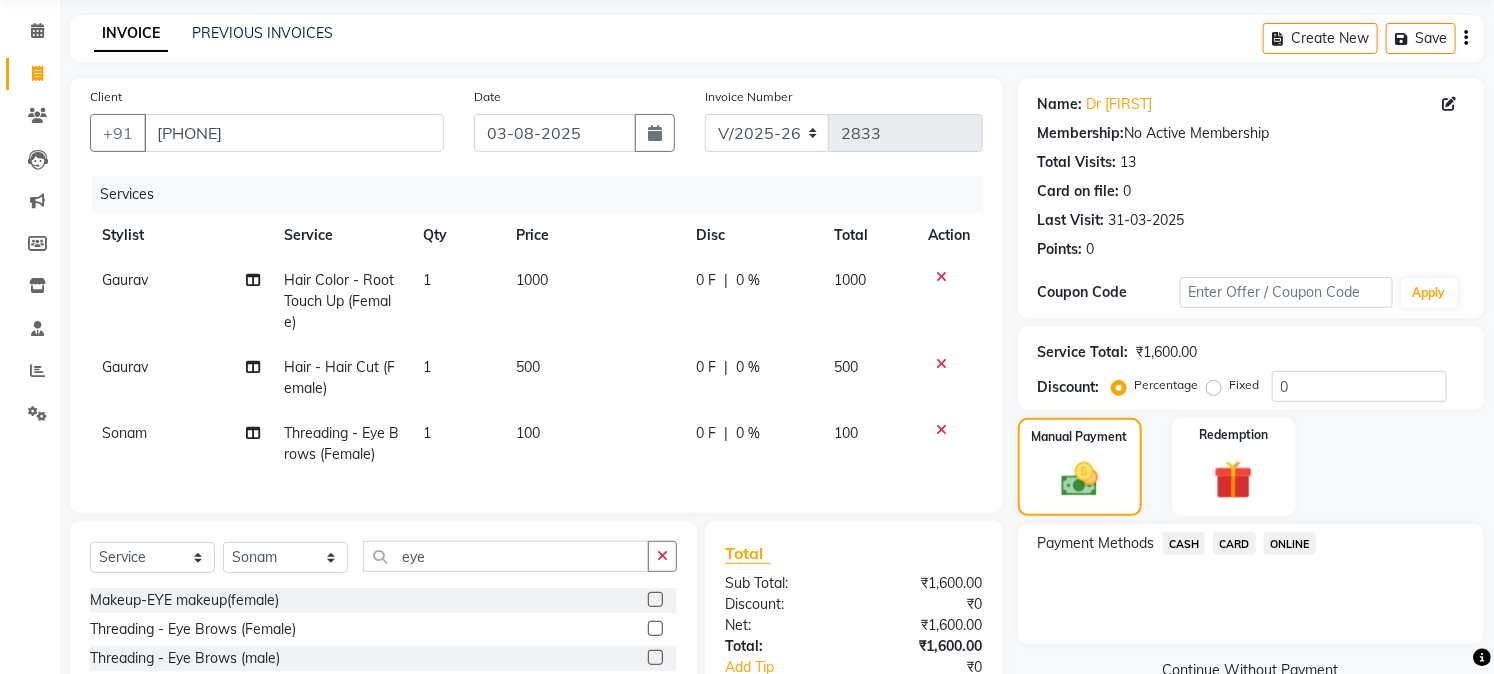click on "CARD" 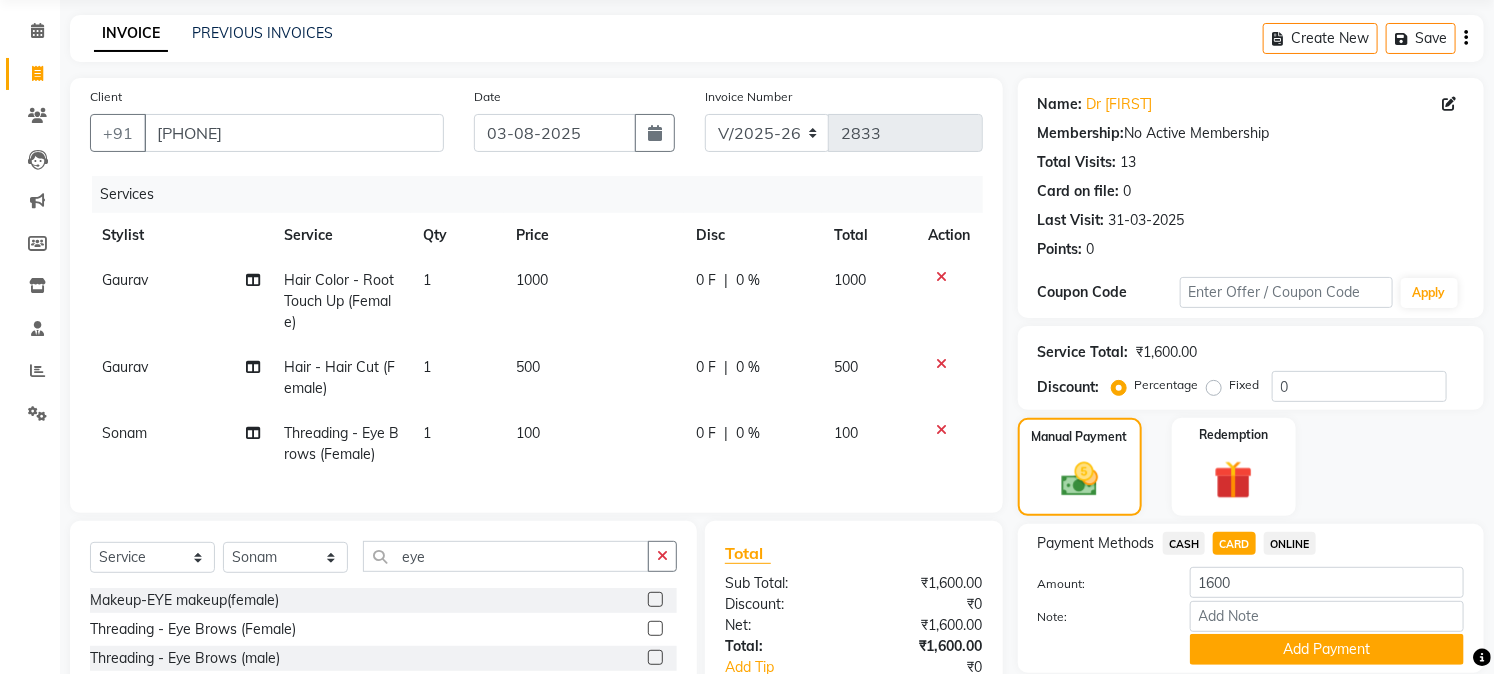 click on "Add Payment" 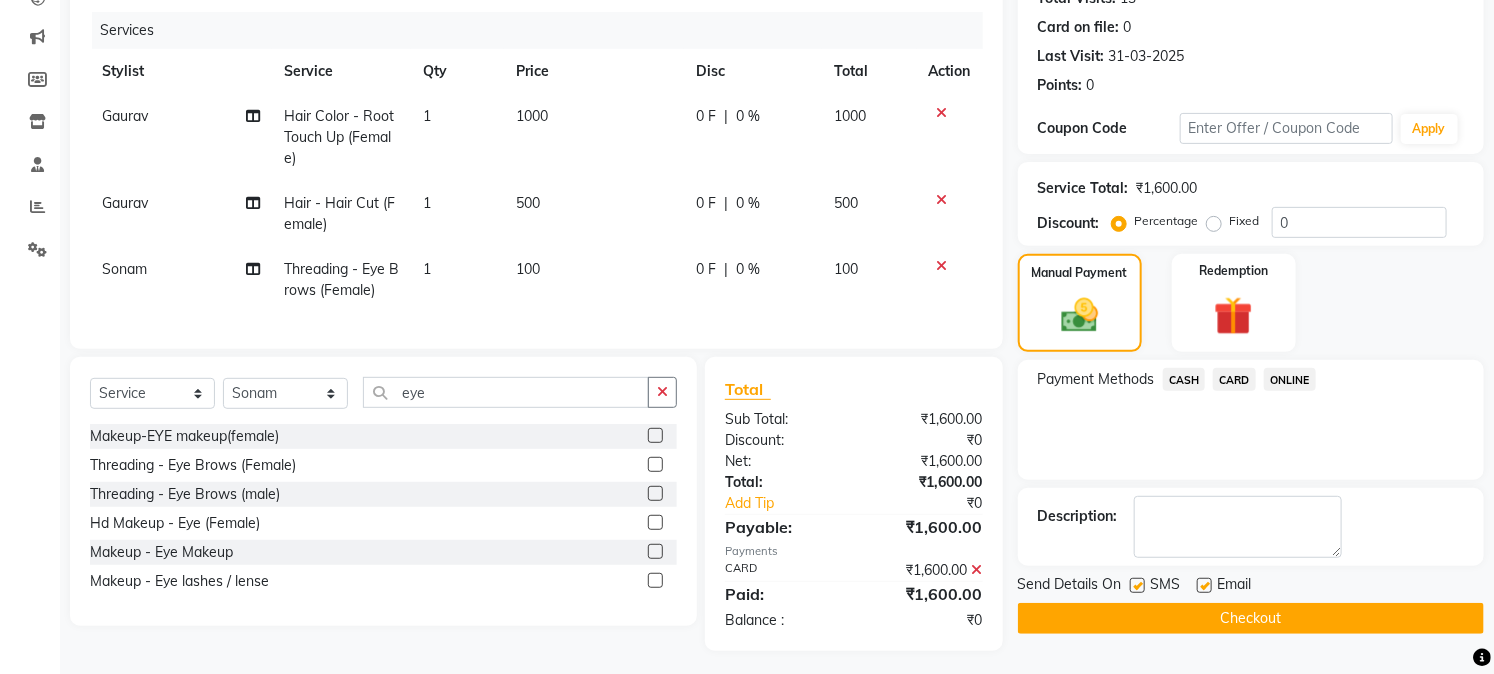 scroll, scrollTop: 258, scrollLeft: 0, axis: vertical 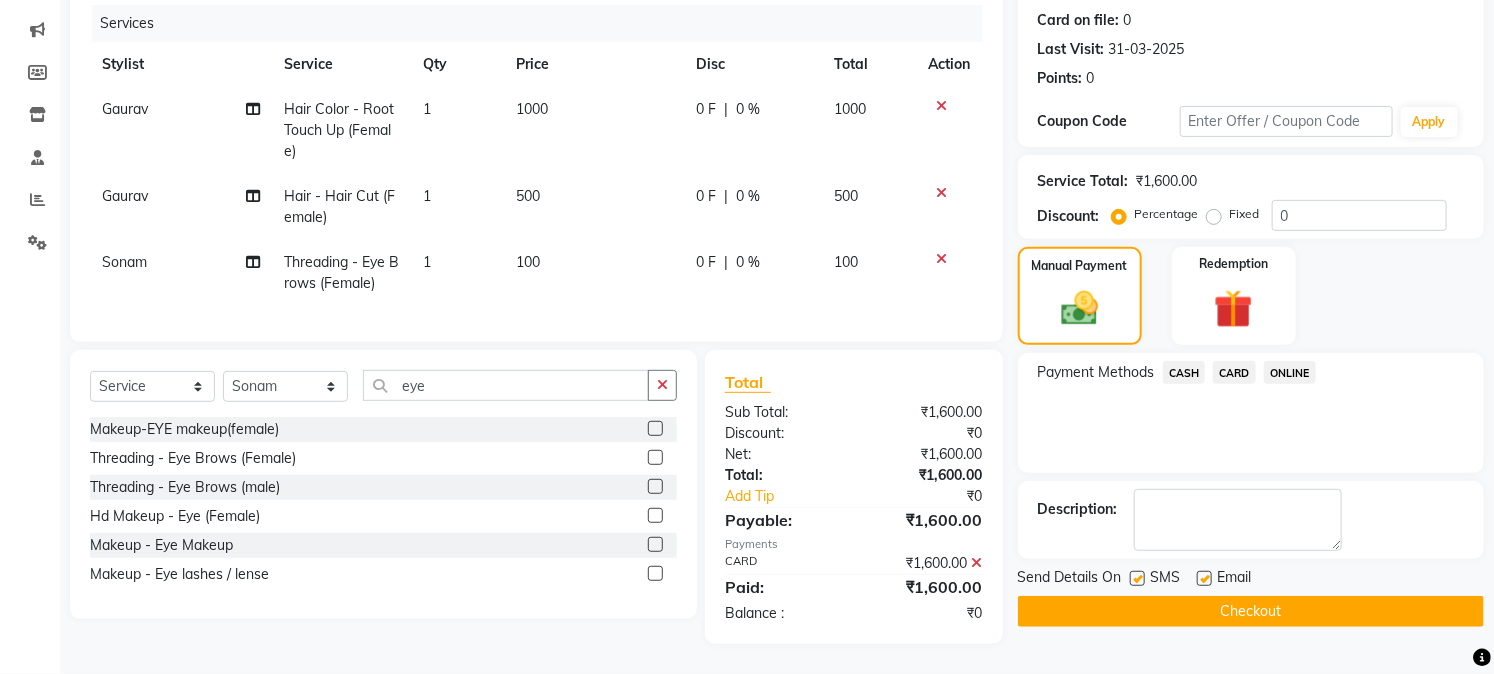 click on "Checkout" 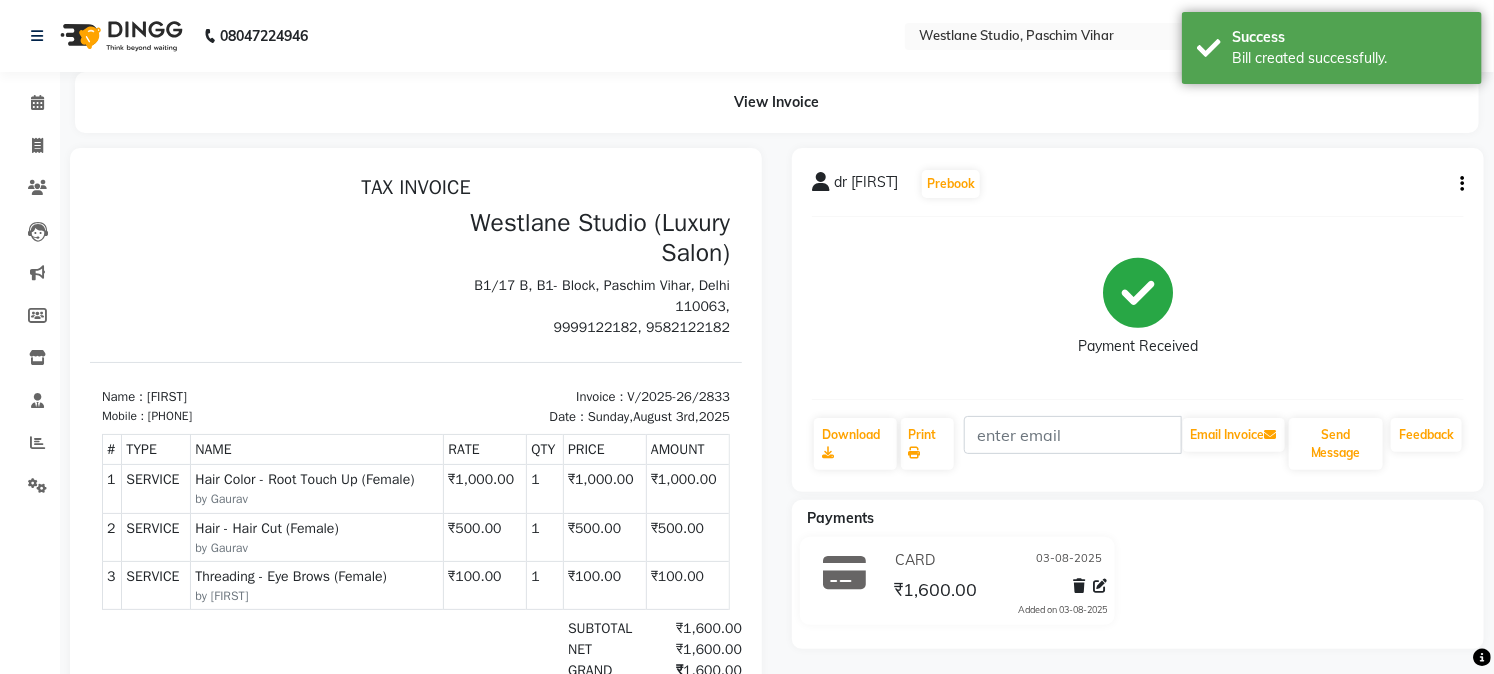 scroll, scrollTop: 0, scrollLeft: 0, axis: both 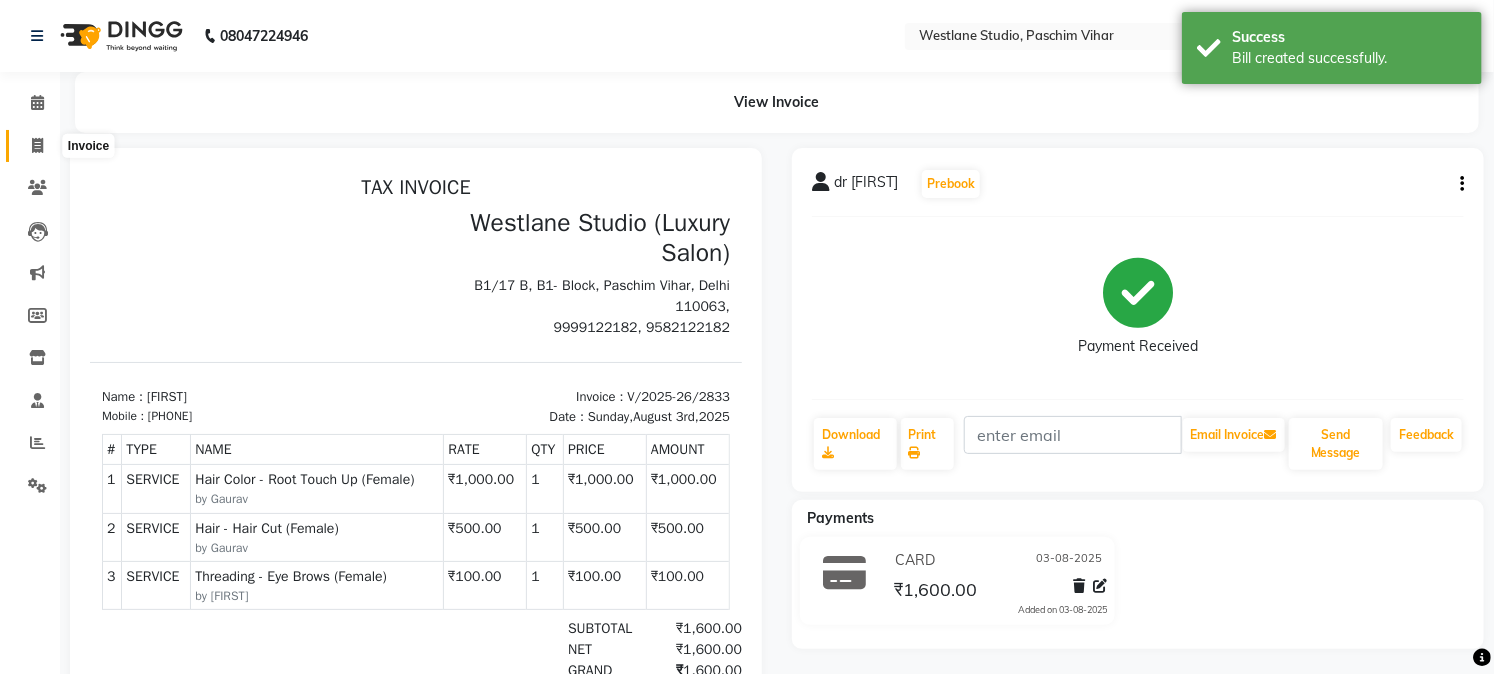 click 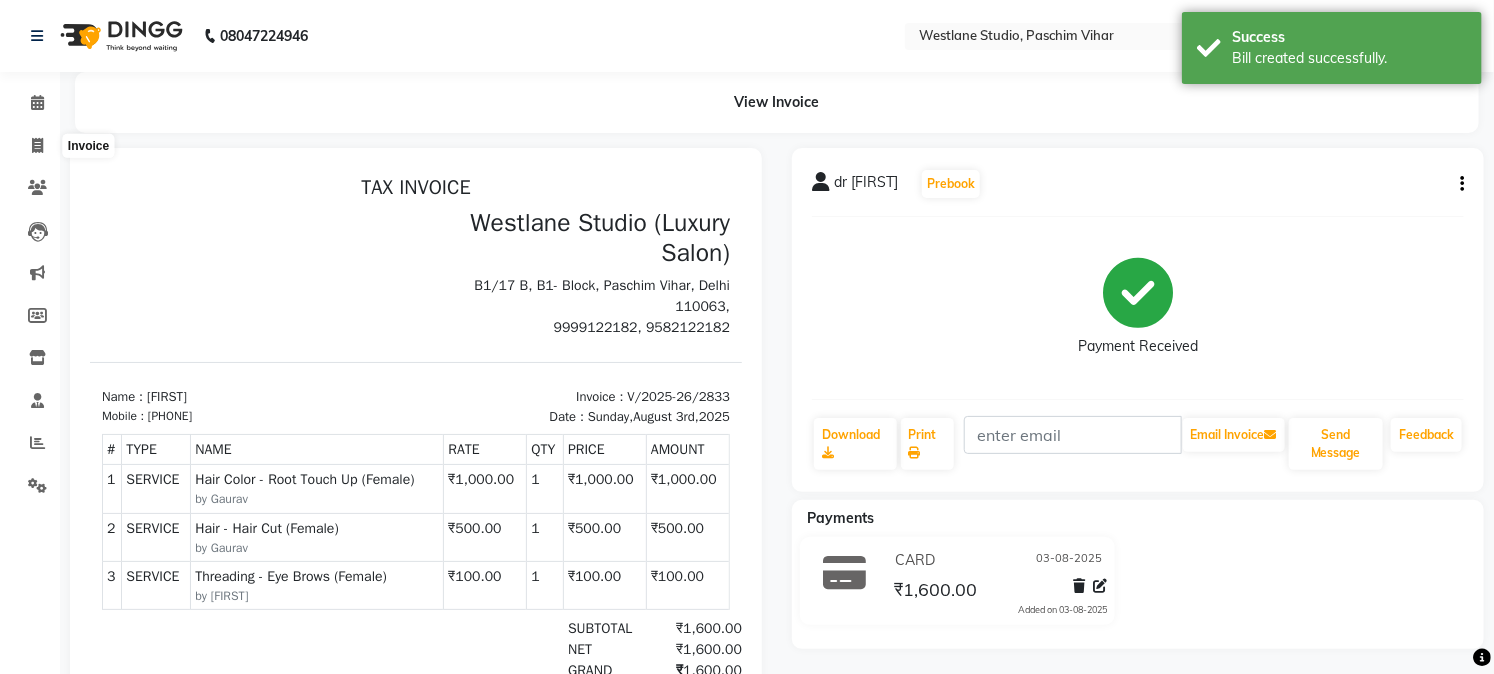 select on "service" 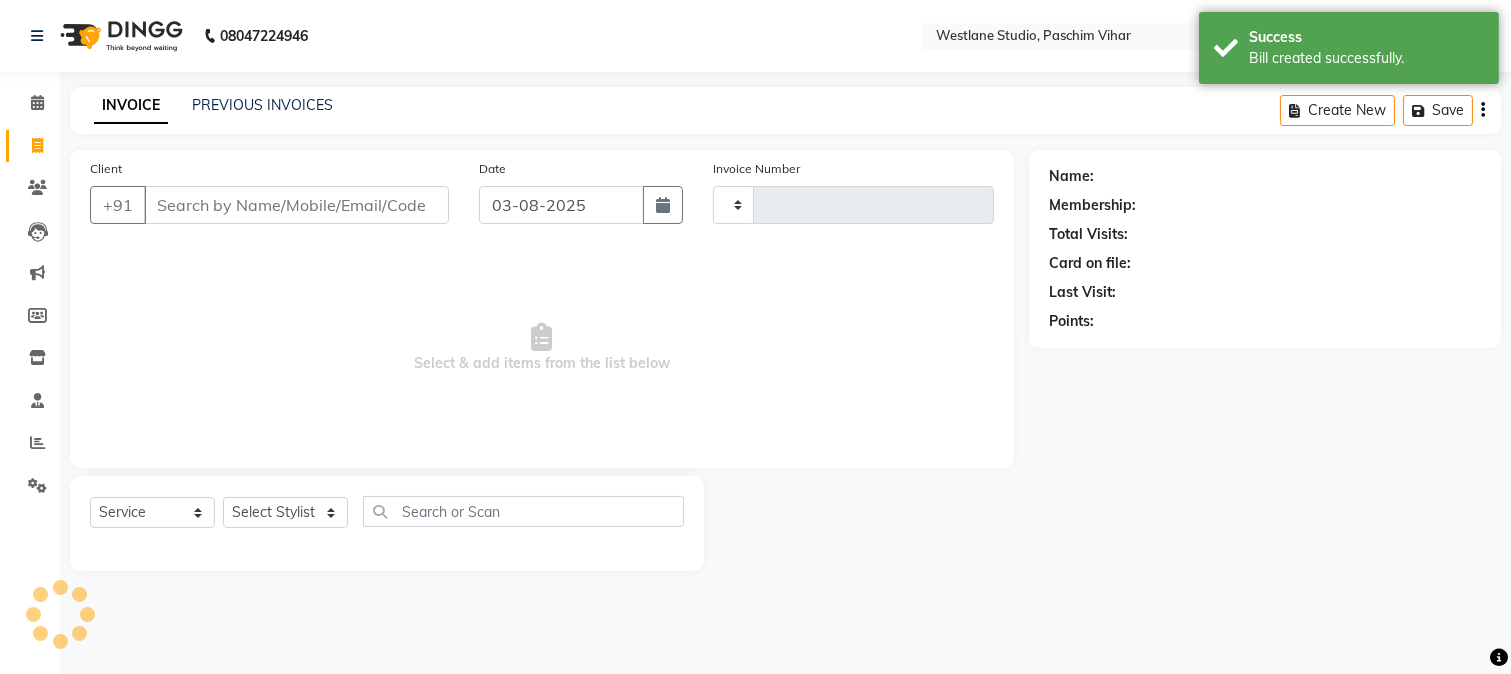 click on "Client" at bounding box center (296, 205) 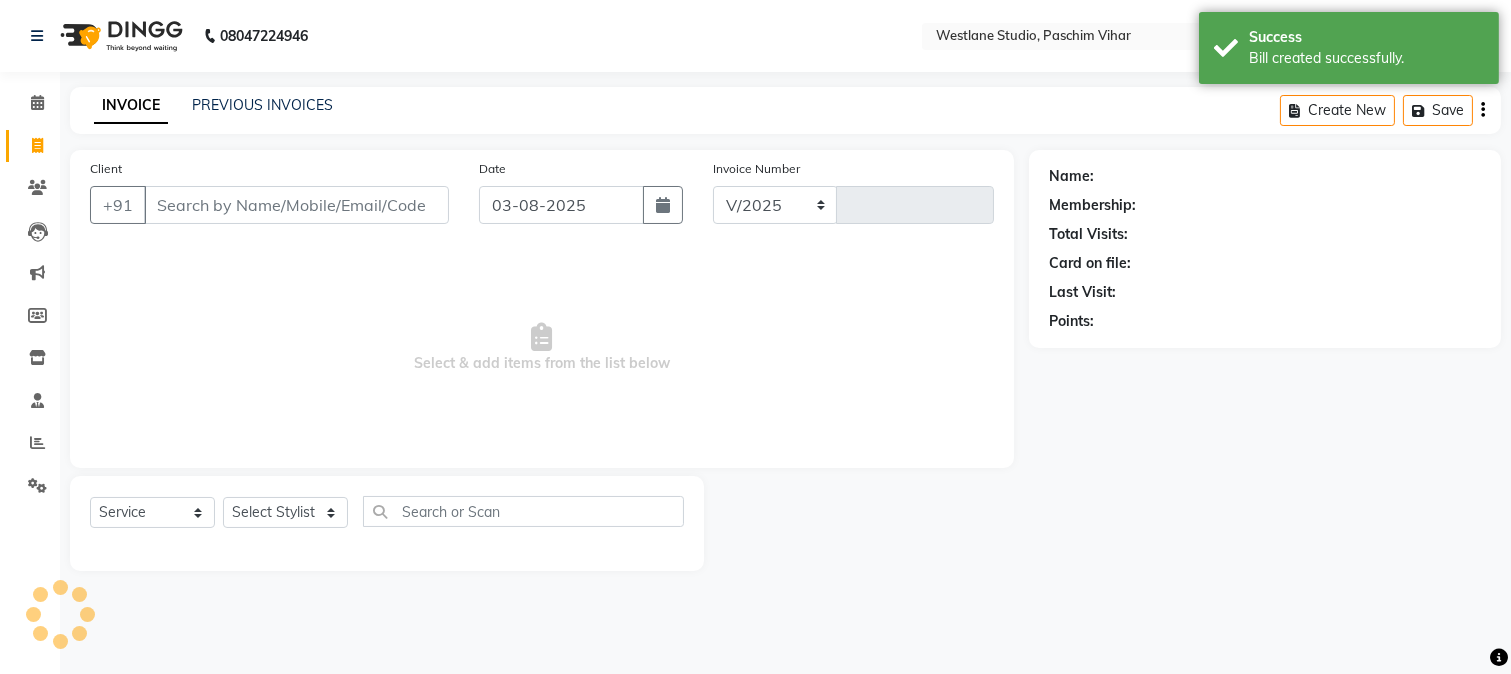 select on "223" 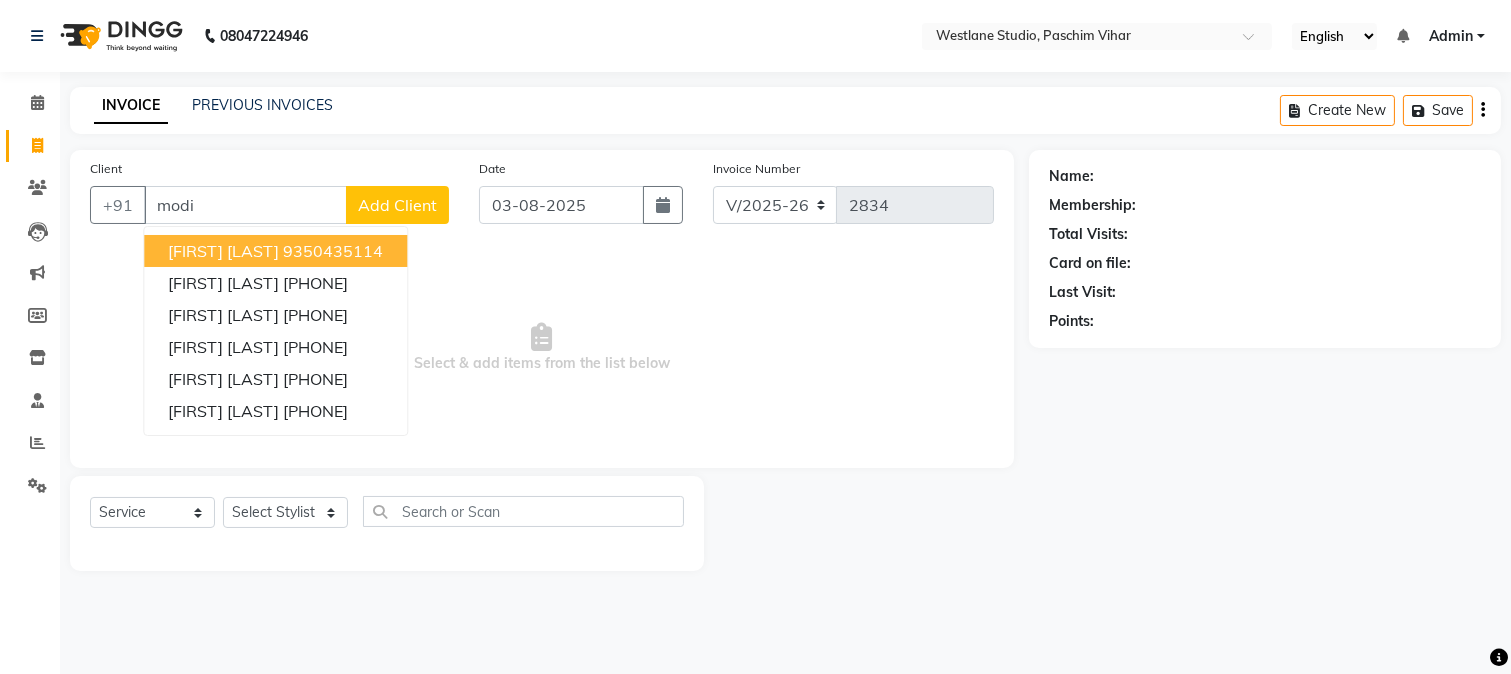 click on "[FIRST] [LAST]" at bounding box center [223, 251] 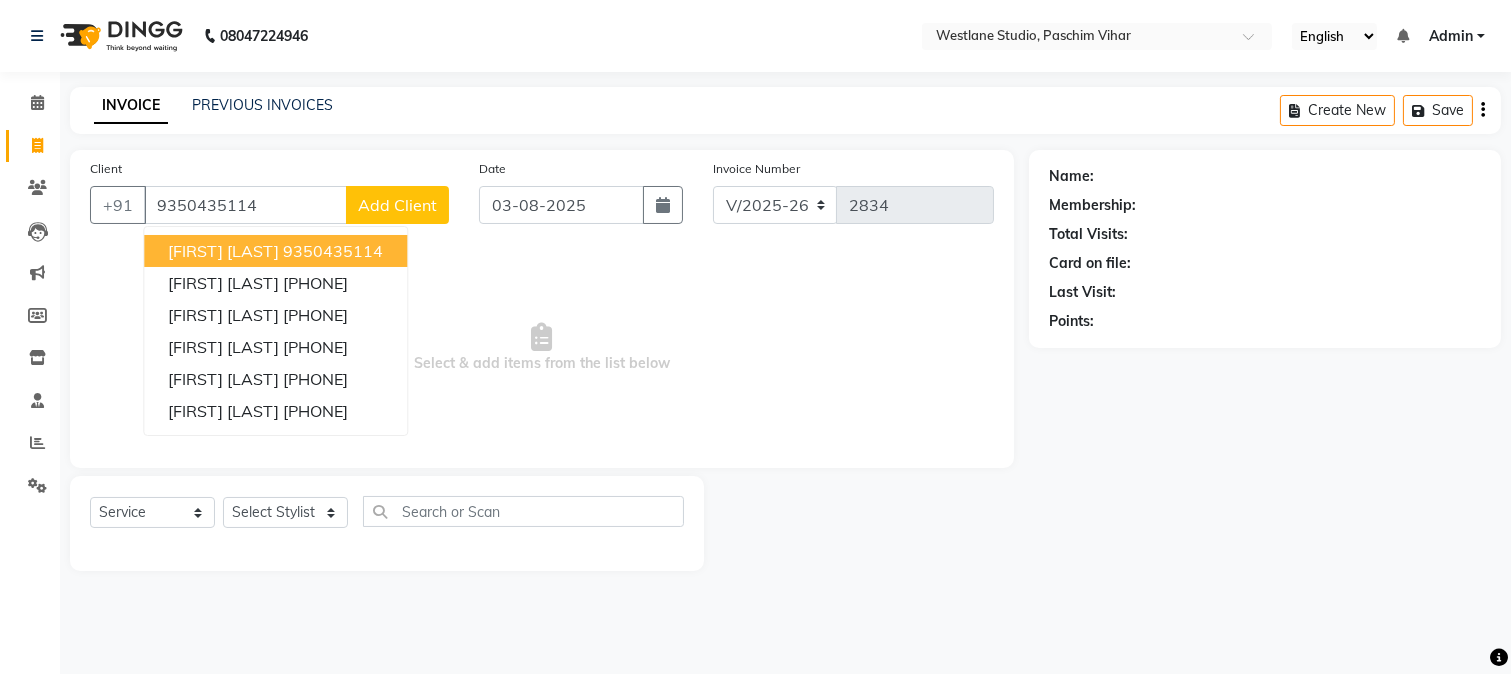 type on "9350435114" 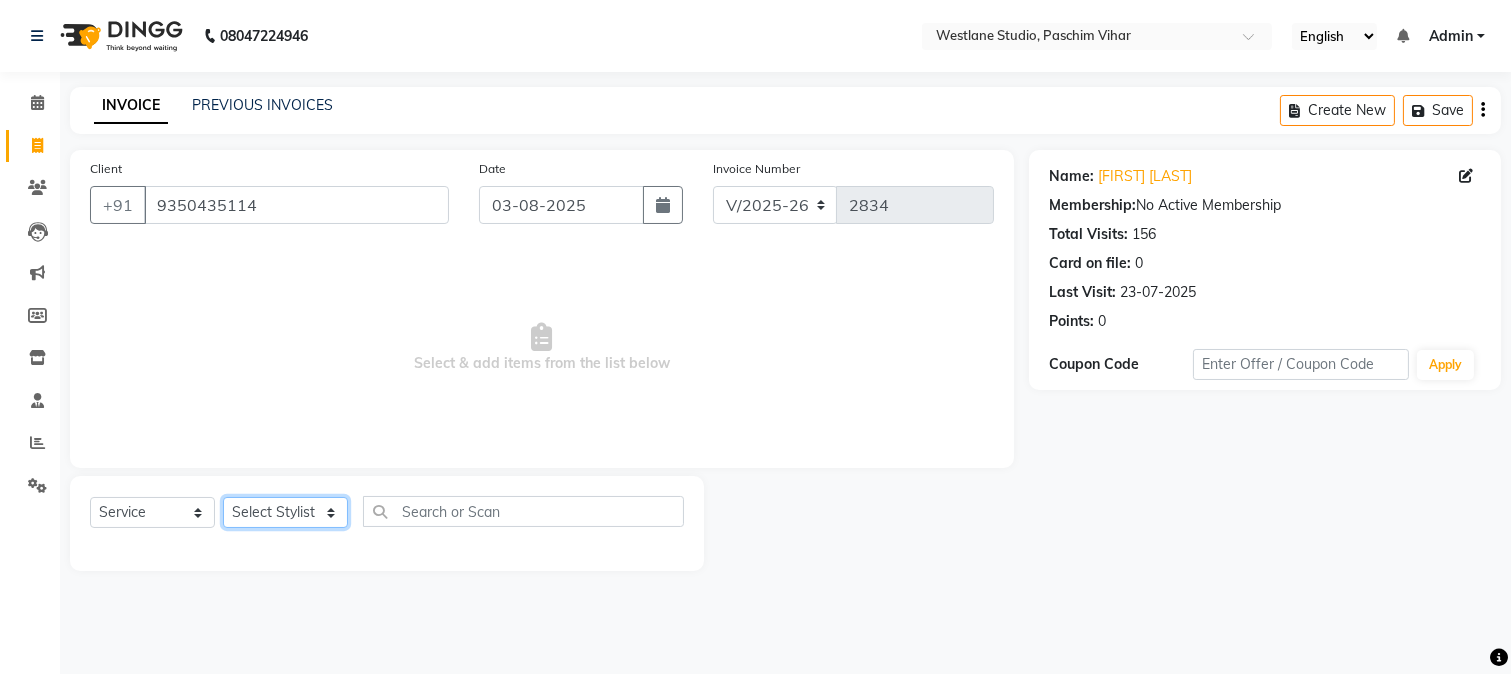click on "Select Stylist Akash Anu Arun Gaurav  GULFAM jeeshan MANISH NADEEM ALI Nitin Sajwan Raja  Ranjeet RENU RIDHIMA BHATIA Rohit SAGAR Shakel SOHEIL Sonam SUNIL USHA" 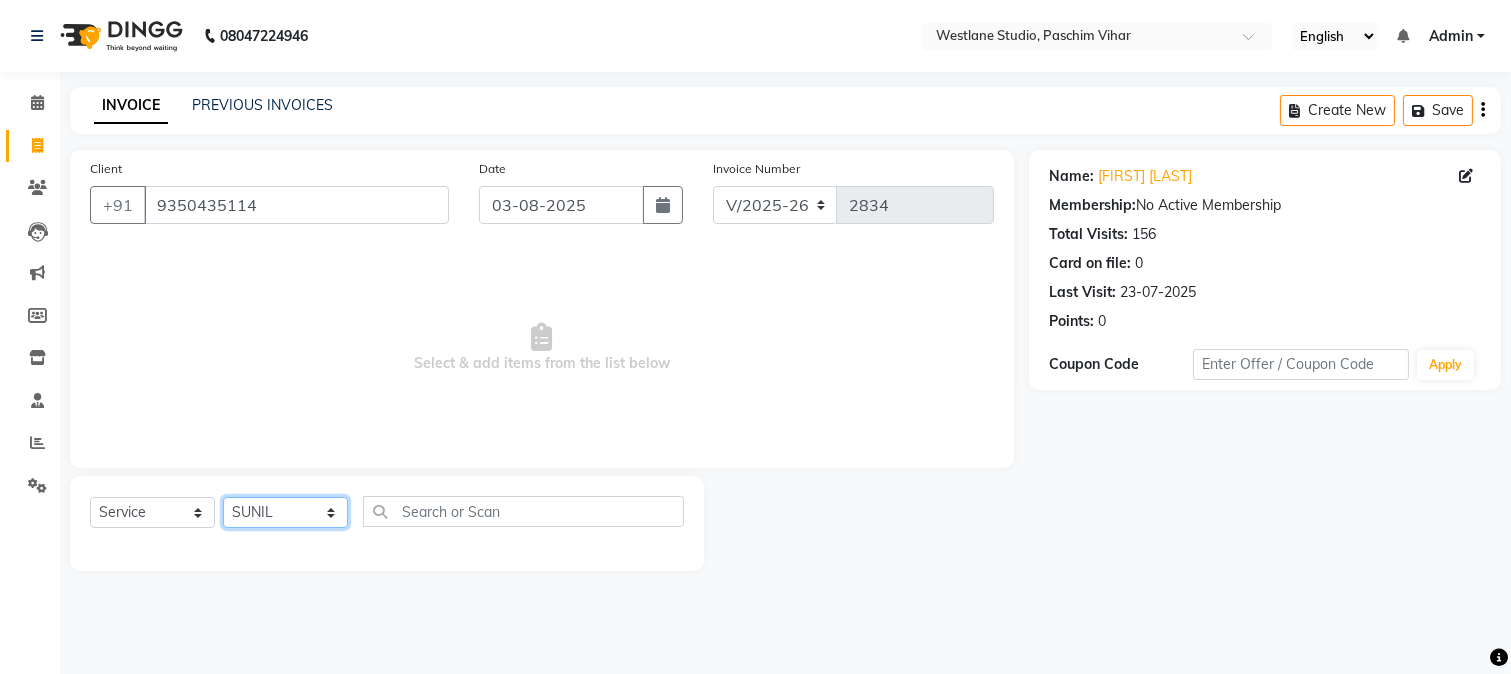 click on "Select Stylist Akash Anu Arun Gaurav  GULFAM jeeshan MANISH NADEEM ALI Nitin Sajwan Raja  Ranjeet RENU RIDHIMA BHATIA Rohit SAGAR Shakel SOHEIL Sonam SUNIL USHA" 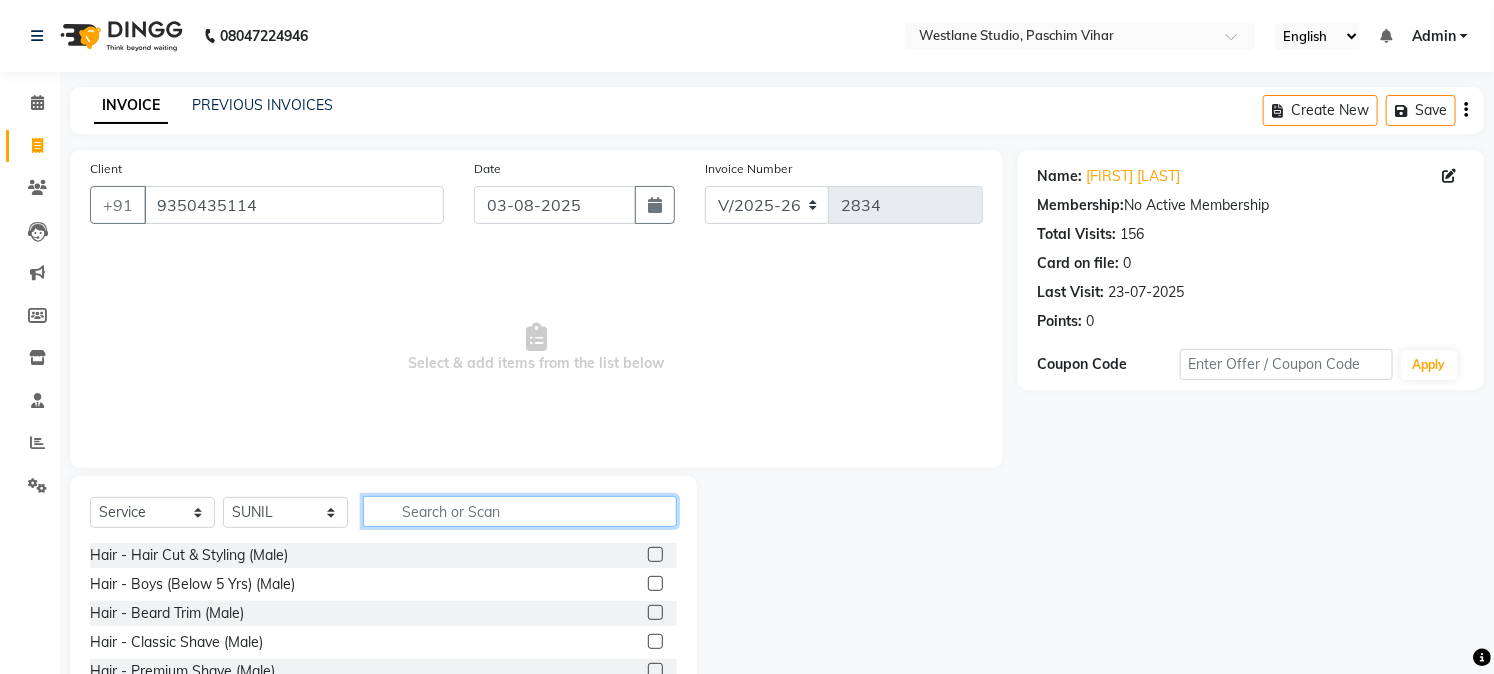 click 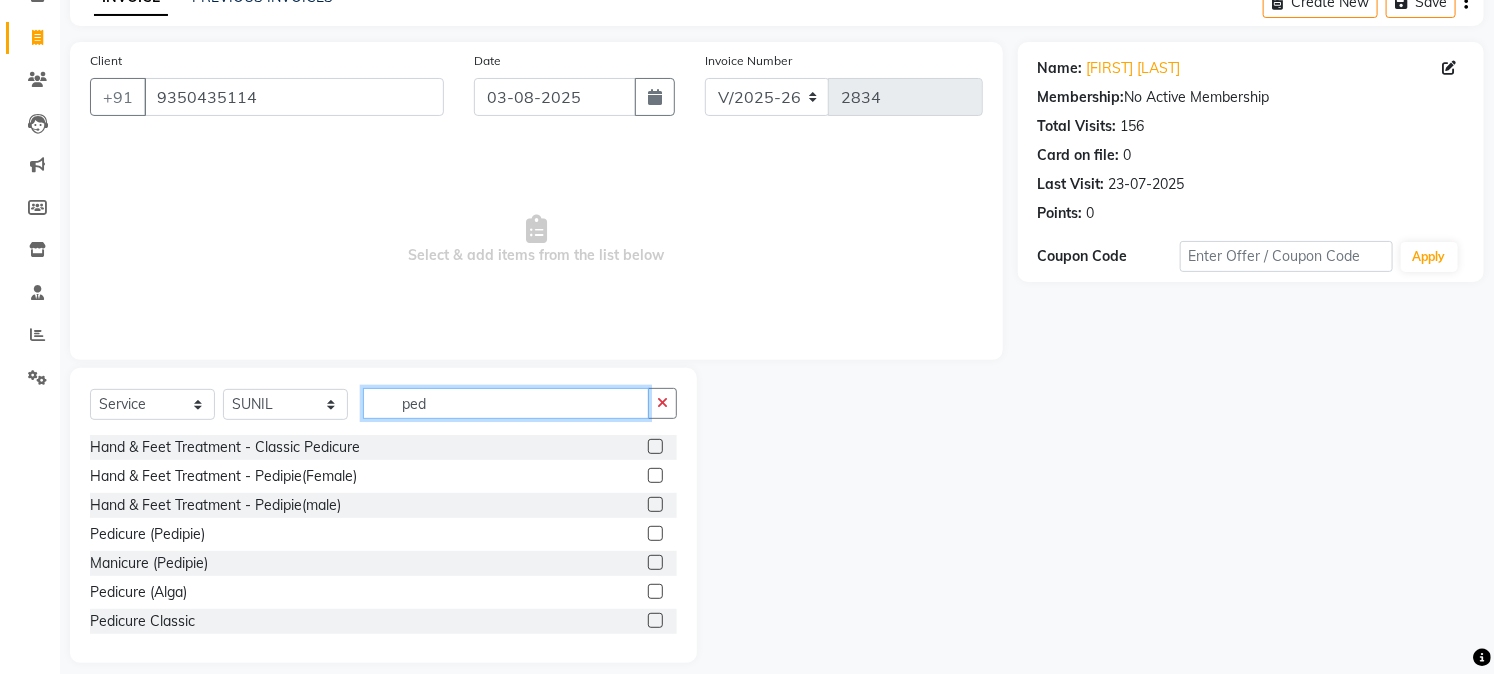 scroll, scrollTop: 126, scrollLeft: 0, axis: vertical 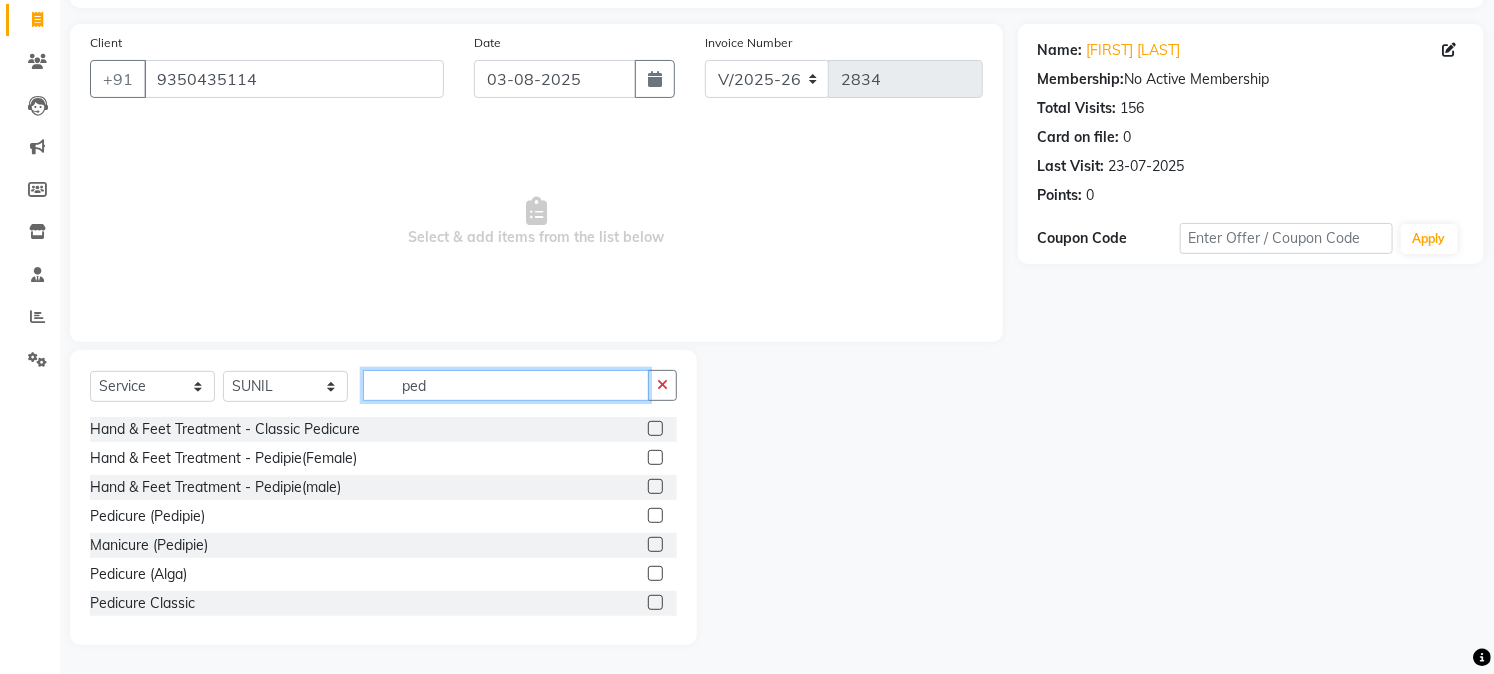 type on "ped" 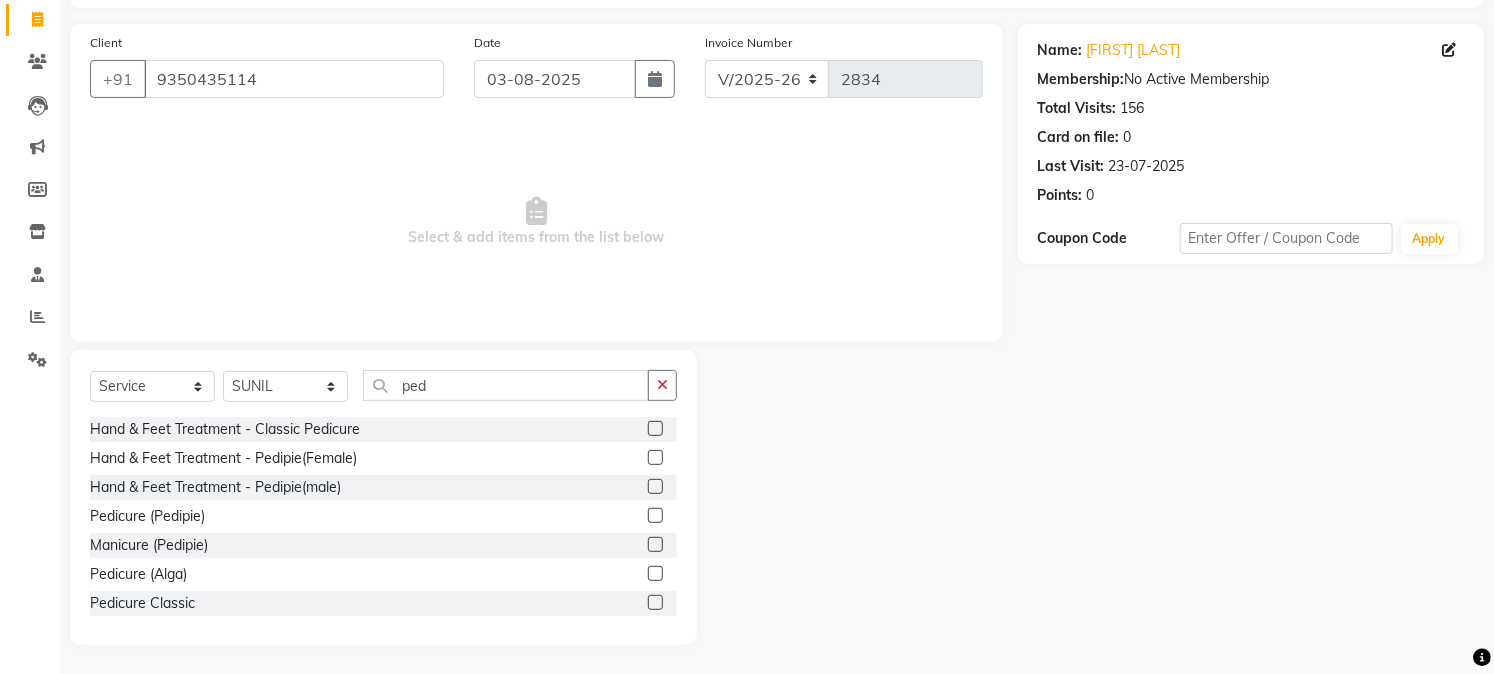click 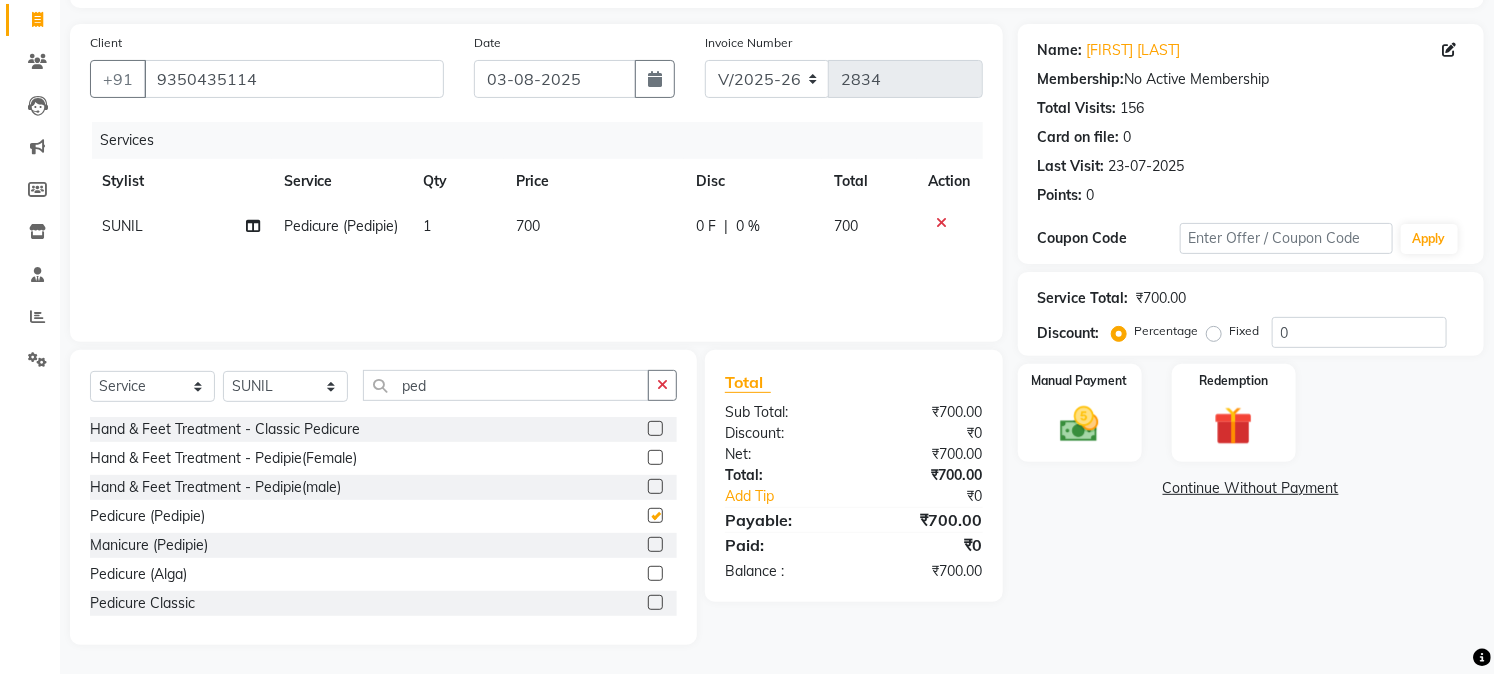 checkbox on "false" 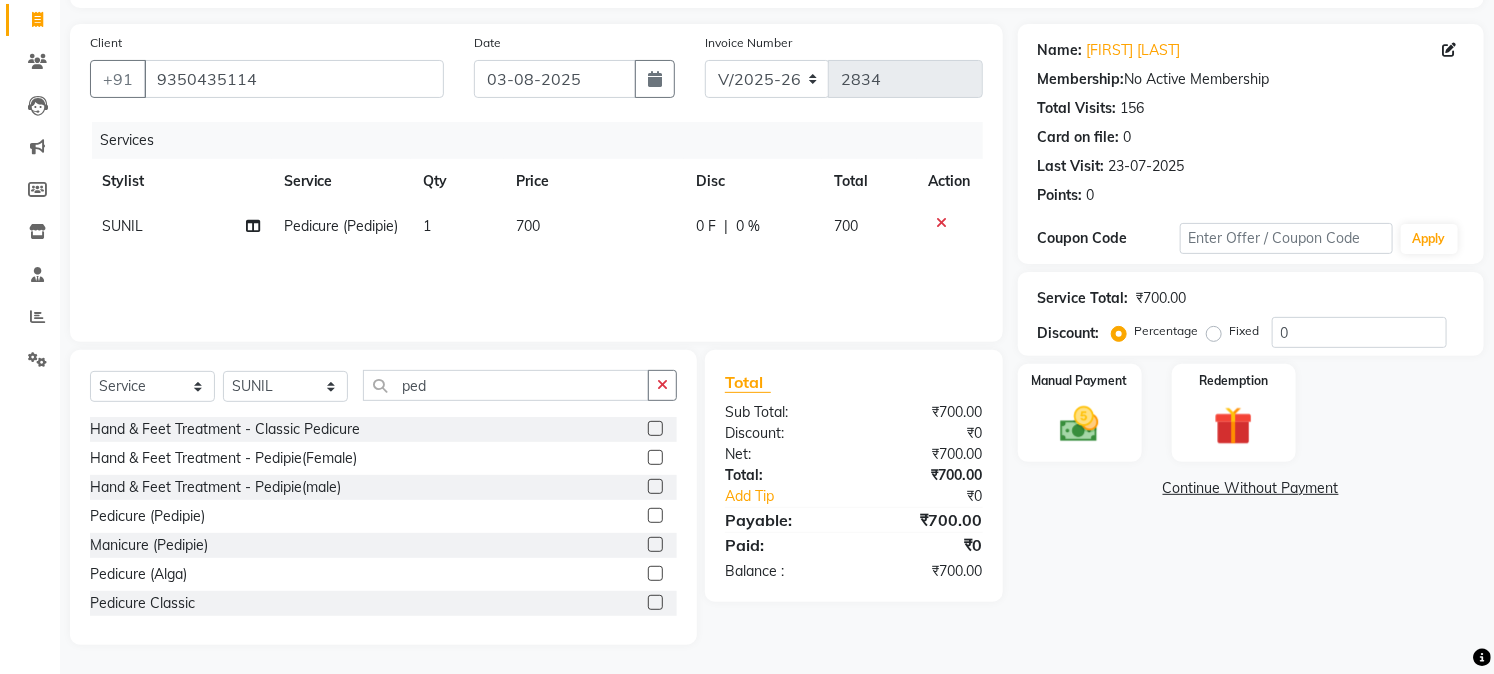 click 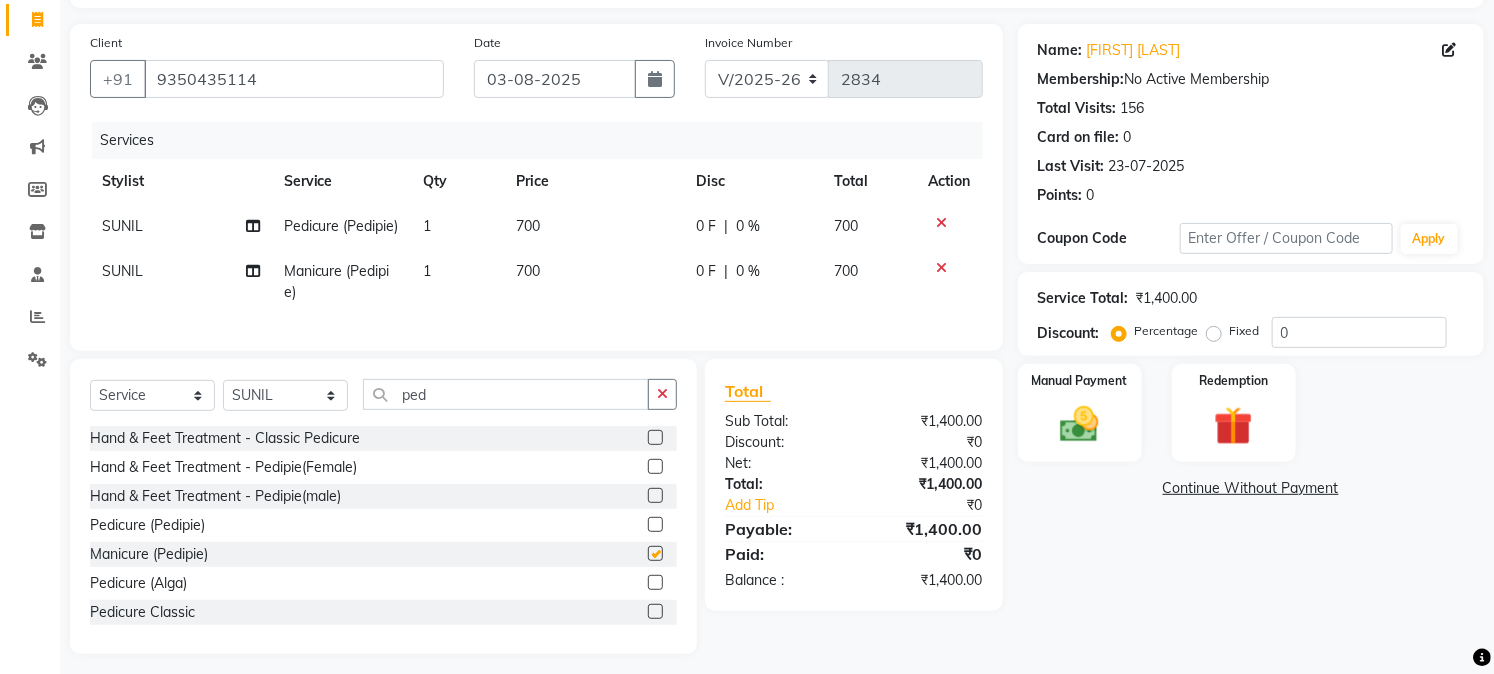 checkbox on "false" 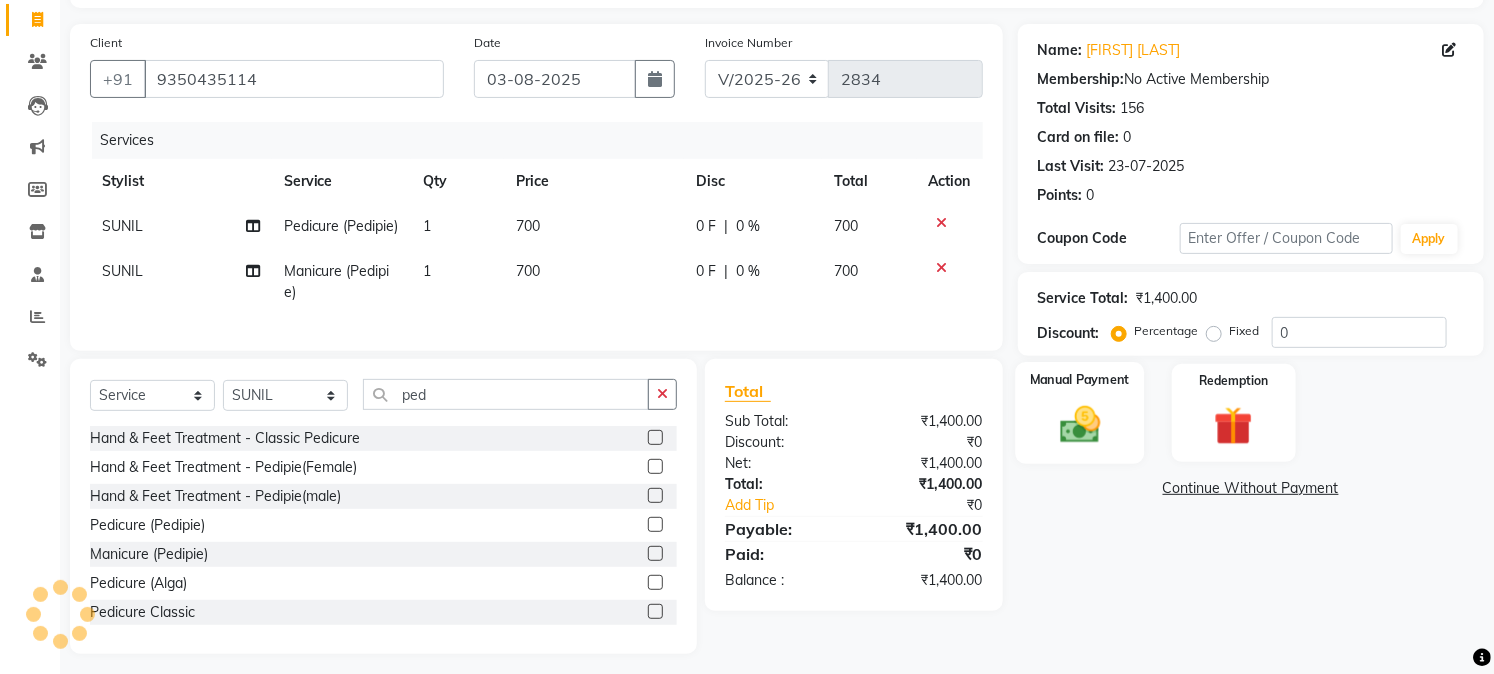 click 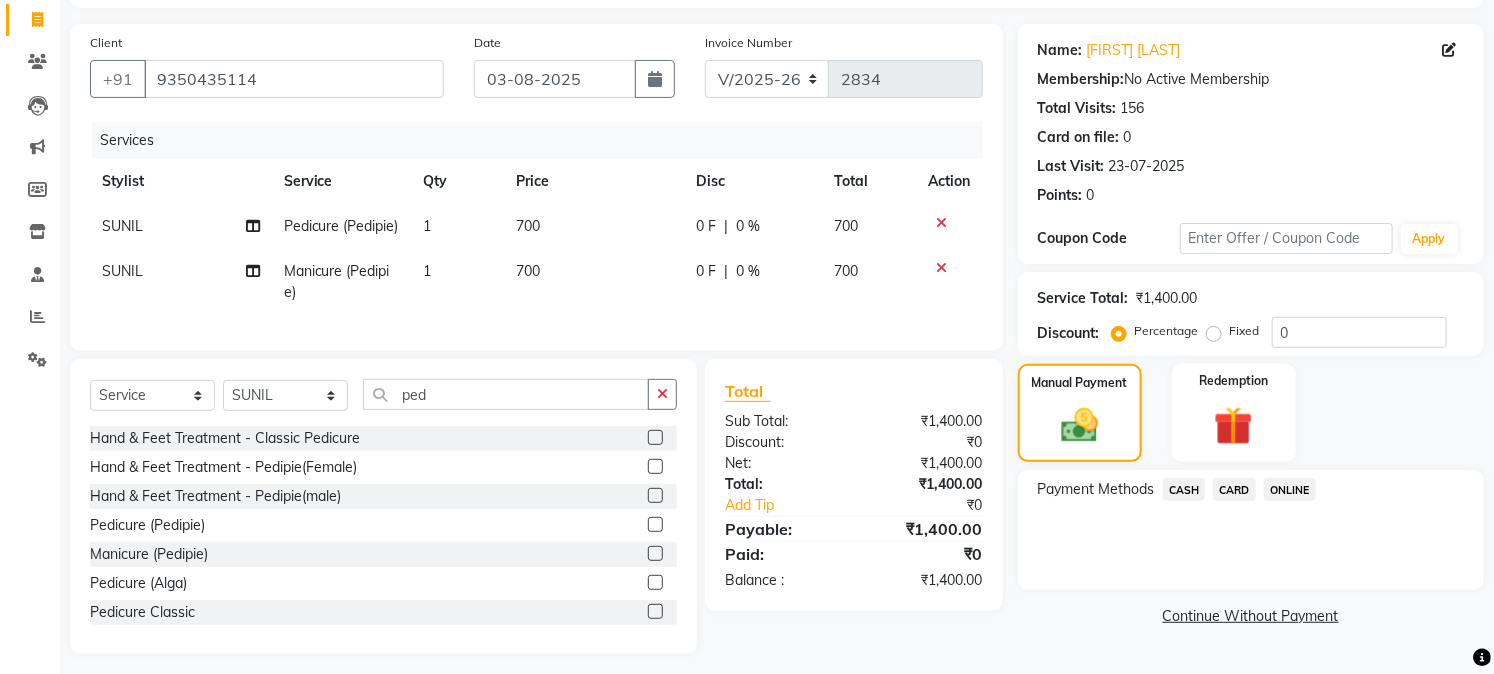 click on "CASH" 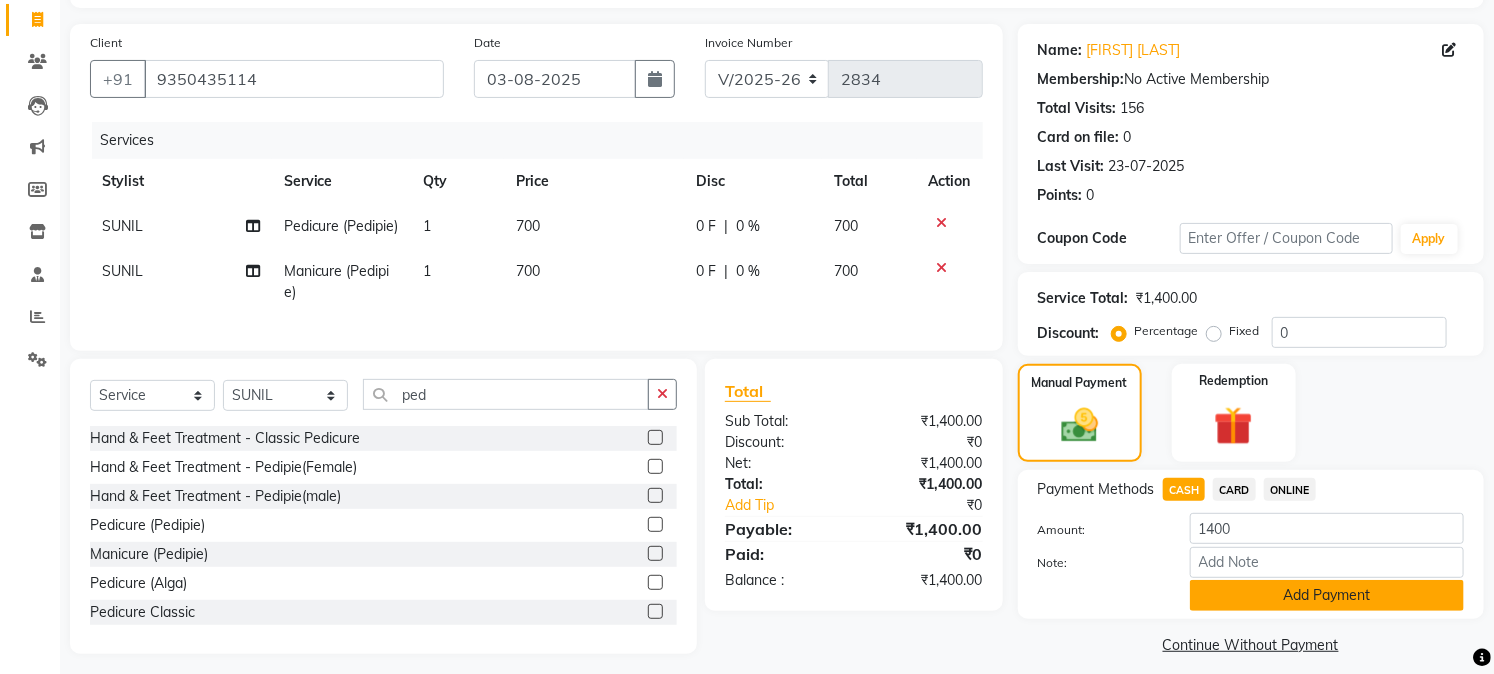 click on "Add Payment" 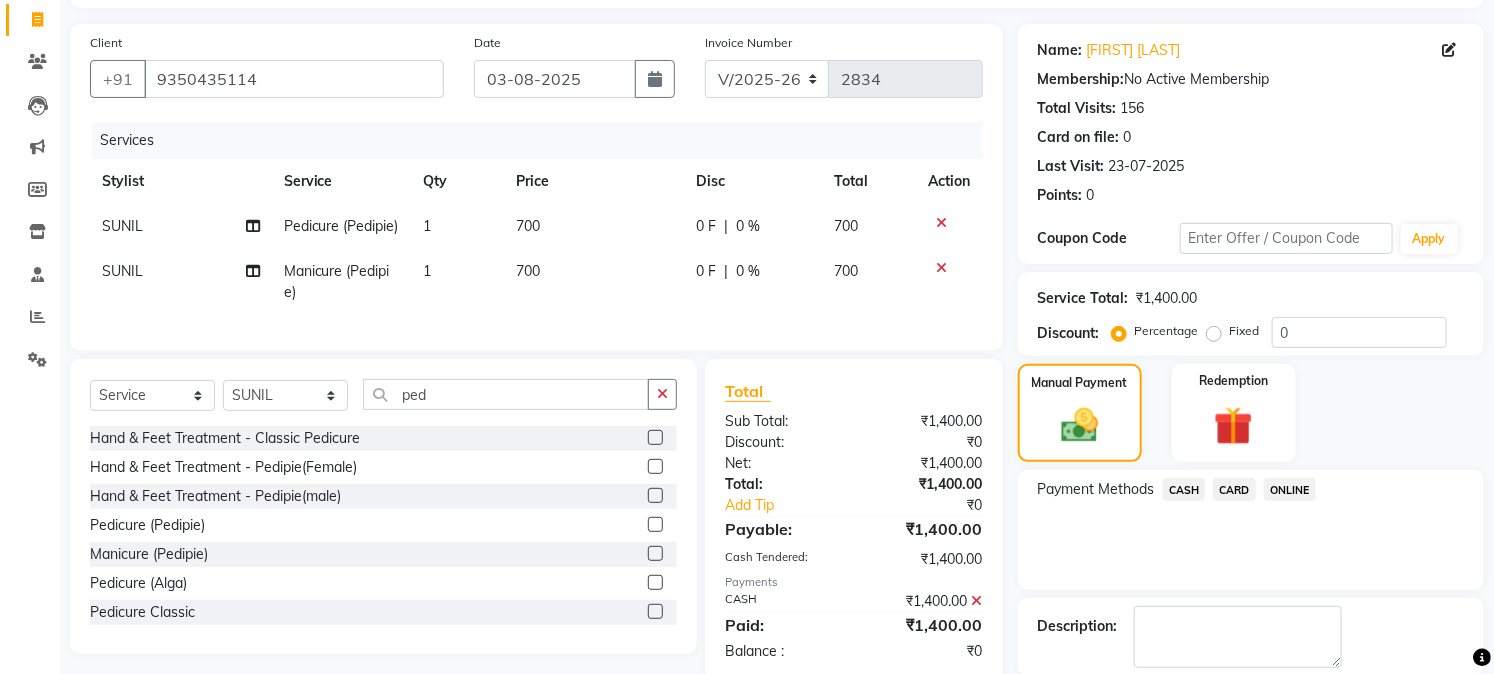 scroll, scrollTop: 225, scrollLeft: 0, axis: vertical 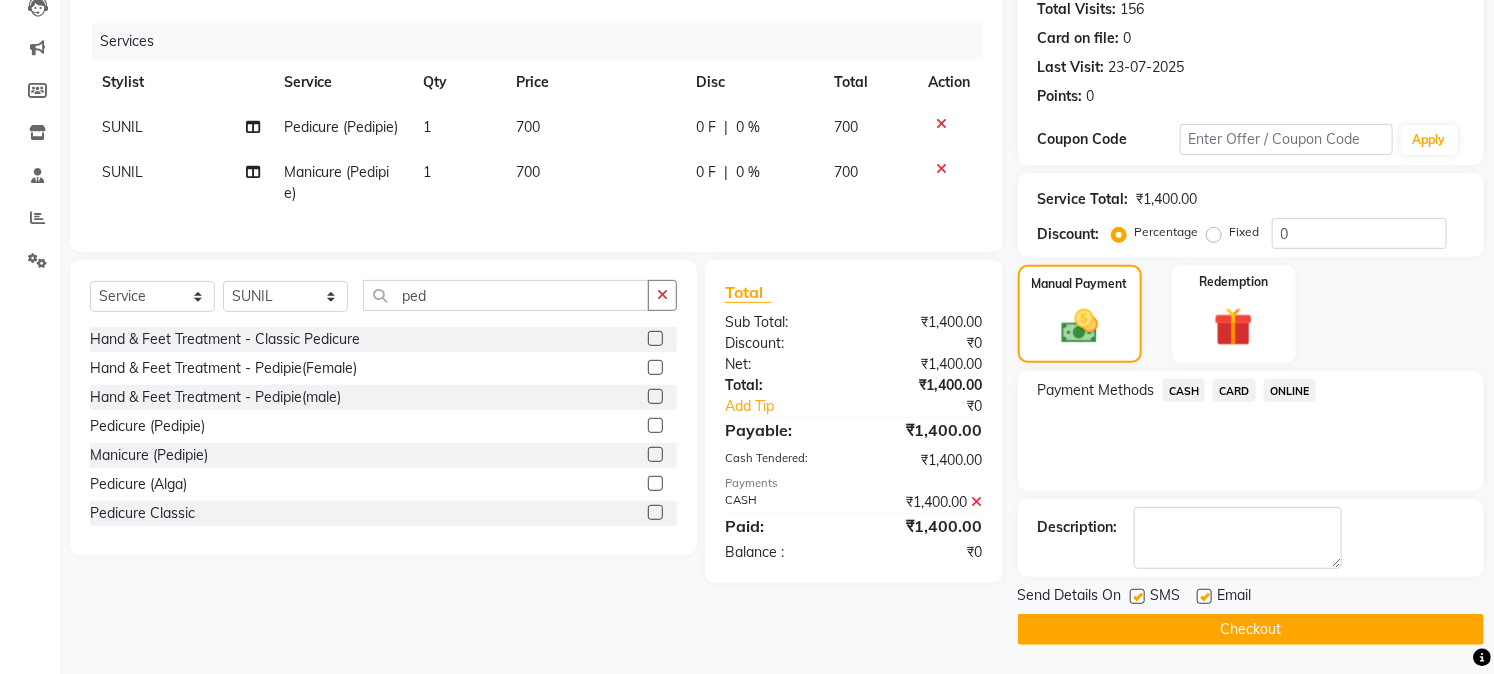 click on "Checkout" 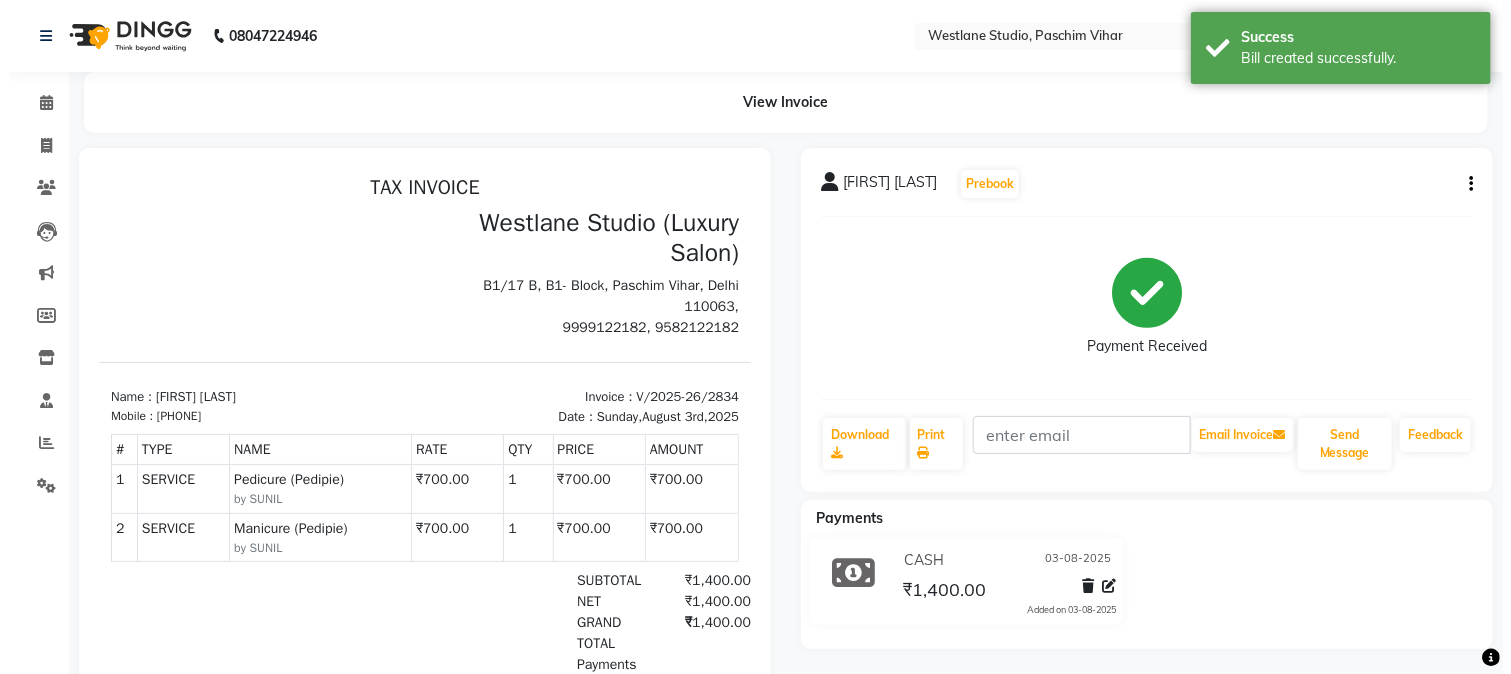 scroll, scrollTop: 0, scrollLeft: 0, axis: both 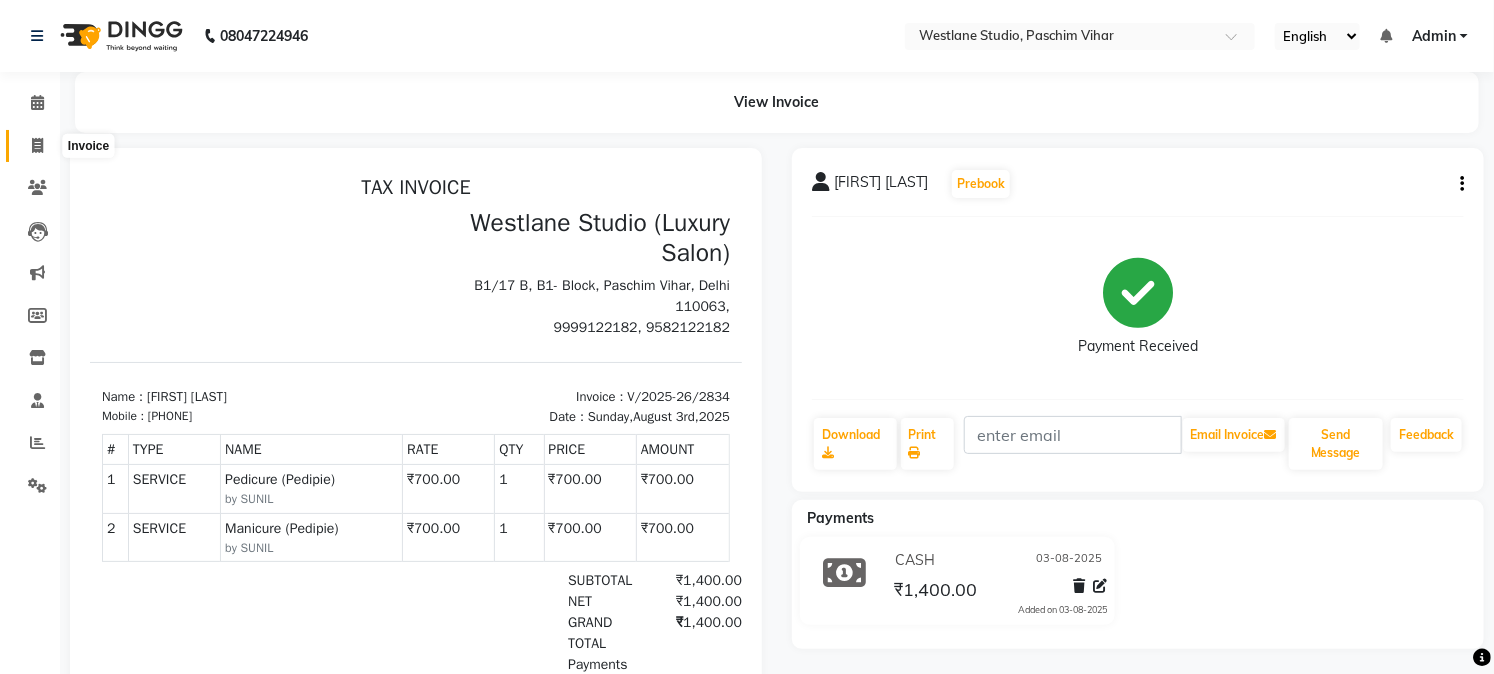 click 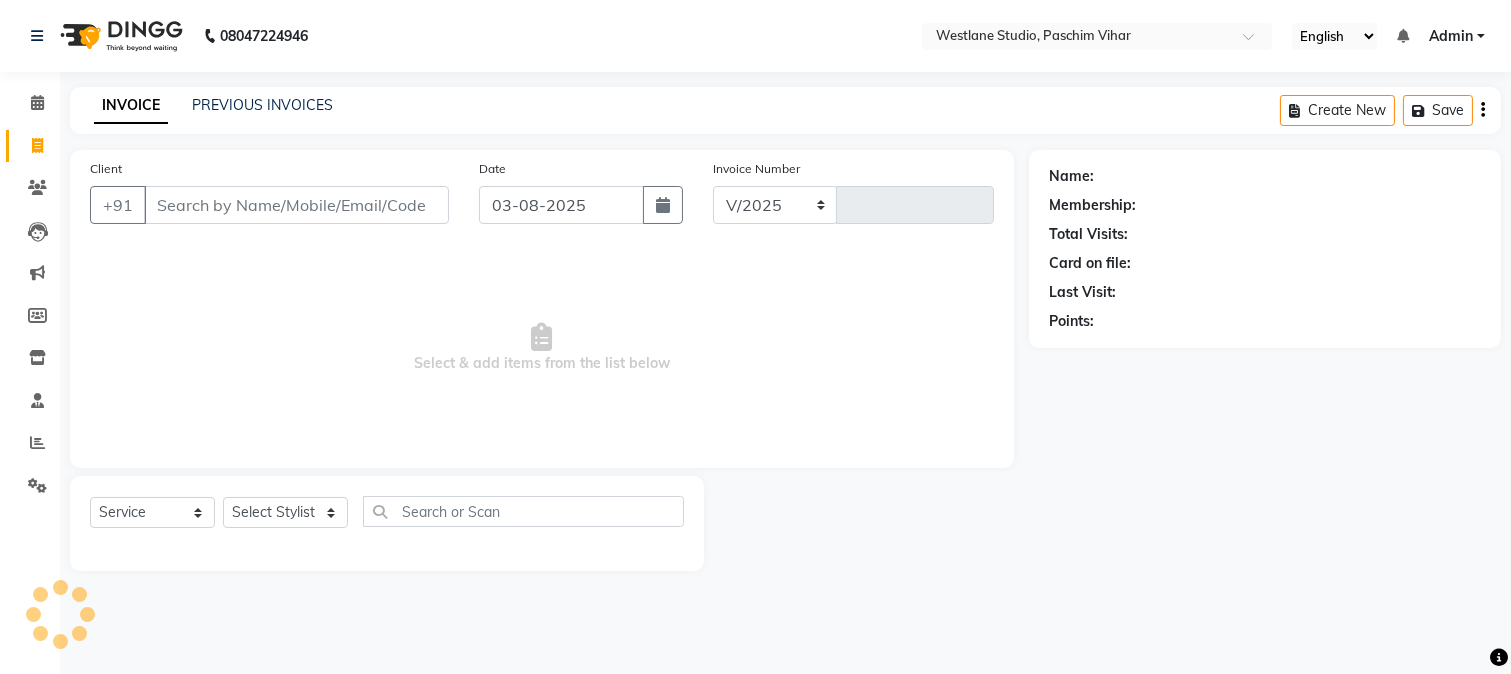 select on "223" 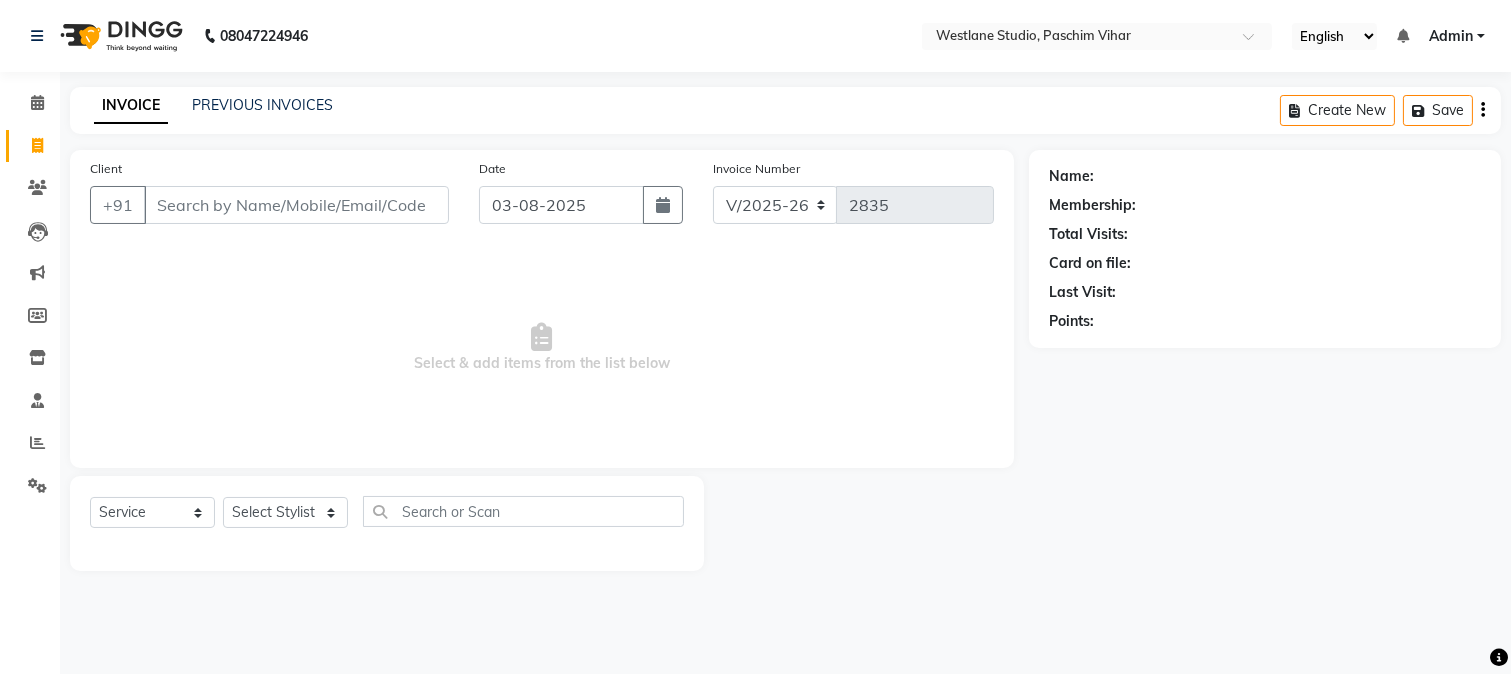 click on "Client" at bounding box center (296, 205) 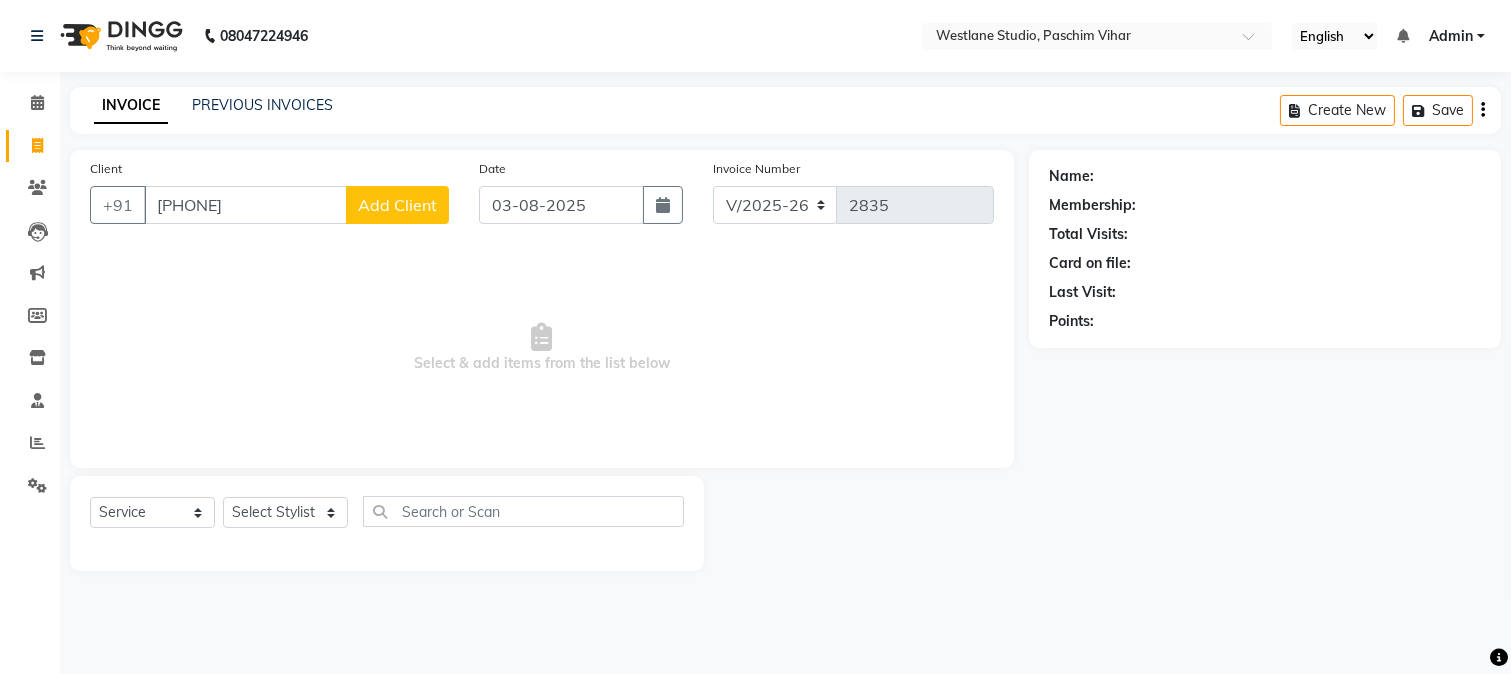 type on "[PHONE]" 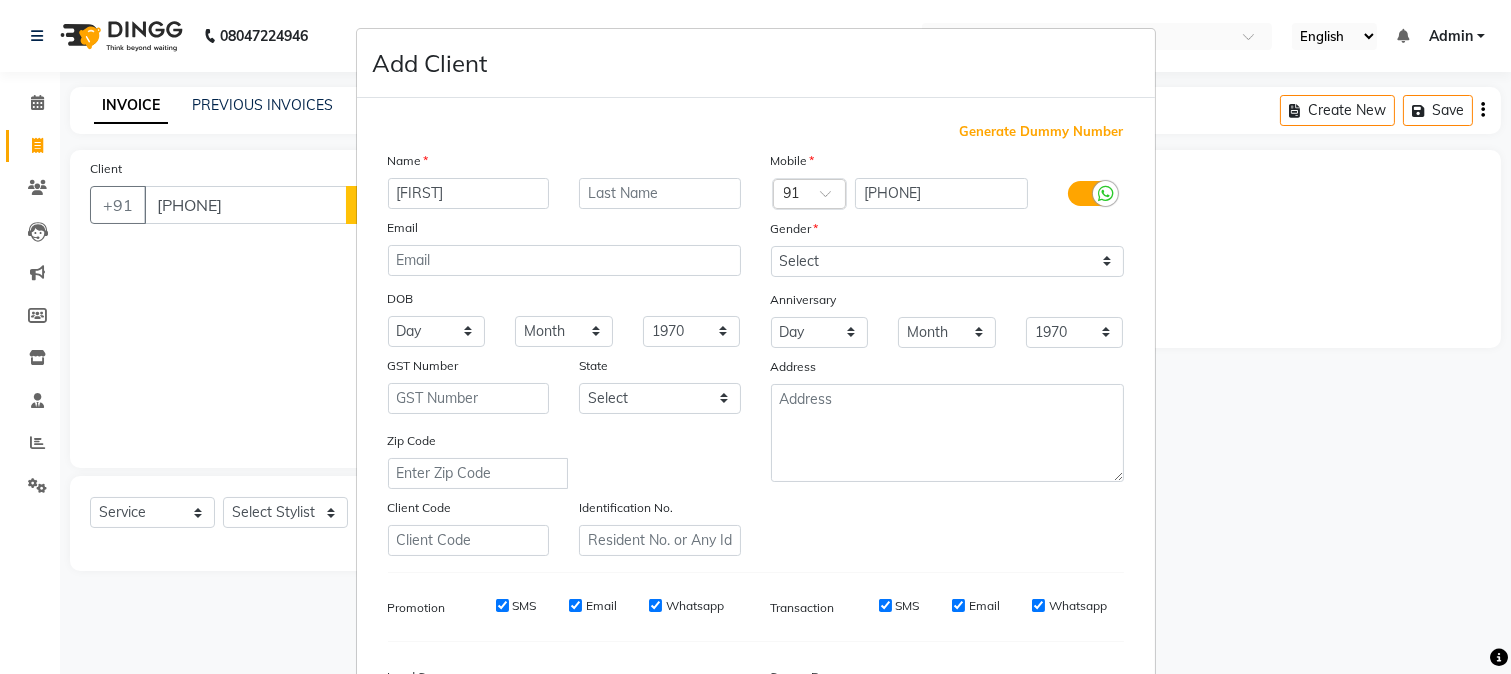 type on "[FIRST]" 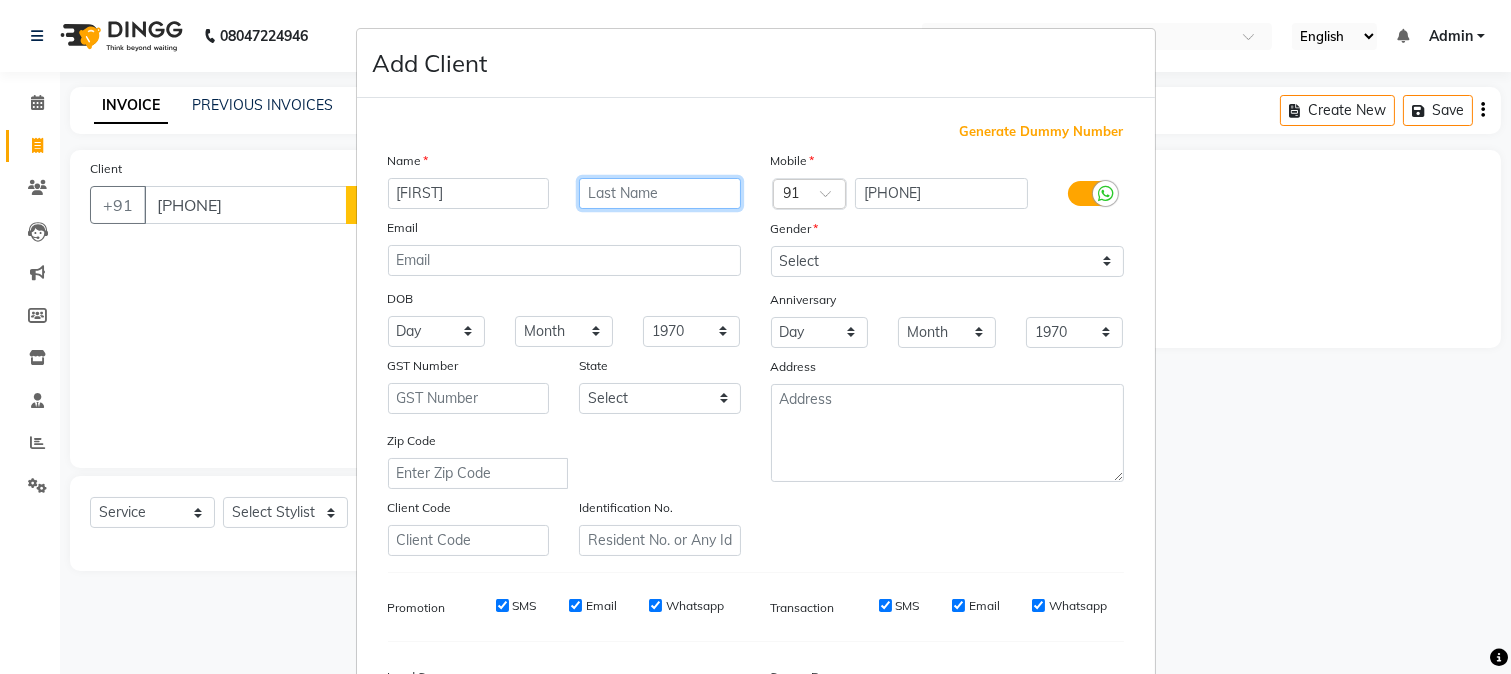 click at bounding box center (660, 193) 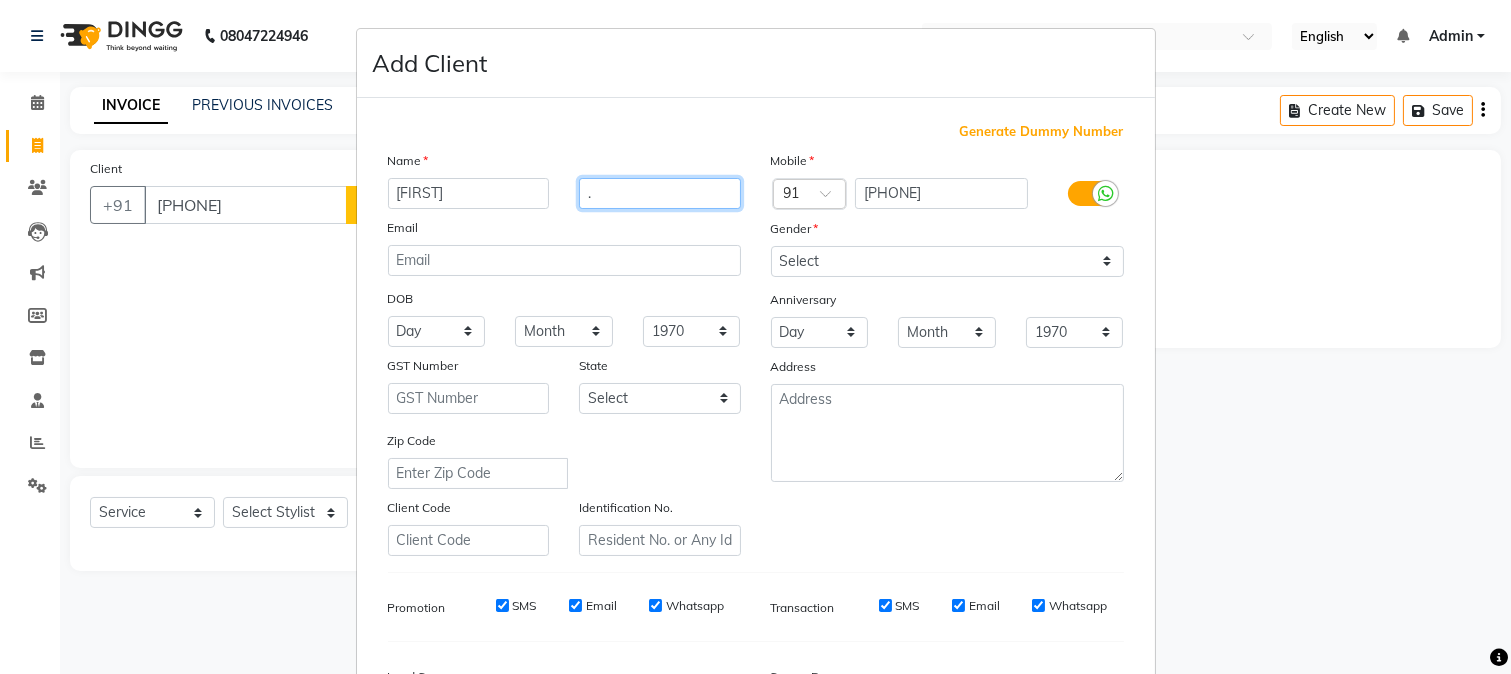 type on "." 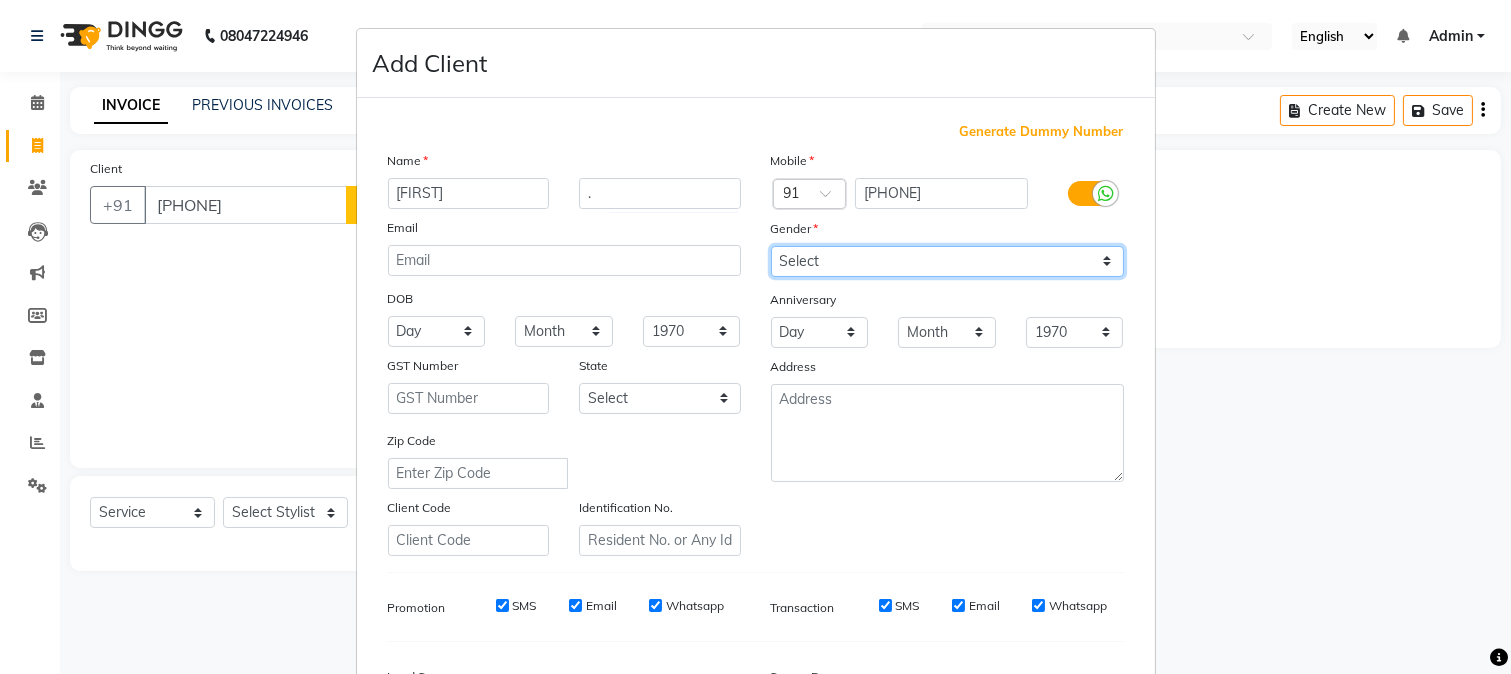 click on "Select Male Female Other Prefer Not To Say" at bounding box center (947, 261) 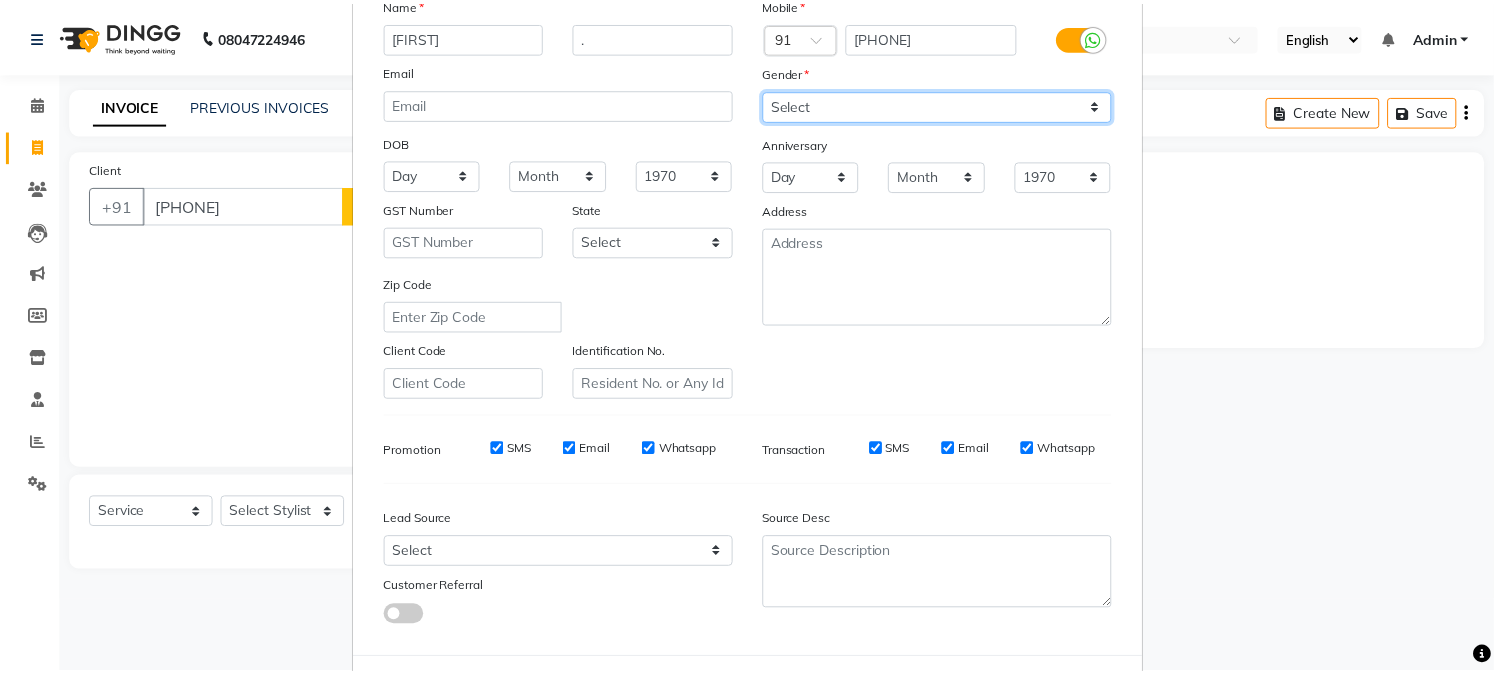 scroll, scrollTop: 222, scrollLeft: 0, axis: vertical 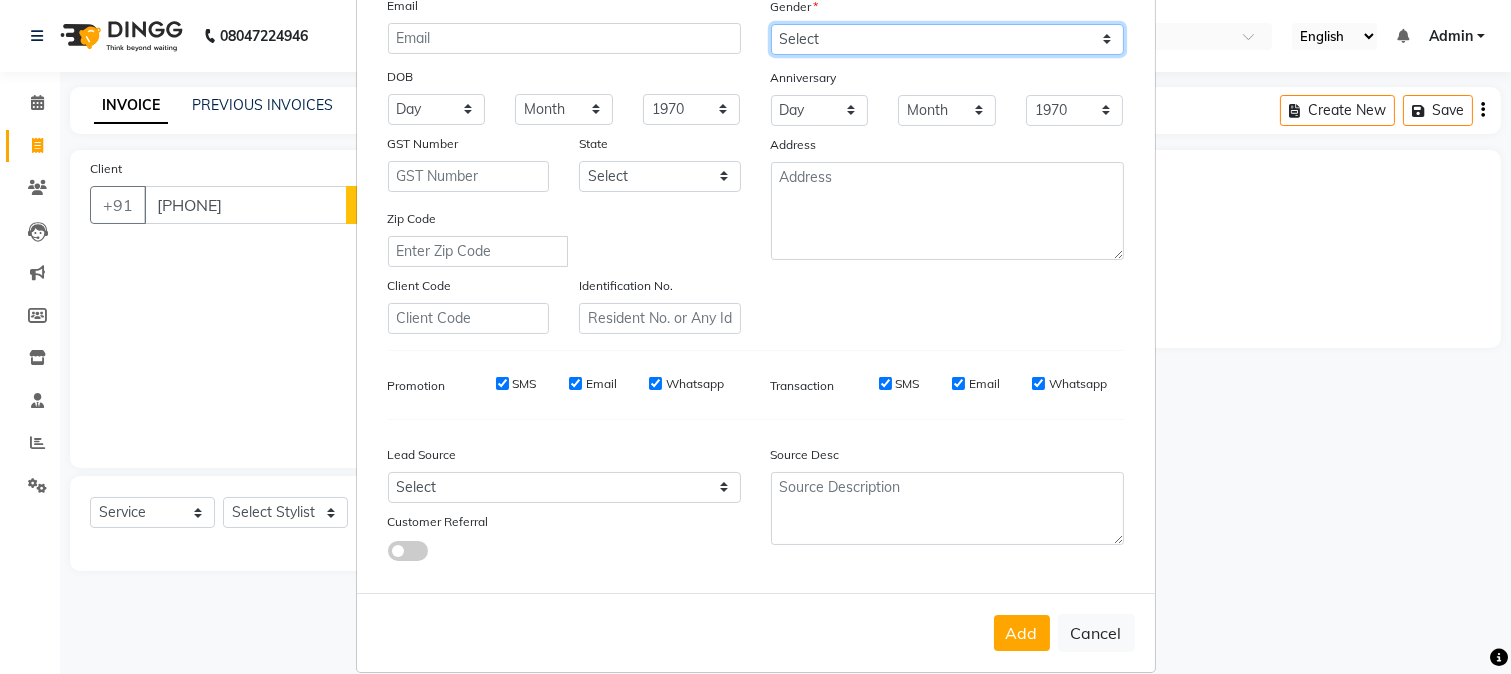 click on "Select Male Female Other Prefer Not To Say" at bounding box center (947, 39) 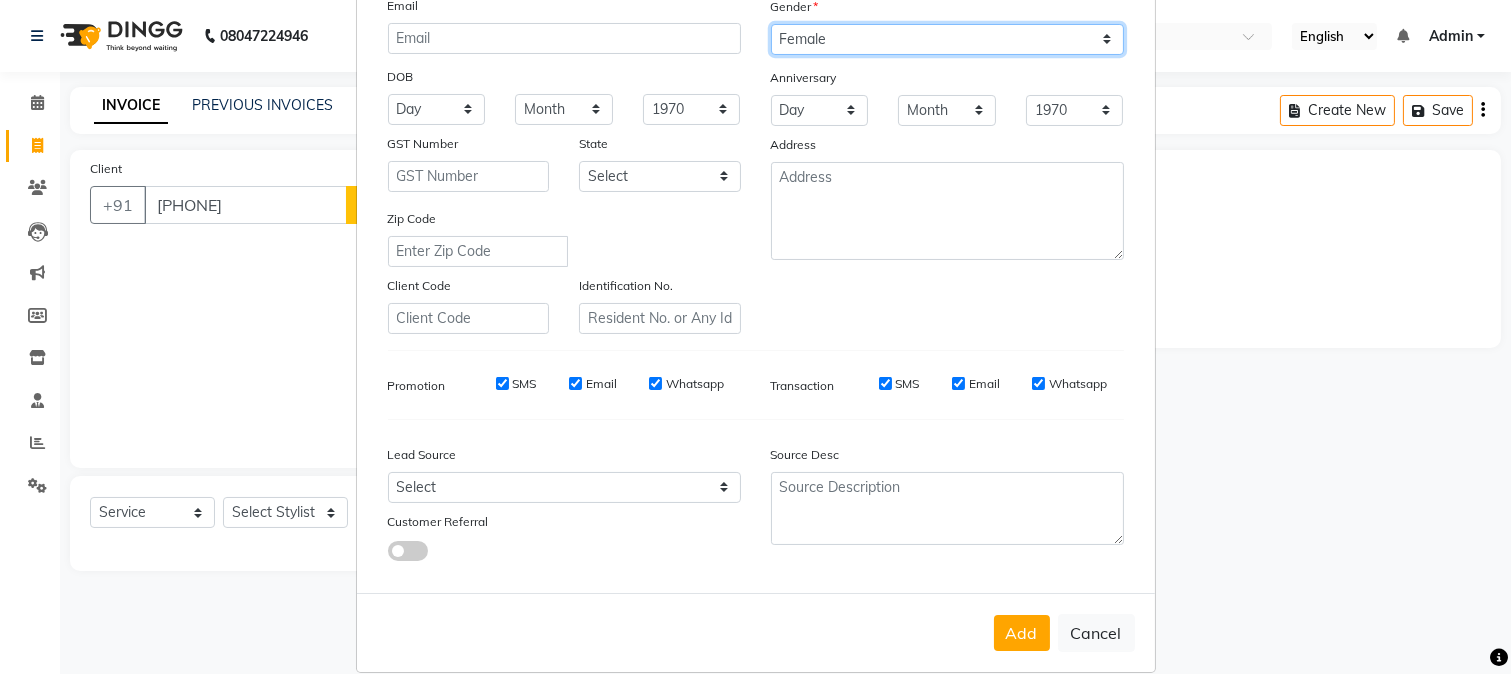 click on "Select Male Female Other Prefer Not To Say" at bounding box center (947, 39) 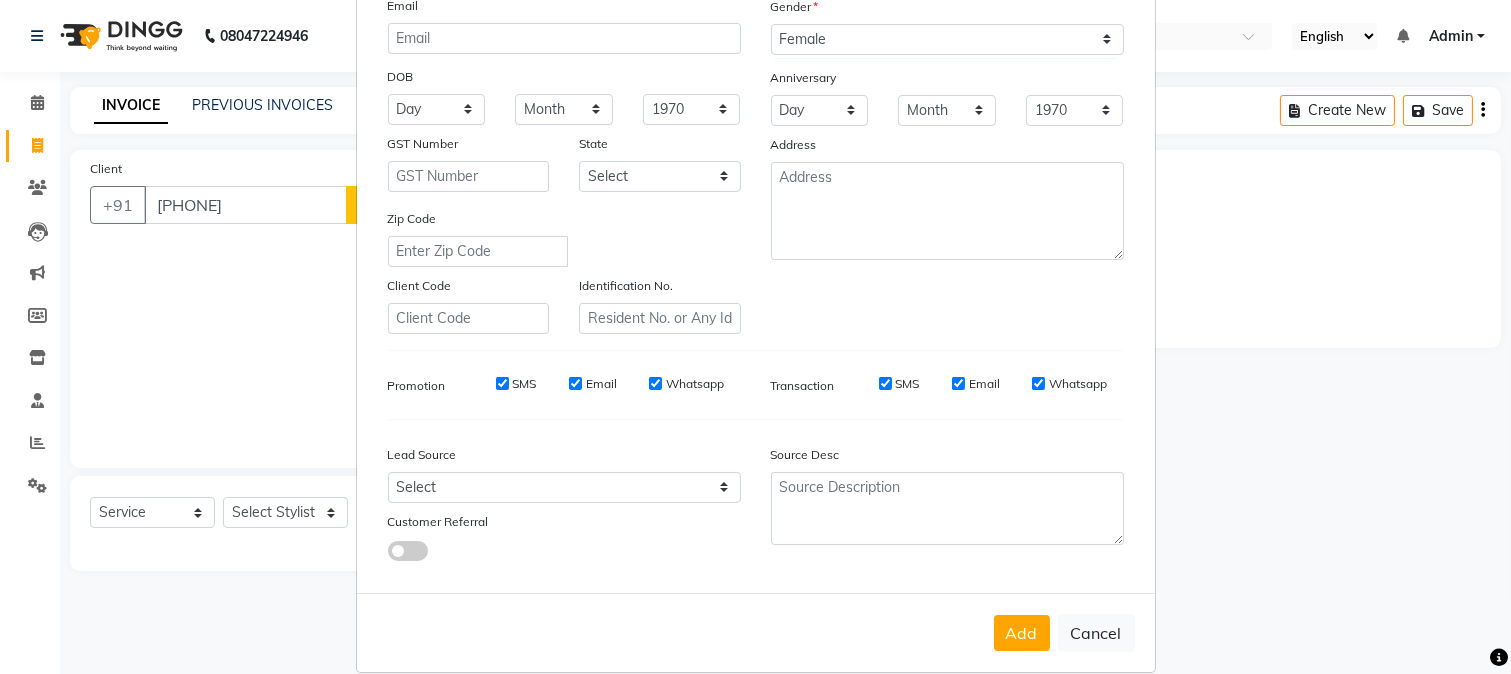 drag, startPoint x: 1018, startPoint y: 626, endPoint x: 1004, endPoint y: 621, distance: 14.866069 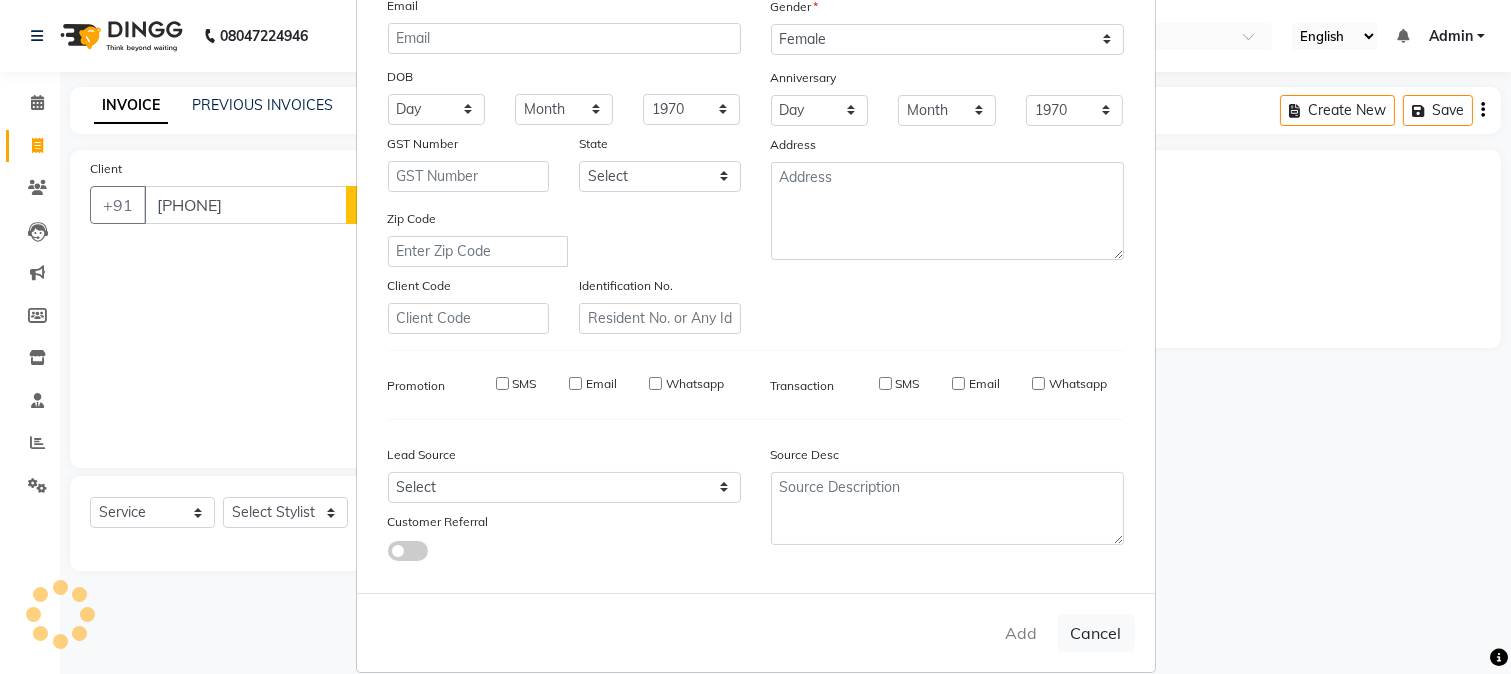 type 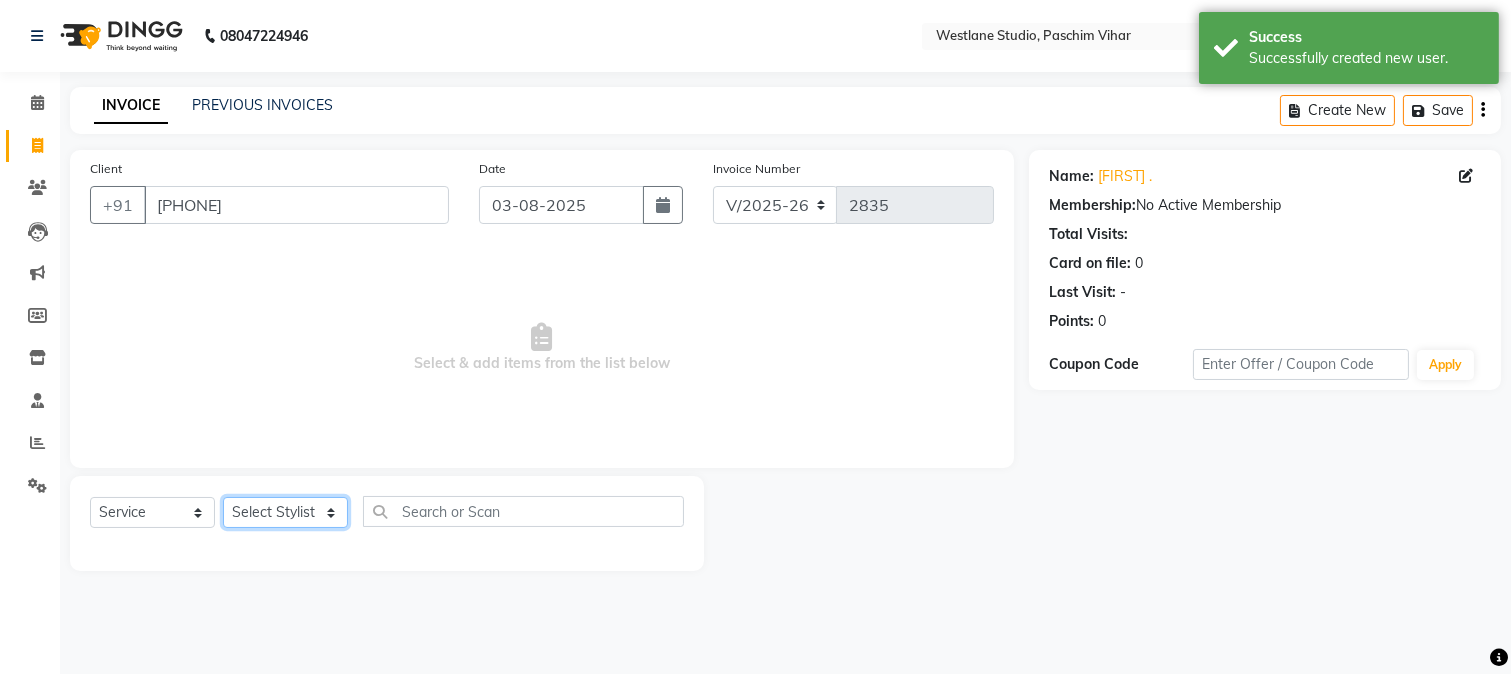 click on "Select Stylist Akash Anu Arun Gaurav  GULFAM jeeshan MANISH NADEEM ALI Nitin Sajwan Raja  Ranjeet RENU RIDHIMA BHATIA Rohit SAGAR Shakel SOHEIL Sonam SUNIL USHA" 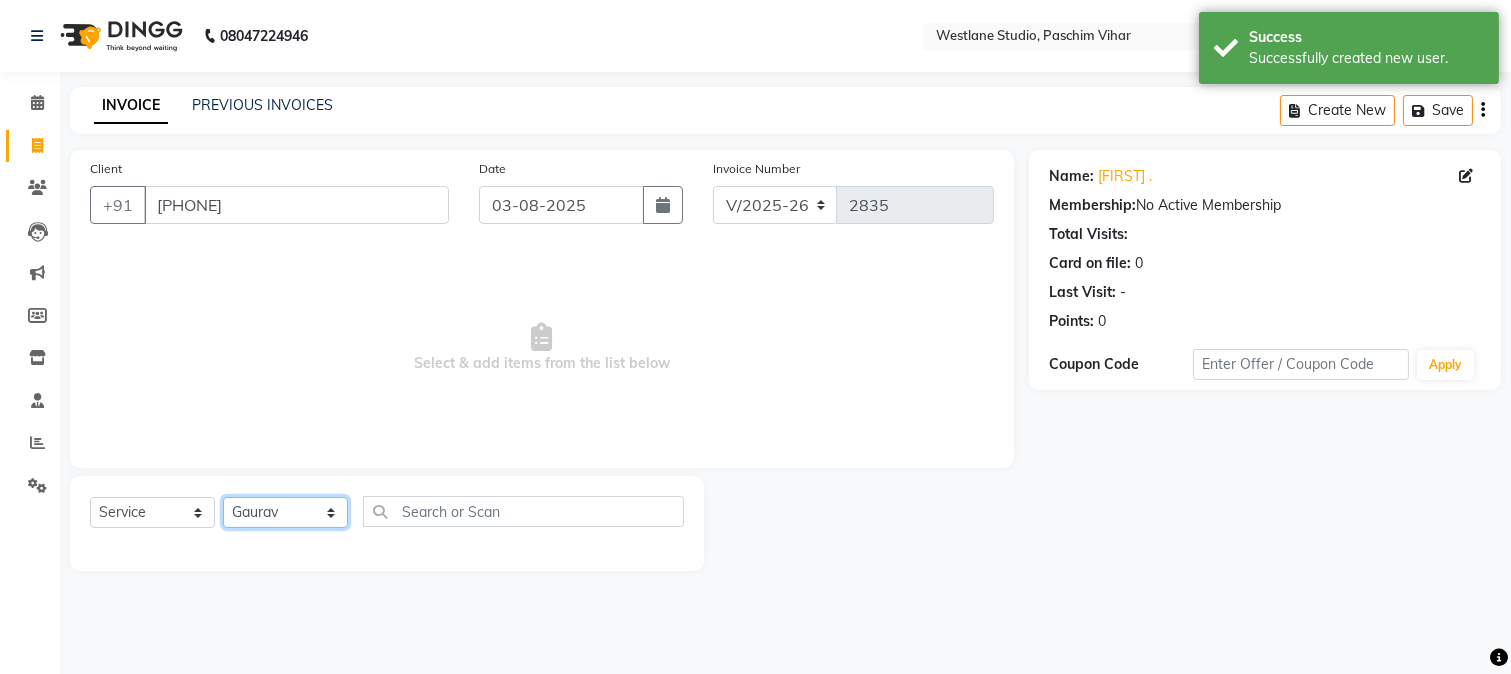 click on "Select Stylist Akash Anu Arun Gaurav  GULFAM jeeshan MANISH NADEEM ALI Nitin Sajwan Raja  Ranjeet RENU RIDHIMA BHATIA Rohit SAGAR Shakel SOHEIL Sonam SUNIL USHA" 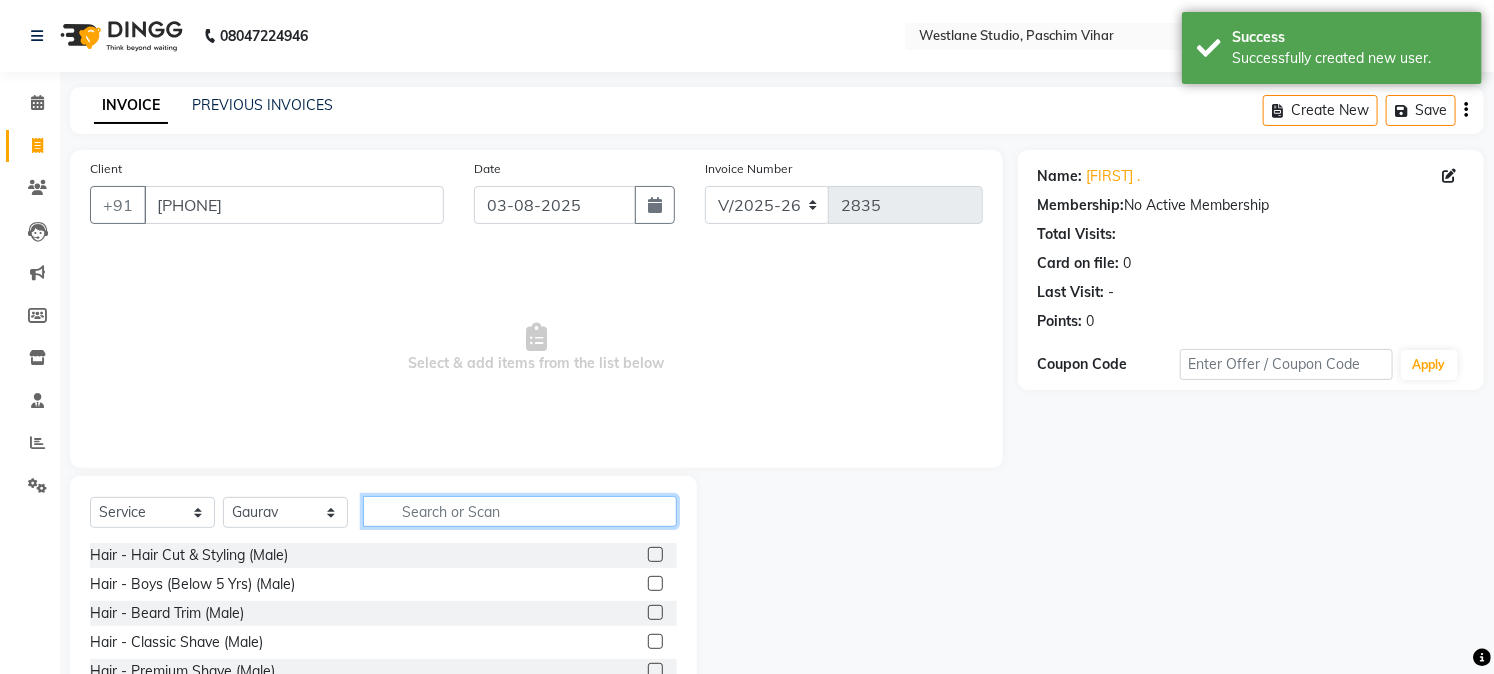 click 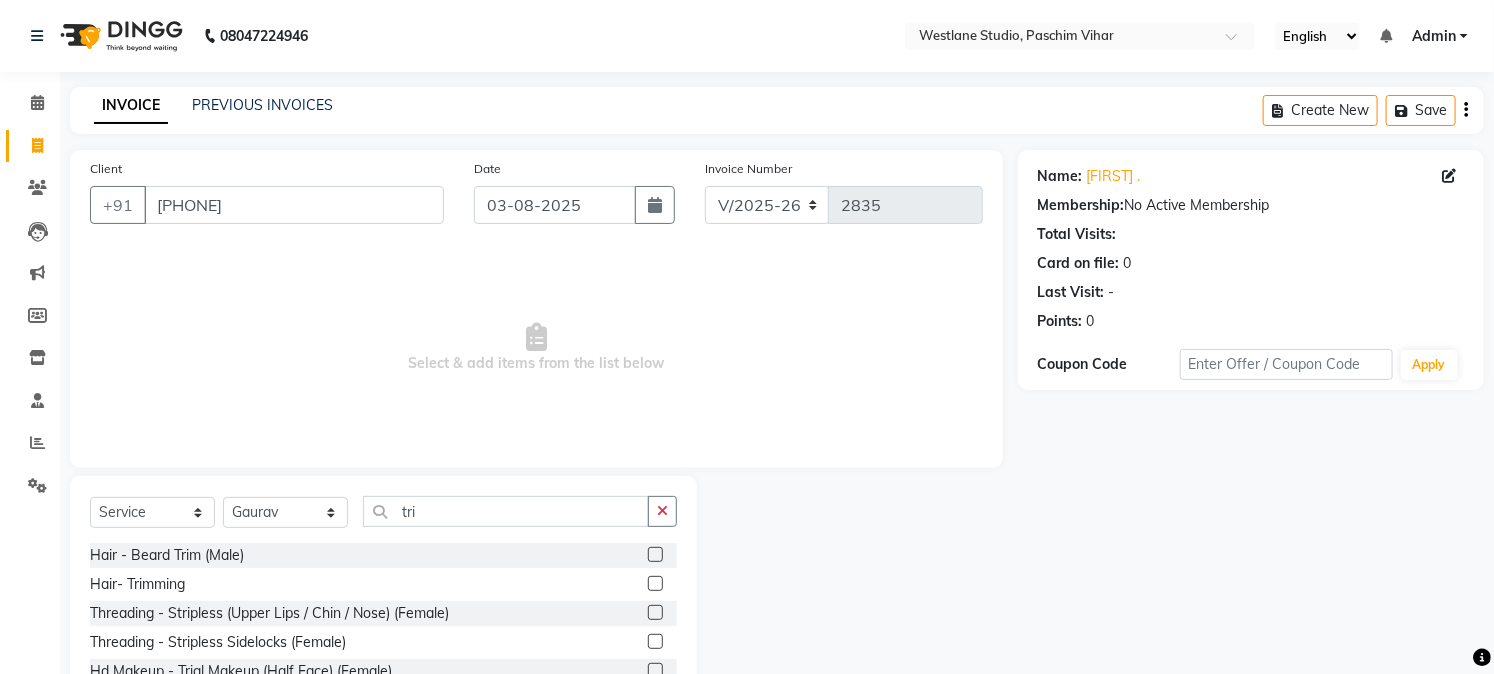 click 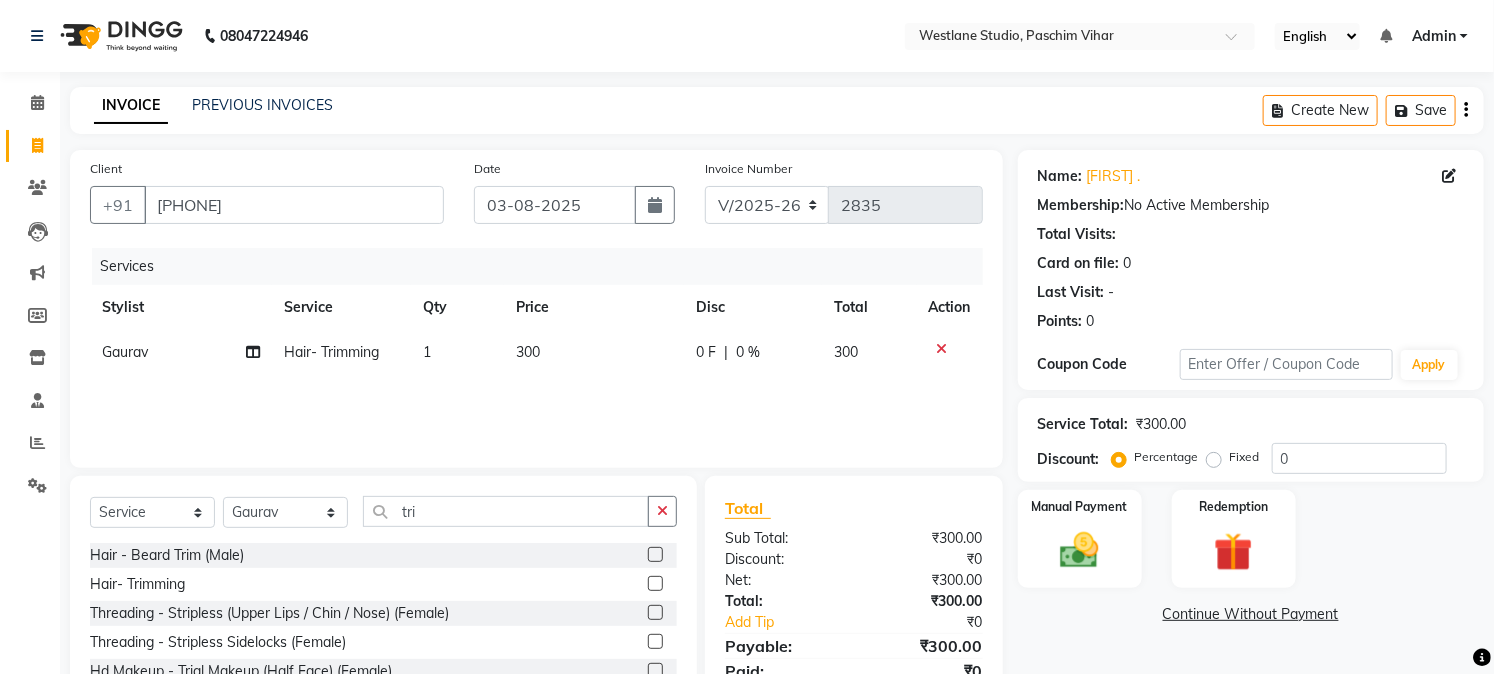 click 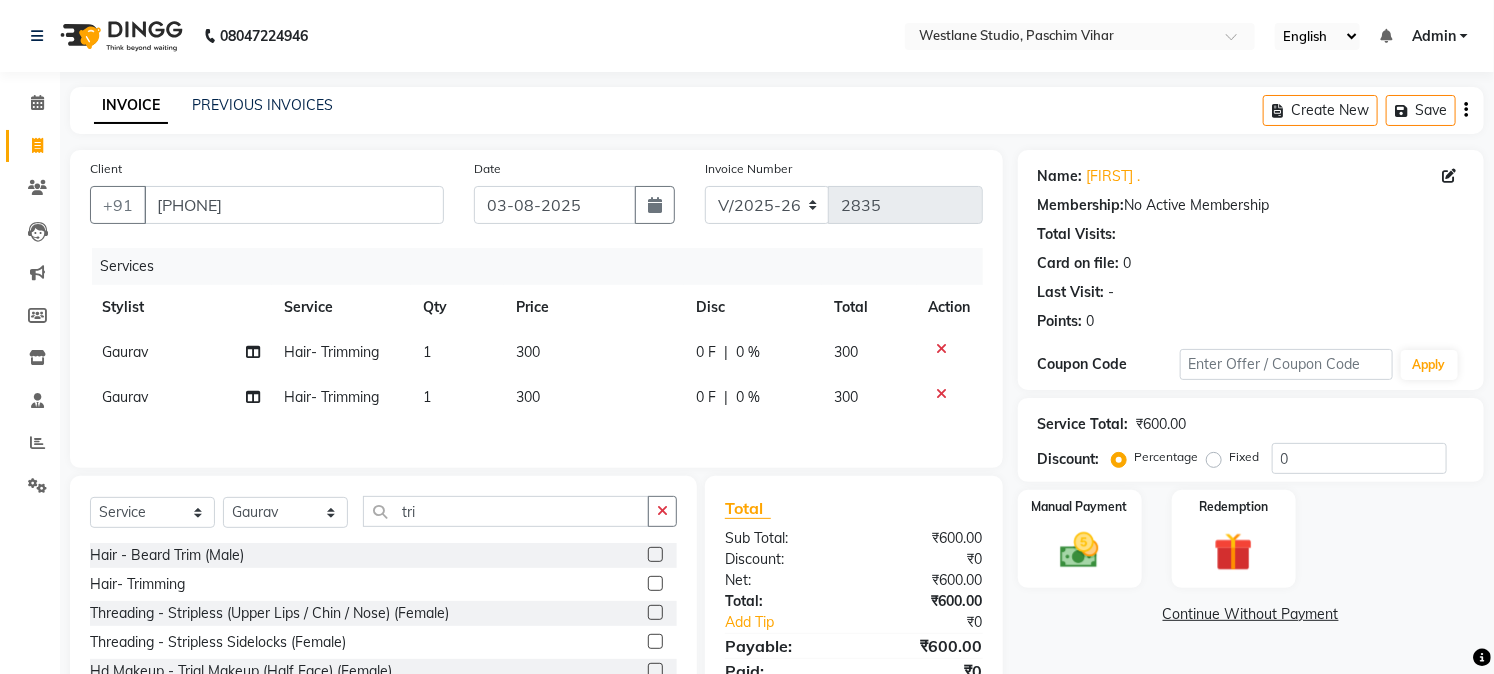 click on "Gaurav" 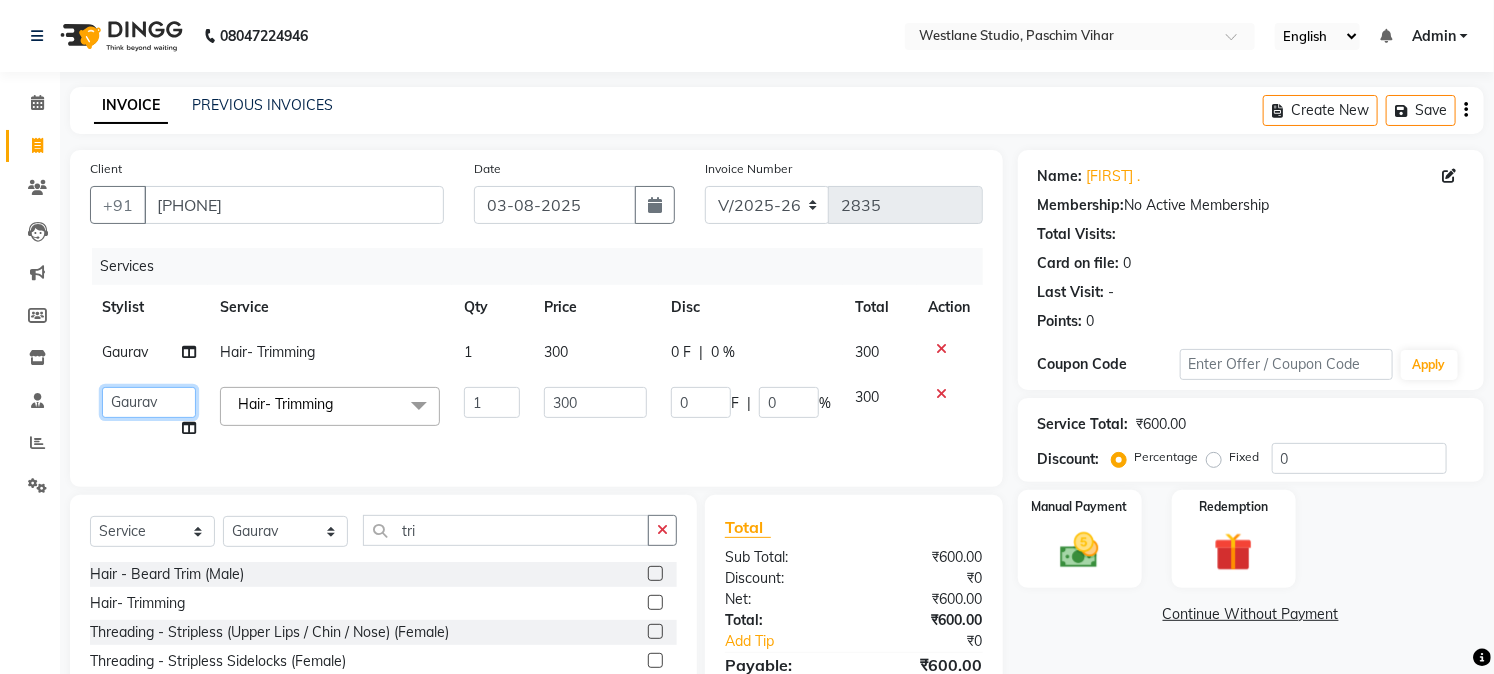 click on "[FIRST]   [FIRST]   [FIRST]   [FIRST]    [FIRST]   [FIRST]   [FIRST]   [FIRST] [FIRST]   [FIRST] [FIRST]   [FIRST]   [FIRST]   [FIRST]   [FIRST]   [FIRST]   [FIRST]   [FIRST]   [FIRST]   [FIRST]   [FIRST]   [FIRST]   [FIRST]" 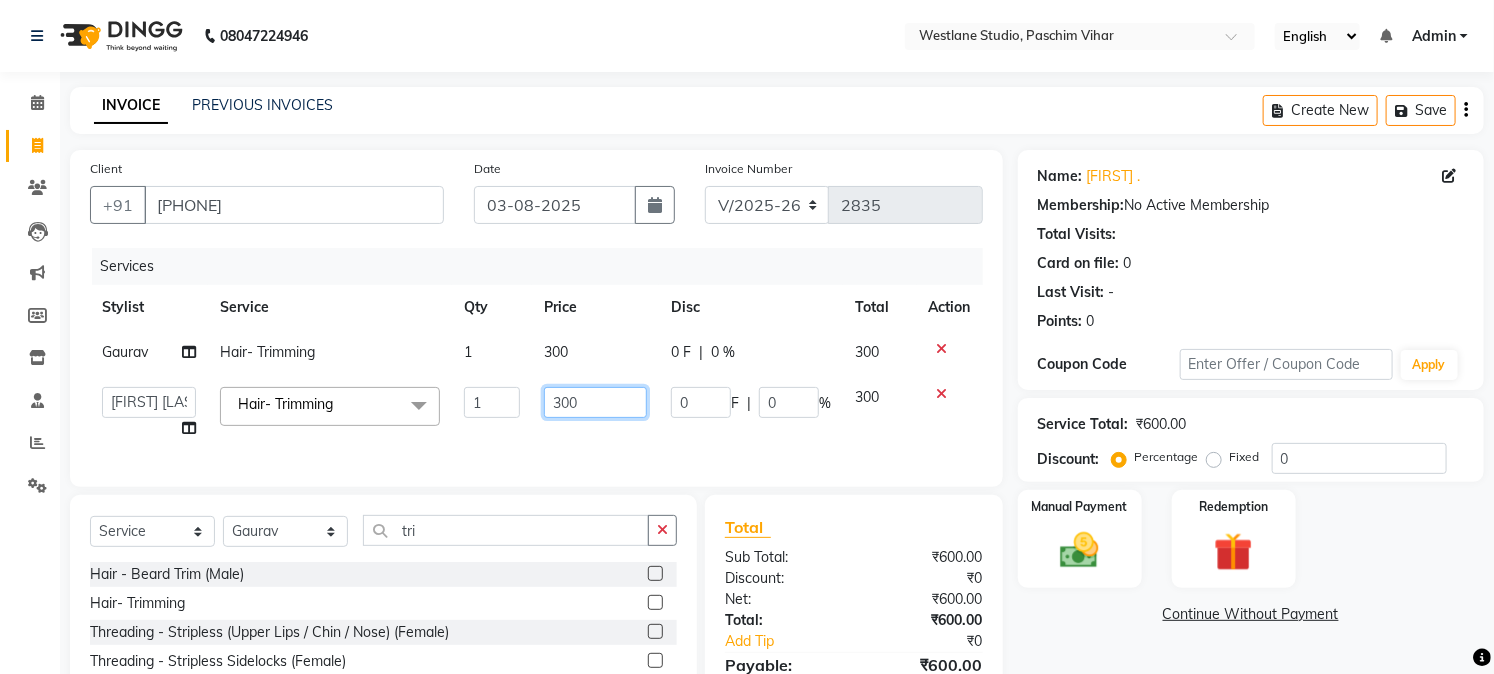 click on "300" 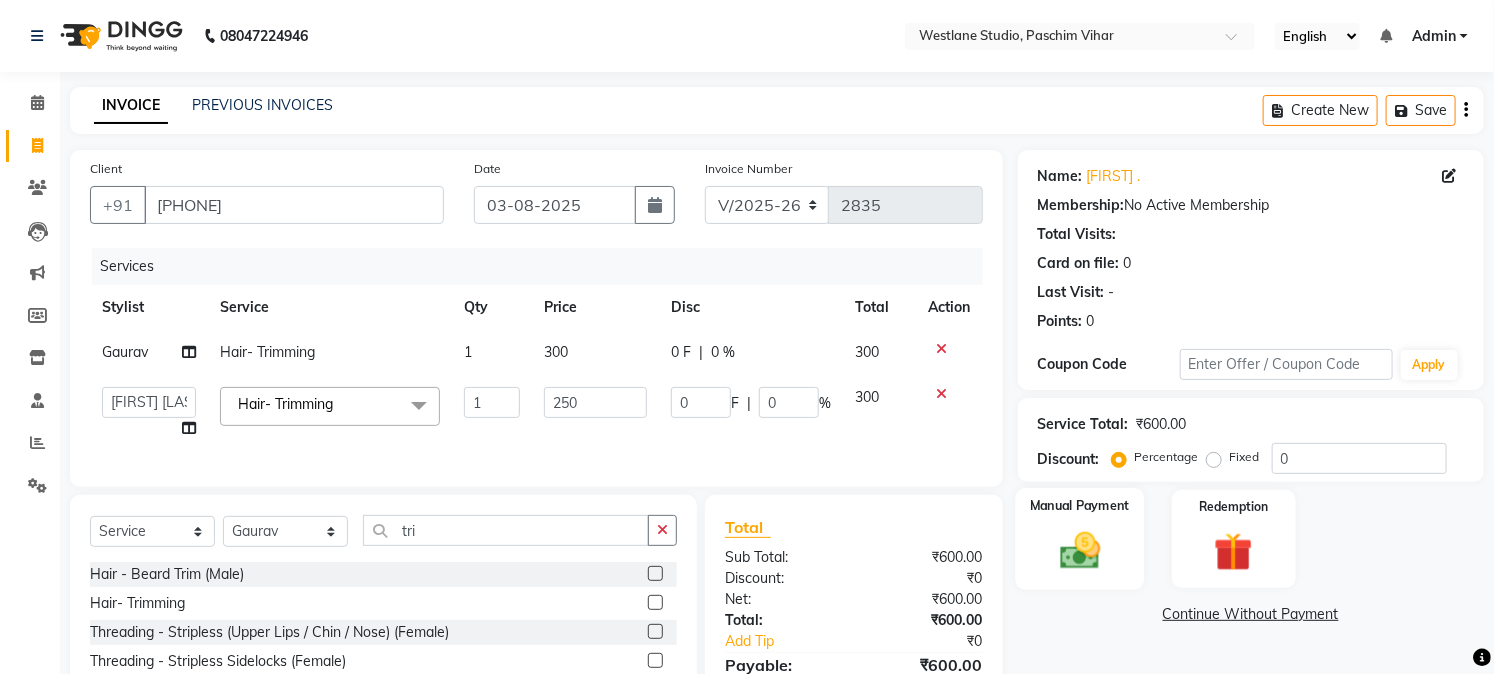 click 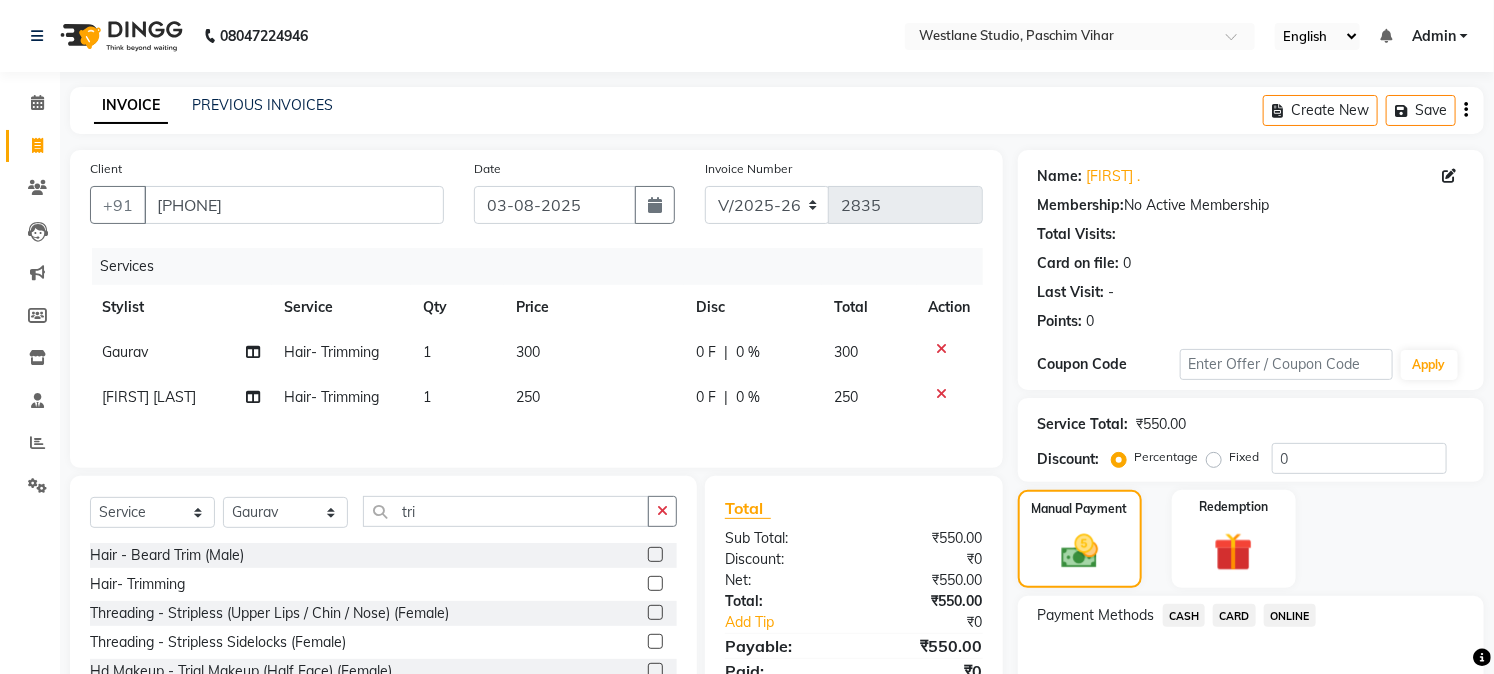 click on "CASH" 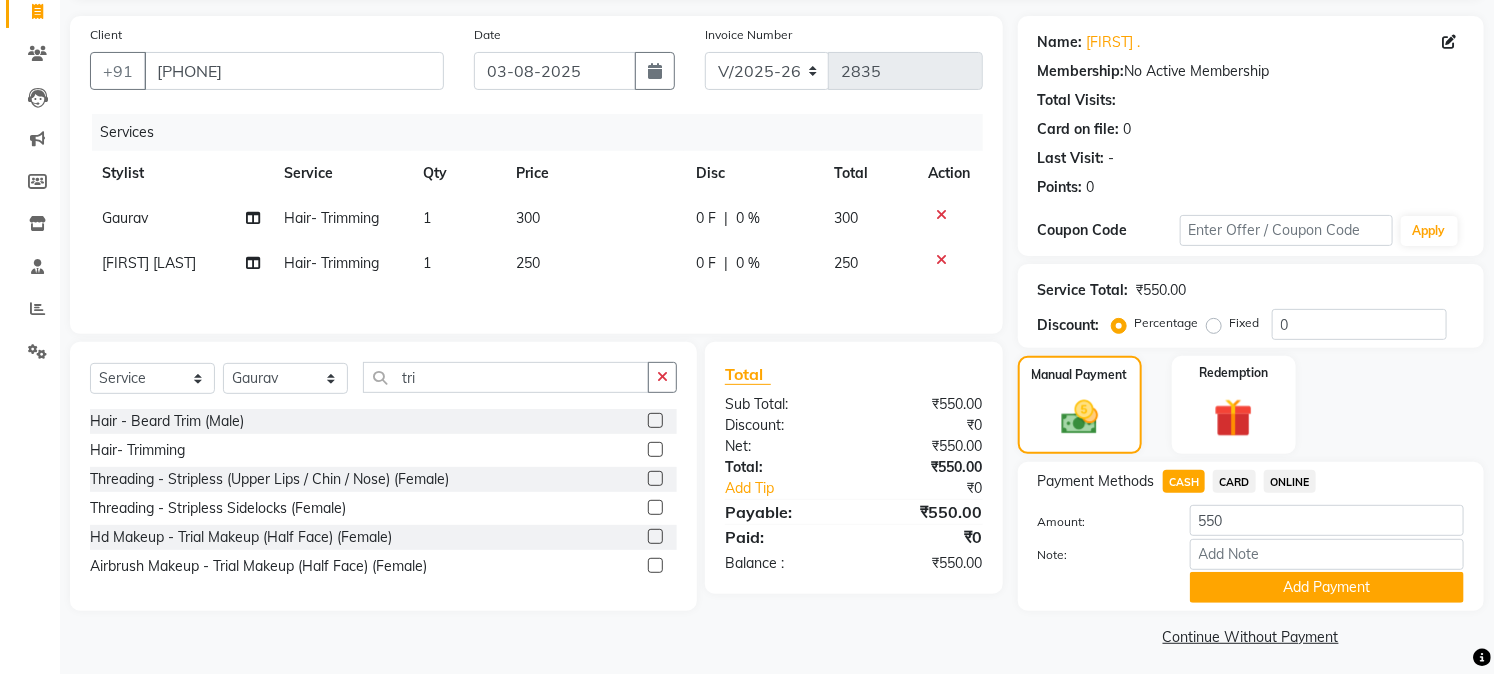 scroll, scrollTop: 142, scrollLeft: 0, axis: vertical 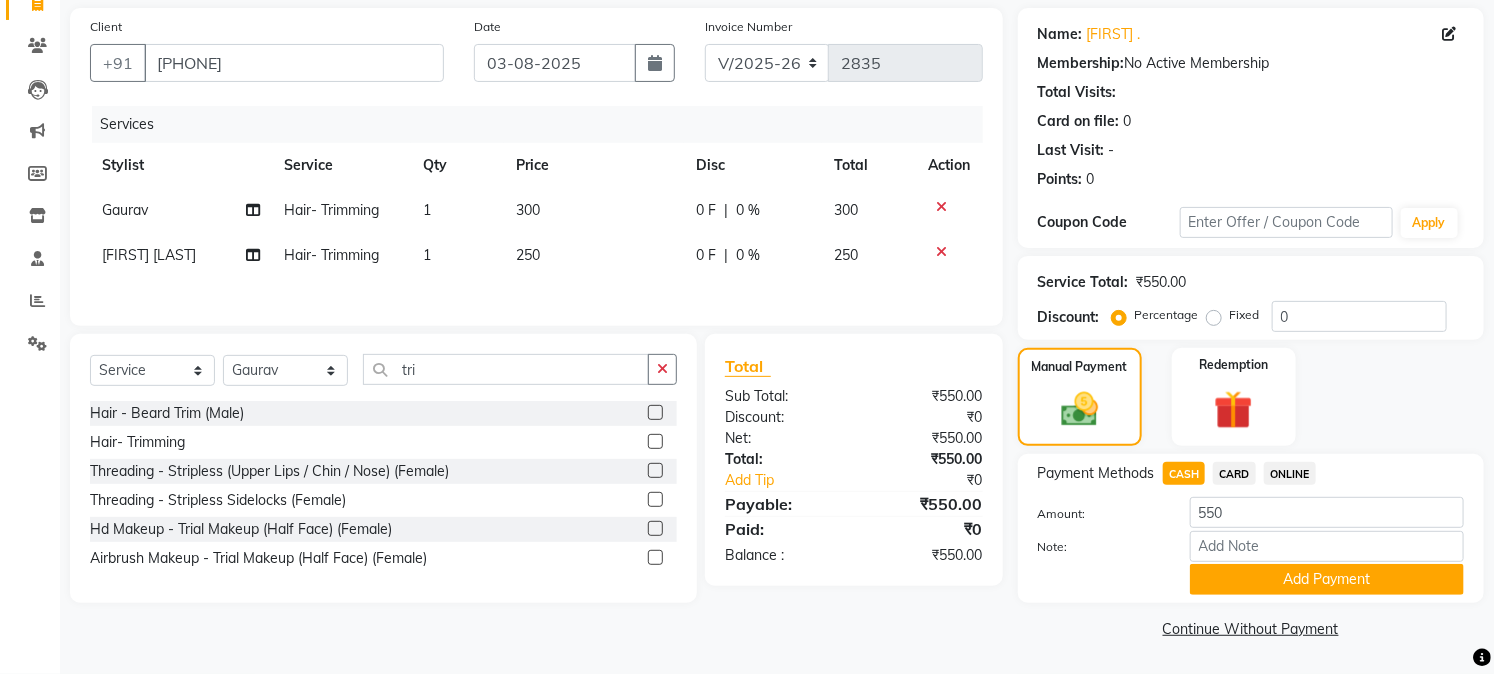 click on "250" 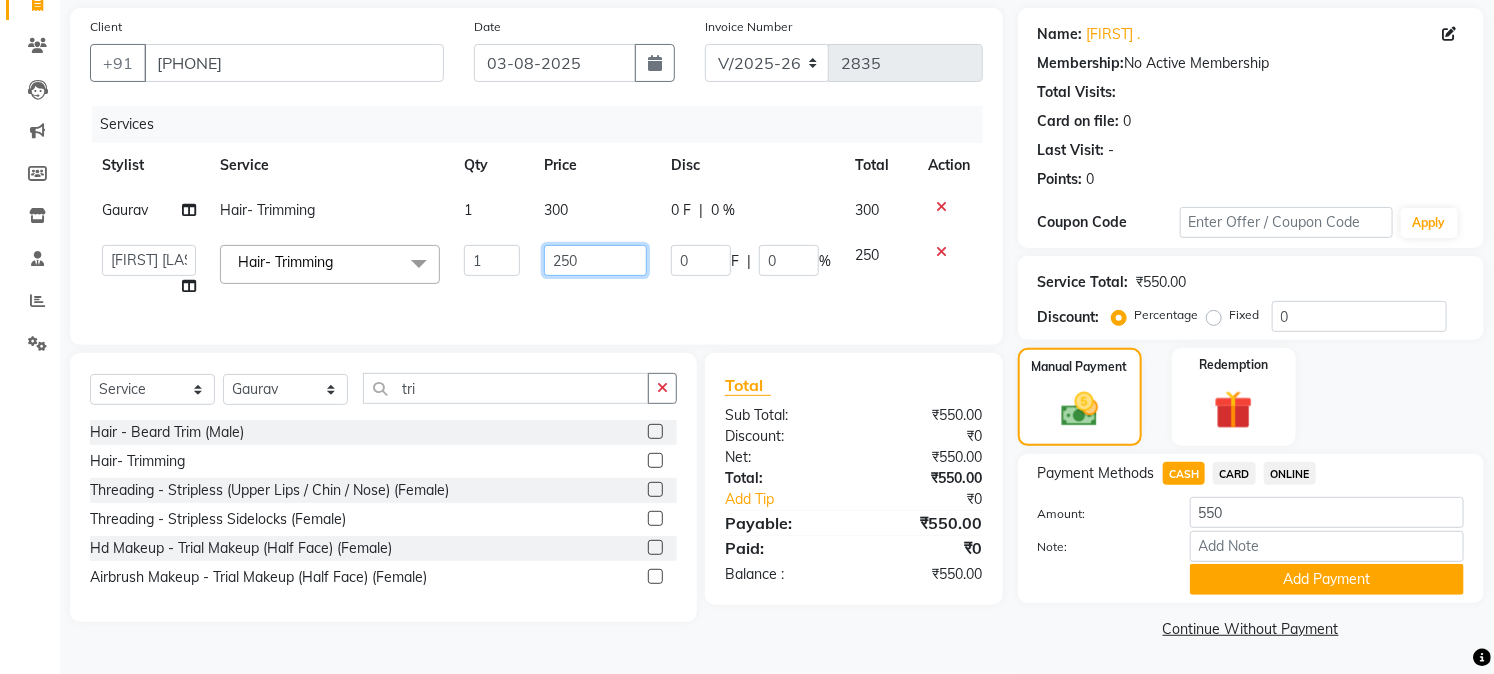 click on "250" 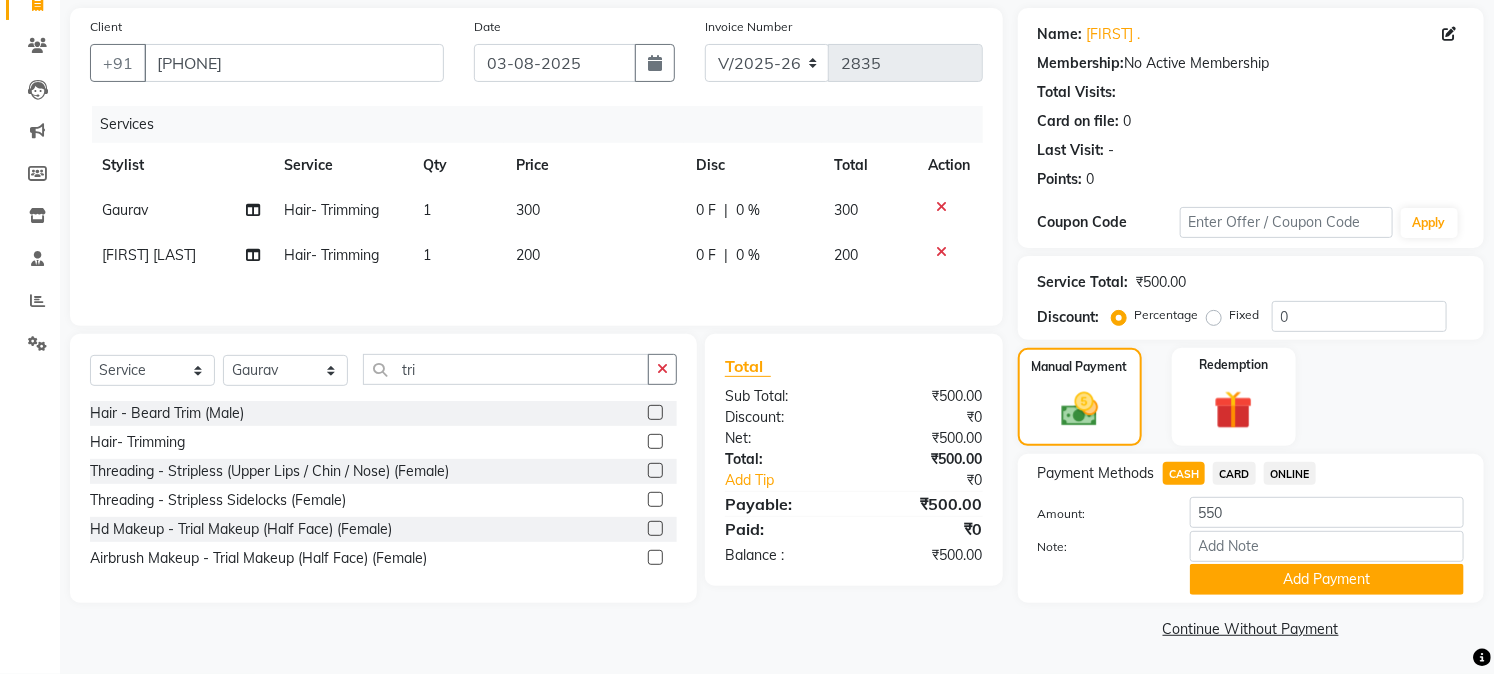 click on "Add Payment" 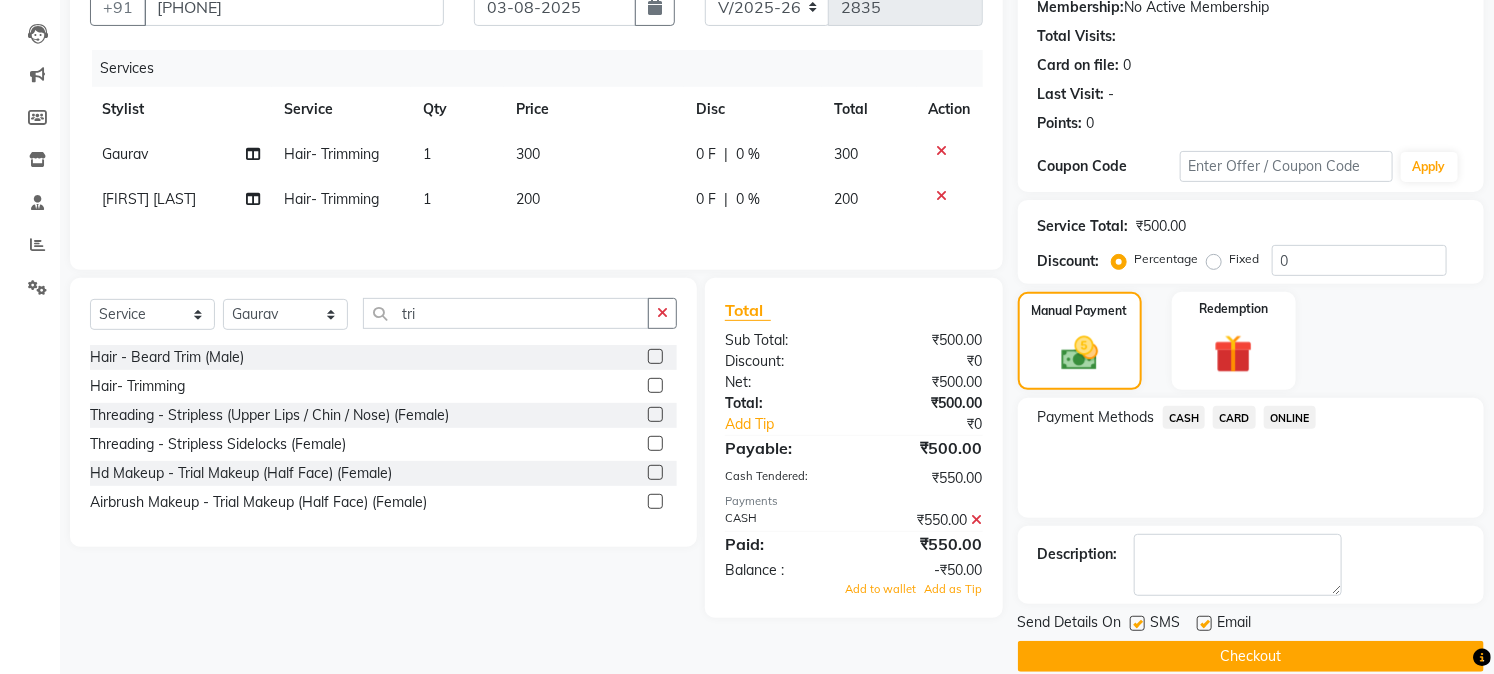 scroll, scrollTop: 225, scrollLeft: 0, axis: vertical 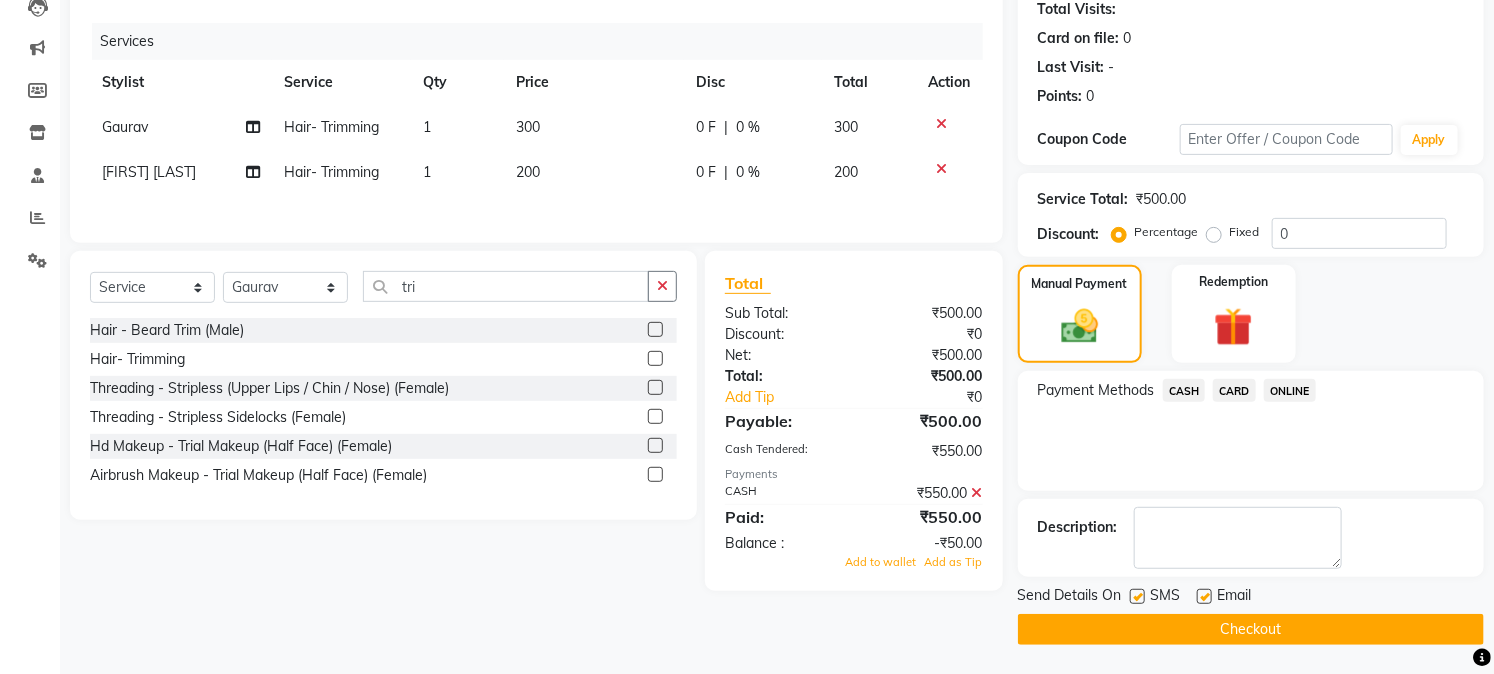 click on "Checkout" 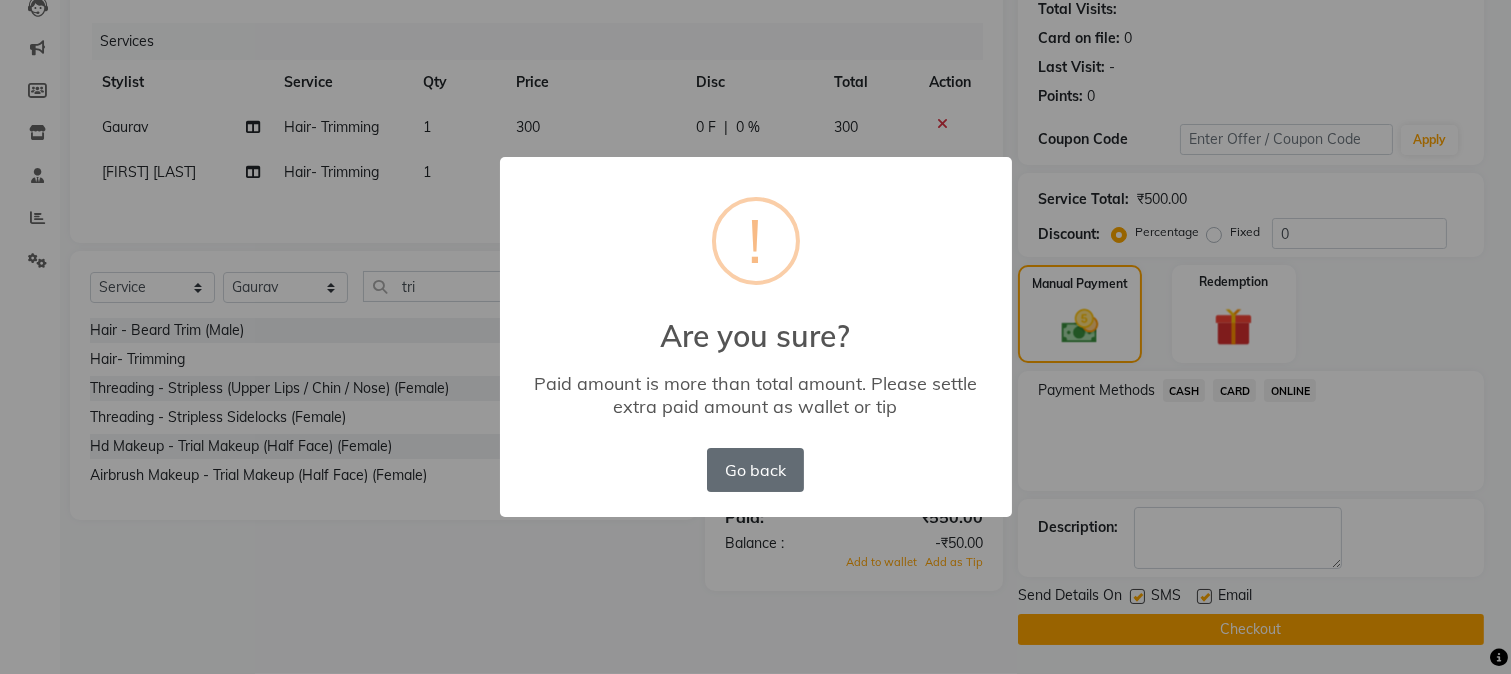 drag, startPoint x: 768, startPoint y: 467, endPoint x: 776, endPoint y: 458, distance: 12.0415945 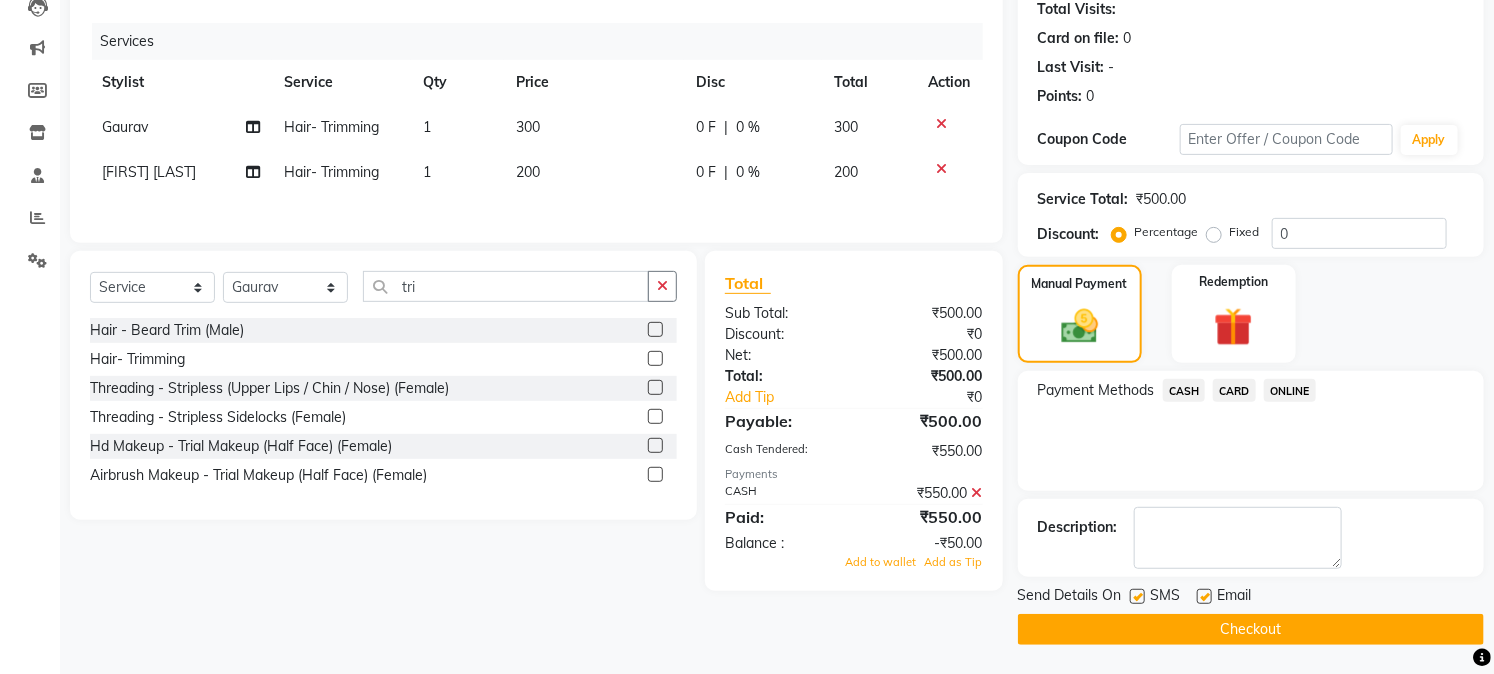 click 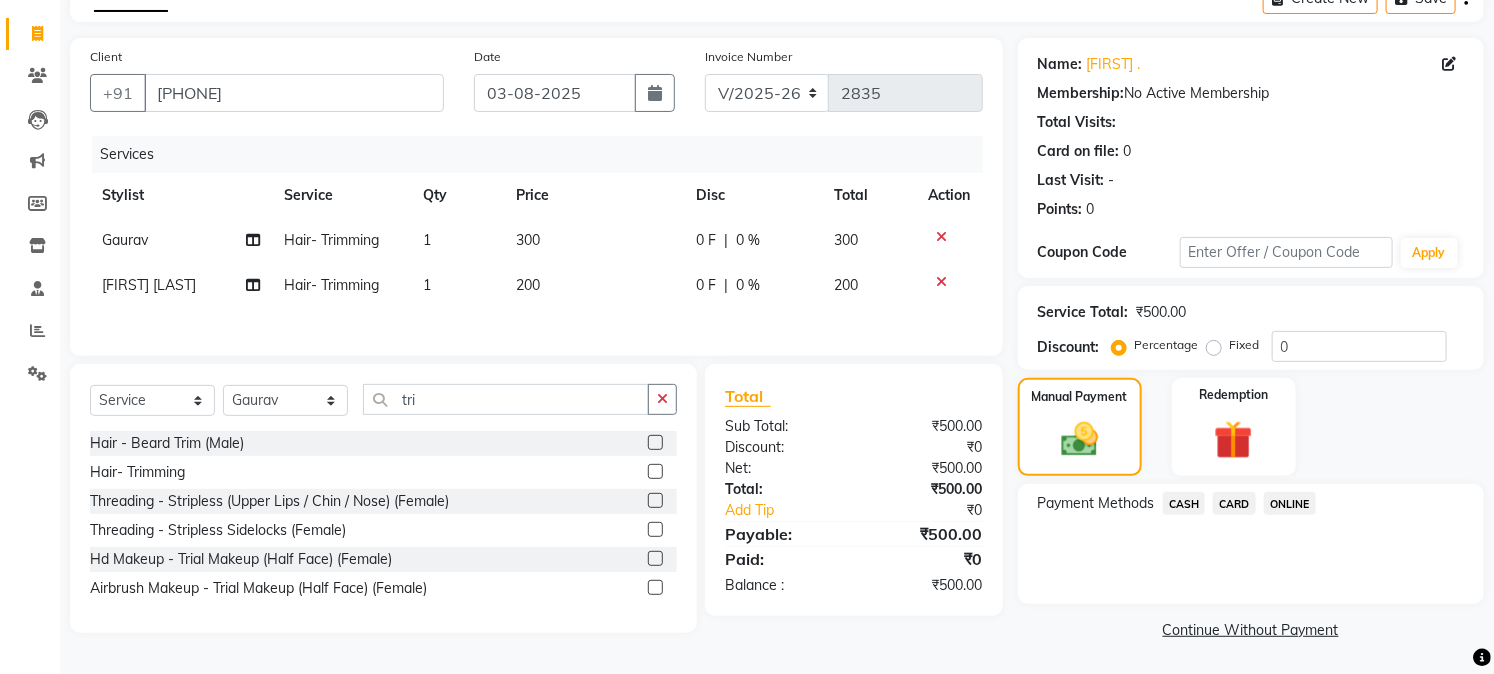 click on "CASH" 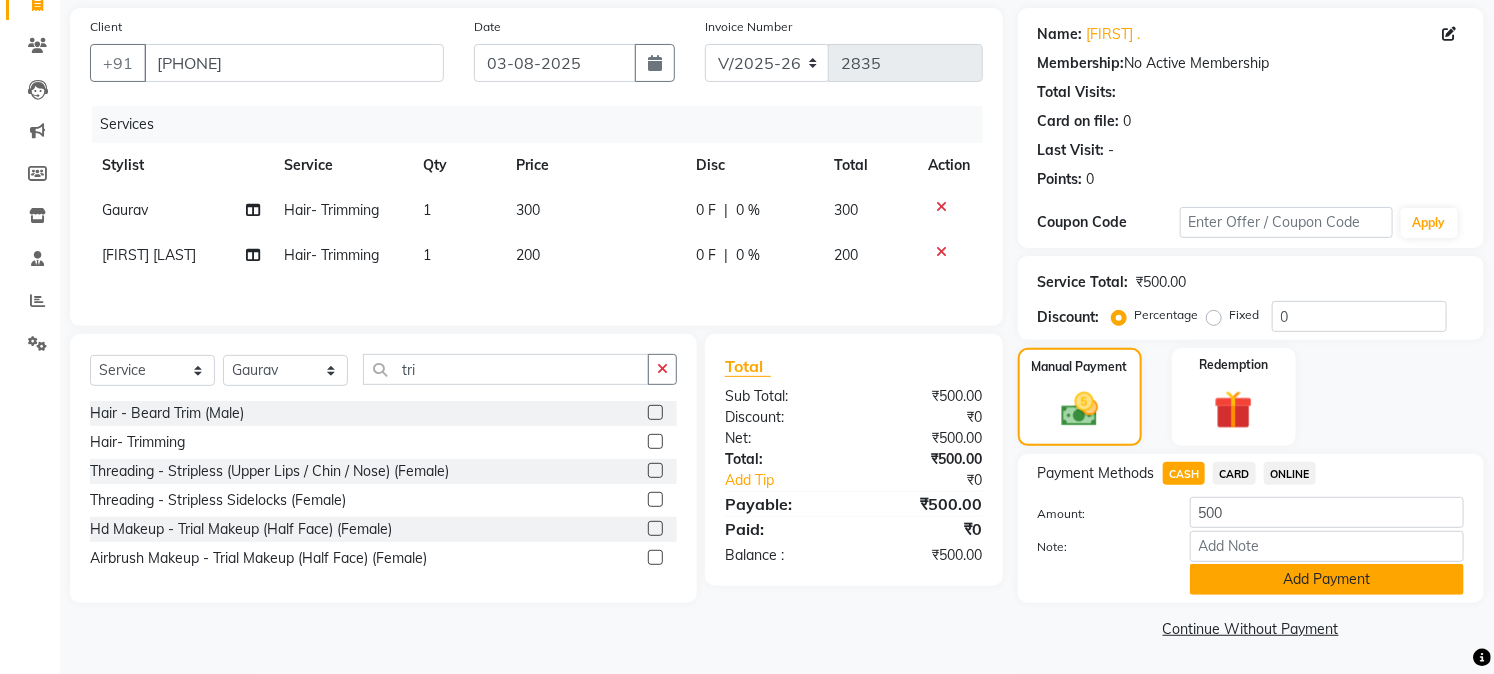 click on "Add Payment" 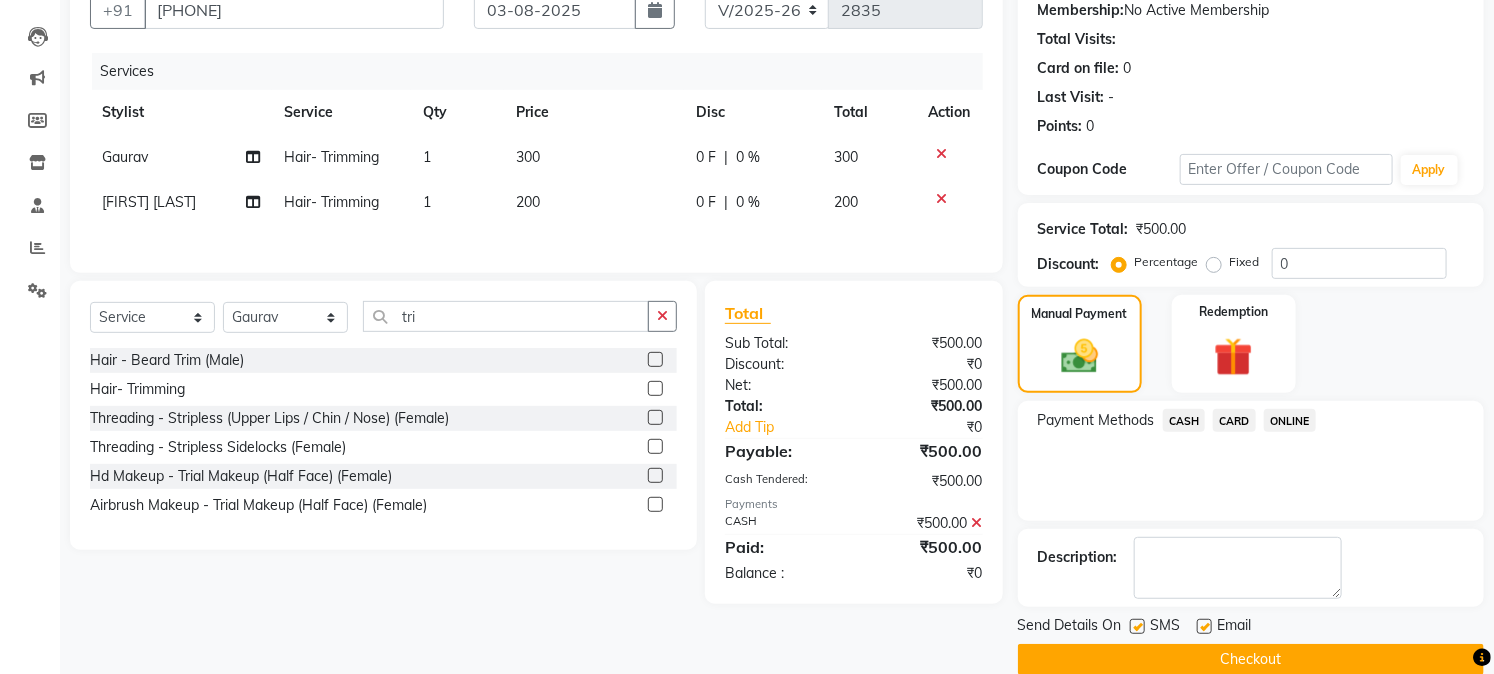 scroll, scrollTop: 225, scrollLeft: 0, axis: vertical 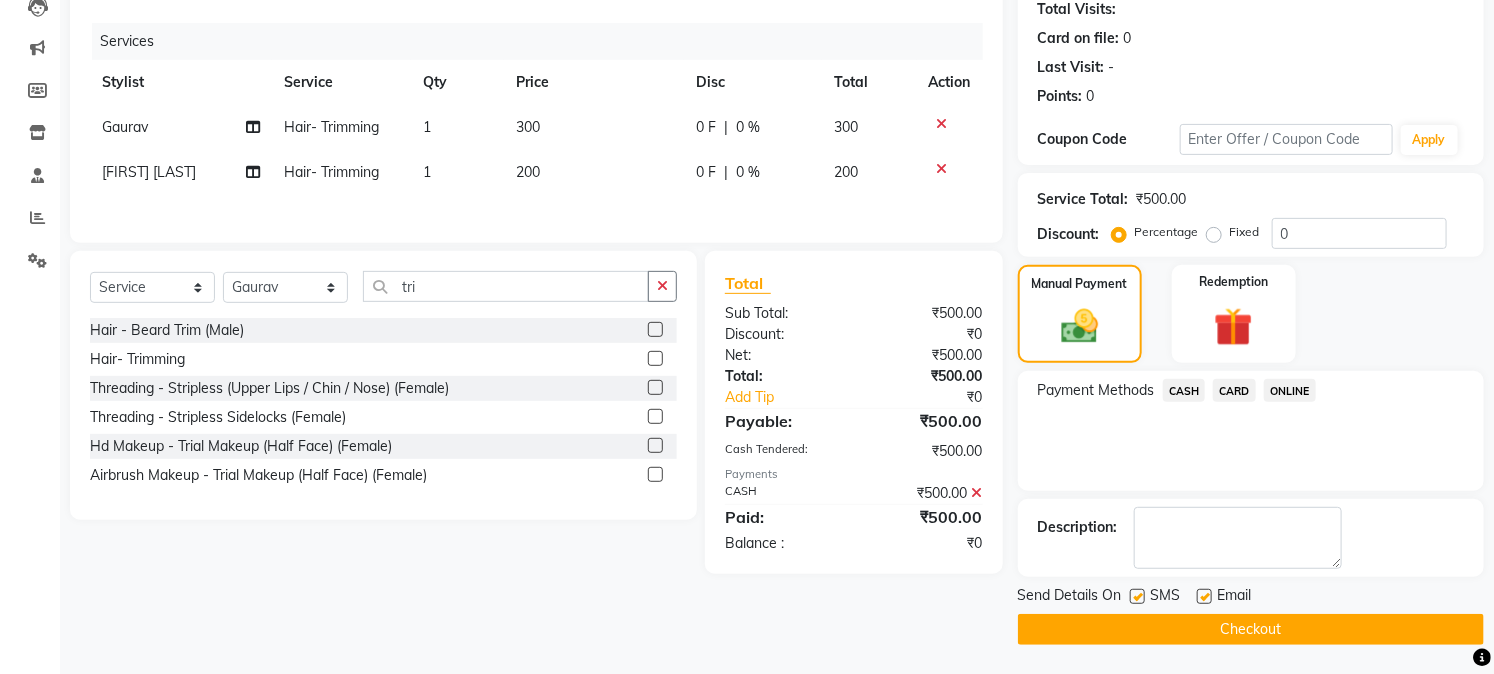 click on "Checkout" 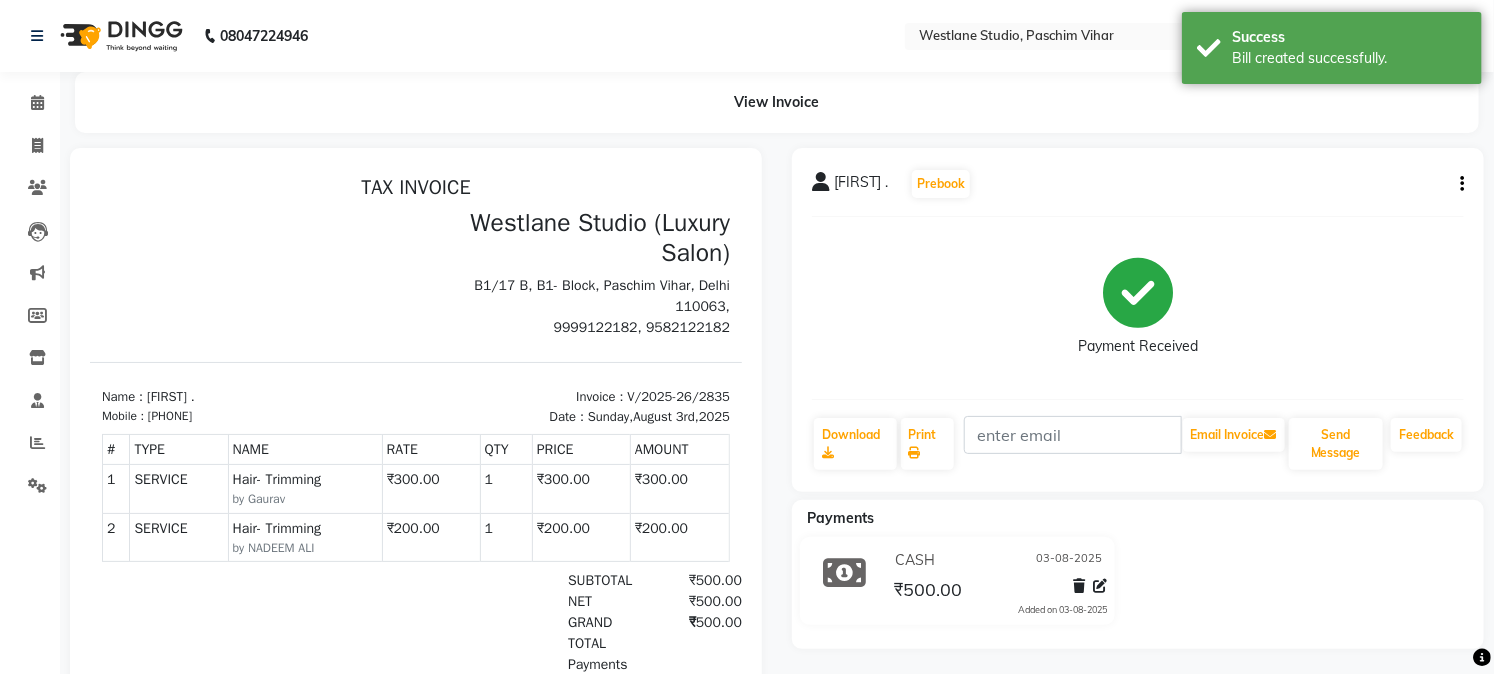 scroll, scrollTop: 0, scrollLeft: 0, axis: both 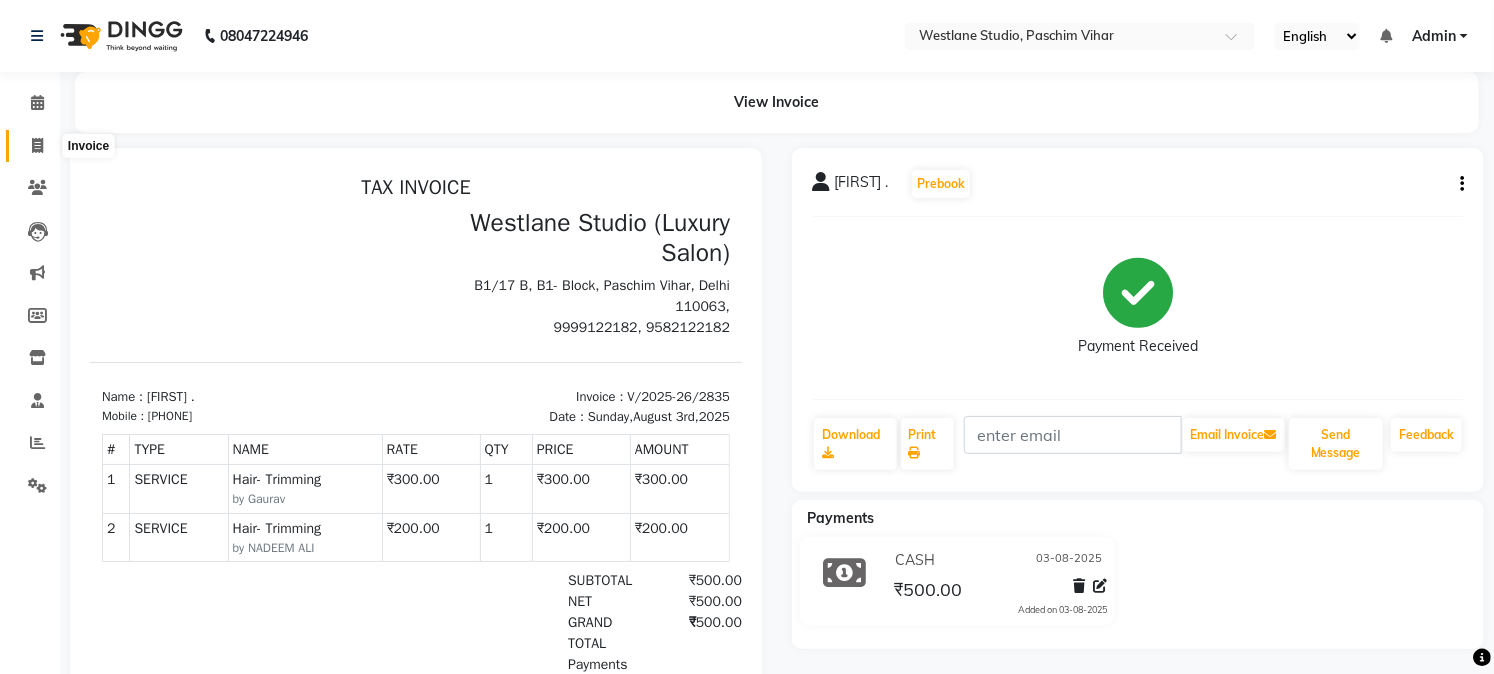 click 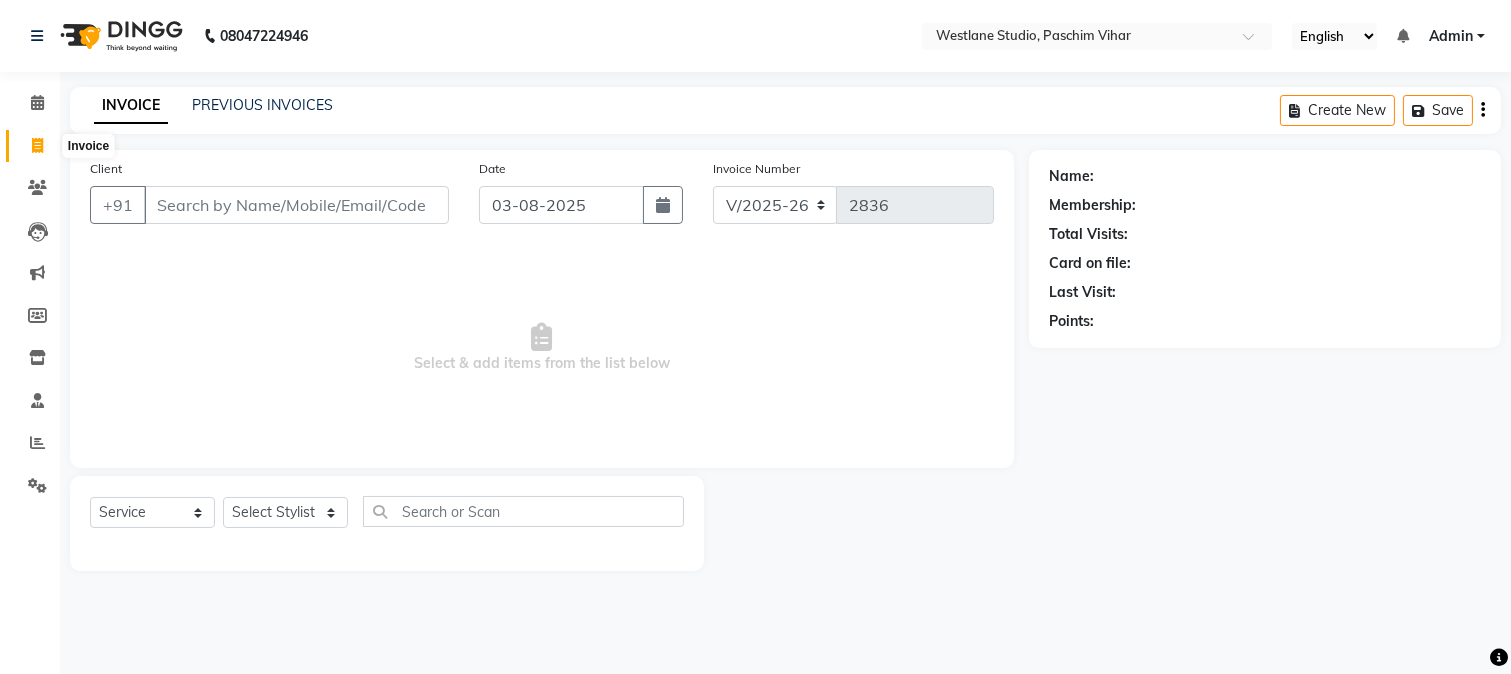 drag, startPoint x: 25, startPoint y: 137, endPoint x: 45, endPoint y: 130, distance: 21.189621 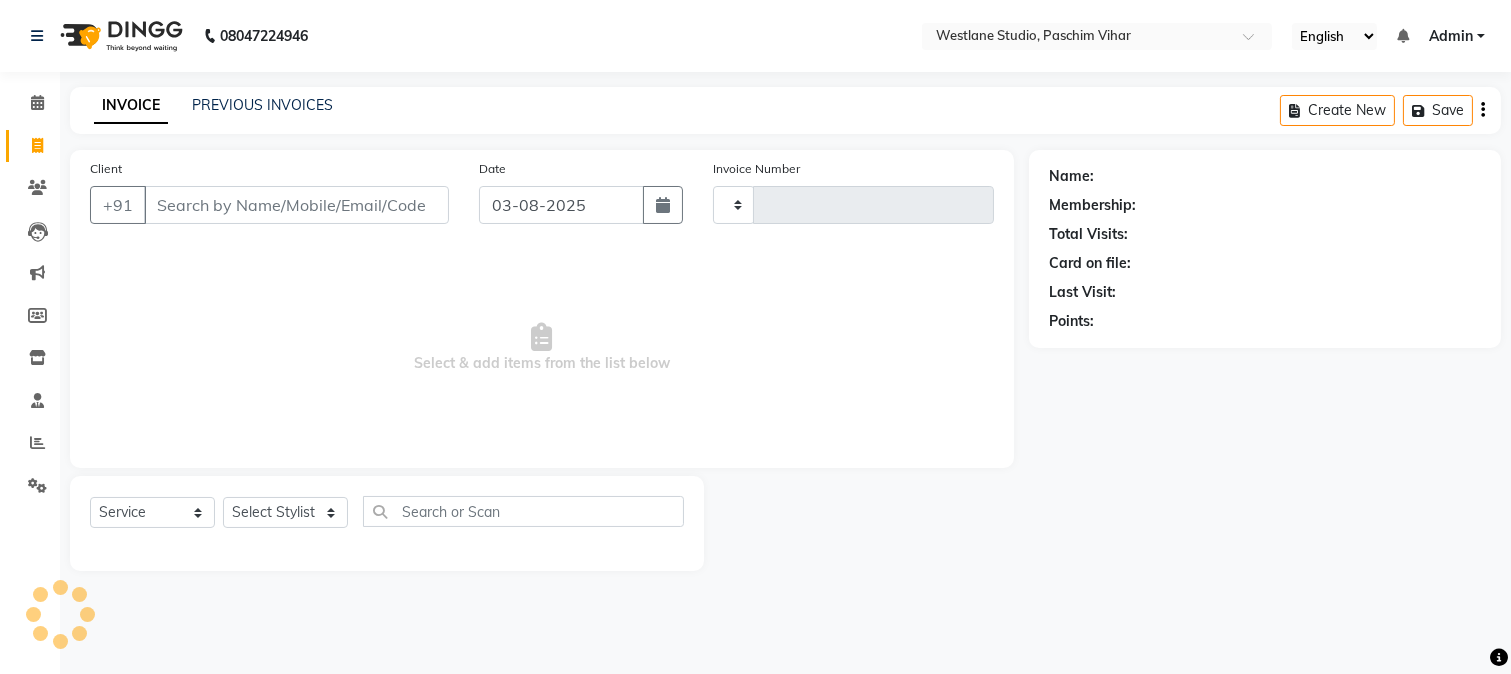 click 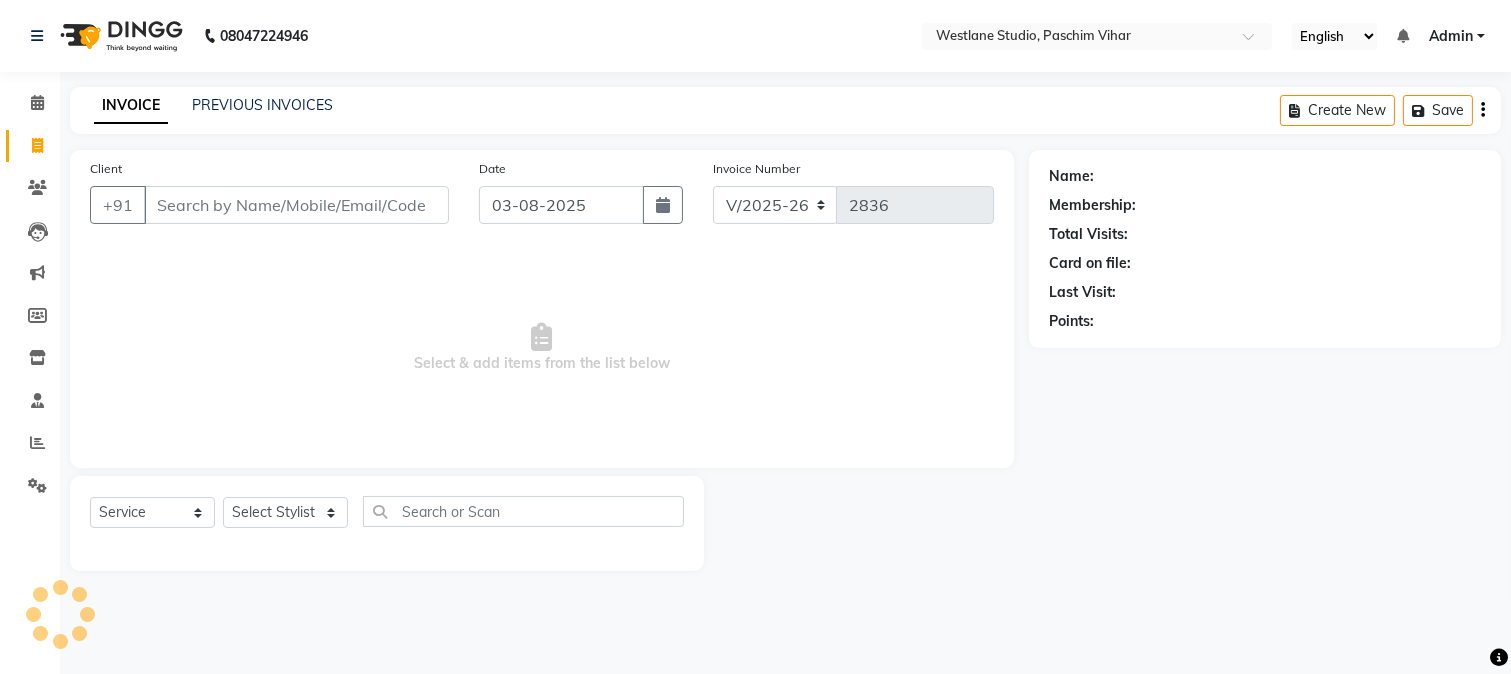 click on "Client" at bounding box center [296, 205] 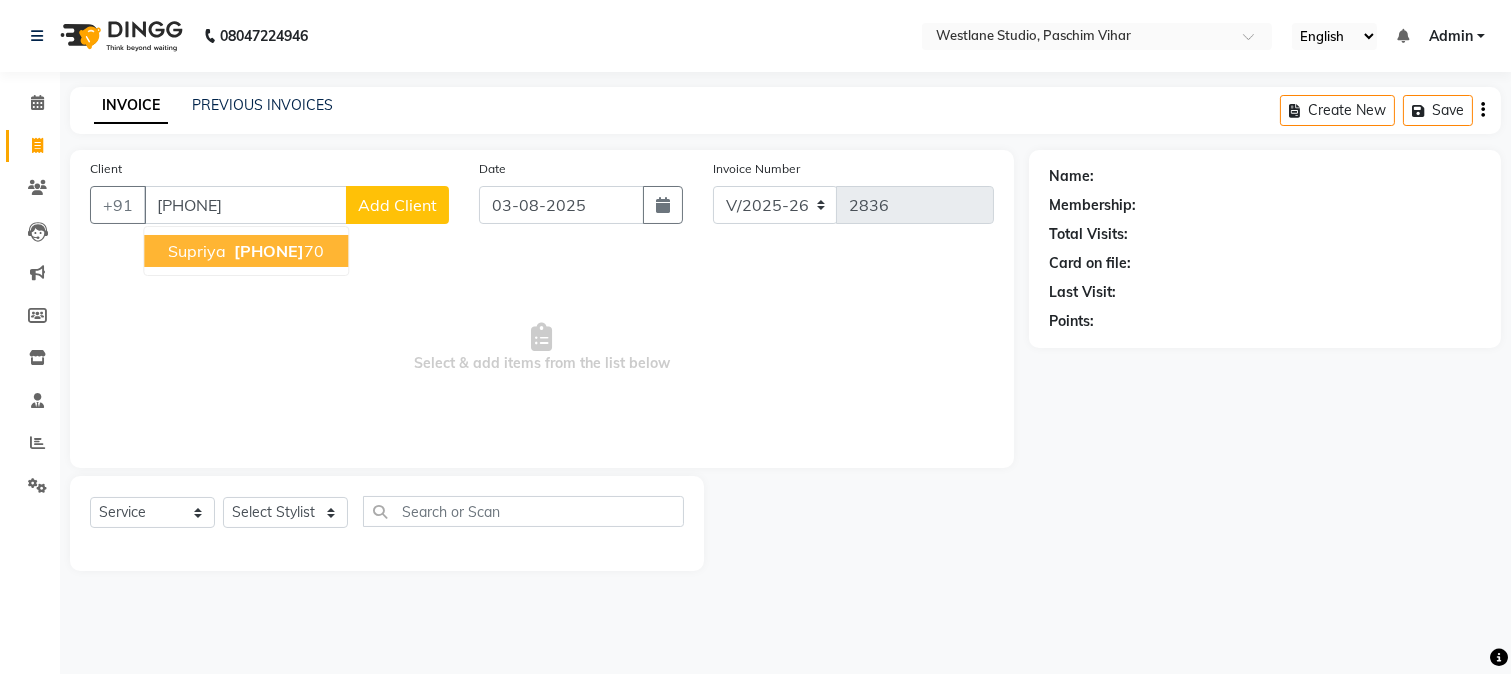 click on "[PHONE]" at bounding box center [269, 251] 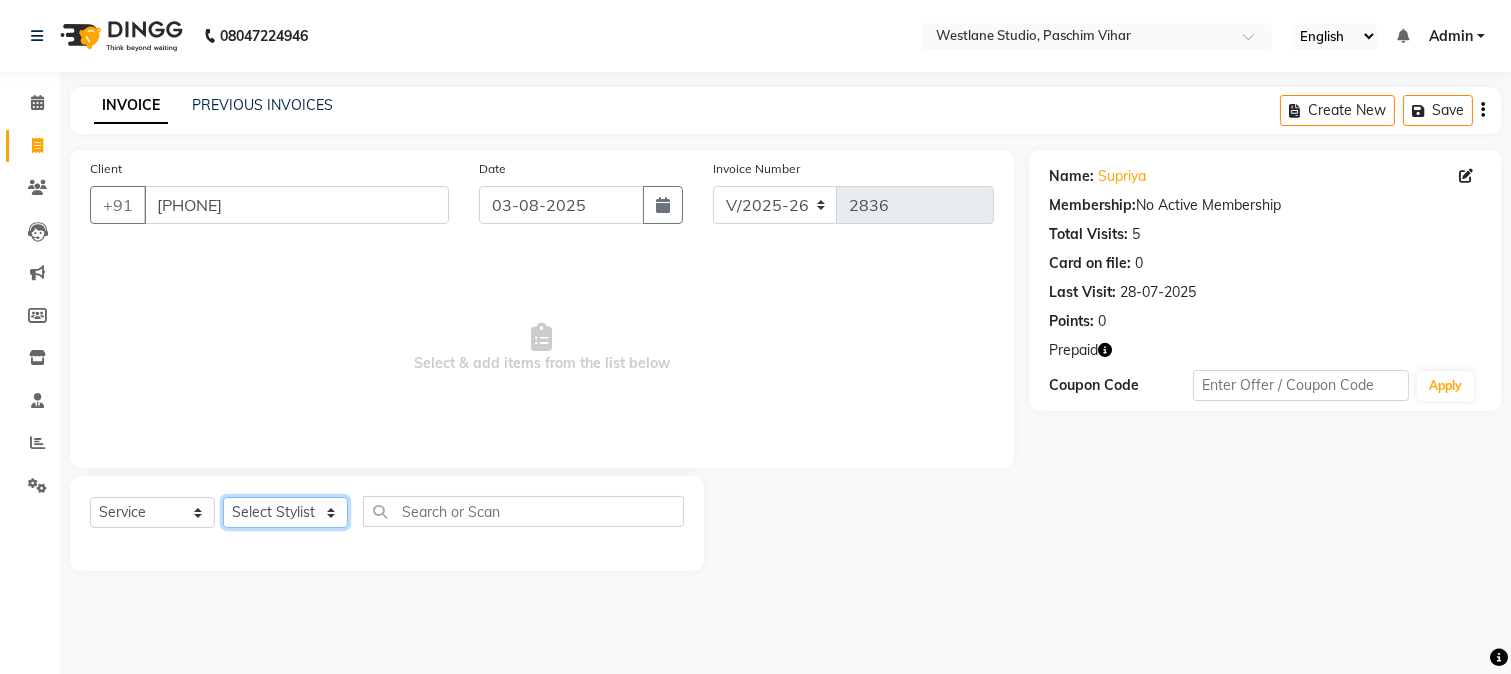 click on "Select Stylist Akash Anu Arun Gaurav  GULFAM jeeshan MANISH NADEEM ALI Nitin Sajwan Raja  Ranjeet RENU RIDHIMA BHATIA Rohit SAGAR Shakel SOHEIL Sonam SUNIL USHA" 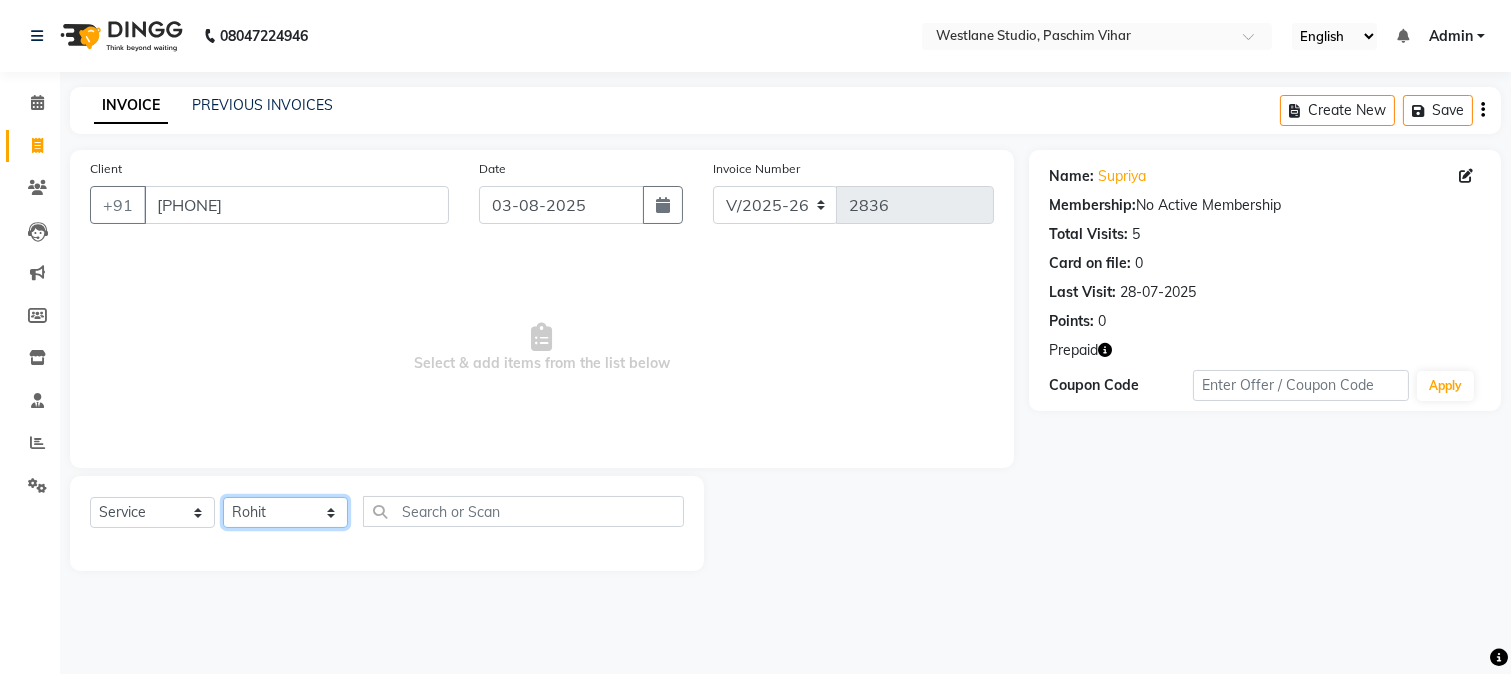 click on "Select Stylist Akash Anu Arun Gaurav  GULFAM jeeshan MANISH NADEEM ALI Nitin Sajwan Raja  Ranjeet RENU RIDHIMA BHATIA Rohit SAGAR Shakel SOHEIL Sonam SUNIL USHA" 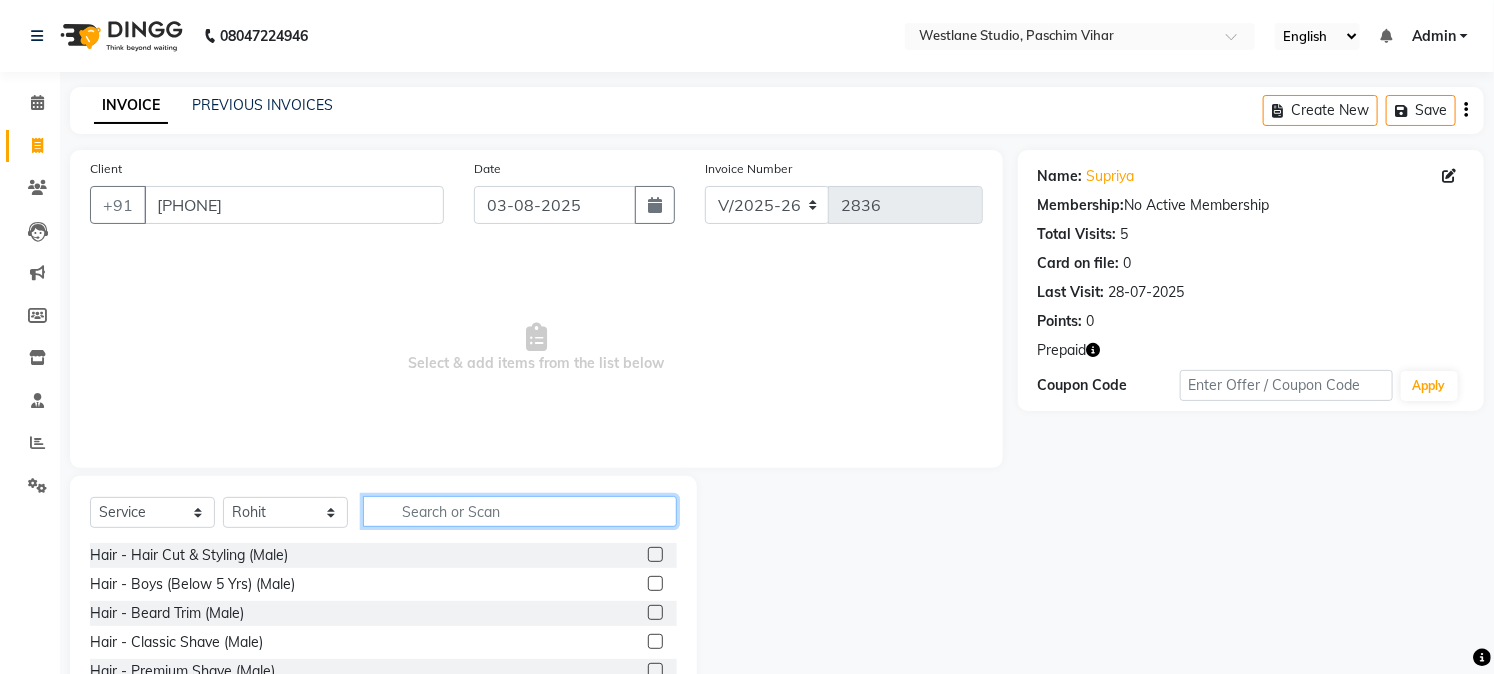click 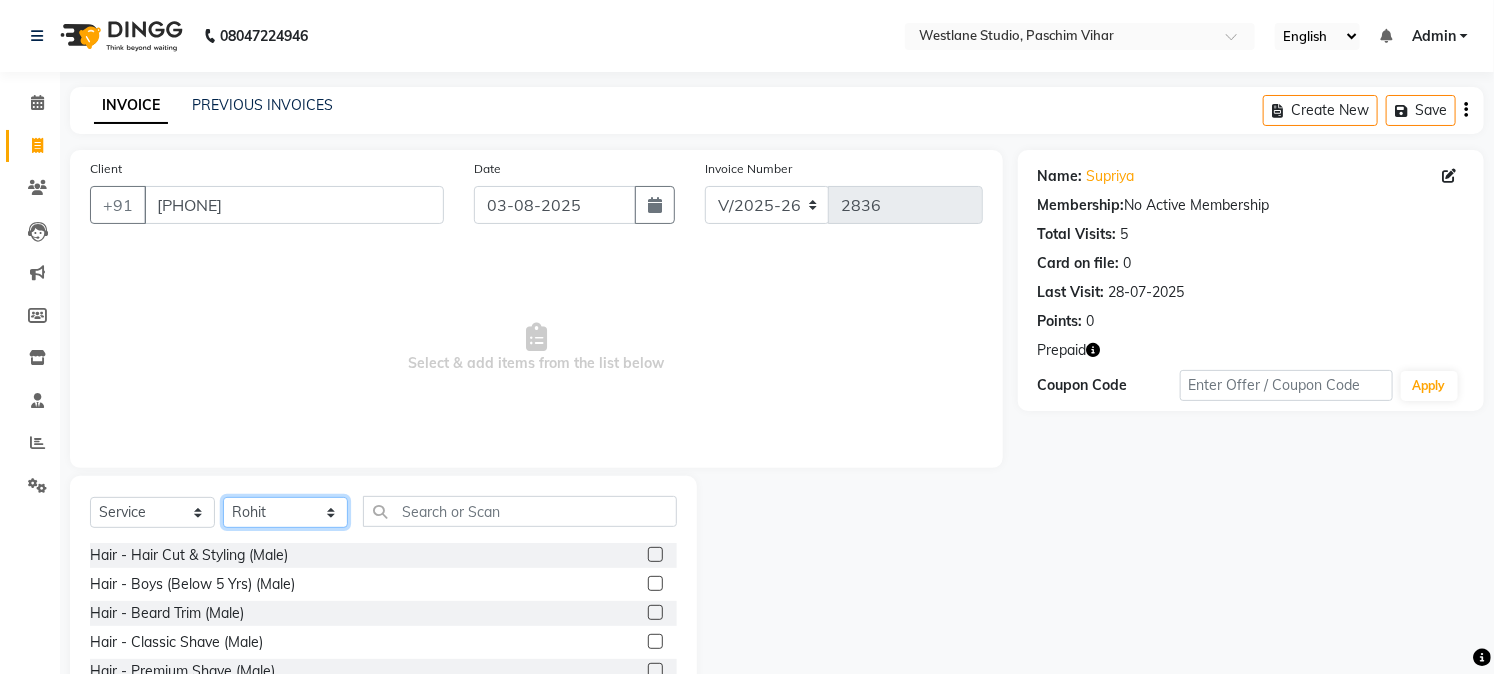 click on "Select Stylist Akash Anu Arun Gaurav  GULFAM jeeshan MANISH NADEEM ALI Nitin Sajwan Raja  Ranjeet RENU RIDHIMA BHATIA Rohit SAGAR Shakel SOHEIL Sonam SUNIL USHA" 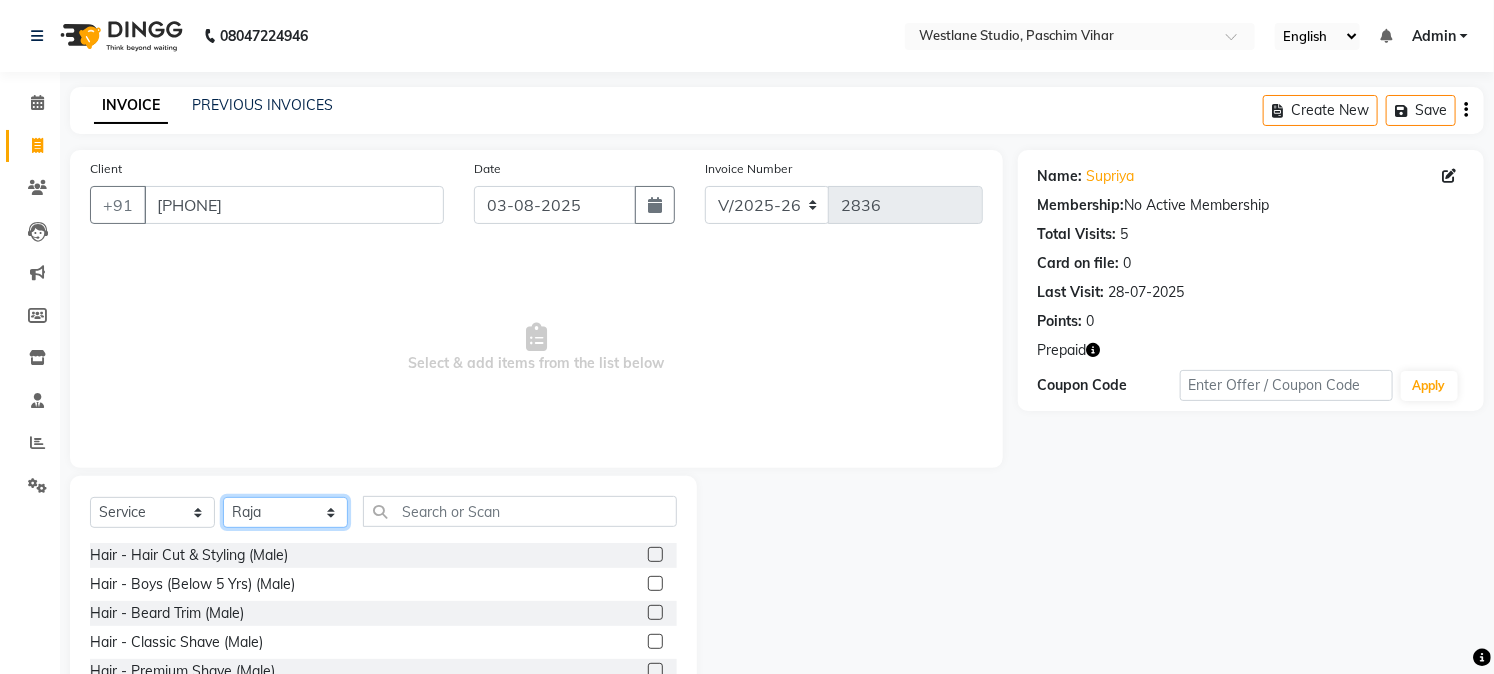 click on "Select Stylist Akash Anu Arun Gaurav  GULFAM jeeshan MANISH NADEEM ALI Nitin Sajwan Raja  Ranjeet RENU RIDHIMA BHATIA Rohit SAGAR Shakel SOHEIL Sonam SUNIL USHA" 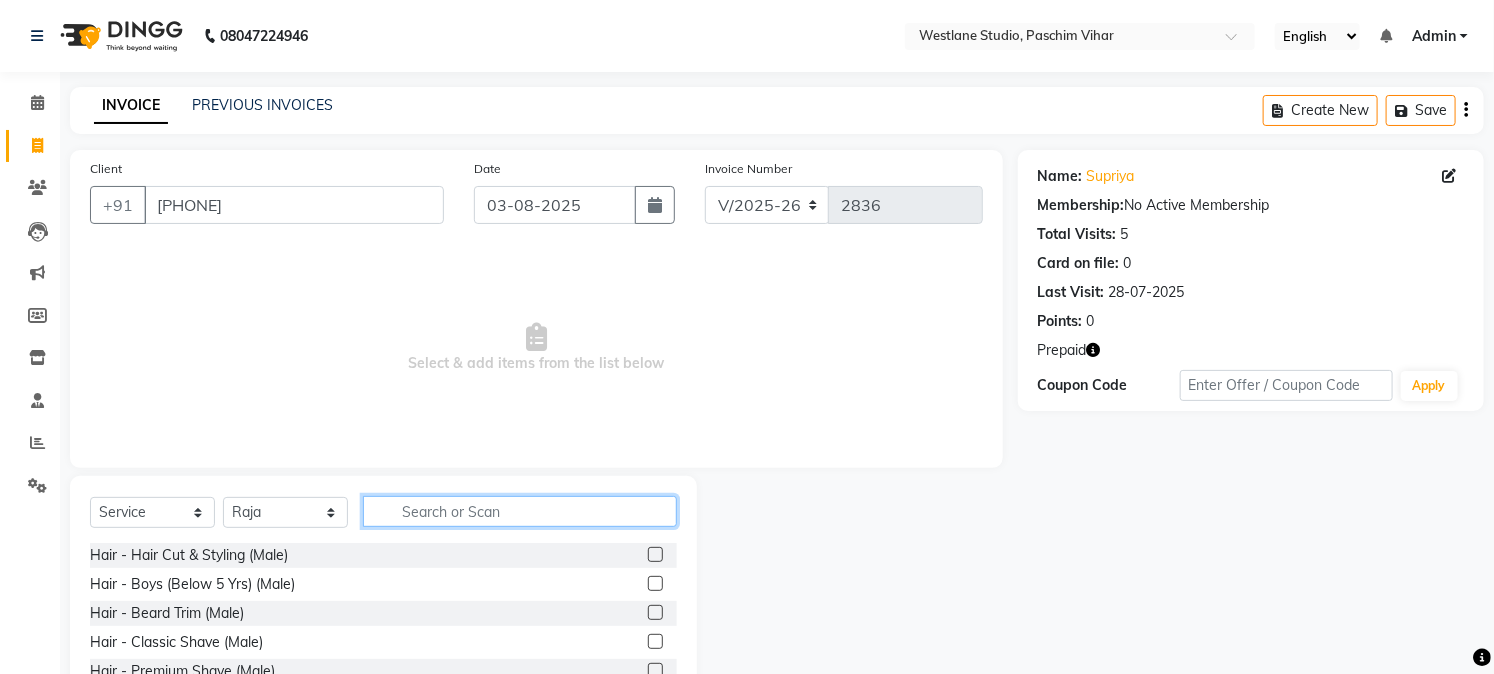 click 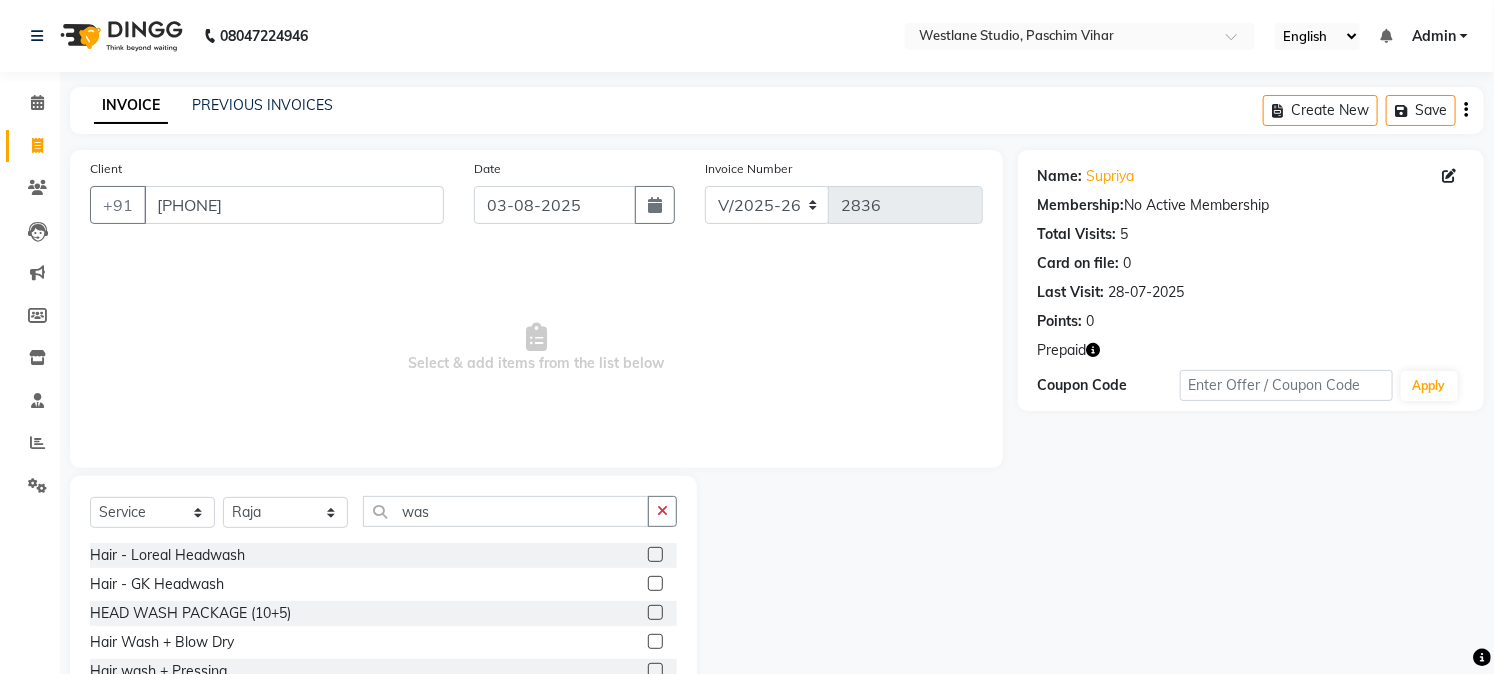 click 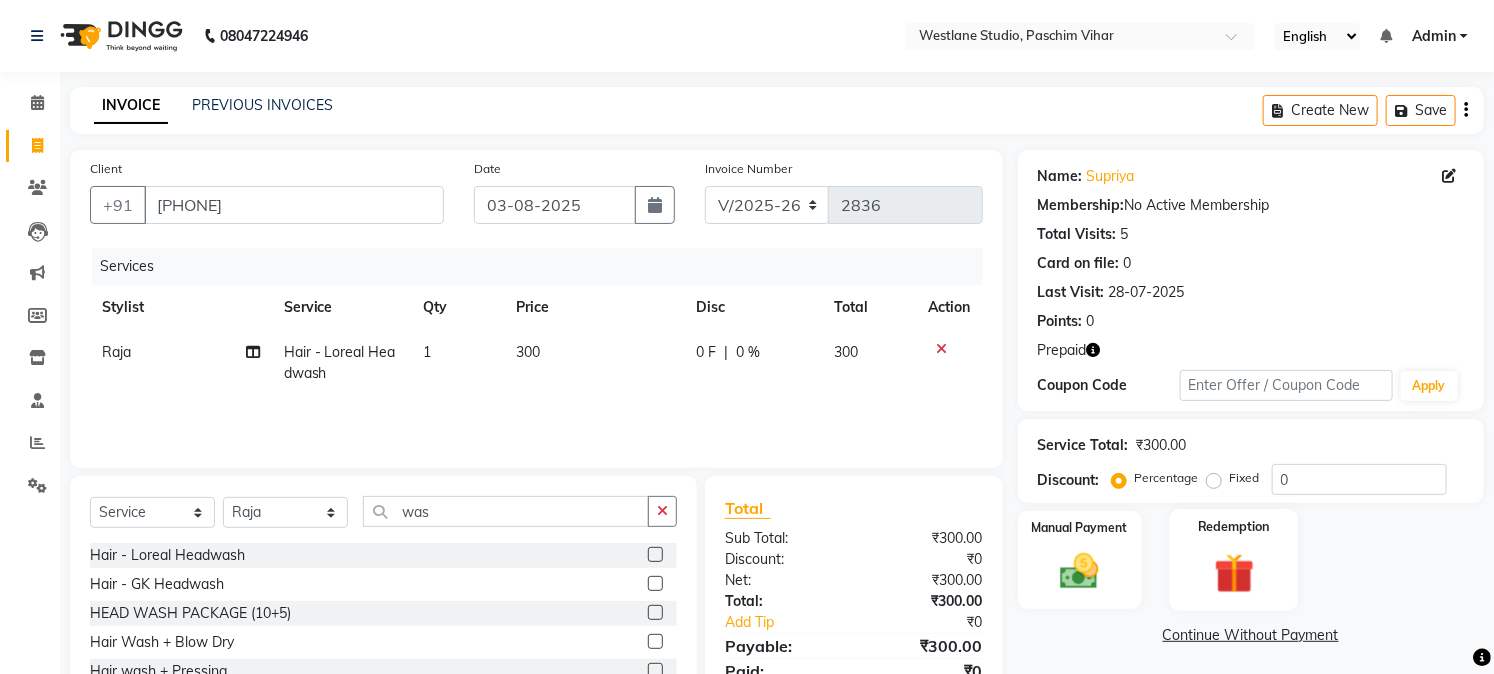 click 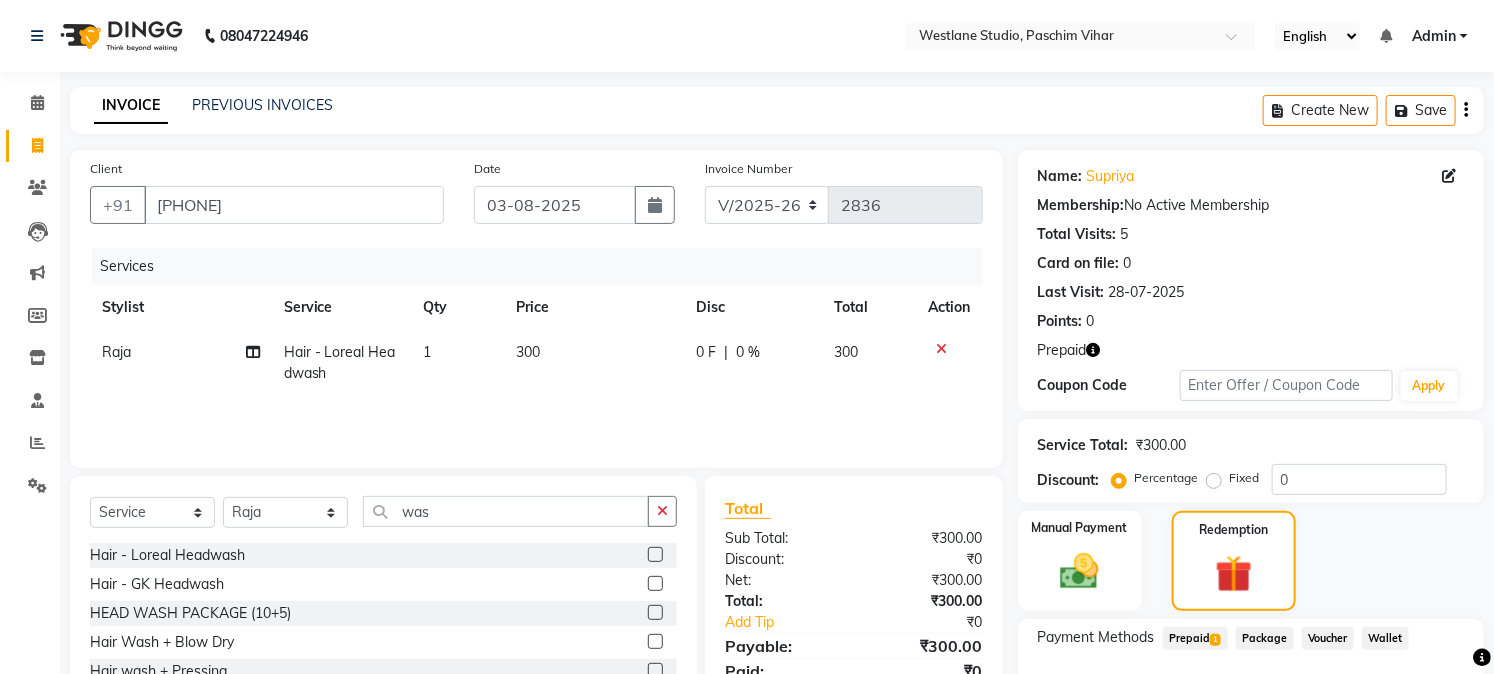 click on "Prepaid  1" 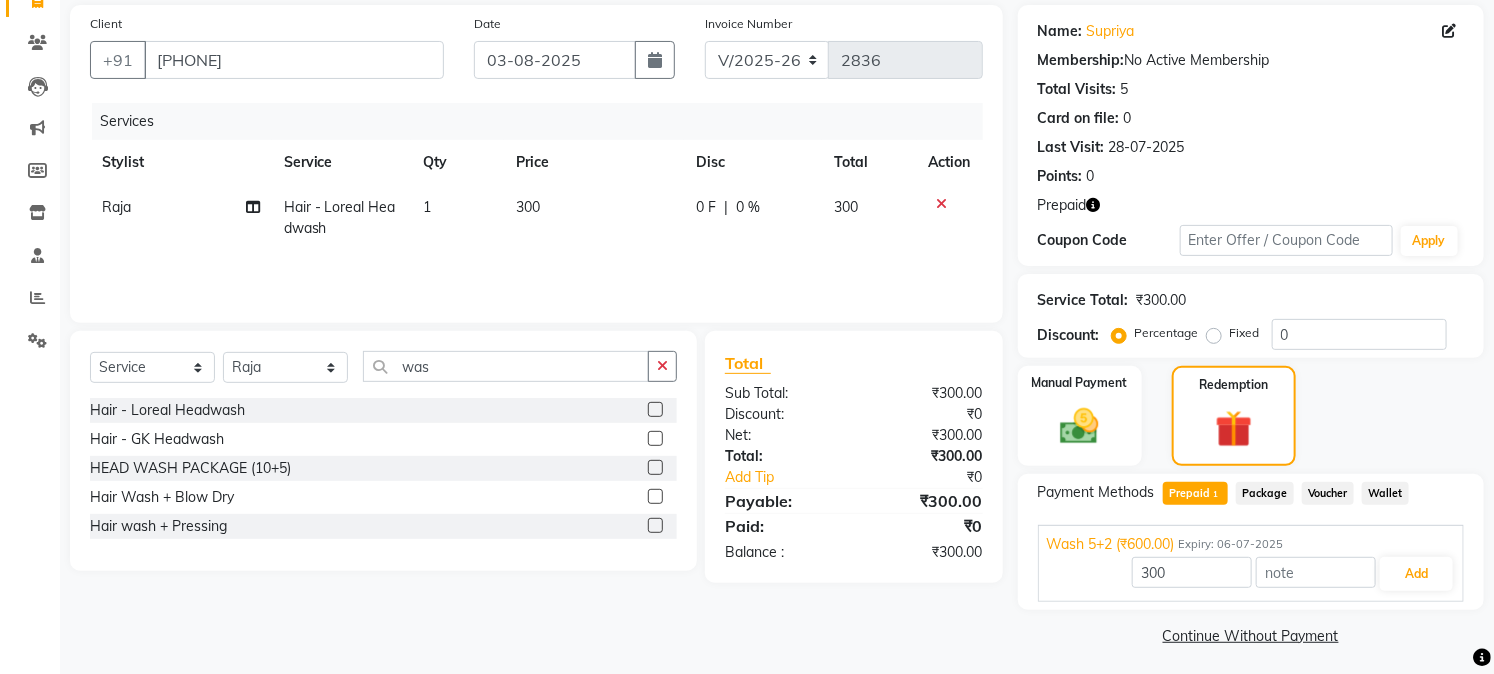 scroll, scrollTop: 151, scrollLeft: 0, axis: vertical 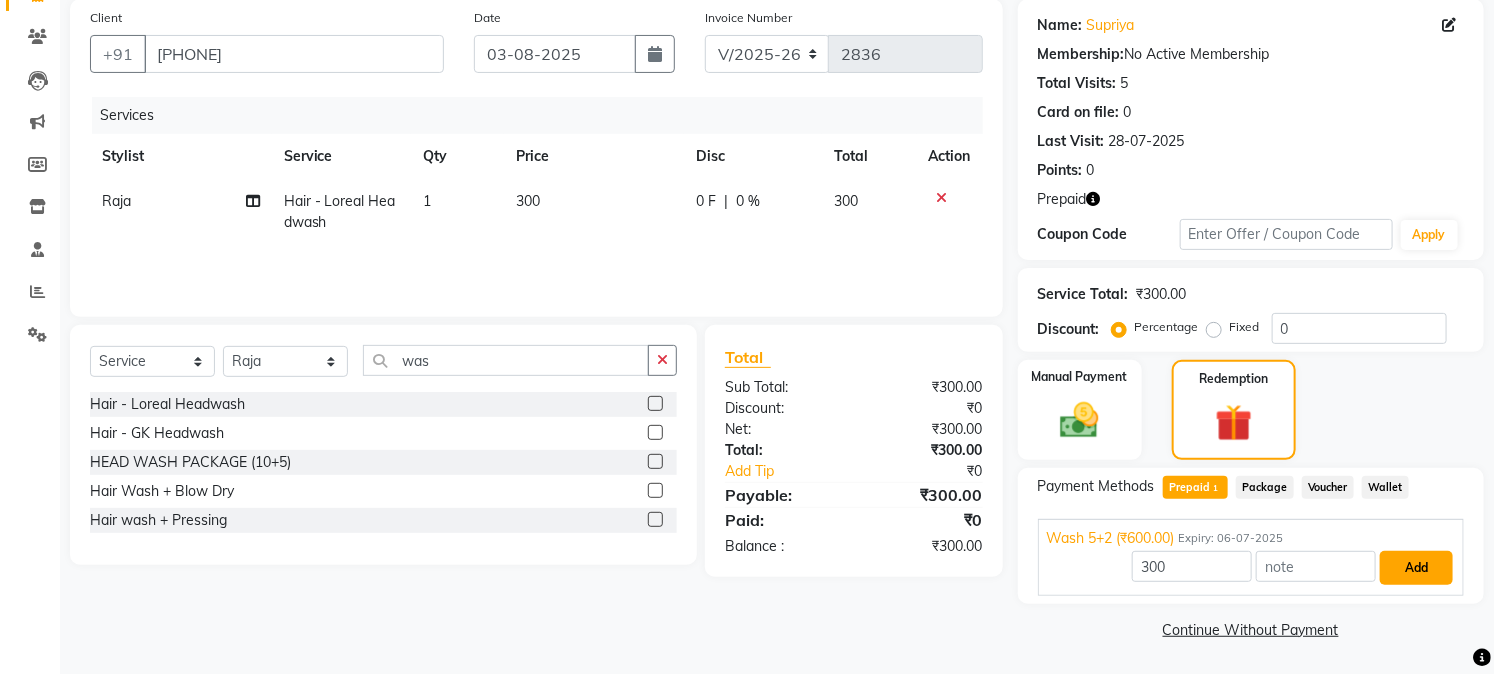 click on "Add" at bounding box center (1416, 568) 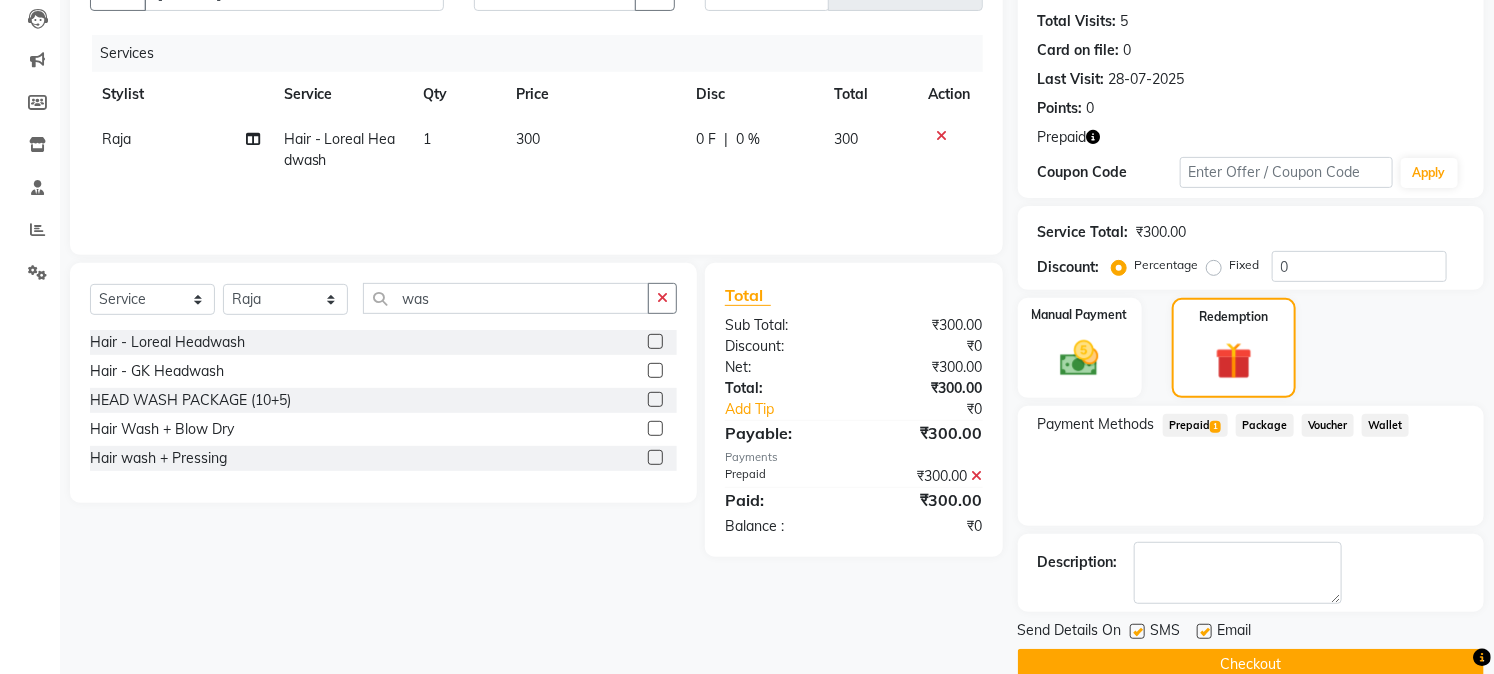 scroll, scrollTop: 247, scrollLeft: 0, axis: vertical 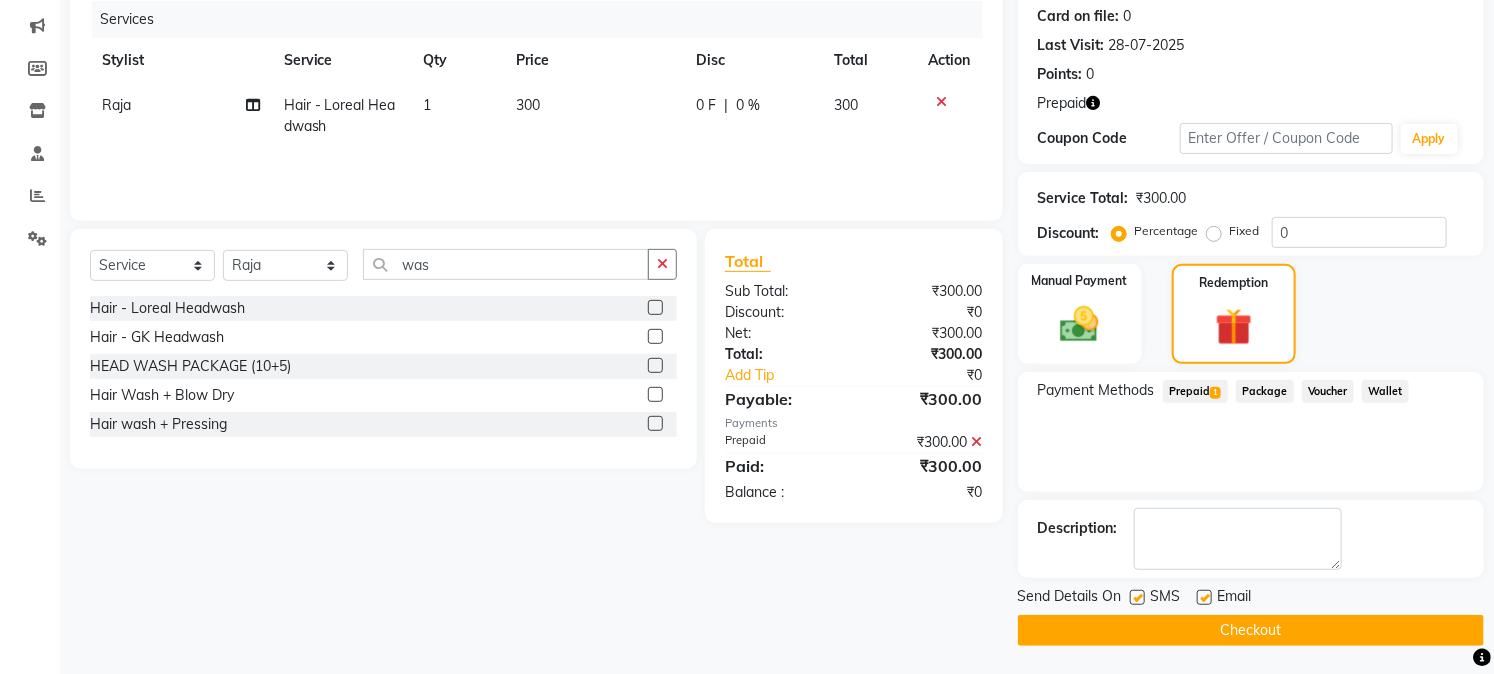 click on "Checkout" 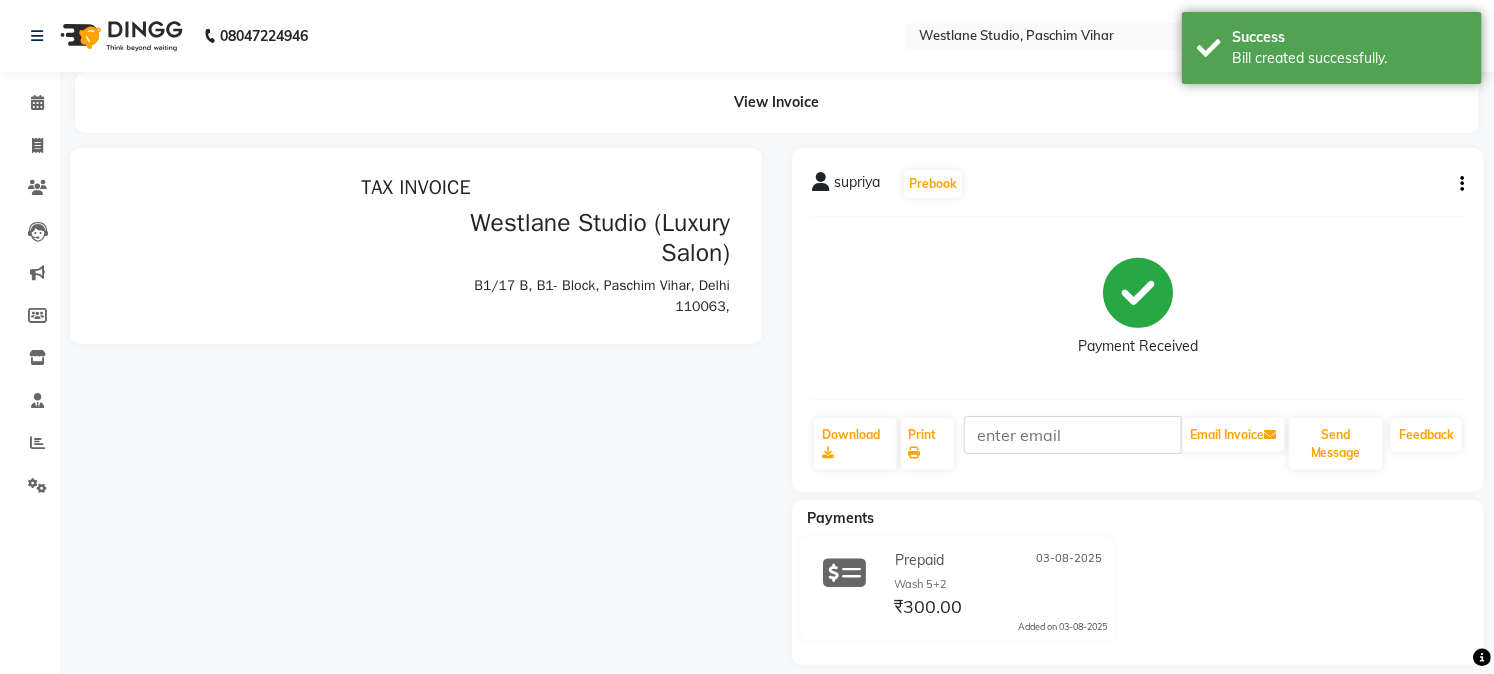 scroll, scrollTop: 0, scrollLeft: 0, axis: both 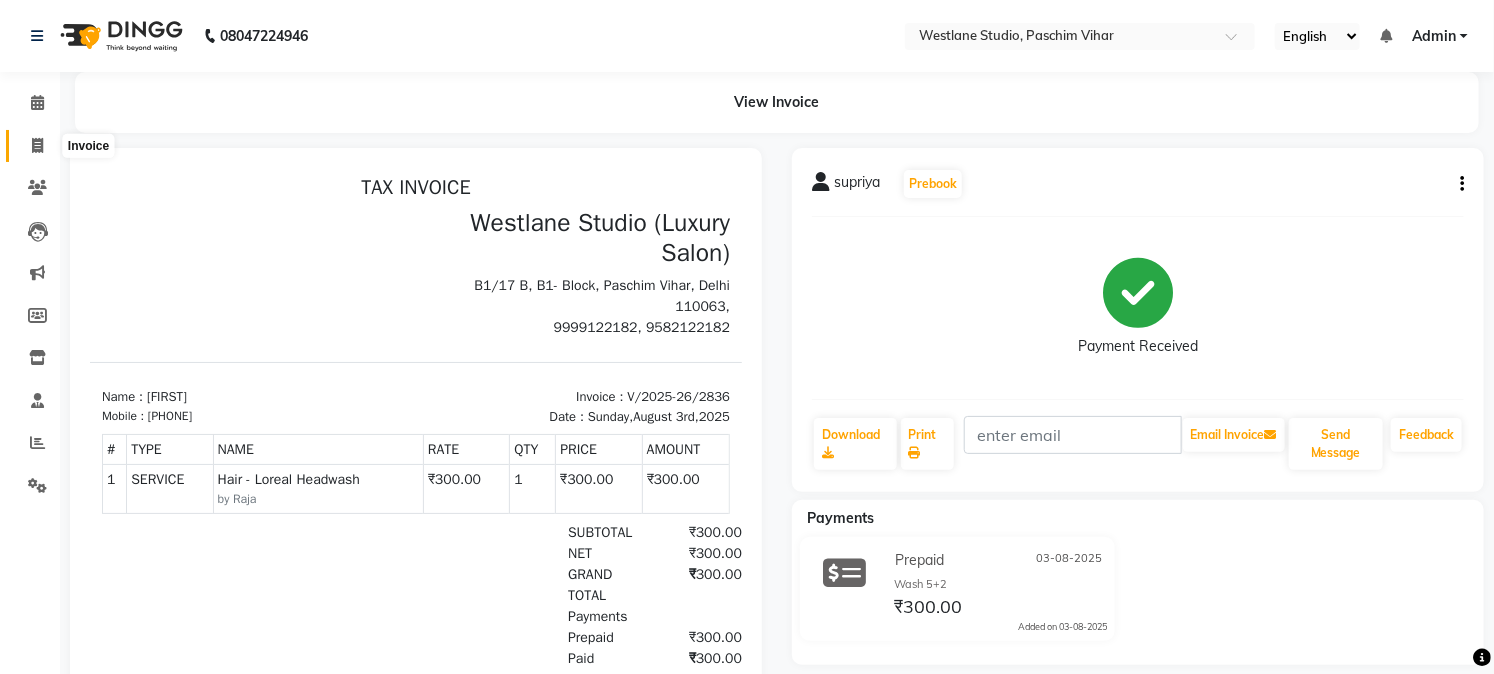 click 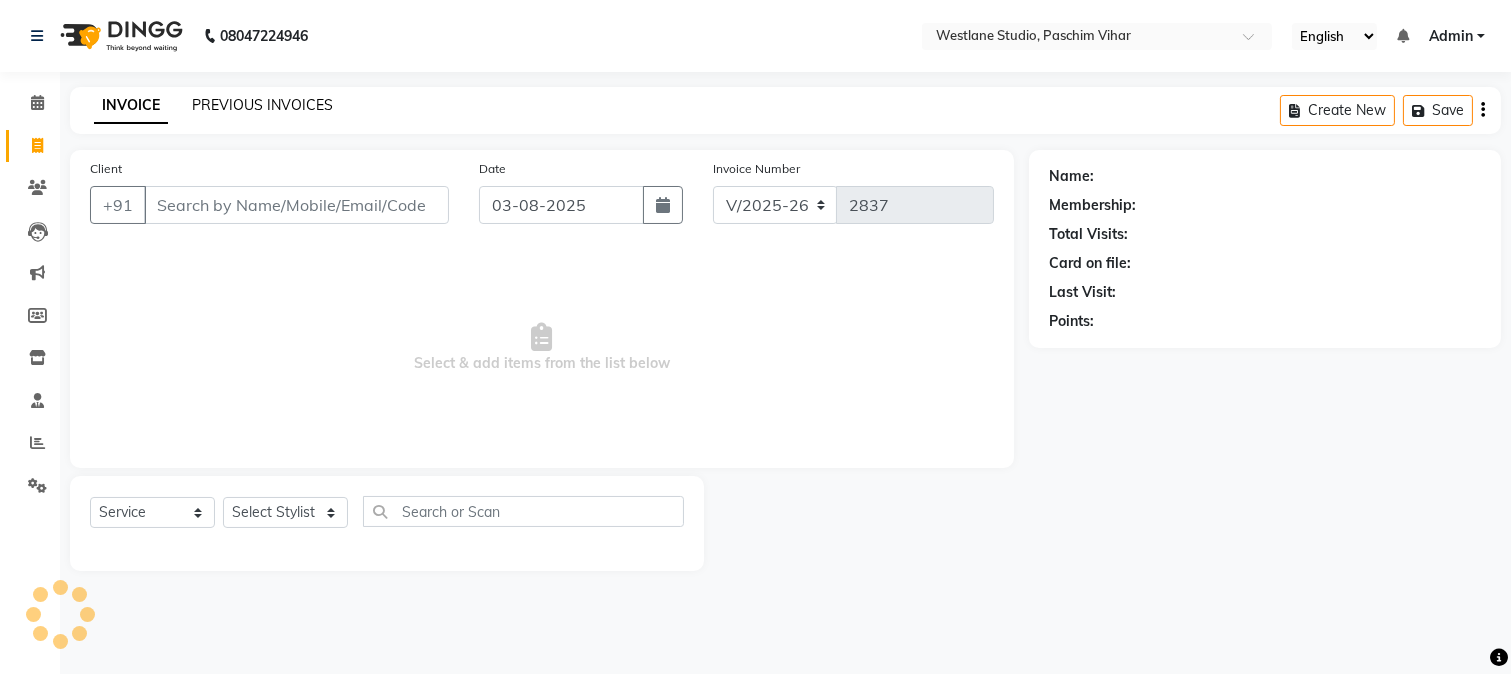 click on "PREVIOUS INVOICES" 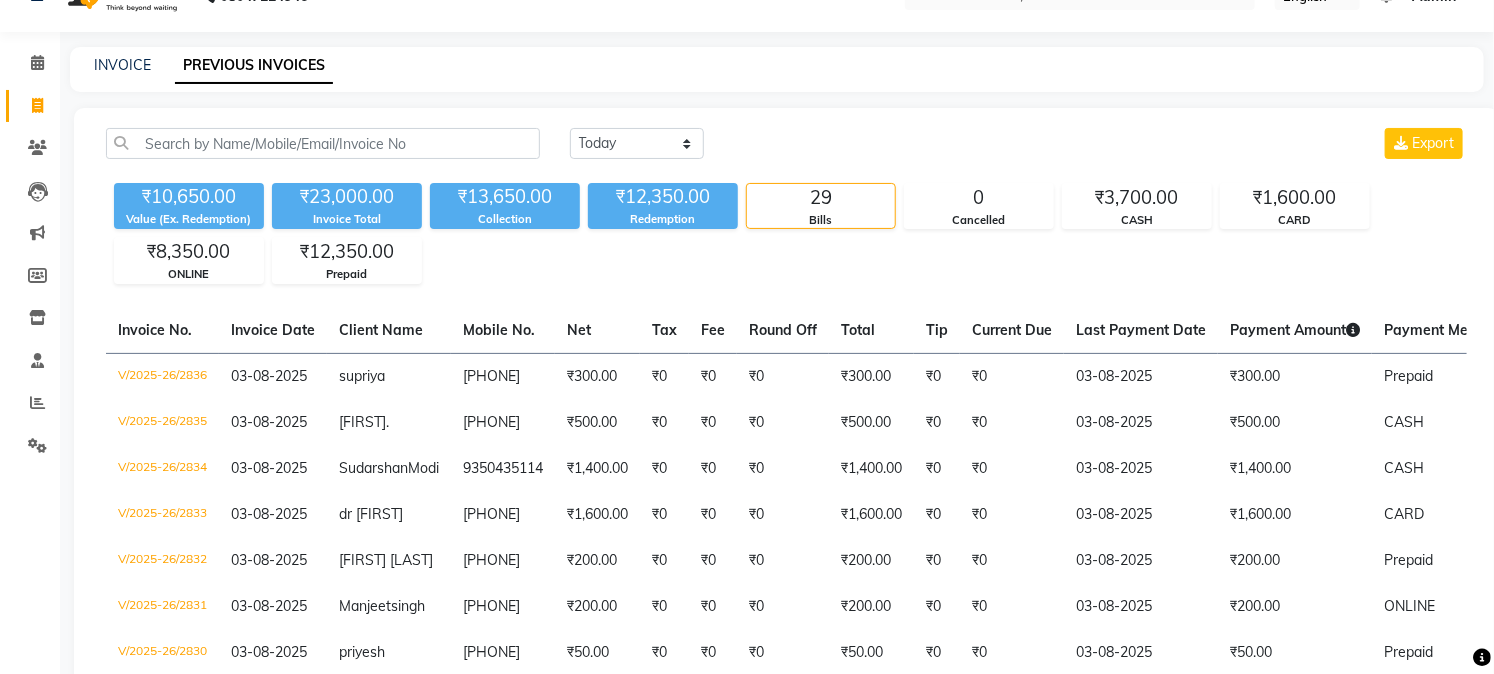 scroll, scrollTop: 0, scrollLeft: 0, axis: both 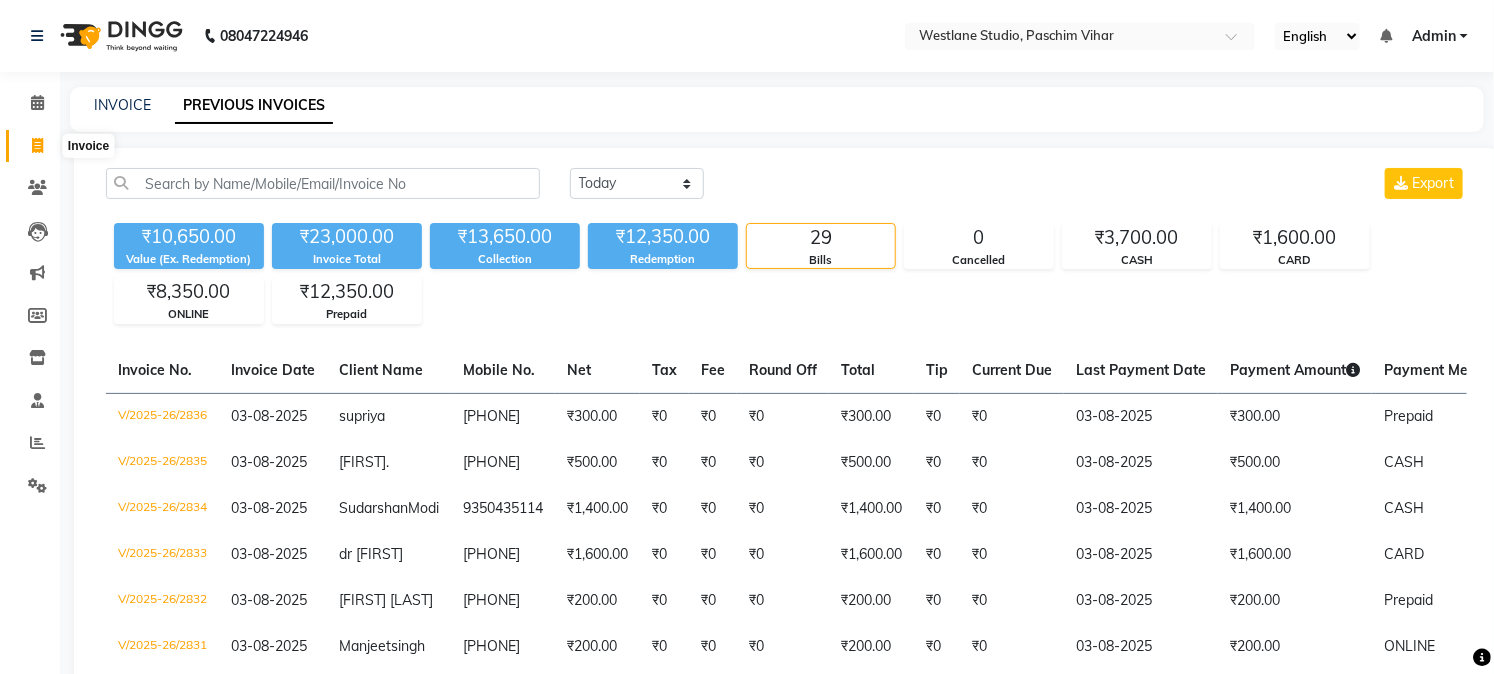 click 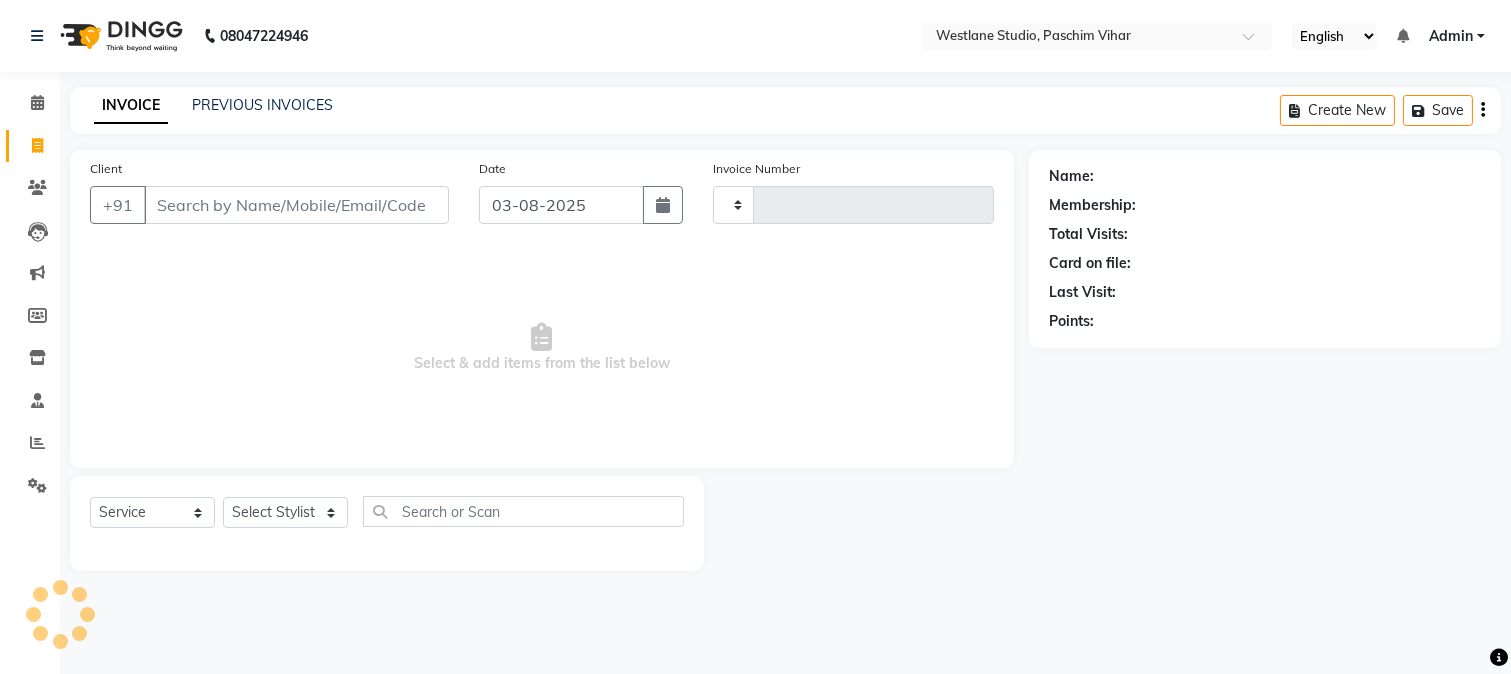 click on "Client" at bounding box center (296, 205) 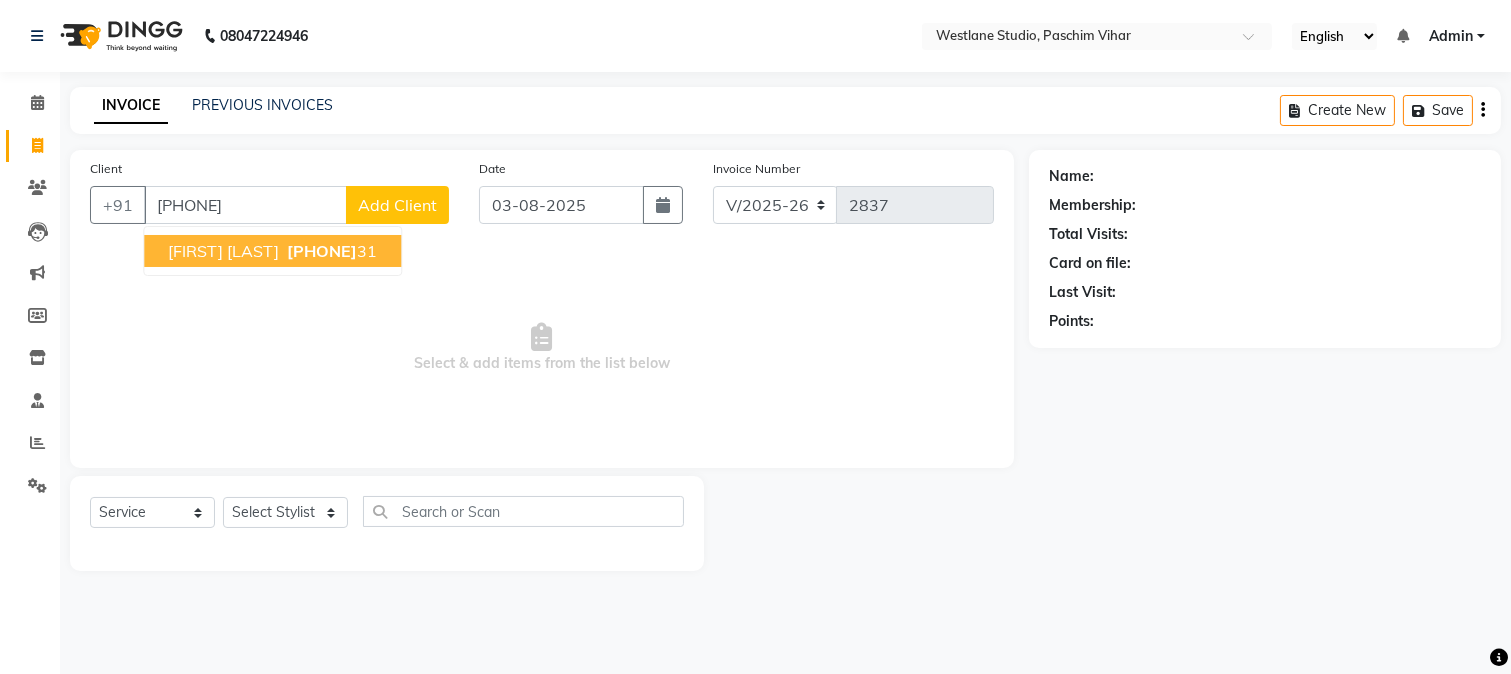 drag, startPoint x: 351, startPoint y: 245, endPoint x: 323, endPoint y: 288, distance: 51.312767 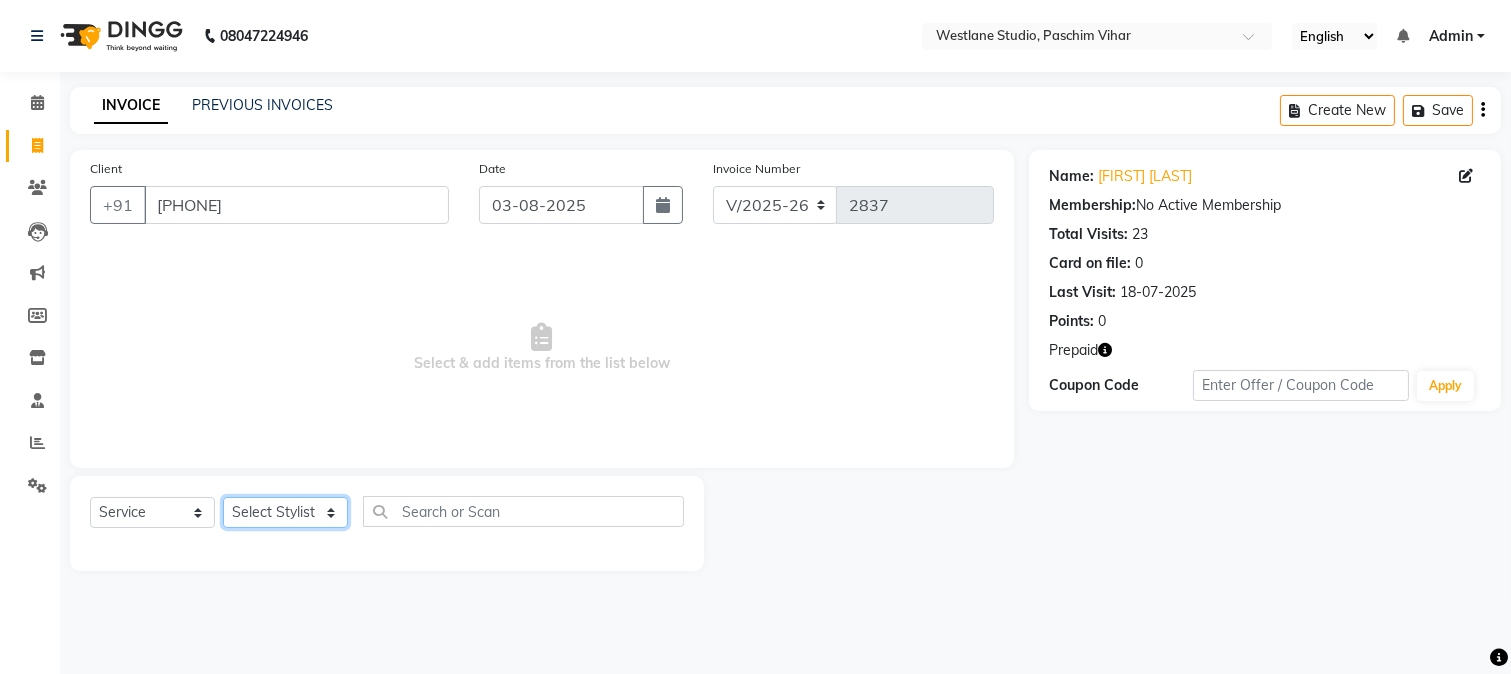 click on "Select Stylist Akash Anu Arun Gaurav  GULFAM jeeshan MANISH NADEEM ALI Nitin Sajwan Raja  Ranjeet RENU RIDHIMA BHATIA Rohit SAGAR Shakel SOHEIL Sonam SUNIL USHA" 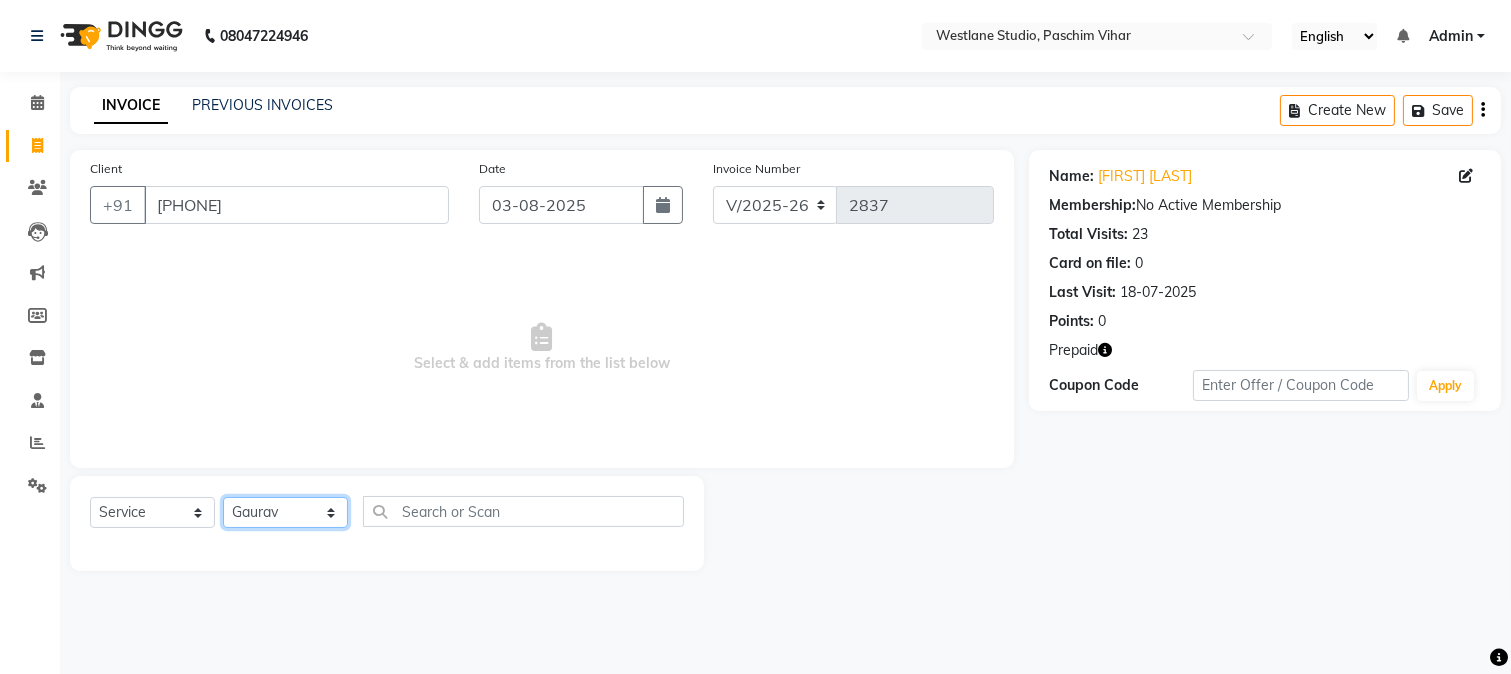 click on "Select Stylist Akash Anu Arun Gaurav  GULFAM jeeshan MANISH NADEEM ALI Nitin Sajwan Raja  Ranjeet RENU RIDHIMA BHATIA Rohit SAGAR Shakel SOHEIL Sonam SUNIL USHA" 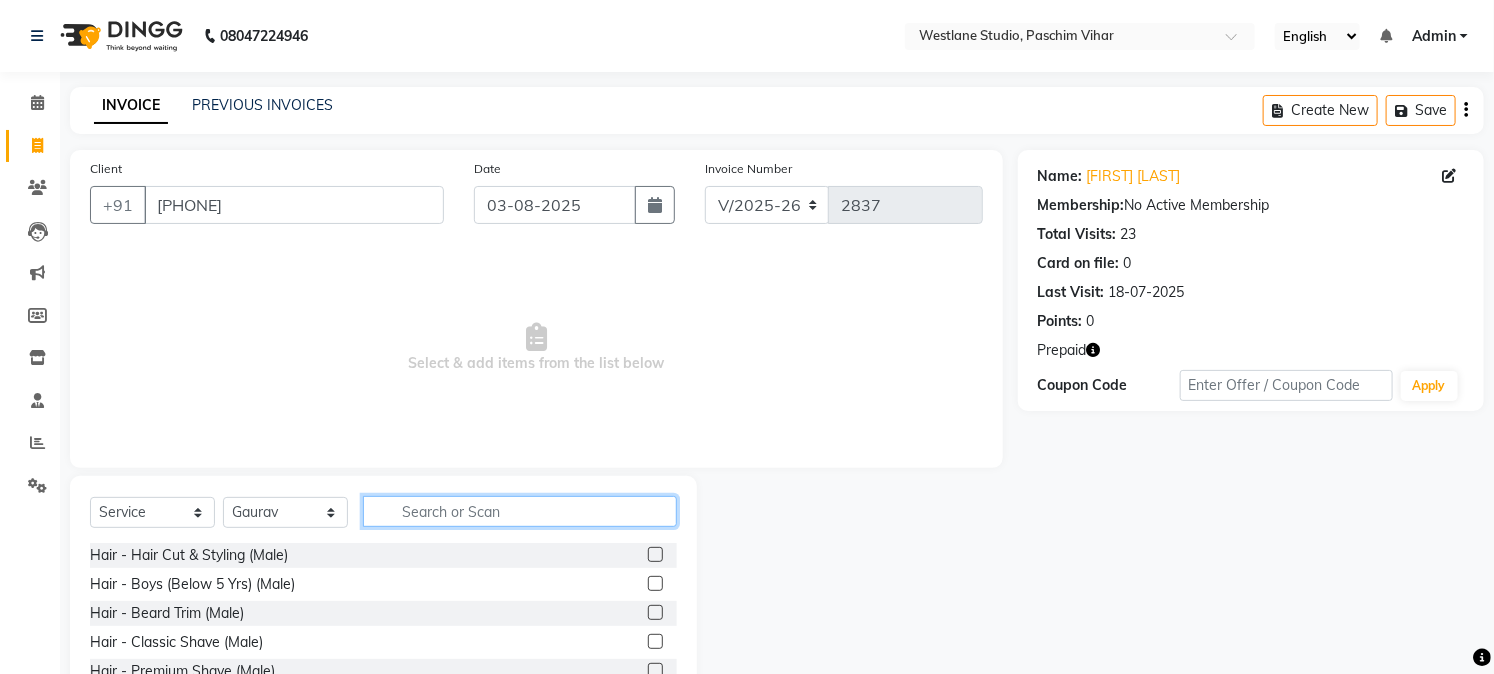 click 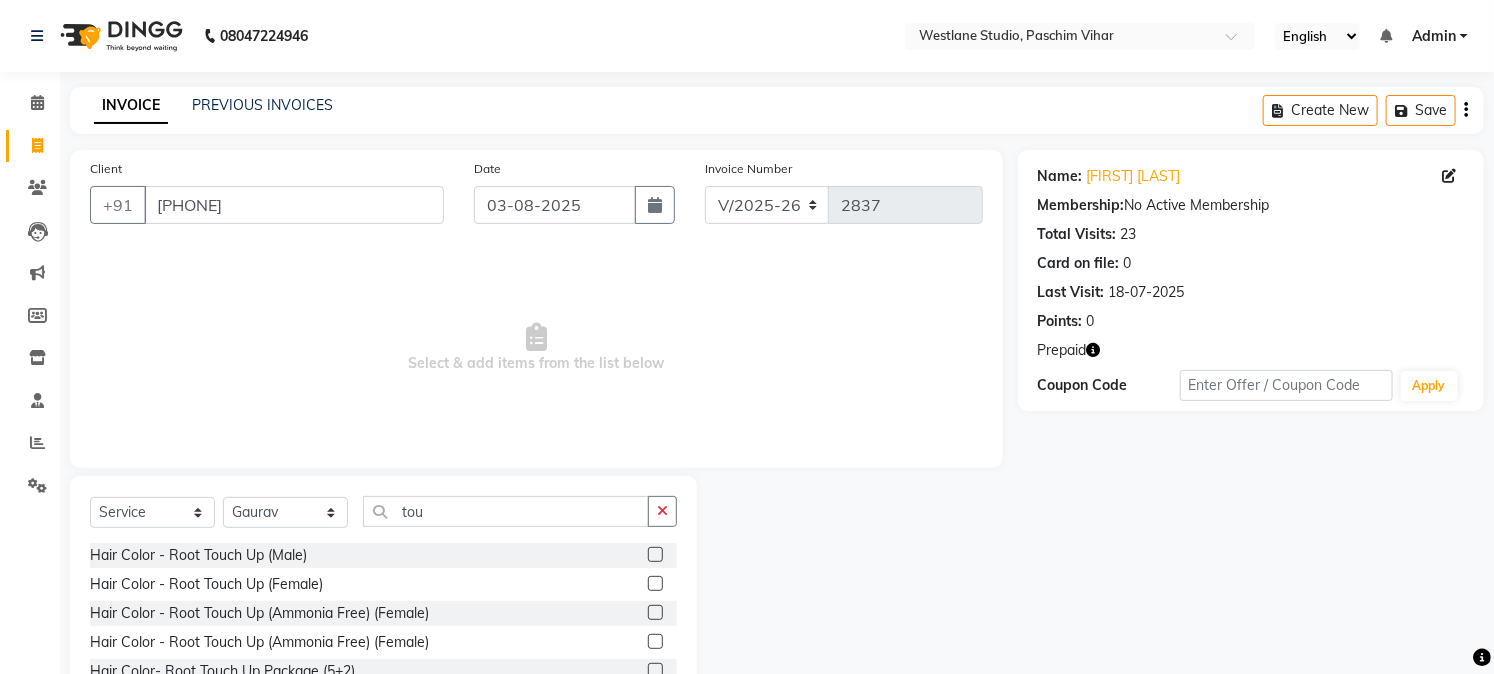 click on "Hair Color - Root Touch Up (Female)" 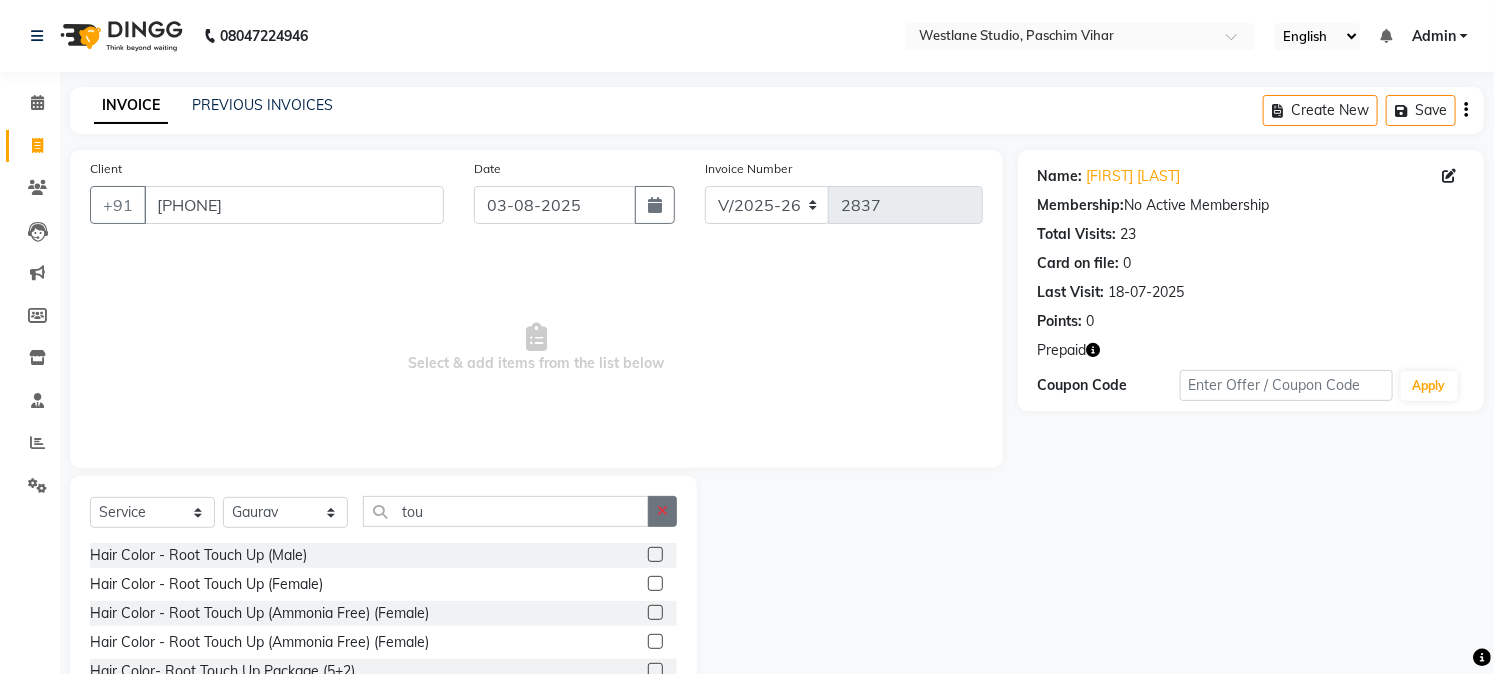 click 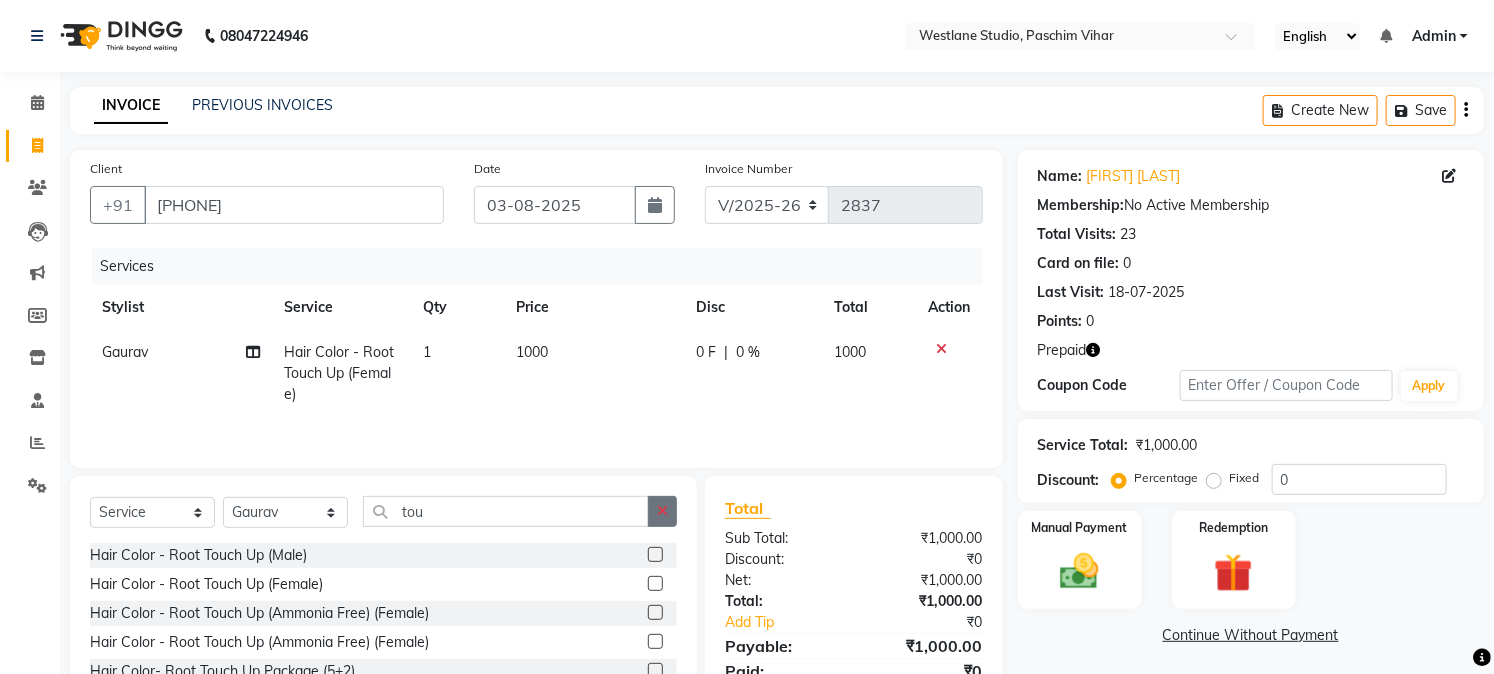 click 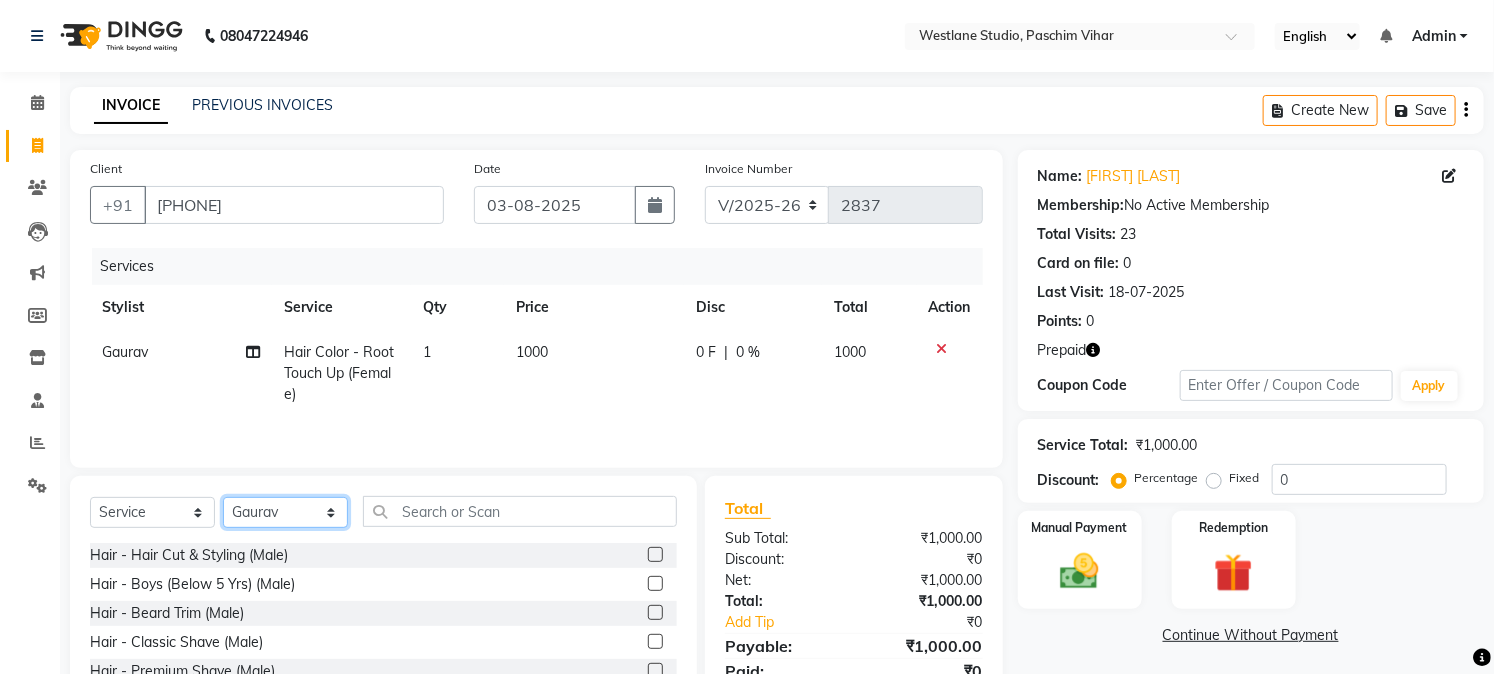 click on "Select Stylist Akash Anu Arun Gaurav  GULFAM jeeshan MANISH NADEEM ALI Nitin Sajwan Raja  Ranjeet RENU RIDHIMA BHATIA Rohit SAGAR Shakel SOHEIL Sonam SUNIL USHA" 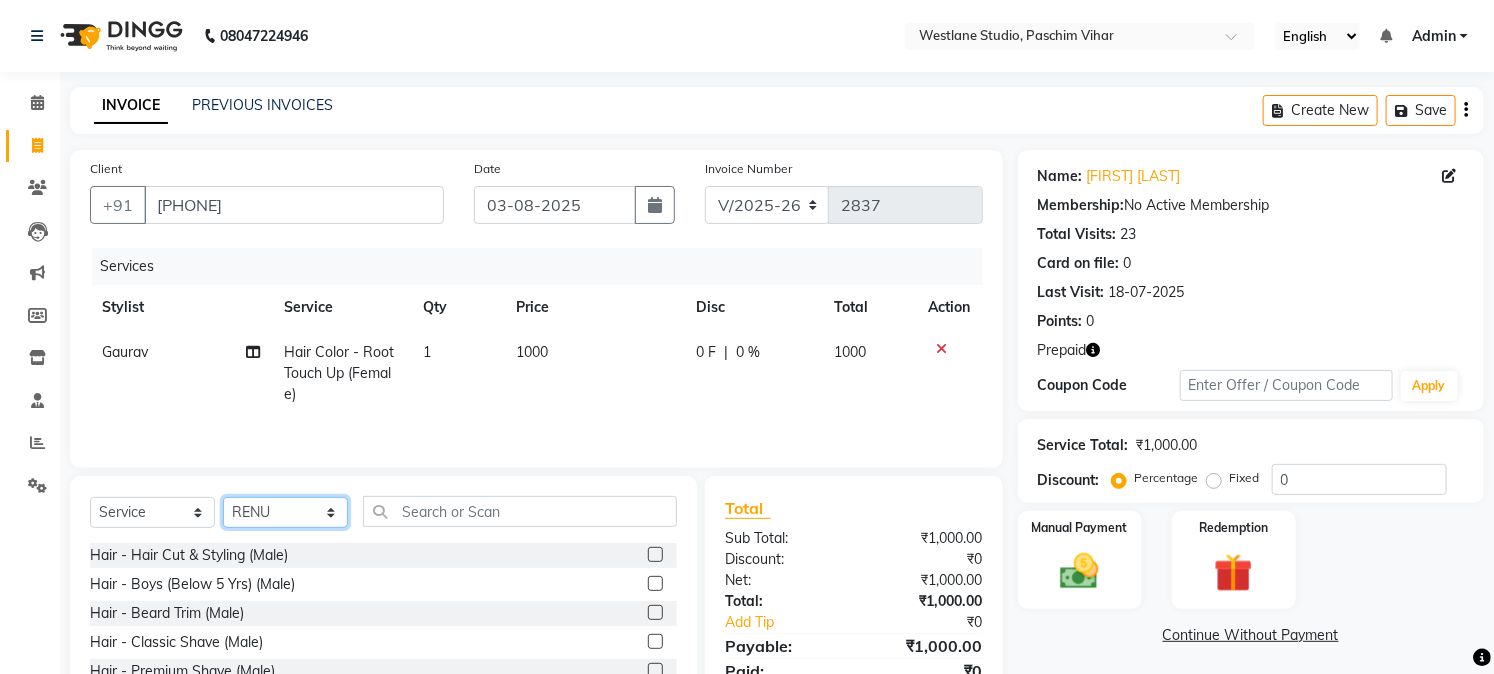 click on "Select Stylist Akash Anu Arun Gaurav  GULFAM jeeshan MANISH NADEEM ALI Nitin Sajwan Raja  Ranjeet RENU RIDHIMA BHATIA Rohit SAGAR Shakel SOHEIL Sonam SUNIL USHA" 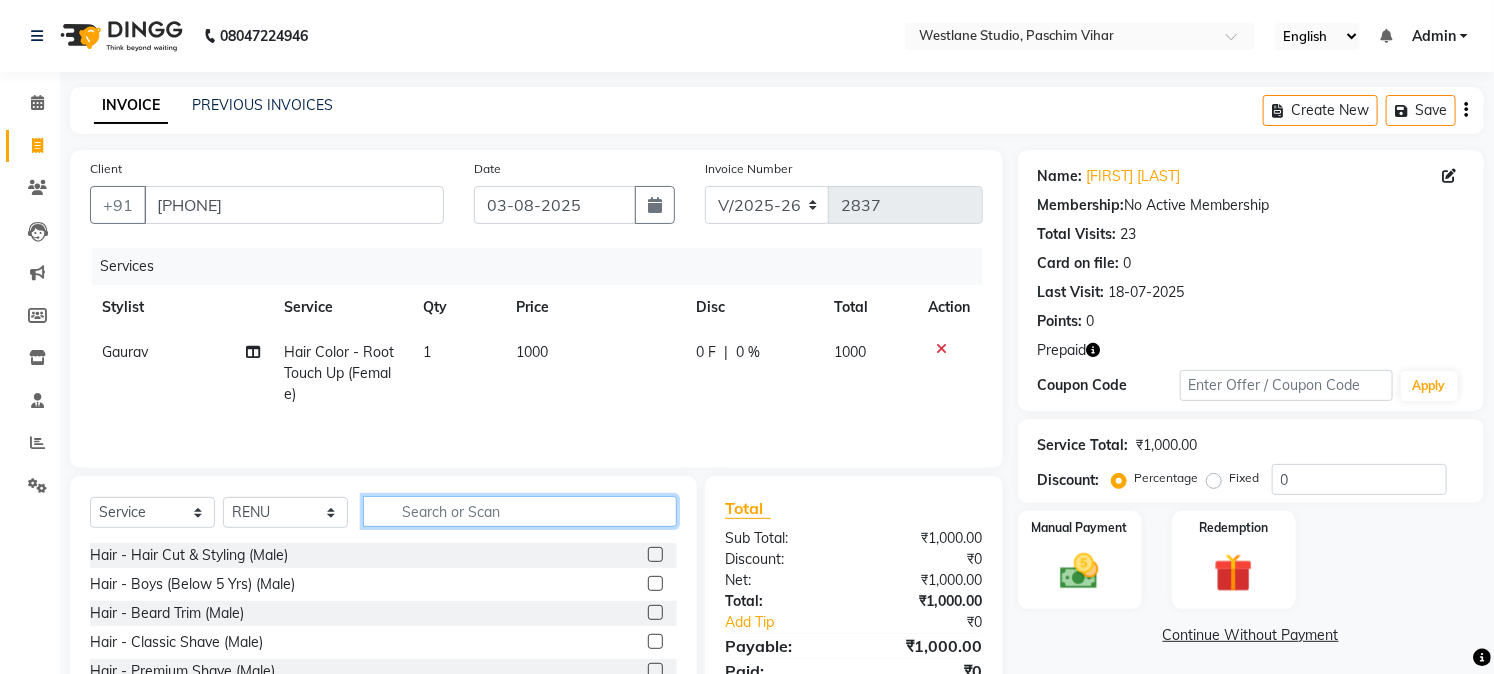 click 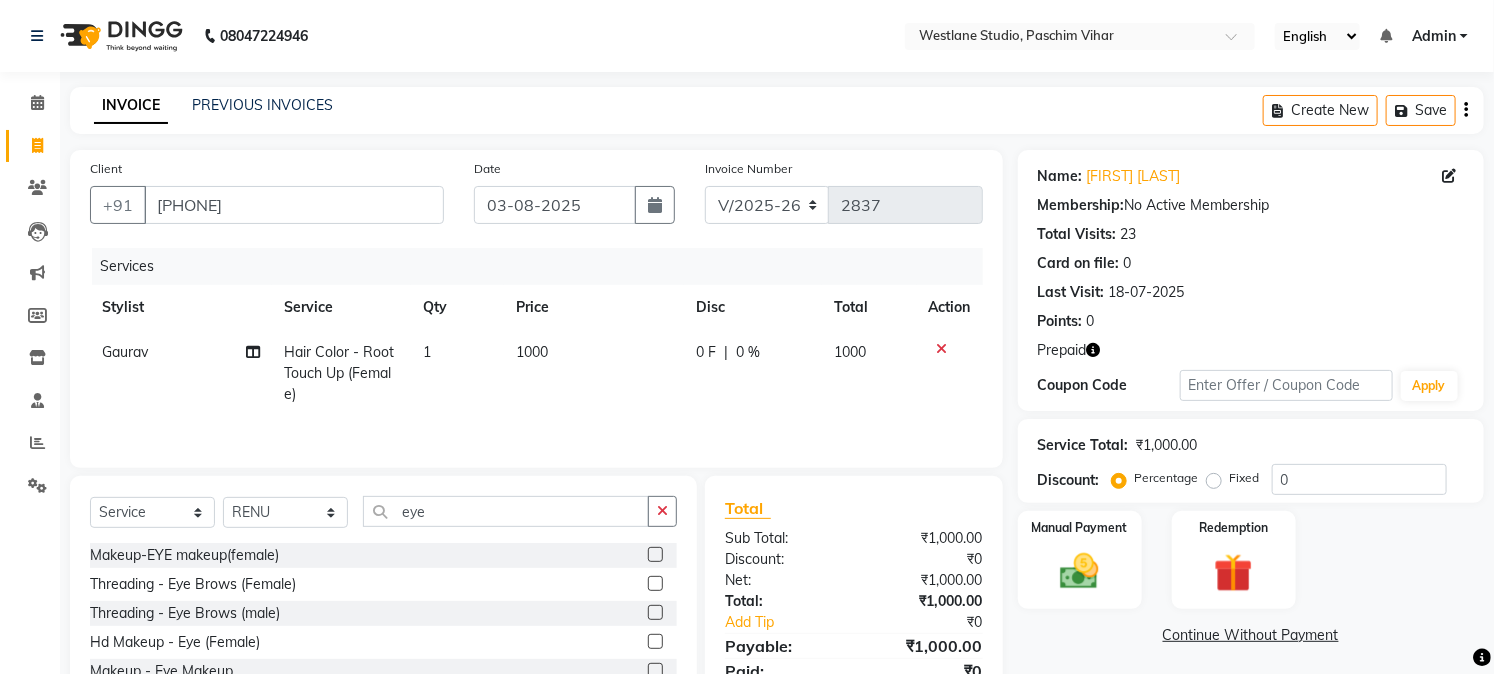 click 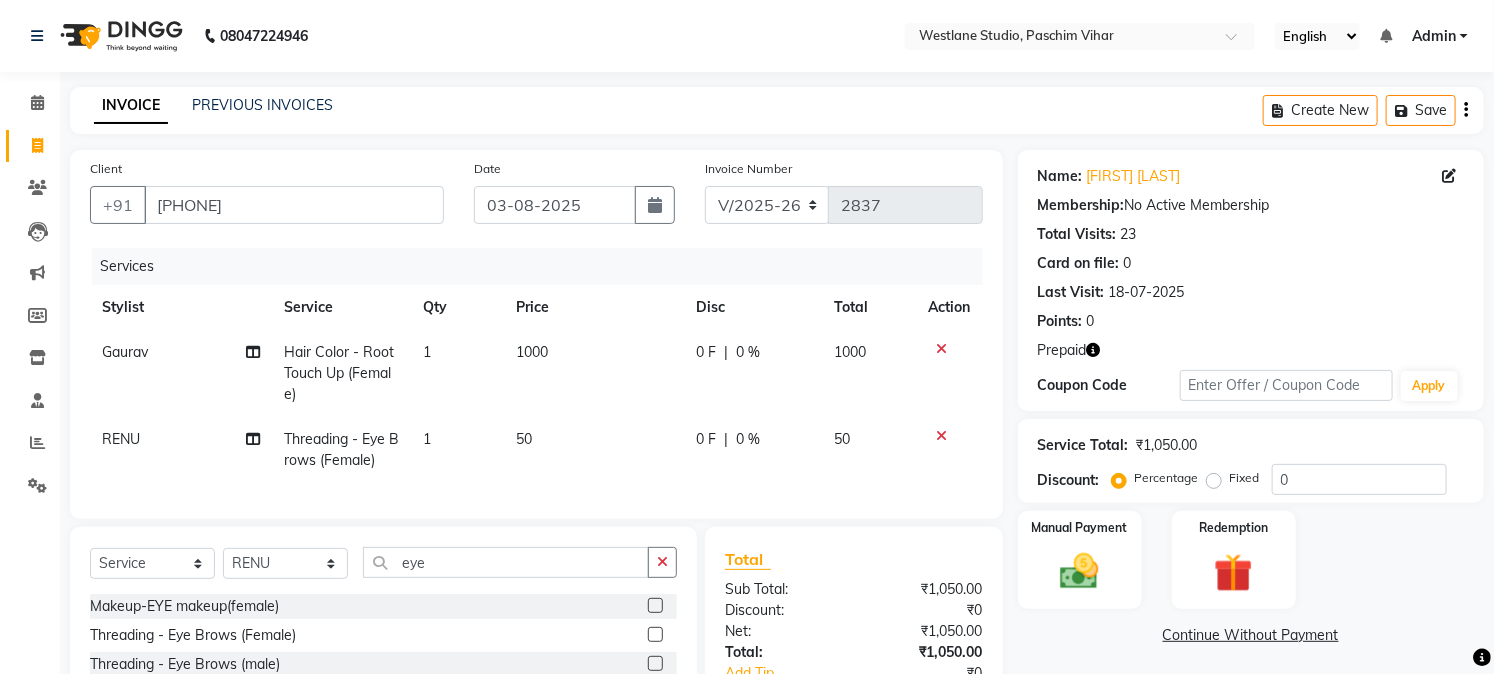 drag, startPoint x: 655, startPoint y: 568, endPoint x: 610, endPoint y: 571, distance: 45.099888 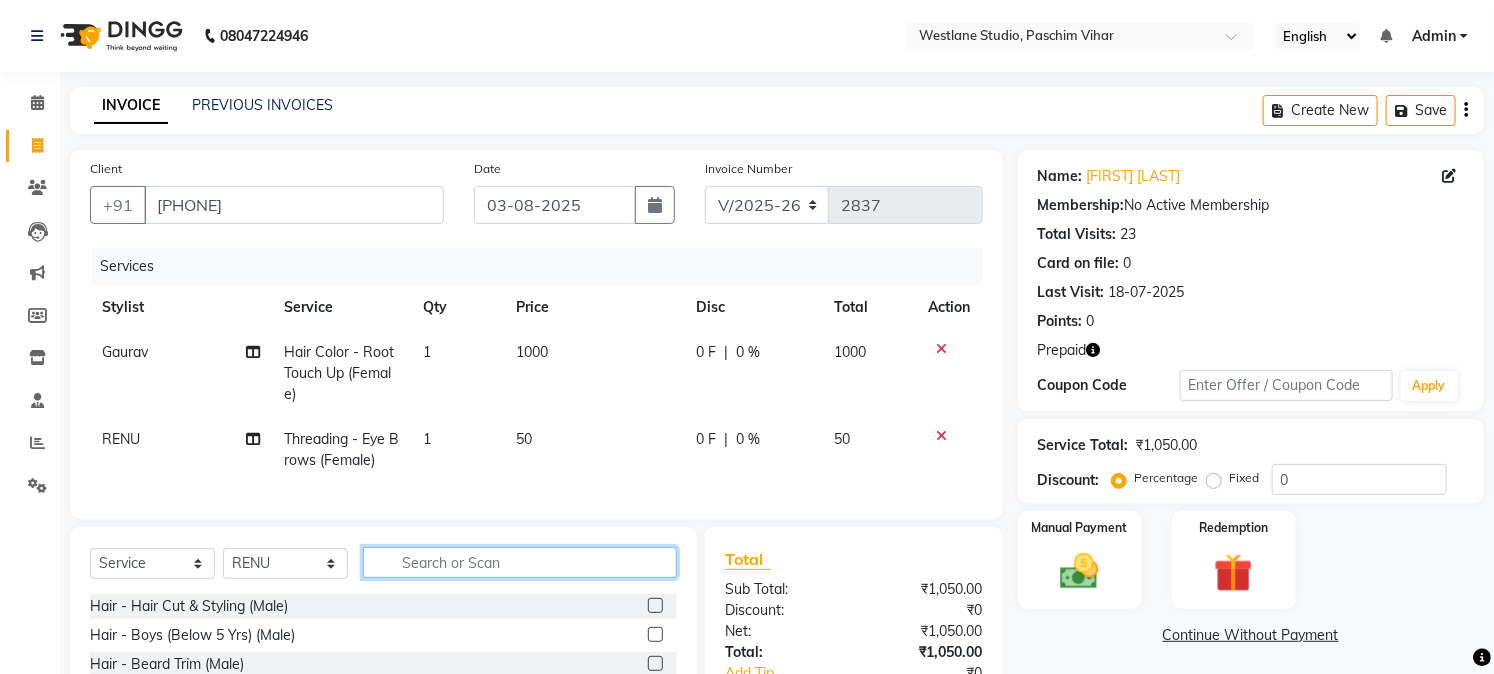 click 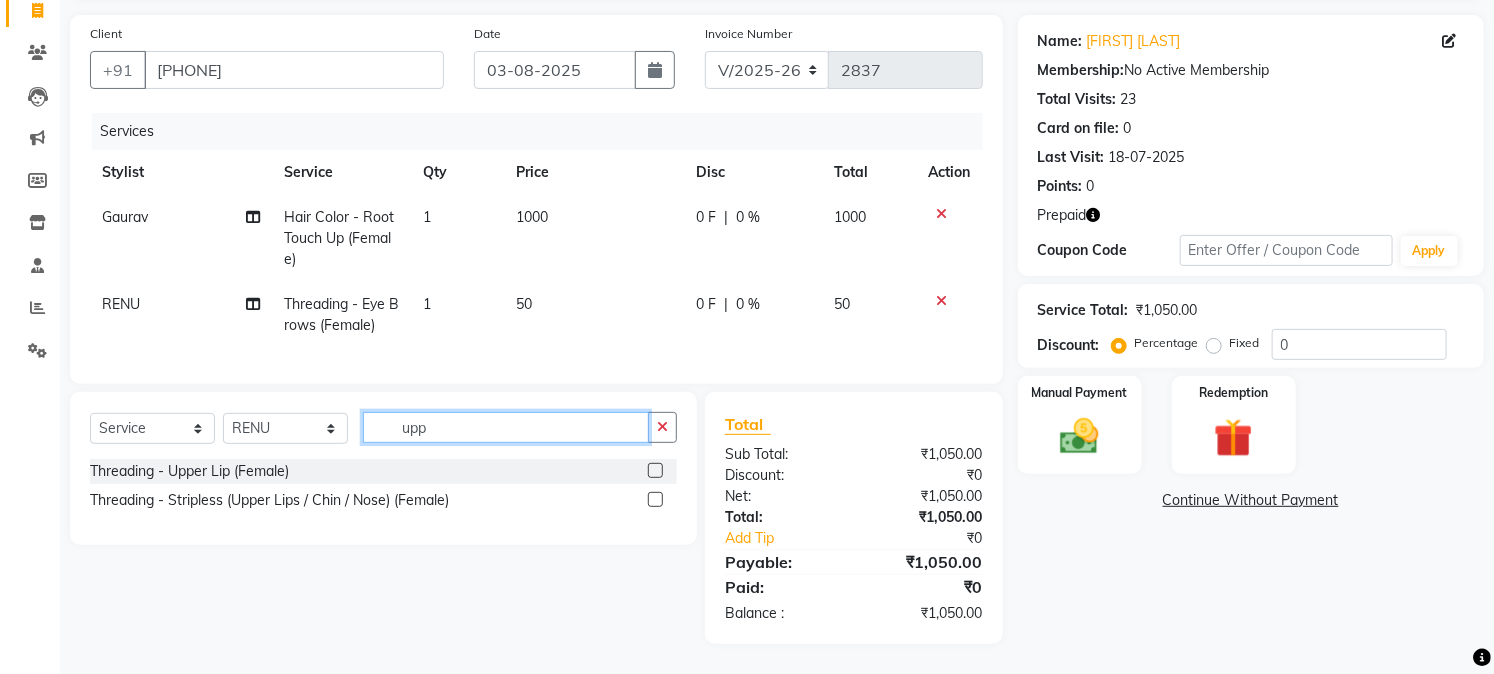 scroll, scrollTop: 151, scrollLeft: 0, axis: vertical 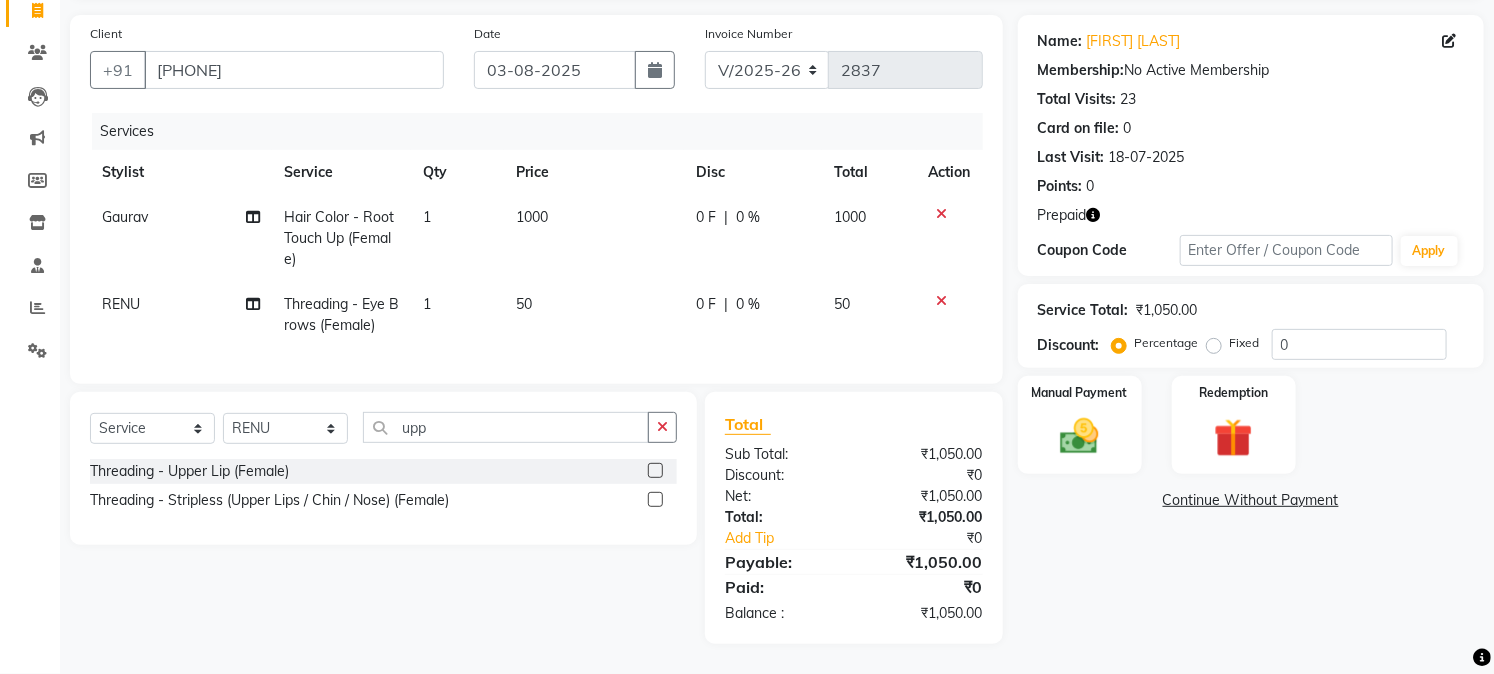 click 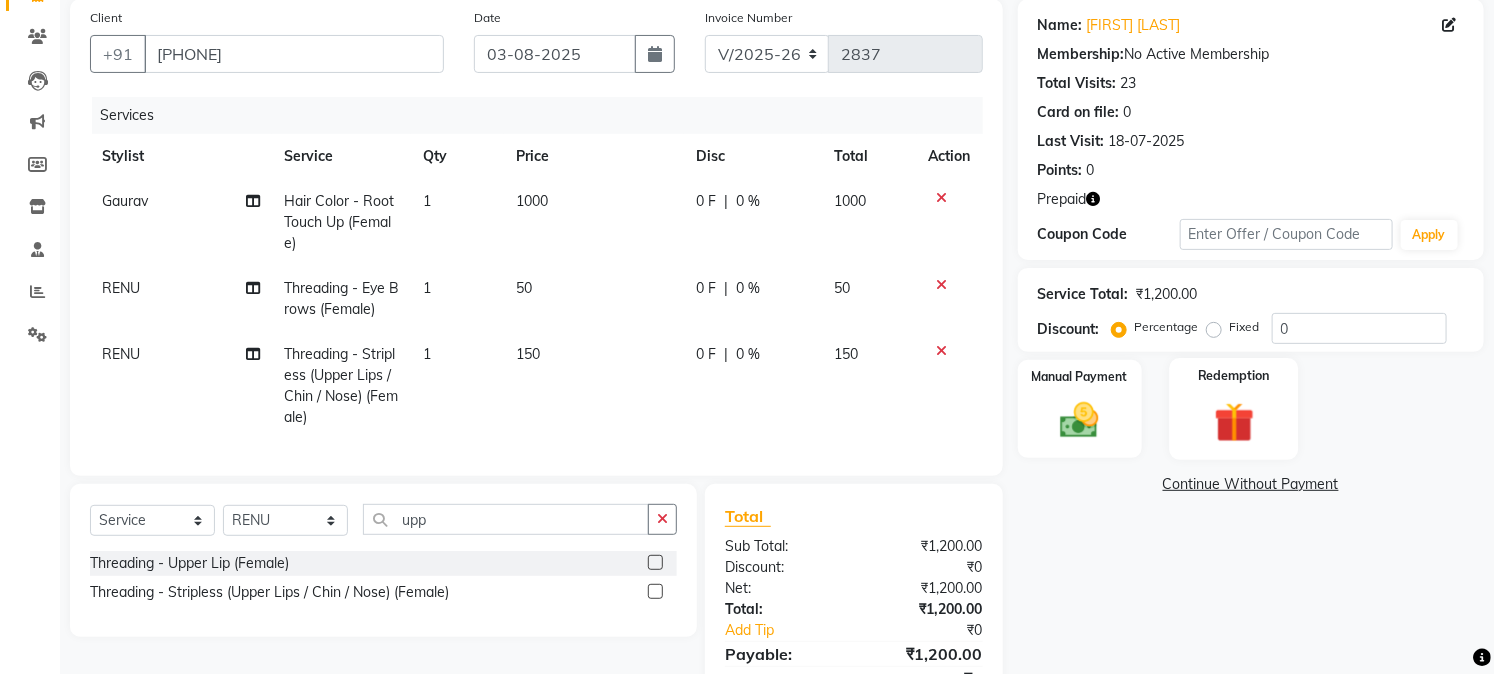click 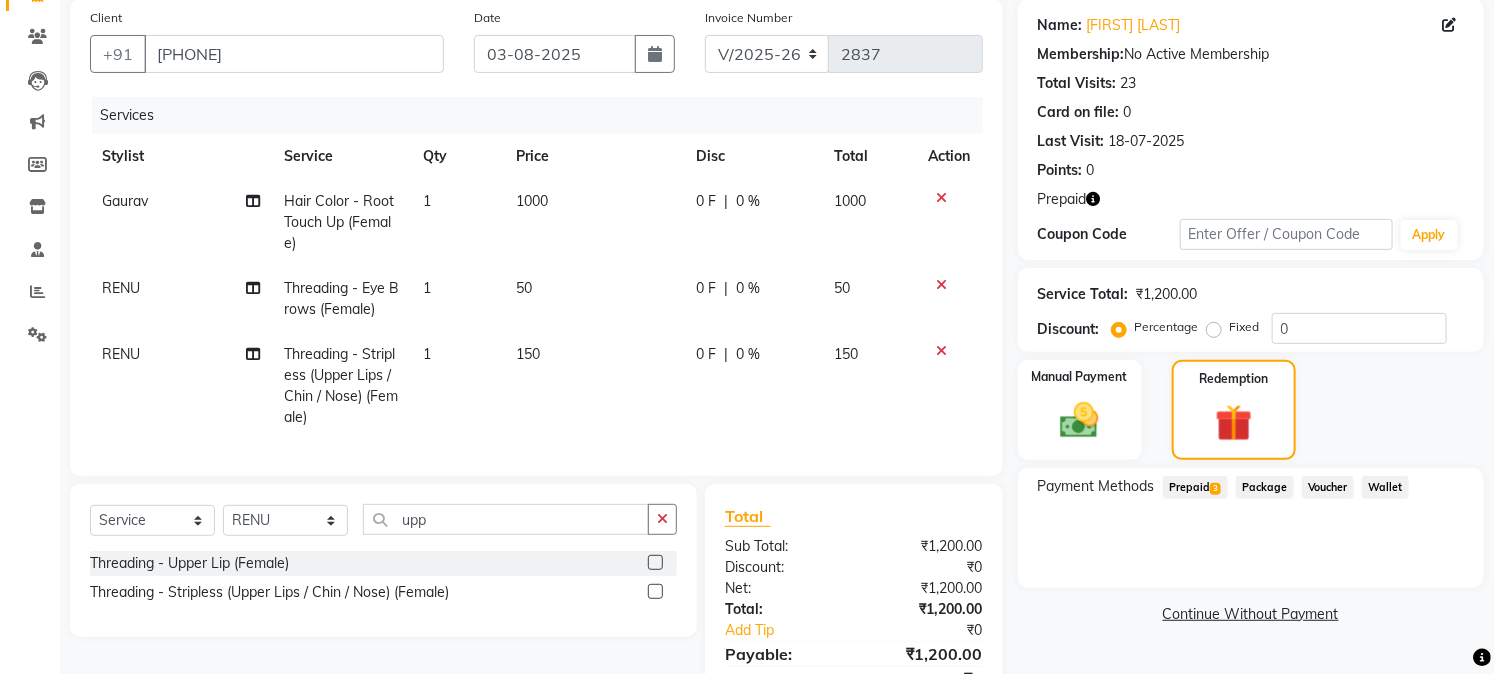 click on "Prepaid  3" 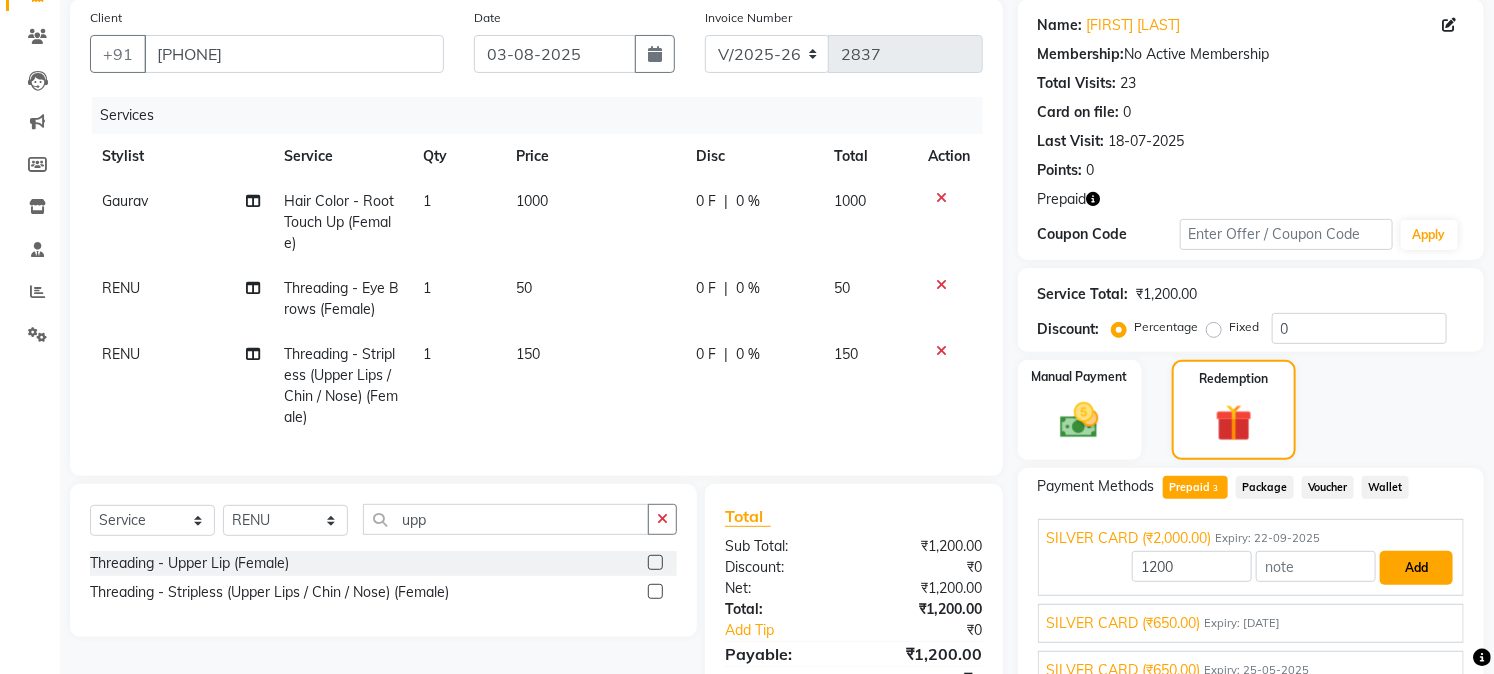 click on "Add" at bounding box center [1416, 568] 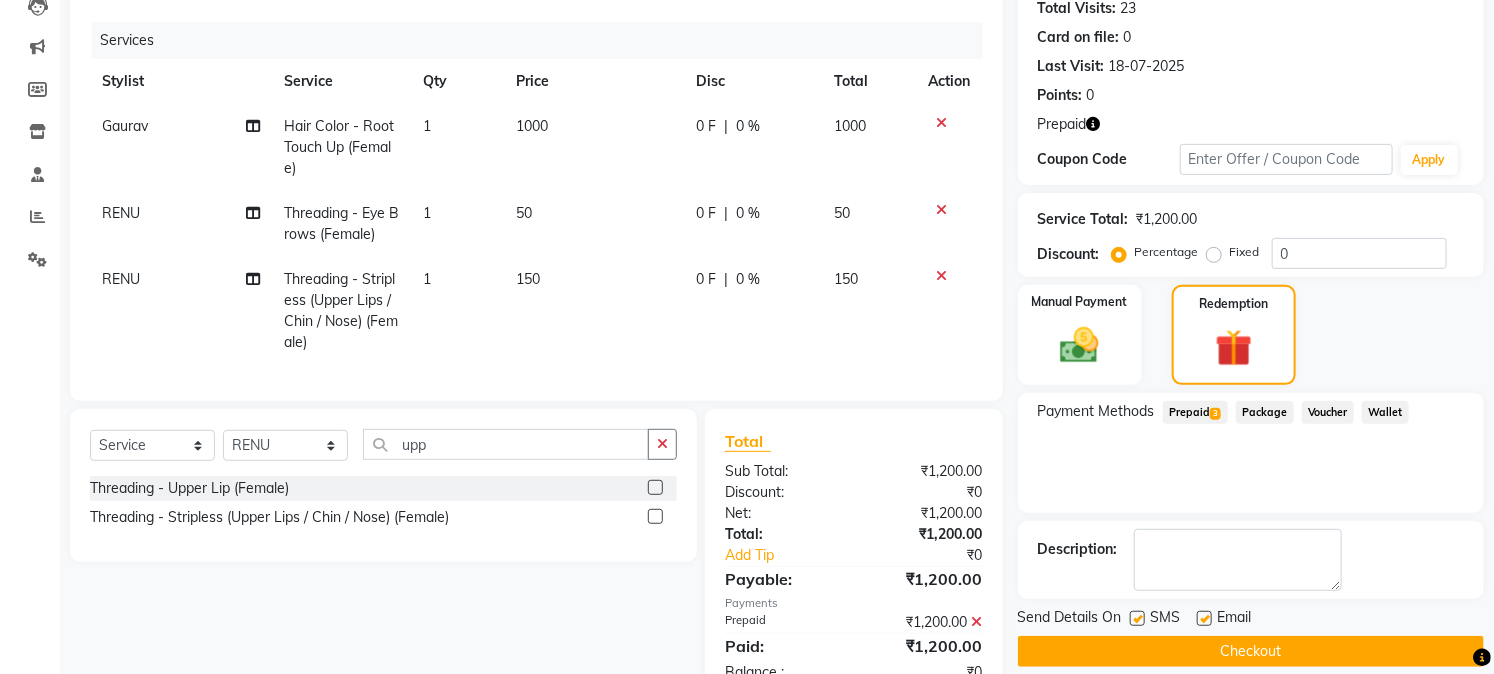 scroll, scrollTop: 301, scrollLeft: 0, axis: vertical 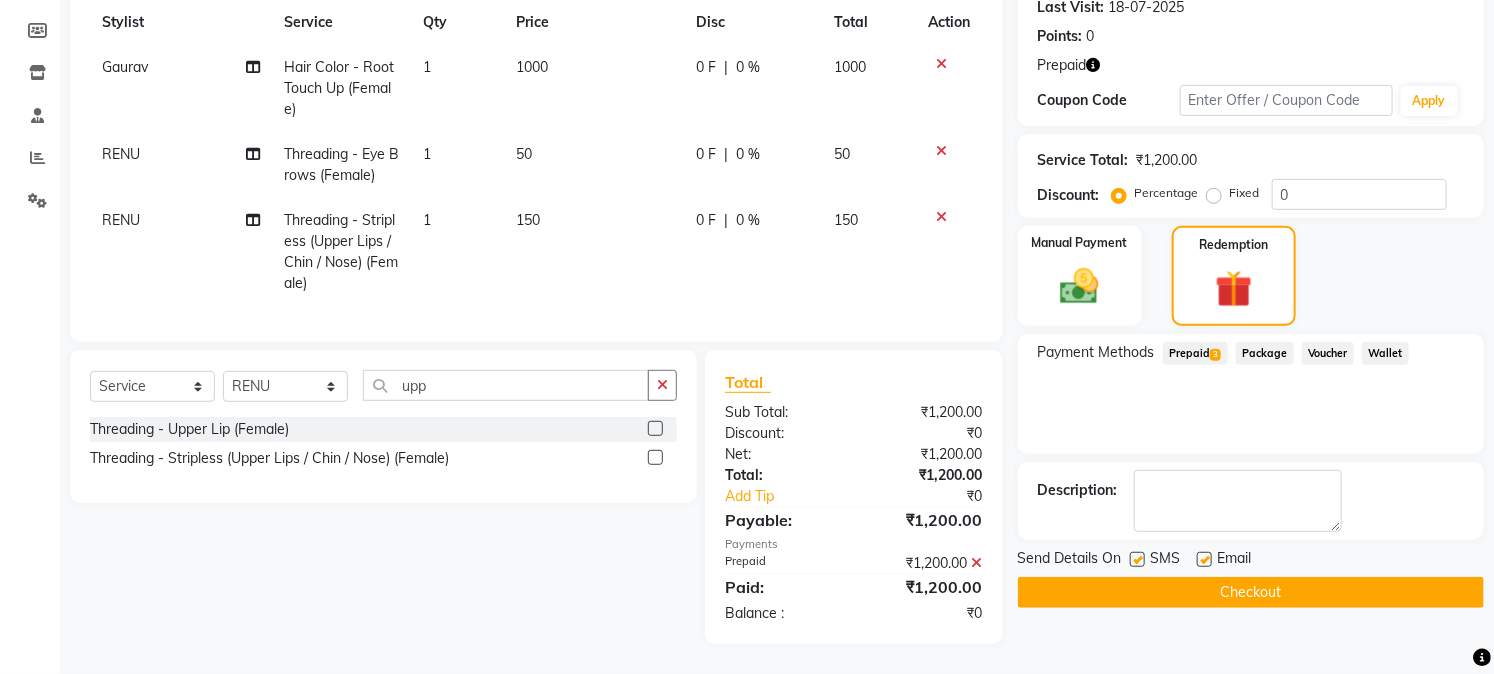 click on "Checkout" 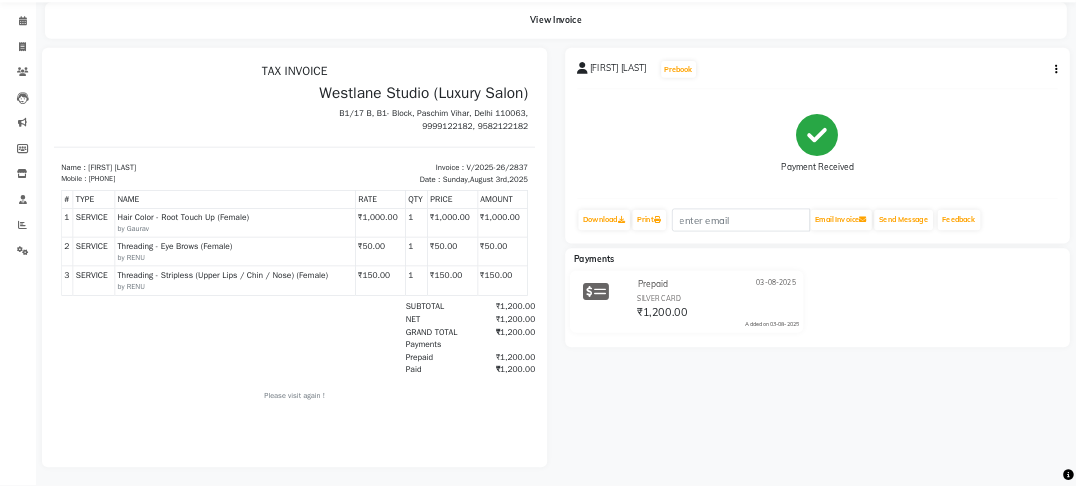 scroll, scrollTop: 87, scrollLeft: 0, axis: vertical 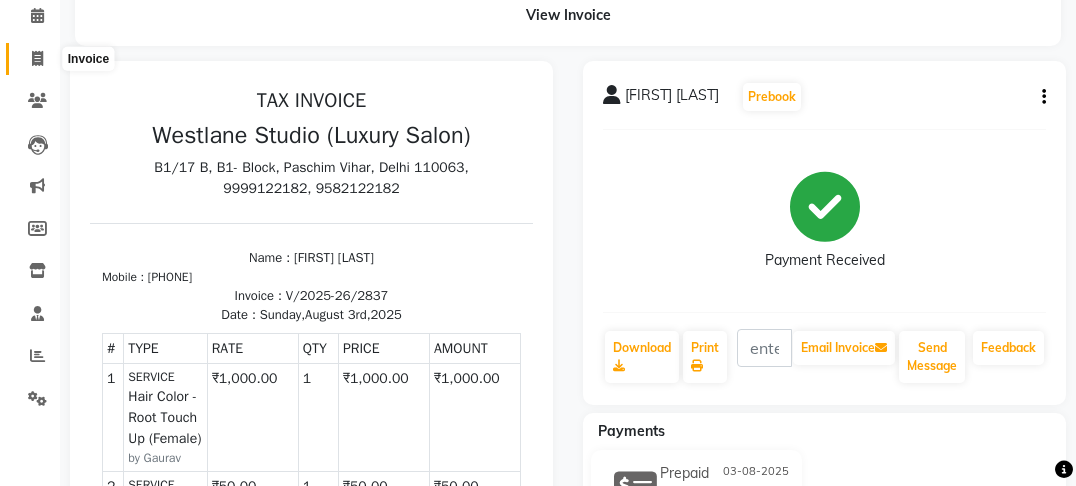 drag, startPoint x: 39, startPoint y: 56, endPoint x: 52, endPoint y: 80, distance: 27.294687 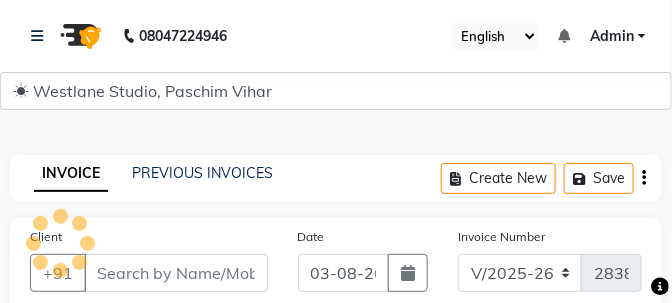scroll, scrollTop: 0, scrollLeft: 0, axis: both 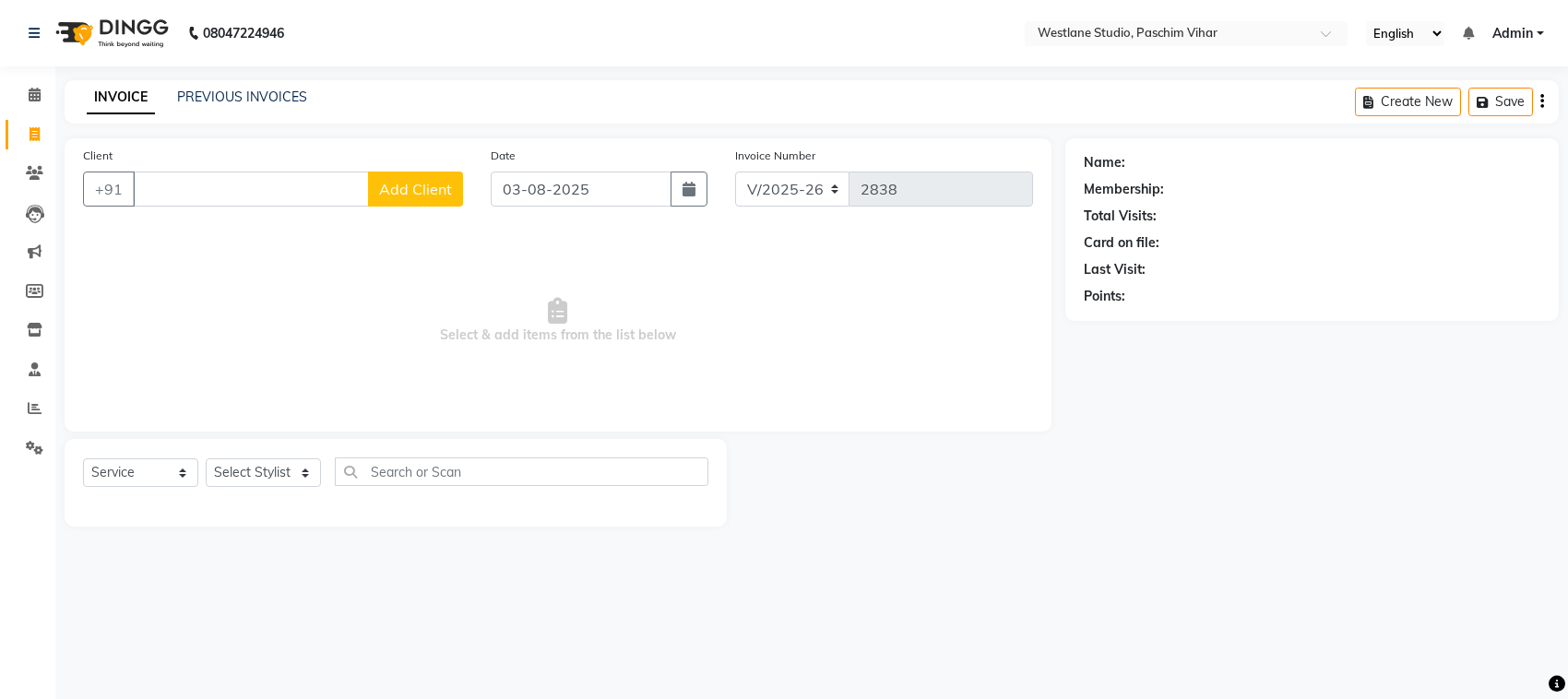 drag, startPoint x: 617, startPoint y: 0, endPoint x: 886, endPoint y: 353, distance: 443.813 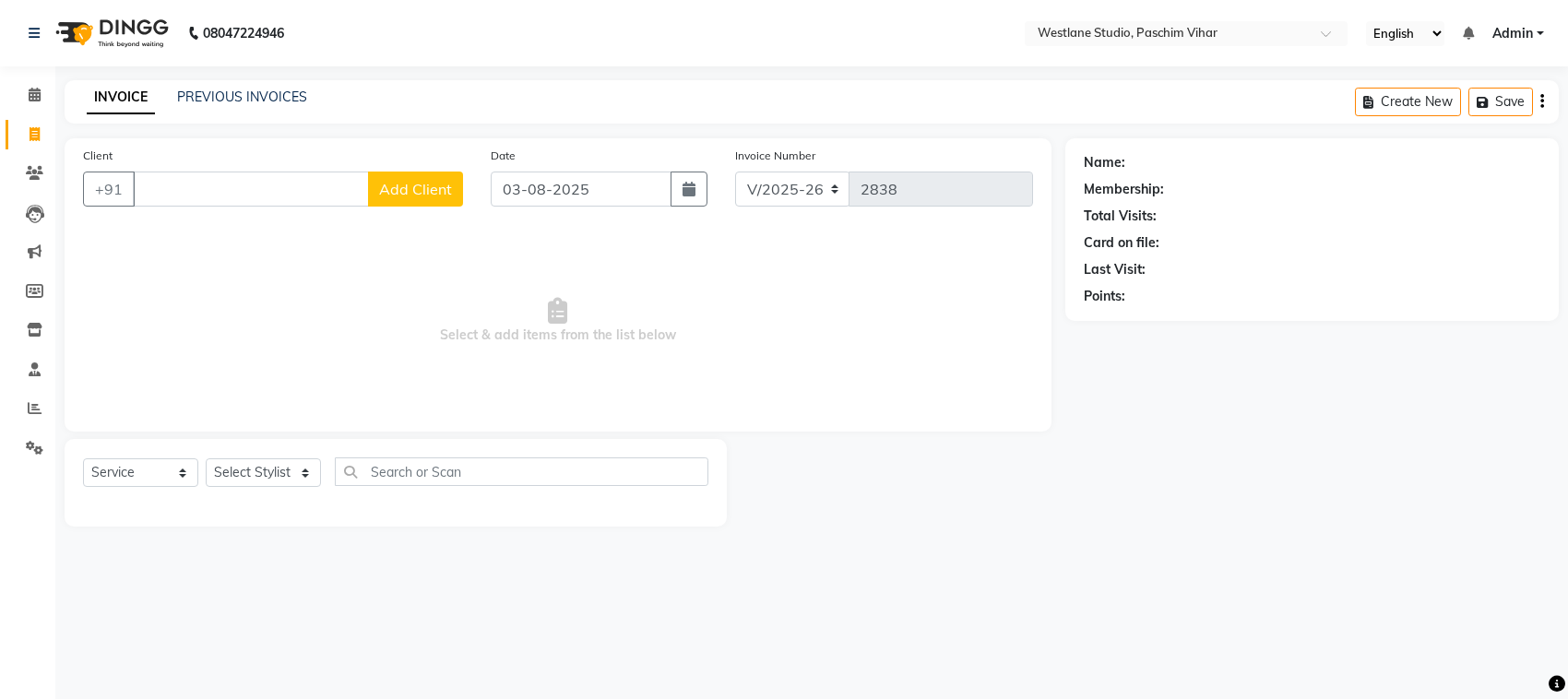 click on "Select & add items from the list below" at bounding box center [558, 321] 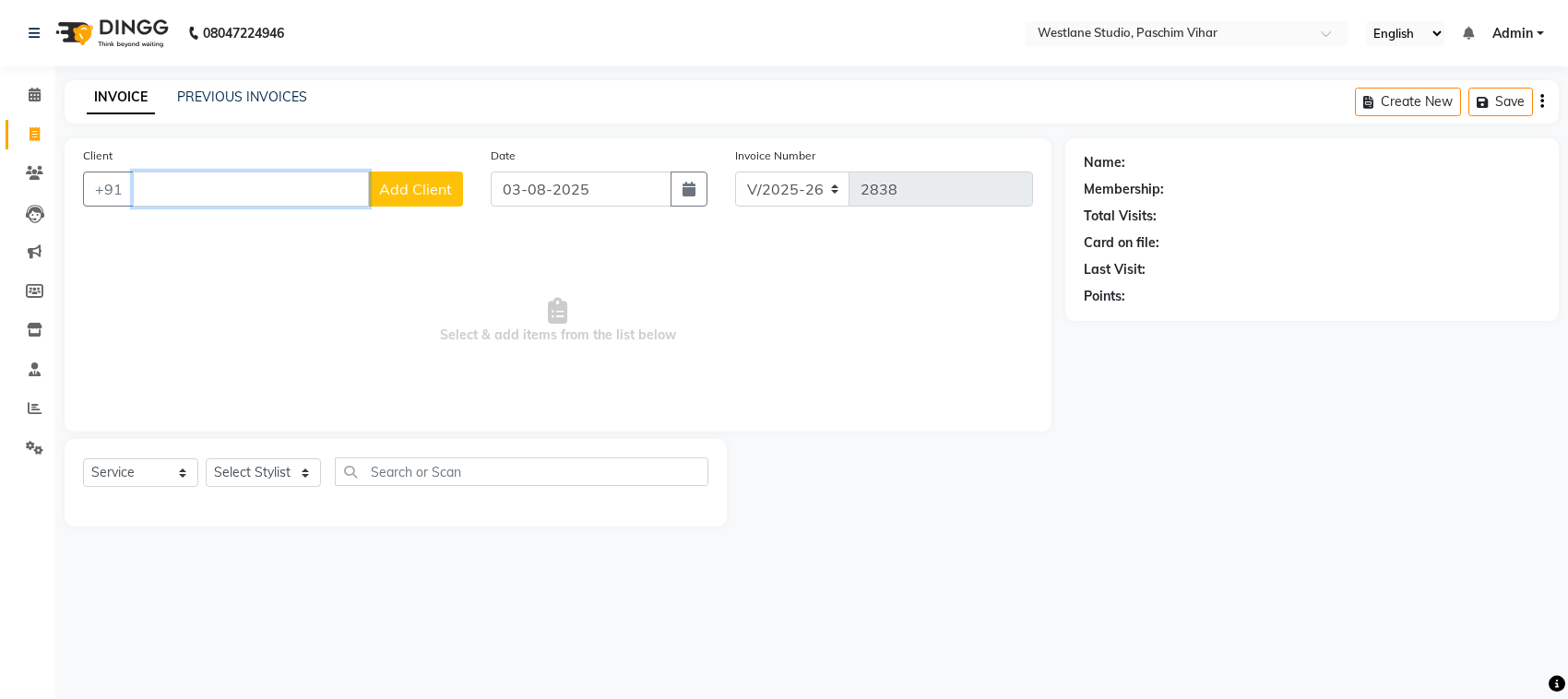 click on "Client" at bounding box center [251, 189] 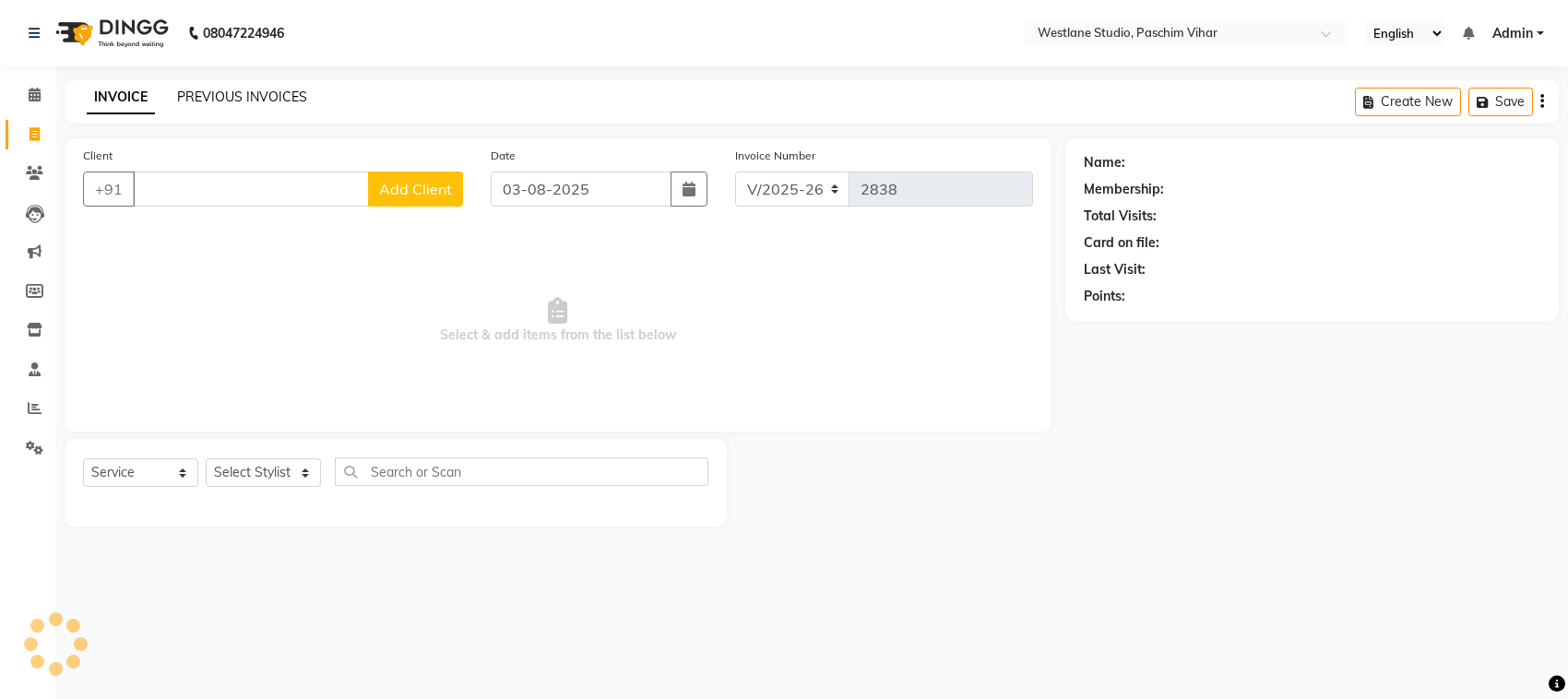 click on "PREVIOUS INVOICES" 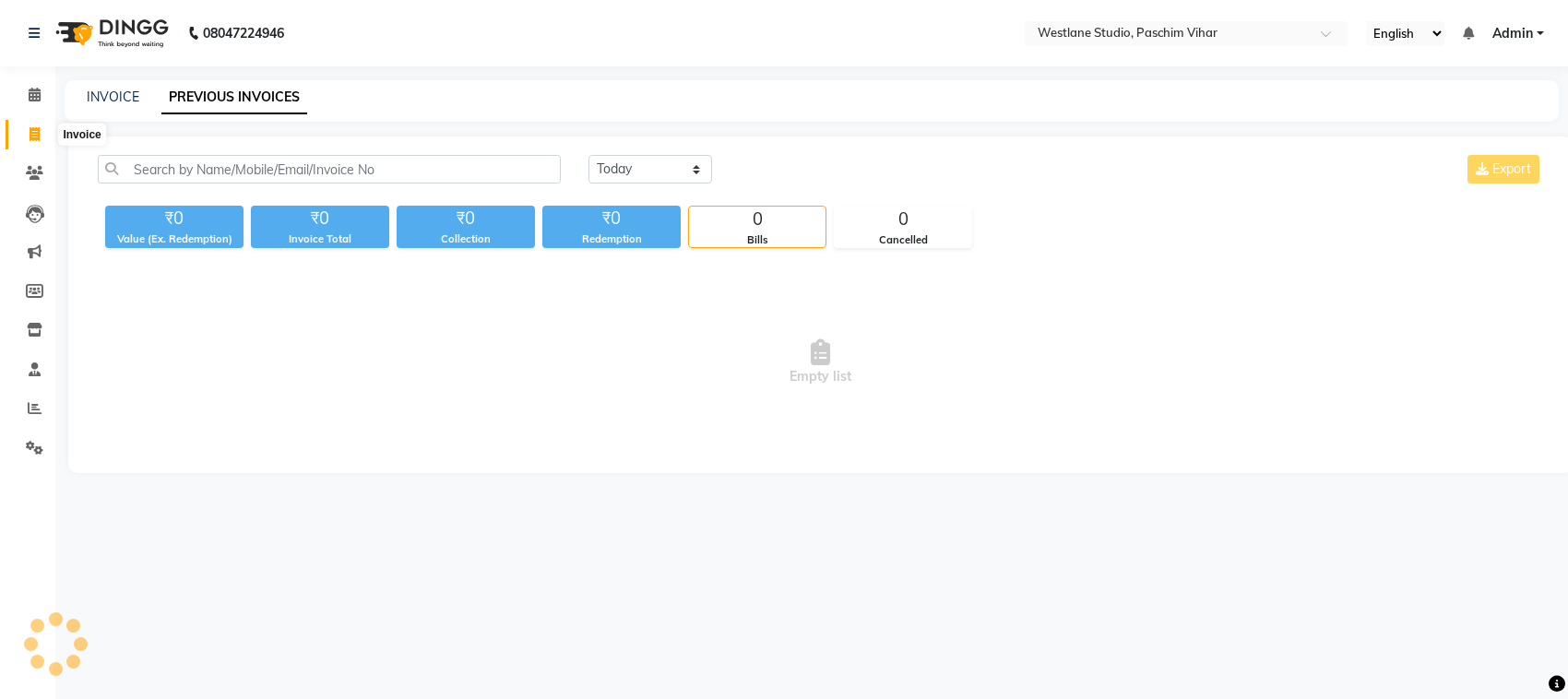 click 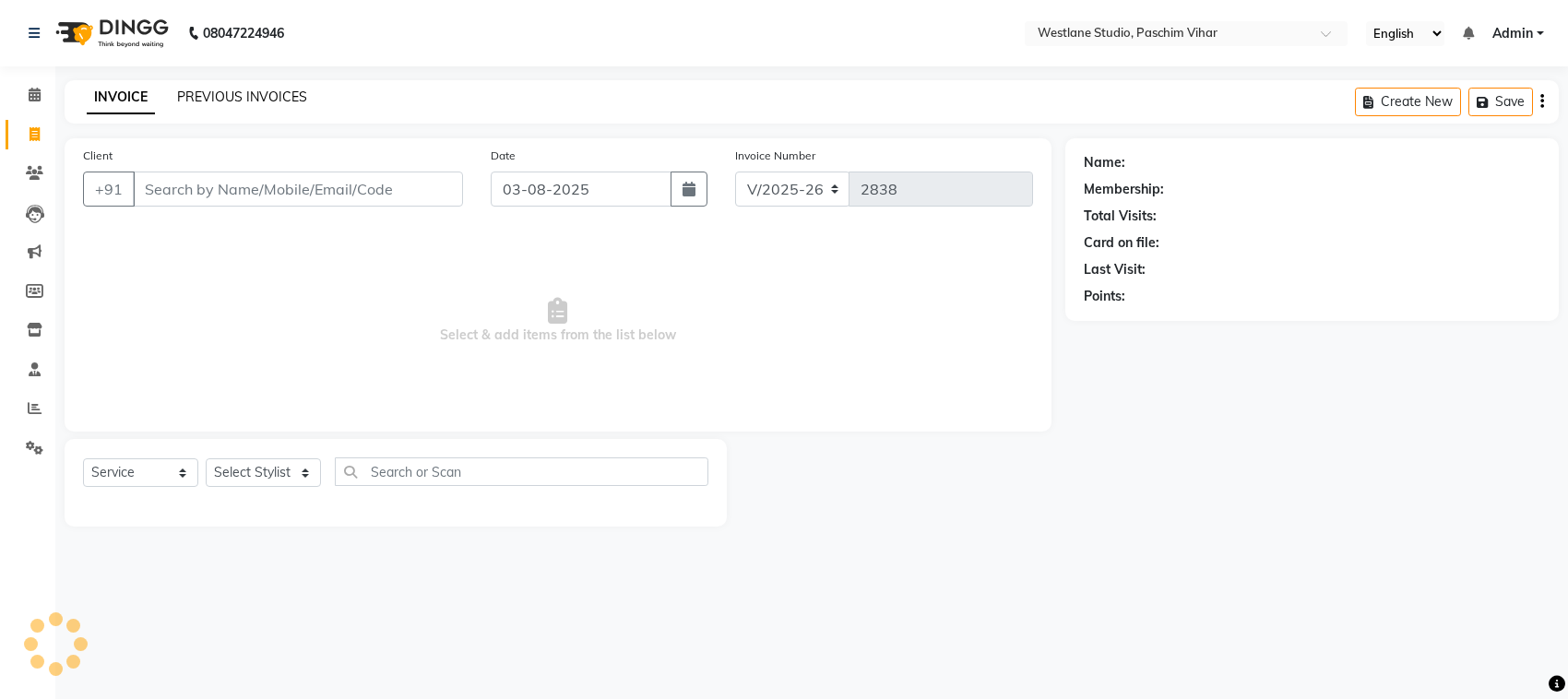 click on "PREVIOUS INVOICES" 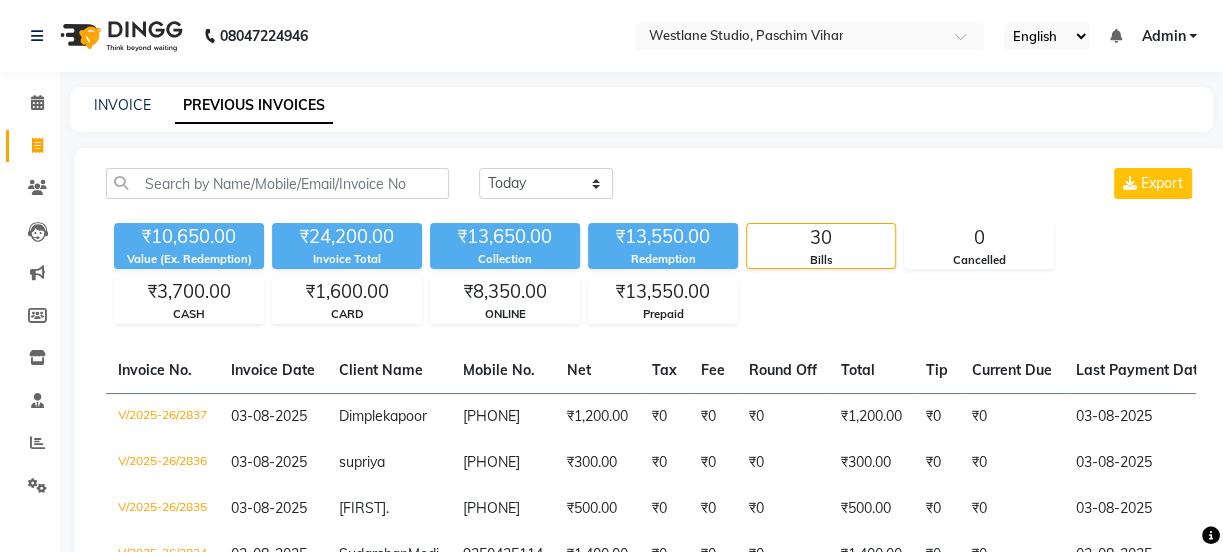 drag, startPoint x: 1698, startPoint y: 3, endPoint x: 856, endPoint y: 138, distance: 852.7538 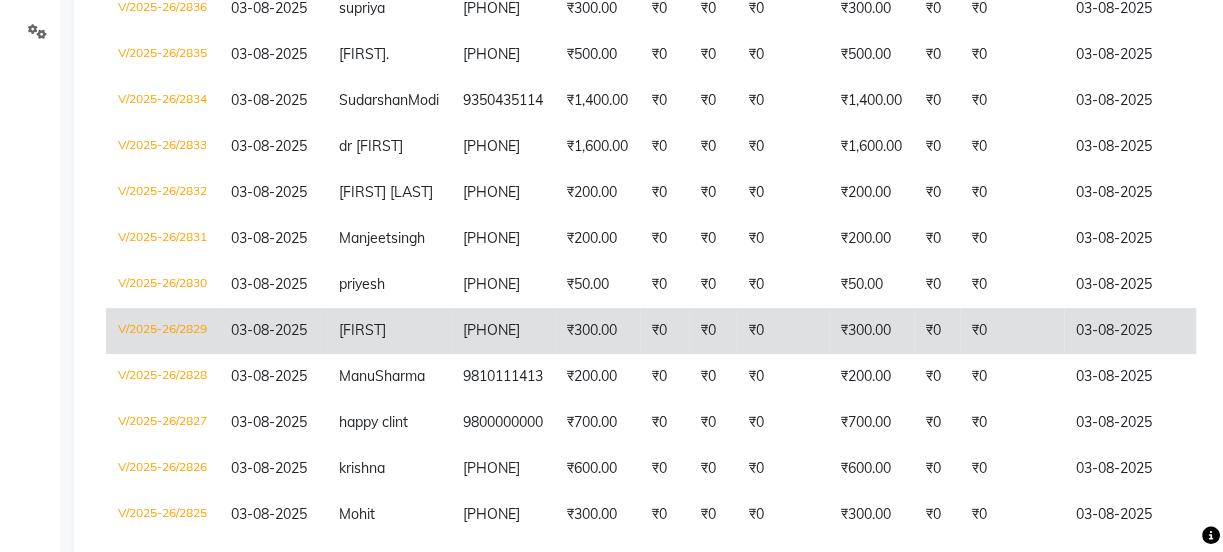 scroll, scrollTop: 363, scrollLeft: 0, axis: vertical 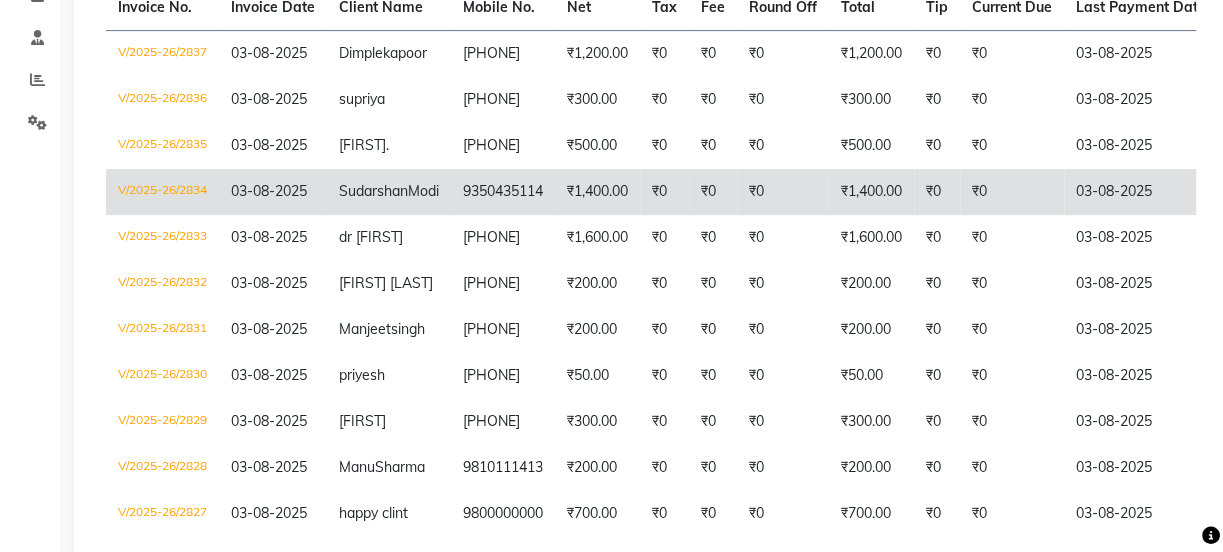 click on "[FIRST] [LAST]" 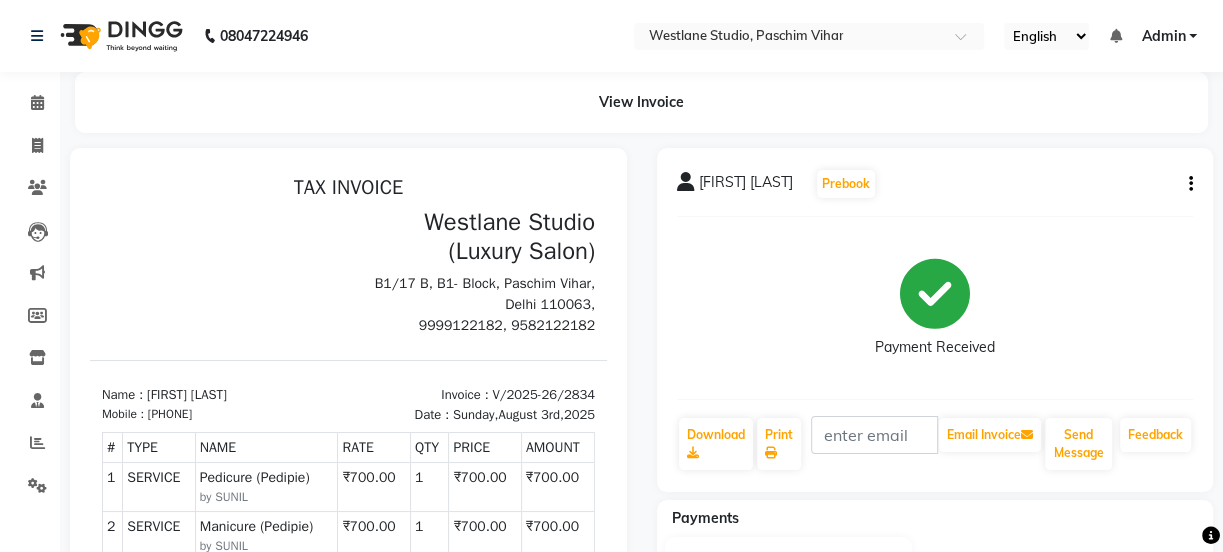 scroll, scrollTop: 0, scrollLeft: 0, axis: both 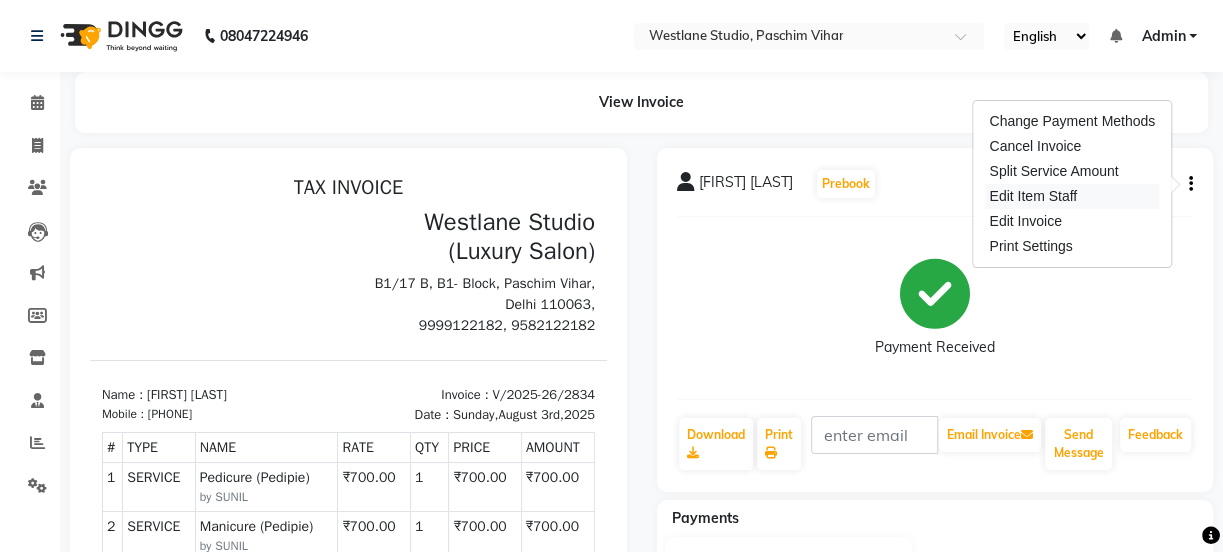 click on "Edit Item Staff" at bounding box center (1072, 196) 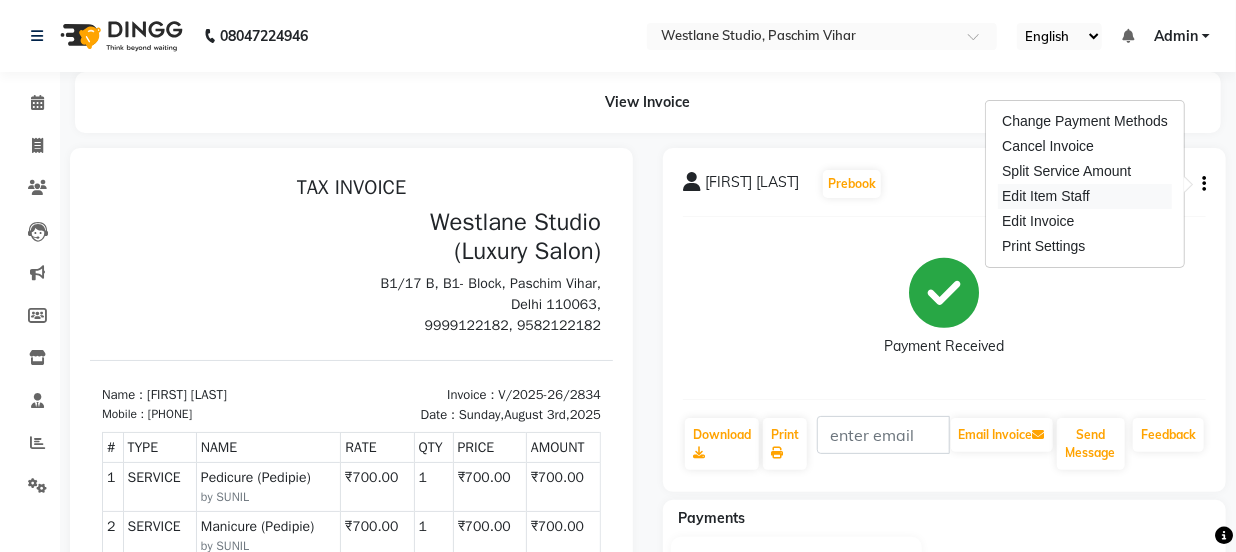 select 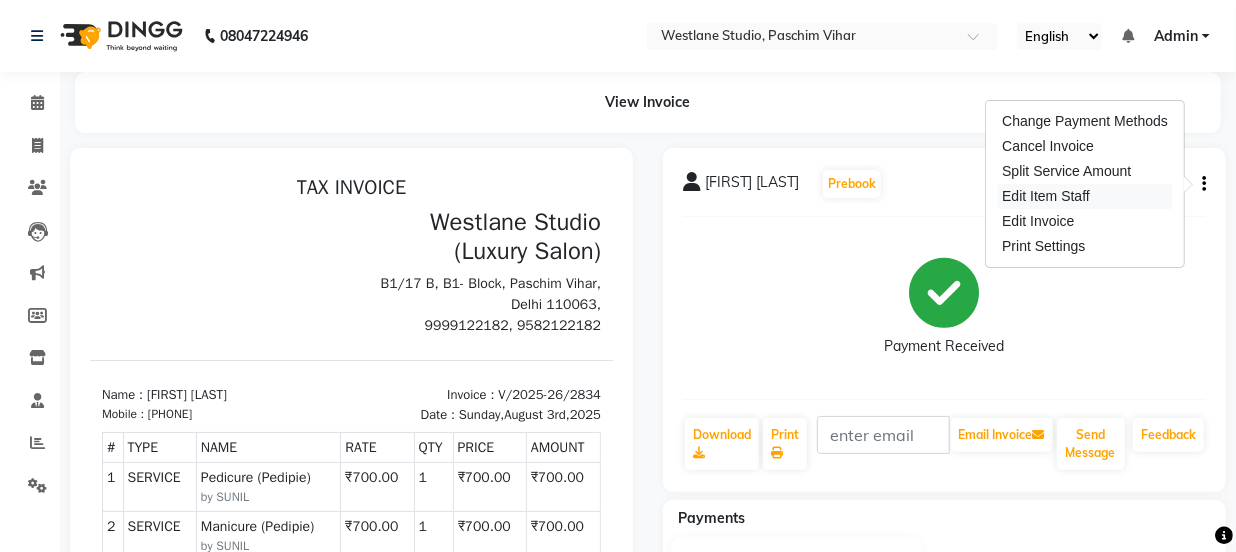 select 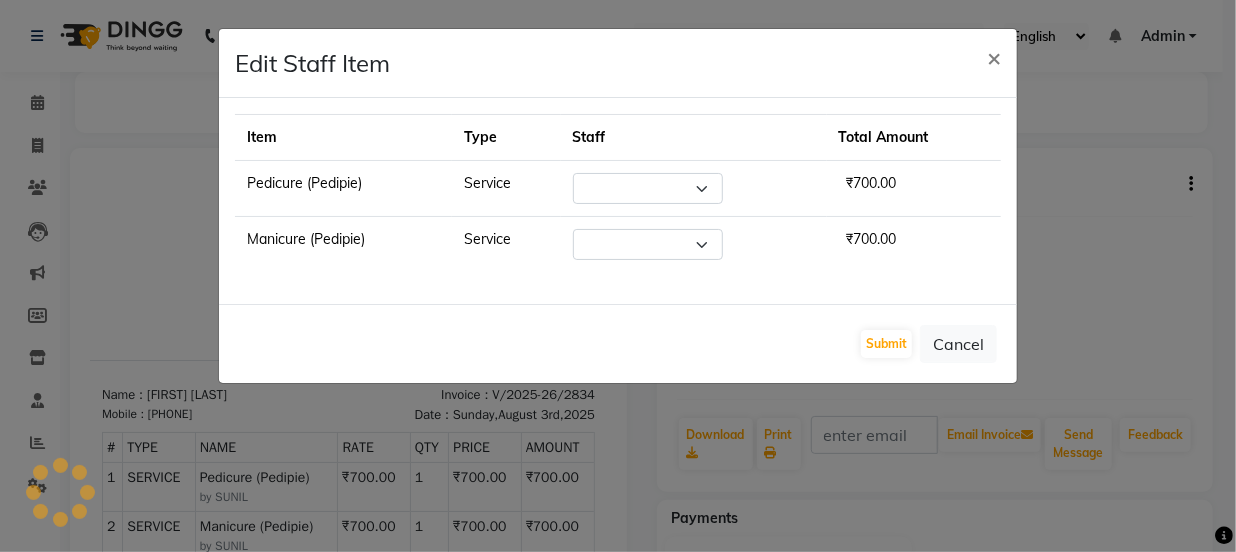 select on "13723" 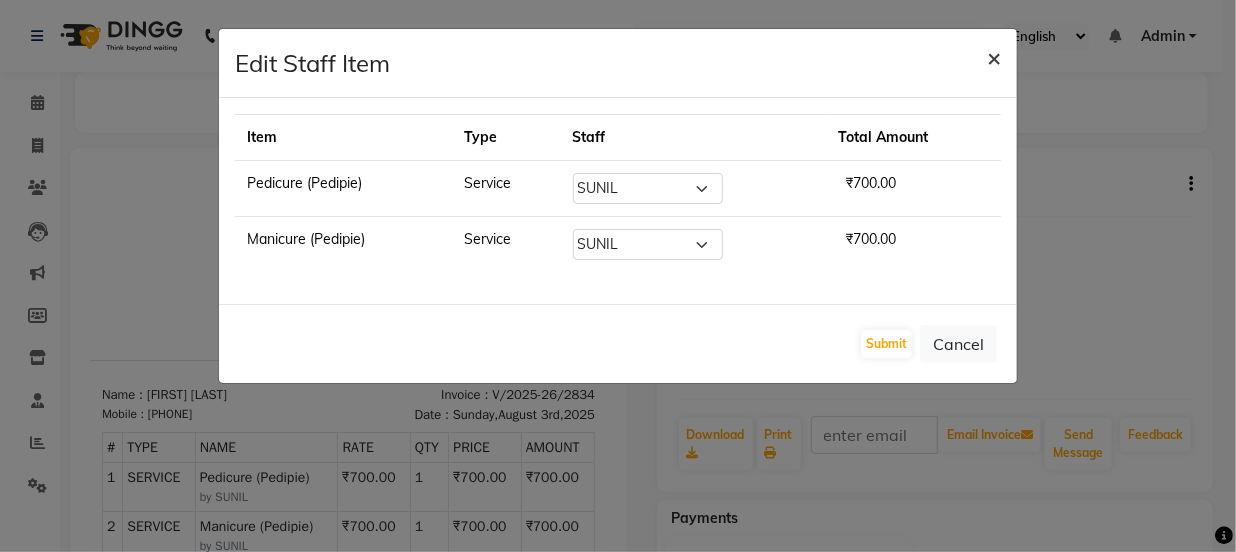 click on "×" 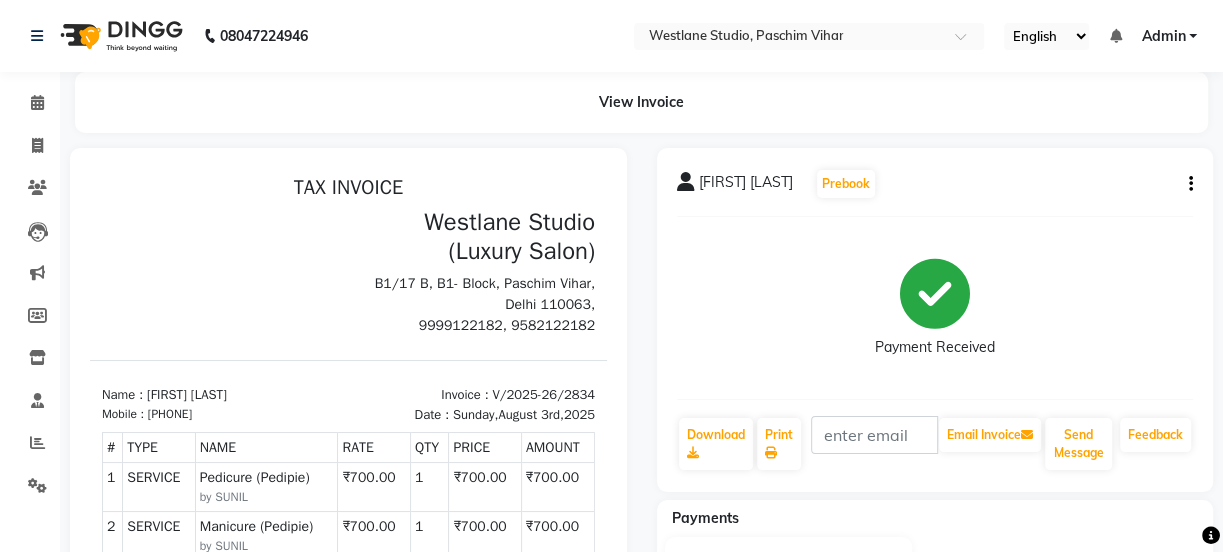 click 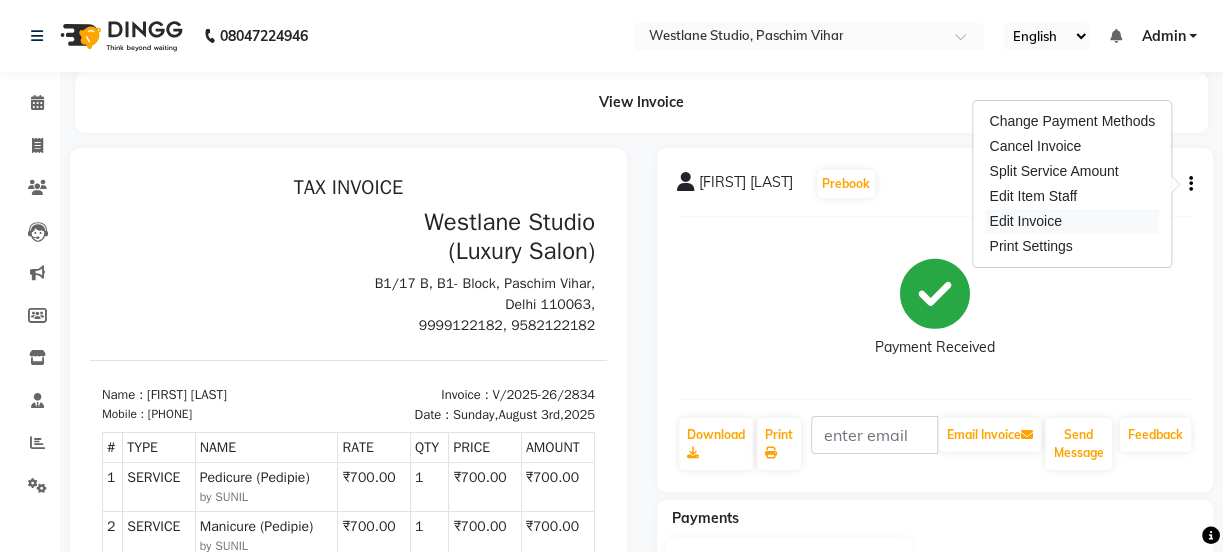 click on "Edit Invoice" at bounding box center (1072, 221) 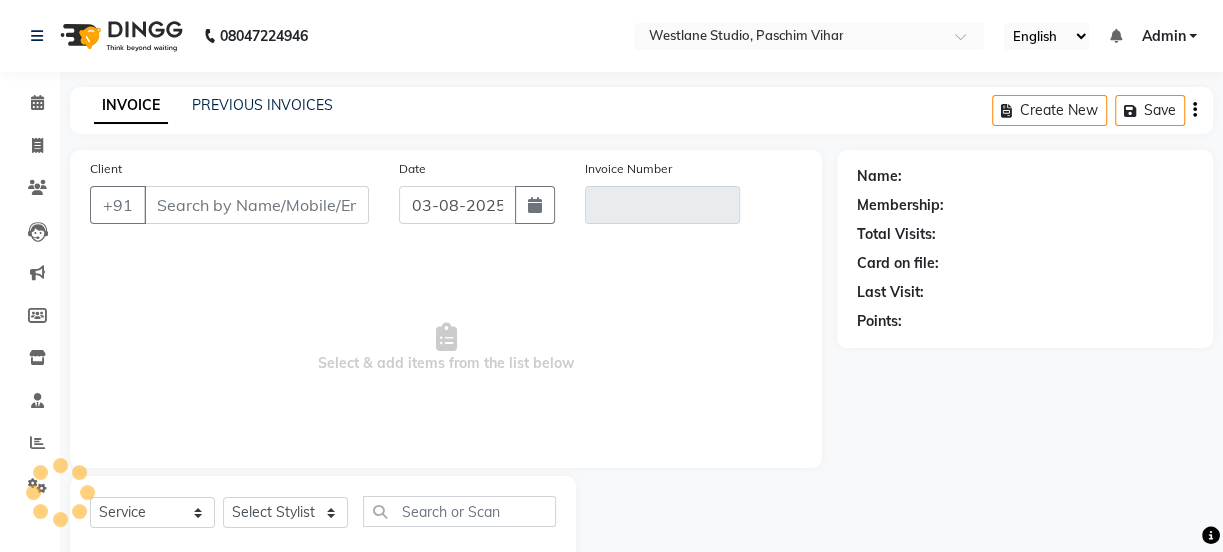 scroll, scrollTop: 50, scrollLeft: 0, axis: vertical 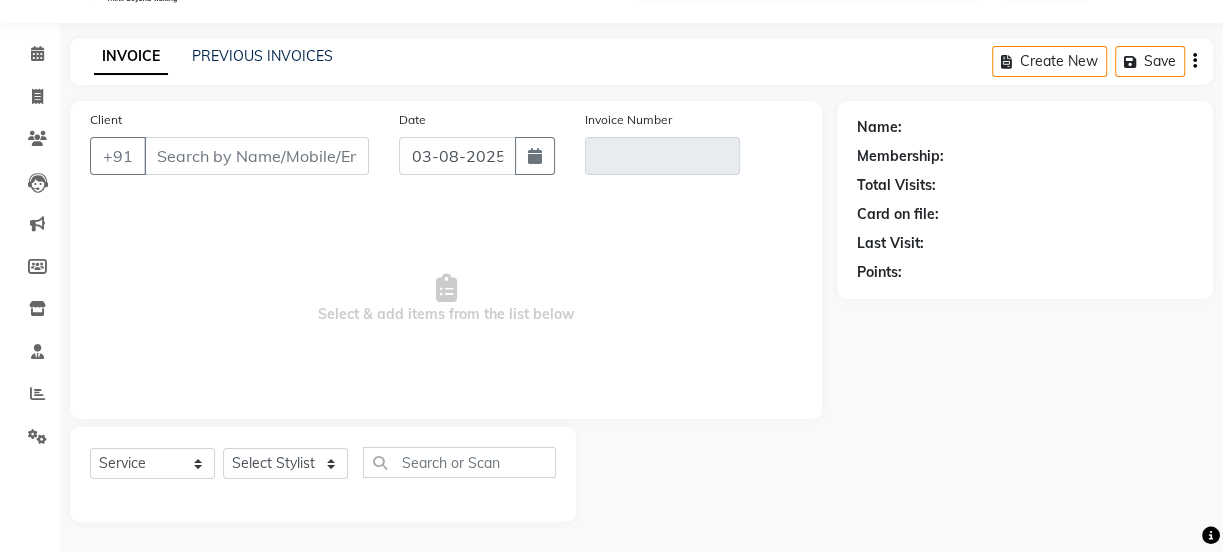 type on "9350435114" 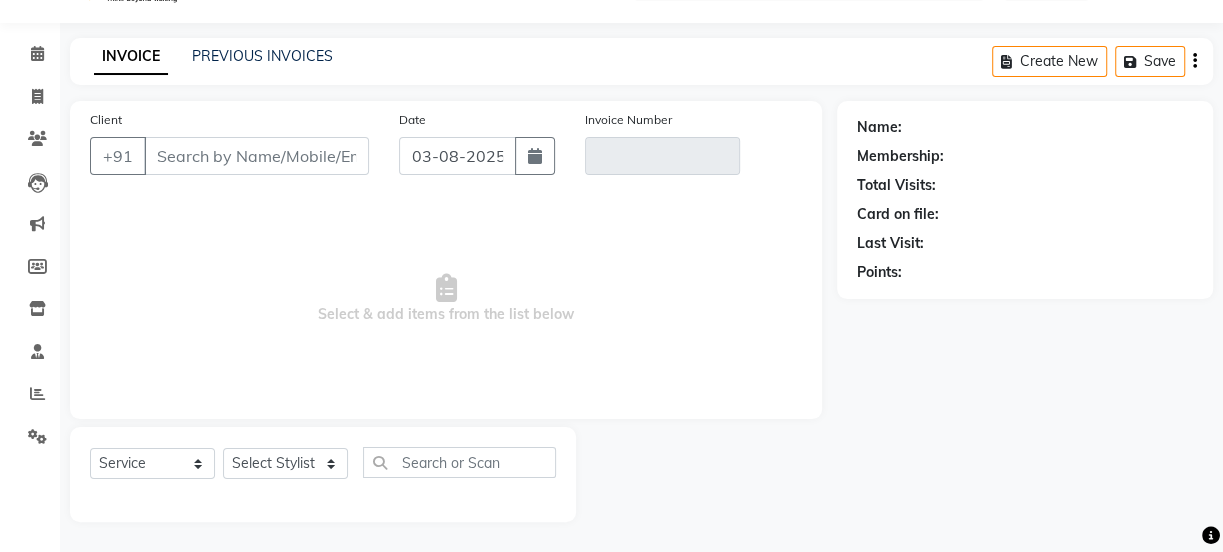 type on "V/2025-26/2834" 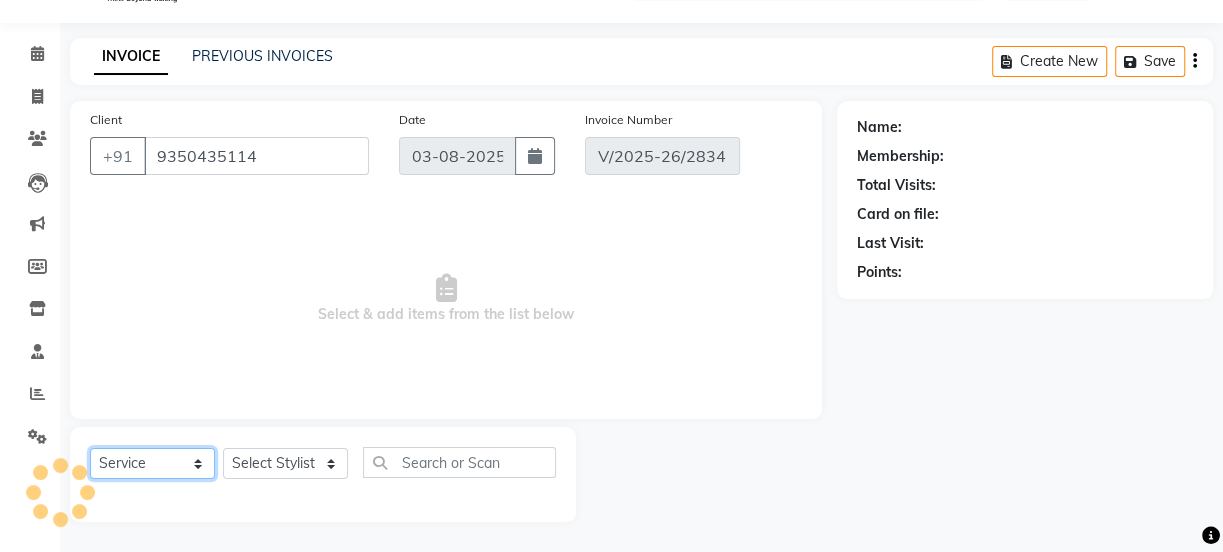 click on "Select  Service  Product  Membership  Package Voucher Prepaid Gift Card" 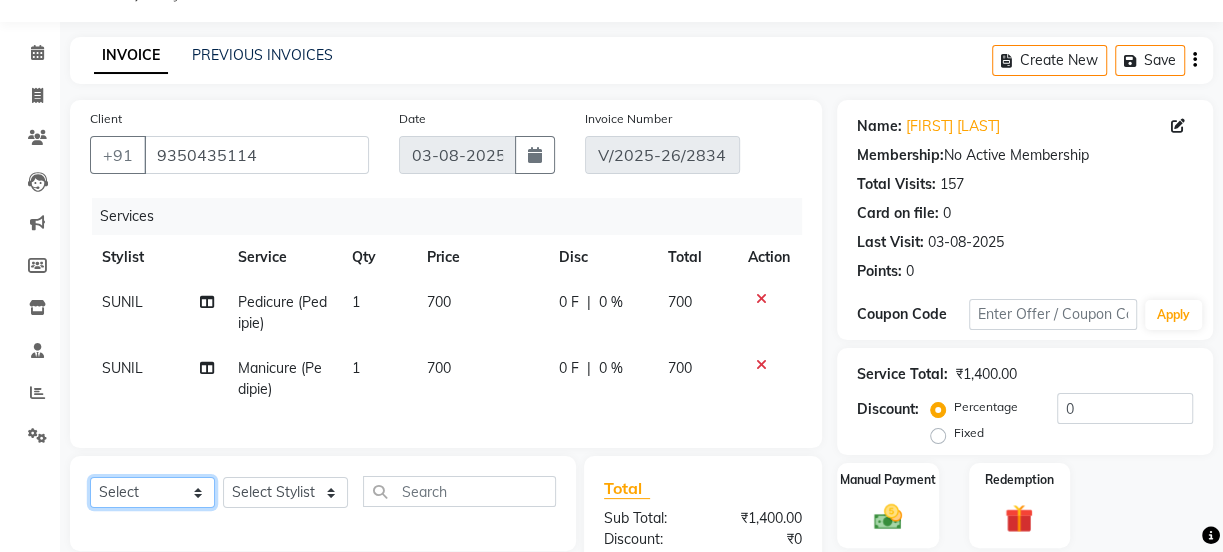 select on "service" 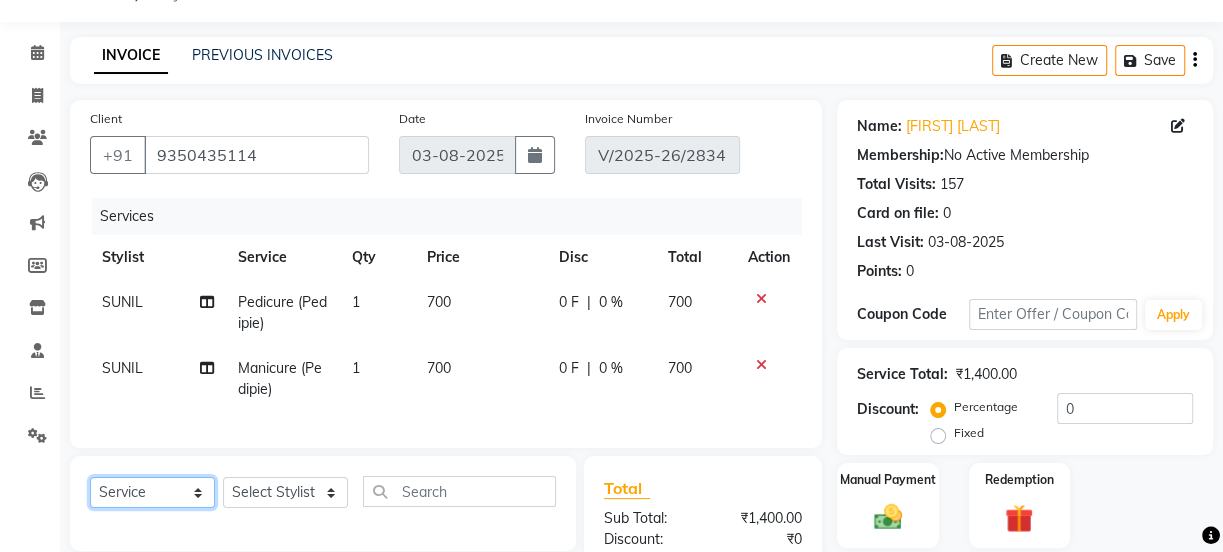 click on "Select  Service  Product  Membership  Package Voucher Prepaid Gift Card" 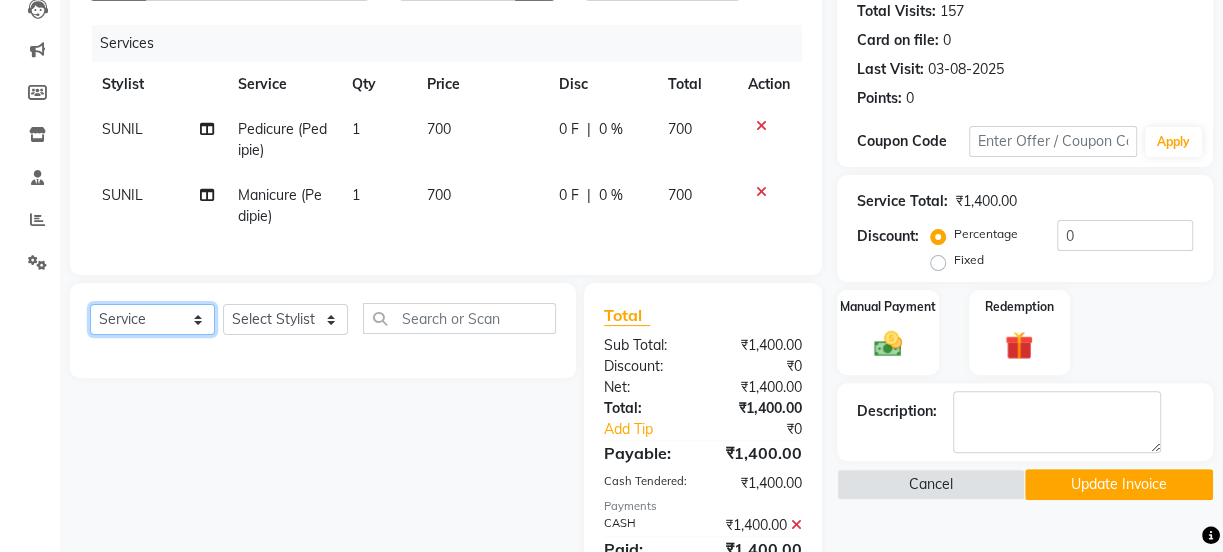 scroll, scrollTop: 231, scrollLeft: 0, axis: vertical 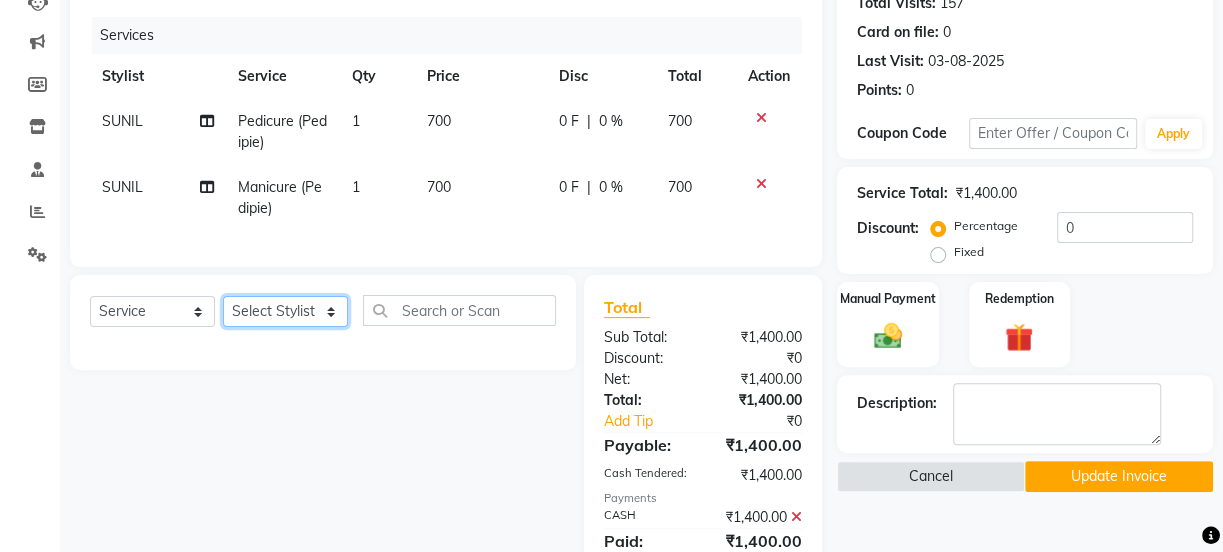 click on "Select Stylist Akash Anu Arun Gaurav  GULFAM jeeshan MANISH NADEEM ALI Nitin Sajwan Raja  Ranjeet RENU RIDHIMA BHATIA Rohit SAGAR Shakel SOHEIL Sonam SUNIL USHA" 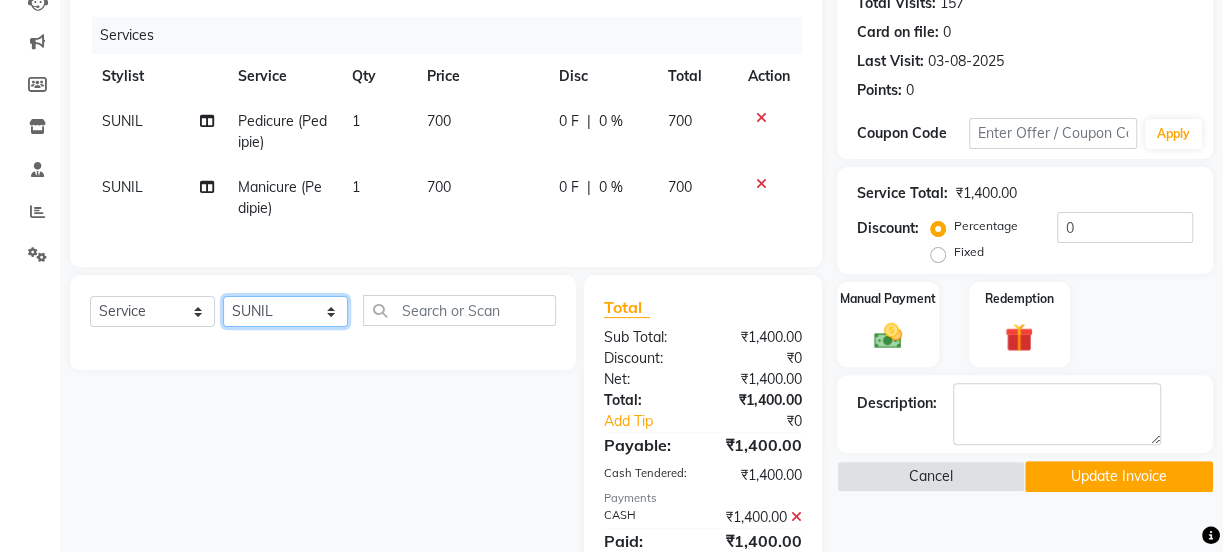 click on "Select Stylist Akash Anu Arun Gaurav  GULFAM jeeshan MANISH NADEEM ALI Nitin Sajwan Raja  Ranjeet RENU RIDHIMA BHATIA Rohit SAGAR Shakel SOHEIL Sonam SUNIL USHA" 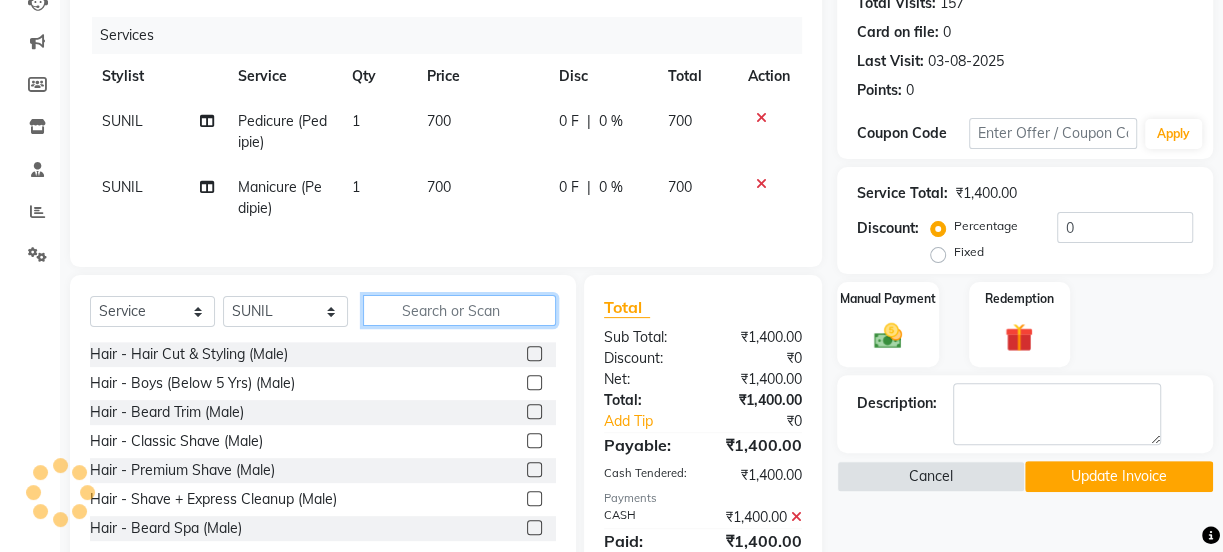 click 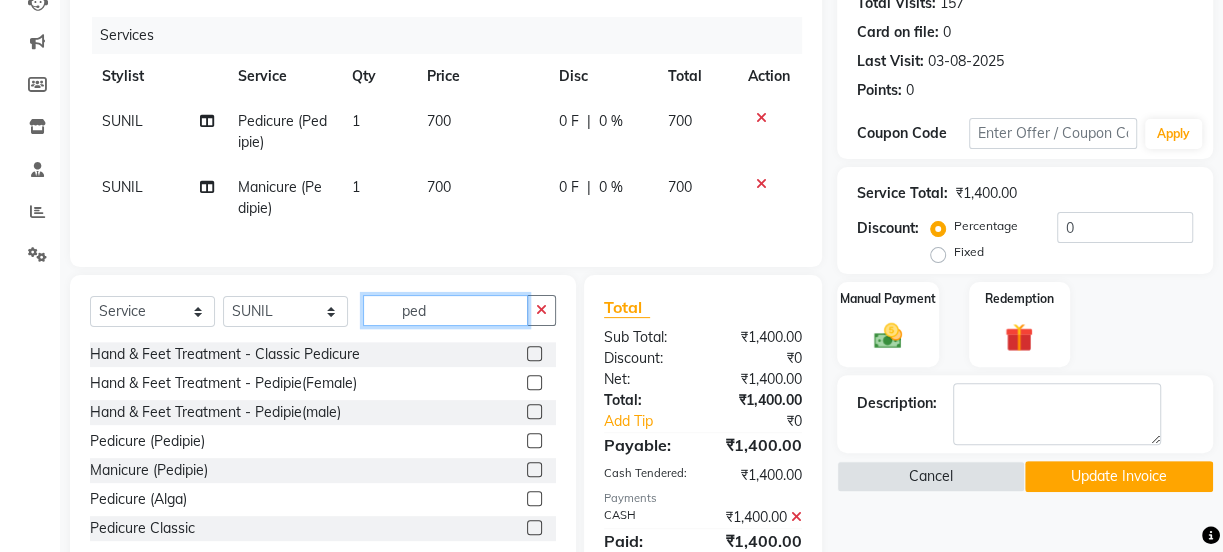 type on "ped" 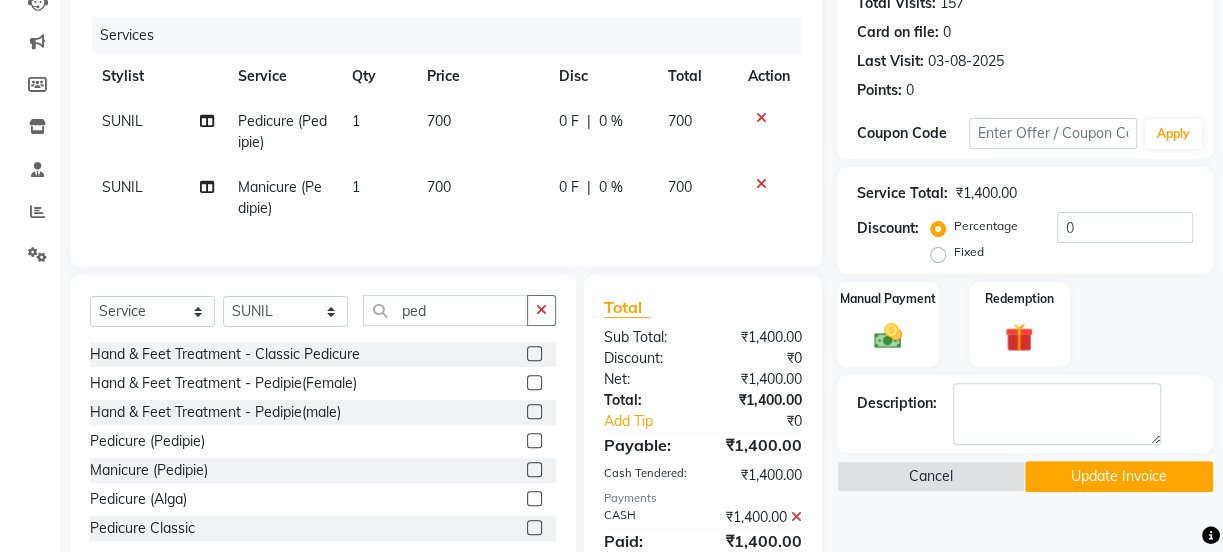 click 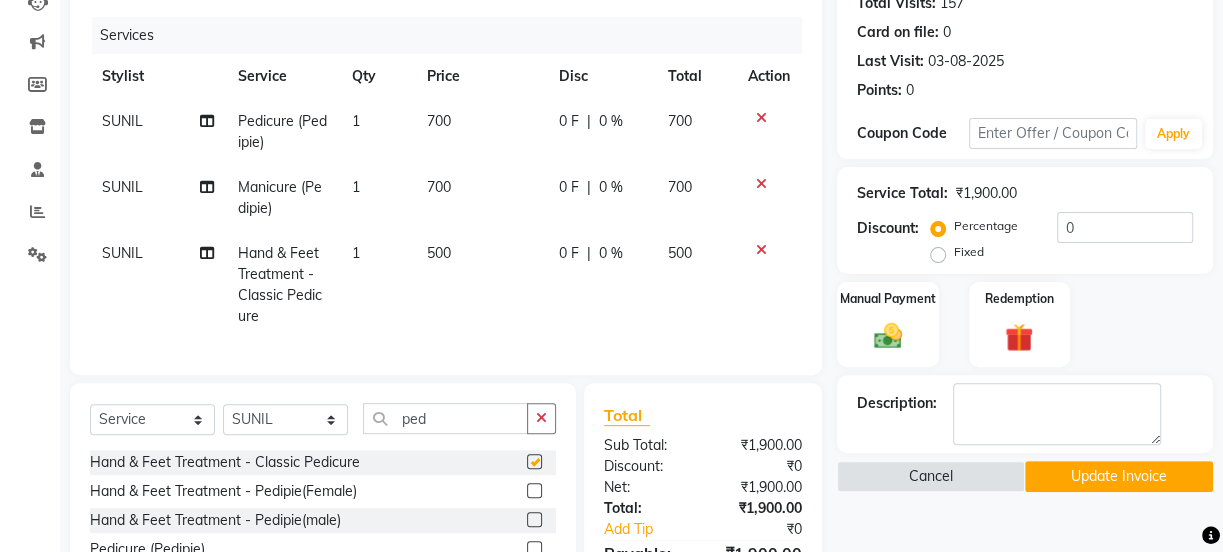 checkbox on "false" 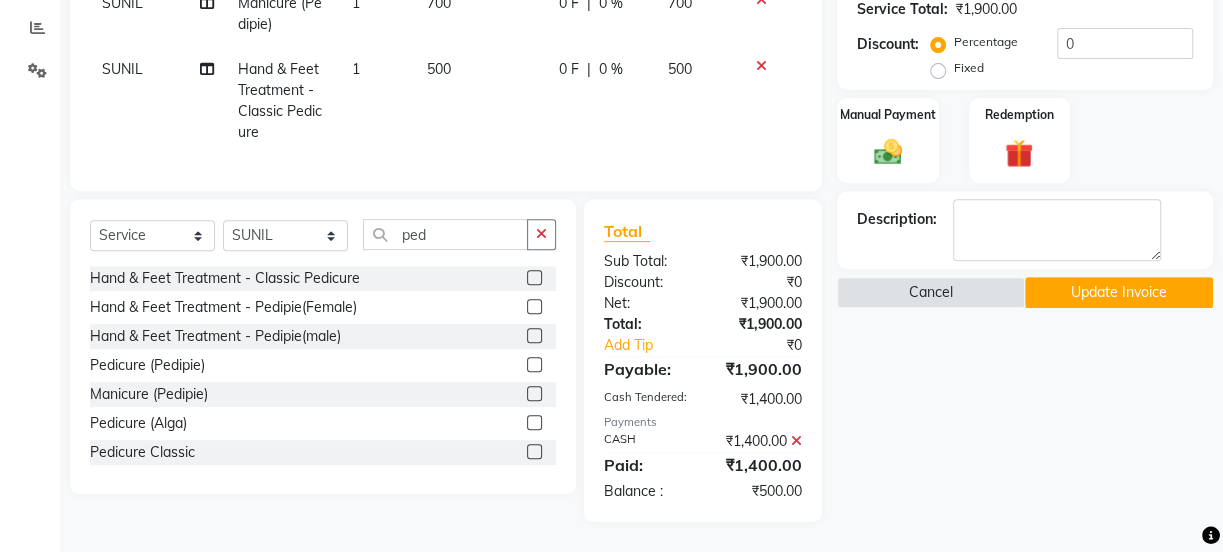 scroll, scrollTop: 429, scrollLeft: 0, axis: vertical 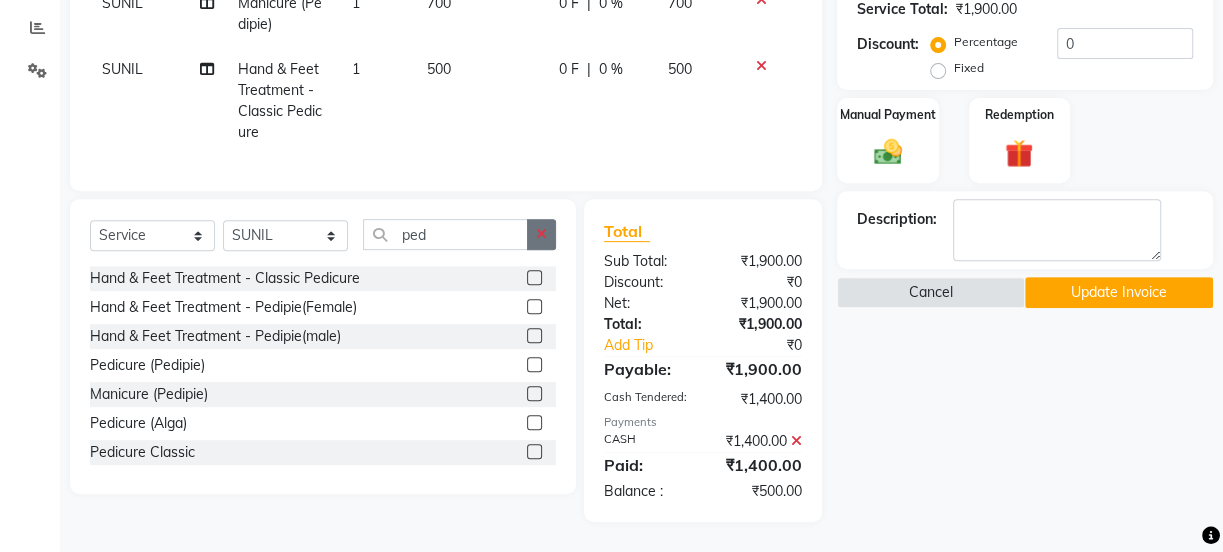 click 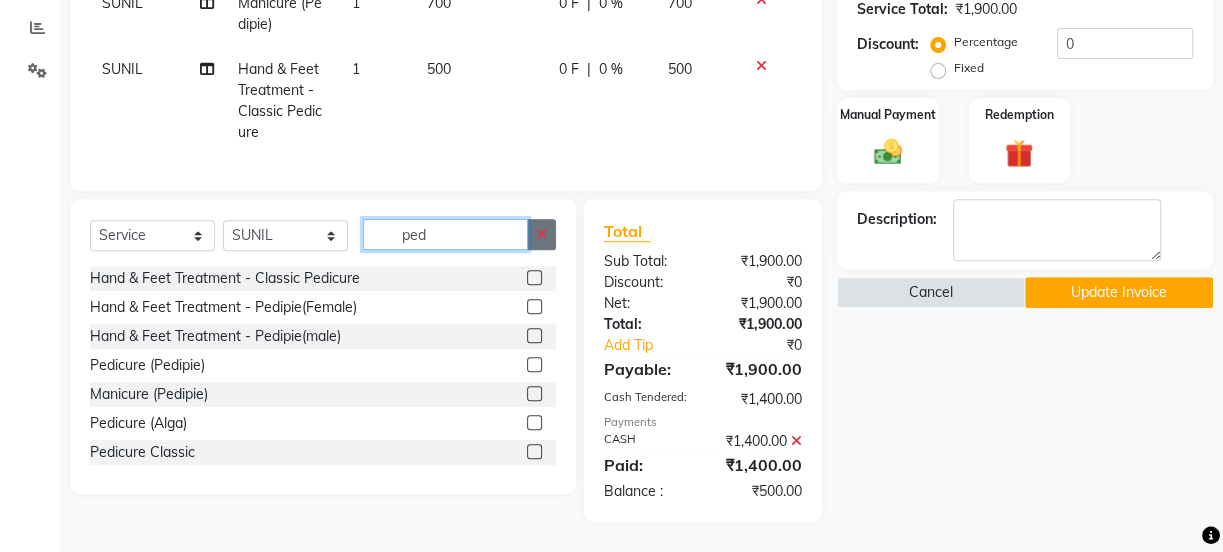 type 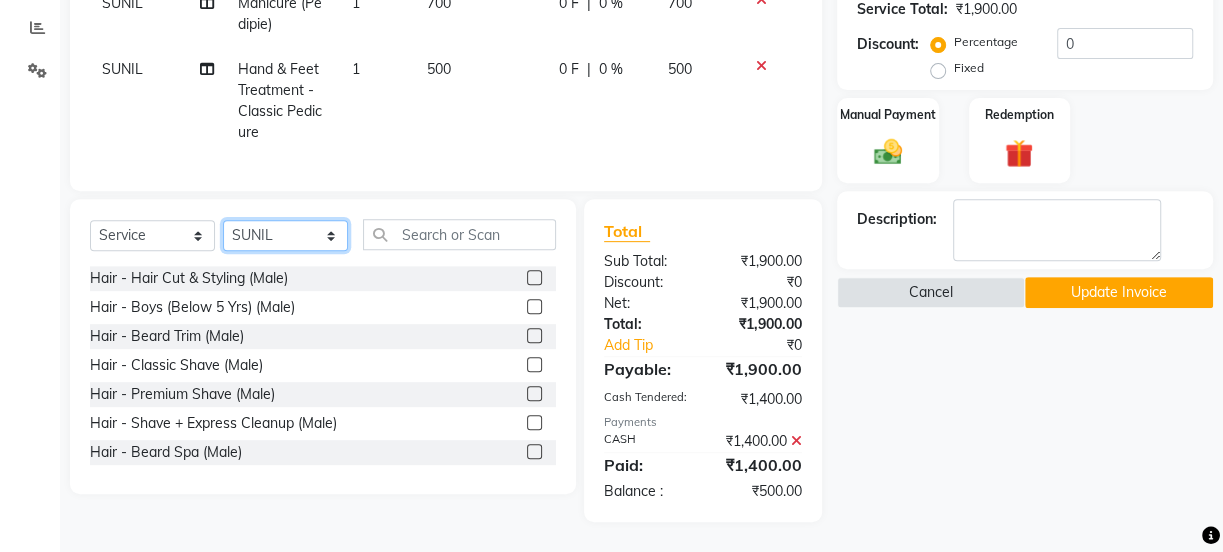 click on "Select Stylist Akash Anu Arun Gaurav  GULFAM jeeshan MANISH NADEEM ALI Nitin Sajwan Raja  Ranjeet RENU RIDHIMA BHATIA Rohit SAGAR Shakel SOHEIL Sonam SUNIL USHA" 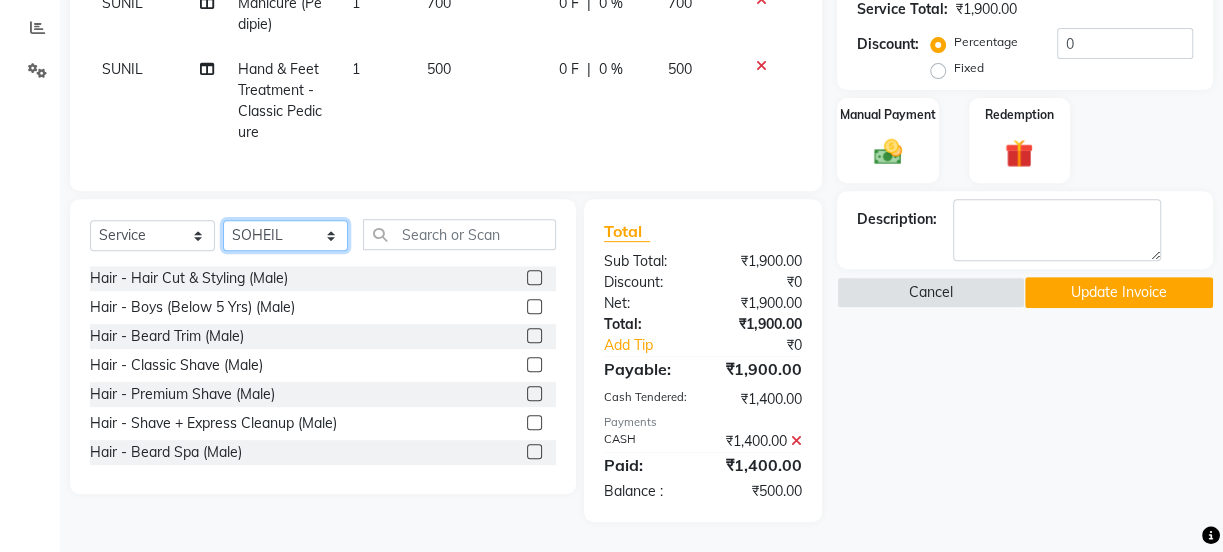 click on "Select Stylist Akash Anu Arun Gaurav  GULFAM jeeshan MANISH NADEEM ALI Nitin Sajwan Raja  Ranjeet RENU RIDHIMA BHATIA Rohit SAGAR Shakel SOHEIL Sonam SUNIL USHA" 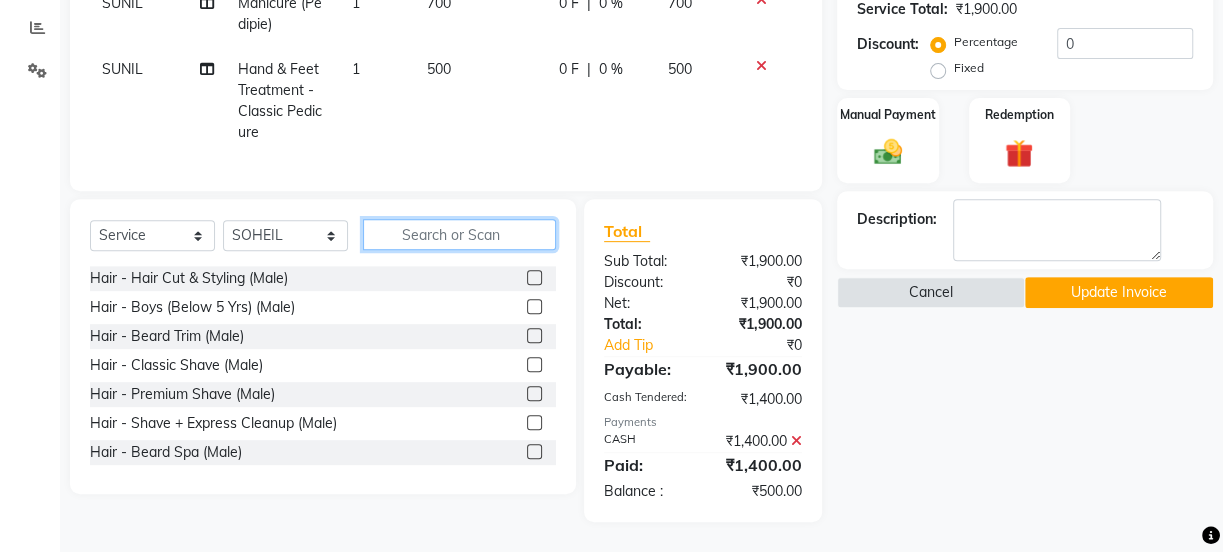 click 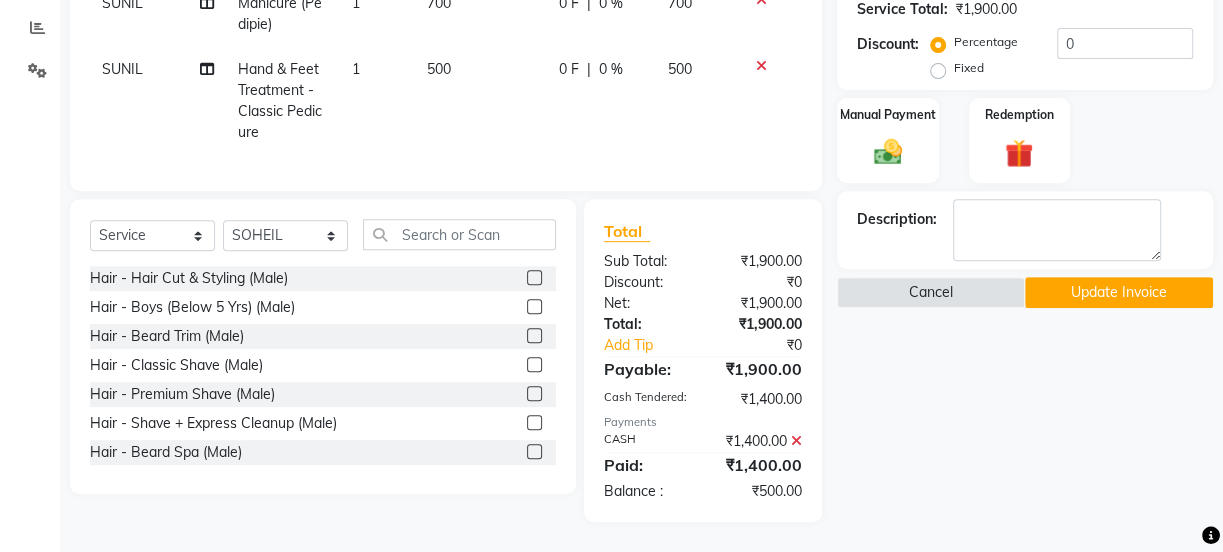 click 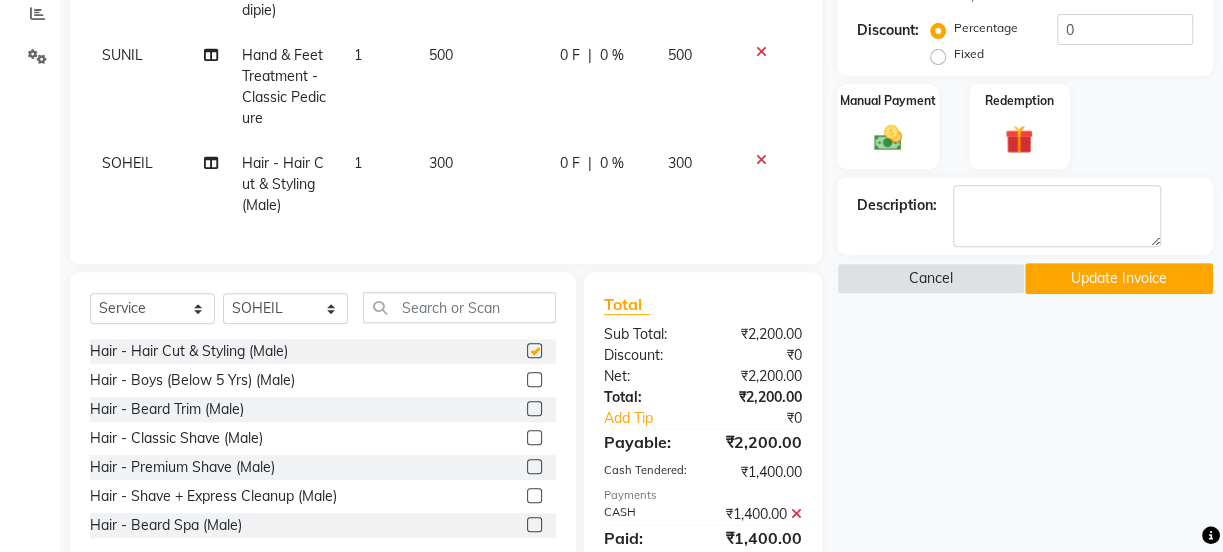 checkbox on "false" 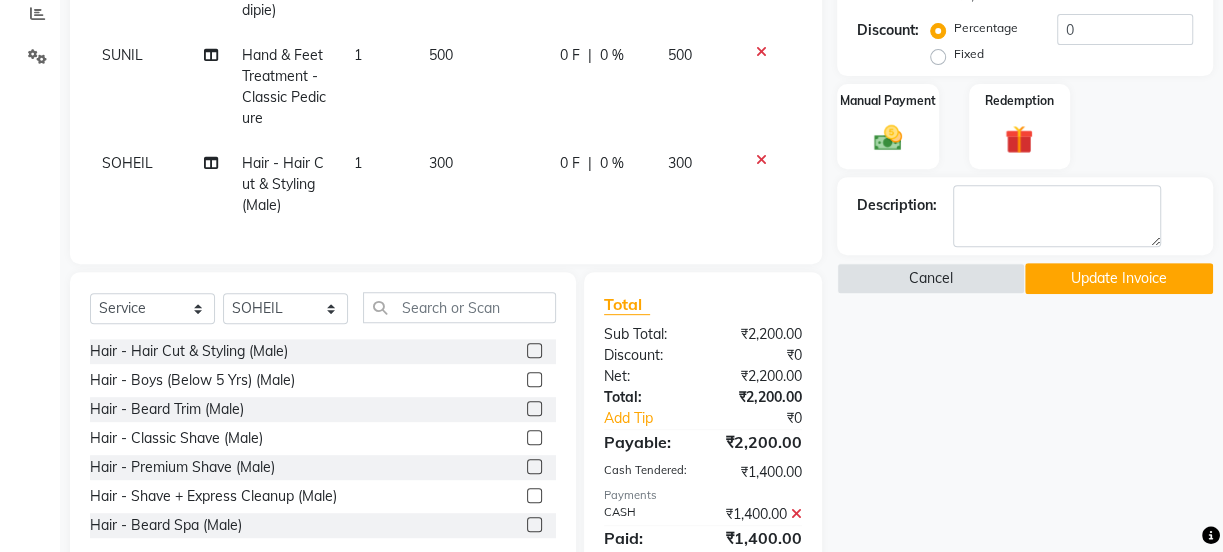 click 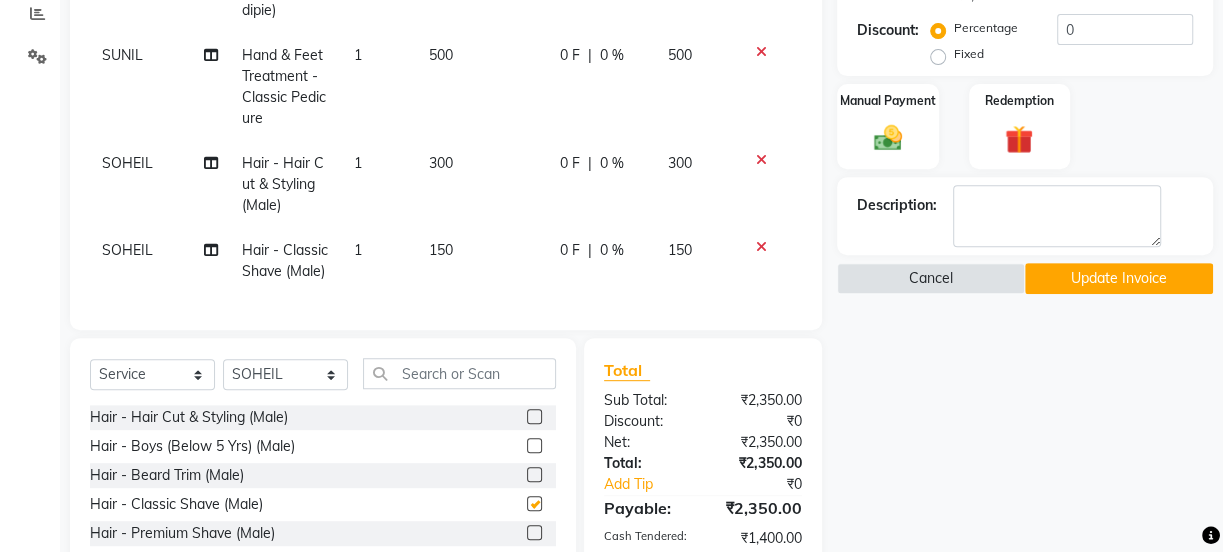 checkbox on "false" 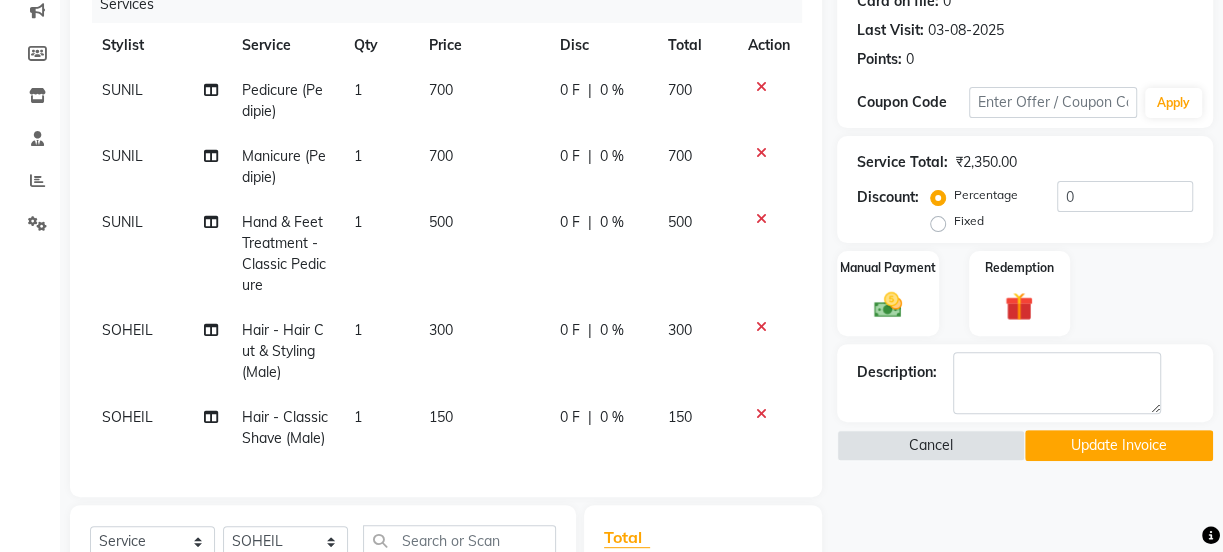 scroll, scrollTop: 122, scrollLeft: 0, axis: vertical 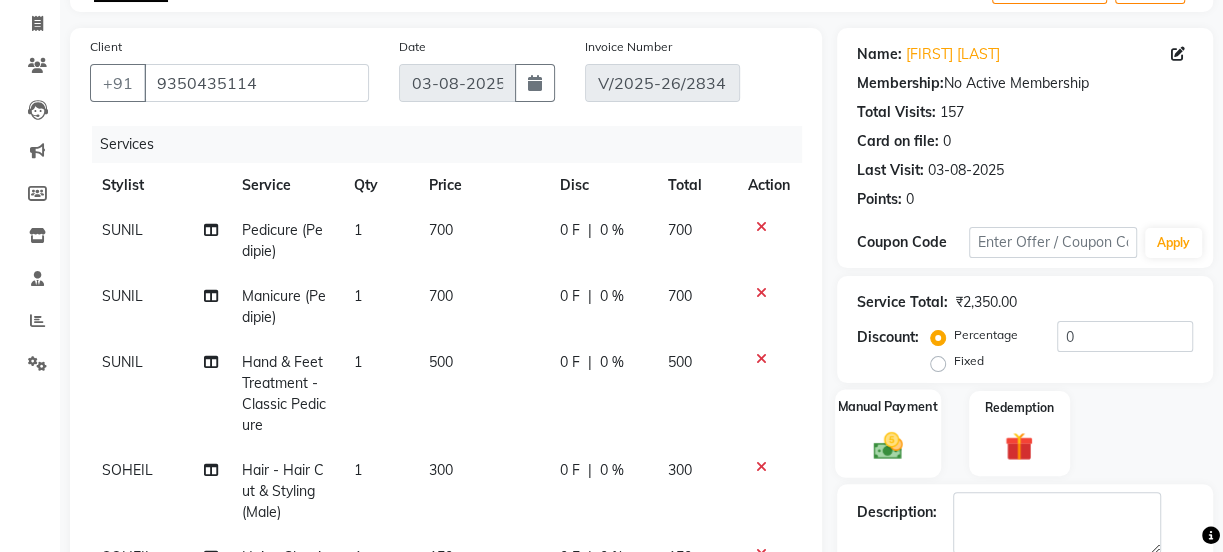 click 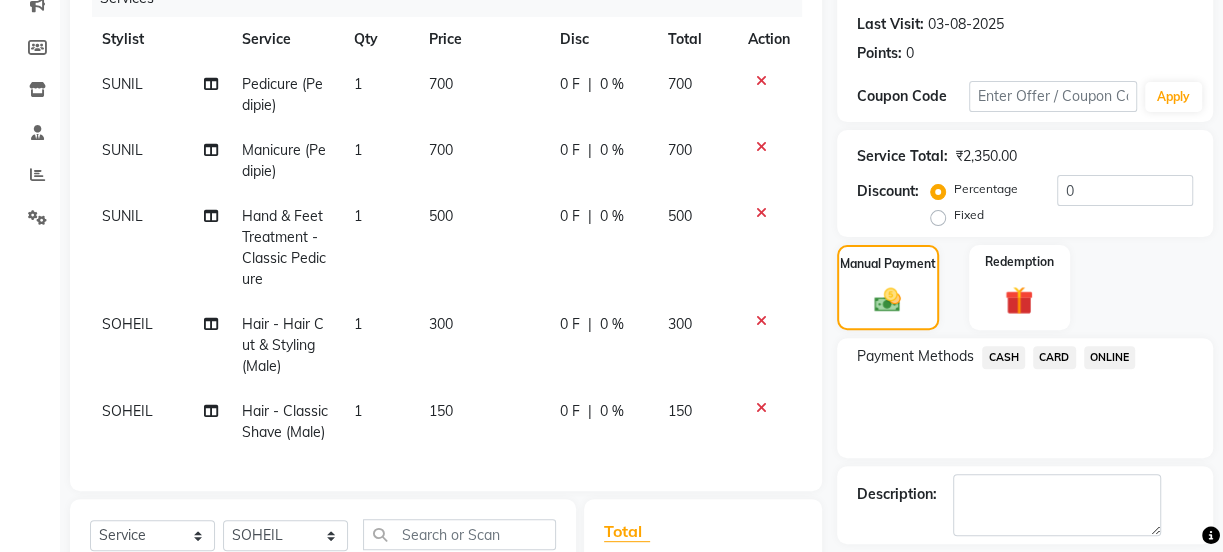 scroll, scrollTop: 486, scrollLeft: 0, axis: vertical 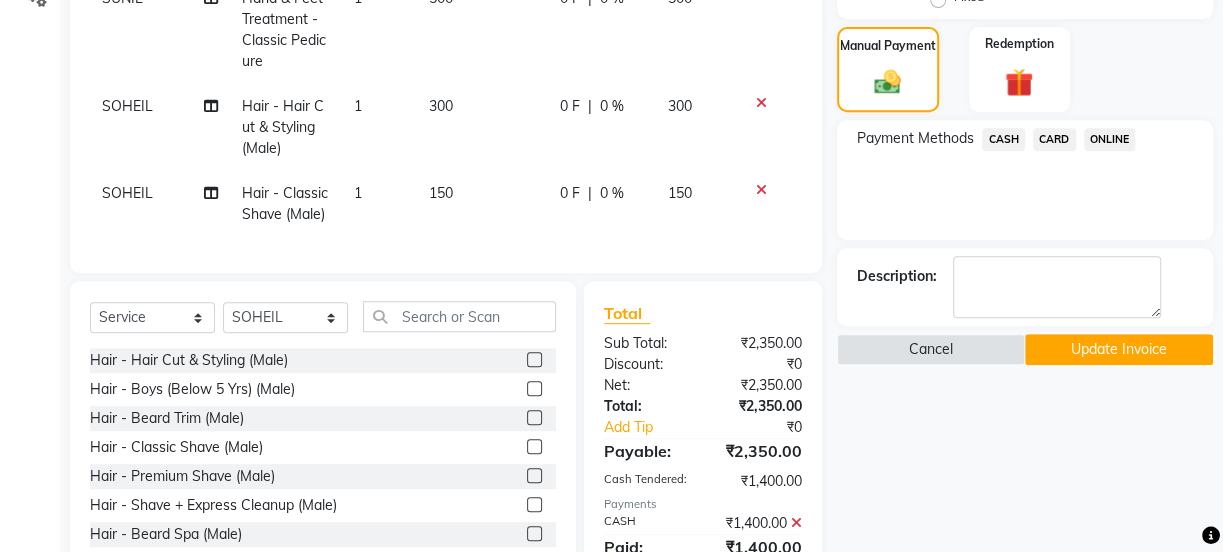 click on "CASH" 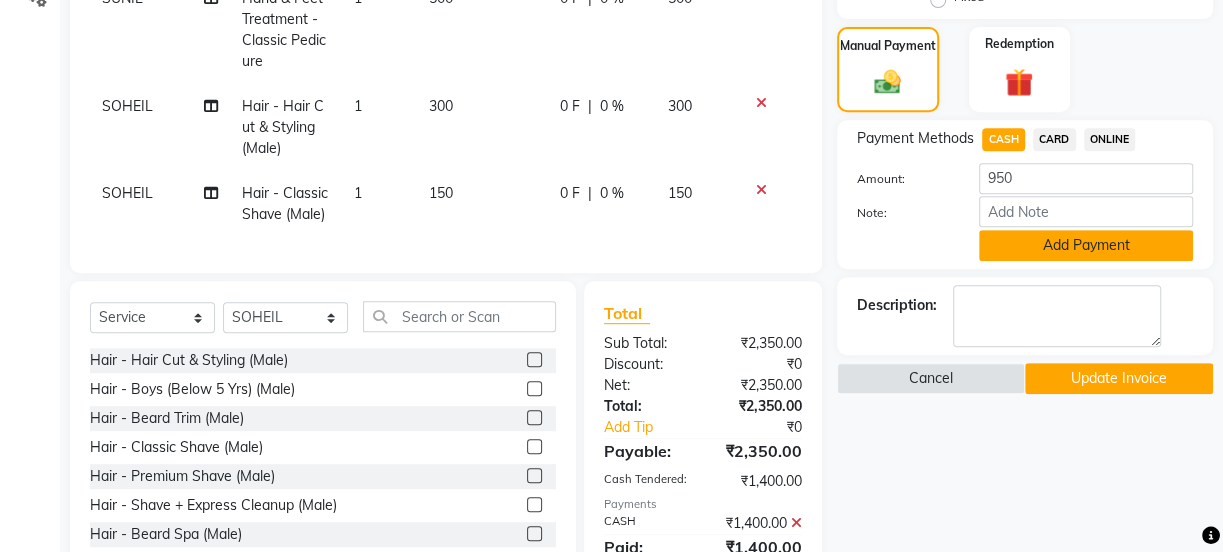 click on "Add Payment" 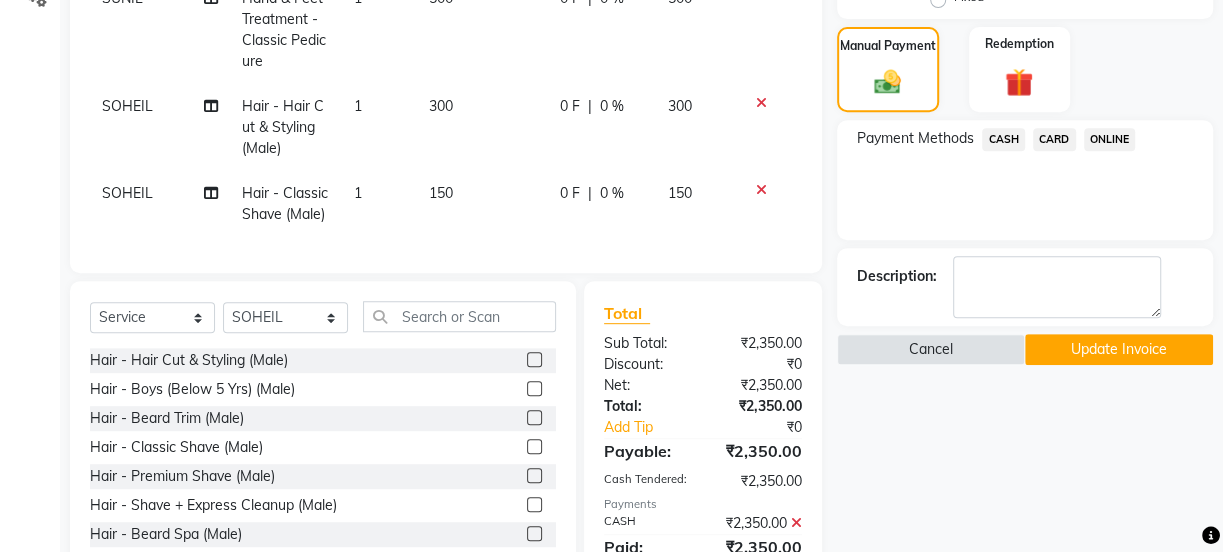 click on "Update Invoice" 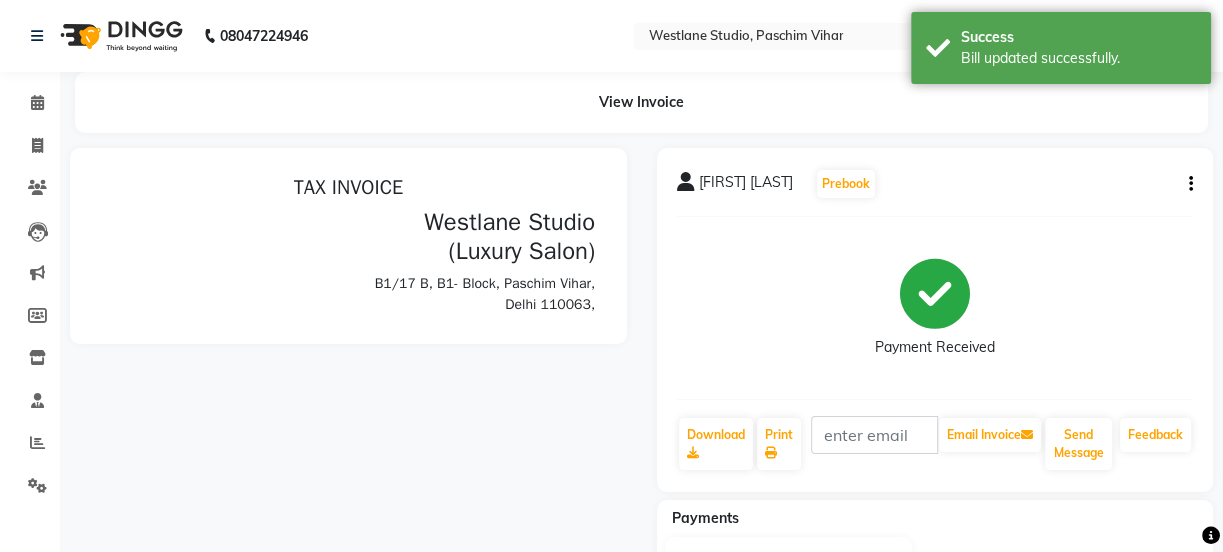 scroll, scrollTop: 0, scrollLeft: 0, axis: both 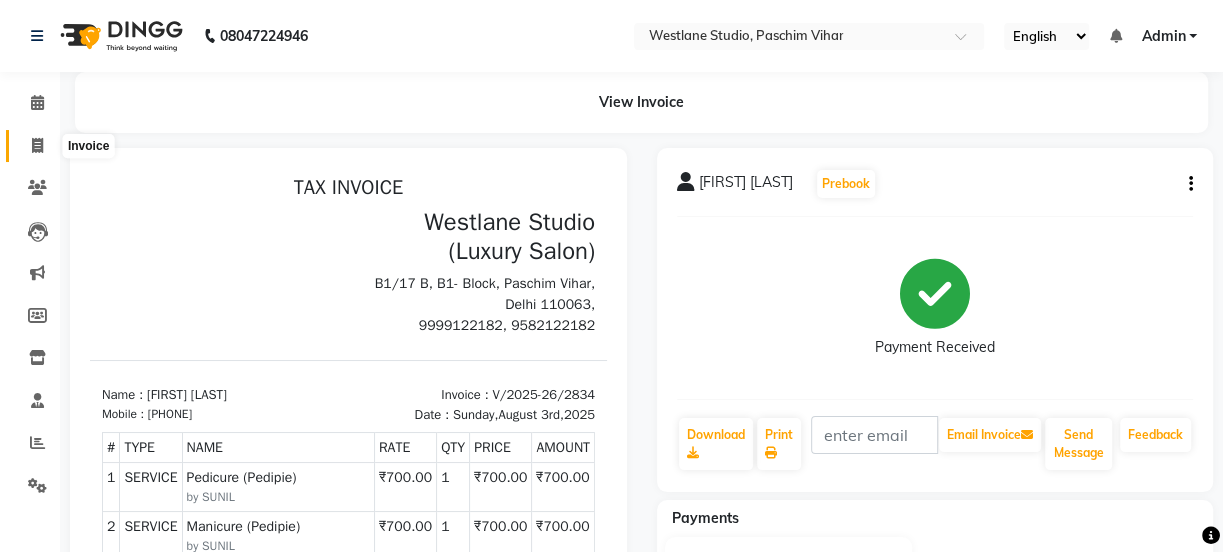 click 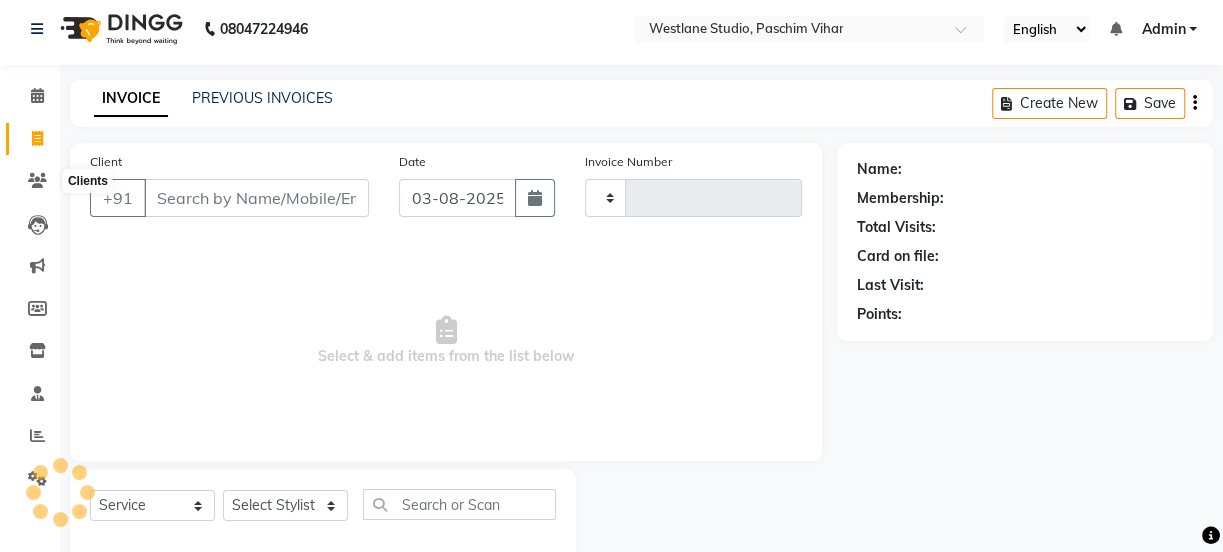 scroll, scrollTop: 50, scrollLeft: 0, axis: vertical 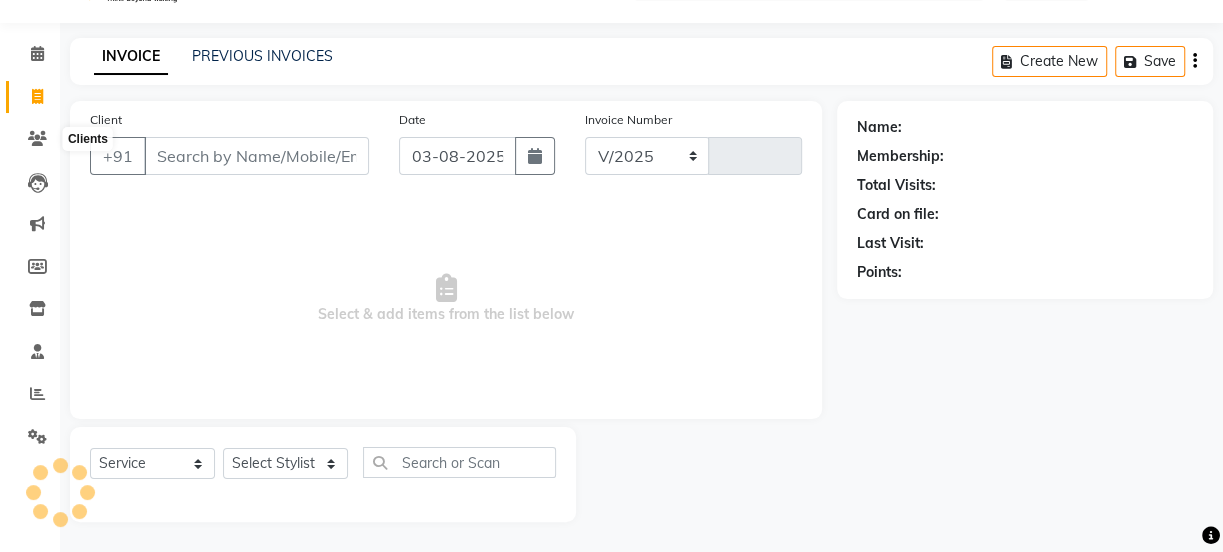 select on "223" 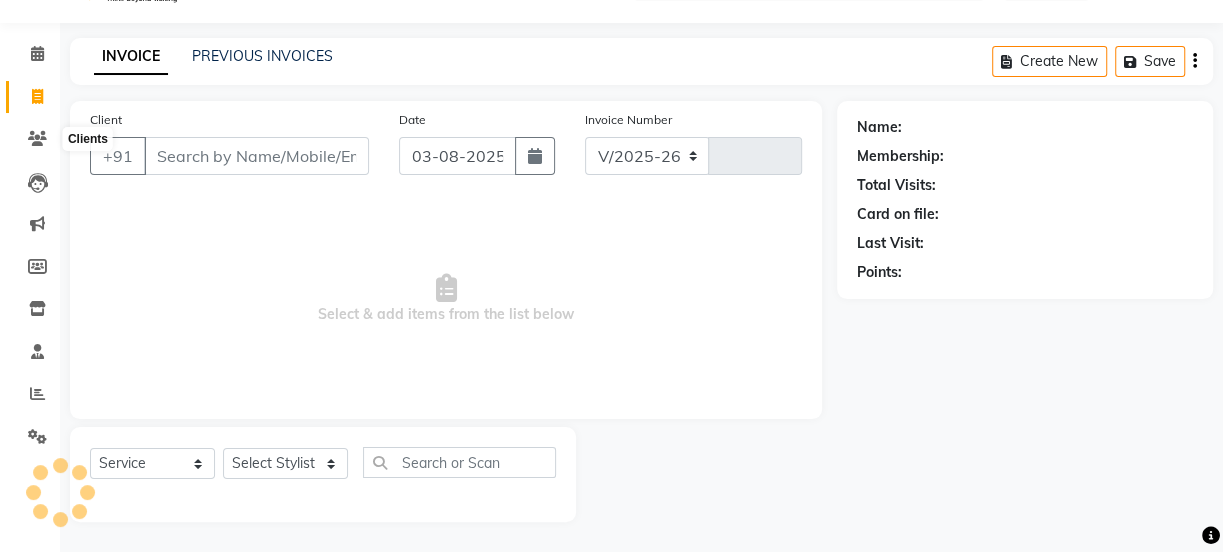 type on "2838" 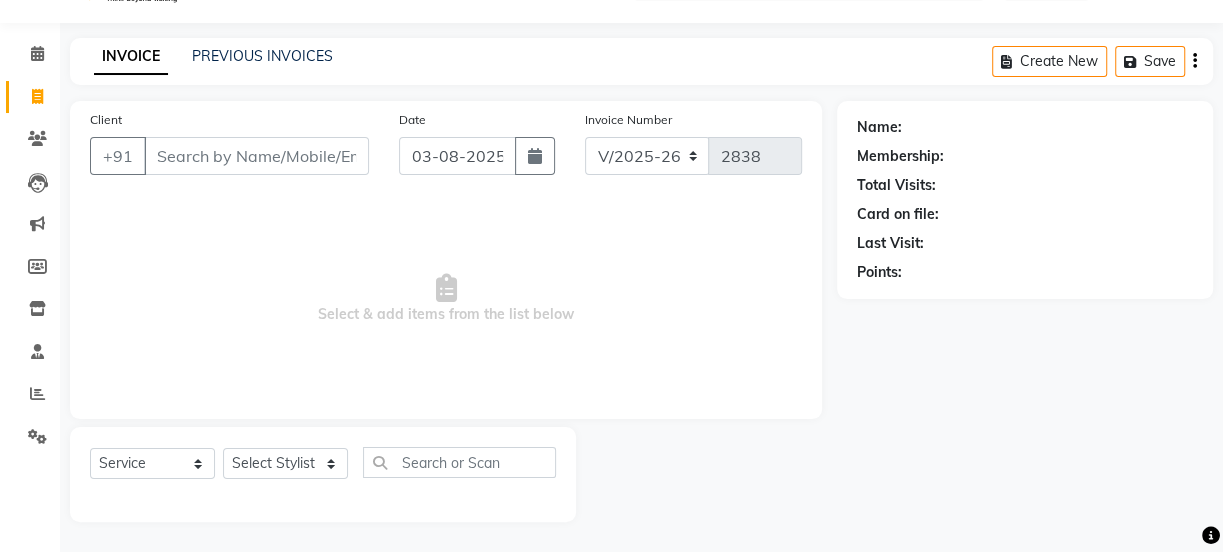 drag, startPoint x: 28, startPoint y: 239, endPoint x: 0, endPoint y: 216, distance: 36.23534 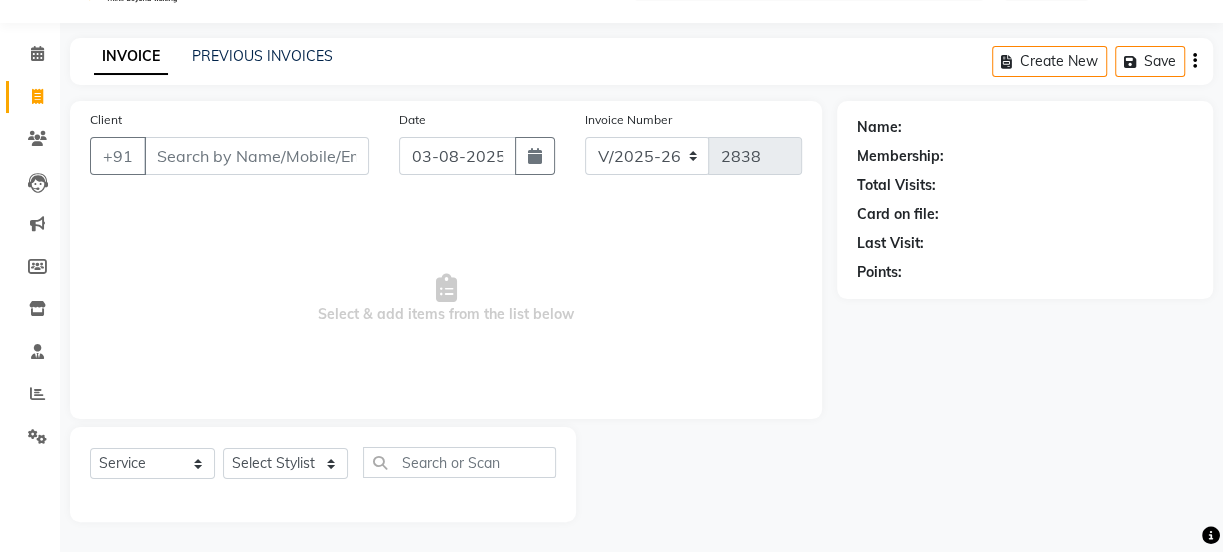 drag, startPoint x: 0, startPoint y: 216, endPoint x: 452, endPoint y: 249, distance: 453.20303 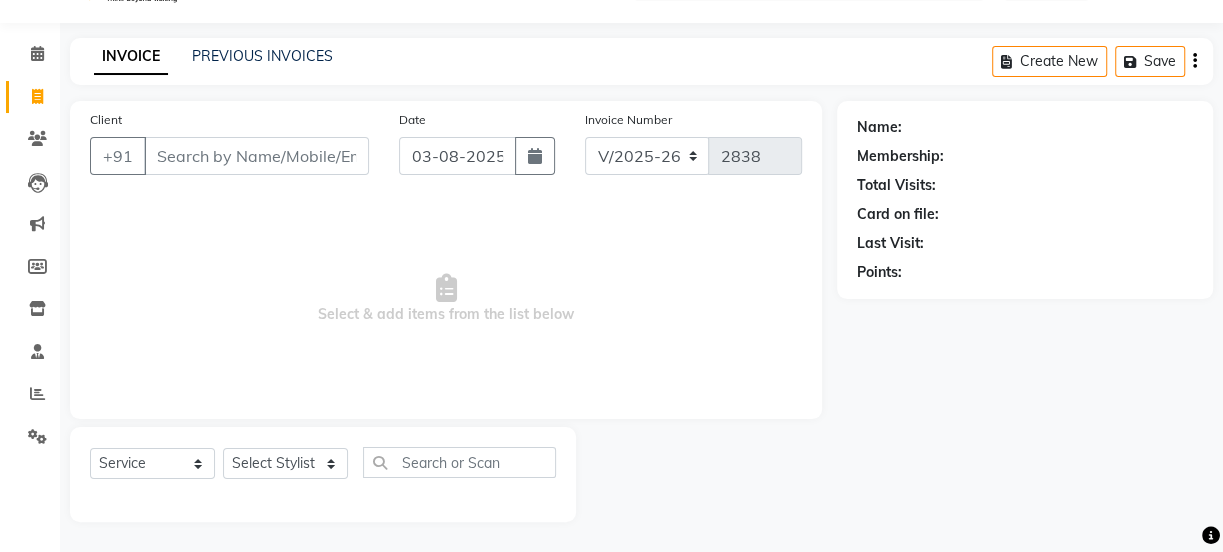click on "Select & add items from the list below" at bounding box center [446, 299] 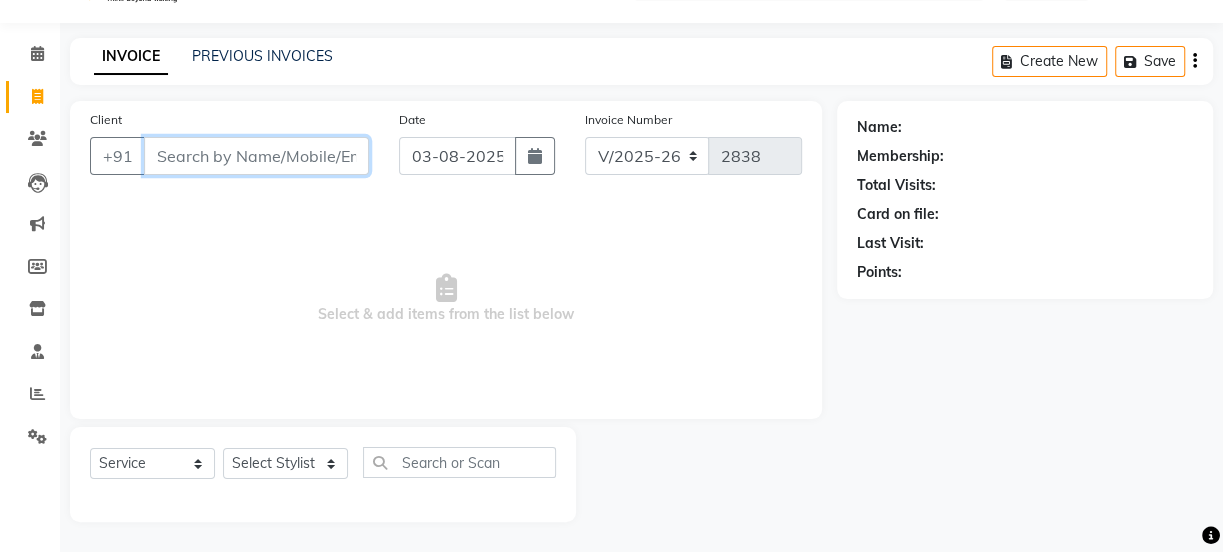 click on "Client" at bounding box center [256, 156] 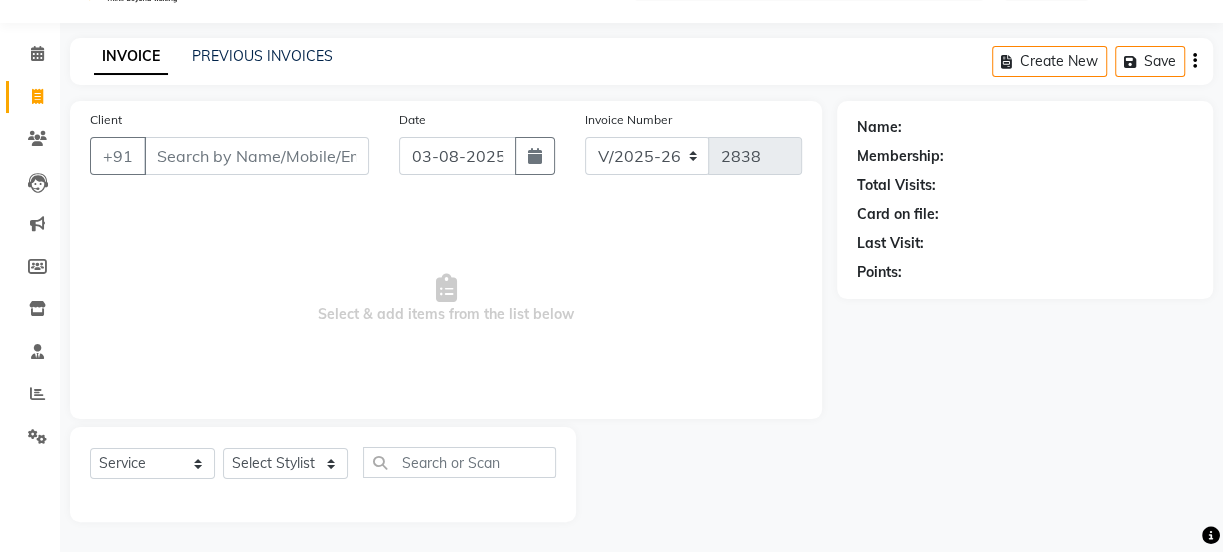 click 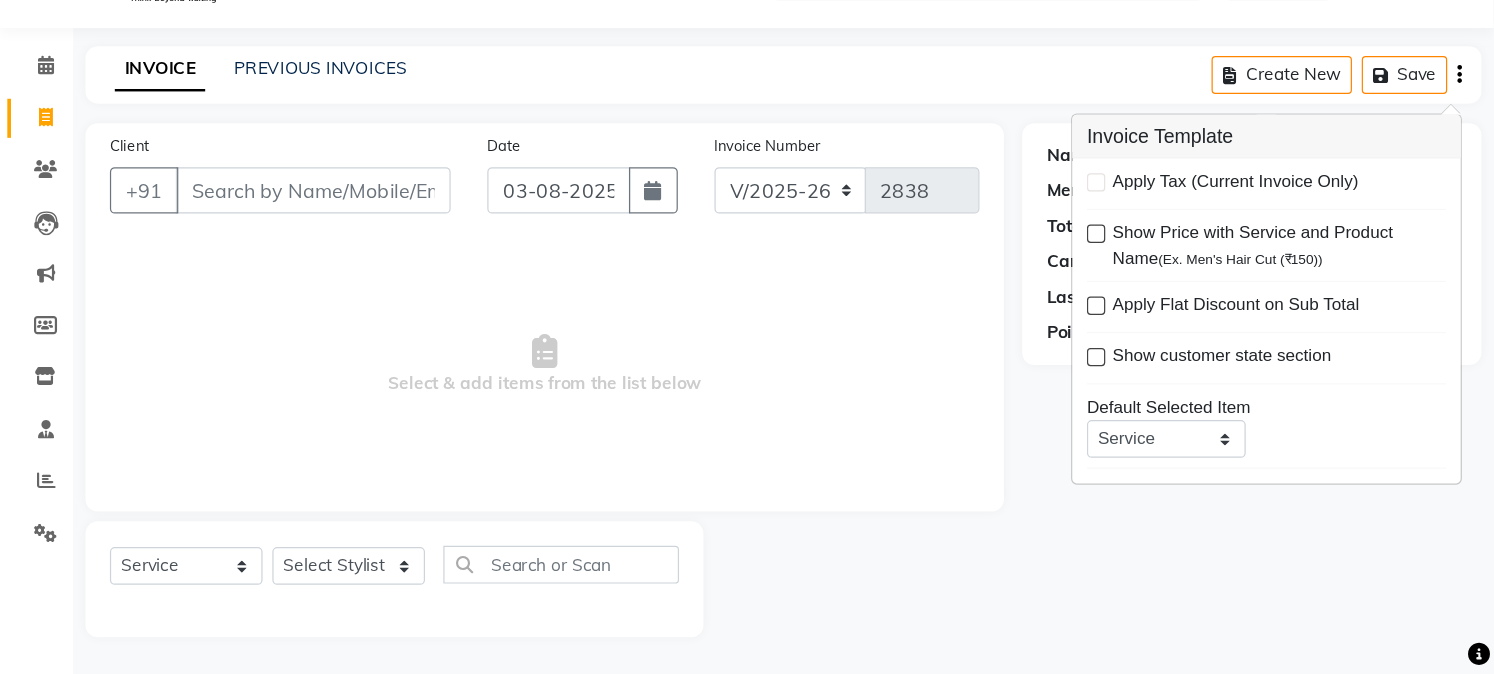 scroll, scrollTop: 0, scrollLeft: 0, axis: both 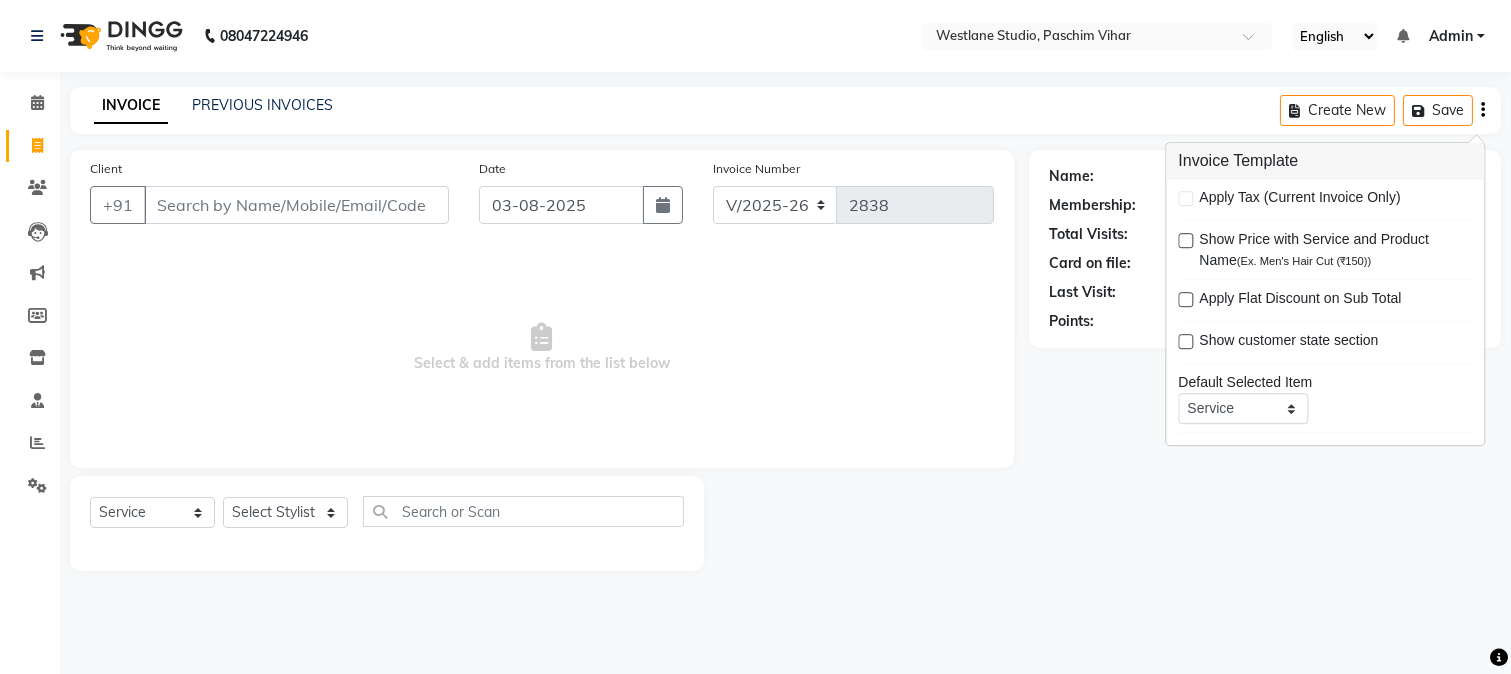drag, startPoint x: 1187, startPoint y: 7, endPoint x: 1017, endPoint y: 468, distance: 491.3461 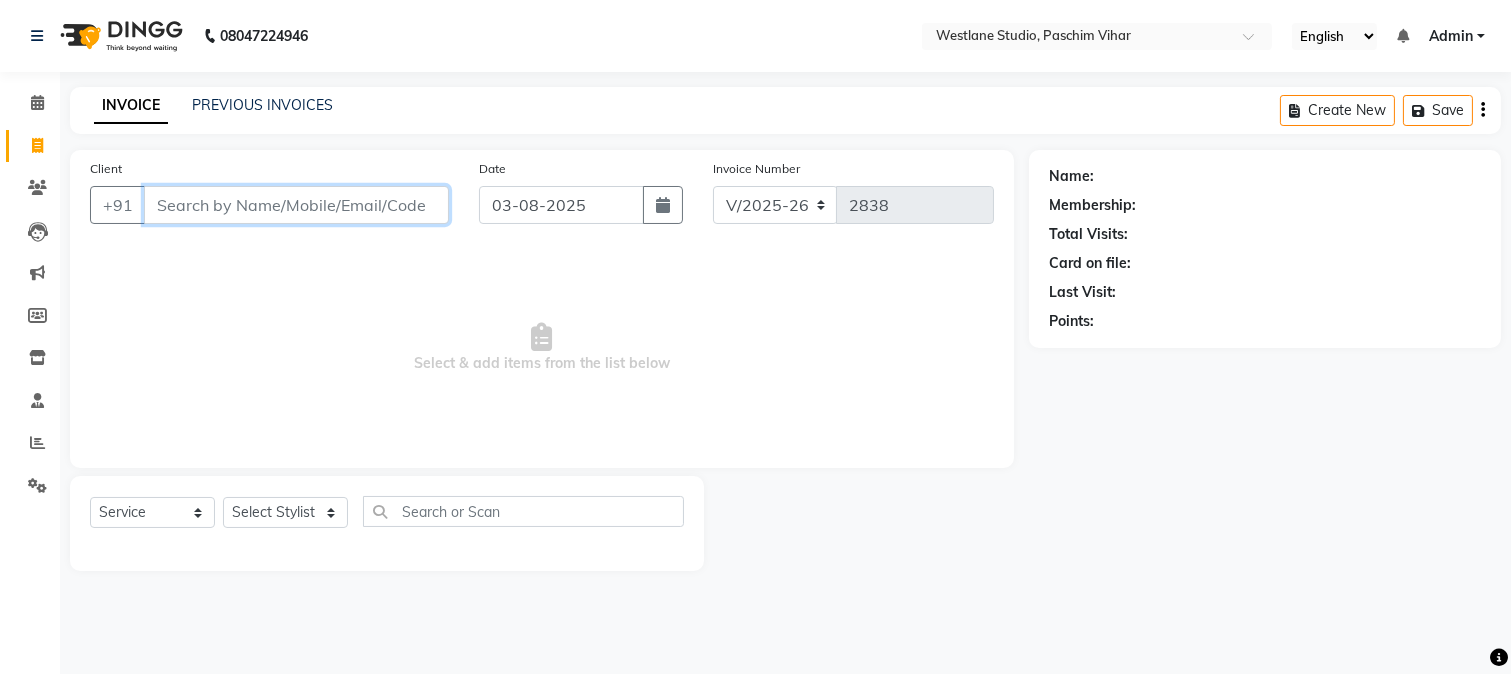 click on "Client" at bounding box center (296, 205) 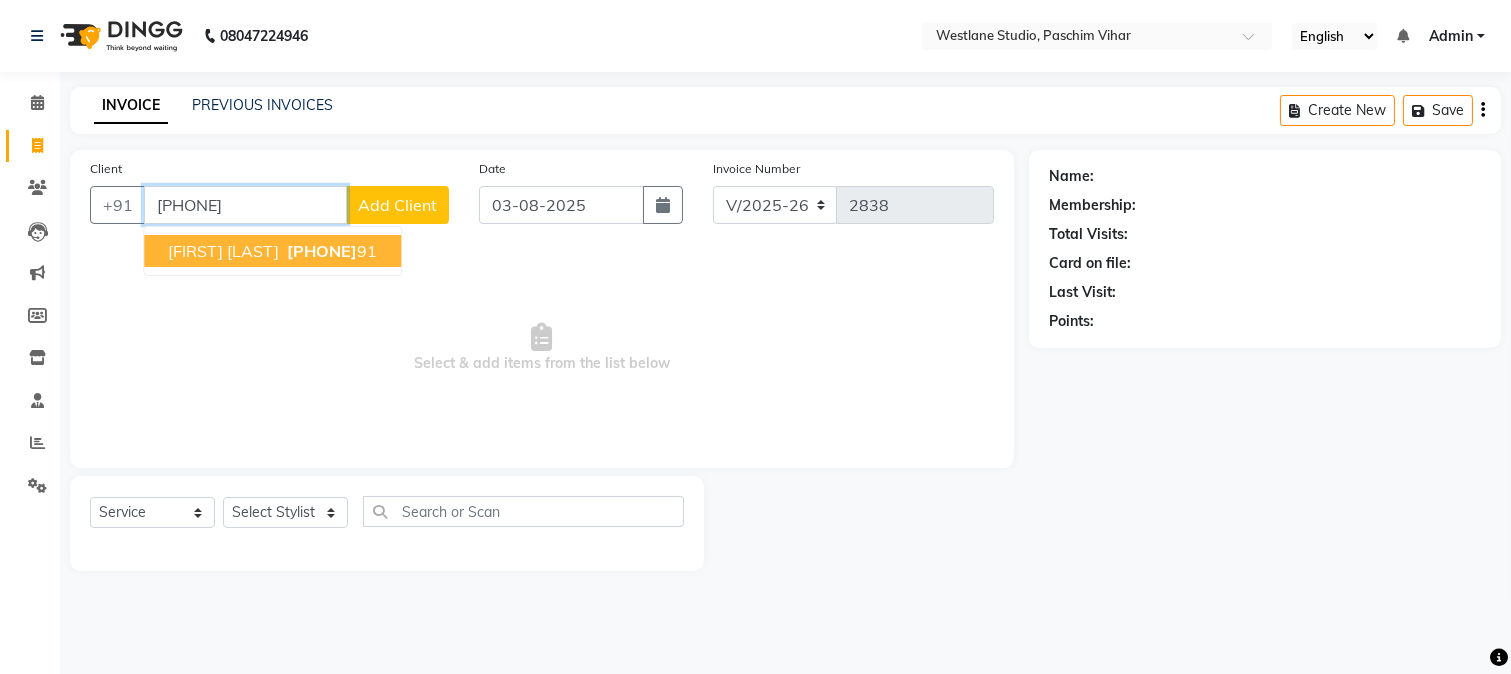 click on "99993414" at bounding box center (322, 251) 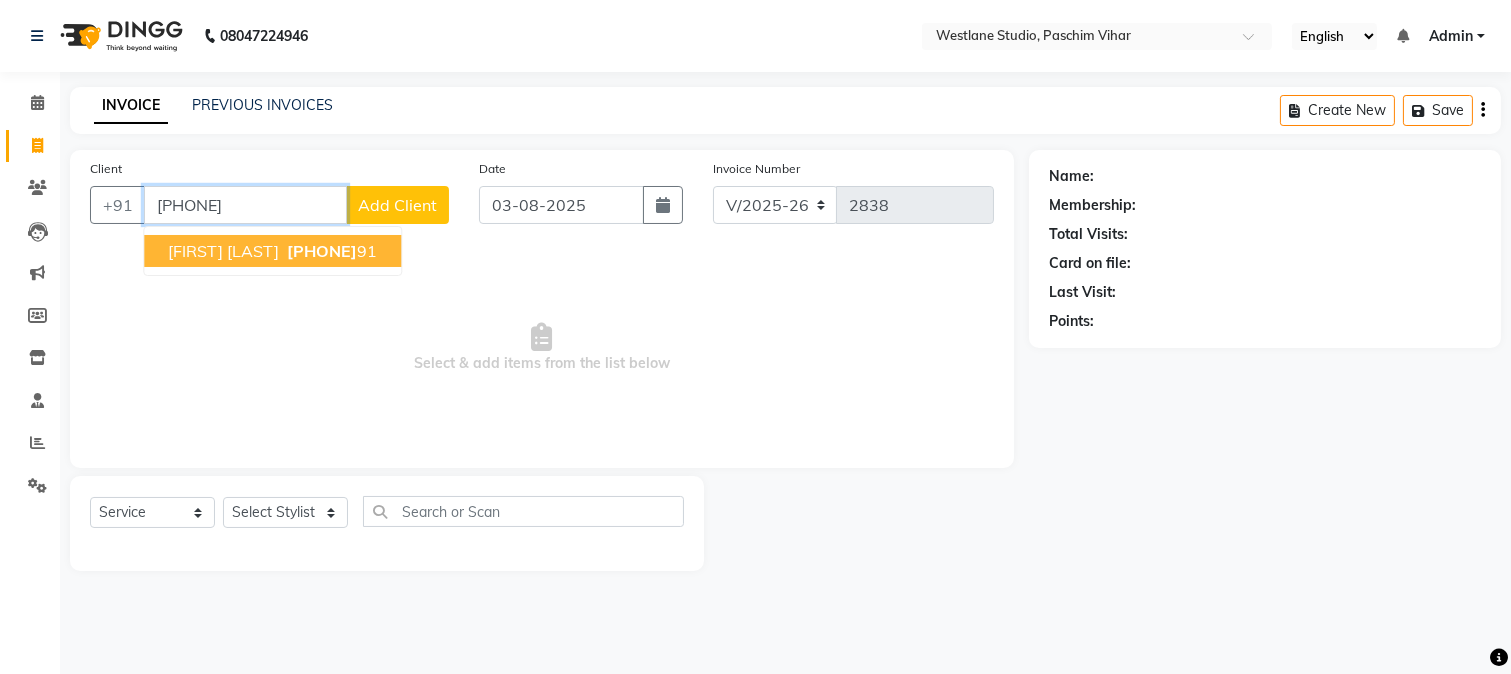 type on "[PHONE]" 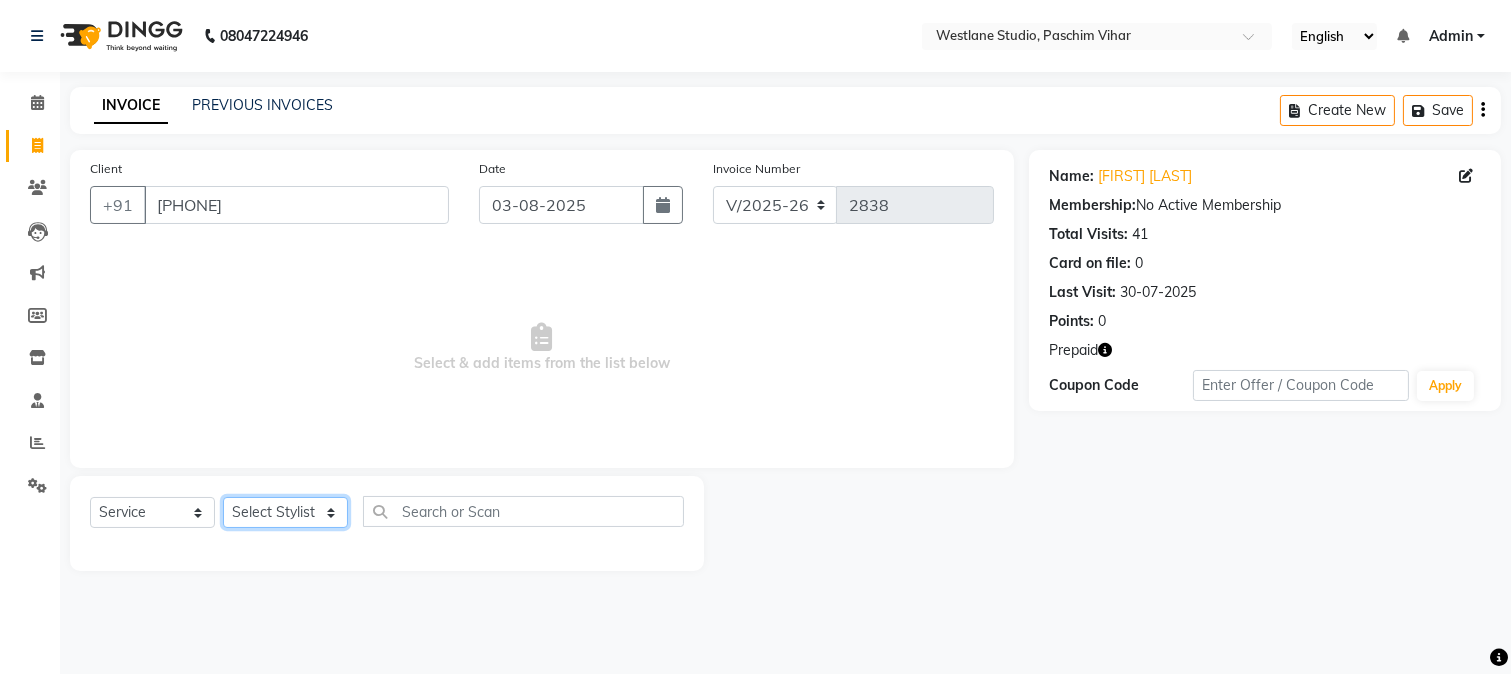 click on "Select Stylist Akash Anu Arun Gaurav  GULFAM jeeshan MANISH NADEEM ALI Nitin Sajwan Raja  Ranjeet RENU RIDHIMA BHATIA Rohit SAGAR Shakel SOHEIL Sonam SUNIL USHA" 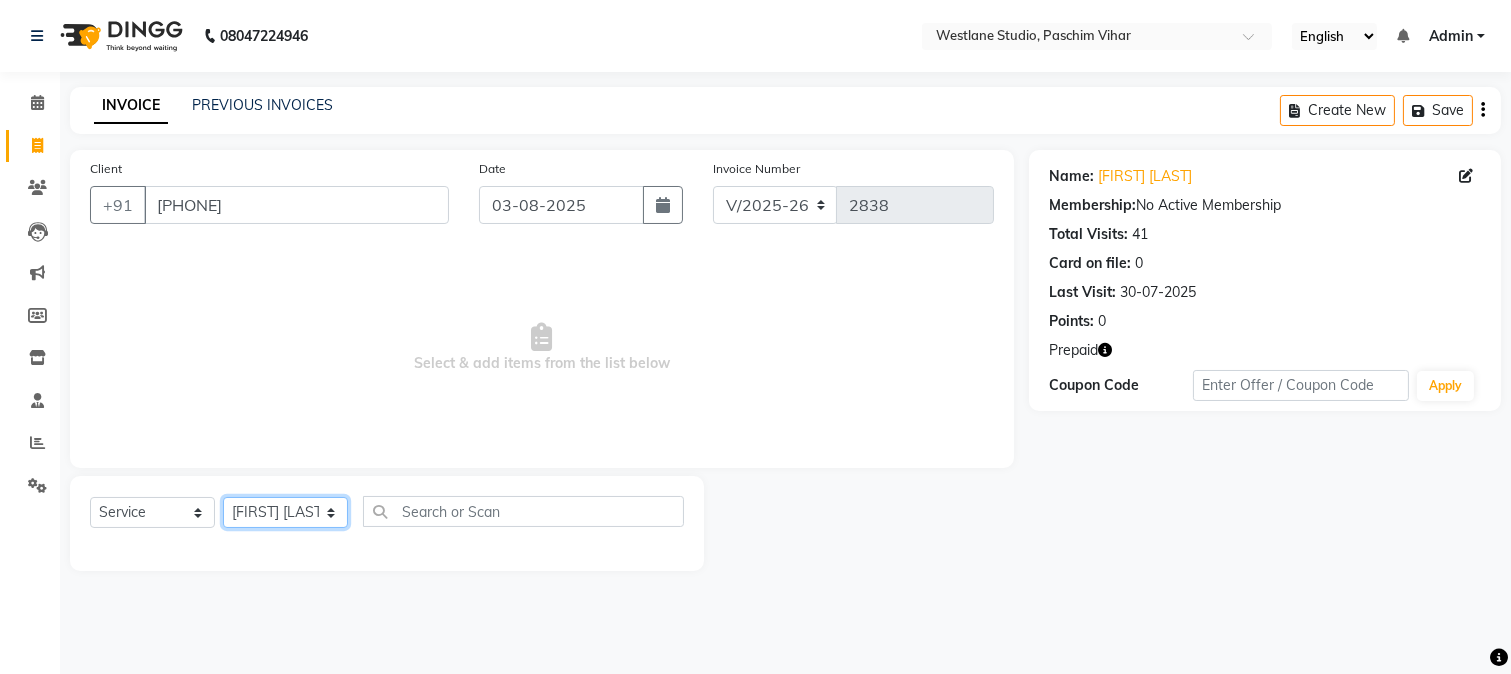 click on "Select Stylist Akash Anu Arun Gaurav  GULFAM jeeshan MANISH NADEEM ALI Nitin Sajwan Raja  Ranjeet RENU RIDHIMA BHATIA Rohit SAGAR Shakel SOHEIL Sonam SUNIL USHA" 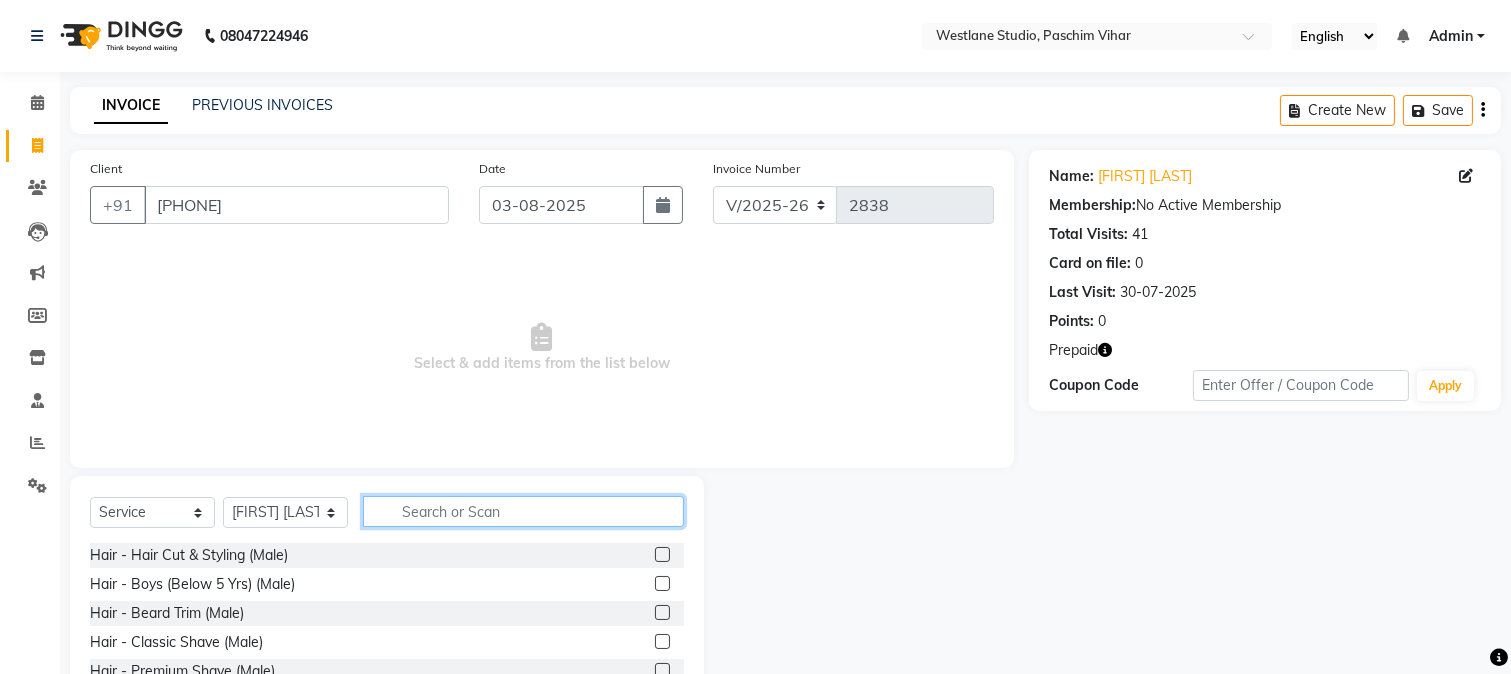 click 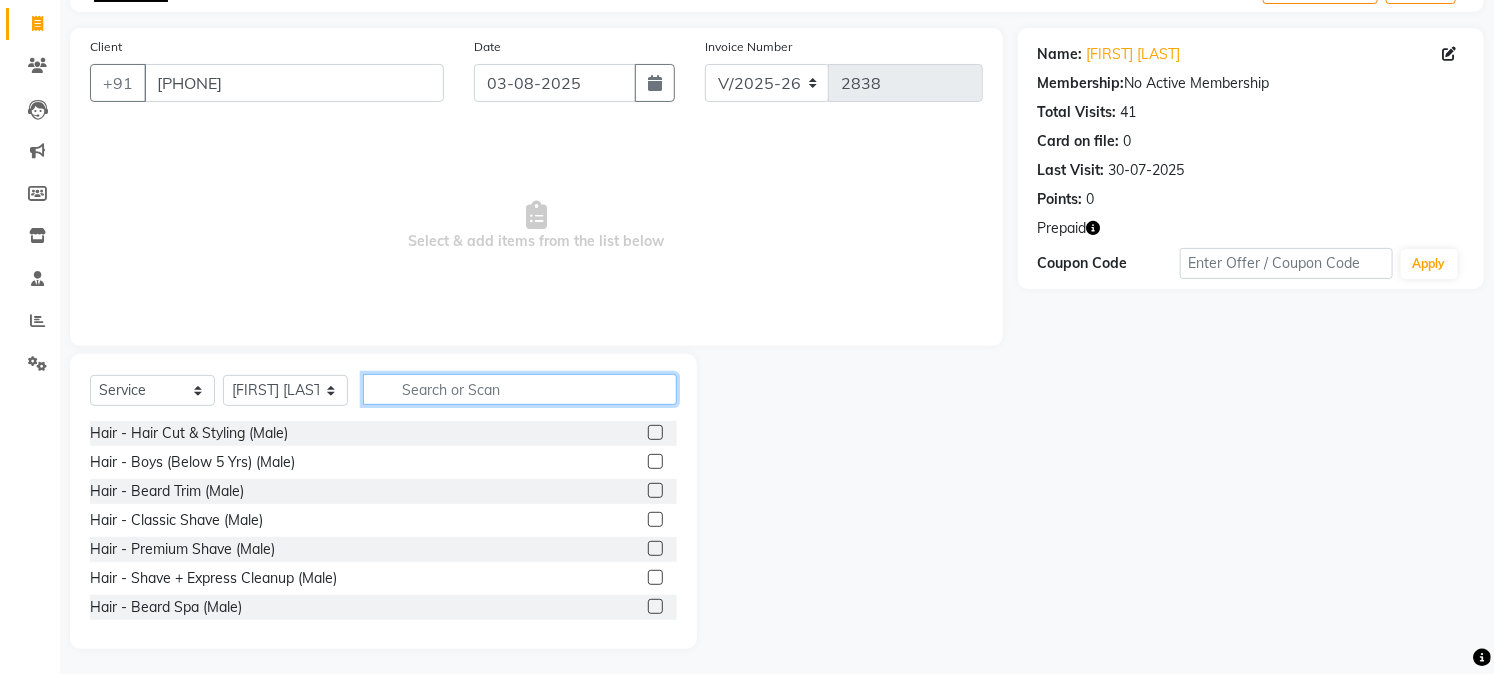 scroll, scrollTop: 126, scrollLeft: 0, axis: vertical 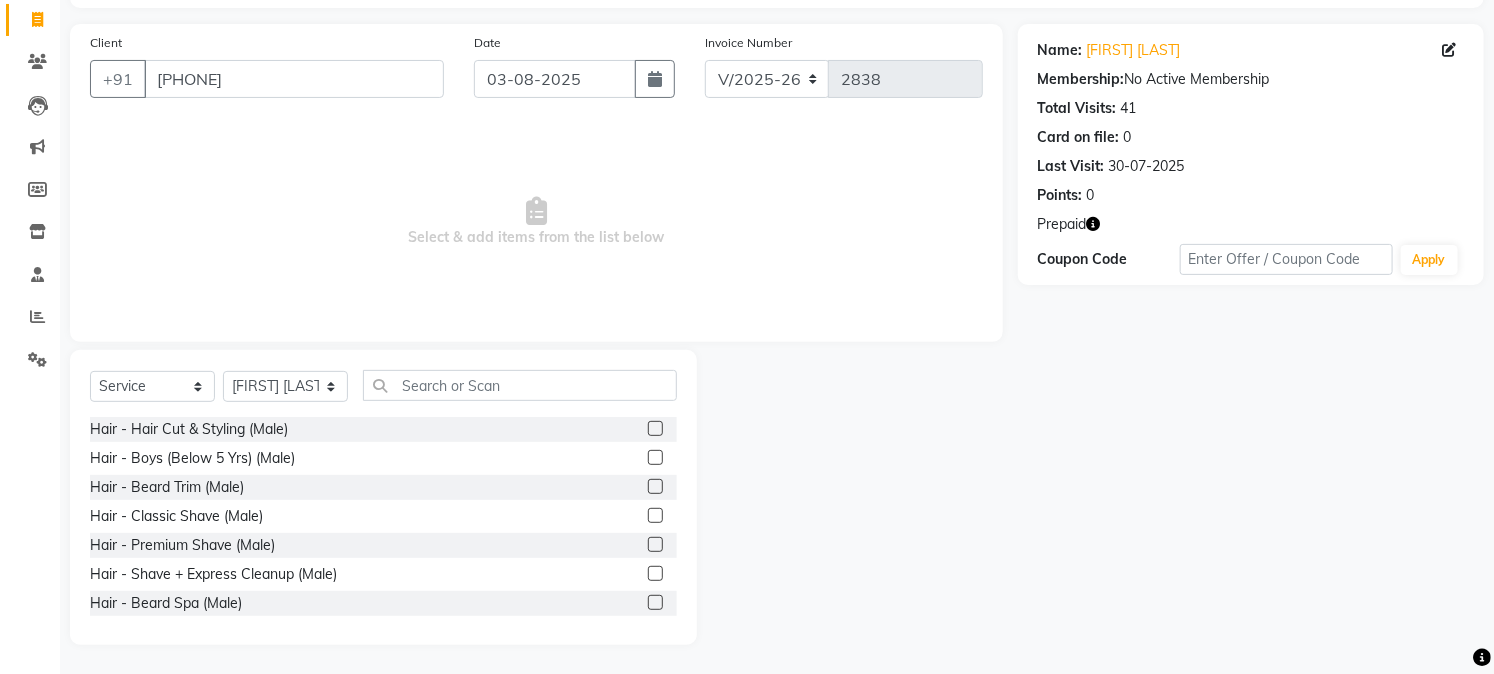 click 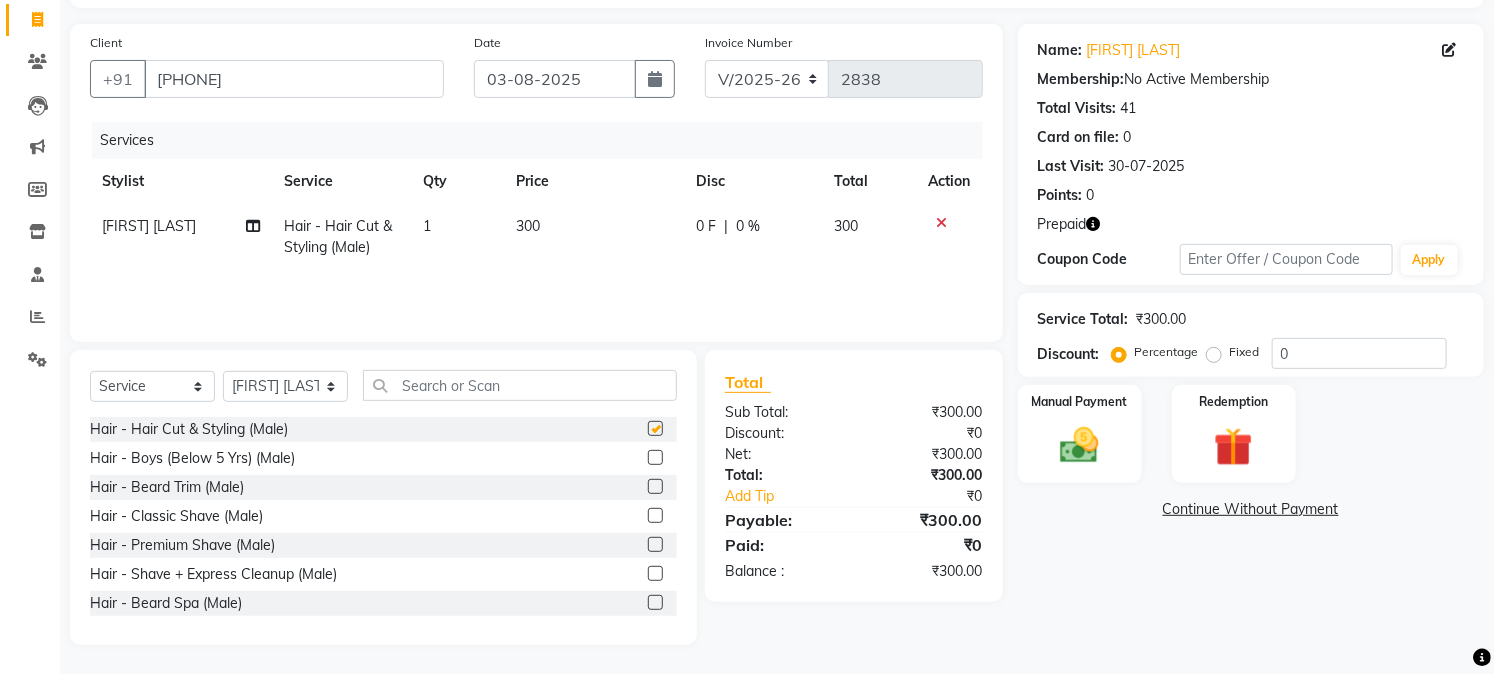 checkbox on "false" 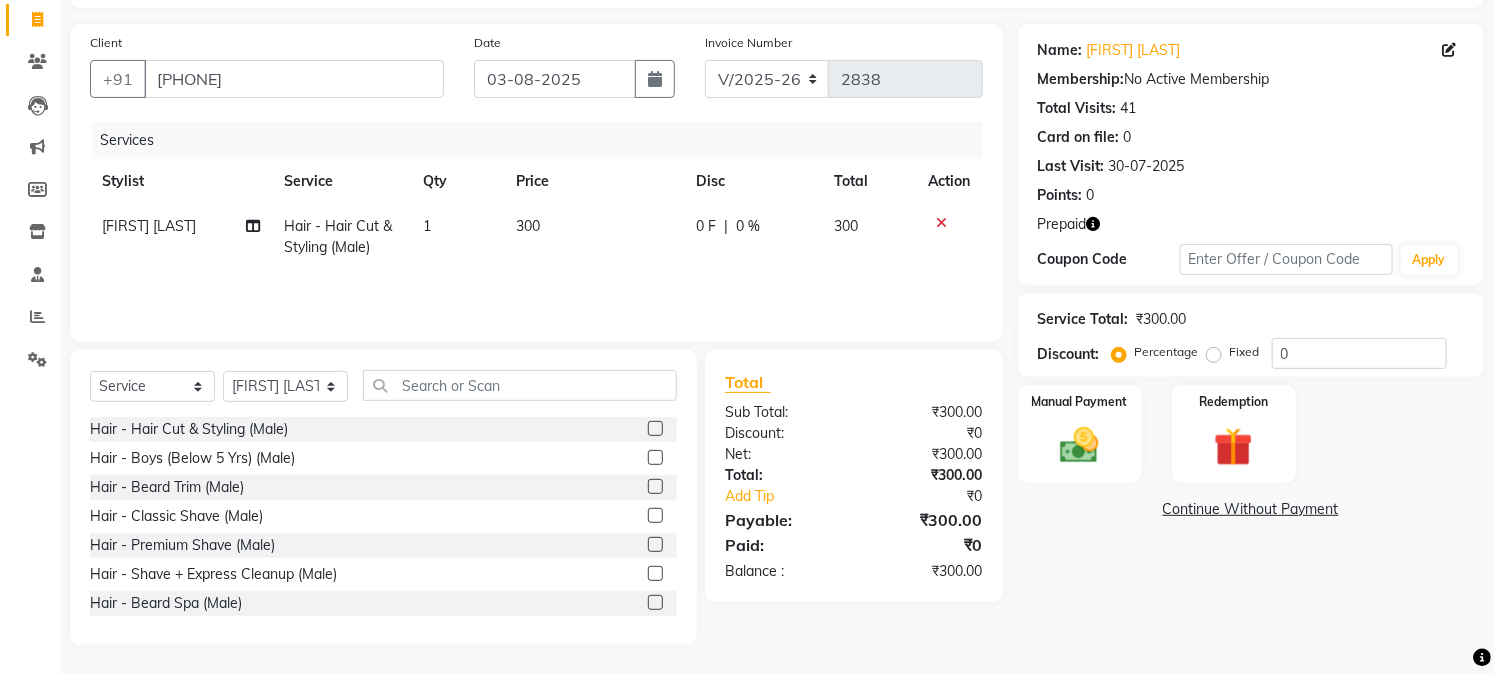 click 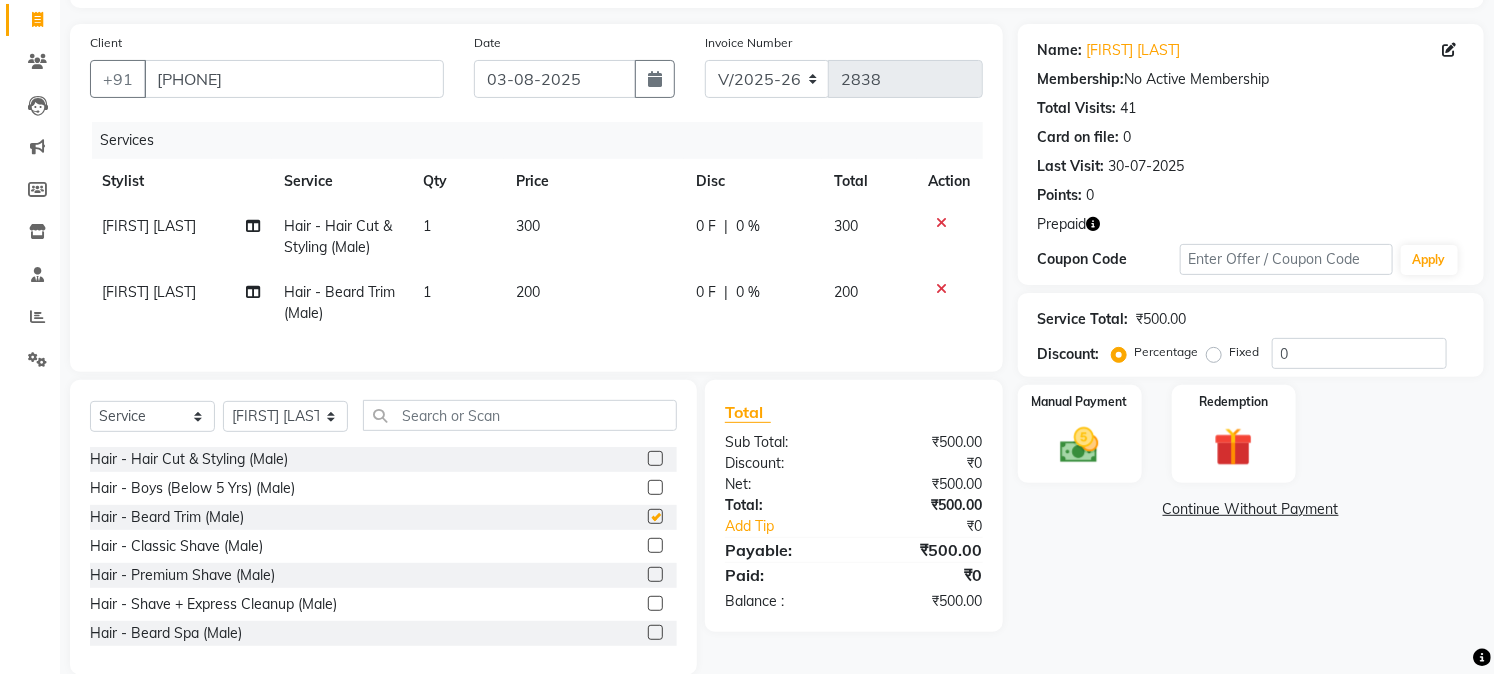 checkbox on "false" 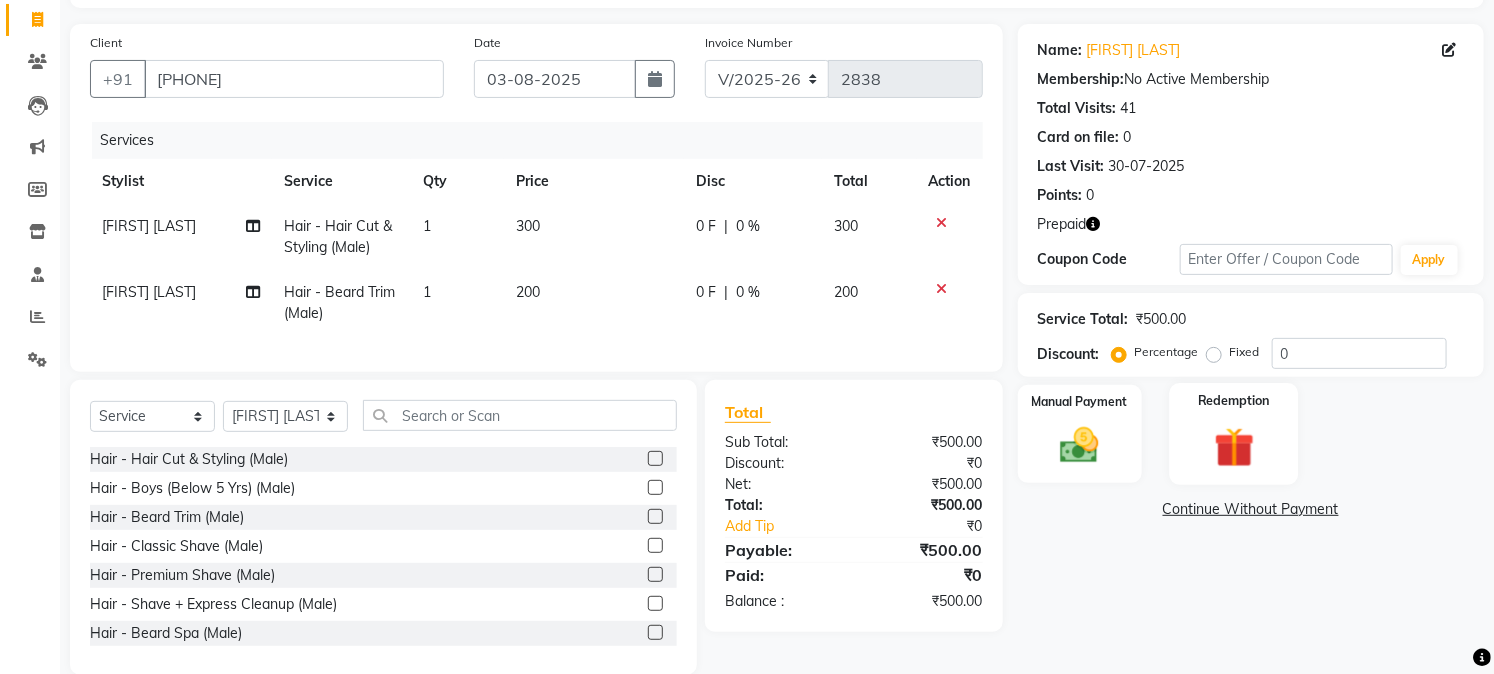 click 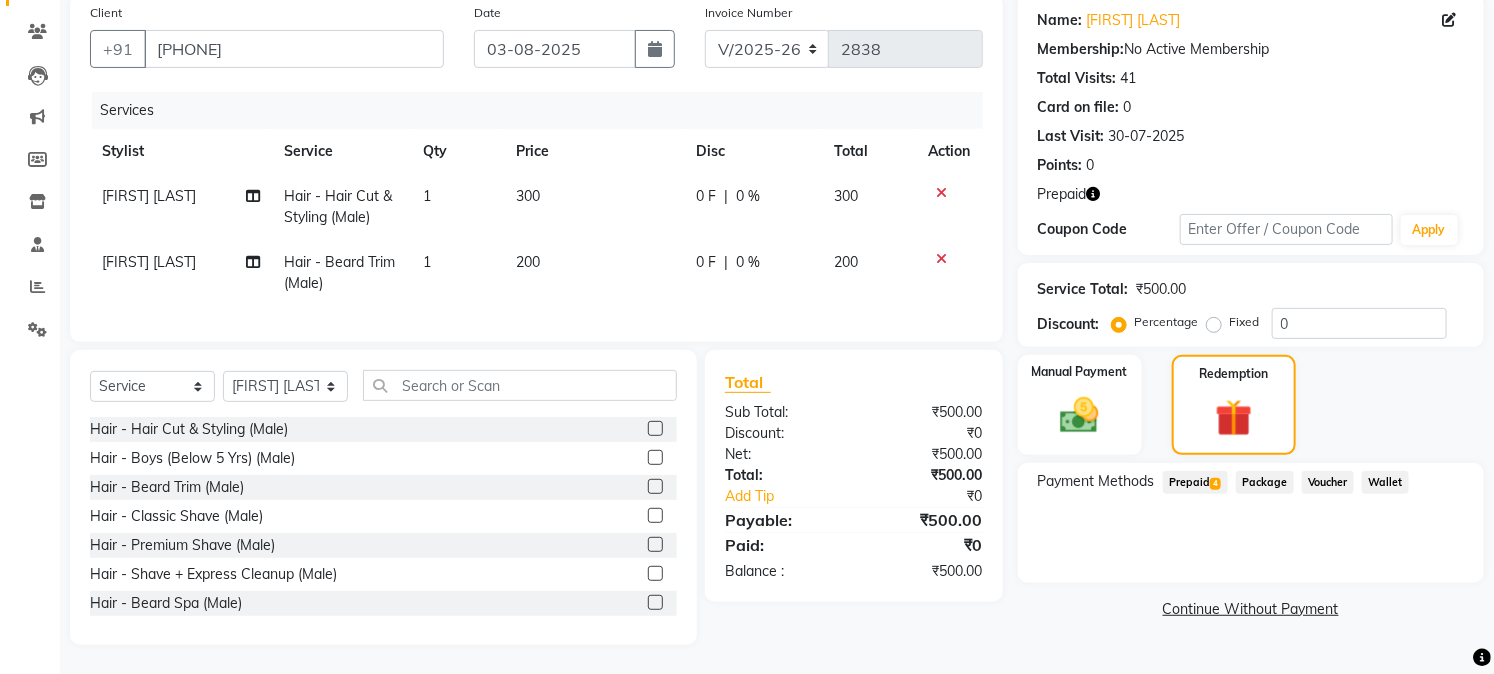 scroll, scrollTop: 173, scrollLeft: 0, axis: vertical 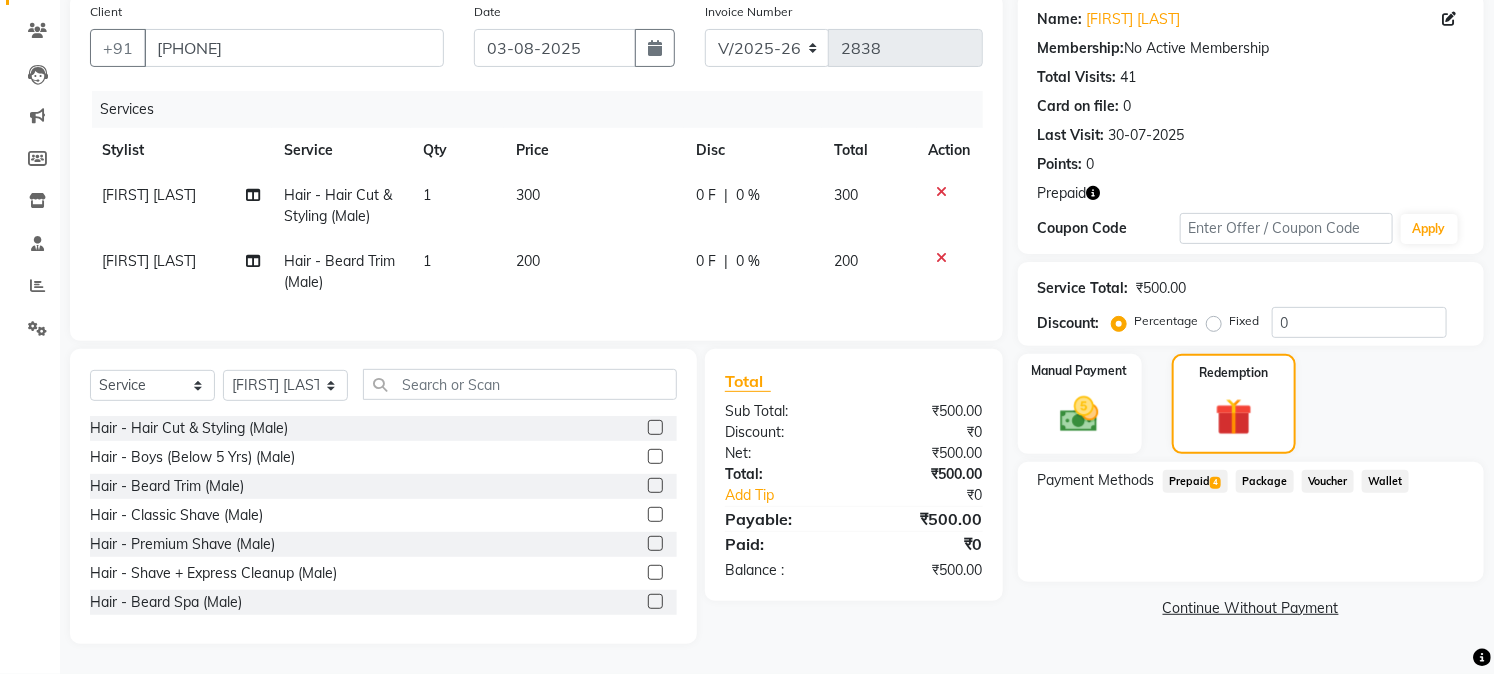 click on "Prepaid  4" 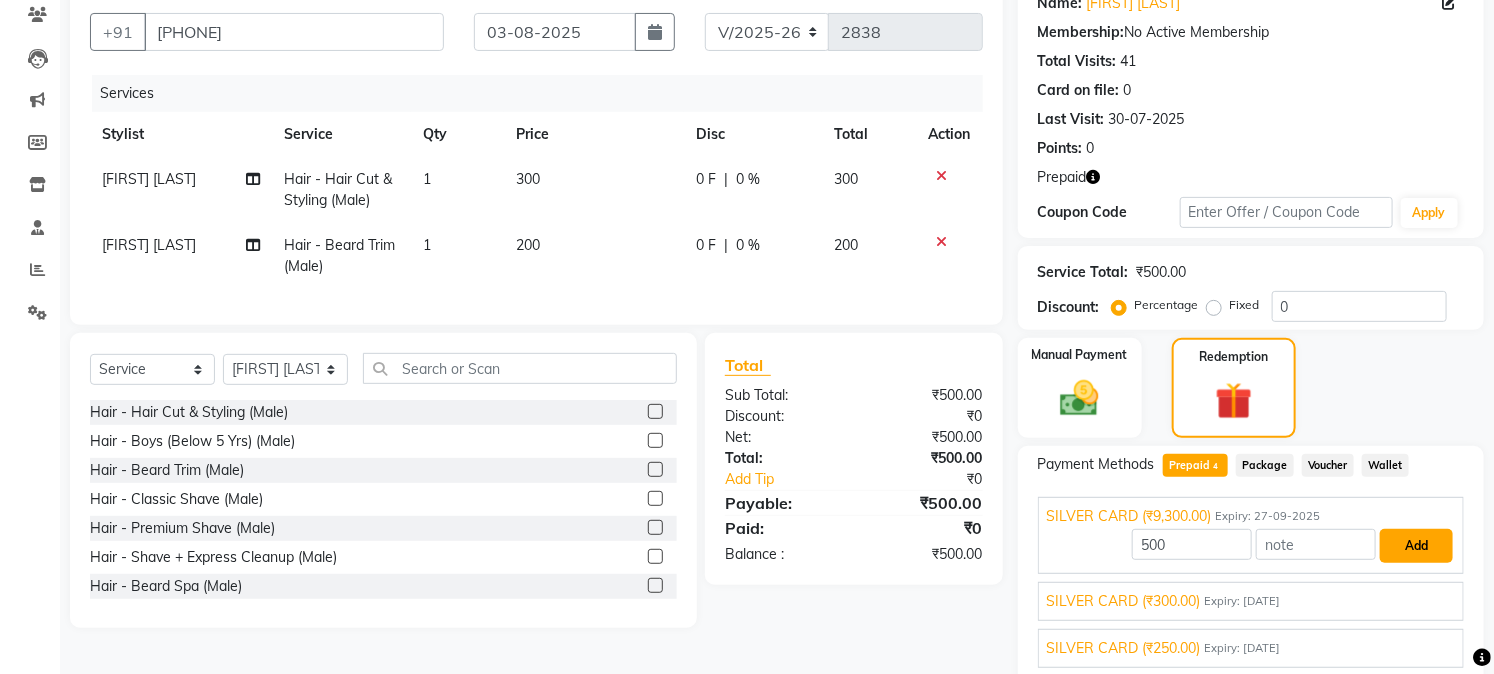 click on "Add" at bounding box center (1416, 546) 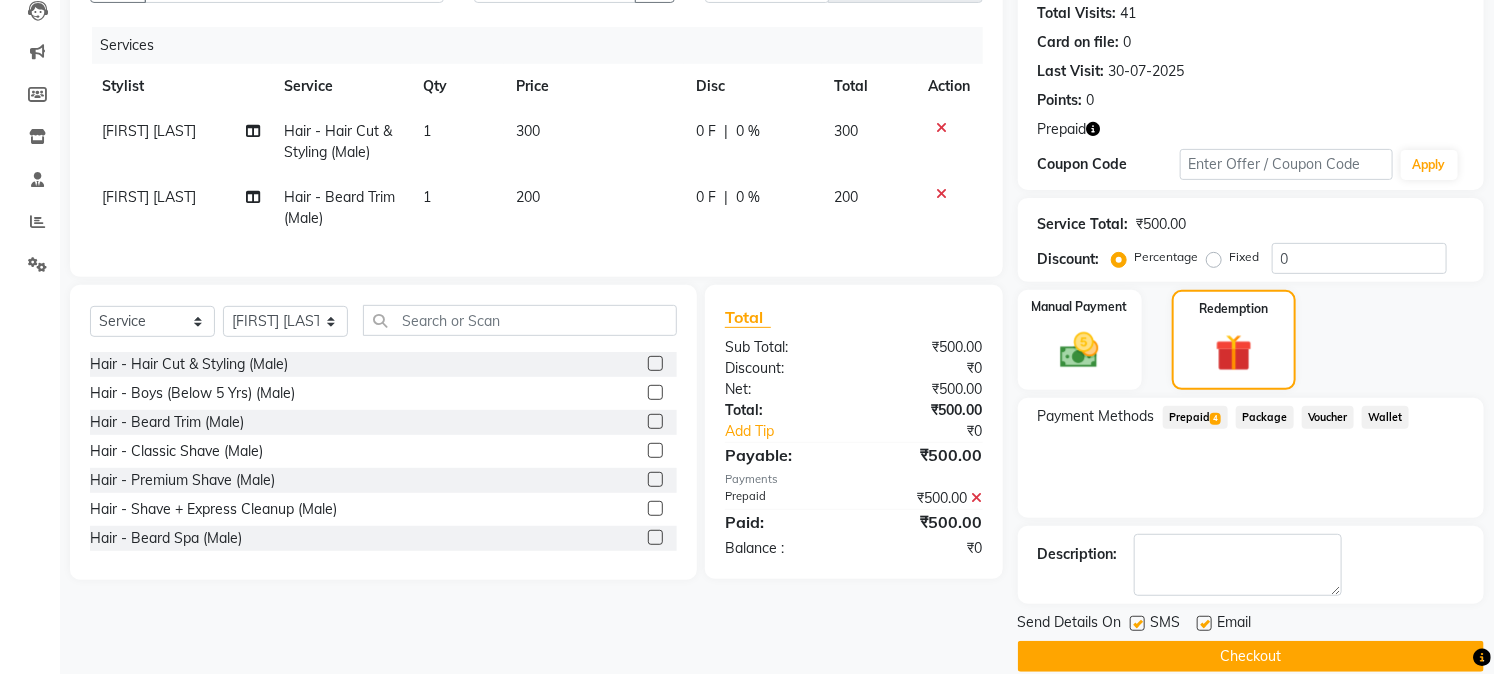 scroll, scrollTop: 247, scrollLeft: 0, axis: vertical 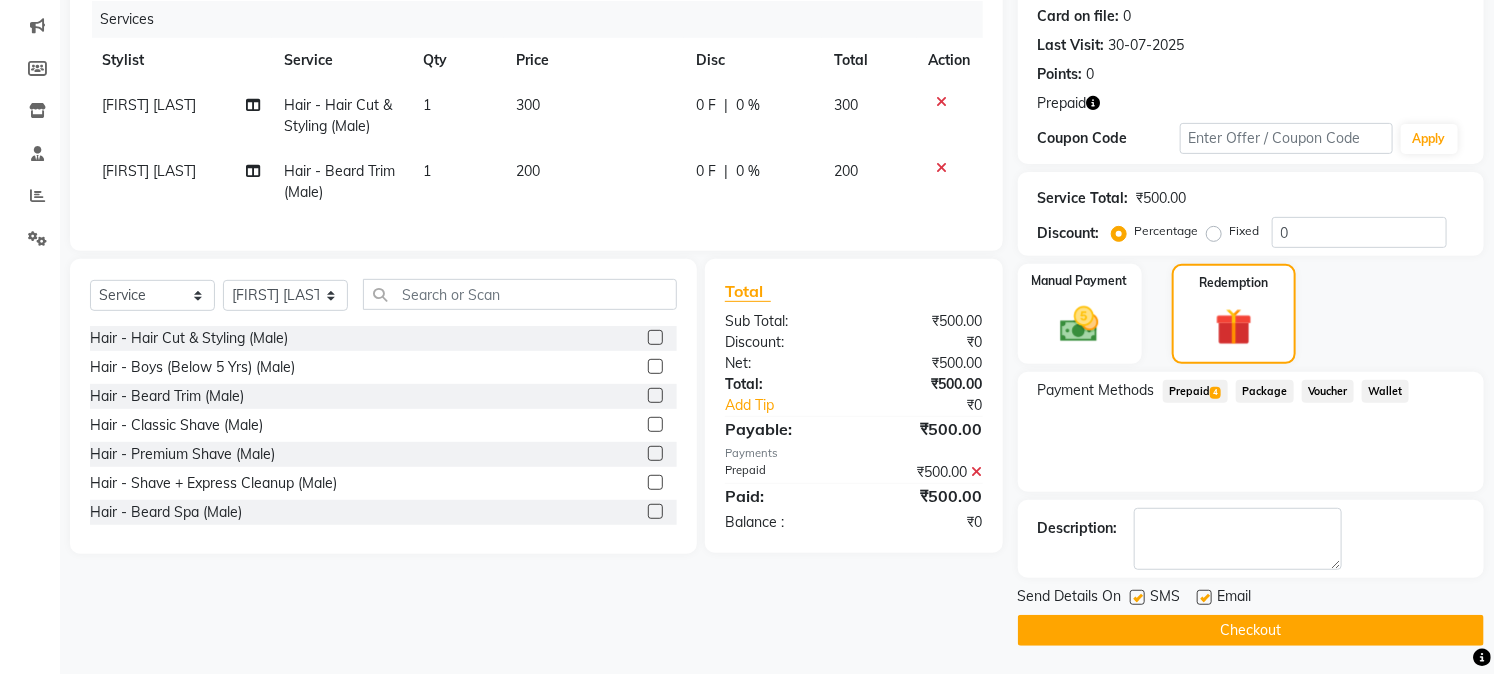 click on "Checkout" 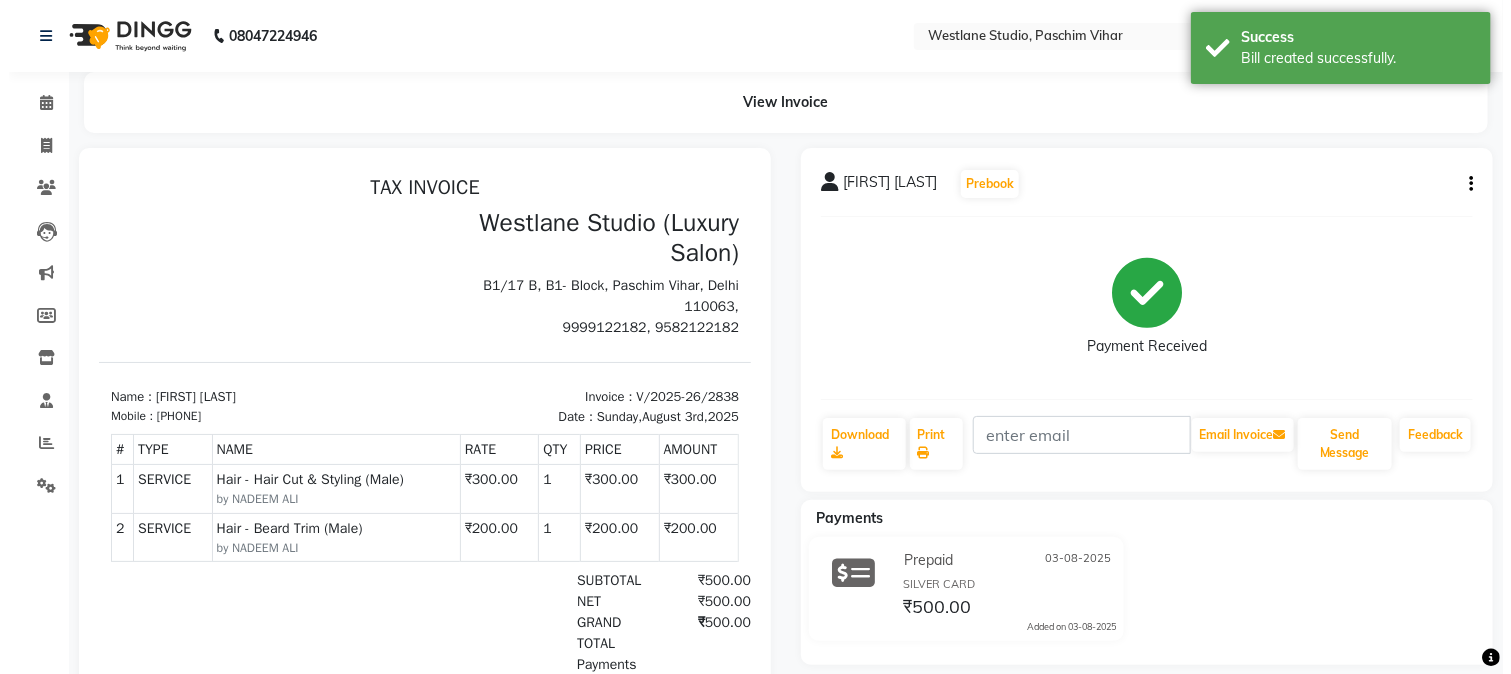 scroll, scrollTop: 0, scrollLeft: 0, axis: both 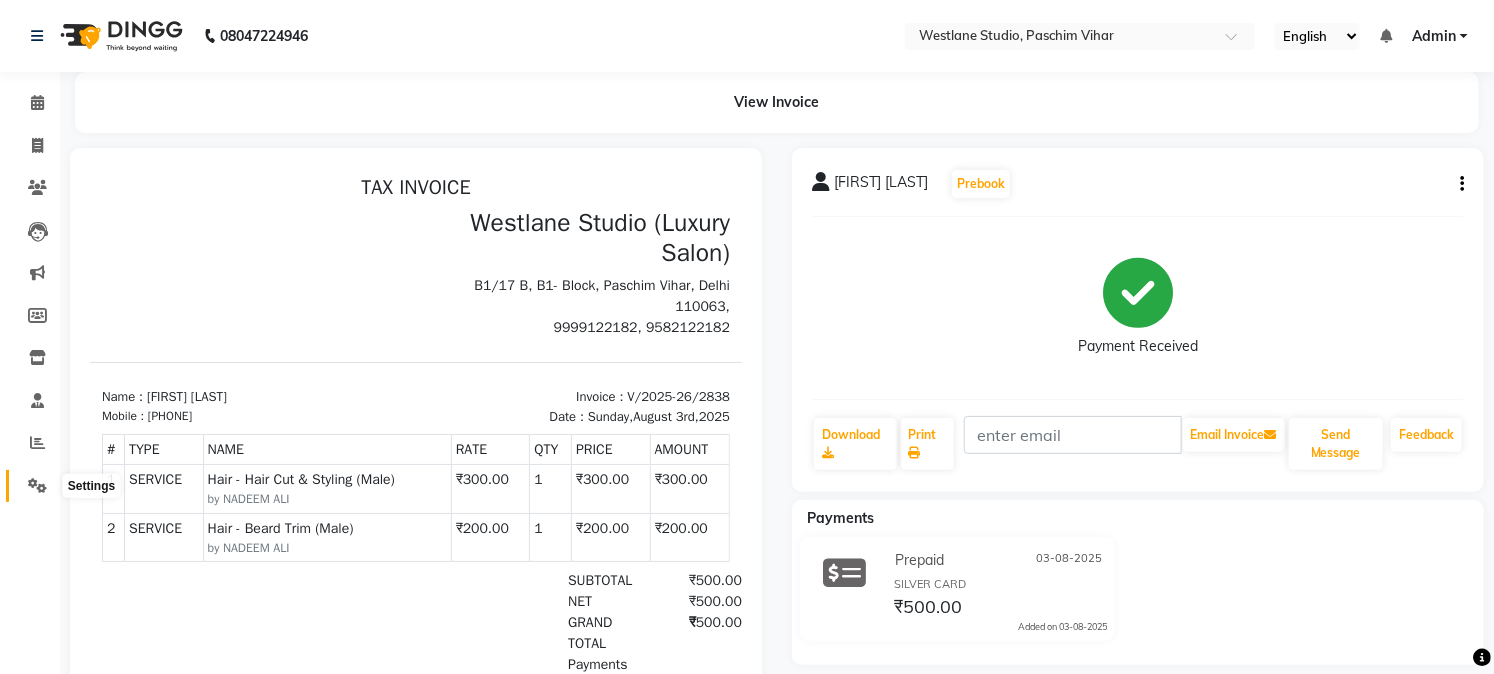 click 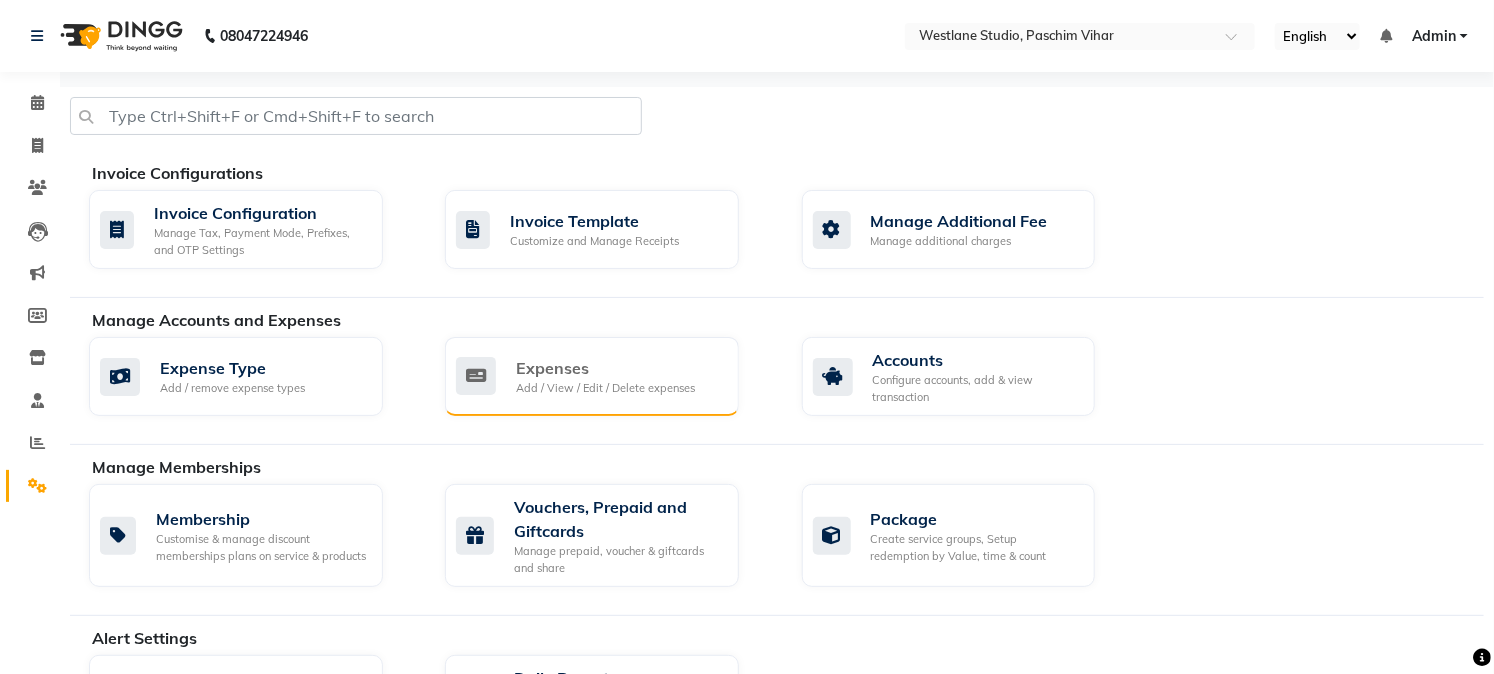 click on "Expenses Add / View / Edit / Delete expenses" 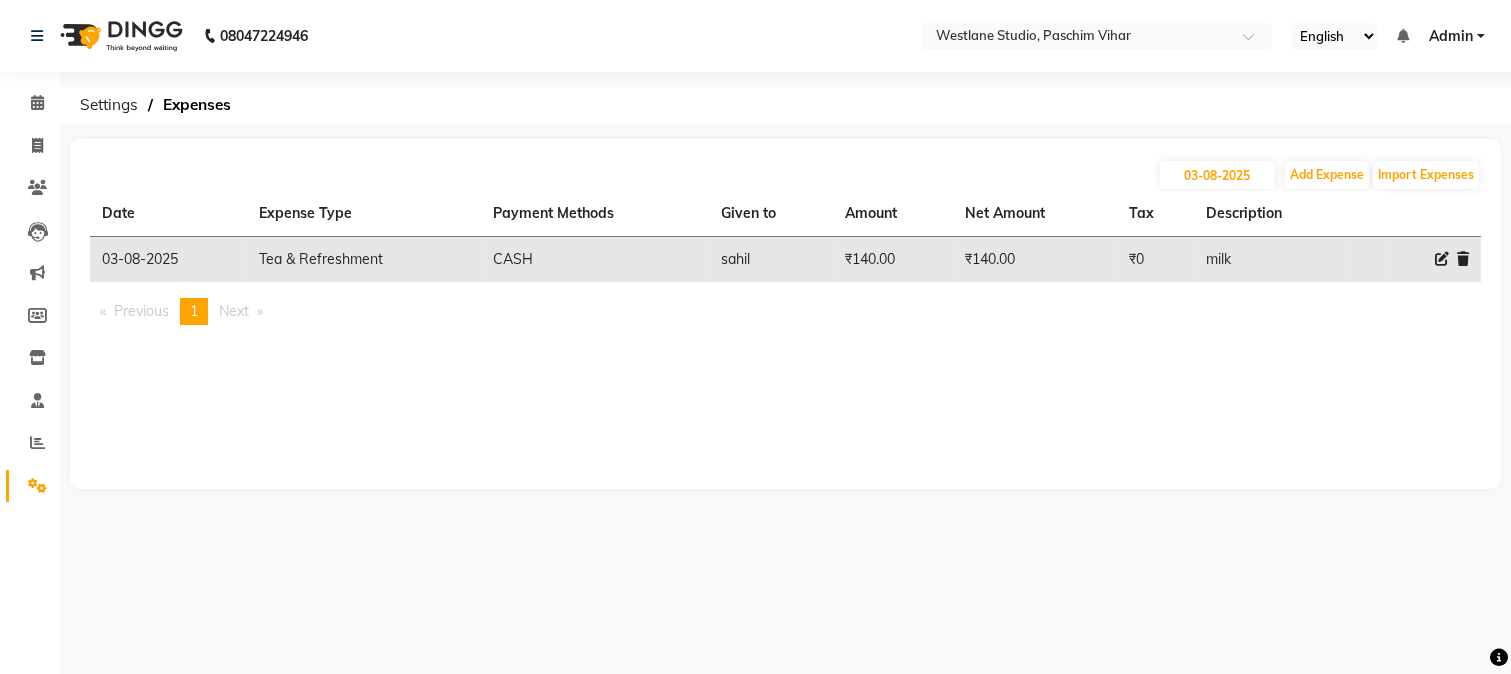 click on "Description" 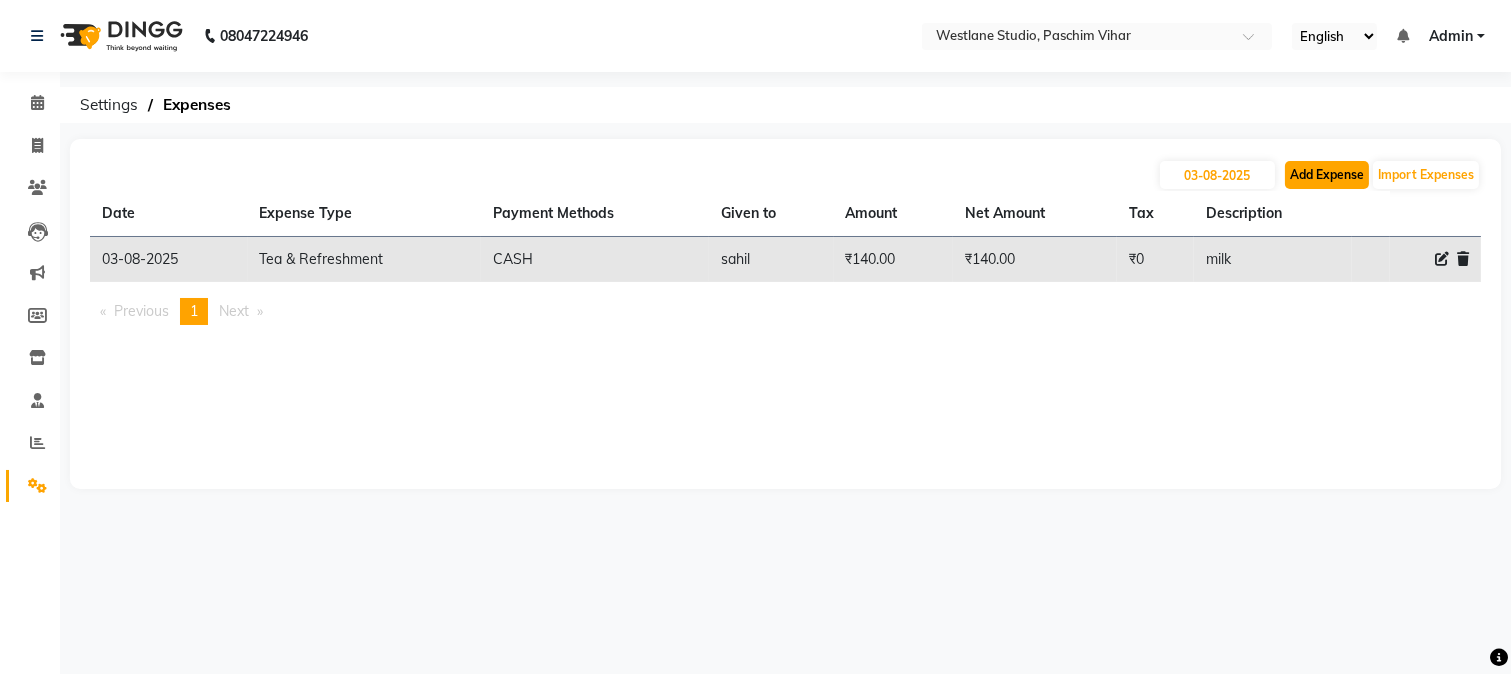 click on "Add Expense" 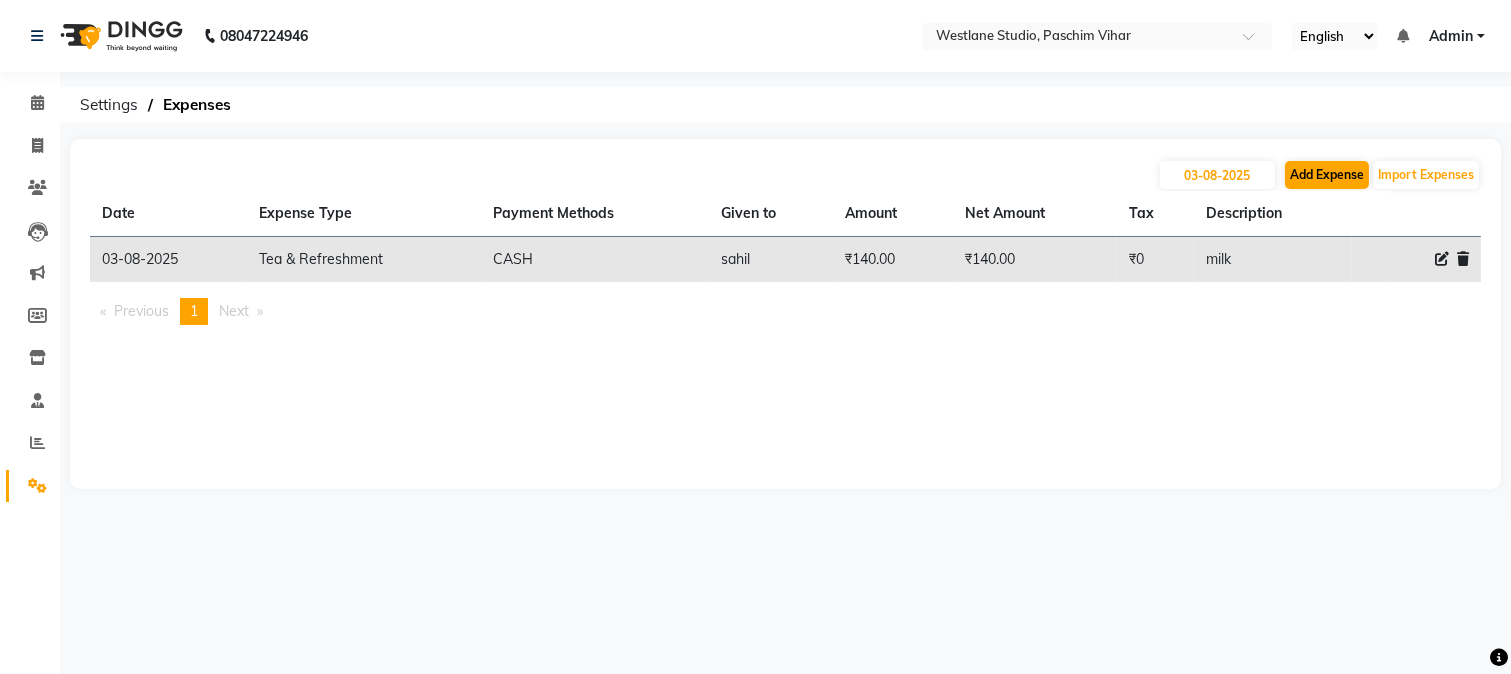 select on "1" 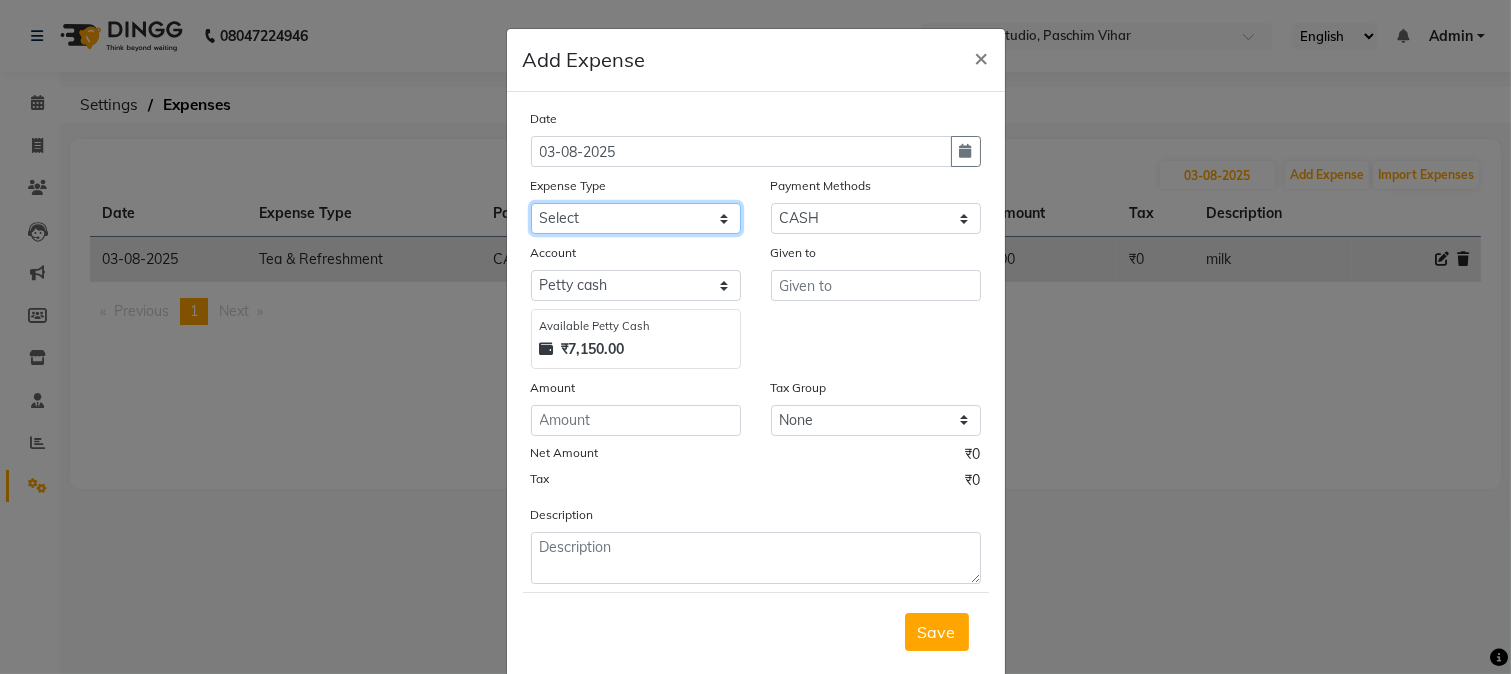 drag, startPoint x: 624, startPoint y: 221, endPoint x: 621, endPoint y: 233, distance: 12.369317 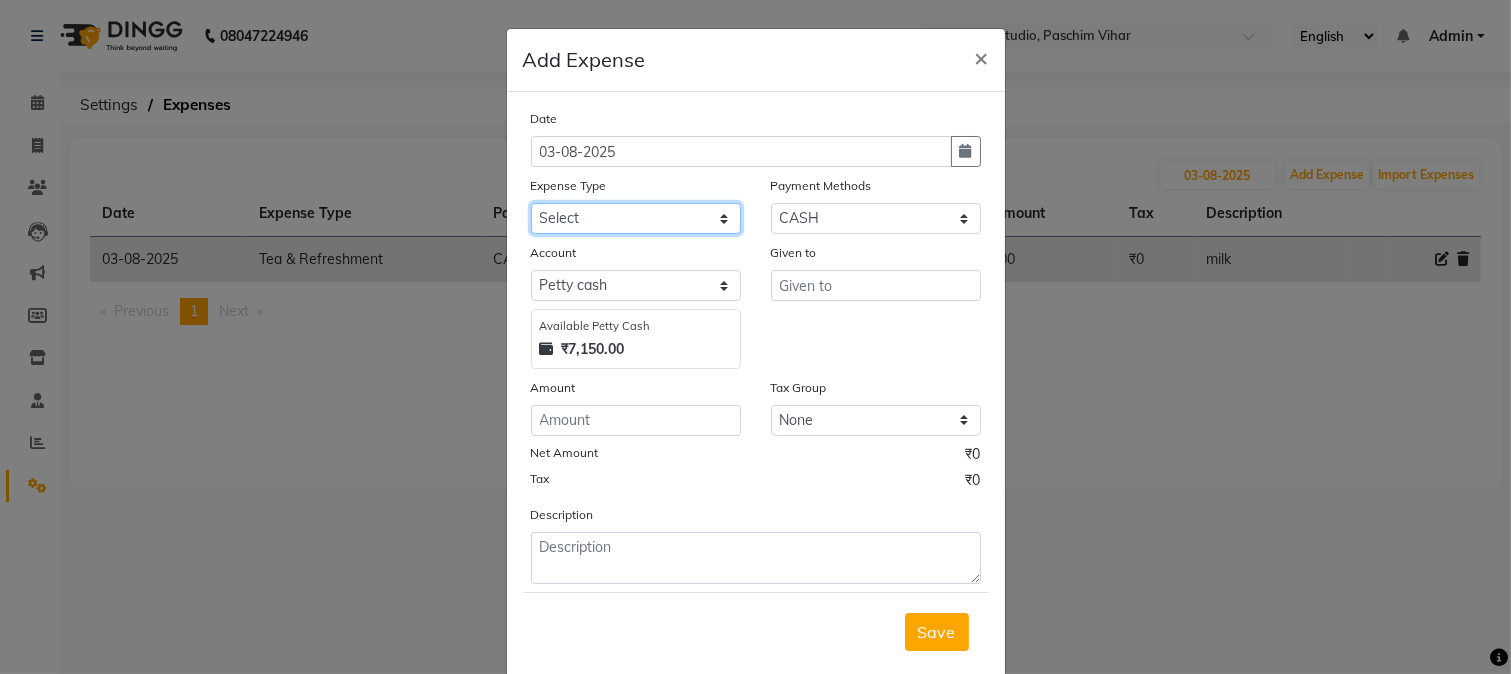 select on "6414" 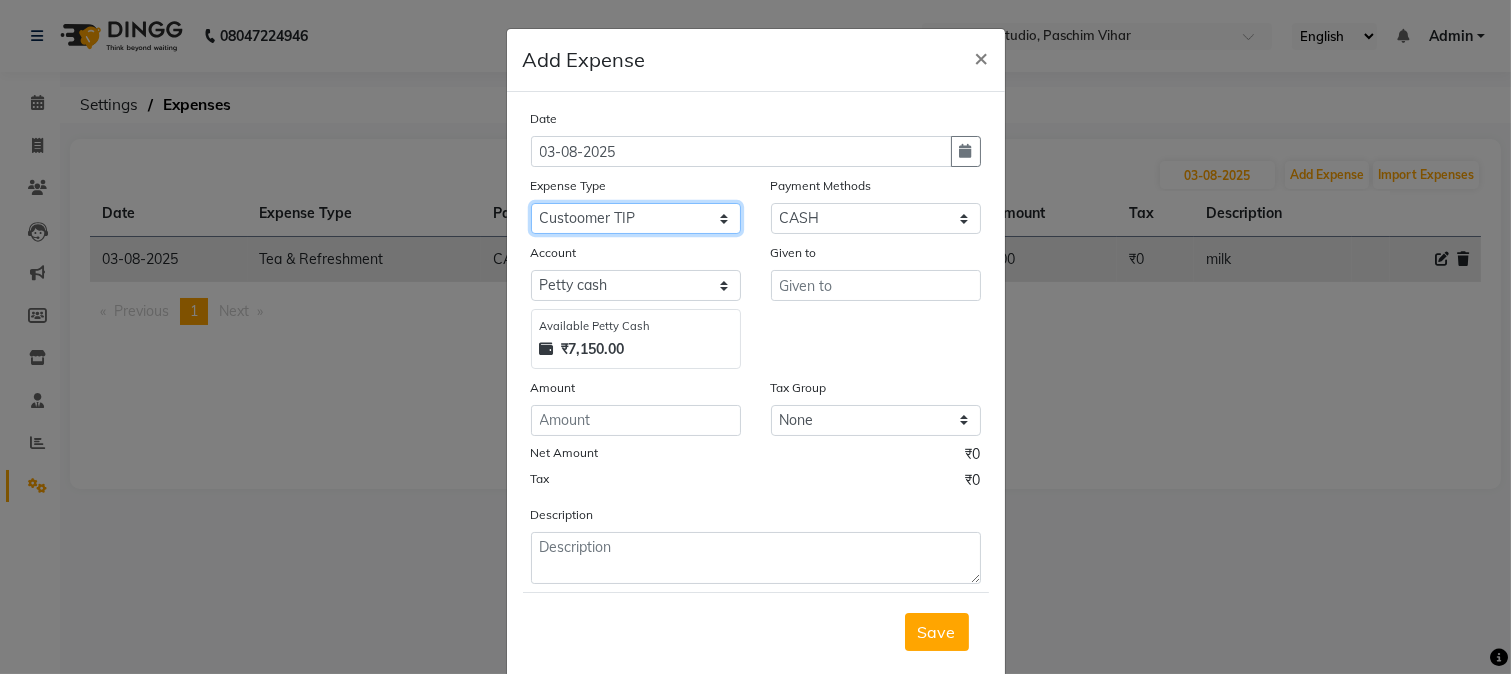 click on "Select Advance Salary Bank charges Cash transfer to bank Cash transfer to hub Client Snacks Conveyance Custoomer TIP electricity Equipment Festival Expense Incentive Insurance LOREAL PRODUCTS Maintenance Marketing Miscellaneous Other Pantry Product Rent Salary Staff Snacks Tea & Refreshment TIP Utilities water" 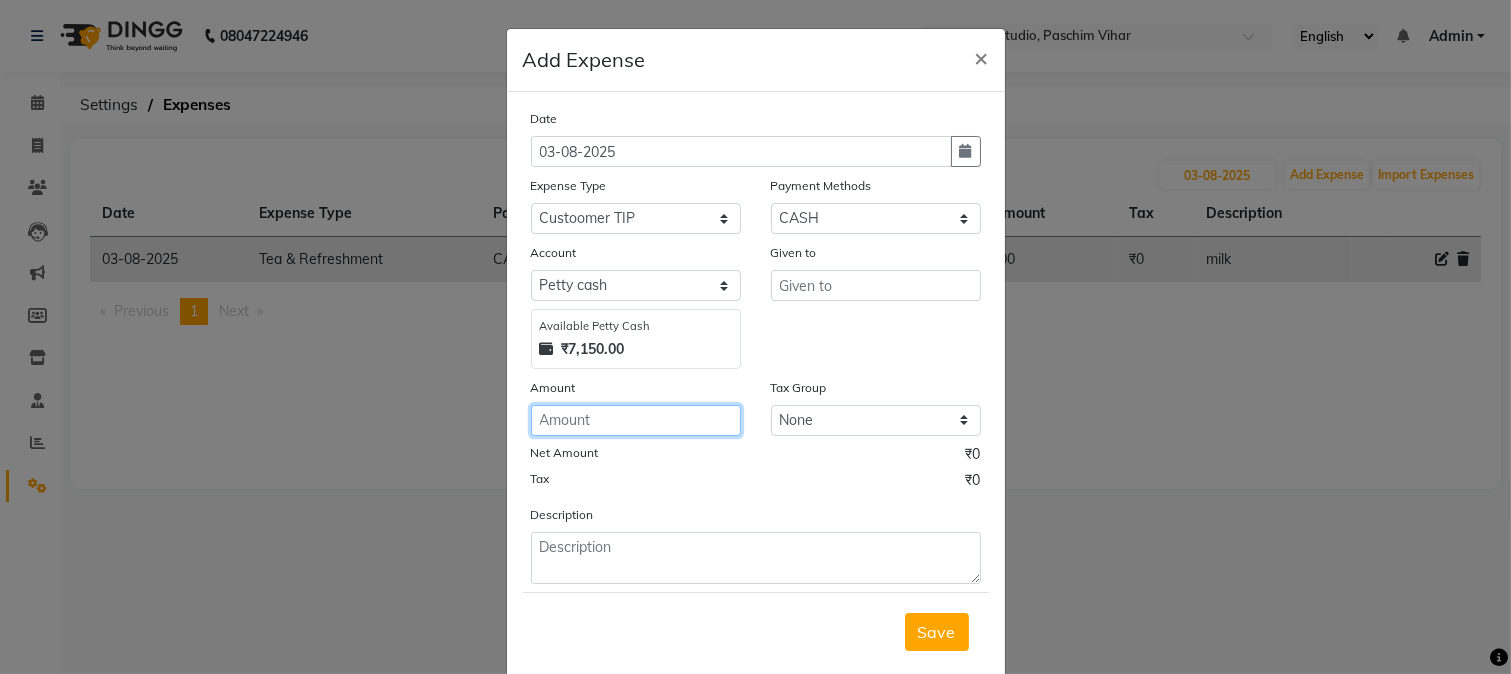 click 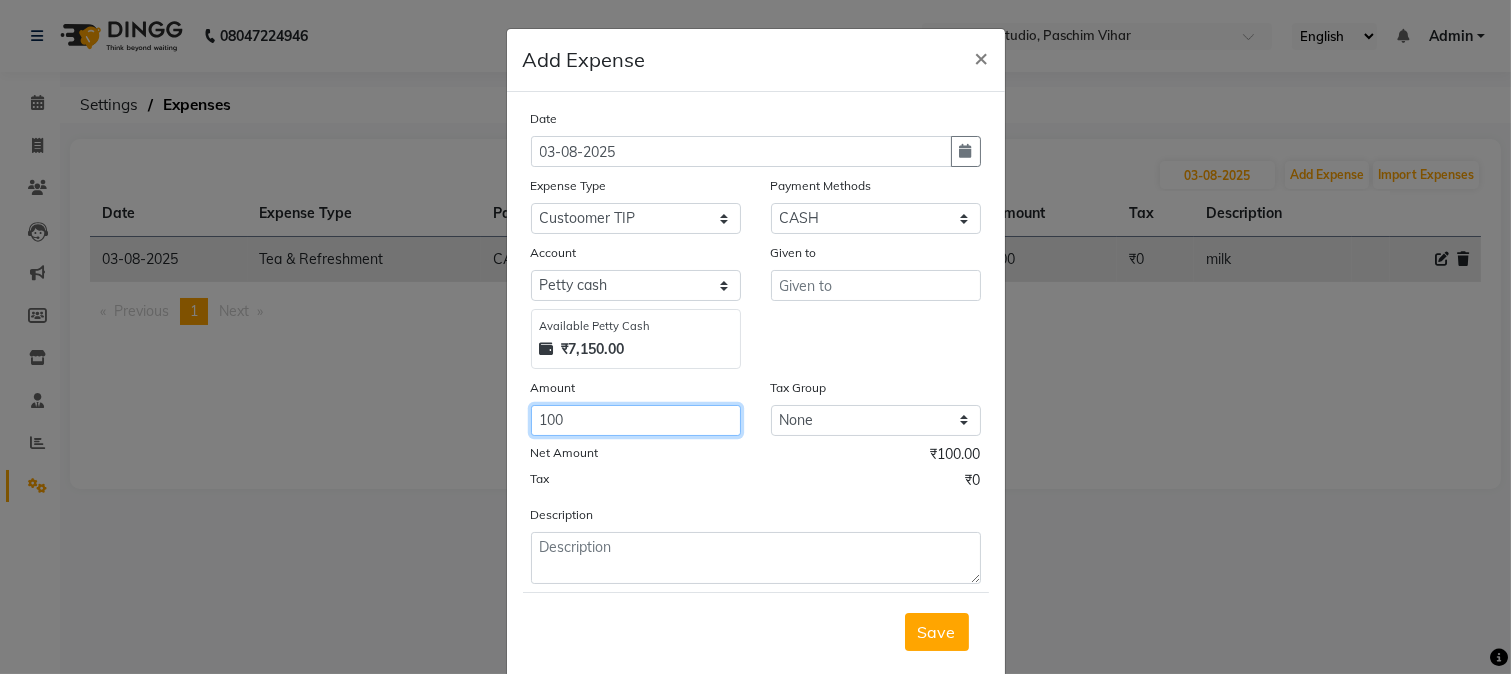 type on "100" 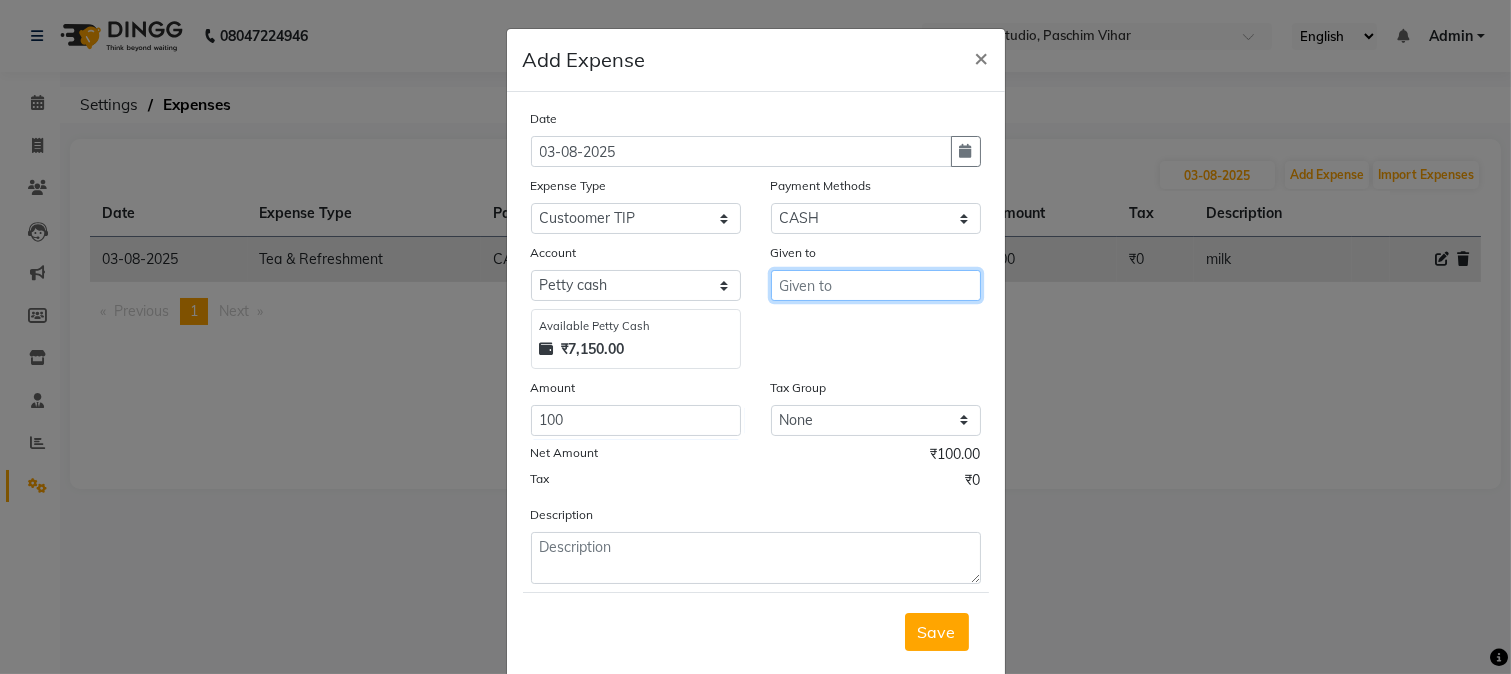 click at bounding box center [876, 285] 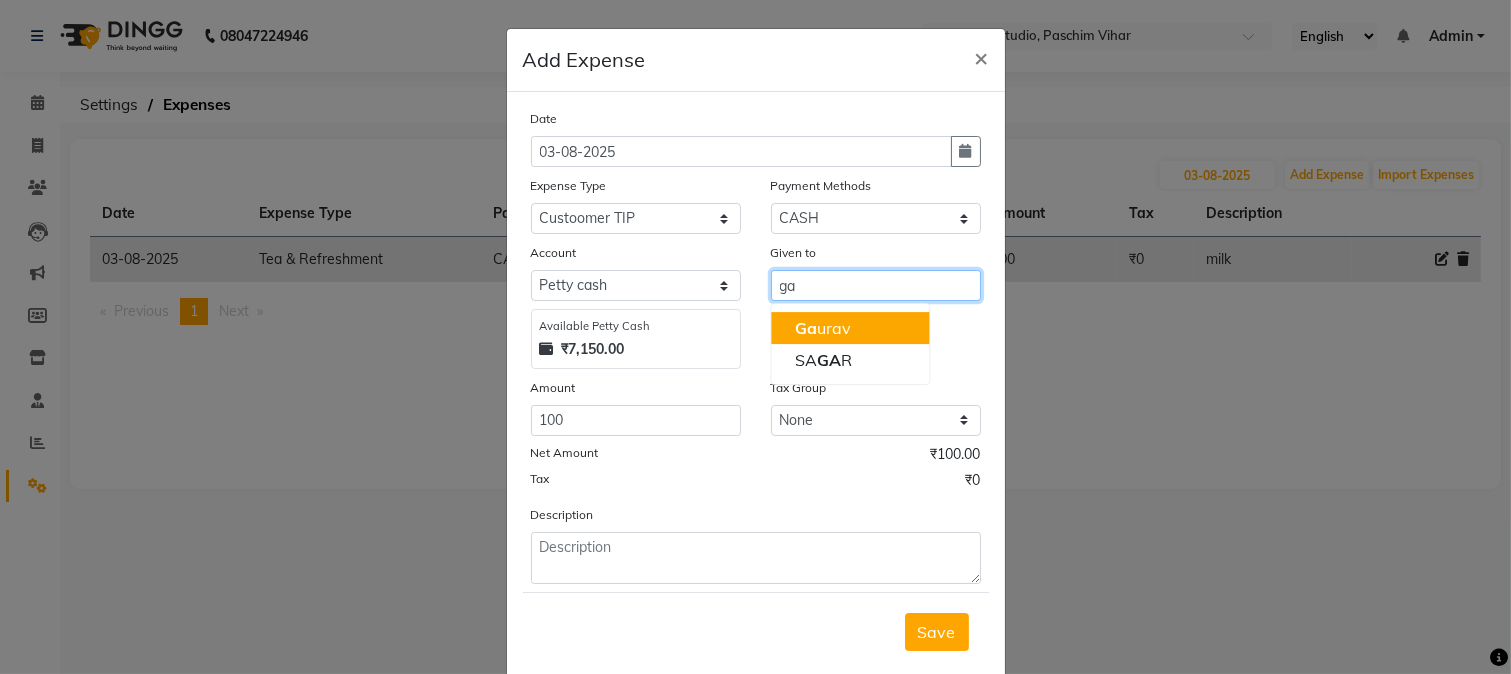 click on "Ga urav" at bounding box center [850, 328] 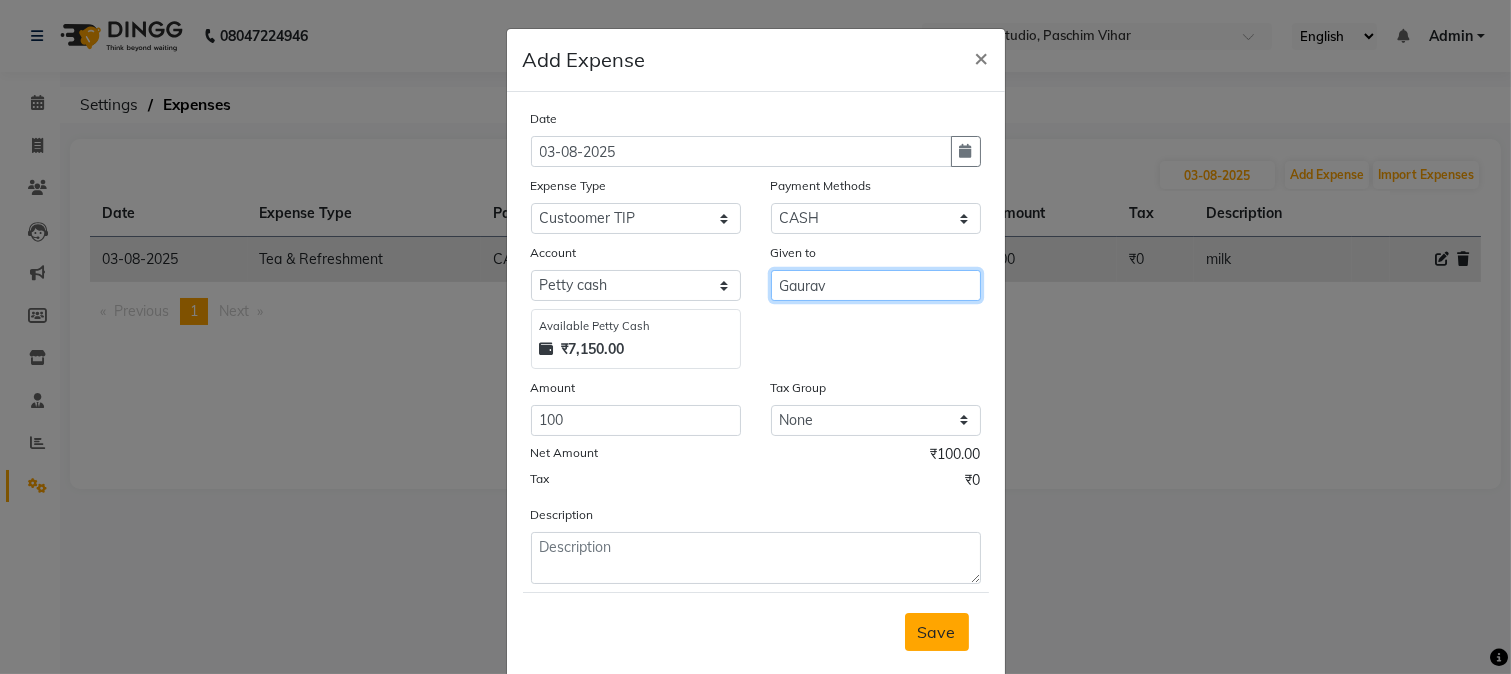 type on "Gaurav" 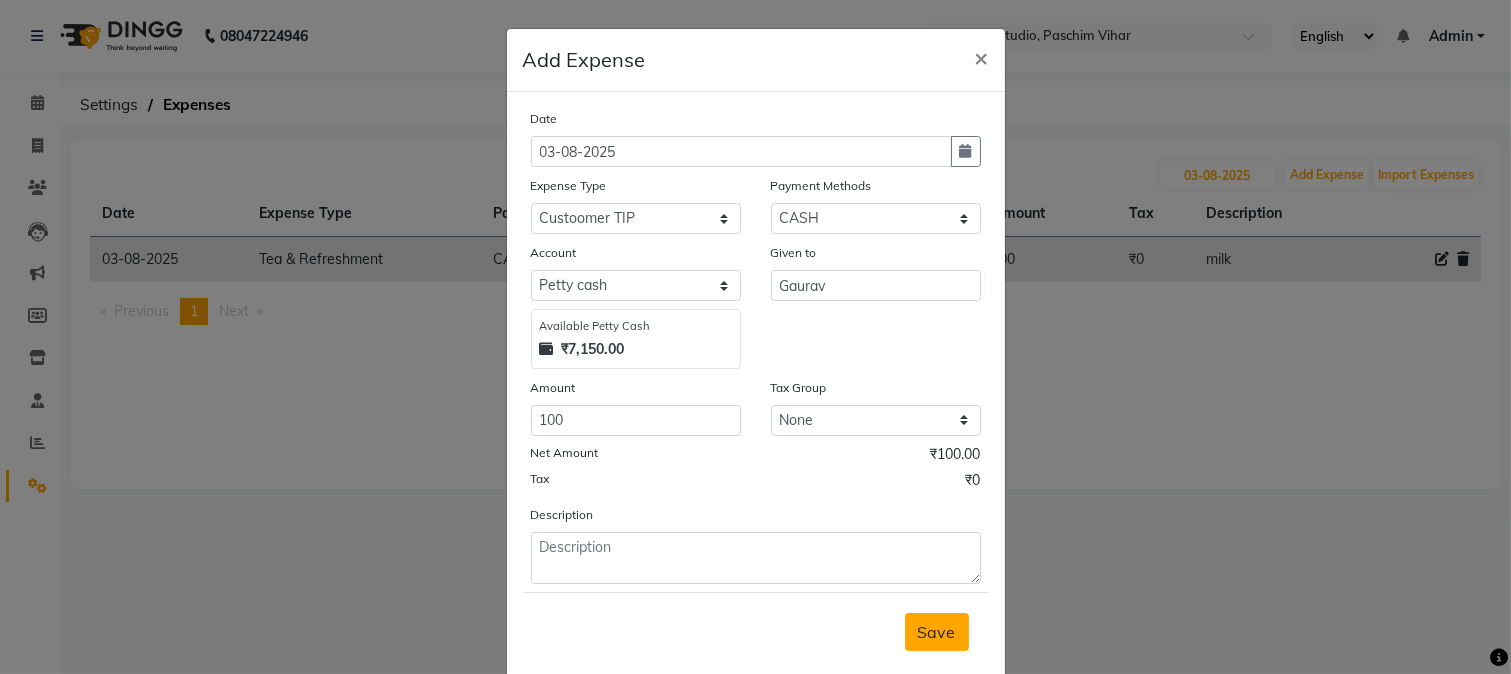click on "Save" at bounding box center [937, 632] 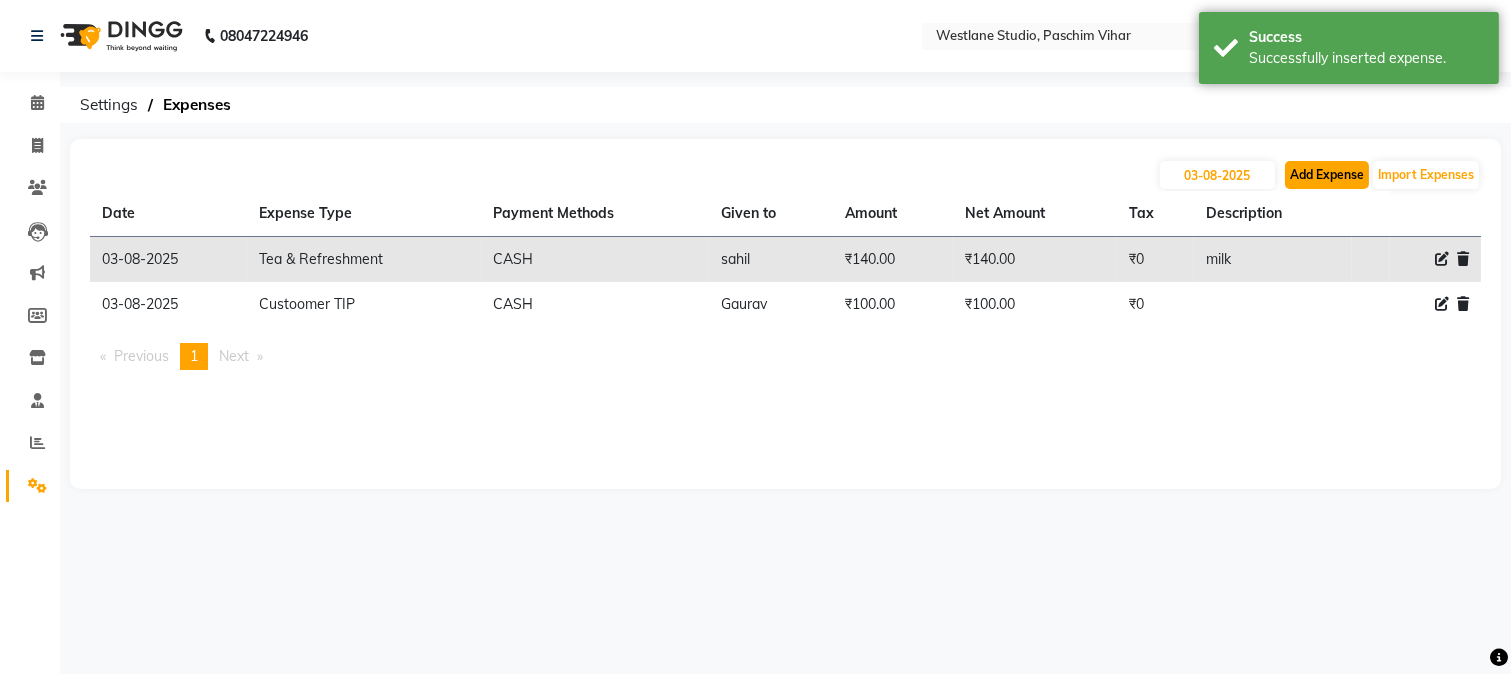 click on "Add Expense" 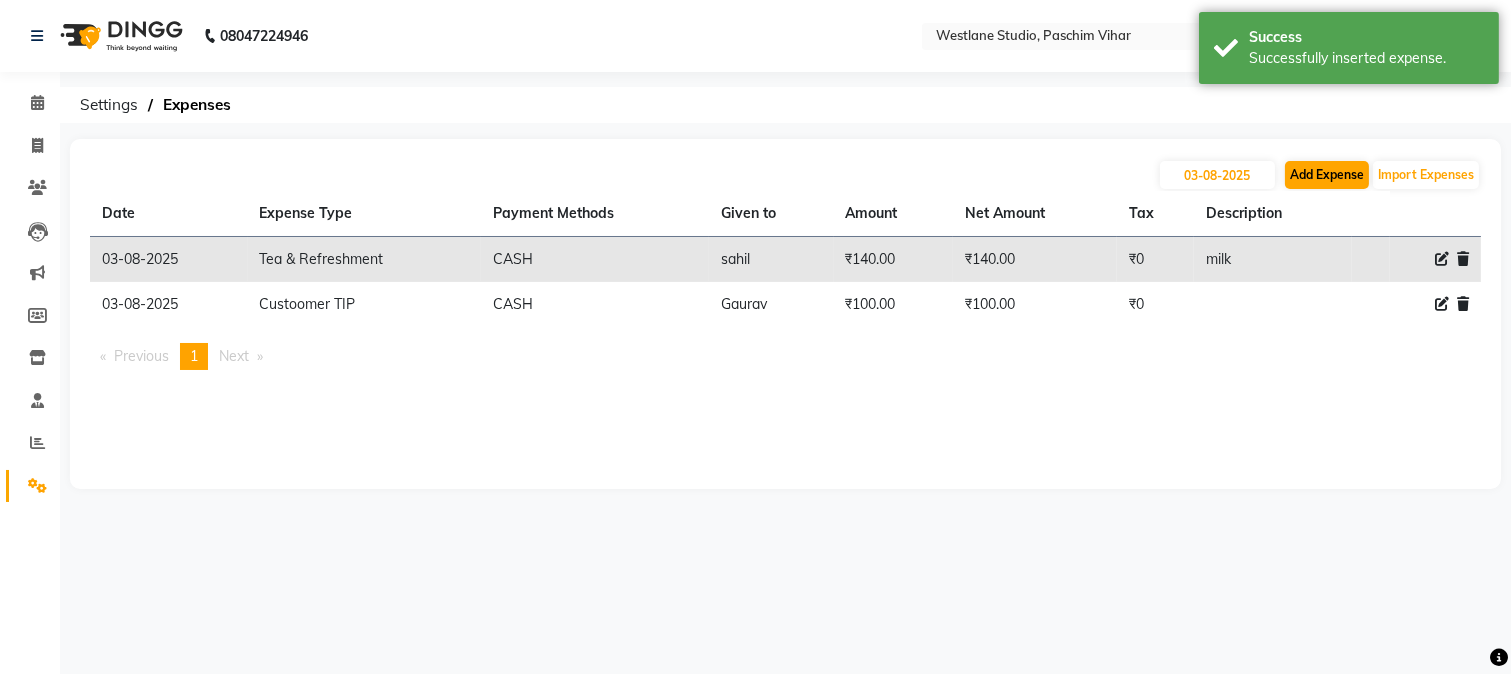 select on "1" 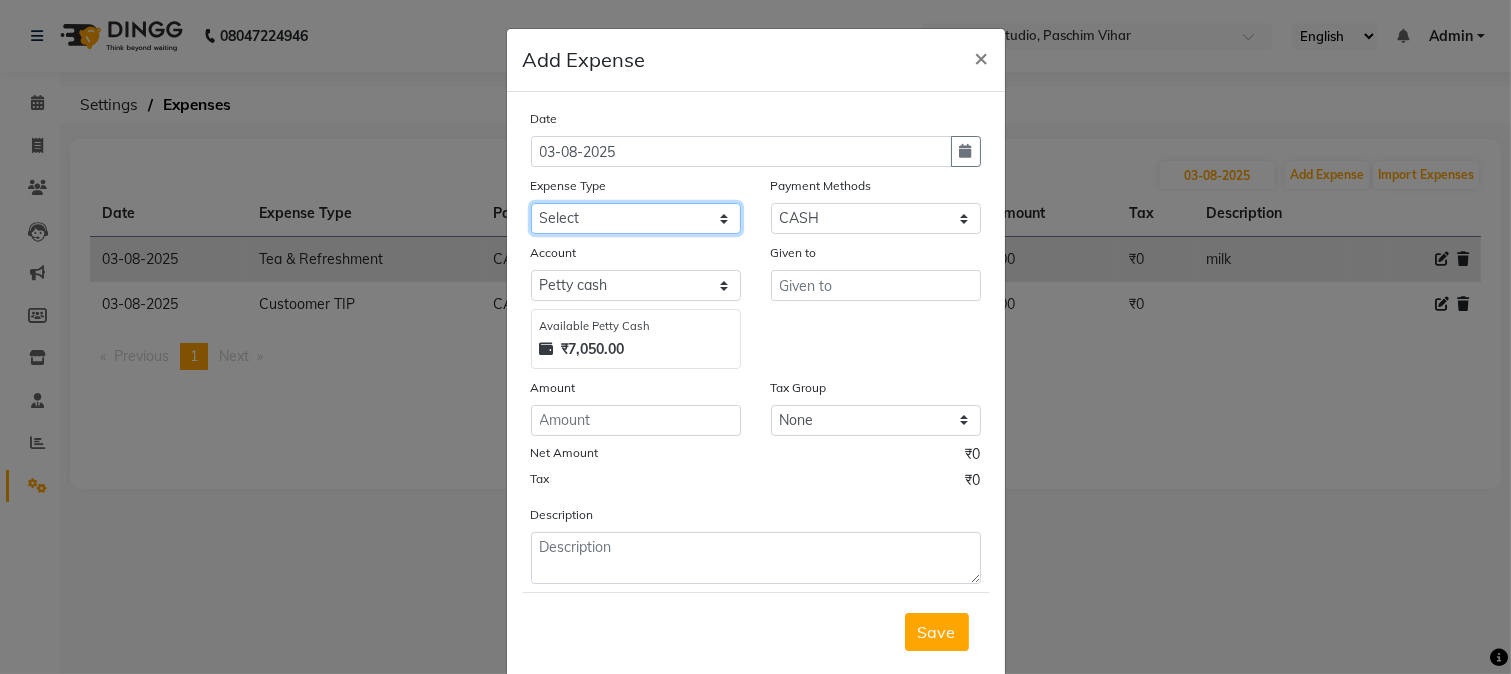 click on "Select Advance Salary Bank charges Cash transfer to bank Cash transfer to hub Client Snacks Conveyance Custoomer TIP electricity Equipment Festival Expense Incentive Insurance LOREAL PRODUCTS Maintenance Marketing Miscellaneous Other Pantry Product Rent Salary Staff Snacks Tea & Refreshment TIP Utilities water" 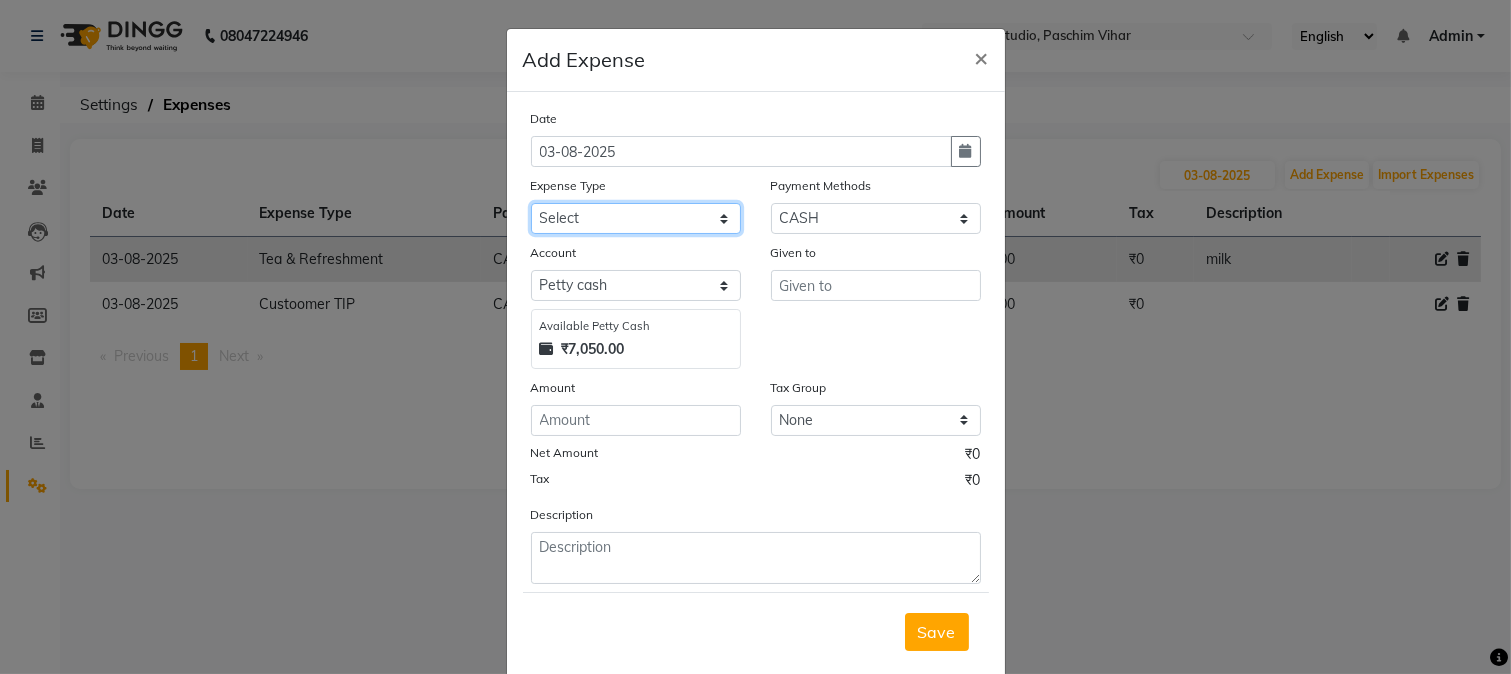 select on "98" 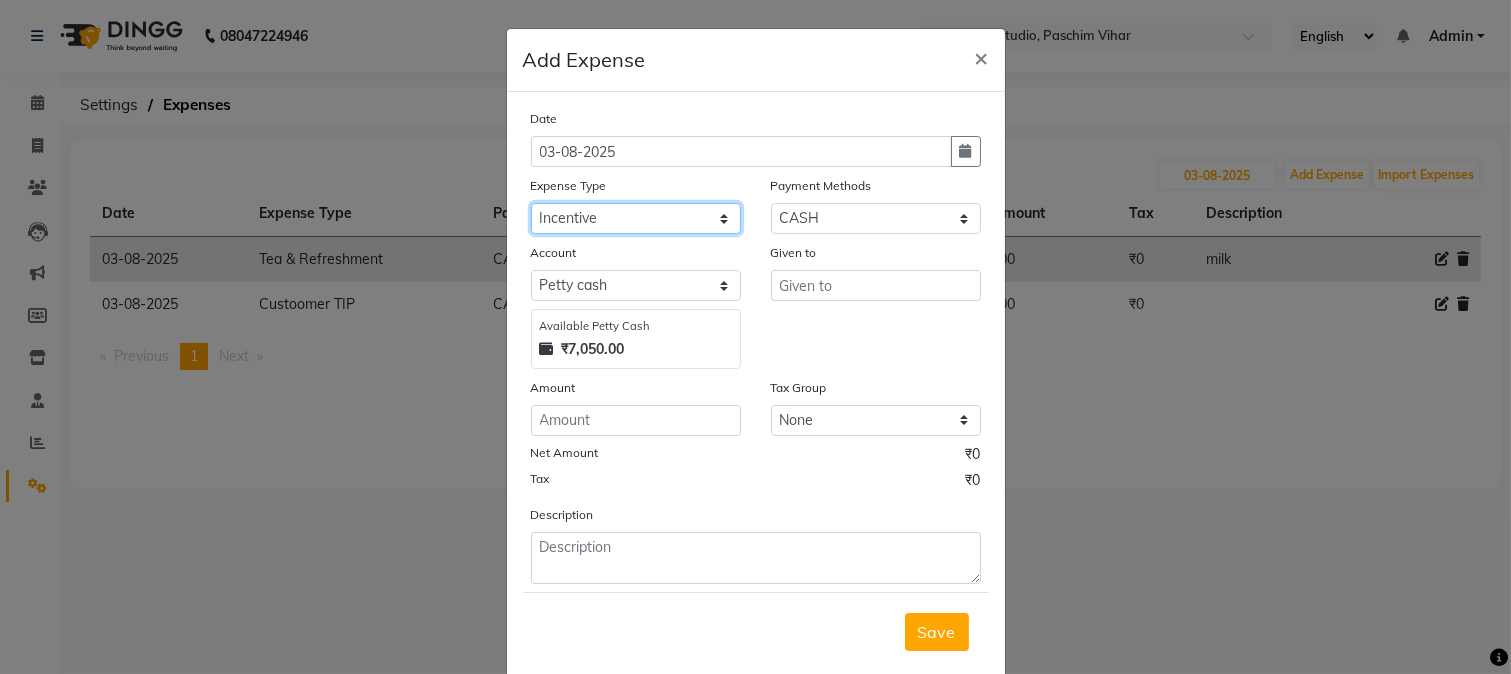 click on "Select Advance Salary Bank charges Cash transfer to bank Cash transfer to hub Client Snacks Conveyance Custoomer TIP electricity Equipment Festival Expense Incentive Insurance LOREAL PRODUCTS Maintenance Marketing Miscellaneous Other Pantry Product Rent Salary Staff Snacks Tea & Refreshment TIP Utilities water" 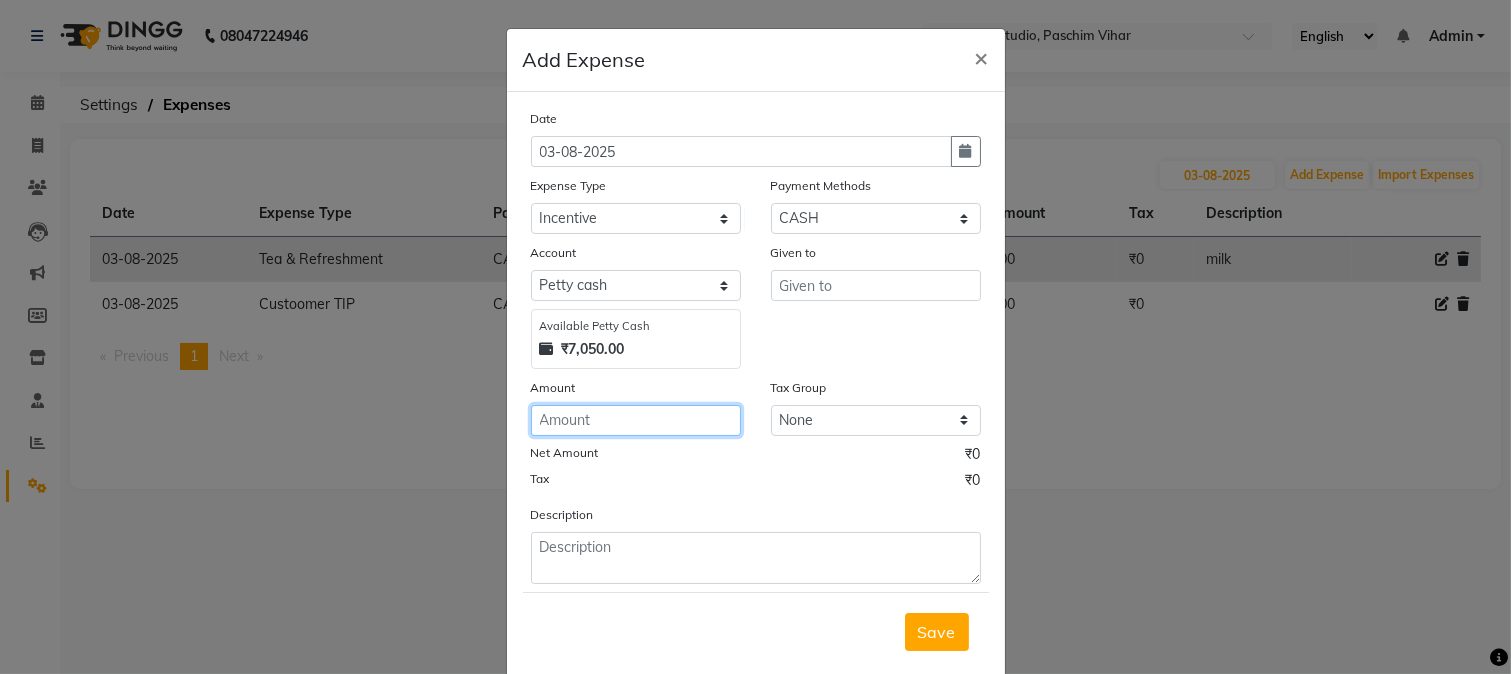 click 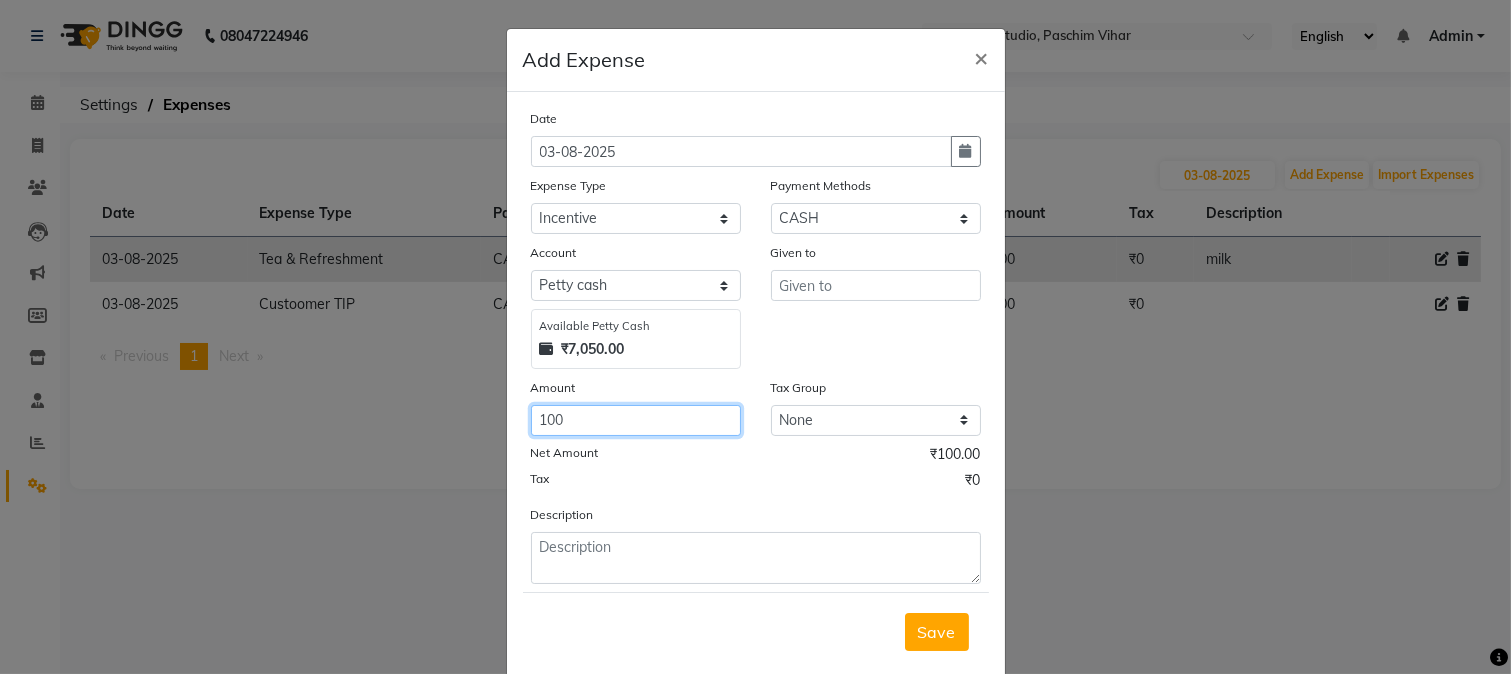 type on "100" 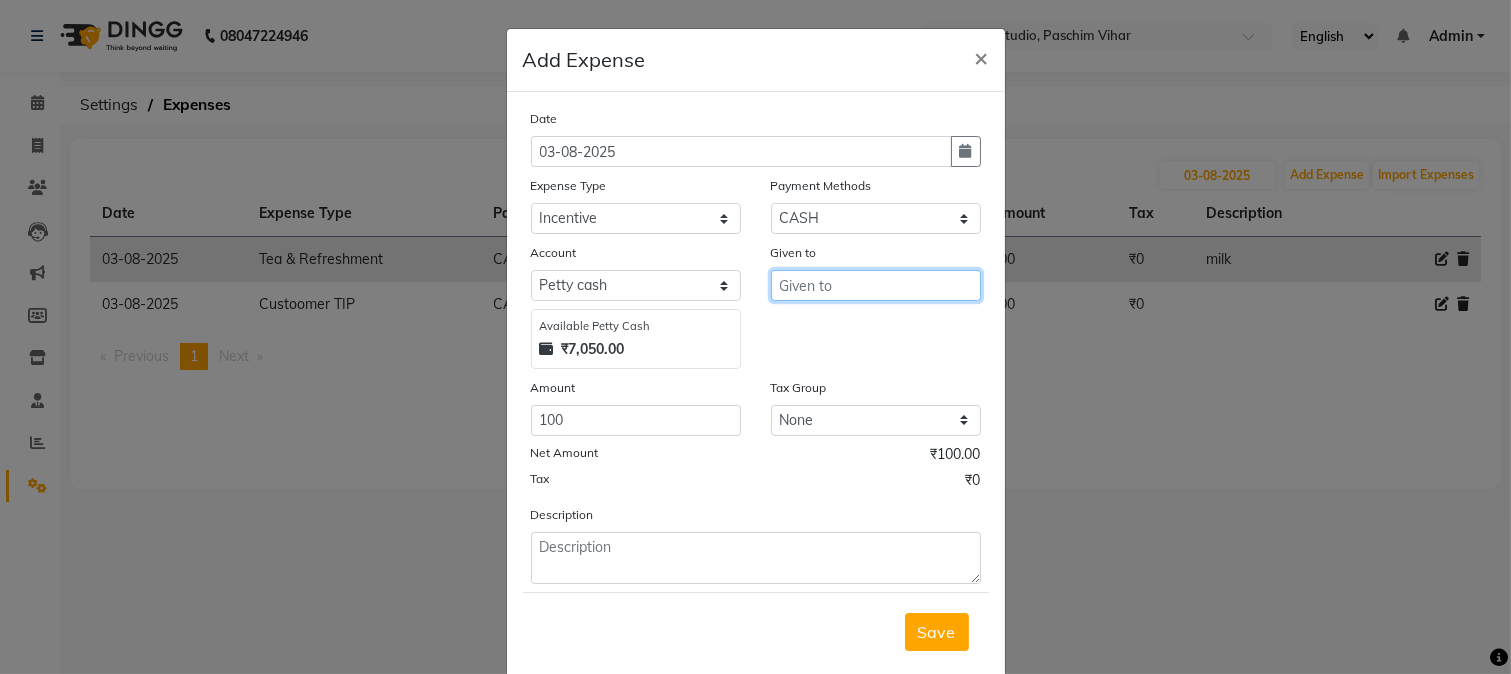 click at bounding box center [876, 285] 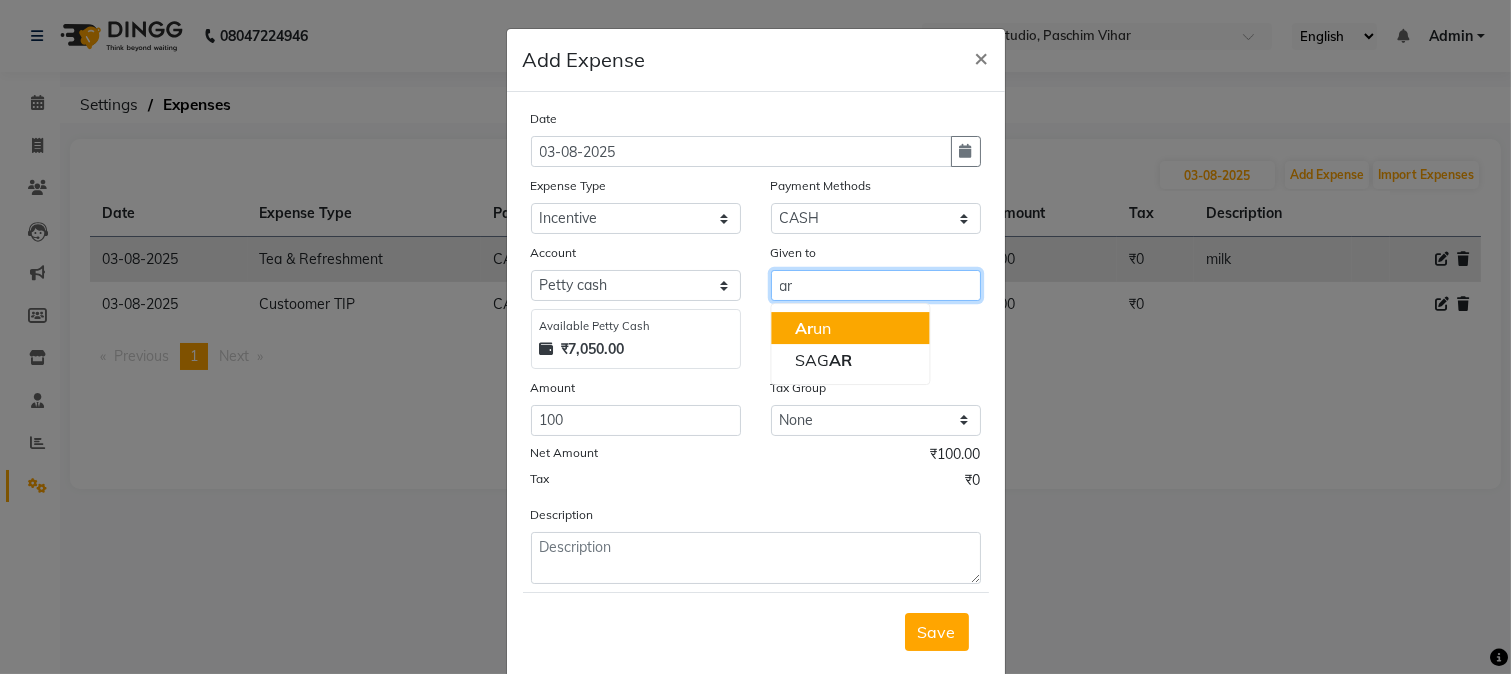 type on "ar" 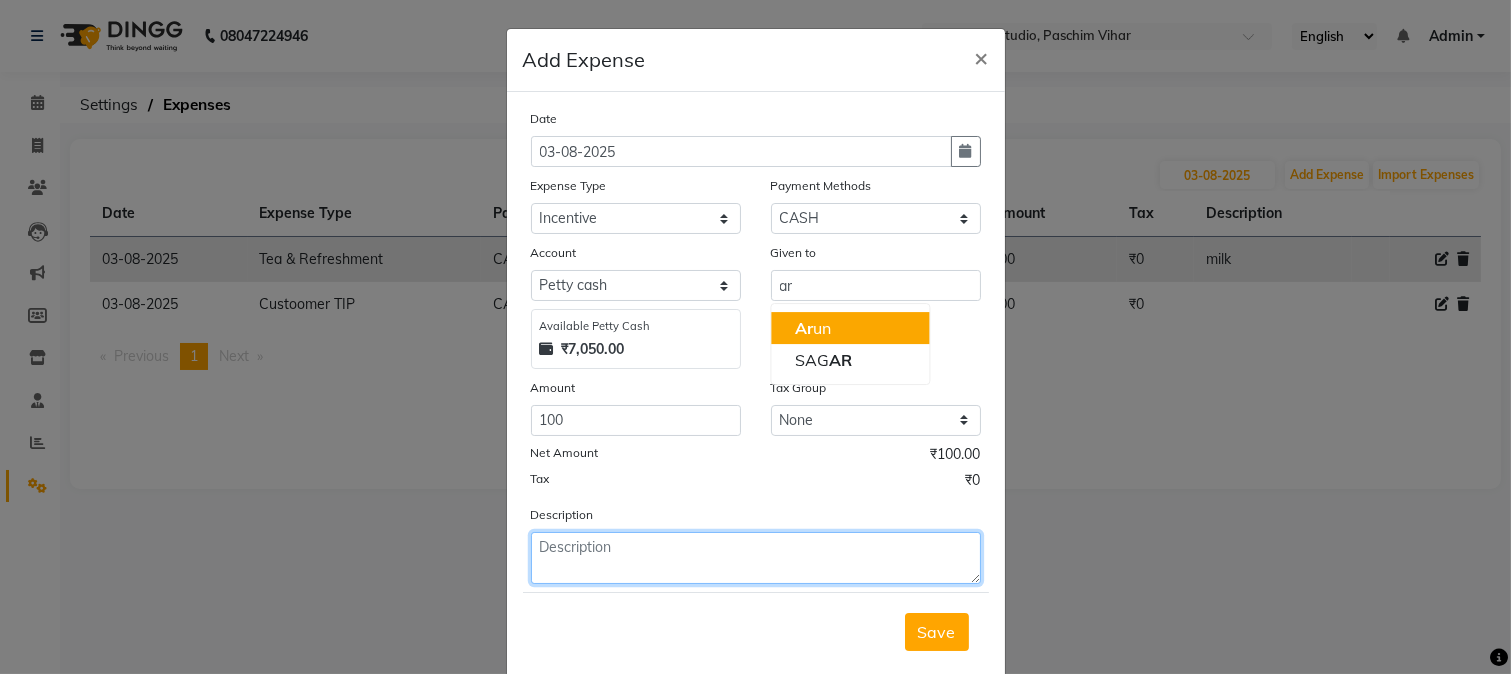 click 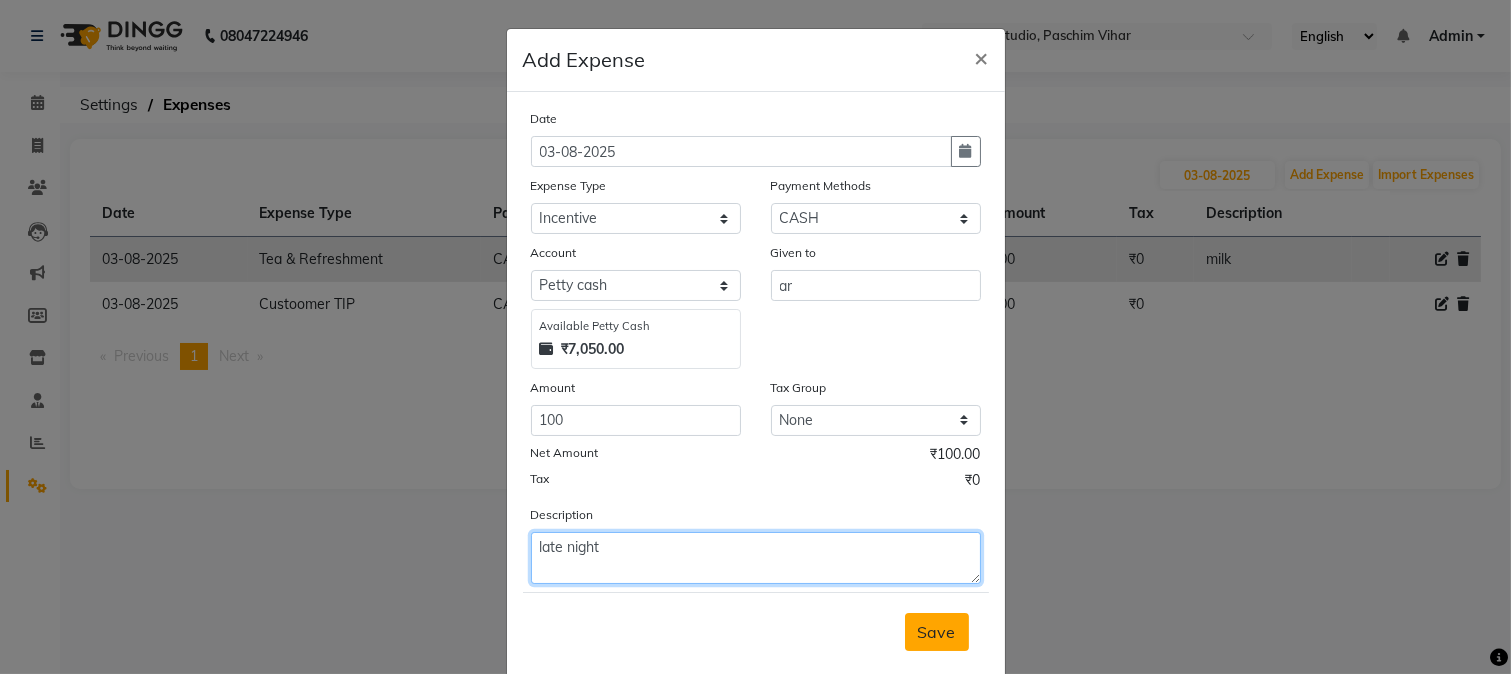 type on "late night" 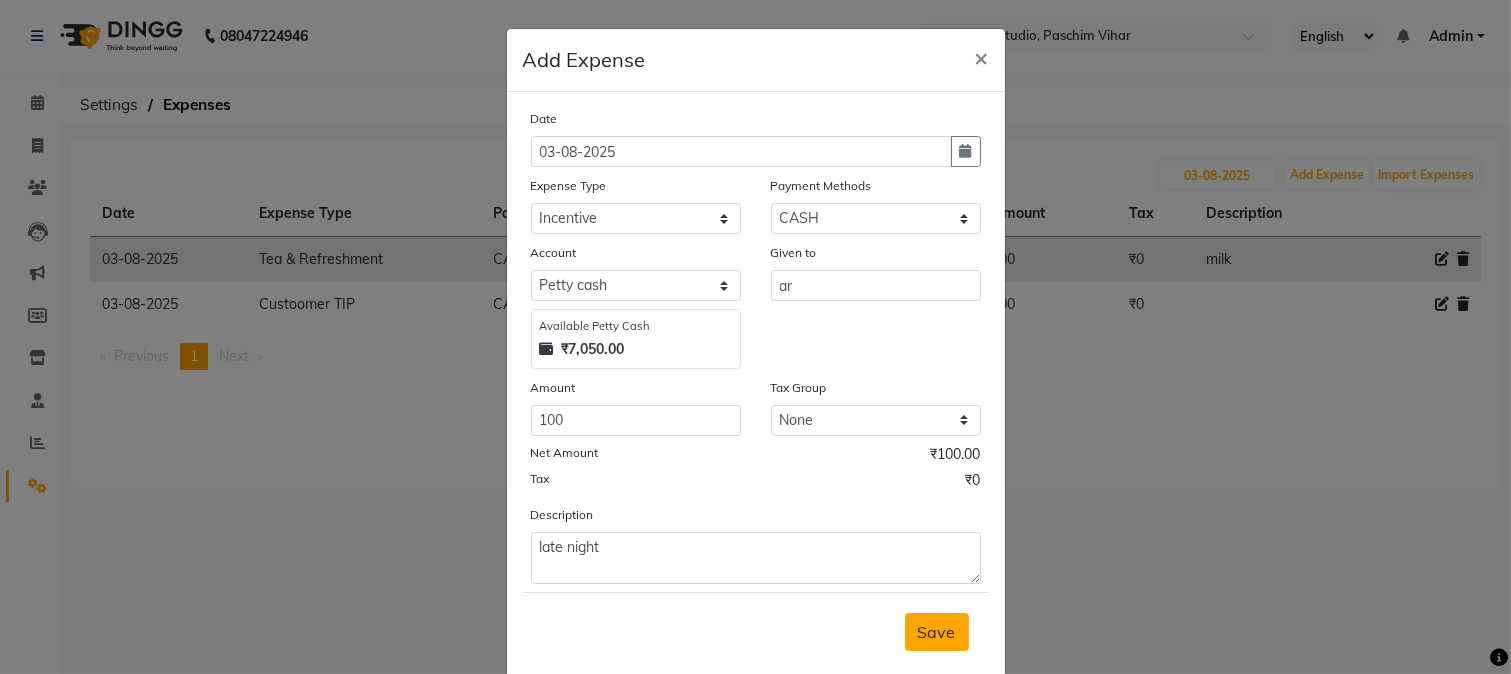 click on "Save" at bounding box center (937, 632) 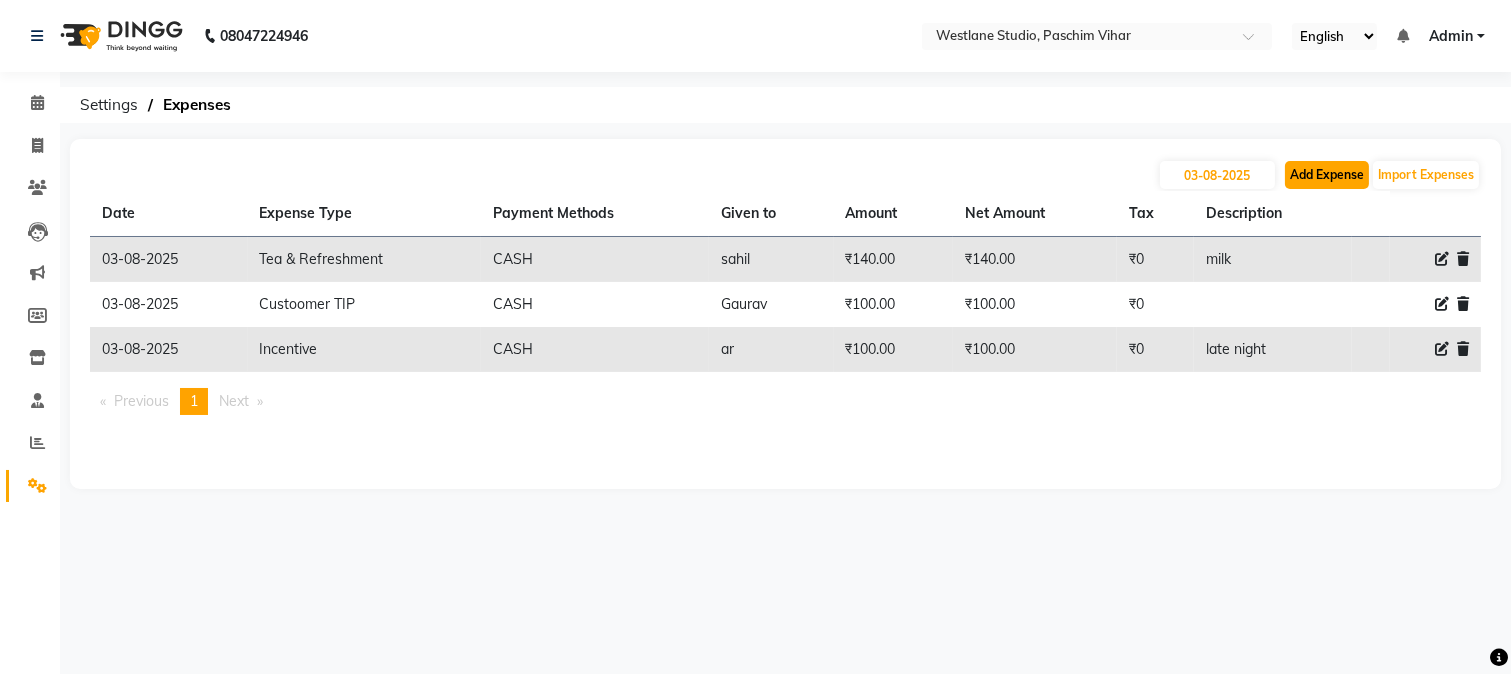 click on "Add Expense" 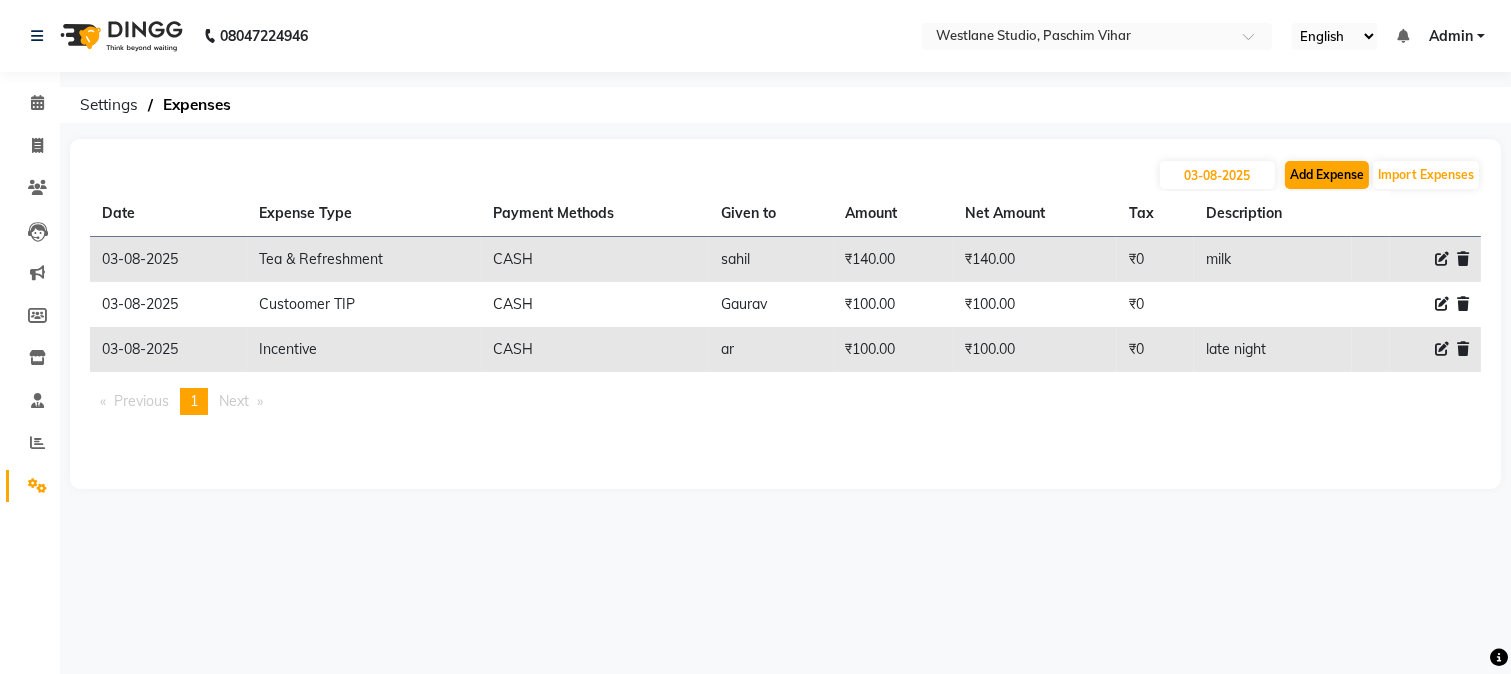 select on "1" 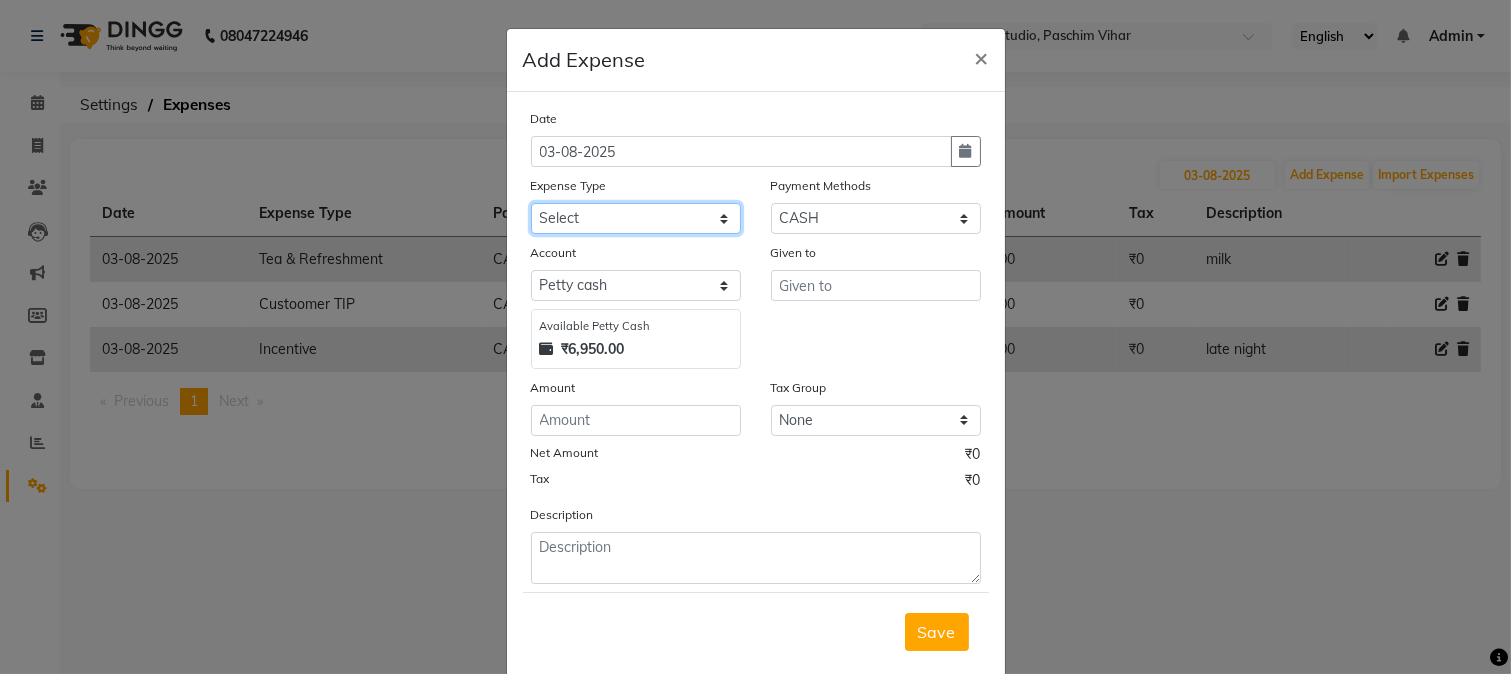 click on "Select Advance Salary Bank charges Cash transfer to bank Cash transfer to hub Client Snacks Conveyance Custoomer TIP electricity Equipment Festival Expense Incentive Insurance LOREAL PRODUCTS Maintenance Marketing Miscellaneous Other Pantry Product Rent Salary Staff Snacks Tea & Refreshment TIP Utilities water" 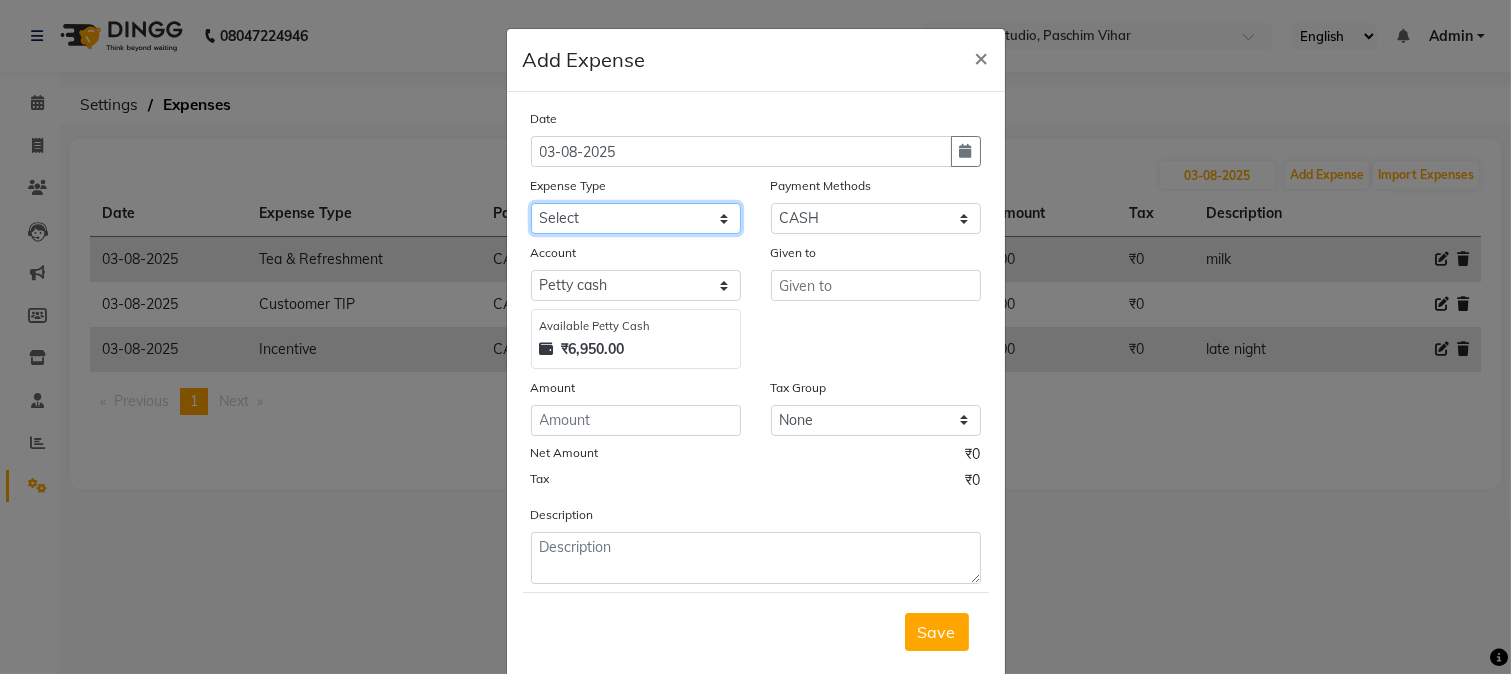 select on "2158" 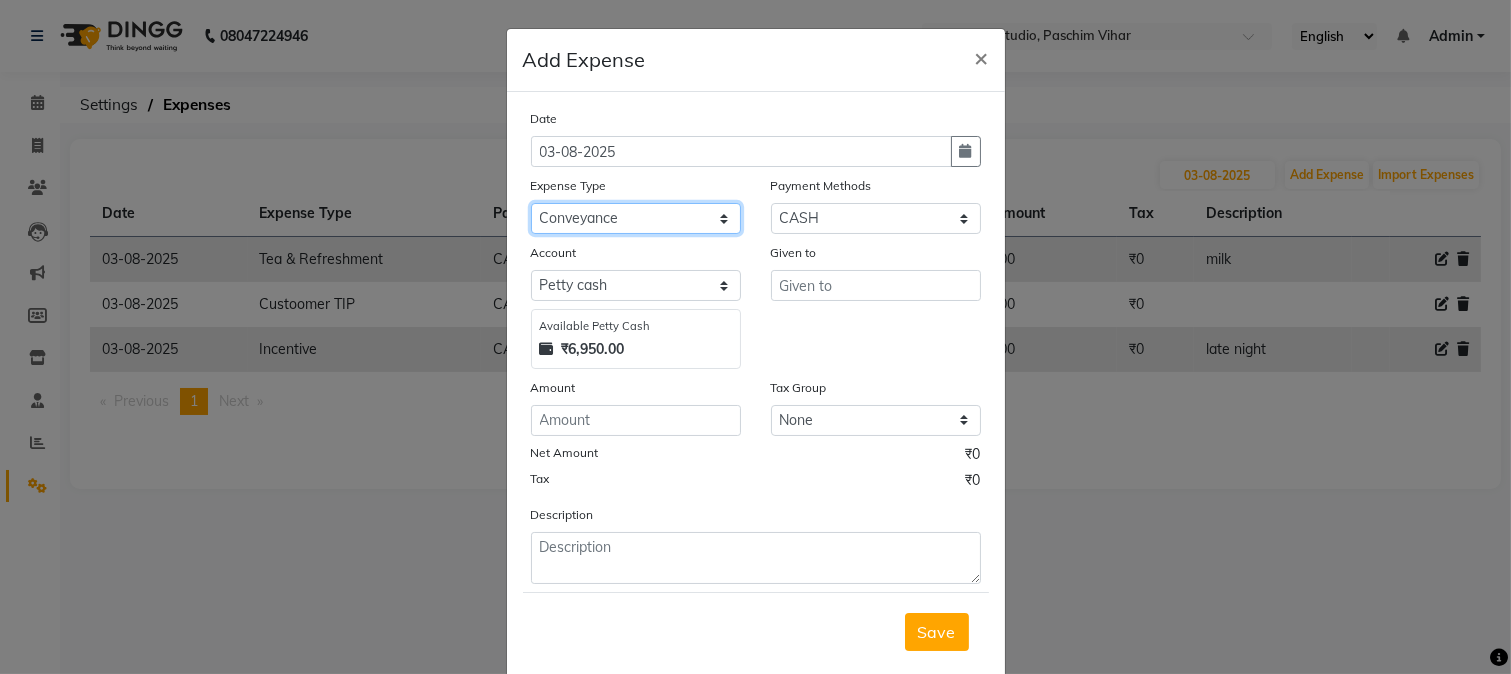 click on "Select Advance Salary Bank charges Cash transfer to bank Cash transfer to hub Client Snacks Conveyance Custoomer TIP electricity Equipment Festival Expense Incentive Insurance LOREAL PRODUCTS Maintenance Marketing Miscellaneous Other Pantry Product Rent Salary Staff Snacks Tea & Refreshment TIP Utilities water" 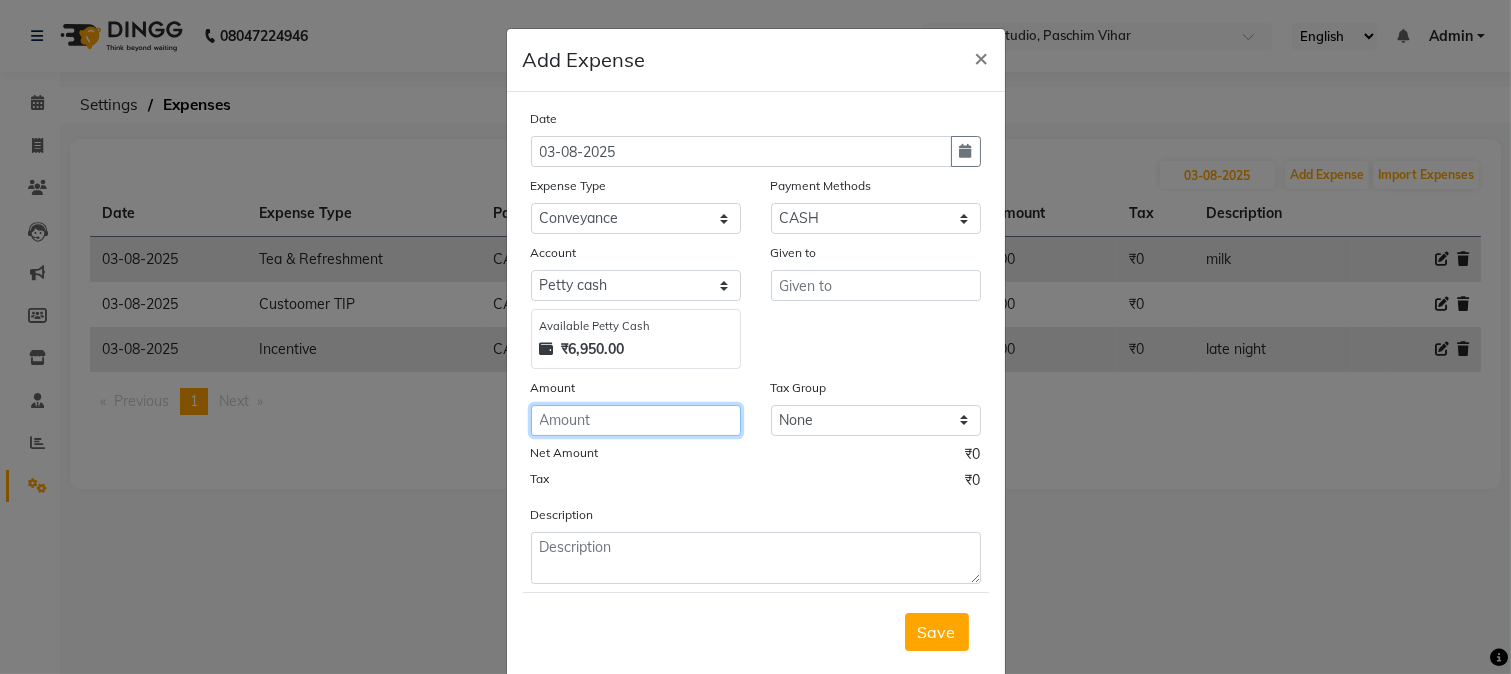 click 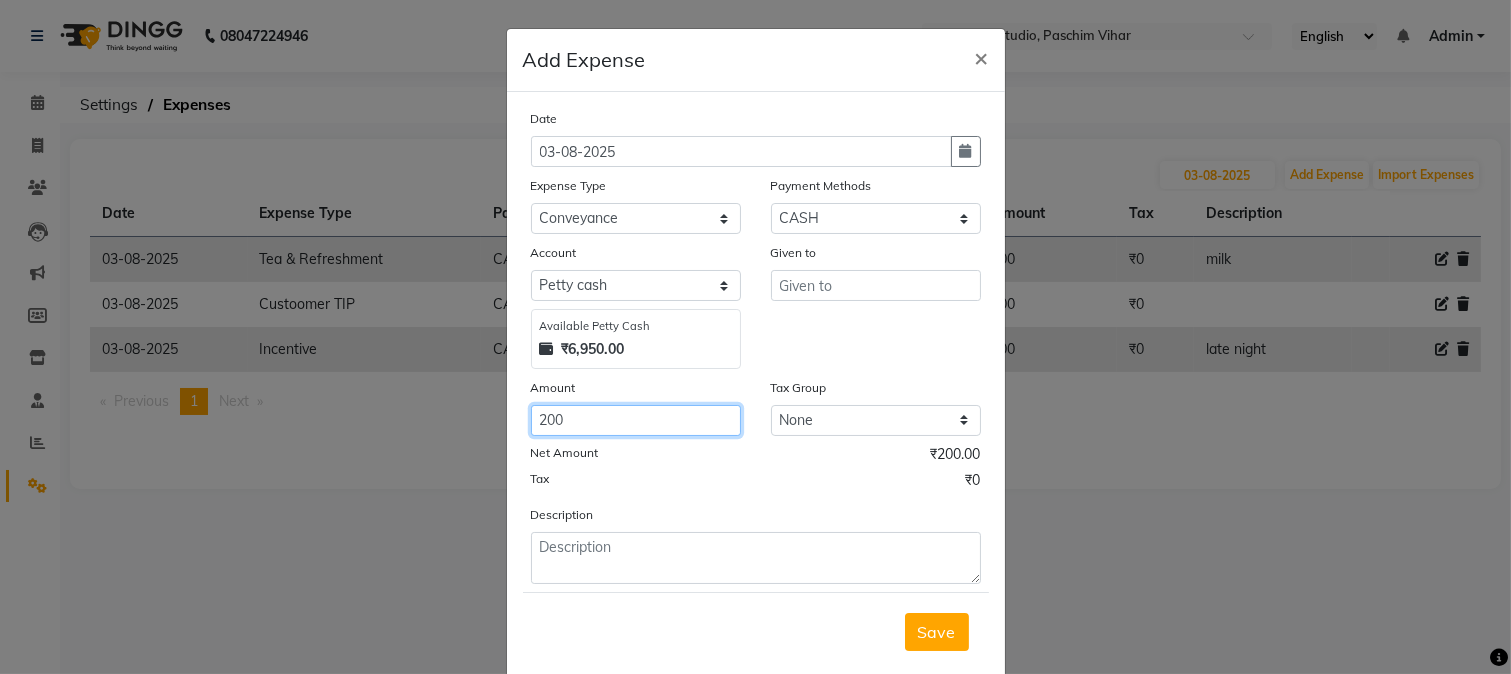 type on "200" 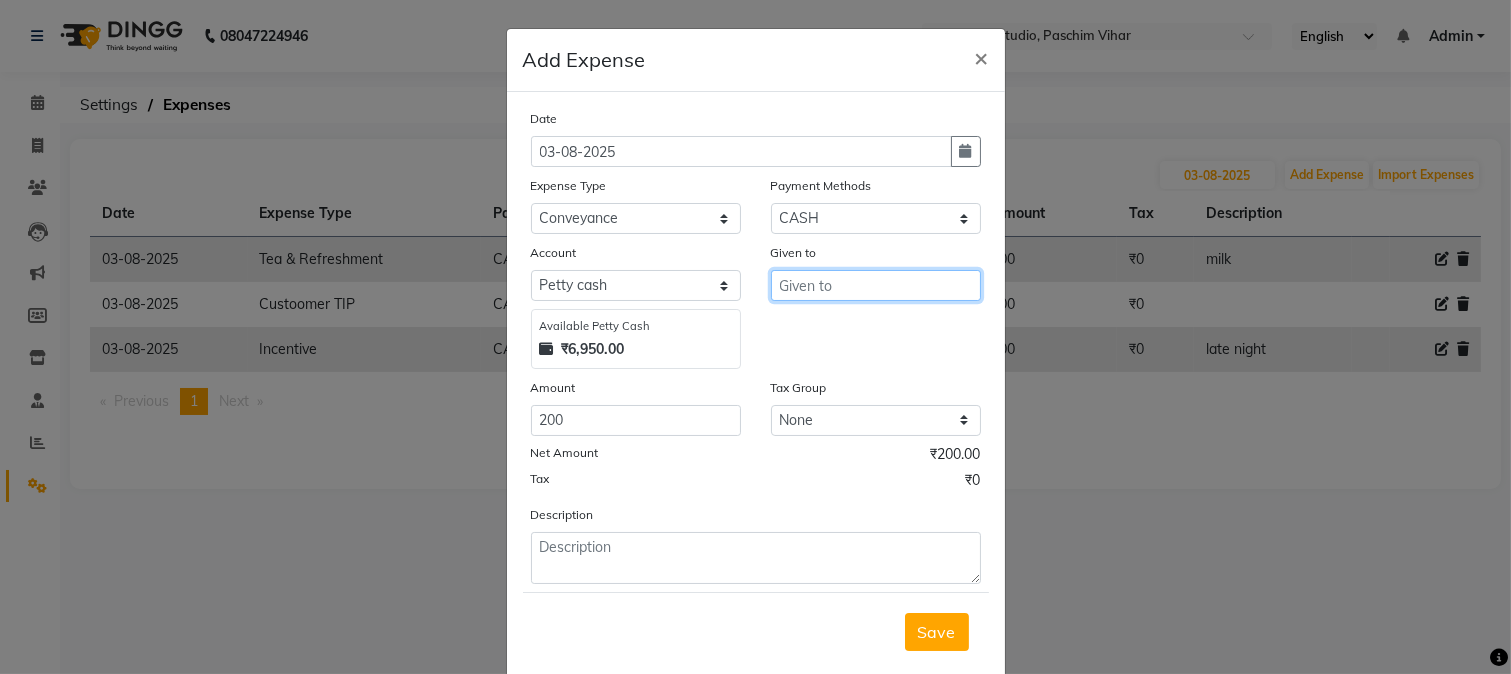 click at bounding box center [876, 285] 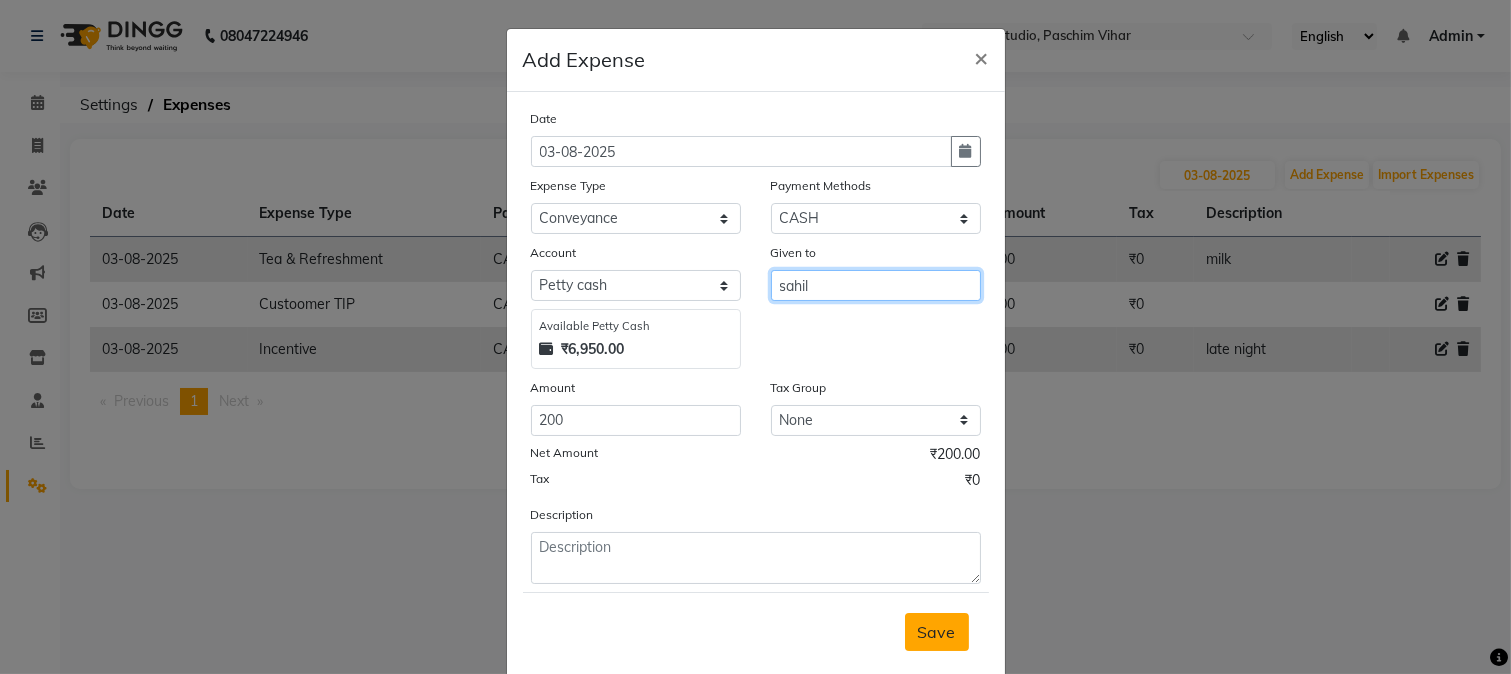 type on "sahil" 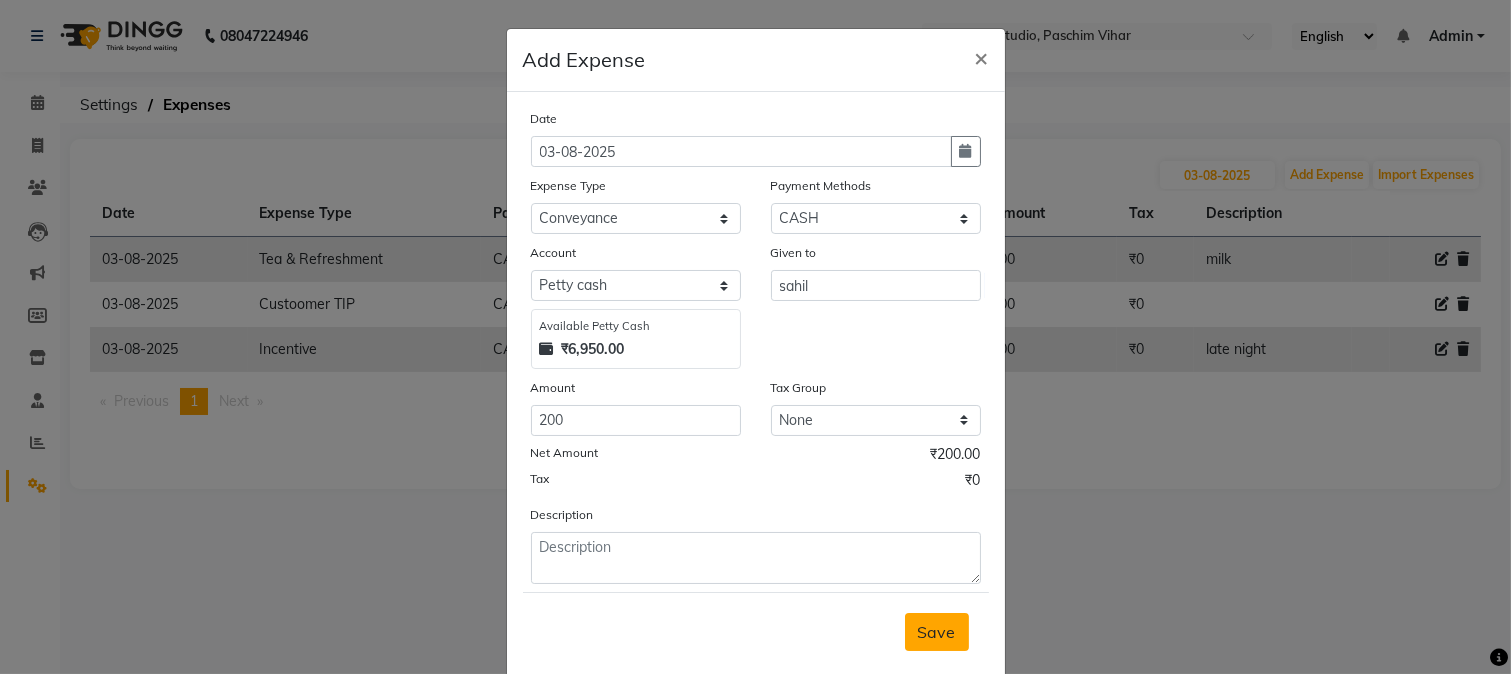 click on "Save" at bounding box center (937, 632) 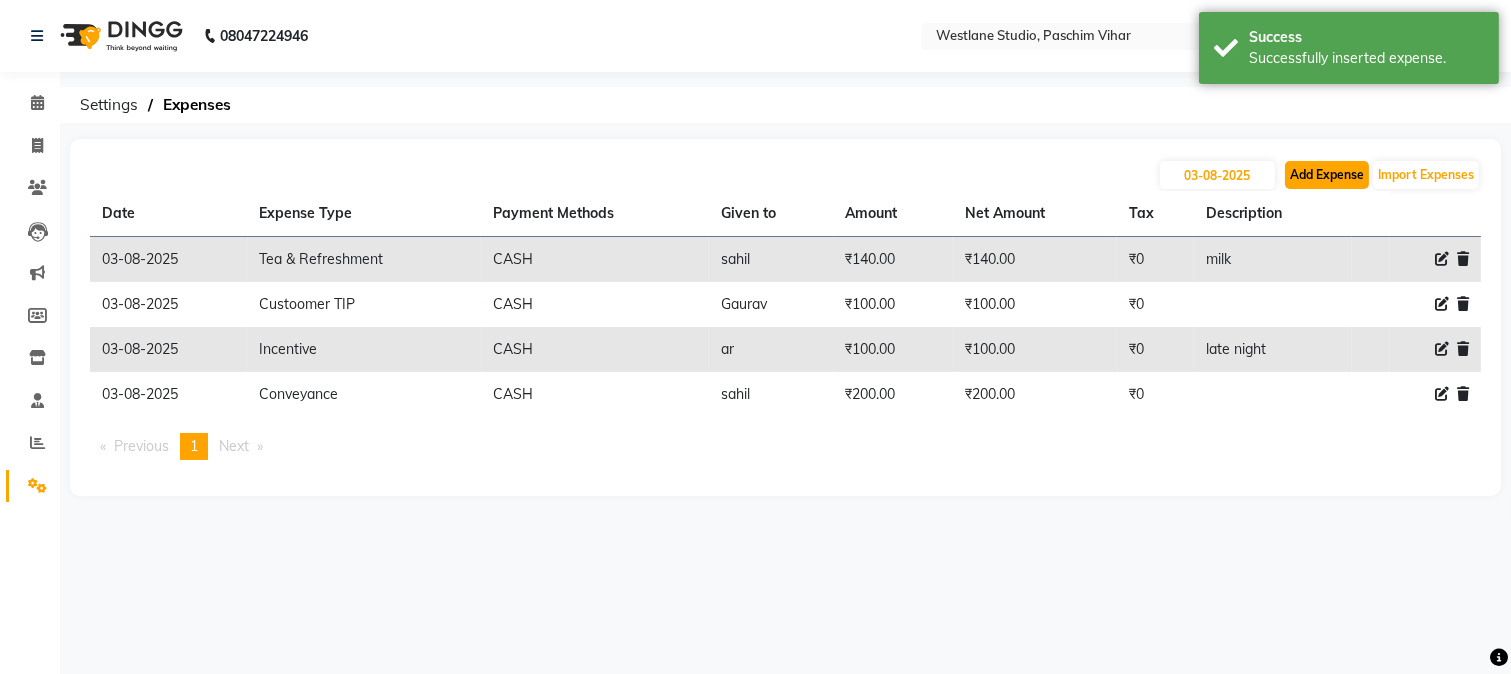 click on "Add Expense" 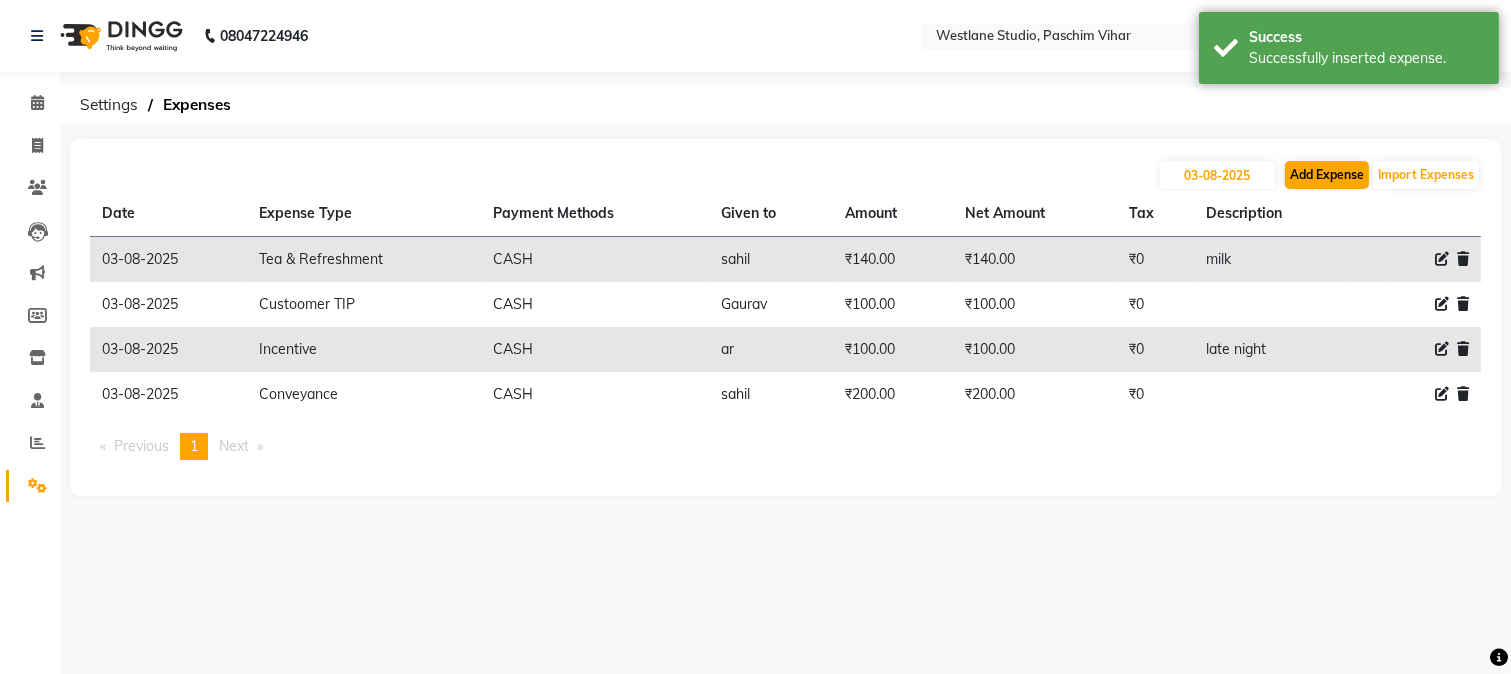 select on "1" 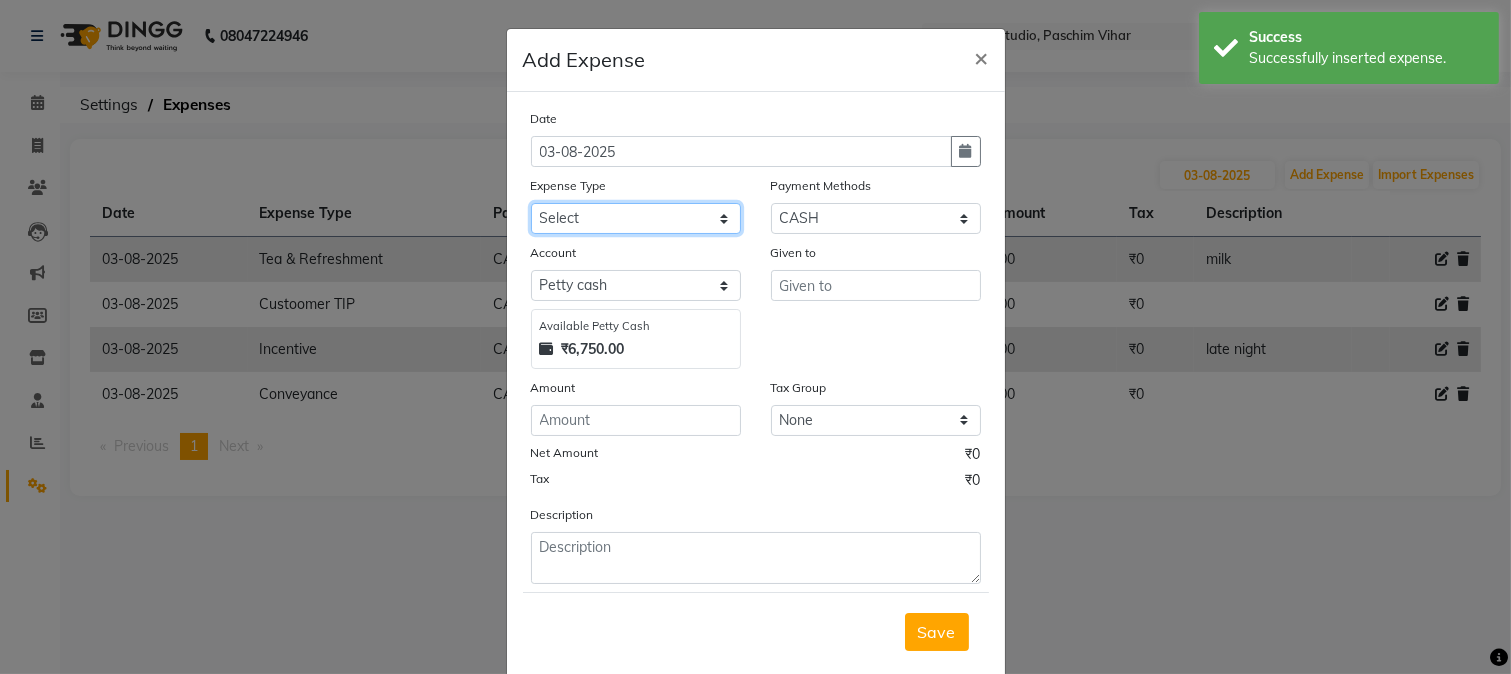 click on "Select Advance Salary Bank charges Cash transfer to bank Cash transfer to hub Client Snacks Conveyance Custoomer TIP electricity Equipment Festival Expense Incentive Insurance LOREAL PRODUCTS Maintenance Marketing Miscellaneous Other Pantry Product Rent Salary Staff Snacks Tea & Refreshment TIP Utilities water" 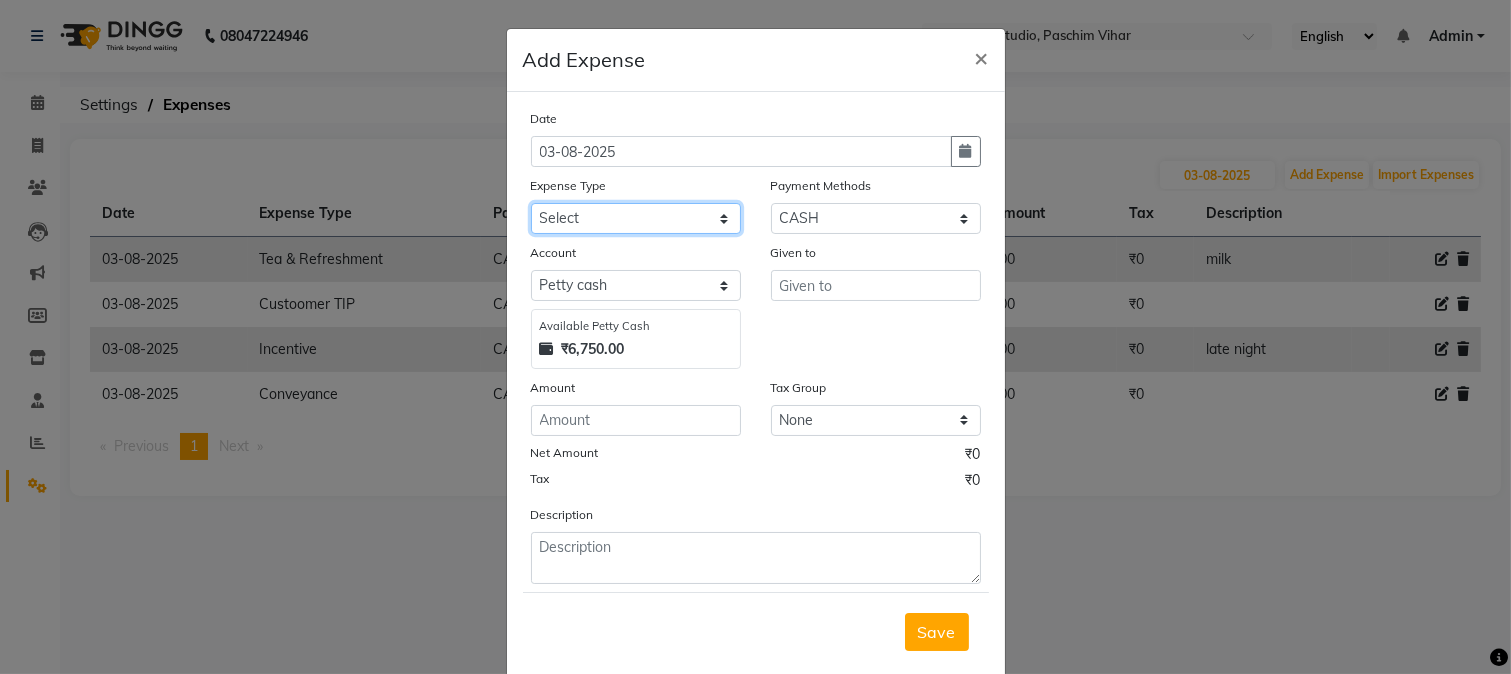 select on "85" 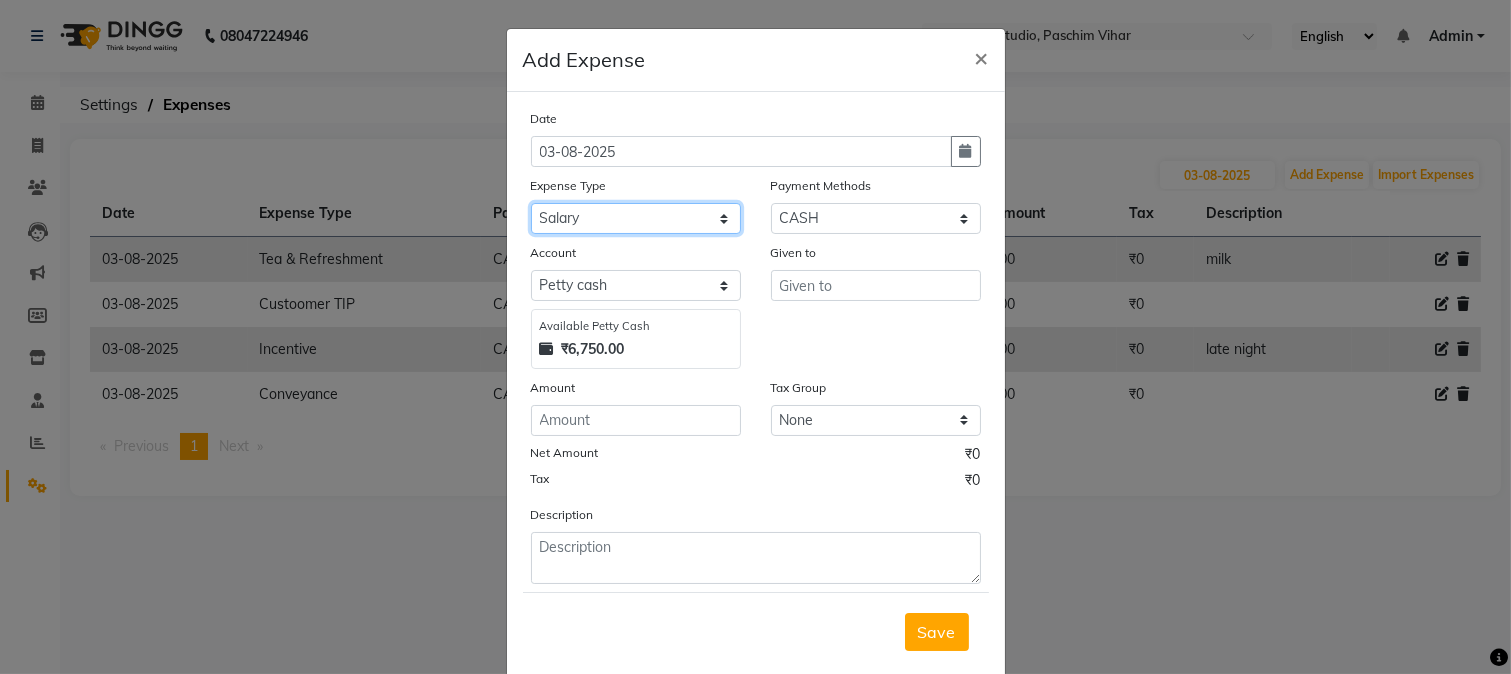 click on "Select Advance Salary Bank charges Cash transfer to bank Cash transfer to hub Client Snacks Conveyance Custoomer TIP electricity Equipment Festival Expense Incentive Insurance LOREAL PRODUCTS Maintenance Marketing Miscellaneous Other Pantry Product Rent Salary Staff Snacks Tea & Refreshment TIP Utilities water" 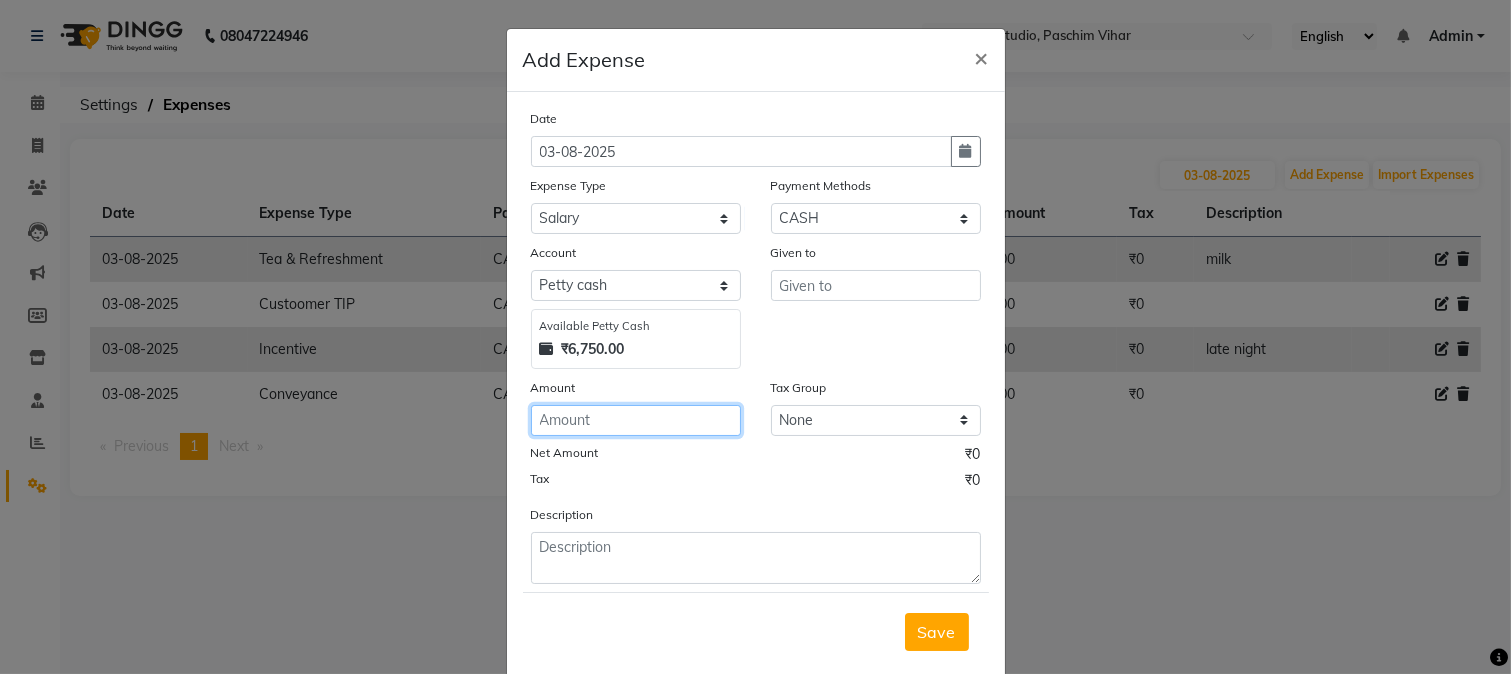click 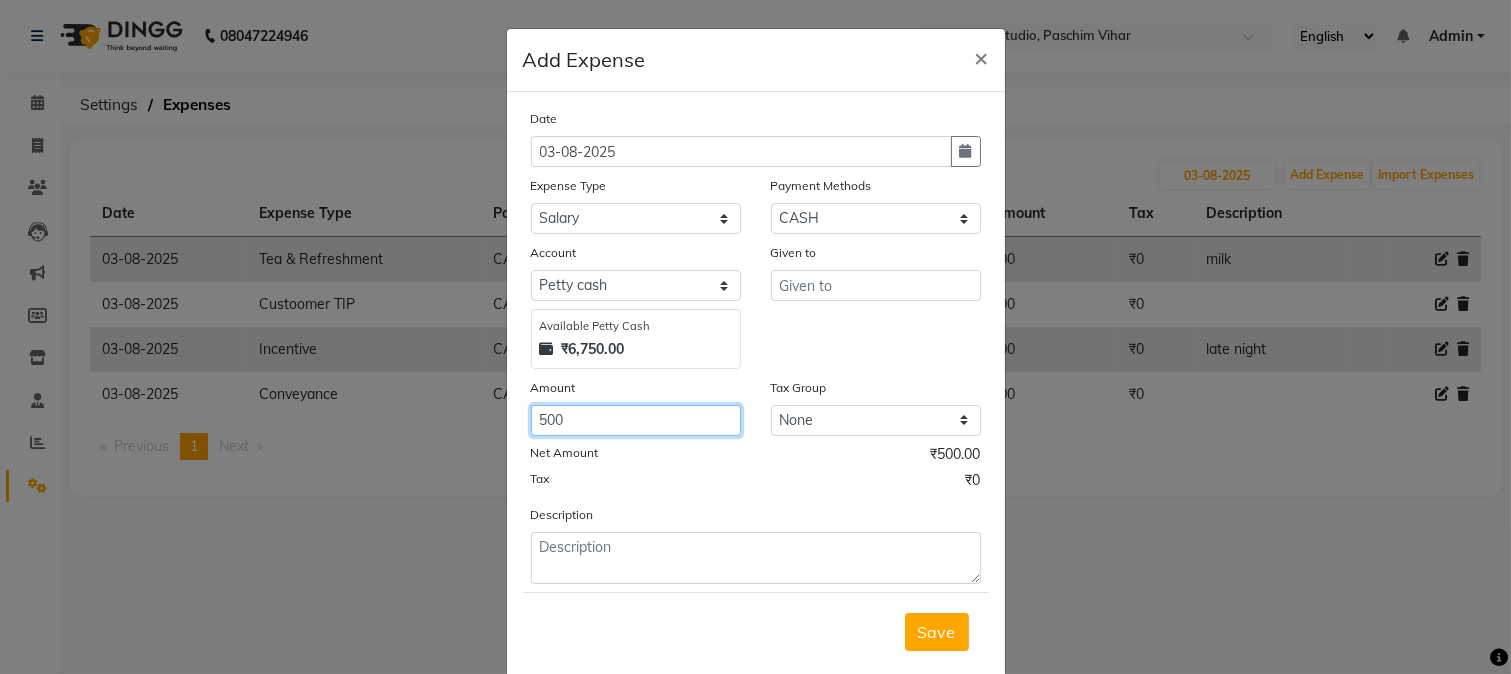 type on "500" 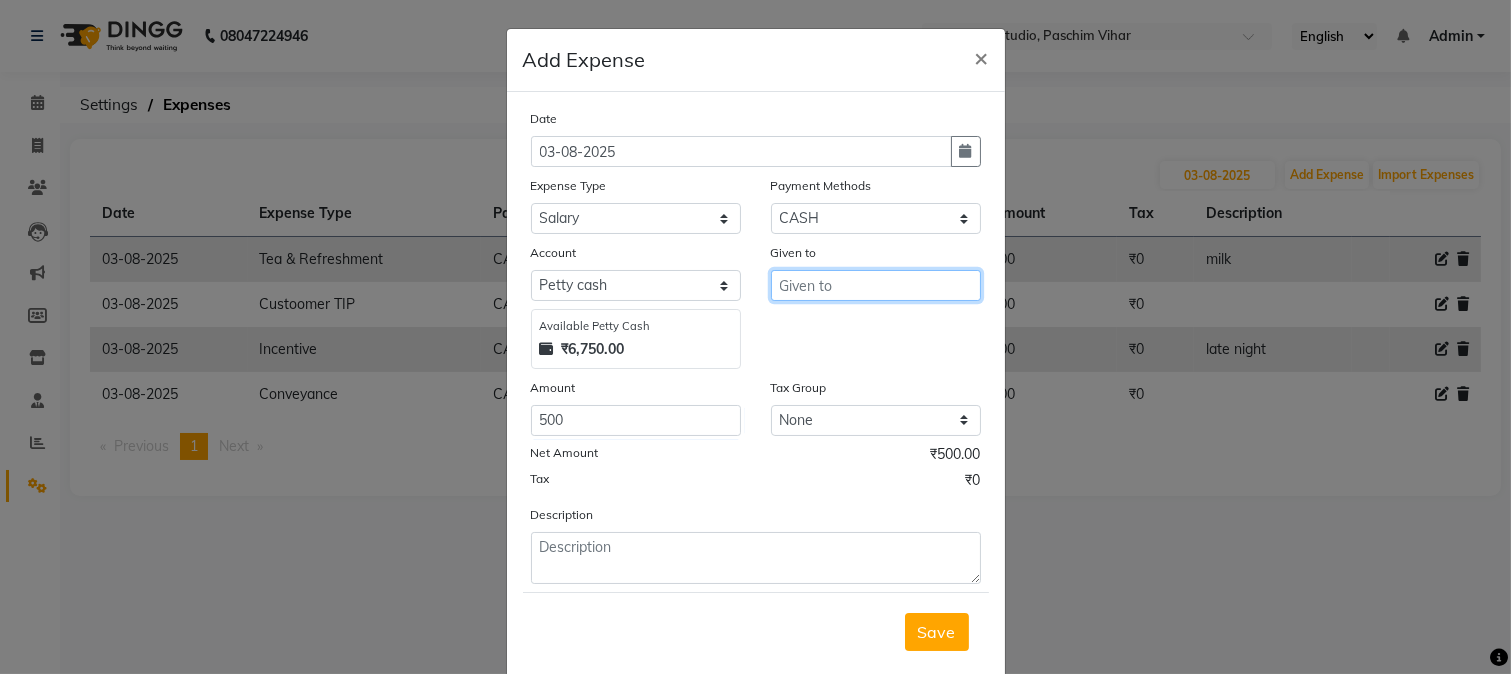 click at bounding box center [876, 285] 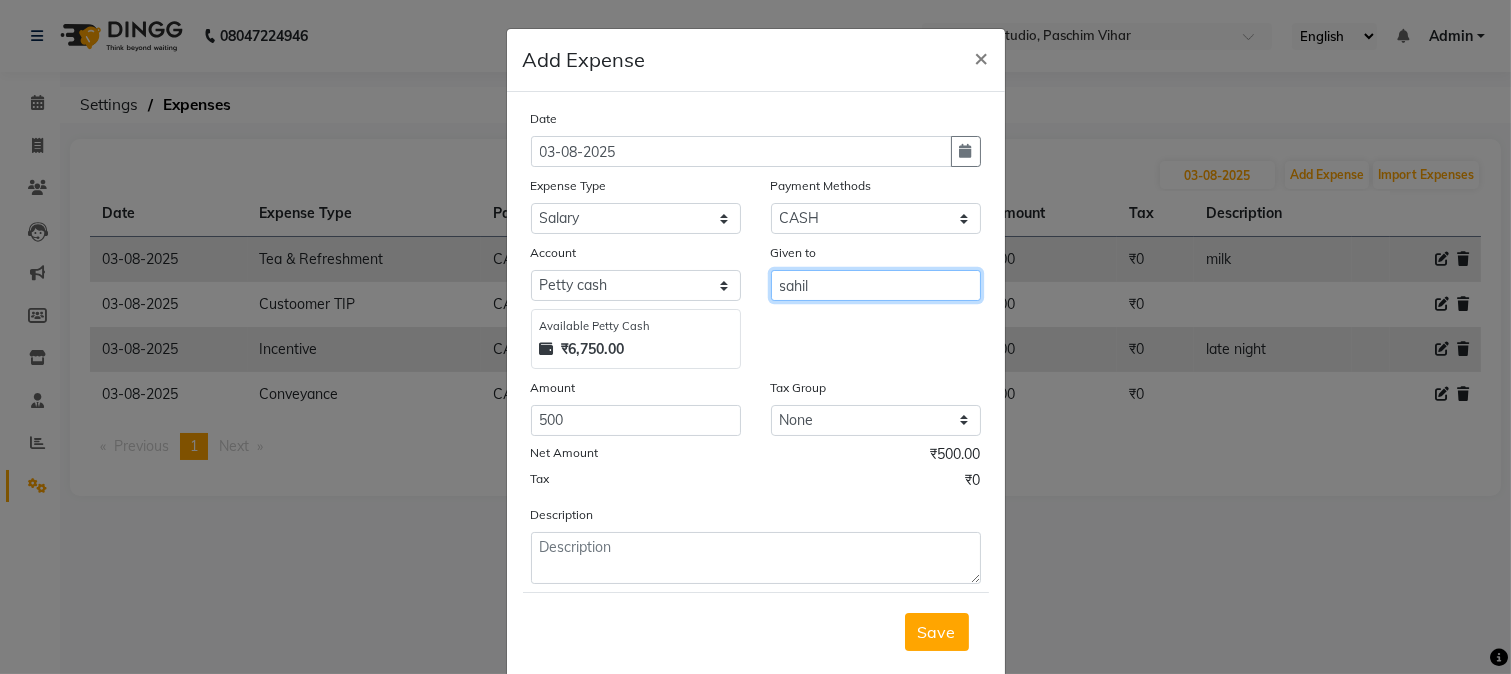 type on "sahil" 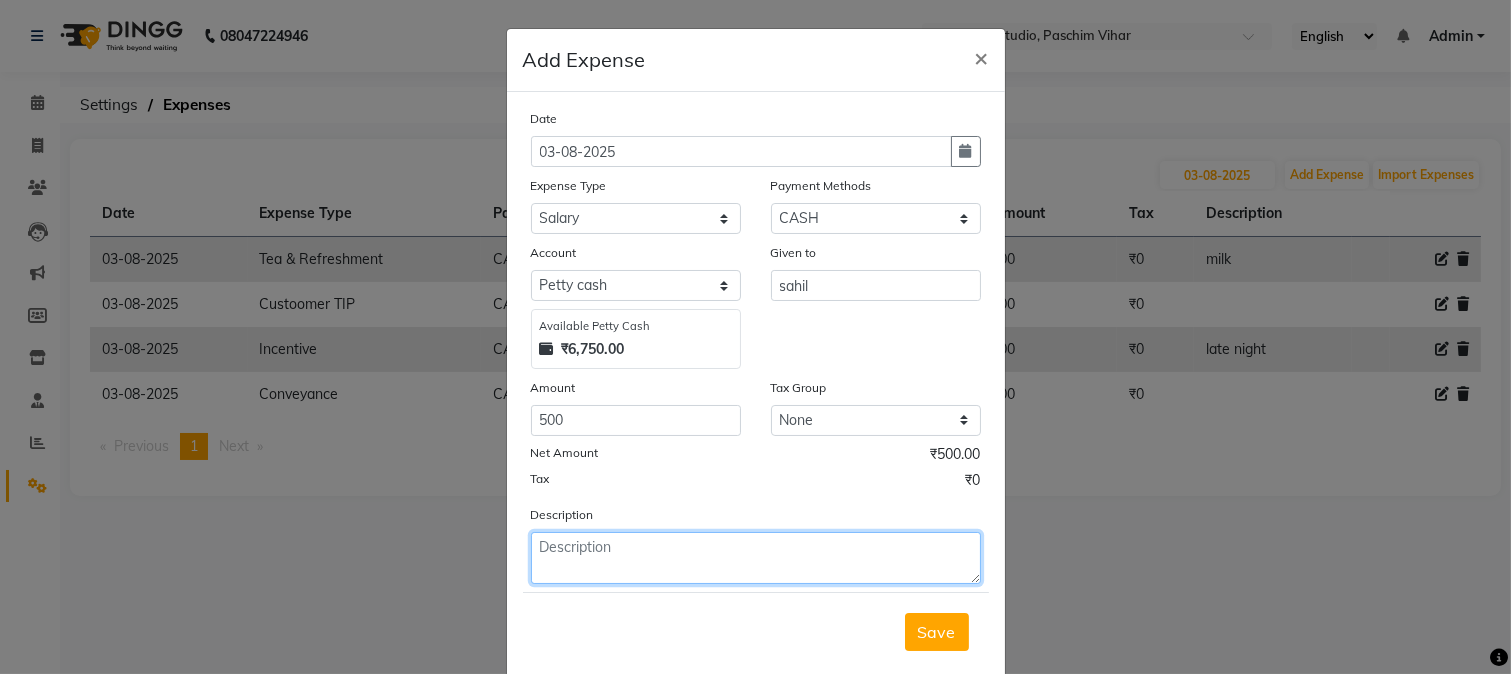 click 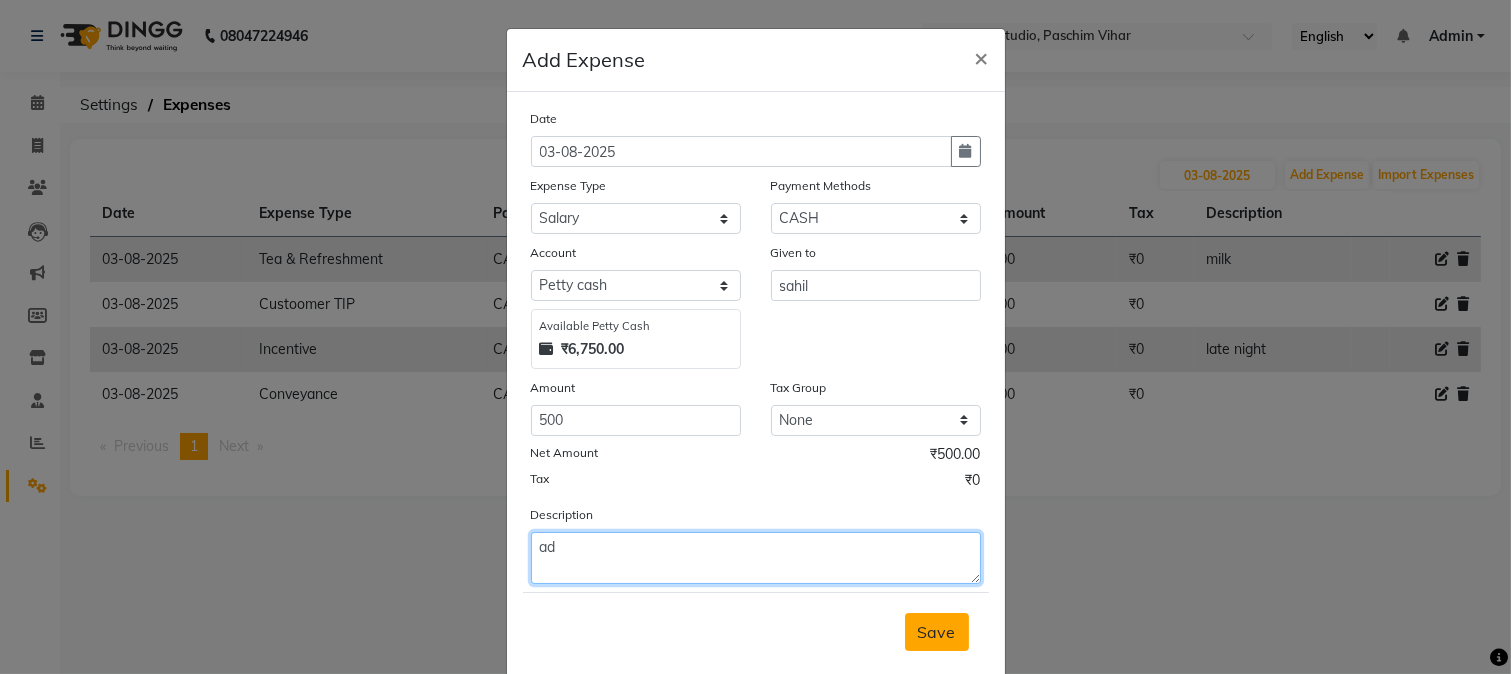 type on "ad" 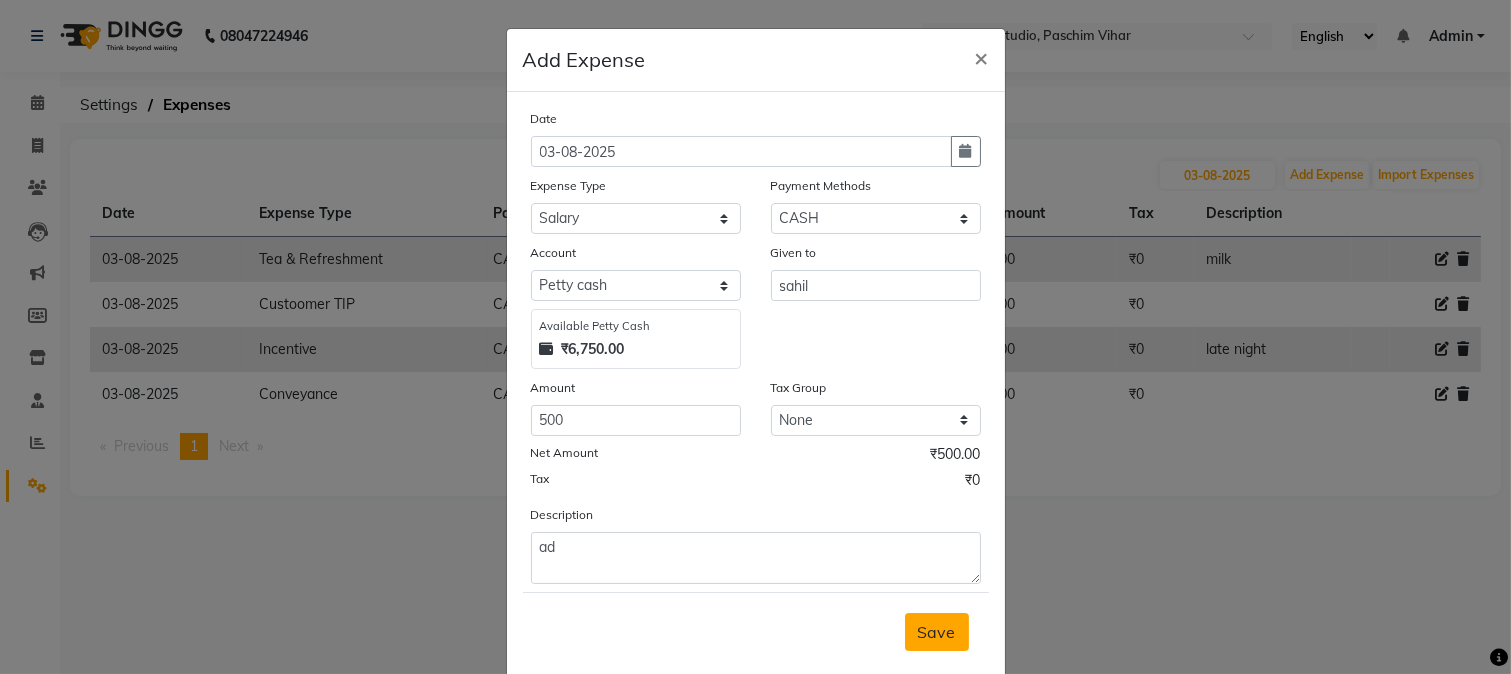 click on "Save" at bounding box center [937, 632] 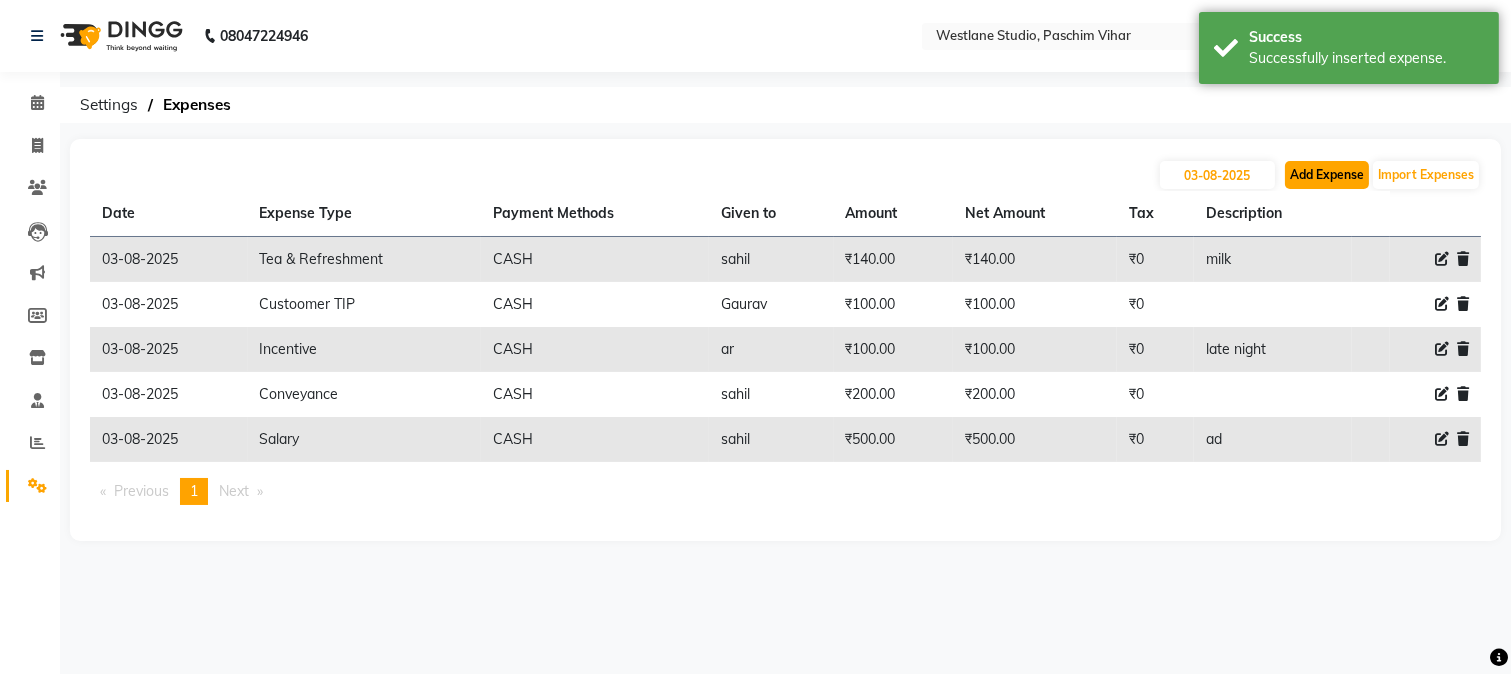click on "Add Expense" 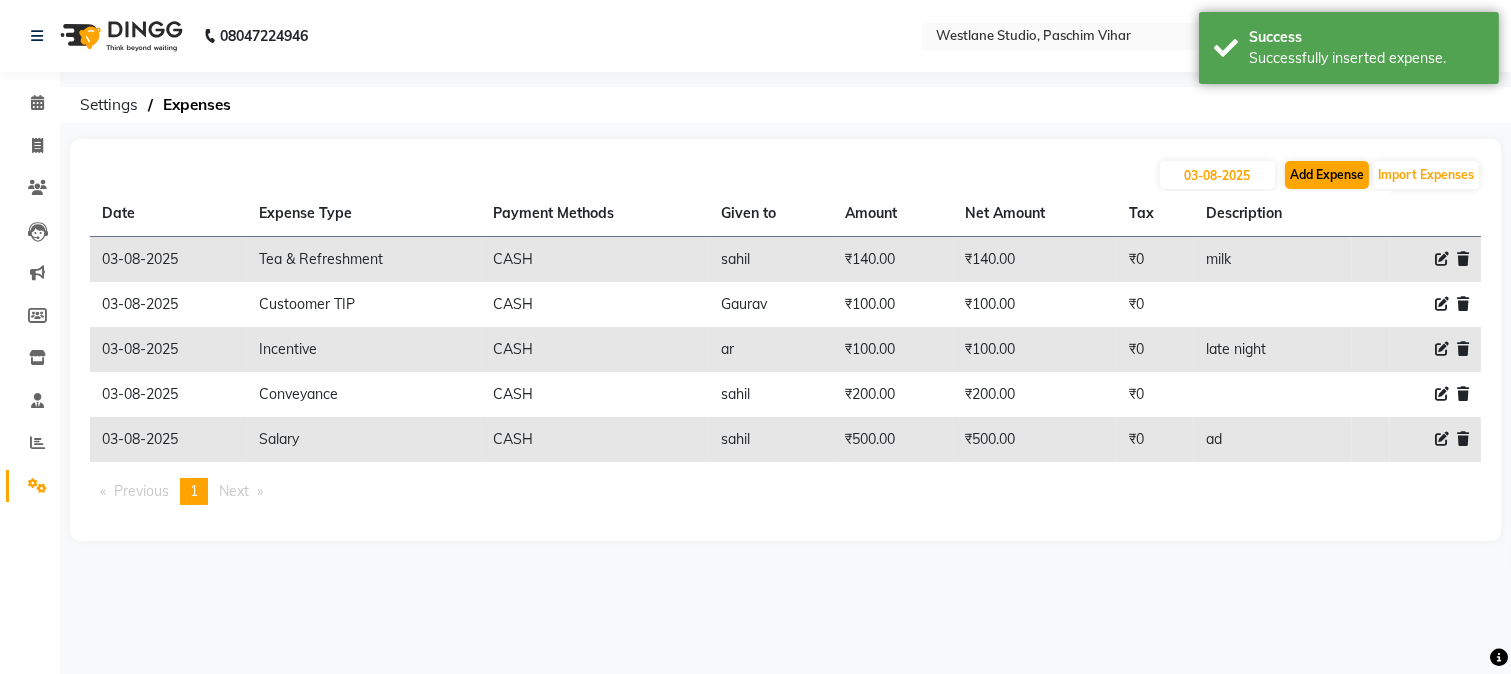 select on "1" 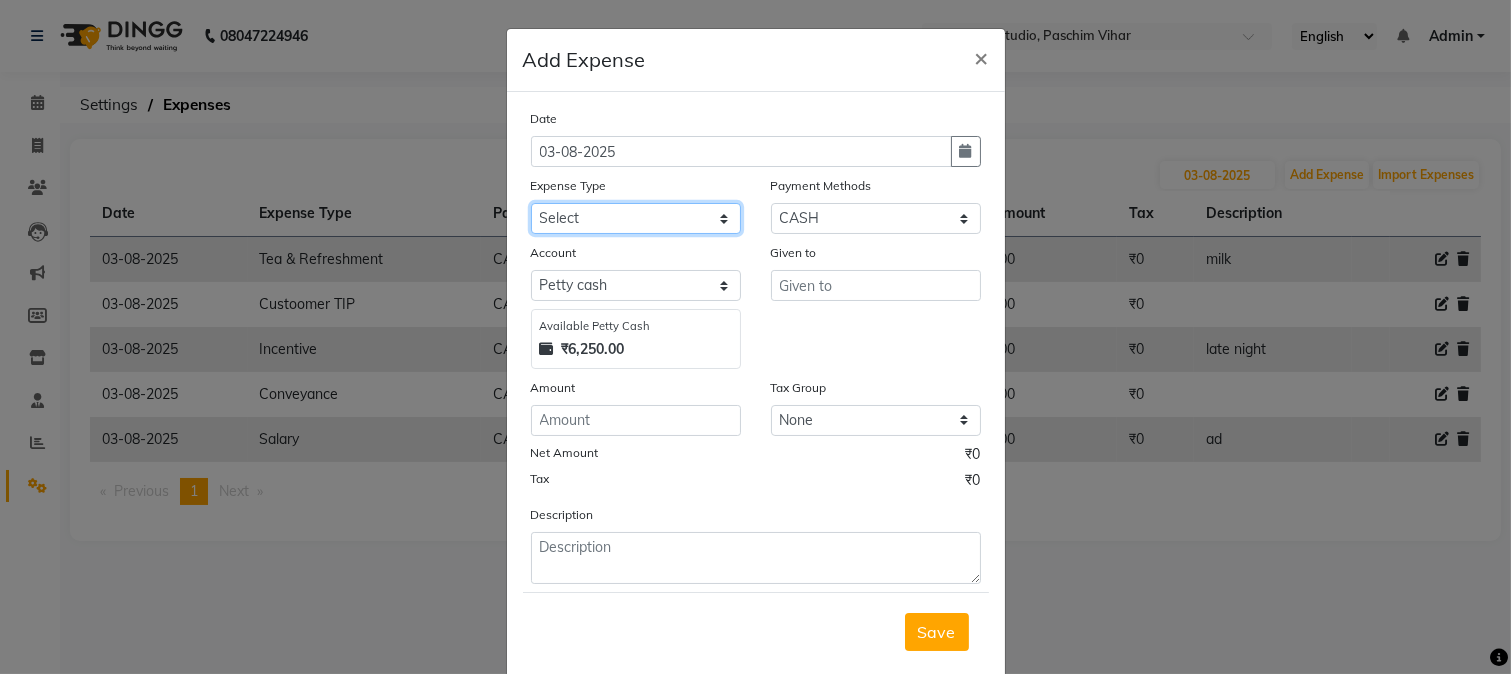 click on "Select Advance Salary Bank charges Cash transfer to bank Cash transfer to hub Client Snacks Conveyance Custoomer TIP electricity Equipment Festival Expense Incentive Insurance LOREAL PRODUCTS Maintenance Marketing Miscellaneous Other Pantry Product Rent Salary Staff Snacks Tea & Refreshment TIP Utilities water" 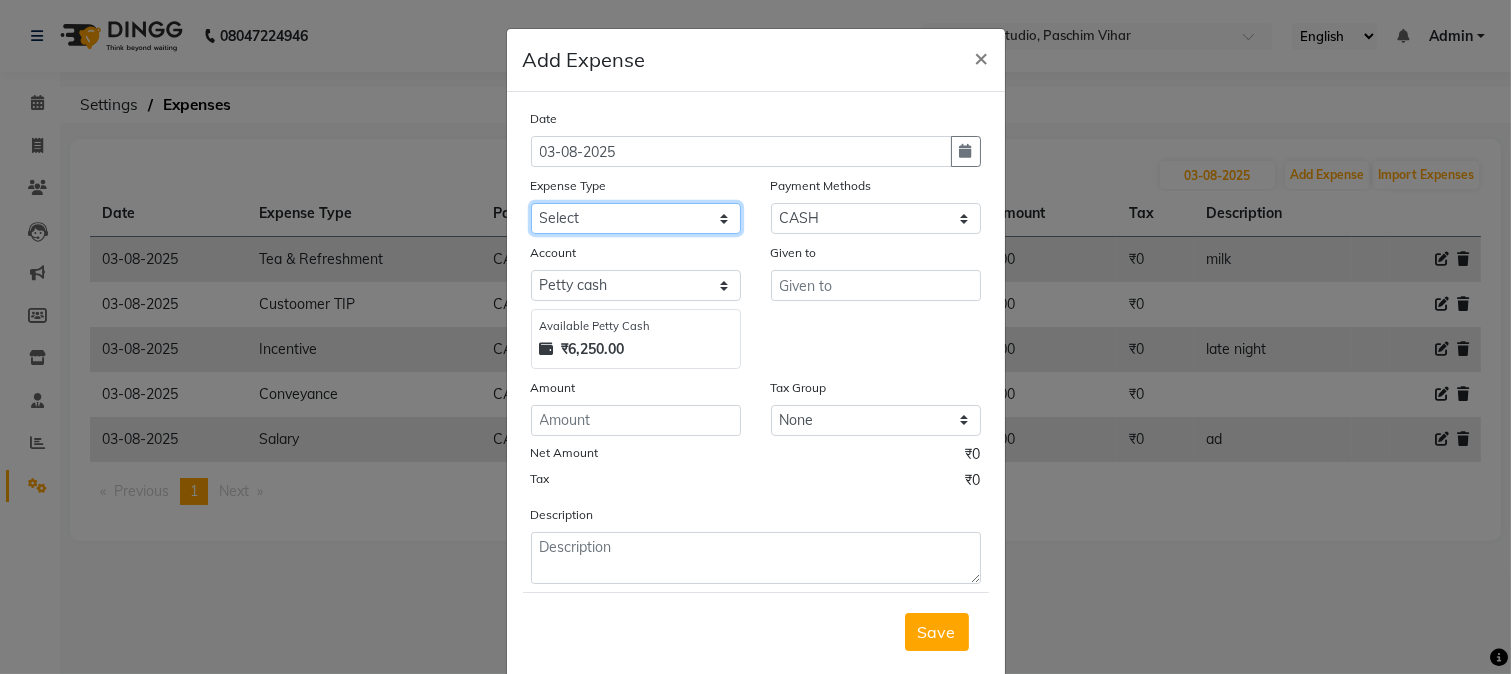 select on "98" 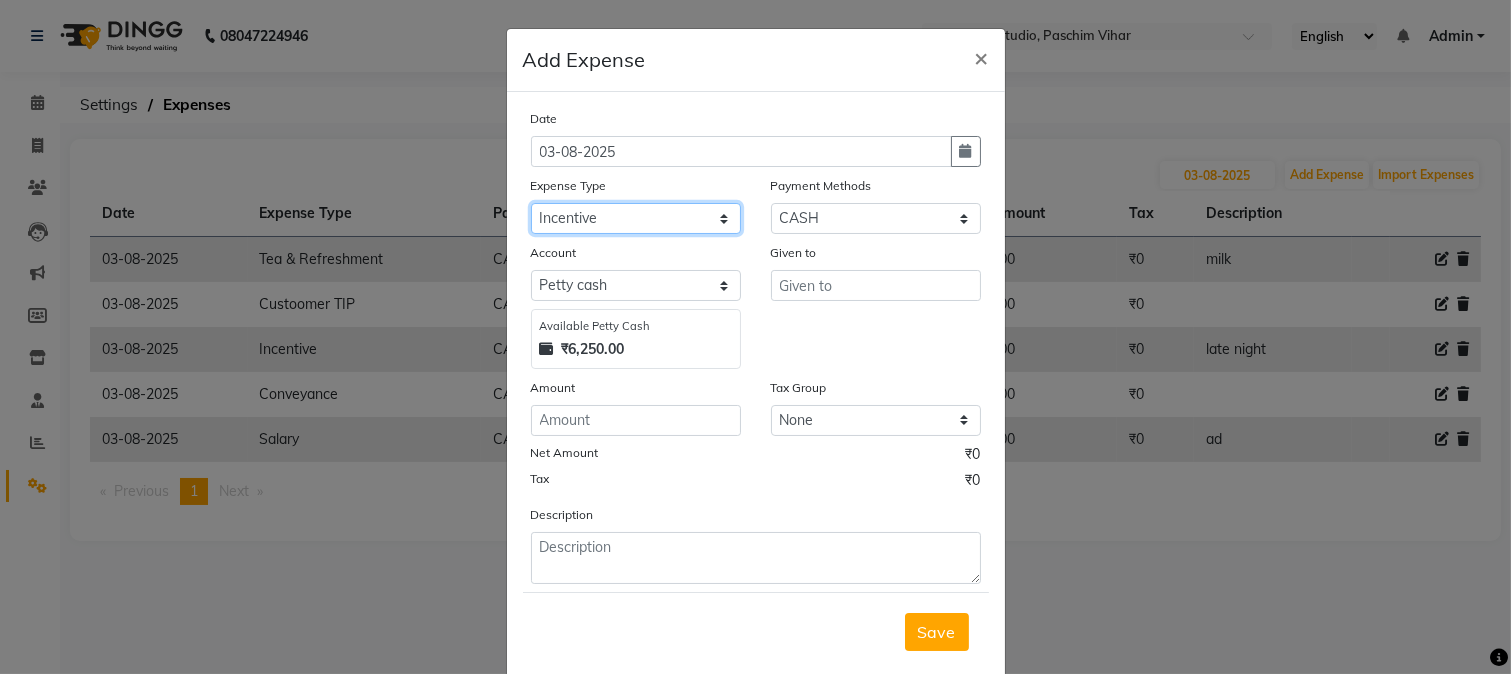 click on "Select Advance Salary Bank charges Cash transfer to bank Cash transfer to hub Client Snacks Conveyance Custoomer TIP electricity Equipment Festival Expense Incentive Insurance LOREAL PRODUCTS Maintenance Marketing Miscellaneous Other Pantry Product Rent Salary Staff Snacks Tea & Refreshment TIP Utilities water" 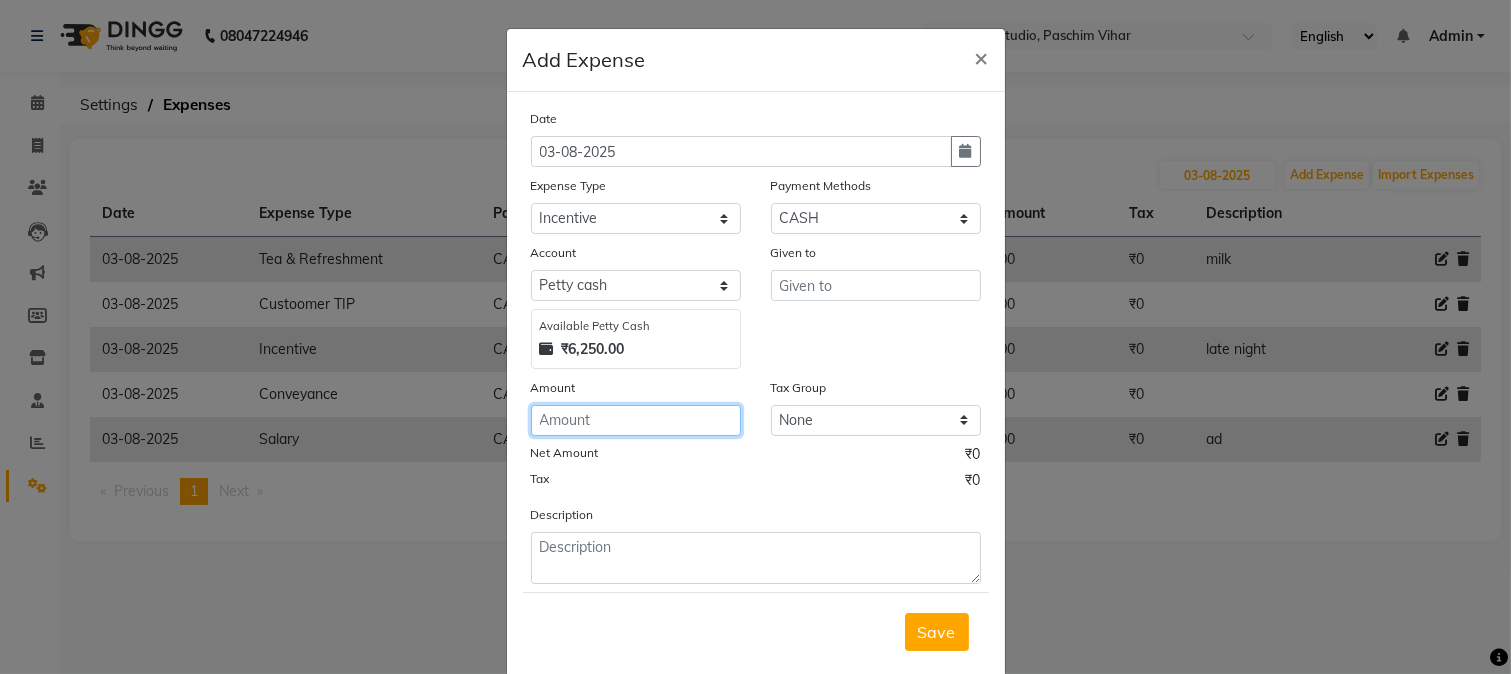 click 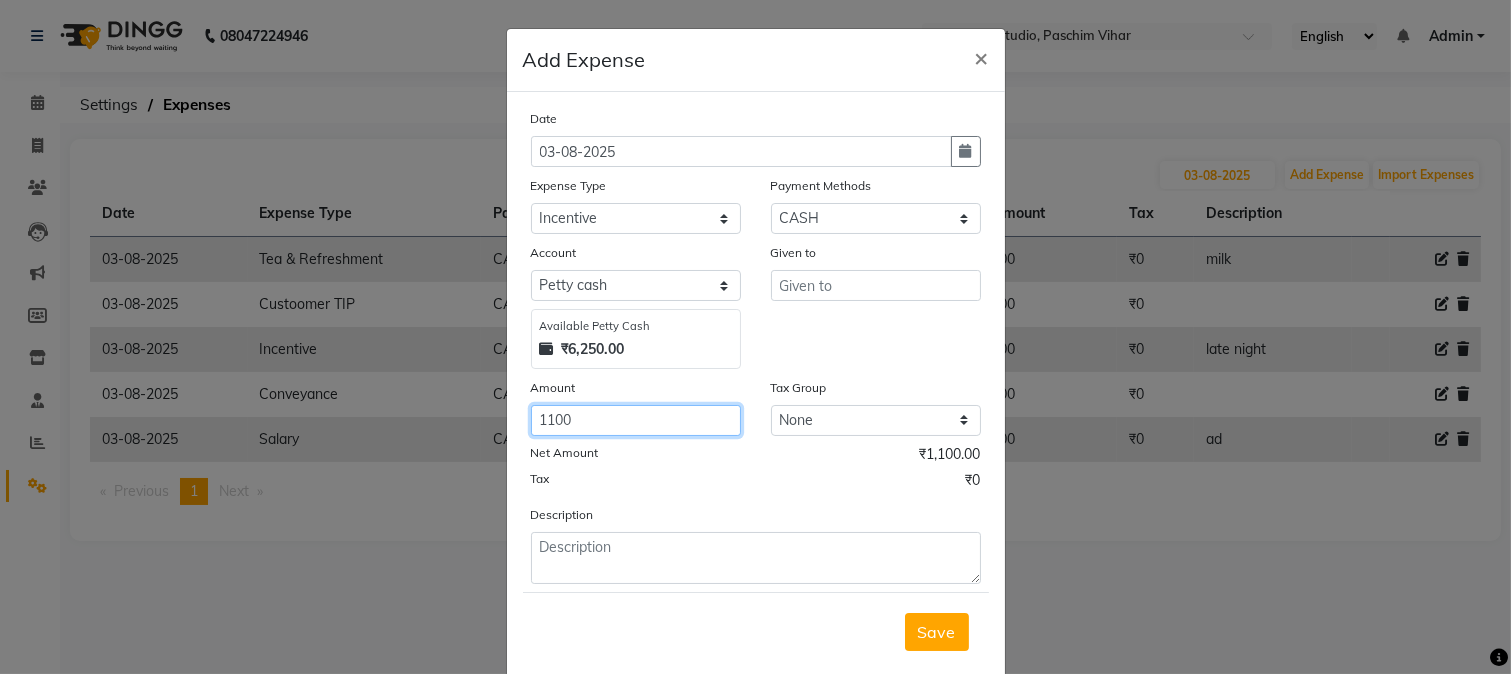 type on "1100" 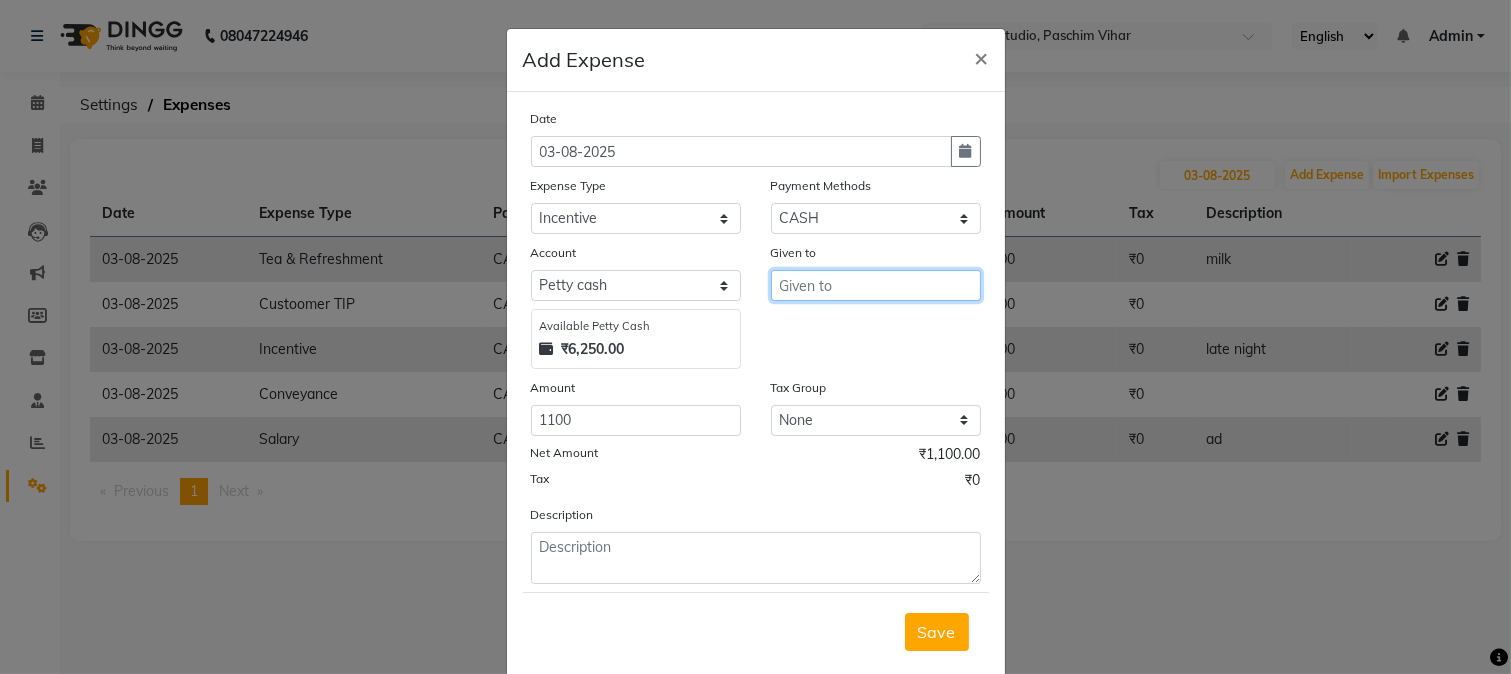 click at bounding box center [876, 285] 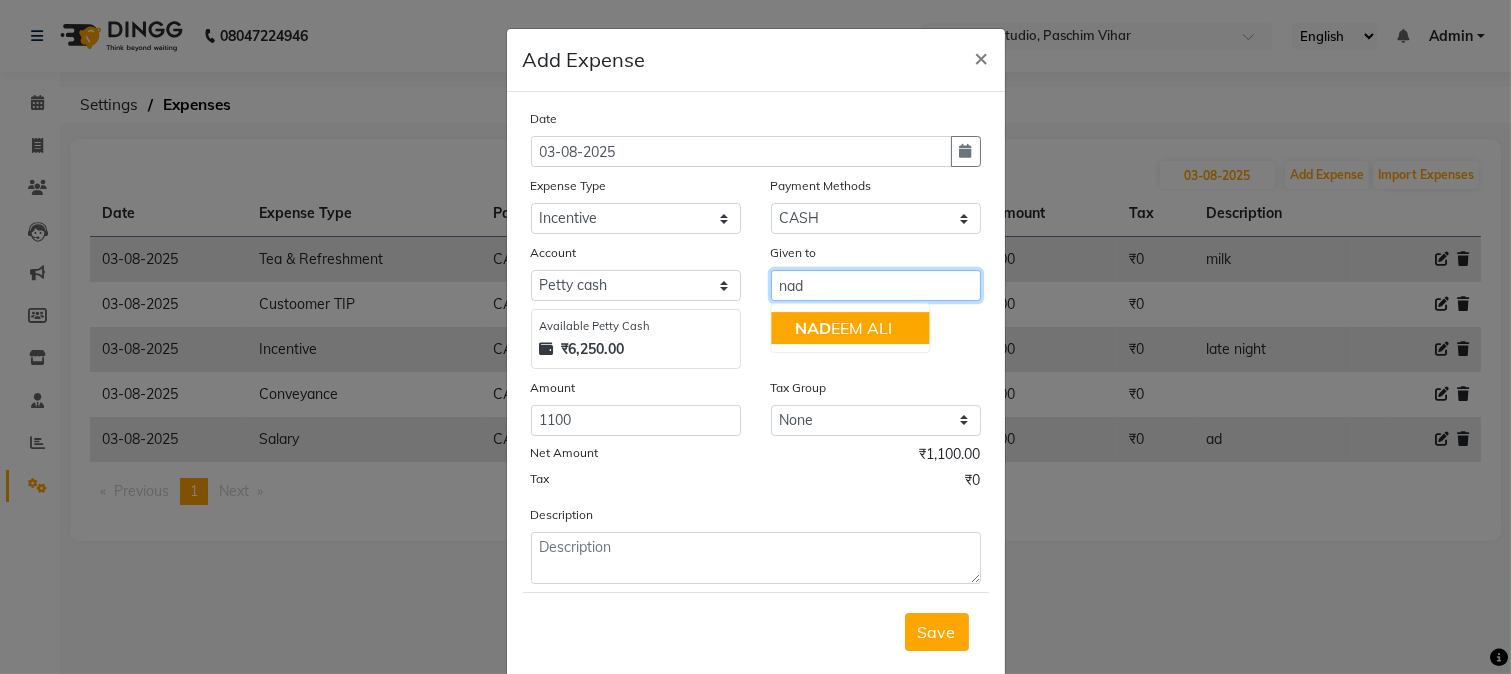 click on "NAD EEM ALI" at bounding box center (843, 328) 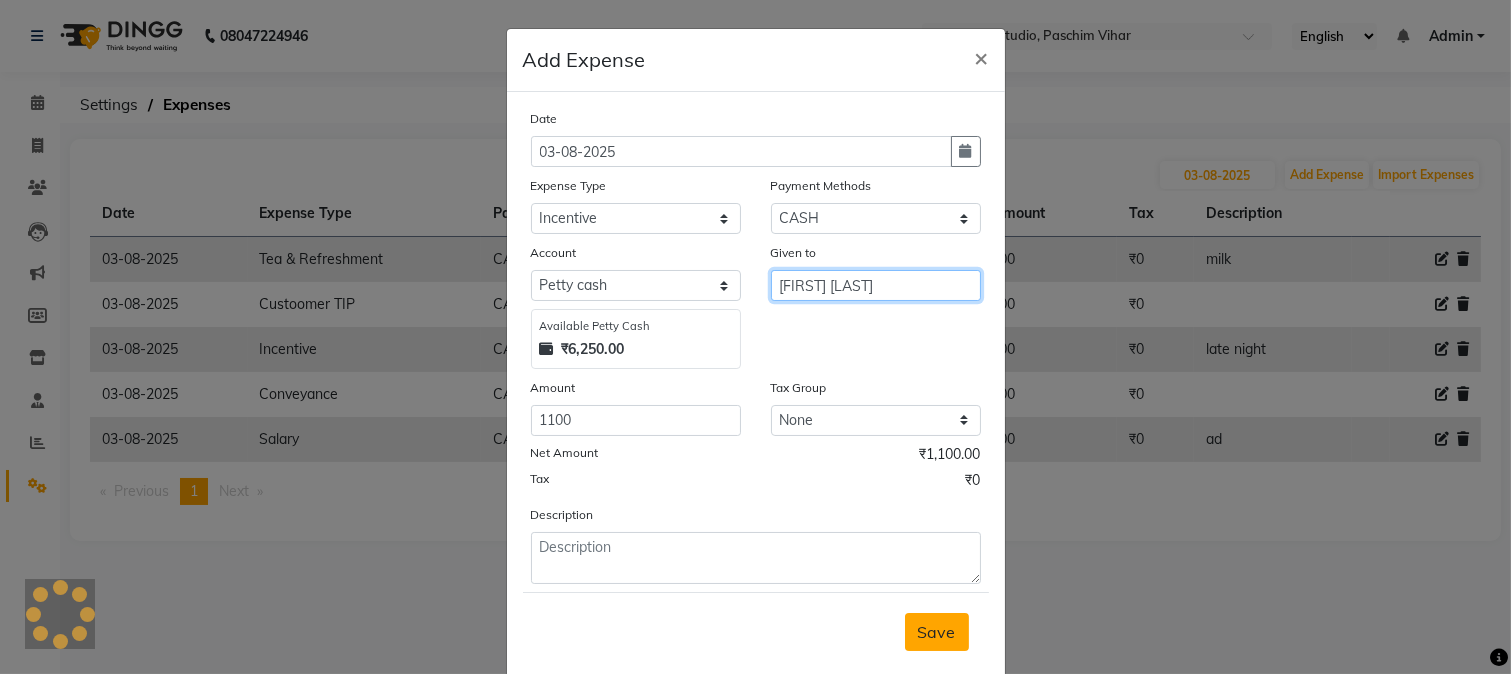 type on "[FIRST] [LAST]" 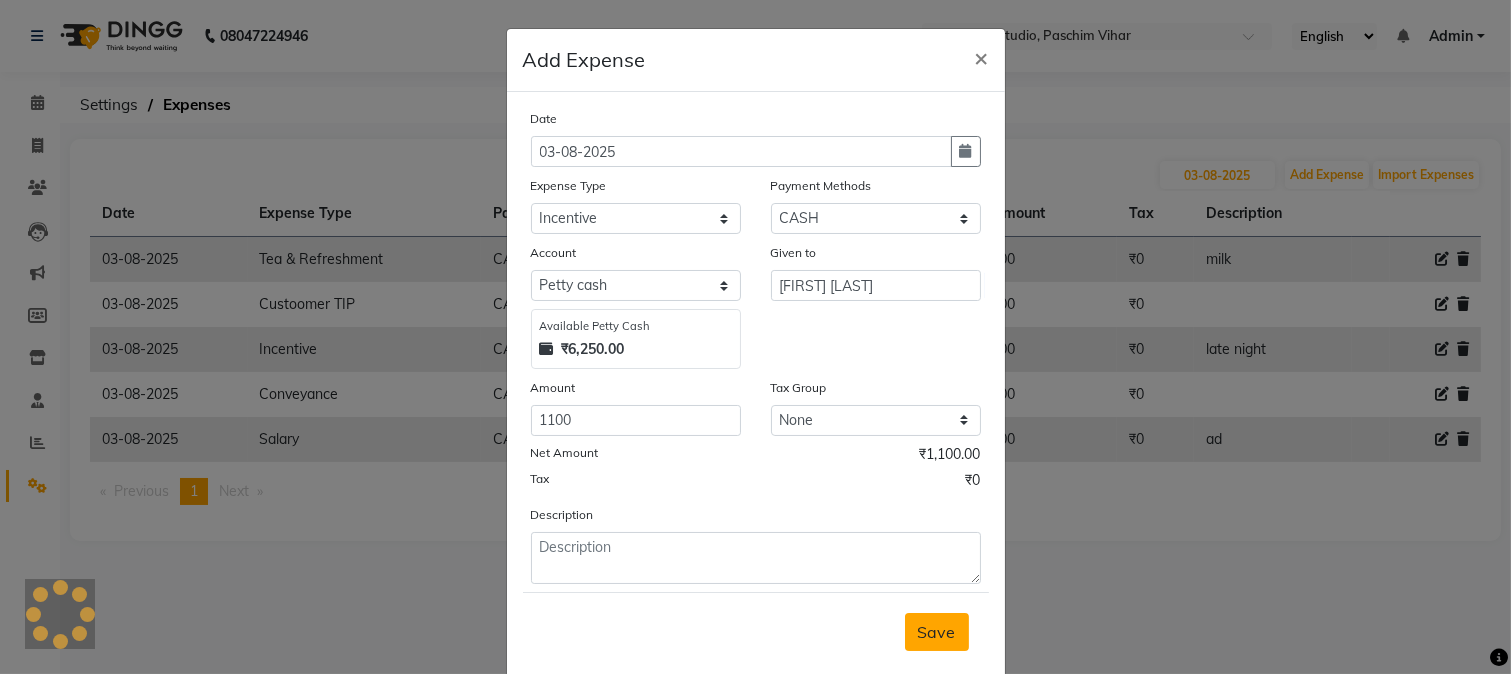 click on "Save" at bounding box center (937, 632) 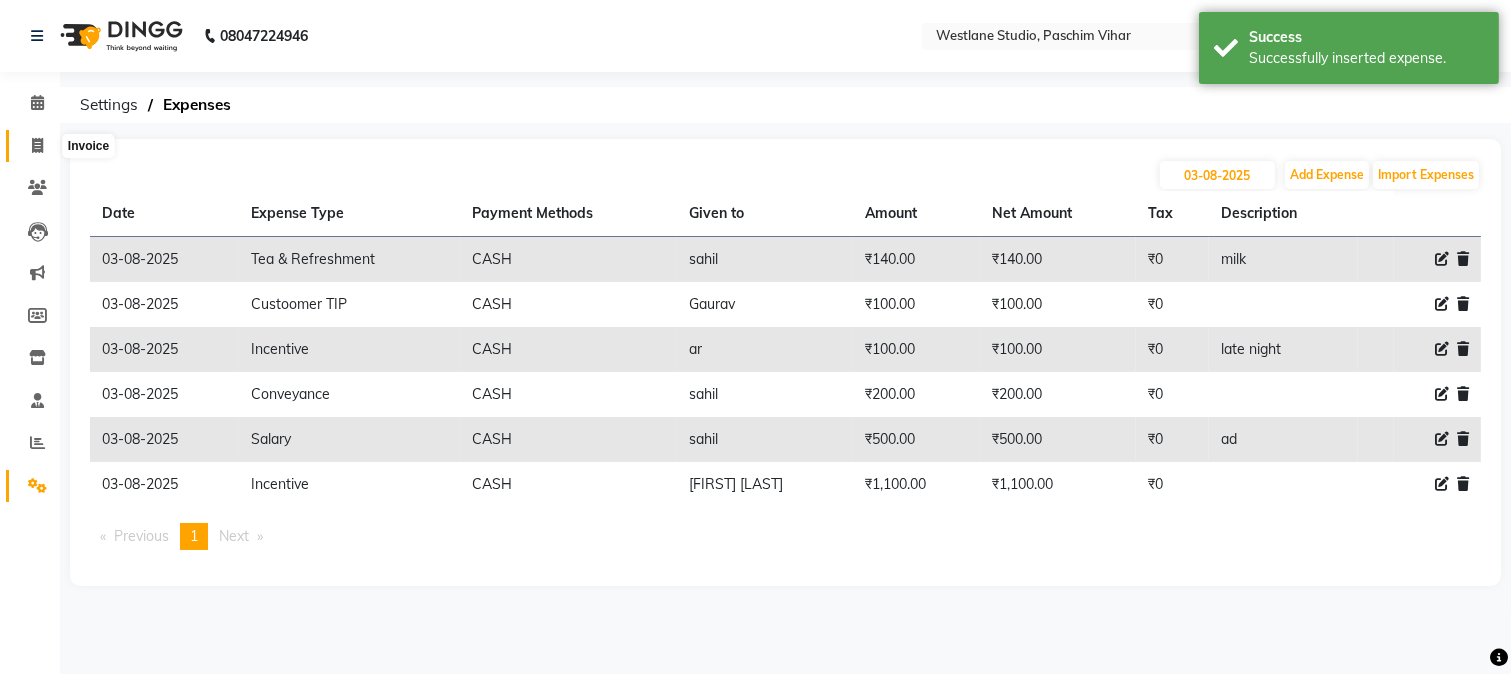click 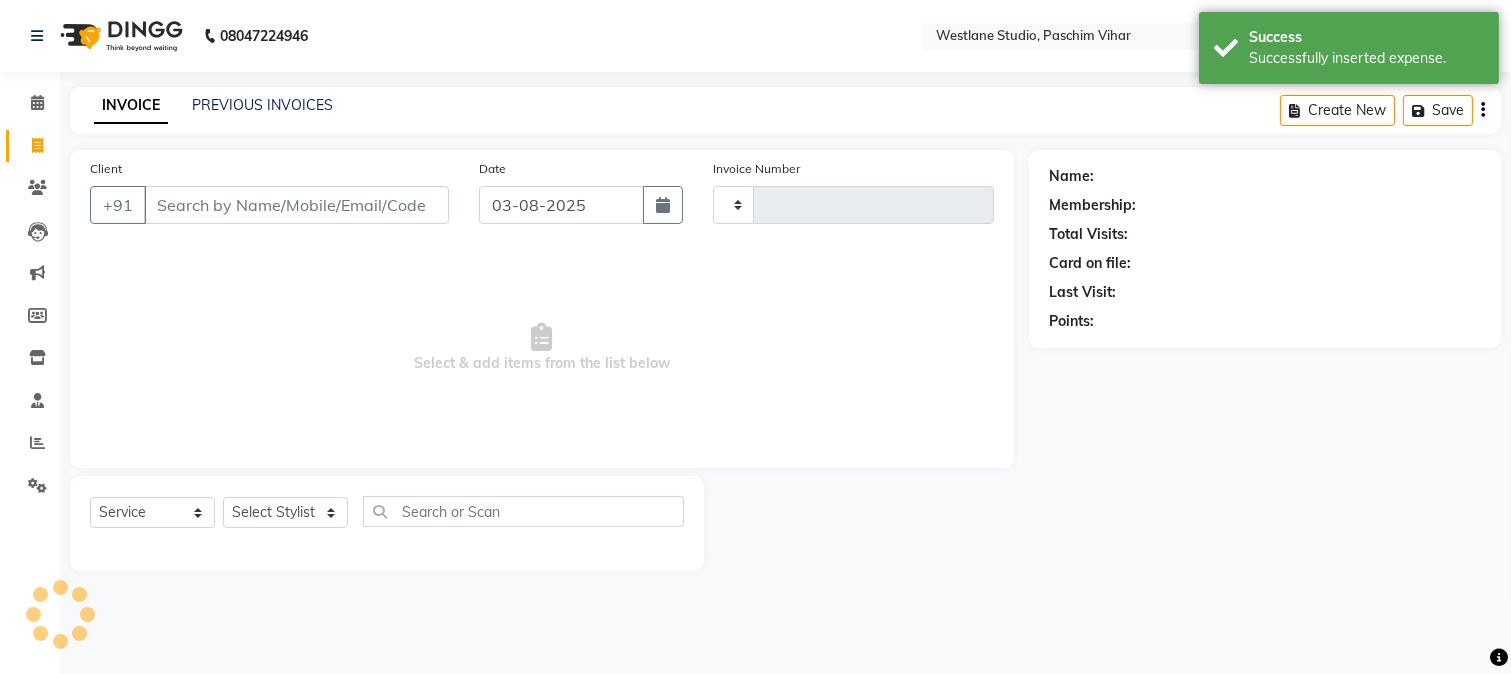 type on "2839" 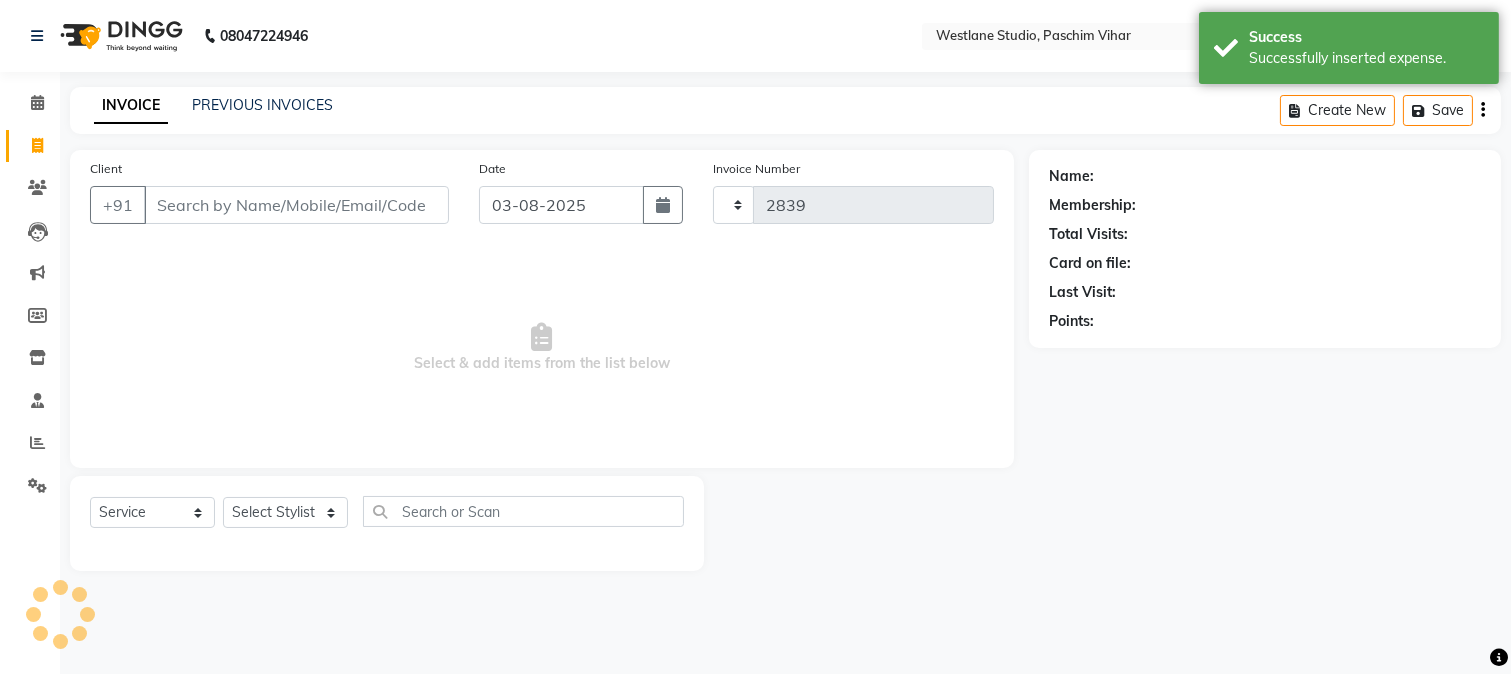 select on "223" 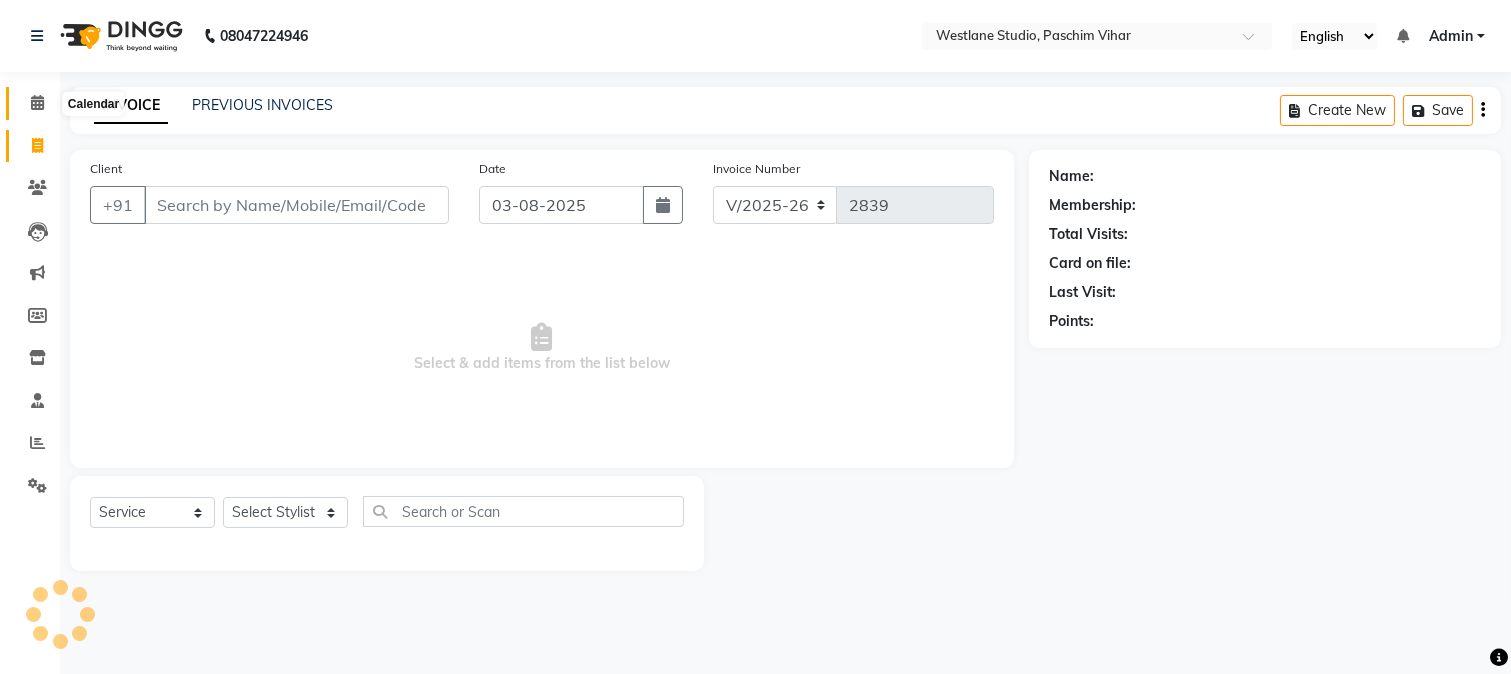 click 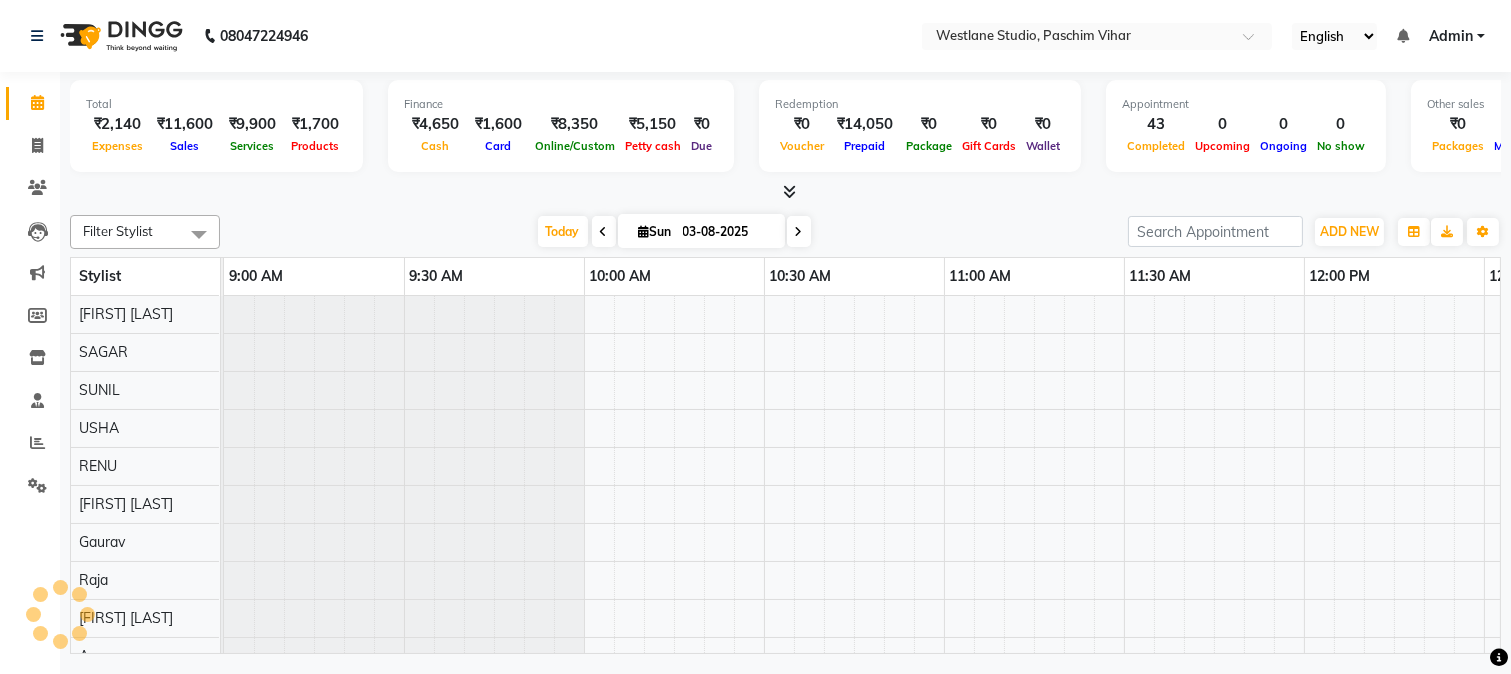 scroll, scrollTop: 0, scrollLeft: 0, axis: both 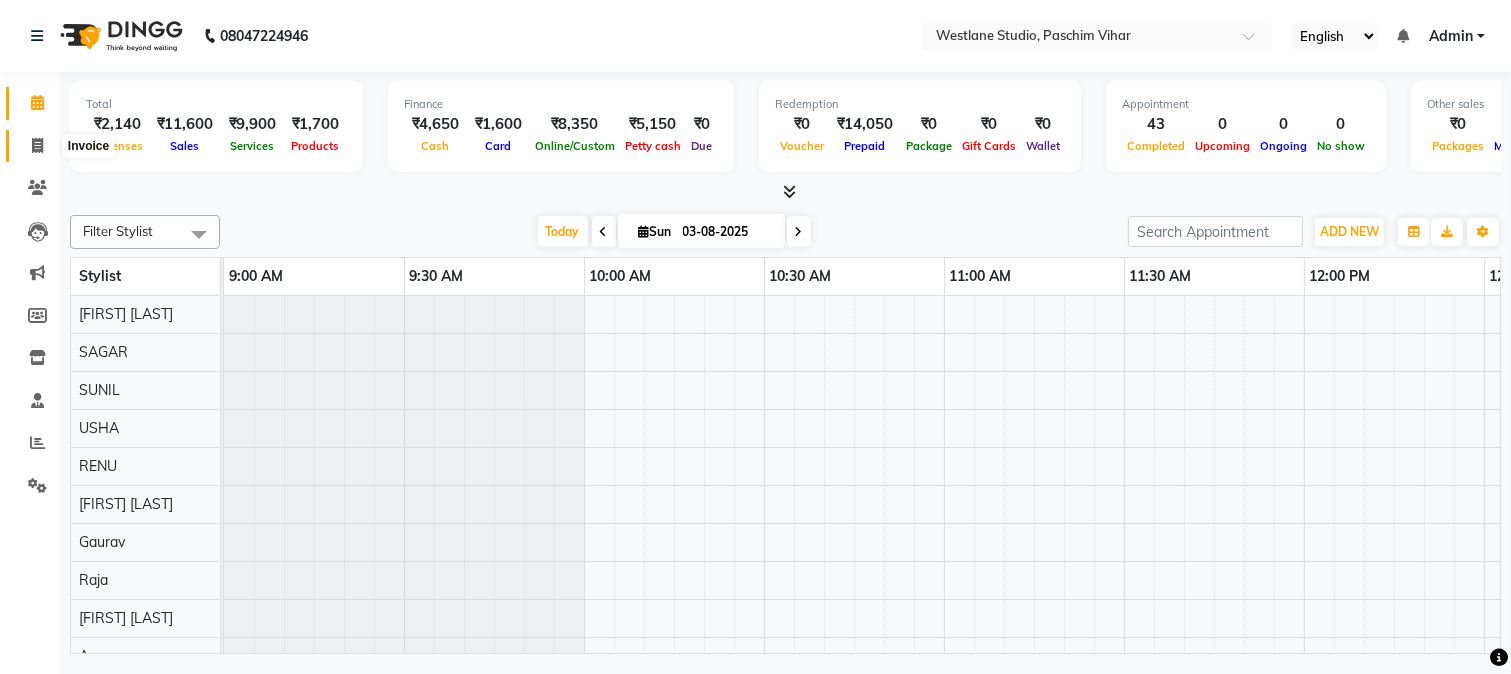 click 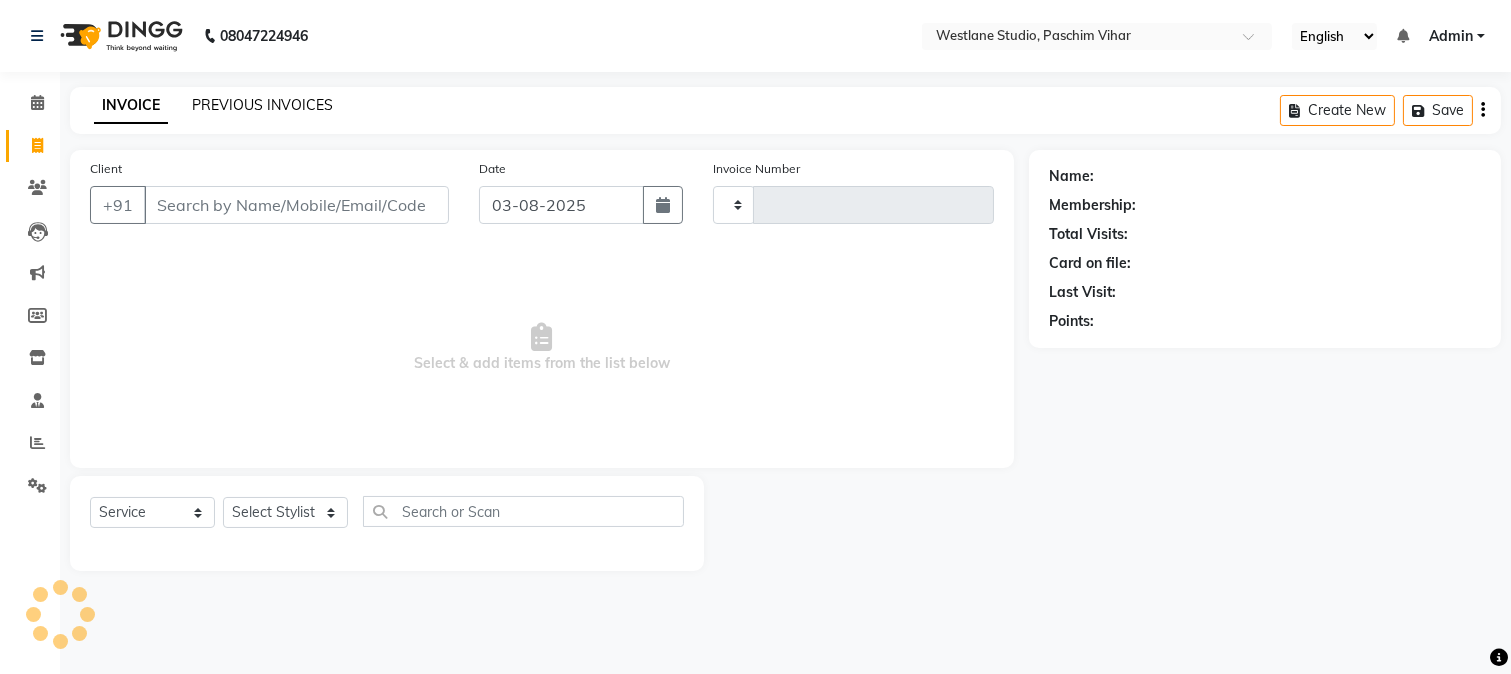 type on "2839" 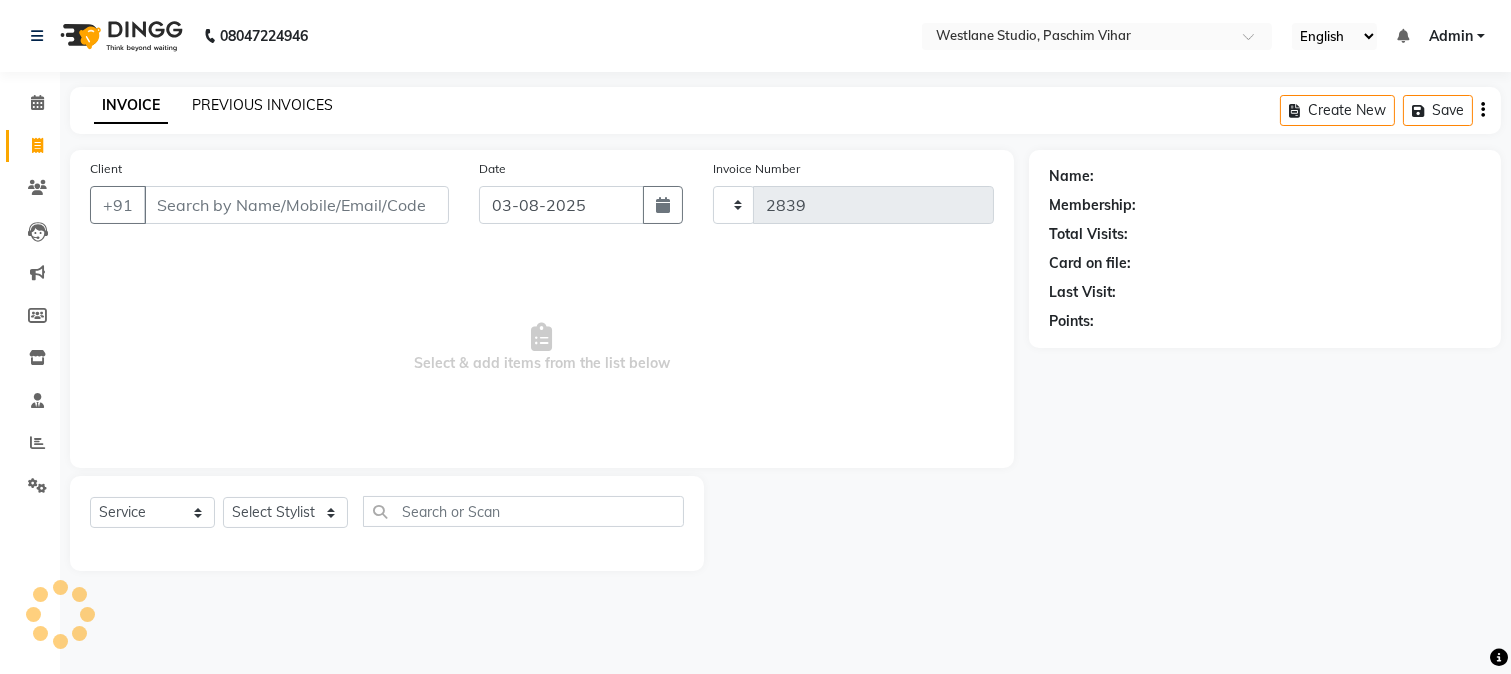 select on "223" 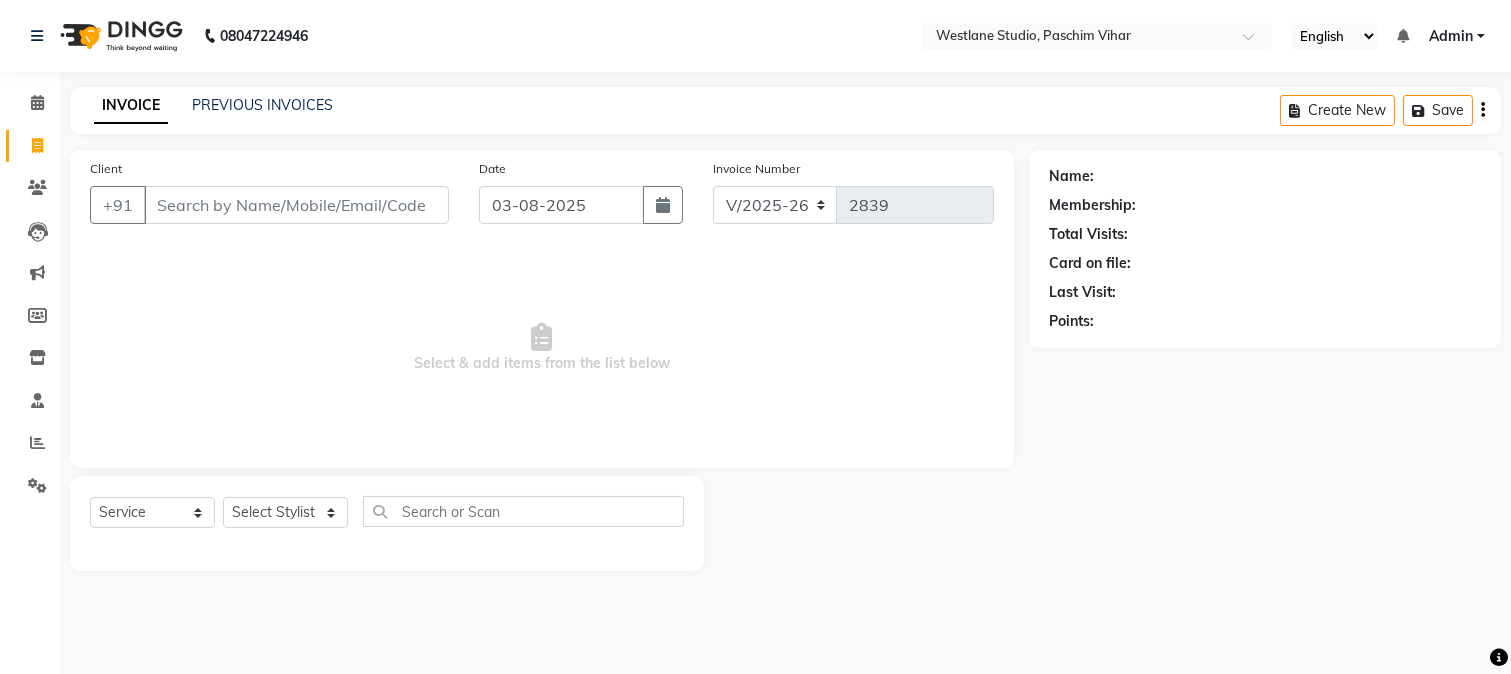 click on "Client" at bounding box center [296, 205] 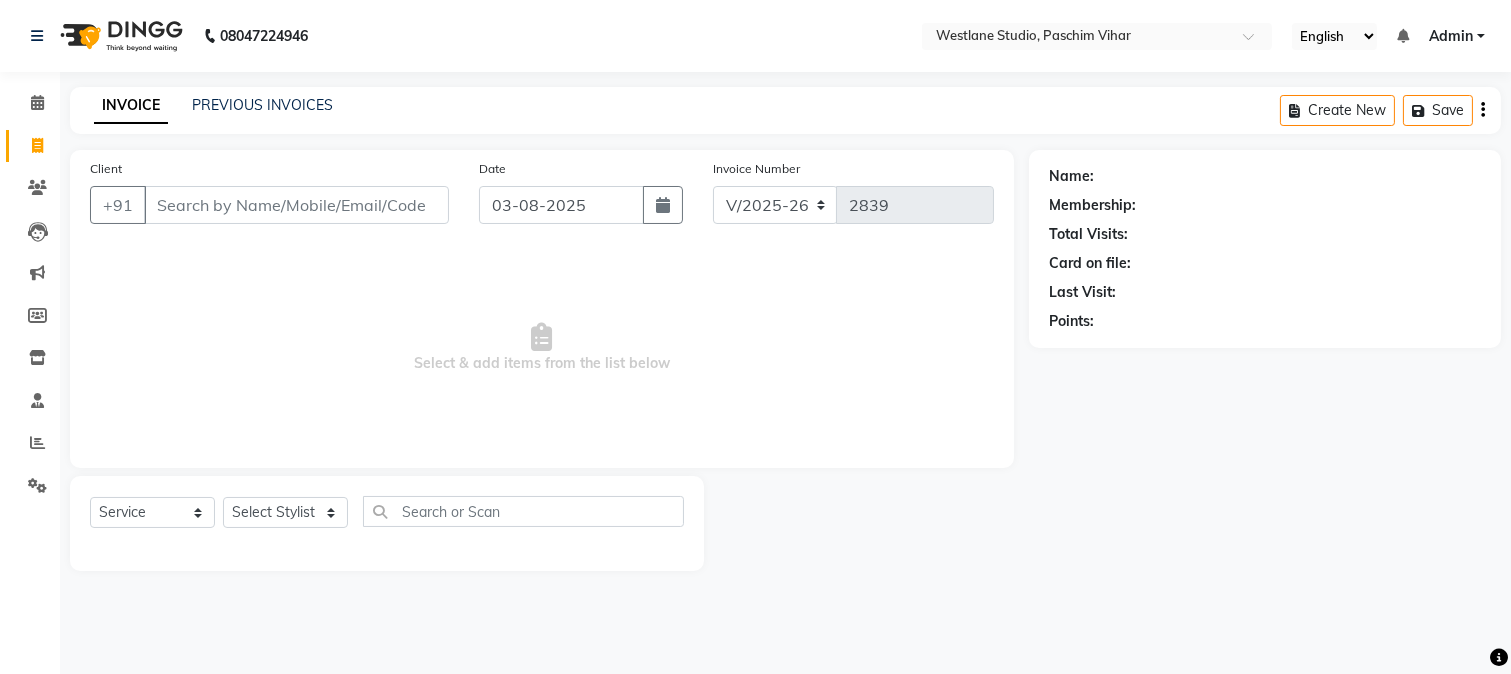 click on "Client" at bounding box center (296, 205) 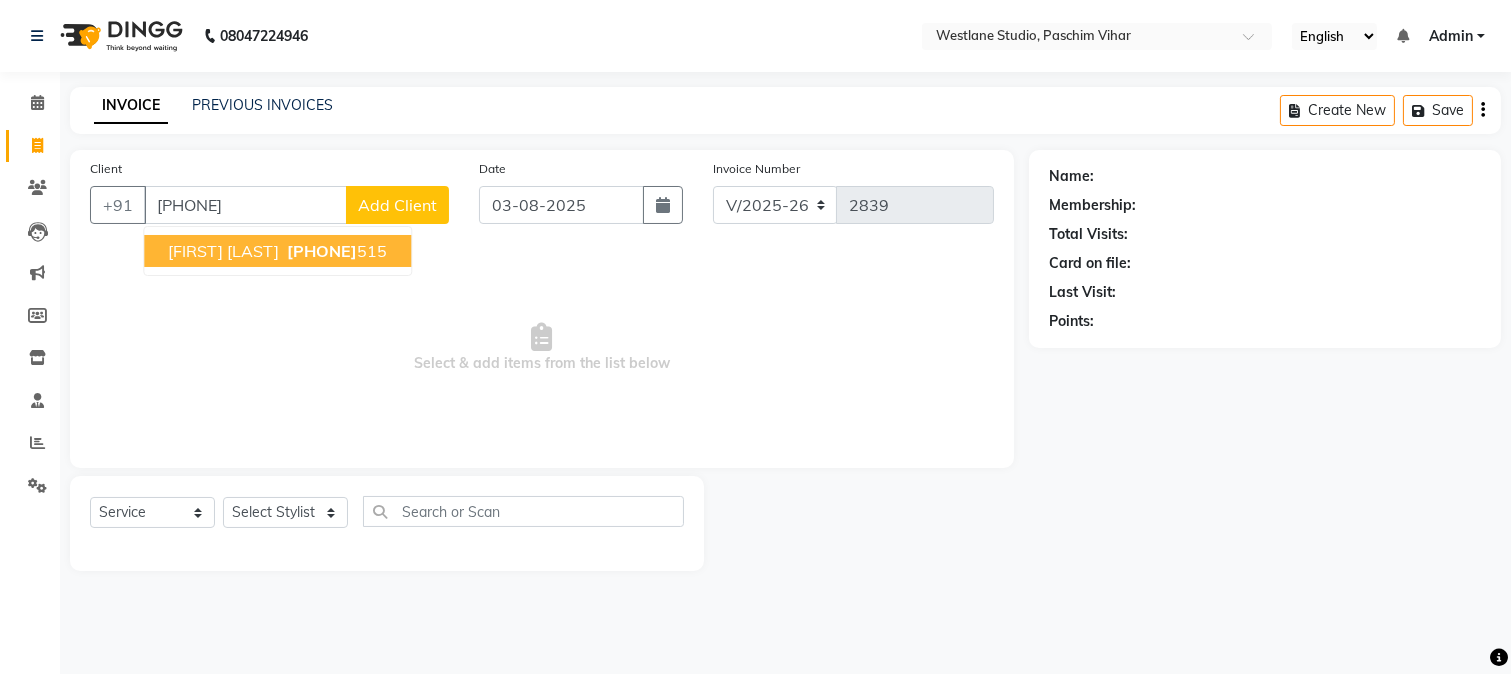 click on "9811369 515" at bounding box center (335, 251) 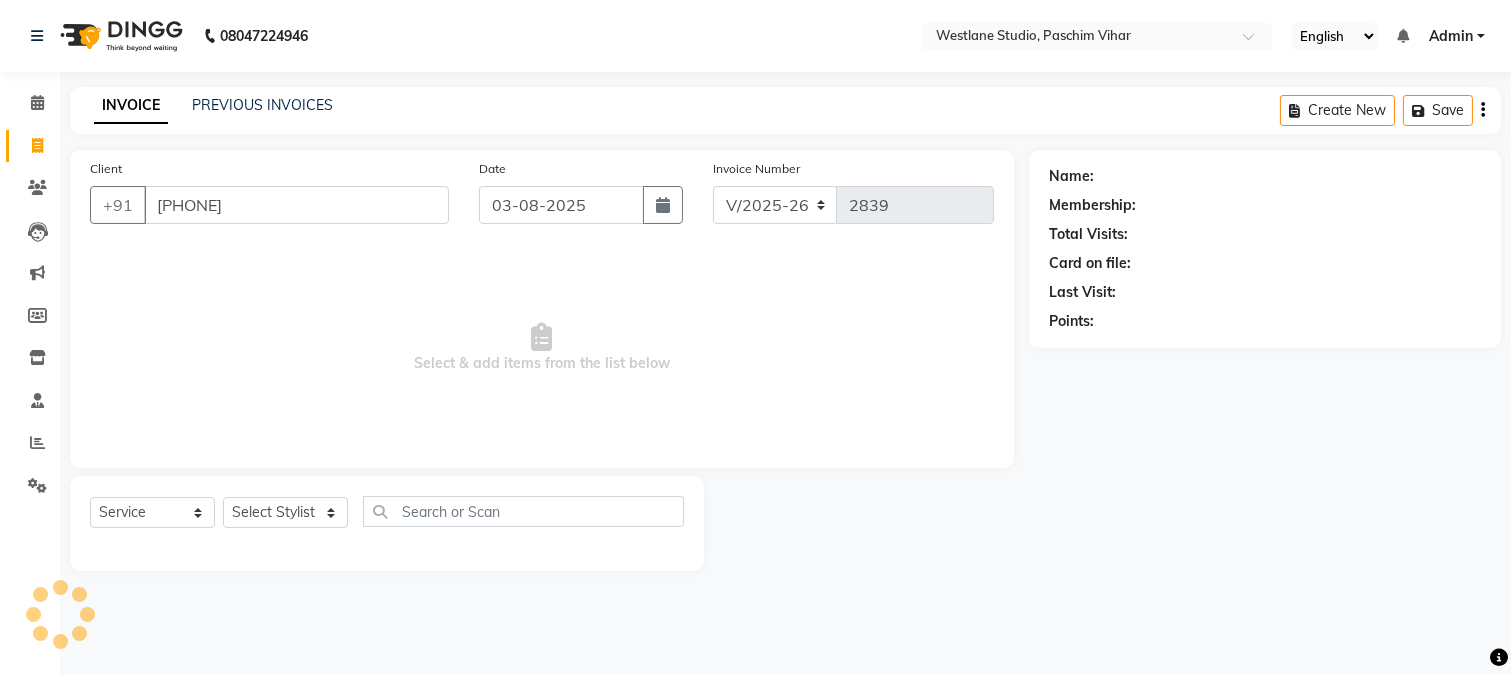 type on "[PHONE]" 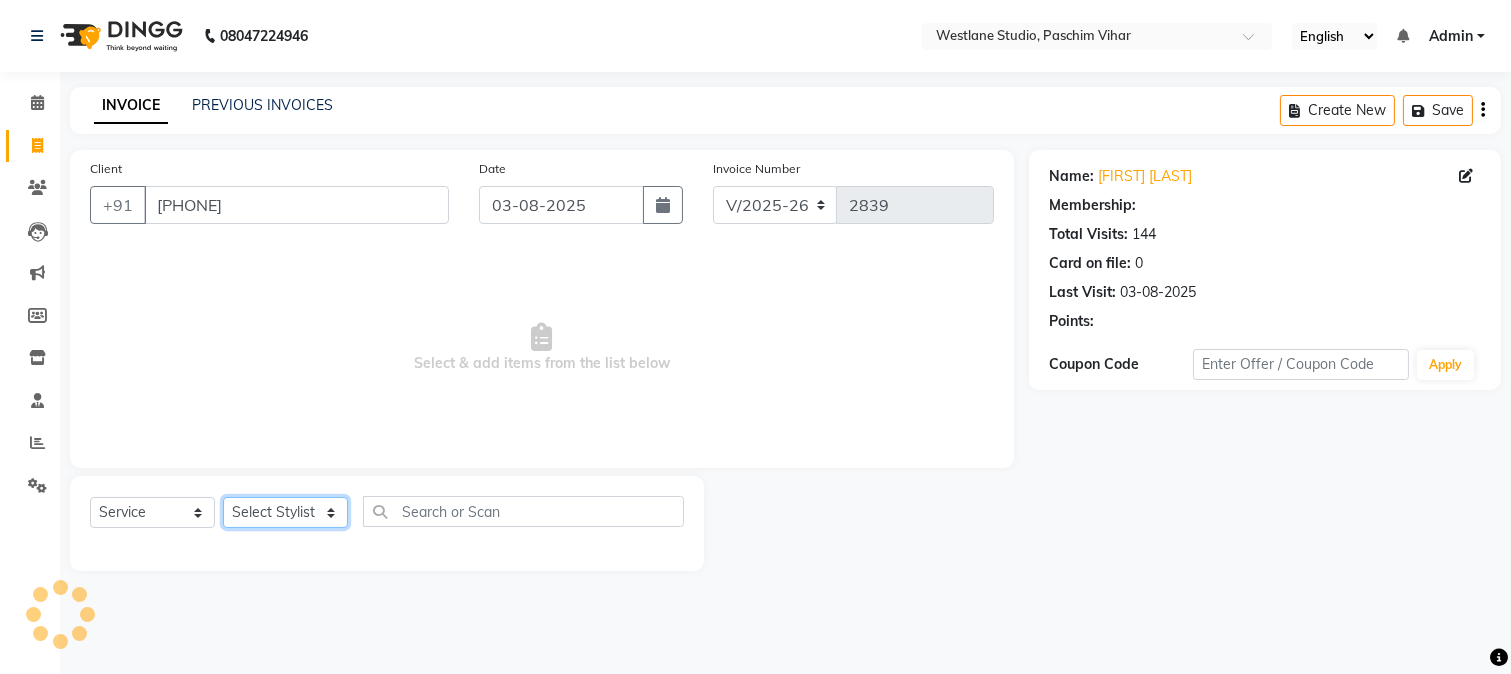 click on "Select Stylist Akash Anu Arun Gaurav  GULFAM jeeshan MANISH NADEEM ALI Nitin Sajwan Raja  Ranjeet RENU RIDHIMA BHATIA Rohit SAGAR Shakel SOHEIL Sonam SUNIL USHA" 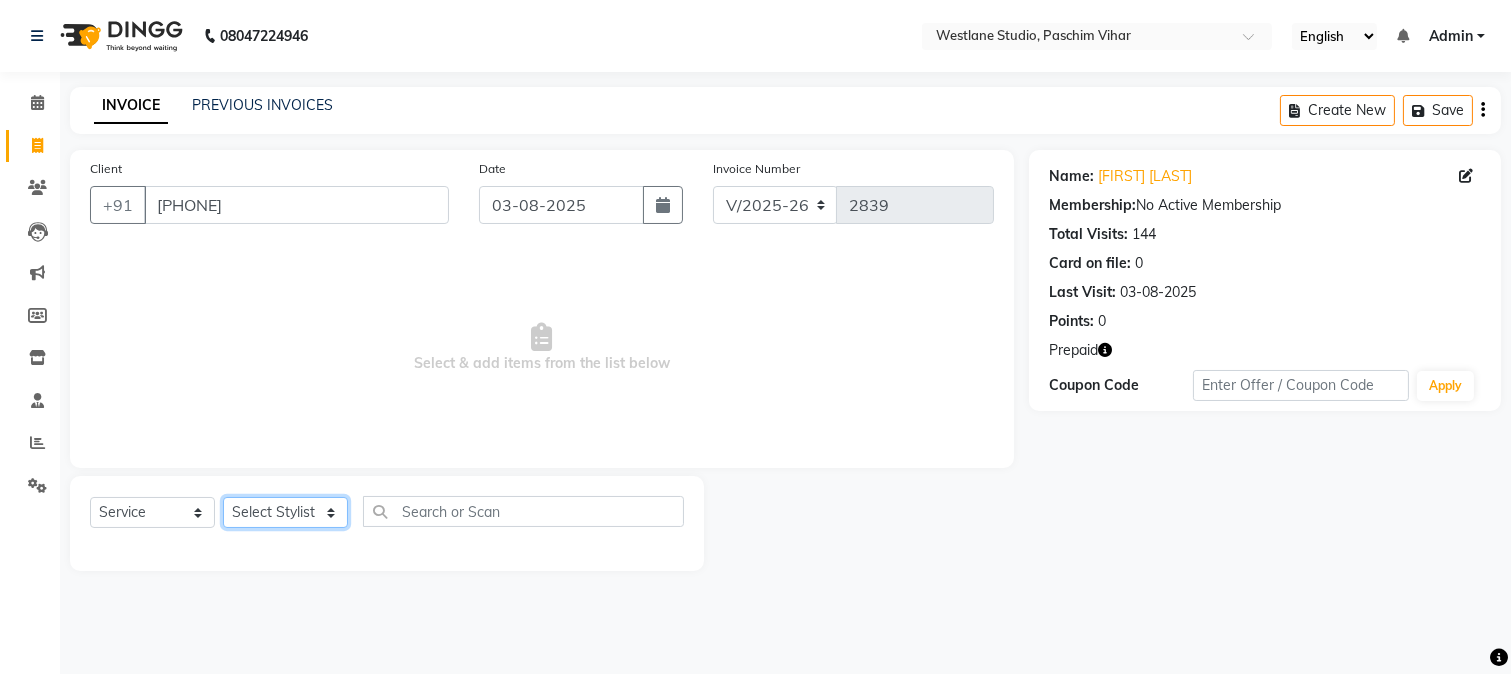 select on "6559" 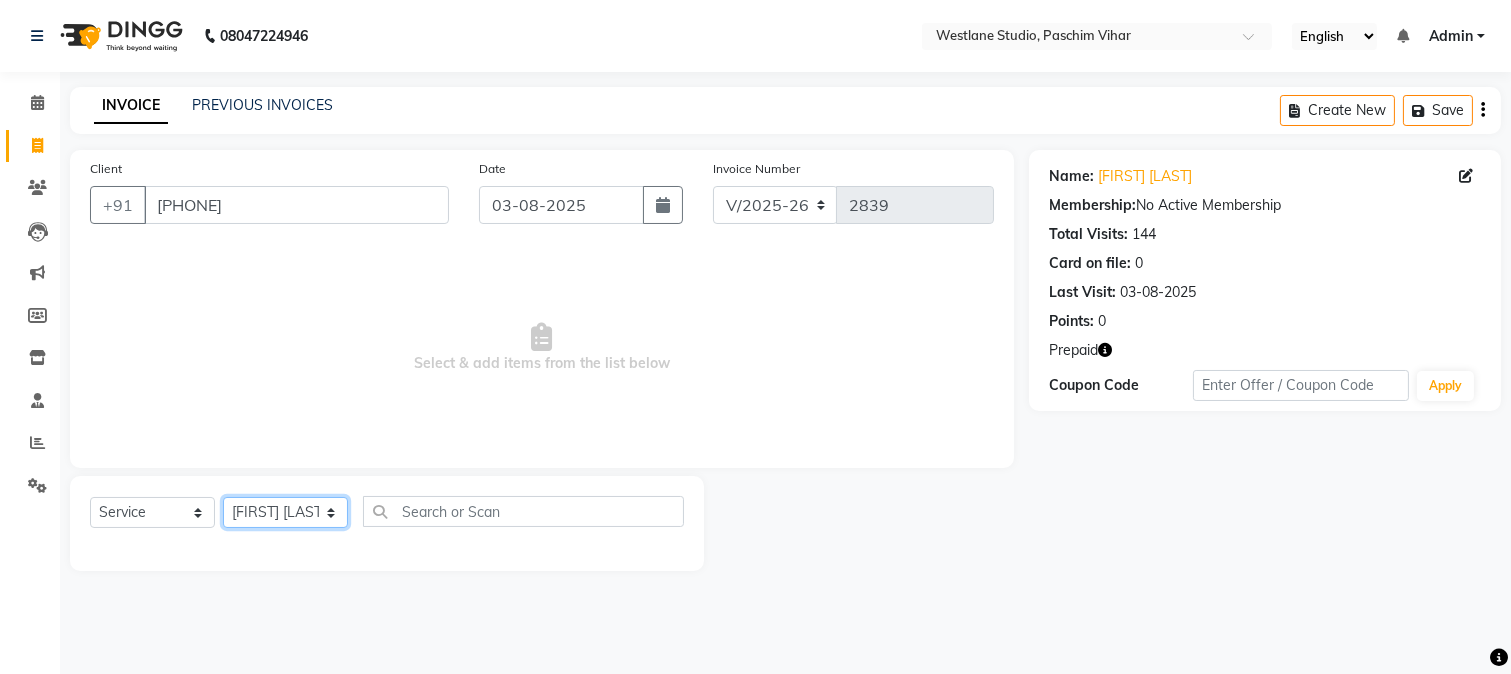 click on "Select Stylist Akash Anu Arun Gaurav  GULFAM jeeshan MANISH NADEEM ALI Nitin Sajwan Raja  Ranjeet RENU RIDHIMA BHATIA Rohit SAGAR Shakel SOHEIL Sonam SUNIL USHA" 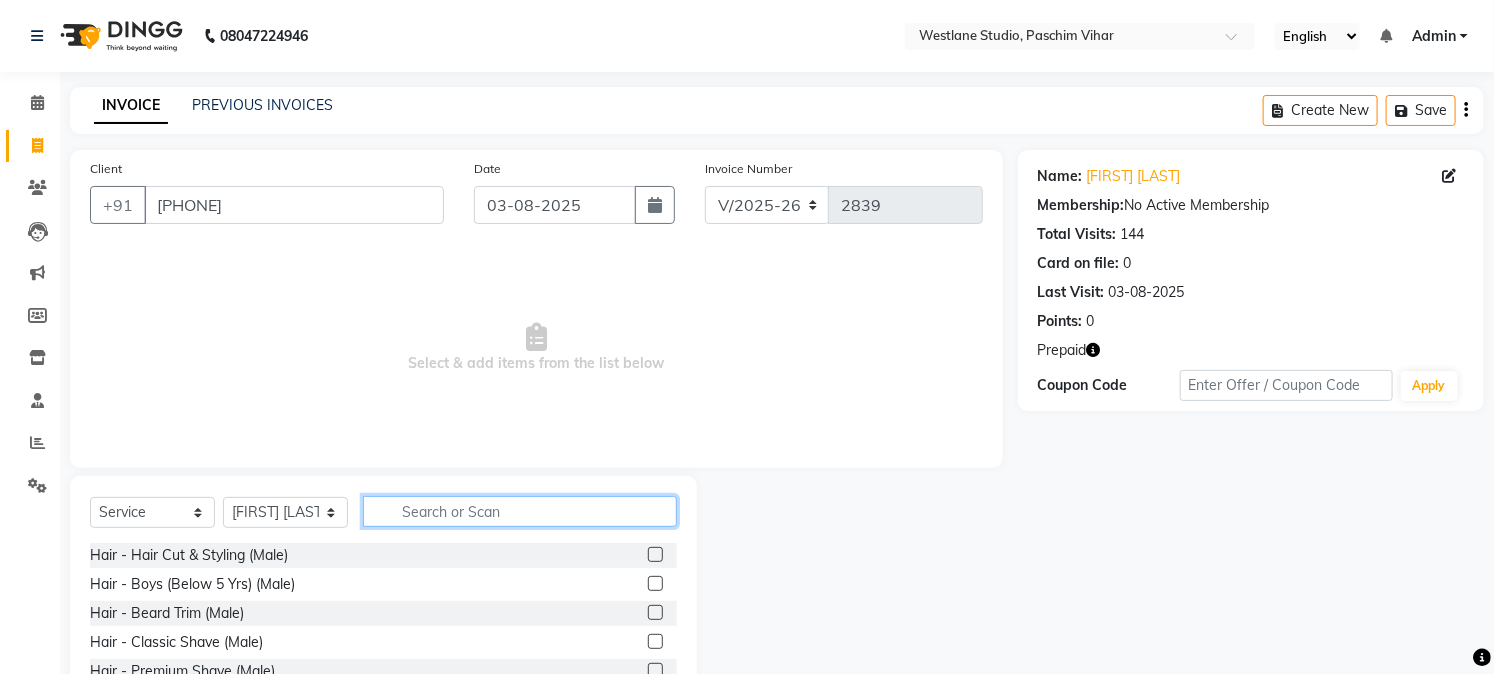 click 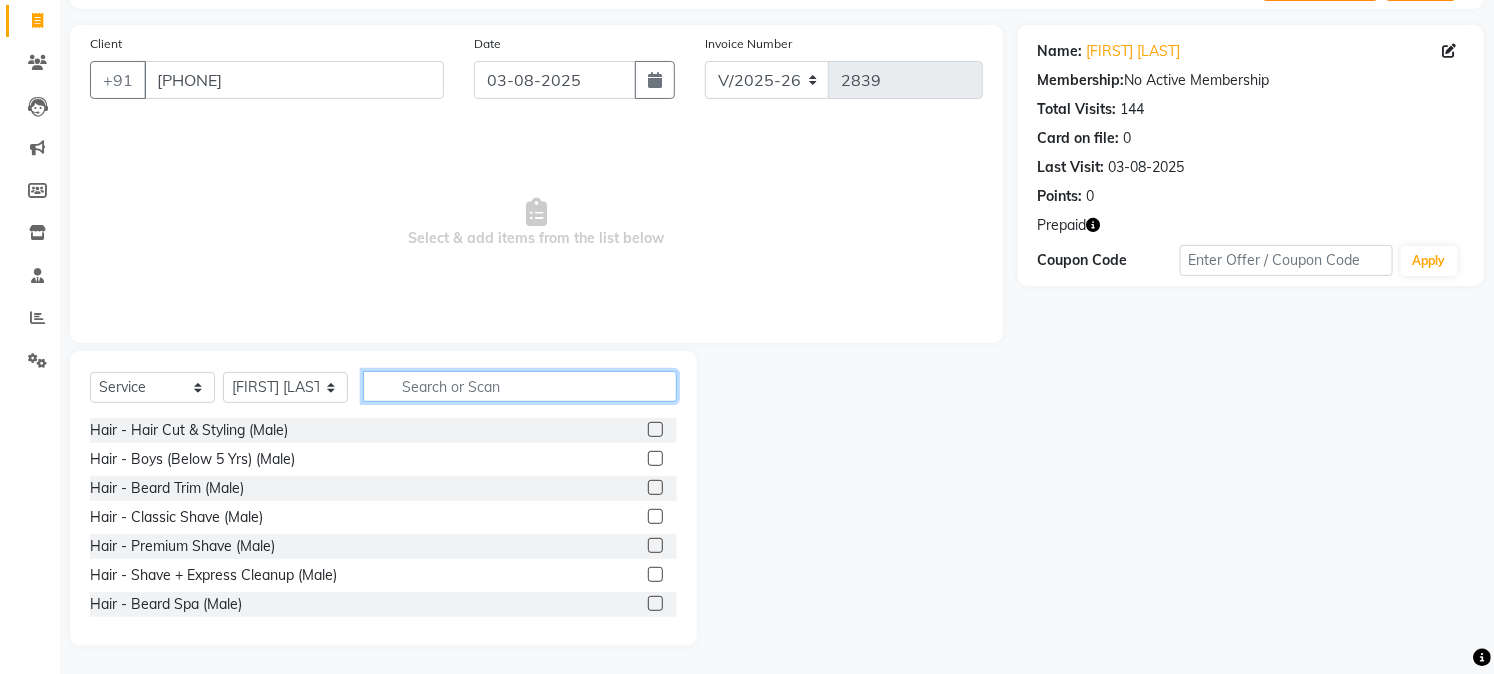 scroll, scrollTop: 126, scrollLeft: 0, axis: vertical 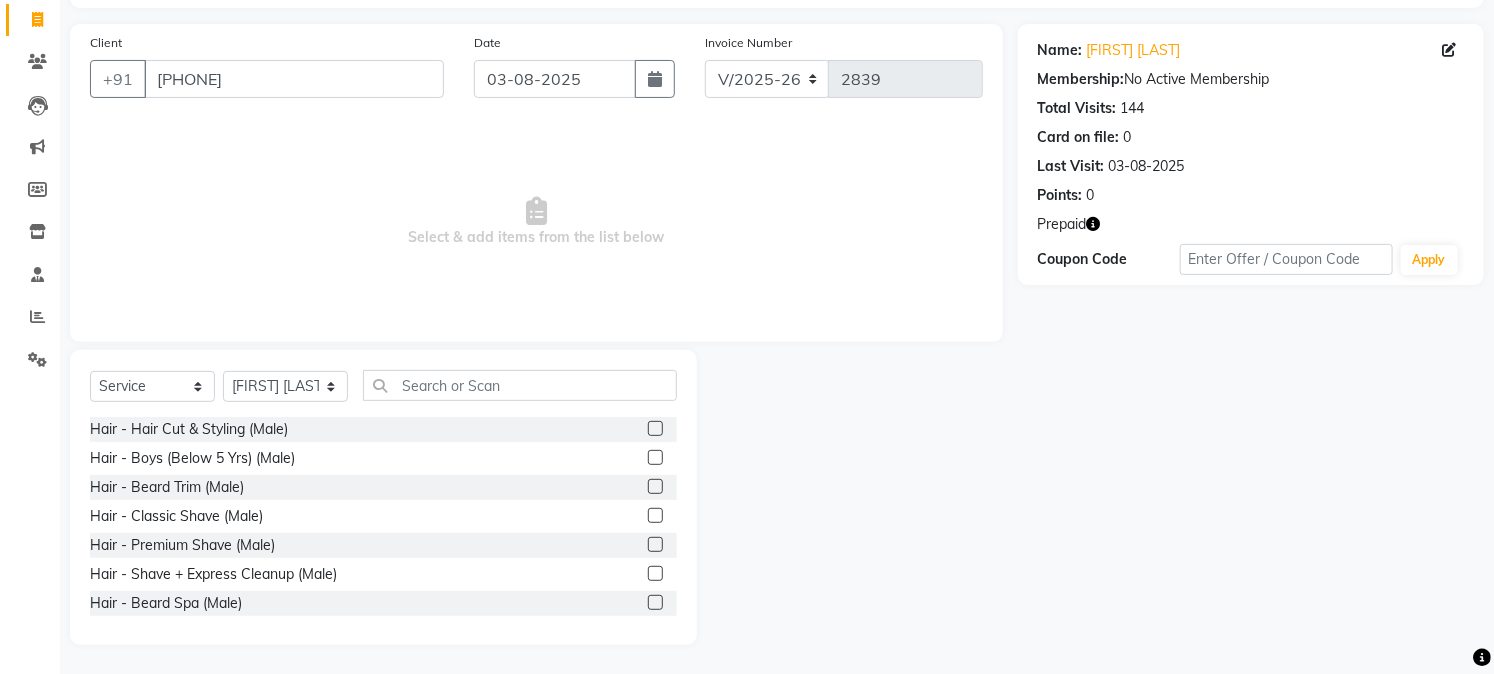 click 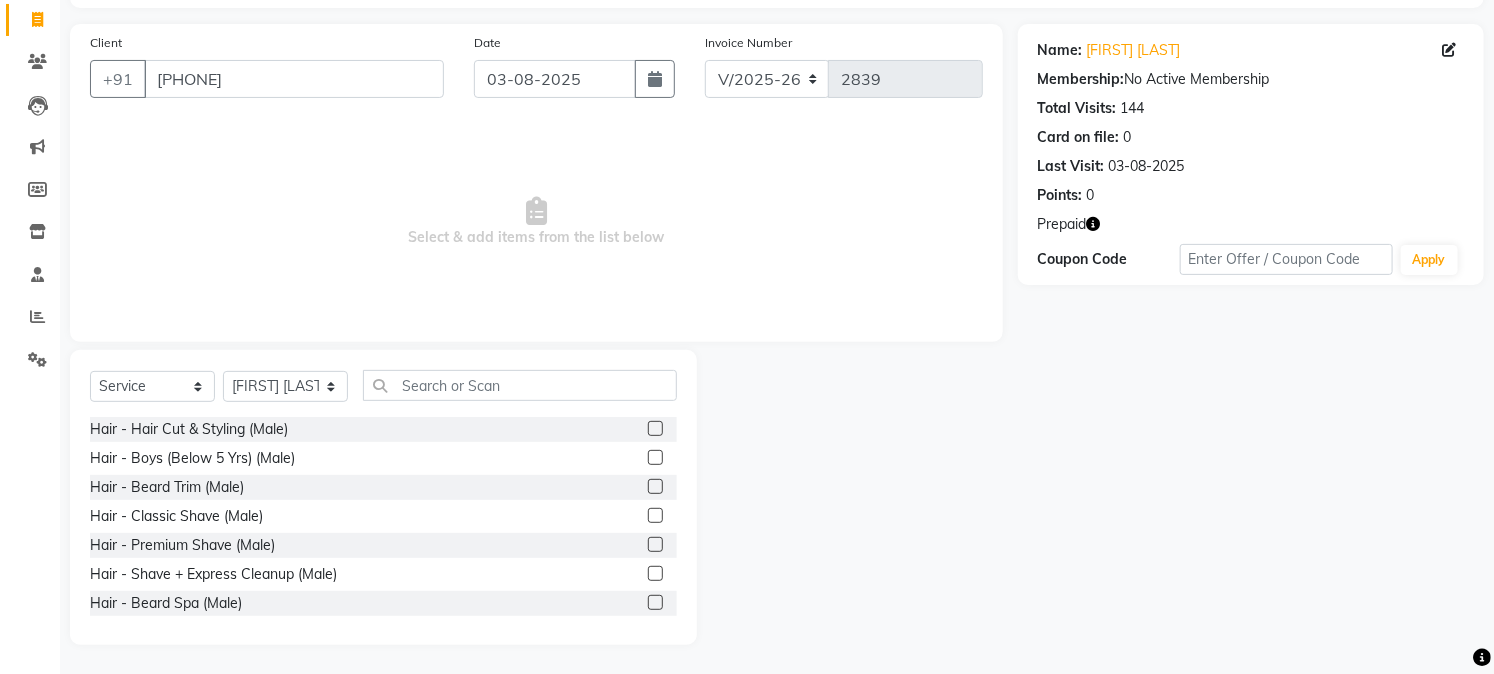 click 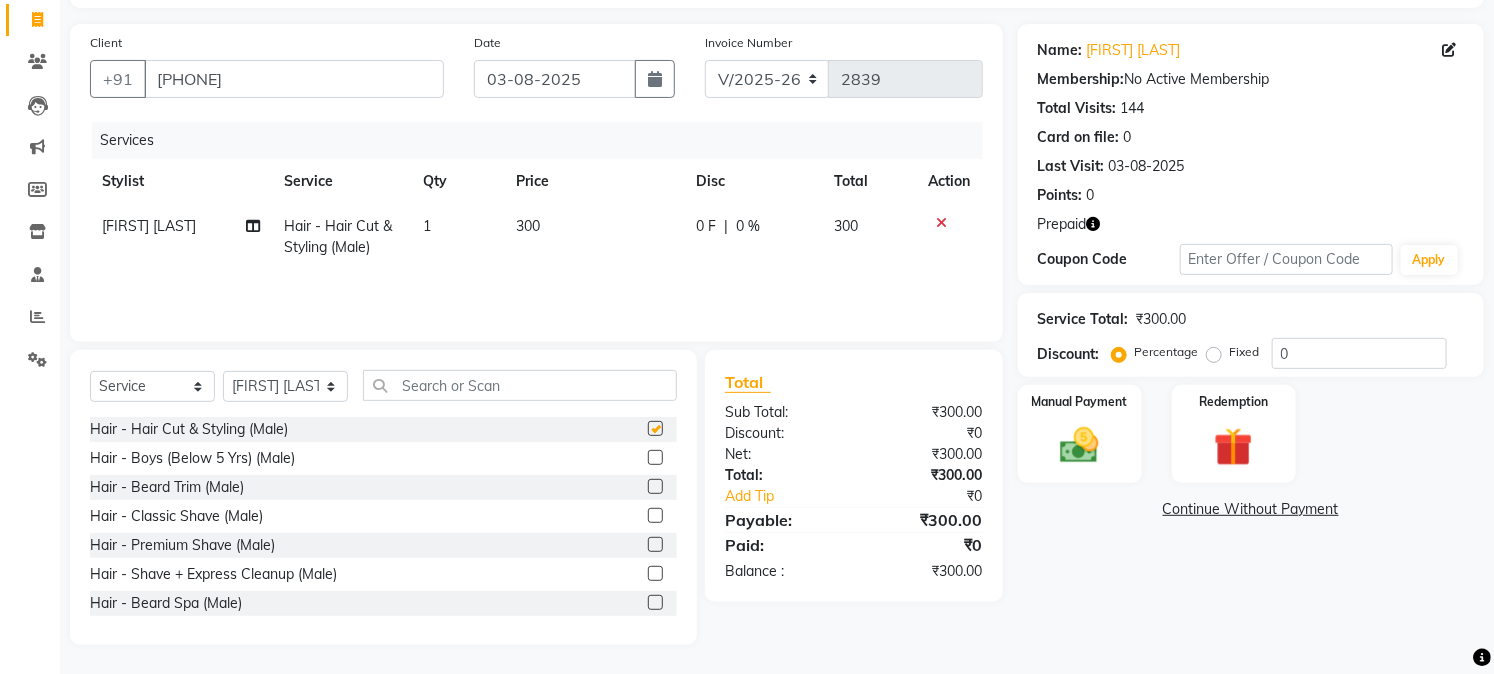 checkbox on "false" 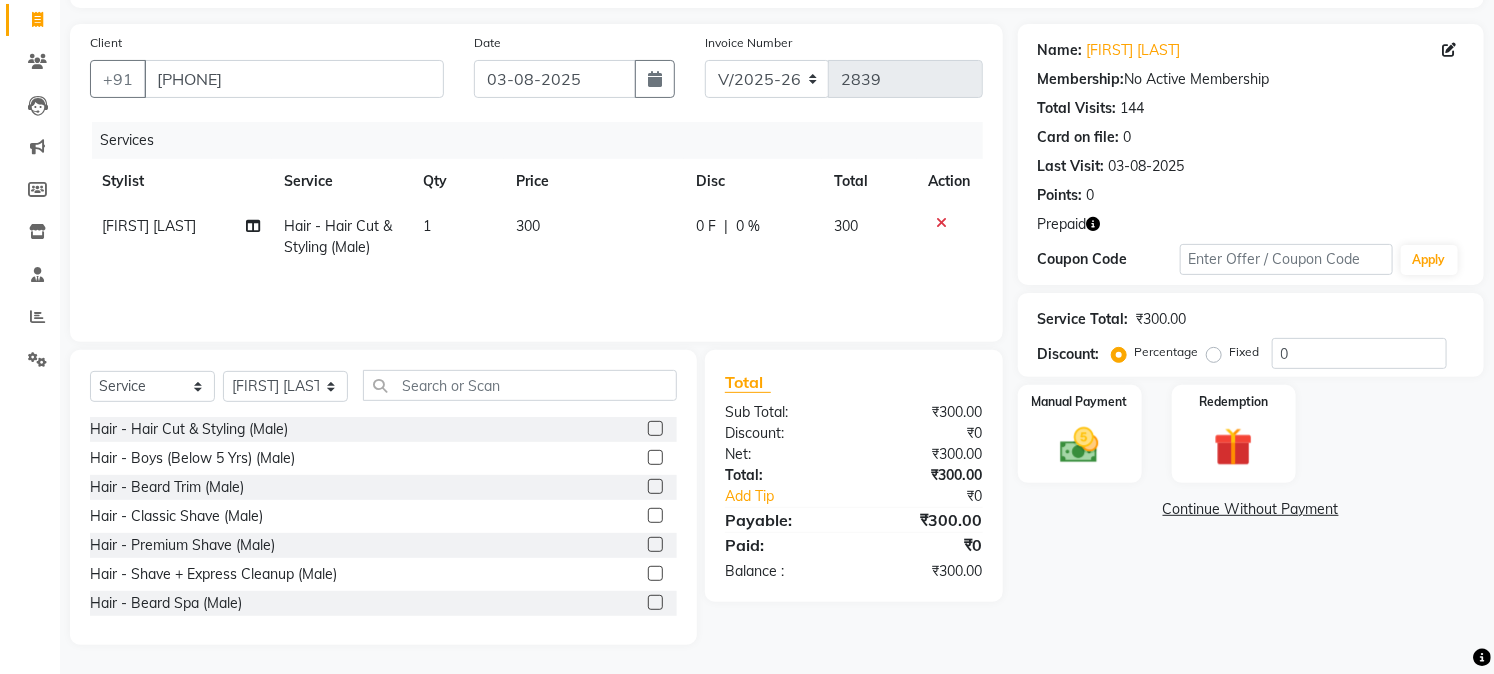 click 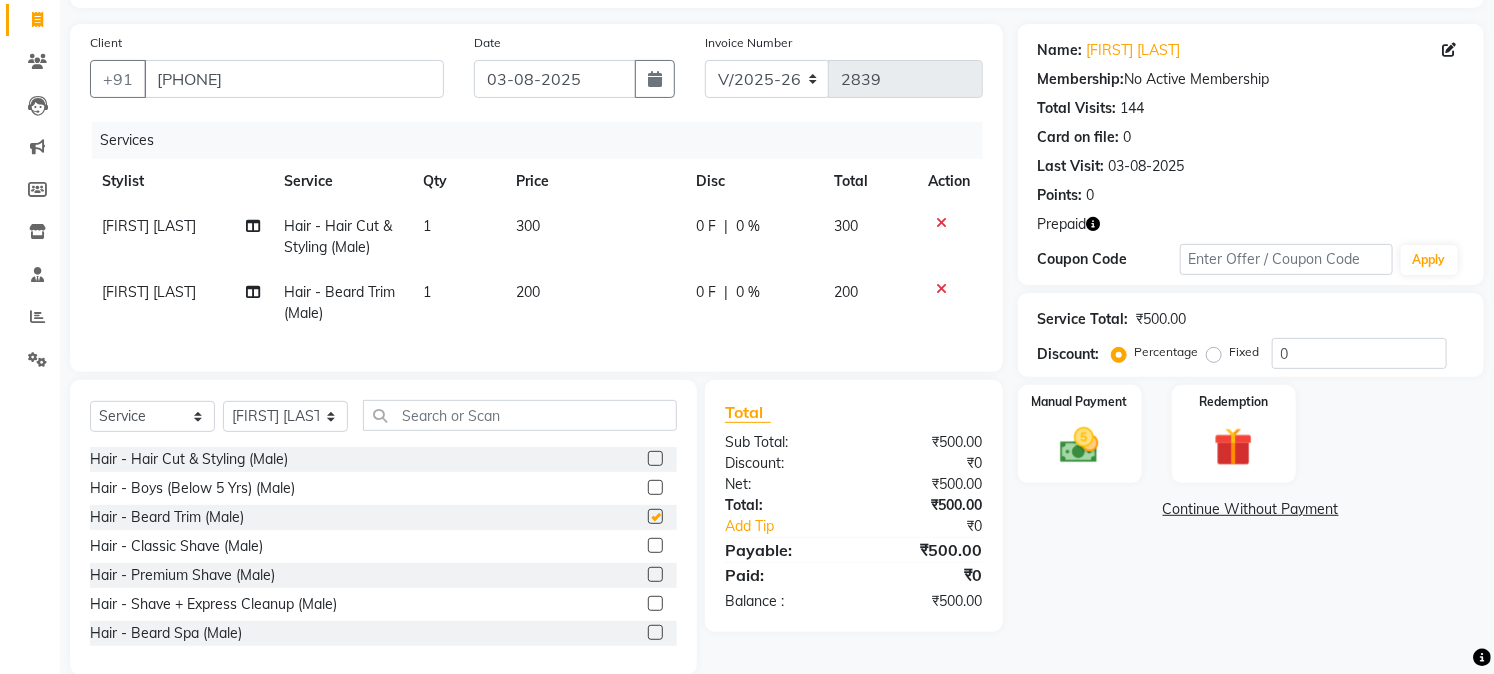 checkbox on "false" 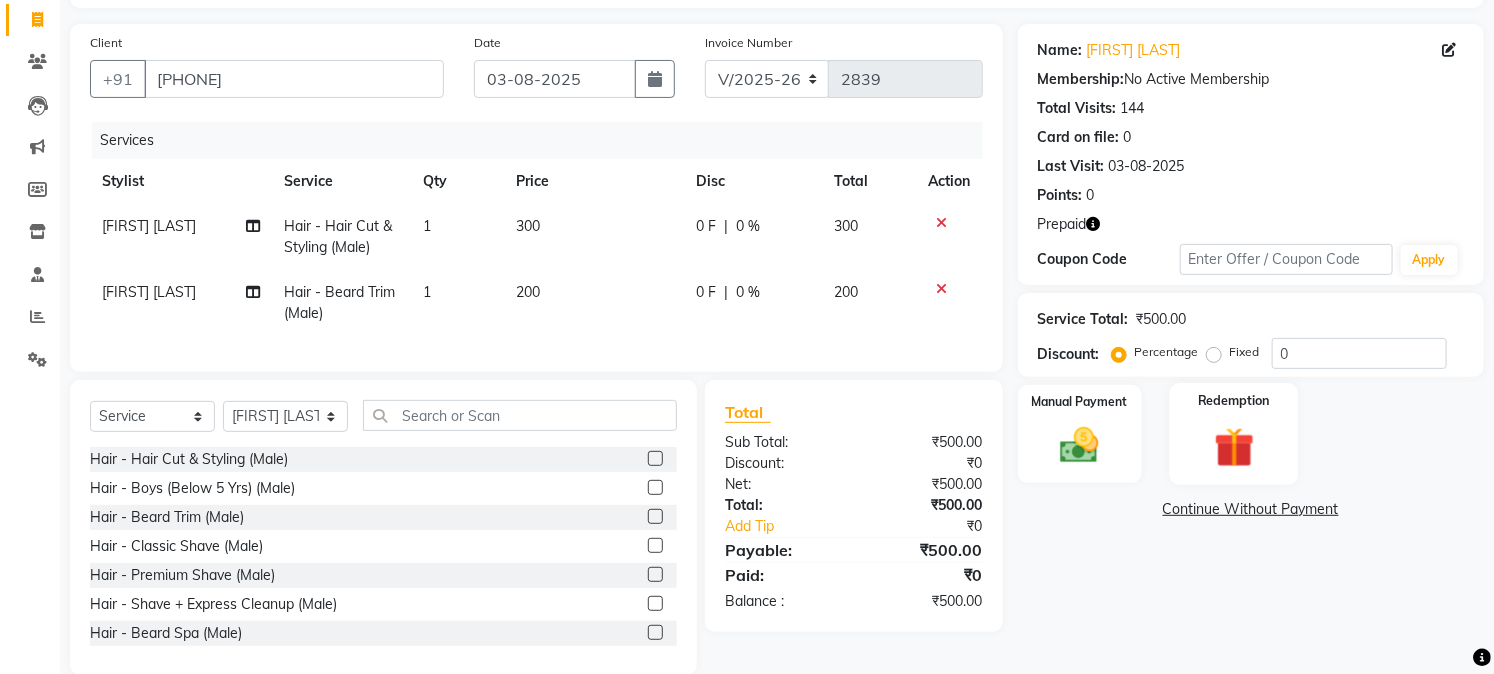 click 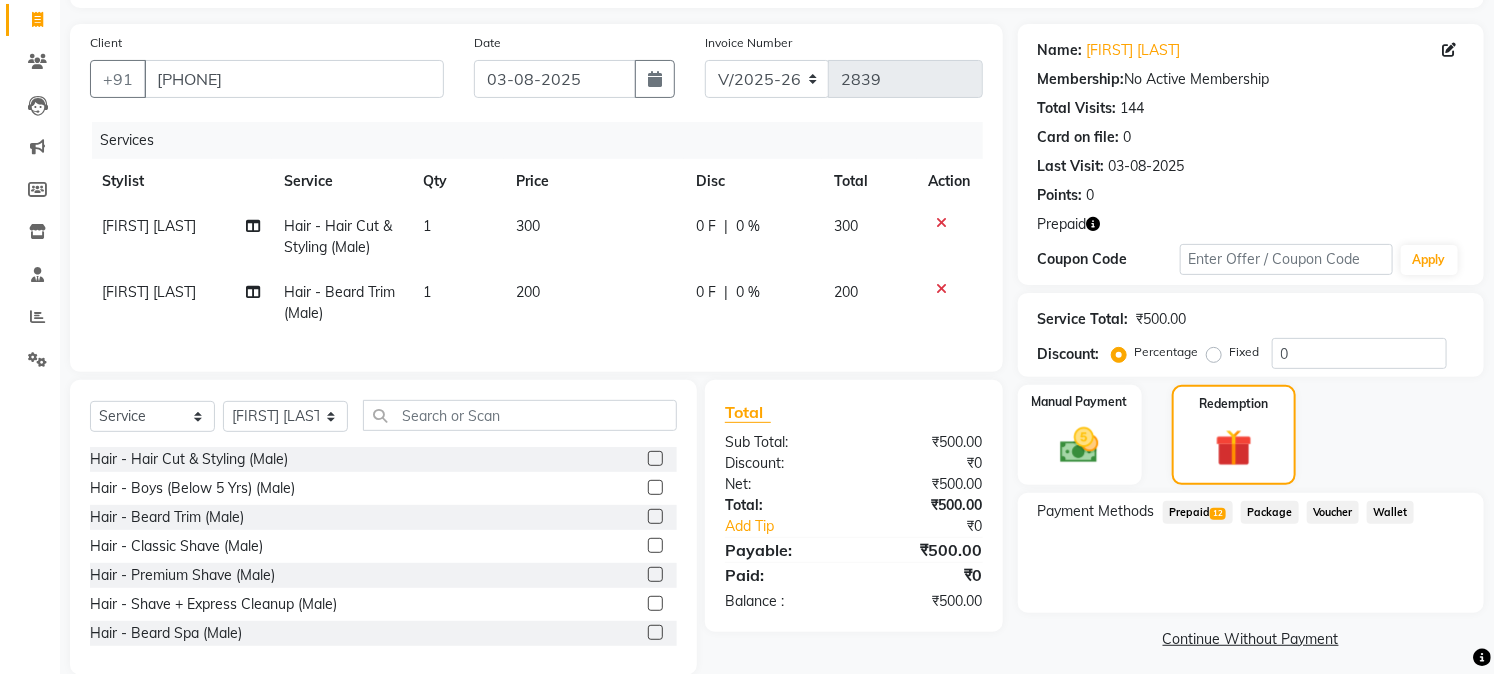 click on "Prepaid  12" 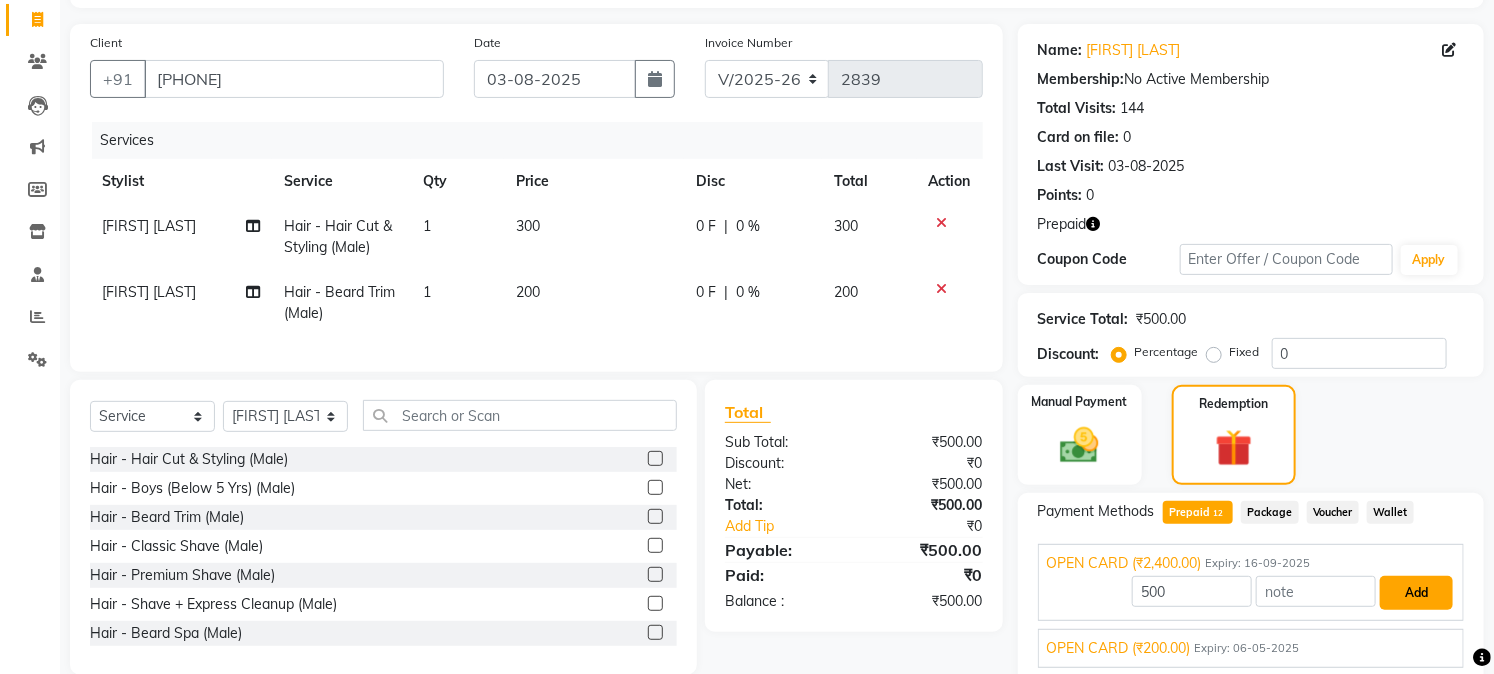 click on "Add" at bounding box center [1416, 593] 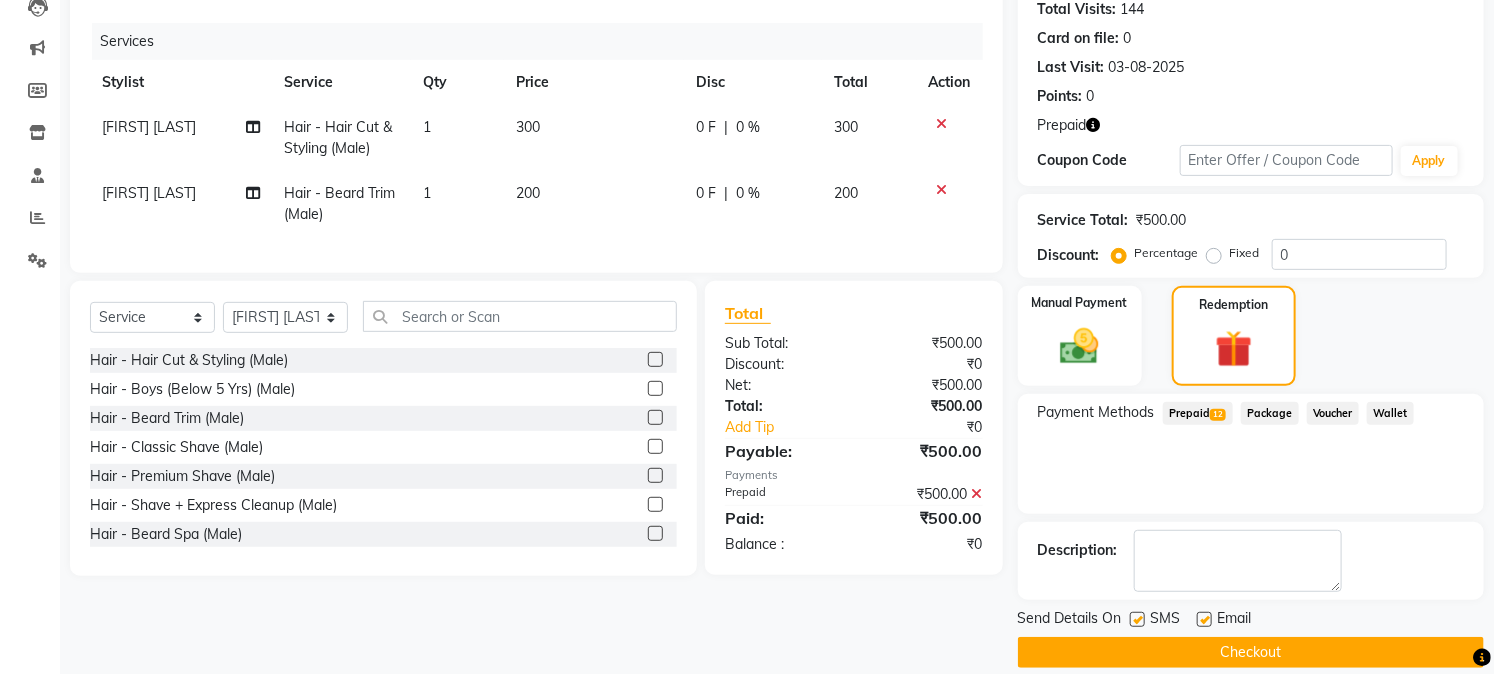 scroll, scrollTop: 247, scrollLeft: 0, axis: vertical 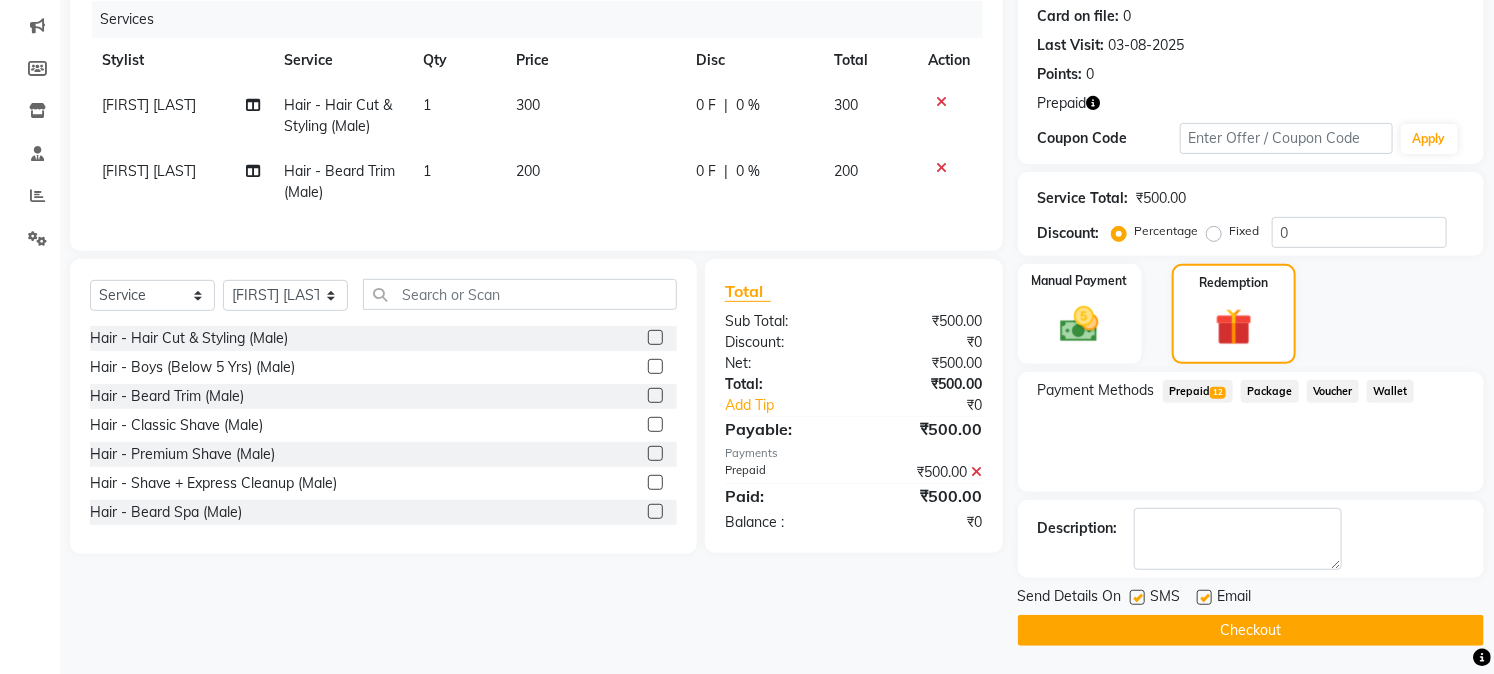 click on "Checkout" 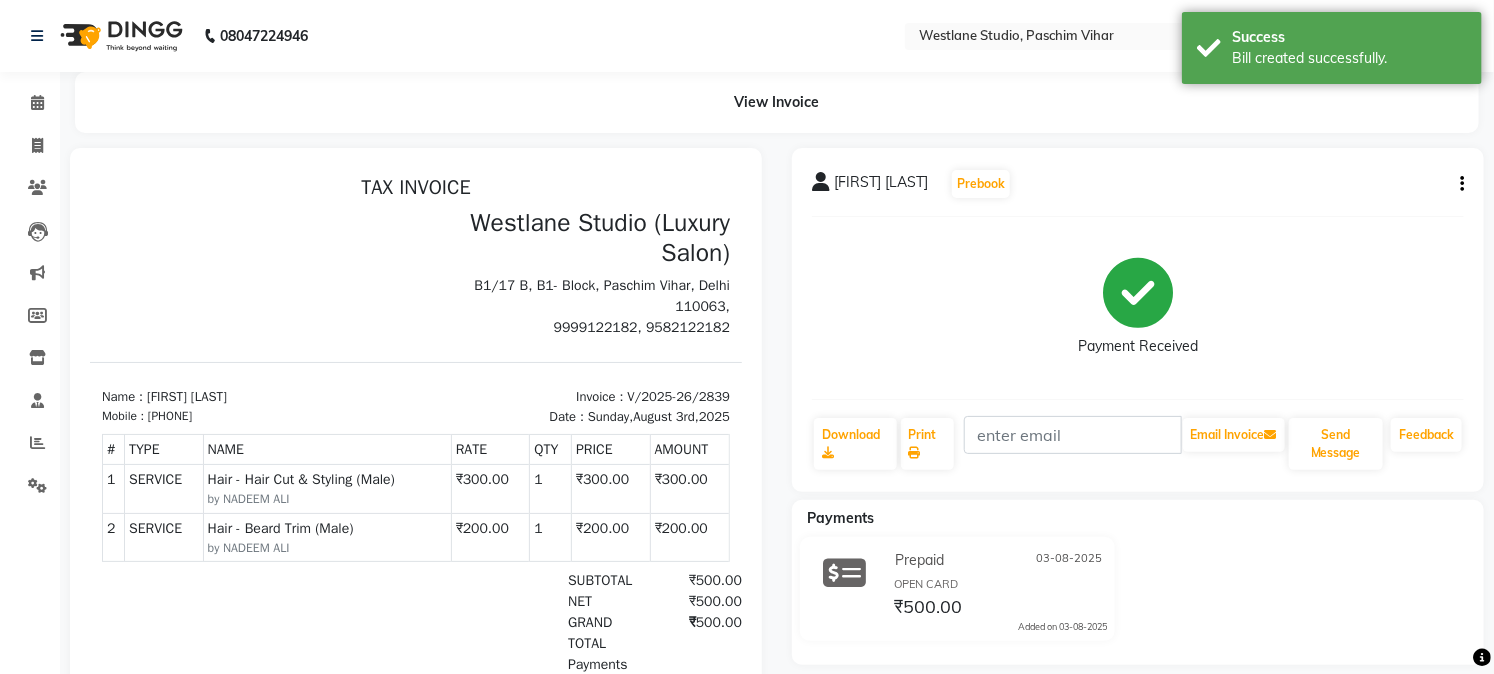 scroll, scrollTop: 0, scrollLeft: 0, axis: both 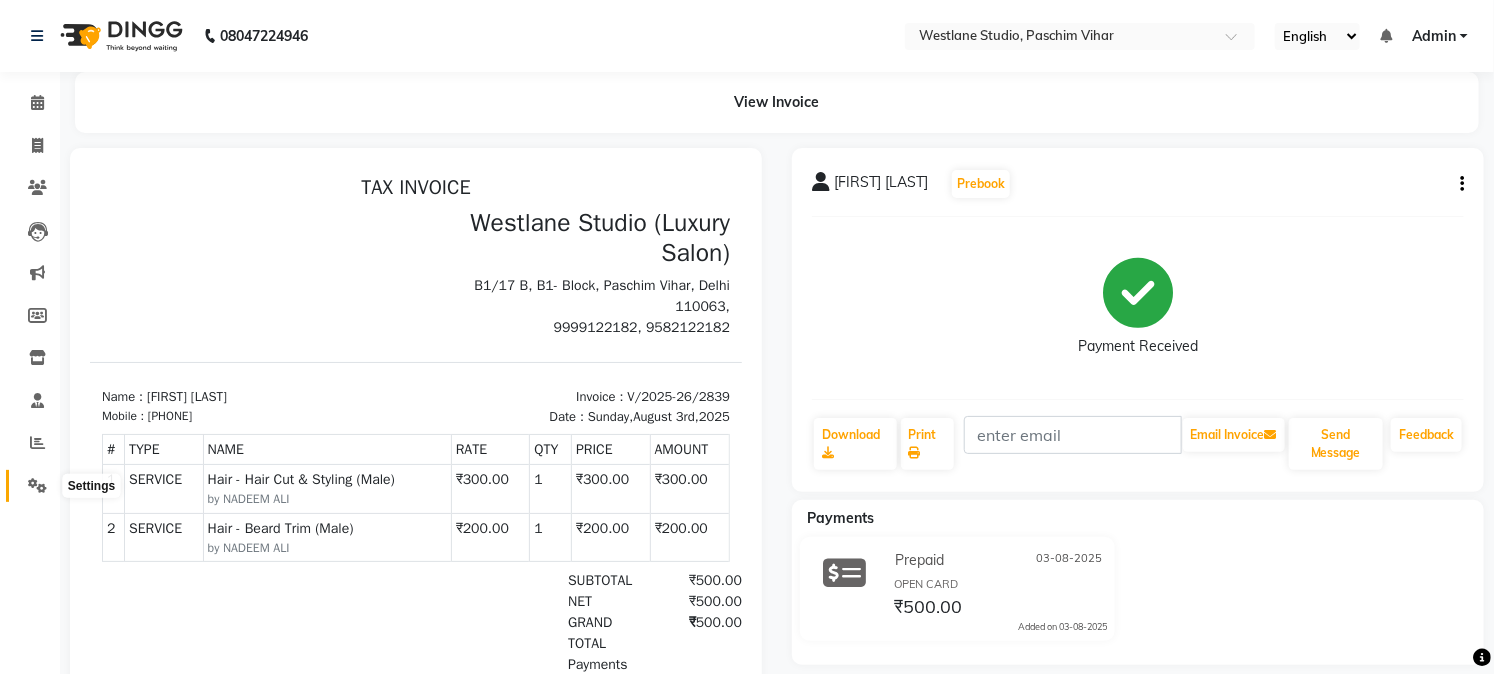 click 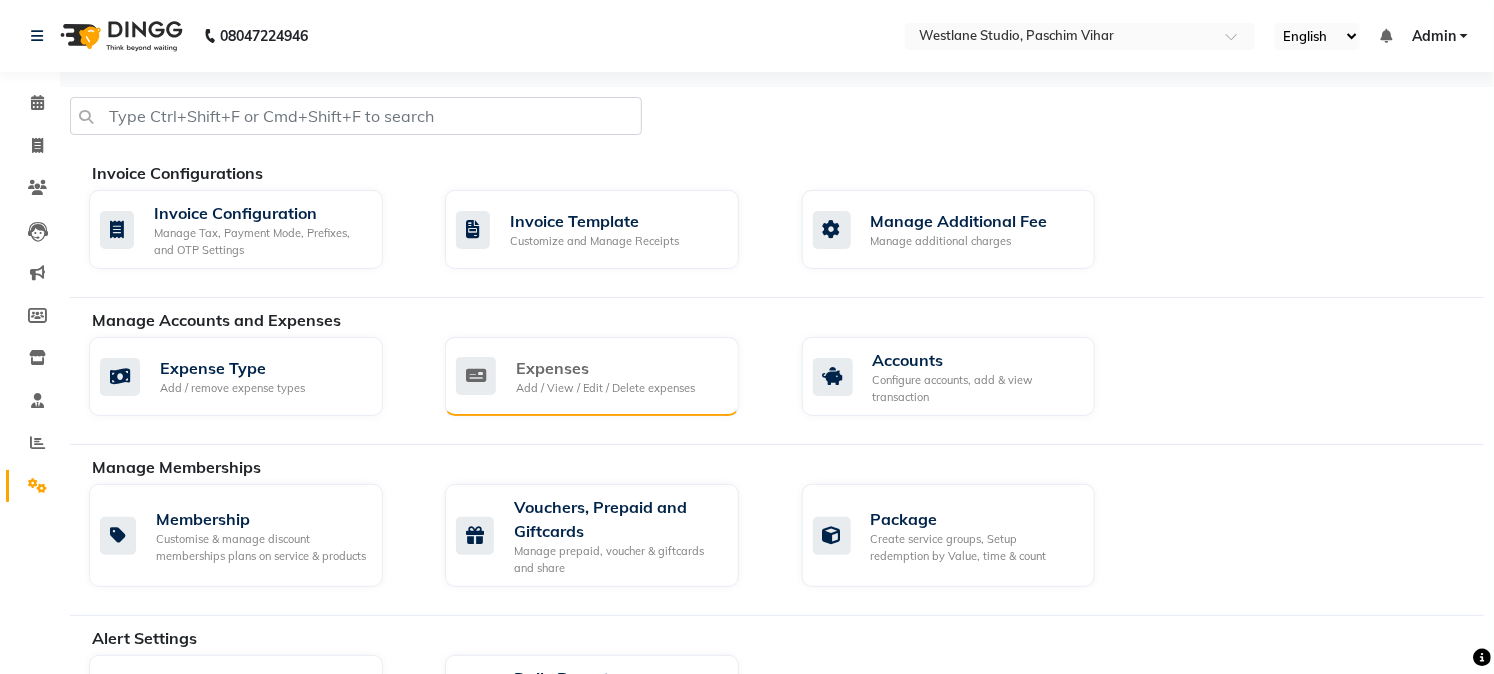 click on "Expenses" 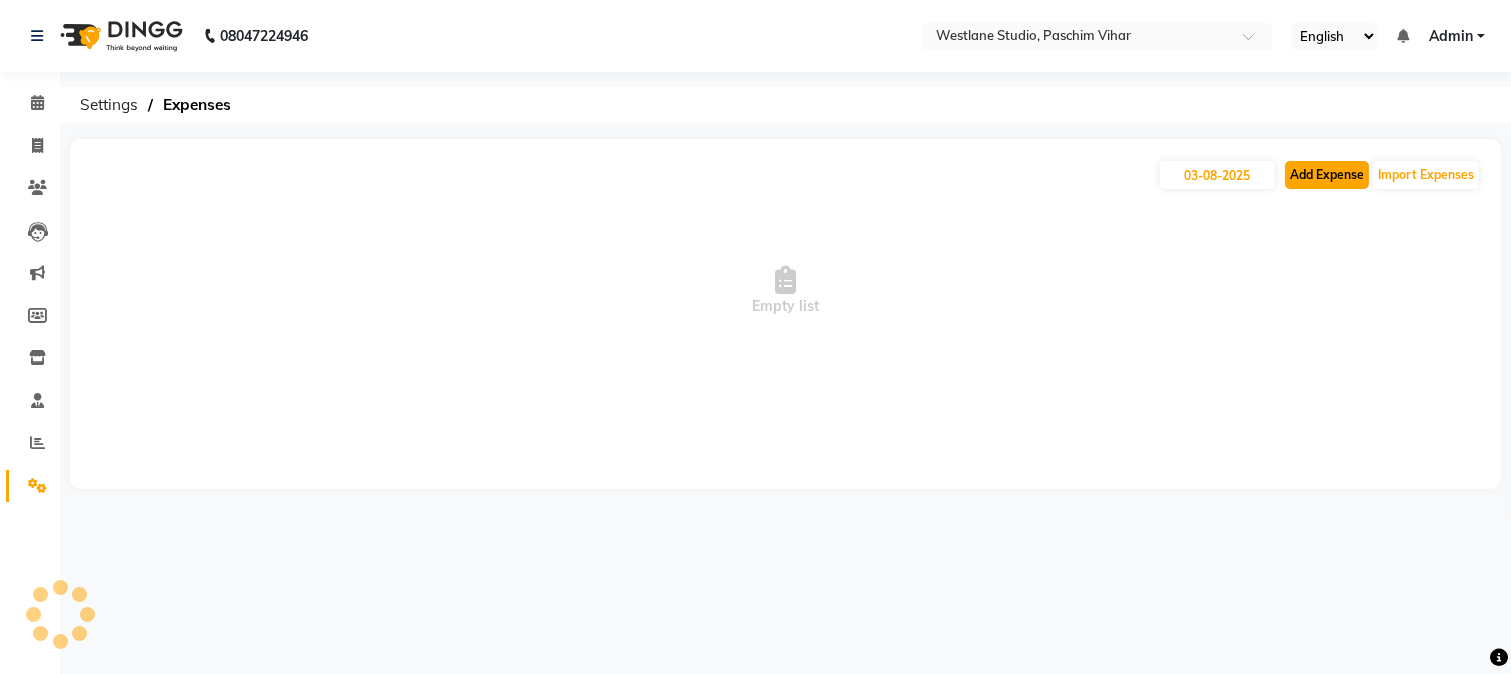 click on "Add Expense" 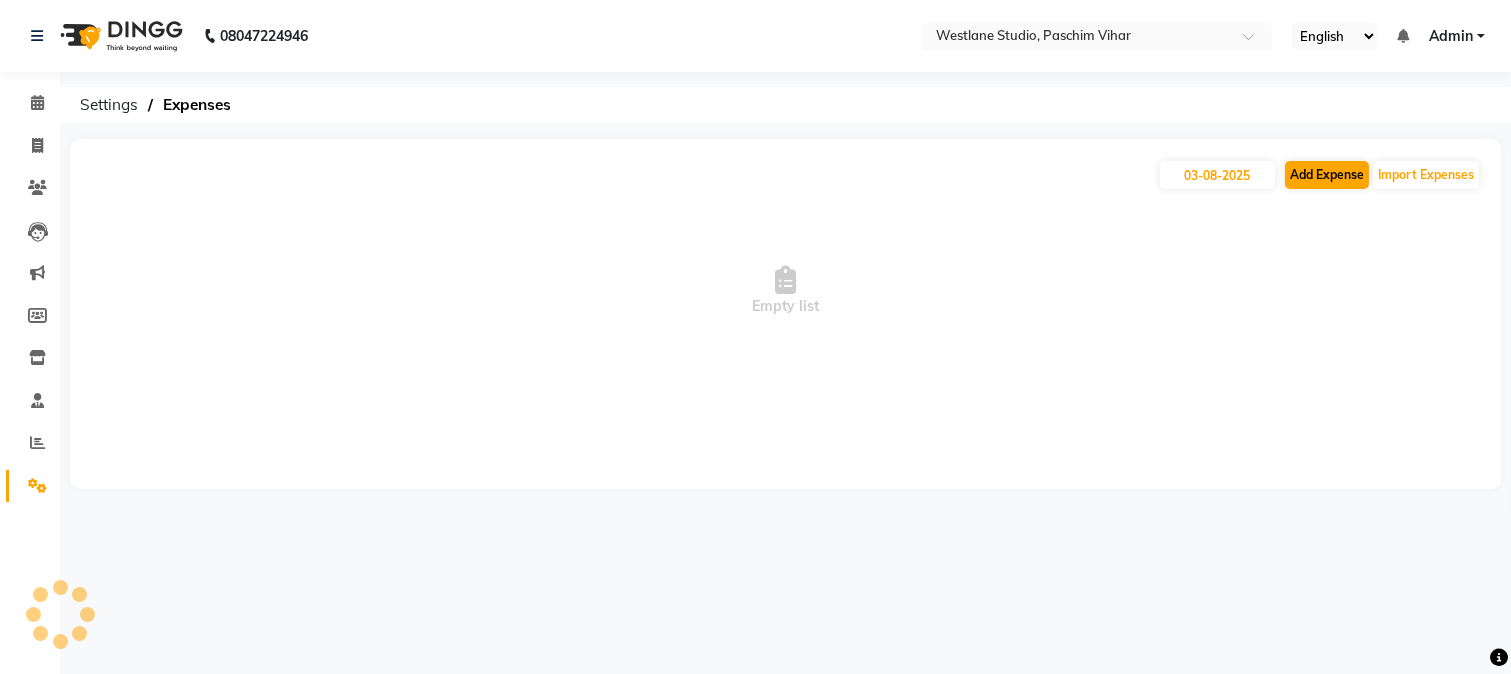 select on "1" 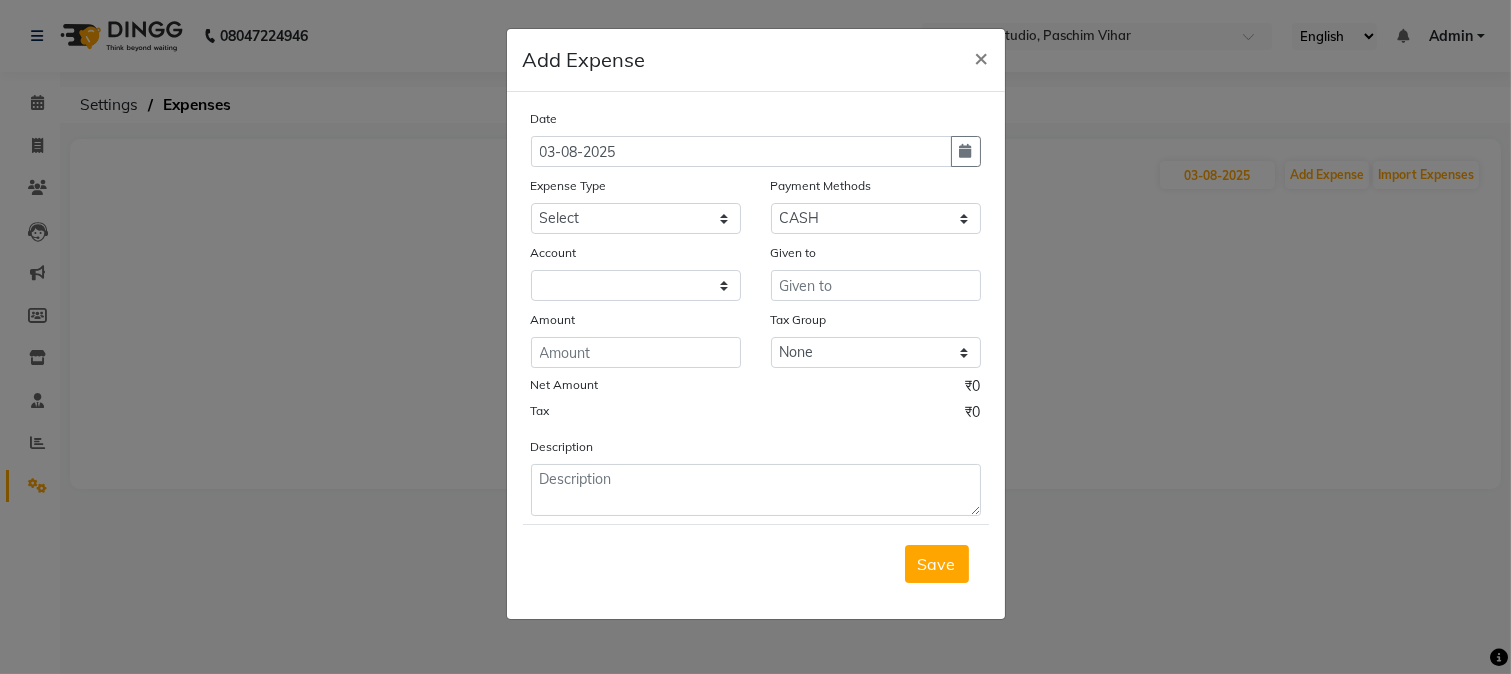select on "2523" 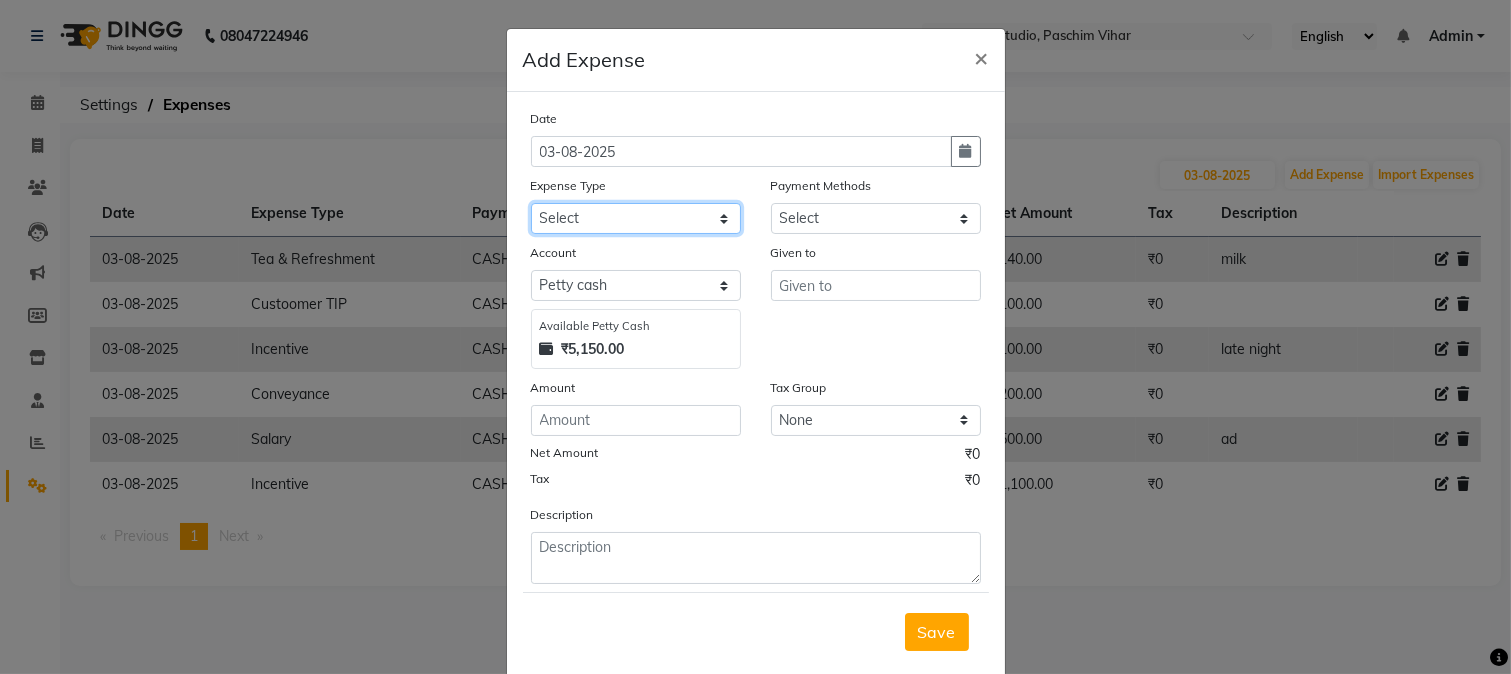 click on "Select Advance Salary Bank charges Cash transfer to bank Cash transfer to hub Client Snacks Conveyance Custoomer TIP electricity Equipment Festival Expense Incentive Insurance LOREAL PRODUCTS Maintenance Marketing Miscellaneous Other Pantry Product Rent Salary Staff Snacks Tea & Refreshment TIP Utilities water" 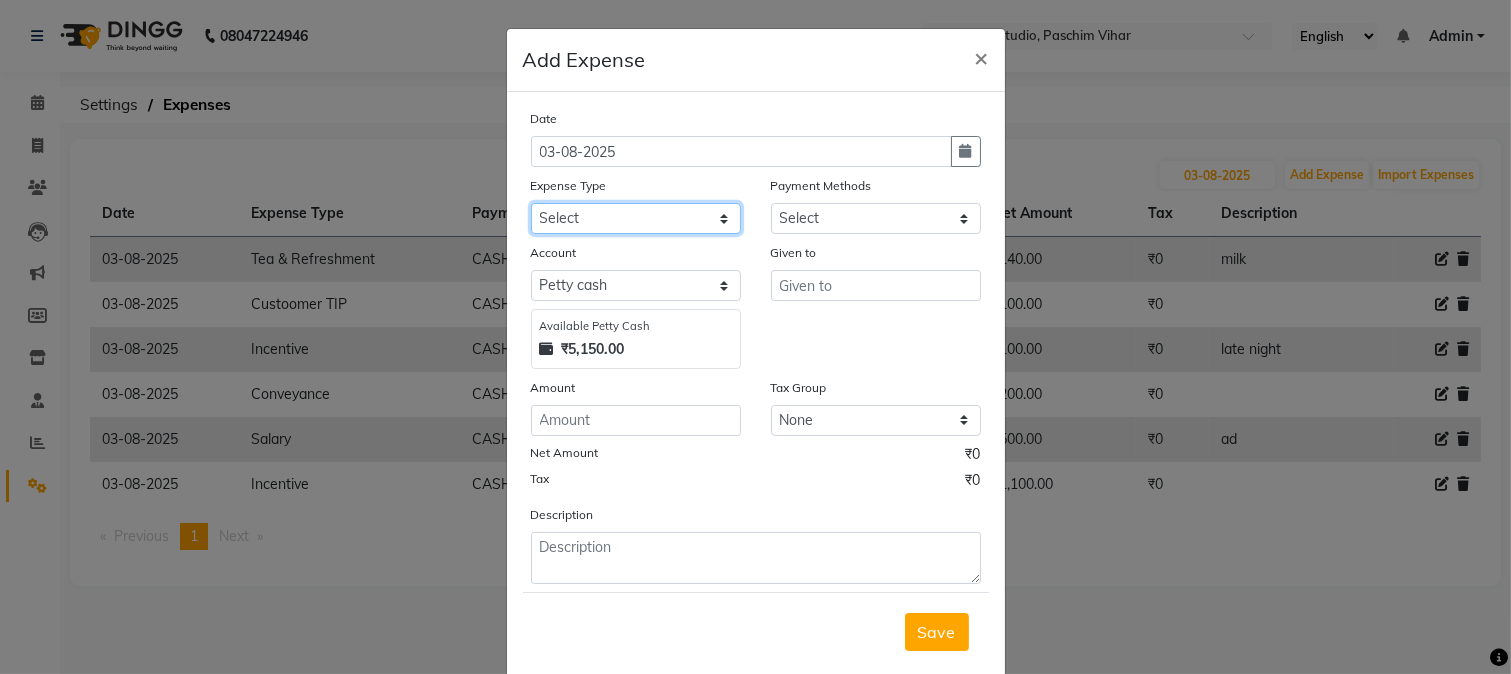 select on "85" 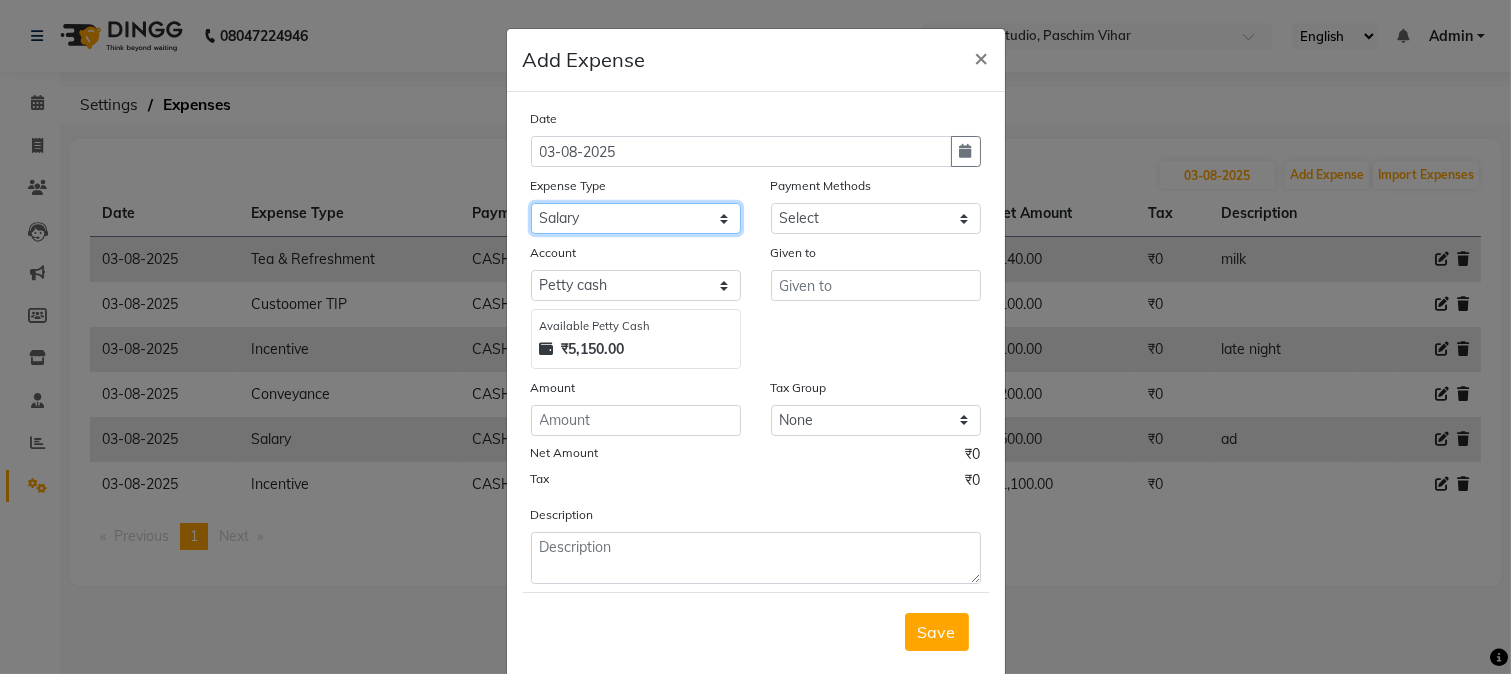 click on "Select Advance Salary Bank charges Cash transfer to bank Cash transfer to hub Client Snacks Conveyance Custoomer TIP electricity Equipment Festival Expense Incentive Insurance LOREAL PRODUCTS Maintenance Marketing Miscellaneous Other Pantry Product Rent Salary Staff Snacks Tea & Refreshment TIP Utilities water" 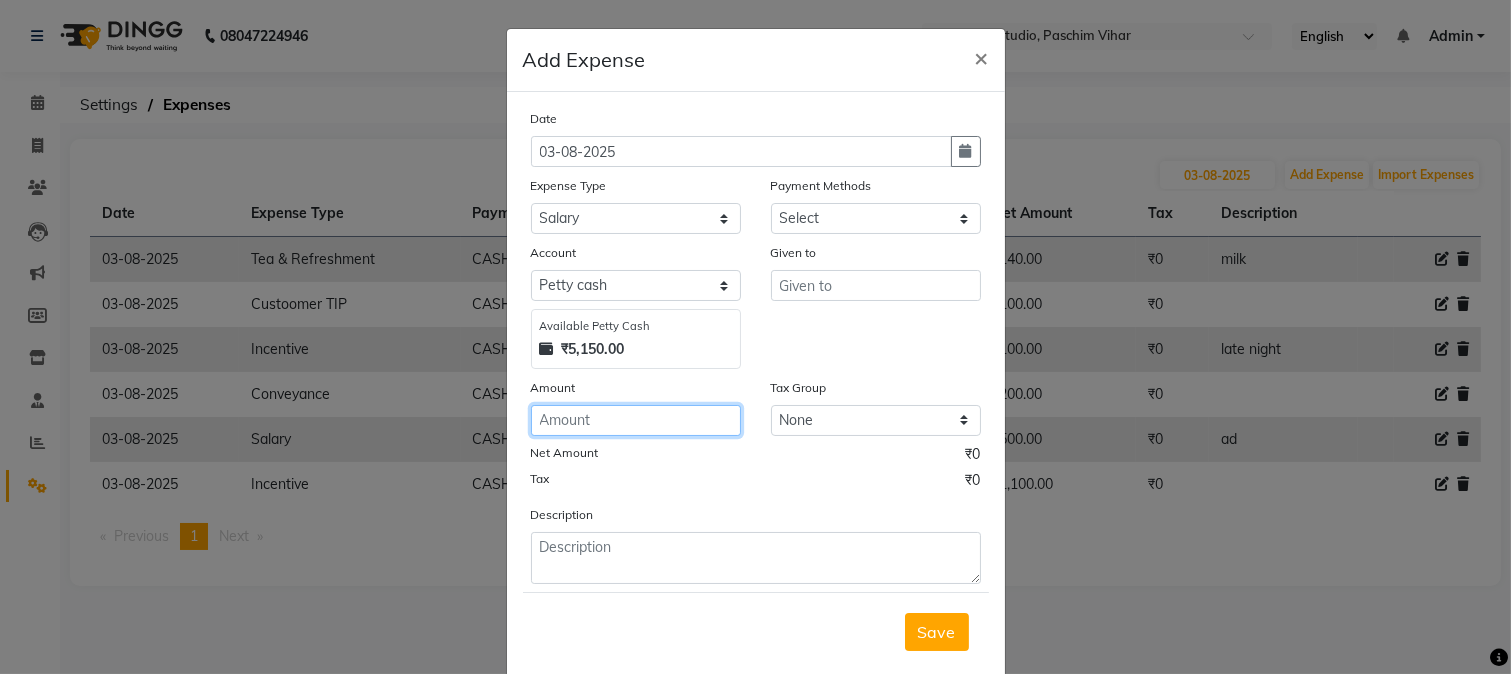 click 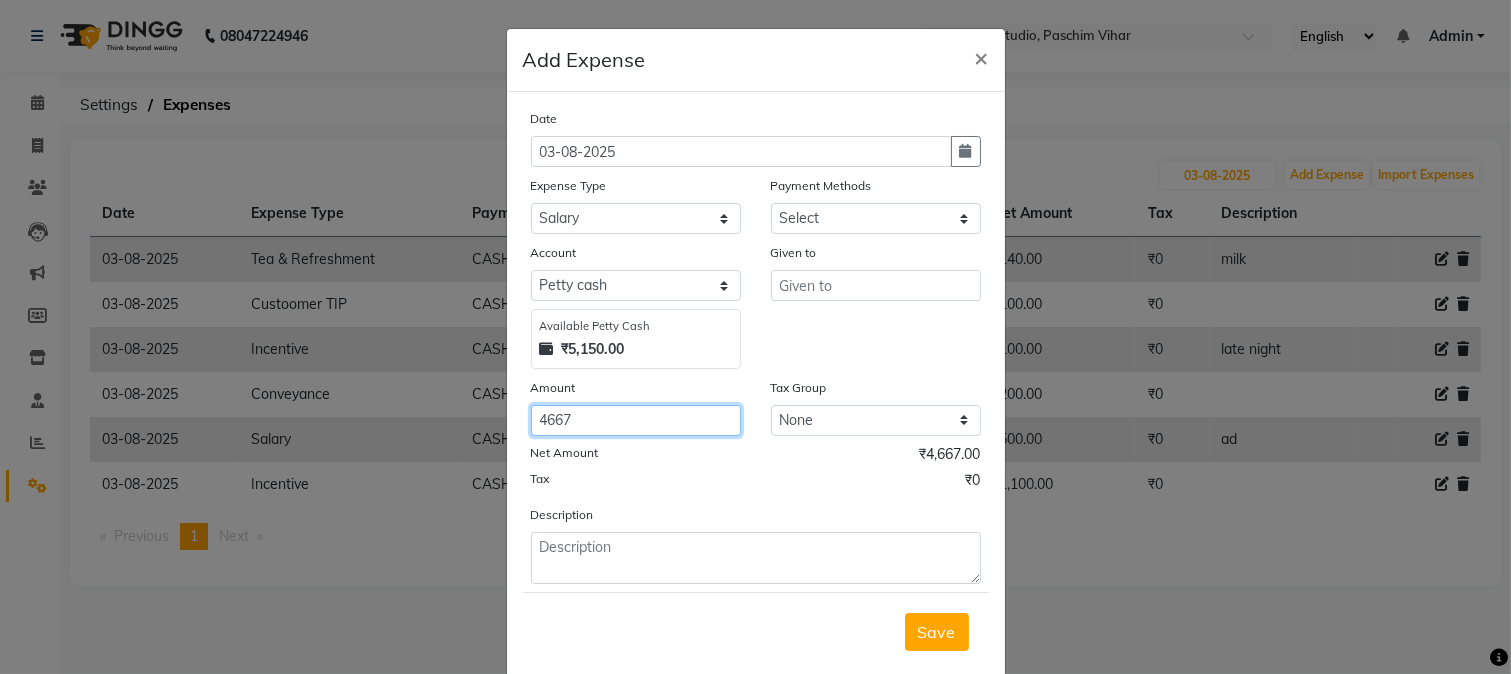 type on "4667" 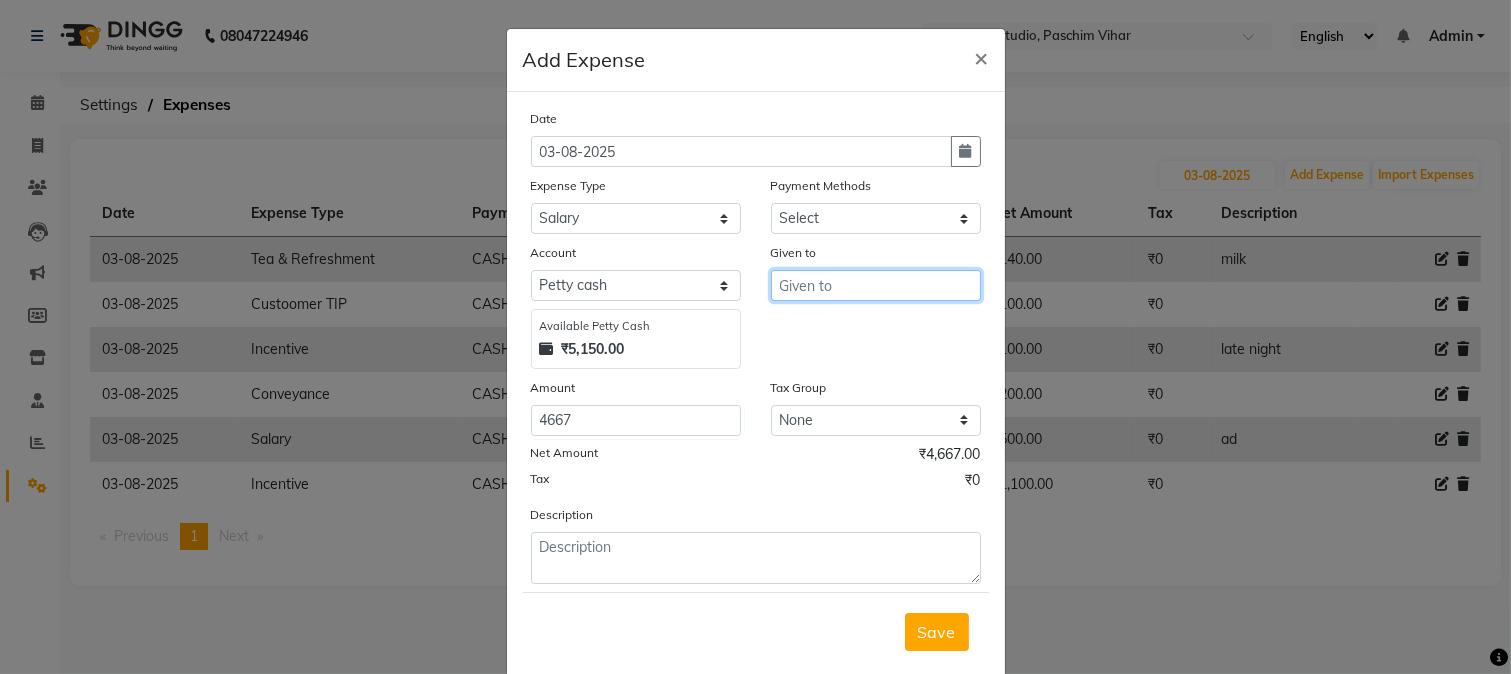click at bounding box center [876, 285] 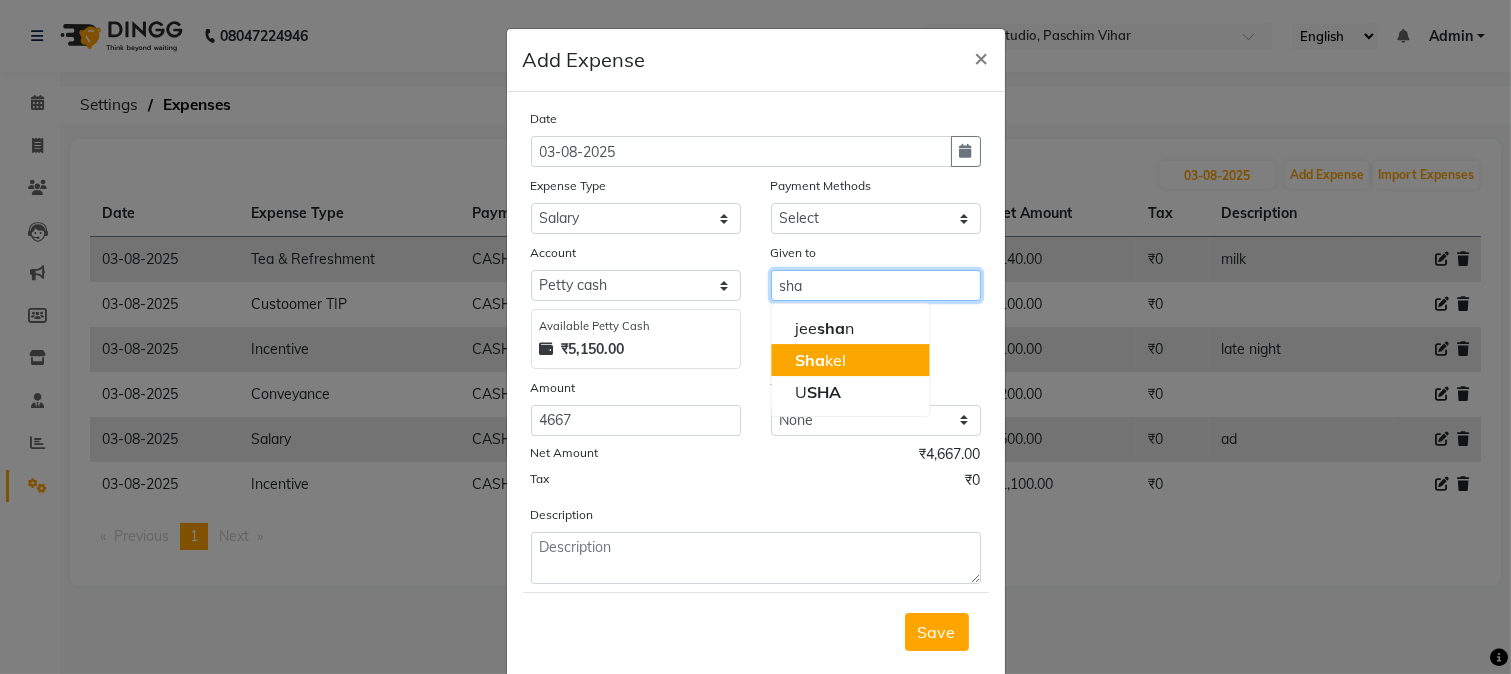 click on "Sha kel" at bounding box center (850, 360) 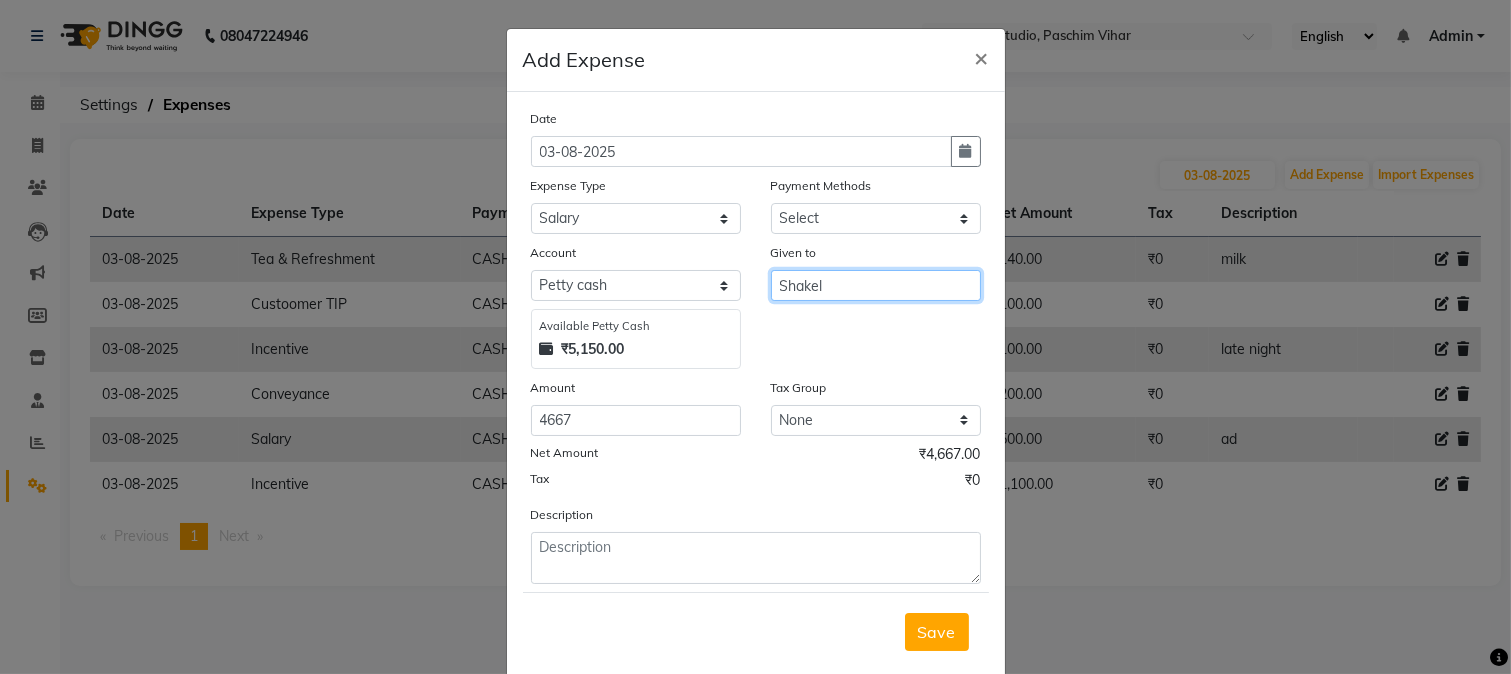 type on "Shakel" 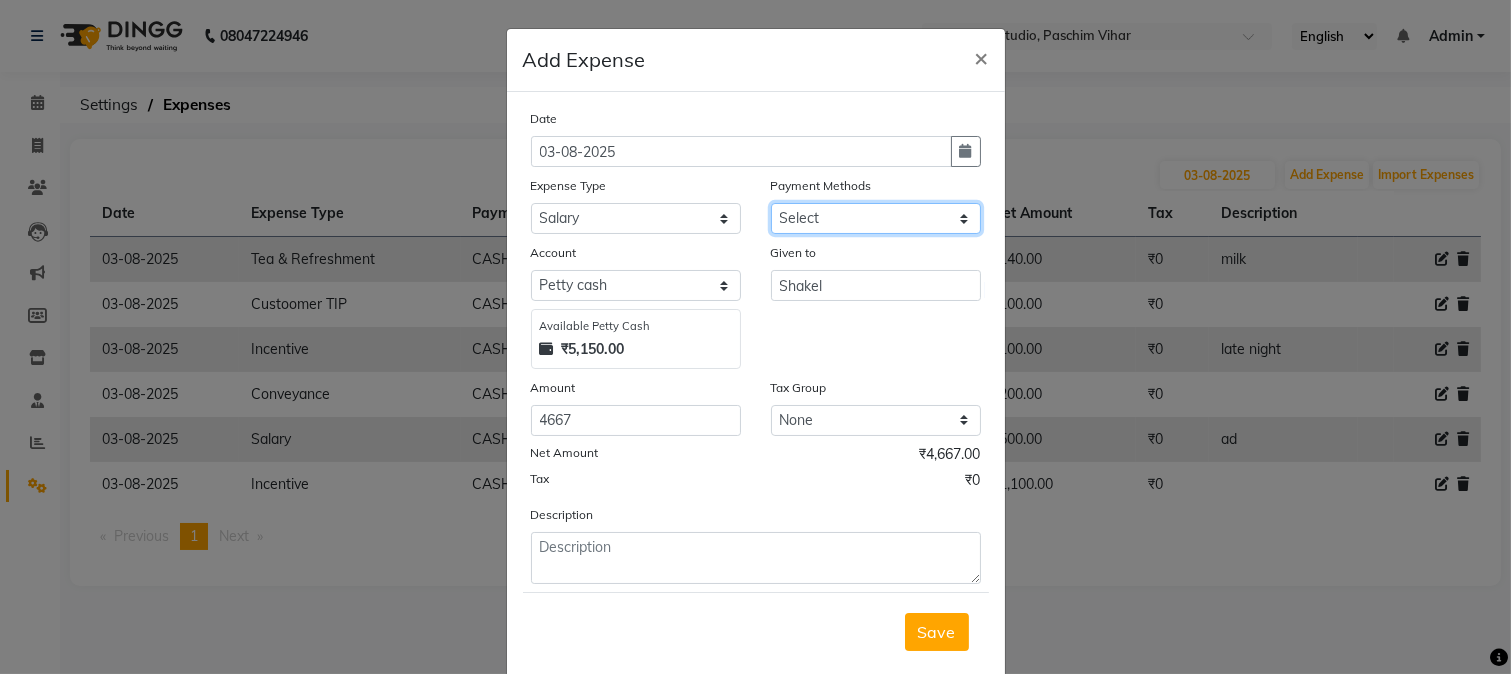 click on "Select CASH CARD Prepaid ONLINE Package Voucher Wallet" 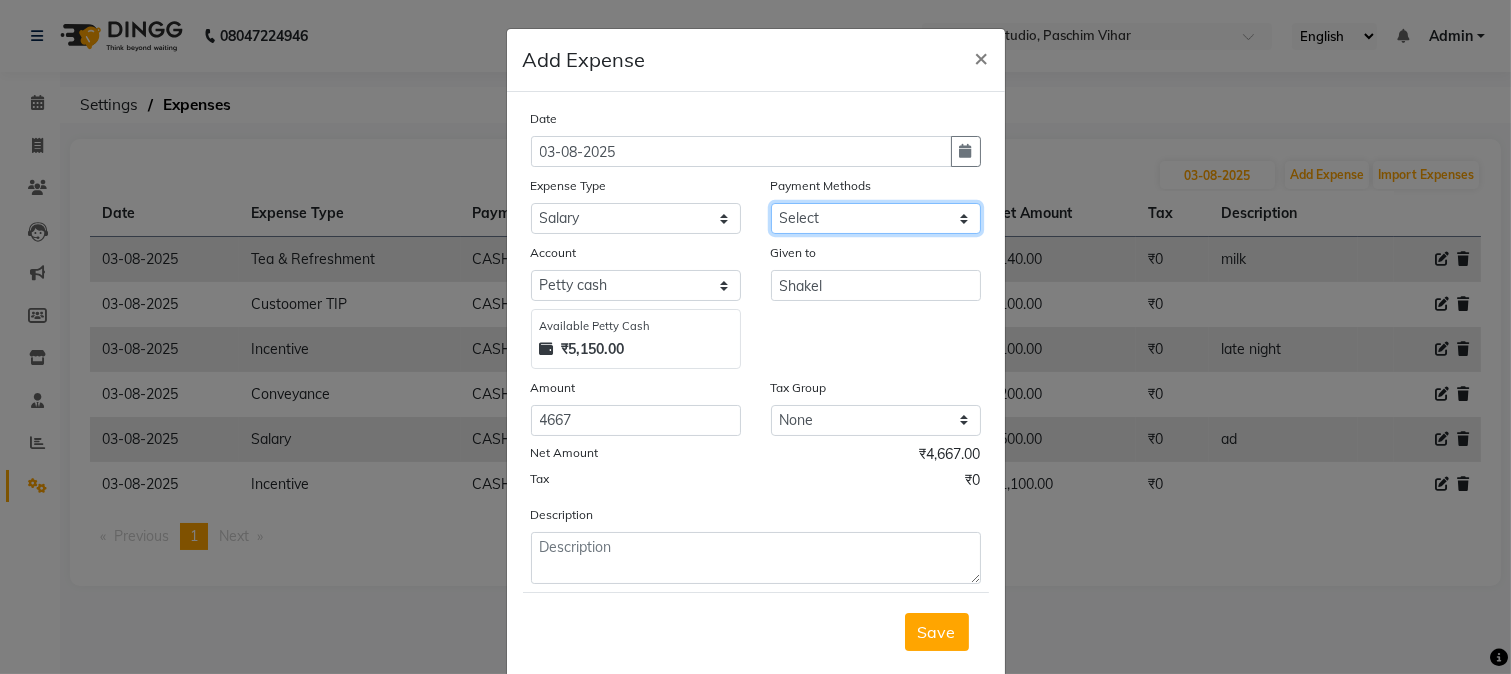 select on "3" 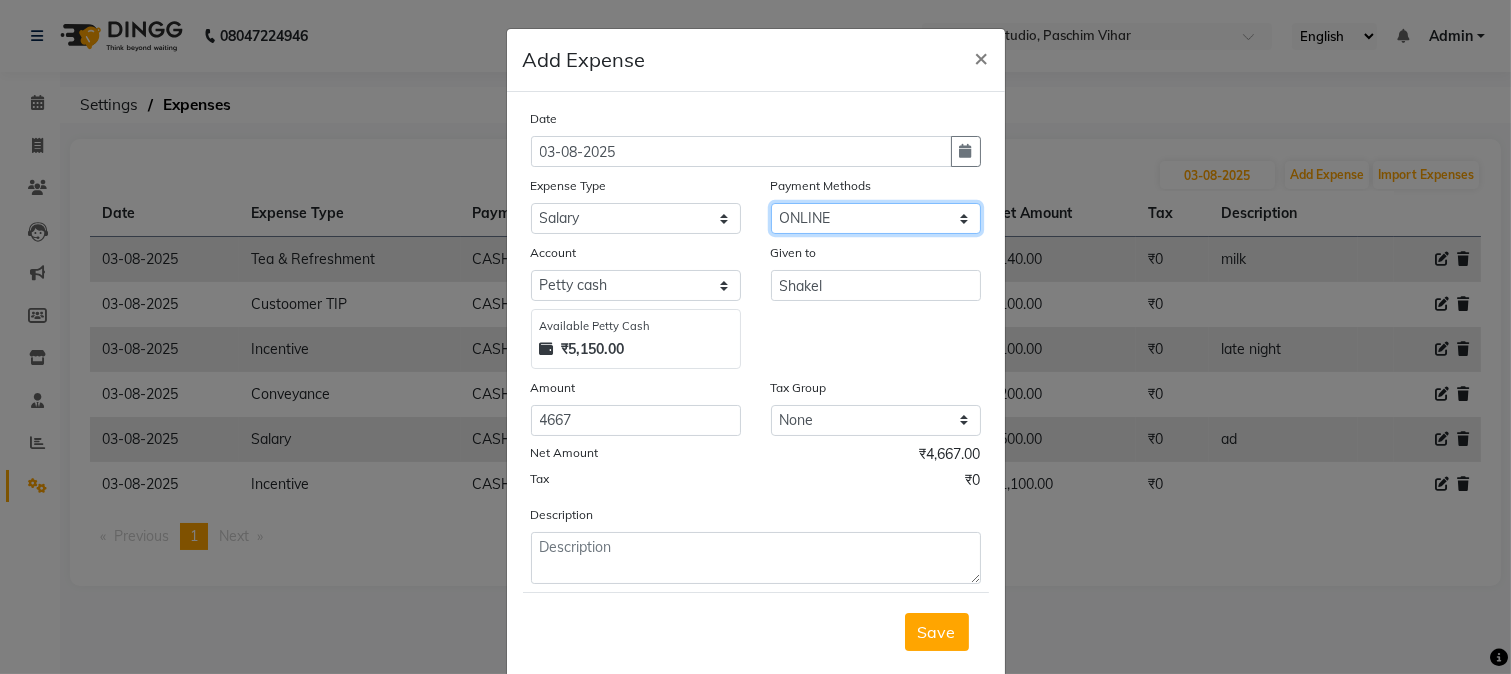 click on "Select CASH CARD Prepaid ONLINE Package Voucher Wallet" 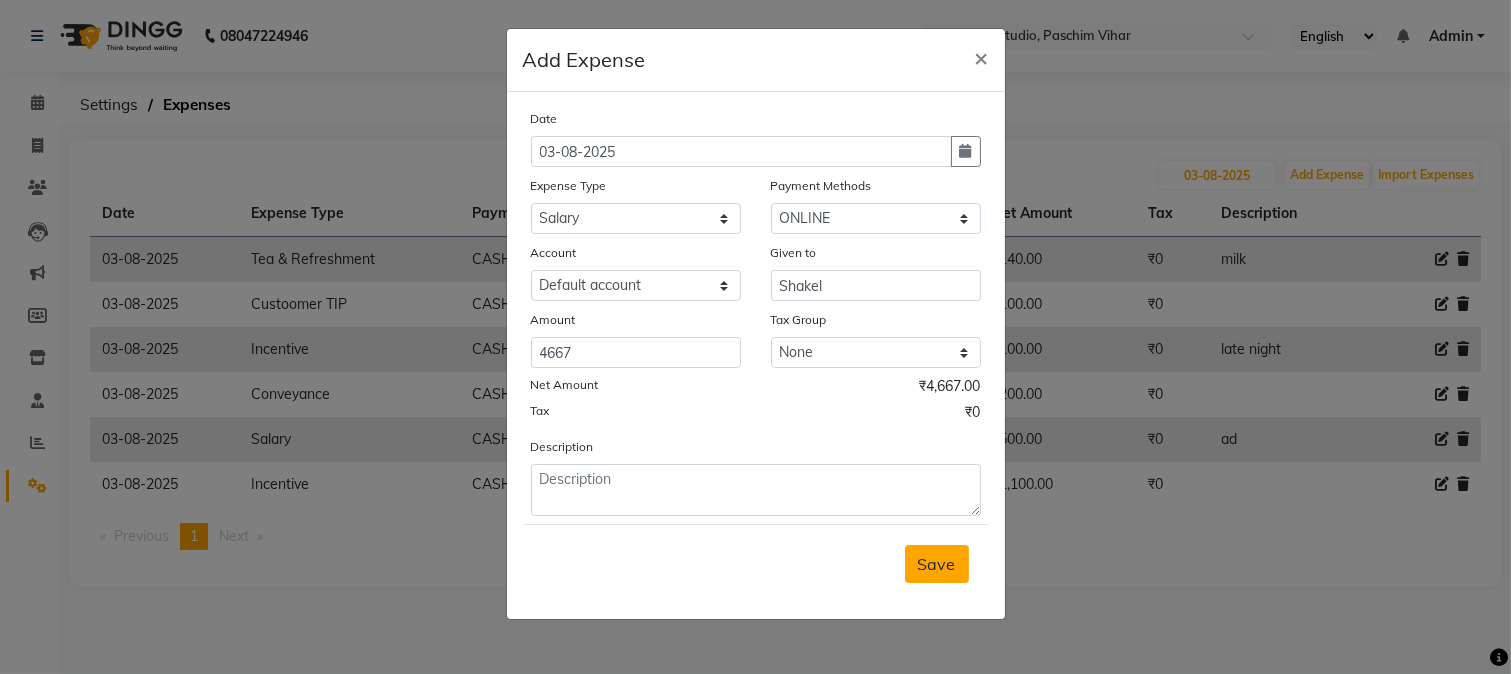 click on "Save" at bounding box center [937, 564] 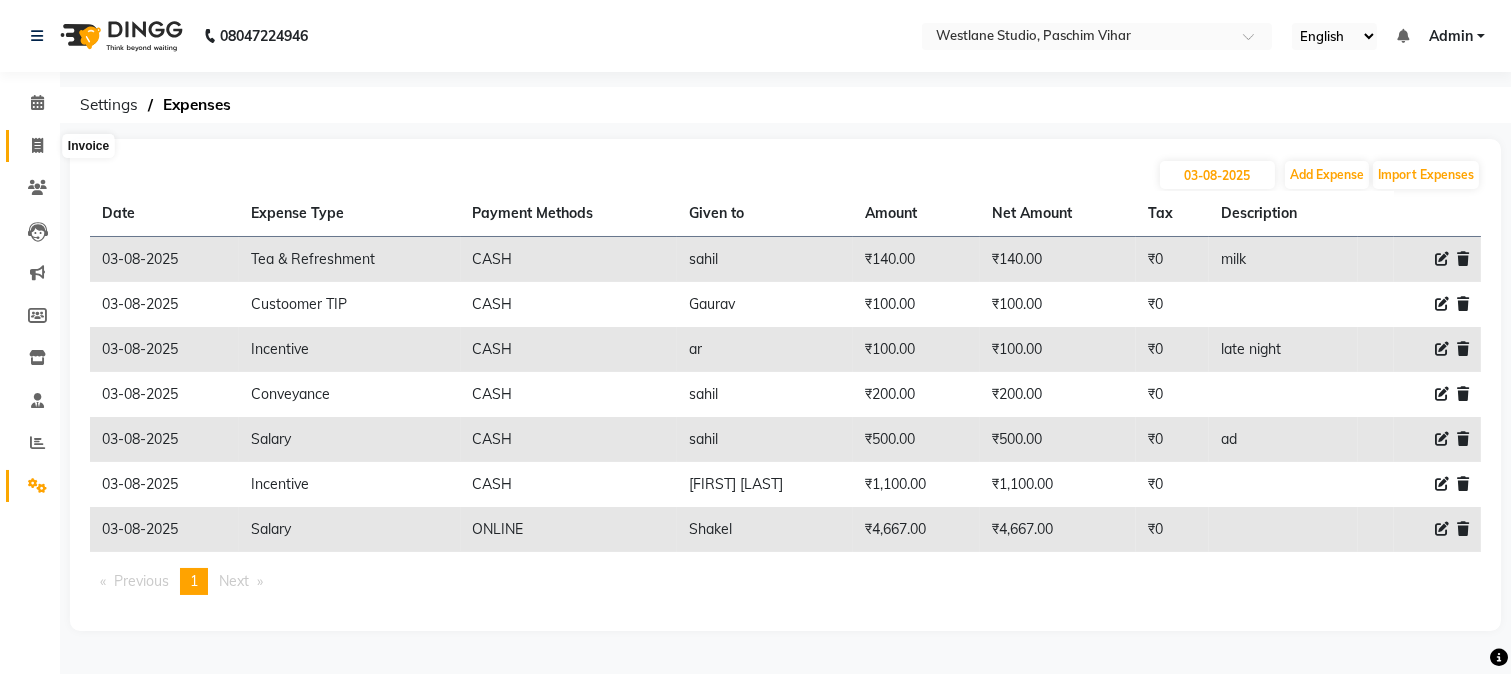 click 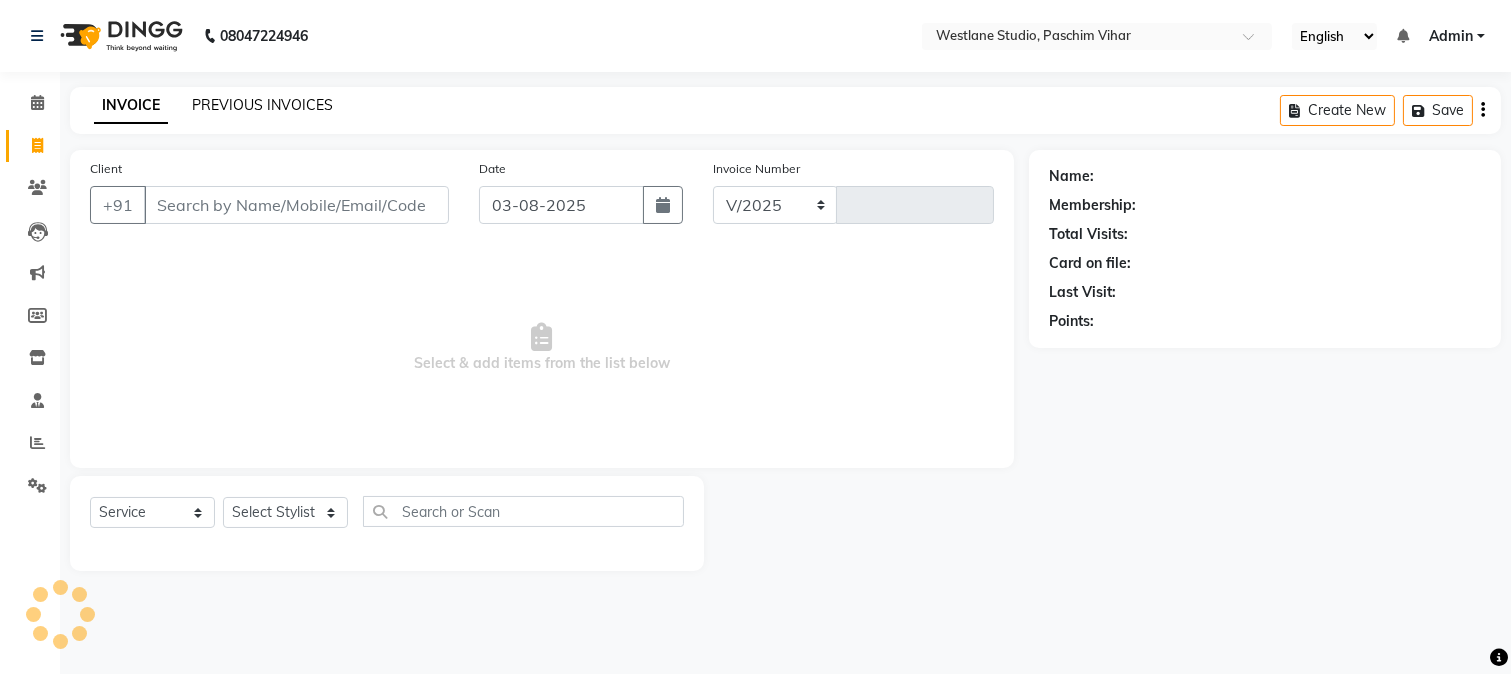 select on "223" 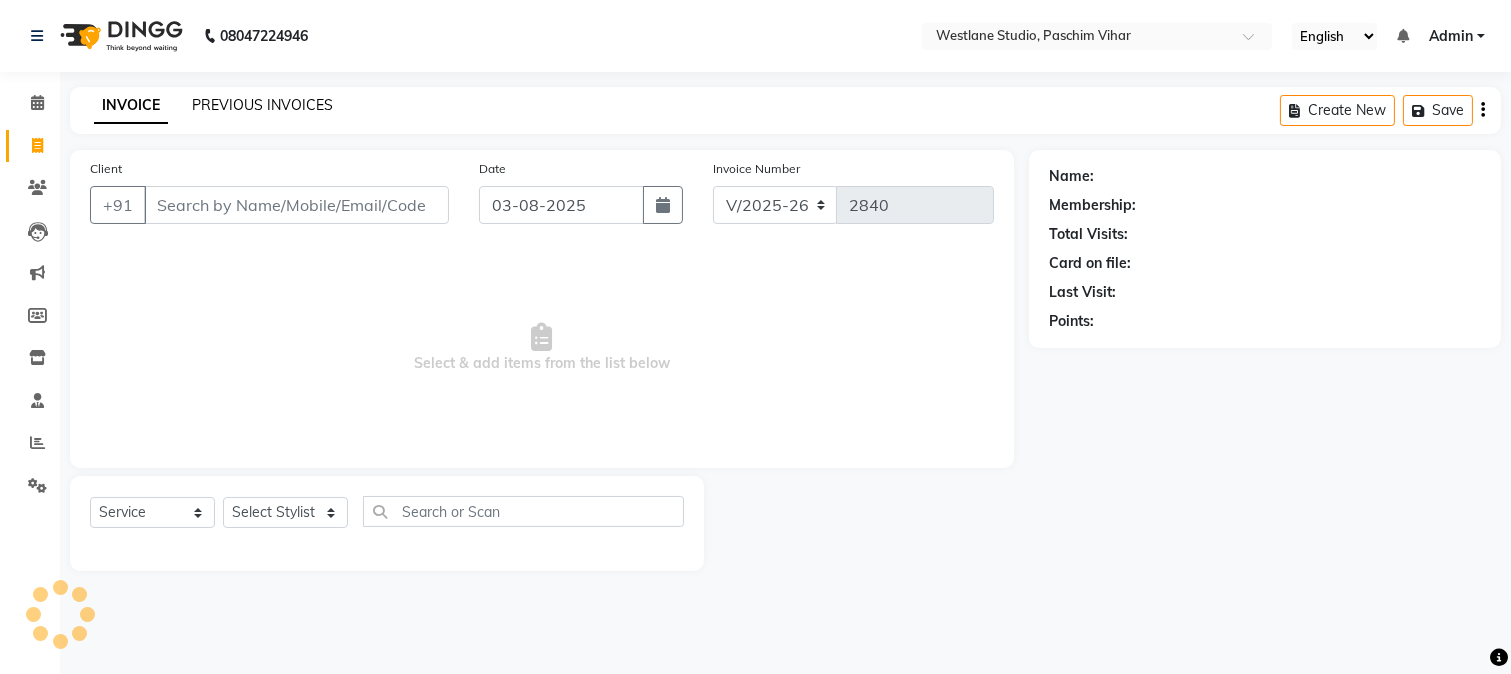 click on "PREVIOUS INVOICES" 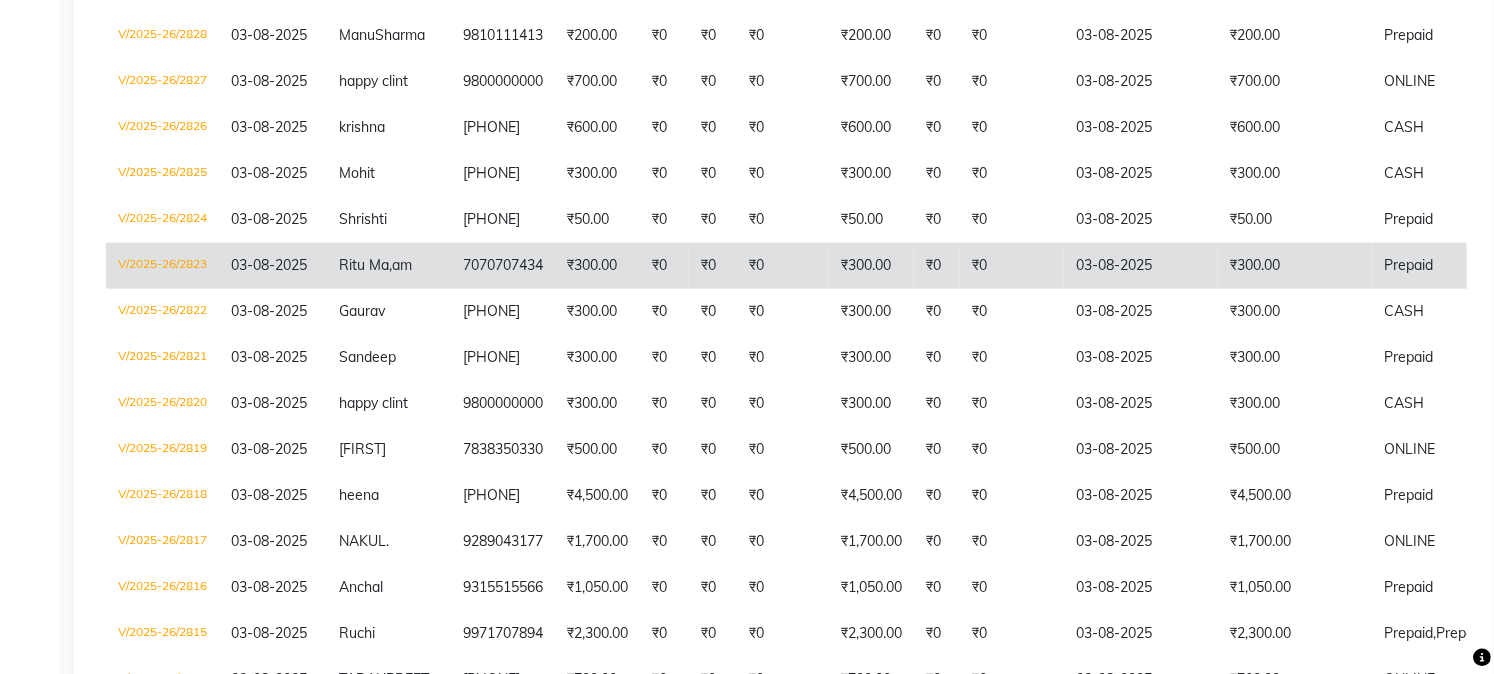 scroll, scrollTop: 888, scrollLeft: 0, axis: vertical 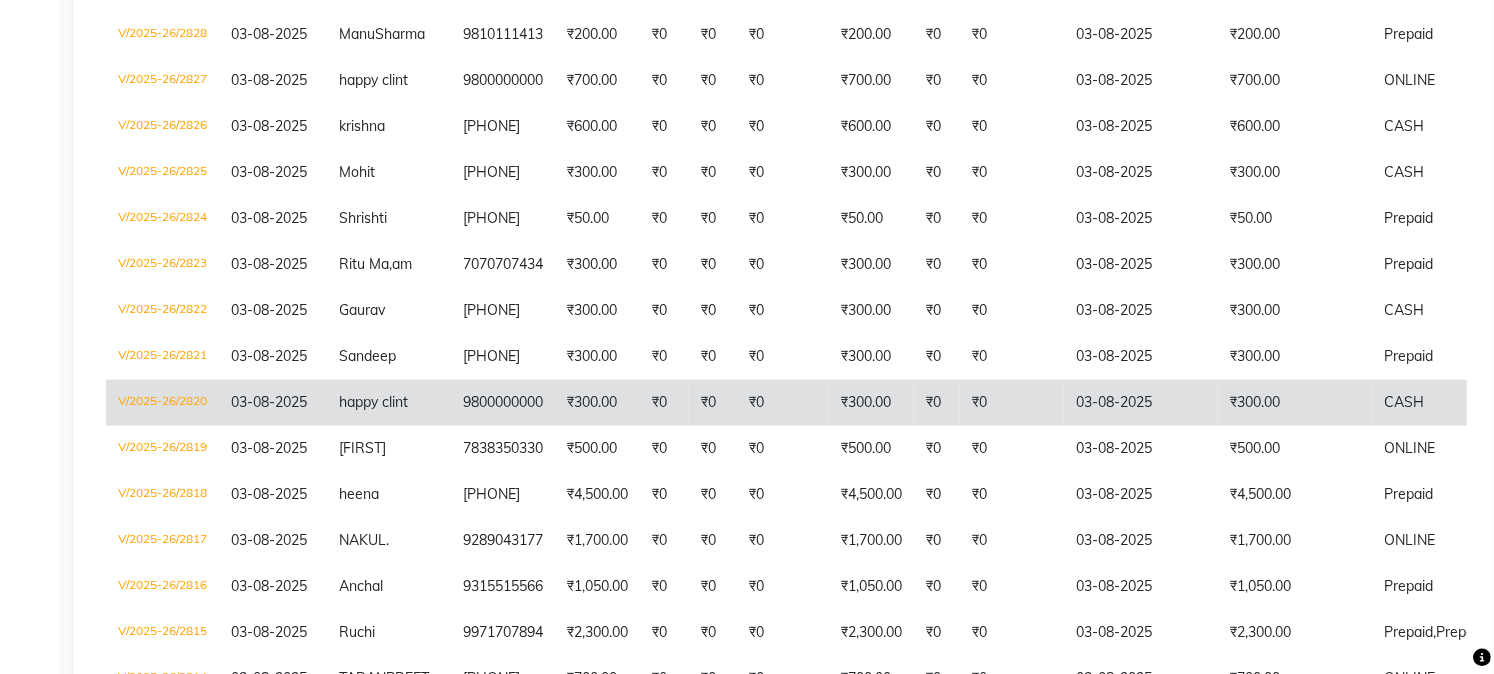 click on "9800000000" 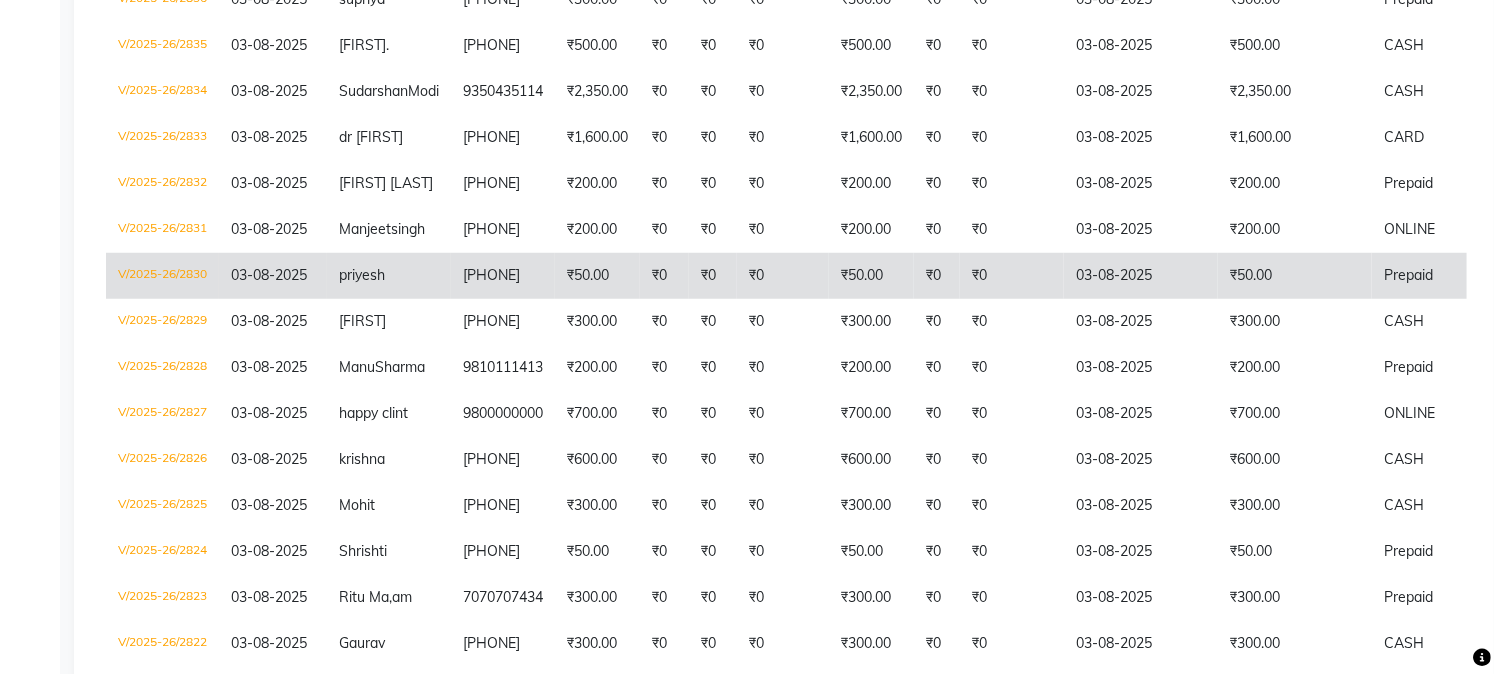 scroll, scrollTop: 666, scrollLeft: 0, axis: vertical 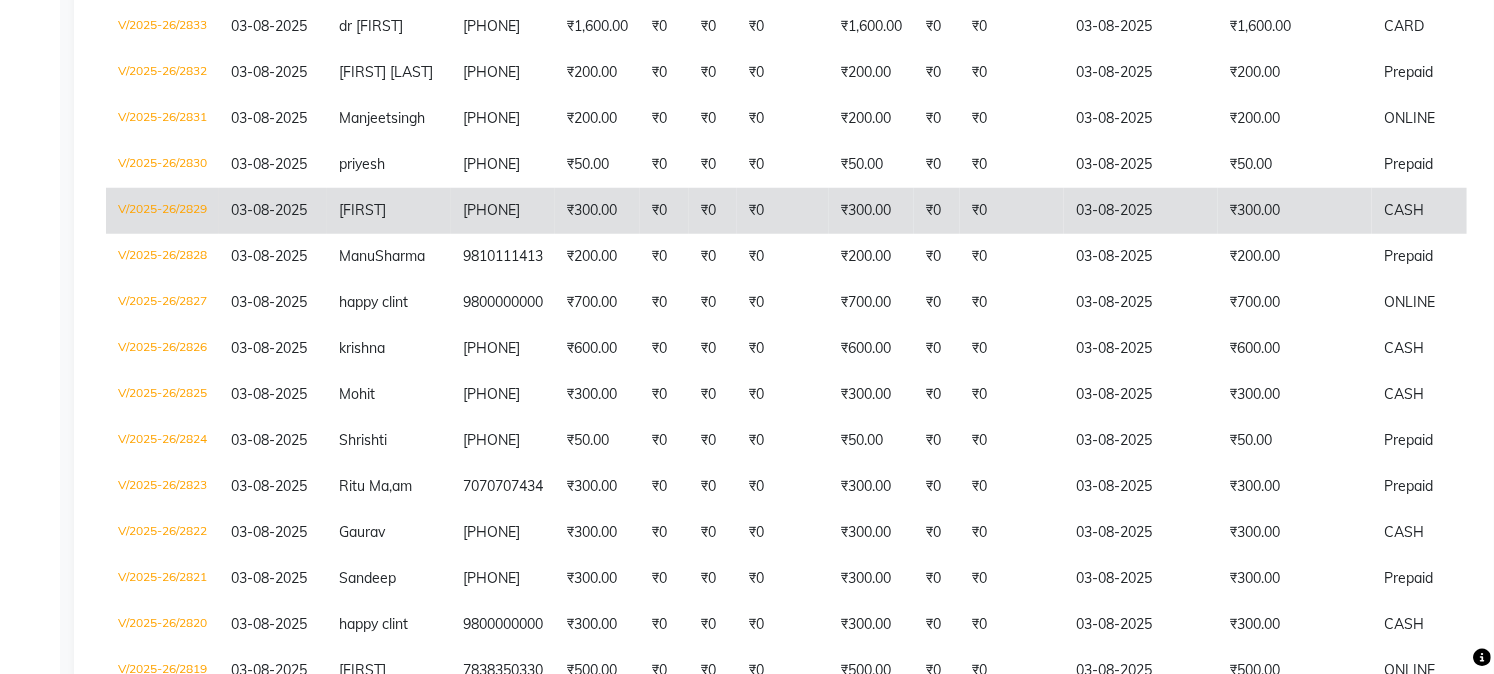 click on "[FIRST]" 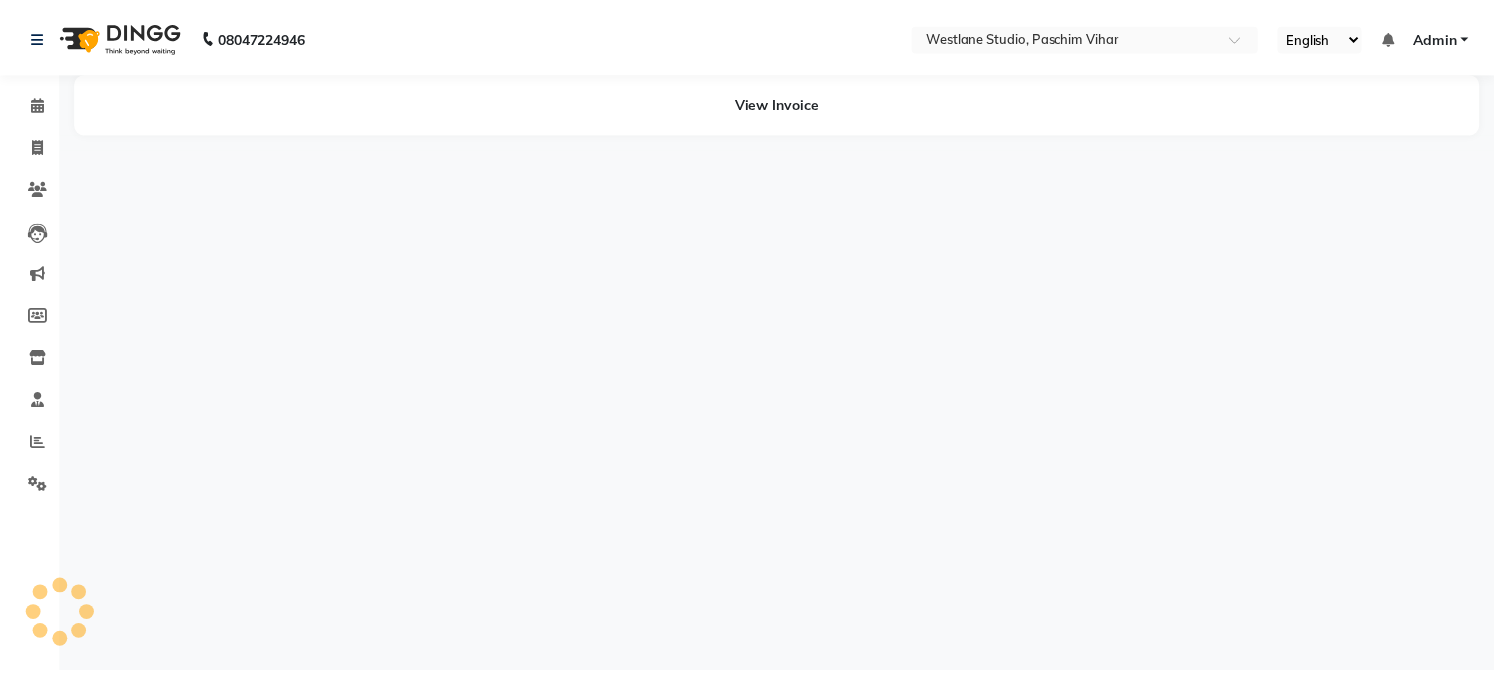 scroll, scrollTop: 0, scrollLeft: 0, axis: both 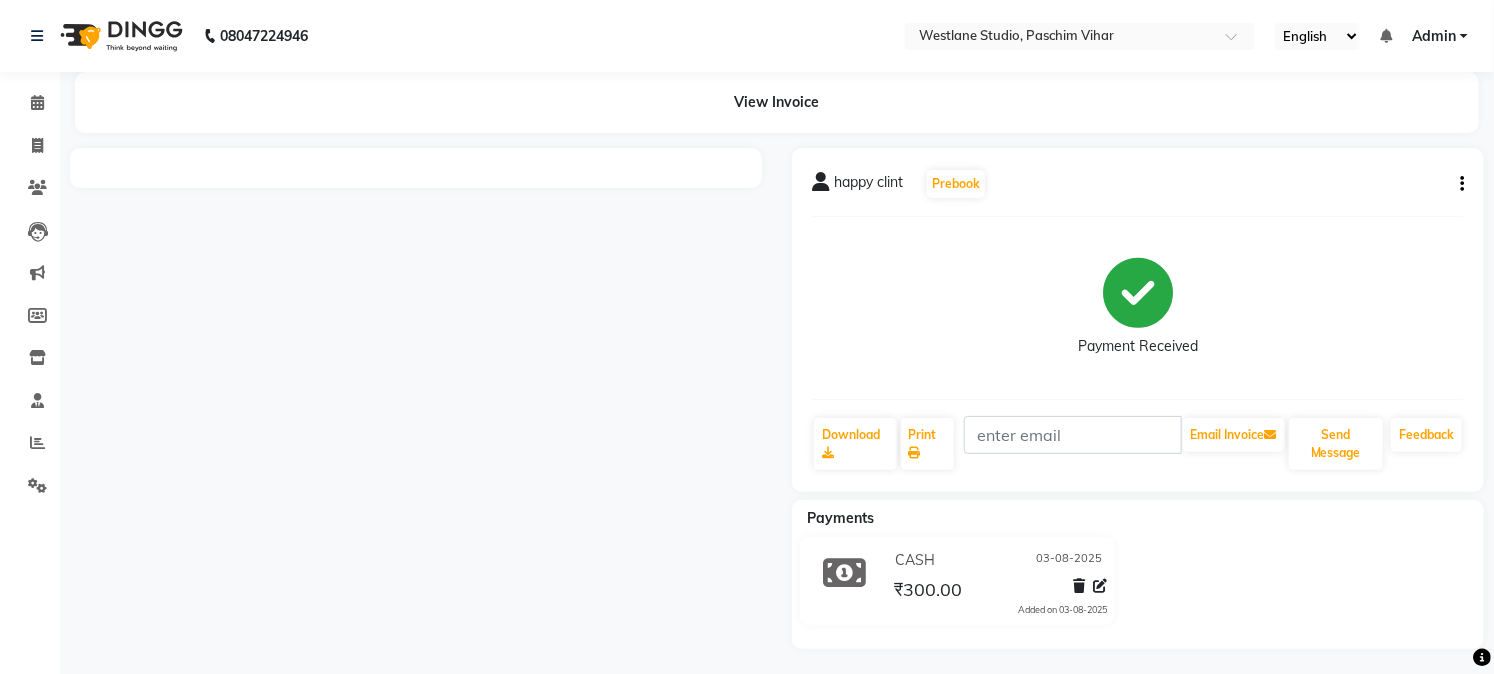 click 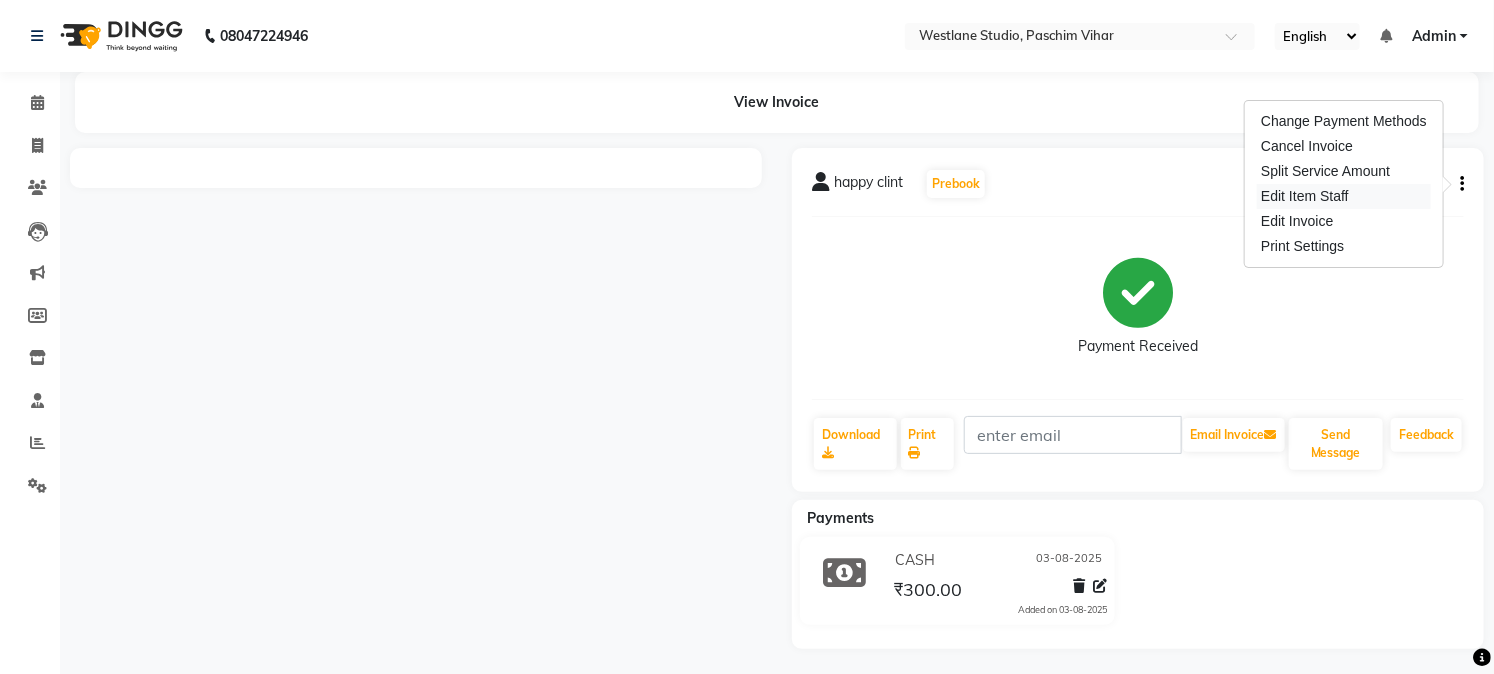 click on "Edit Item Staff" at bounding box center [1344, 196] 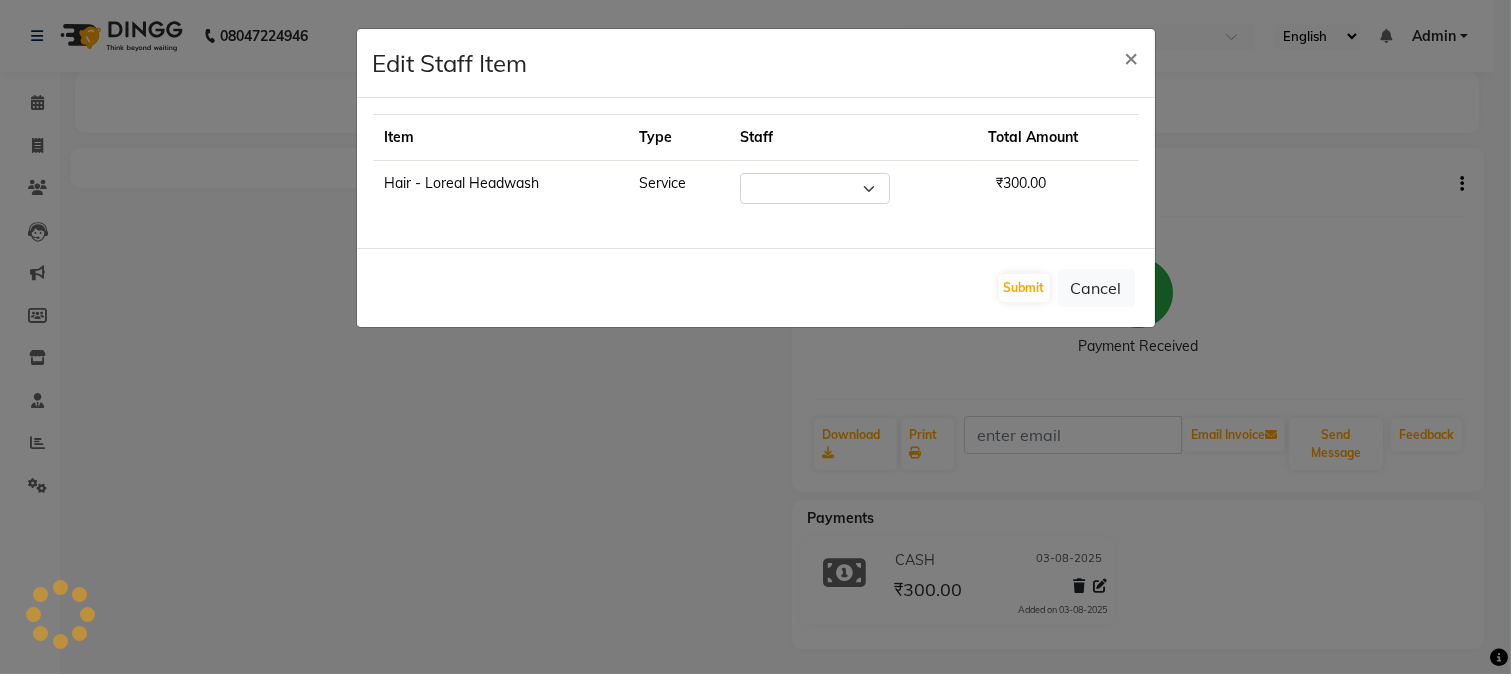 select on "59702" 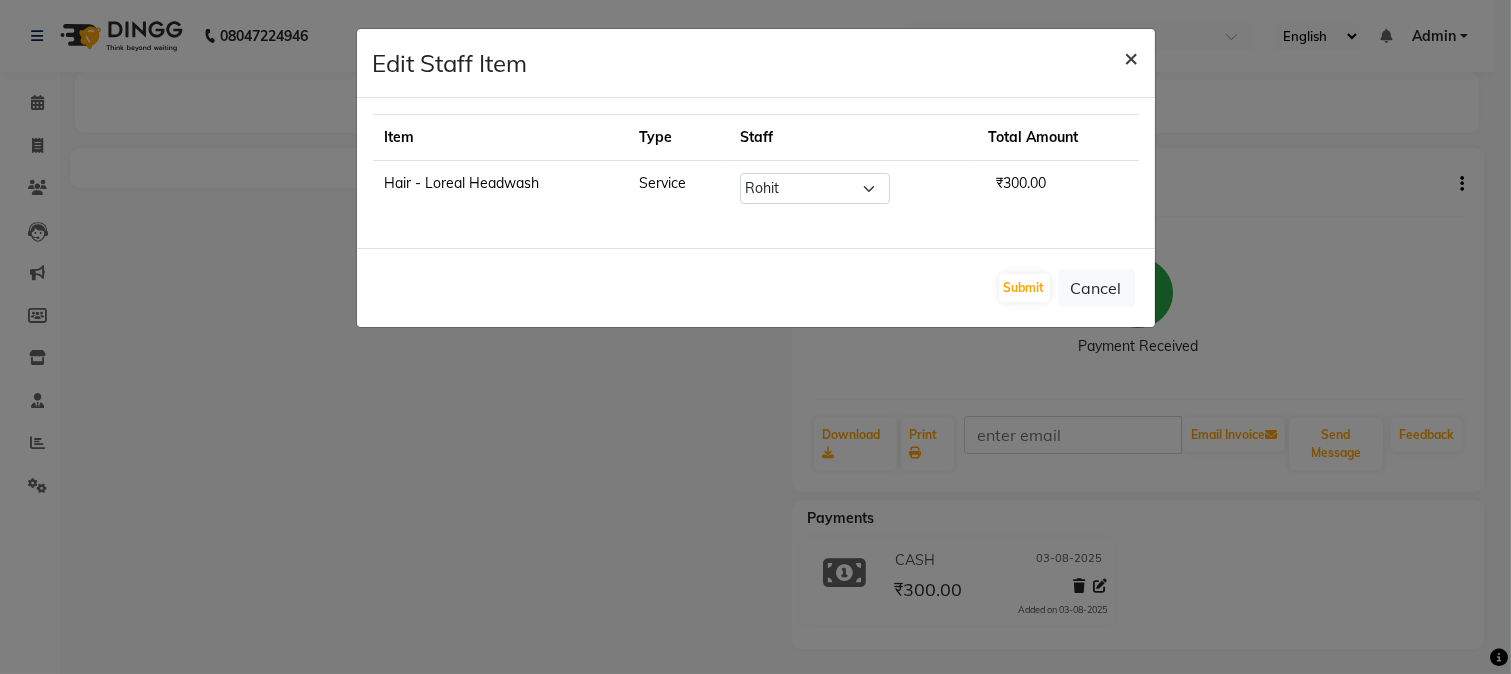 click on "×" 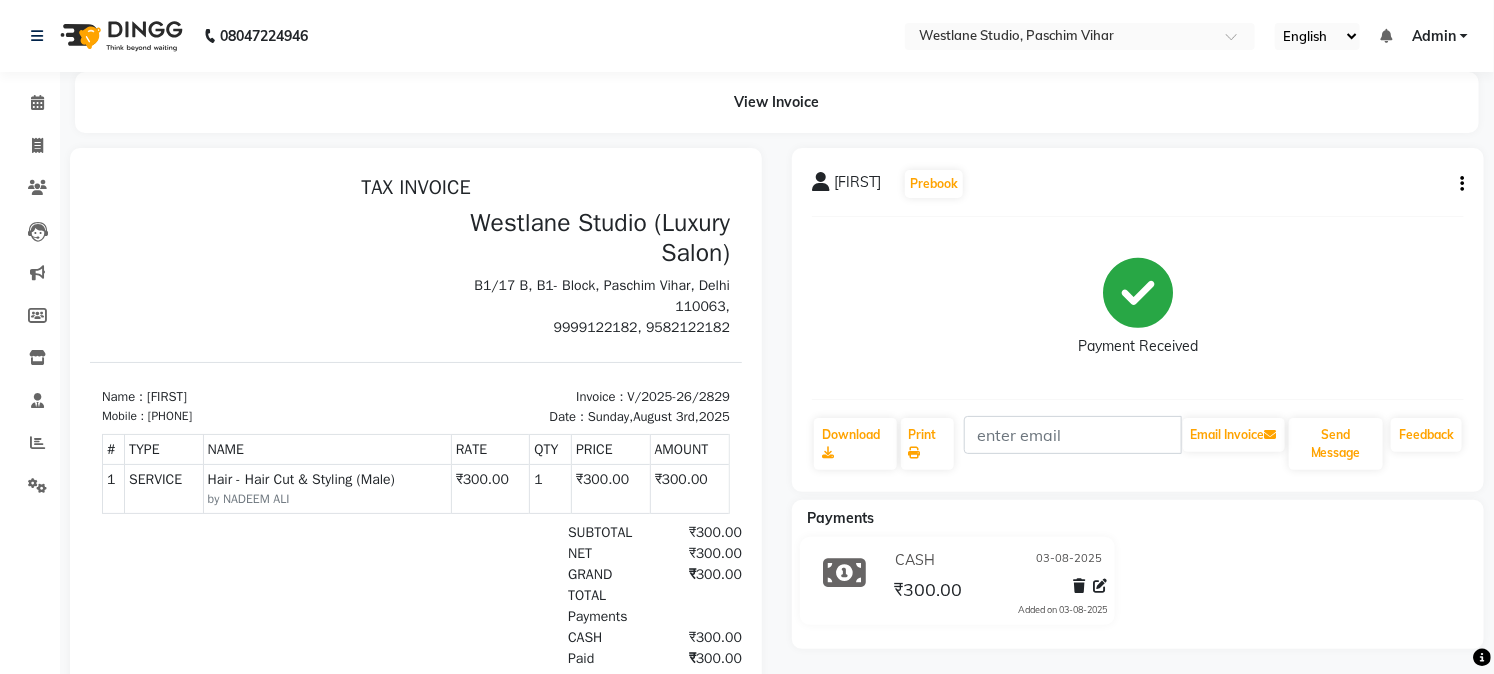 scroll, scrollTop: 0, scrollLeft: 0, axis: both 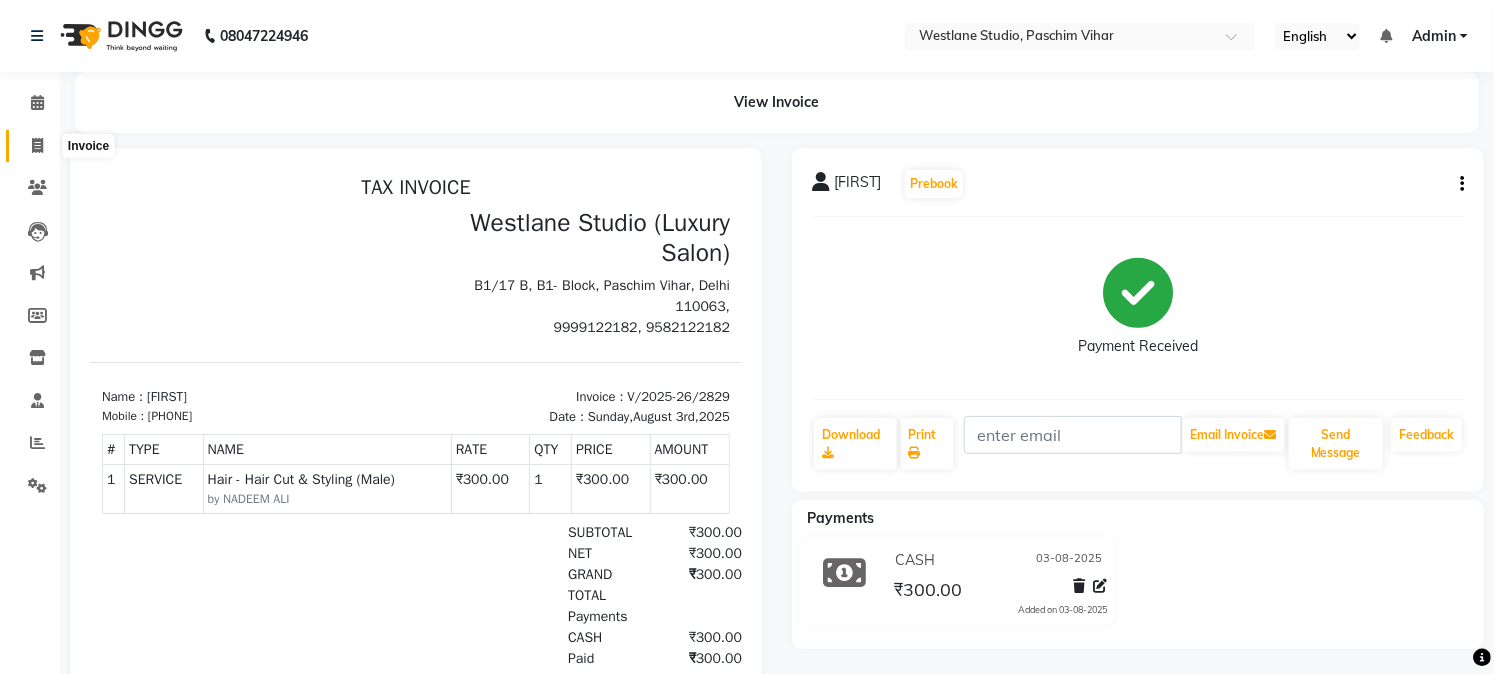 drag, startPoint x: 41, startPoint y: 146, endPoint x: 98, endPoint y: 130, distance: 59.20304 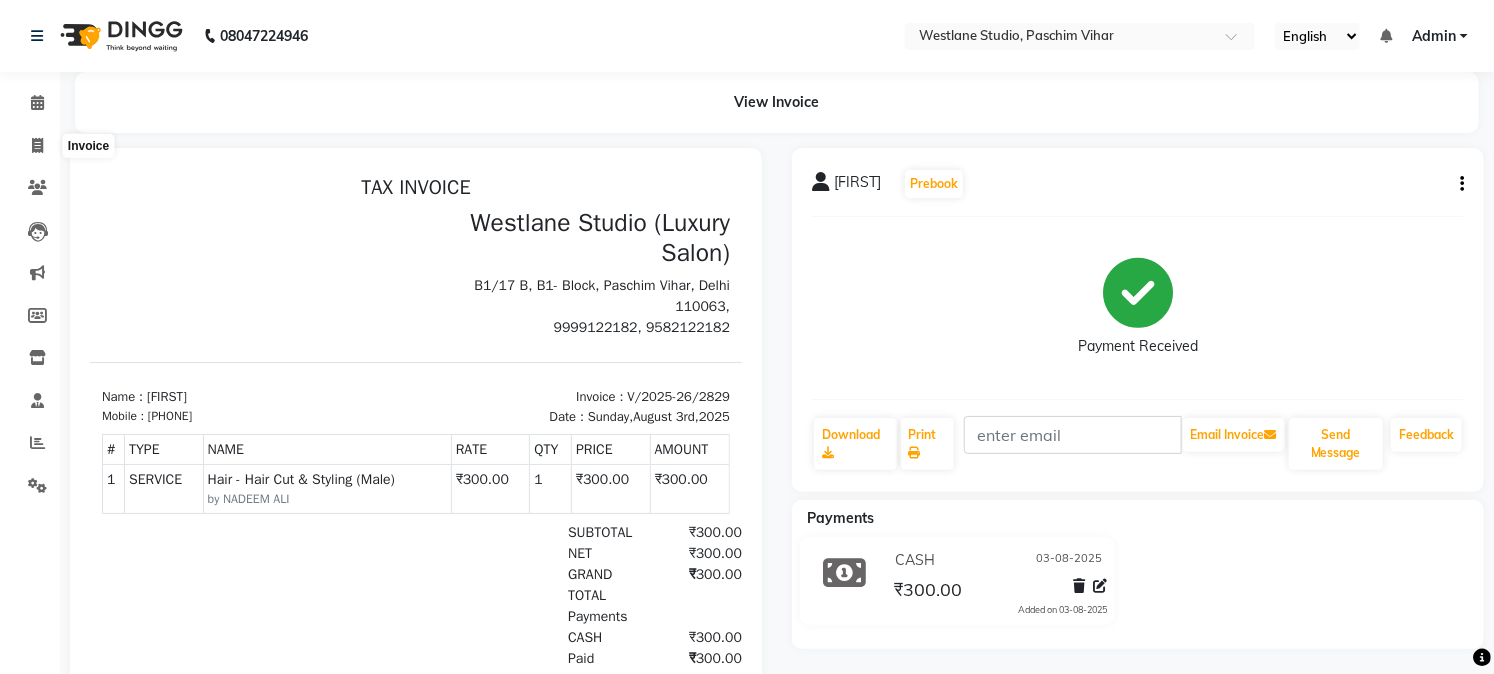 select on "service" 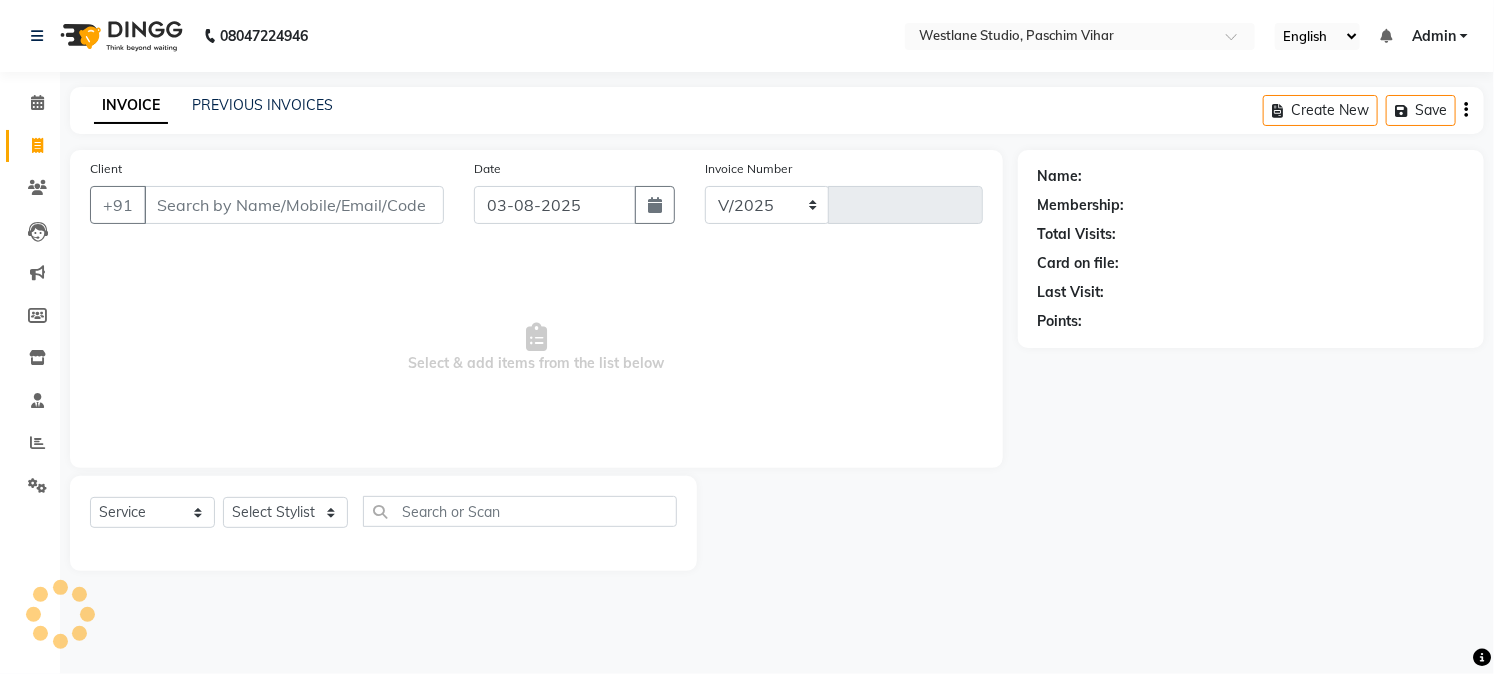 select on "223" 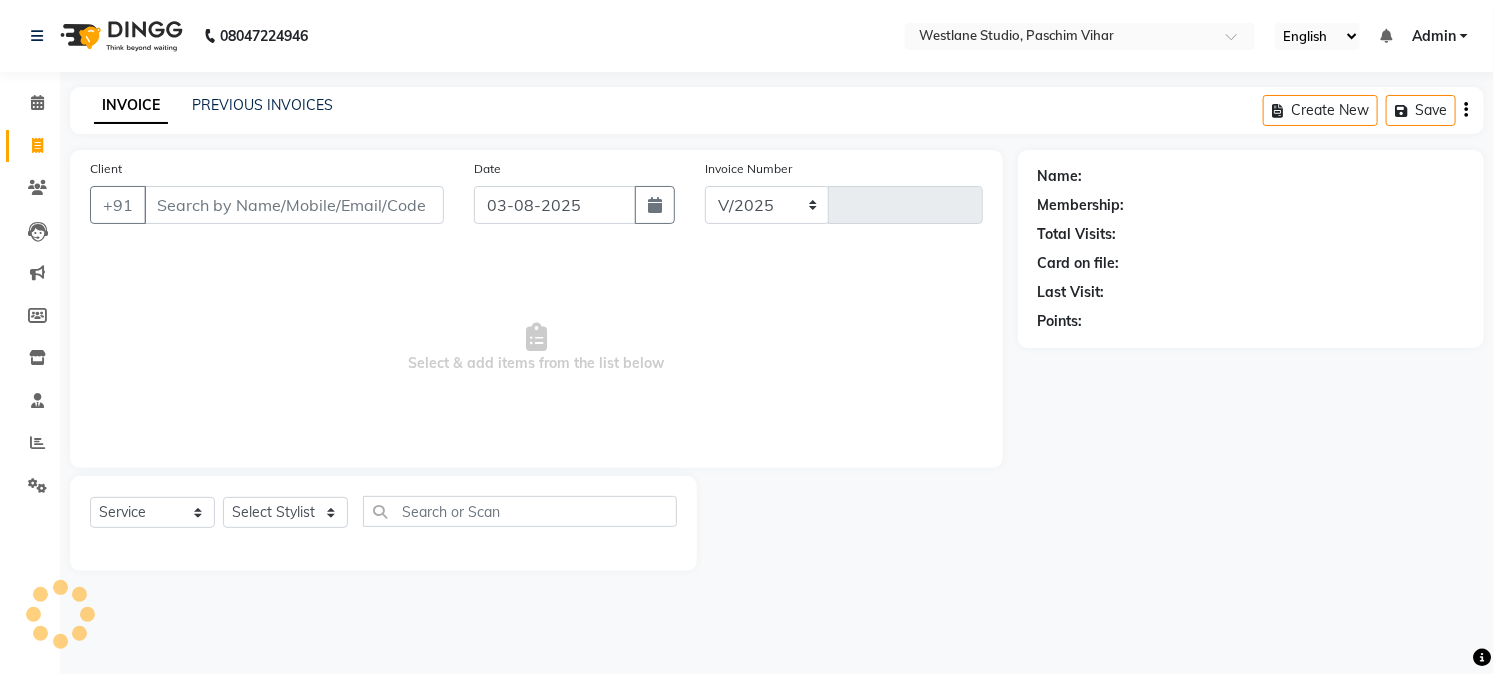type on "2840" 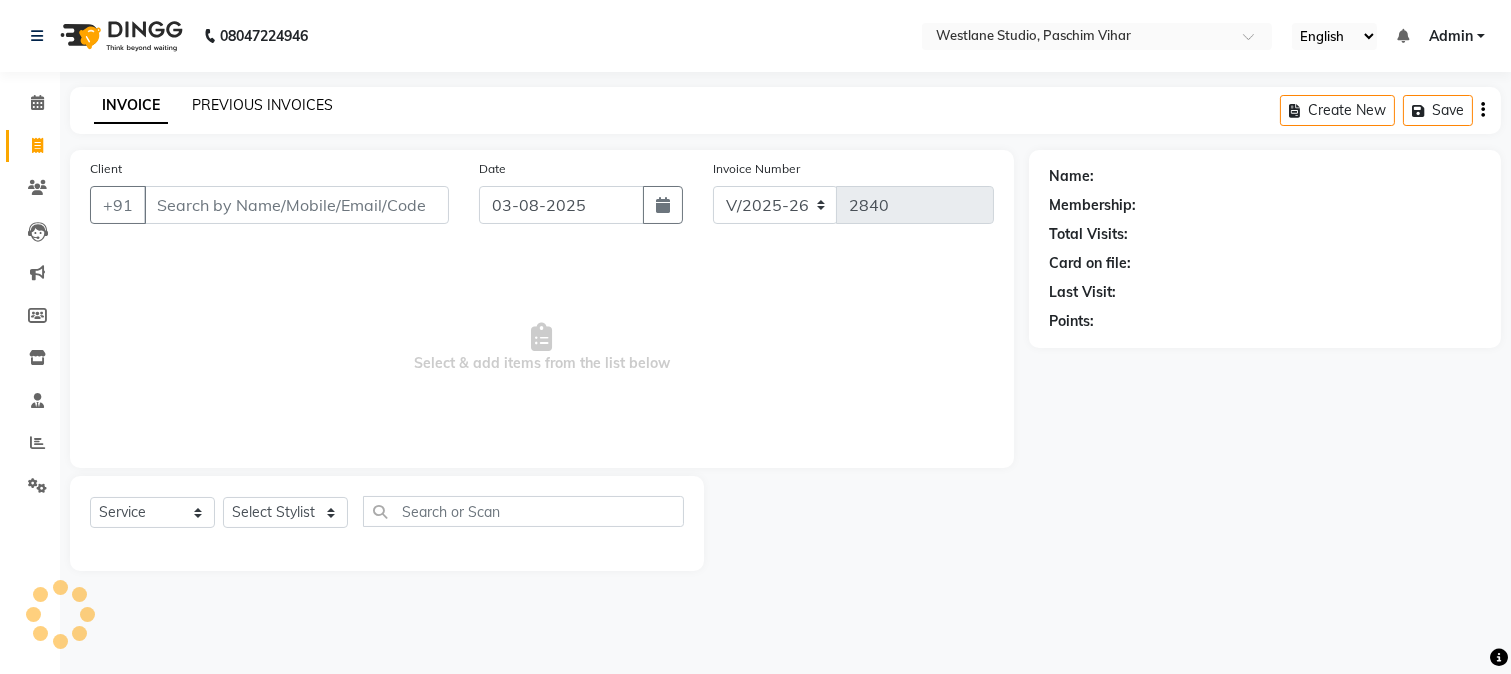 click on "PREVIOUS INVOICES" 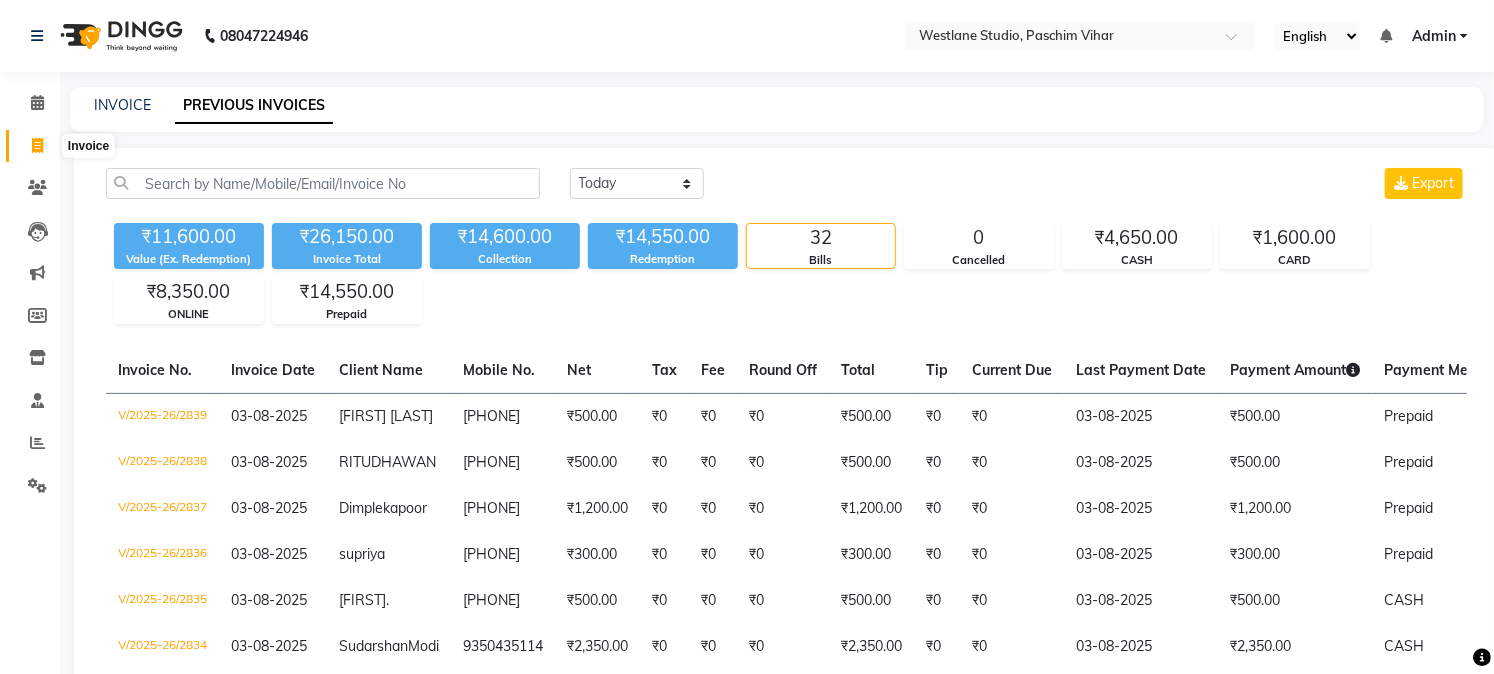 click 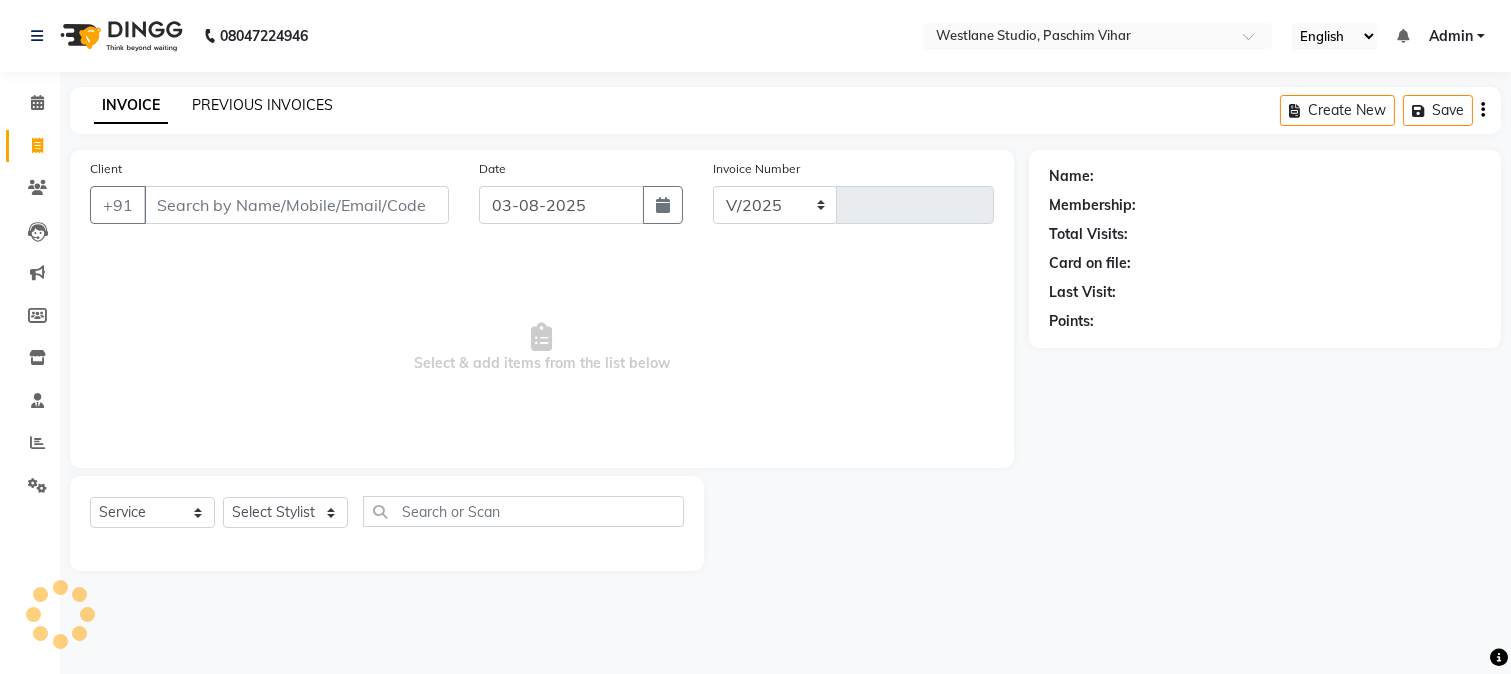 select on "223" 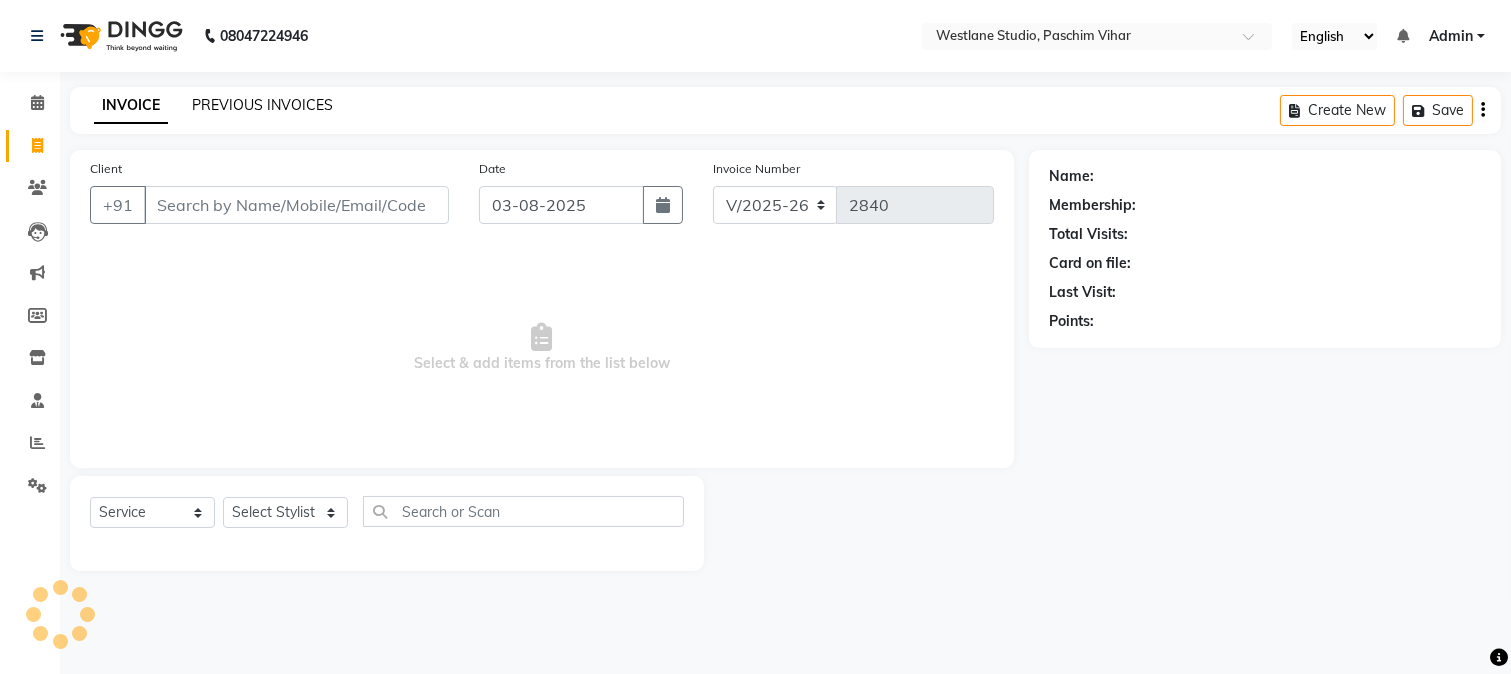 click on "PREVIOUS INVOICES" 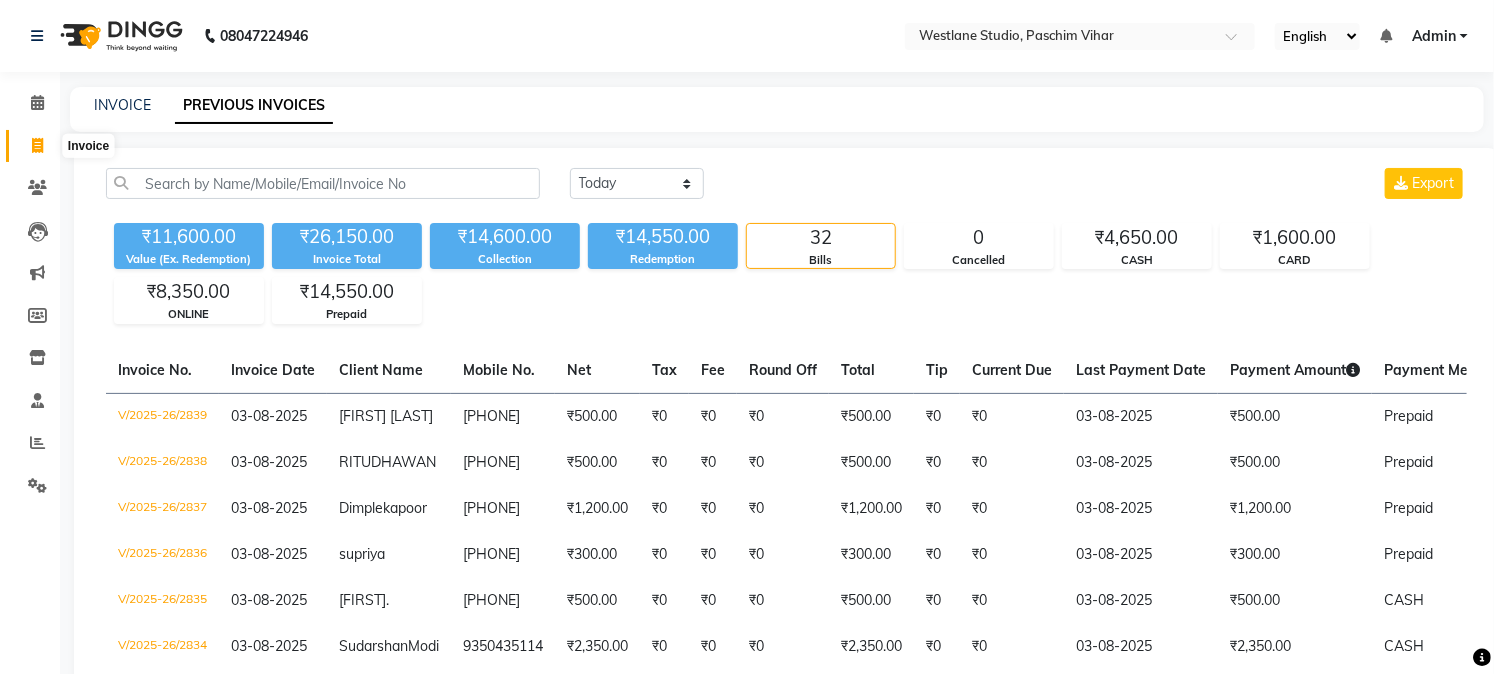 click 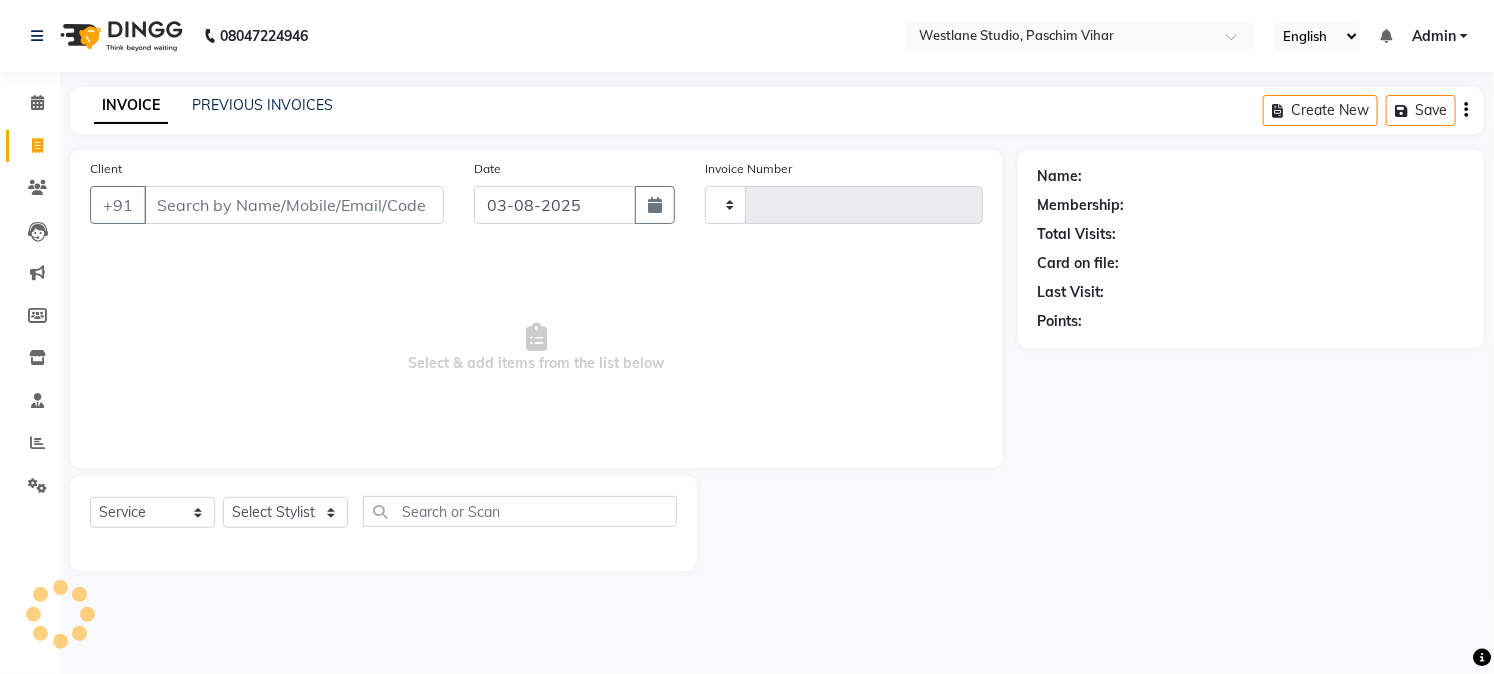 click 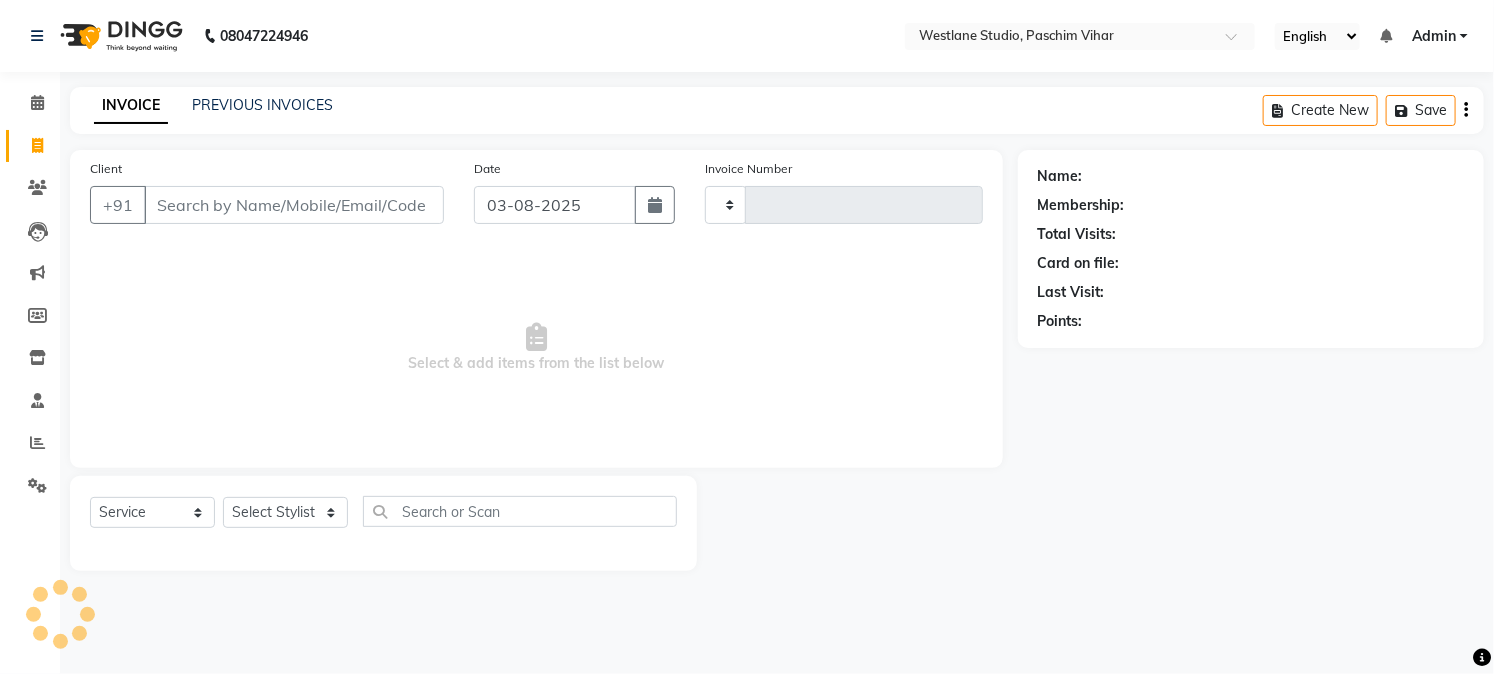 select on "service" 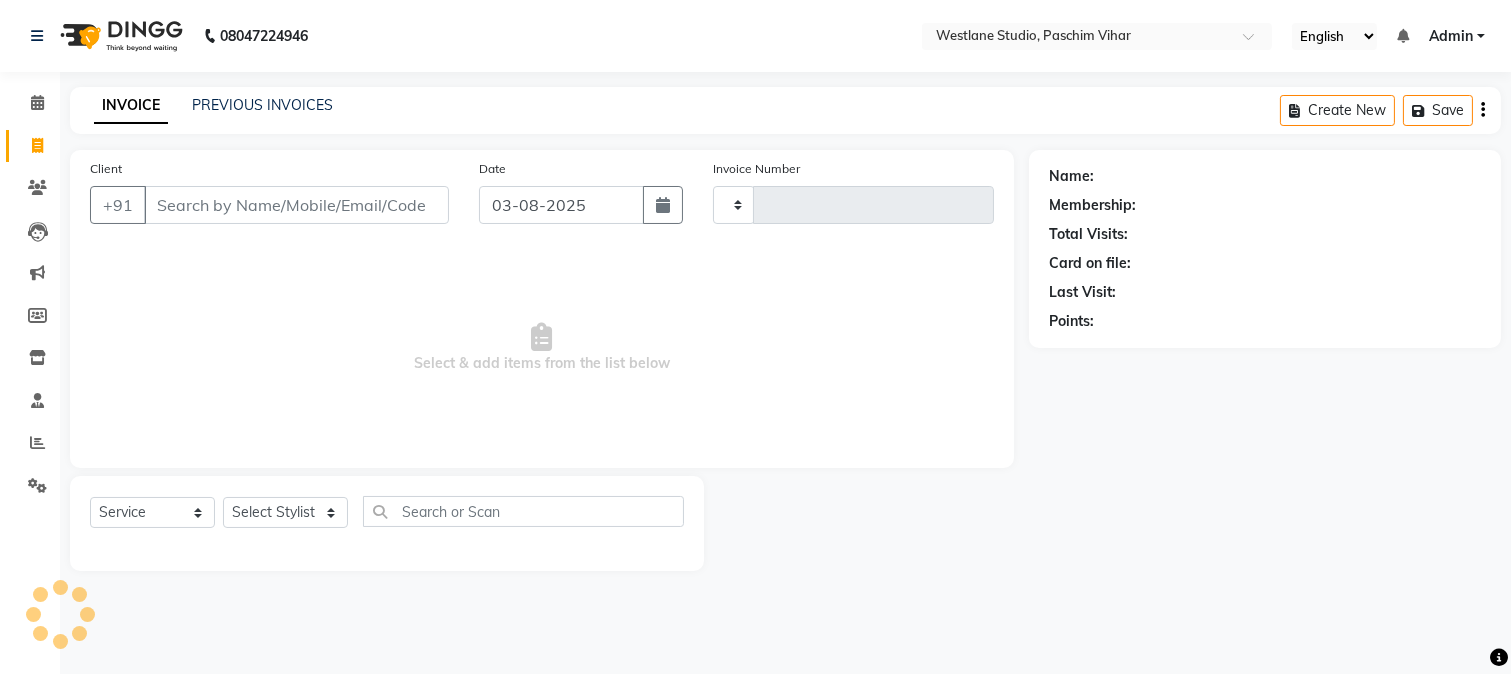 click on "Client" at bounding box center (296, 205) 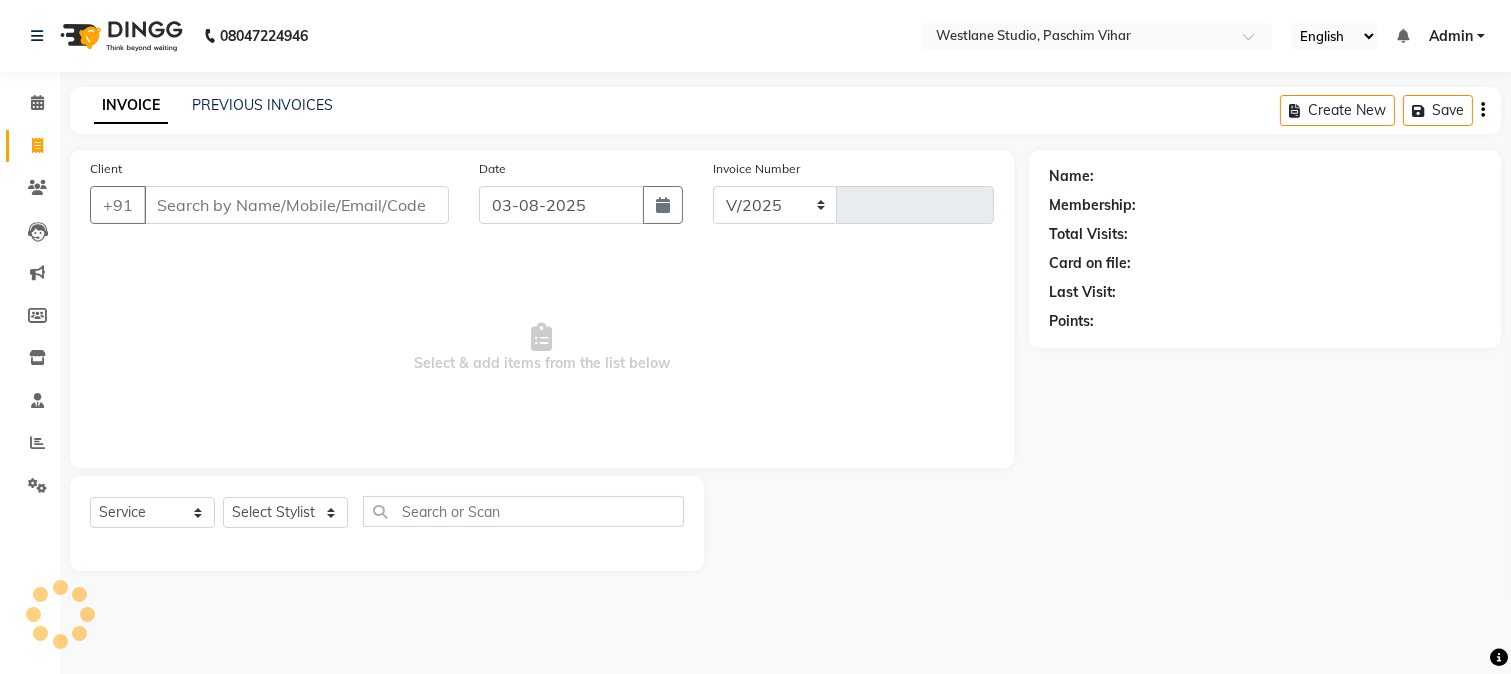 select on "223" 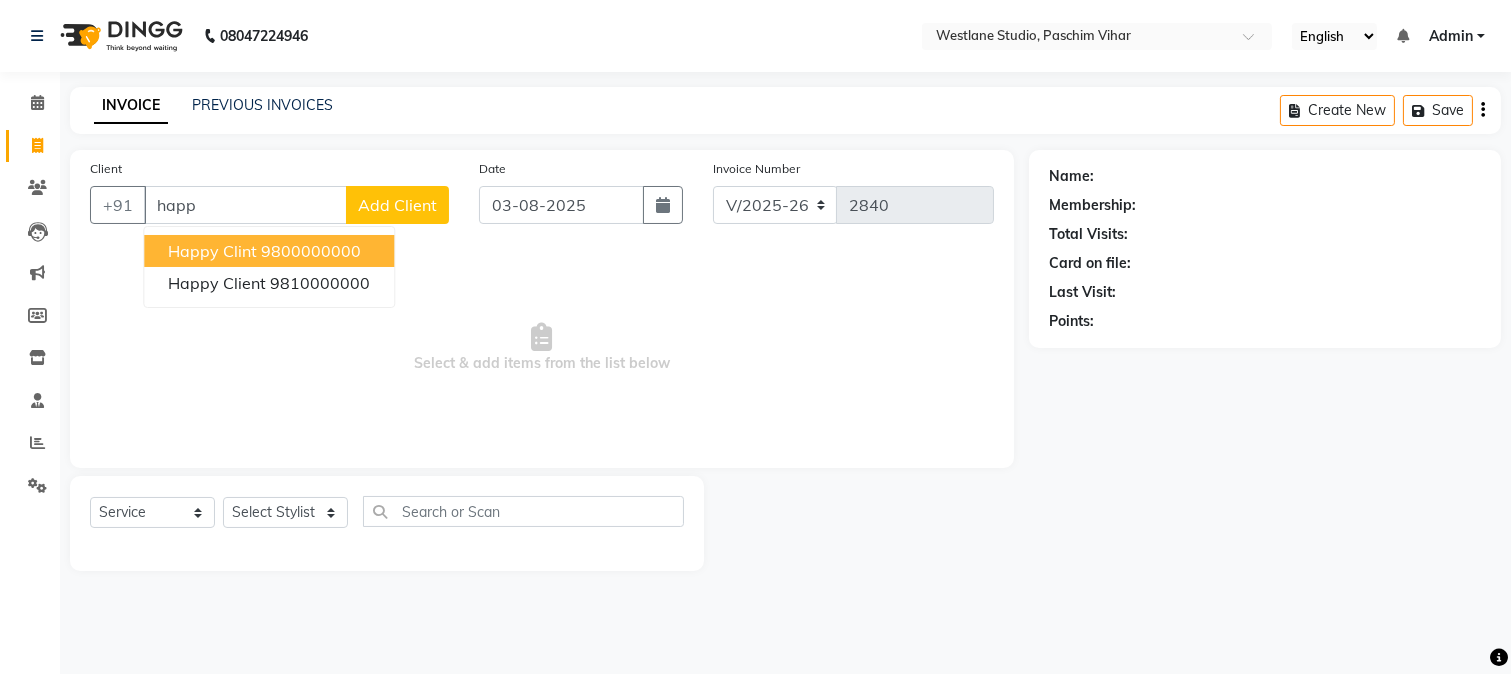 click on "9800000000" at bounding box center [311, 251] 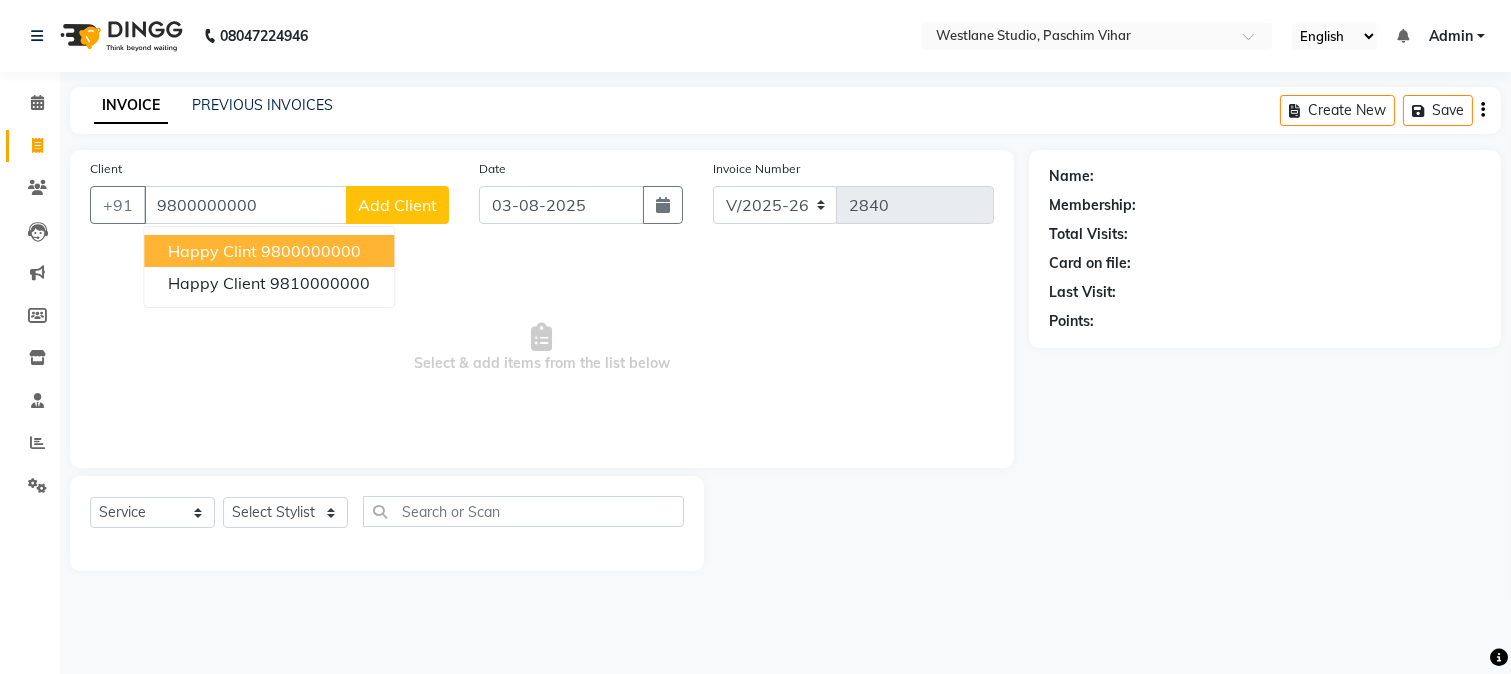 type on "9800000000" 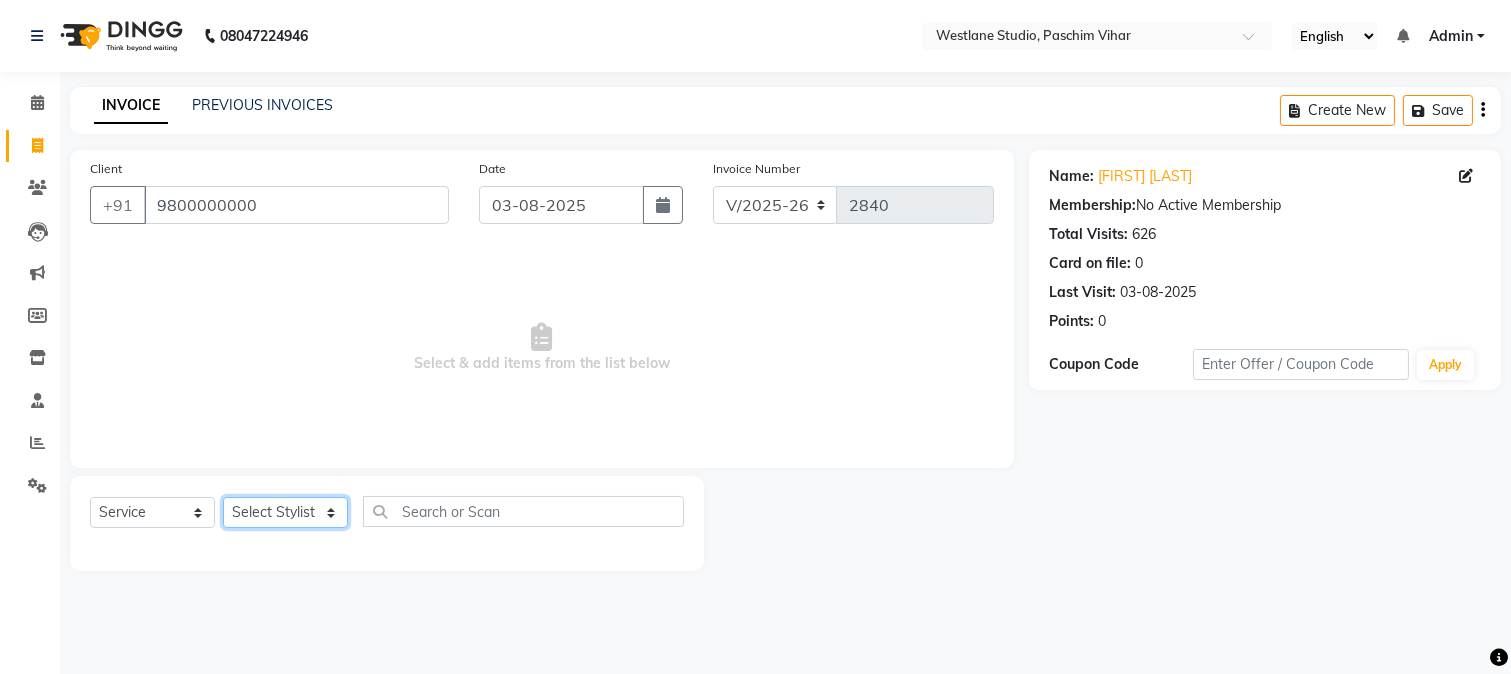 click on "Select Stylist Akash Anu Arun Gaurav  GULFAM jeeshan MANISH NADEEM ALI Nitin Sajwan Raja  Ranjeet RENU RIDHIMA BHATIA Rohit SAGAR Shakel SOHEIL Sonam SUNIL USHA" 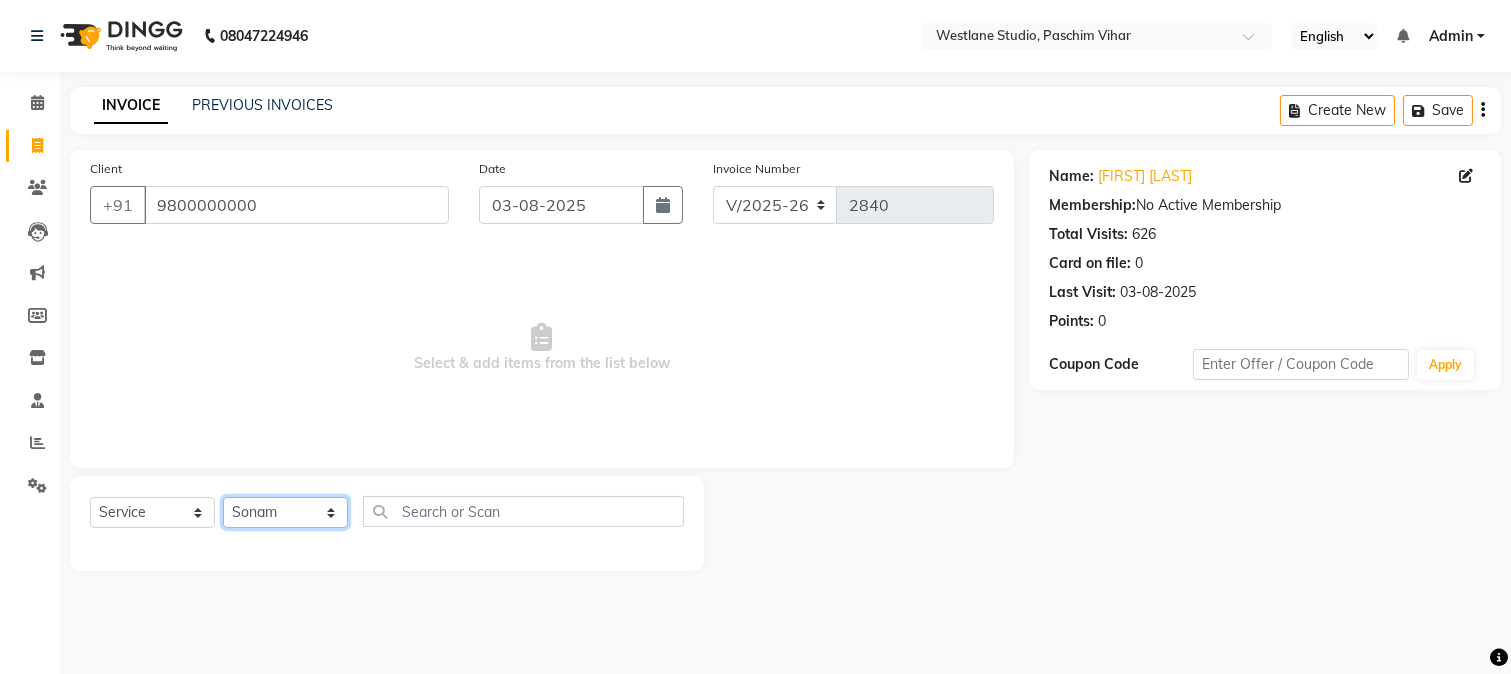 click on "Select Stylist Akash Anu Arun Gaurav  GULFAM jeeshan MANISH NADEEM ALI Nitin Sajwan Raja  Ranjeet RENU RIDHIMA BHATIA Rohit SAGAR Shakel SOHEIL Sonam SUNIL USHA" 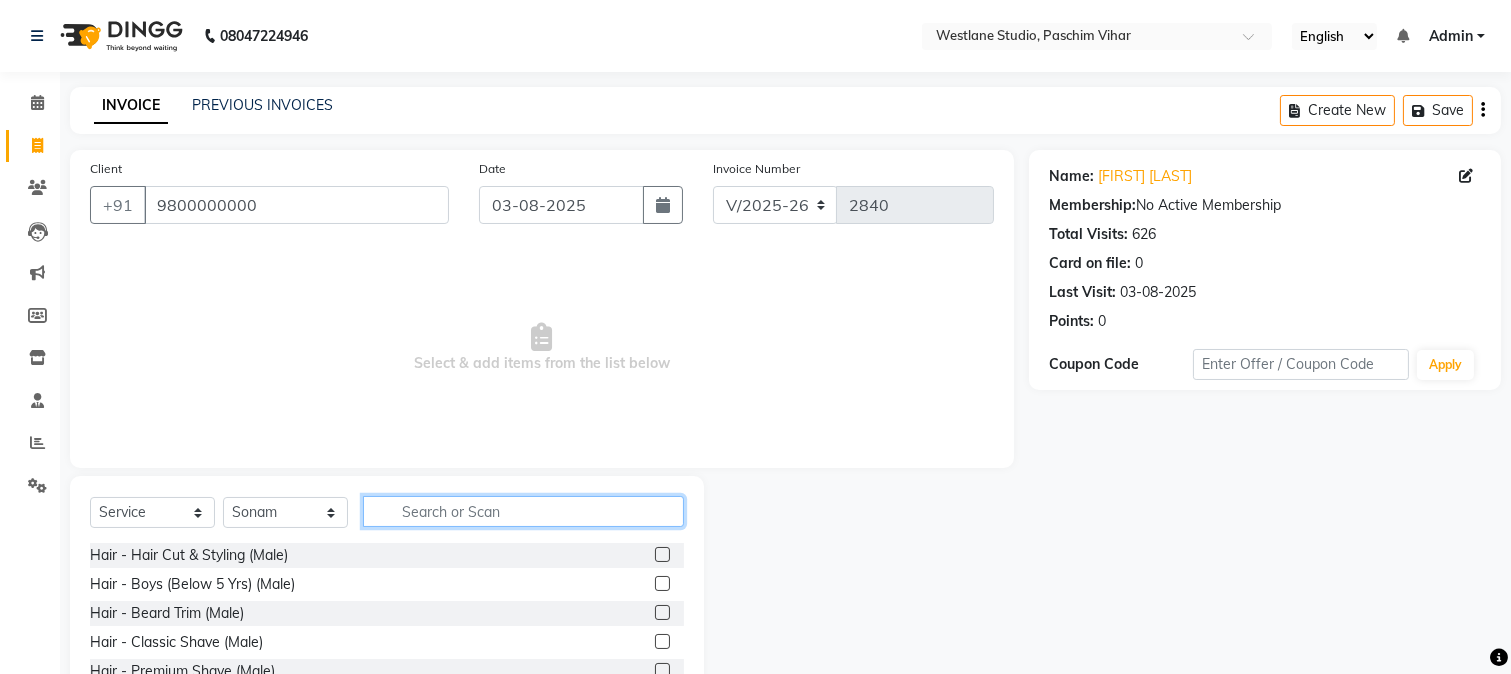 click 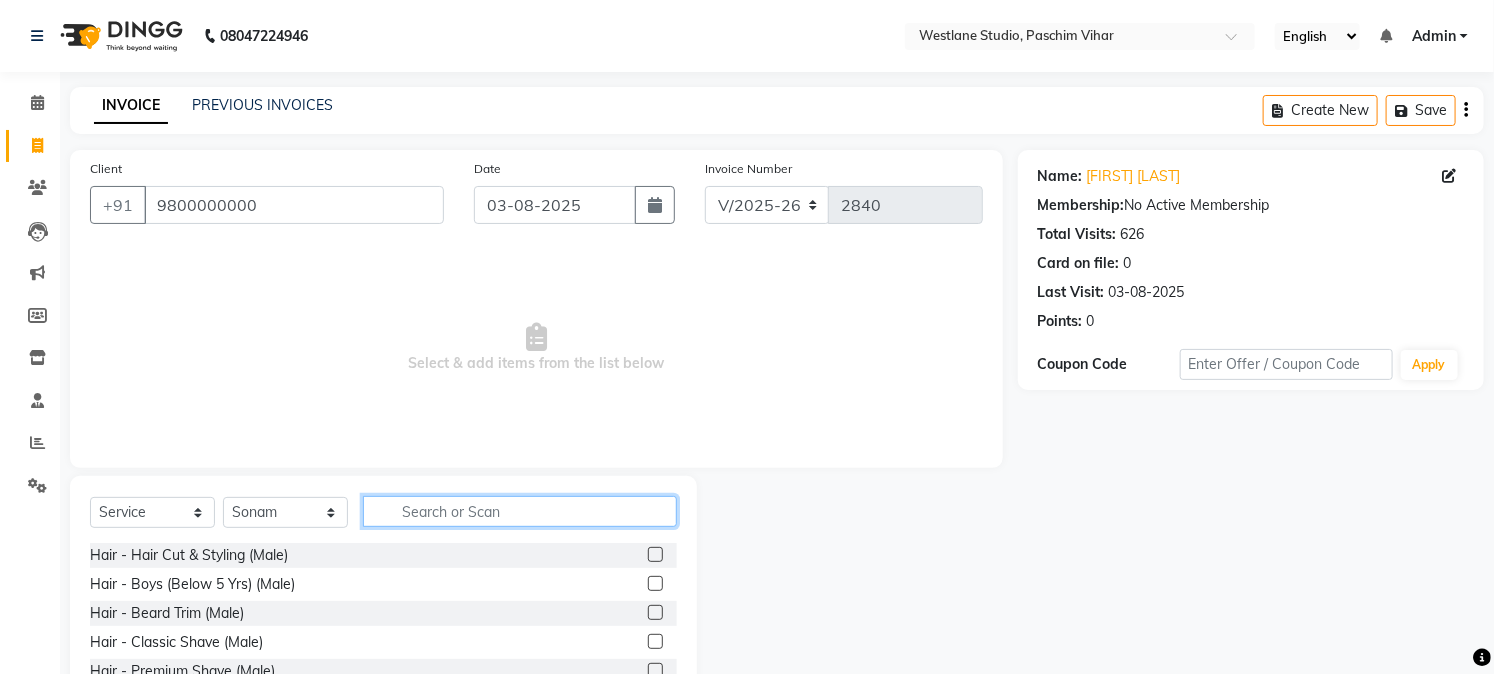 click 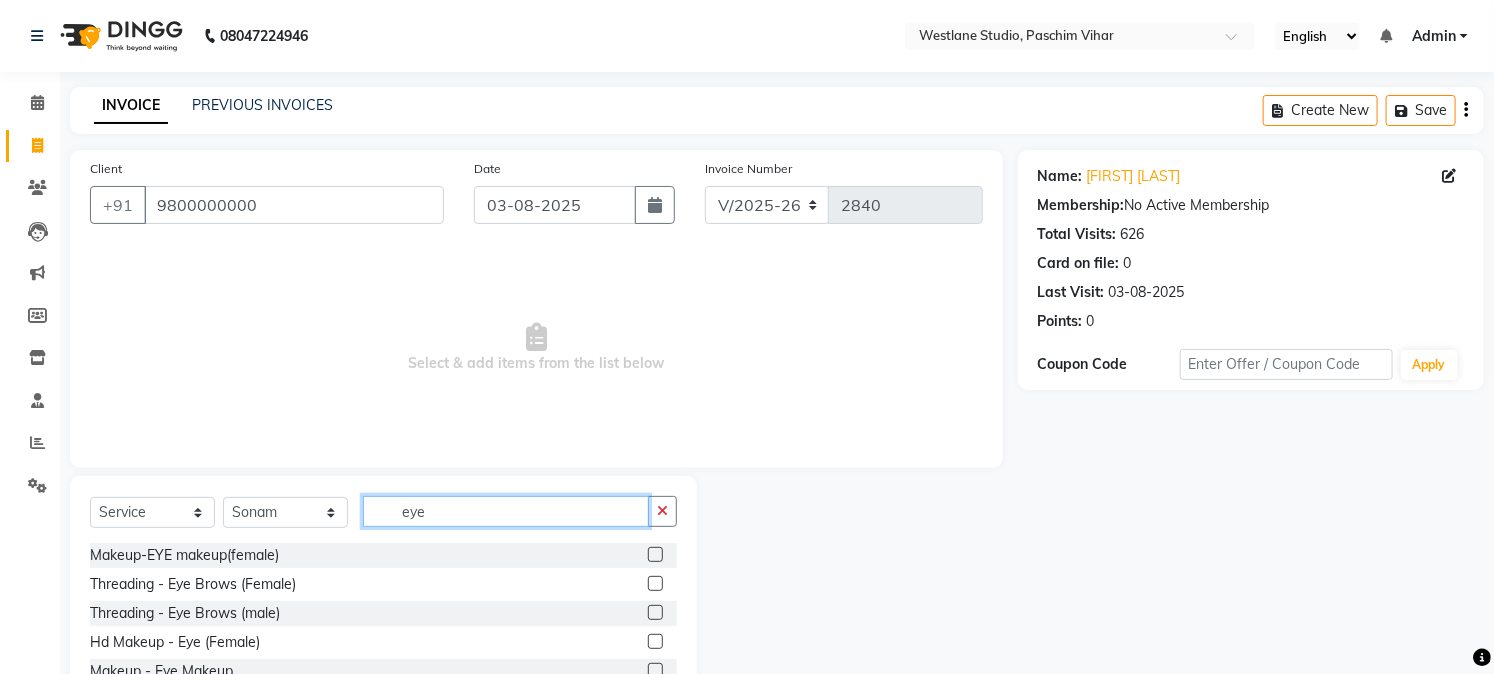 type on "eye" 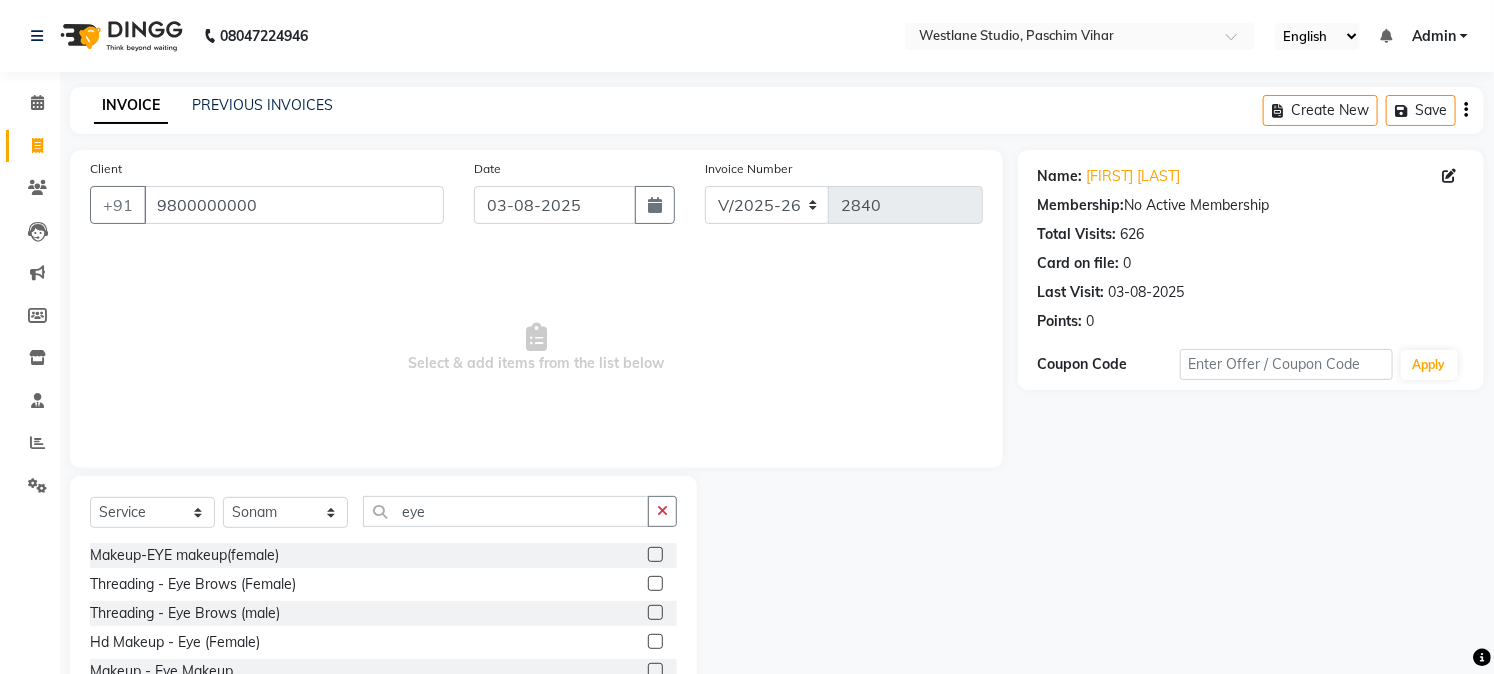click 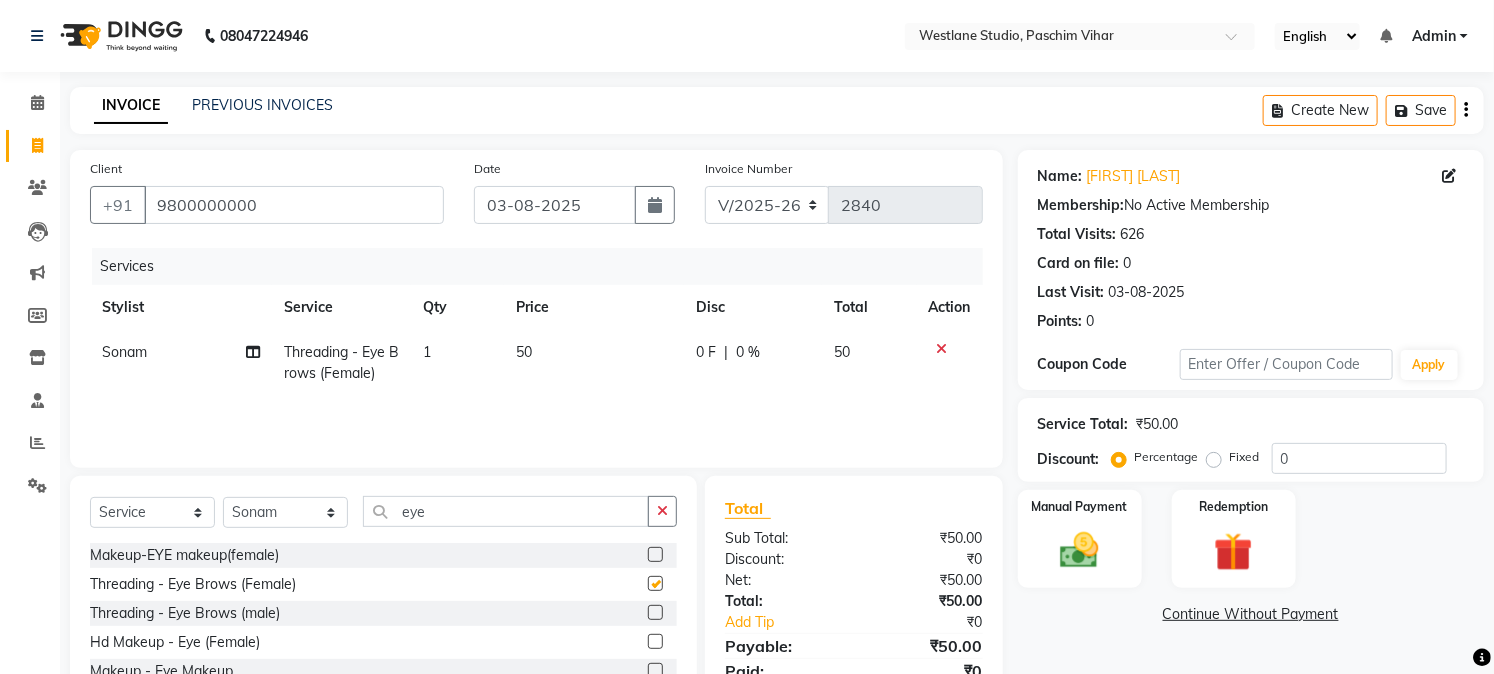 checkbox on "false" 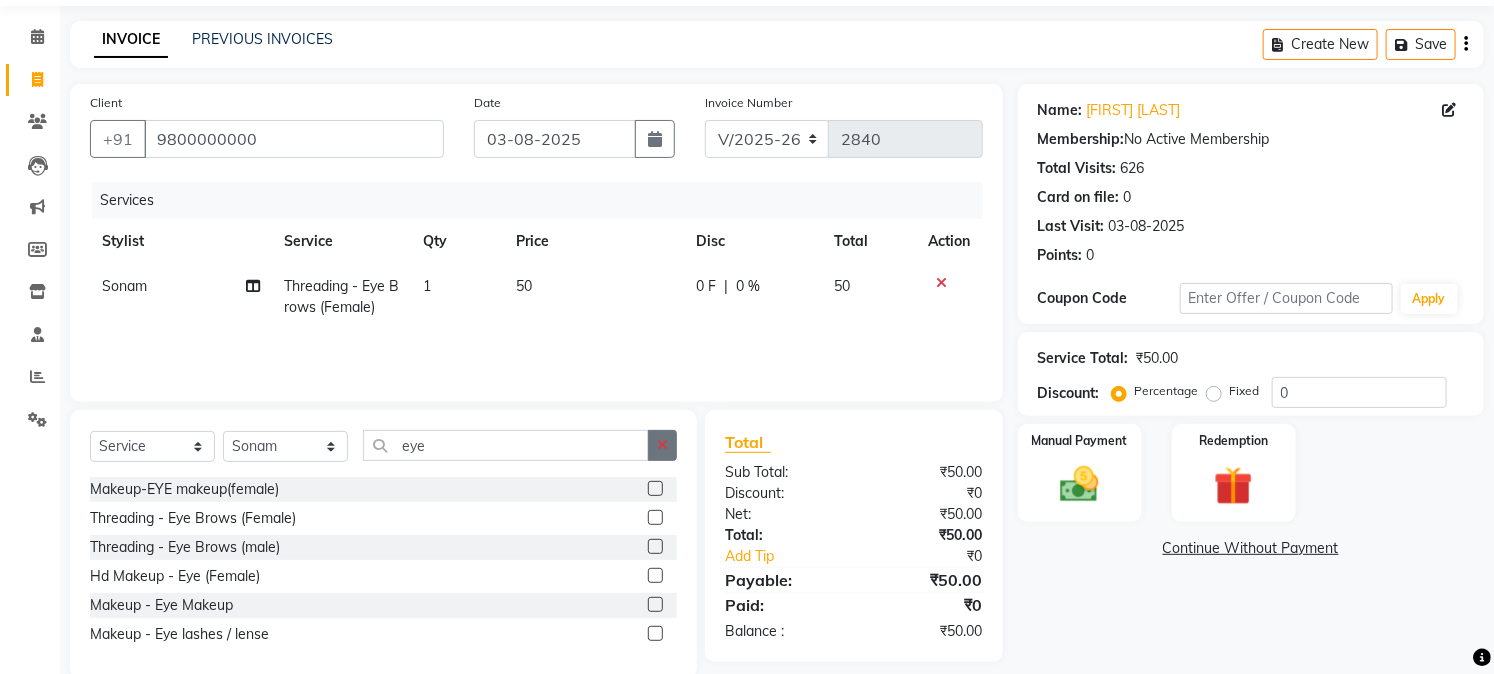 scroll, scrollTop: 101, scrollLeft: 0, axis: vertical 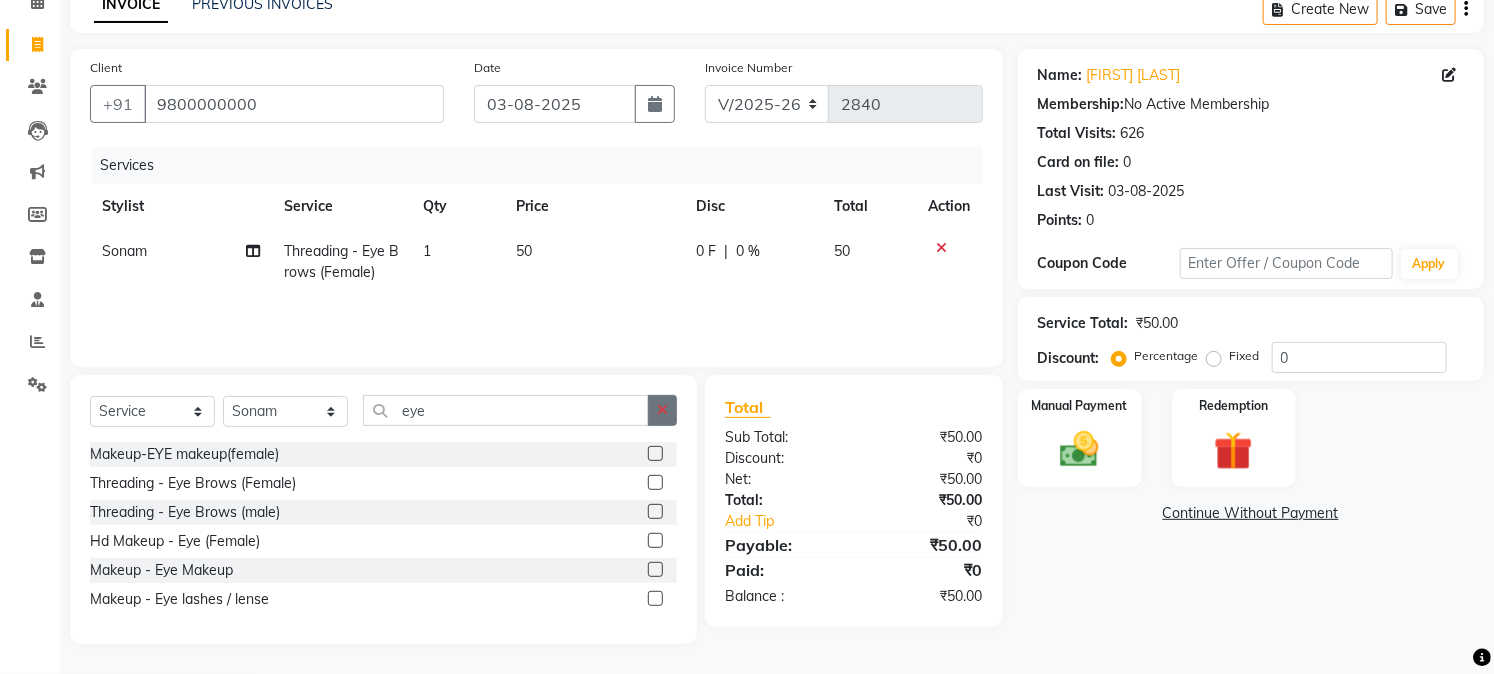 click 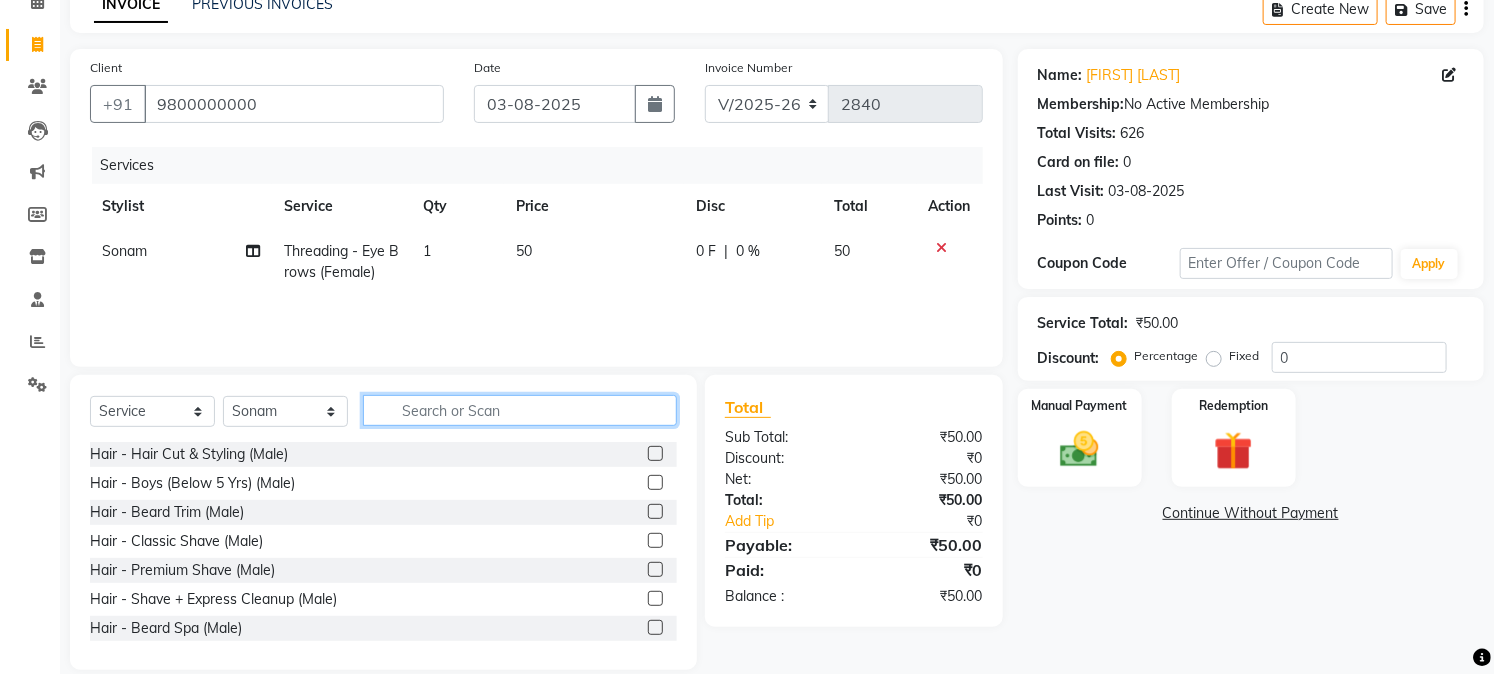 click 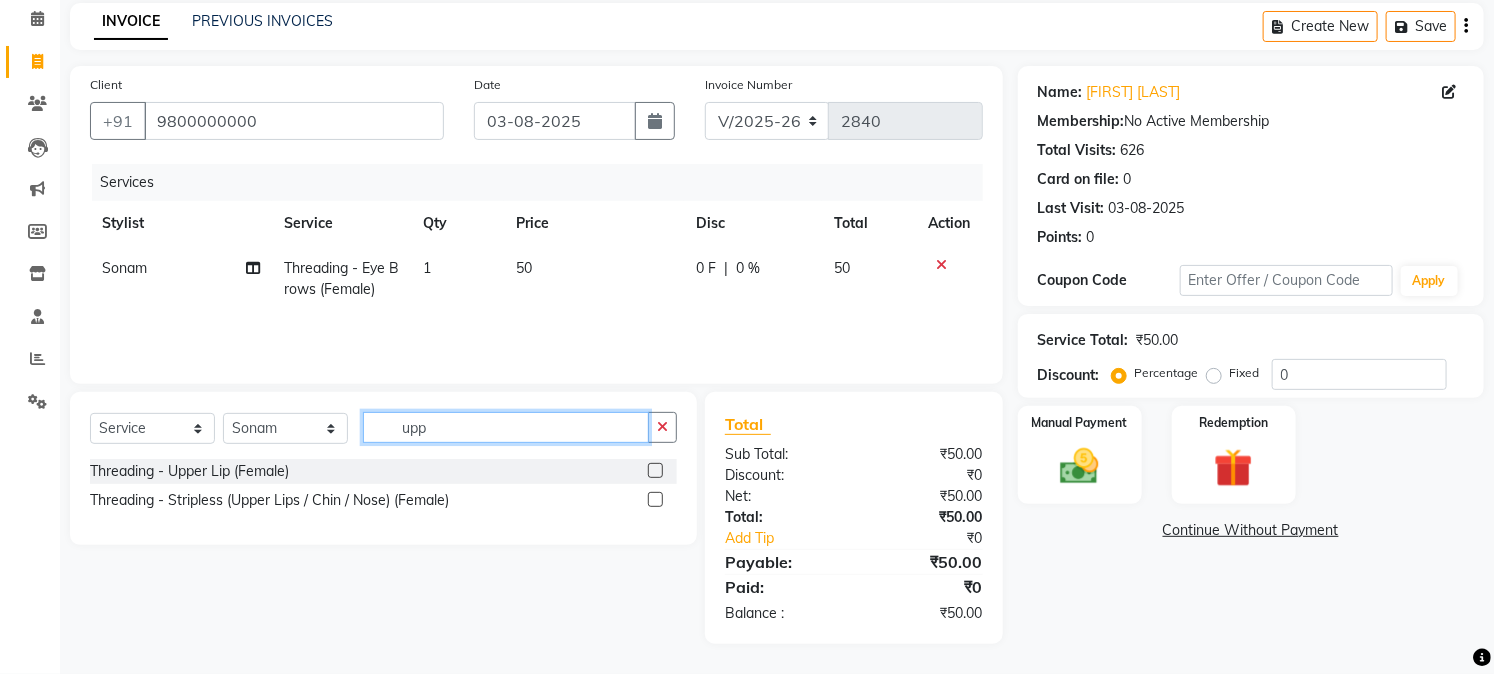 scroll, scrollTop: 84, scrollLeft: 0, axis: vertical 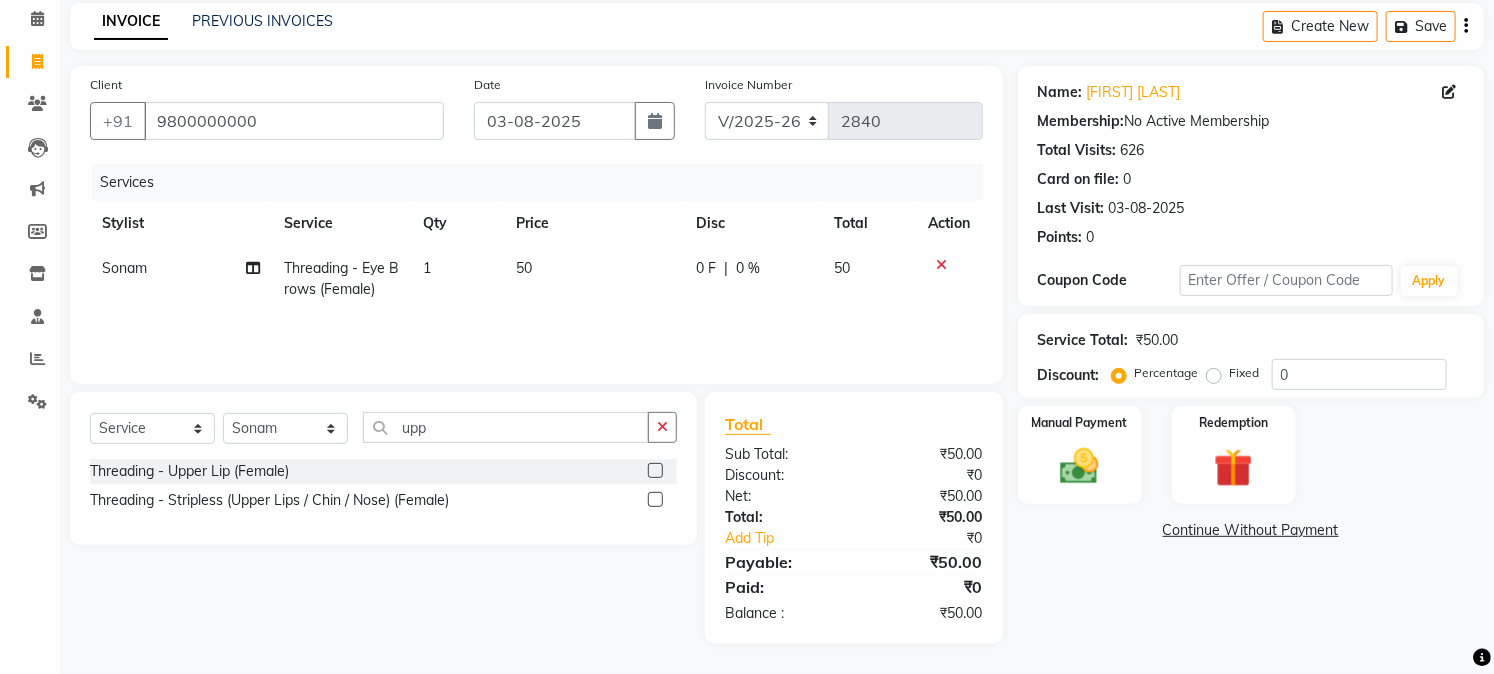 click 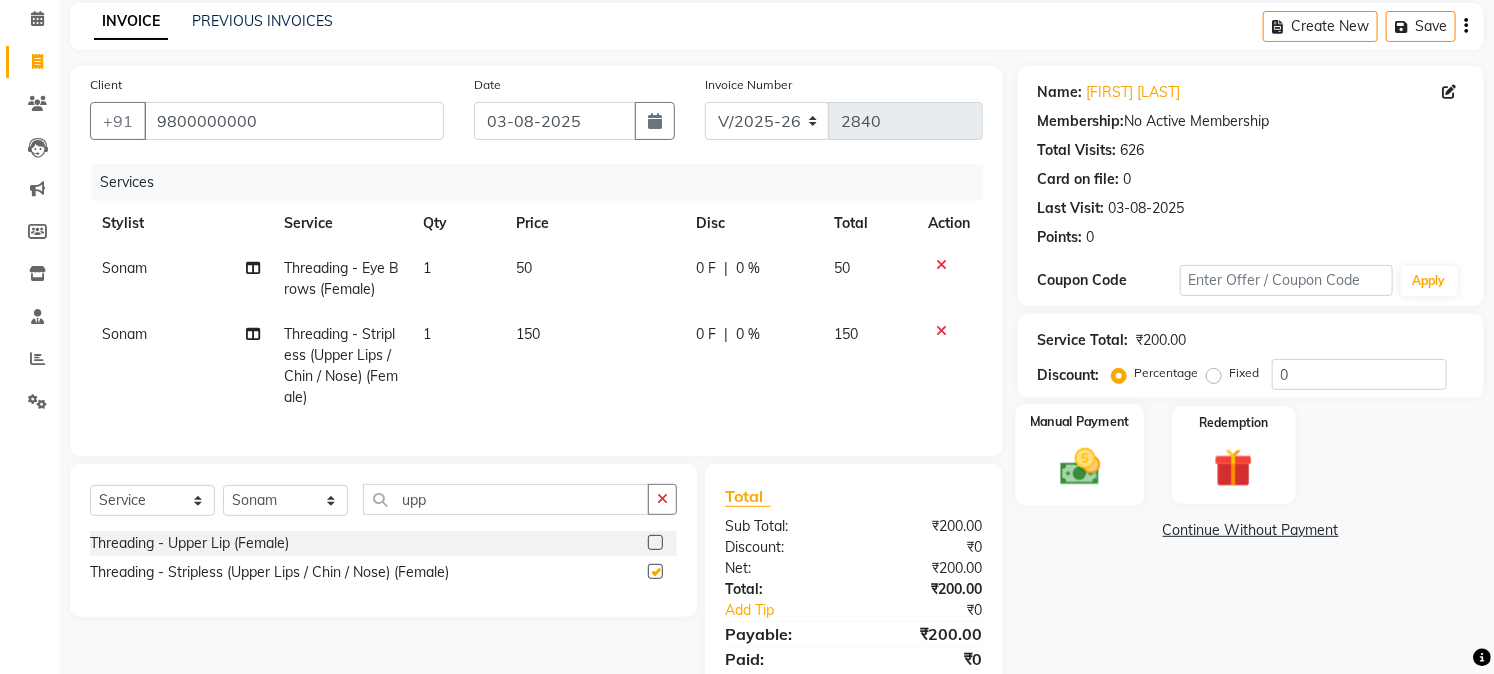 checkbox on "false" 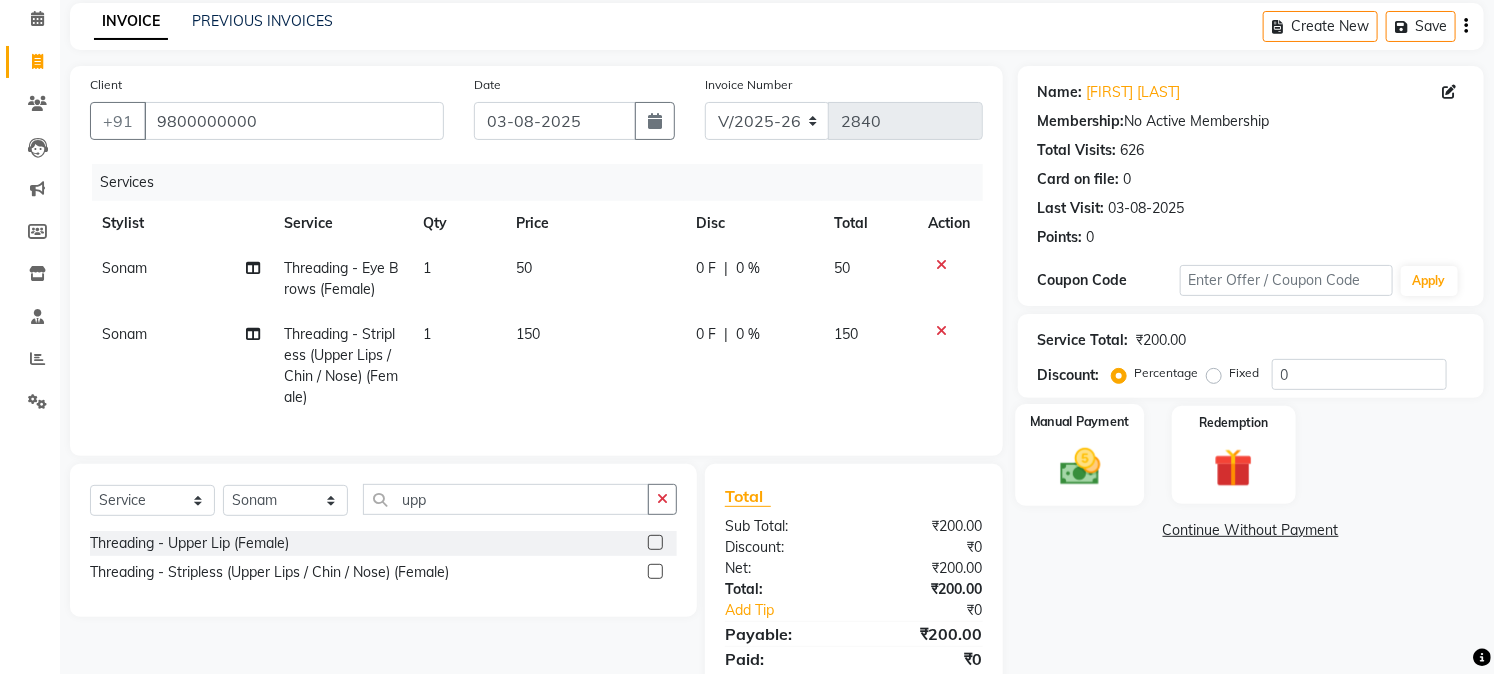 click on "Manual Payment" 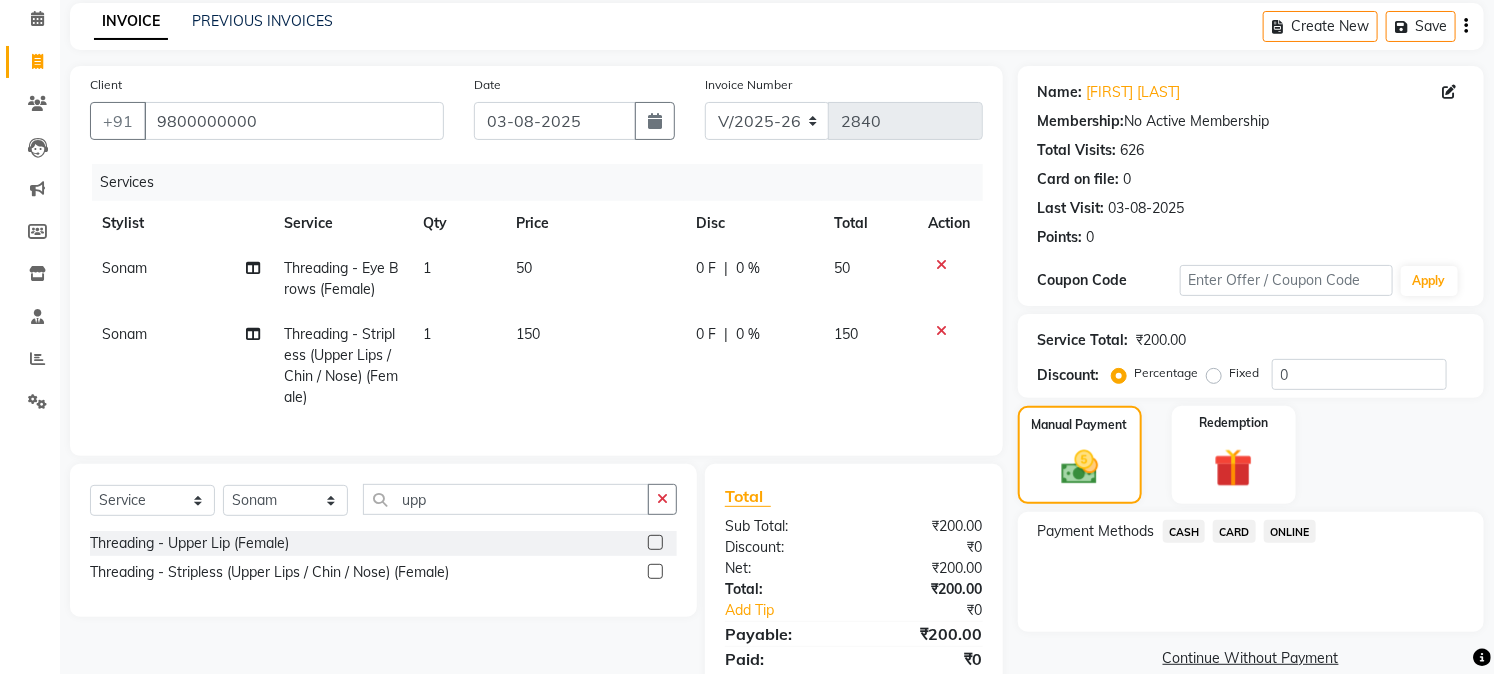 click on "CASH" 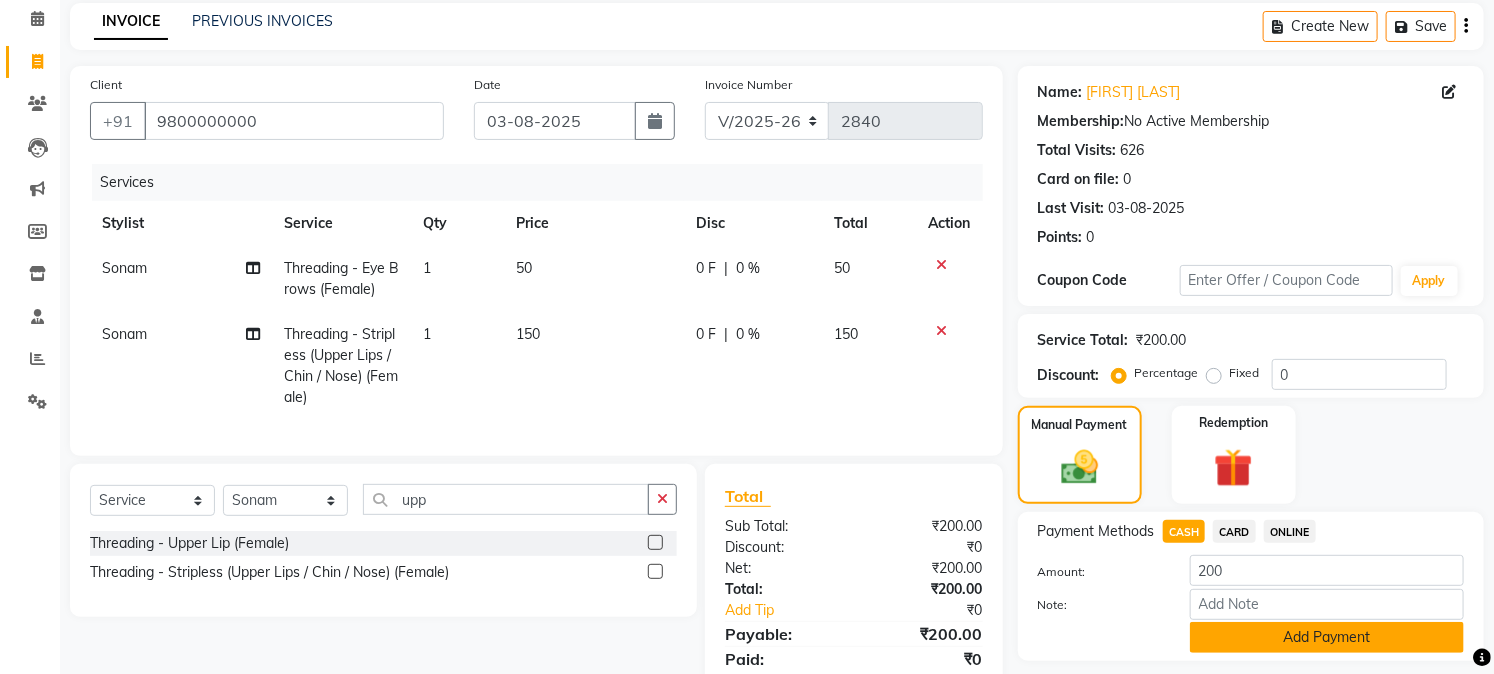 click on "Add Payment" 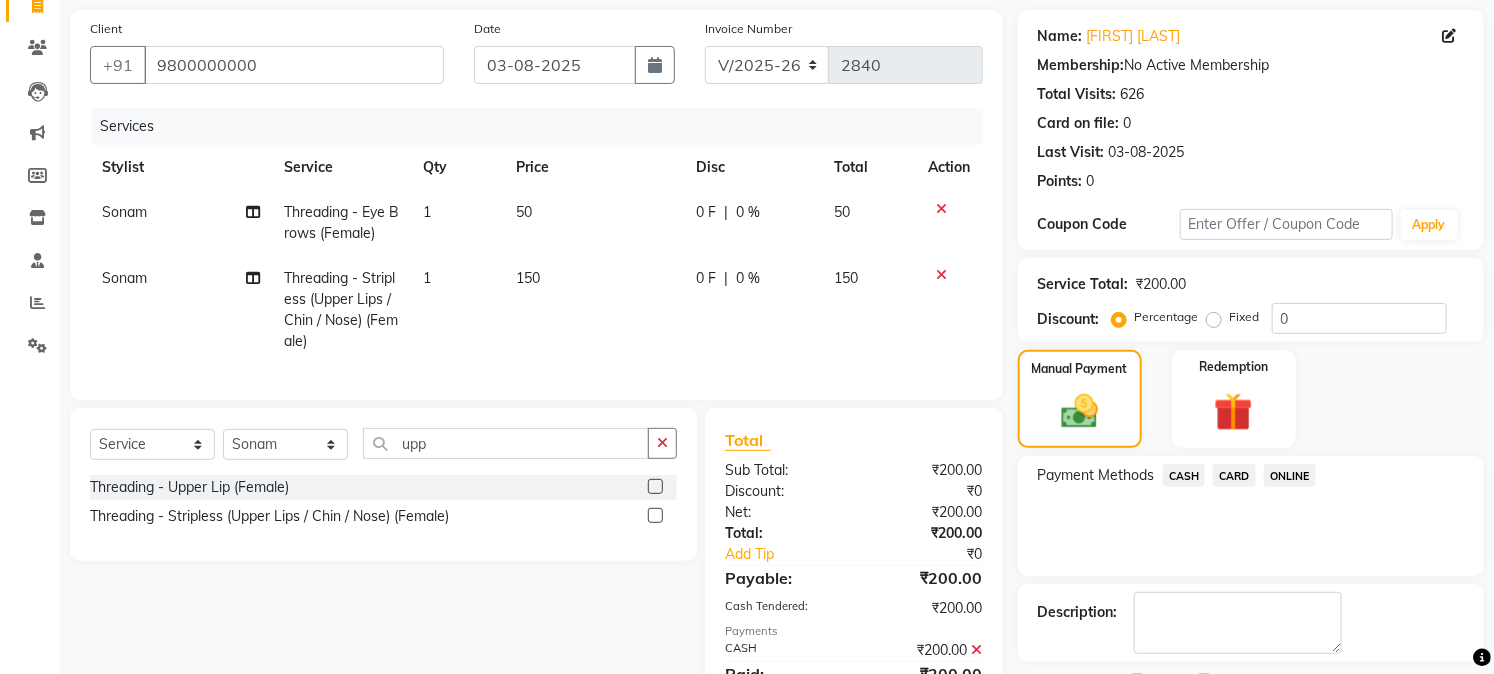 scroll, scrollTop: 243, scrollLeft: 0, axis: vertical 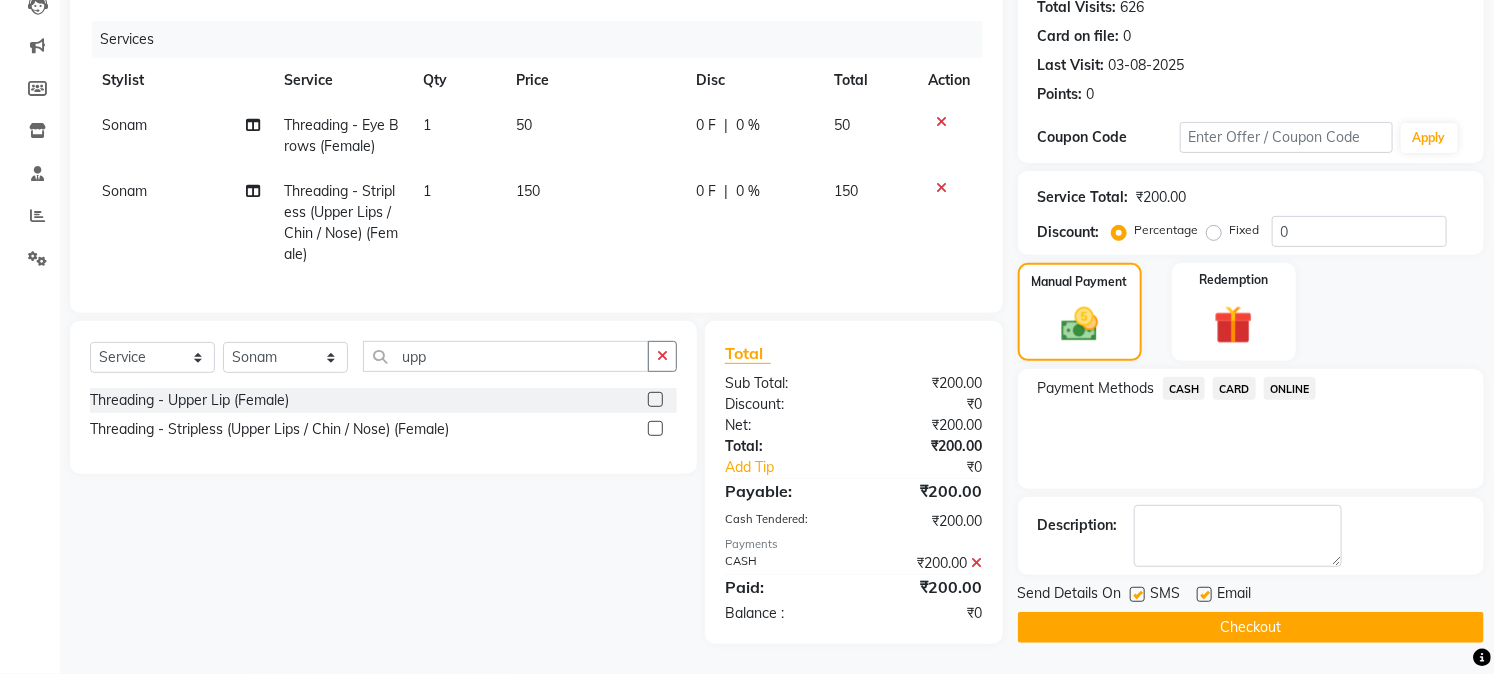 click on "Checkout" 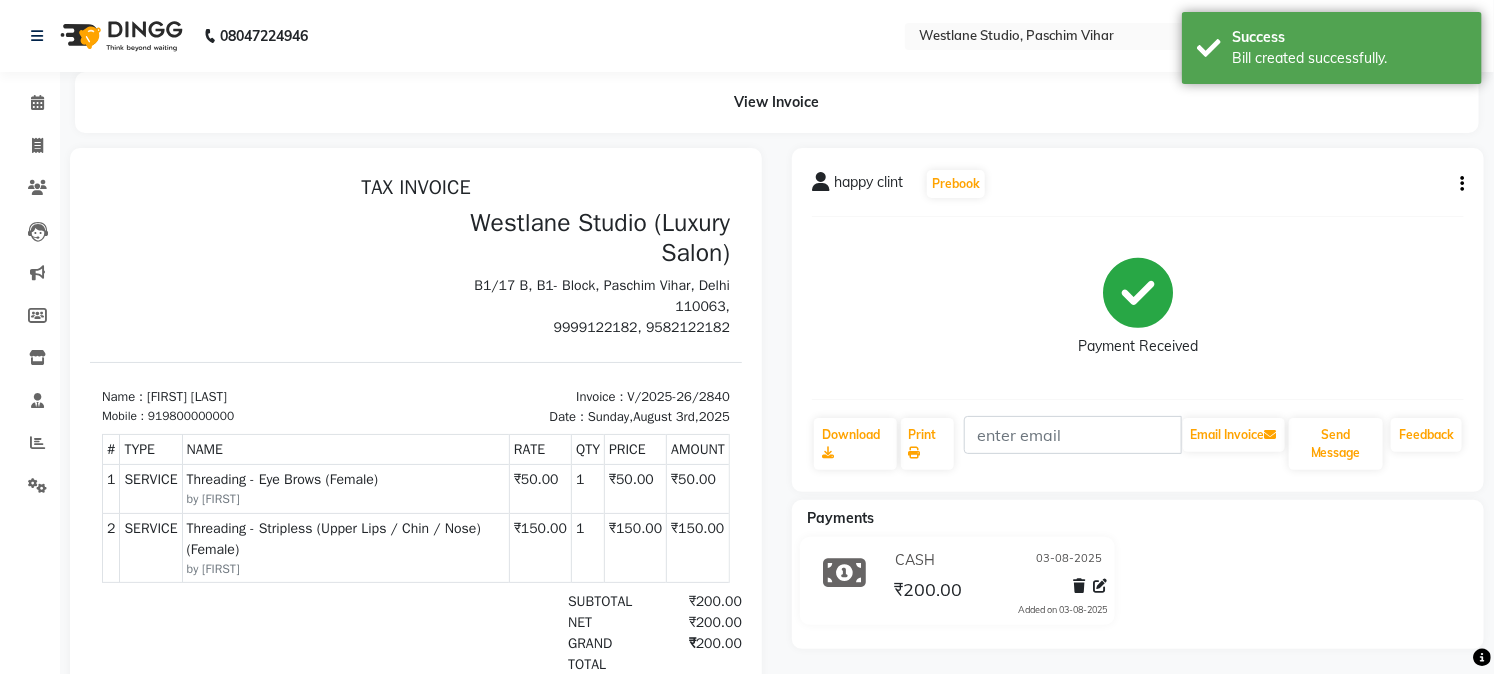 scroll, scrollTop: 0, scrollLeft: 0, axis: both 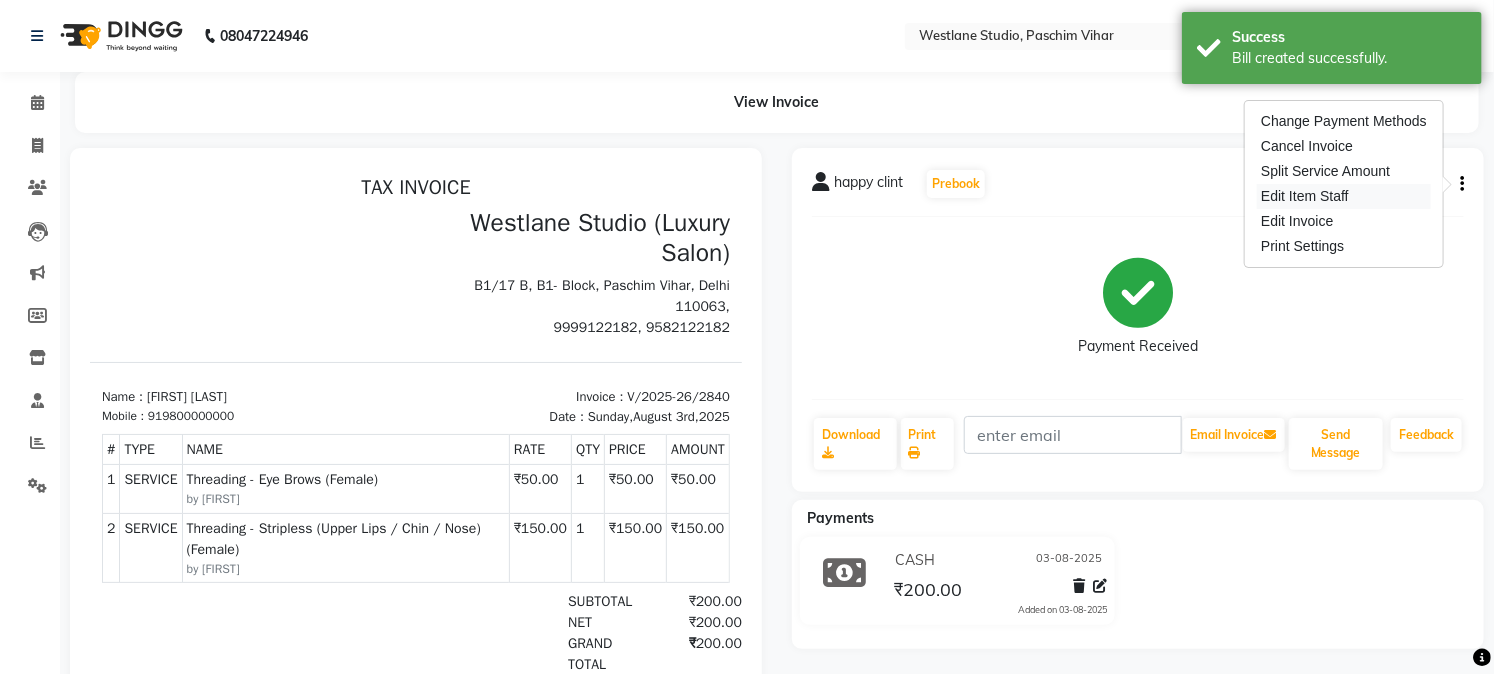 click on "Edit Item Staff" at bounding box center [1344, 196] 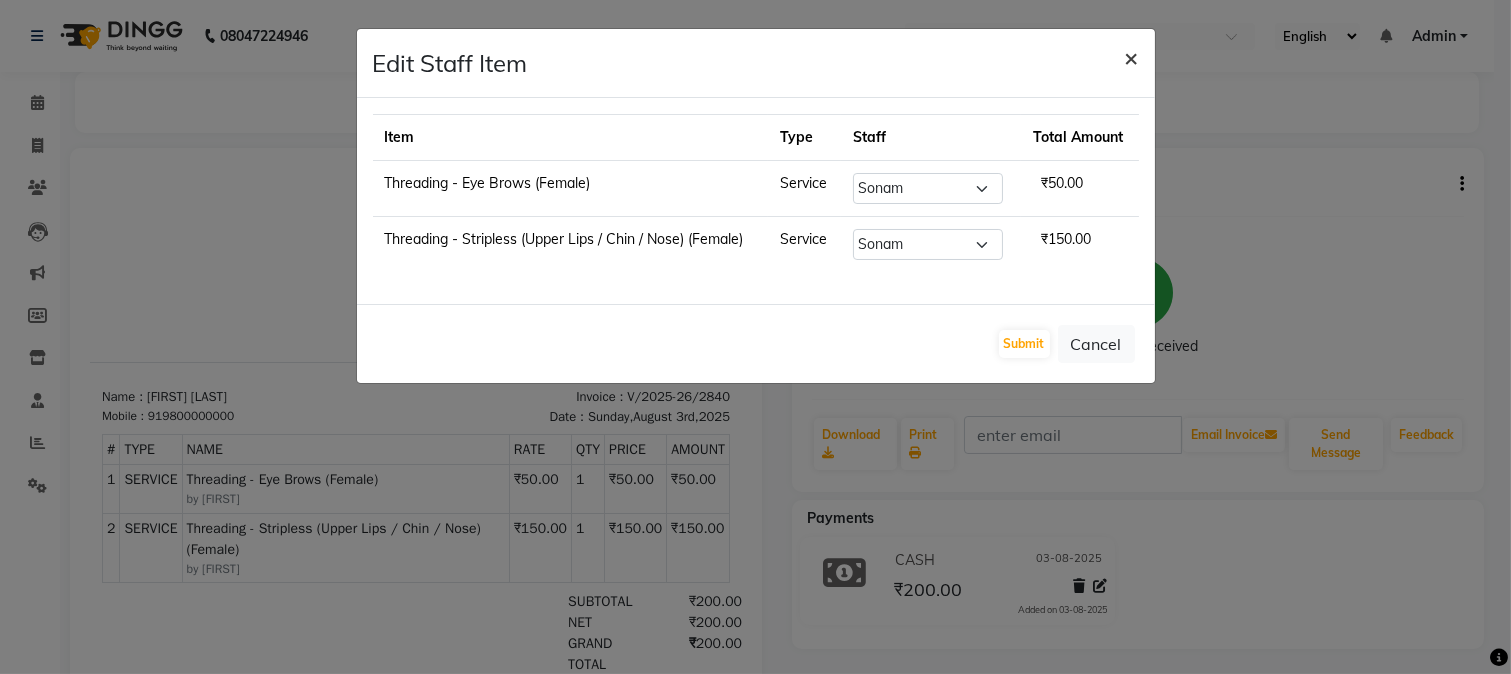 click on "×" 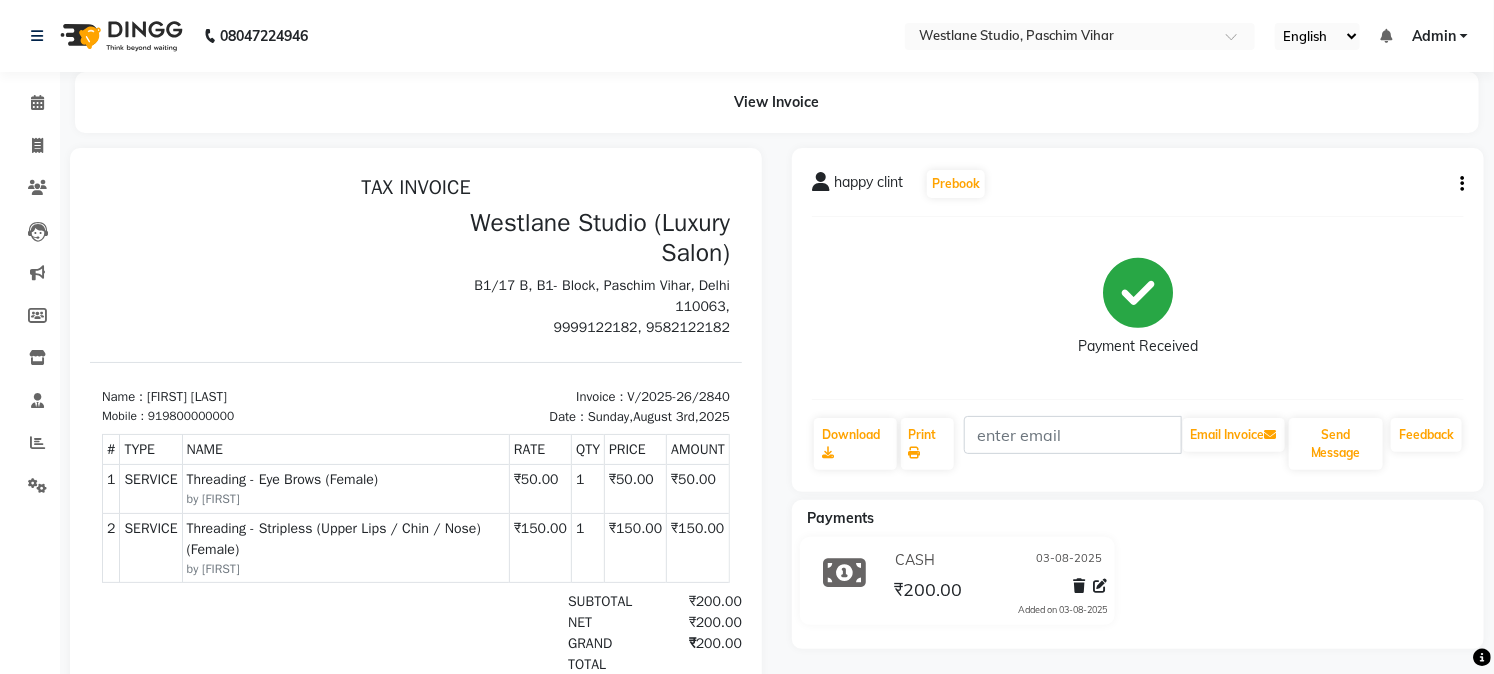 click 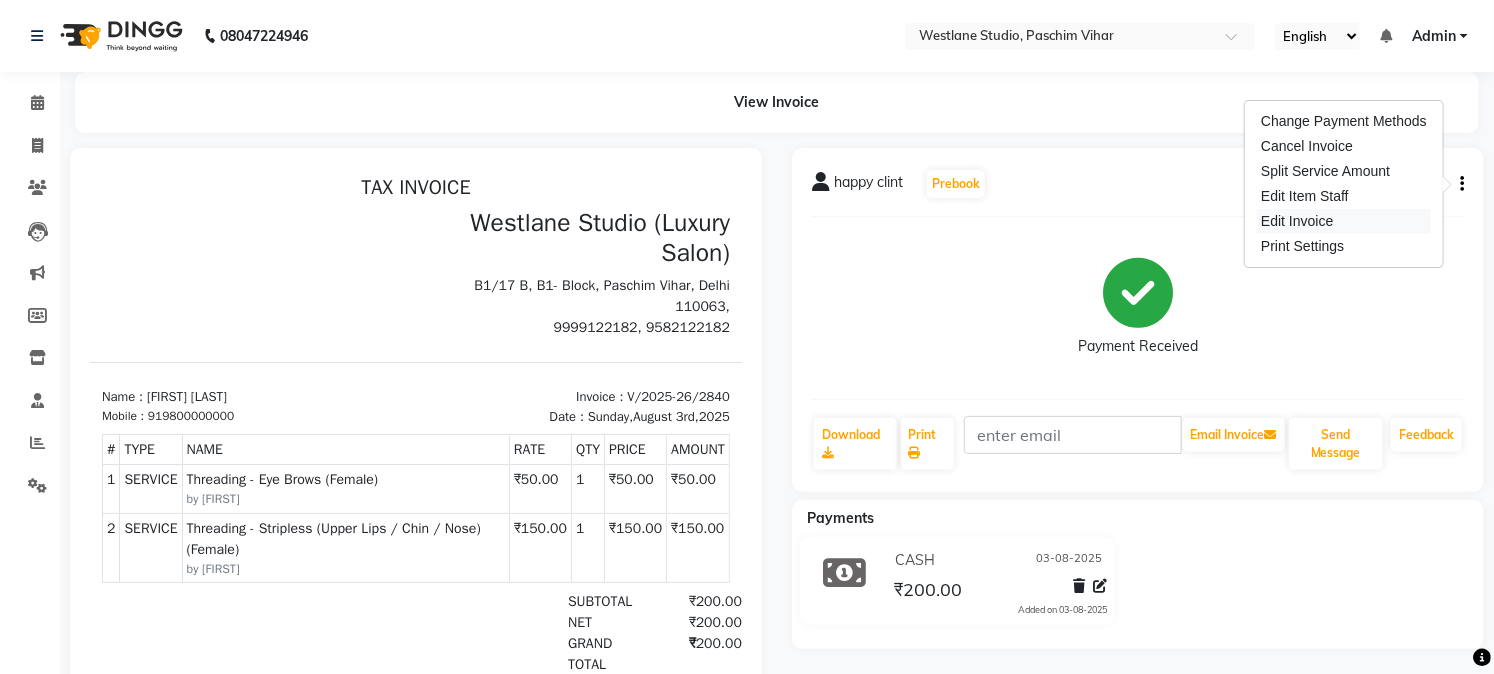 click on "Edit Invoice" at bounding box center [1344, 221] 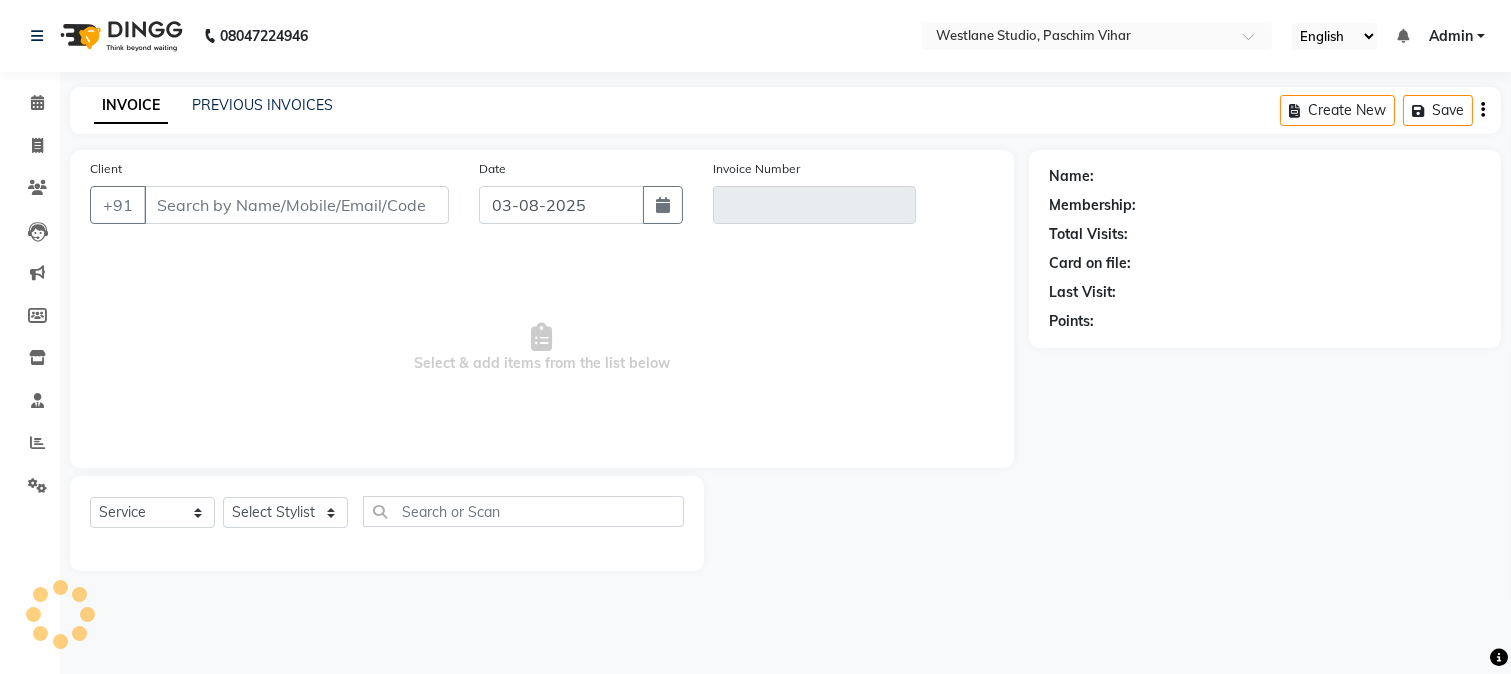 type on "9800000000" 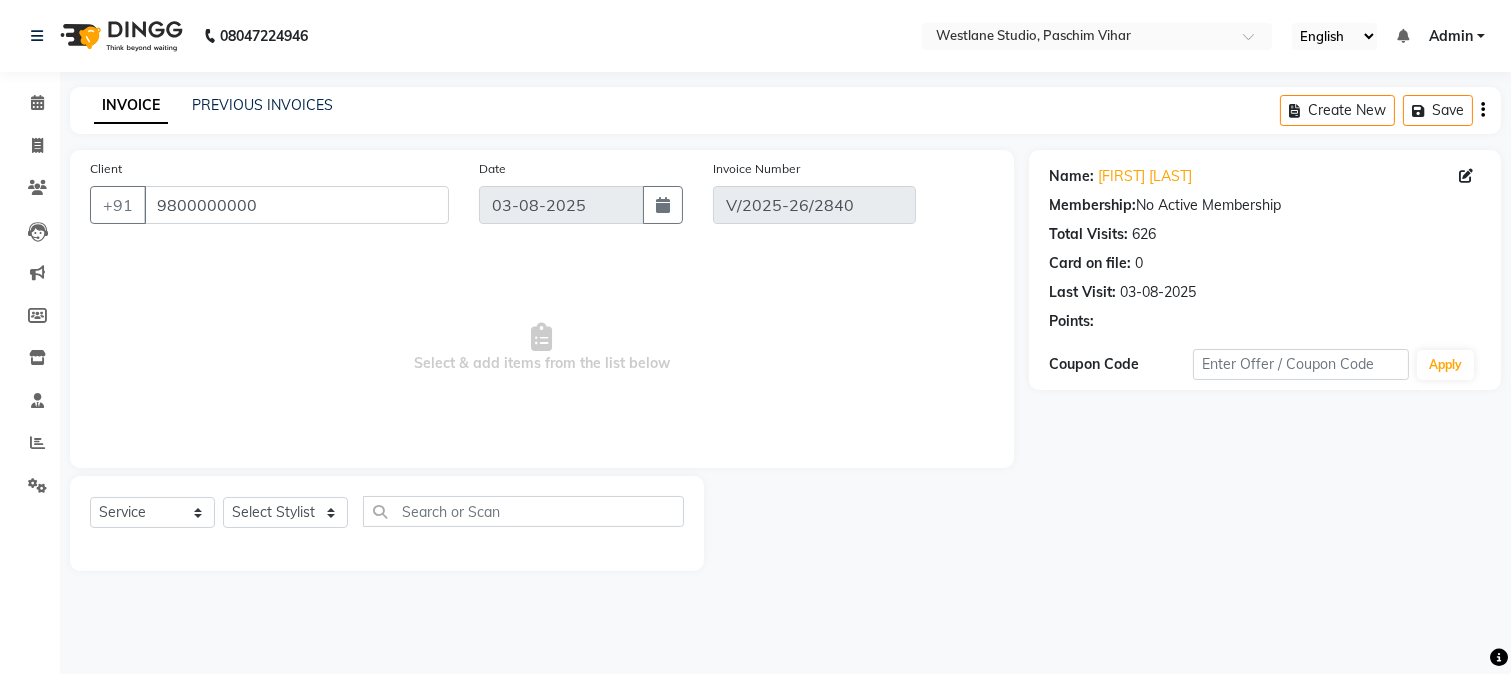 select on "select" 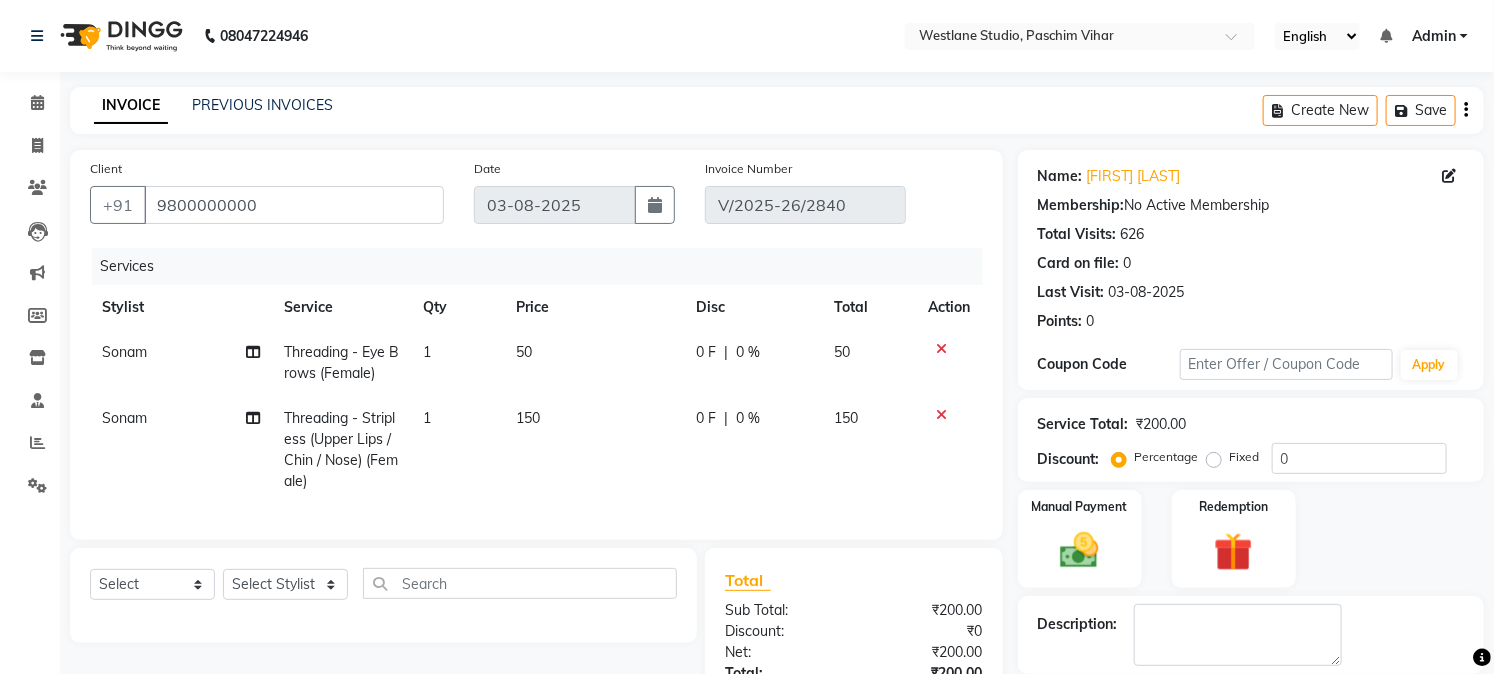 click 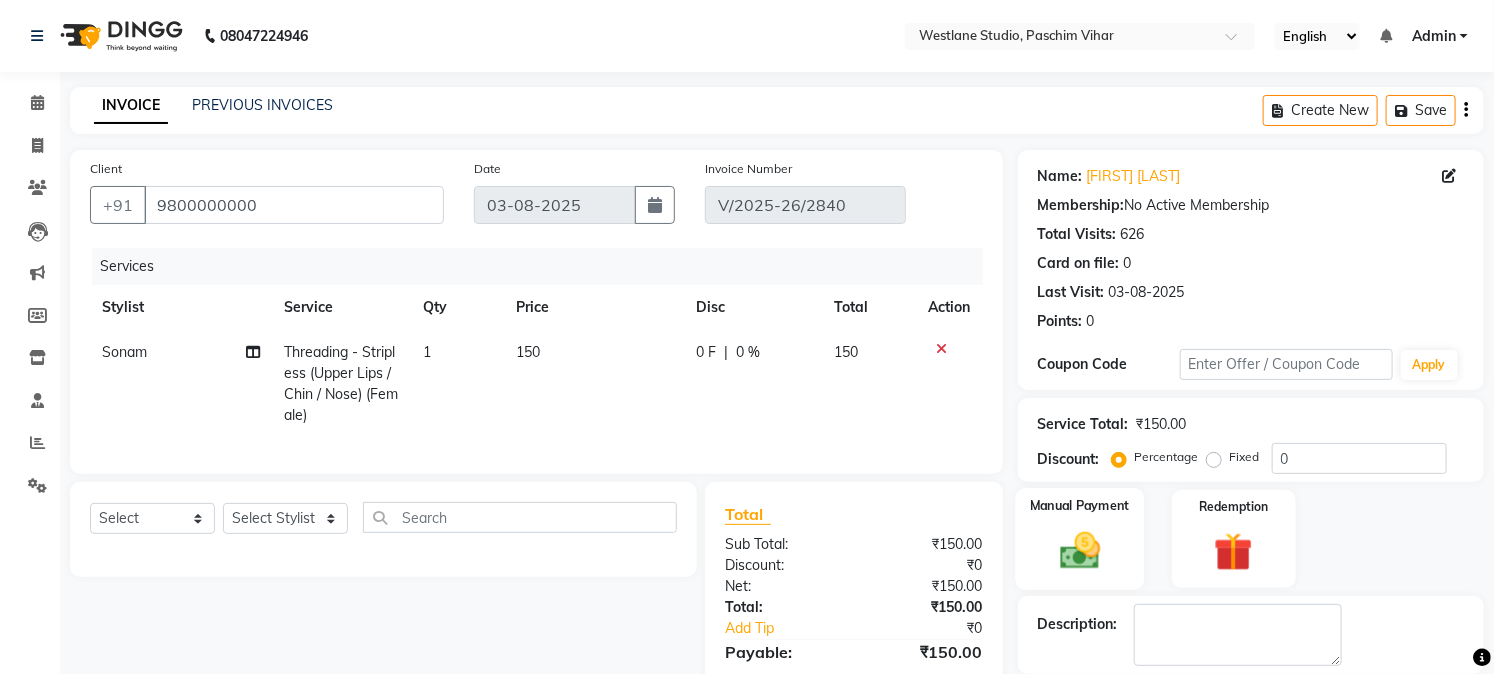 click 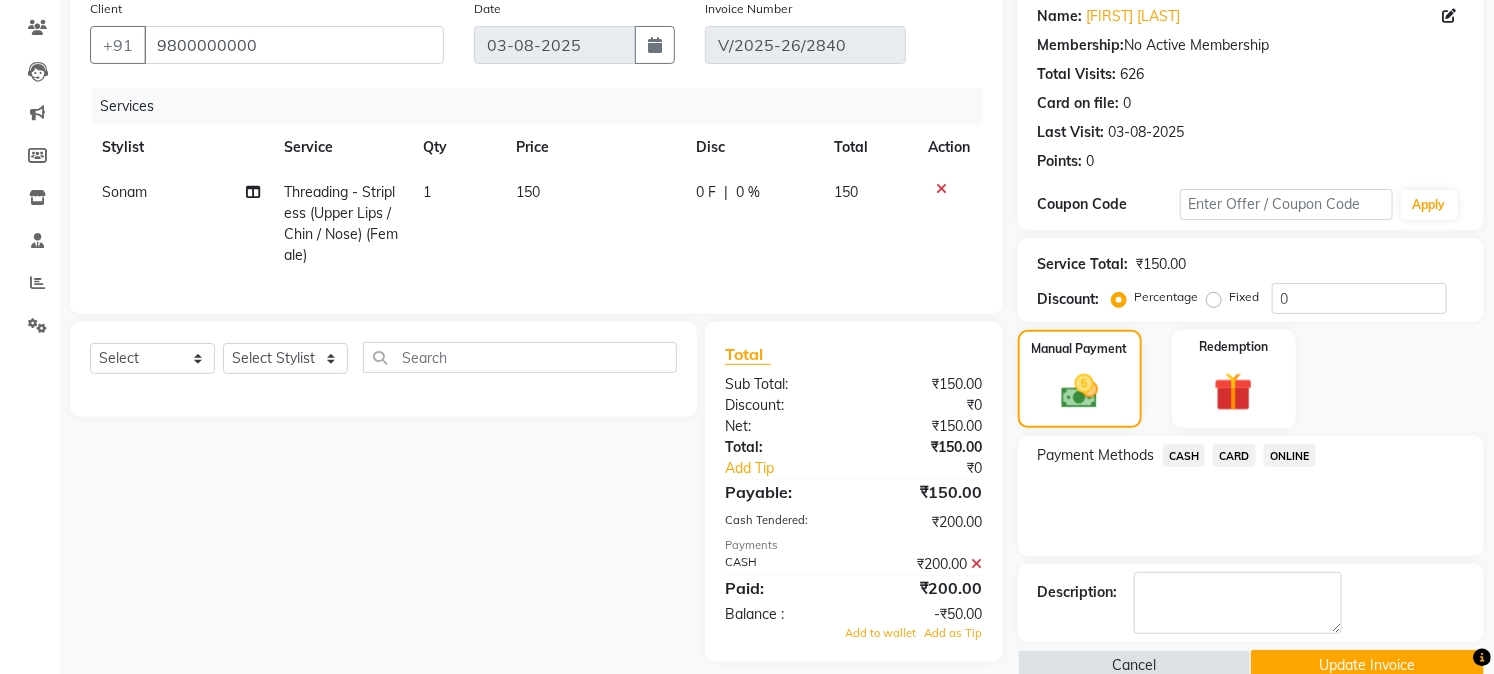 scroll, scrollTop: 196, scrollLeft: 0, axis: vertical 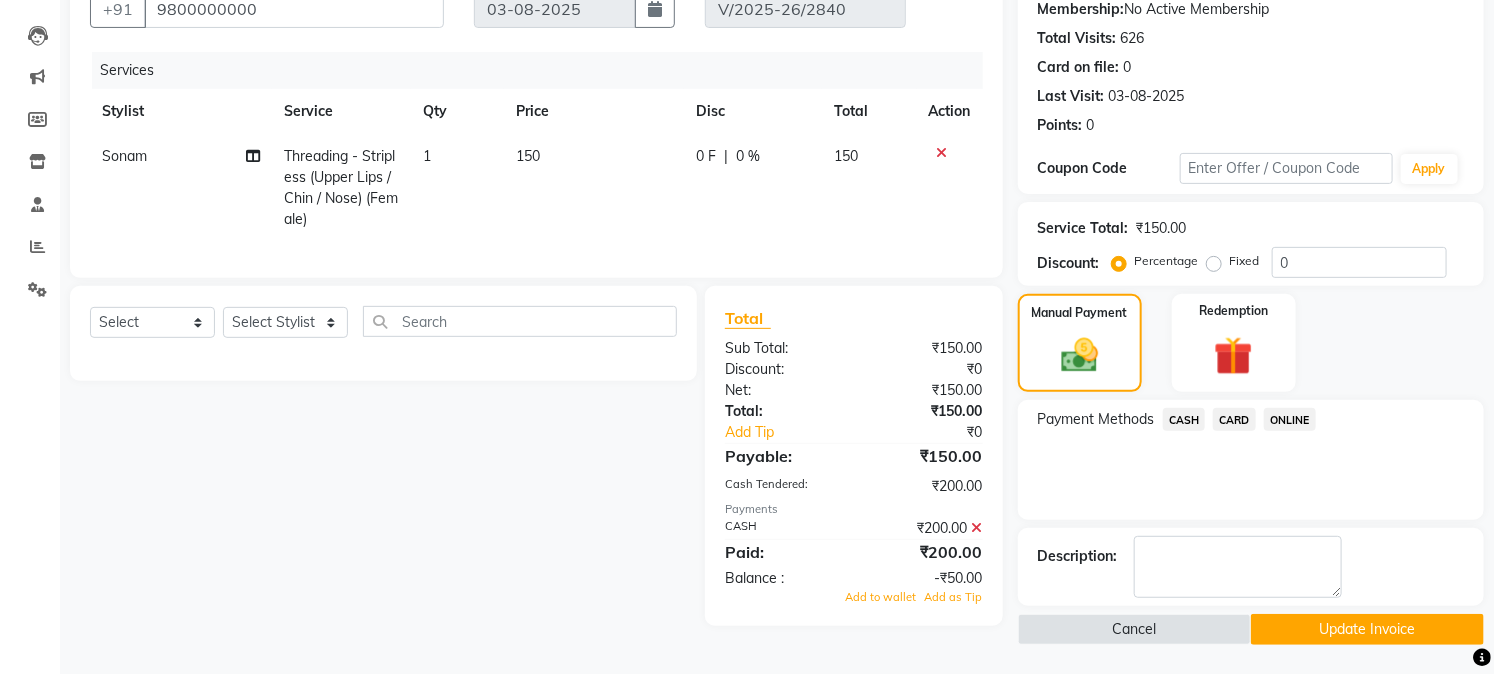click 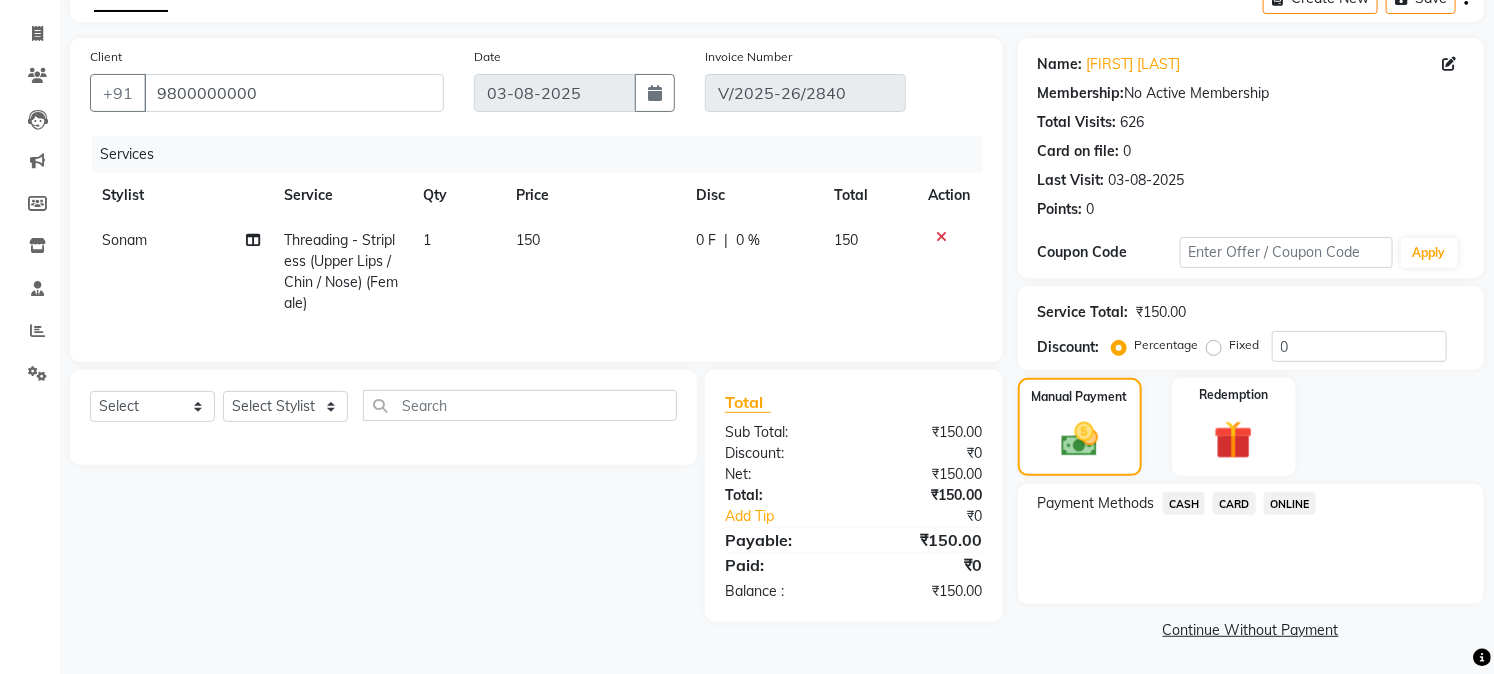 click on "CASH" 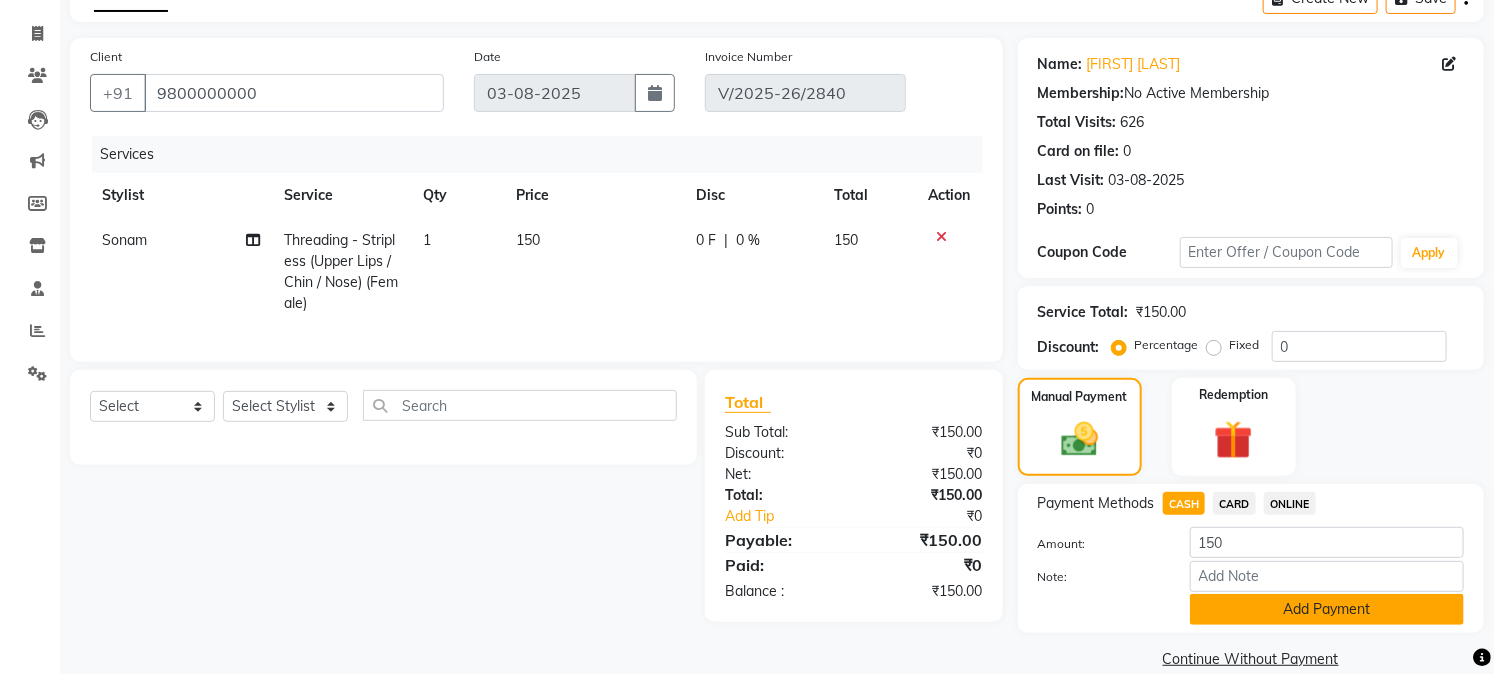 scroll, scrollTop: 142, scrollLeft: 0, axis: vertical 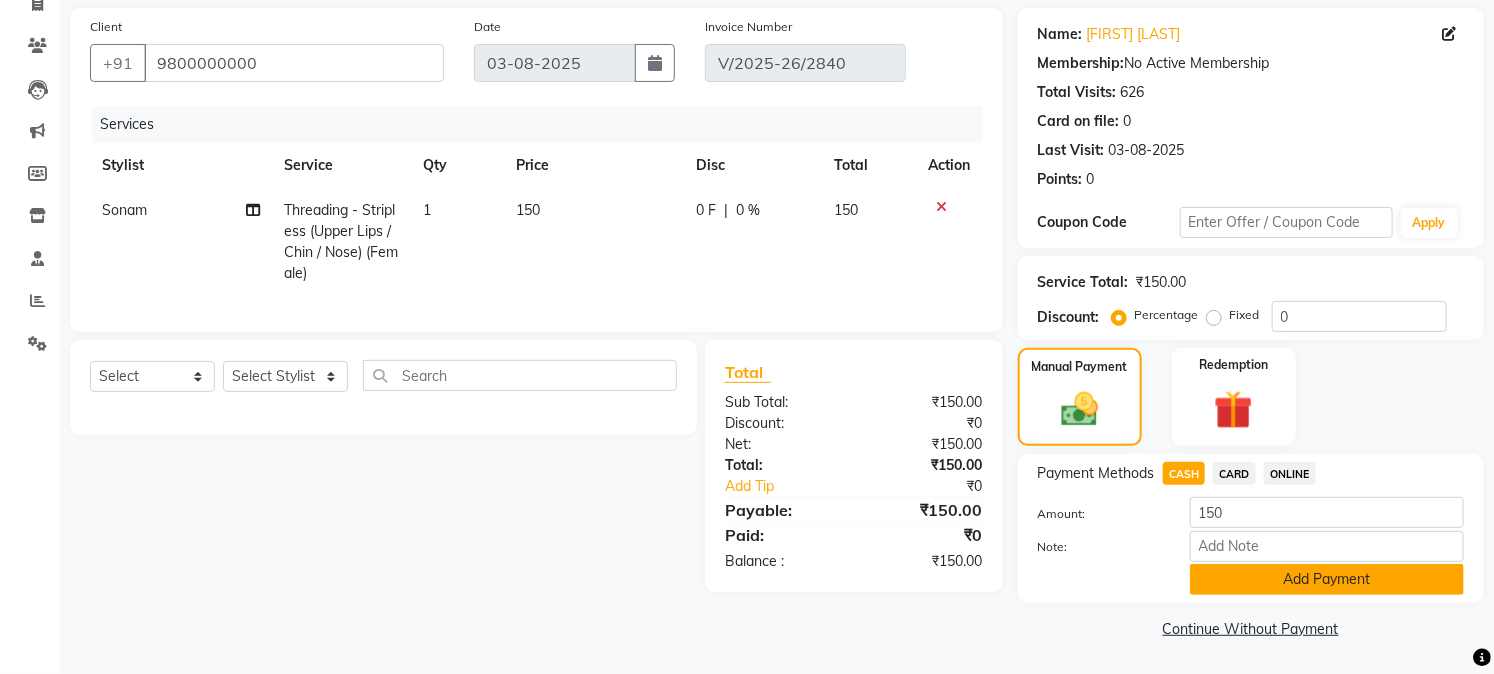 click on "Add Payment" 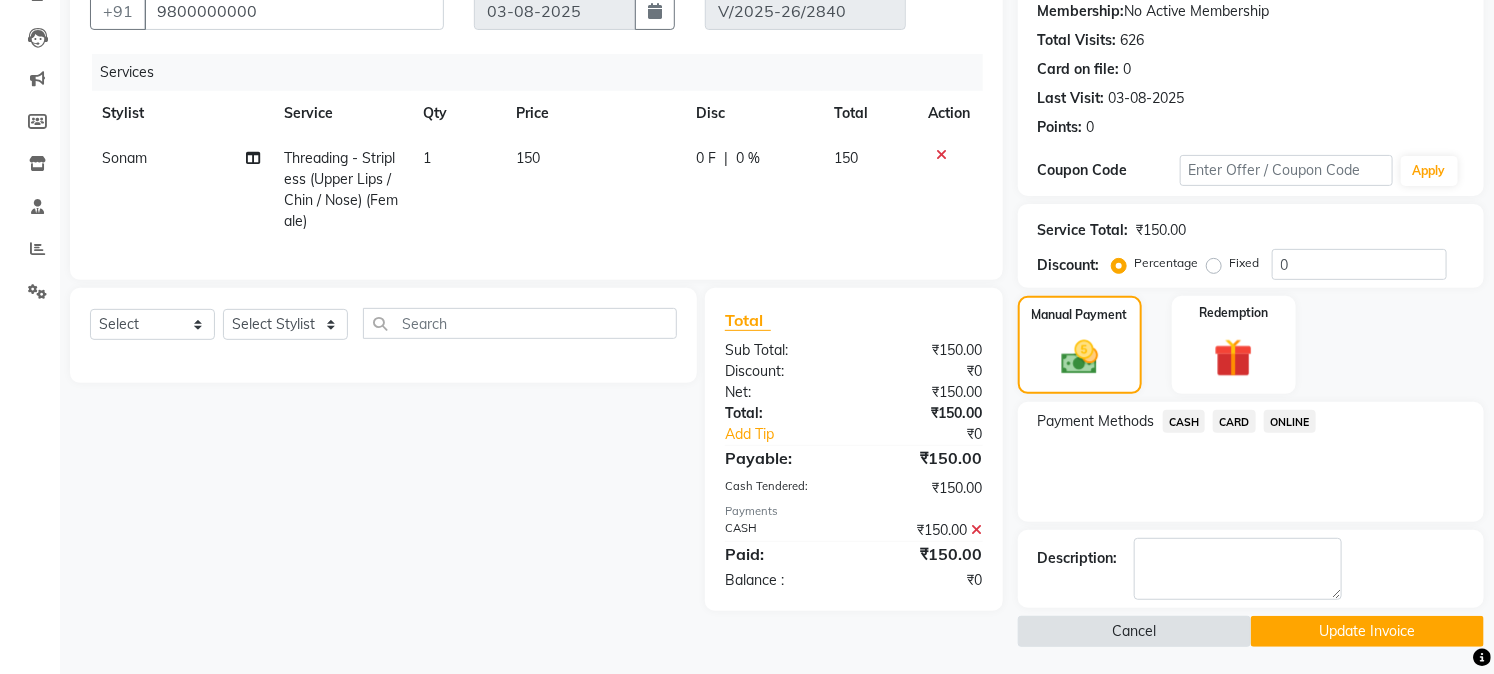 scroll, scrollTop: 196, scrollLeft: 0, axis: vertical 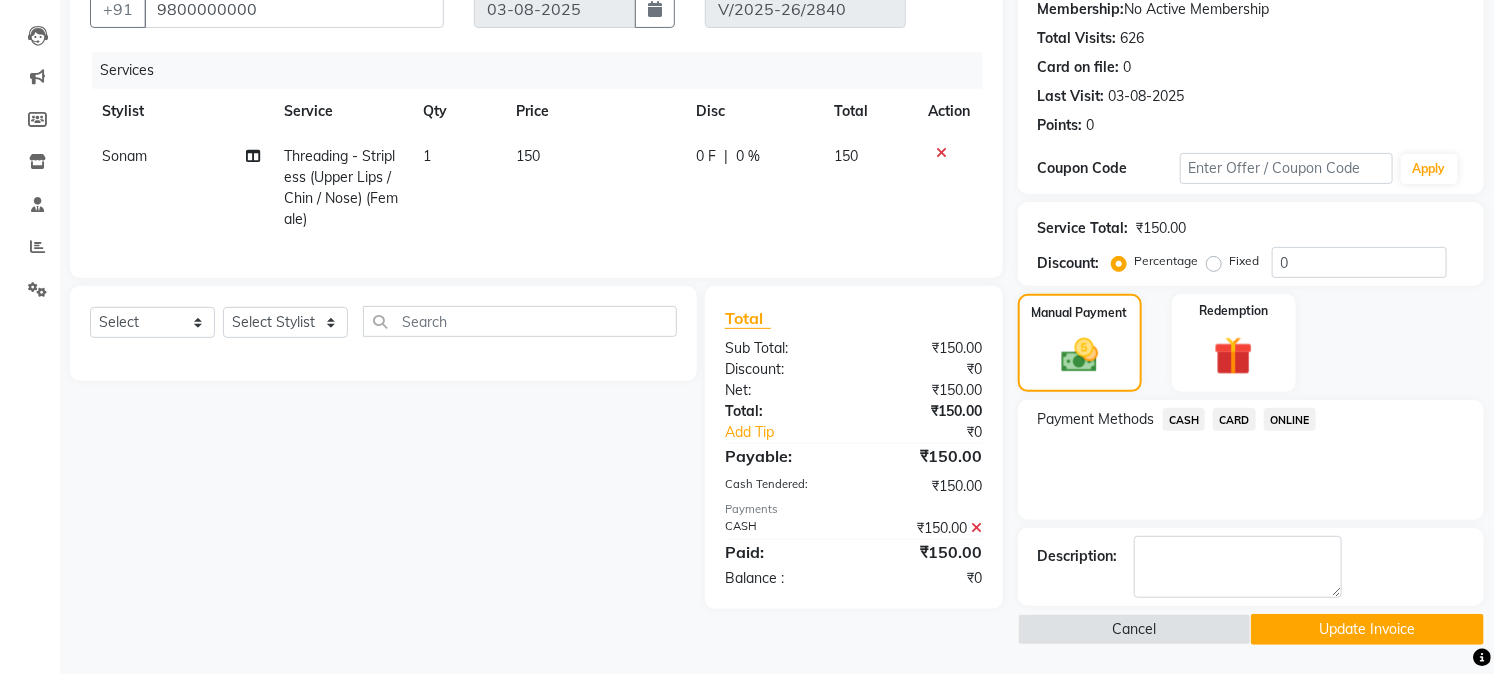 click on "Update Invoice" 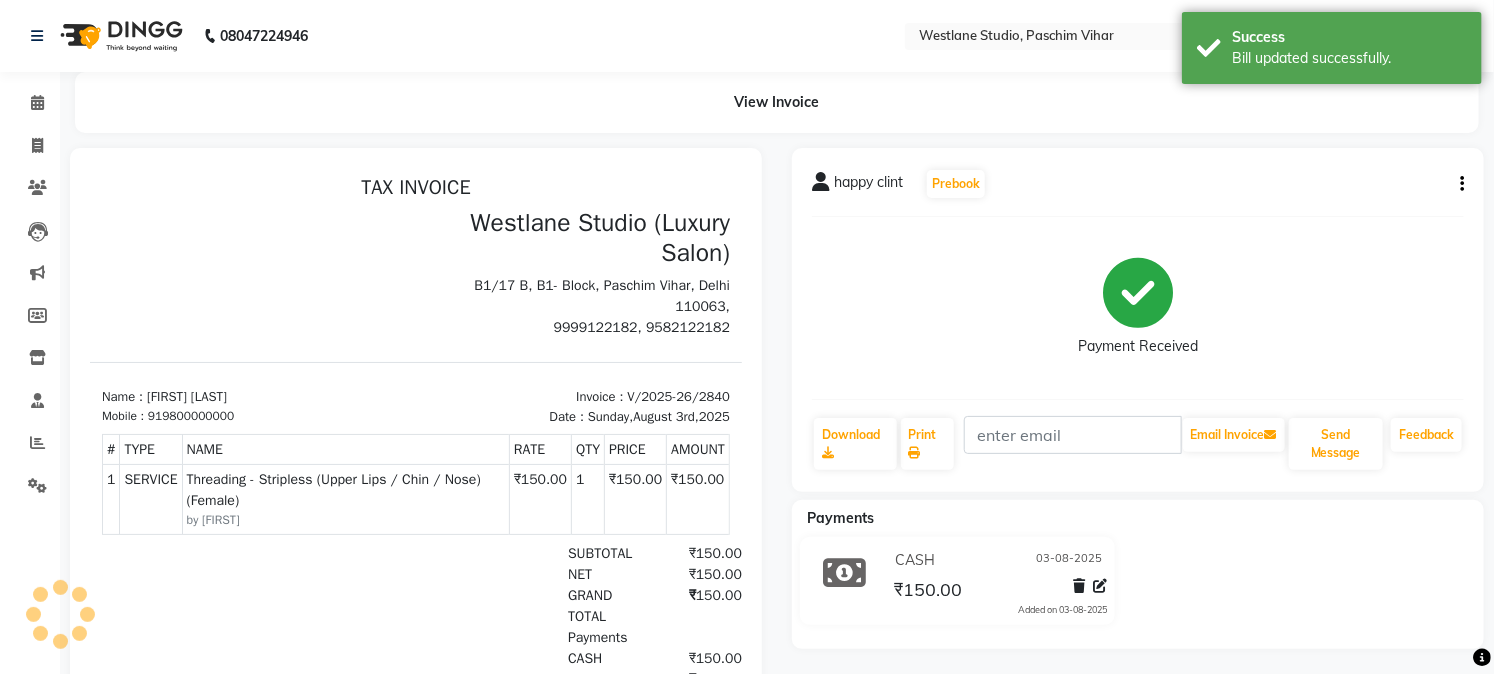 scroll, scrollTop: 0, scrollLeft: 0, axis: both 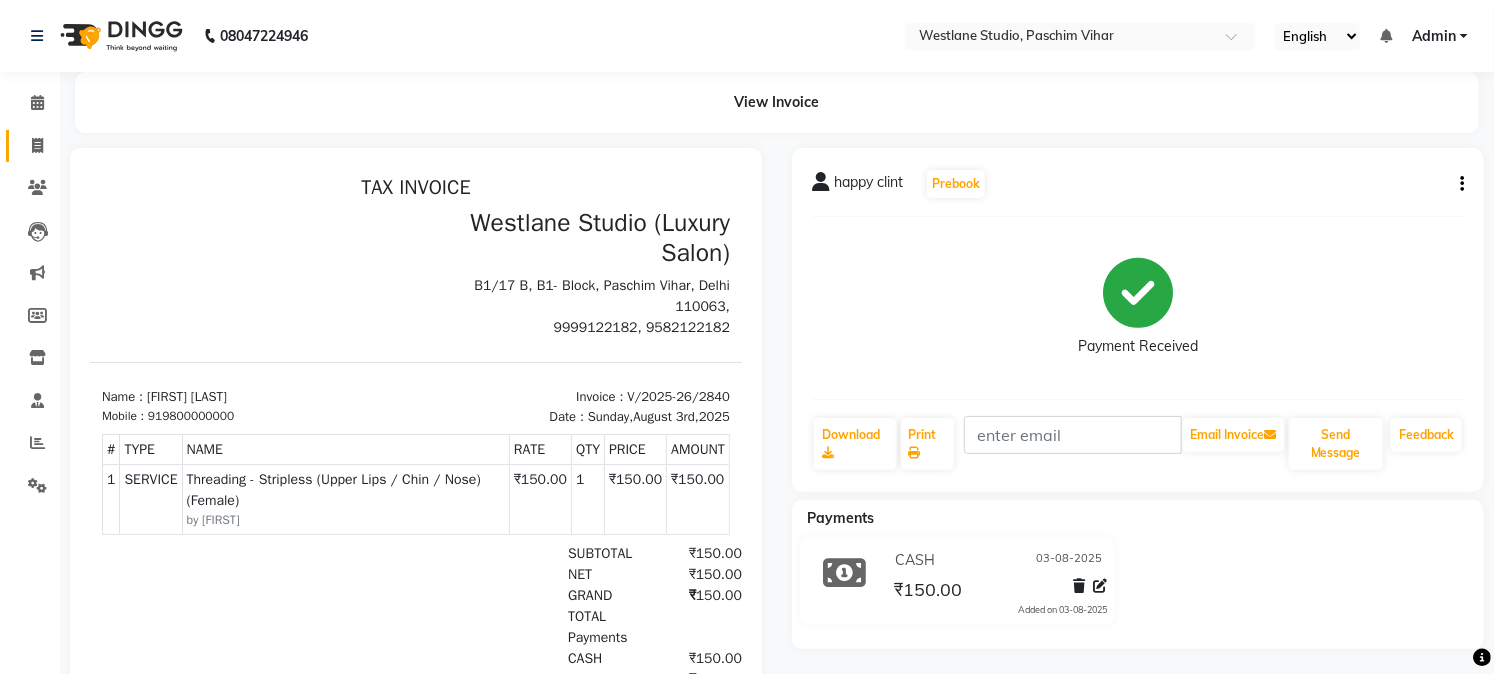 click on "Invoice" 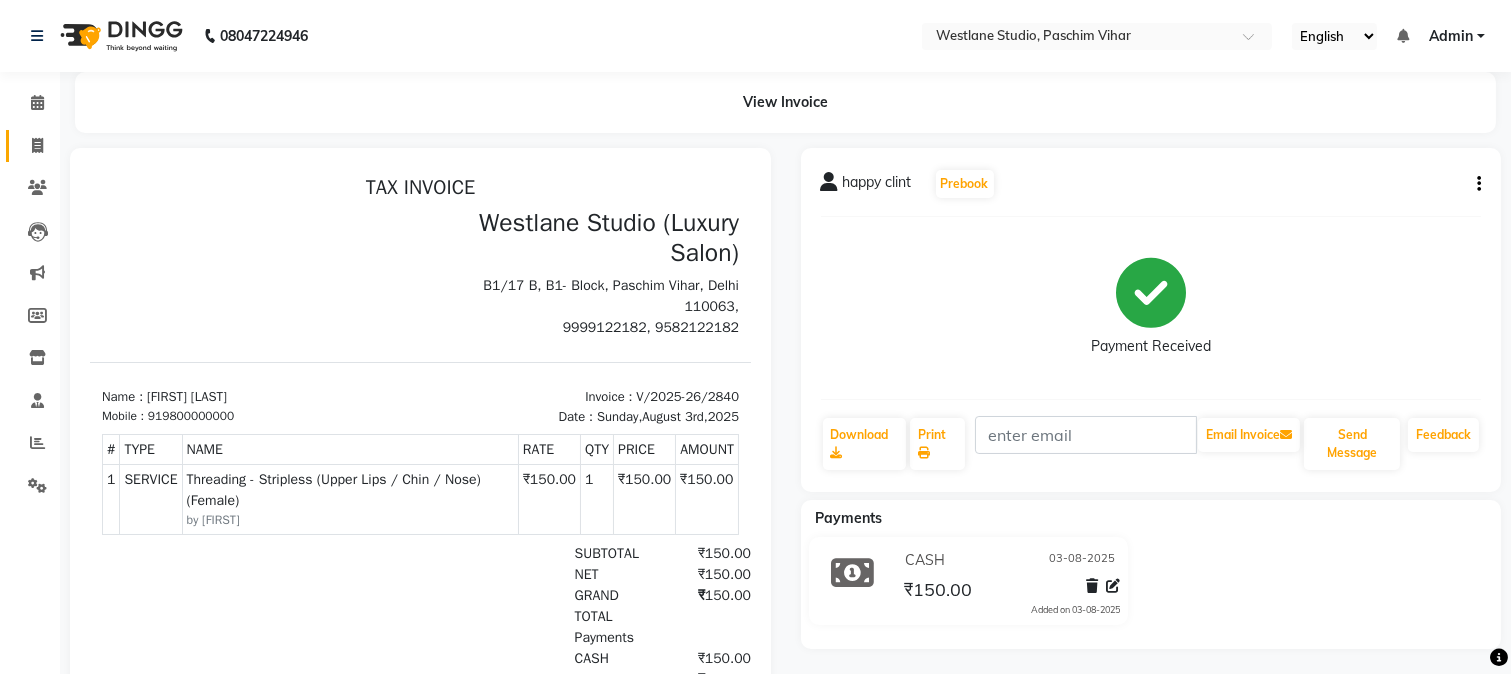 select on "service" 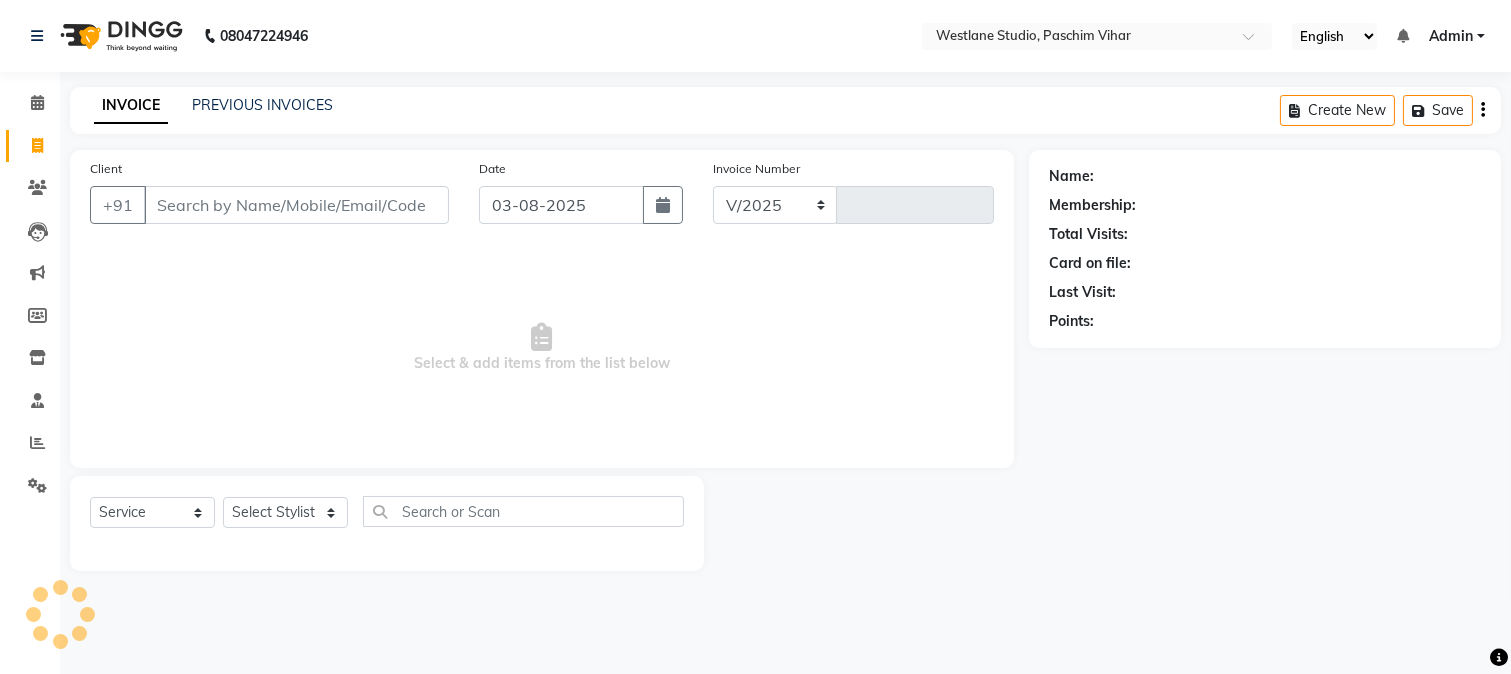 select on "223" 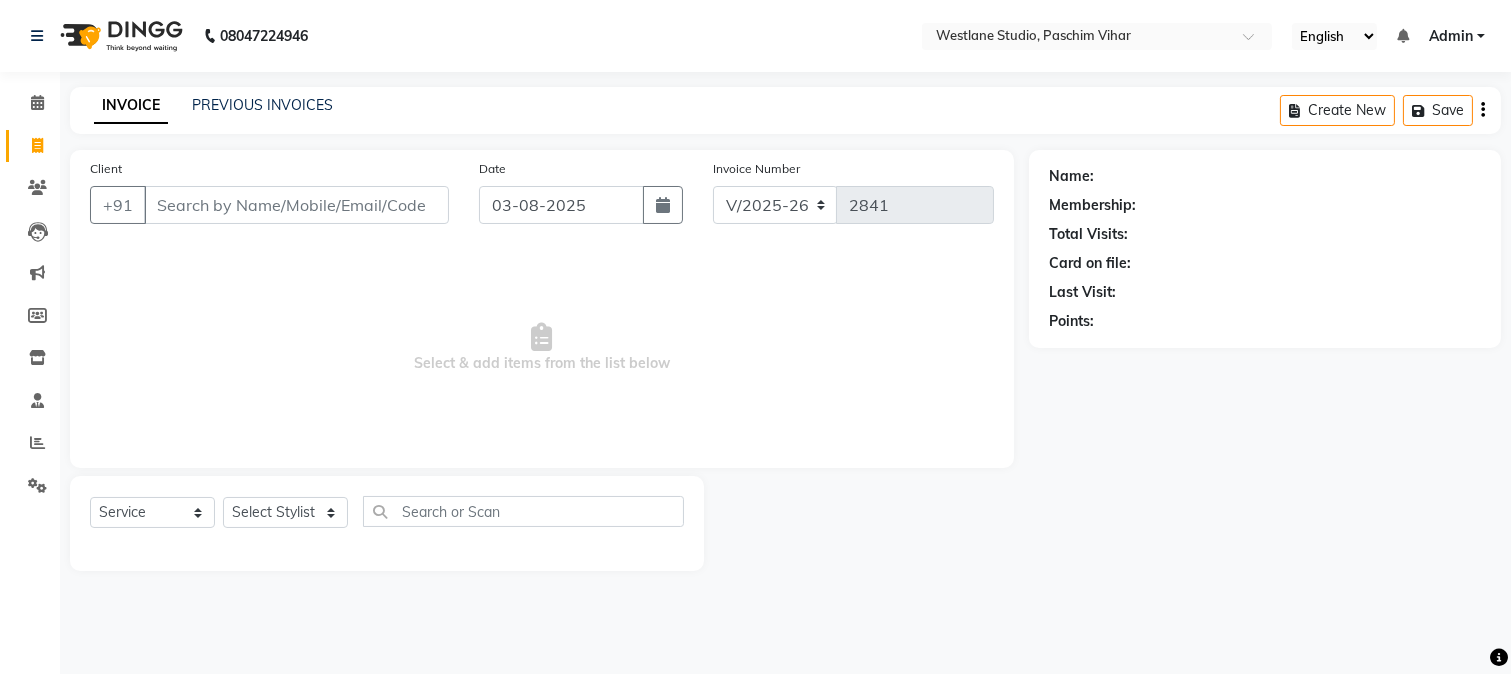 click on "Client" at bounding box center (296, 205) 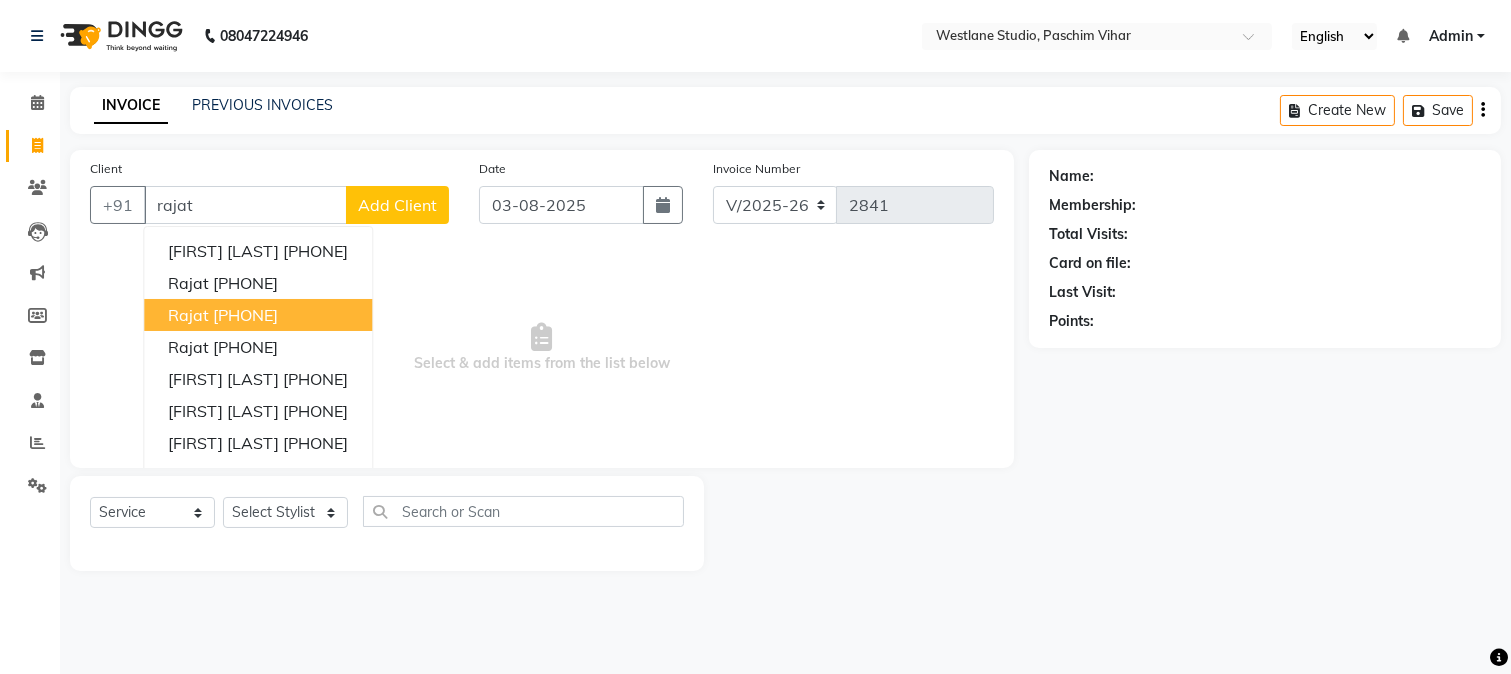 click on "[PHONE]" at bounding box center (245, 315) 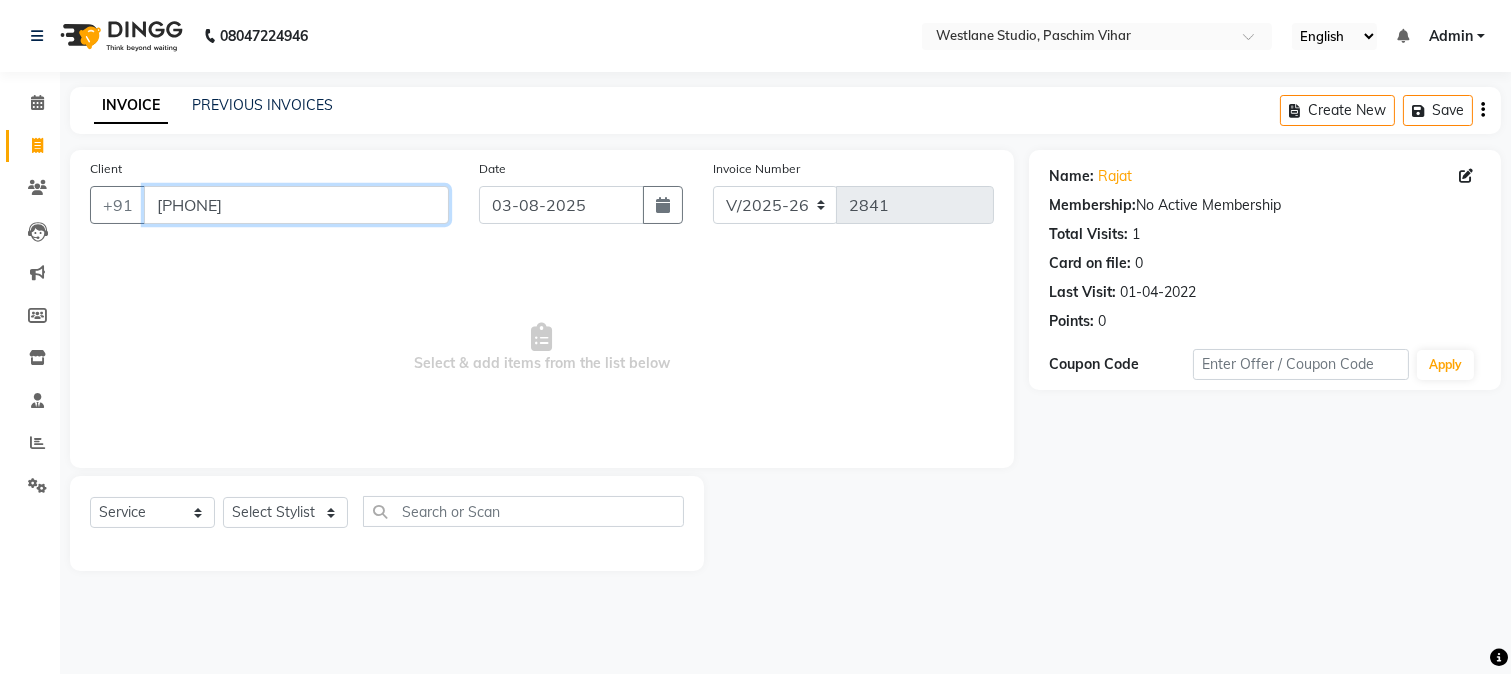 drag, startPoint x: 255, startPoint y: 192, endPoint x: 263, endPoint y: 201, distance: 12.0415945 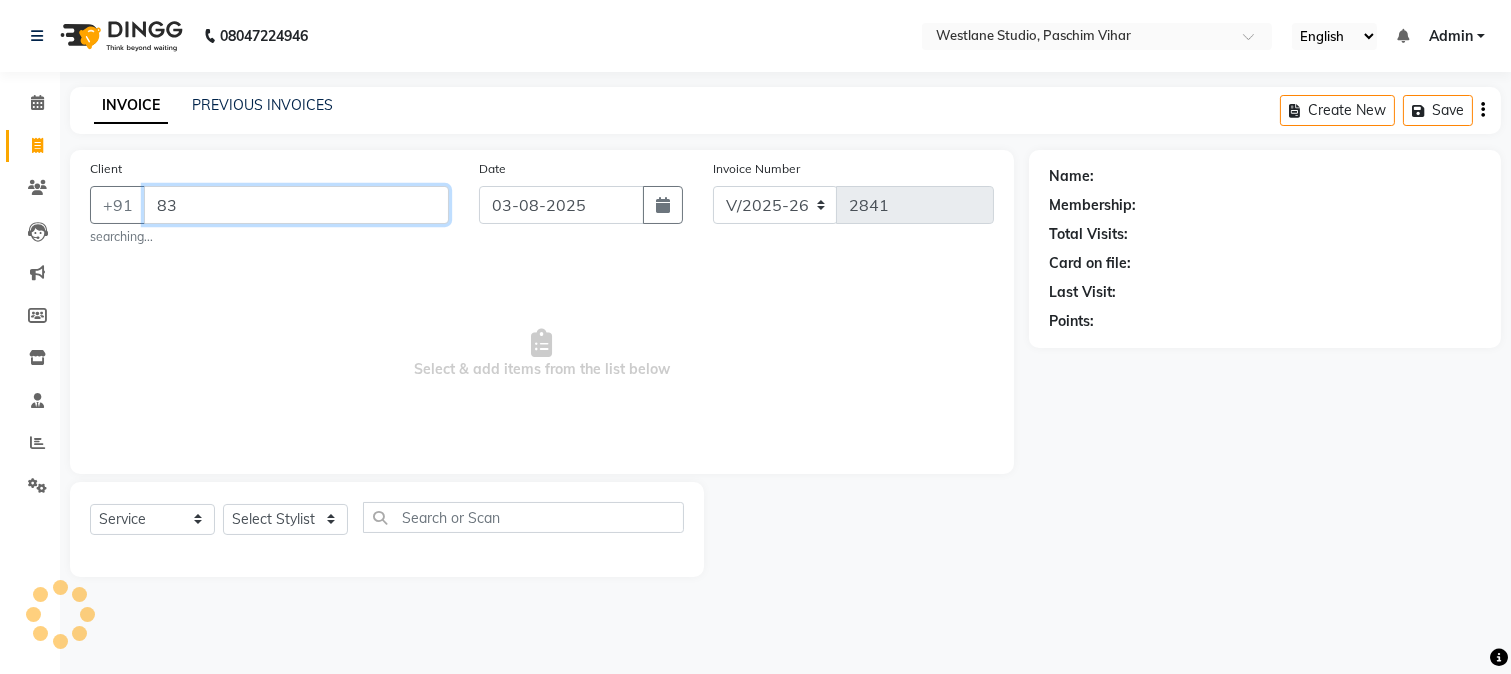 type on "8" 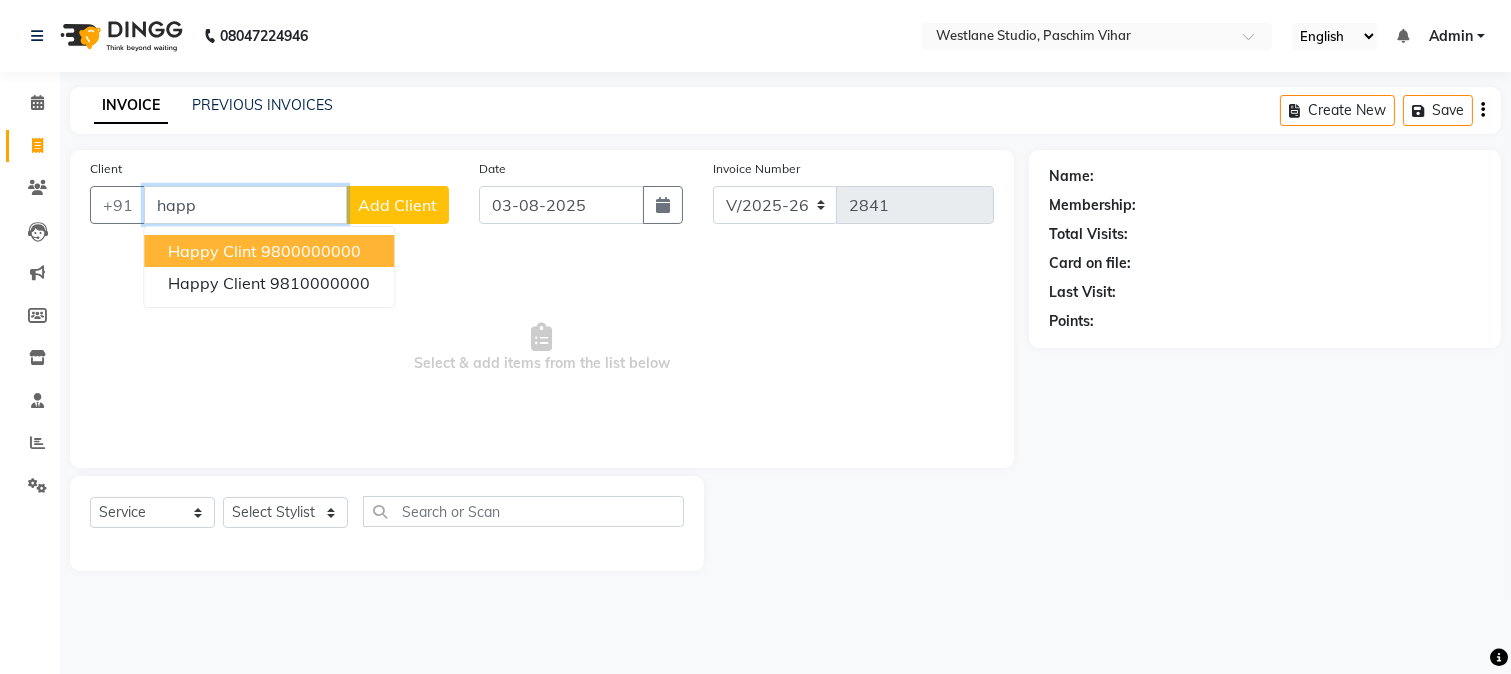 click on "[FIRST] [LAST] [PHONE]" at bounding box center (269, 251) 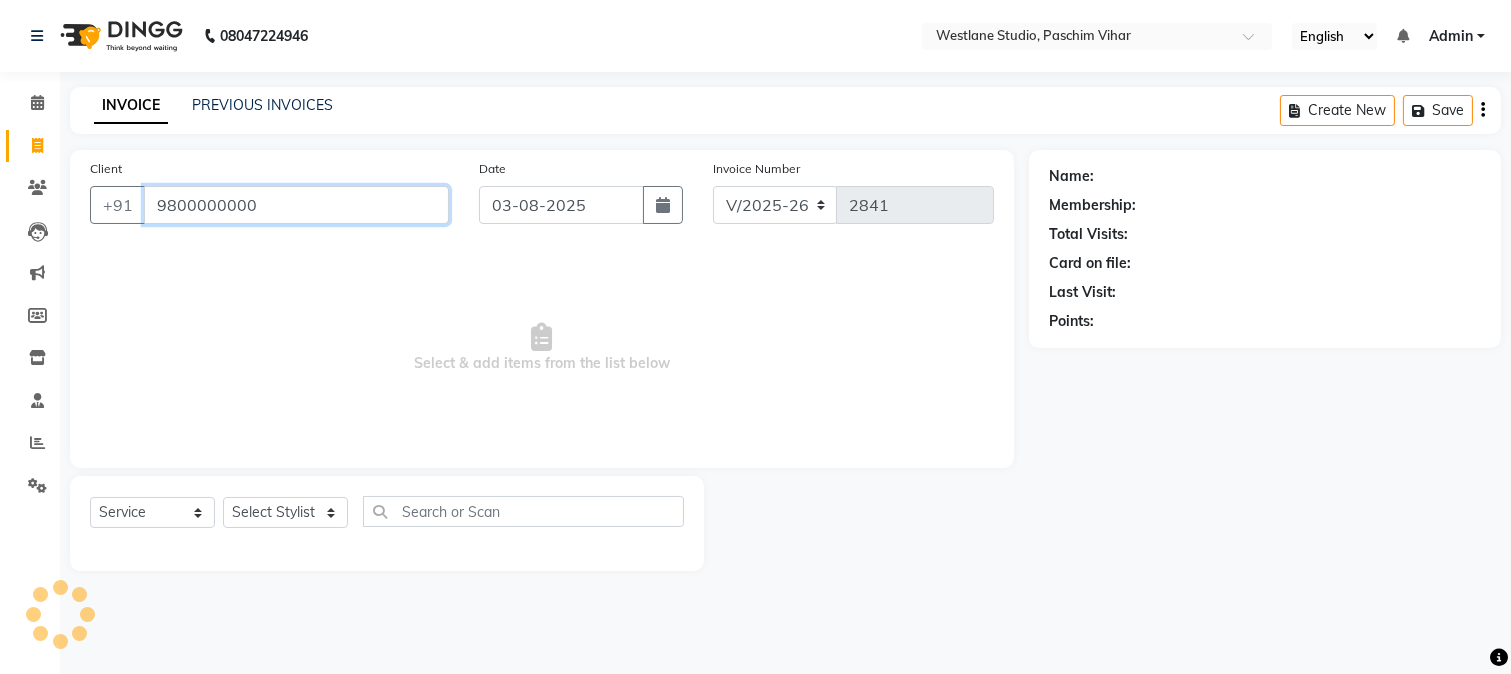 type on "9800000000" 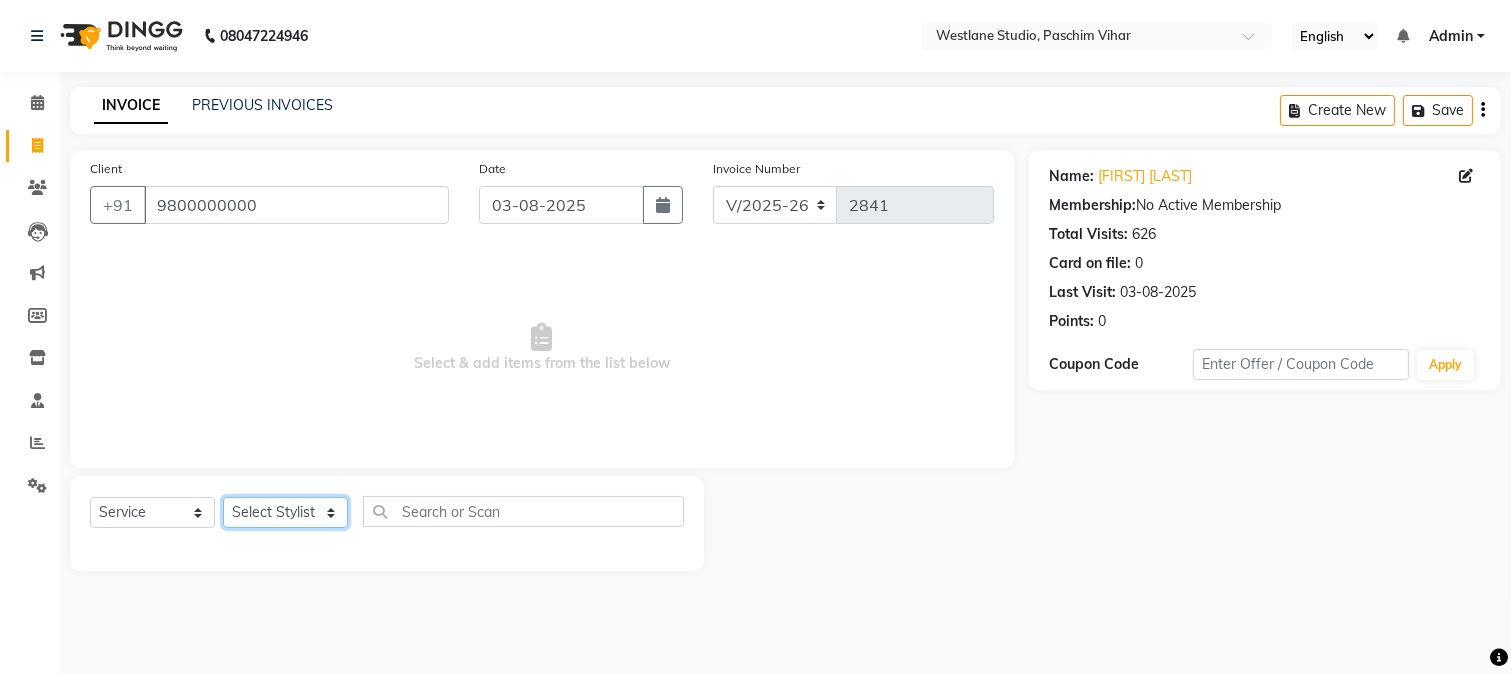click on "Select Stylist Akash Anu Arun Gaurav  GULFAM jeeshan MANISH NADEEM ALI Nitin Sajwan Raja  Ranjeet RENU RIDHIMA BHATIA Rohit SAGAR Shakel SOHEIL Sonam SUNIL USHA" 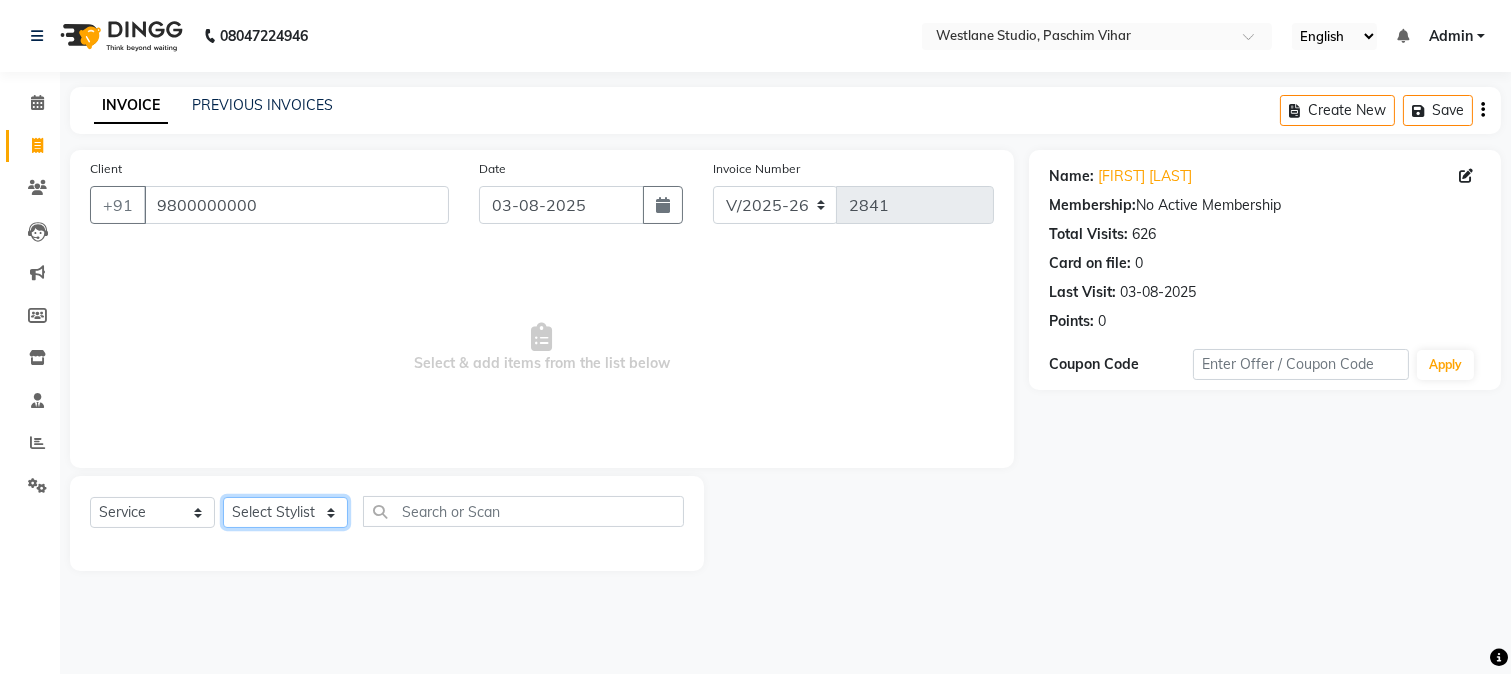 select on "82365" 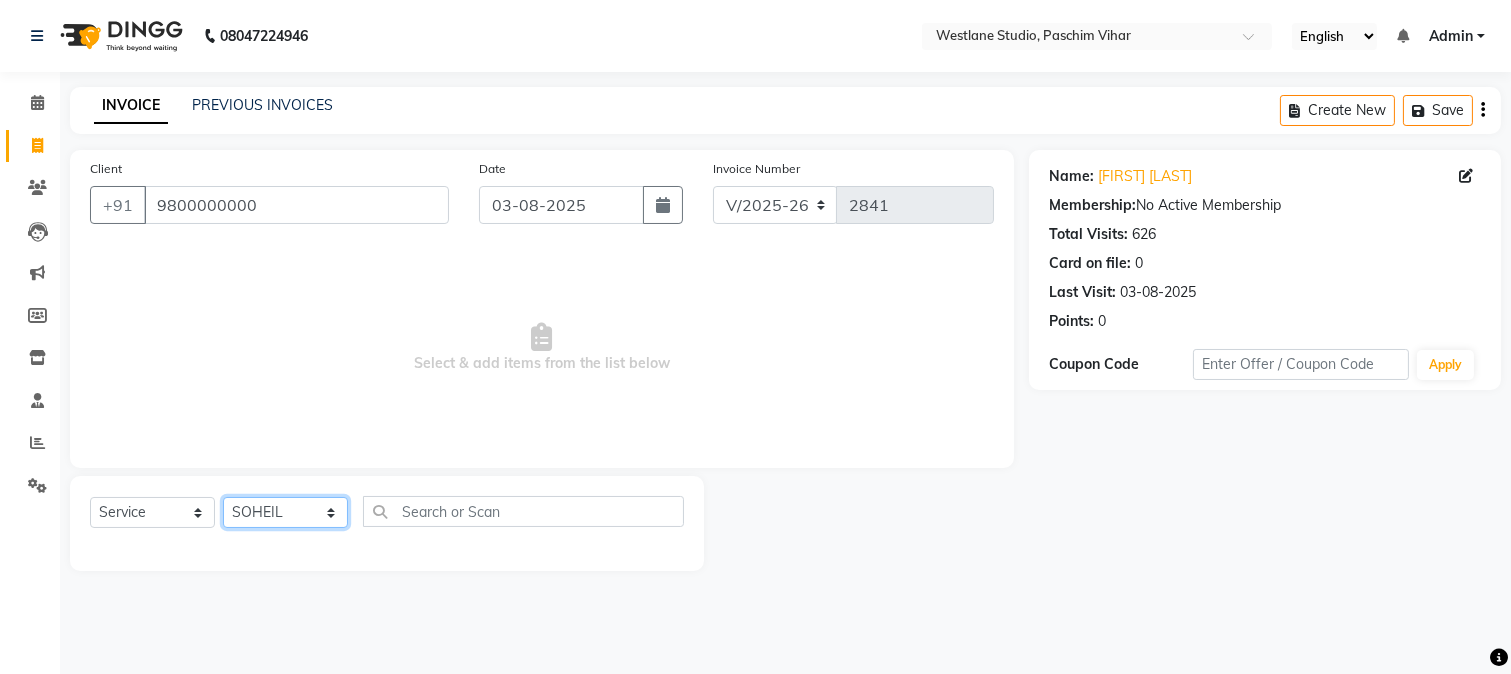 click on "Select Stylist Akash Anu Arun Gaurav  GULFAM jeeshan MANISH NADEEM ALI Nitin Sajwan Raja  Ranjeet RENU RIDHIMA BHATIA Rohit SAGAR Shakel SOHEIL Sonam SUNIL USHA" 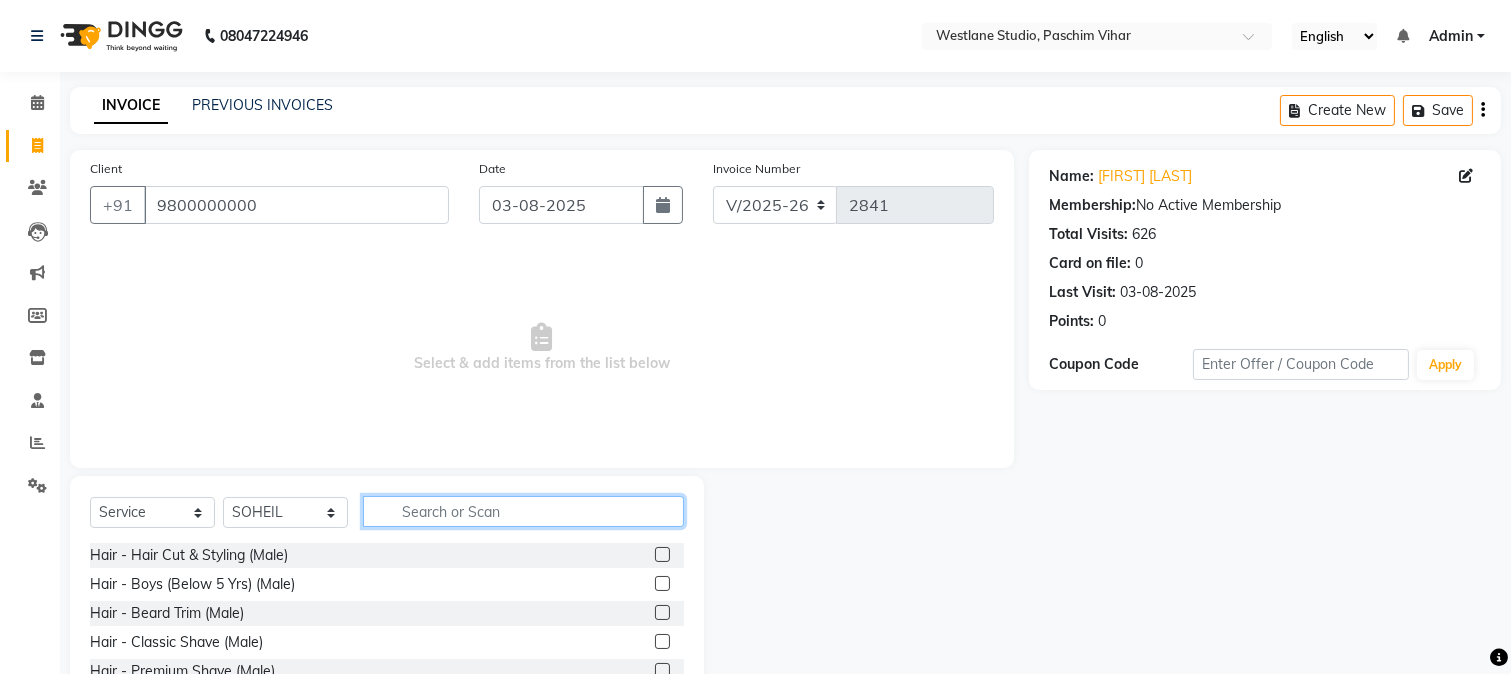 click 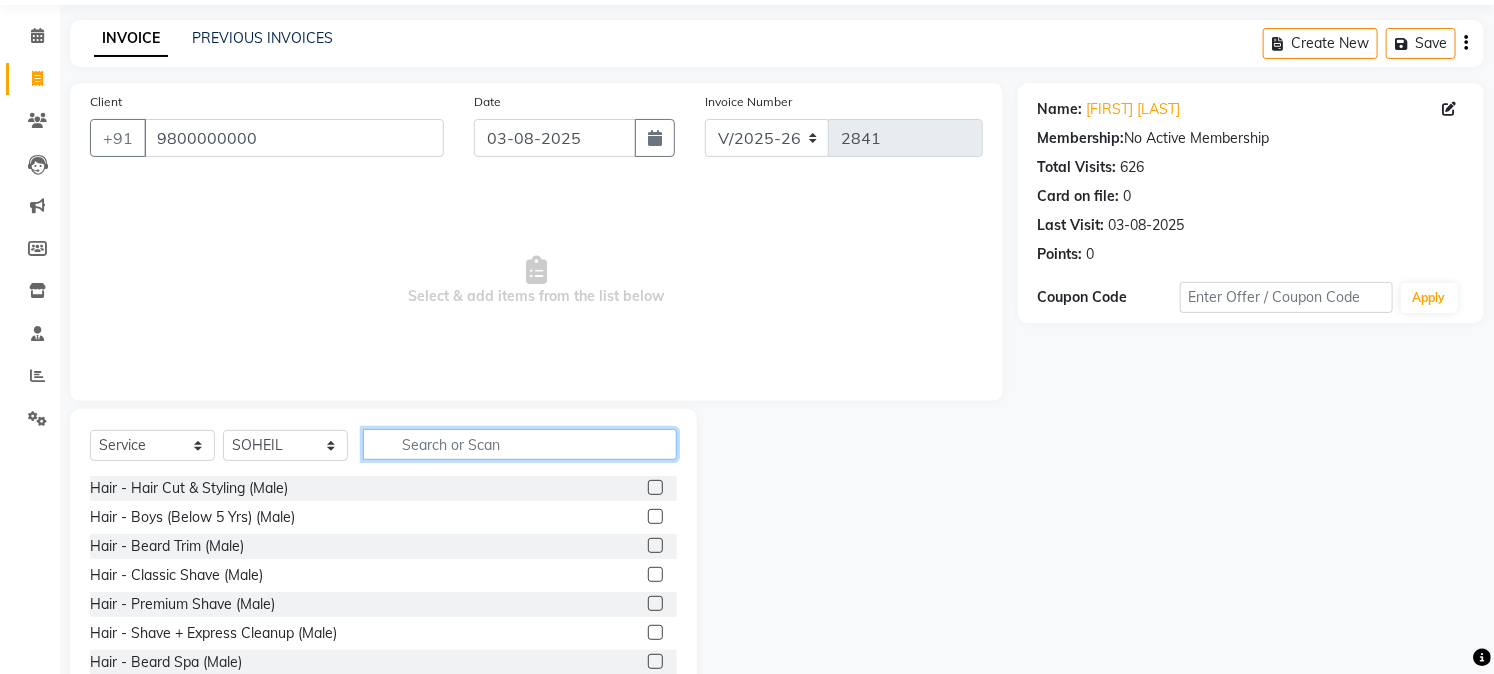 scroll, scrollTop: 126, scrollLeft: 0, axis: vertical 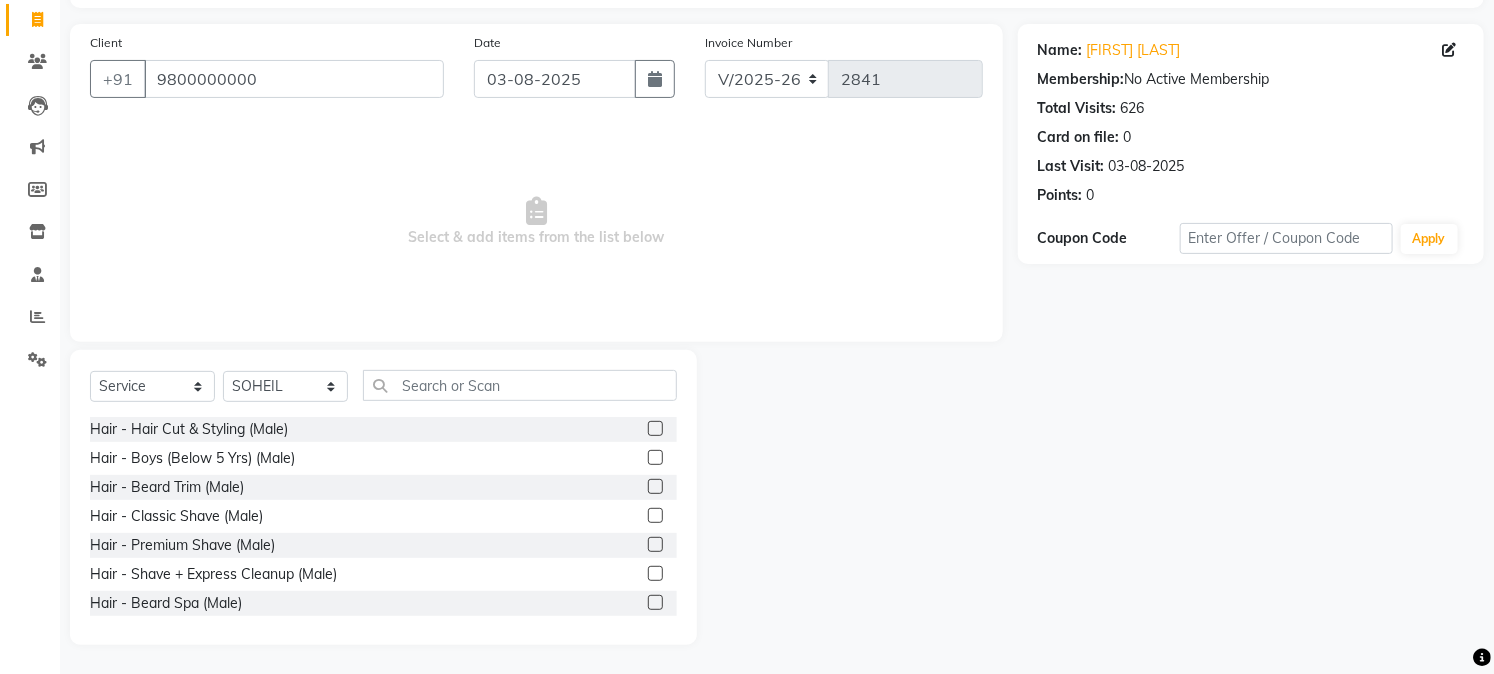 click 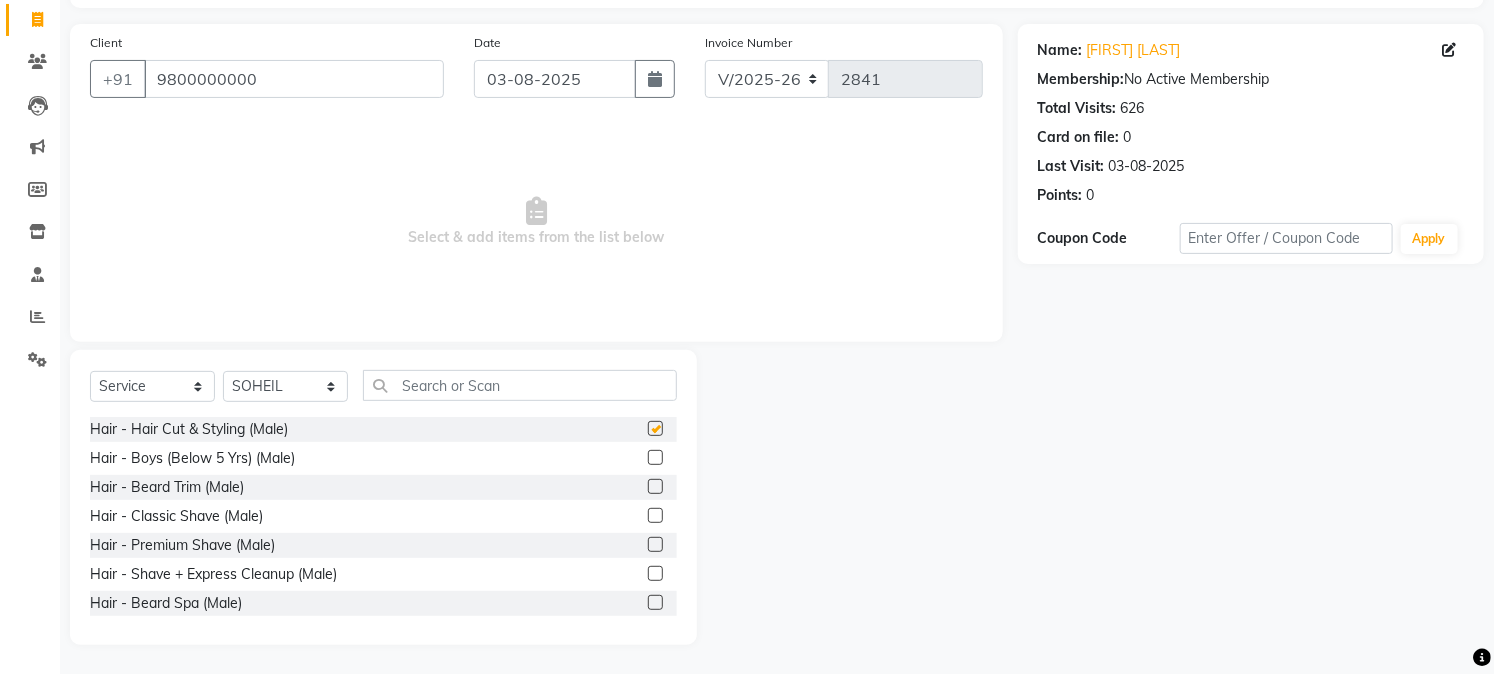 click 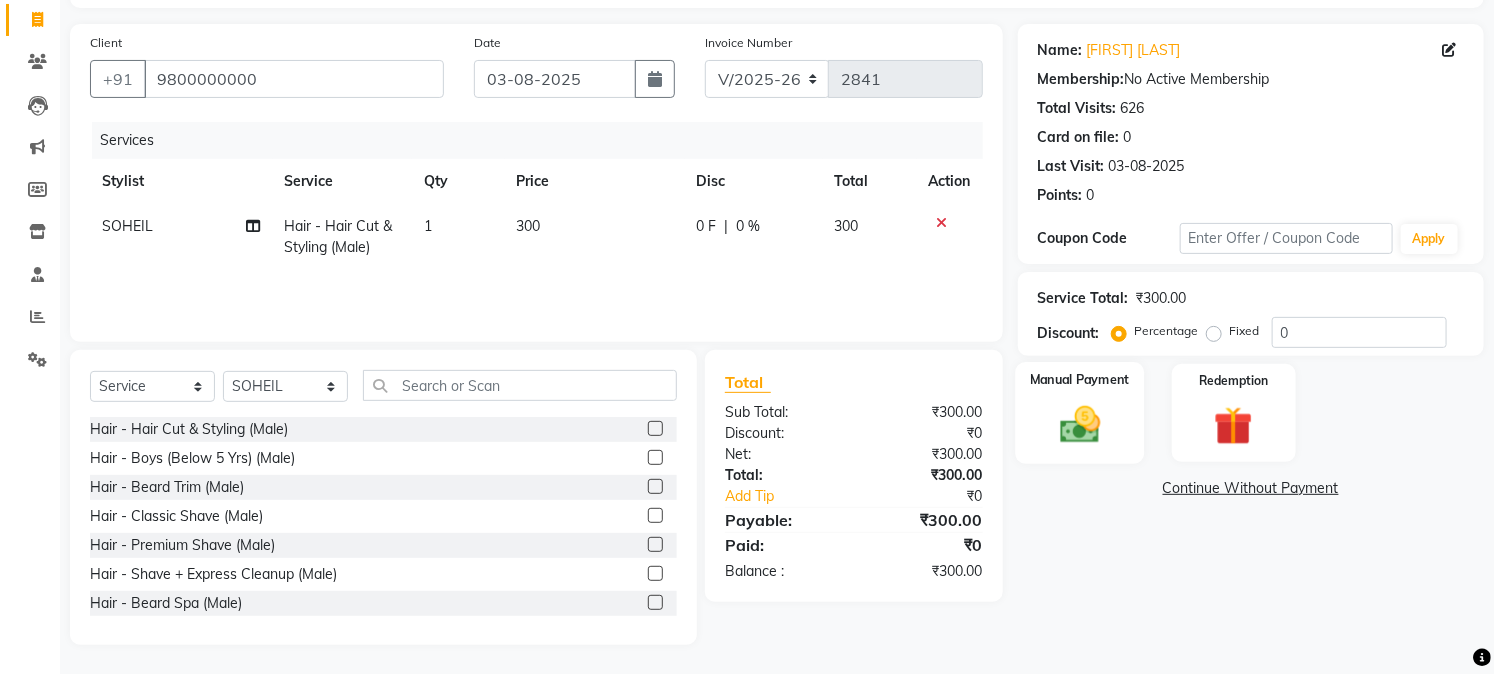 click 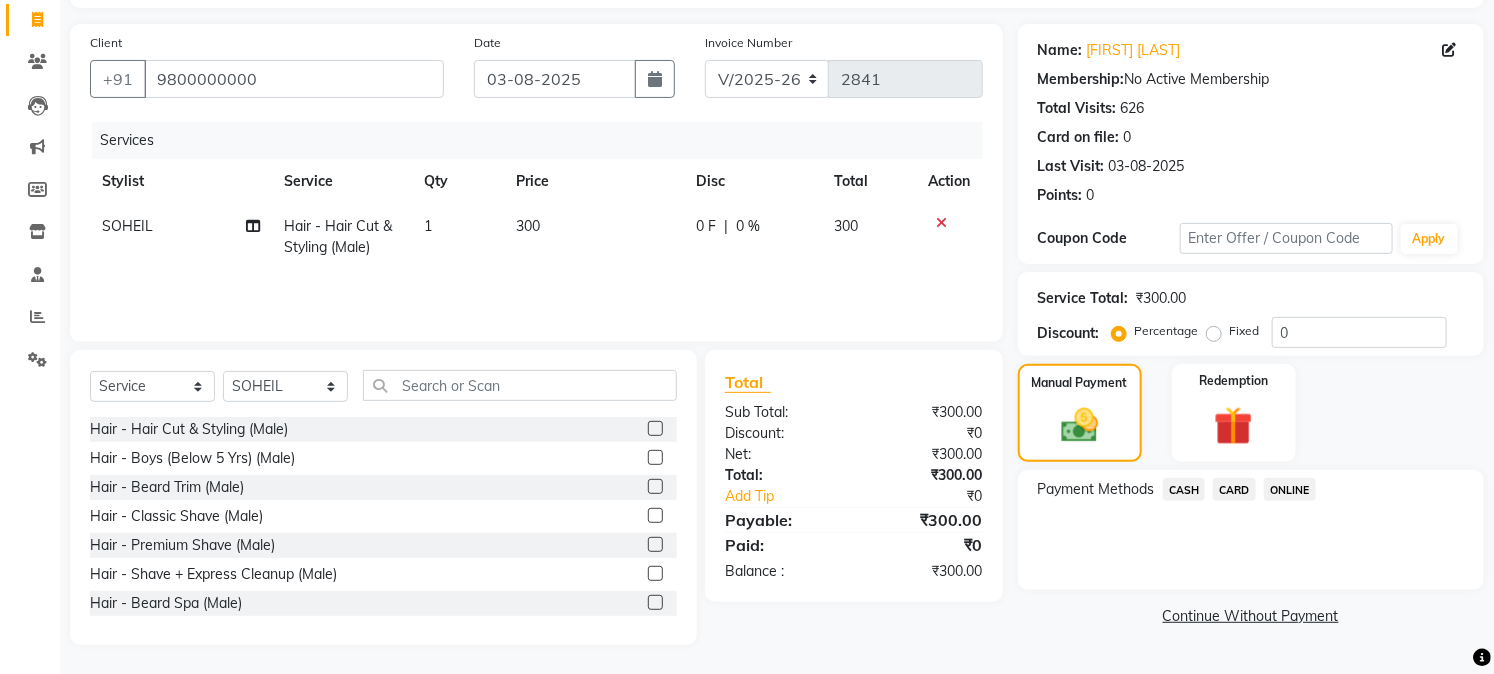 click on "CASH" 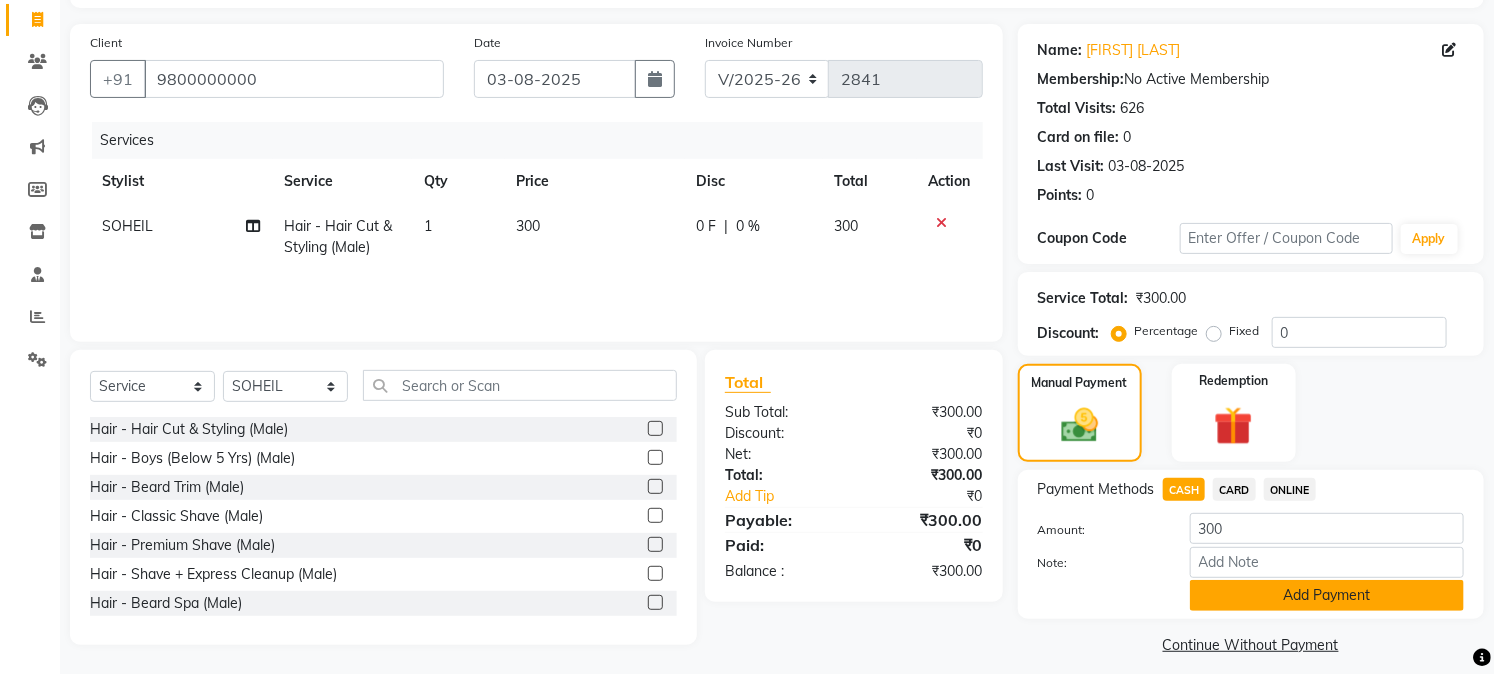 click on "Add Payment" 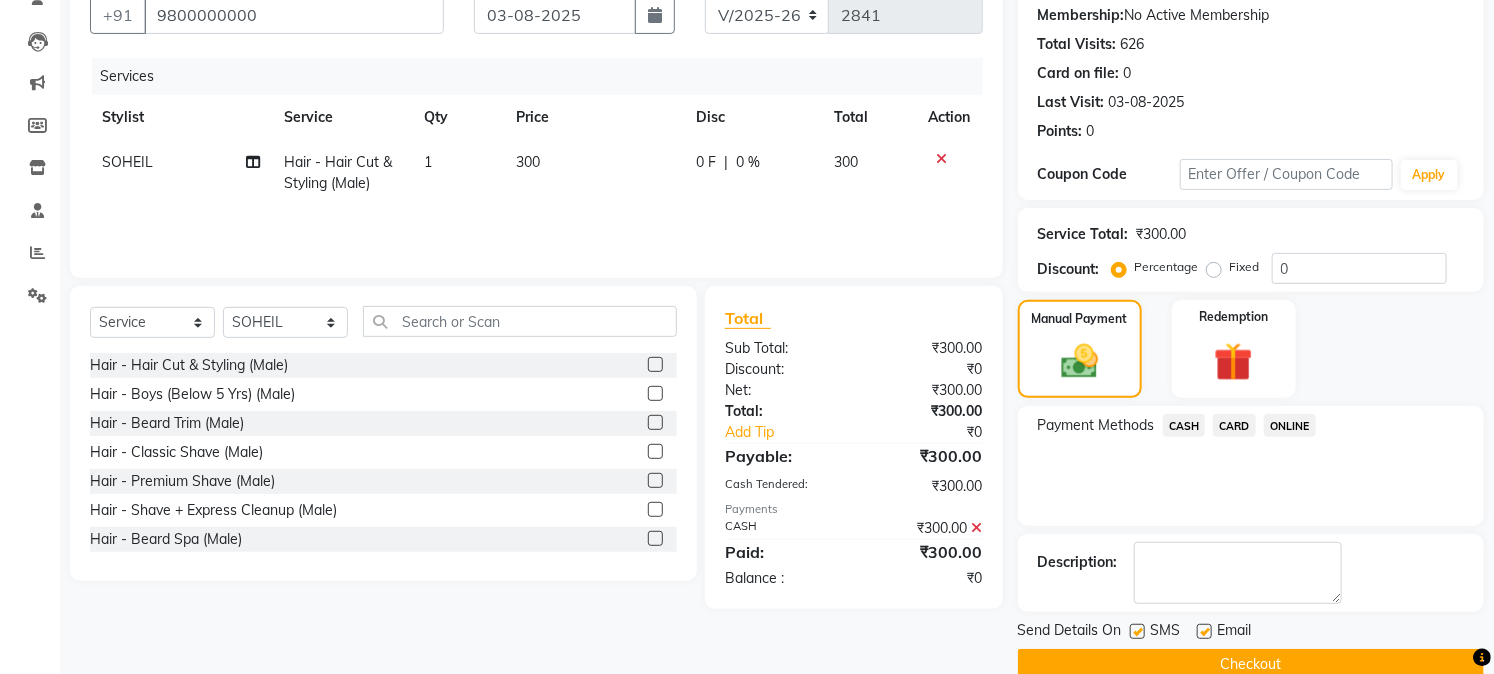 scroll, scrollTop: 225, scrollLeft: 0, axis: vertical 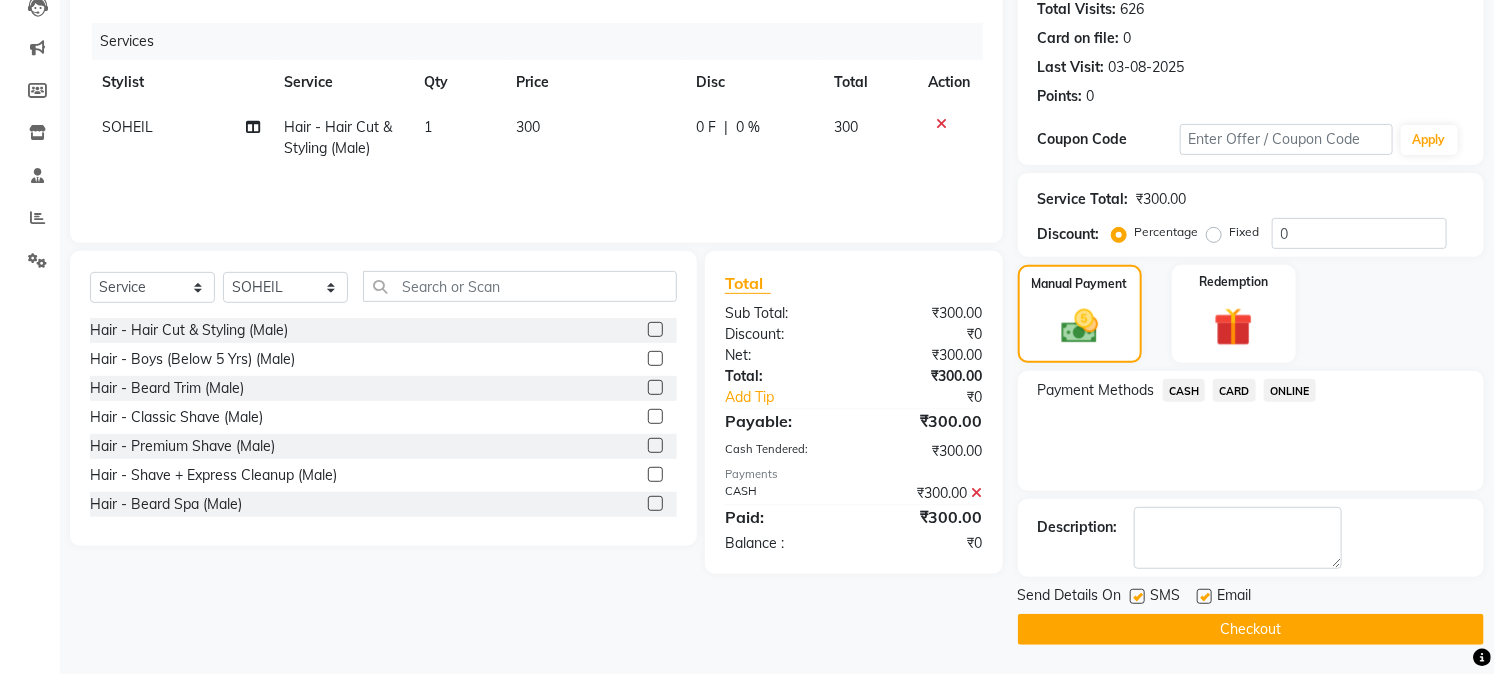 click on "Checkout" 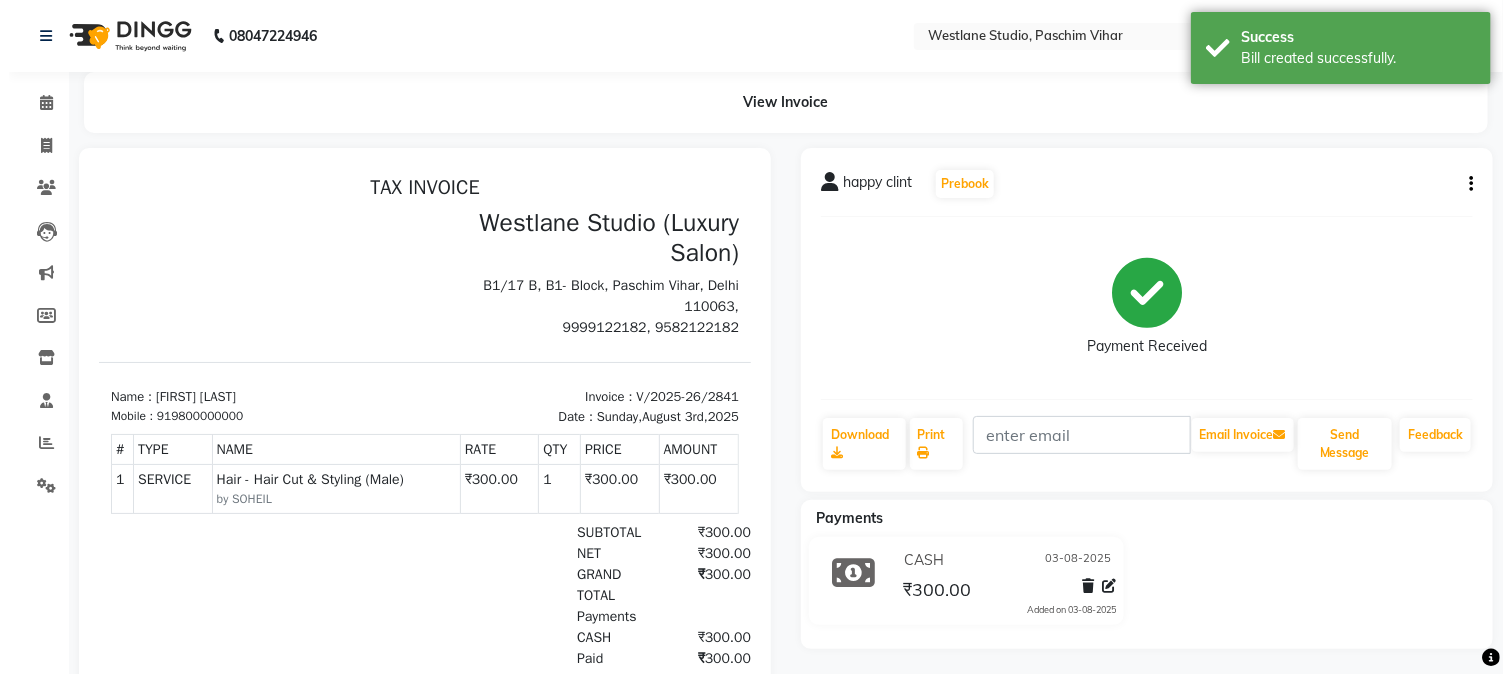 scroll, scrollTop: 0, scrollLeft: 0, axis: both 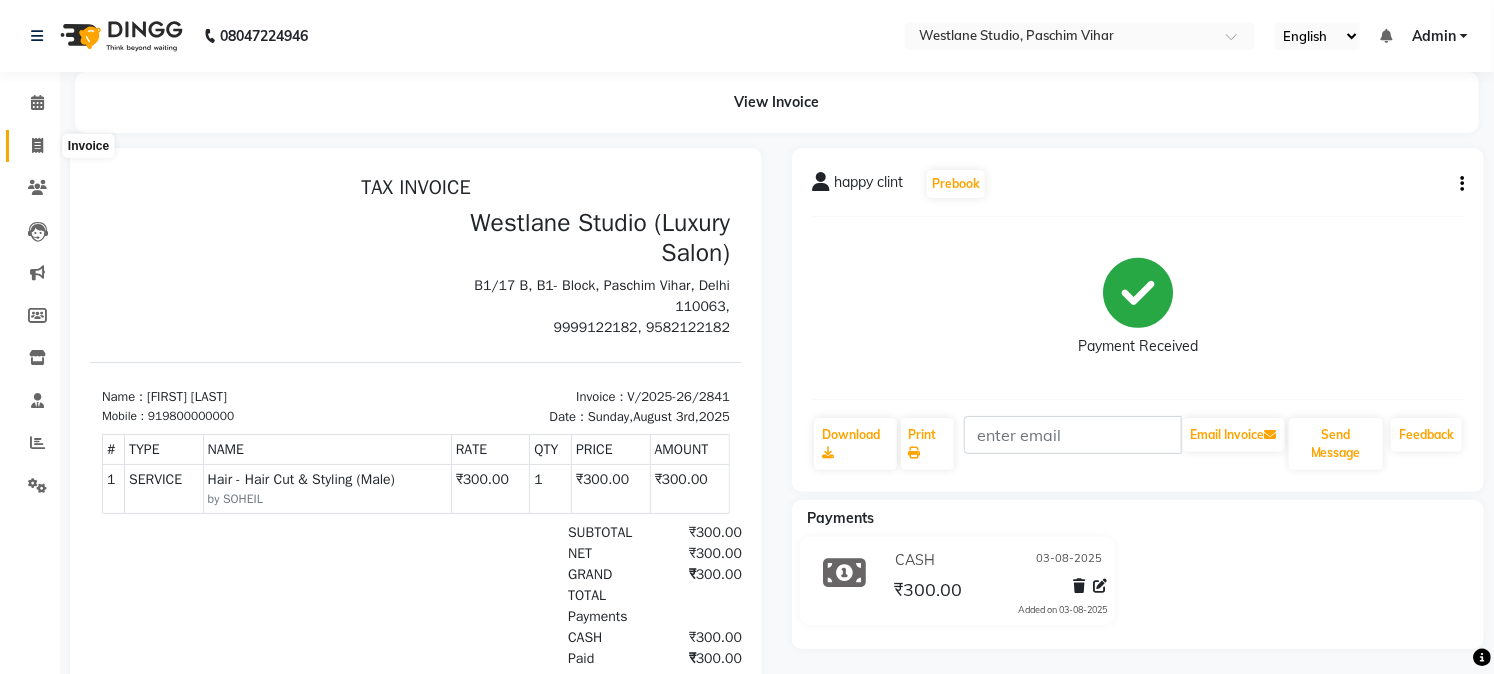 click 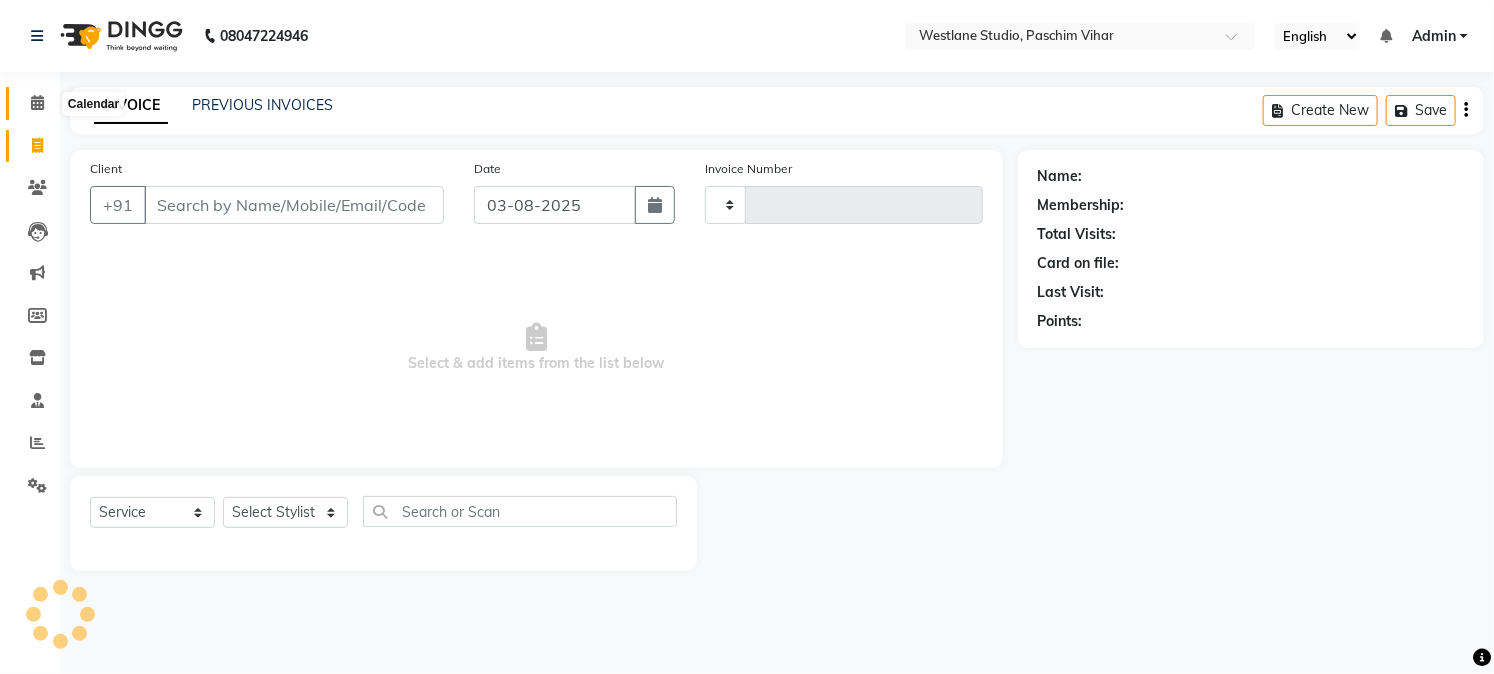 click 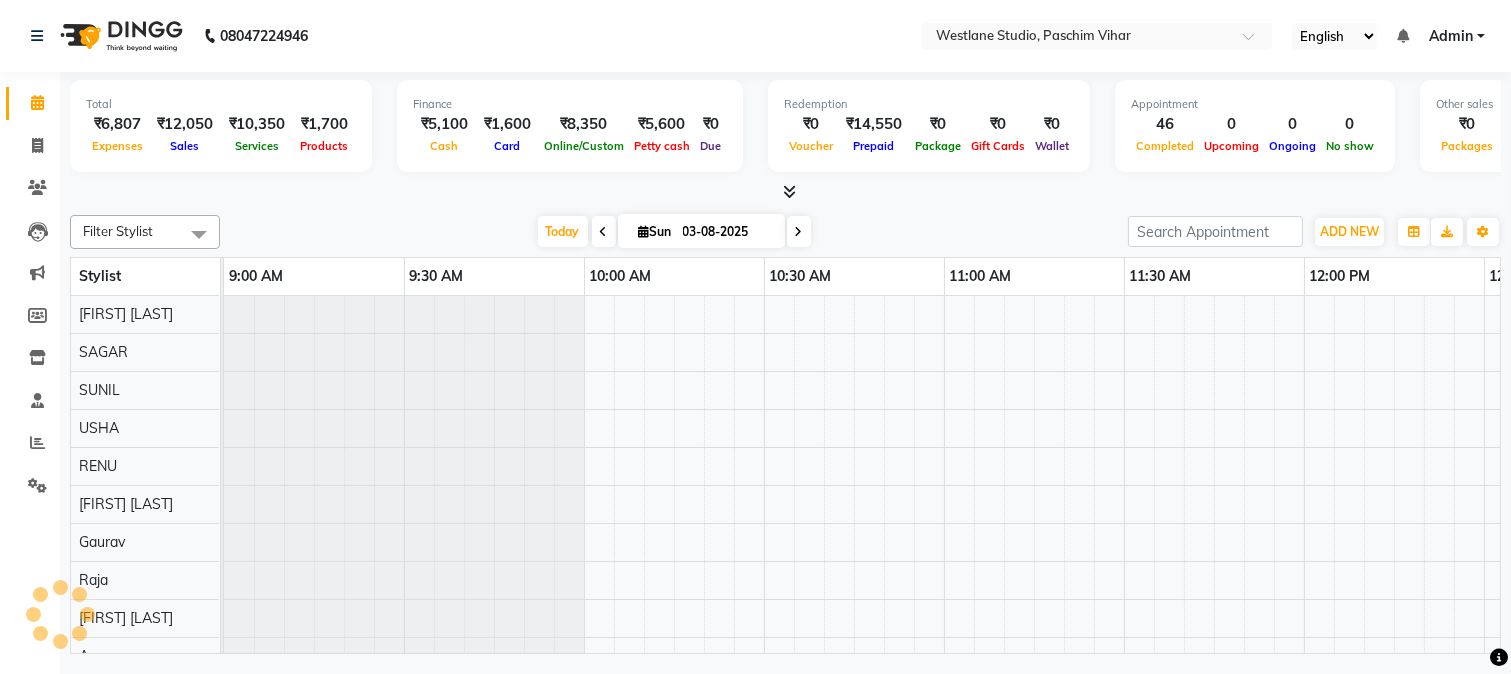 scroll, scrollTop: 0, scrollLeft: 0, axis: both 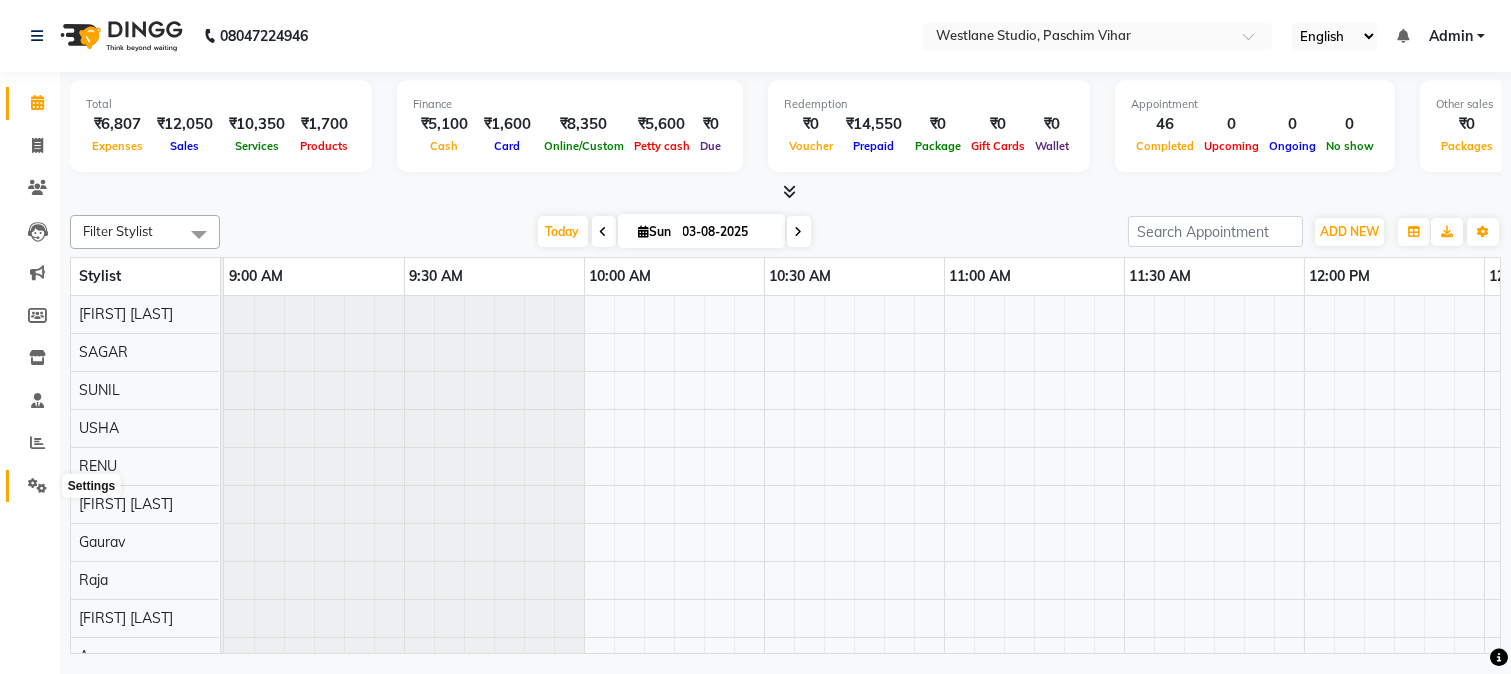 click 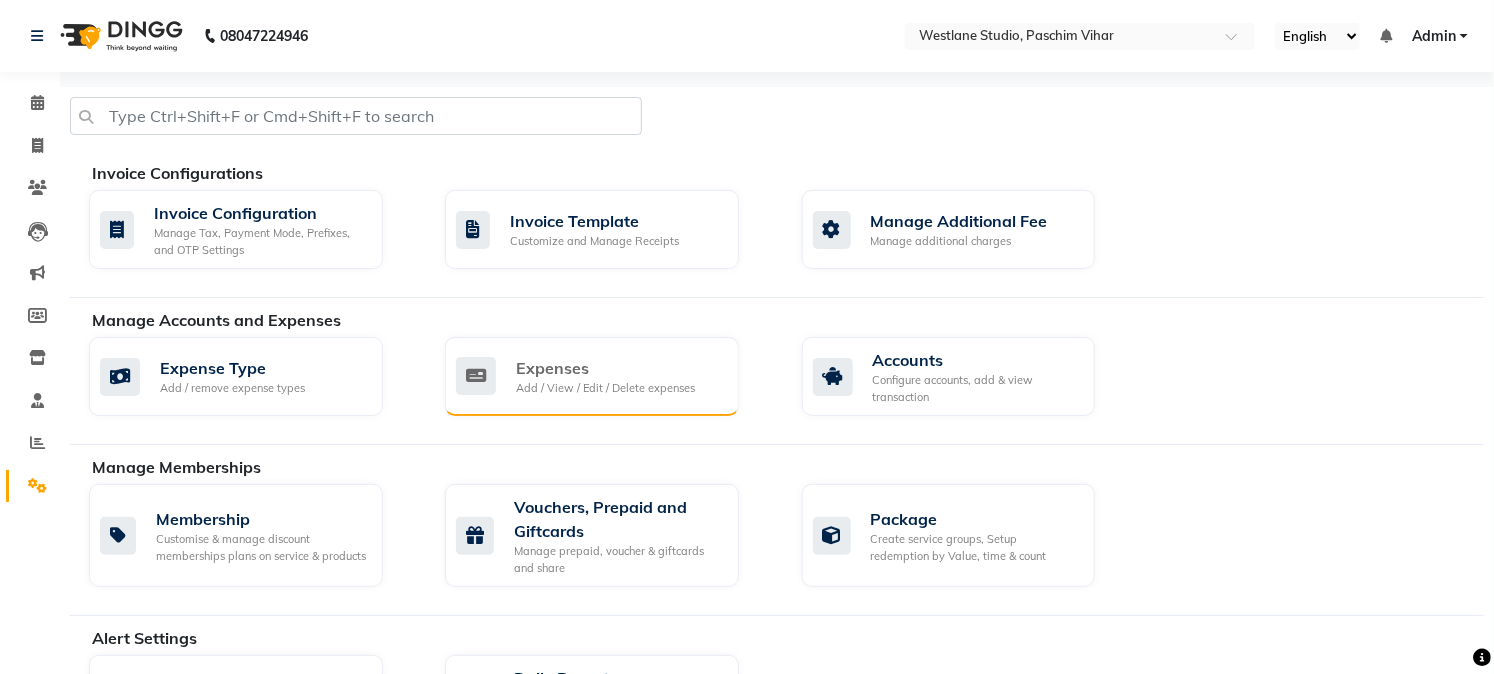 click on "Expenses" 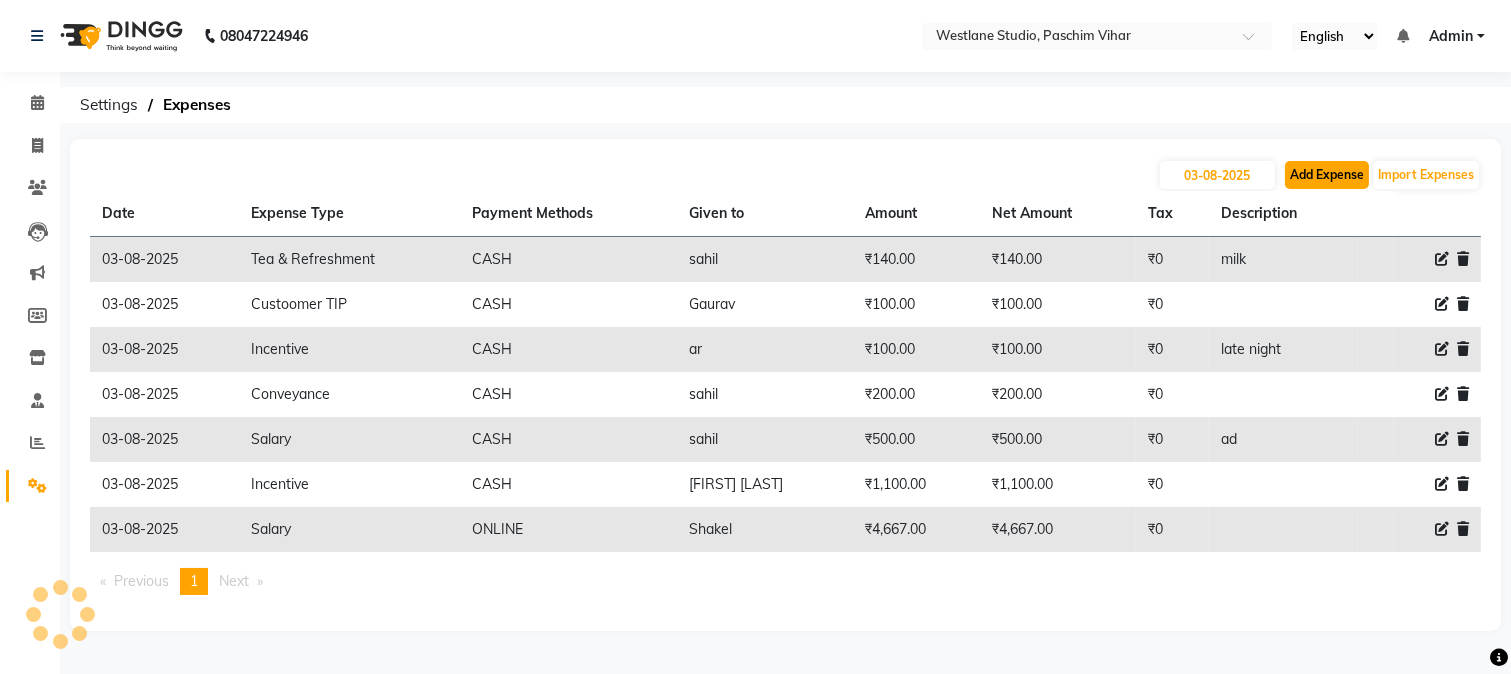 click on "Add Expense" 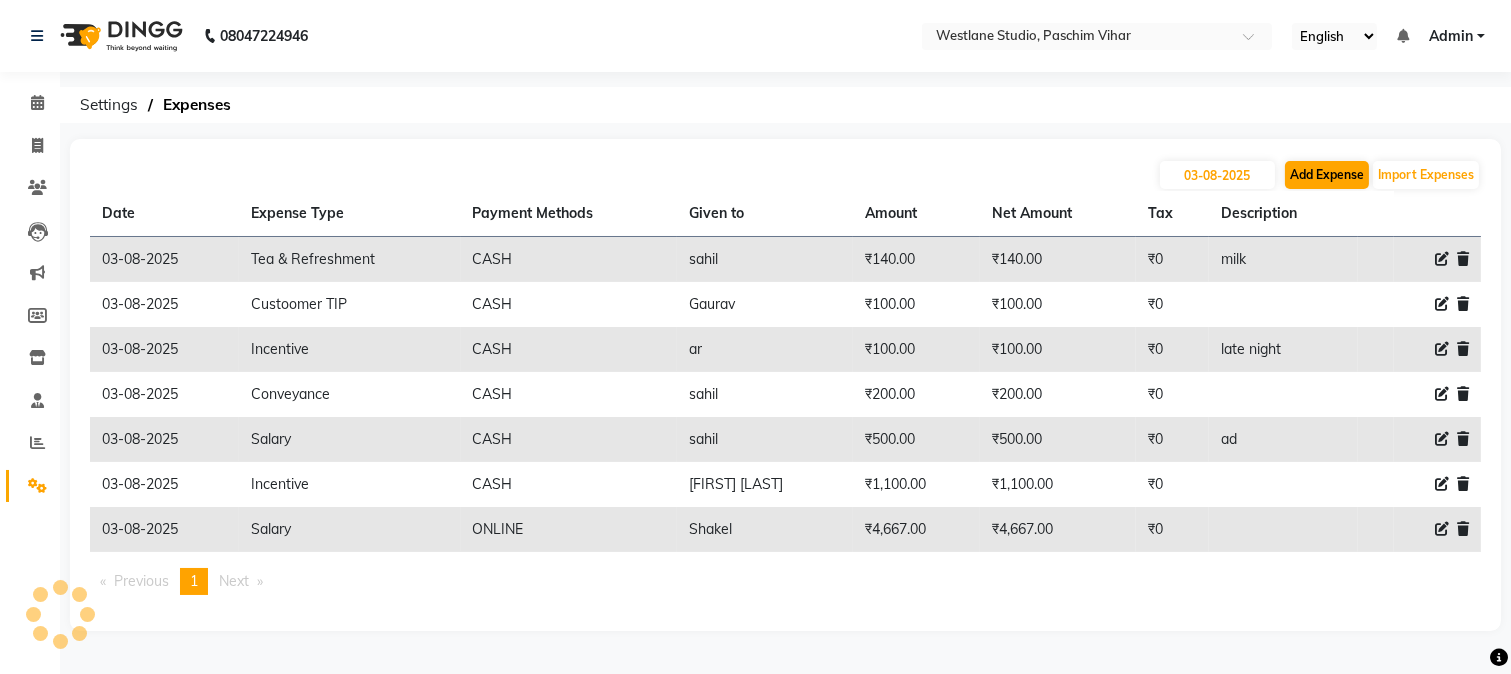 select on "1" 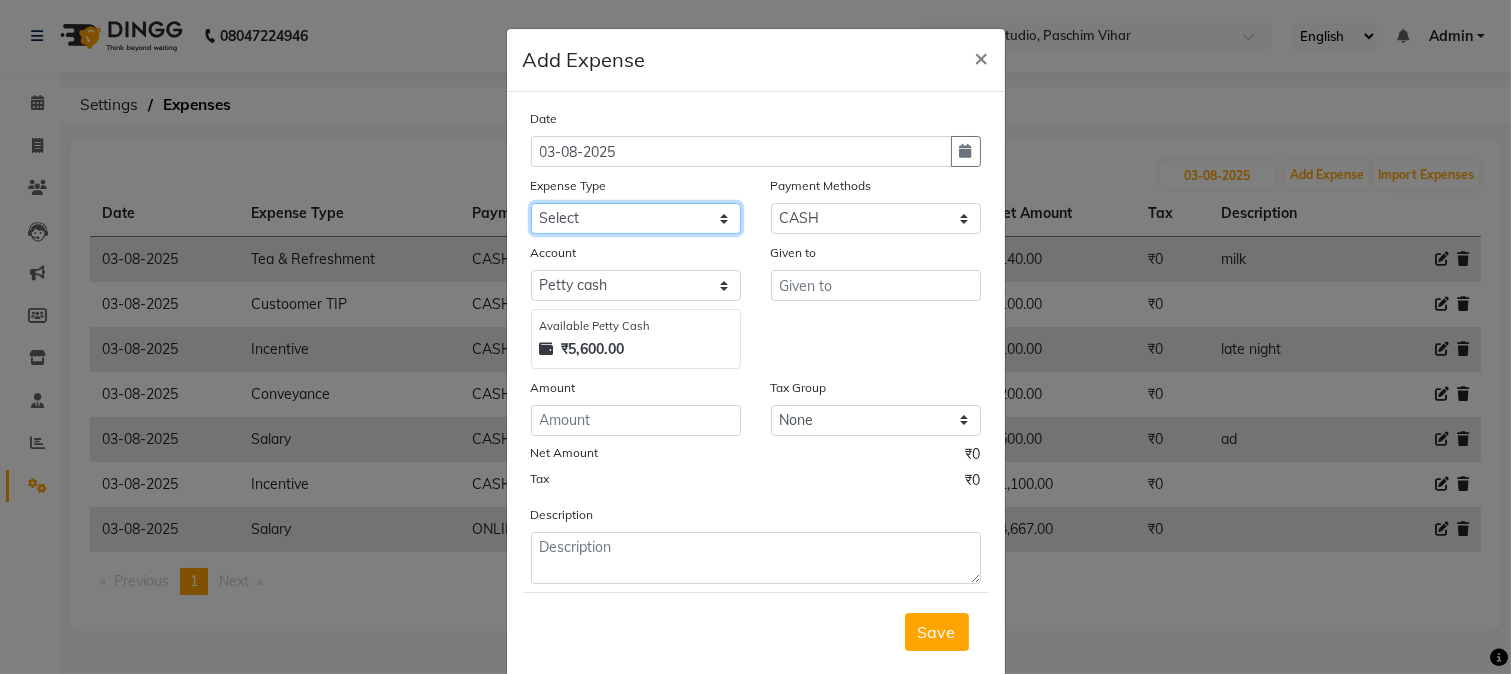 click on "Select Advance Salary Bank charges Cash transfer to bank Cash transfer to hub Client Snacks Conveyance Custoomer TIP electricity Equipment Festival Expense Incentive Insurance LOREAL PRODUCTS Maintenance Marketing Miscellaneous Other Pantry Product Rent Salary Staff Snacks Tea & Refreshment TIP Utilities water" 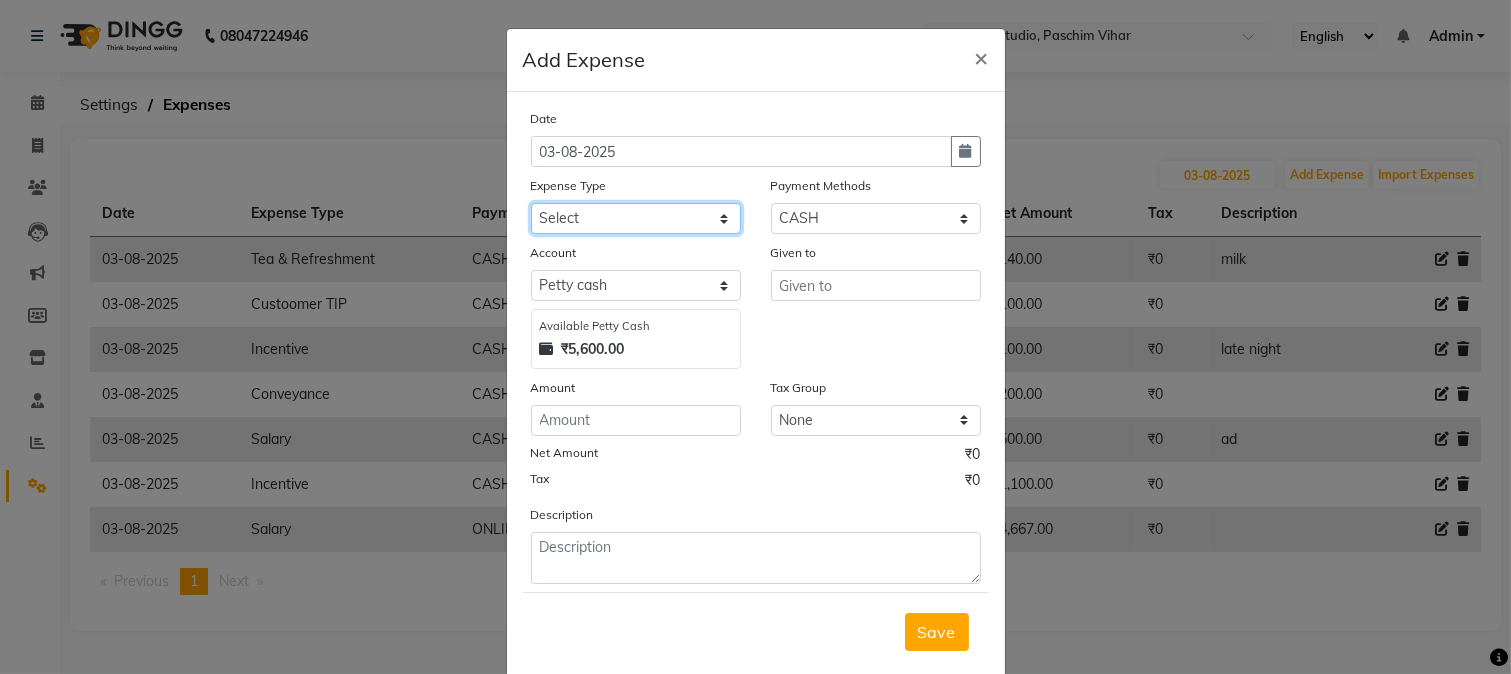 select on "85" 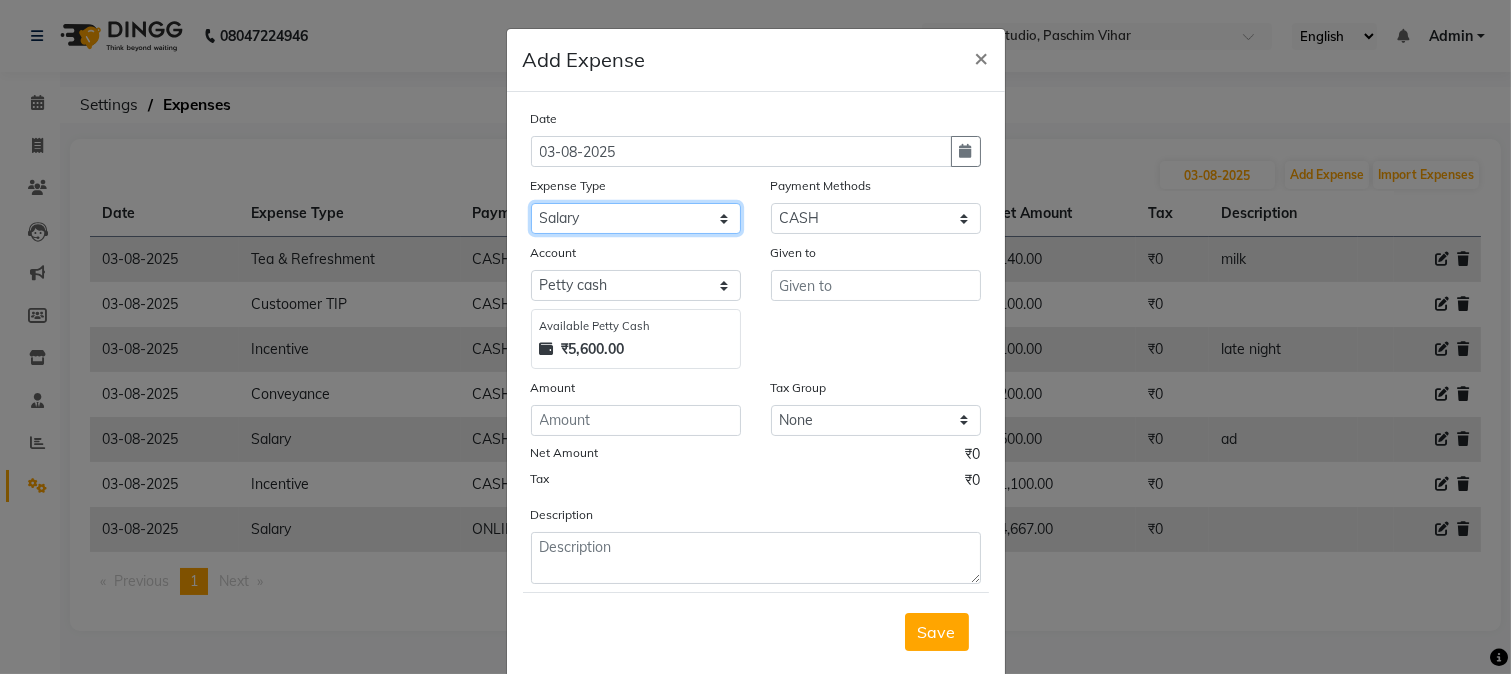 click on "Select Advance Salary Bank charges Cash transfer to bank Cash transfer to hub Client Snacks Conveyance Custoomer TIP electricity Equipment Festival Expense Incentive Insurance LOREAL PRODUCTS Maintenance Marketing Miscellaneous Other Pantry Product Rent Salary Staff Snacks Tea & Refreshment TIP Utilities water" 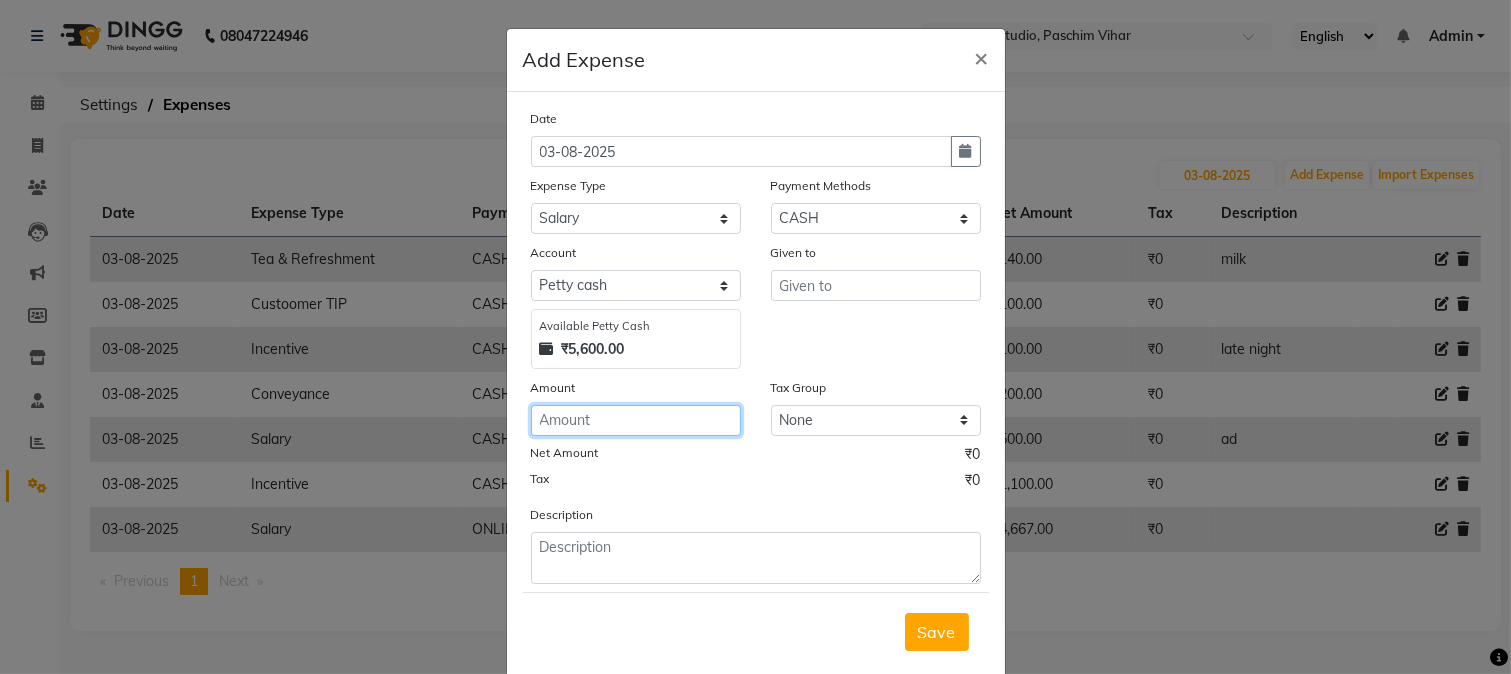 click 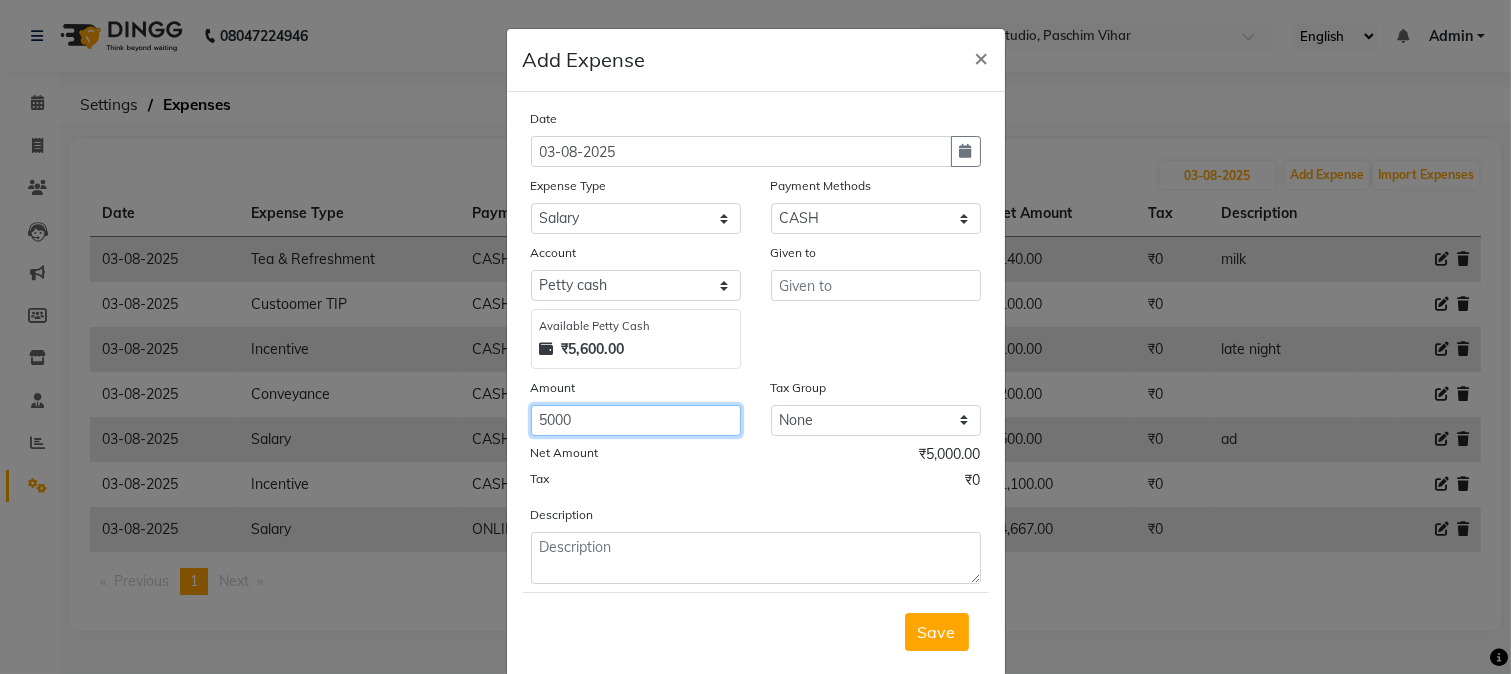 type on "5000" 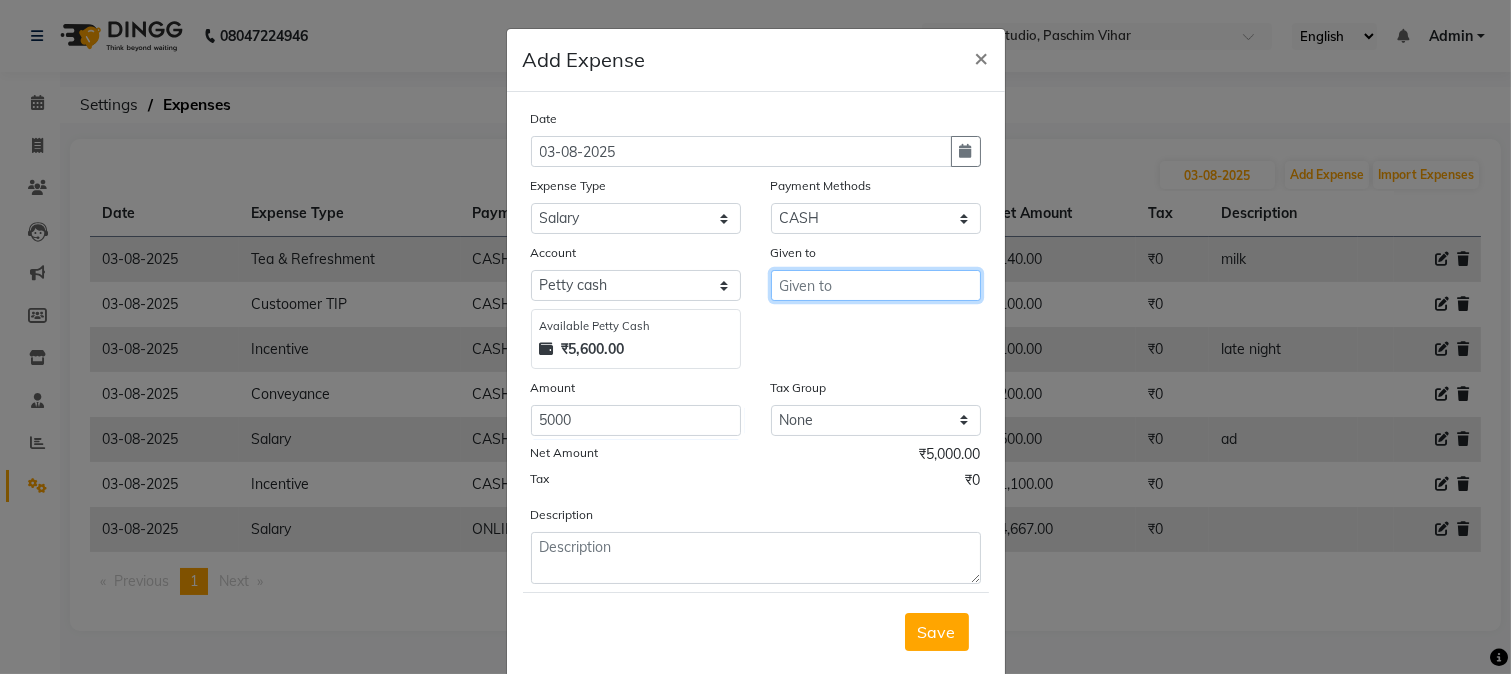 click at bounding box center [876, 285] 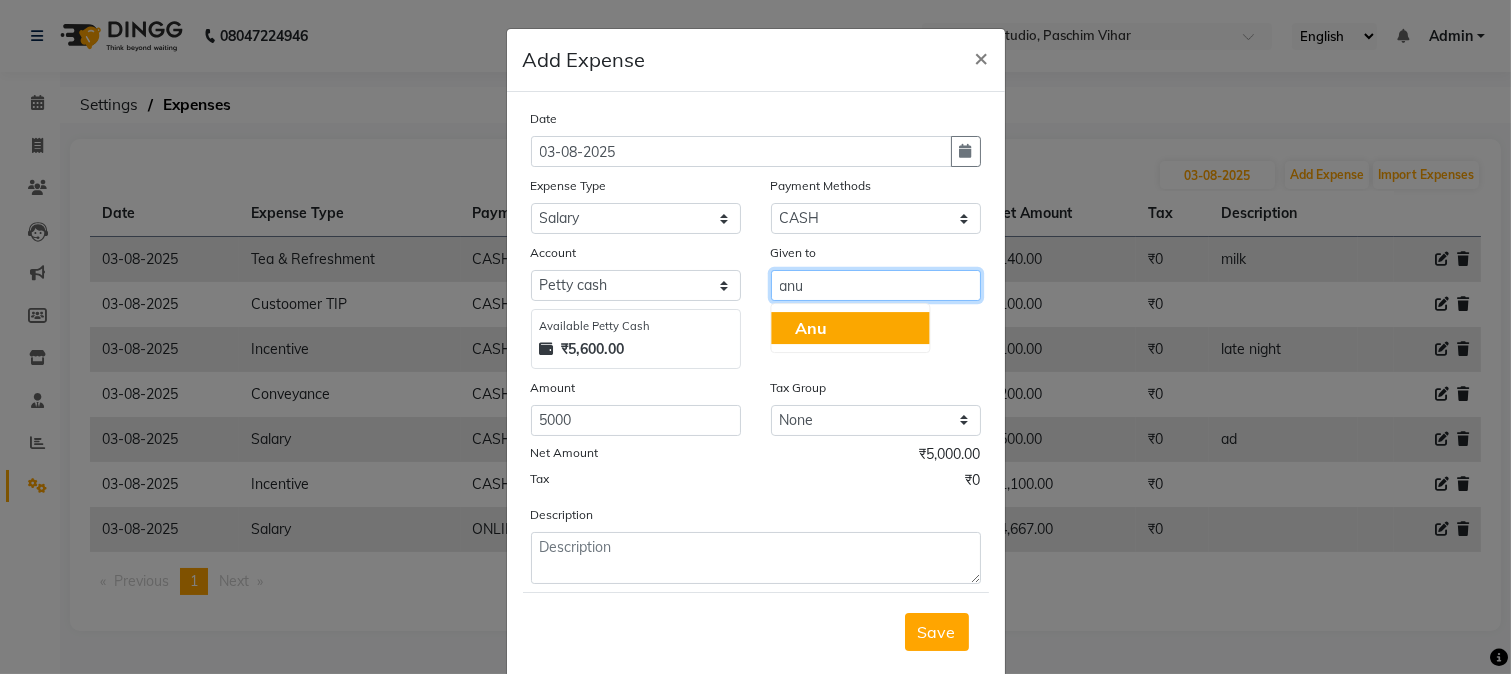 click on "Anu" 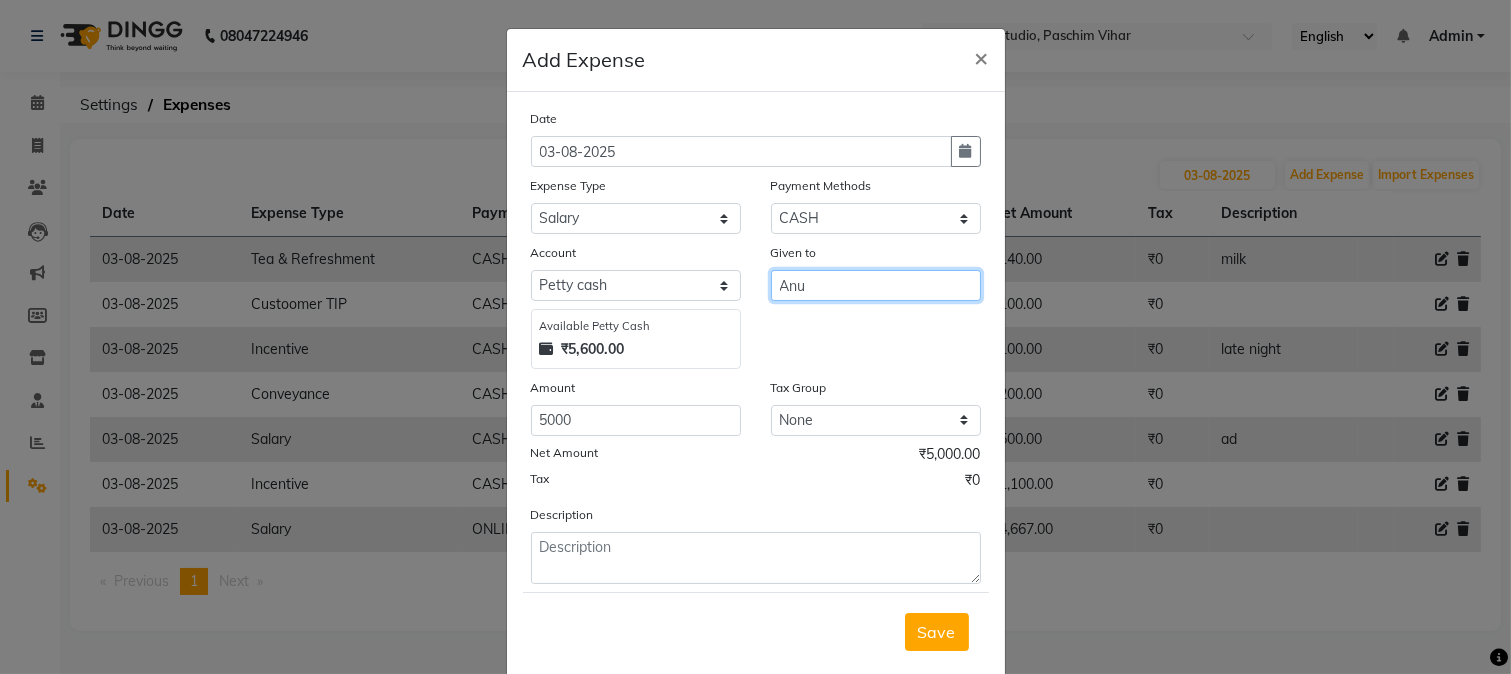 scroll, scrollTop: 43, scrollLeft: 0, axis: vertical 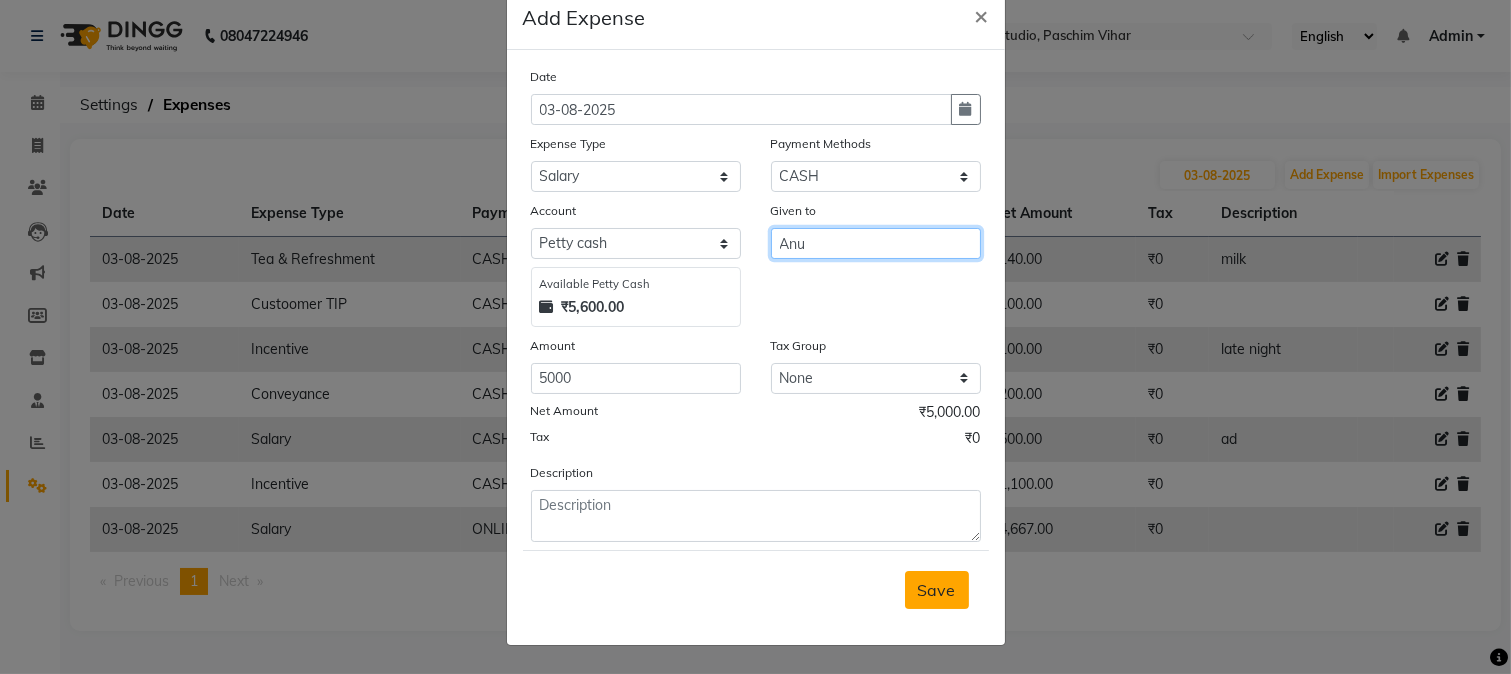 type on "Anu" 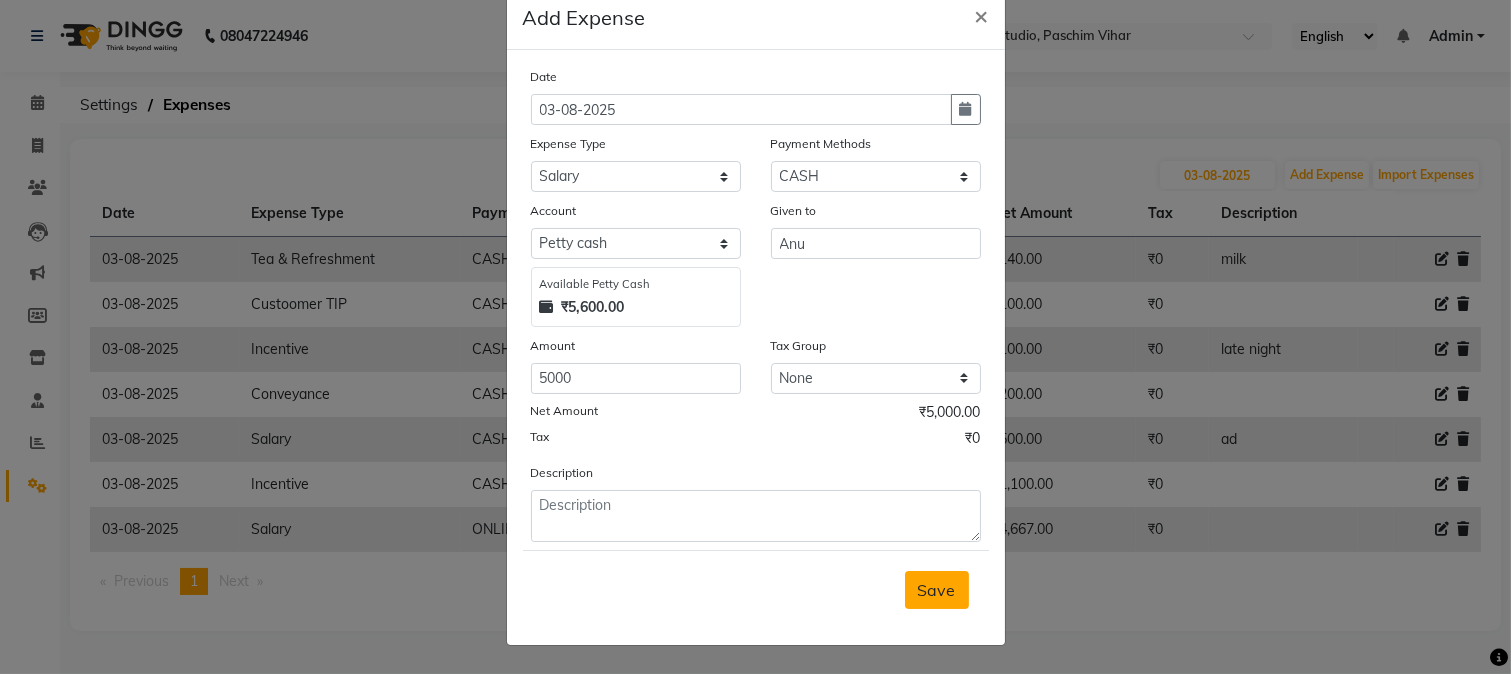 click on "Save" at bounding box center (937, 590) 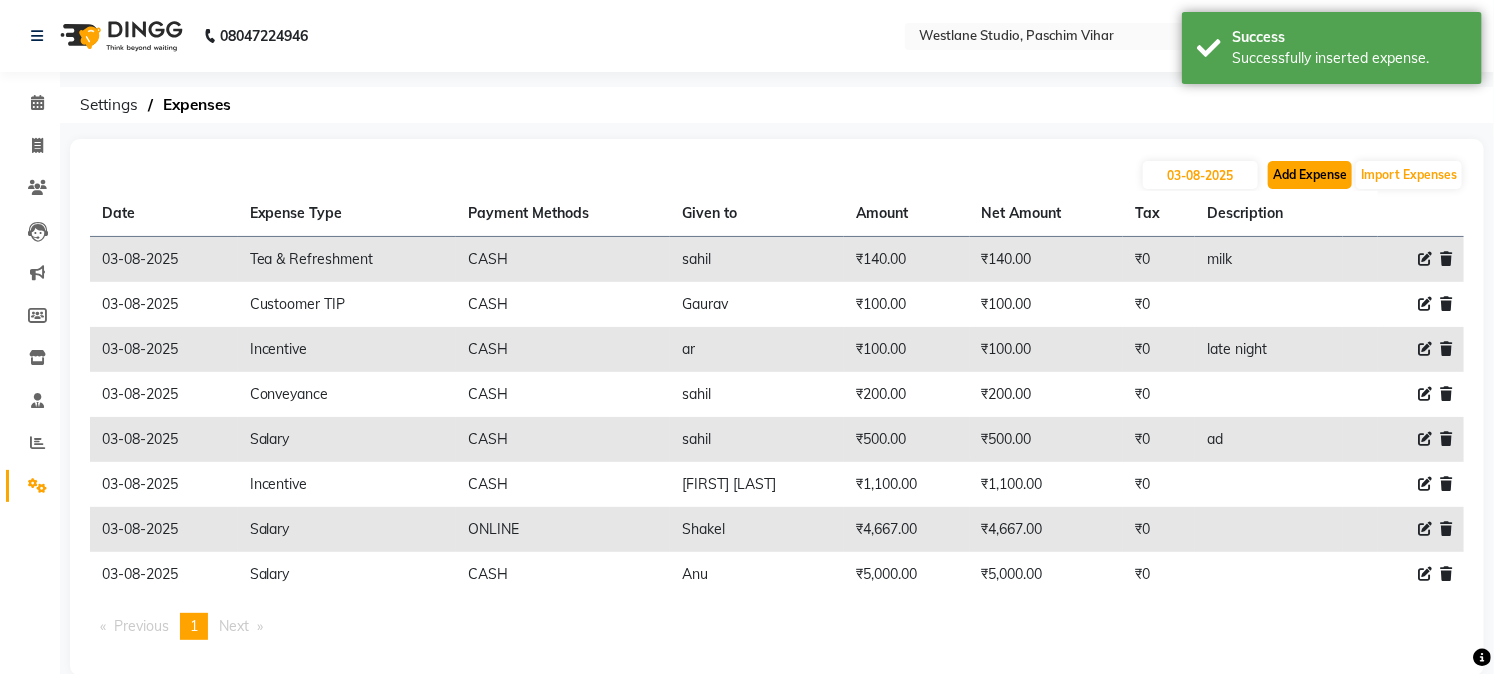click on "Add Expense" 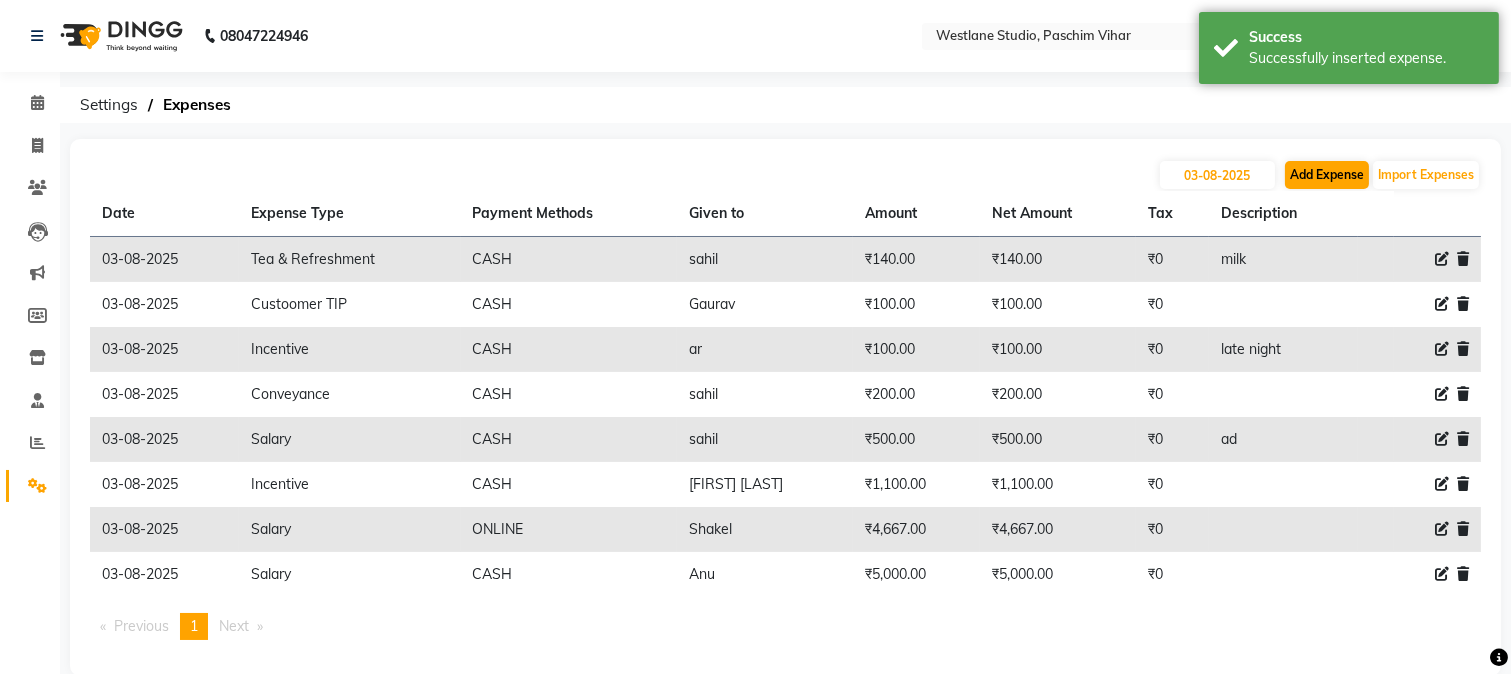 select on "1" 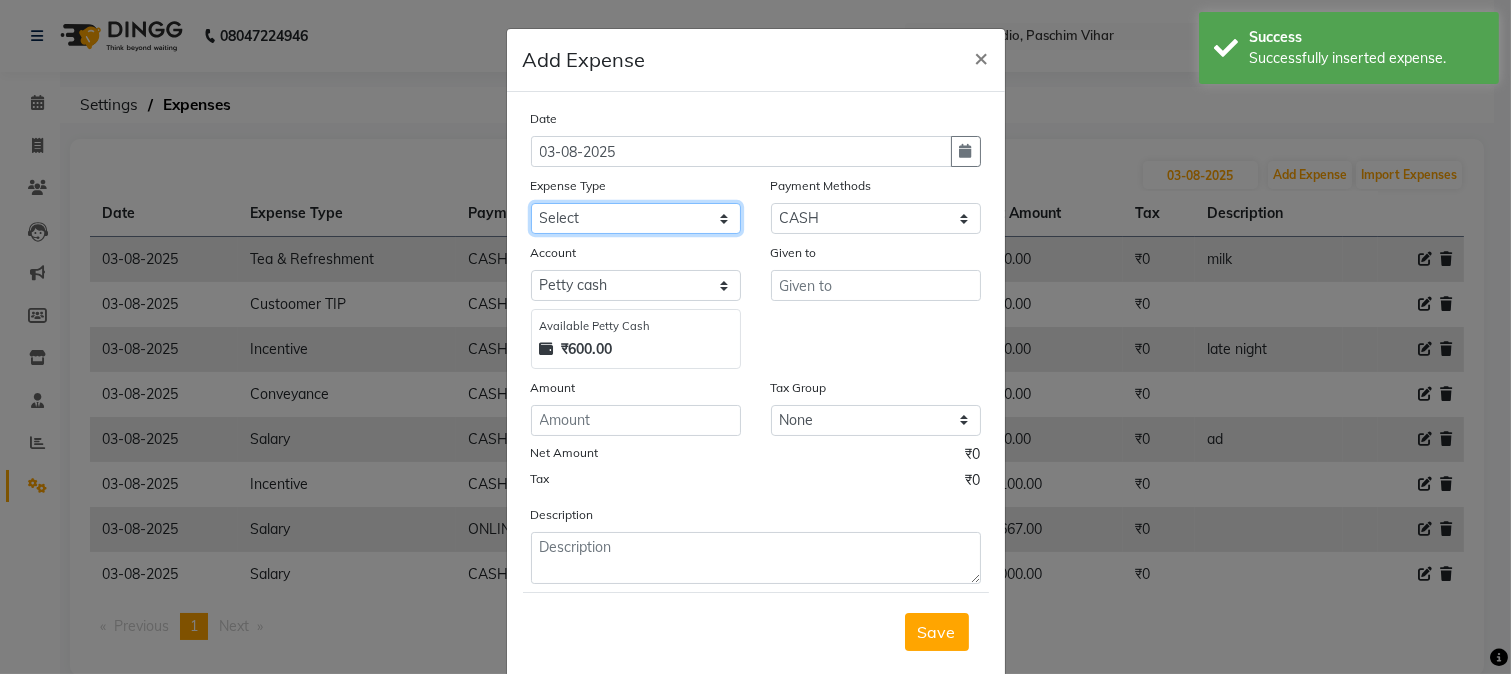 click on "Select Advance Salary Bank charges Cash transfer to bank Cash transfer to hub Client Snacks Conveyance Custoomer TIP electricity Equipment Festival Expense Incentive Insurance LOREAL PRODUCTS Maintenance Marketing Miscellaneous Other Pantry Product Rent Salary Staff Snacks Tea & Refreshment TIP Utilities water" 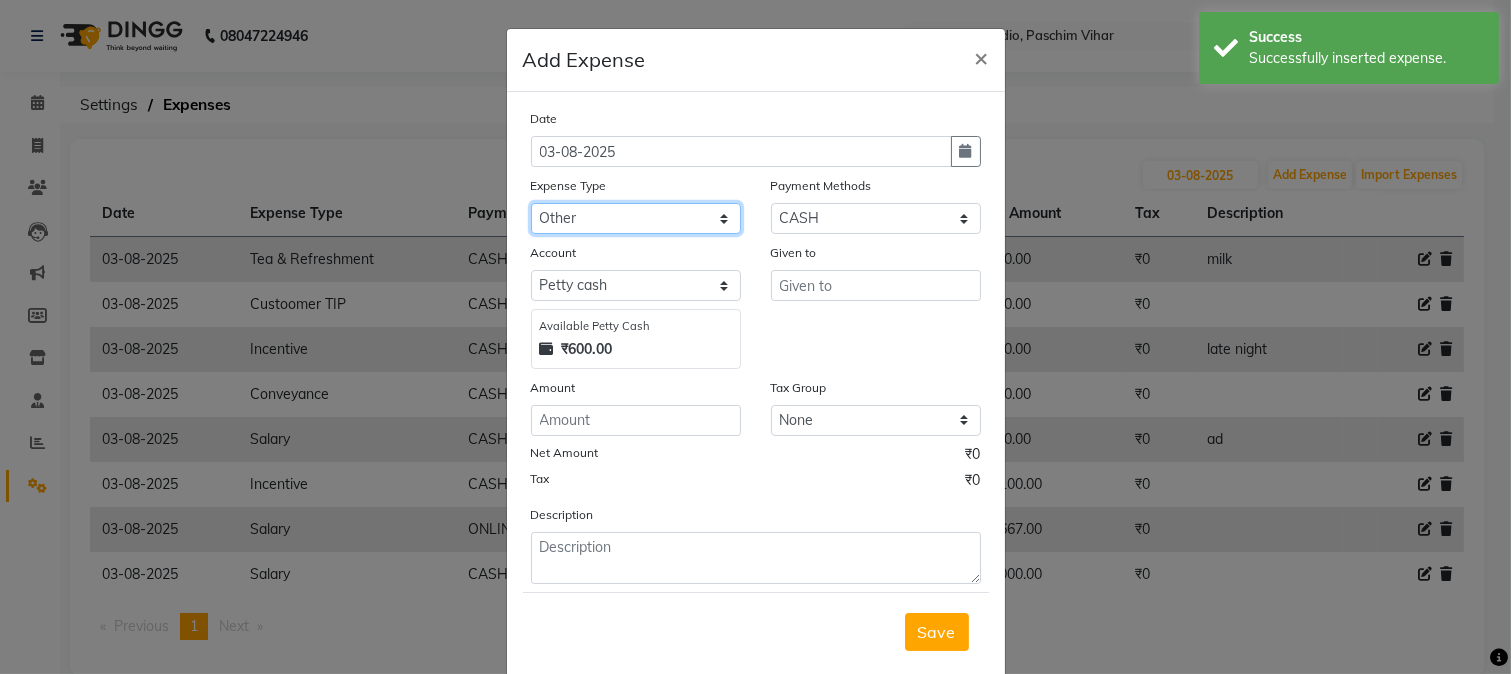 click on "Select Advance Salary Bank charges Cash transfer to bank Cash transfer to hub Client Snacks Conveyance Custoomer TIP electricity Equipment Festival Expense Incentive Insurance LOREAL PRODUCTS Maintenance Marketing Miscellaneous Other Pantry Product Rent Salary Staff Snacks Tea & Refreshment TIP Utilities water" 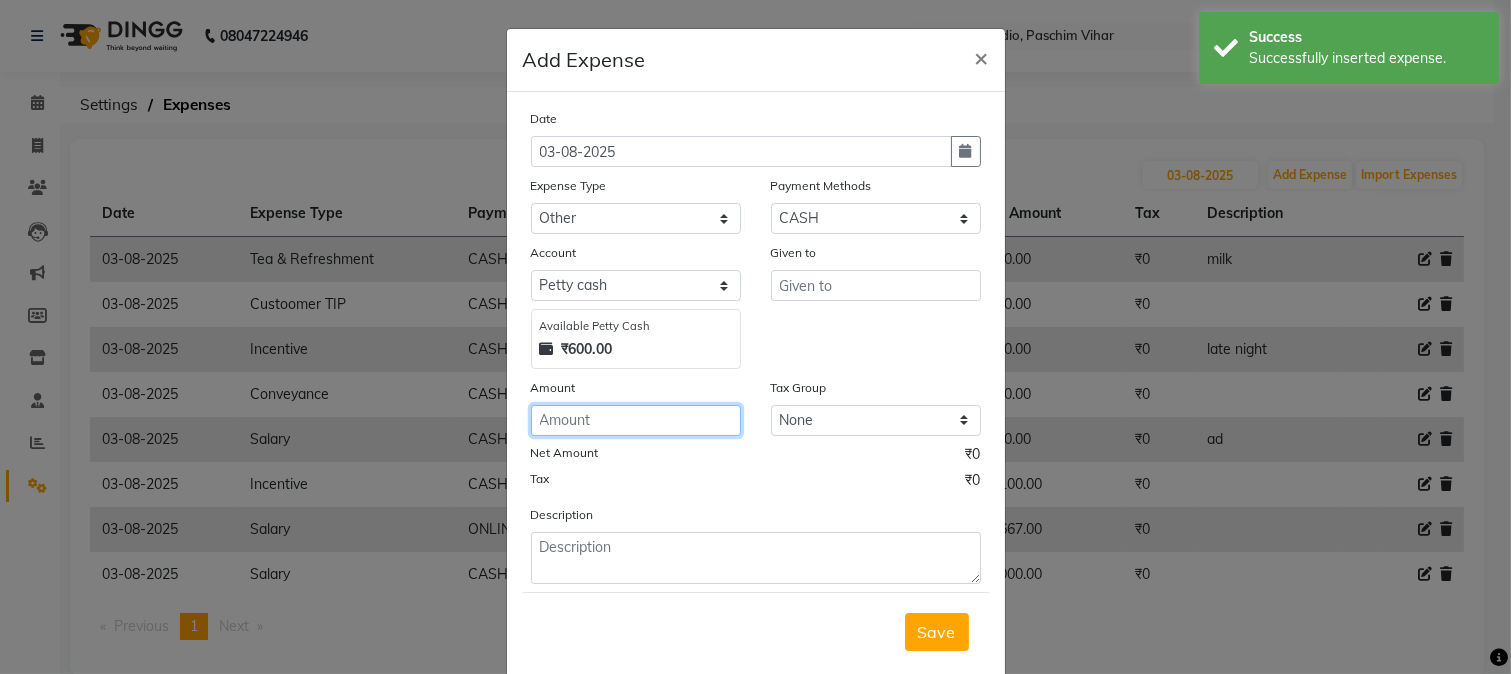 click 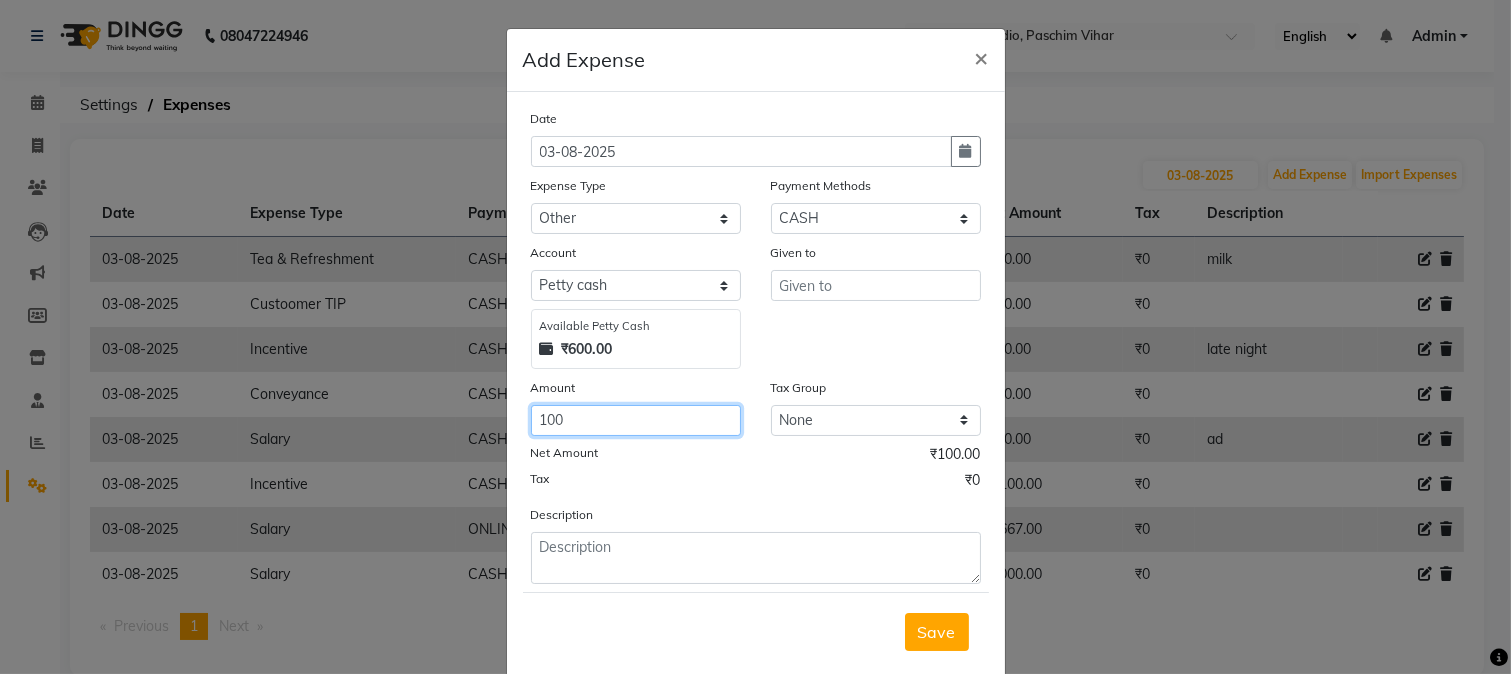 type on "100" 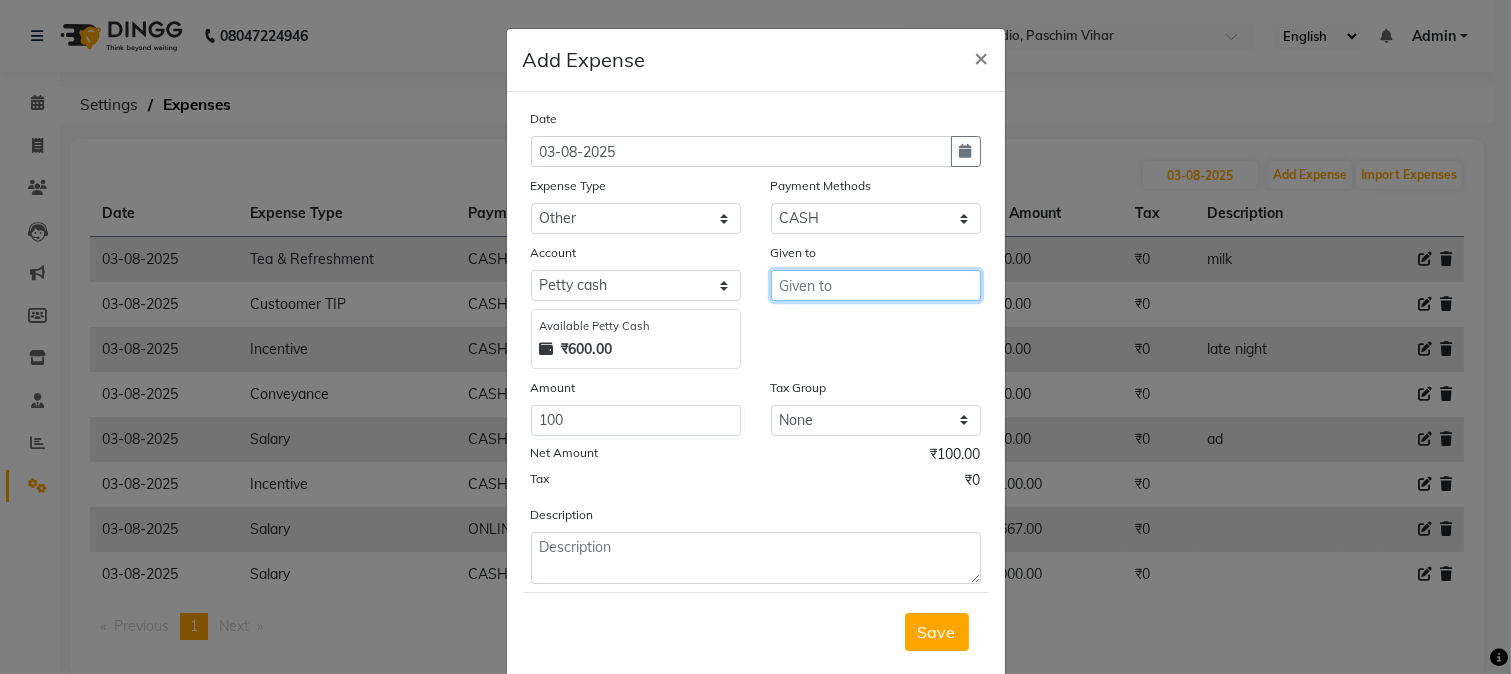 click at bounding box center (876, 285) 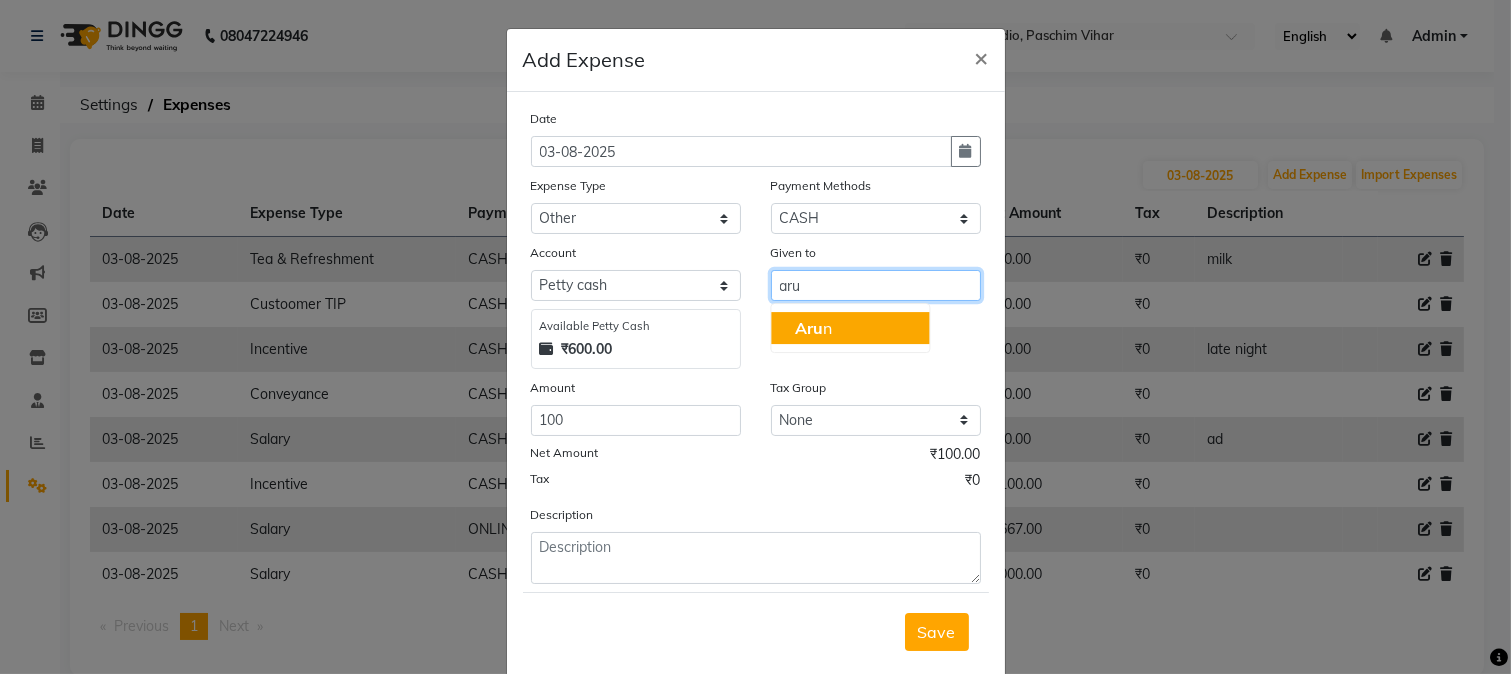 click on "Aru n" at bounding box center [850, 328] 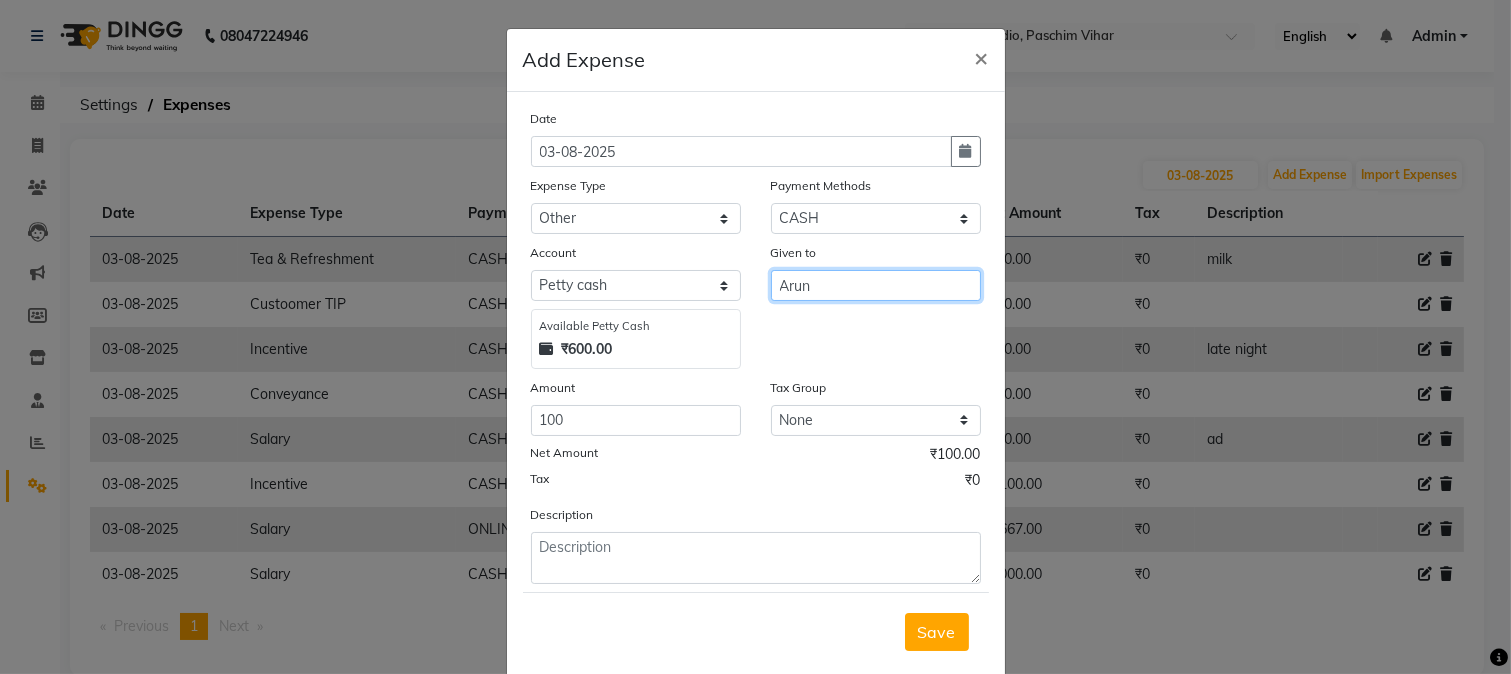 type on "Arun" 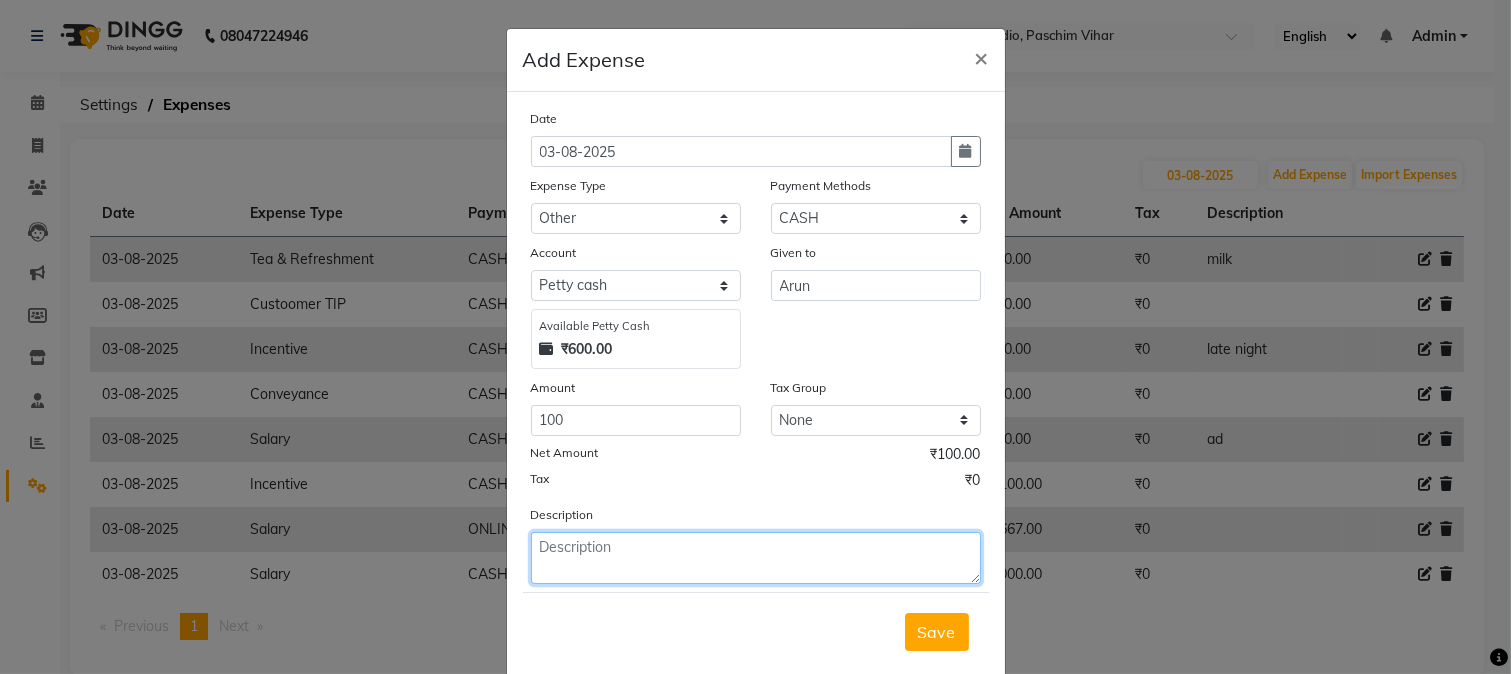 click 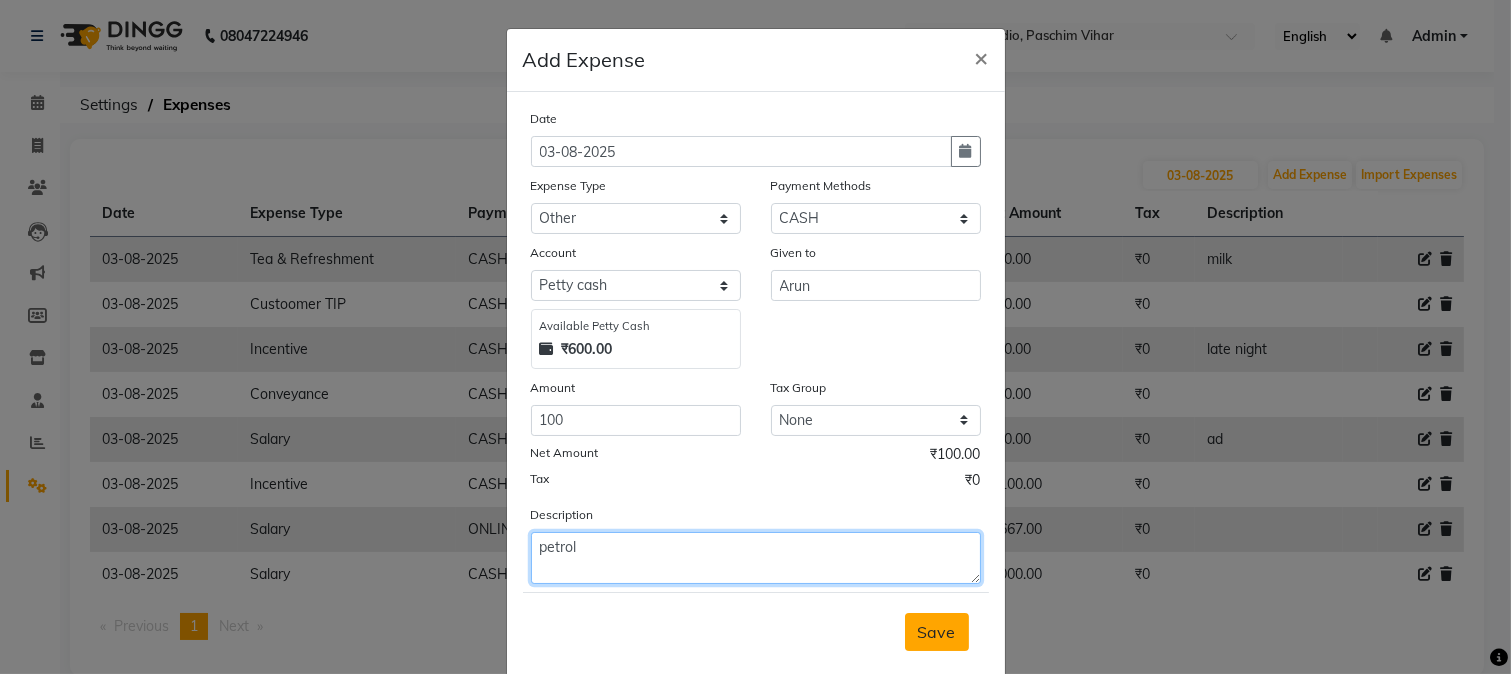 type on "petrol" 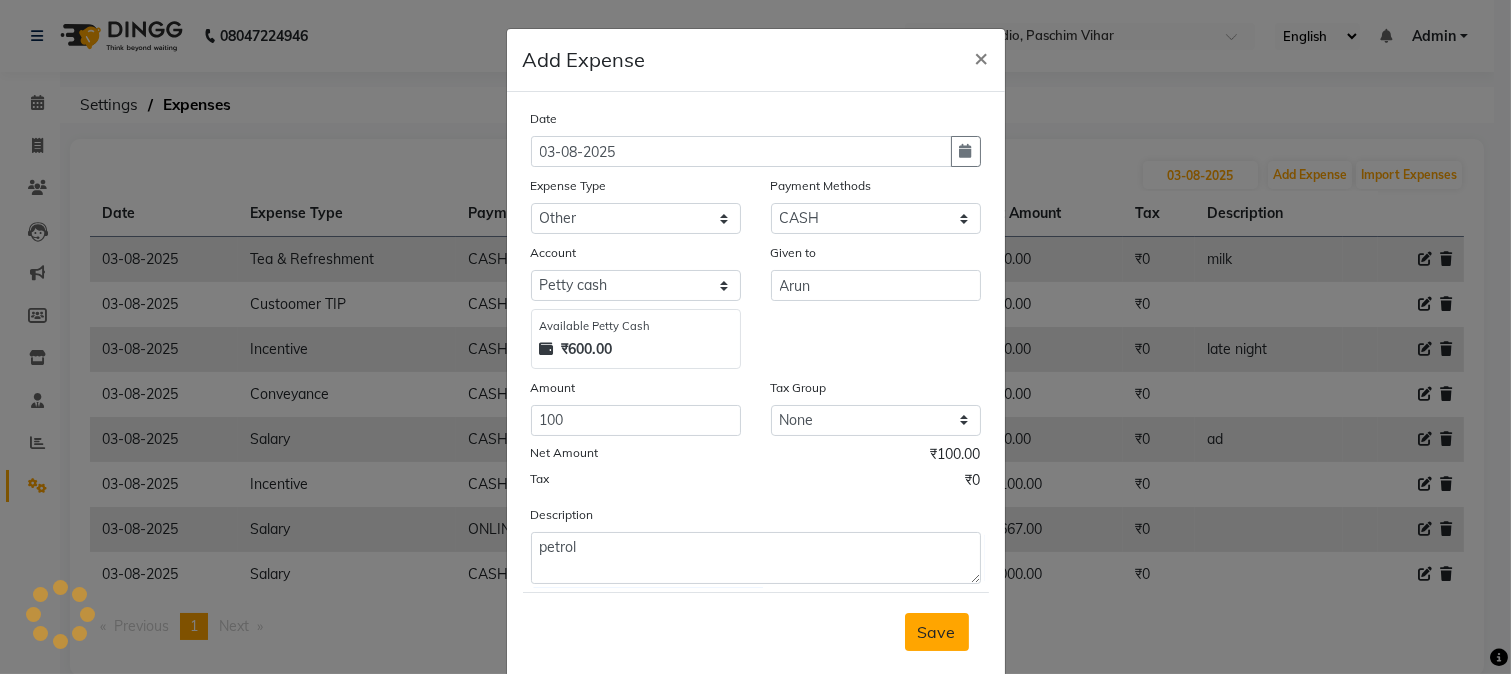 click on "Save" at bounding box center [937, 632] 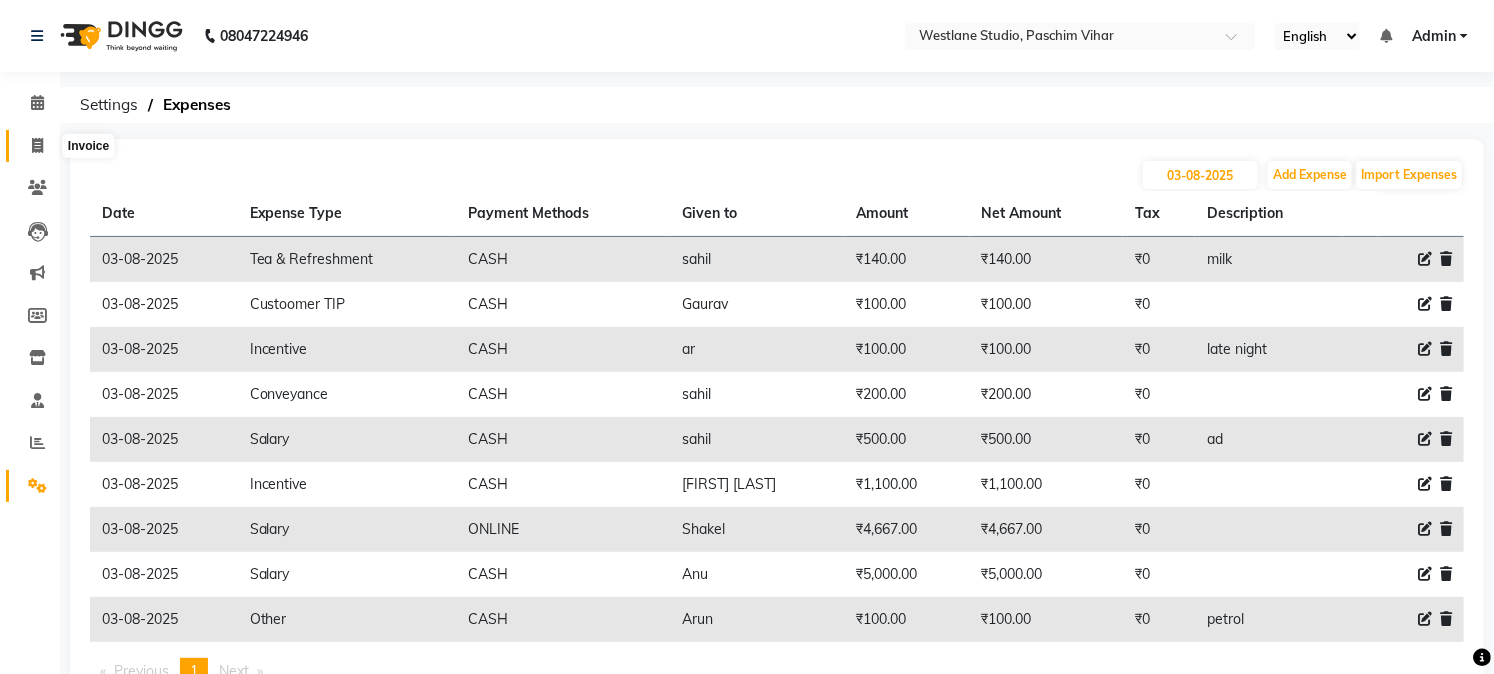 click 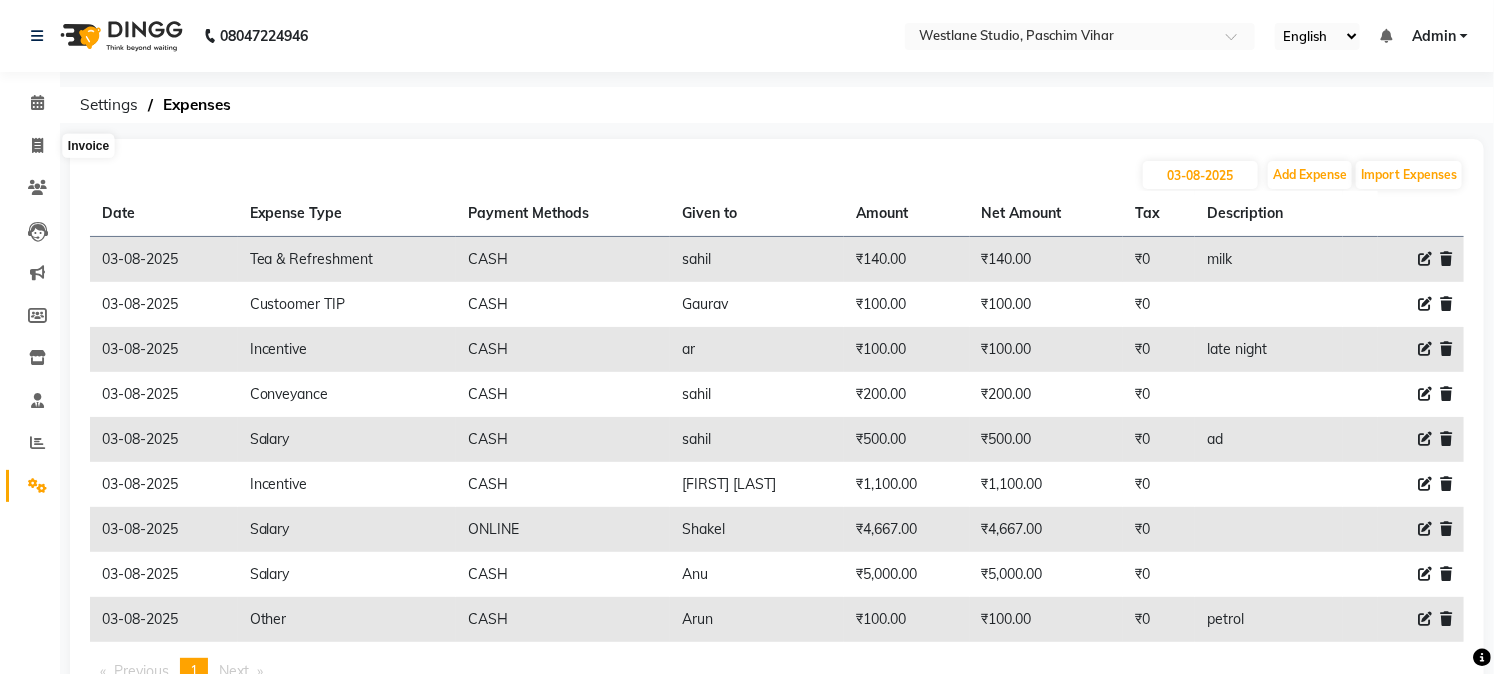 select on "service" 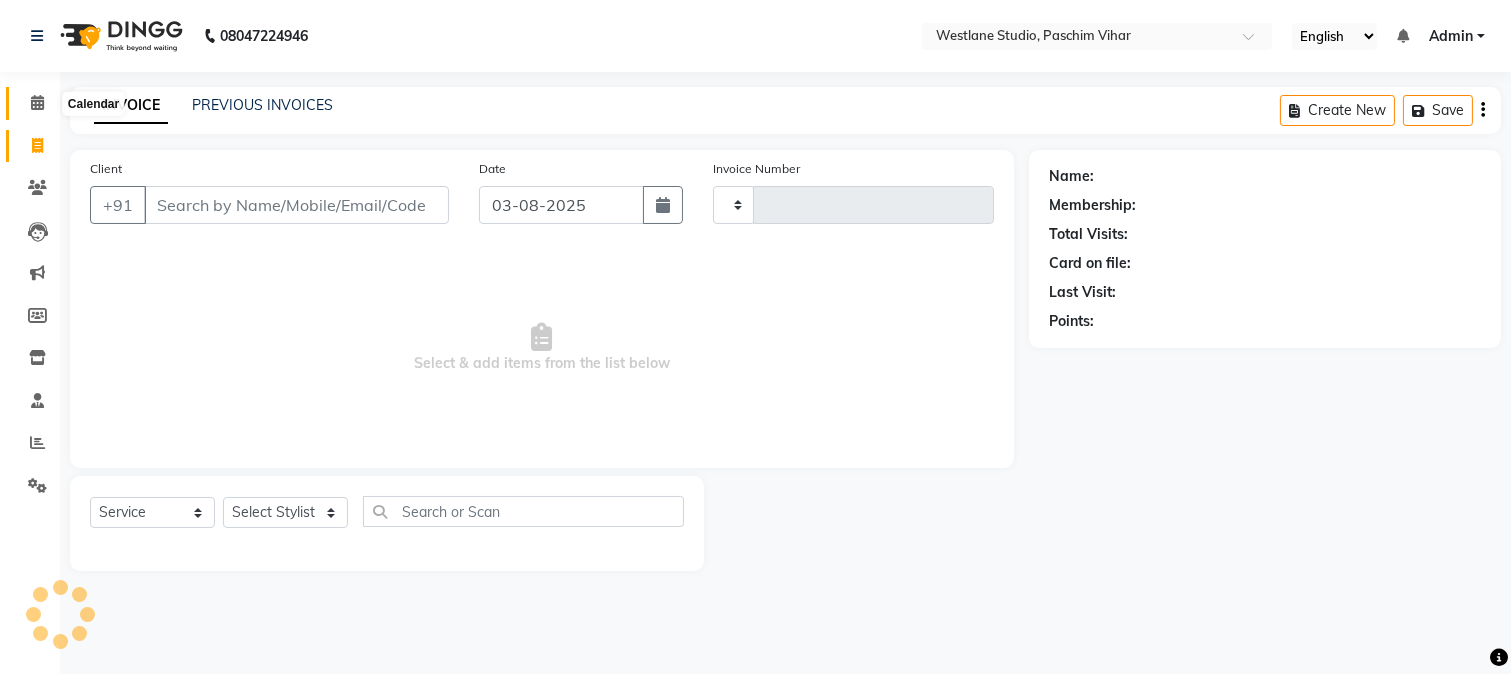 click 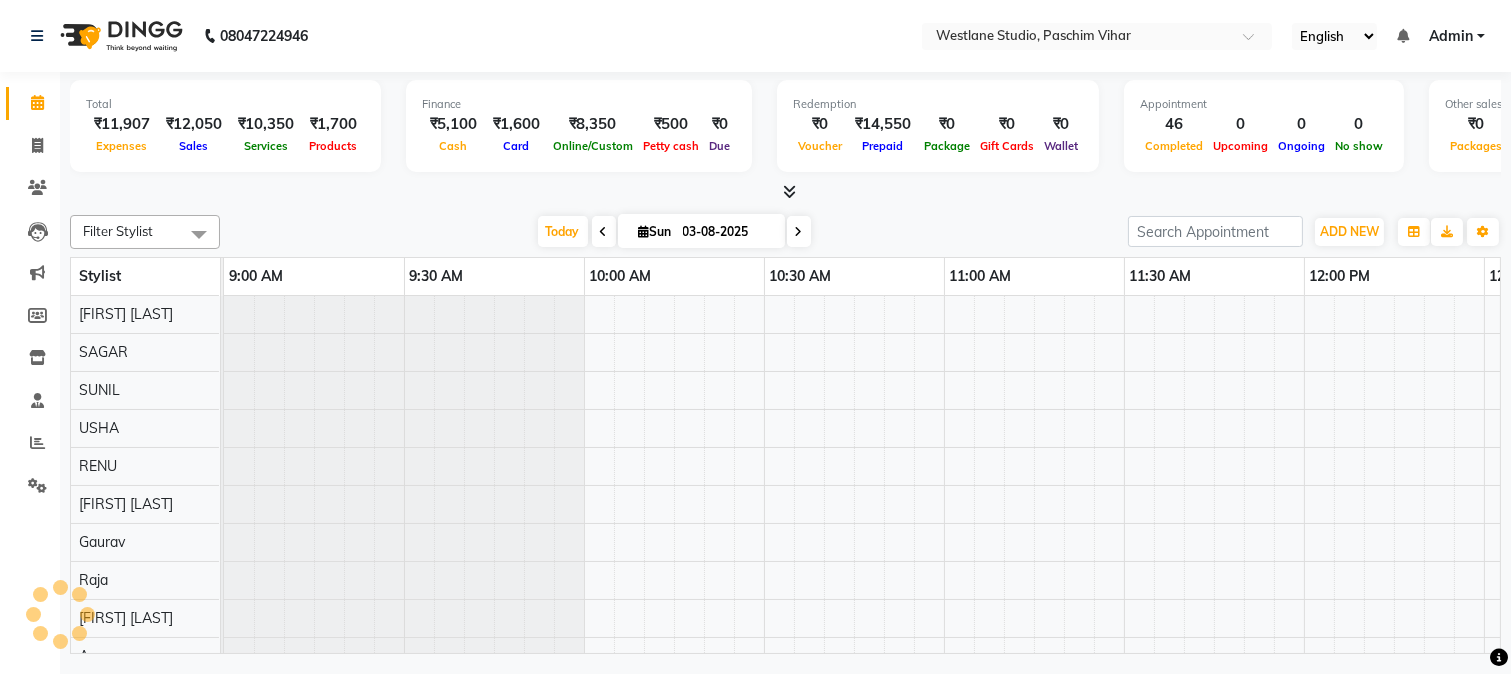scroll, scrollTop: 0, scrollLeft: 0, axis: both 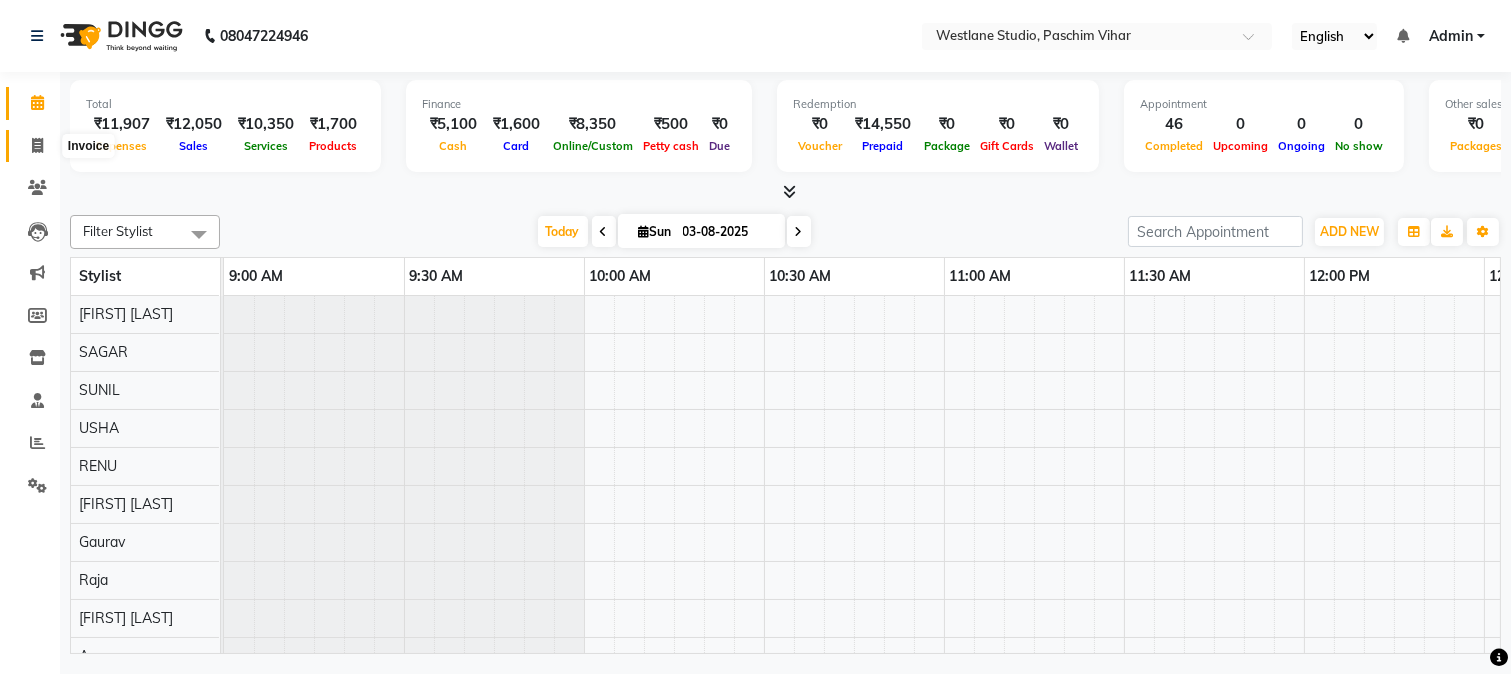 click 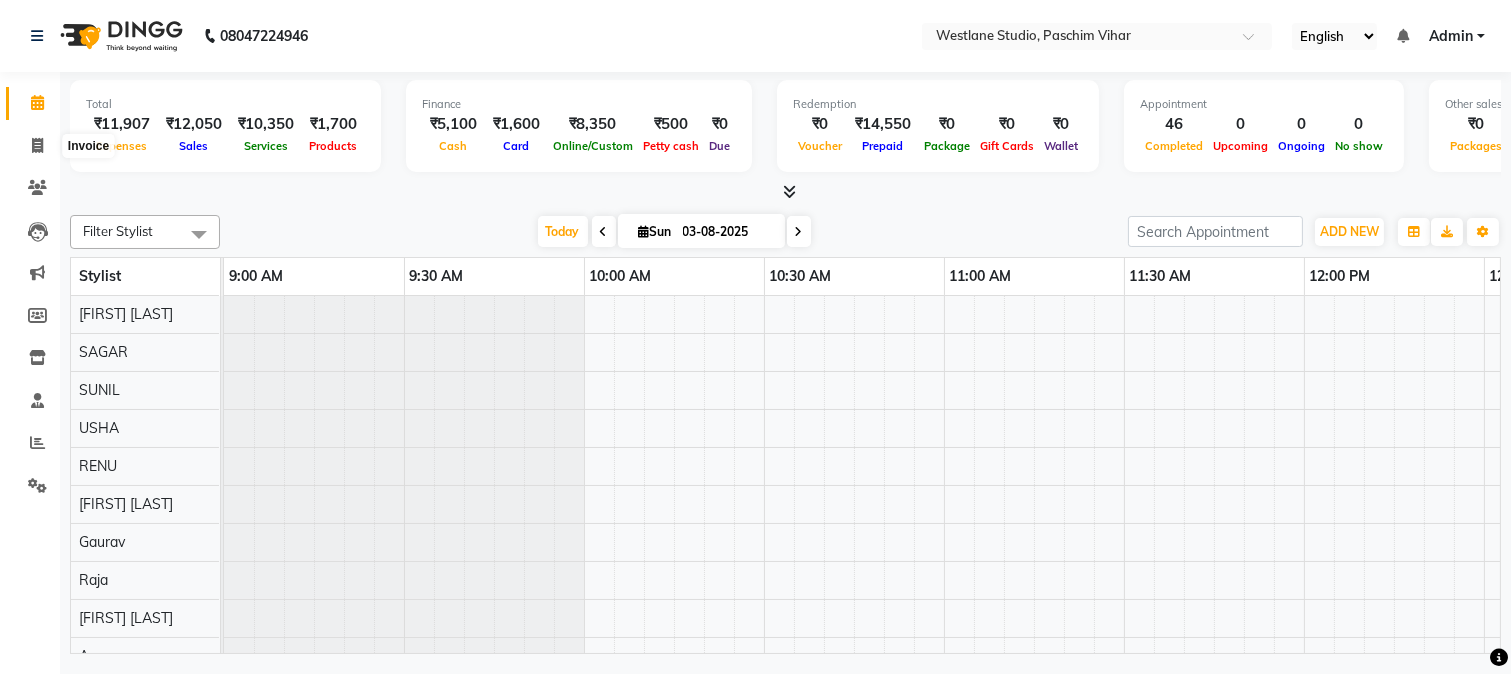 select on "service" 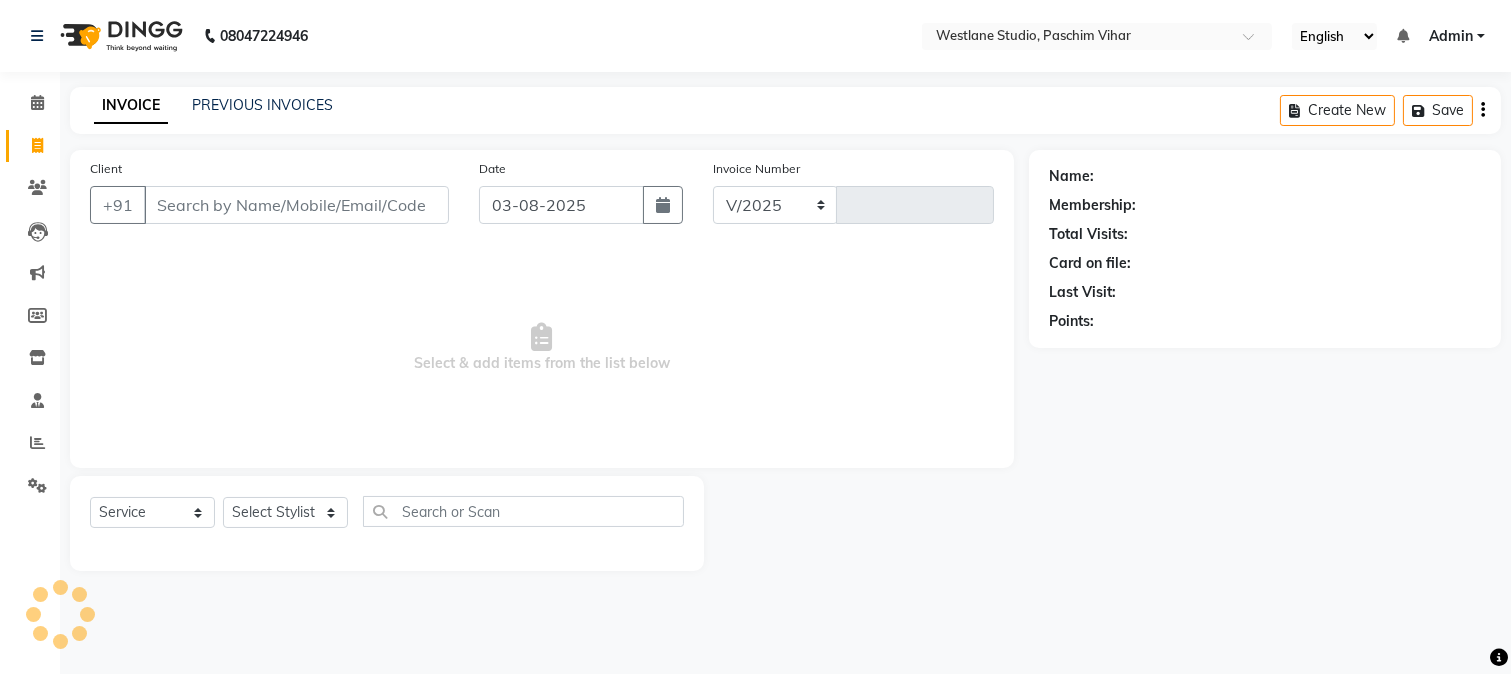 select on "223" 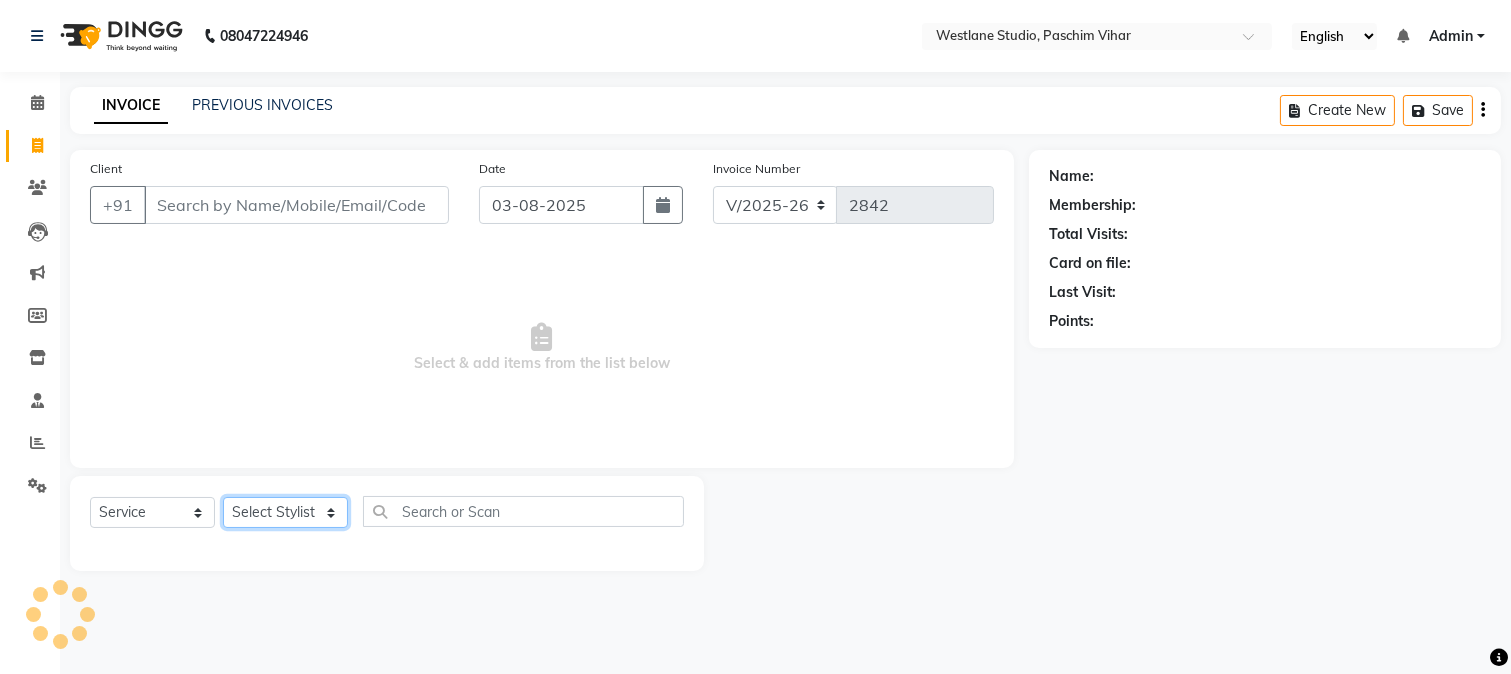 click on "Select Stylist" 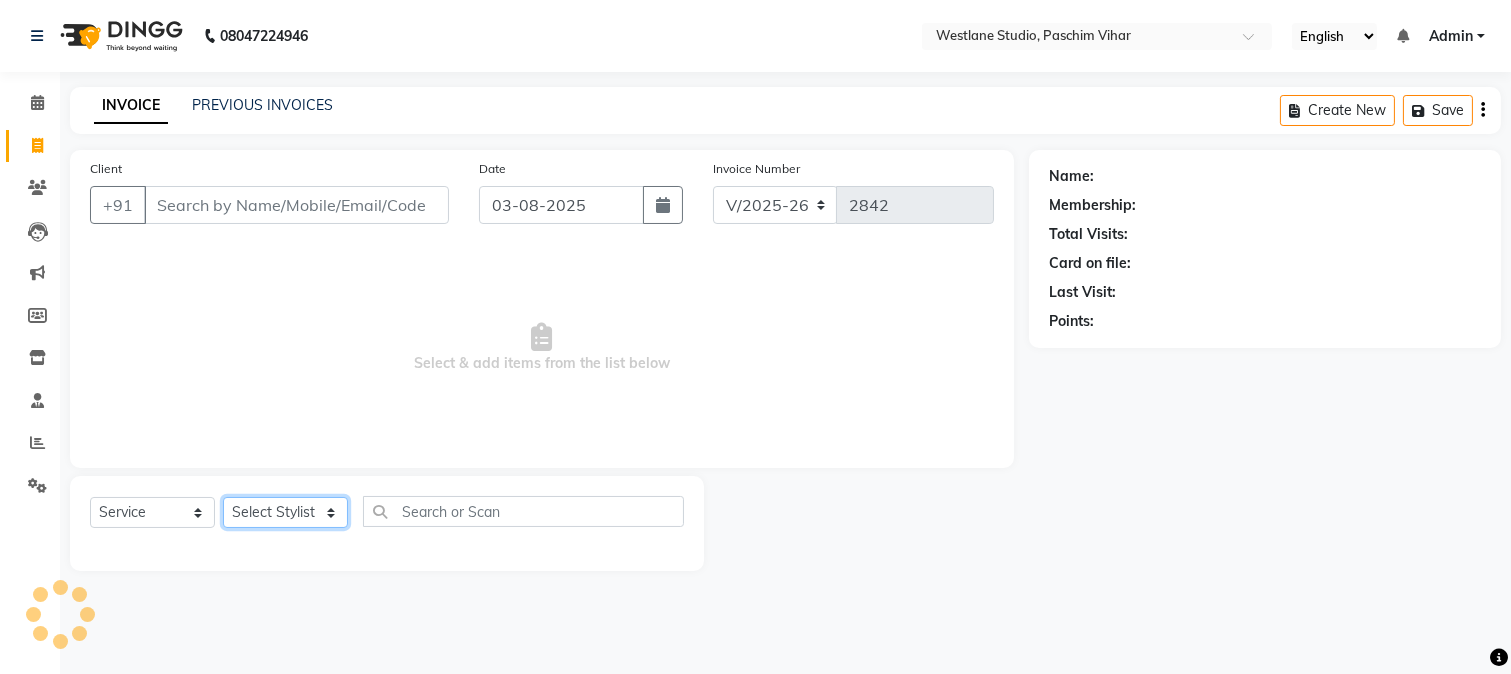 click on "Select Stylist" 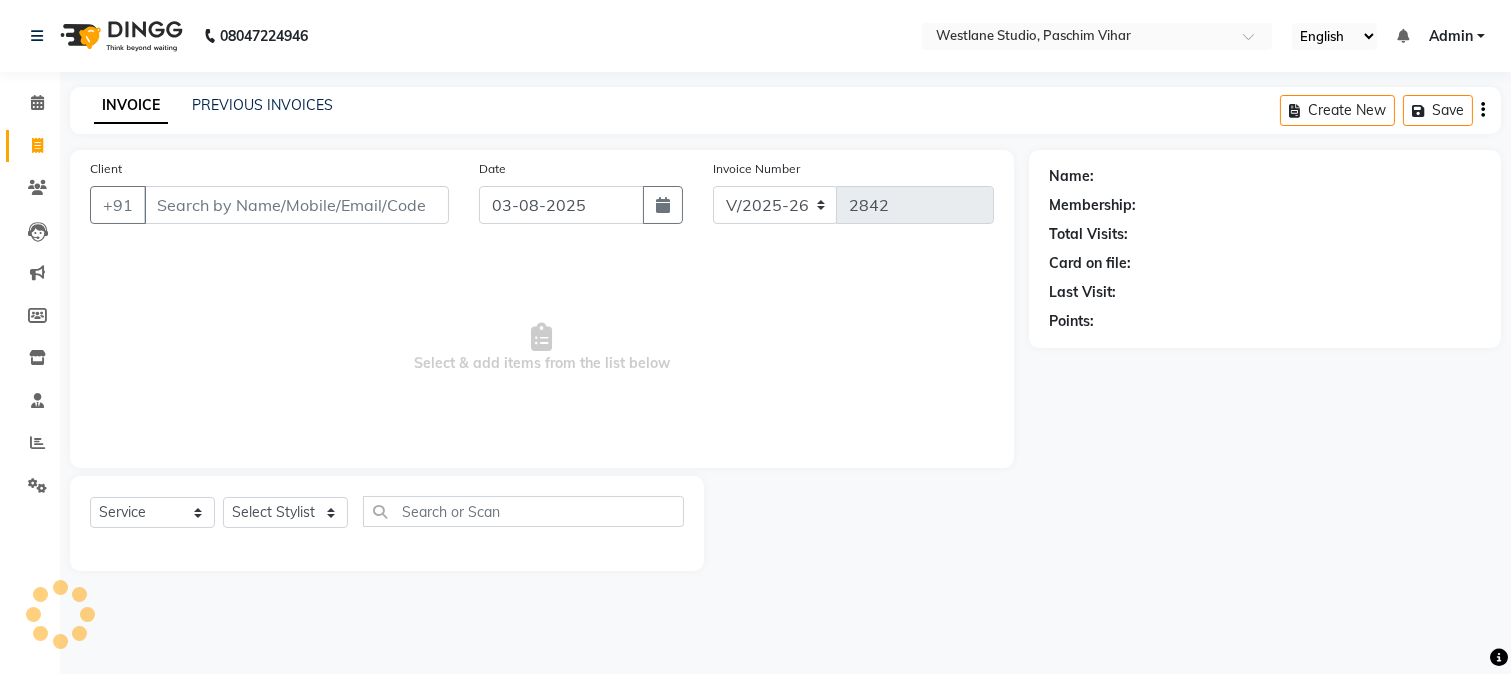 click on "Select  Service  Product  Membership  Package Voucher Prepaid Gift Card  Select Stylist [FIRST] [FIRST] [FIRST] [FIRST]  [FIRST] [FIRST] [FIRST] [FIRST] [FIRST] [FIRST] [FIRST] [FIRST] [FIRST] [FIRST] [FIRST] [FIRST] [FIRST] [FIRST] [FIRST] [FIRST] [FIRST] [FIRST] [FIRST]" 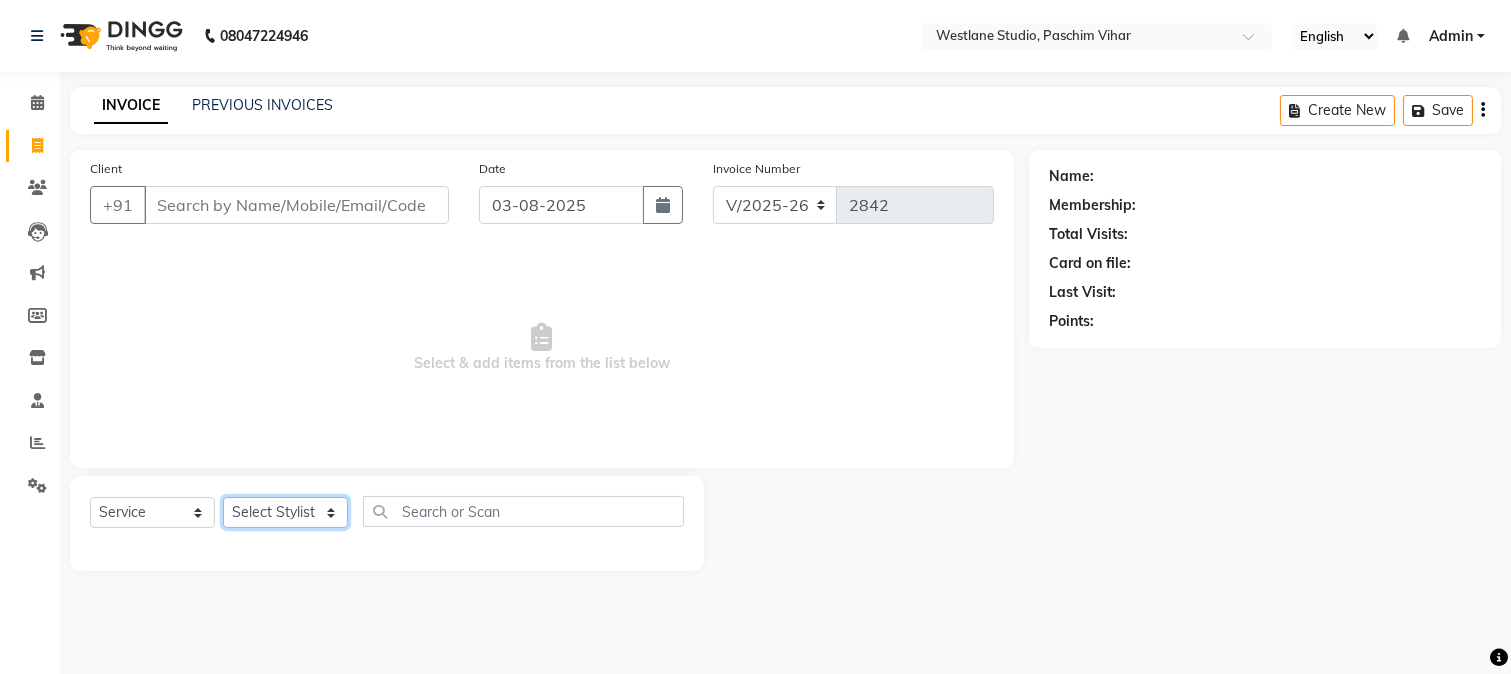 click on "Select Stylist Akash Anu Arun Gaurav  GULFAM jeeshan MANISH NADEEM ALI Nitin Sajwan Raja  Ranjeet RENU RIDHIMA BHATIA Rohit SAGAR Shakel SOHEIL Sonam SUNIL USHA" 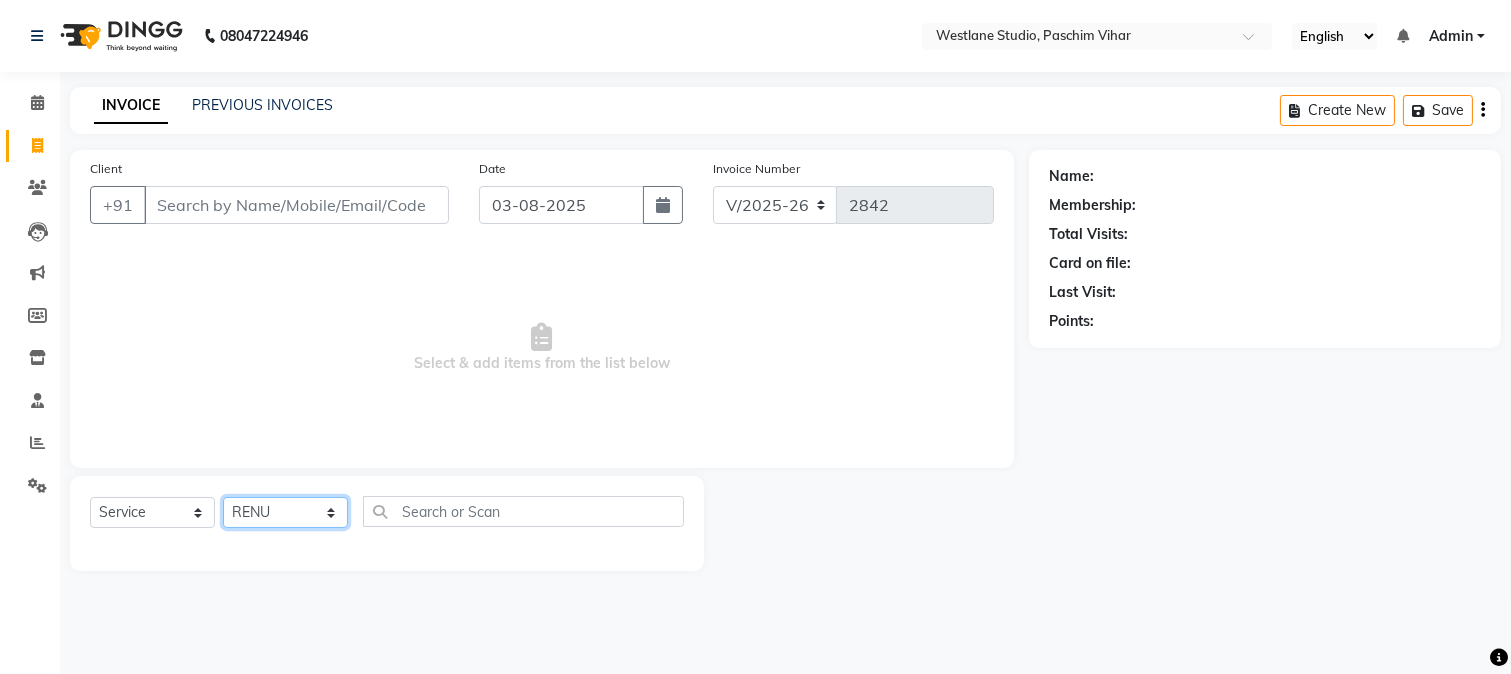 click on "Select Stylist Akash Anu Arun Gaurav  GULFAM jeeshan MANISH NADEEM ALI Nitin Sajwan Raja  Ranjeet RENU RIDHIMA BHATIA Rohit SAGAR Shakel SOHEIL Sonam SUNIL USHA" 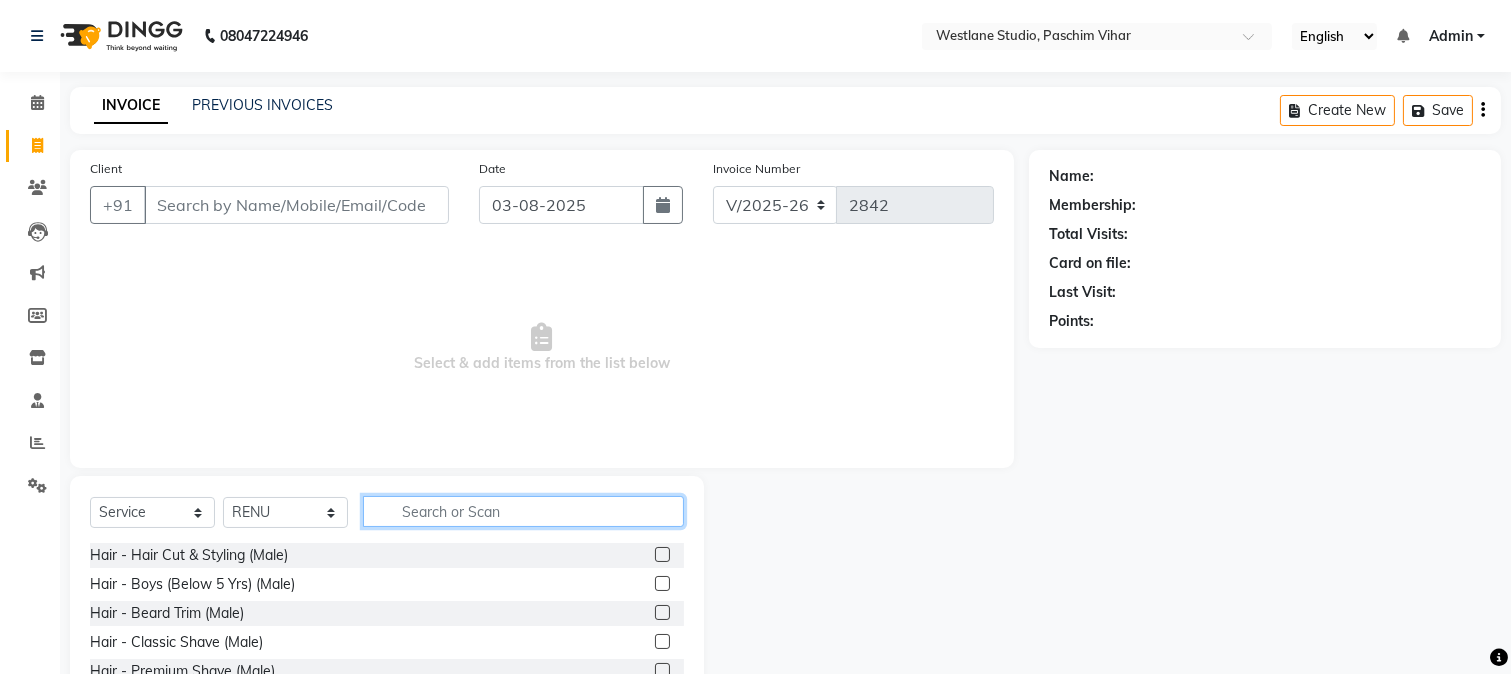 click 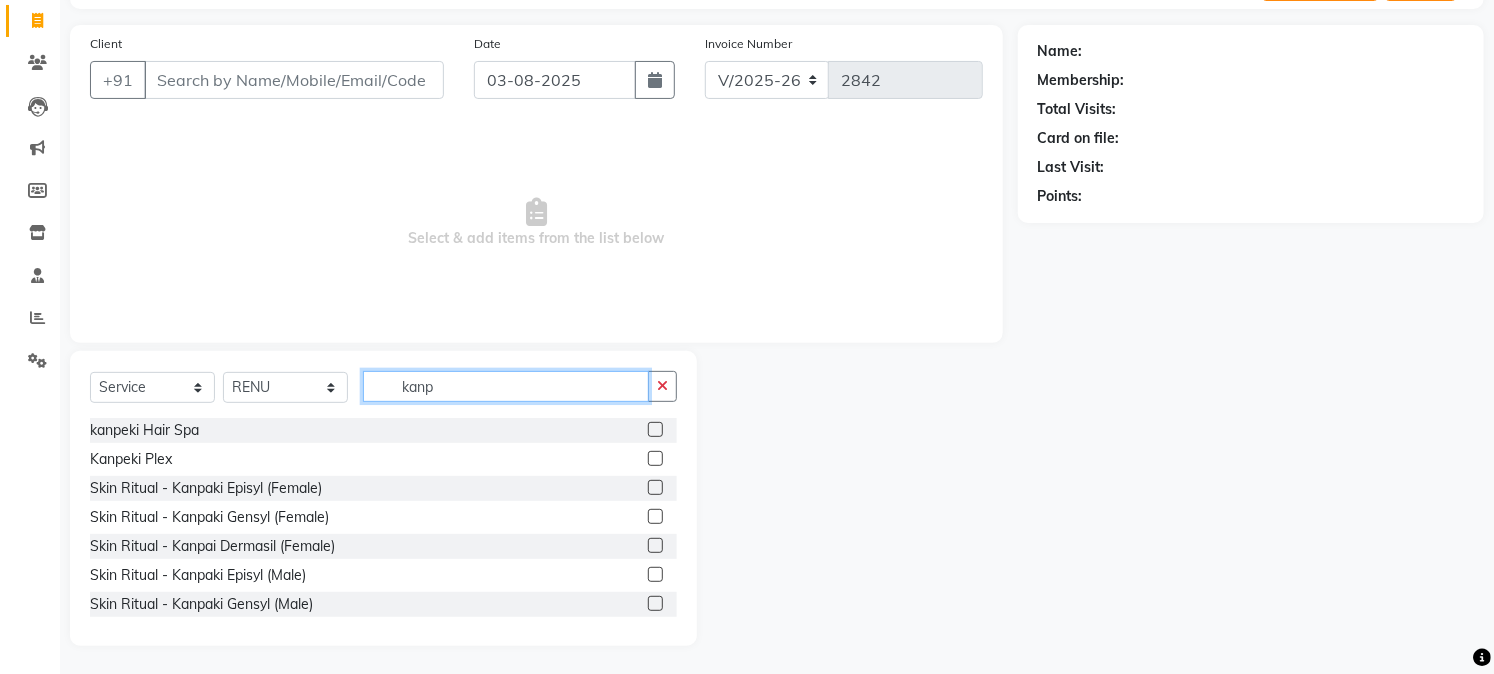 scroll, scrollTop: 126, scrollLeft: 0, axis: vertical 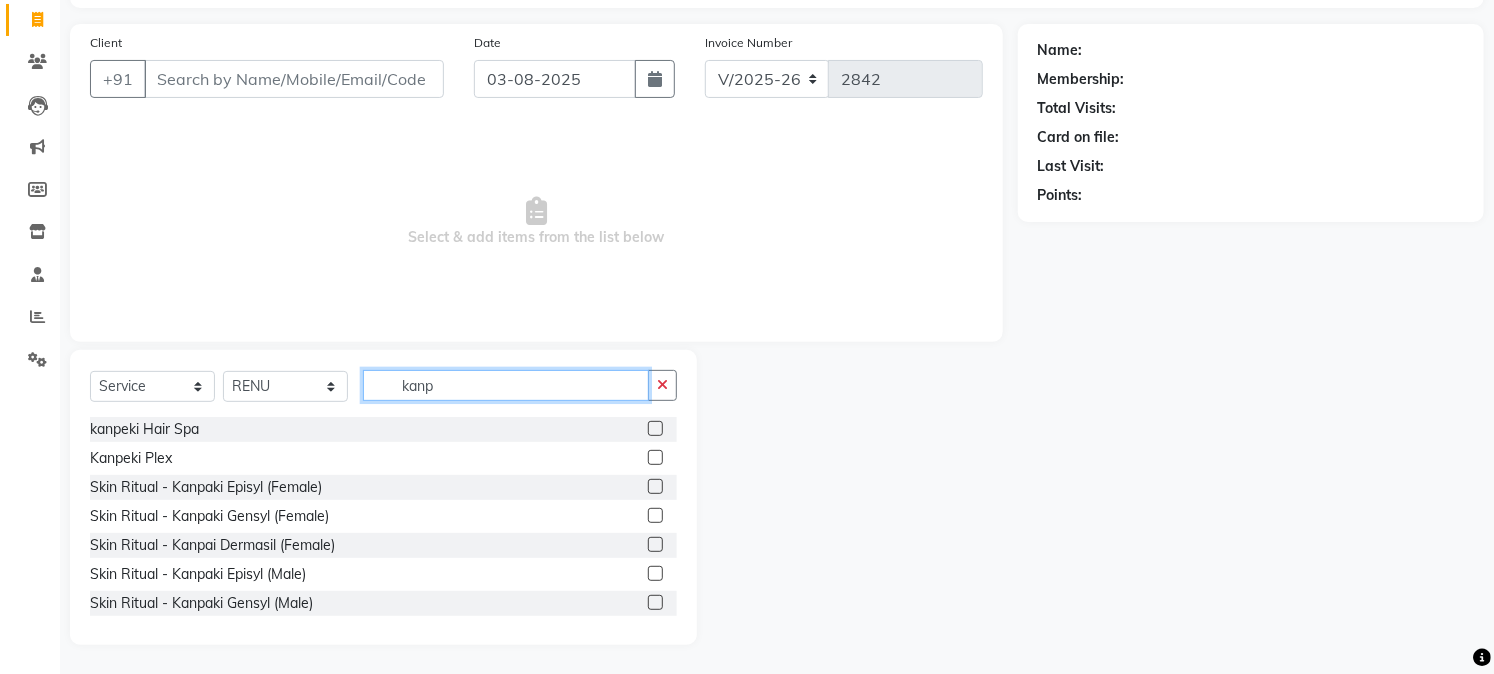 type on "kanp" 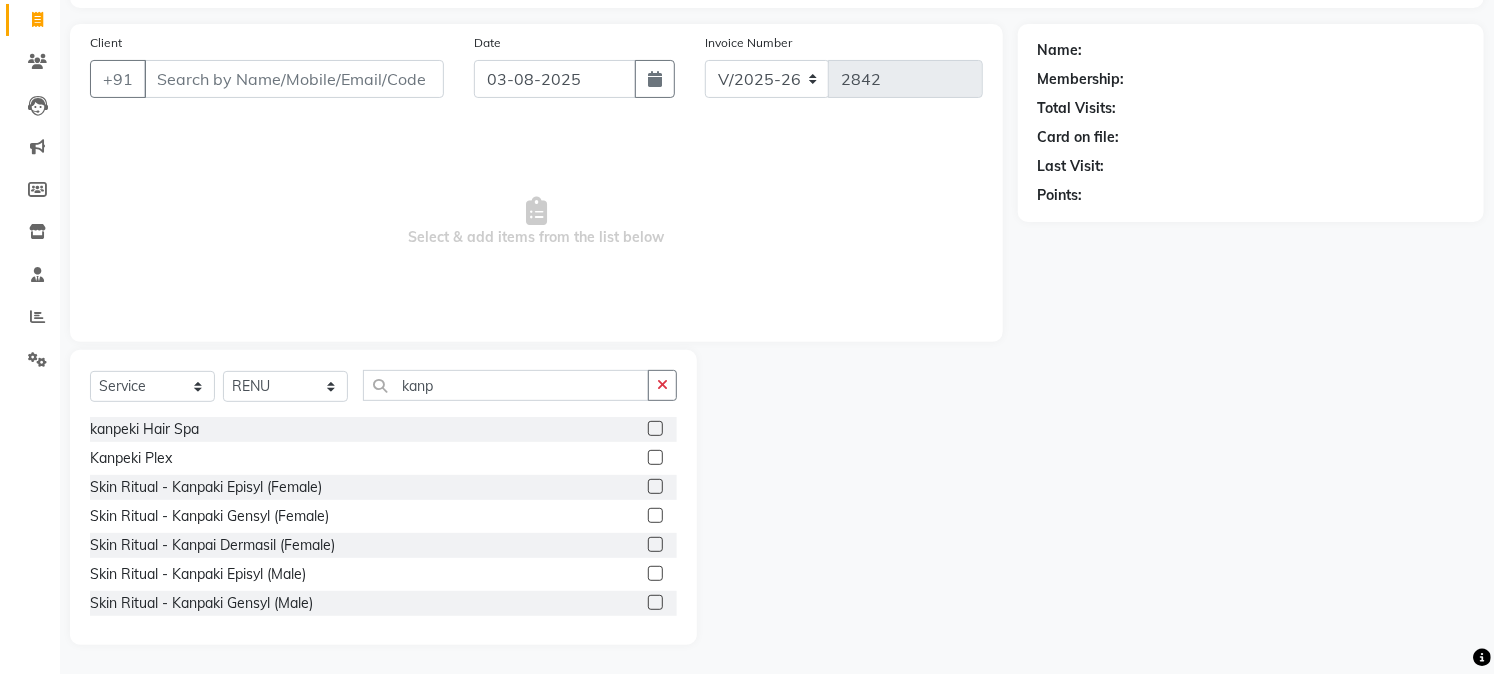click 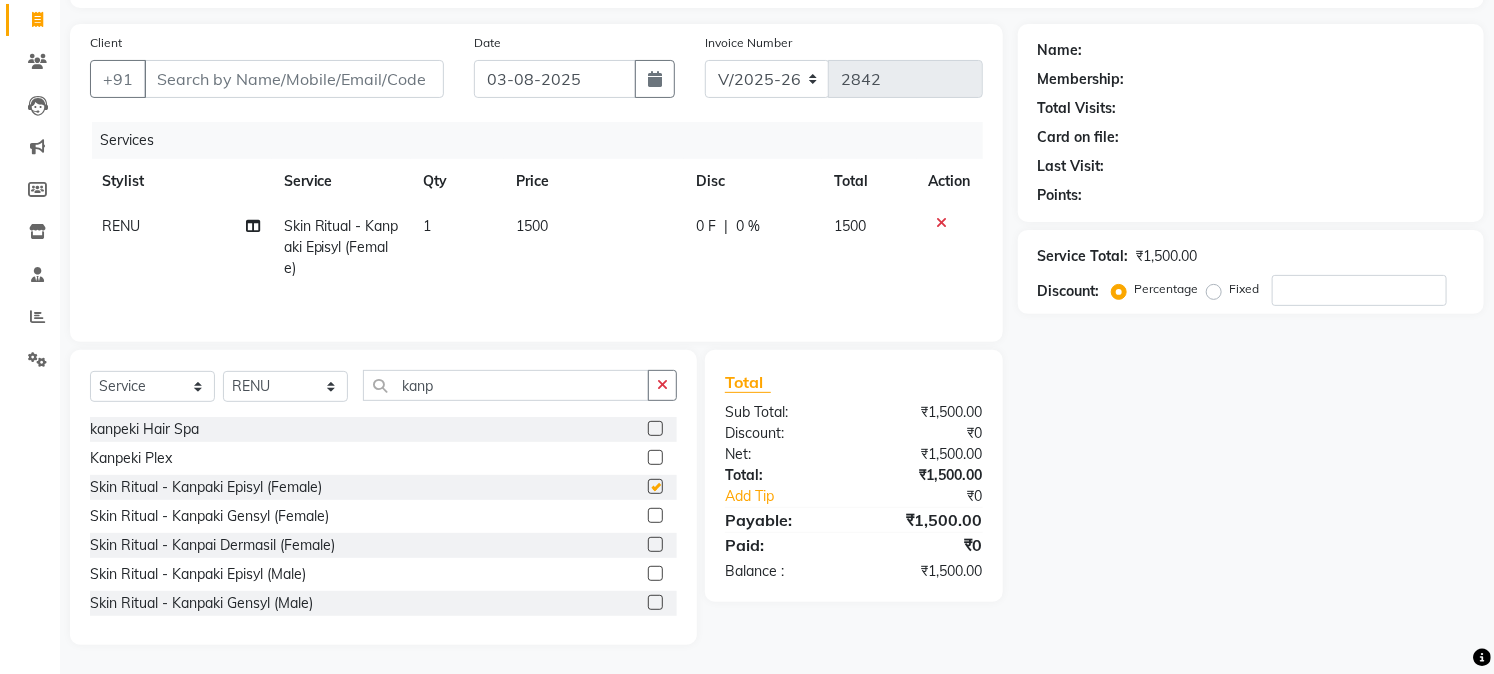 checkbox on "false" 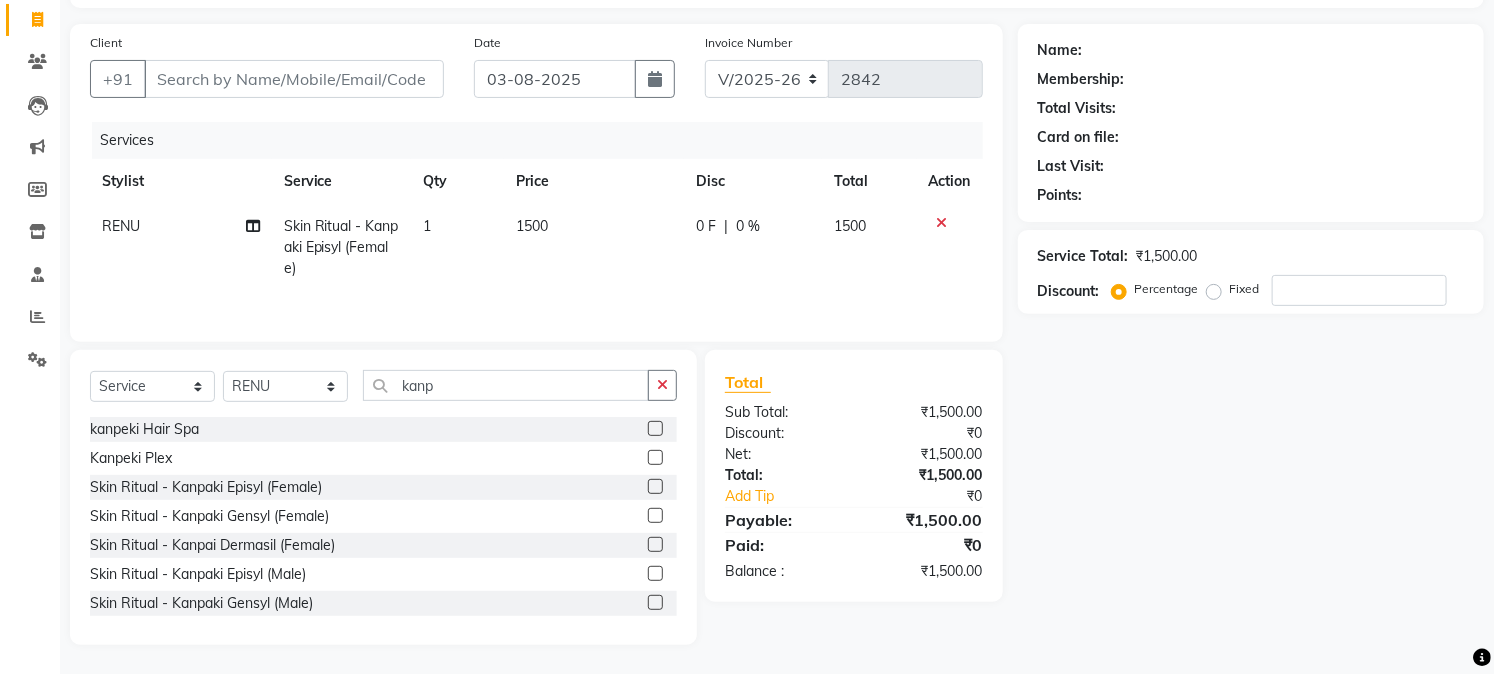 drag, startPoint x: 656, startPoint y: 391, endPoint x: 628, endPoint y: 391, distance: 28 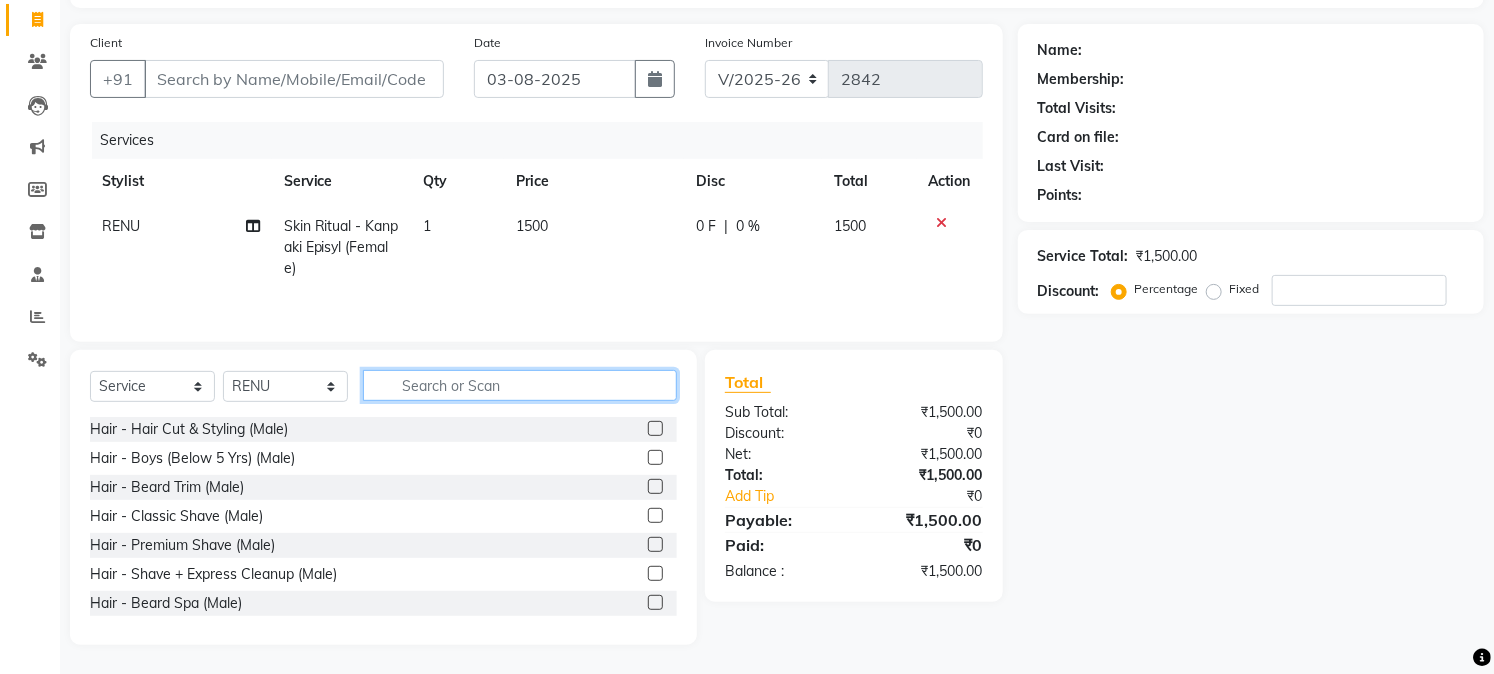click 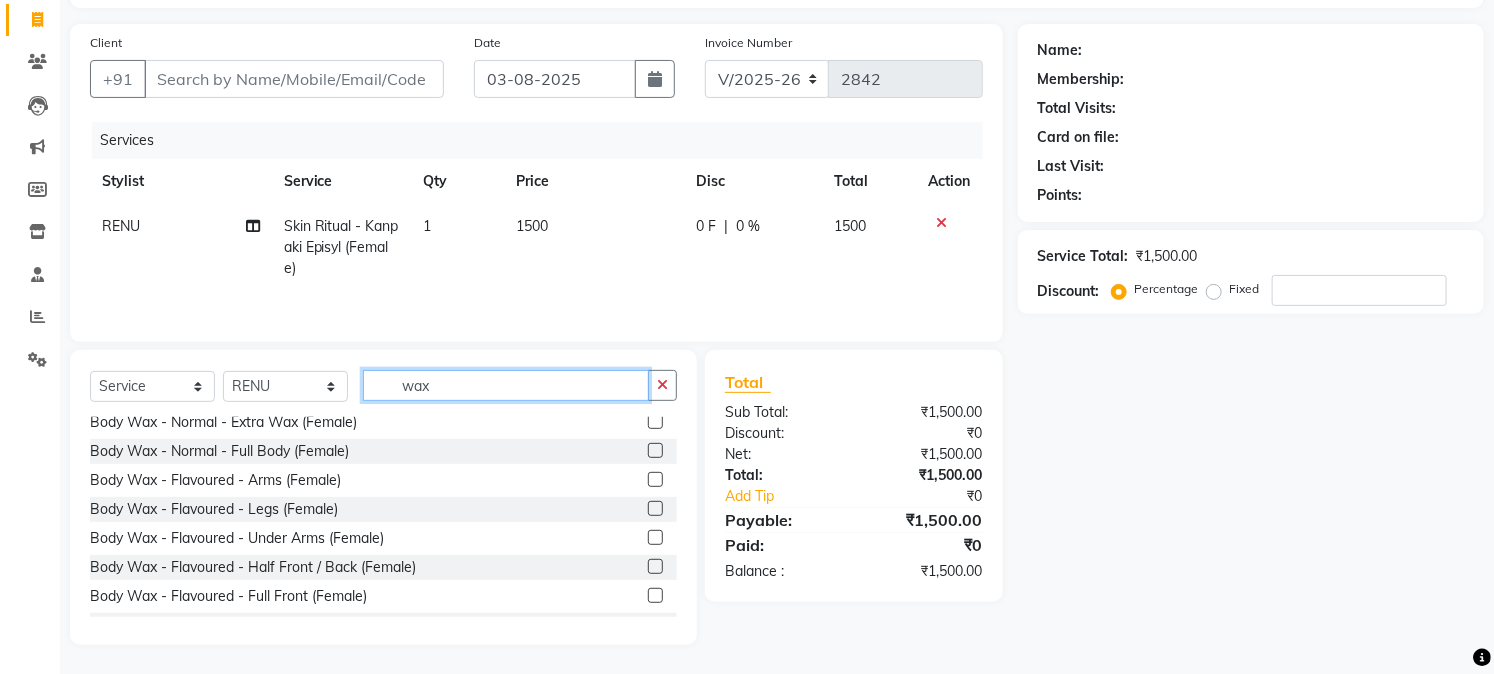 scroll, scrollTop: 222, scrollLeft: 0, axis: vertical 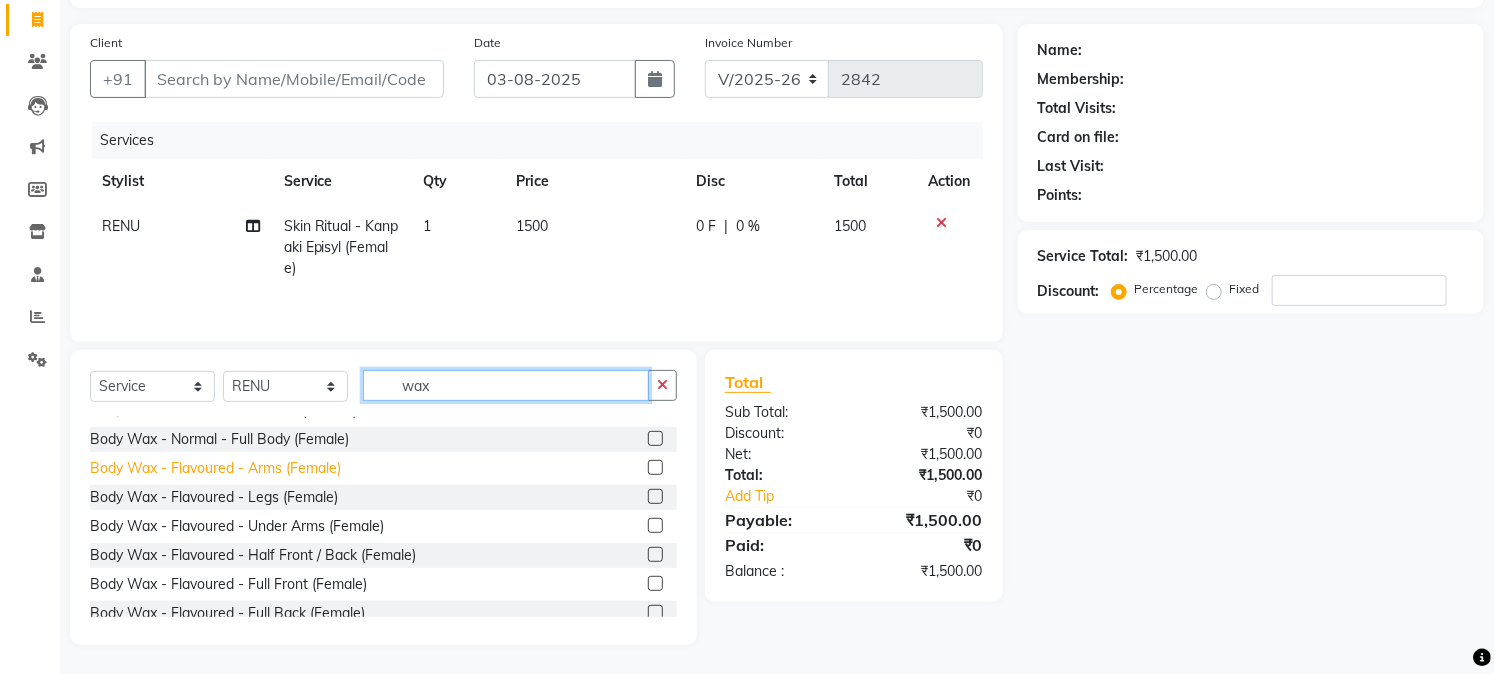 type on "wax" 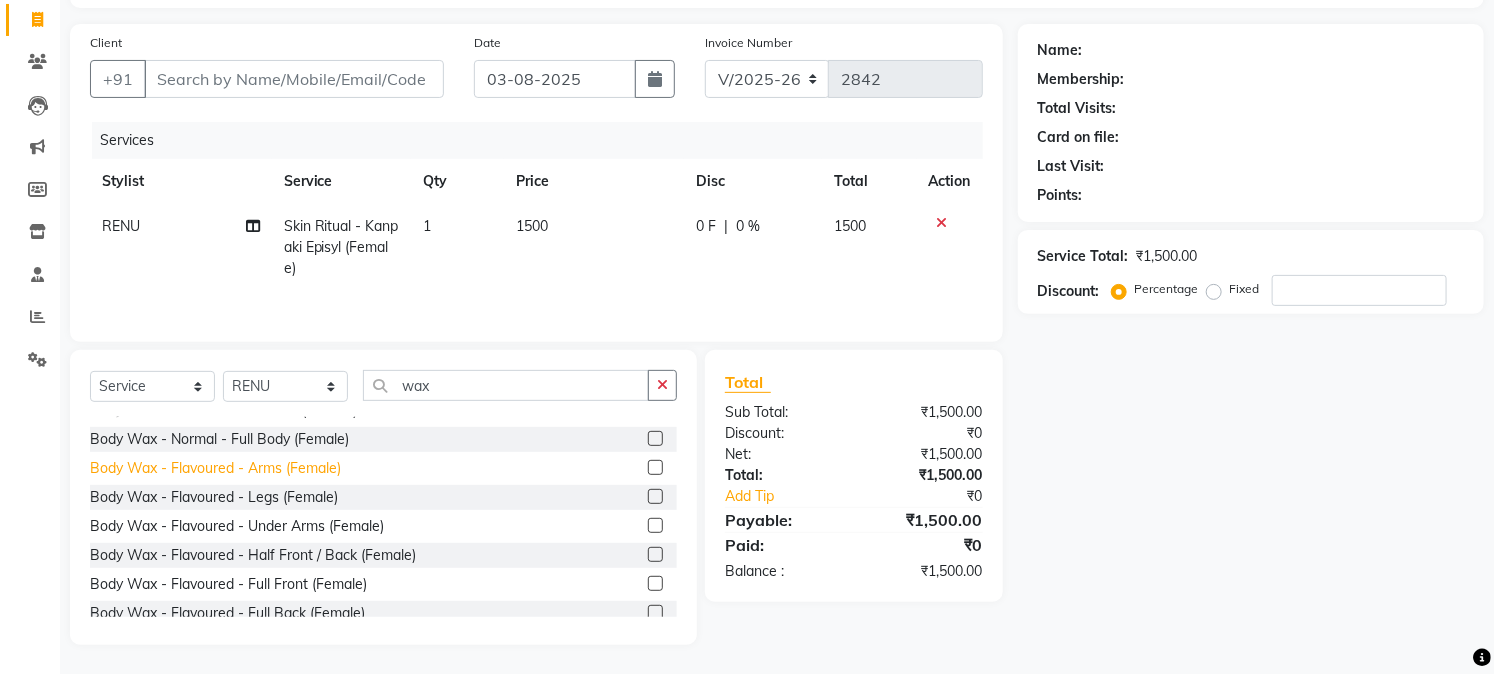 click on "Body Wax - Flavoured - Arms (Female)" 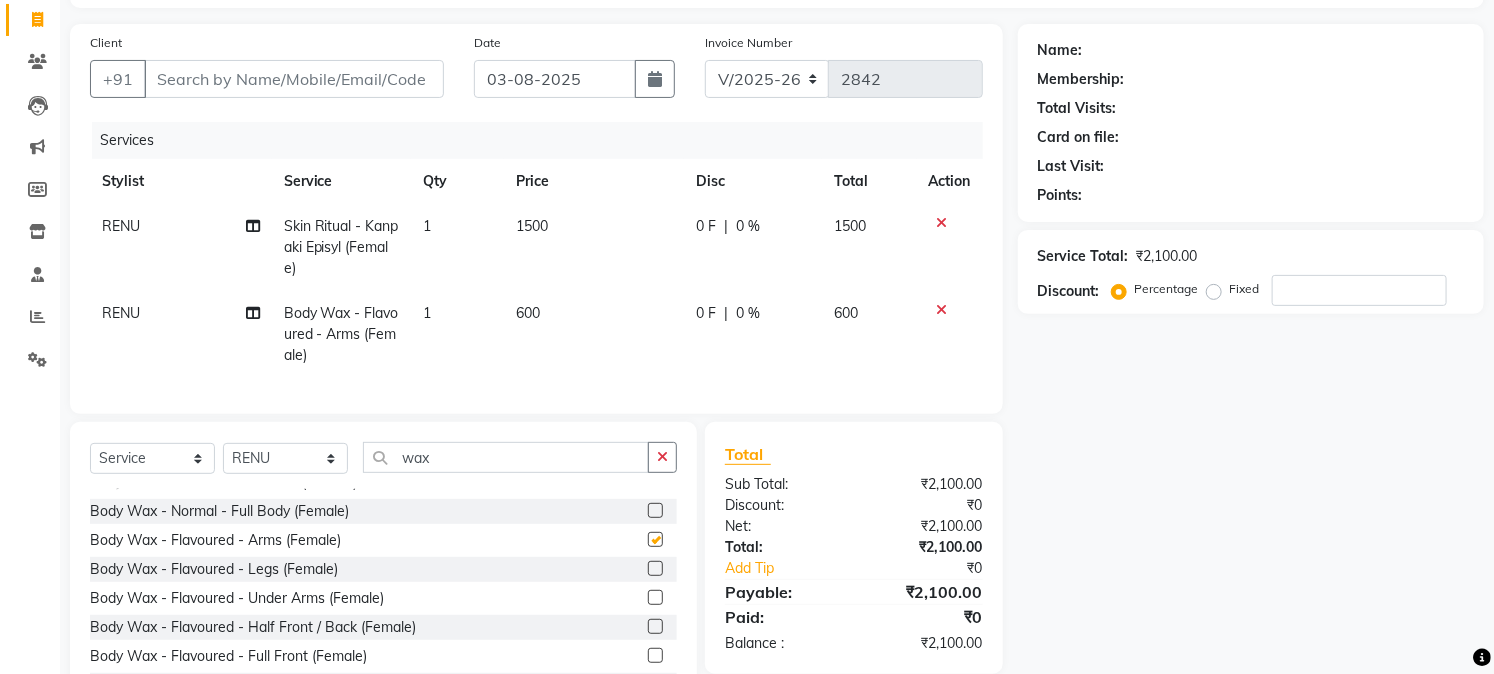 checkbox on "false" 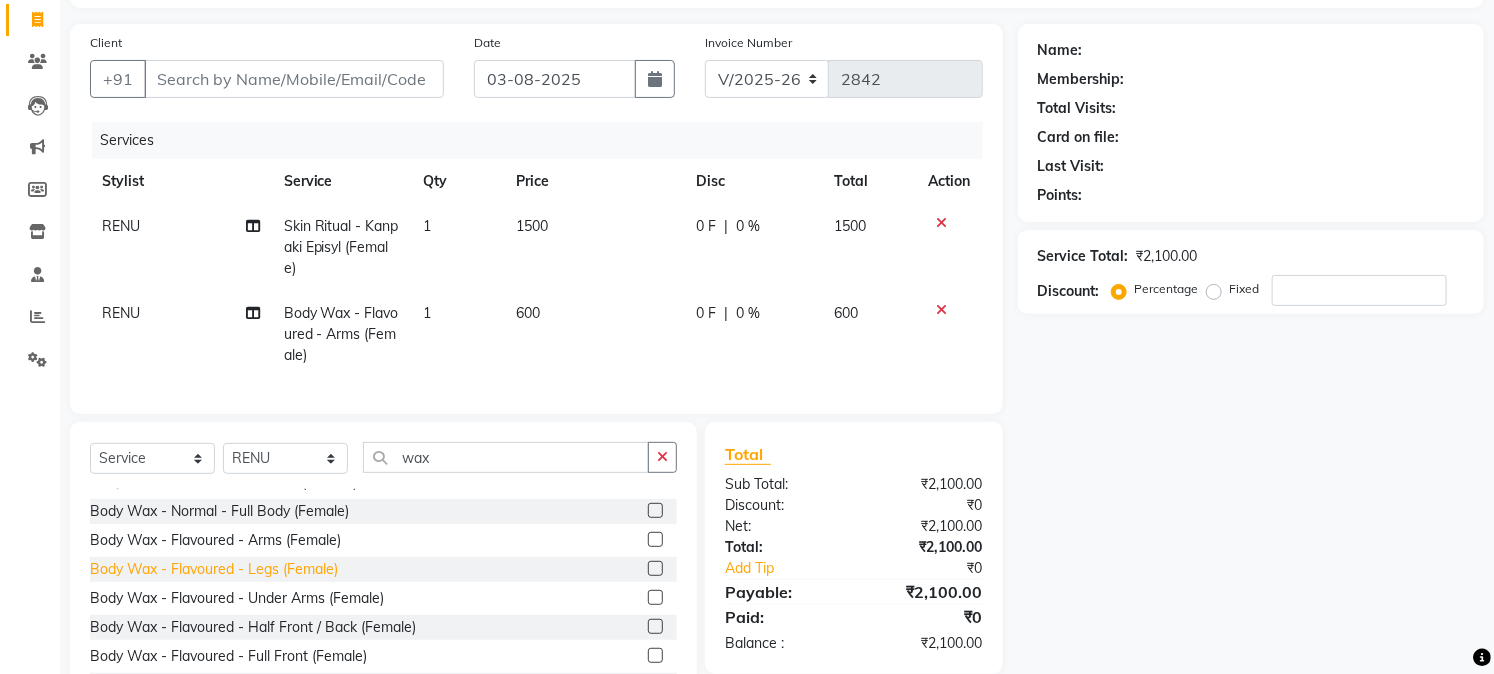 click on "Body Wax - Flavoured - Legs (Female)" 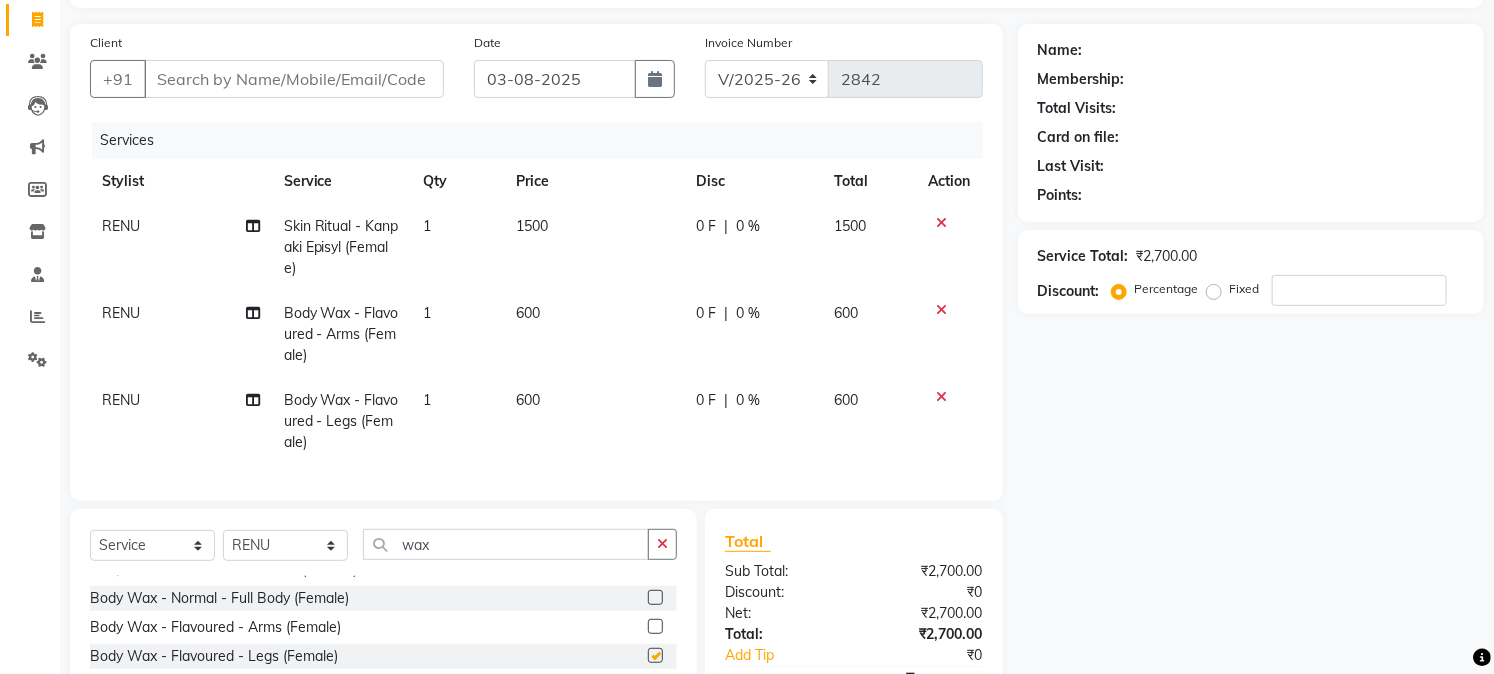checkbox on "false" 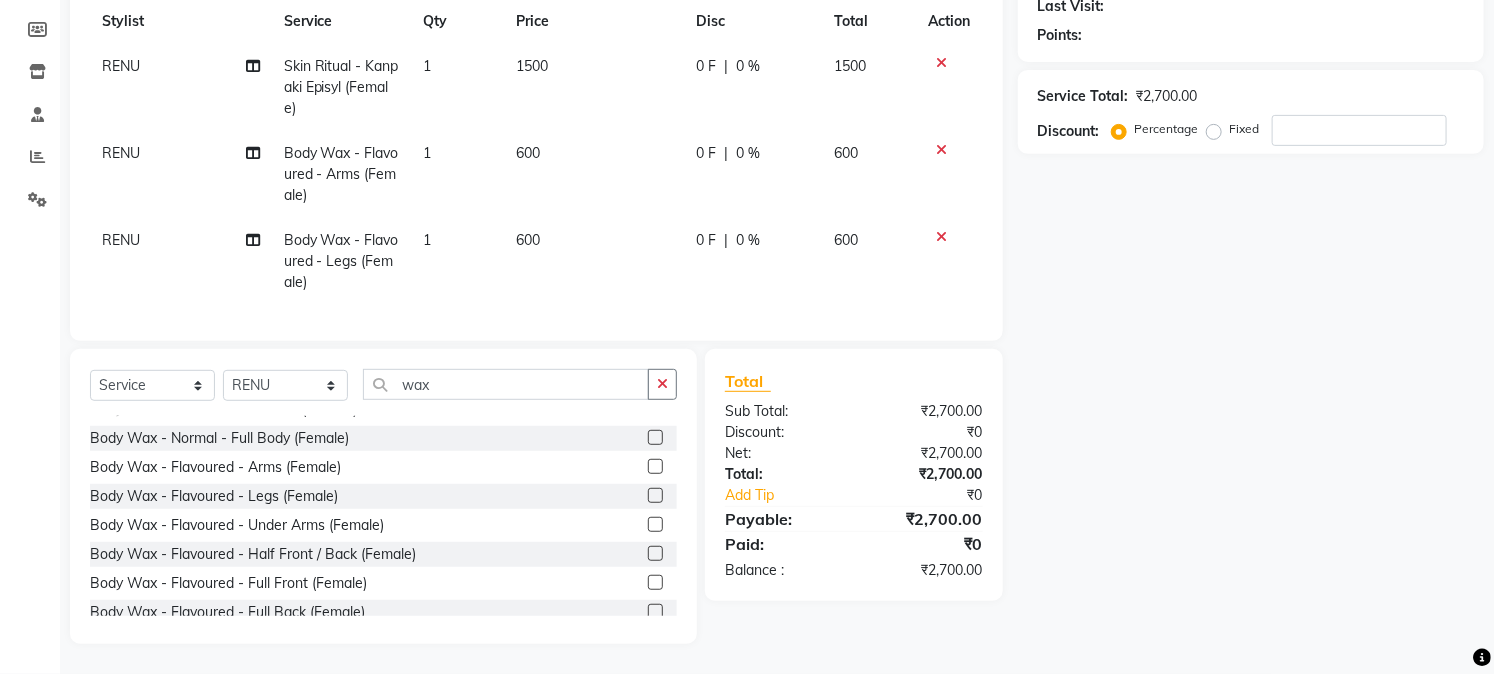 scroll, scrollTop: 302, scrollLeft: 0, axis: vertical 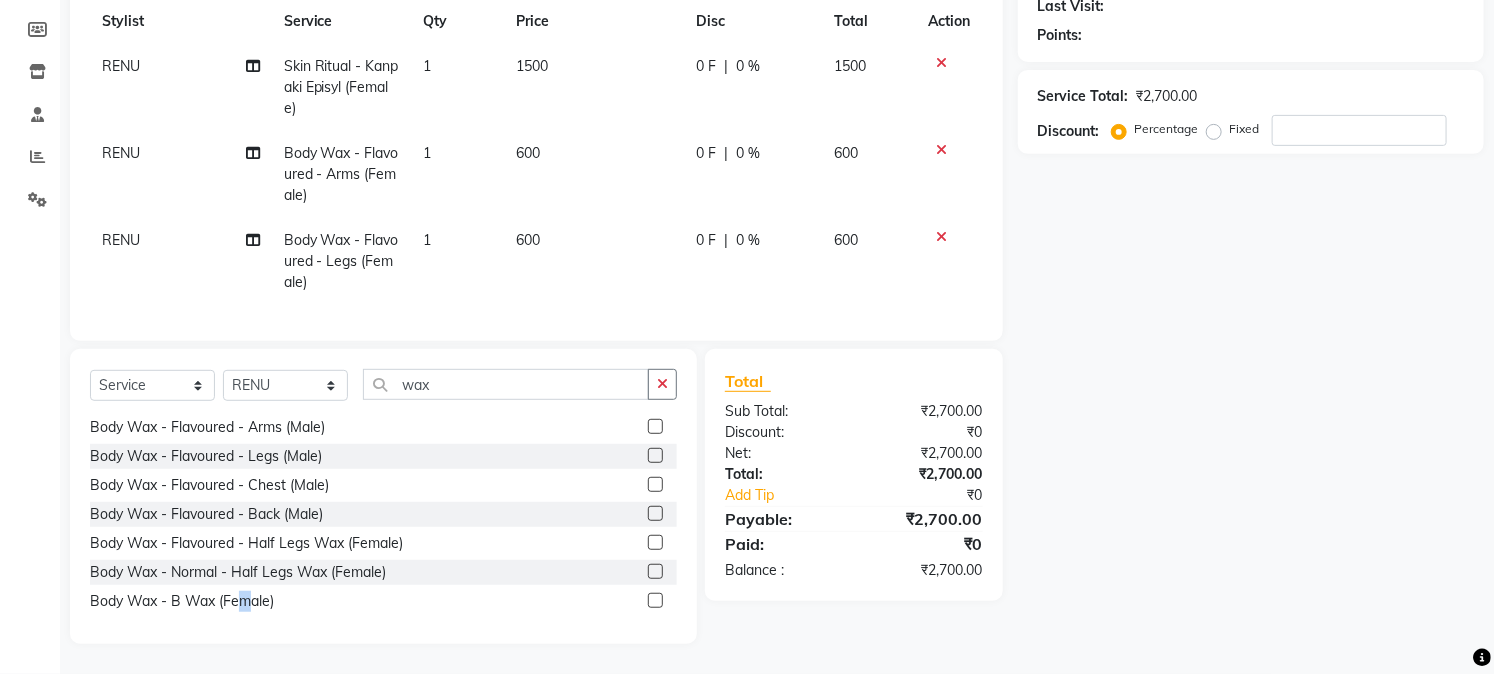 drag, startPoint x: 244, startPoint y: 603, endPoint x: 253, endPoint y: 592, distance: 14.21267 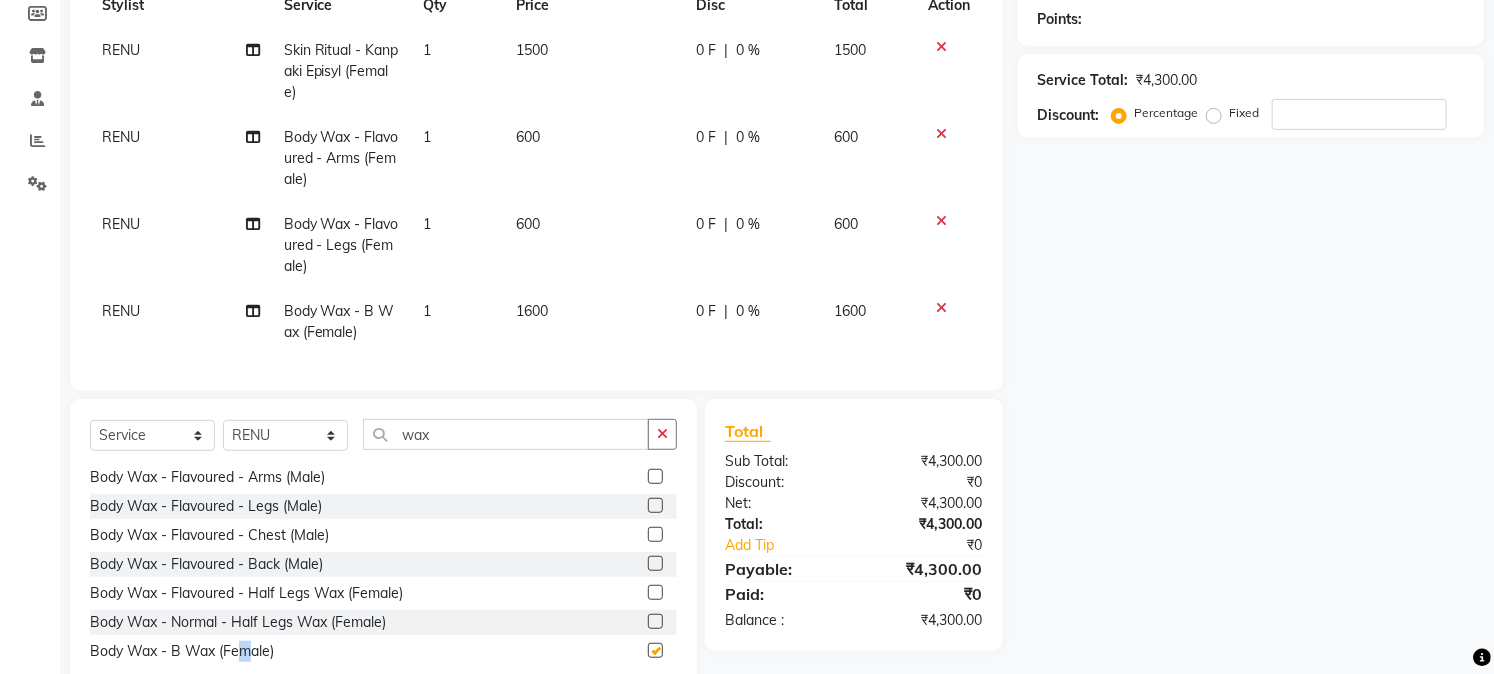 checkbox on "false" 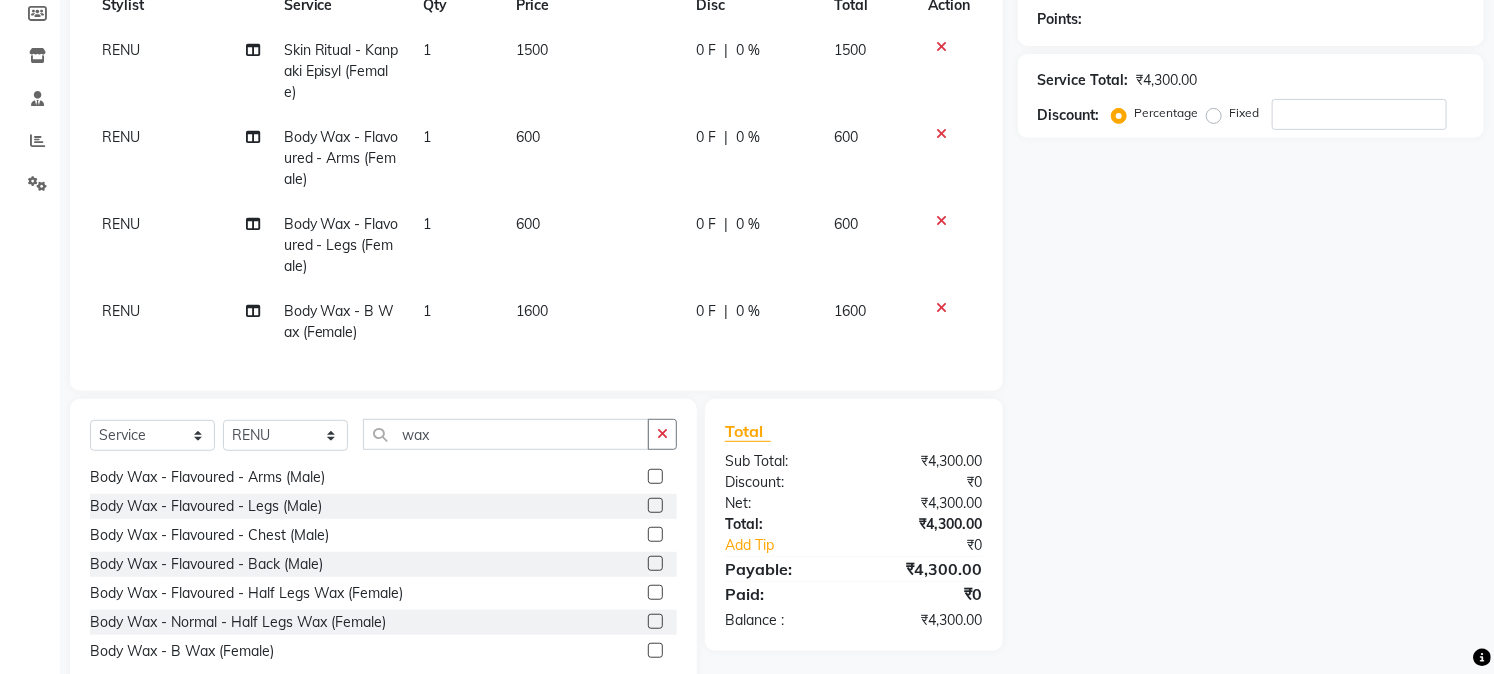 click on "1600" 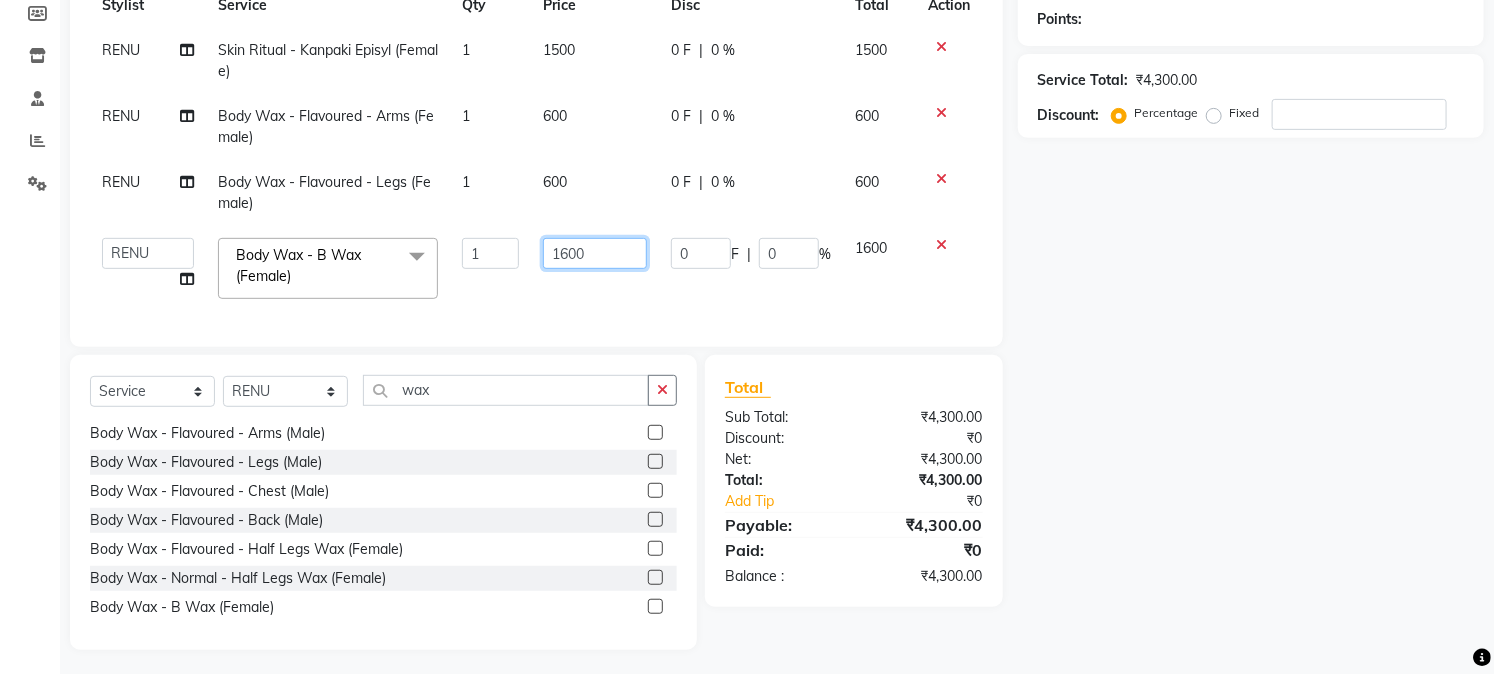 click on "1600" 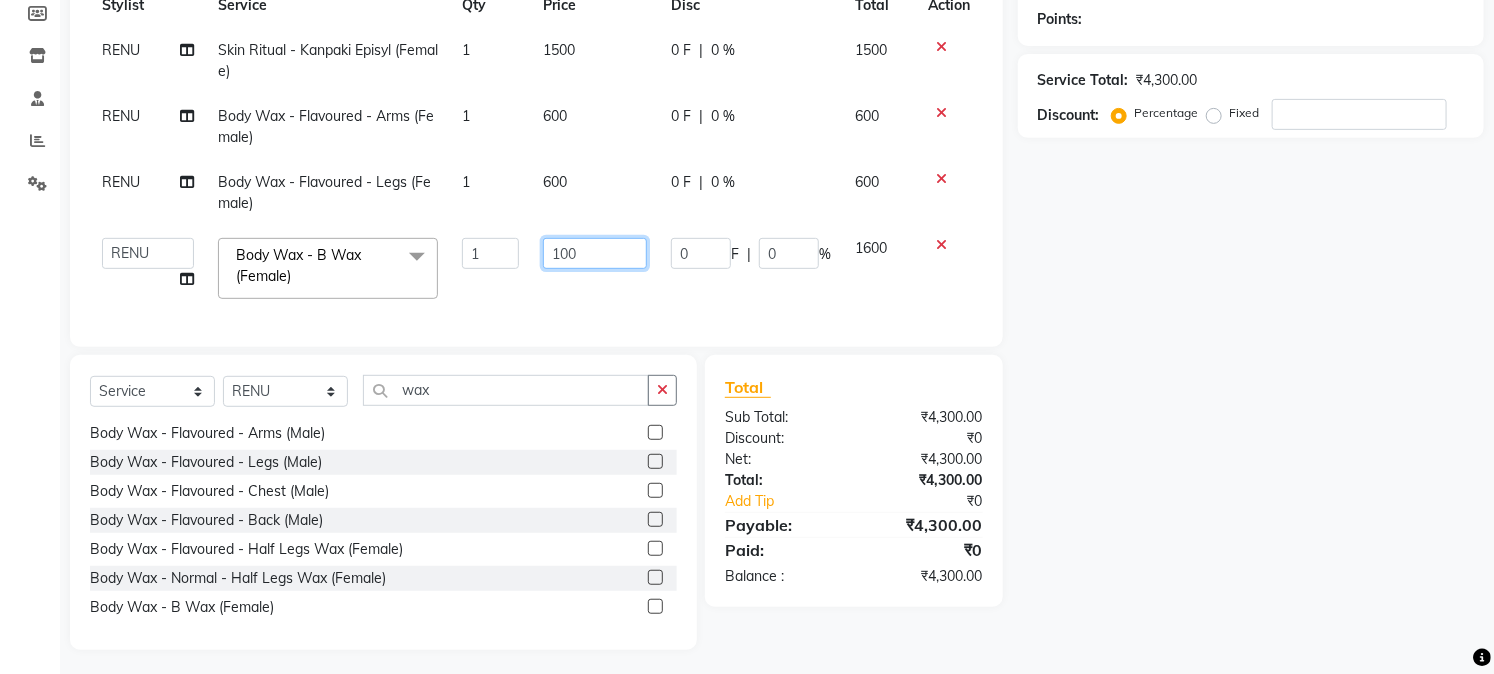 type on "1500" 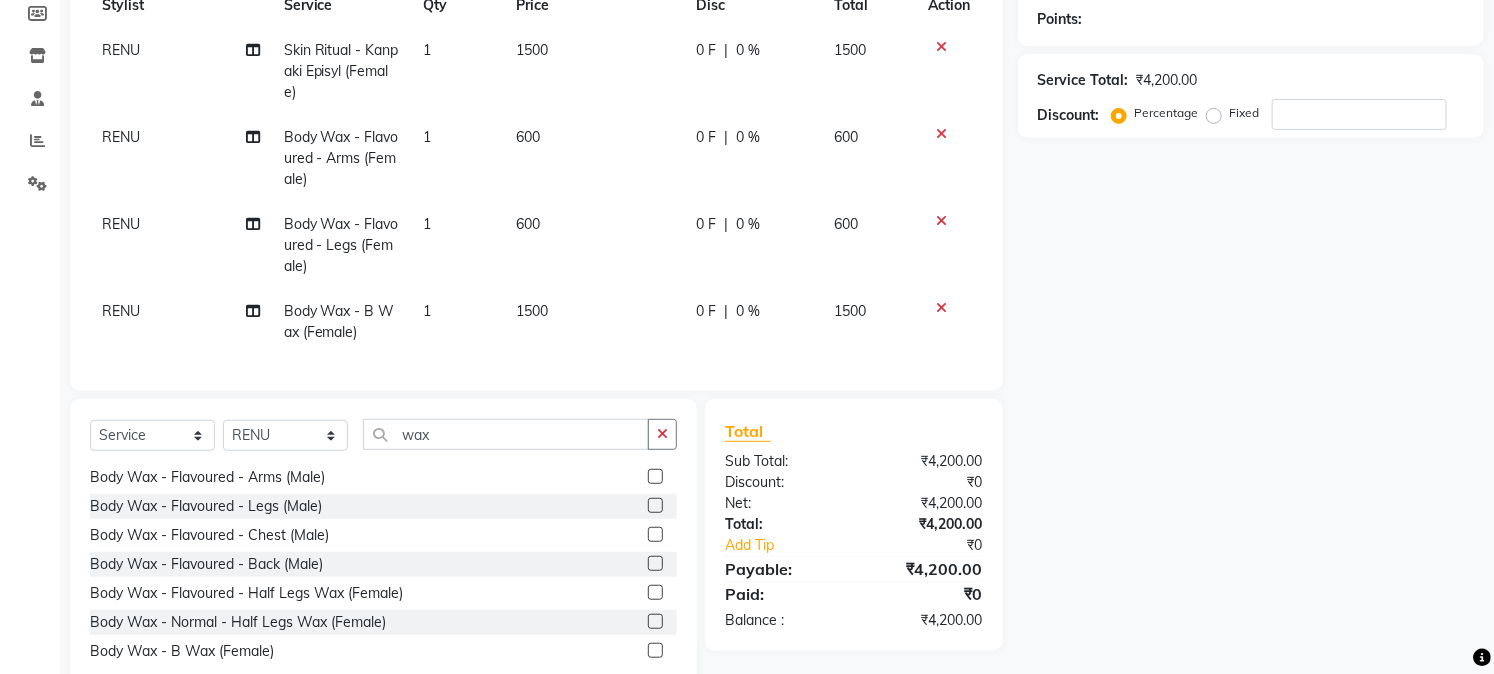 click on "Client +91 Date 03-08-2025 Invoice Number V/2025 V/2025-26 2842 Services Stylist Service Qty Price Disc Total Action RENU Skin Ritual - Kanpaki Episyl (Female) 1 1500 0 F | 0 % 1500 RENU Body Wax - Flavoured - Arms (Female) 1 600 0 F | 0 % 600 RENU Body Wax - Flavoured - Legs (Female) 1 600 0 F | 0 % 600 RENU Body Wax - B Wax (Female) 1 1500 0 F | 0 % 1500 Select  Service  Product  Membership  Package Voucher Prepaid Gift Card  Select Stylist Akash Anu Arun Gaurav  GULFAM jeeshan MANISH NADEEM ALI Nitin Sajwan Raja  Ranjeet RENU RIDHIMA BHATIA Rohit SAGAR Shakel SOHEIL Sonam SUNIL USHA wax Threading - Full Face Waxing (Female)  Body Wax - Normal - Arms (Female)  Body Wax - Normal - Legs (Female)  Body Wax - Normal - Under Arms (Female)  Body Wax - Normal - Half Front / Back (Female)  Body Wax - Normal - Full Front (Female)  Body Wax - Normal - Full Back (Female)  Body Wax - Normal - Extra Wax (Female)  Body Wax - Normal - Full Body (Female)  Body Wax - Flavoured - Arms (Female)  Body Wax - B Wax (Female)   :" 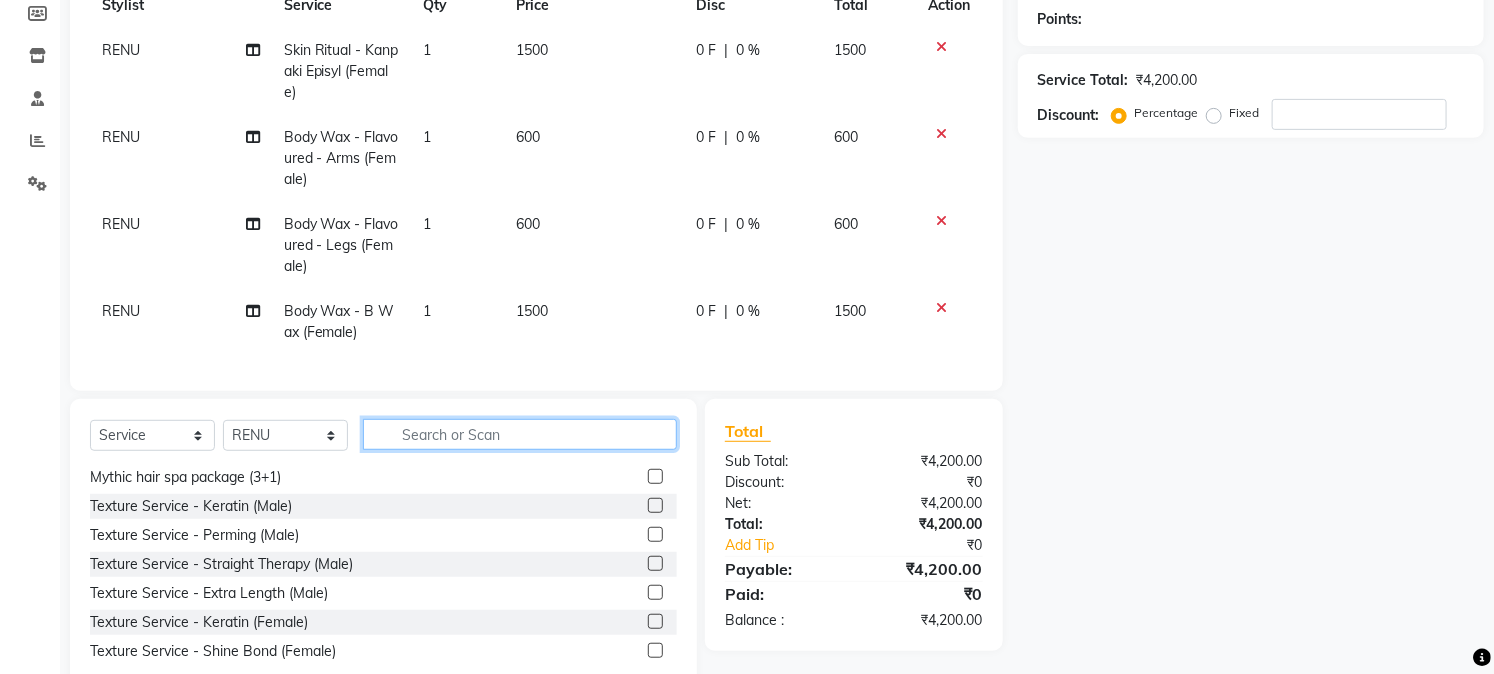 click 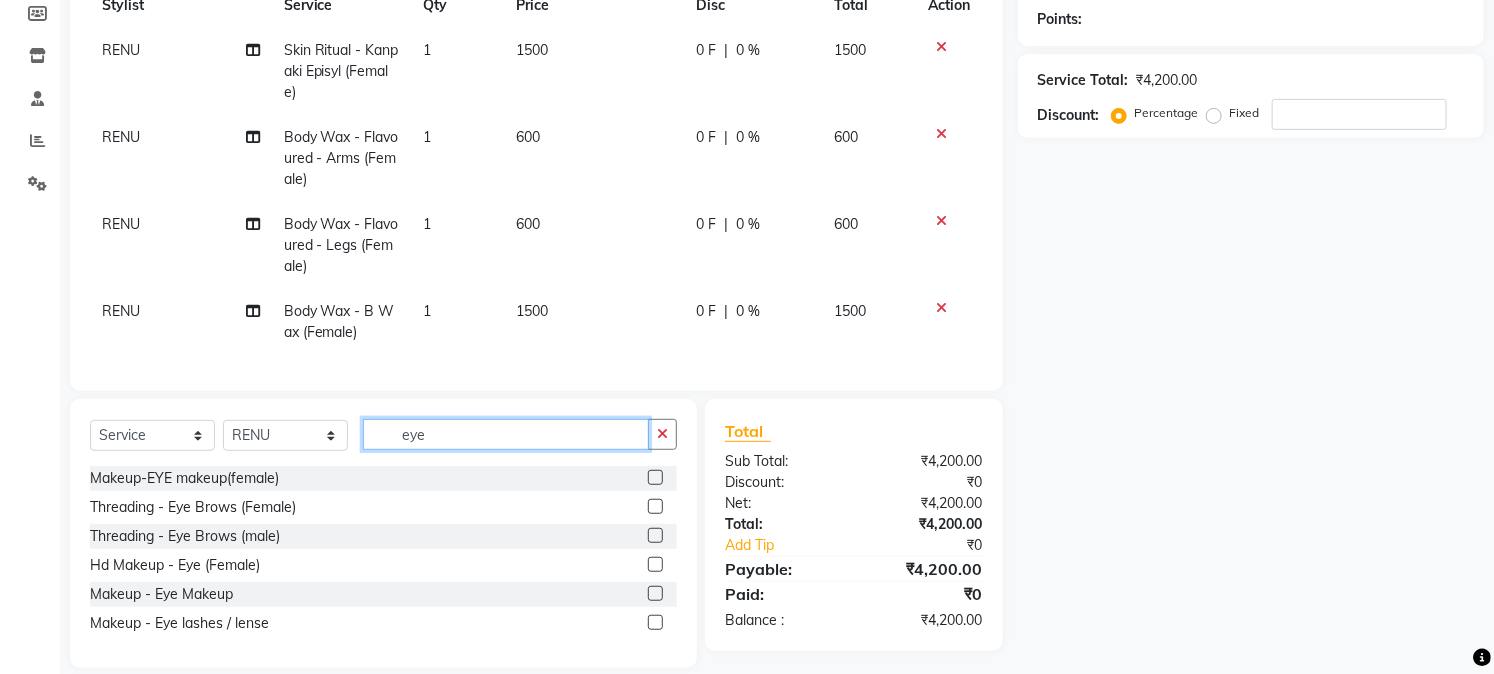 scroll, scrollTop: 0, scrollLeft: 0, axis: both 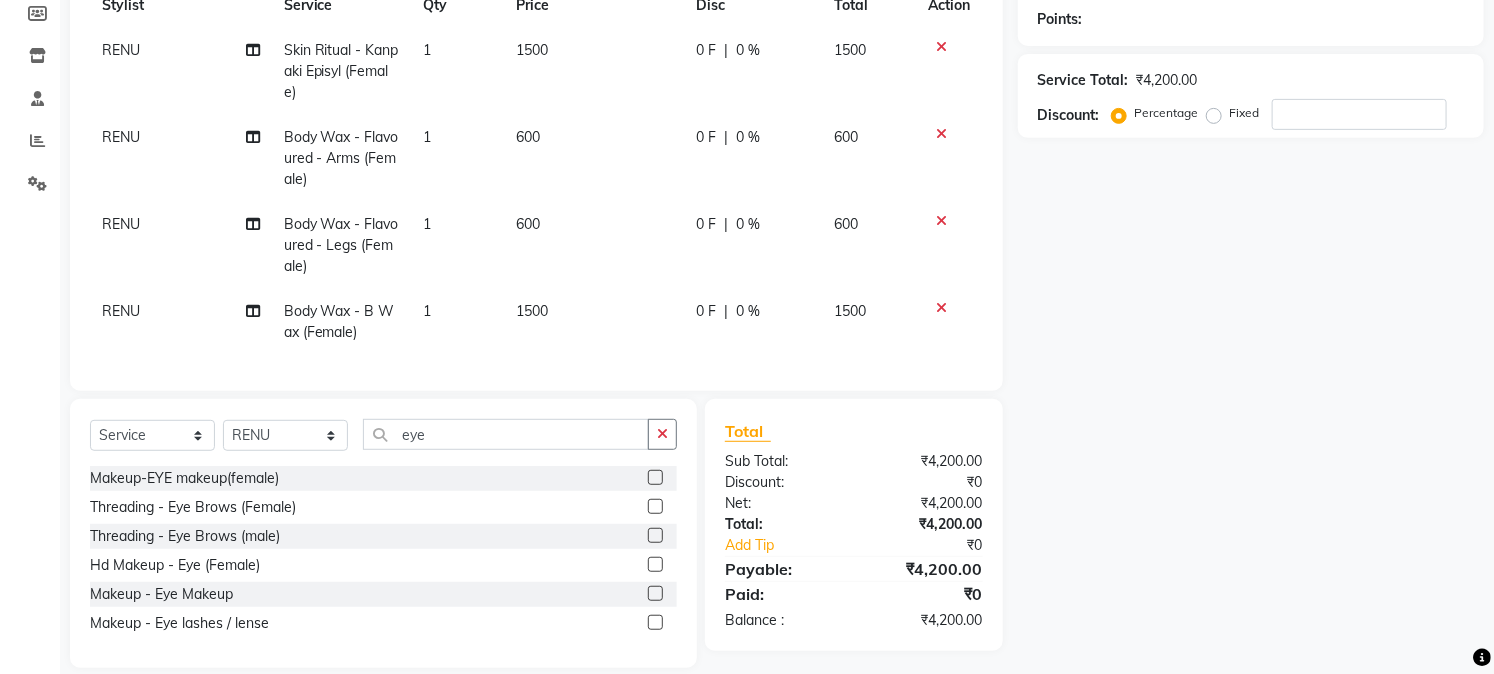 click 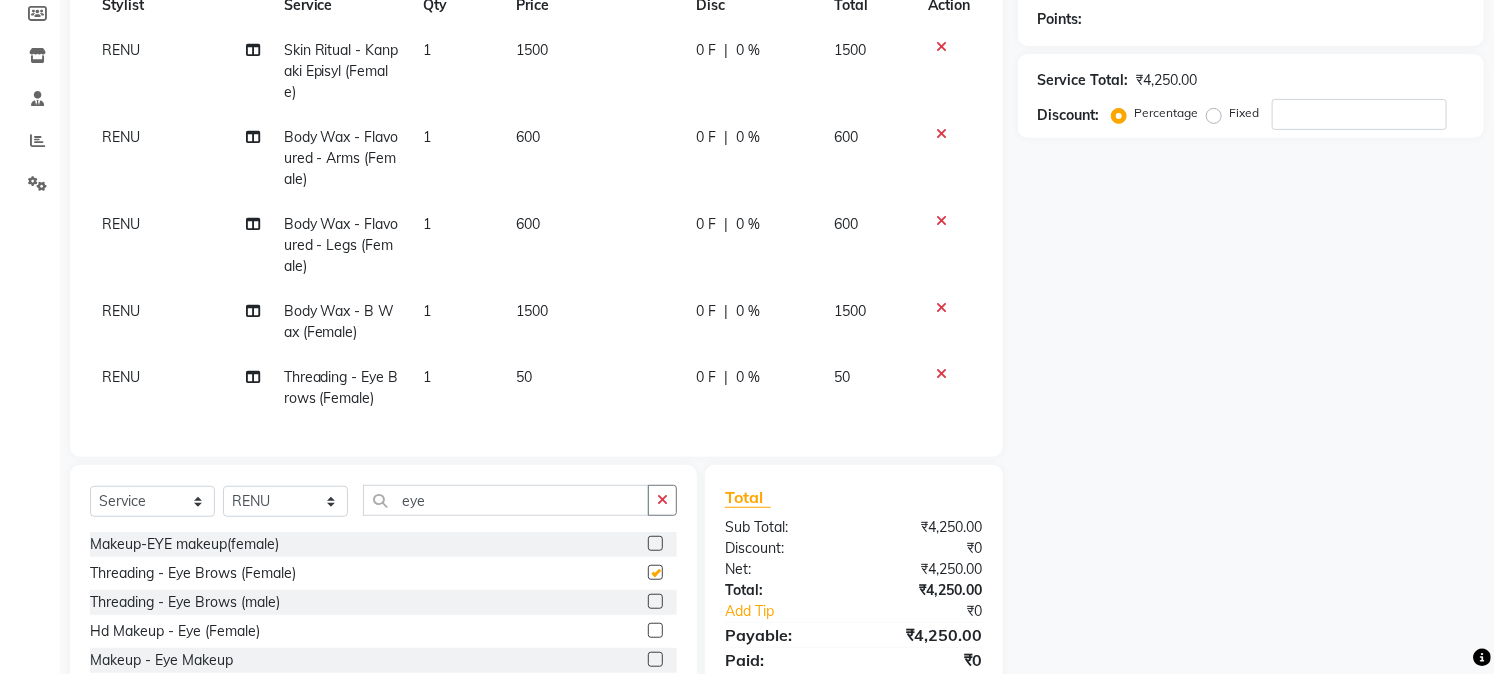 checkbox on "false" 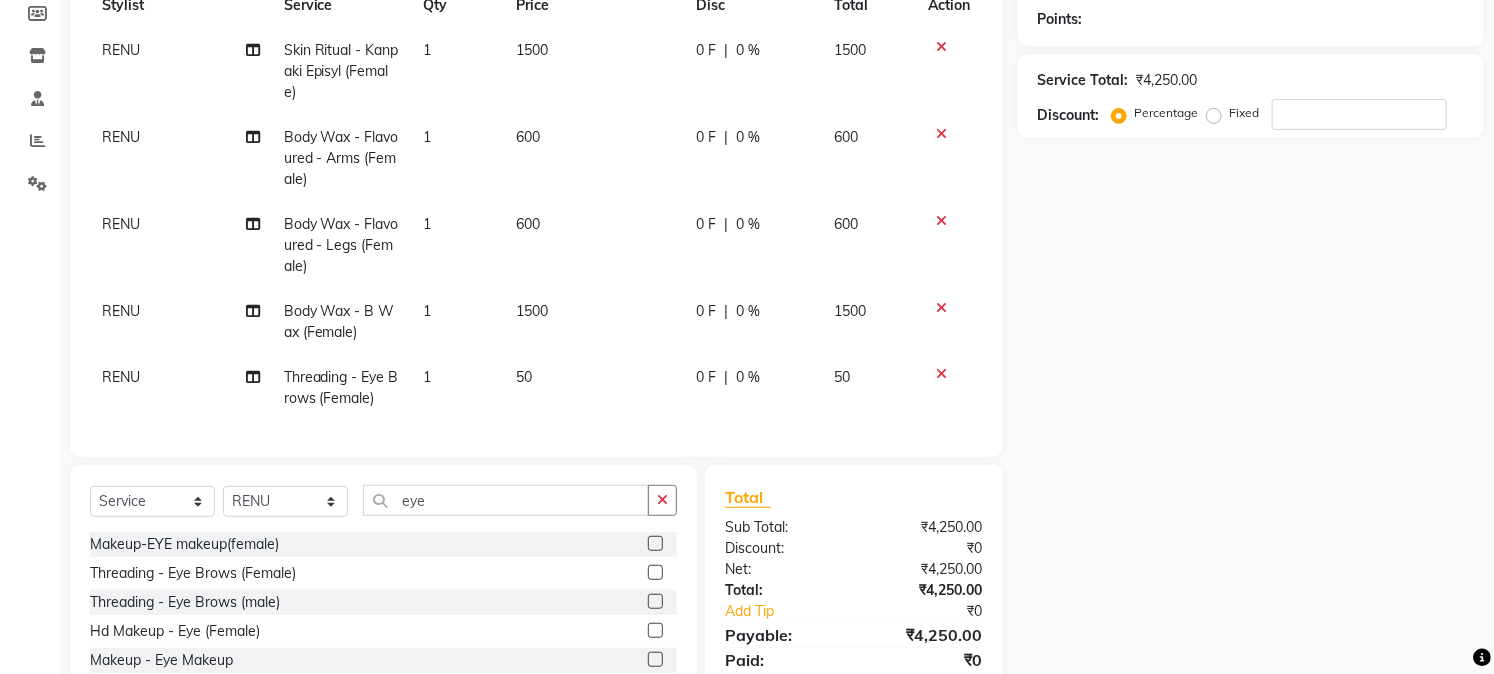 click on "50" 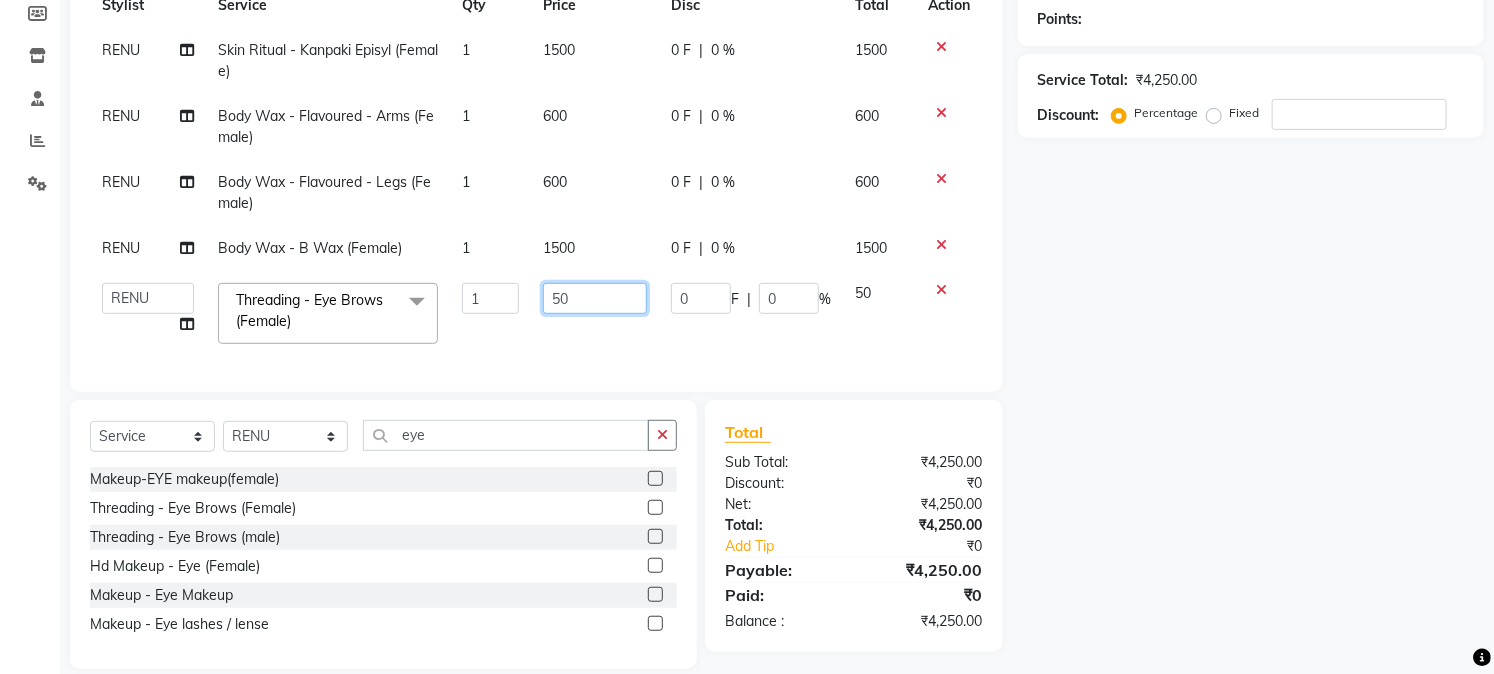 click on "50" 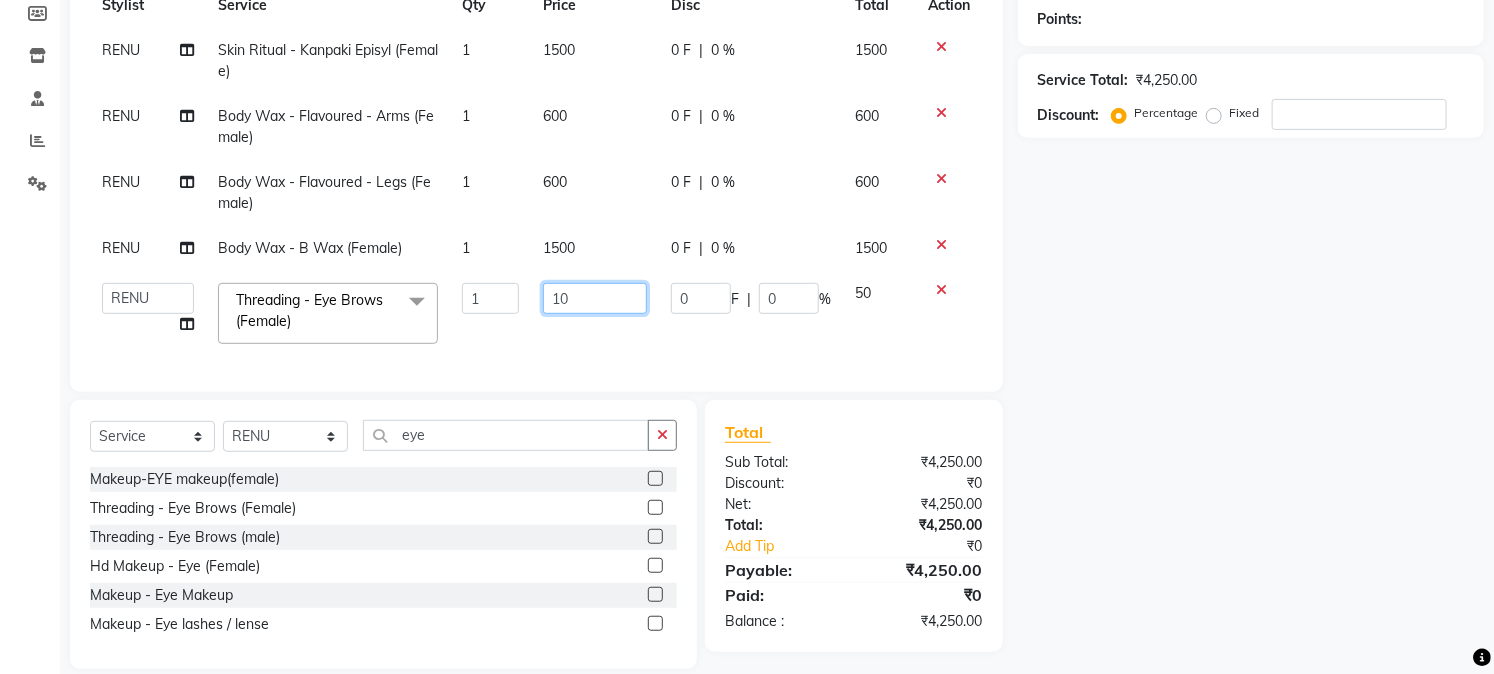 type on "100" 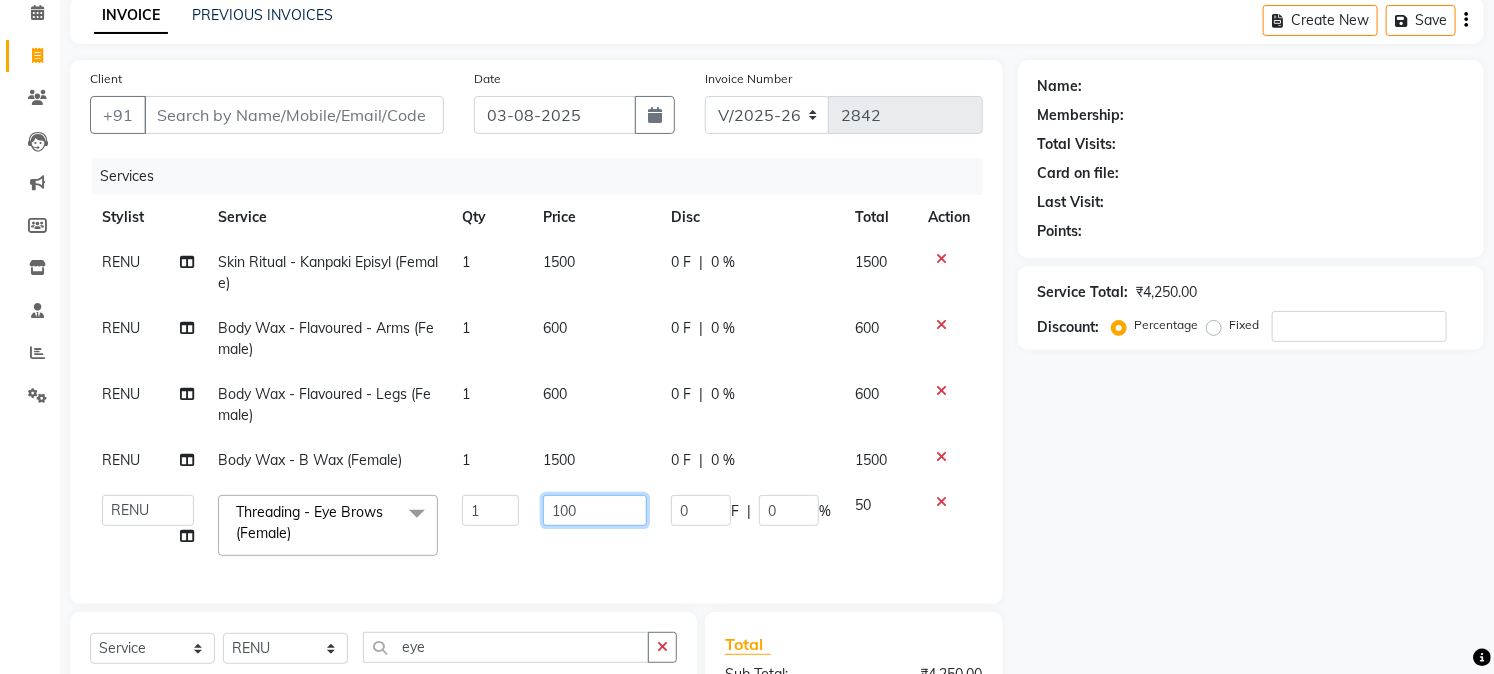 scroll, scrollTop: 80, scrollLeft: 0, axis: vertical 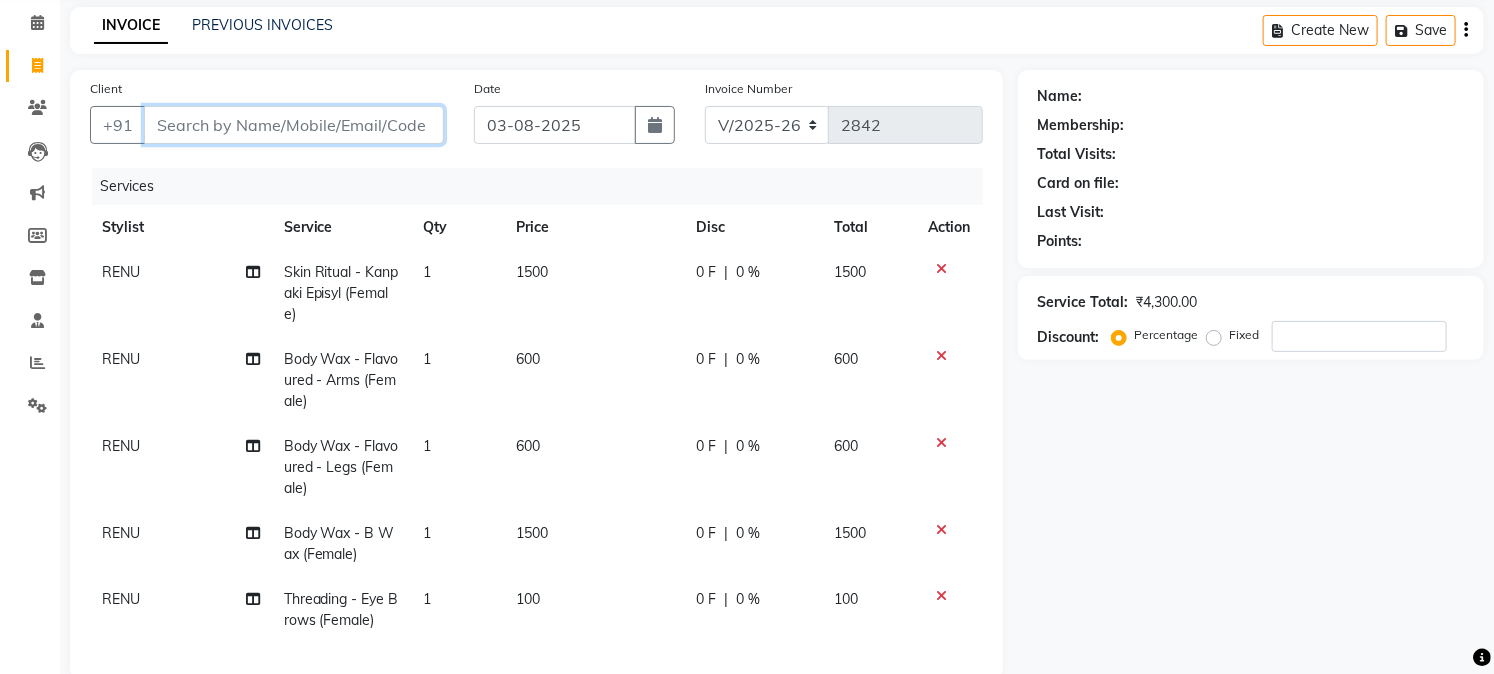 click on "Client" at bounding box center [294, 125] 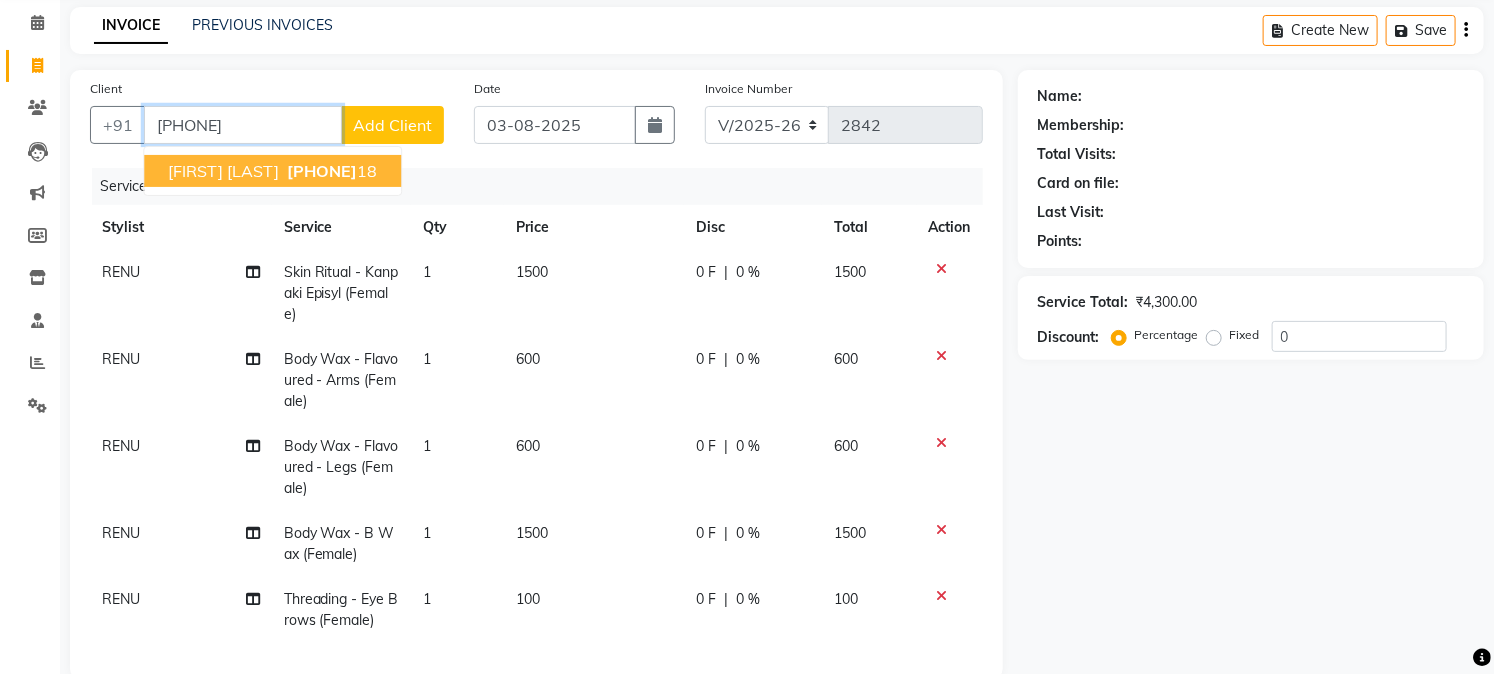 click on "98990607" at bounding box center [322, 171] 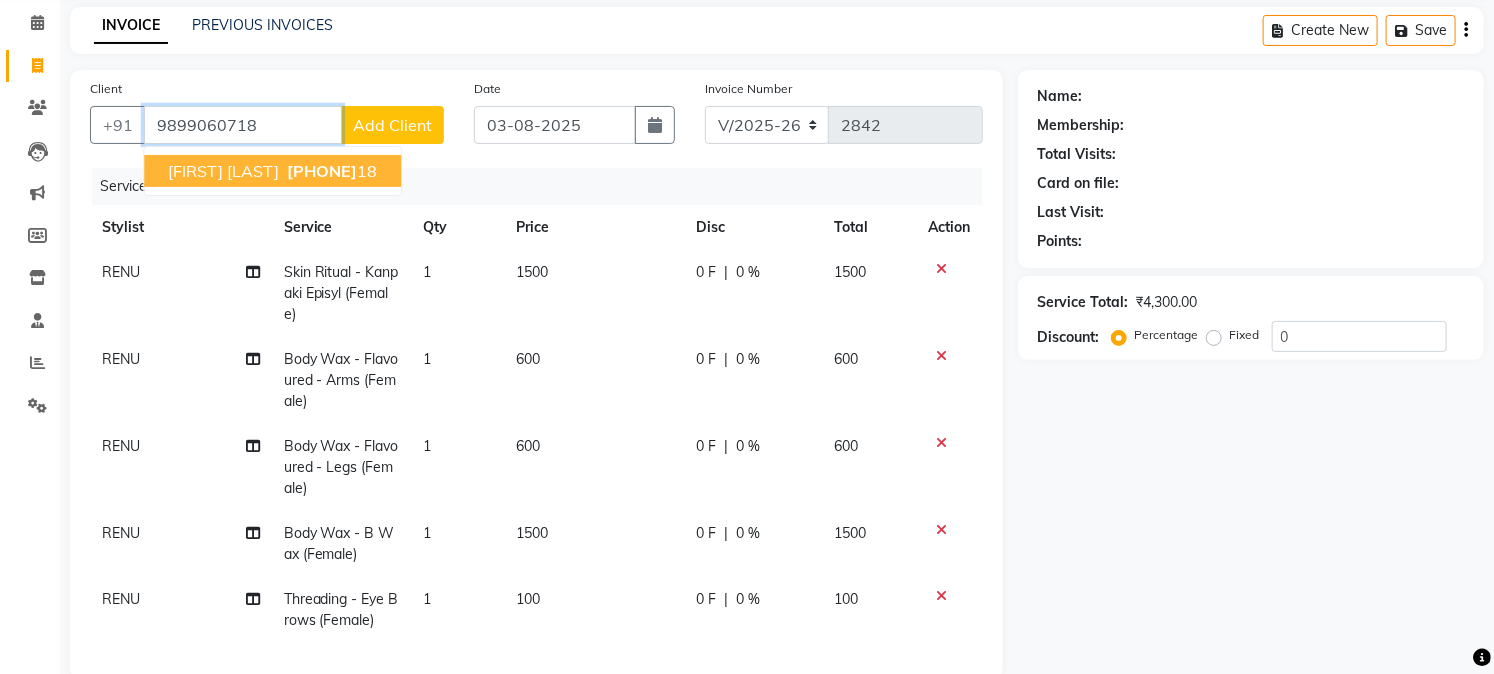 type on "9899060718" 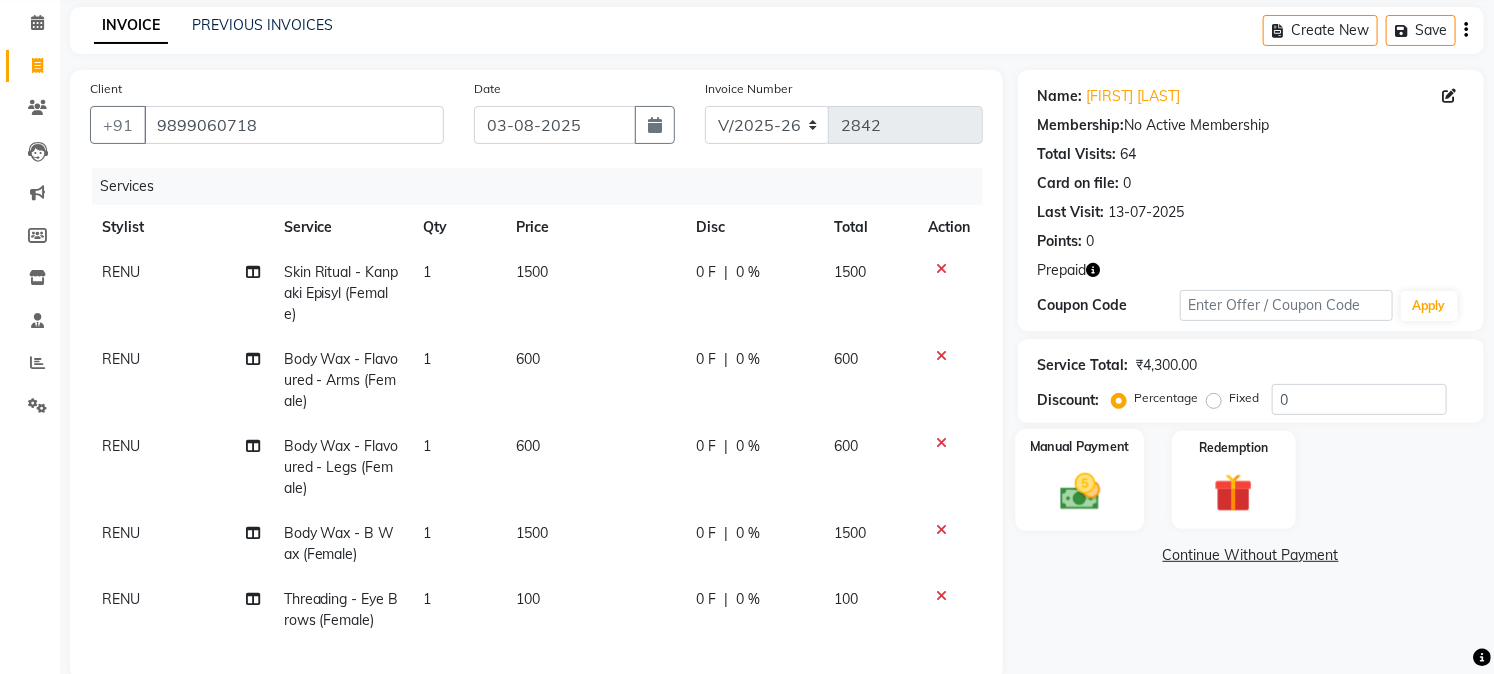click 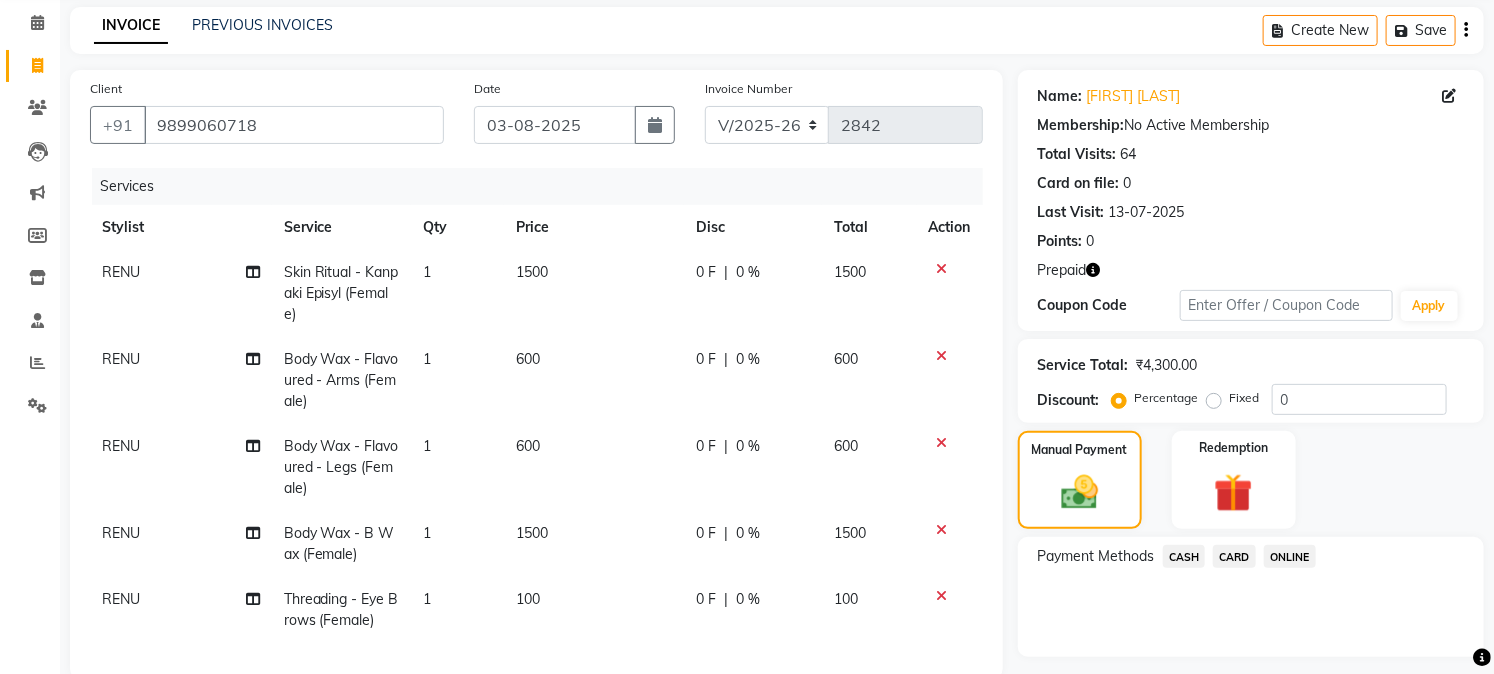 click on "ONLINE" 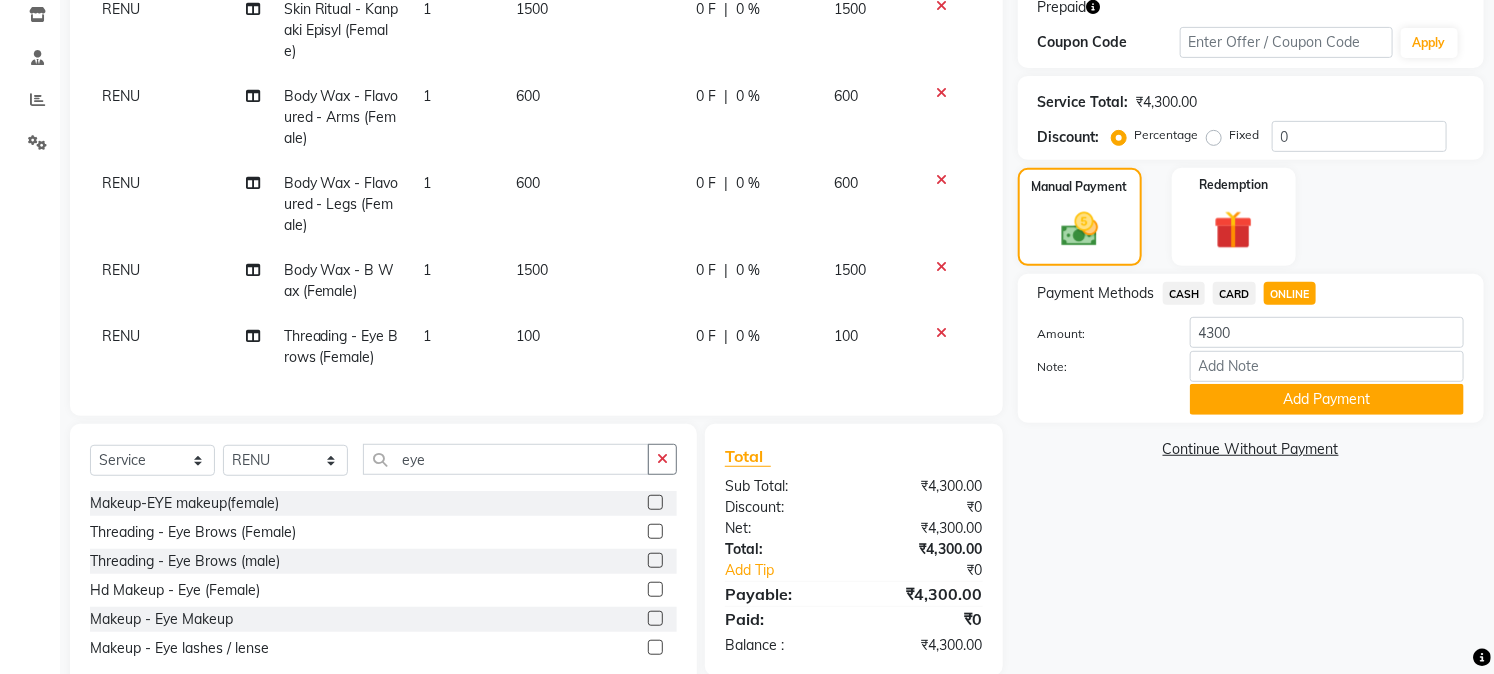 scroll, scrollTop: 401, scrollLeft: 0, axis: vertical 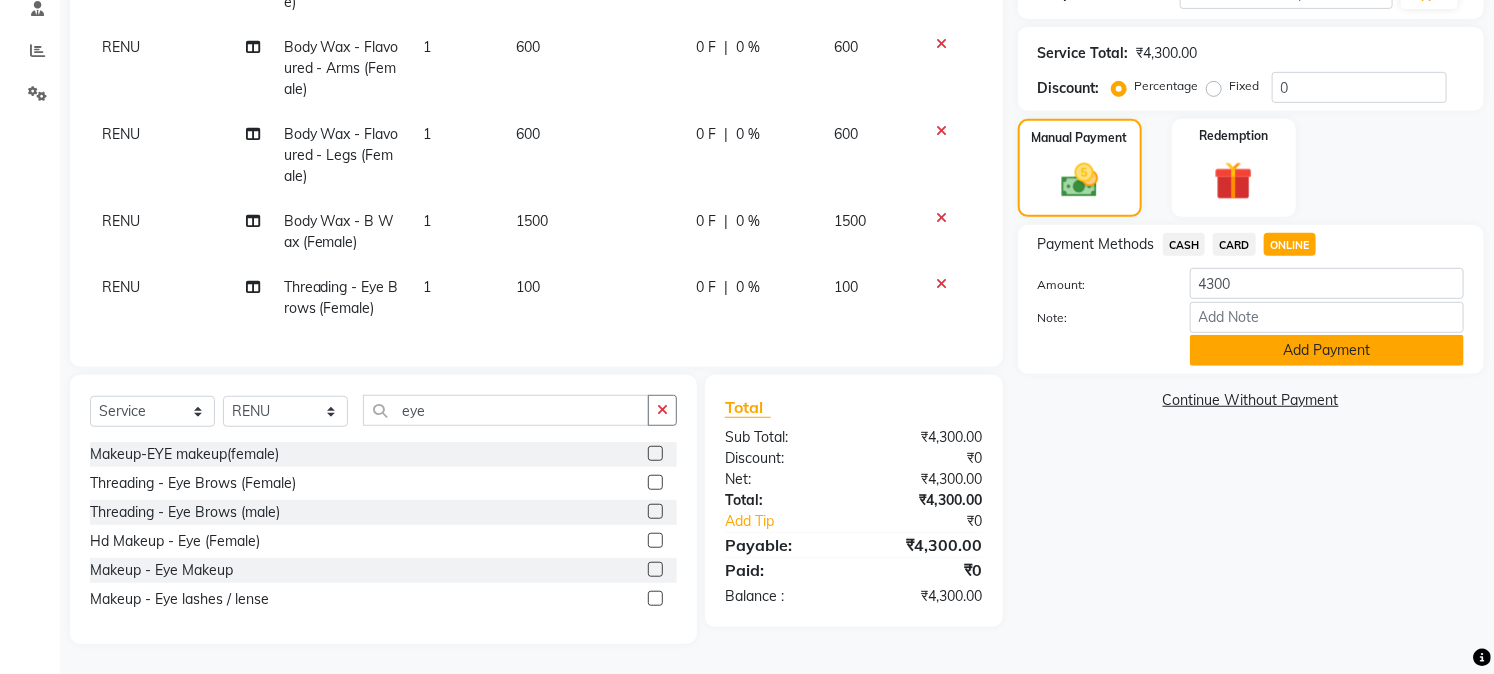 click on "Add Payment" 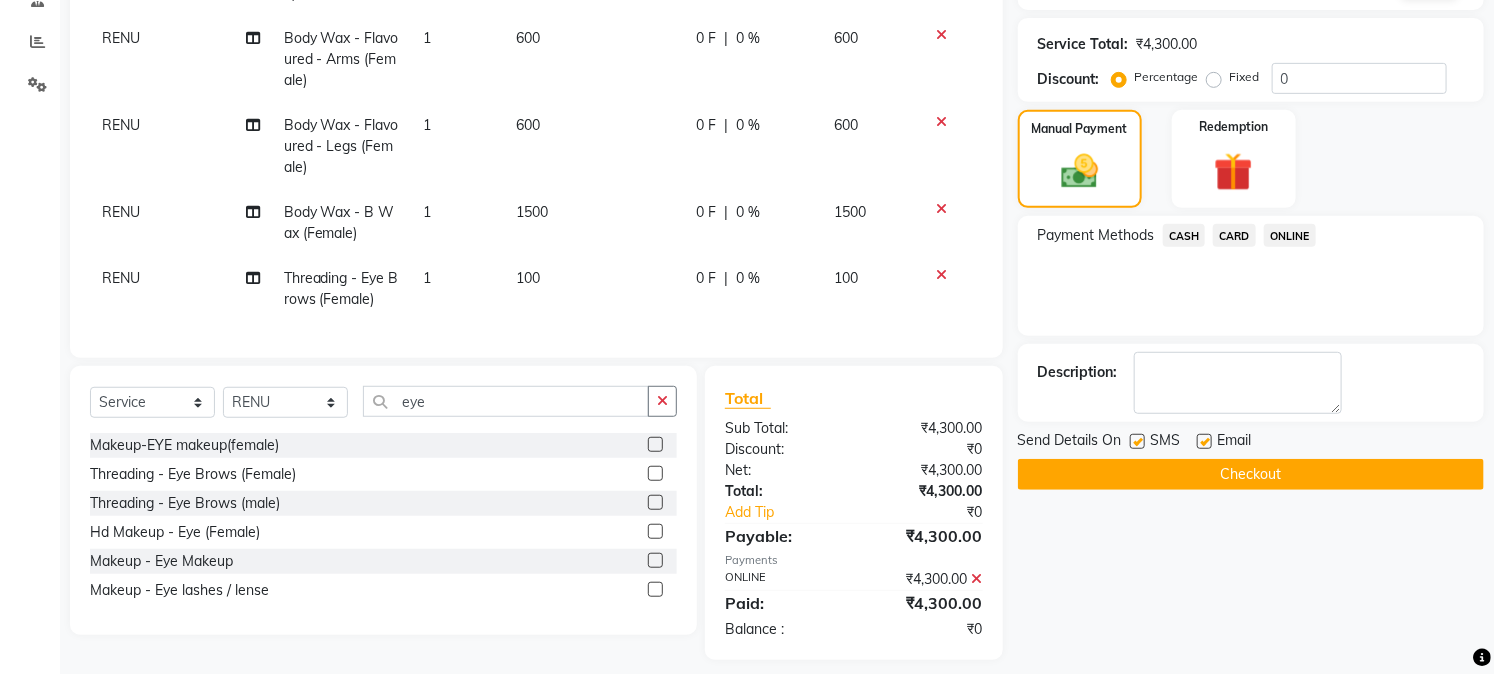 click on "Checkout" 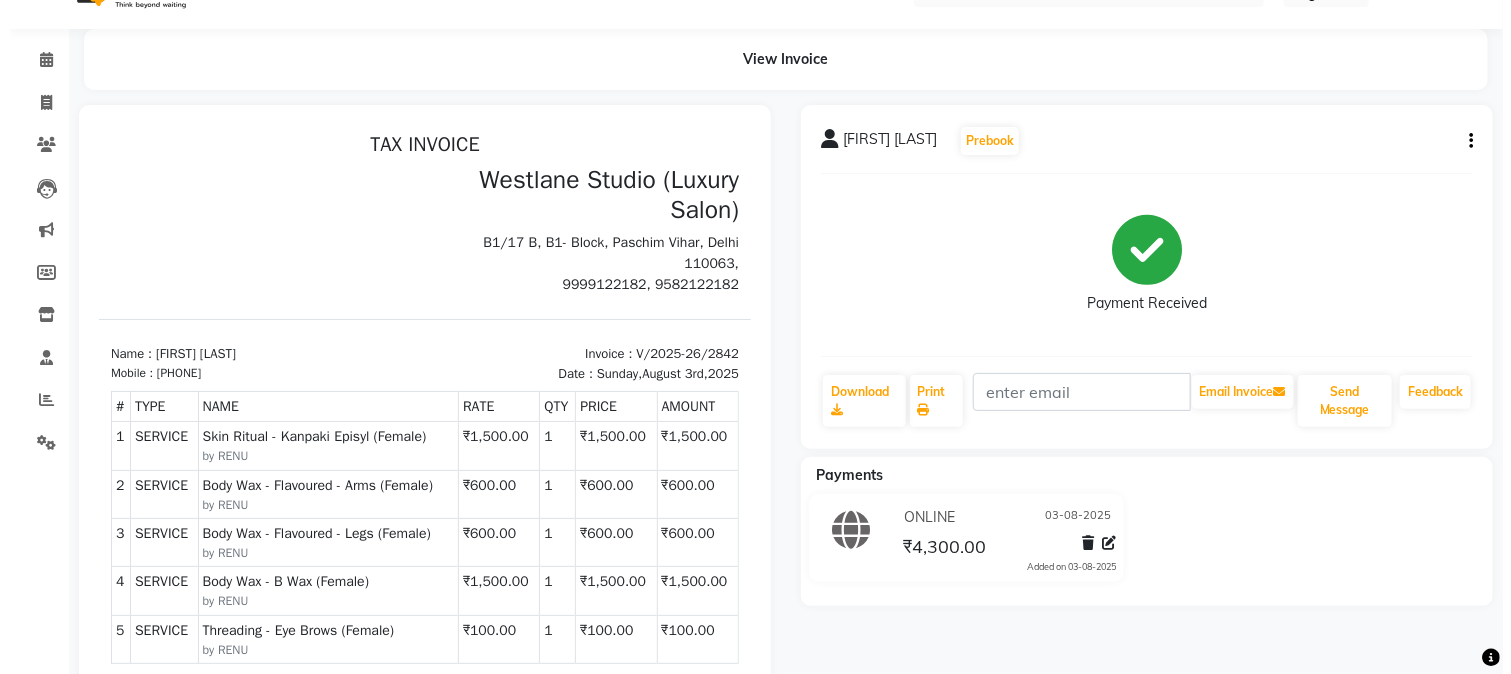 scroll, scrollTop: 0, scrollLeft: 0, axis: both 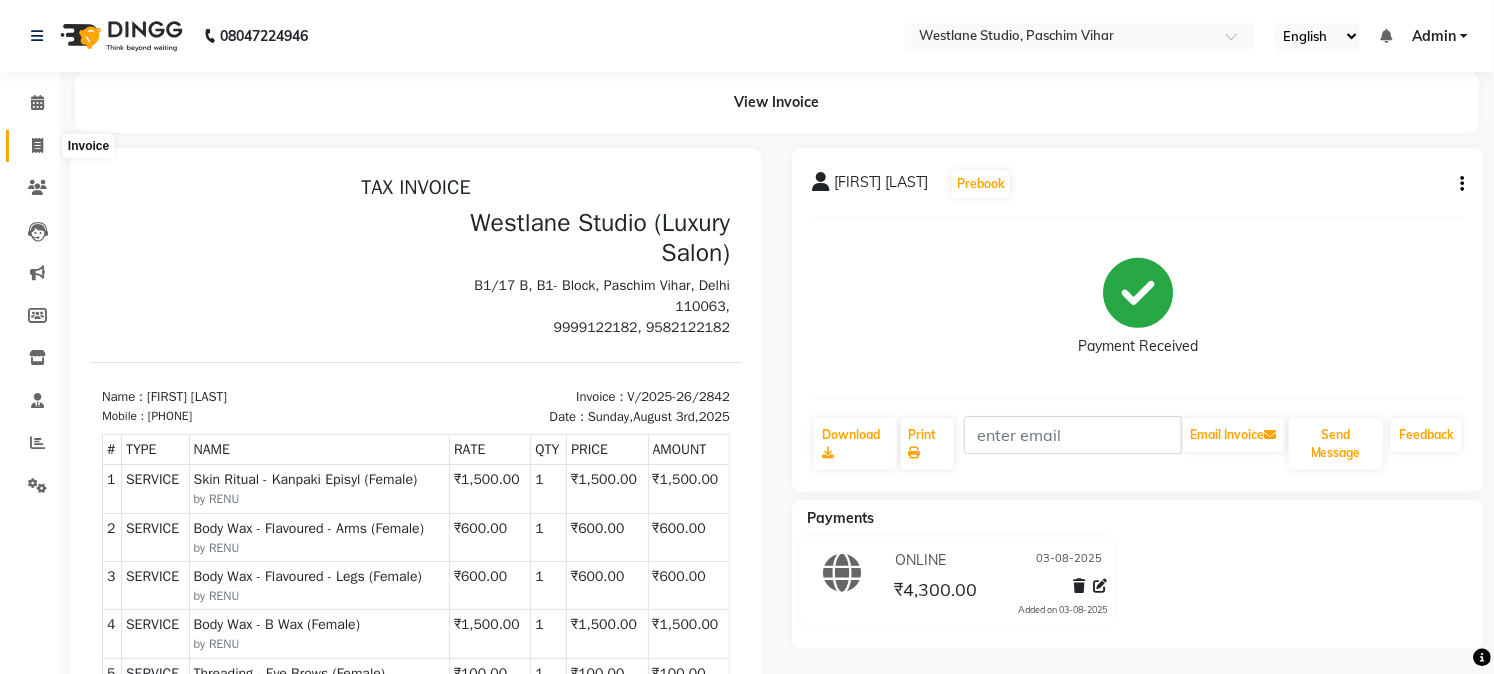 click 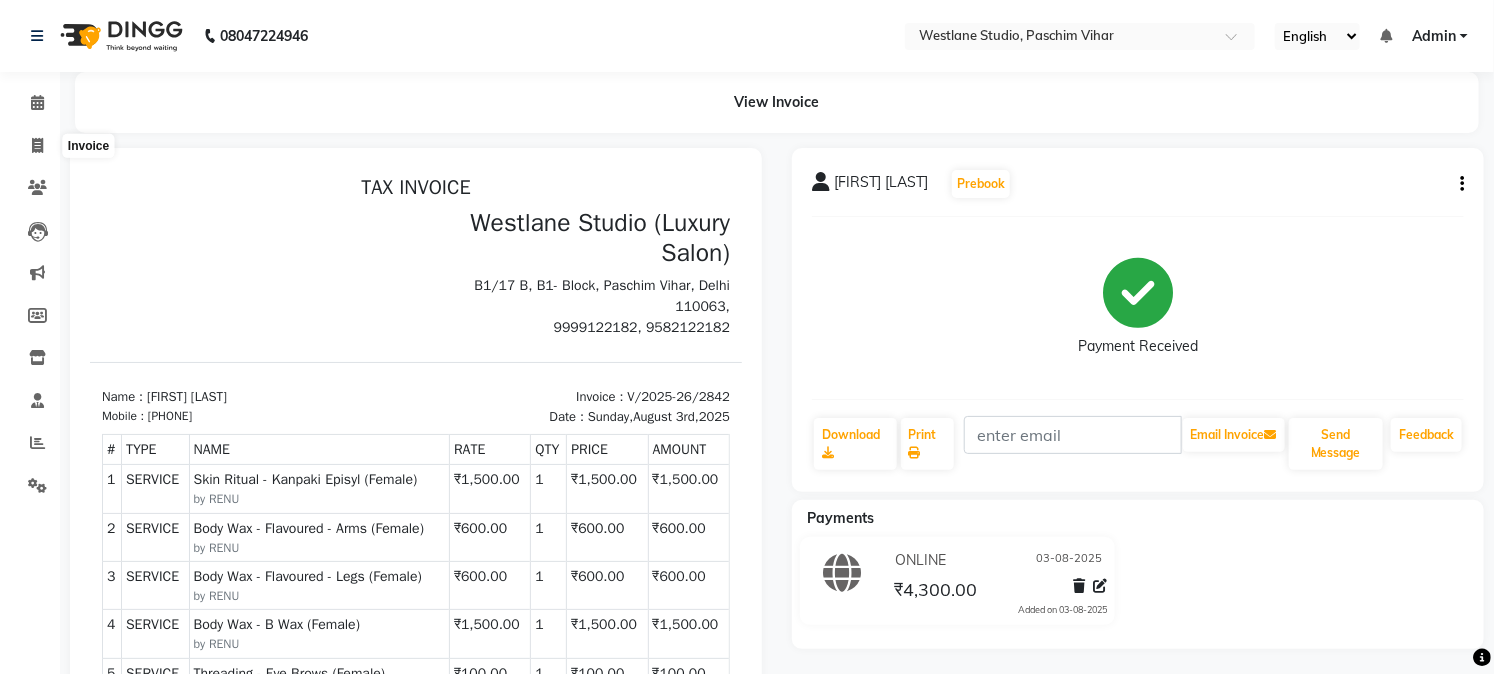 select on "service" 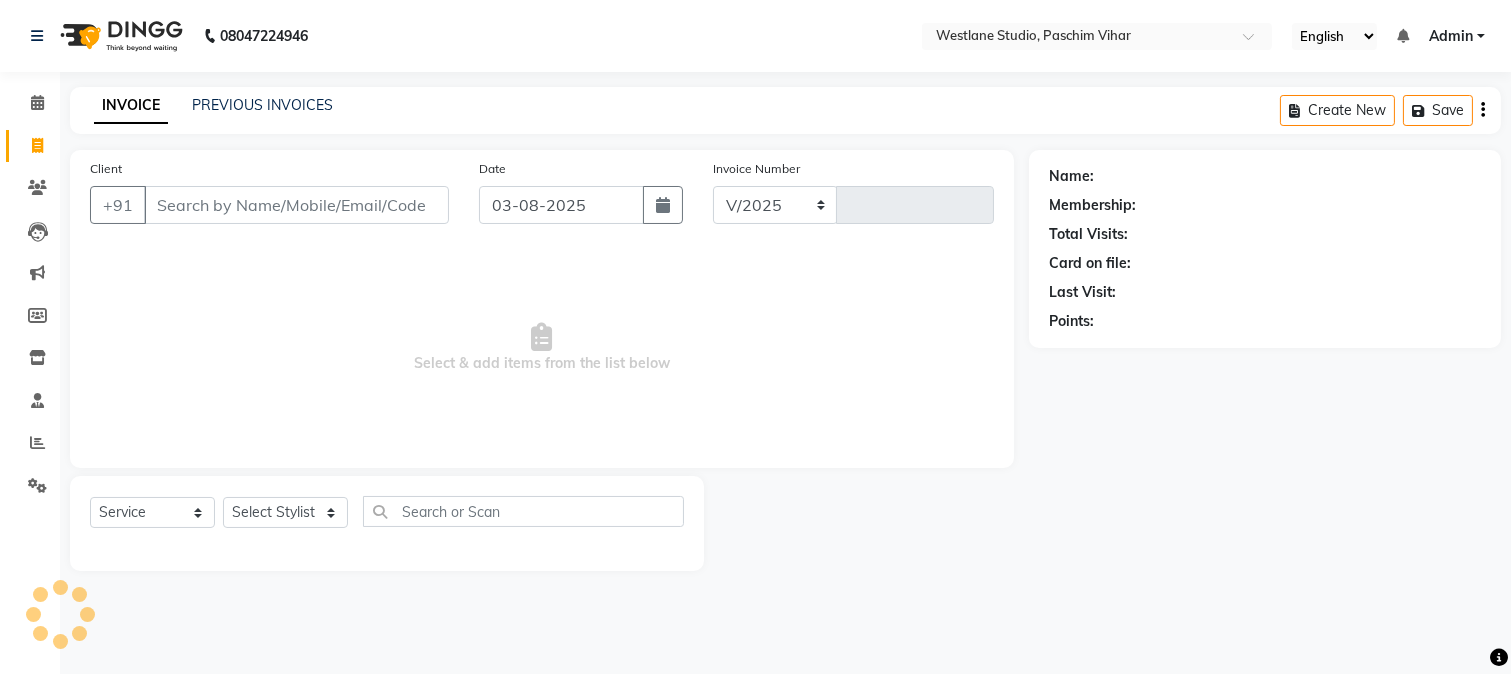 select on "223" 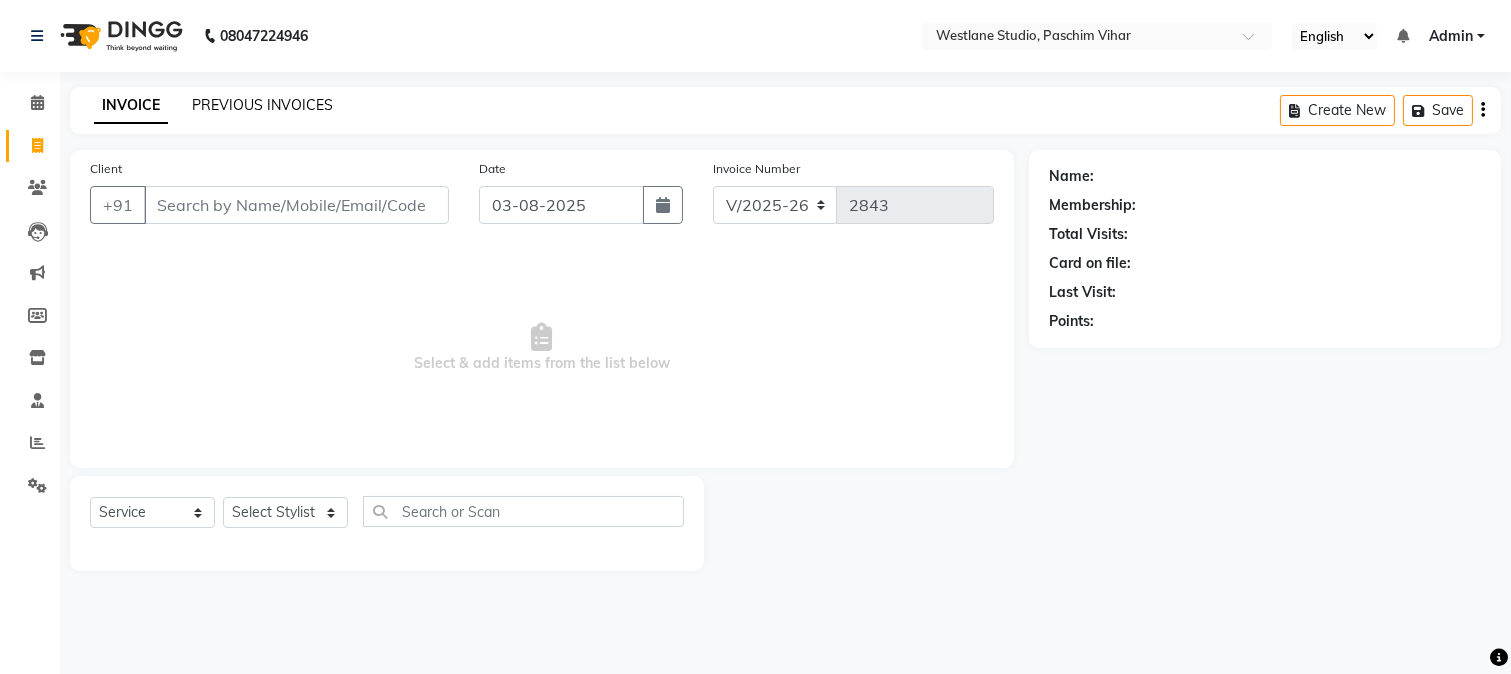 click on "PREVIOUS INVOICES" 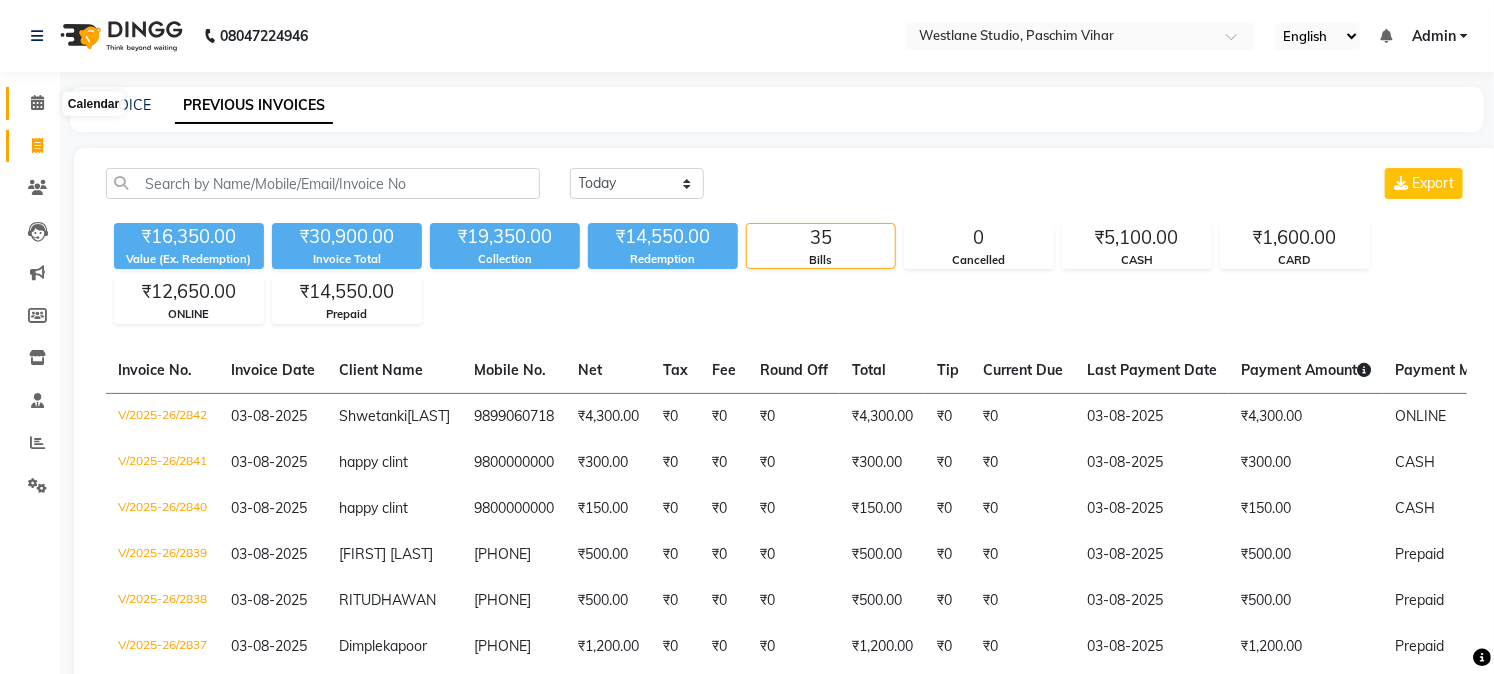 click 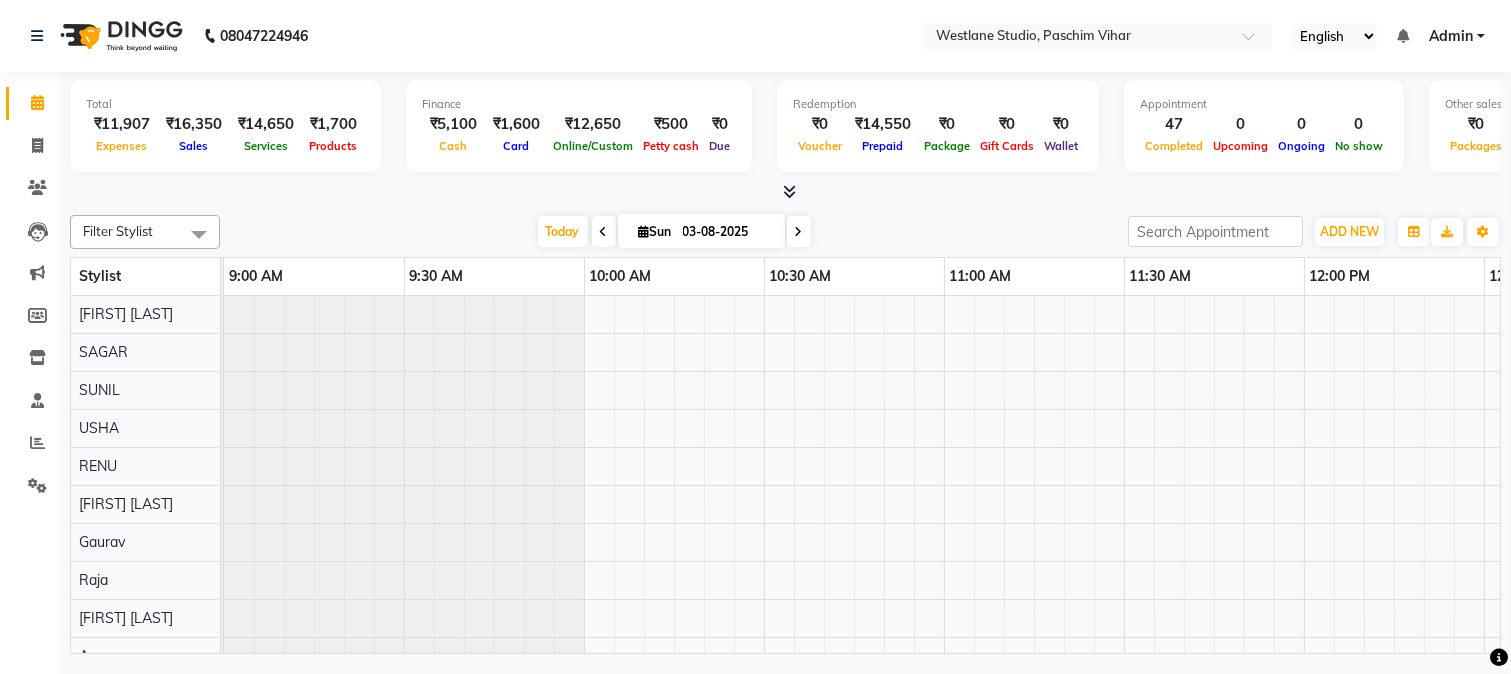 scroll, scrollTop: 0, scrollLeft: 0, axis: both 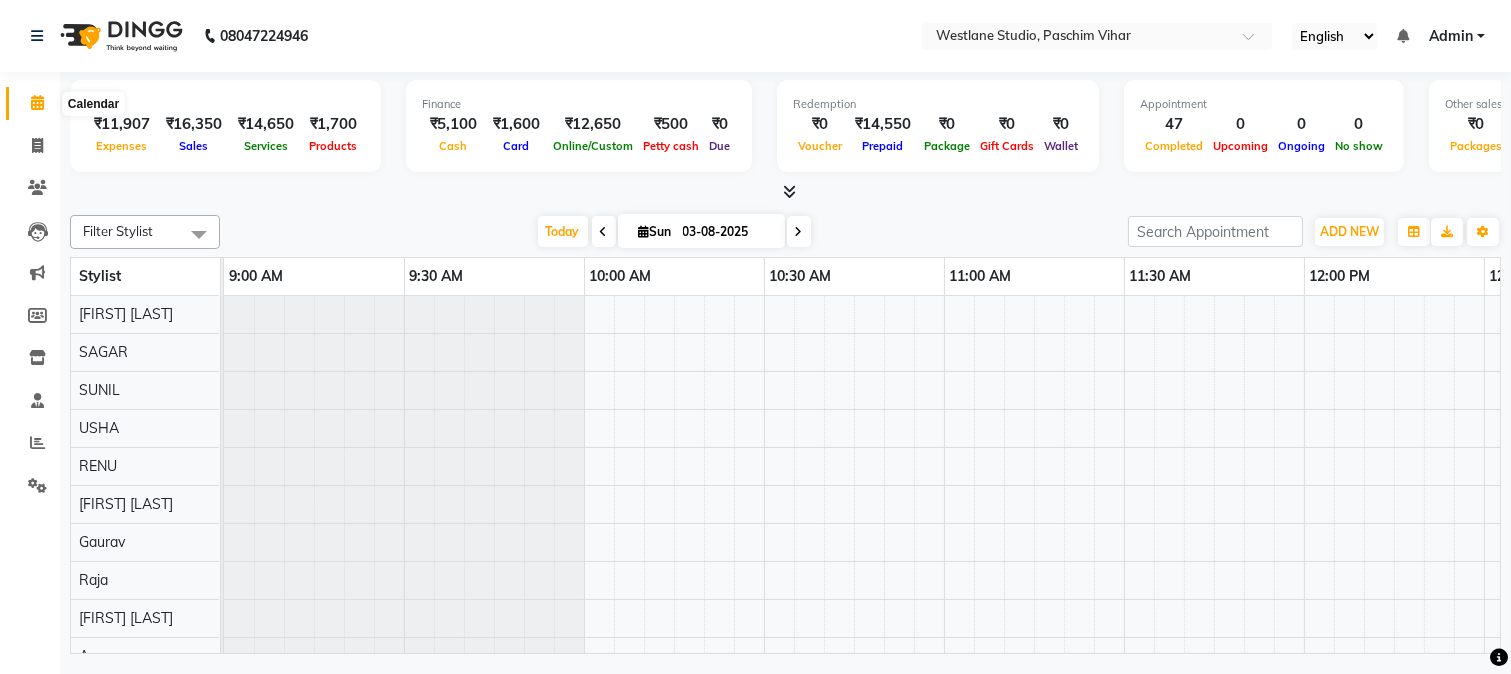 click 